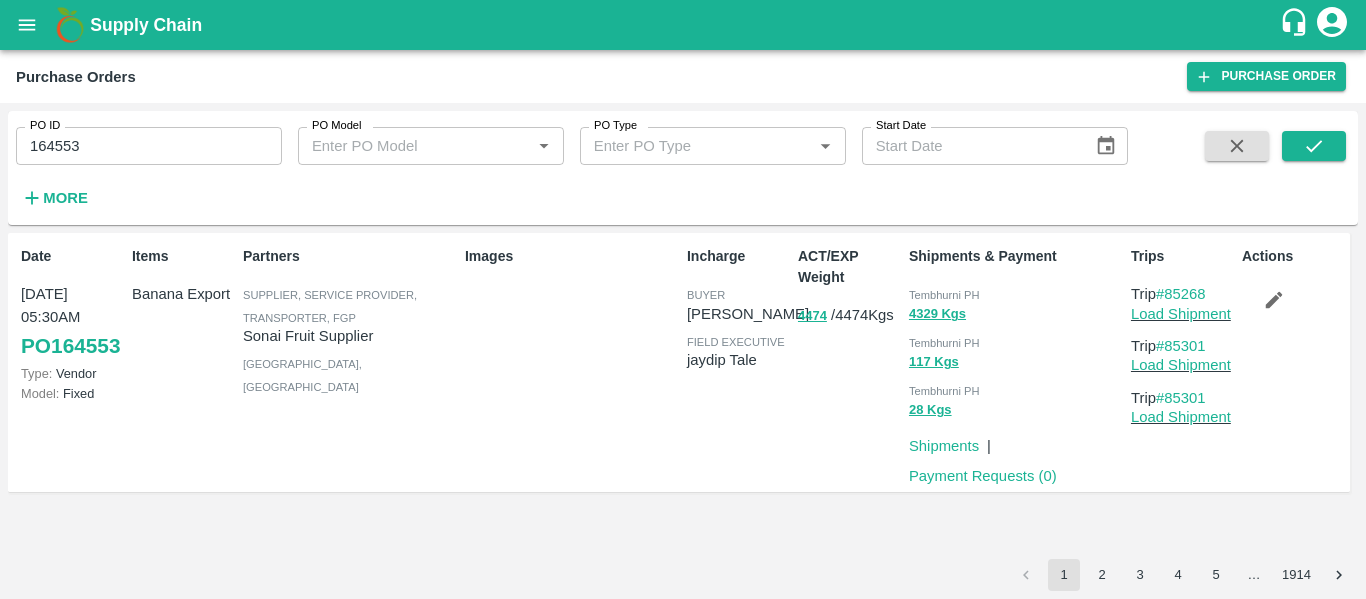 scroll, scrollTop: 0, scrollLeft: 0, axis: both 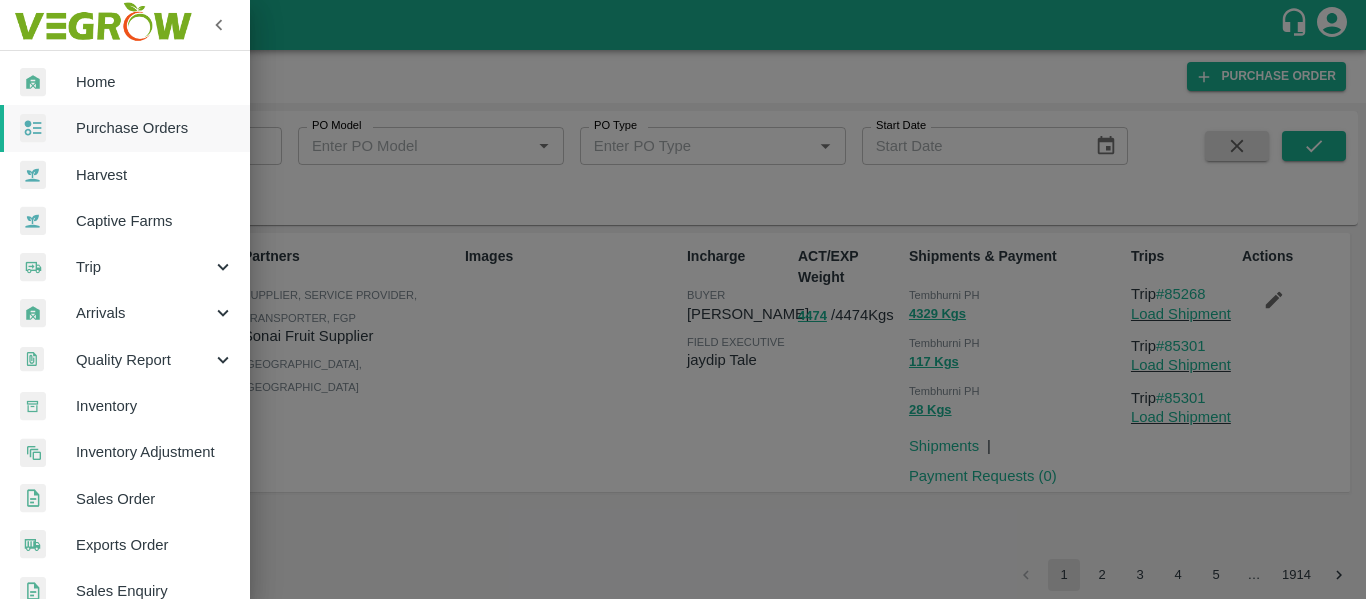 click on "Purchase Orders" at bounding box center [155, 128] 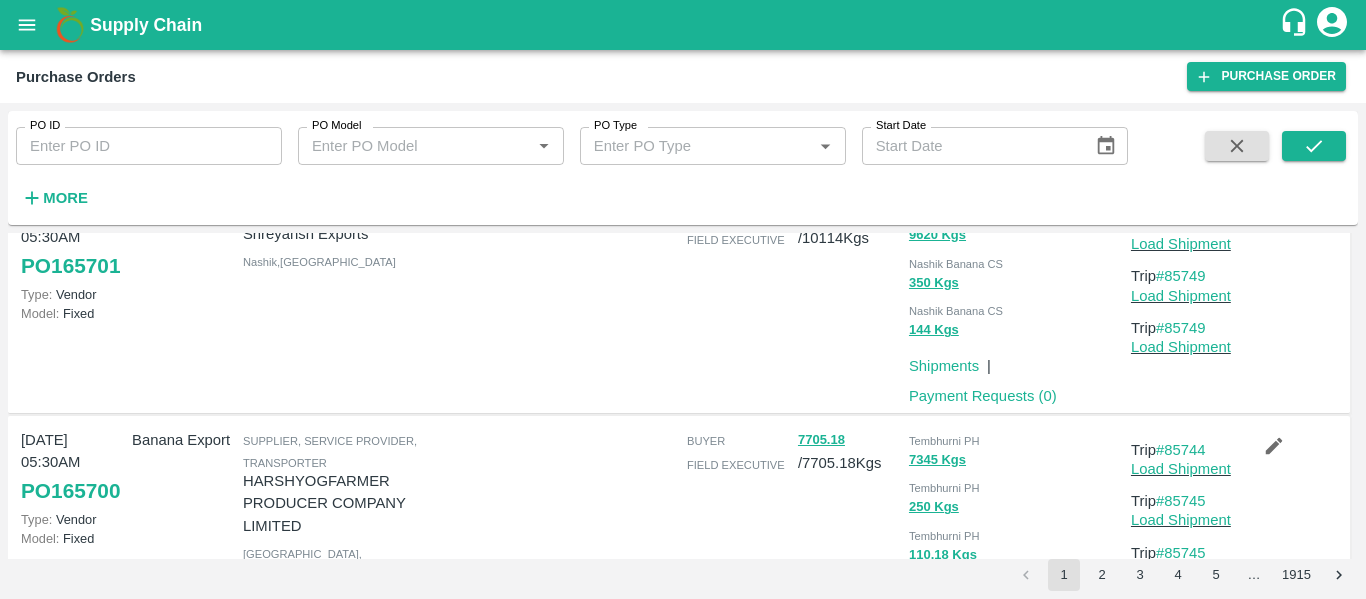 scroll, scrollTop: 518, scrollLeft: 0, axis: vertical 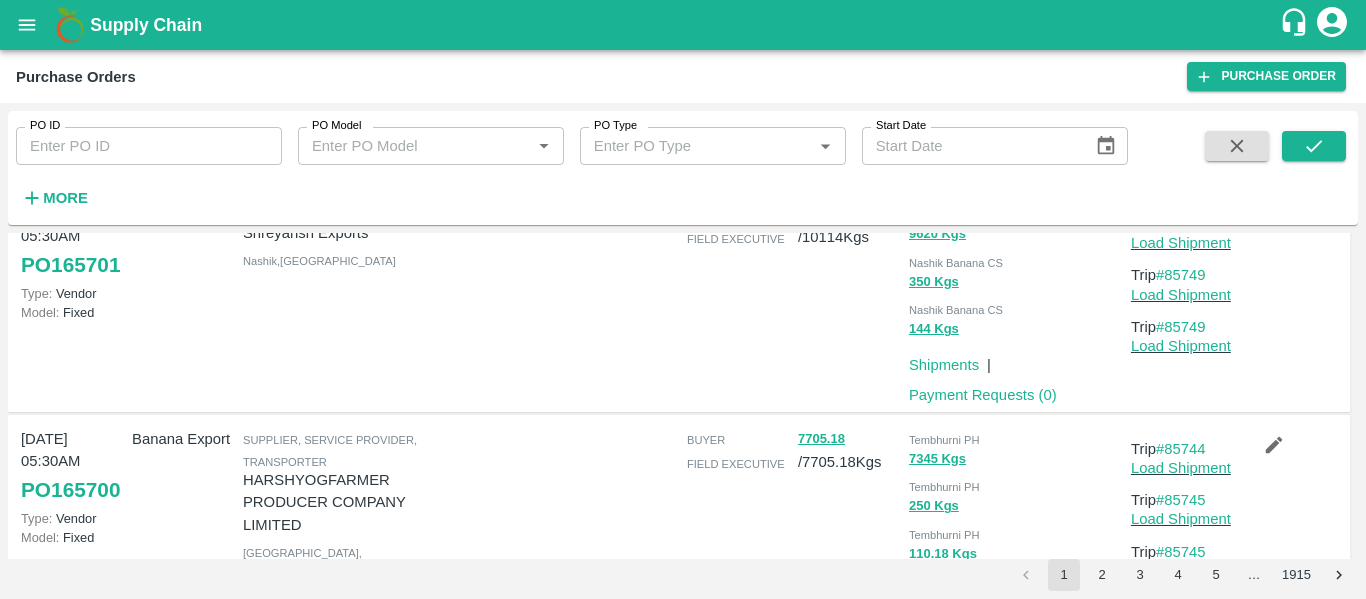click on "#85748" at bounding box center [1181, 224] 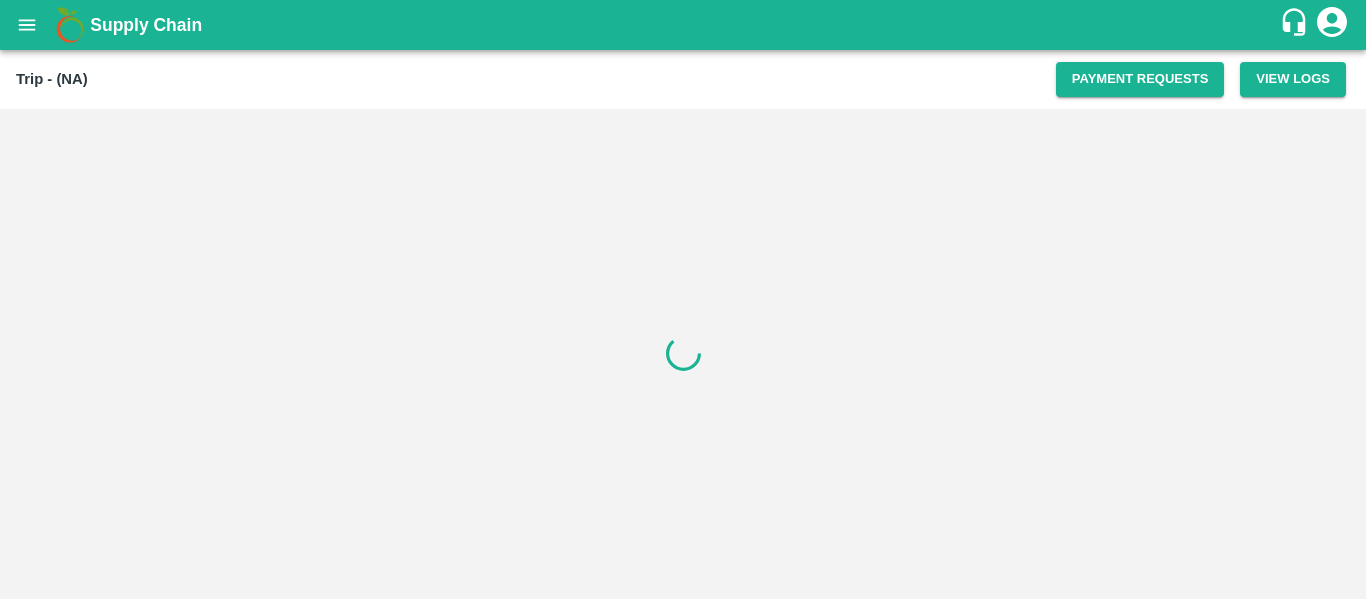 scroll, scrollTop: 0, scrollLeft: 0, axis: both 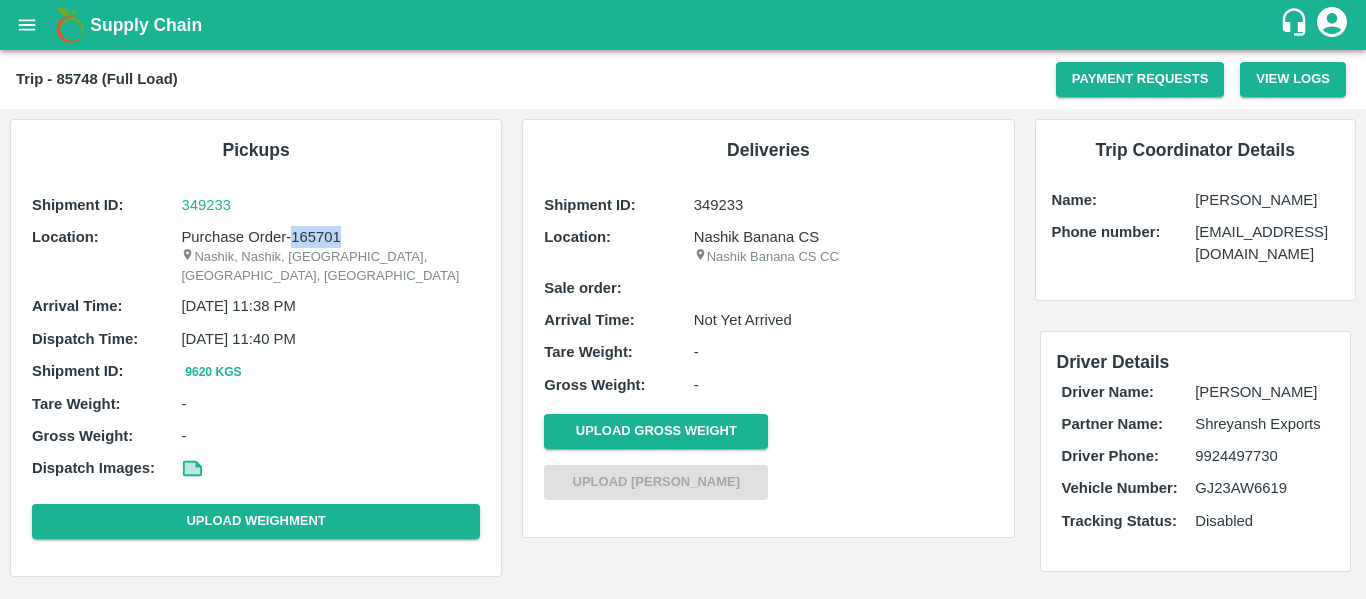 drag, startPoint x: 347, startPoint y: 236, endPoint x: 294, endPoint y: 234, distance: 53.037724 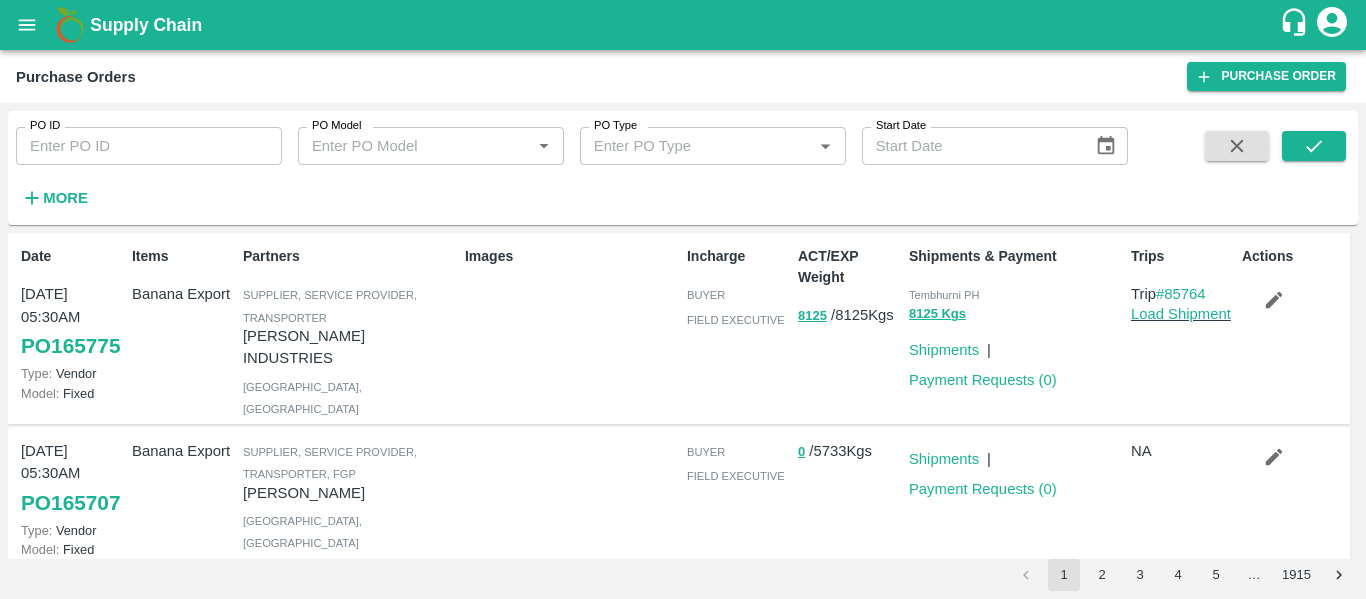 scroll, scrollTop: 0, scrollLeft: 0, axis: both 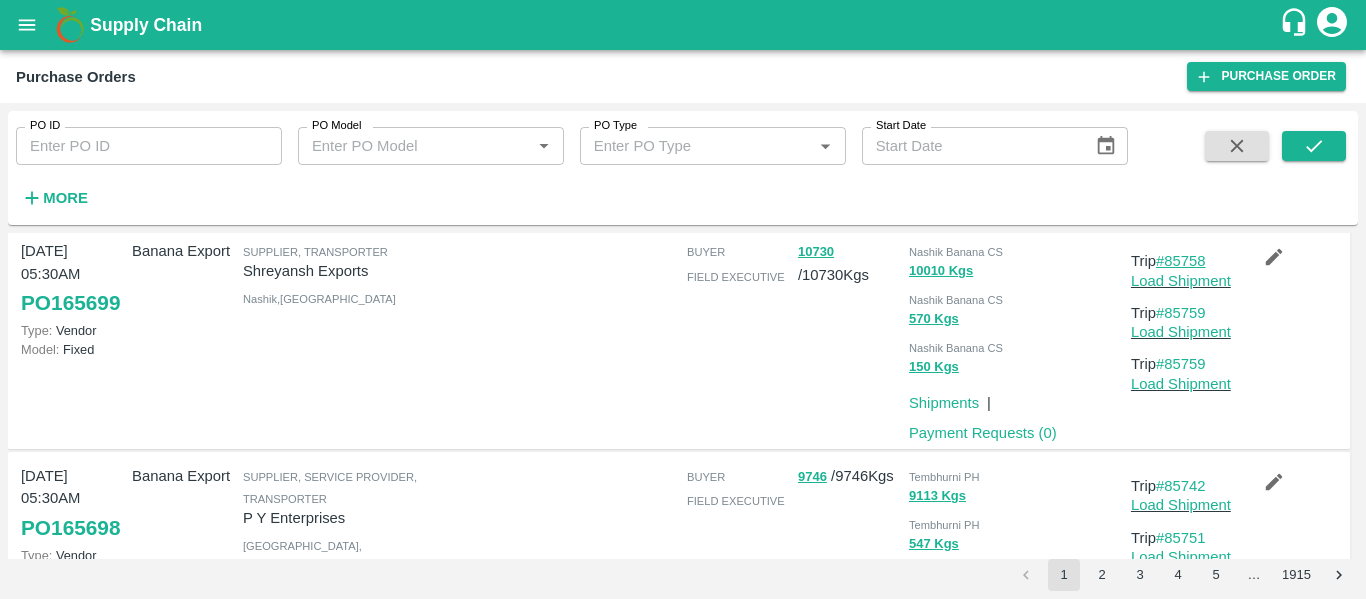 click on "#85758" at bounding box center (1181, 261) 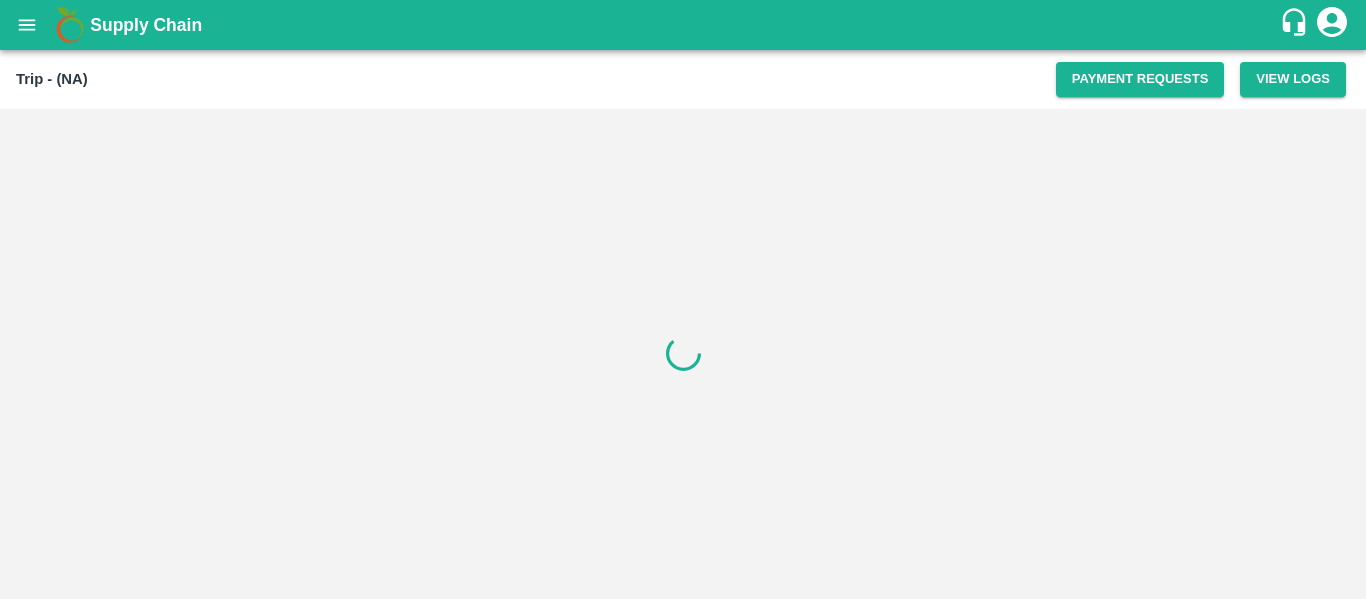 scroll, scrollTop: 0, scrollLeft: 0, axis: both 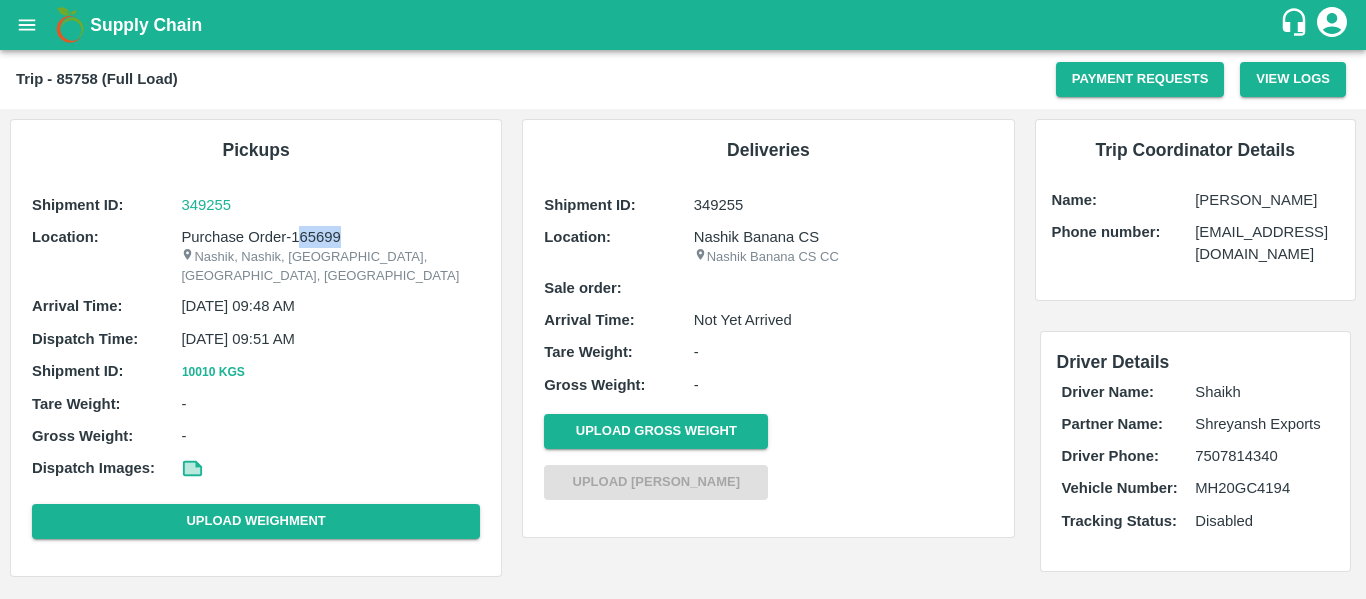 drag, startPoint x: 348, startPoint y: 238, endPoint x: 296, endPoint y: 235, distance: 52.086468 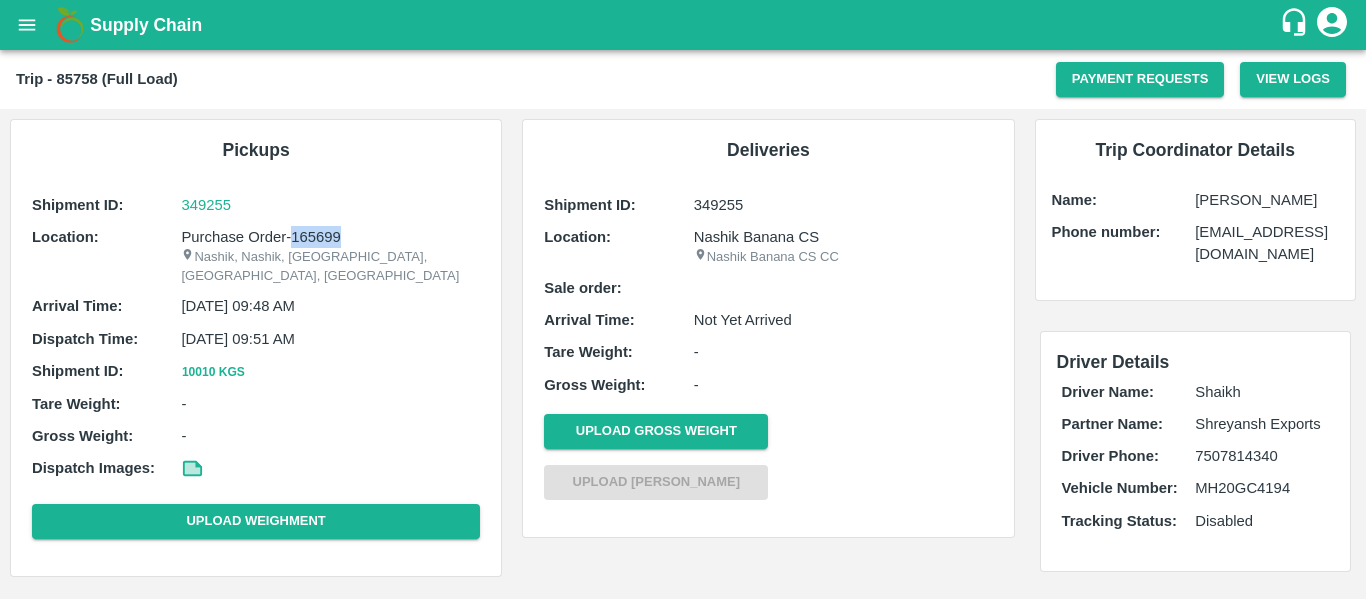 drag, startPoint x: 344, startPoint y: 231, endPoint x: 294, endPoint y: 230, distance: 50.01 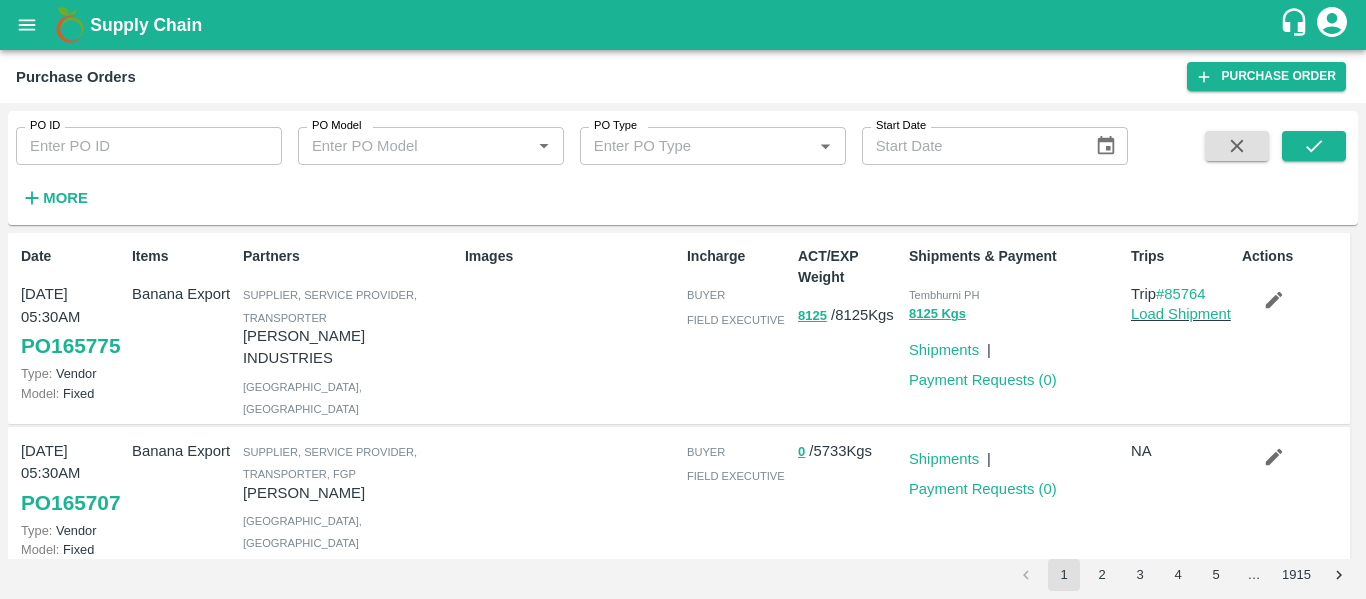 scroll, scrollTop: 0, scrollLeft: 0, axis: both 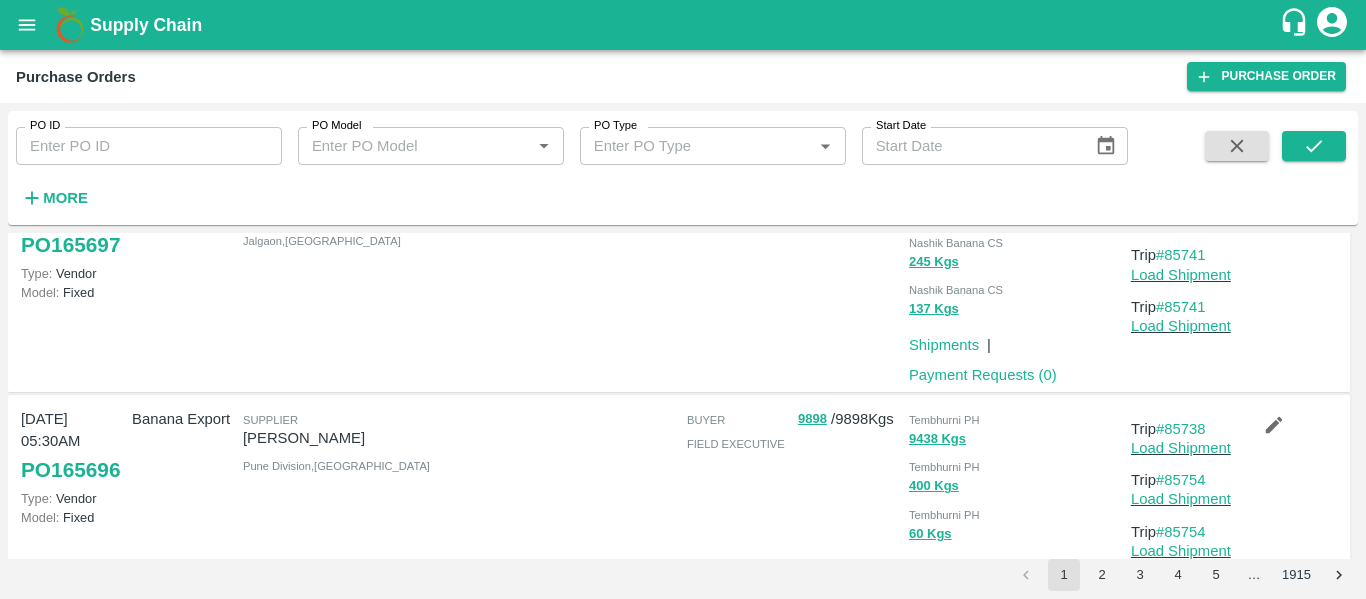click on "#85740" at bounding box center (1181, 204) 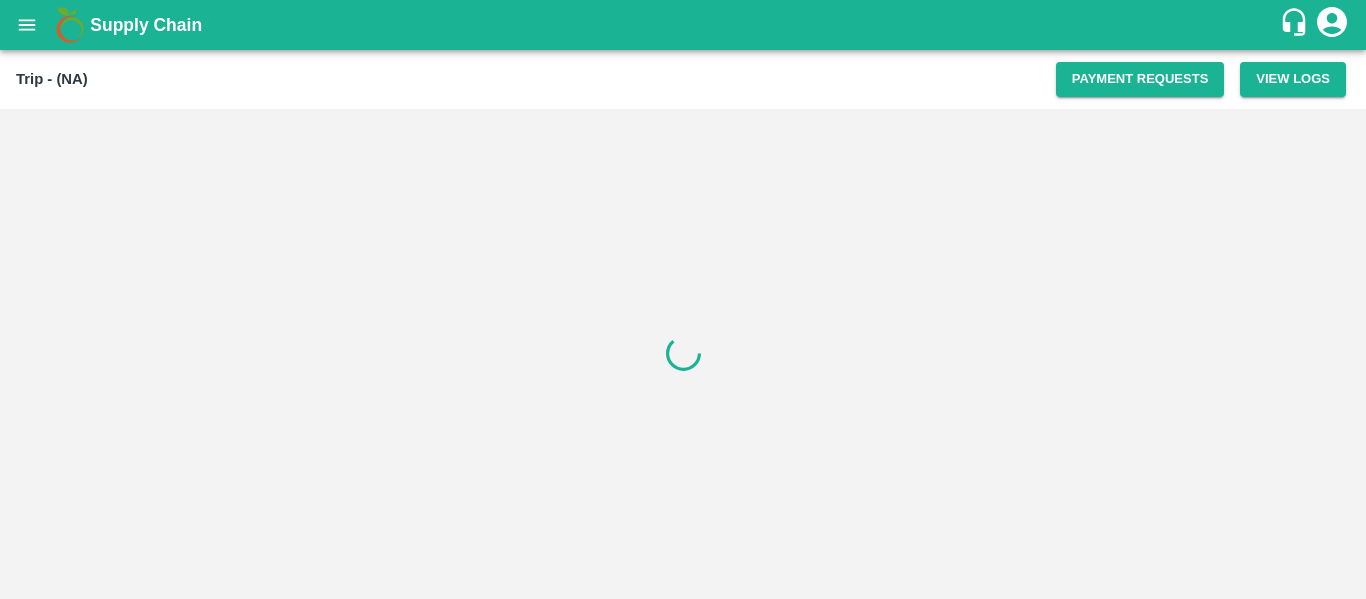 scroll, scrollTop: 0, scrollLeft: 0, axis: both 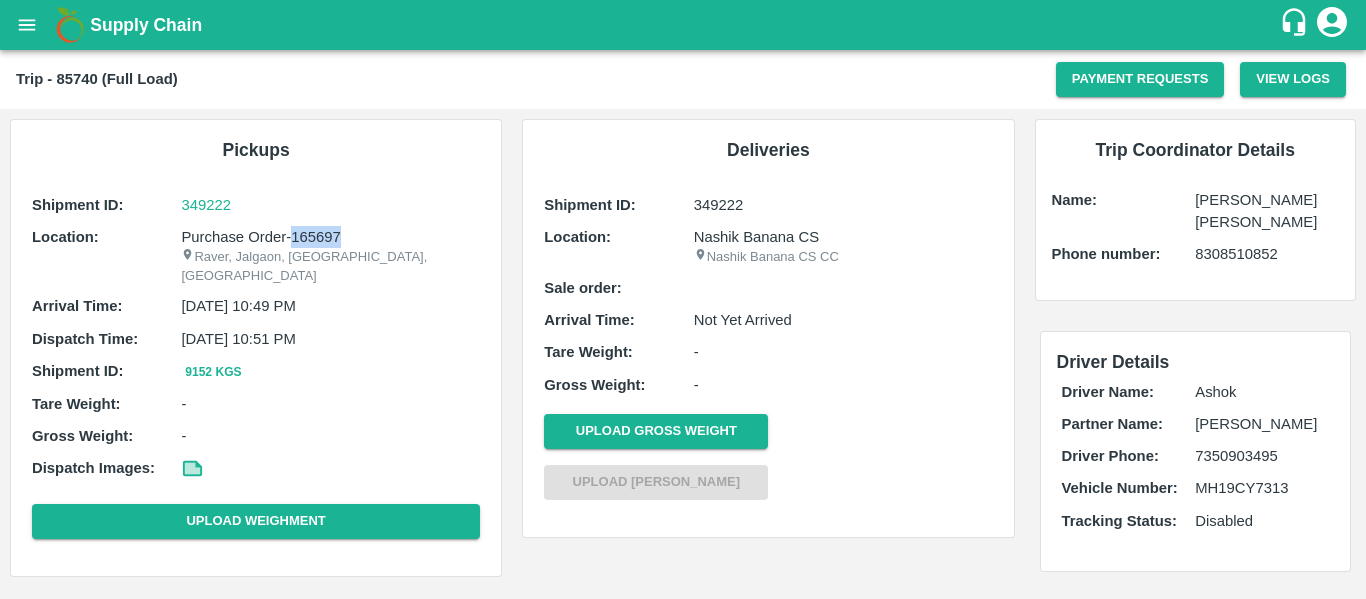drag, startPoint x: 355, startPoint y: 233, endPoint x: 294, endPoint y: 231, distance: 61.03278 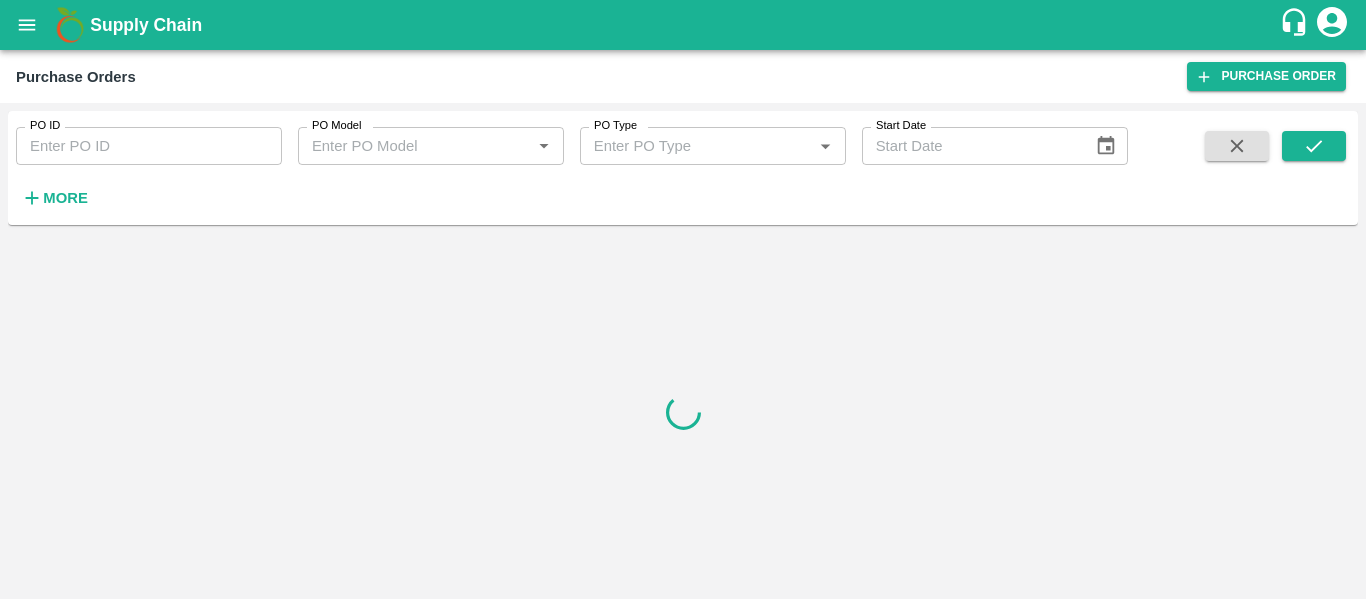 scroll, scrollTop: 0, scrollLeft: 0, axis: both 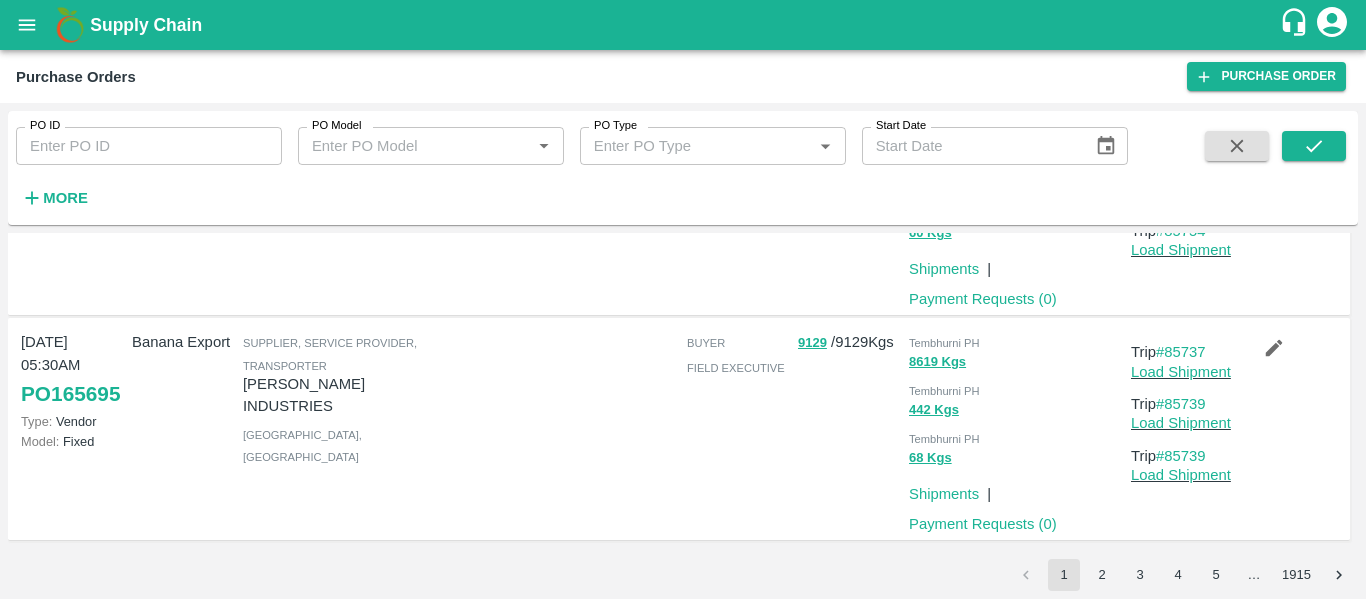 click on "2" at bounding box center [1102, 575] 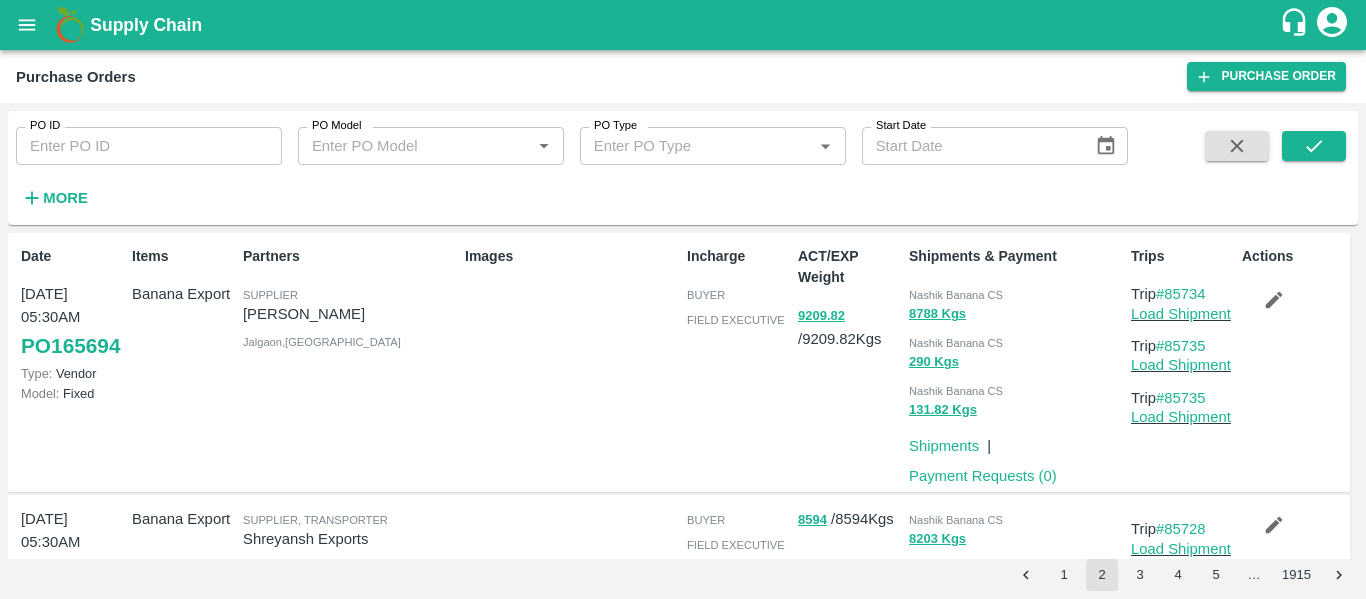click on "Trip  #85734" at bounding box center [1182, 294] 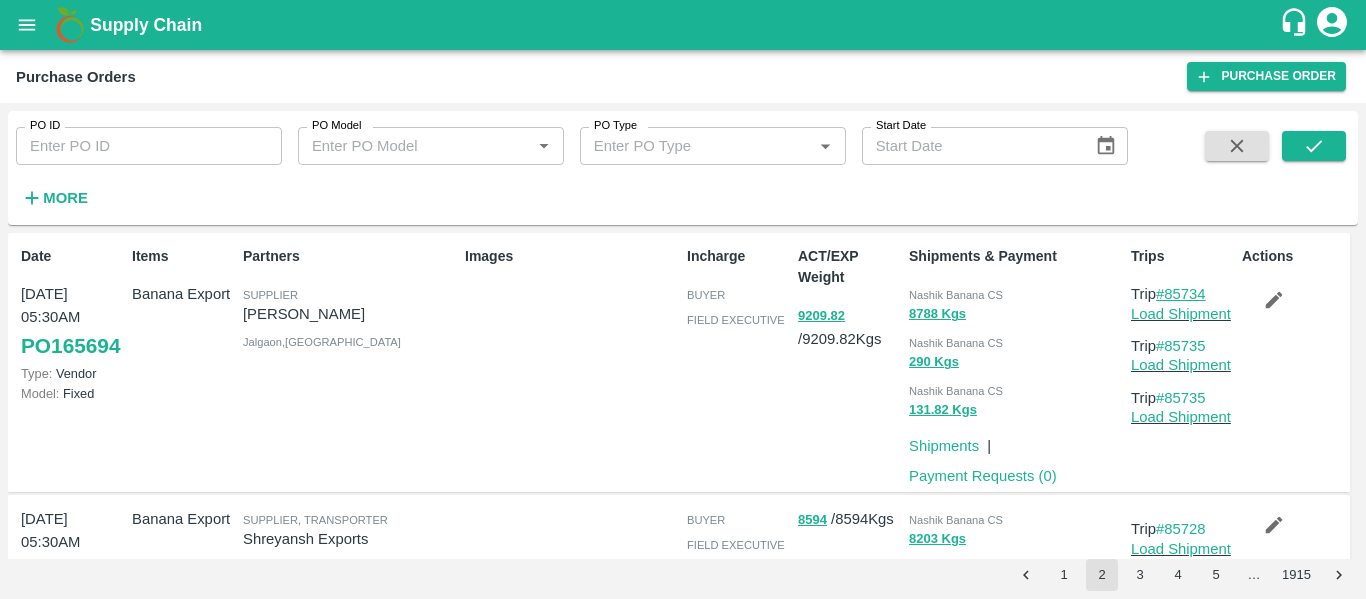 click on "#85734" at bounding box center [1181, 294] 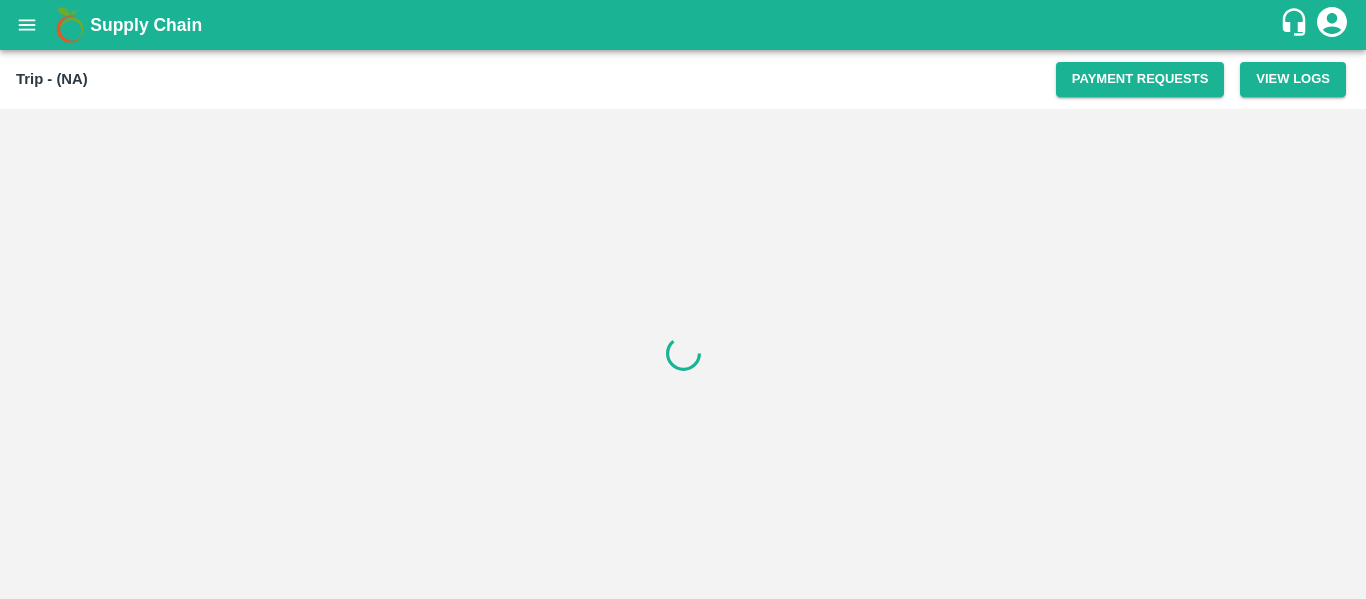 scroll, scrollTop: 0, scrollLeft: 0, axis: both 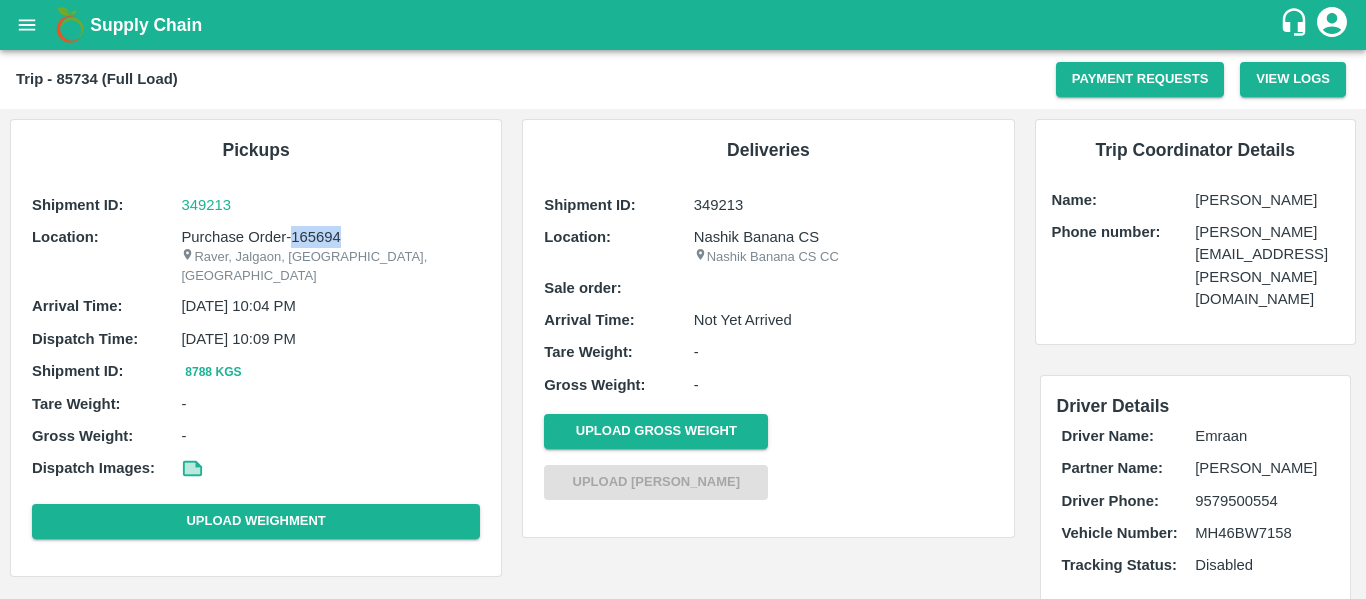 drag, startPoint x: 348, startPoint y: 230, endPoint x: 292, endPoint y: 231, distance: 56.008926 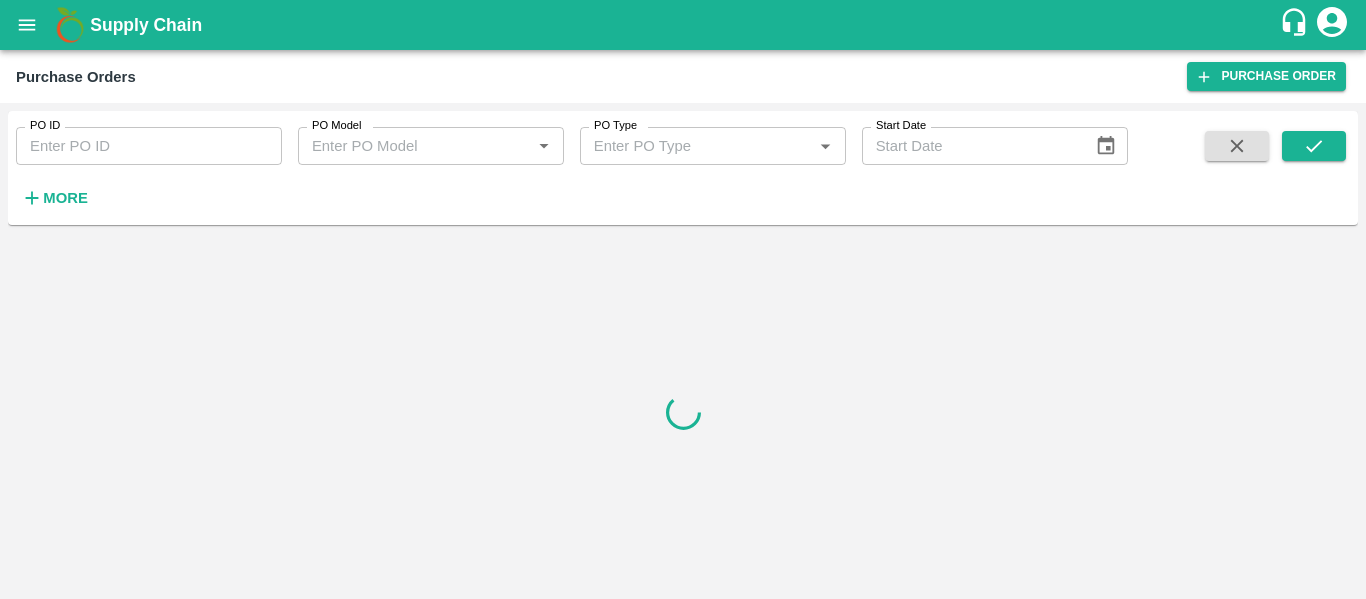 scroll, scrollTop: 0, scrollLeft: 0, axis: both 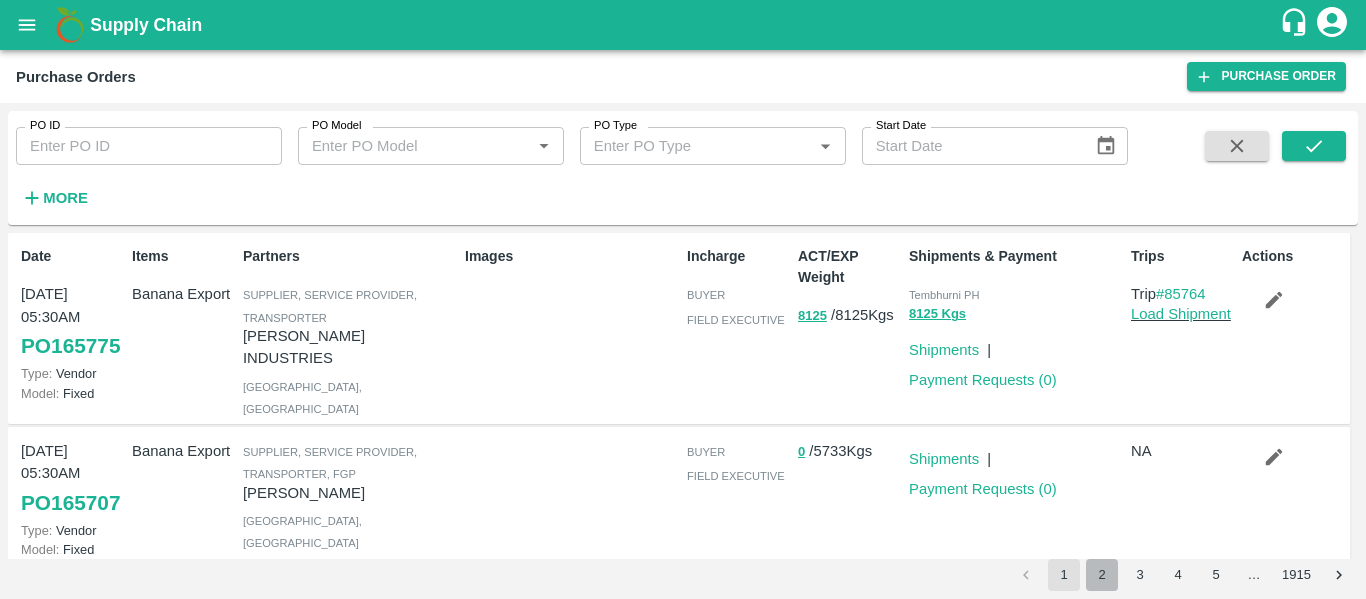 click on "2" at bounding box center (1102, 575) 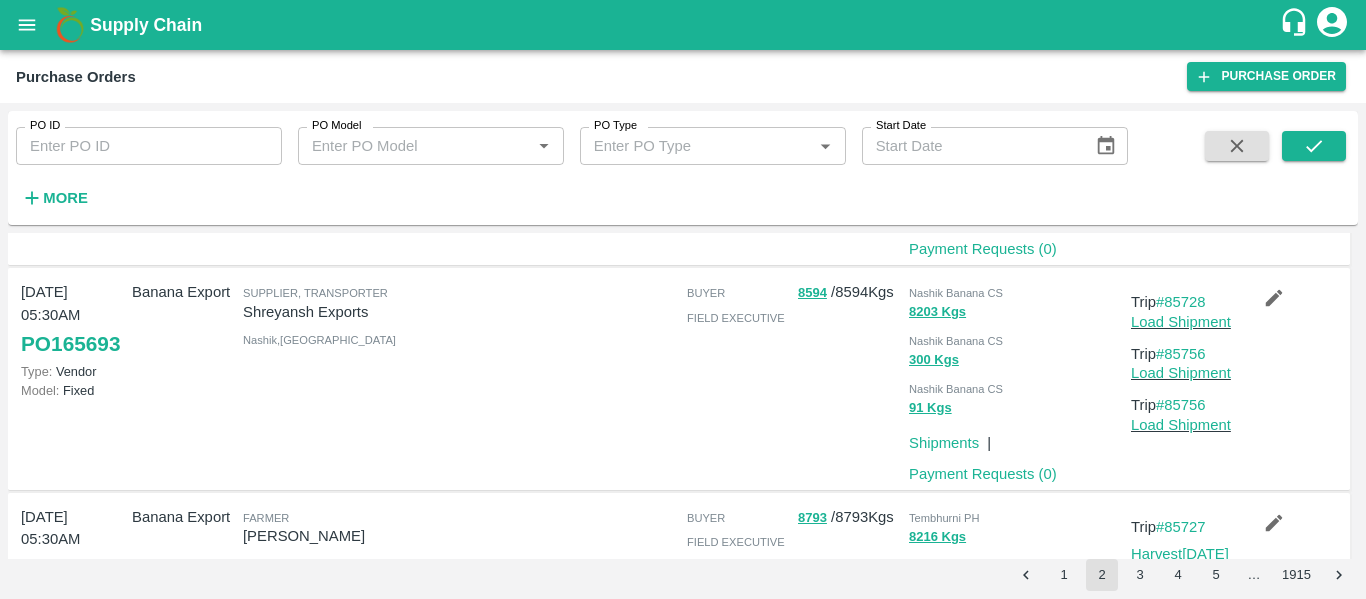 scroll, scrollTop: 228, scrollLeft: 0, axis: vertical 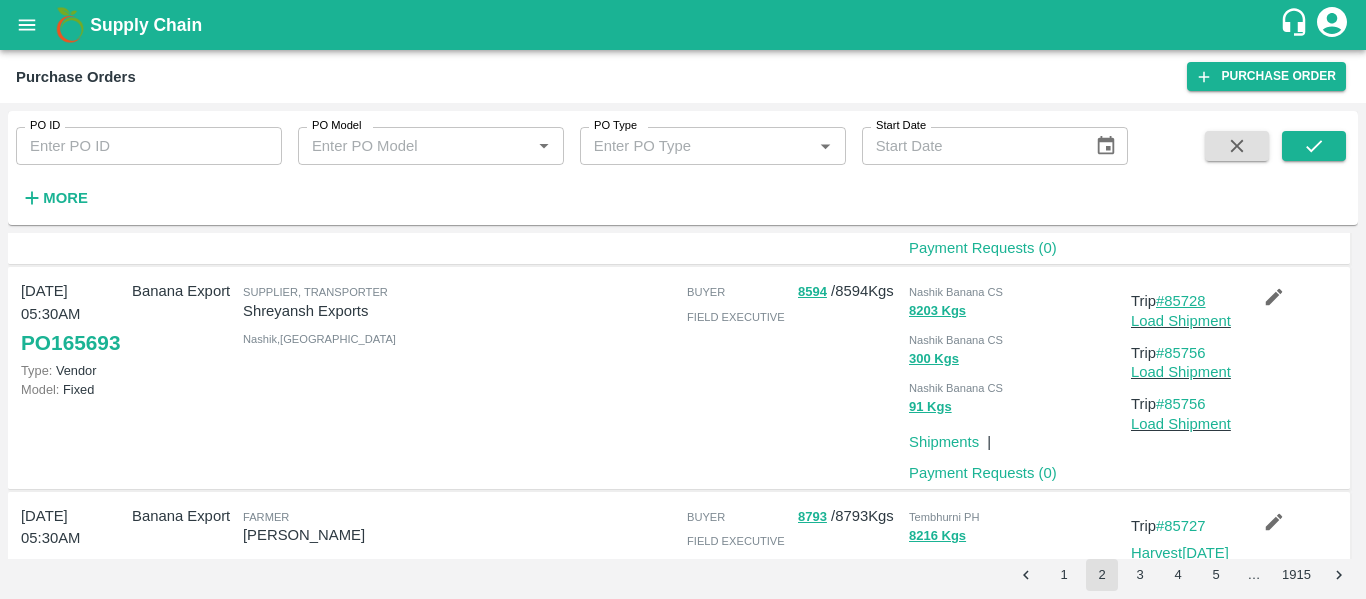 click on "#85728" at bounding box center (1181, 301) 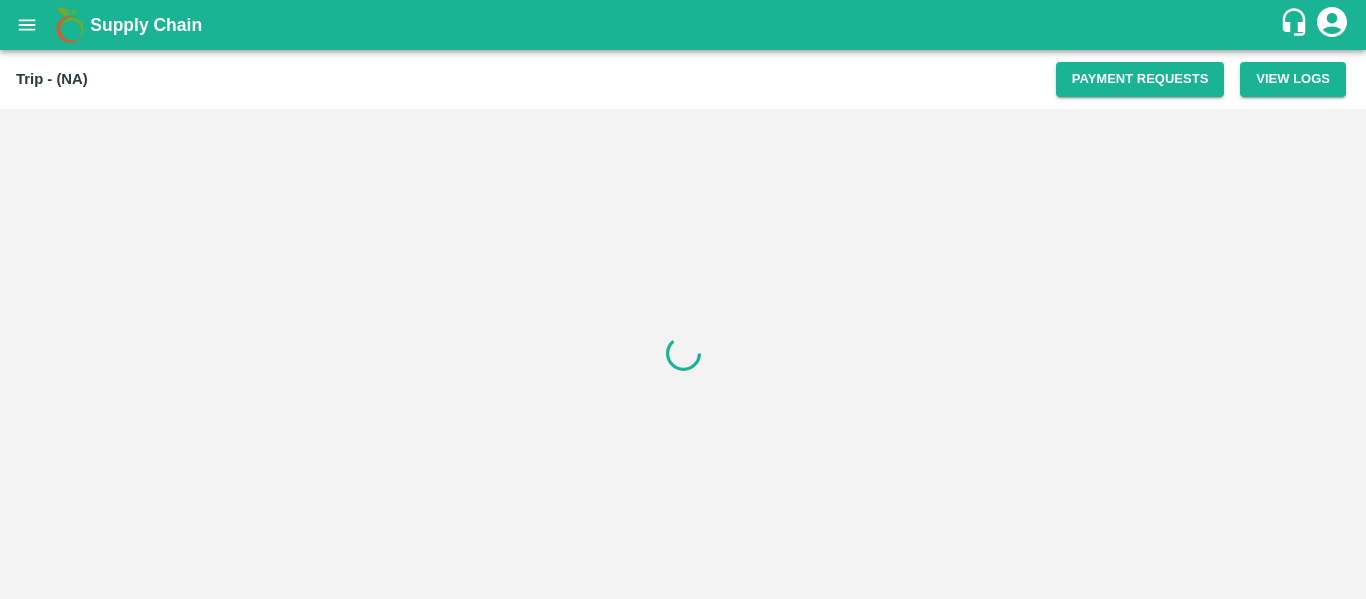 scroll, scrollTop: 0, scrollLeft: 0, axis: both 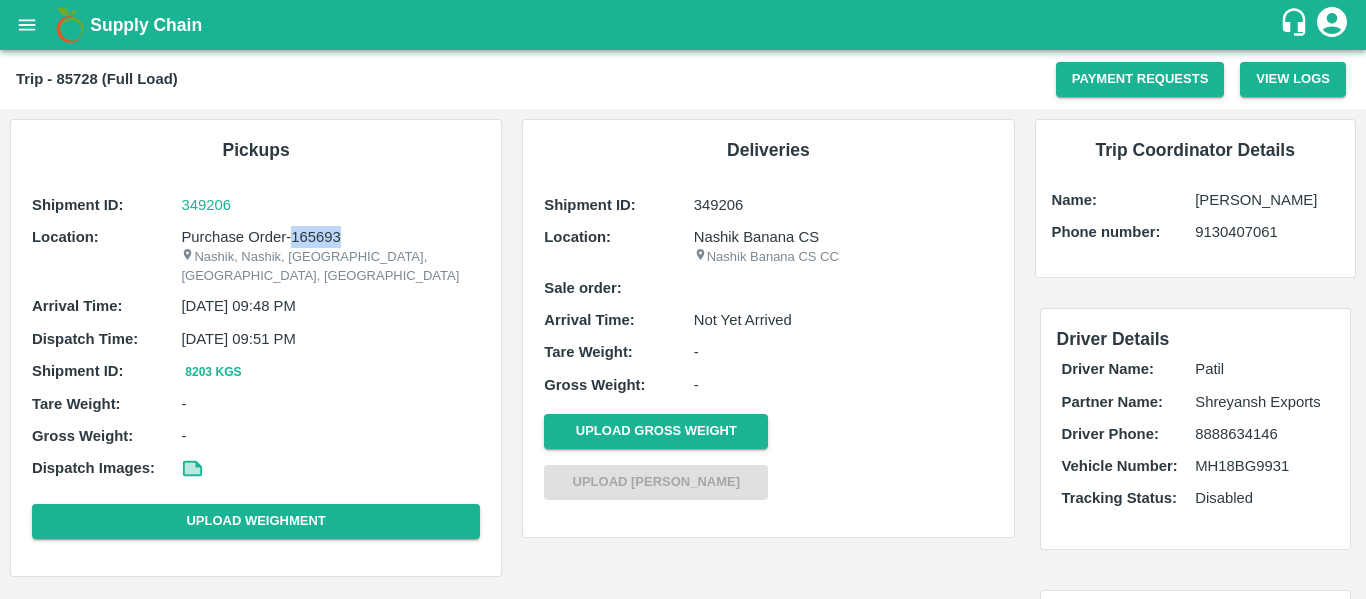 drag, startPoint x: 354, startPoint y: 239, endPoint x: 292, endPoint y: 240, distance: 62.008064 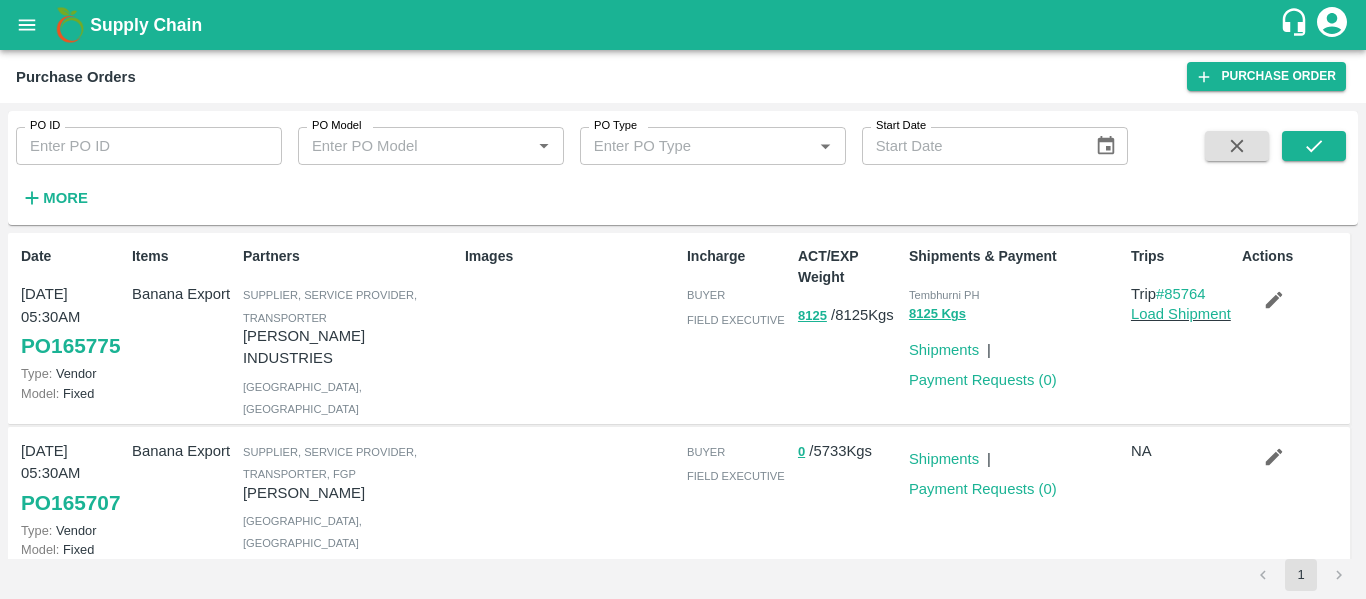 scroll, scrollTop: 0, scrollLeft: 0, axis: both 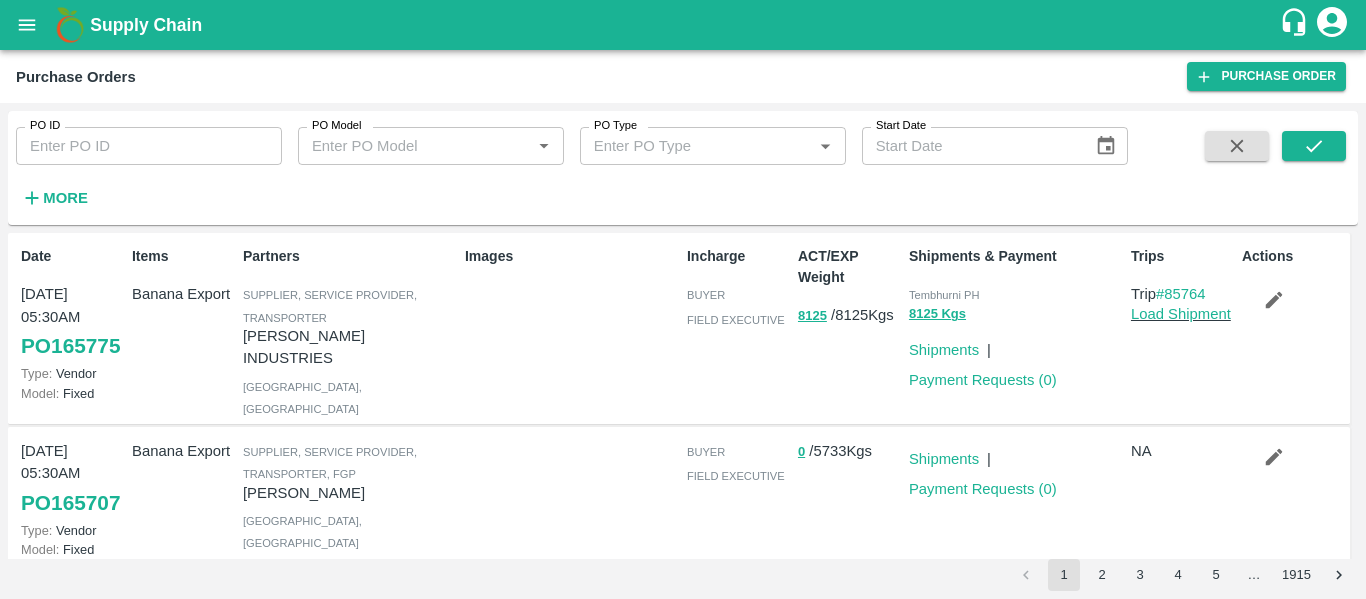 click on "2" at bounding box center [1102, 575] 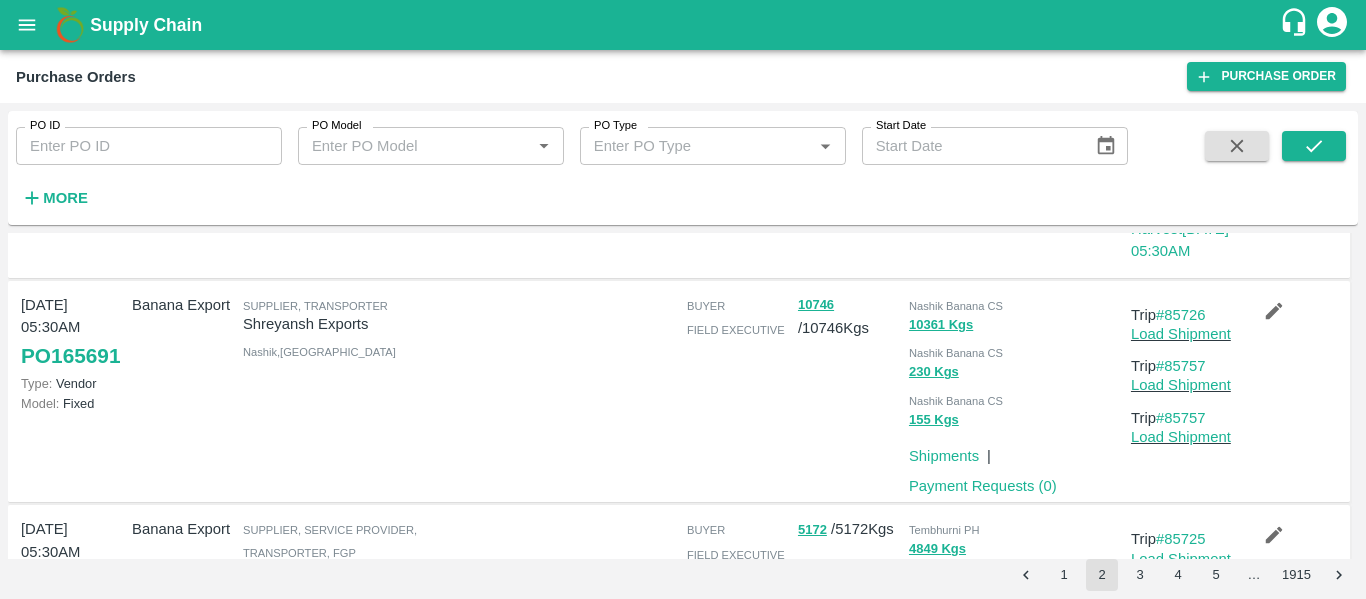 scroll, scrollTop: 717, scrollLeft: 0, axis: vertical 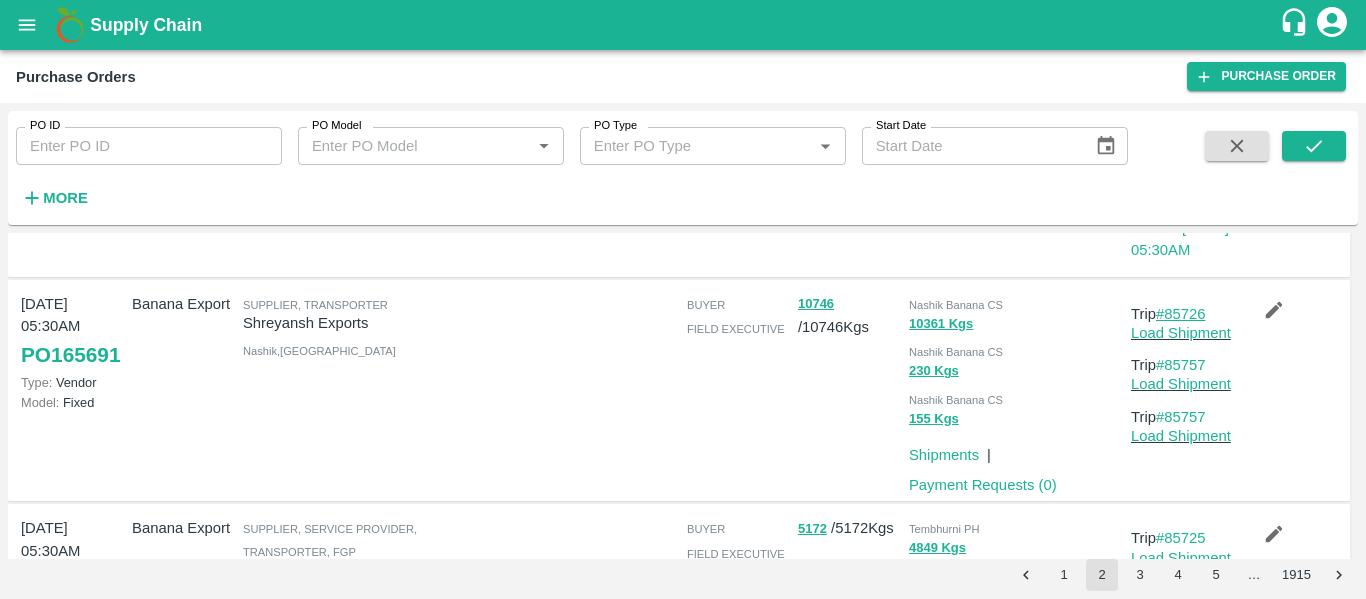 click on "#85726" at bounding box center [1181, 314] 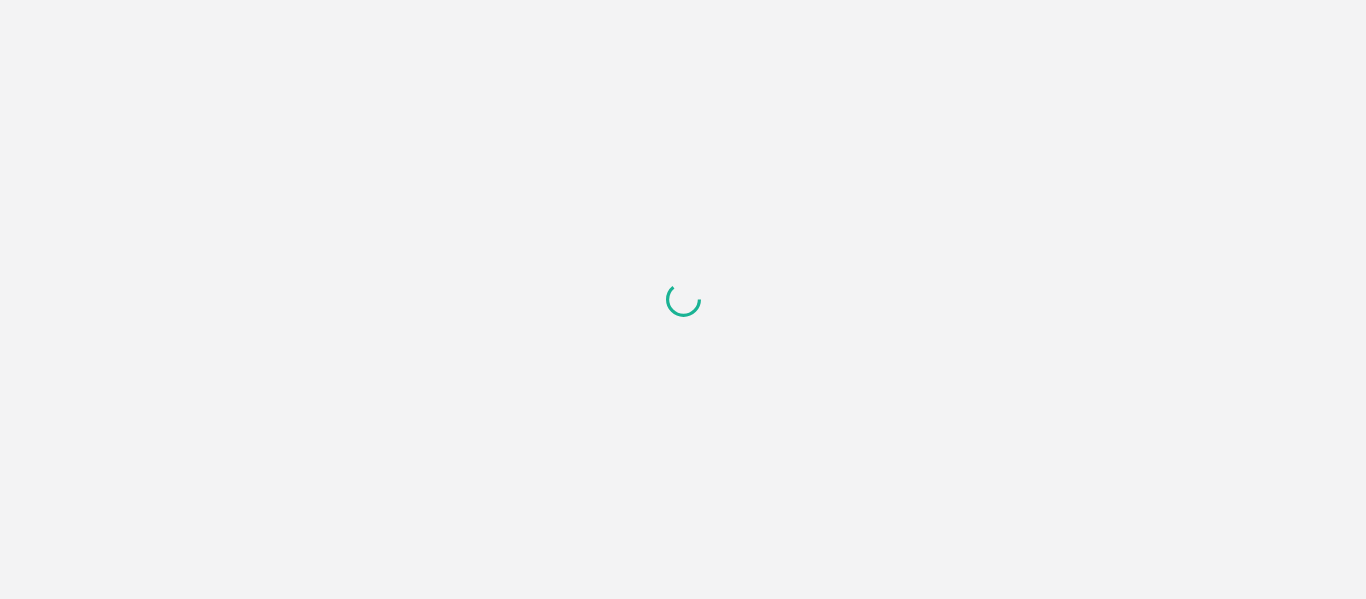 scroll, scrollTop: 0, scrollLeft: 0, axis: both 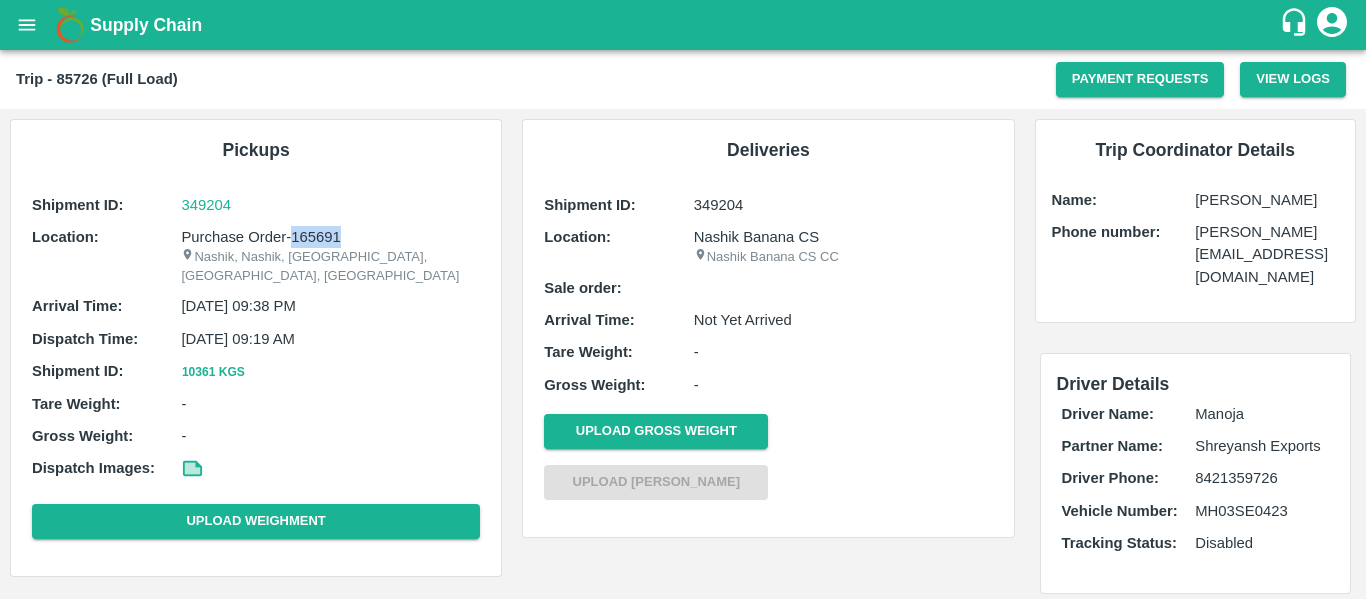 drag, startPoint x: 355, startPoint y: 235, endPoint x: 292, endPoint y: 236, distance: 63.007935 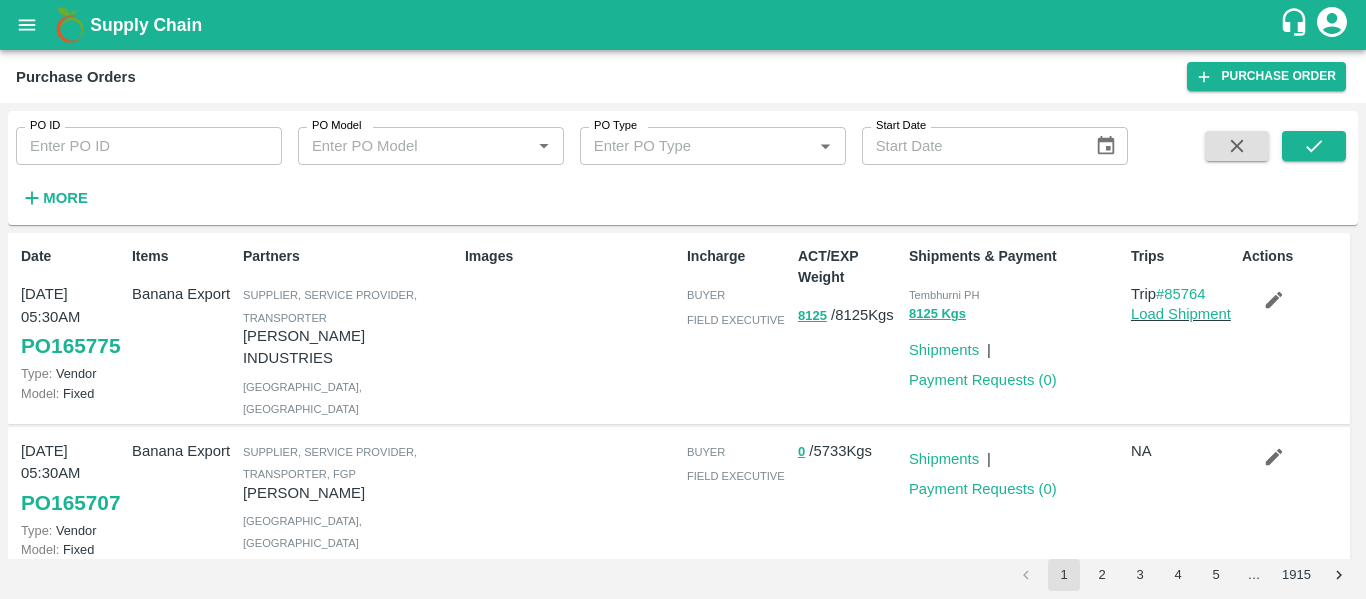 scroll, scrollTop: 0, scrollLeft: 0, axis: both 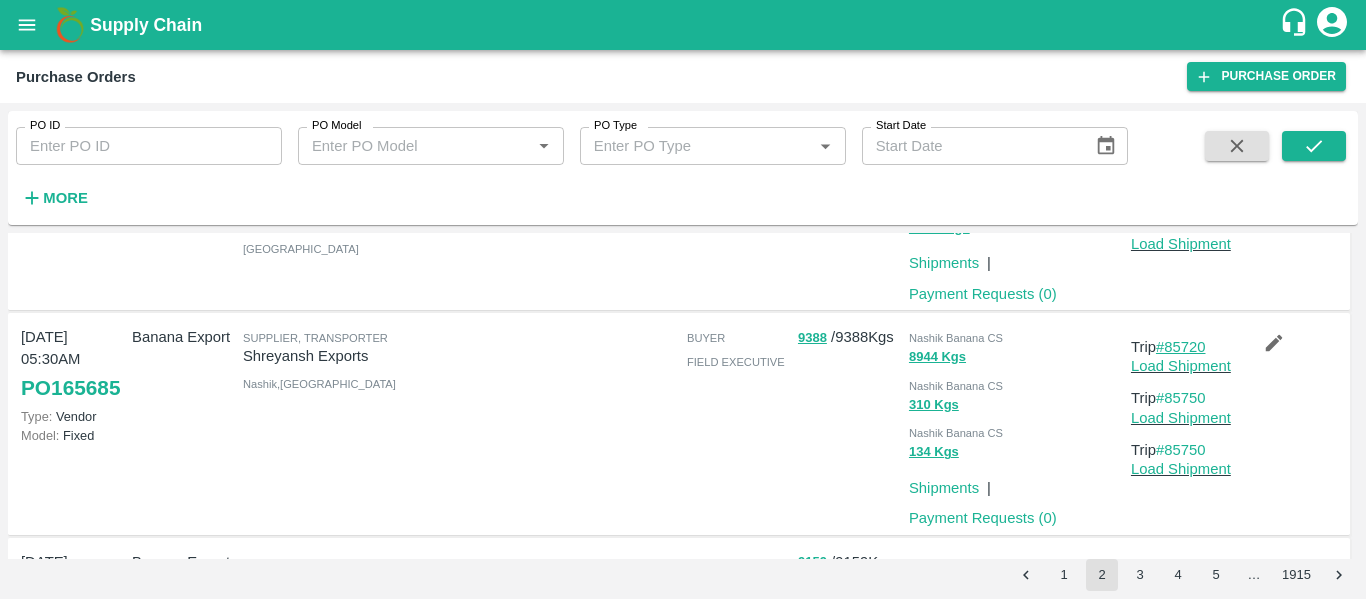 click on "#85720" at bounding box center [1181, 347] 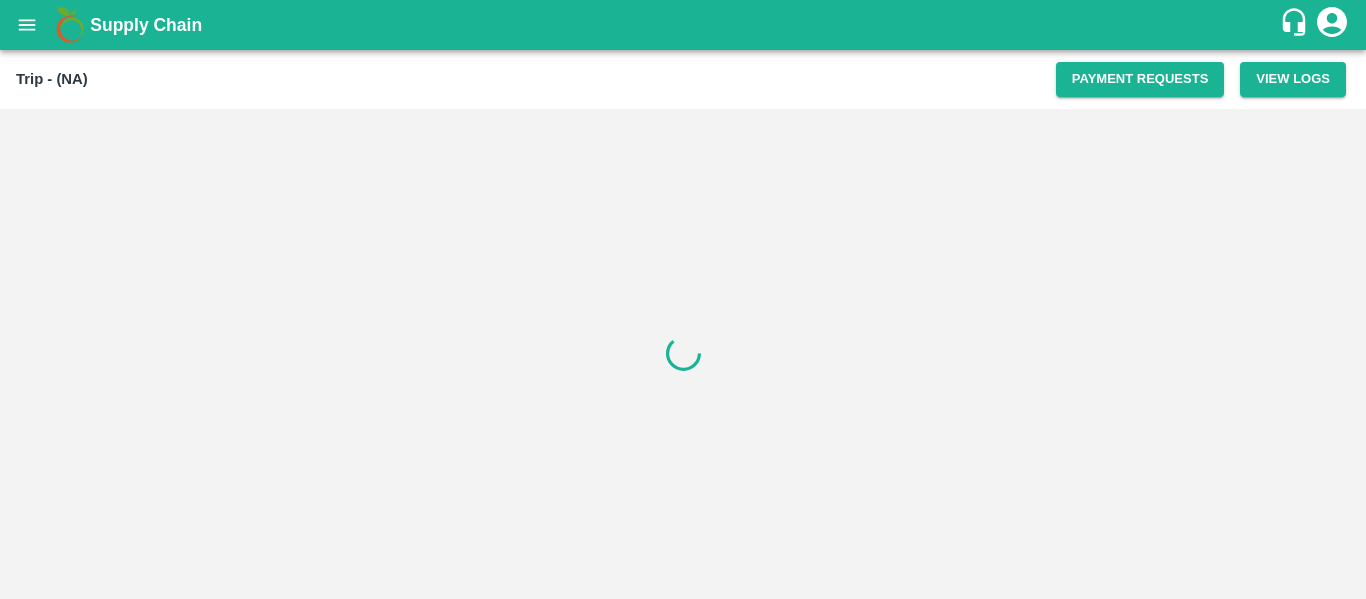 scroll, scrollTop: 0, scrollLeft: 0, axis: both 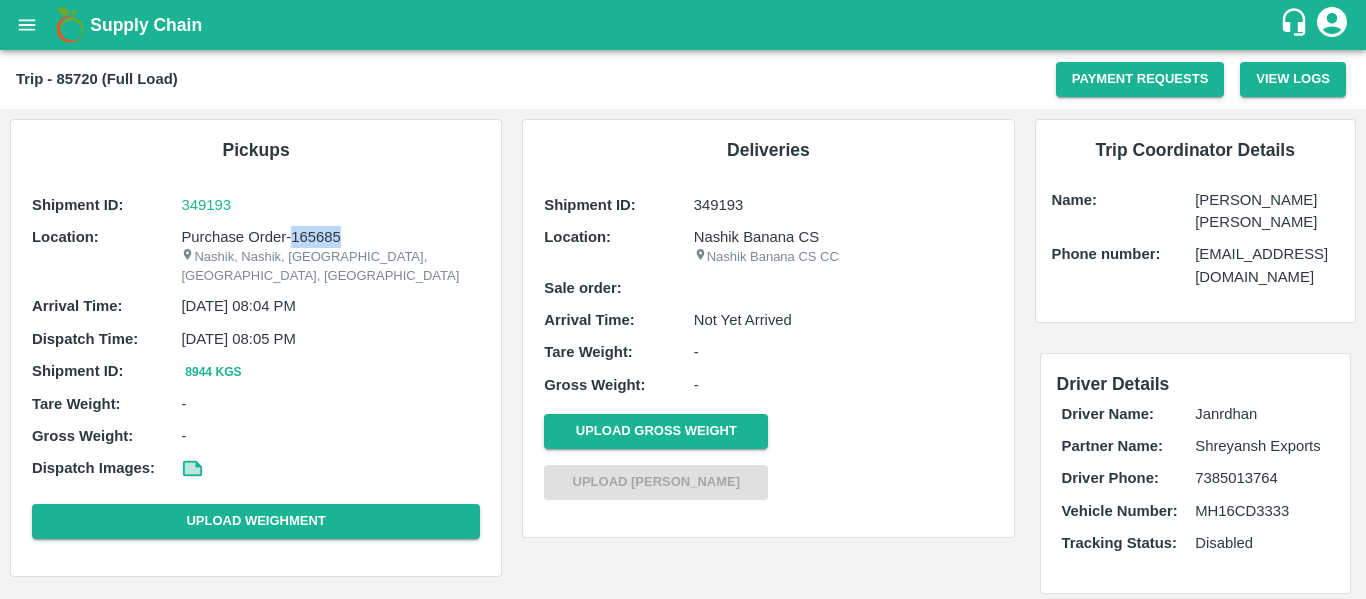 drag, startPoint x: 352, startPoint y: 231, endPoint x: 291, endPoint y: 237, distance: 61.294373 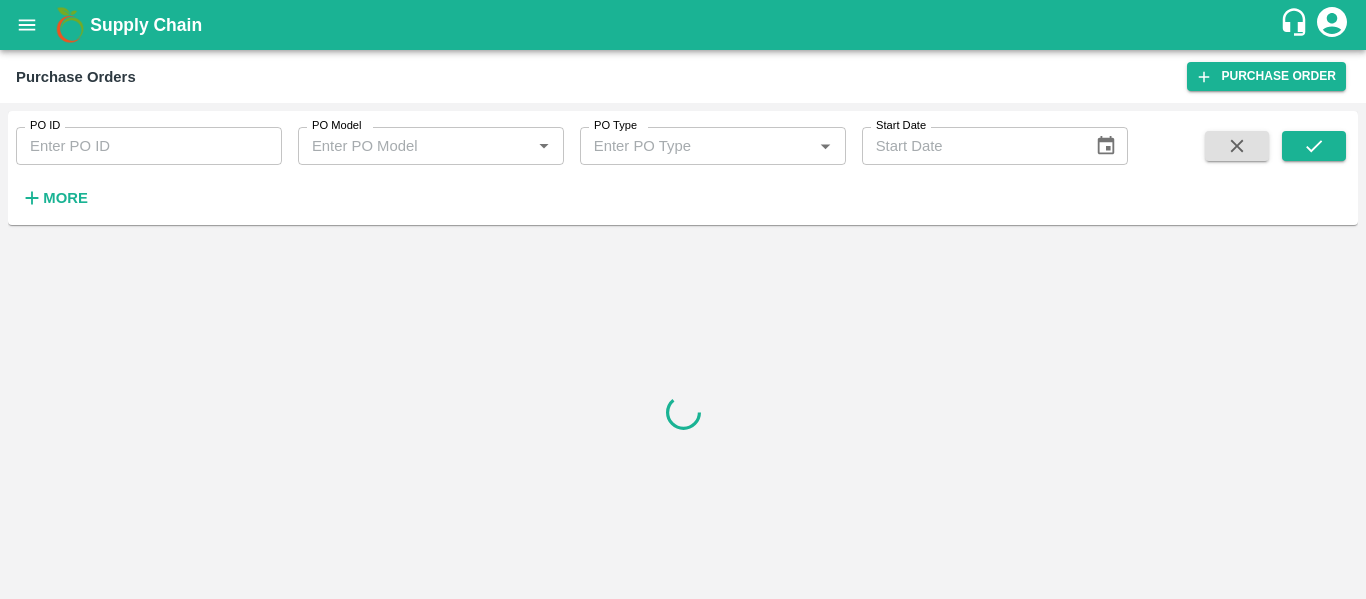 scroll, scrollTop: 0, scrollLeft: 0, axis: both 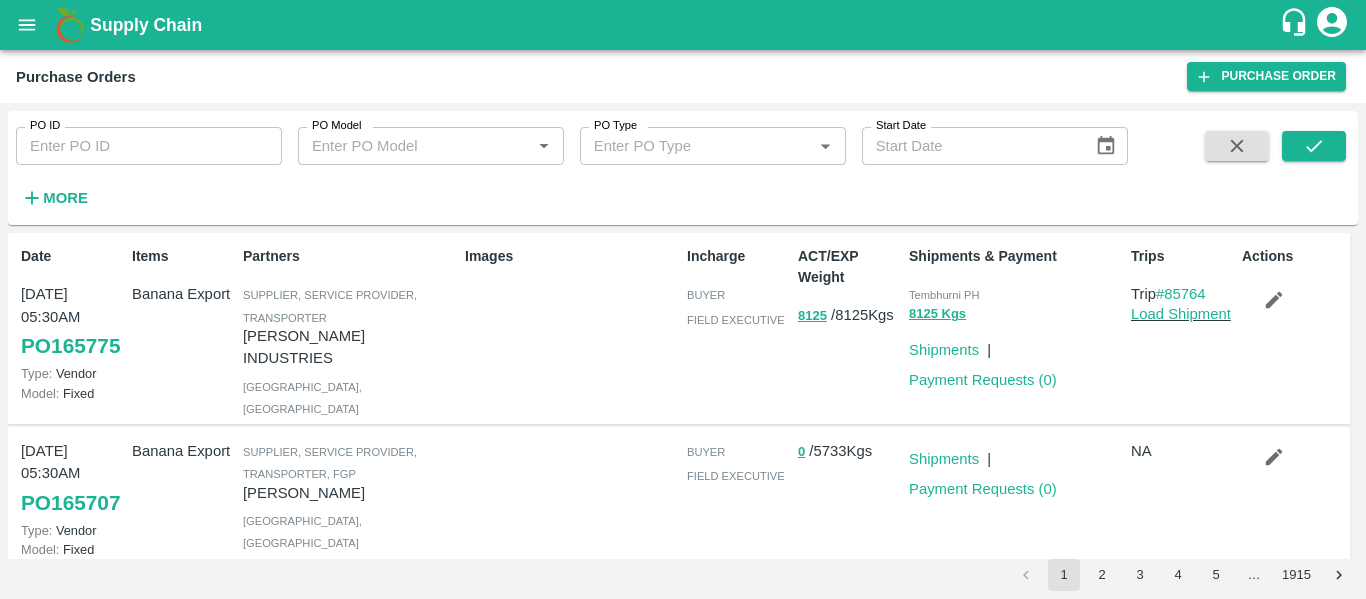 click on "2" at bounding box center (1102, 575) 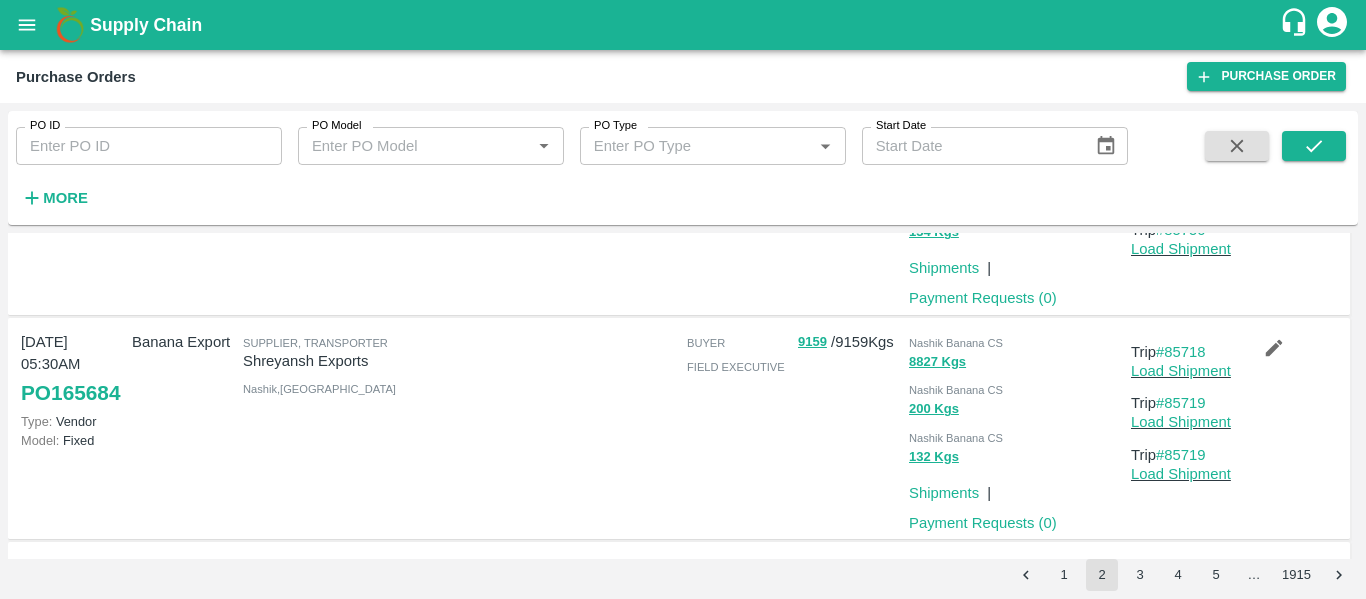 scroll, scrollTop: 1577, scrollLeft: 0, axis: vertical 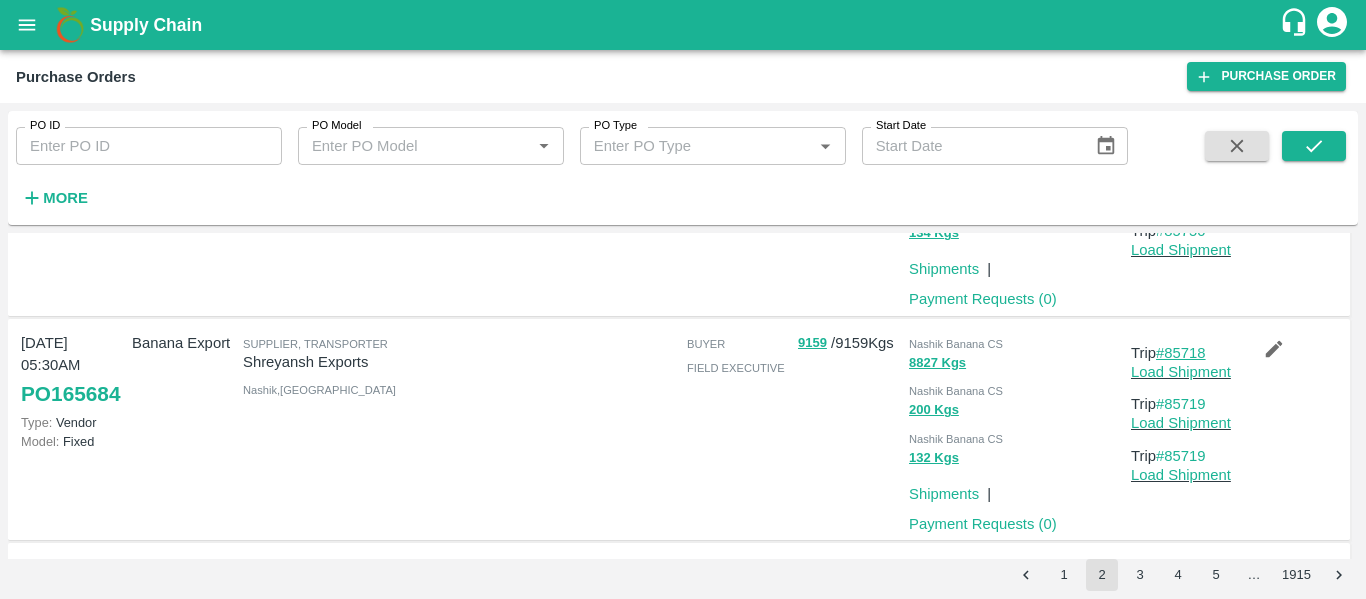 click on "#85718" at bounding box center (1181, 353) 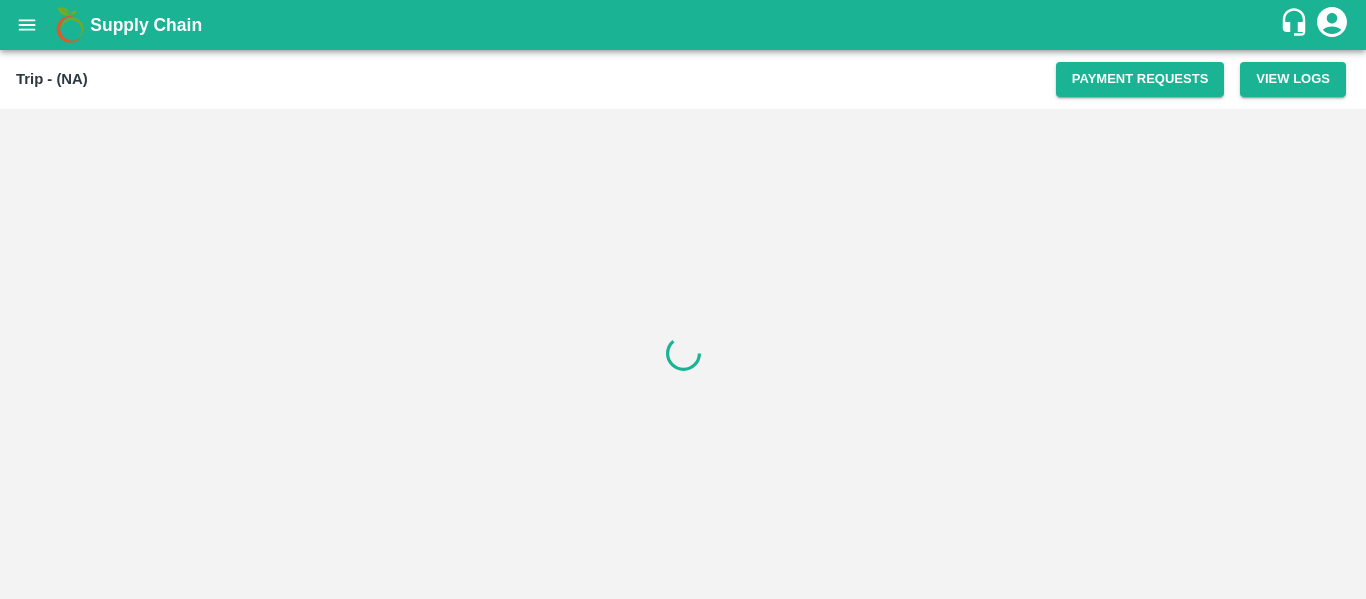 scroll, scrollTop: 0, scrollLeft: 0, axis: both 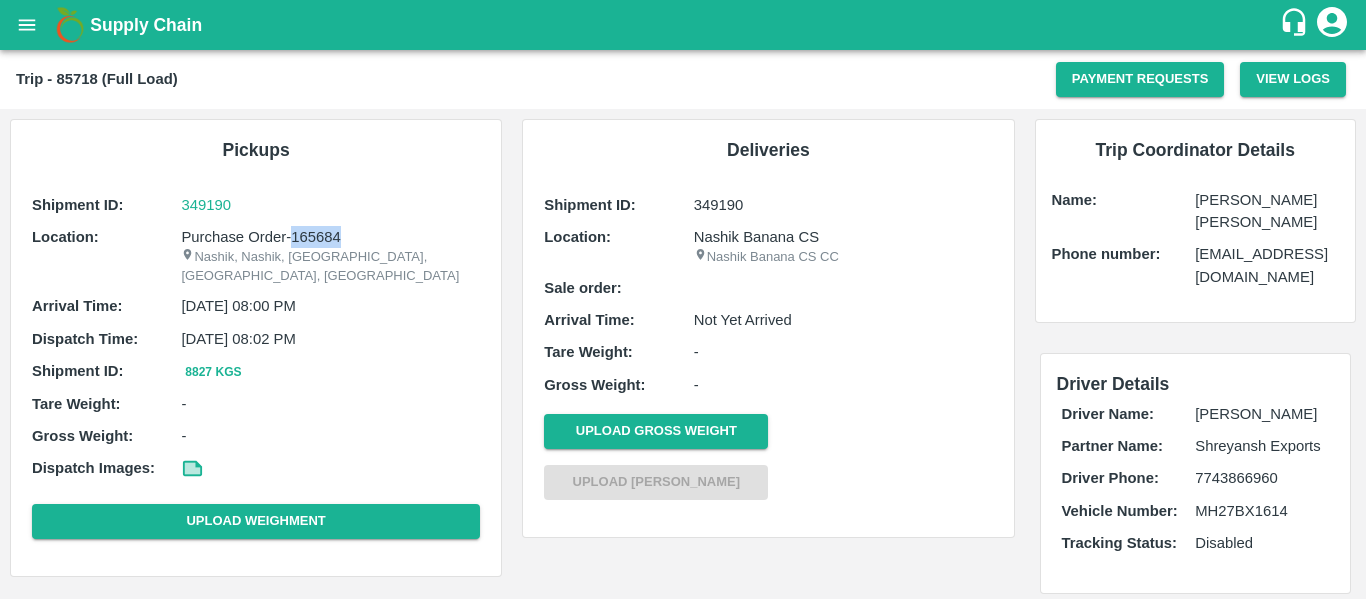 drag, startPoint x: 342, startPoint y: 234, endPoint x: 291, endPoint y: 236, distance: 51.0392 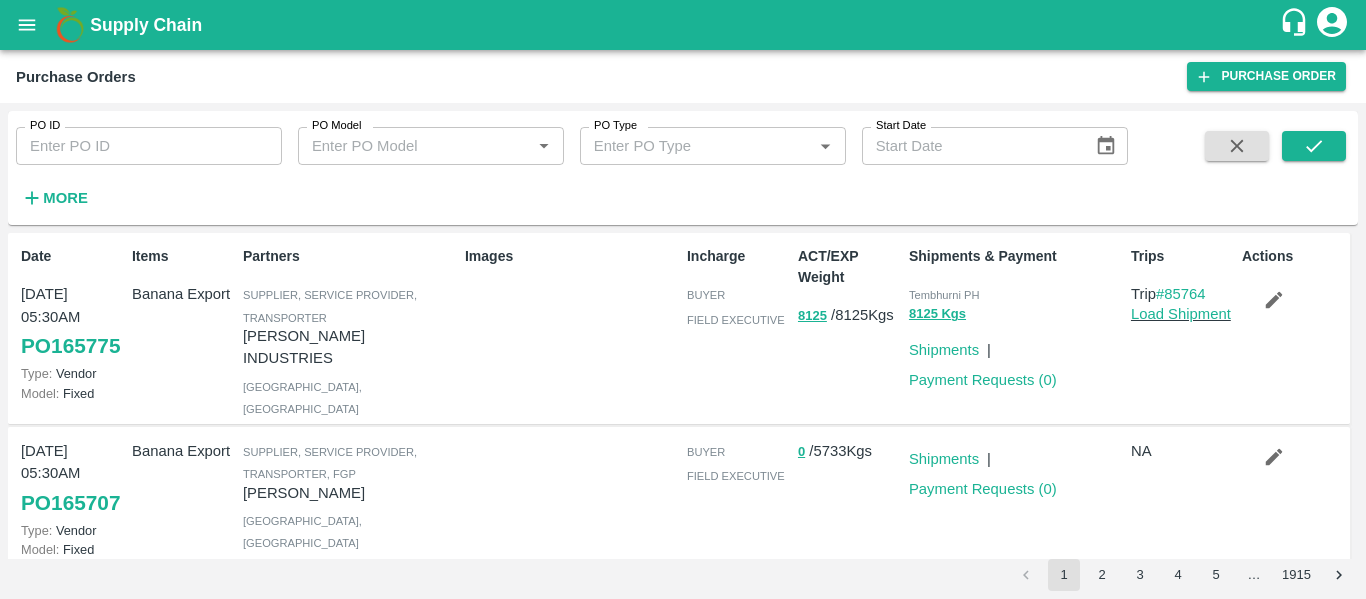 scroll, scrollTop: 0, scrollLeft: 0, axis: both 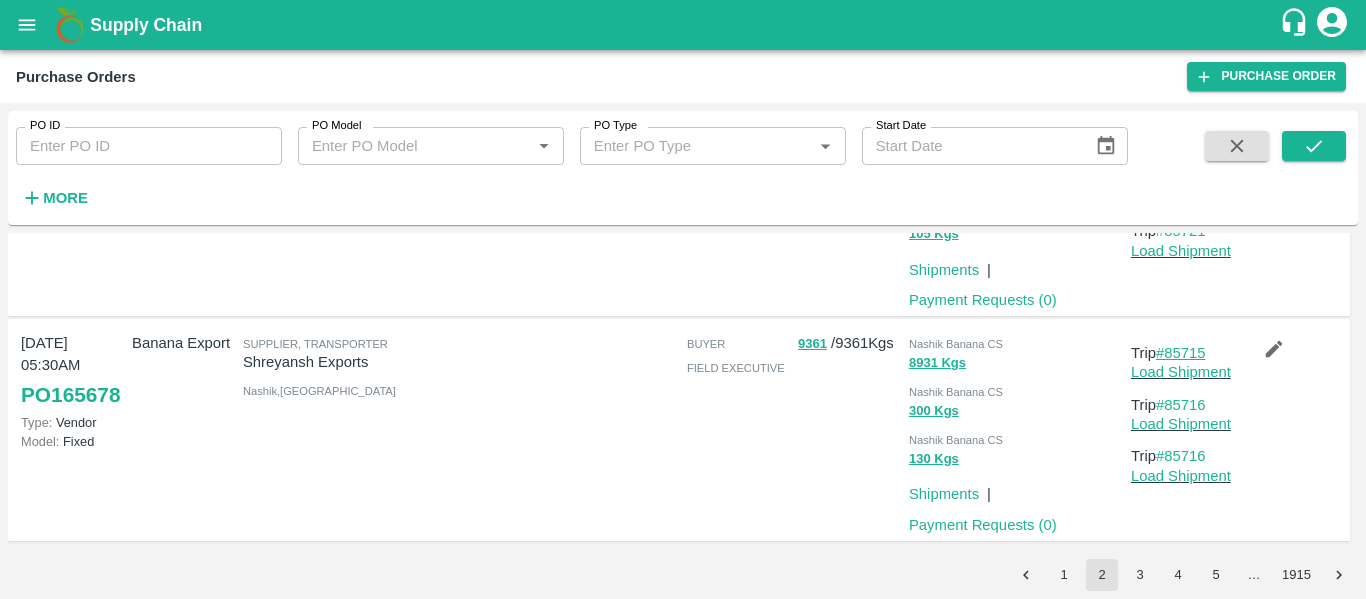 click on "#85715" at bounding box center (1181, 353) 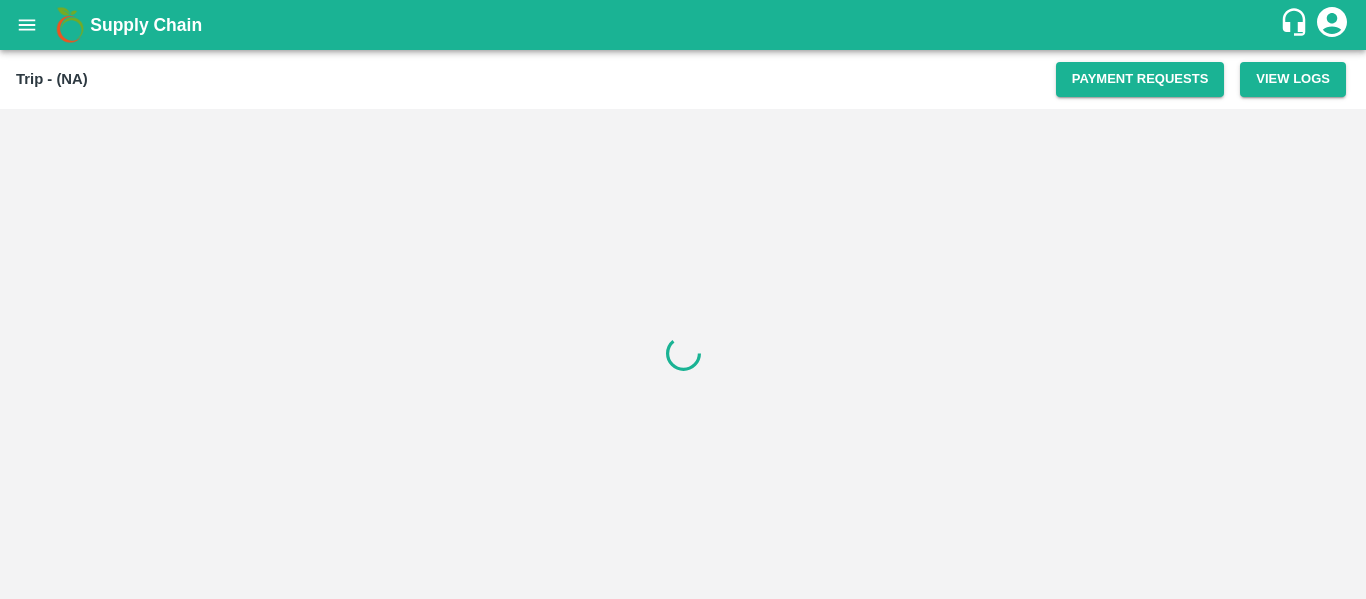 scroll, scrollTop: 0, scrollLeft: 0, axis: both 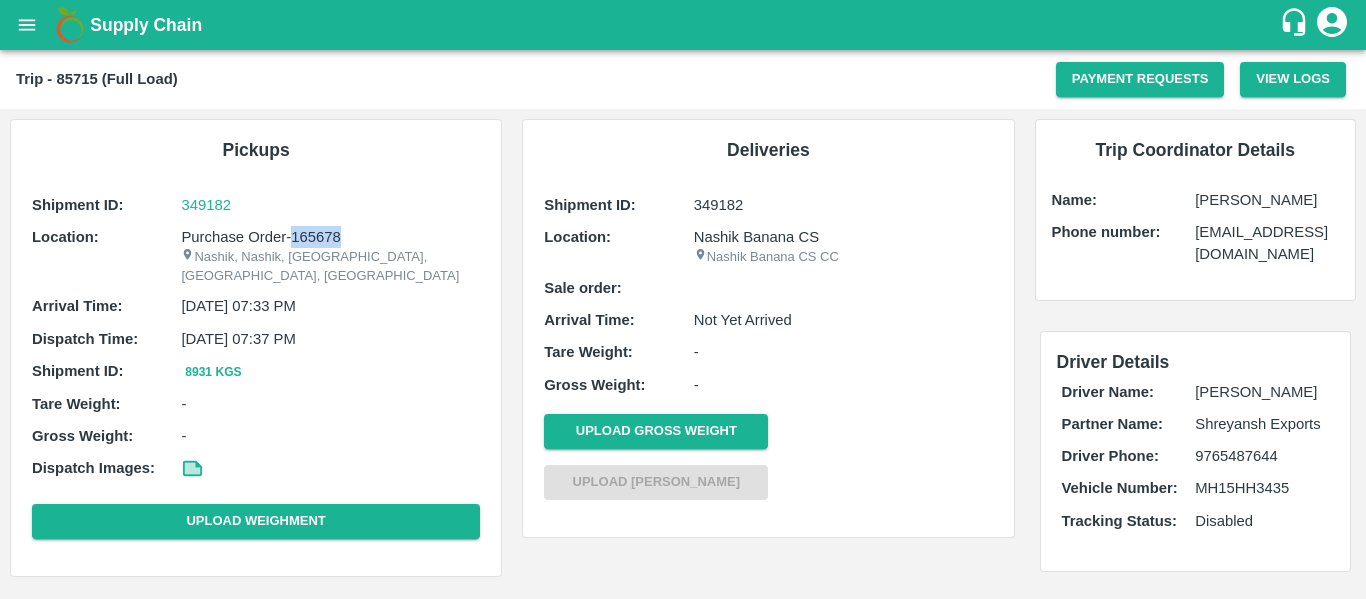drag, startPoint x: 348, startPoint y: 237, endPoint x: 293, endPoint y: 236, distance: 55.00909 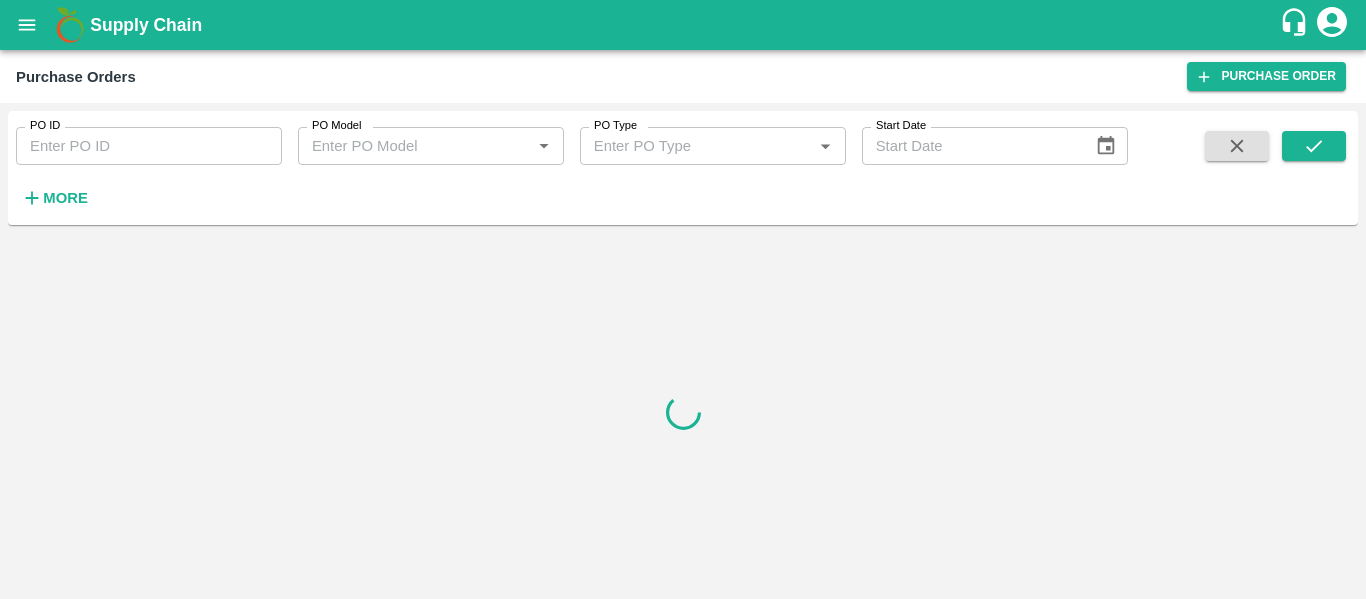 scroll, scrollTop: 0, scrollLeft: 0, axis: both 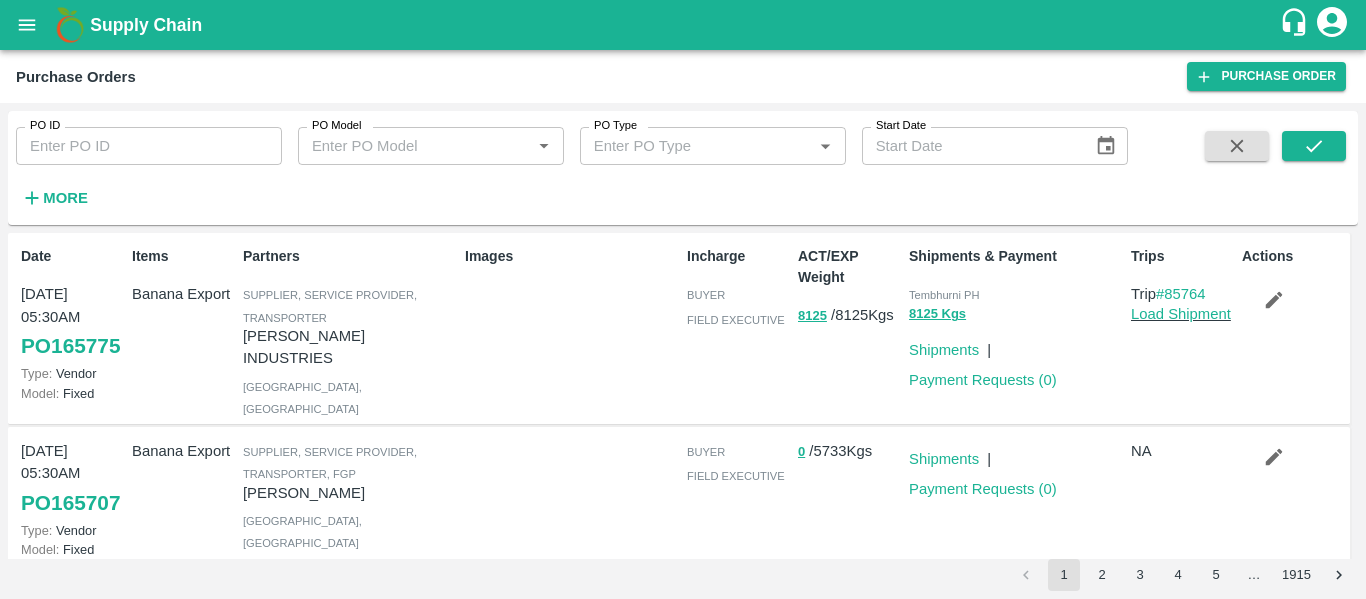 click on "3" at bounding box center (1140, 575) 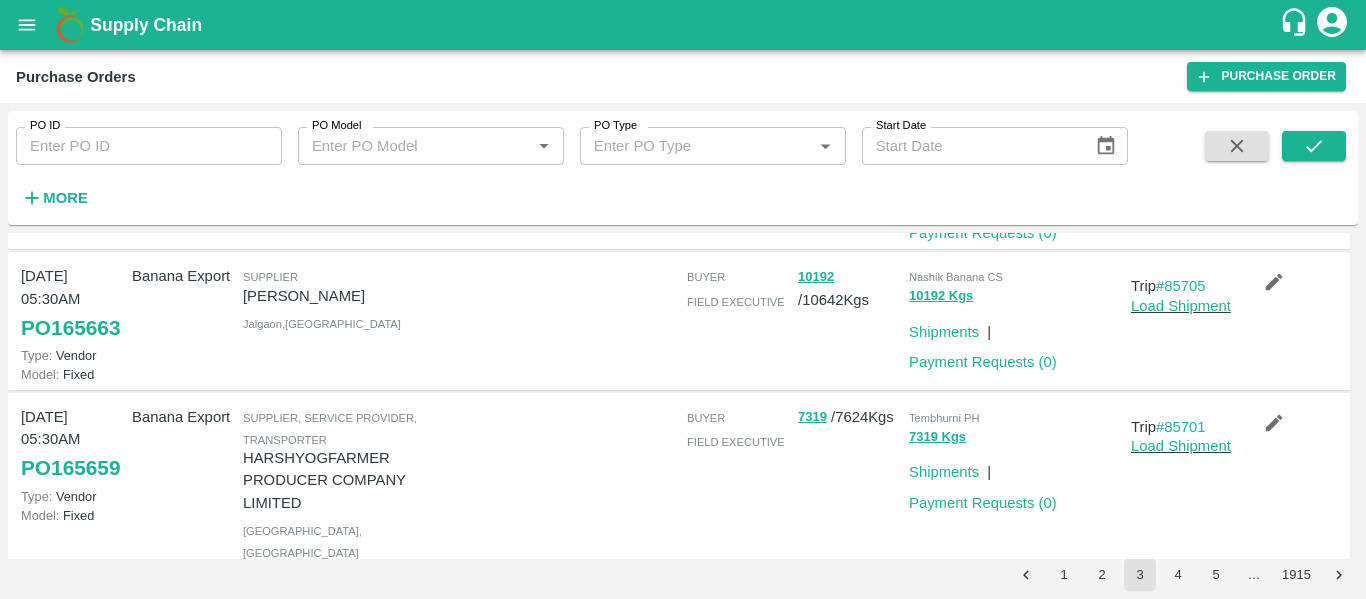 scroll, scrollTop: 250, scrollLeft: 0, axis: vertical 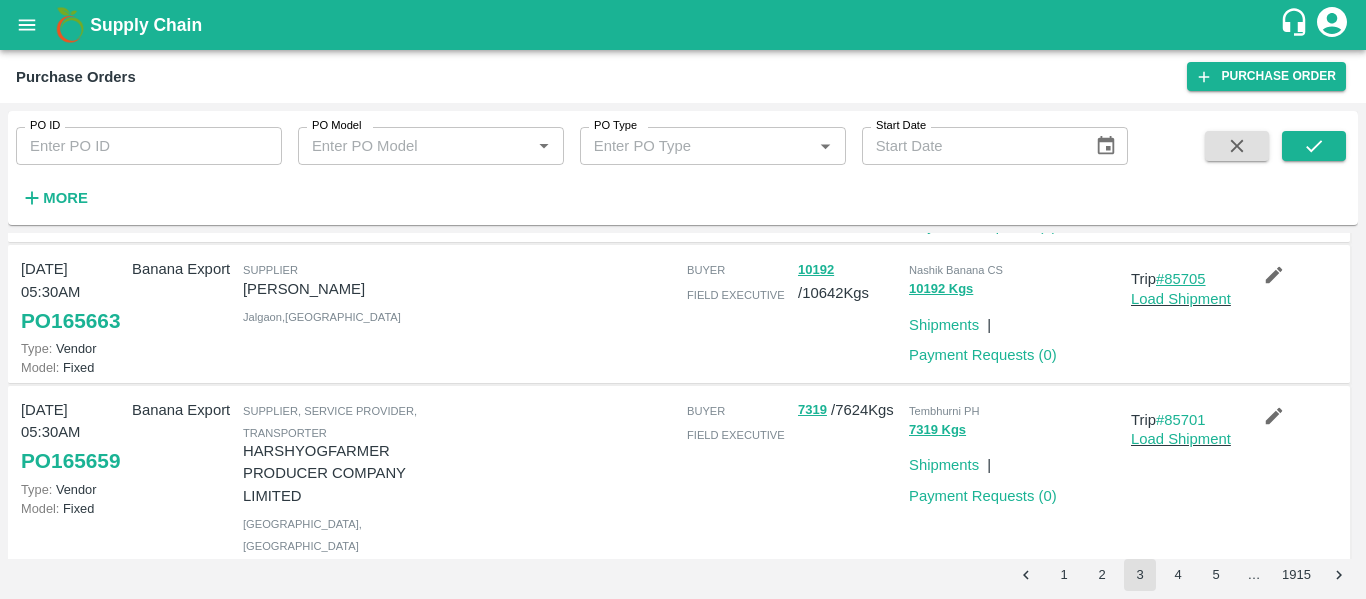 click on "#85705" at bounding box center [1181, 279] 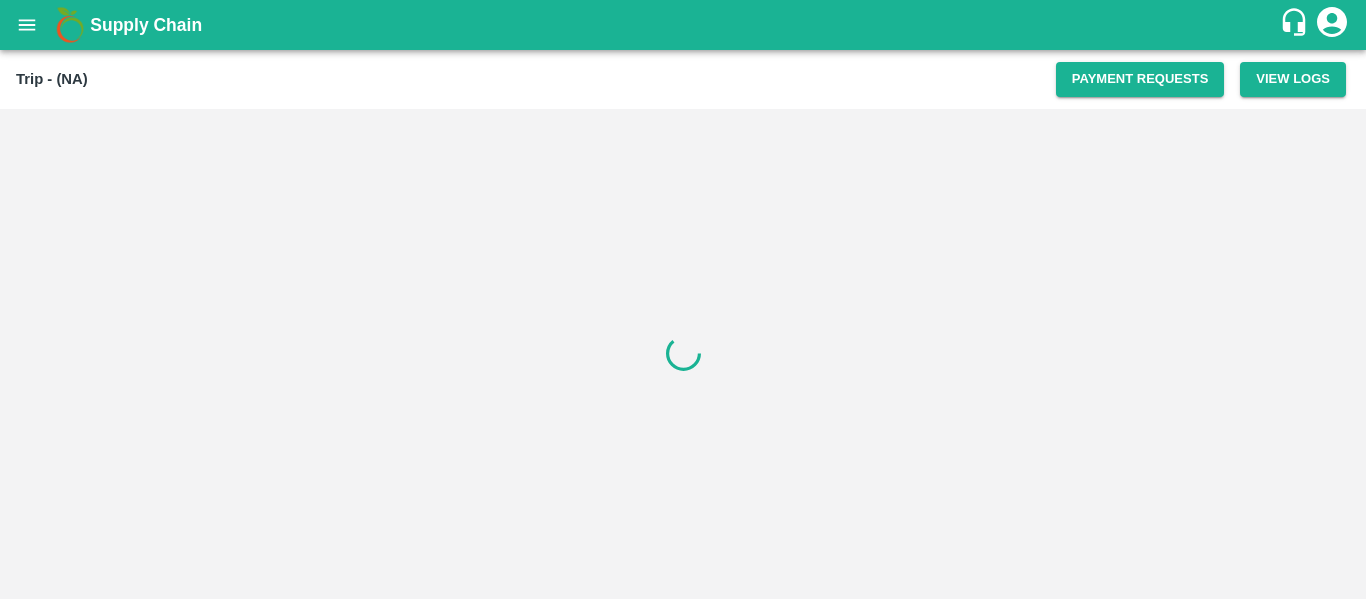 scroll, scrollTop: 0, scrollLeft: 0, axis: both 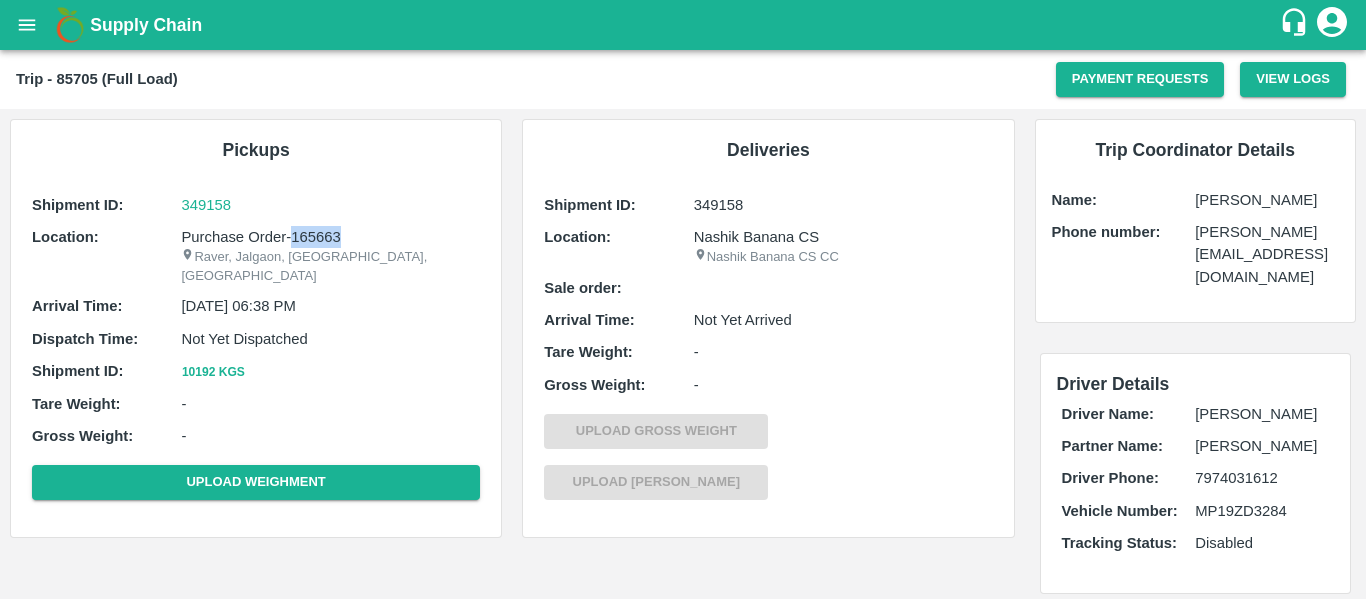 drag, startPoint x: 356, startPoint y: 239, endPoint x: 294, endPoint y: 237, distance: 62.03225 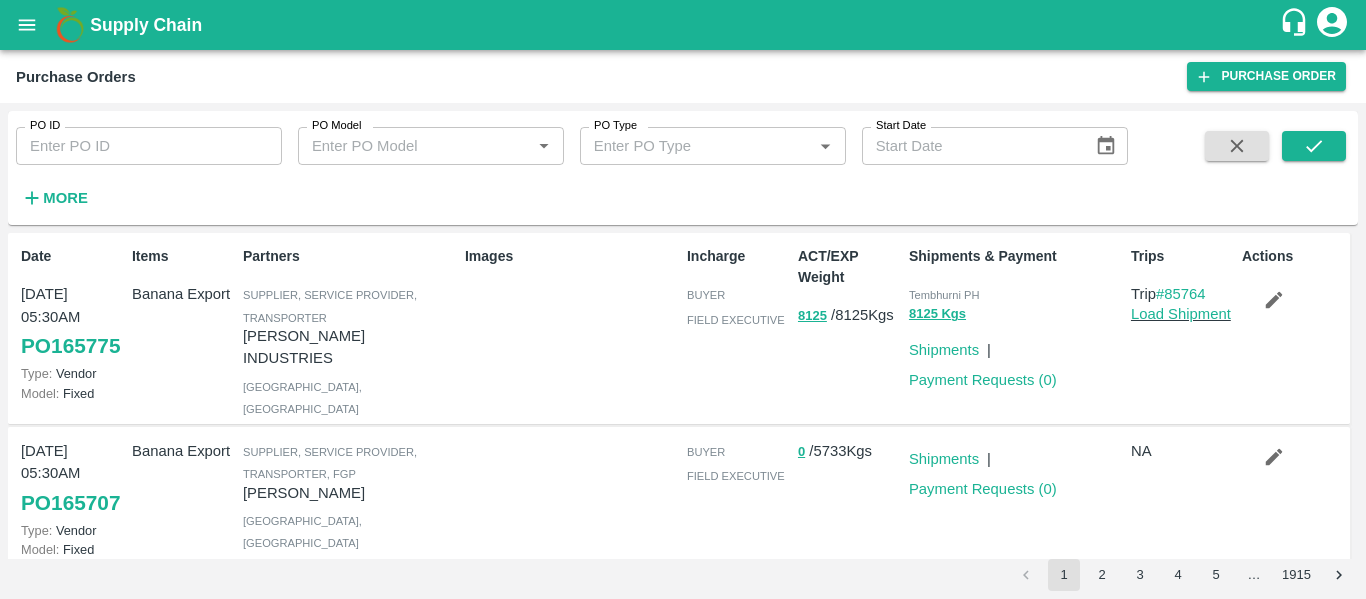scroll, scrollTop: 0, scrollLeft: 0, axis: both 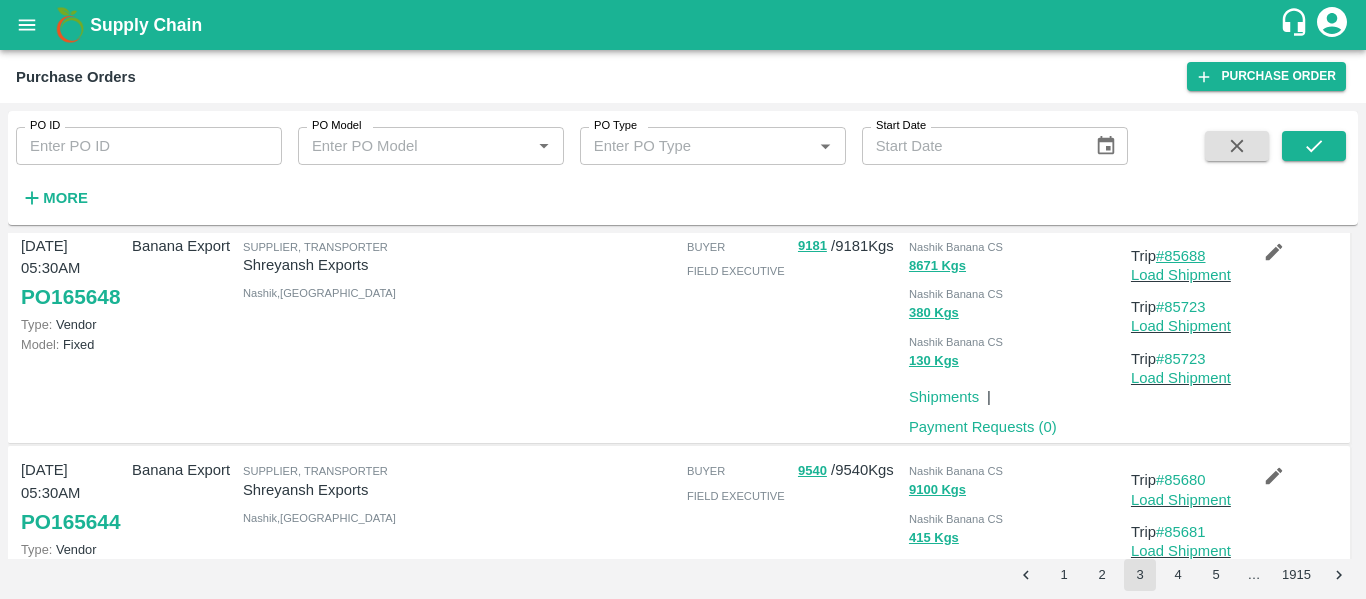click on "#85688" at bounding box center (1181, 256) 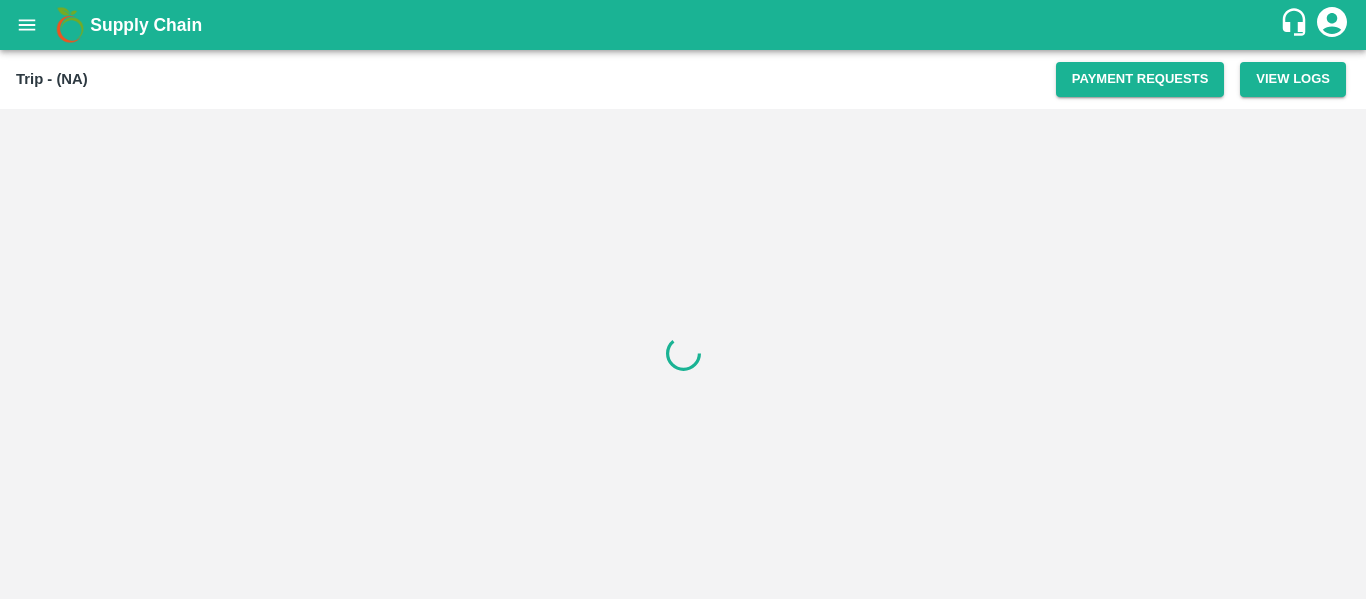 scroll, scrollTop: 0, scrollLeft: 0, axis: both 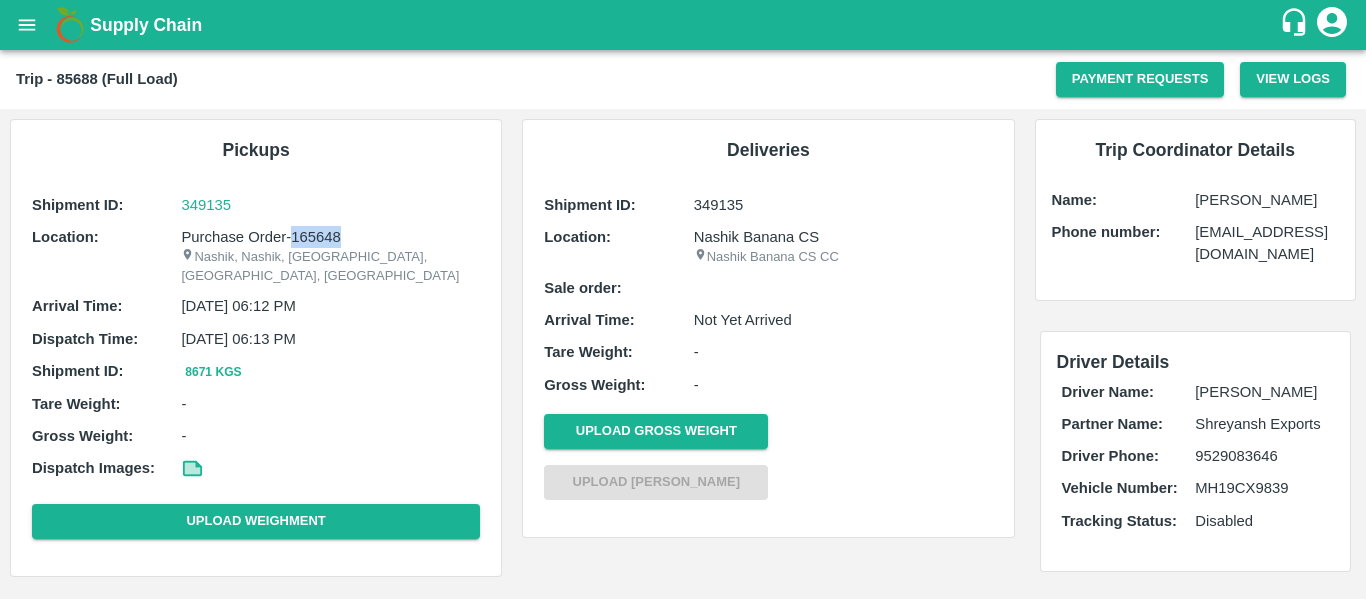 drag, startPoint x: 355, startPoint y: 236, endPoint x: 294, endPoint y: 236, distance: 61 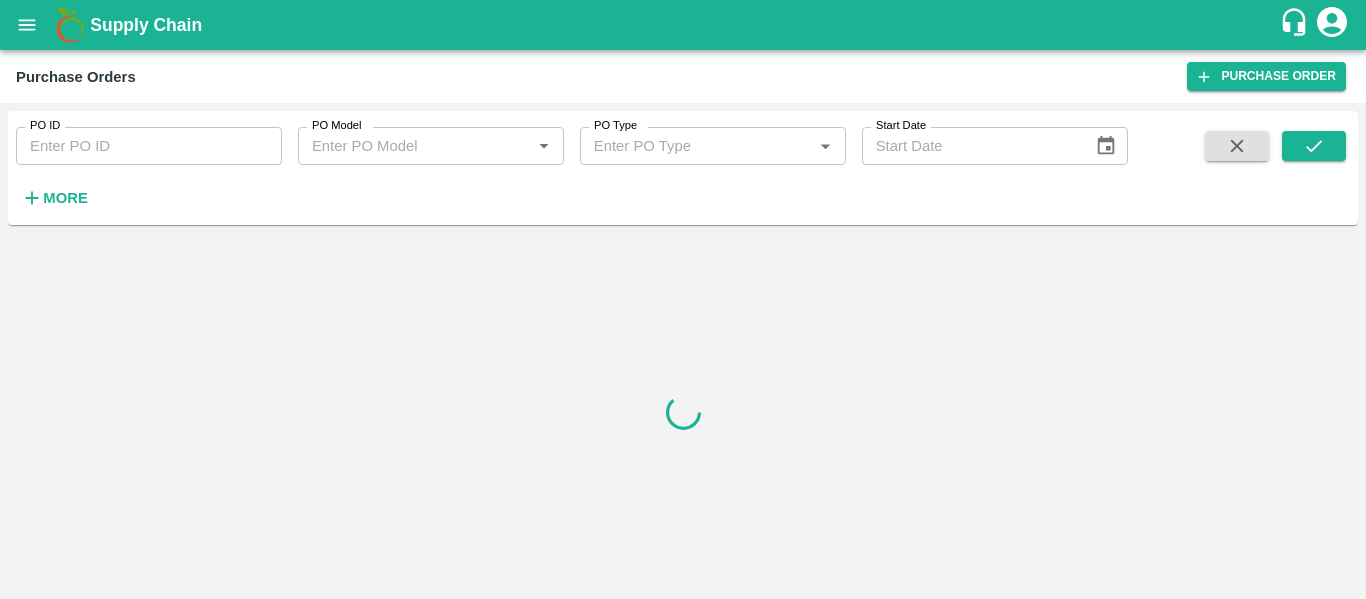 scroll, scrollTop: 0, scrollLeft: 0, axis: both 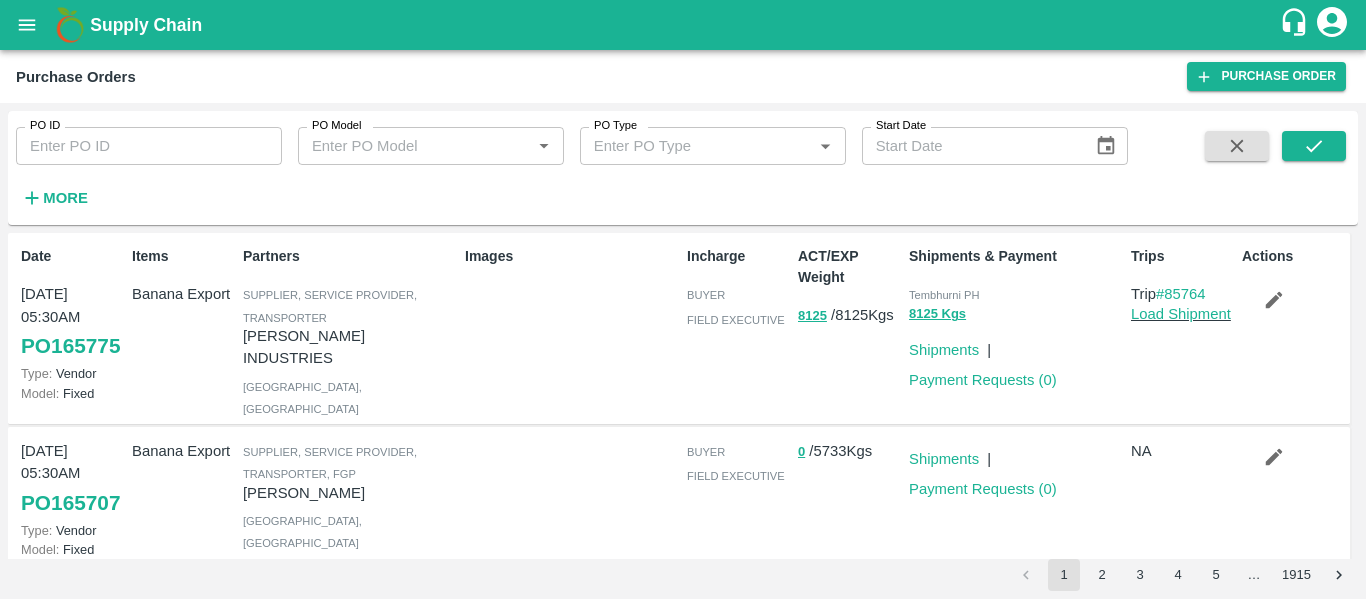 click on "3" at bounding box center (1140, 575) 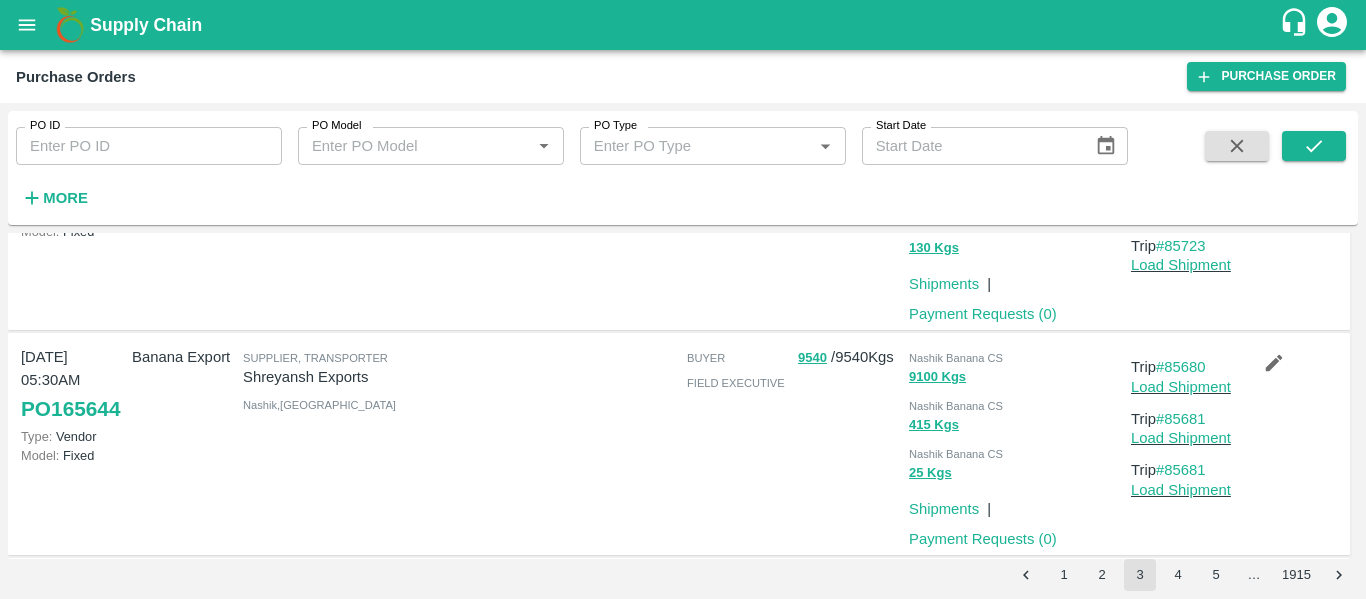 scroll, scrollTop: 792, scrollLeft: 0, axis: vertical 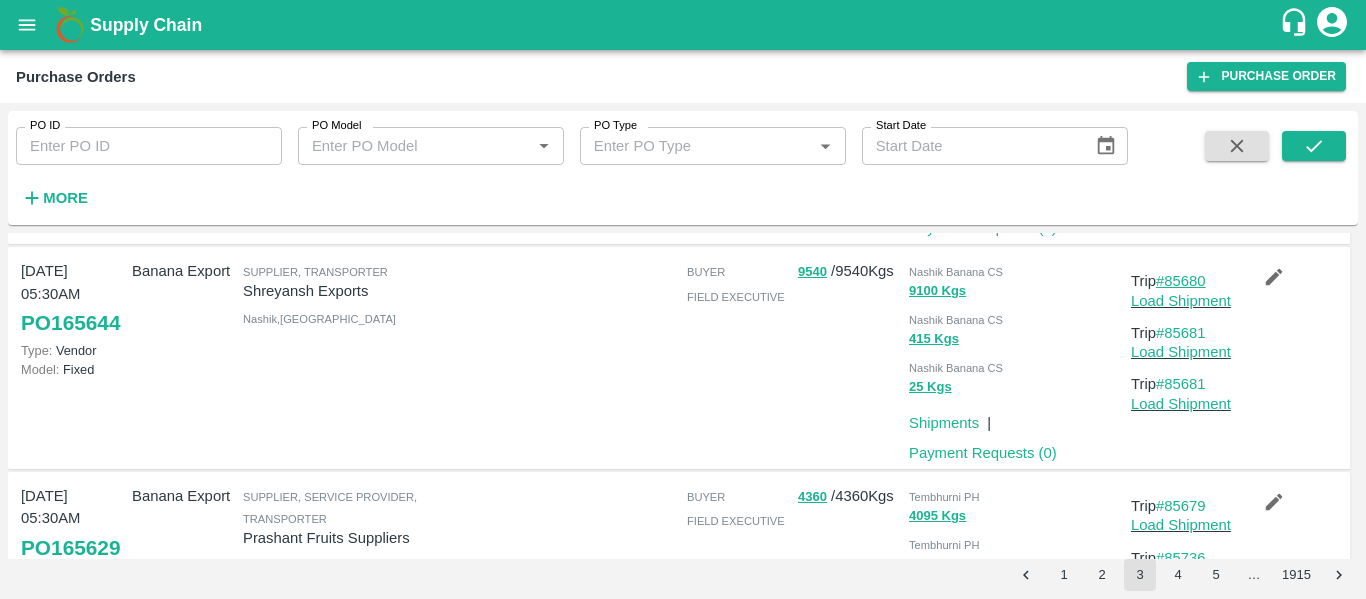 click on "#85680" at bounding box center (1181, 281) 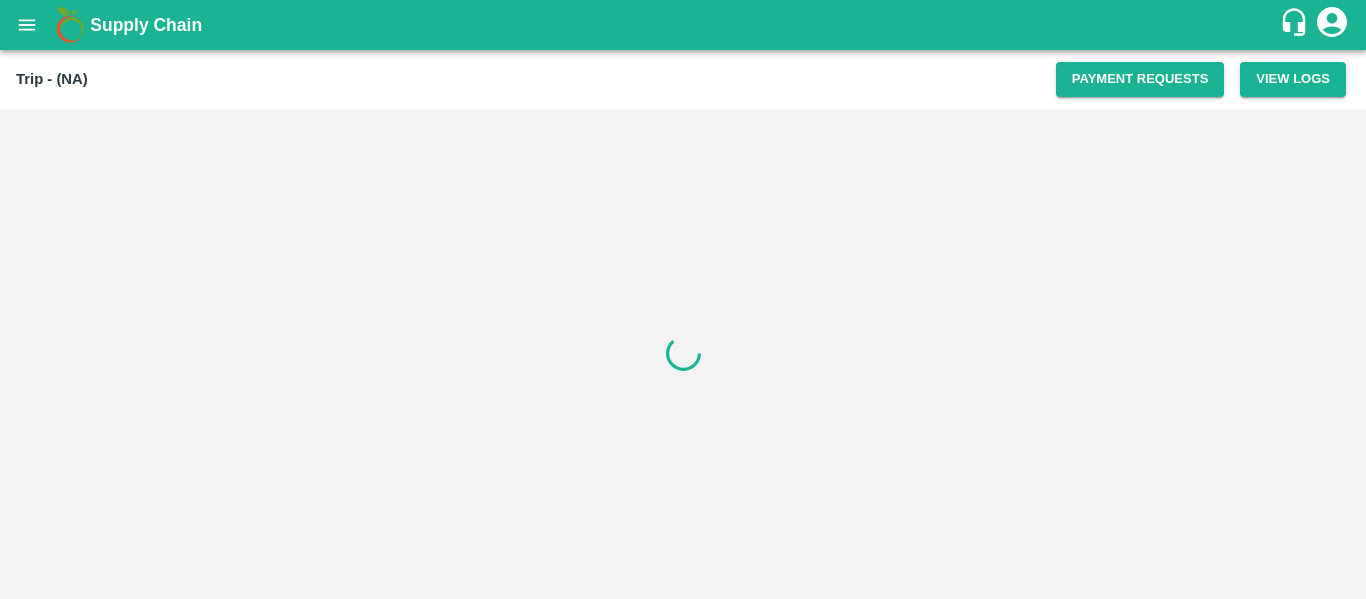scroll, scrollTop: 0, scrollLeft: 0, axis: both 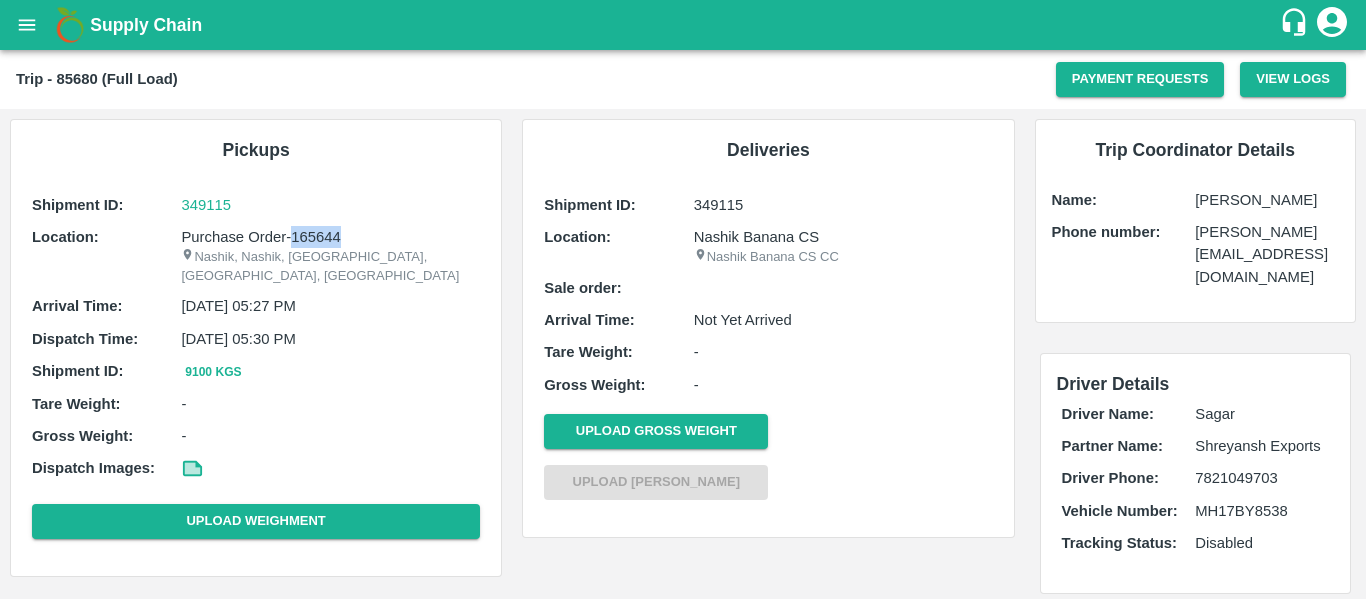 drag, startPoint x: 345, startPoint y: 235, endPoint x: 290, endPoint y: 229, distance: 55.326305 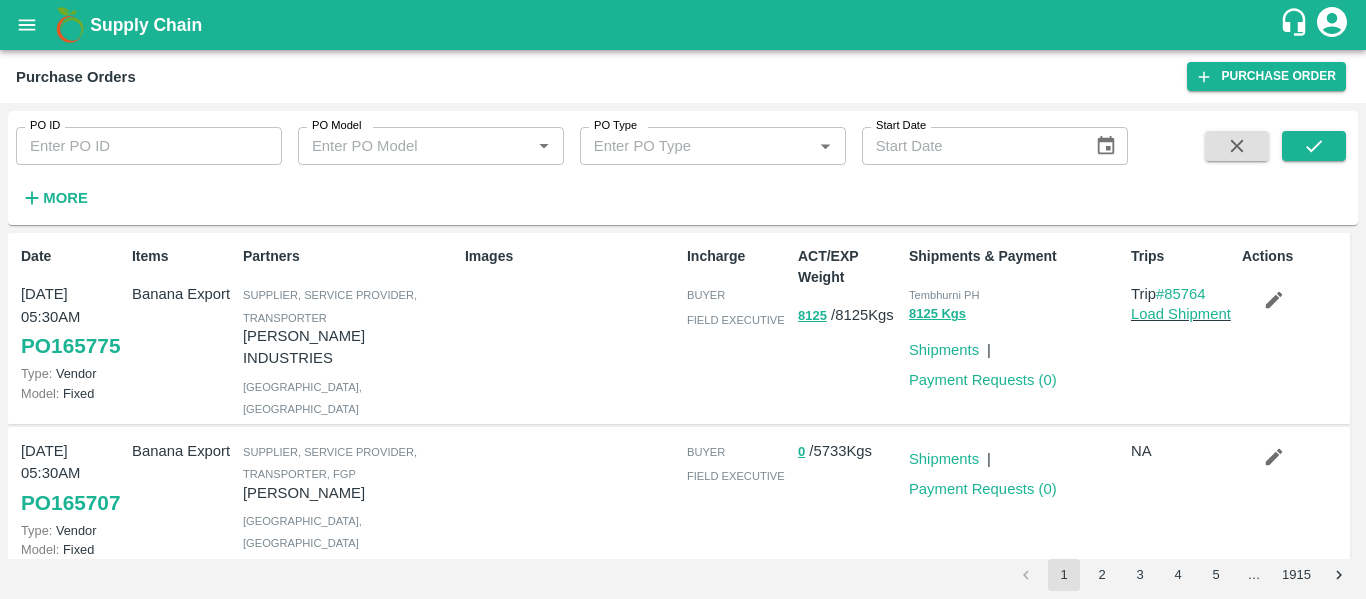 scroll, scrollTop: 0, scrollLeft: 0, axis: both 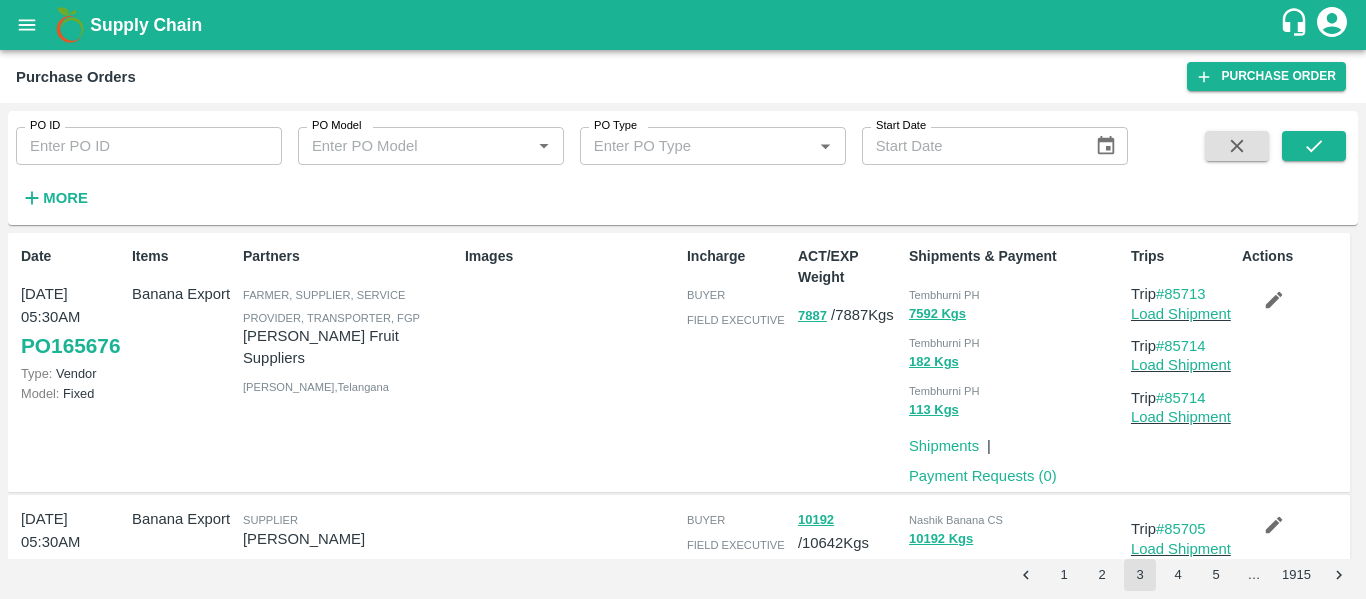 click on "Images" at bounding box center [568, 362] 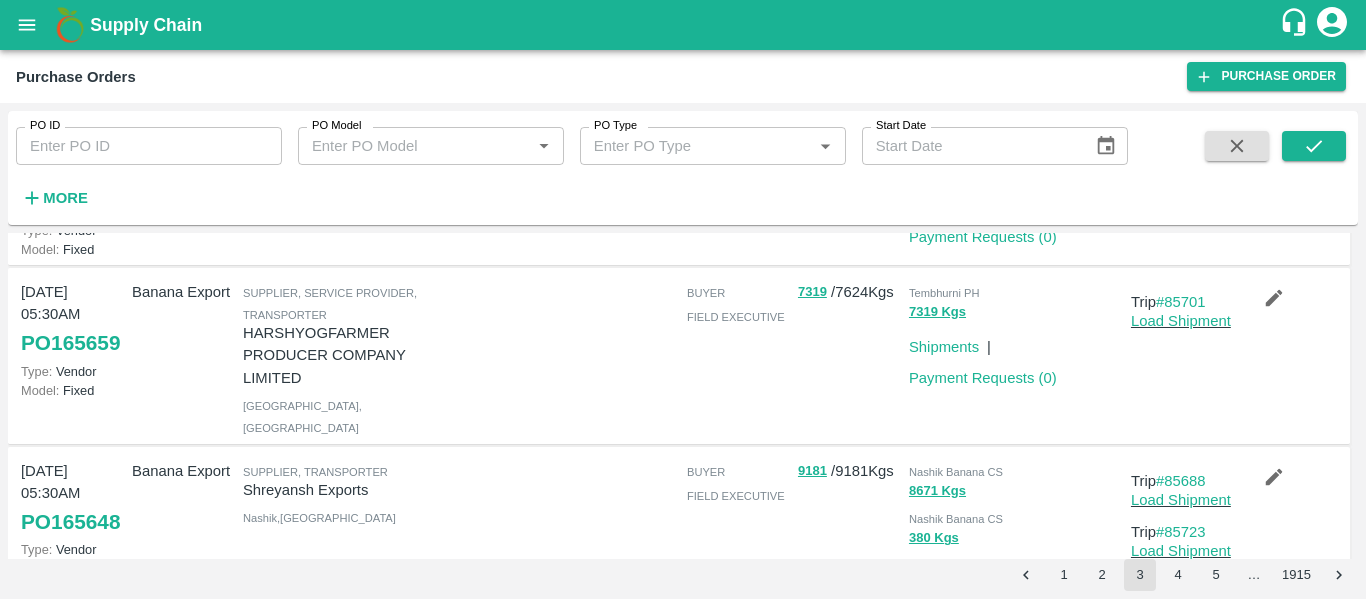 scroll, scrollTop: 0, scrollLeft: 0, axis: both 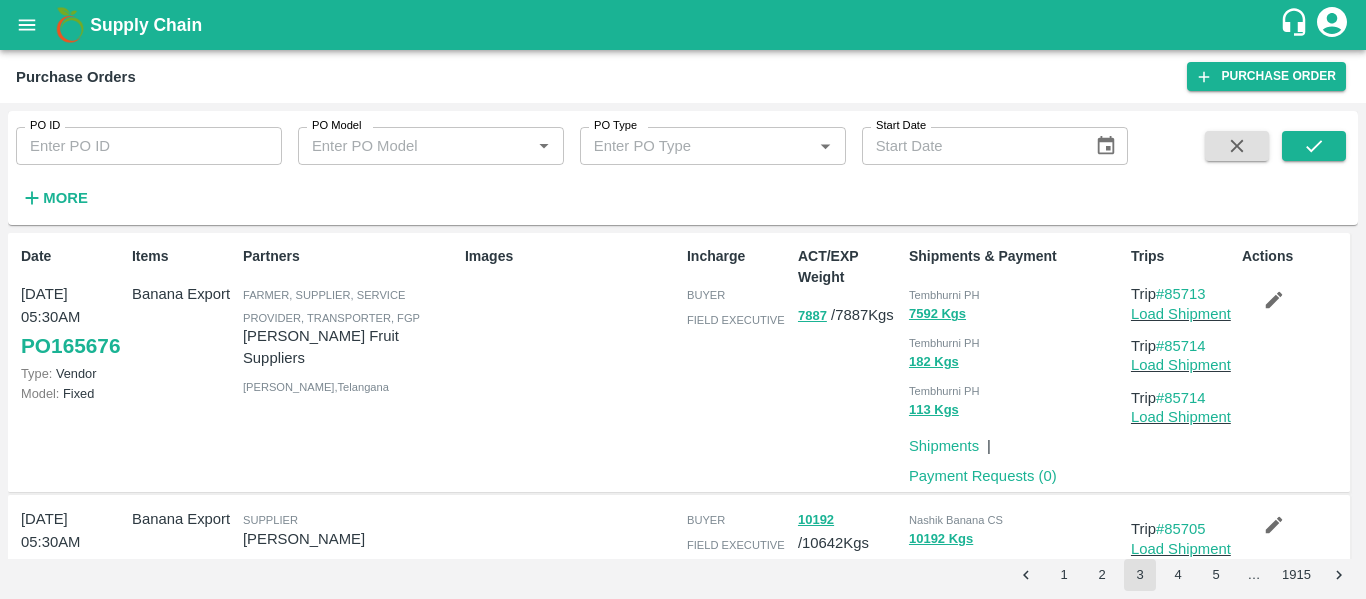 click on "PO ID" at bounding box center [149, 146] 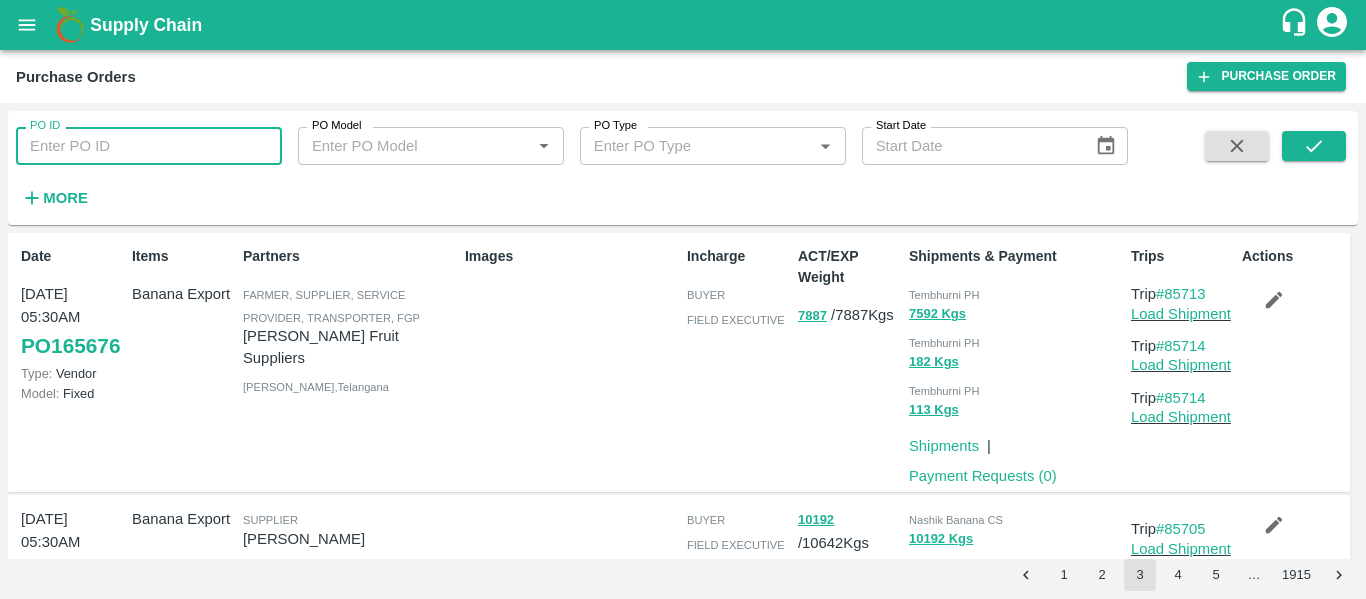 paste on "164553" 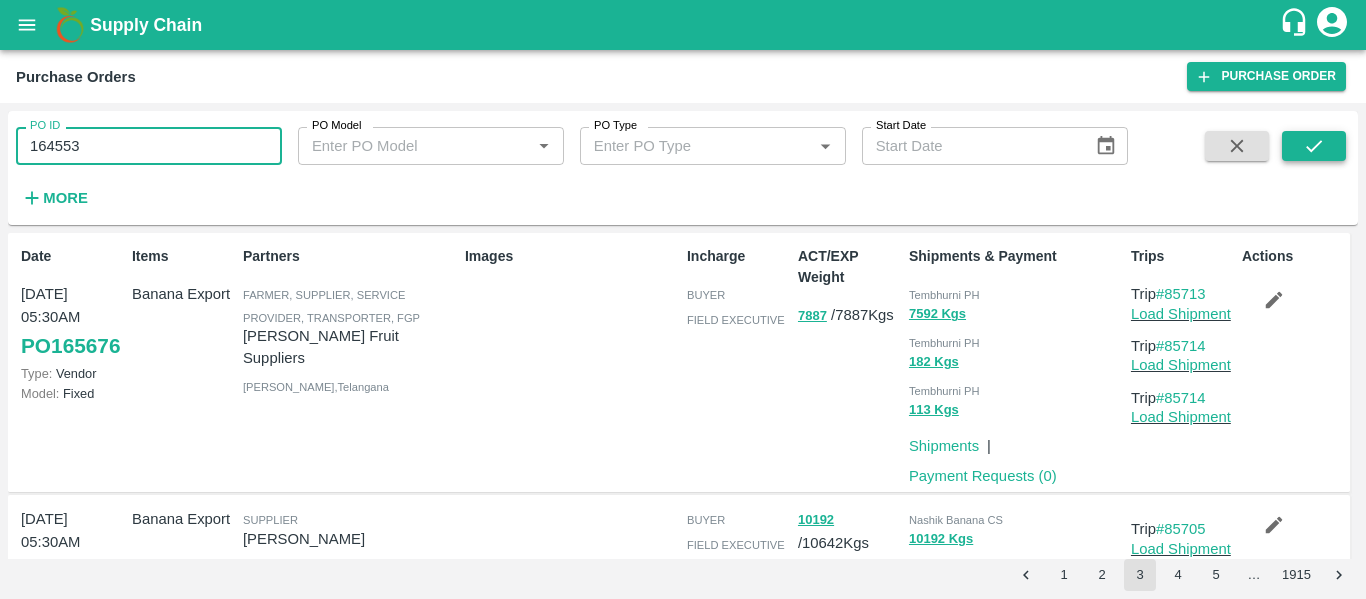 type on "164553" 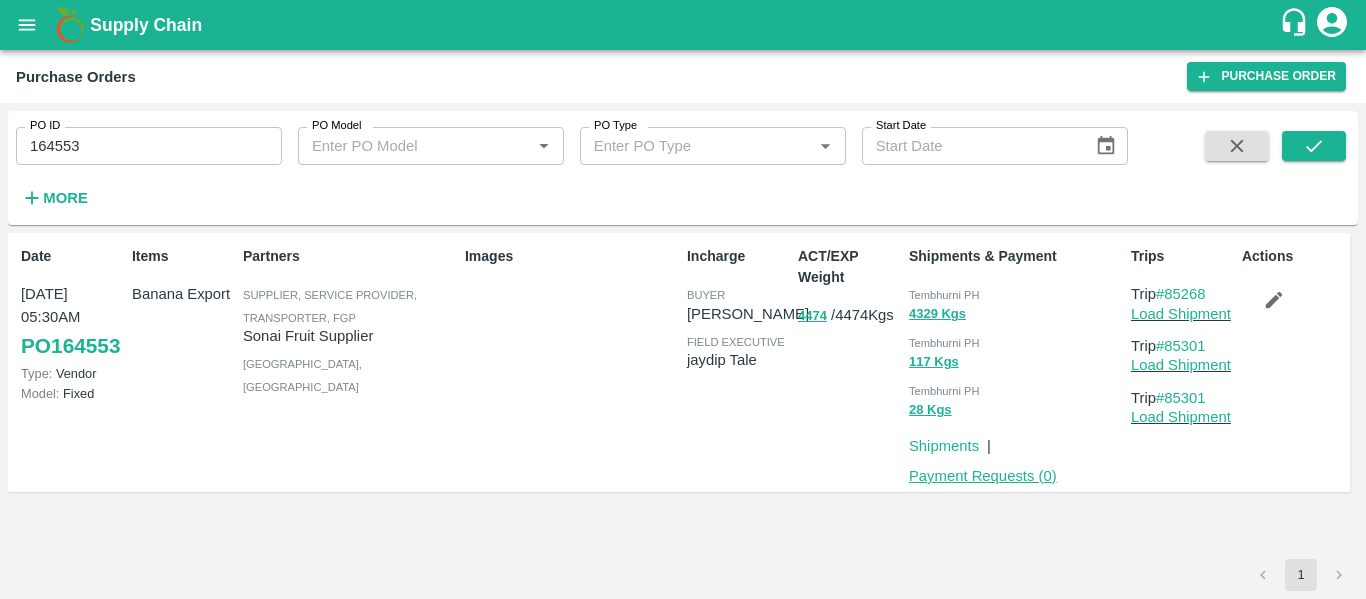 click on "Payment Requests ( 0 )" at bounding box center (983, 476) 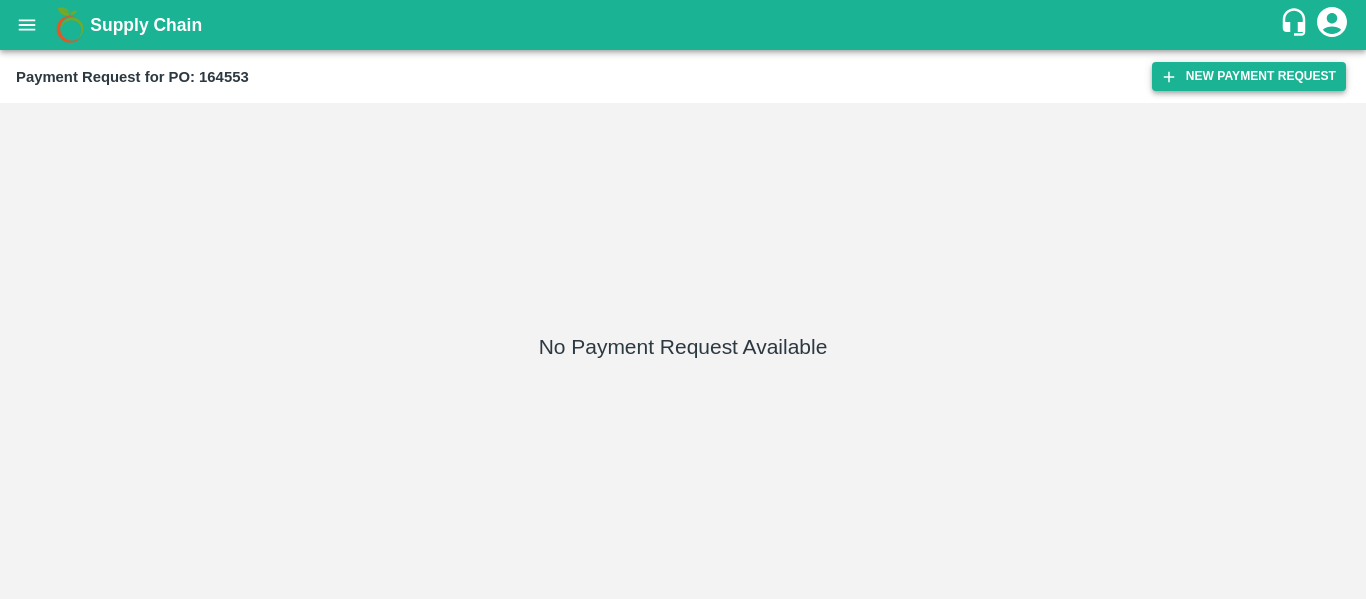 scroll, scrollTop: 0, scrollLeft: 0, axis: both 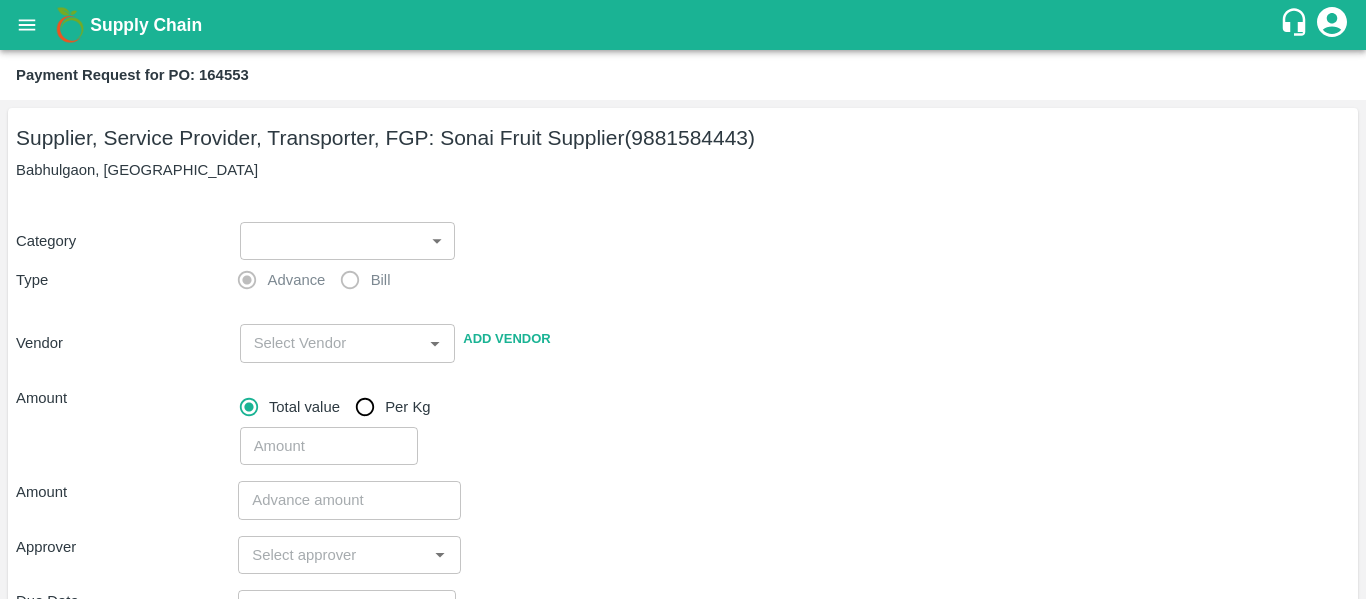 click on "Supply Chain Payment Request for PO: 164553 Supplier, Service Provider, Transporter, FGP:    Sonai Fruit Supplier  (9881584443) [GEOGRAPHIC_DATA], [GEOGRAPHIC_DATA] Category ​ ​ Type Advance Bill Vendor ​ Add Vendor Amount Total value Per Kg ​ Amount ​ Approver ​ Due Date ​  Priority  Low  High Comment x ​ Attach bill Cancel Save Tembhurni PH Nashik CC Shahada Banana Export PH Savda Banana Export PH Nashik Banana CS Nikhil Subhash Mangvade Logout" at bounding box center (683, 299) 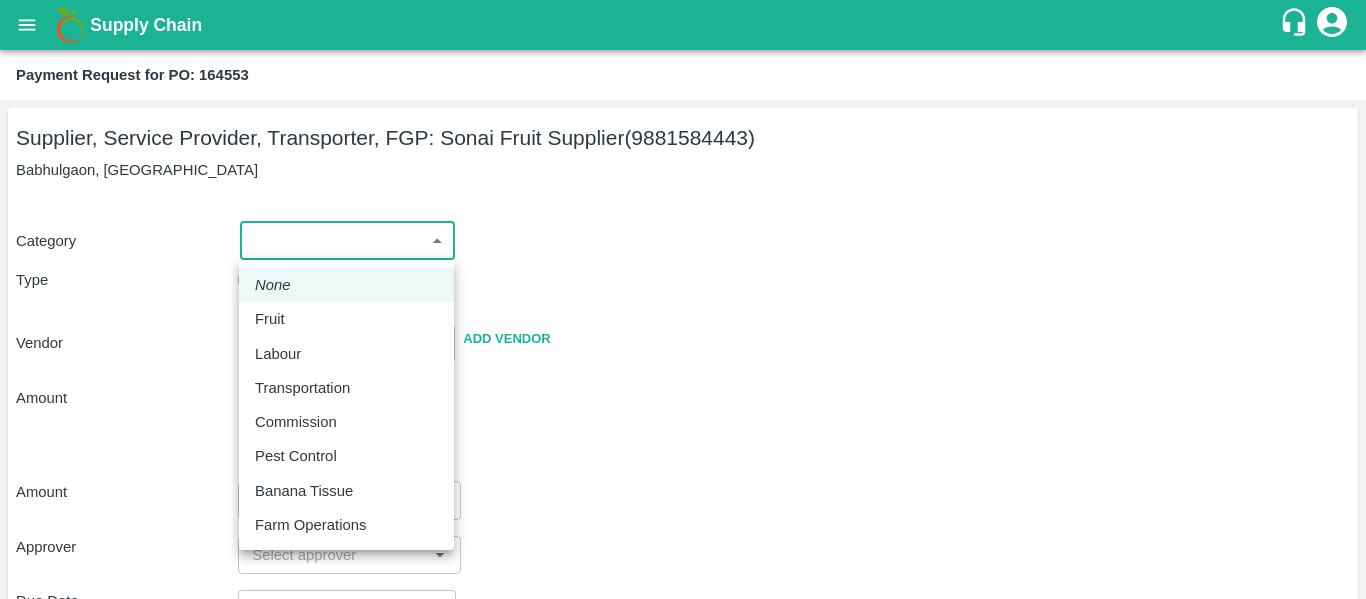 click on "Fruit" at bounding box center [346, 319] 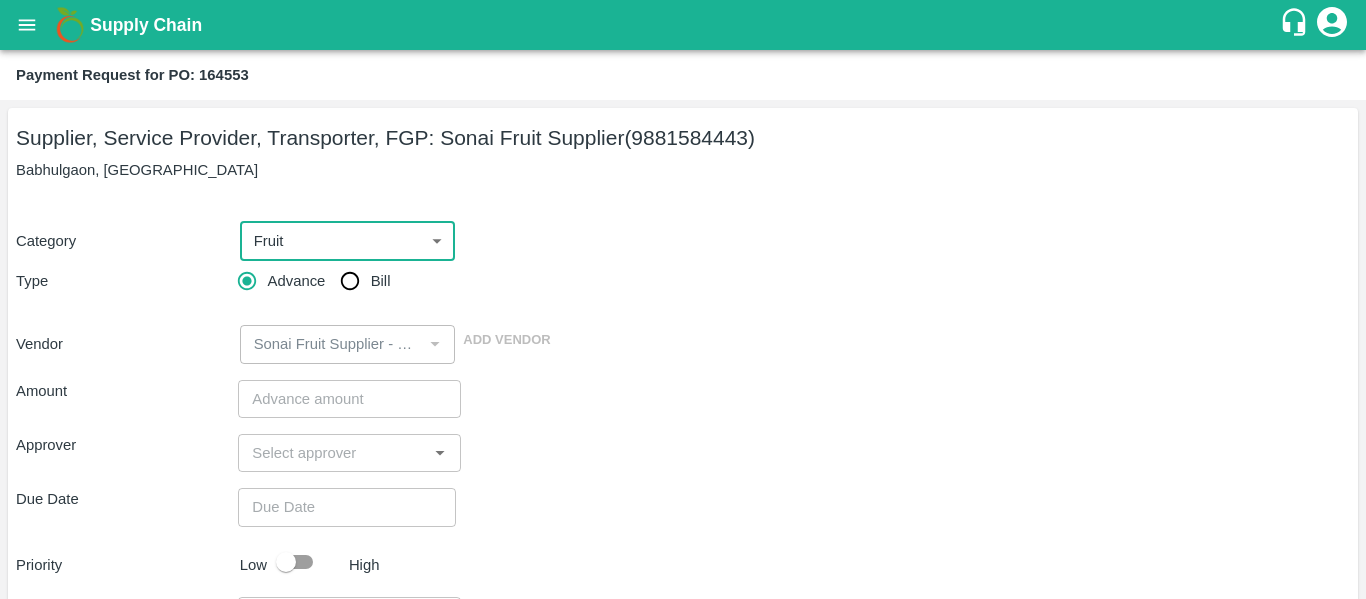 click on "Bill" at bounding box center (350, 281) 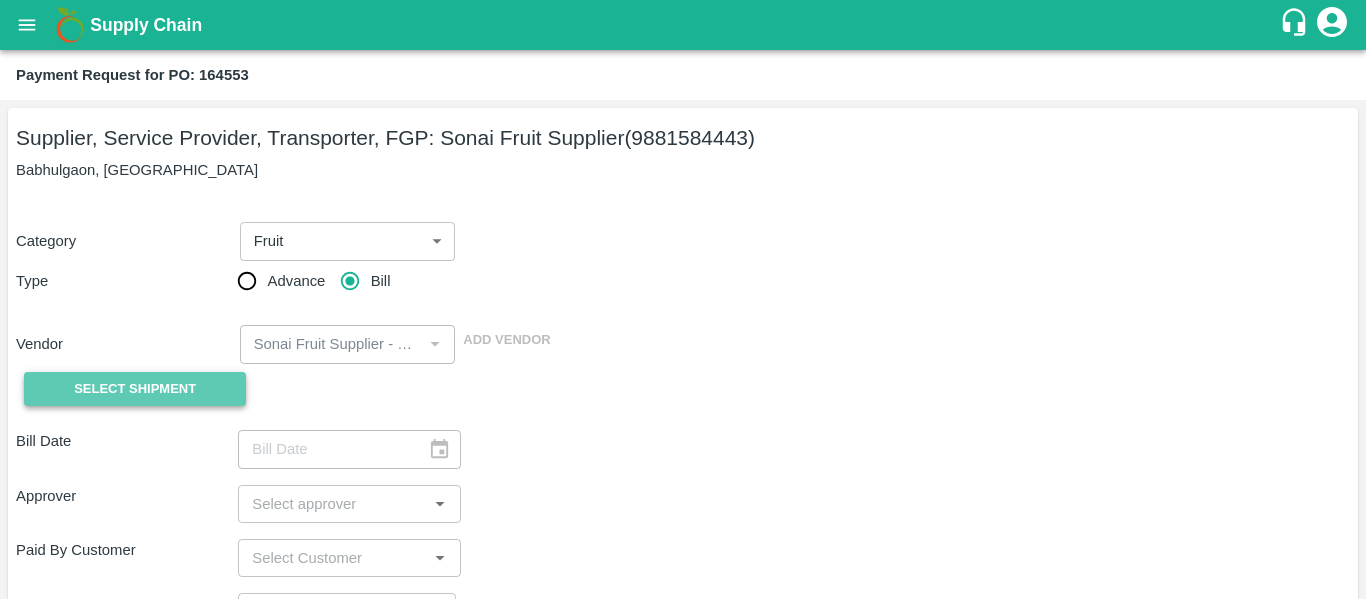 click on "Select Shipment" at bounding box center [135, 389] 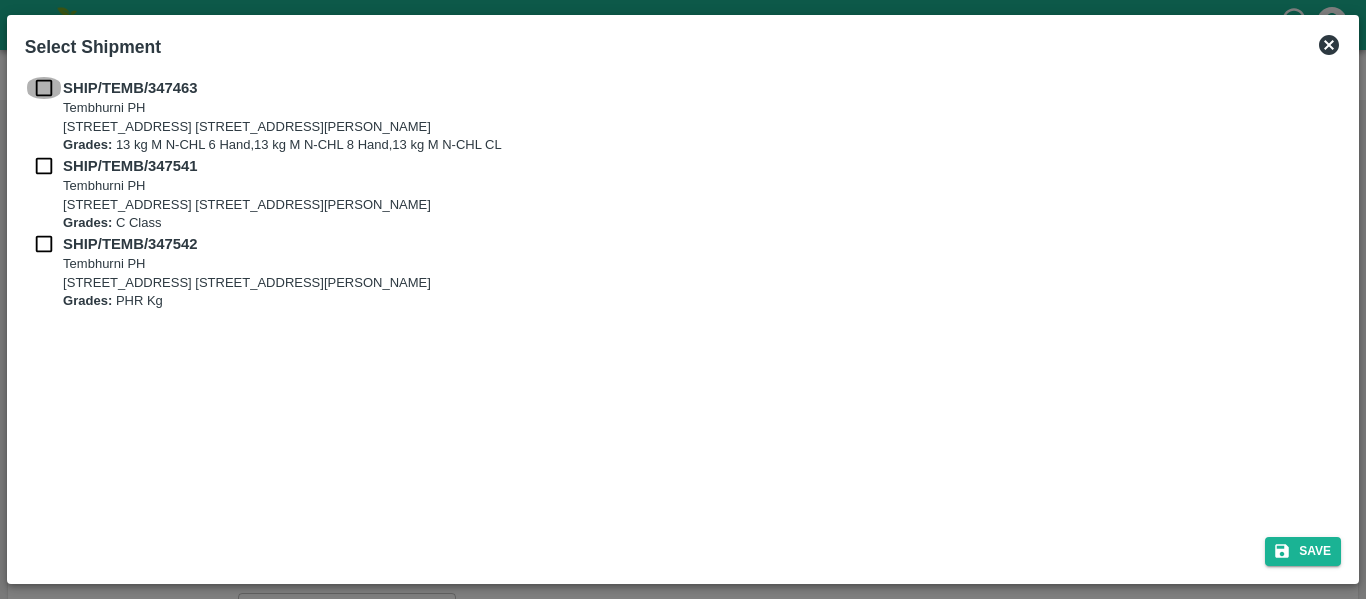 click at bounding box center (44, 88) 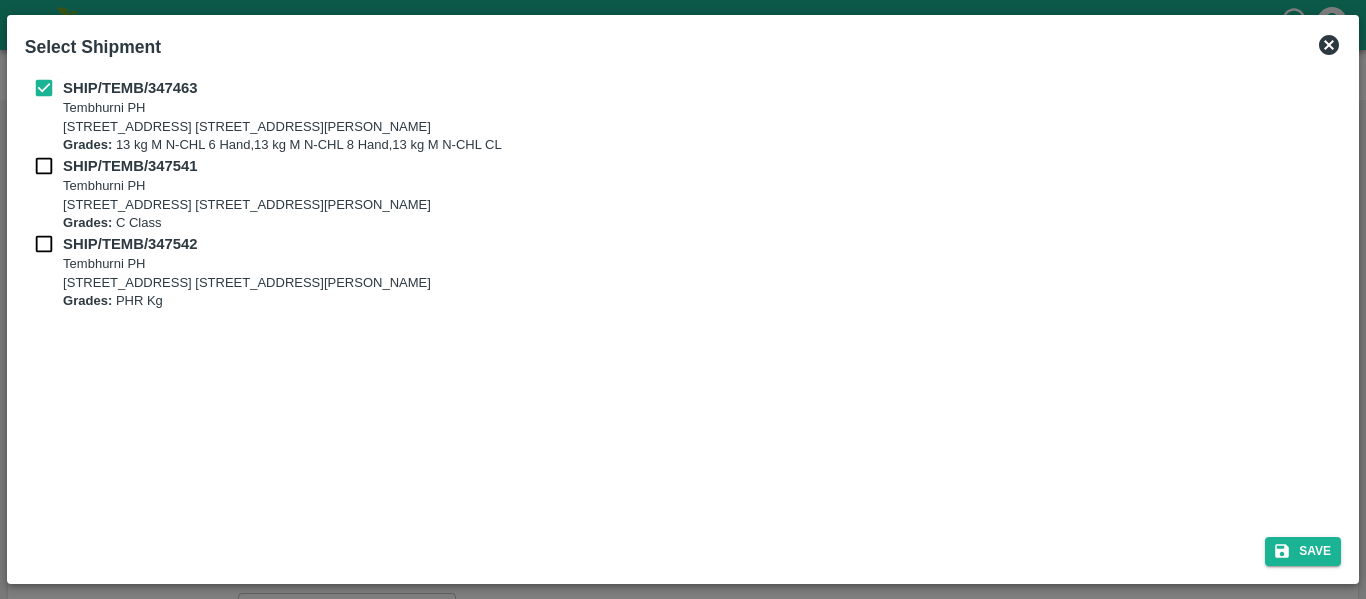 click at bounding box center (44, 166) 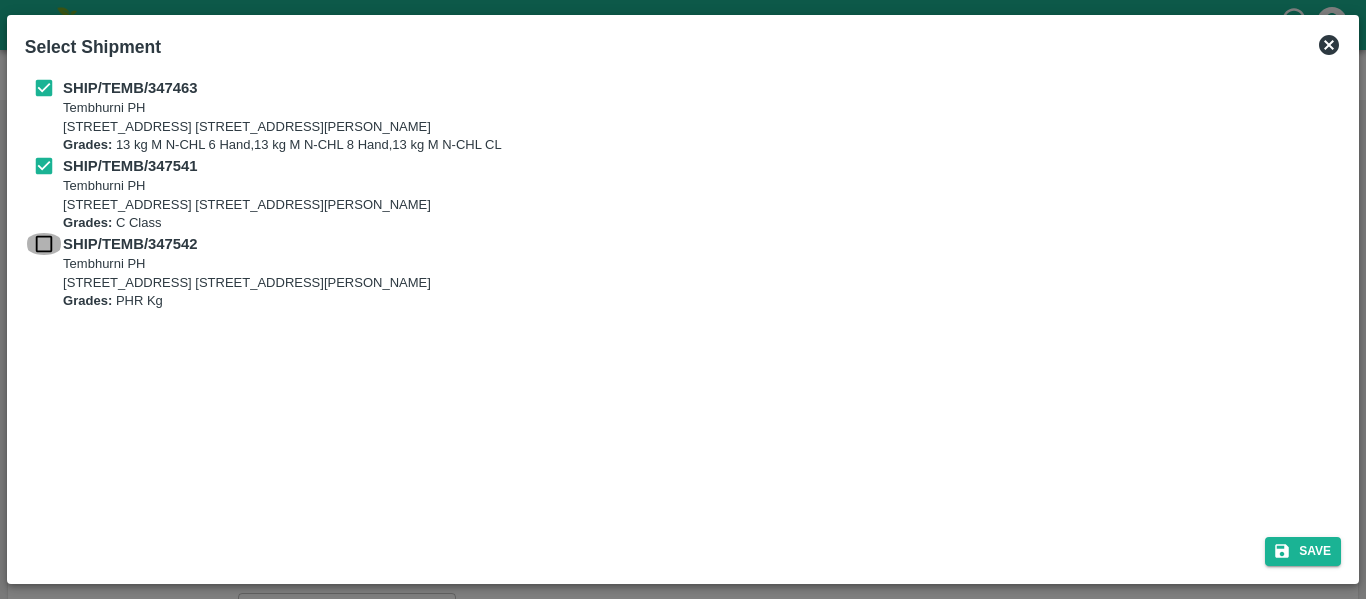 click at bounding box center (44, 244) 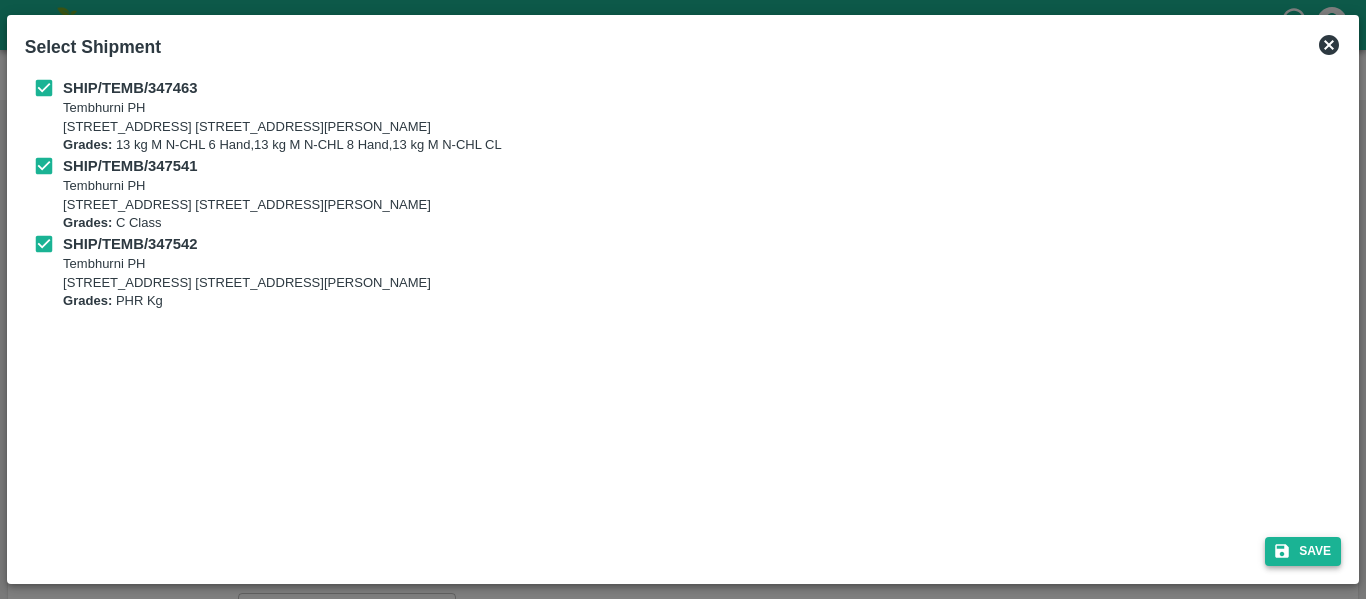 click on "Save" at bounding box center [1303, 551] 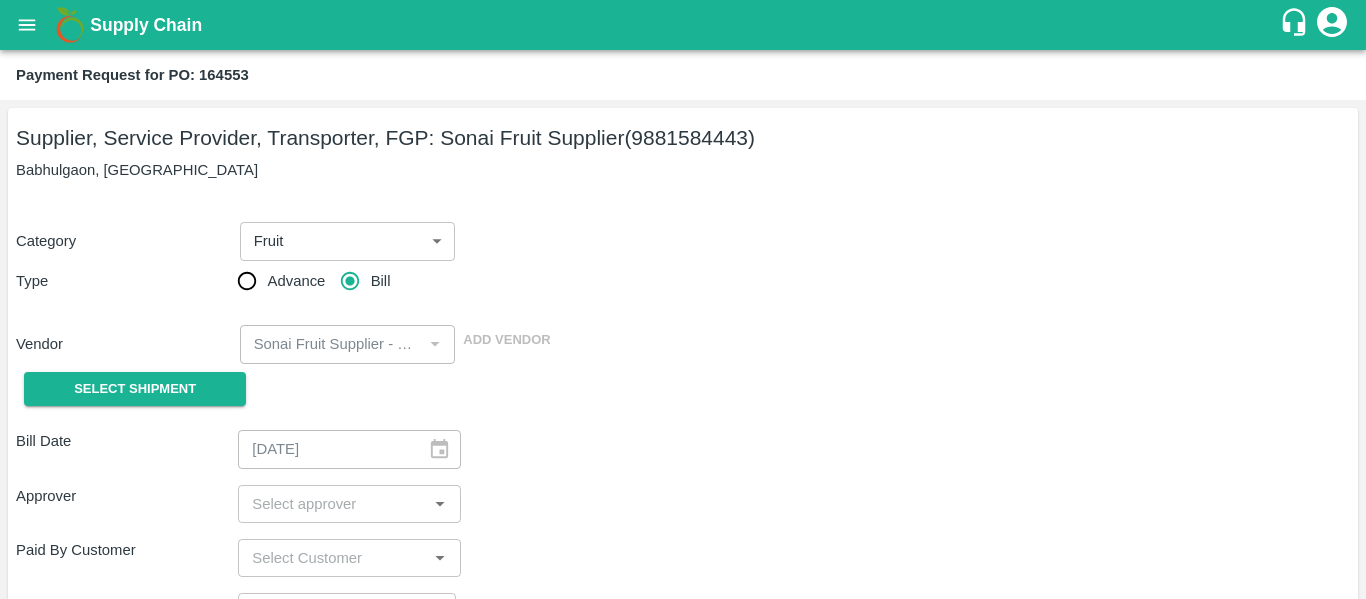 type on "23/07/2025" 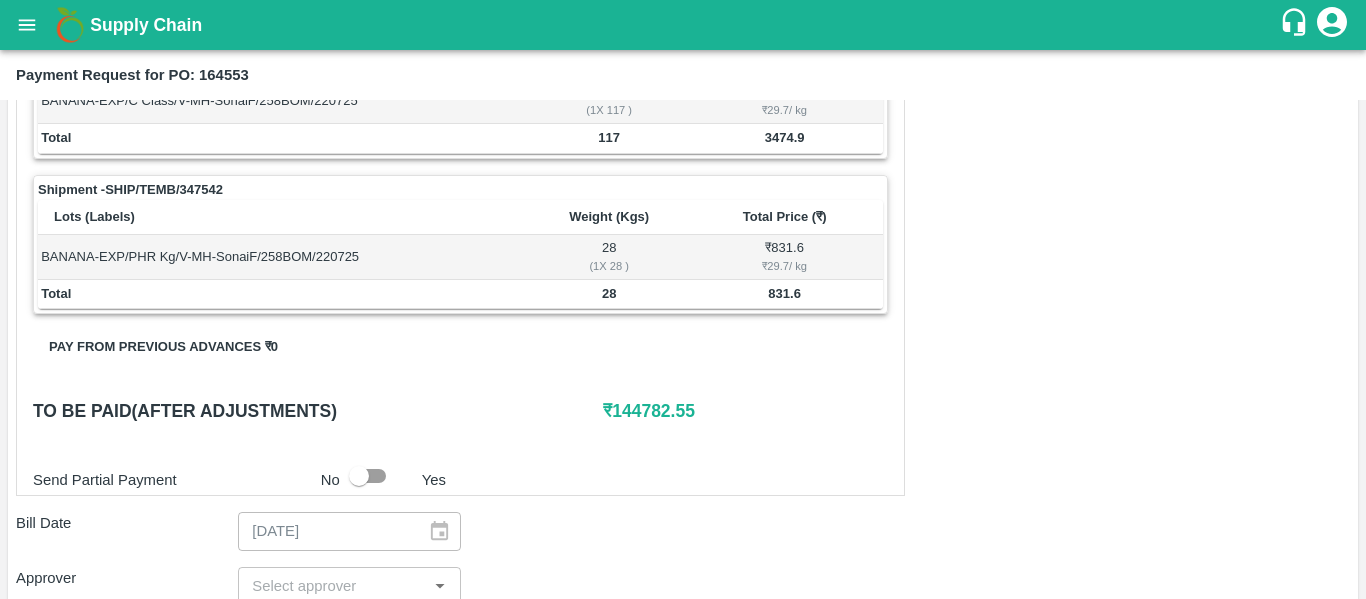 scroll, scrollTop: 1026, scrollLeft: 0, axis: vertical 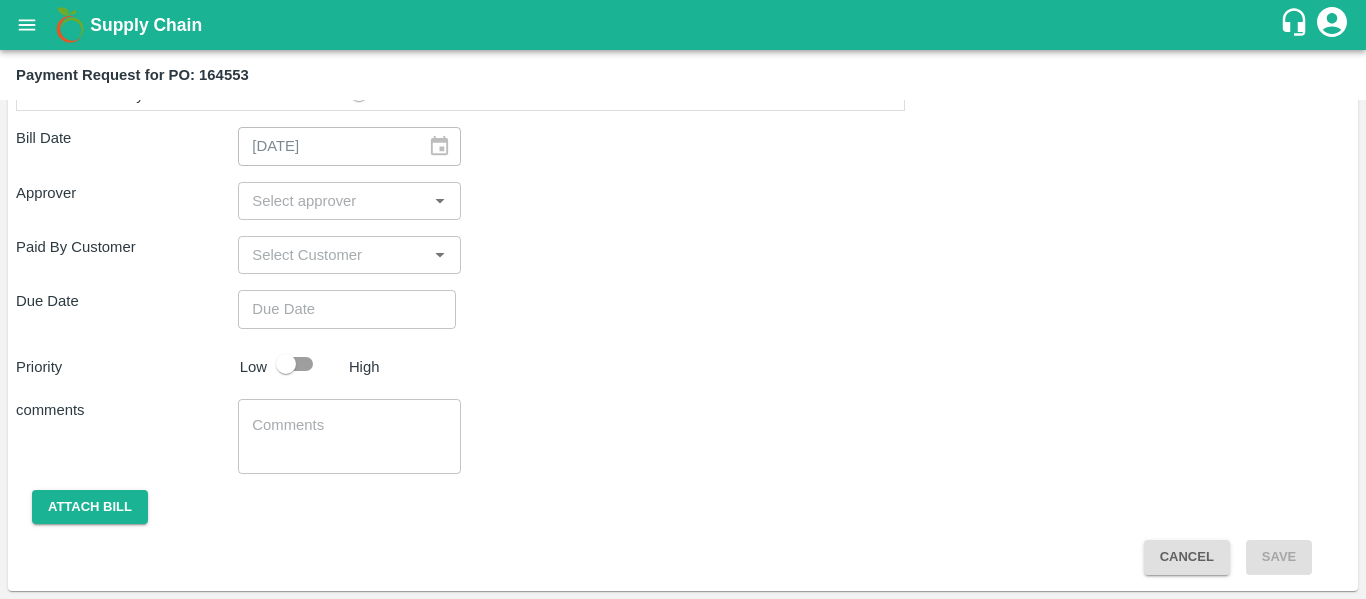 click at bounding box center [332, 201] 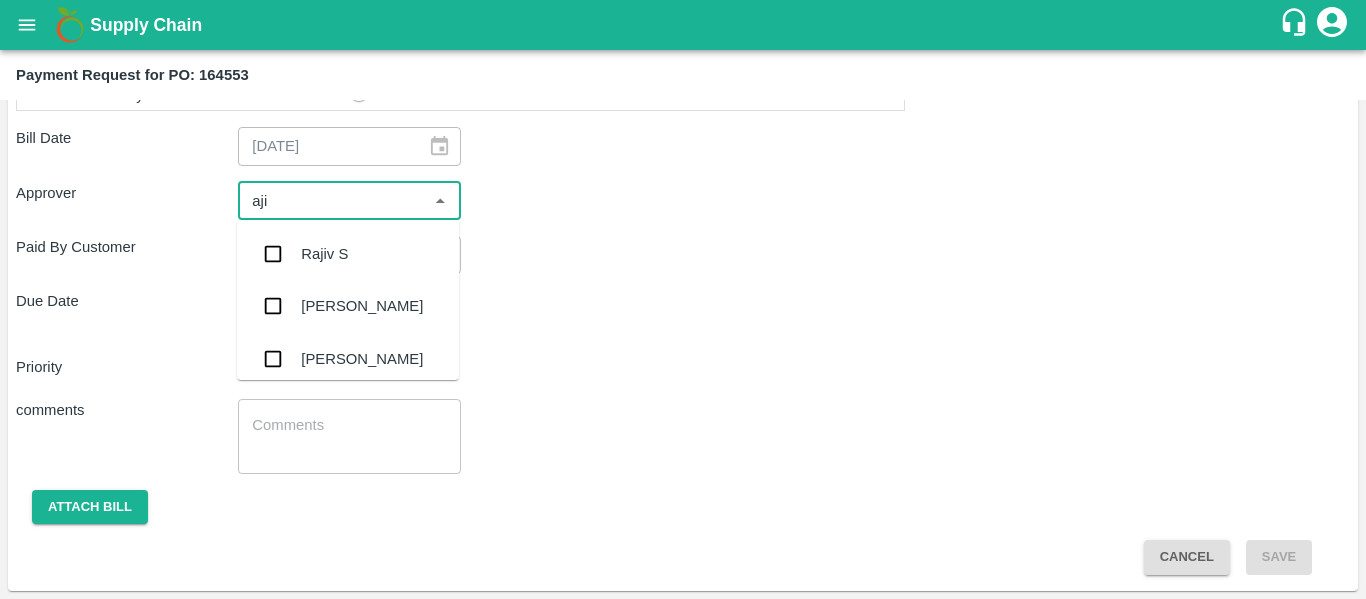 type on "ajit" 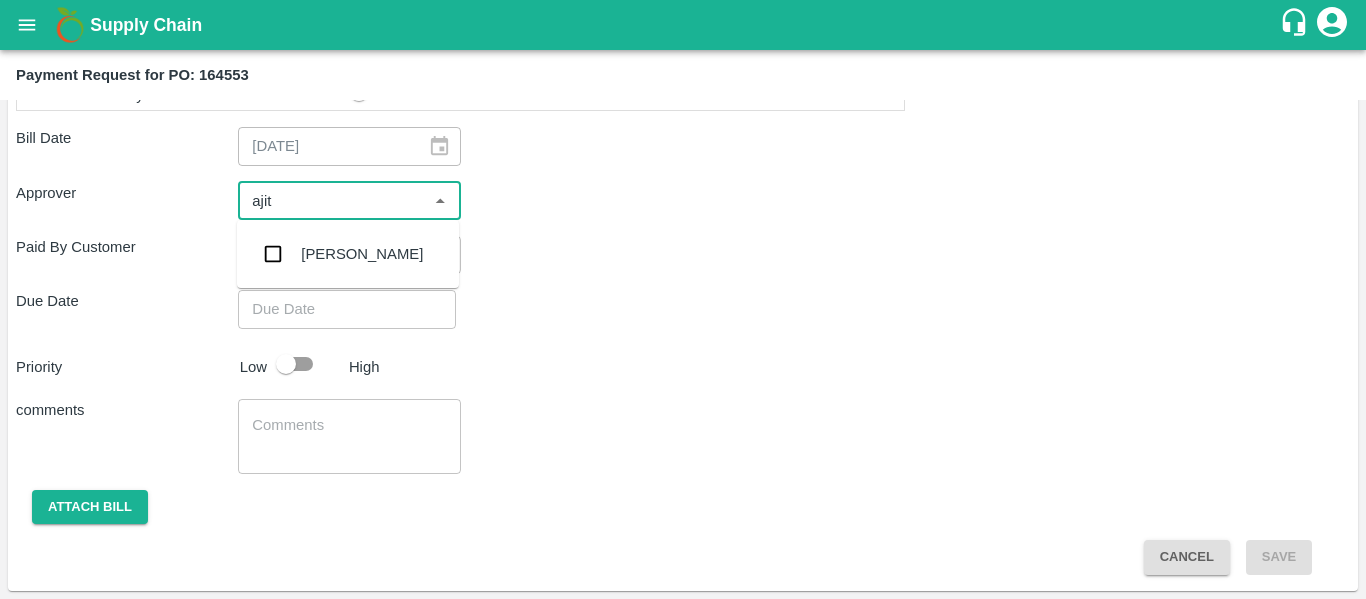 click on "[PERSON_NAME]" at bounding box center [362, 254] 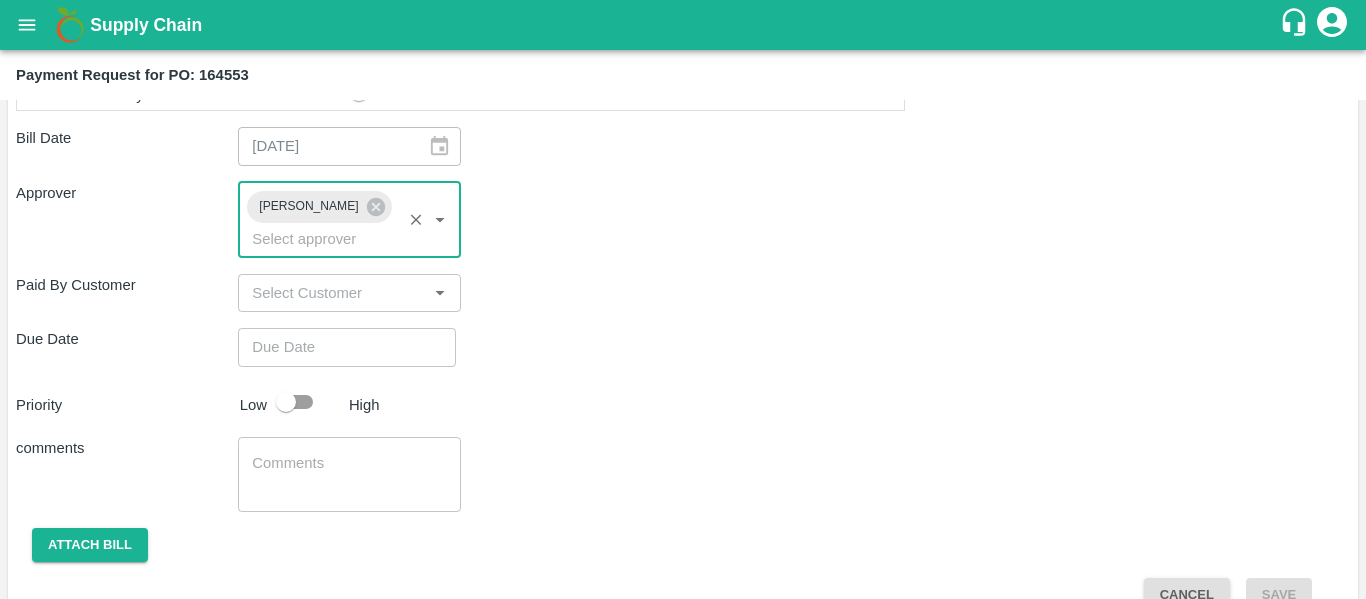 type on "DD/MM/YYYY hh:mm aa" 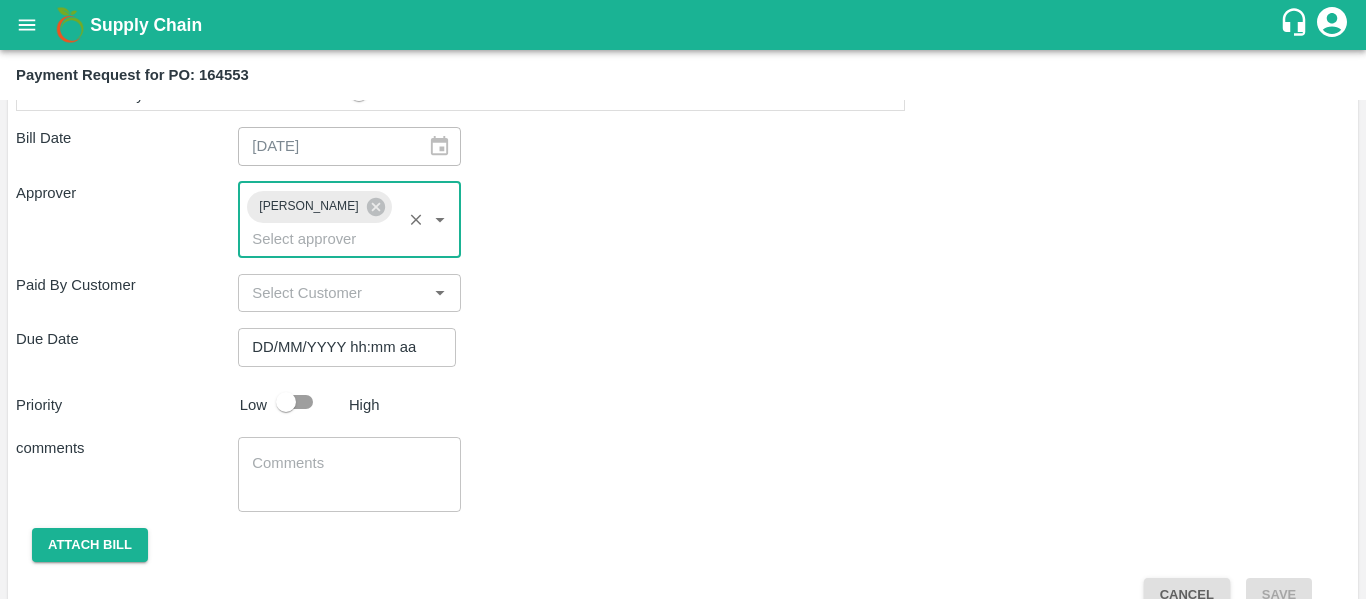 click on "DD/MM/YYYY hh:mm aa" at bounding box center (340, 347) 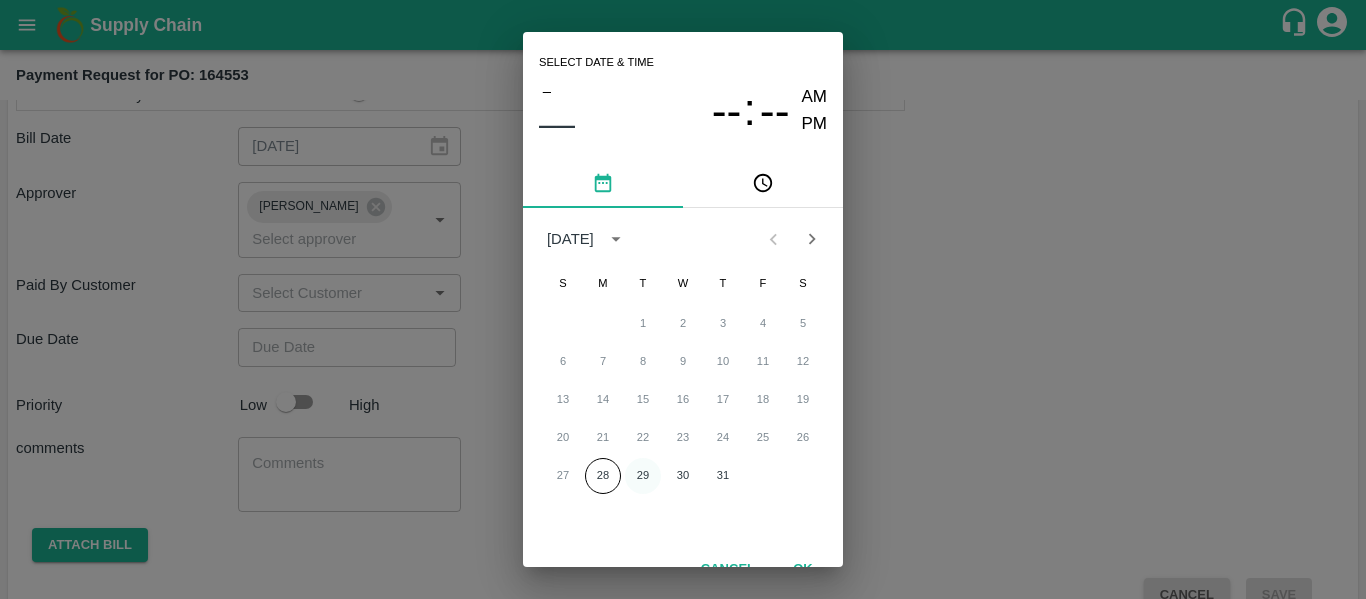 click on "29" at bounding box center [643, 476] 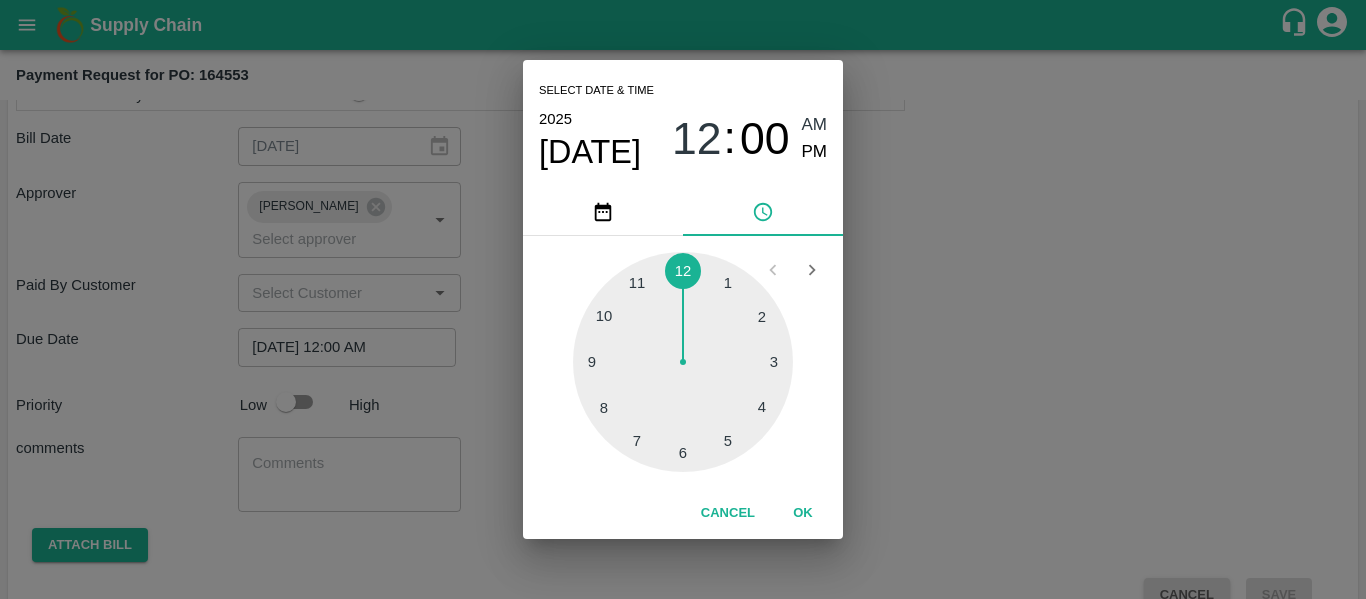 click on "Select date & time [DATE] 12 : 00 AM PM 1 2 3 4 5 6 7 8 9 10 11 12 Cancel OK" at bounding box center (683, 299) 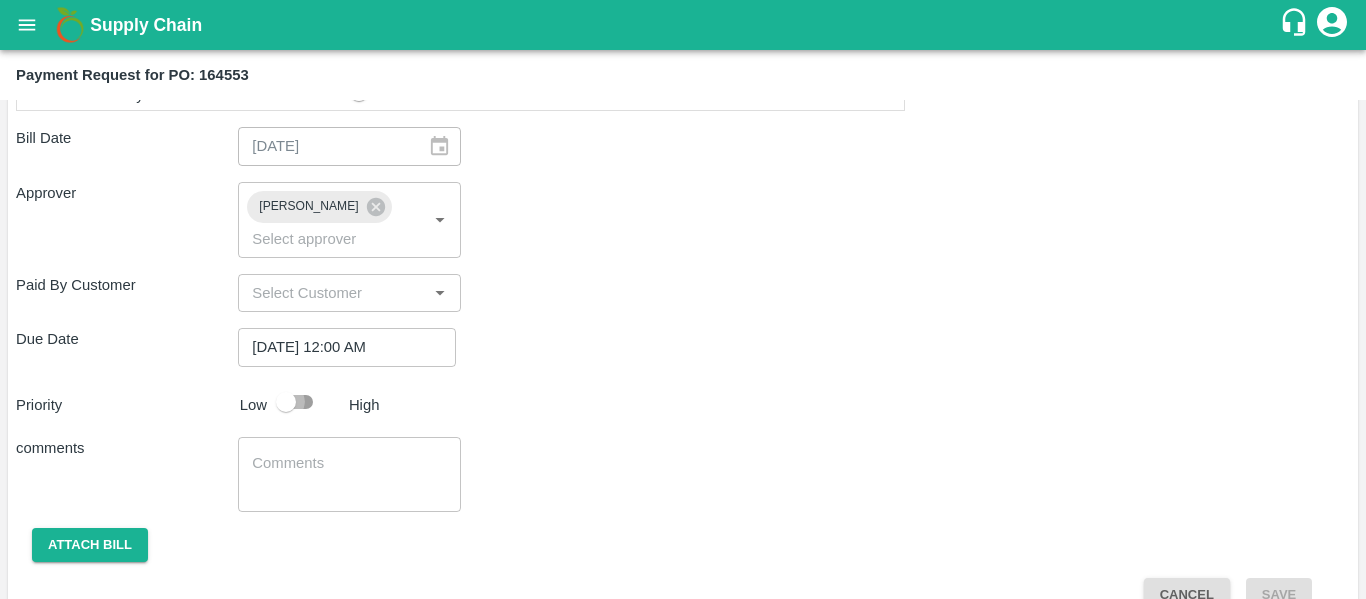 click at bounding box center [286, 402] 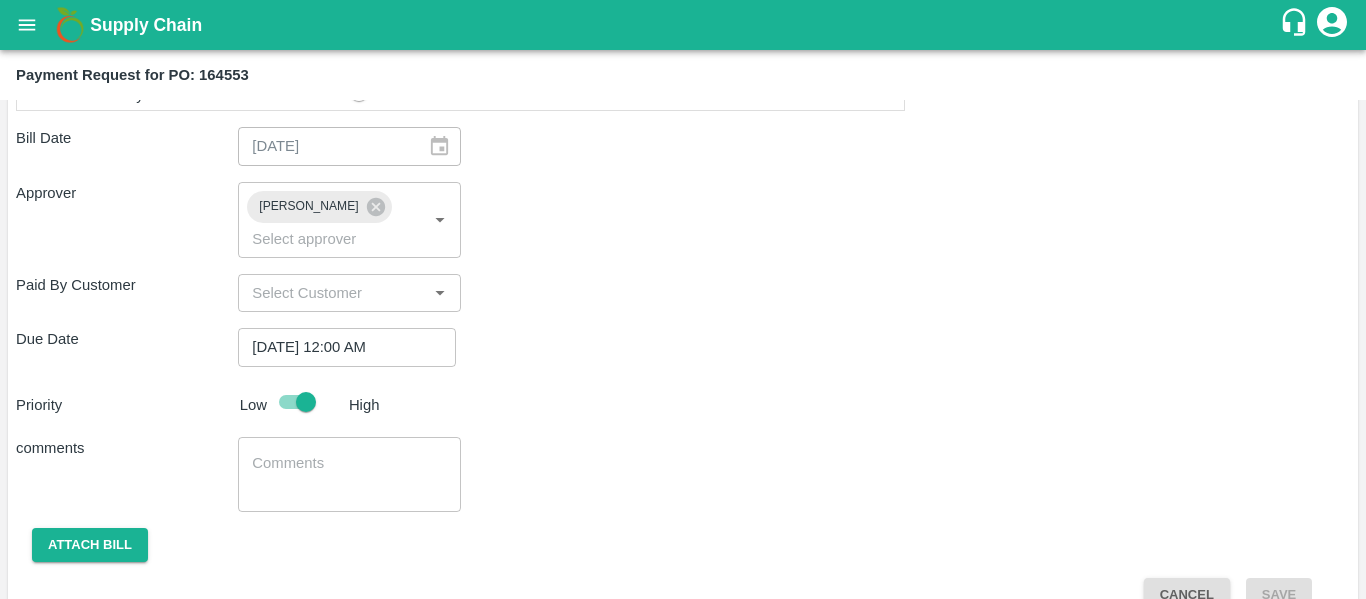 click at bounding box center [349, 474] 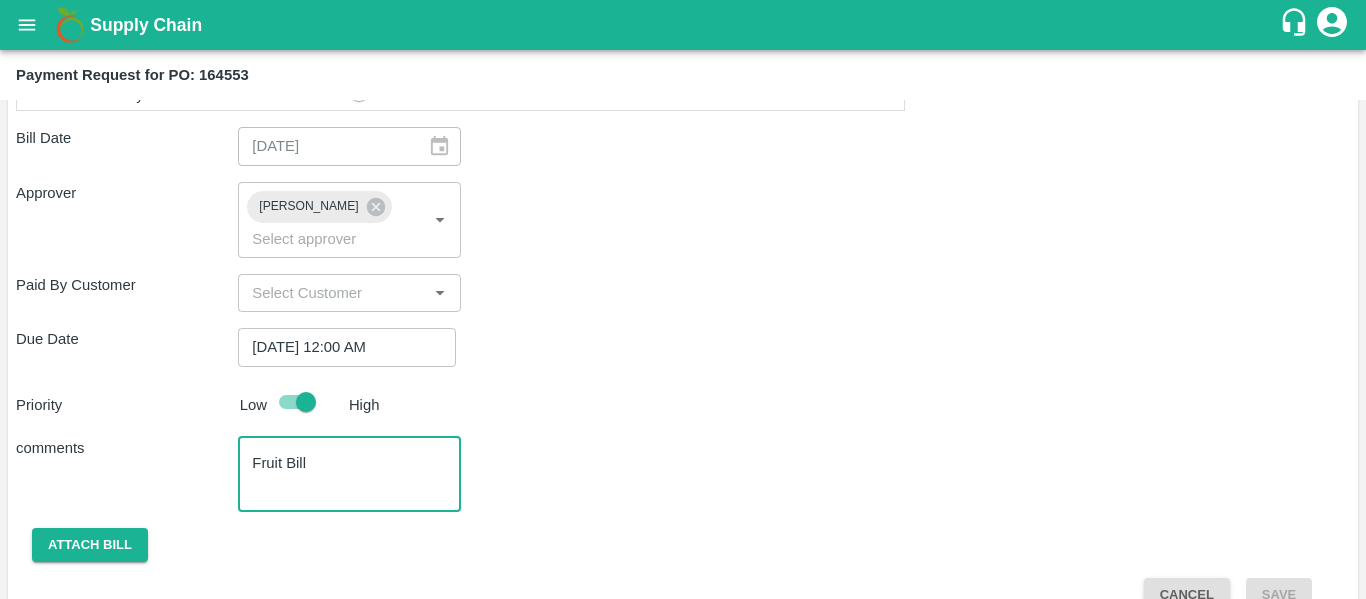 scroll, scrollTop: 851, scrollLeft: 0, axis: vertical 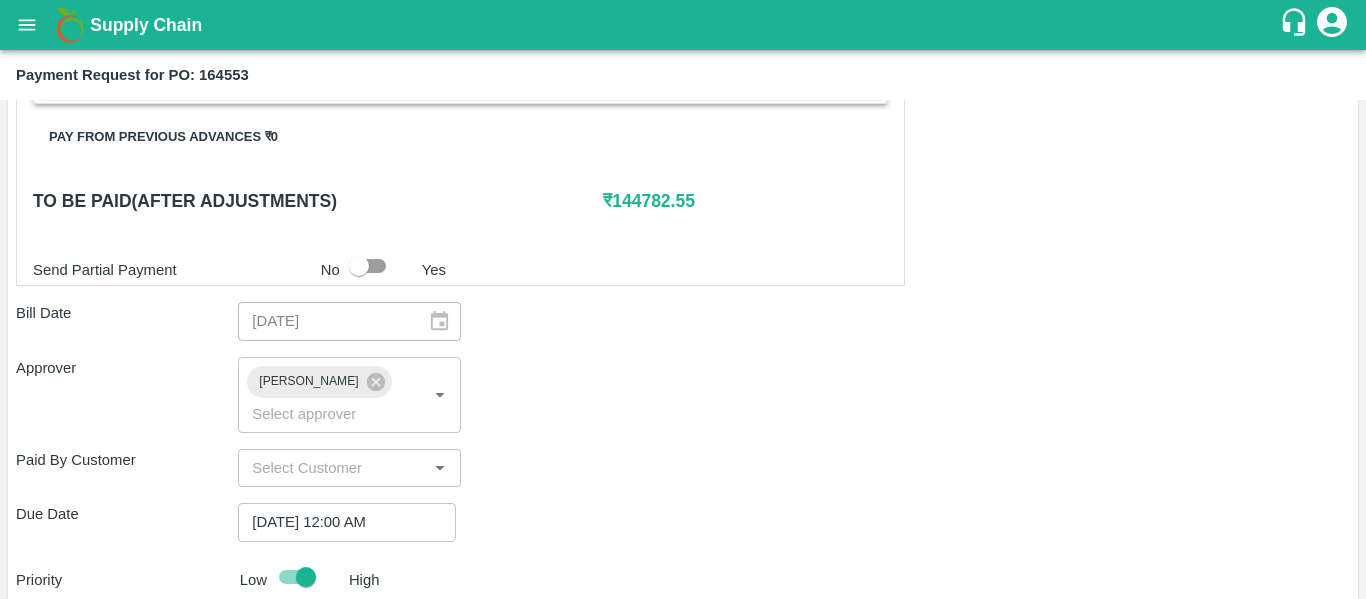 type on "Fruit Bill" 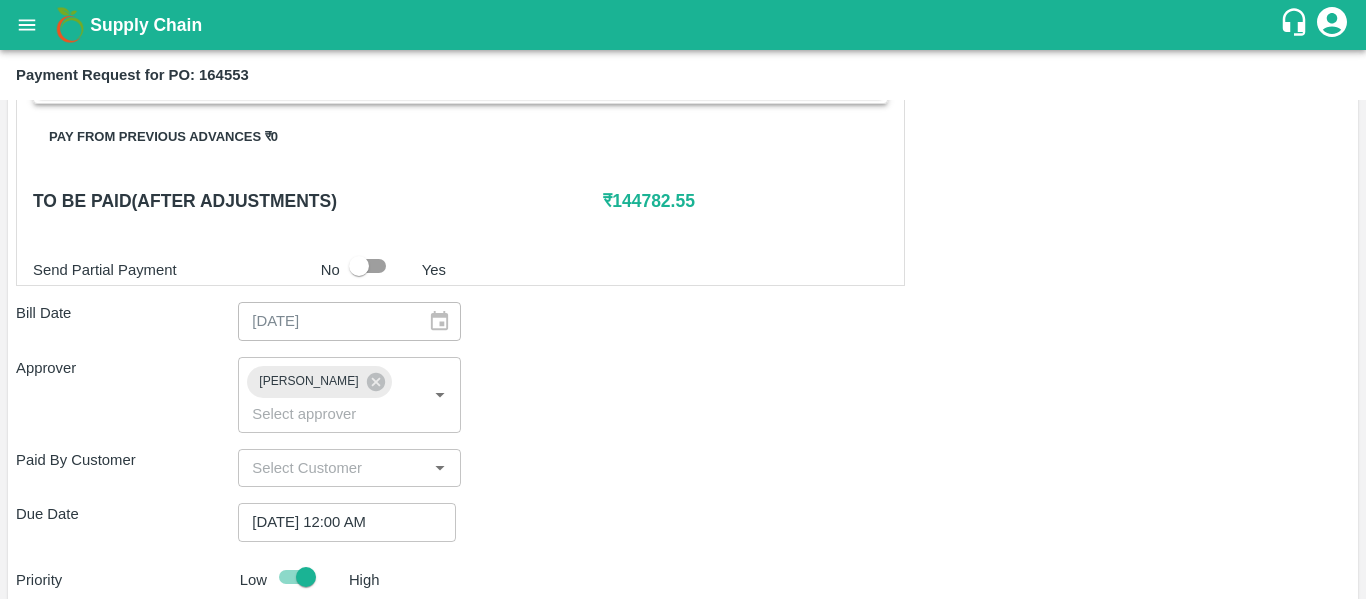 scroll, scrollTop: 1038, scrollLeft: 0, axis: vertical 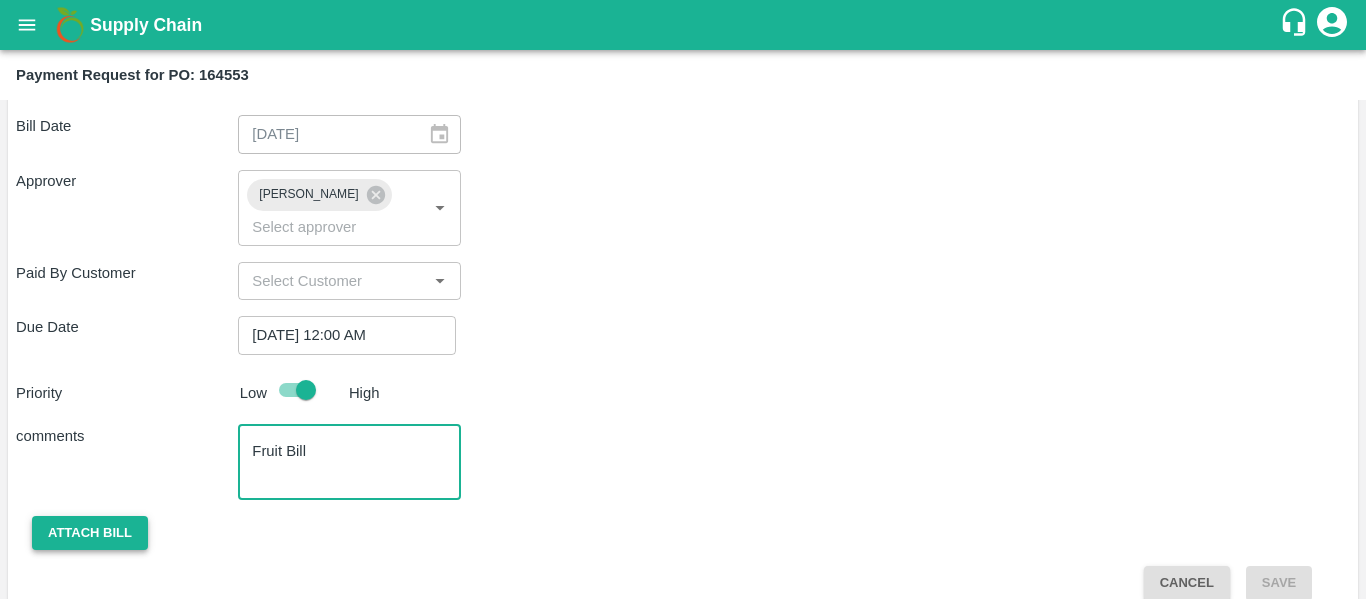 click on "Attach bill" at bounding box center (90, 533) 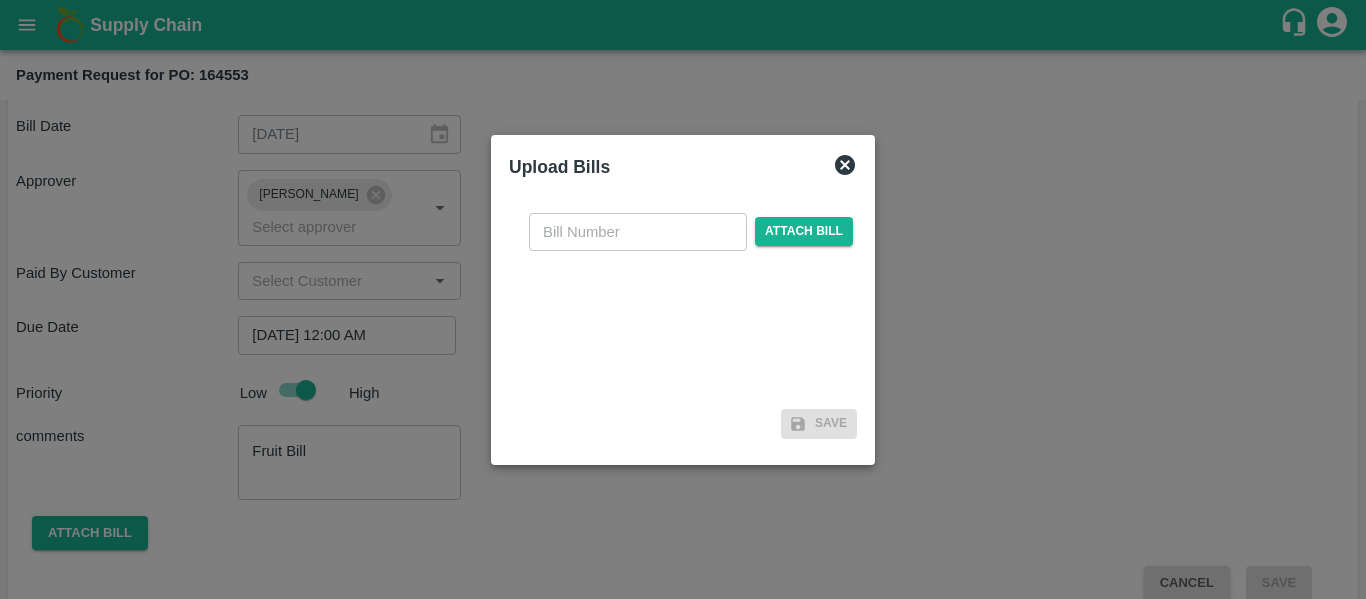 click at bounding box center [638, 232] 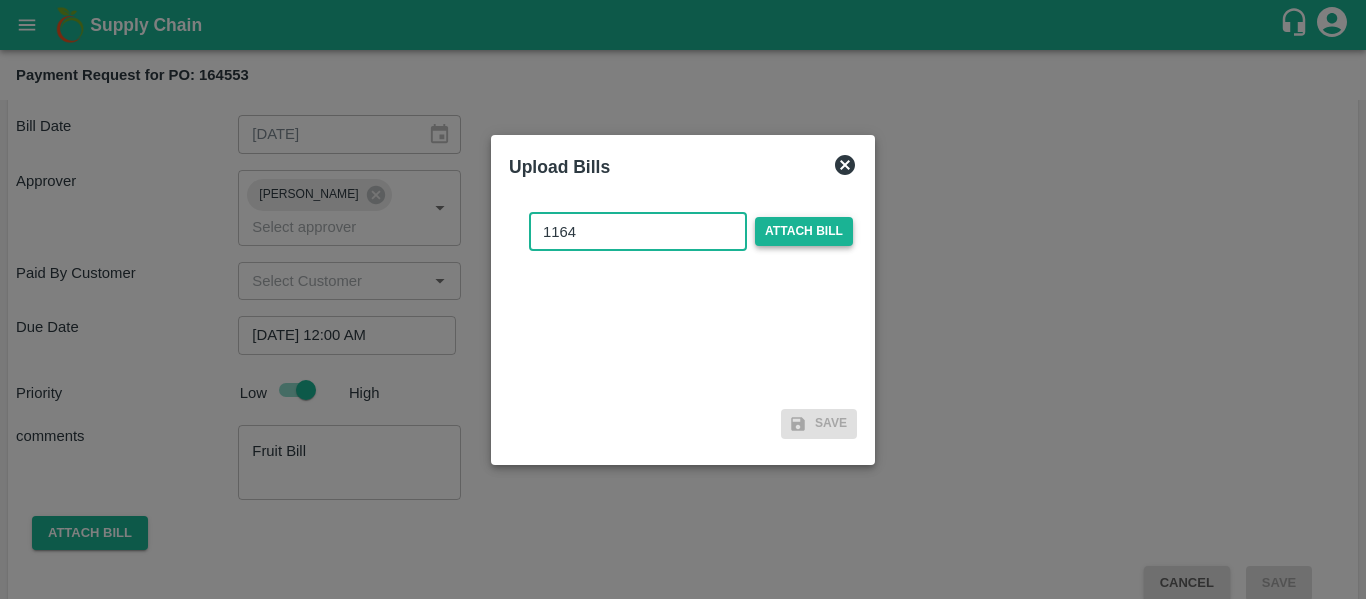 type on "1164" 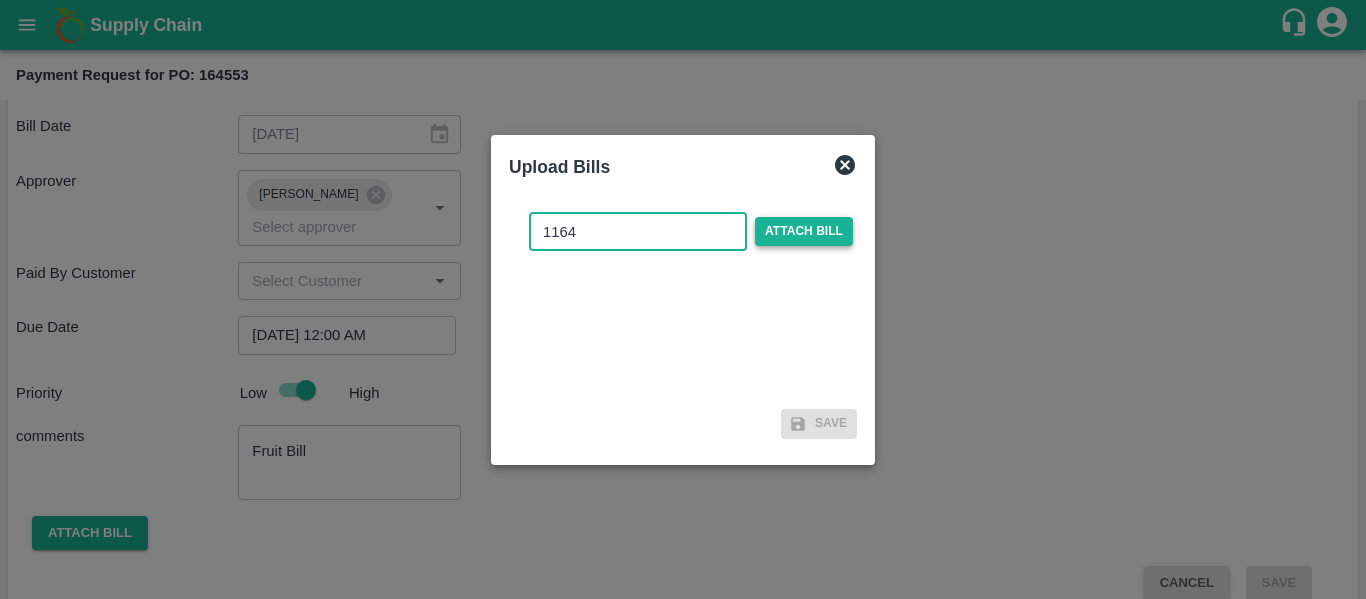 click on "Attach bill" at bounding box center (804, 231) 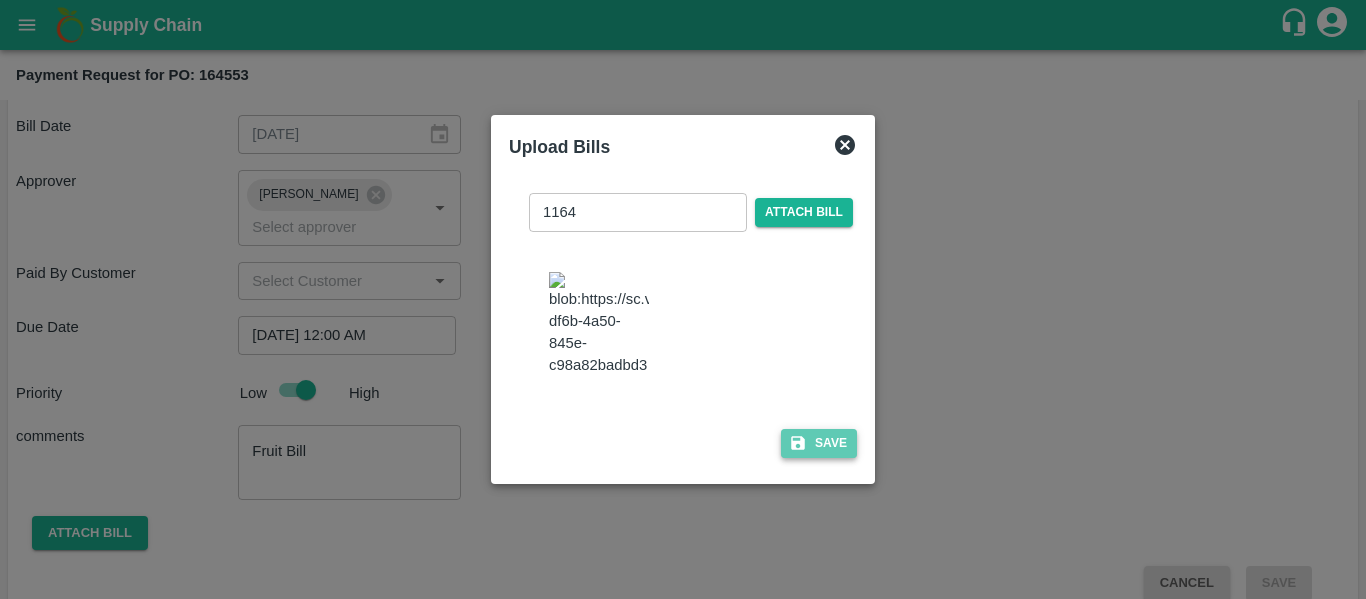 click on "Save" at bounding box center (819, 443) 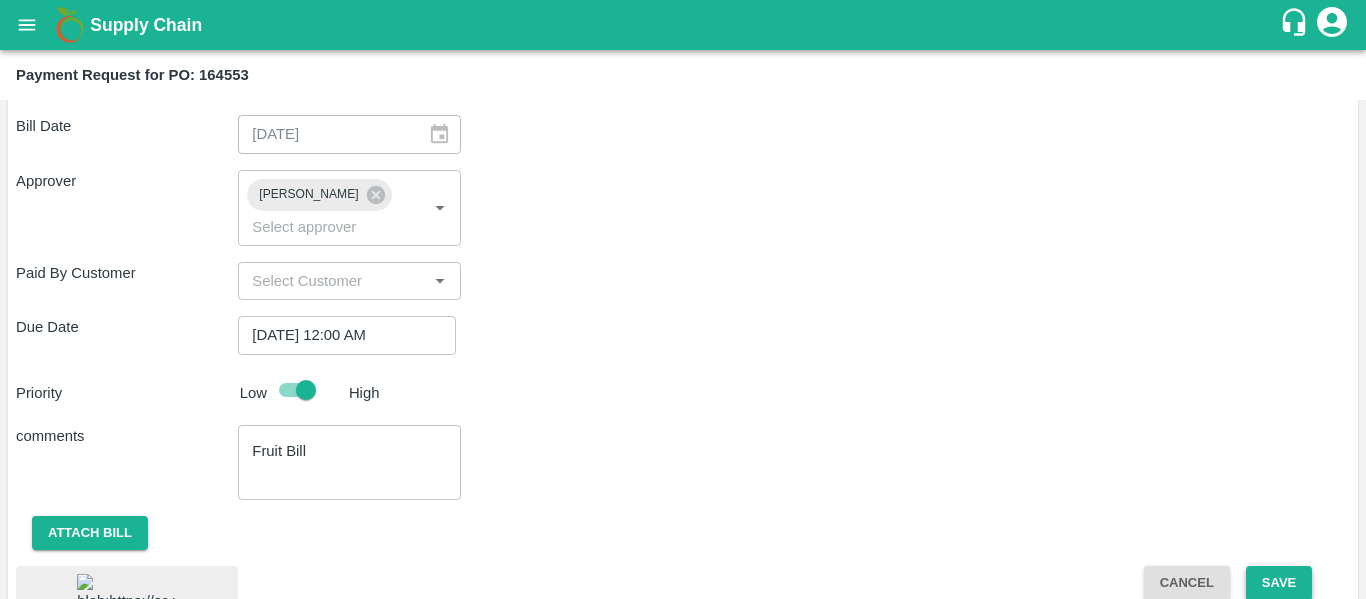 click on "Save" at bounding box center (1279, 583) 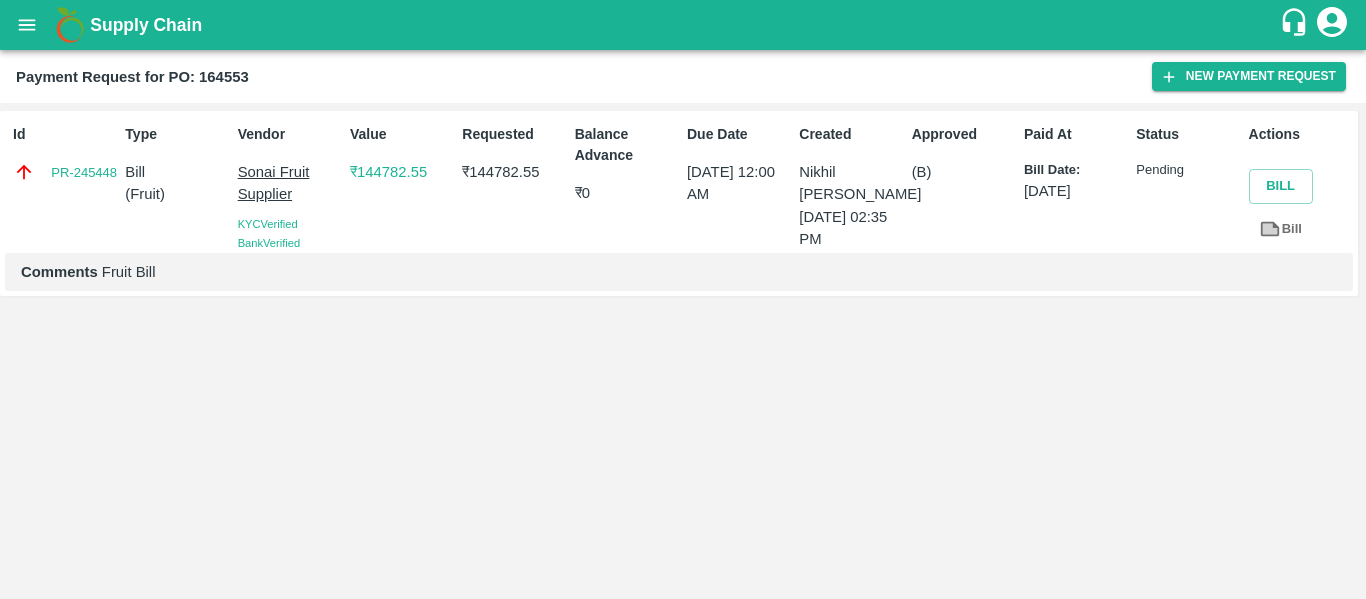 click 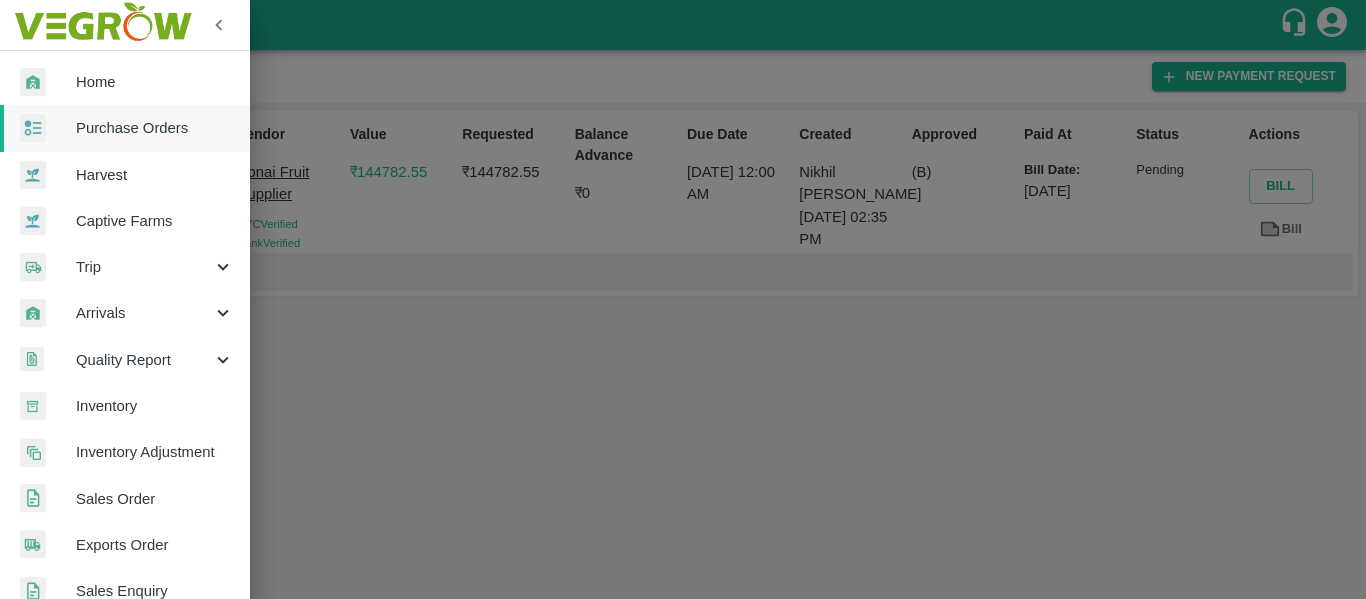 click on "Purchase Orders" at bounding box center [125, 128] 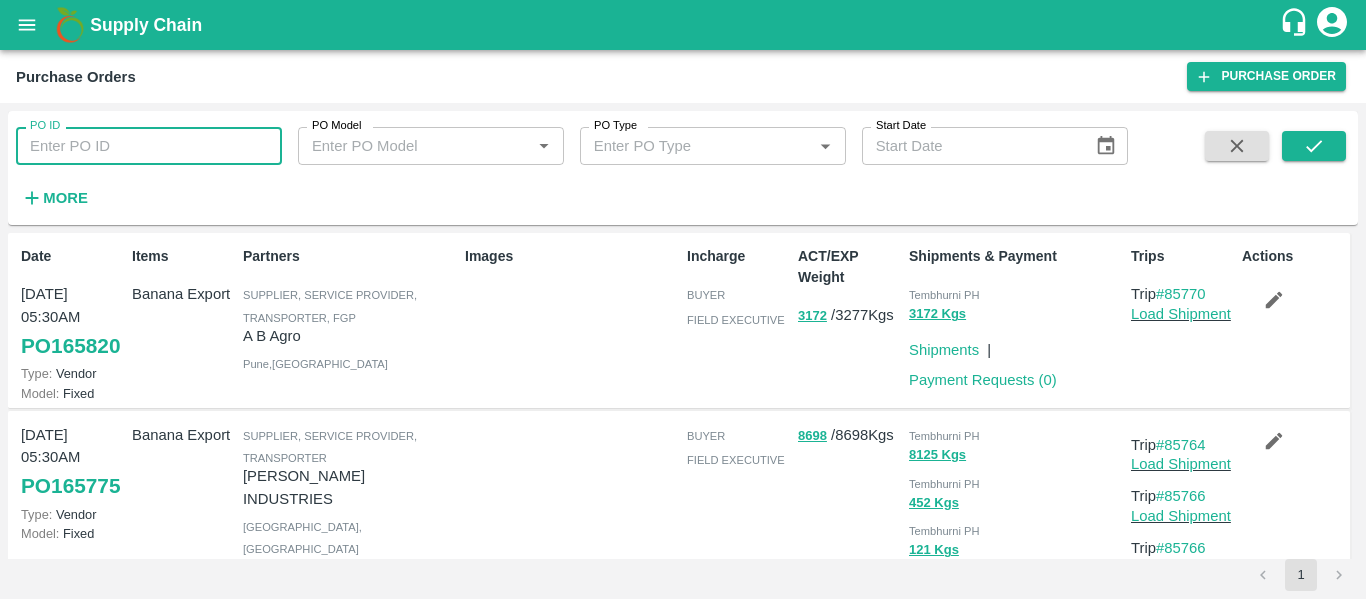click on "PO ID" at bounding box center [149, 146] 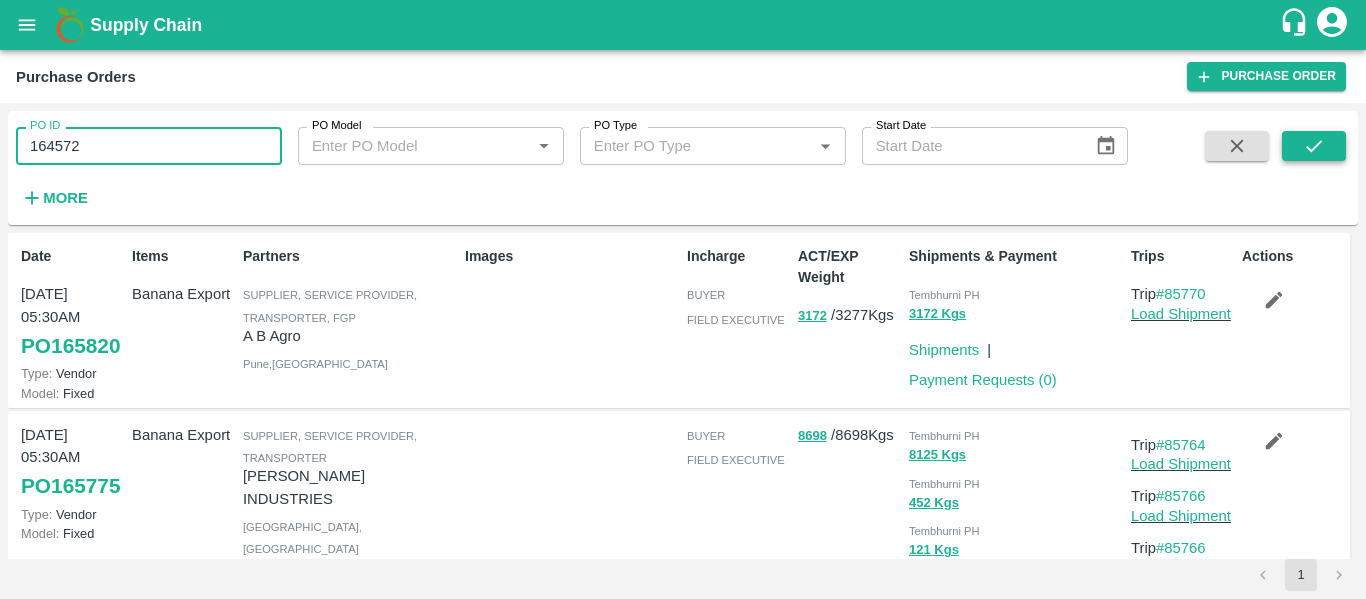type on "164572" 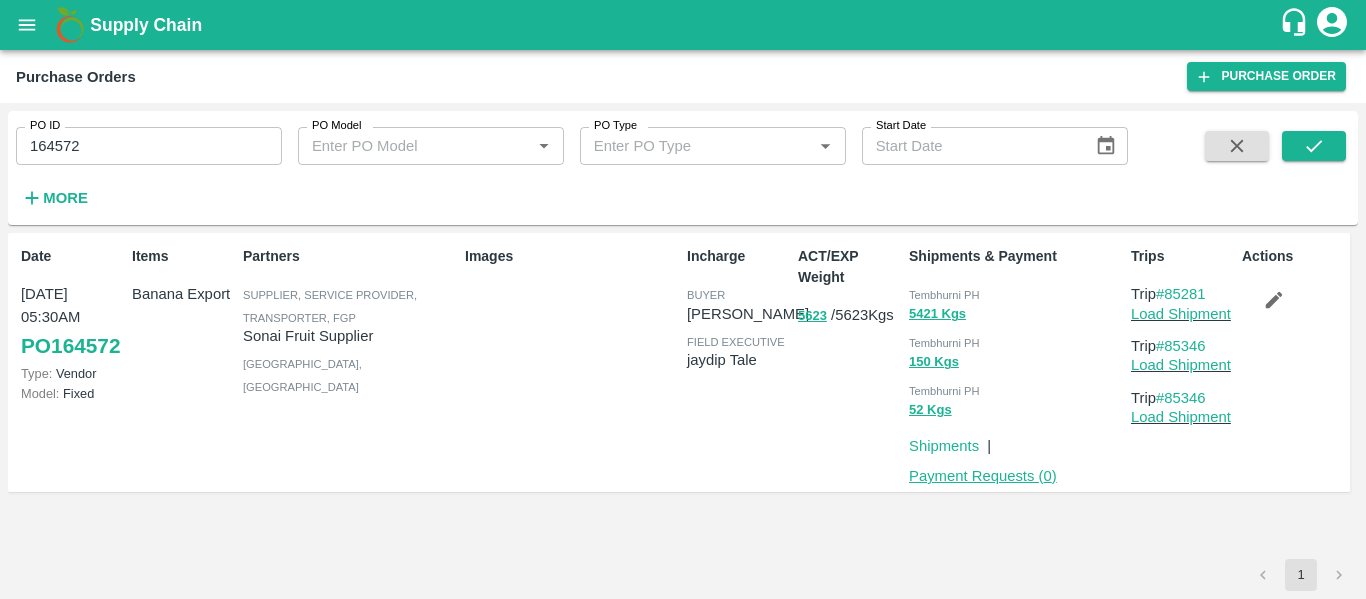 click on "Payment Requests ( 0 )" at bounding box center [983, 476] 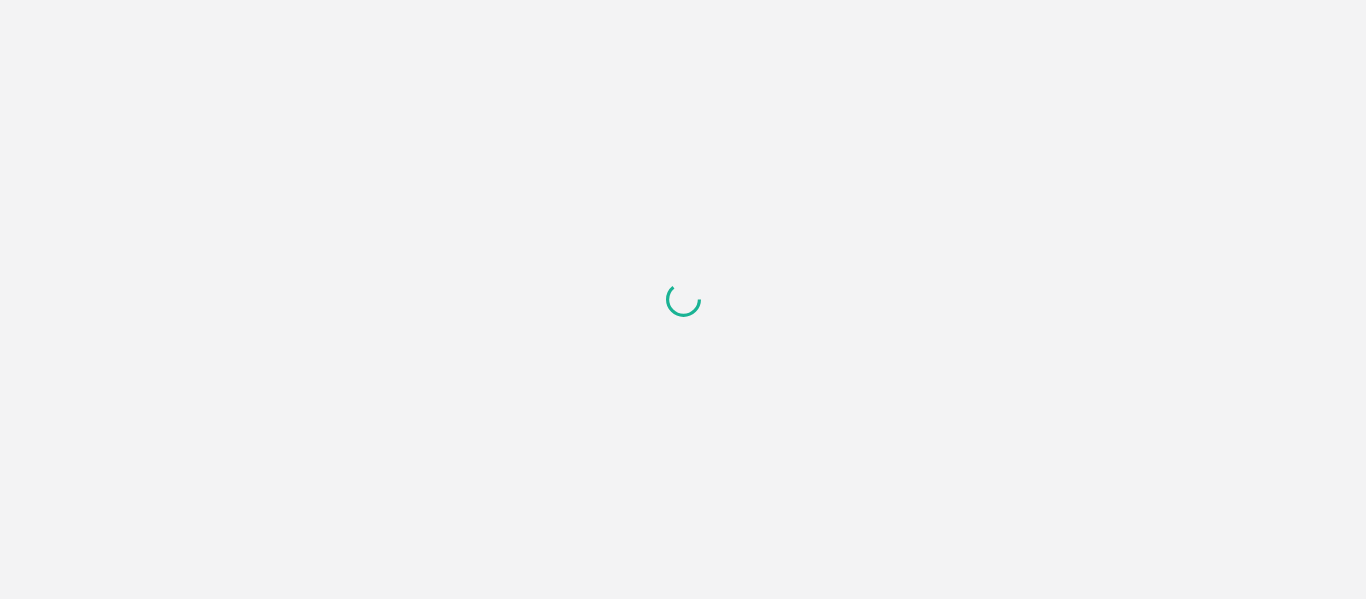 scroll, scrollTop: 0, scrollLeft: 0, axis: both 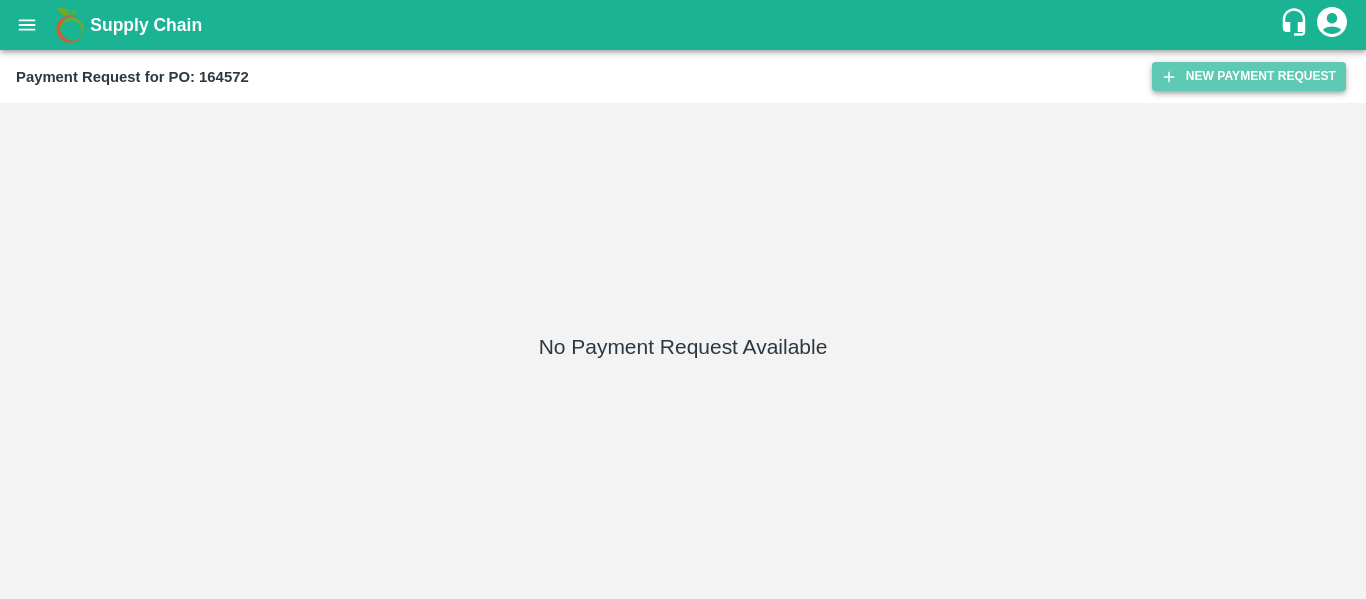 click on "New Payment Request" at bounding box center (1249, 76) 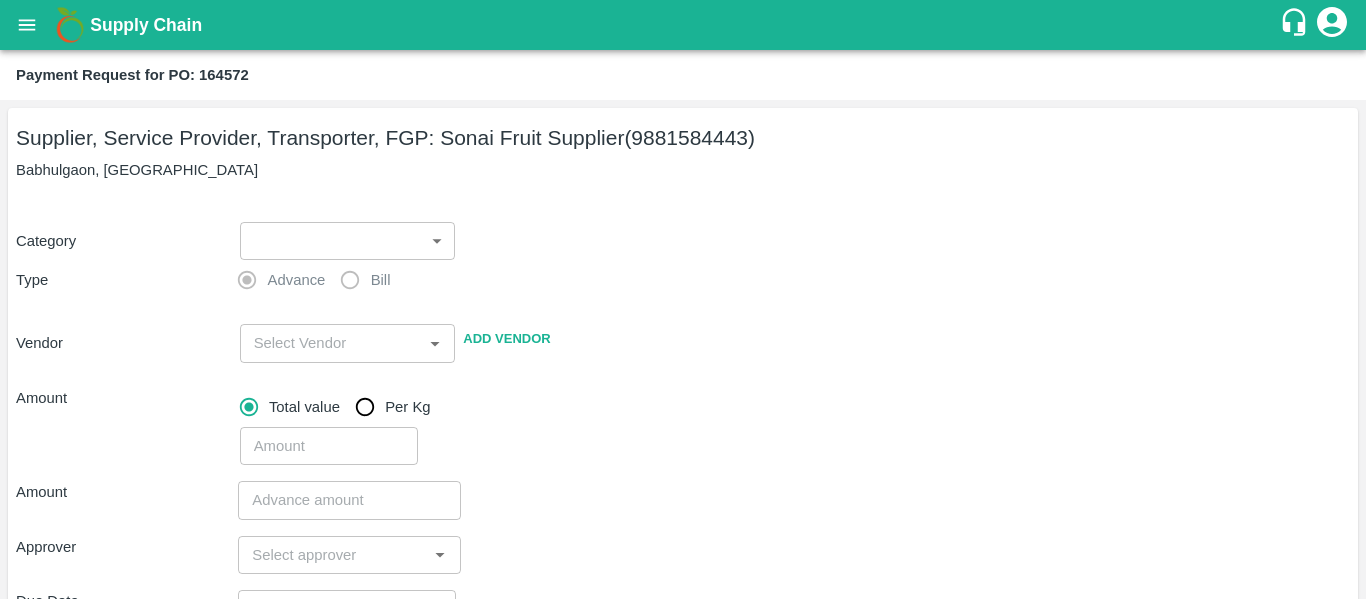 click on "Supply Chain Payment Request for PO: 164572 Supplier, Service Provider, Transporter, FGP:    Sonai Fruit Supplier  (9881584443) Babhulgaon, Solapur Category ​ ​ Type Advance Bill Vendor ​ Add Vendor Amount Total value Per Kg ​ Amount ​ Approver ​ Due Date ​  Priority  Low  High Comment x ​ Attach bill Cancel Save Tembhurni PH Nashik CC Shahada Banana Export PH Savda Banana Export PH Nashik Banana CS Nikhil Subhash Mangvade Logout" at bounding box center [683, 299] 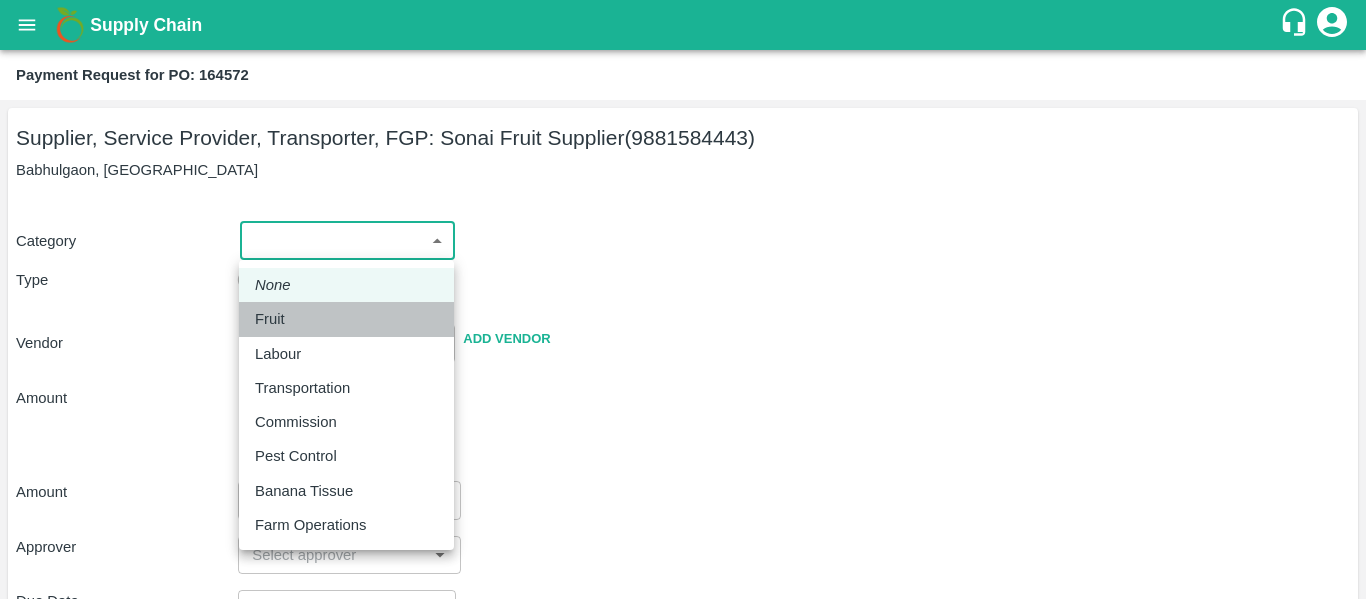 click on "Fruit" at bounding box center [270, 319] 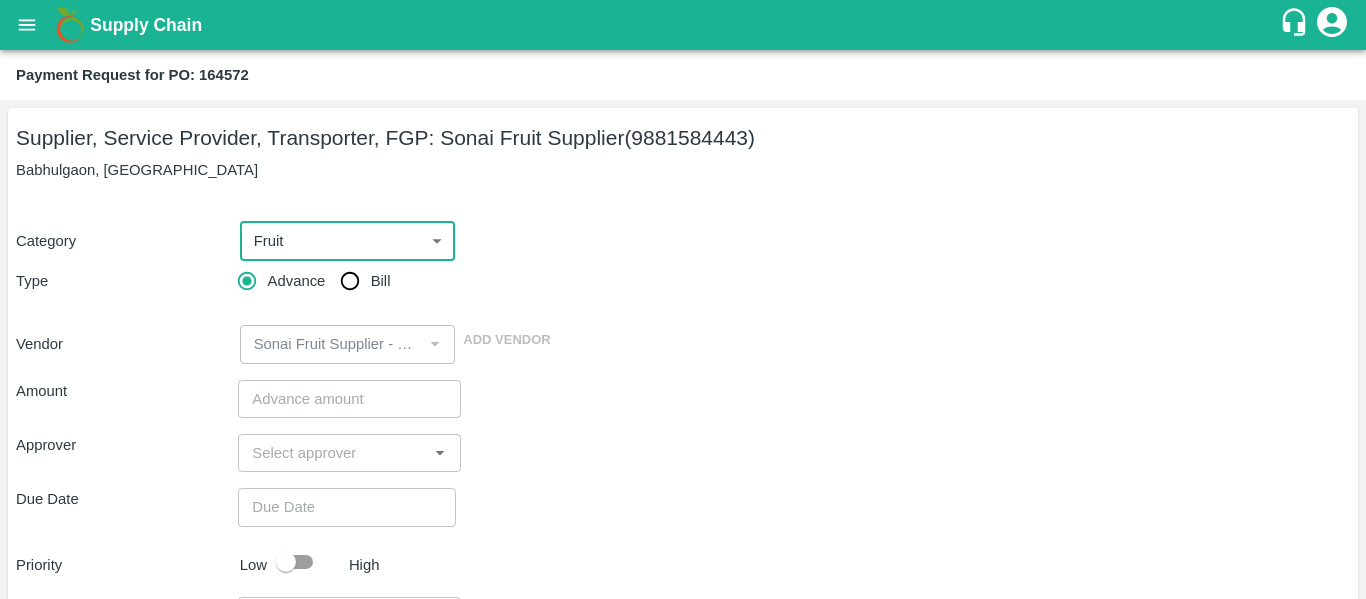 click on "Bill" at bounding box center (350, 281) 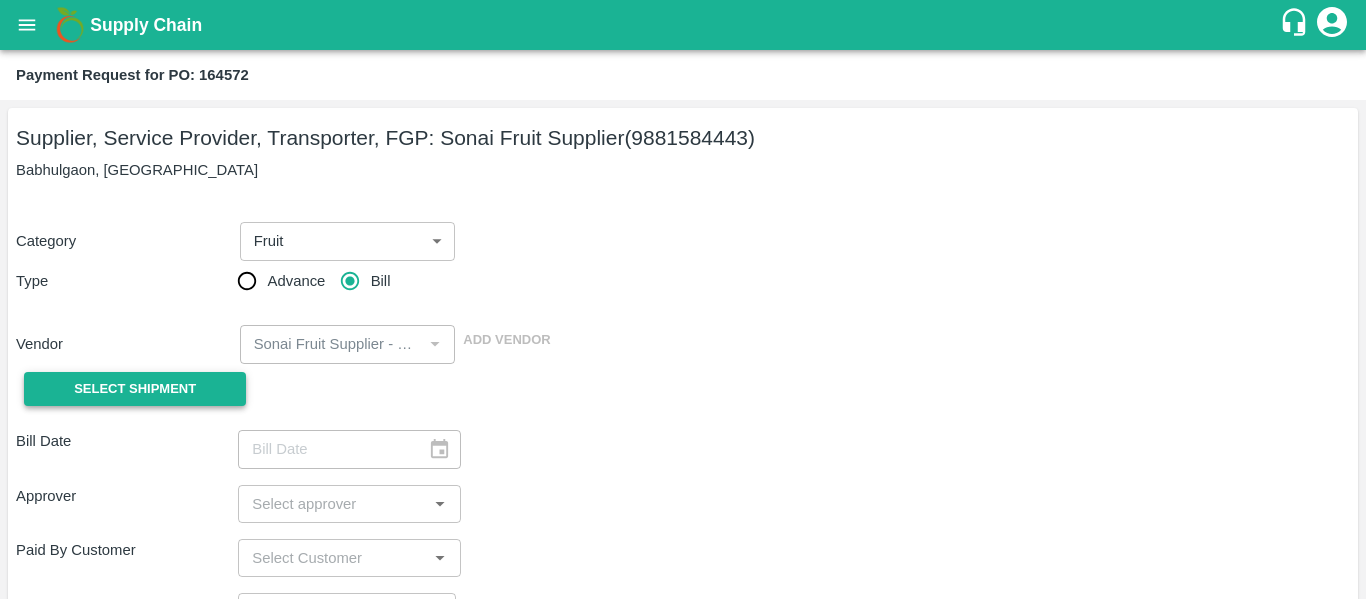 click on "Select Shipment" at bounding box center [135, 389] 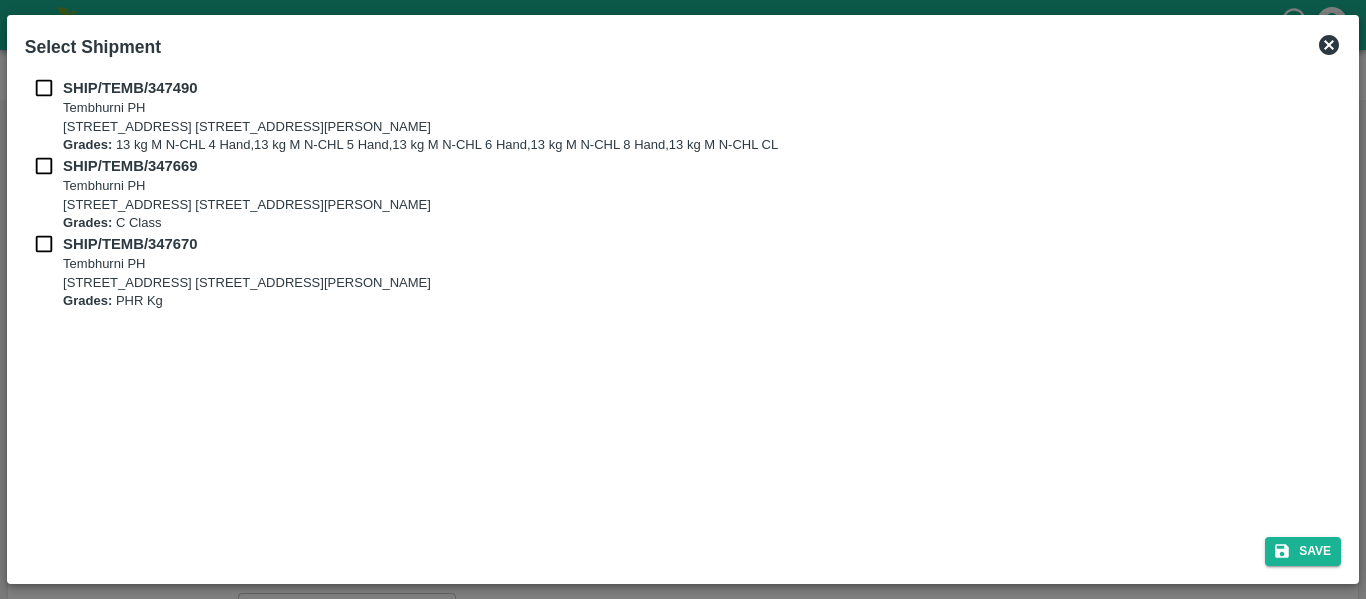 click on "SHIP/TEMB/347490 Tembhurni PH Tembhurni PH 205, PLOT NO. E-5, YASHSHREE INDUSTRIES, M.I.D.C., A/P TEMBHURANI TAL MADHA, Solapur, Maharashtra, 413211, India Grades:   13 kg M N-CHL 4 Hand,13 kg M N-CHL 5 Hand,13 kg M N-CHL 6 Hand,13 kg M N-CHL 8 Hand,13 kg M N-CHL CL SHIP/TEMB/347669 Tembhurni PH Tembhurni PH 205, PLOT NO. E-5, YASHSHREE INDUSTRIES, M.I.D.C., A/P TEMBHURANI TAL MADHA, Solapur, Maharashtra, 413211, India Grades:   C Class SHIP/TEMB/347670 Tembhurni PH Tembhurni PH 205, PLOT NO. E-5, YASHSHREE INDUSTRIES, M.I.D.C., A/P TEMBHURANI TAL MADHA, Solapur, Maharashtra, 413211, India Grades:   PHR Kg" at bounding box center [683, 295] 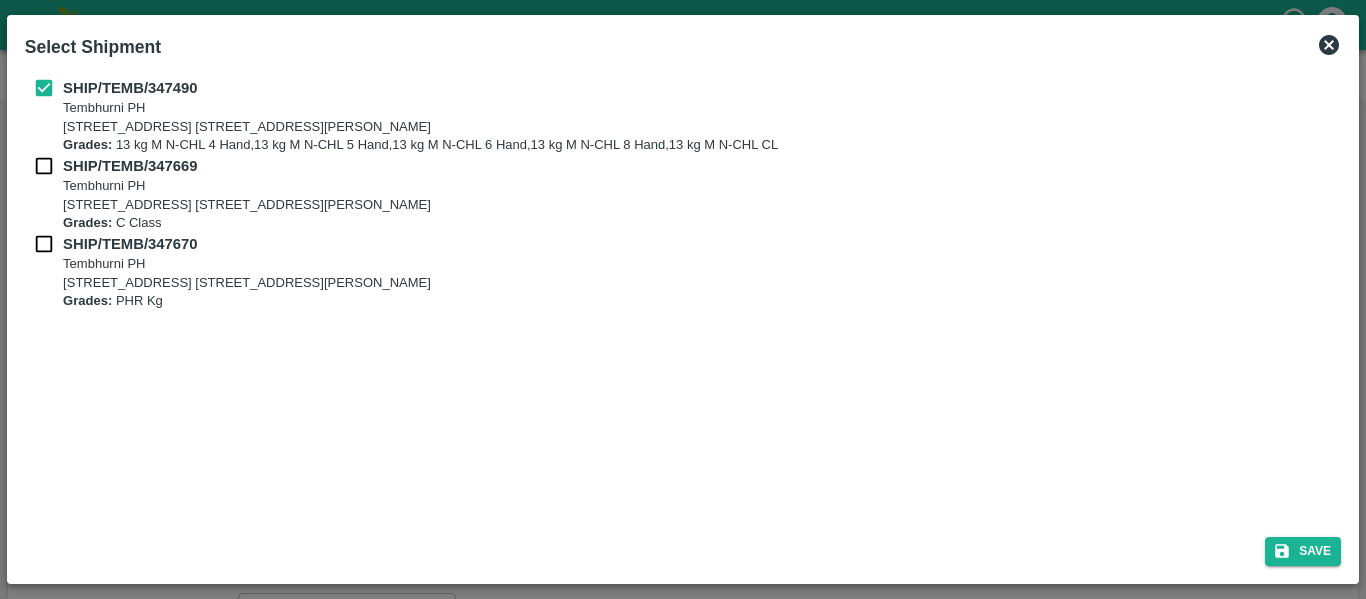 click at bounding box center [44, 166] 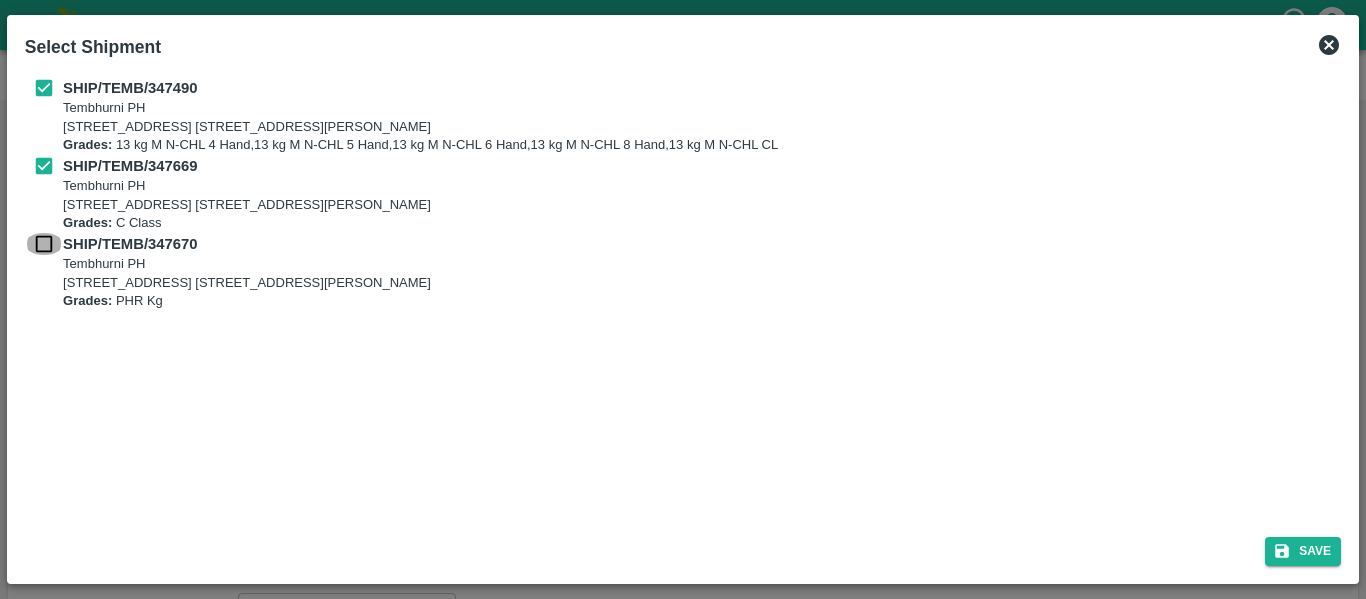 click at bounding box center [44, 244] 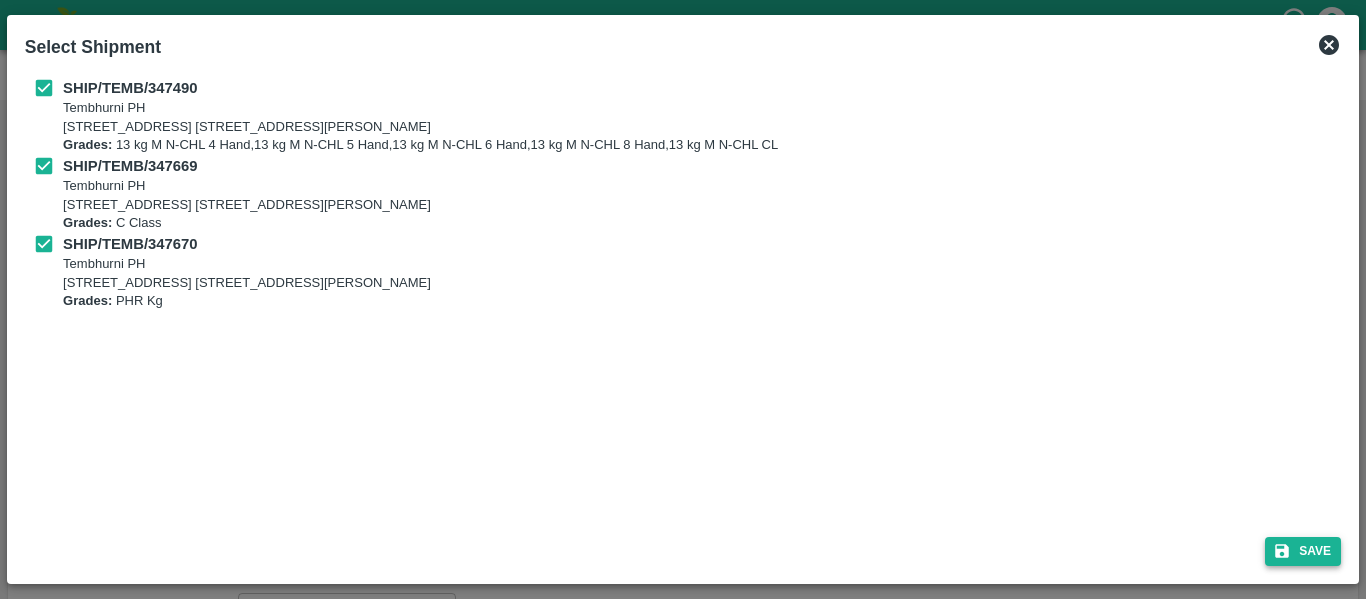 click on "Save" at bounding box center [1303, 551] 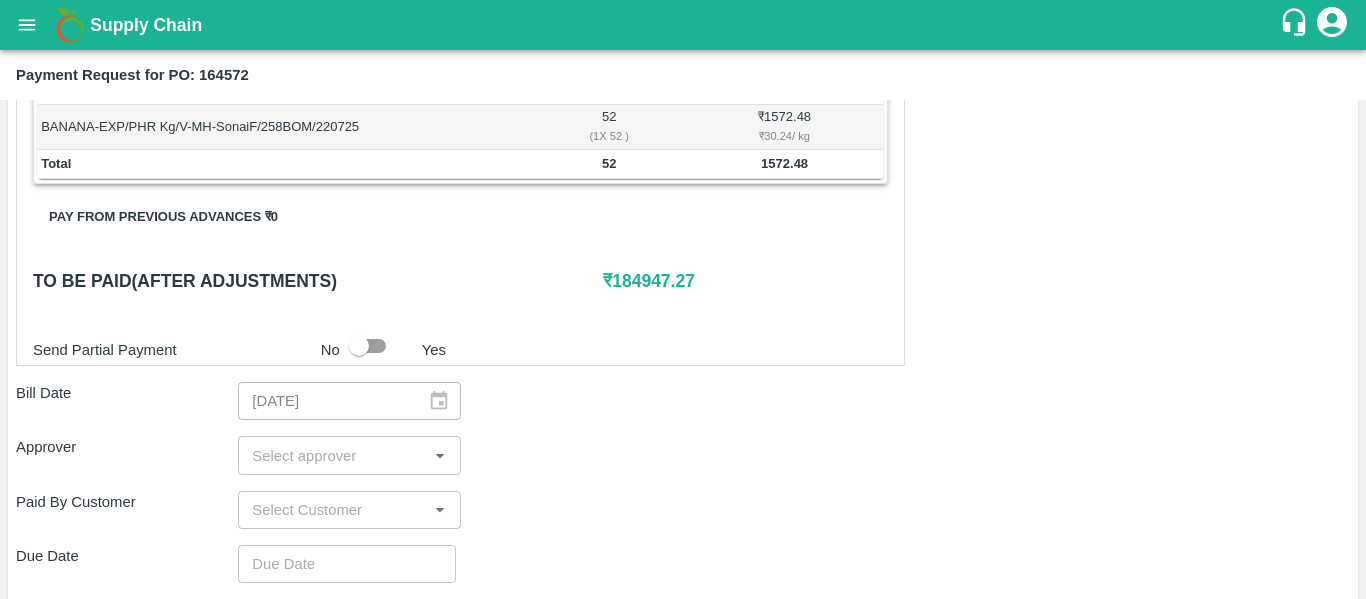 scroll, scrollTop: 1115, scrollLeft: 0, axis: vertical 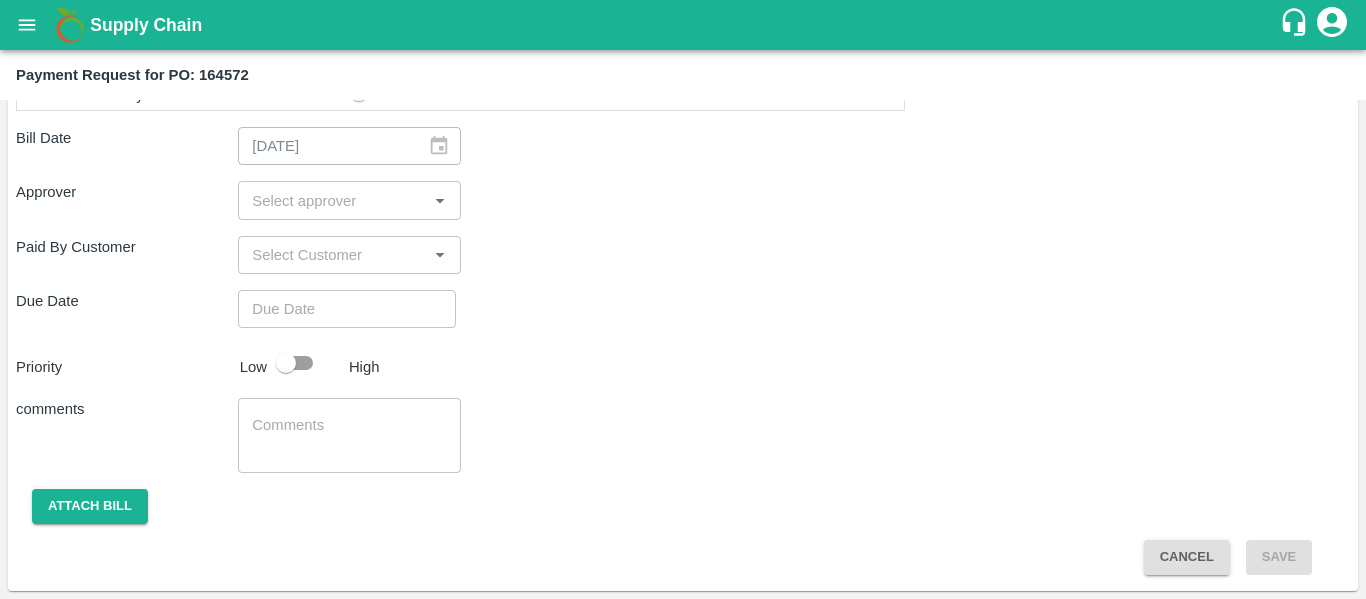 click at bounding box center (332, 200) 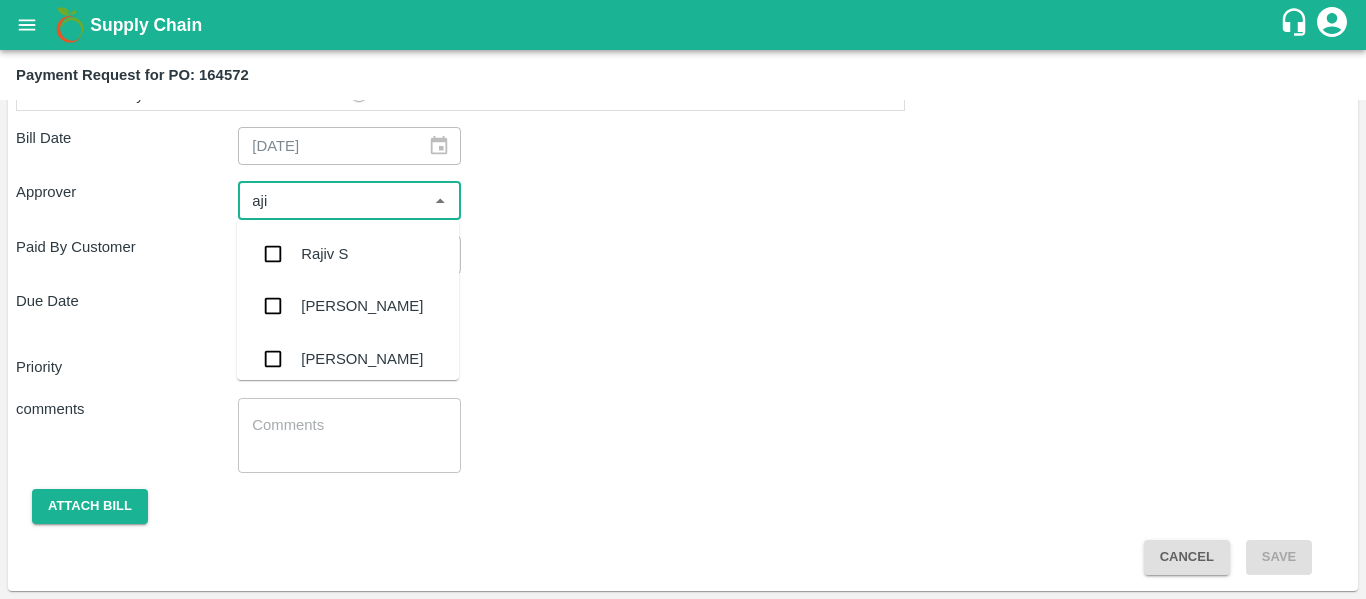 type on "ajit" 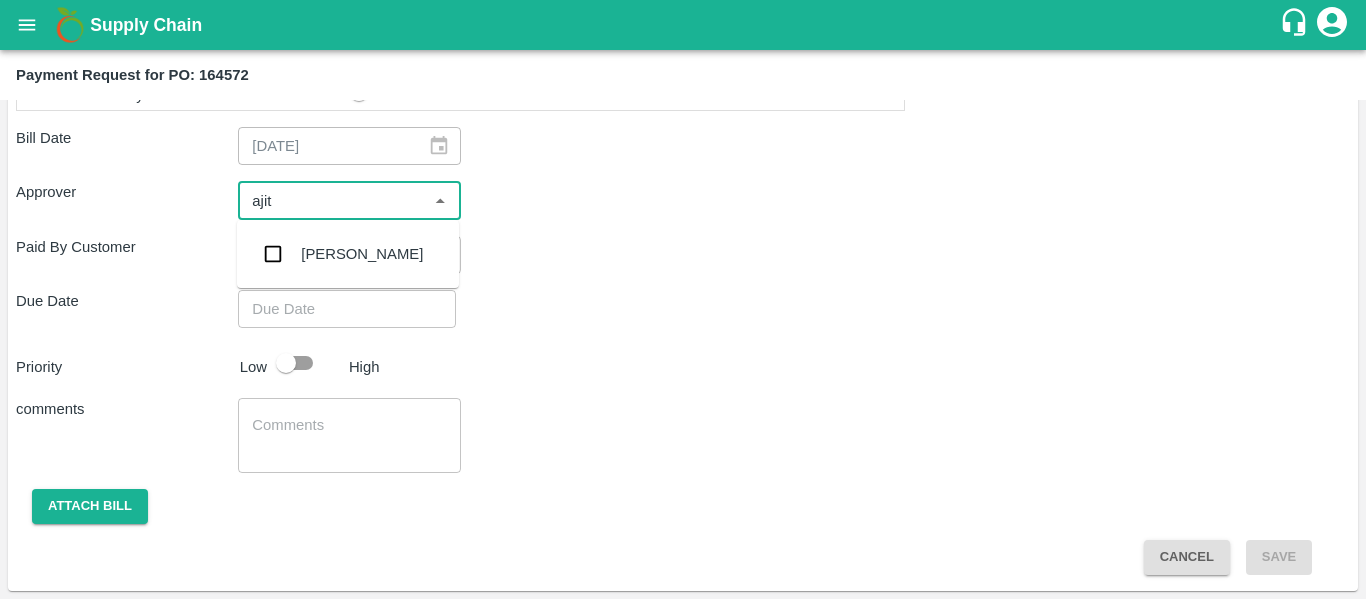 click on "[PERSON_NAME]" at bounding box center [362, 254] 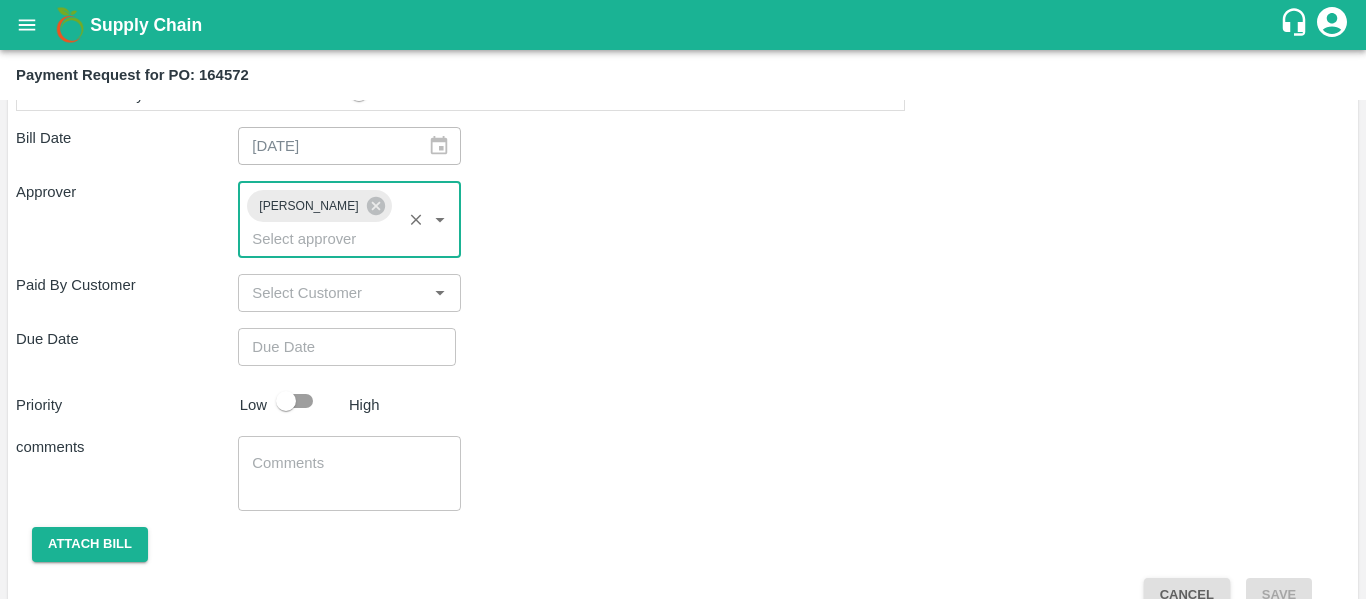 type on "DD/MM/YYYY hh:mm aa" 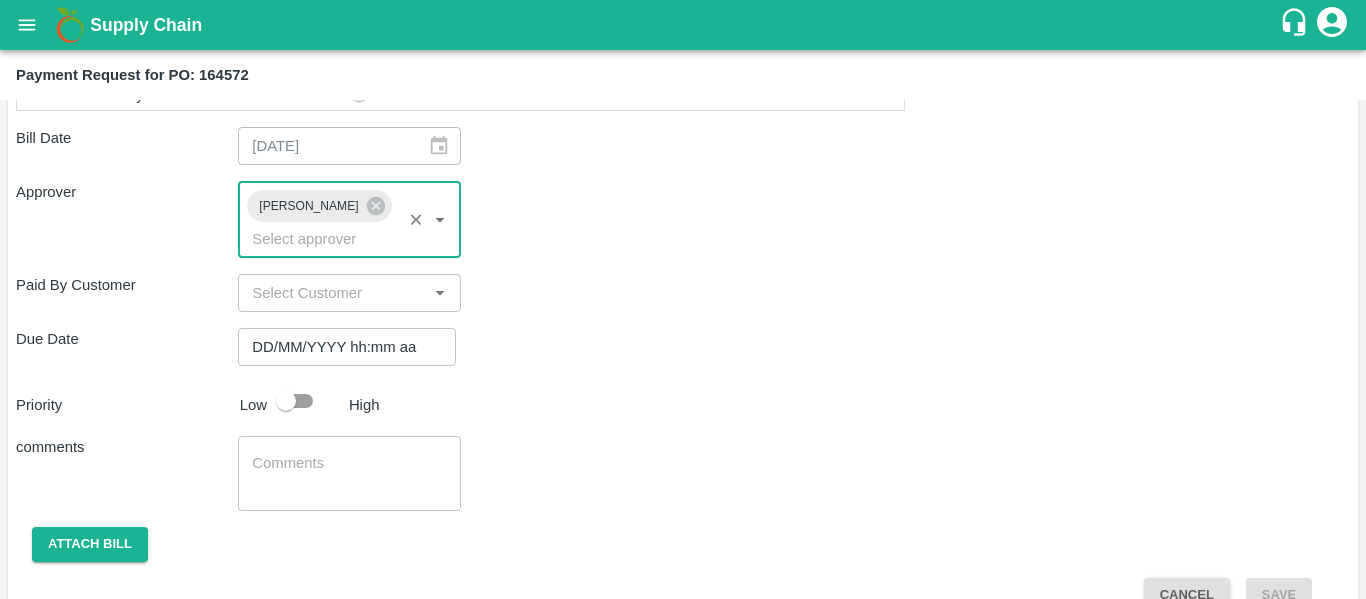 click on "DD/MM/YYYY hh:mm aa" at bounding box center [340, 347] 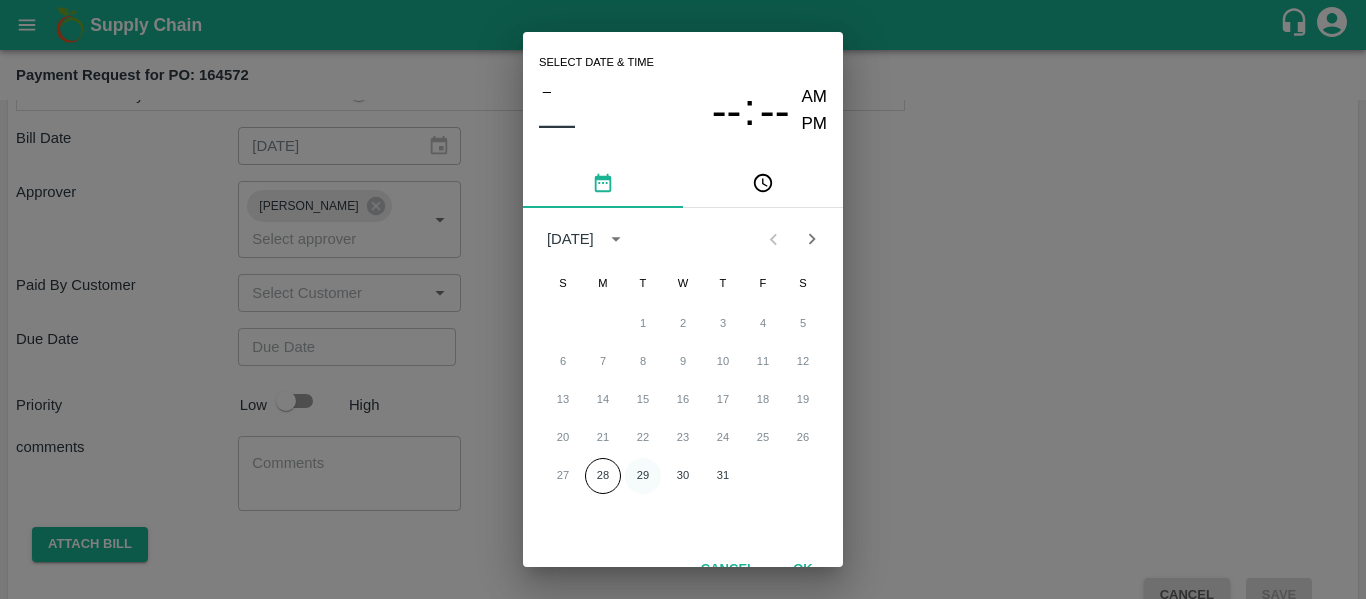 click on "29" at bounding box center [643, 476] 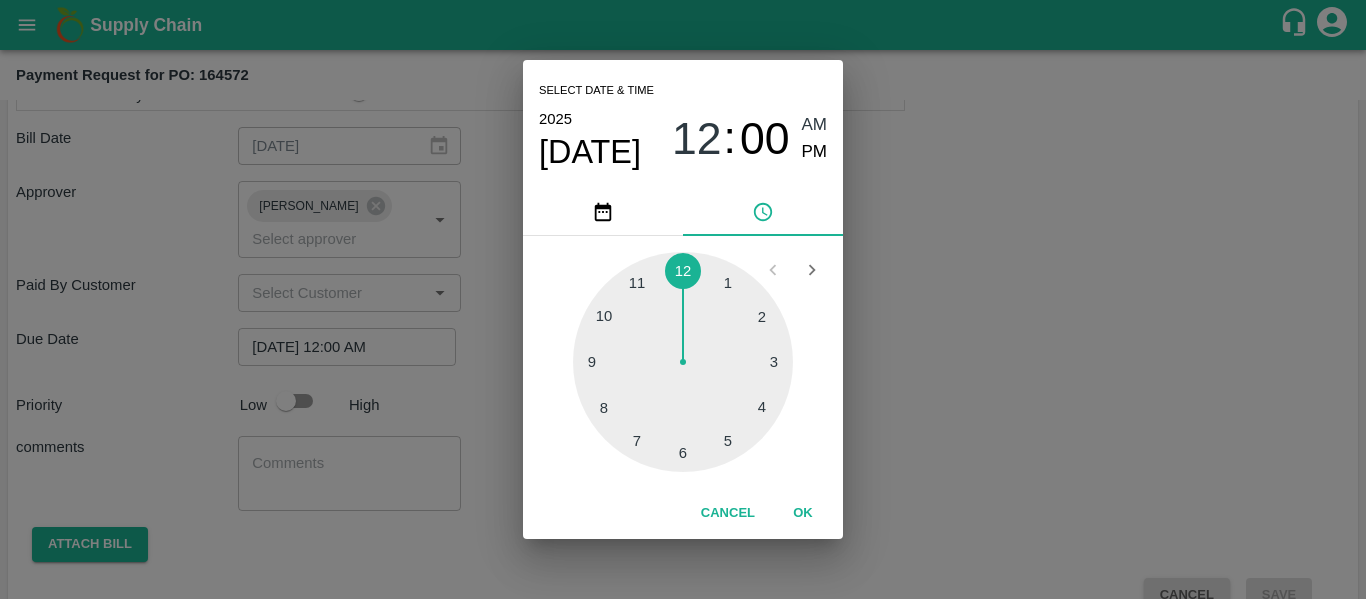 click on "Select date & time [DATE] 12 : 00 AM PM 1 2 3 4 5 6 7 8 9 10 11 12 Cancel OK" at bounding box center (683, 299) 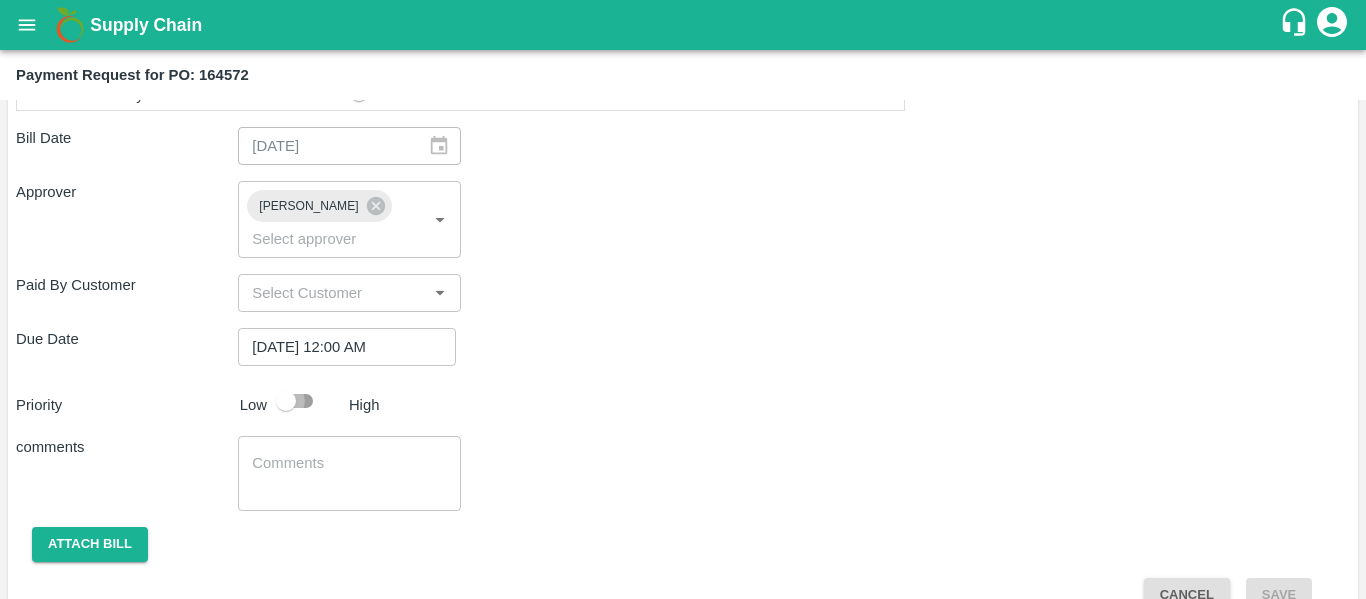 click at bounding box center [286, 401] 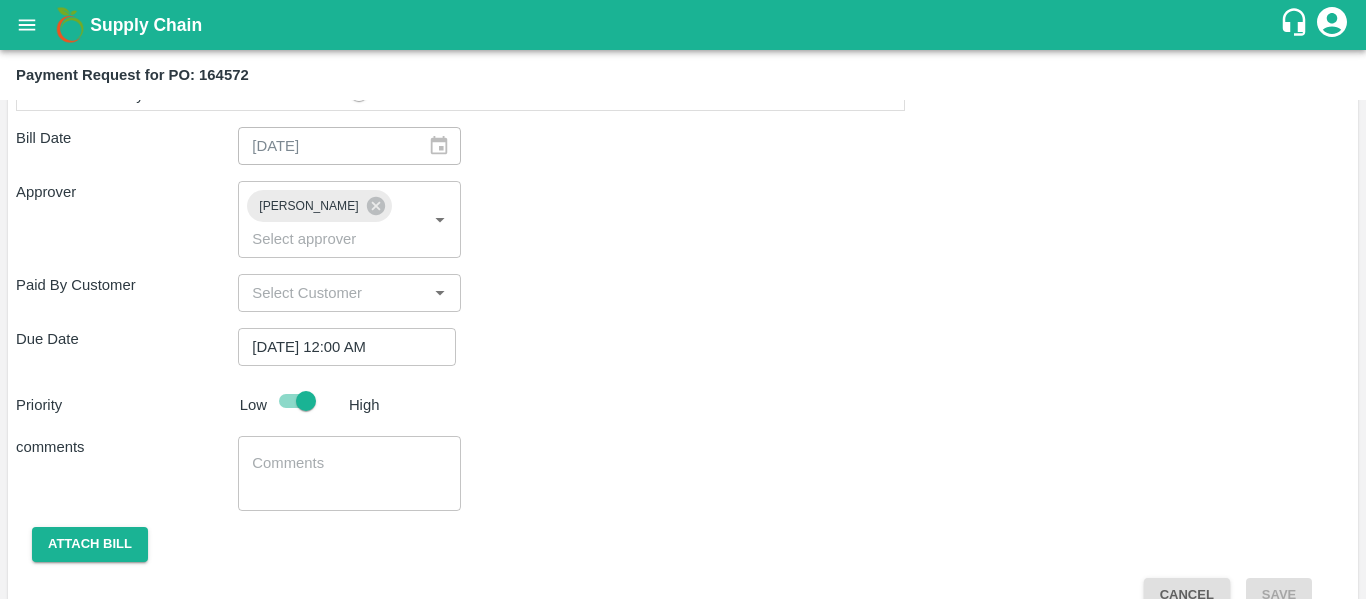 click at bounding box center [349, 474] 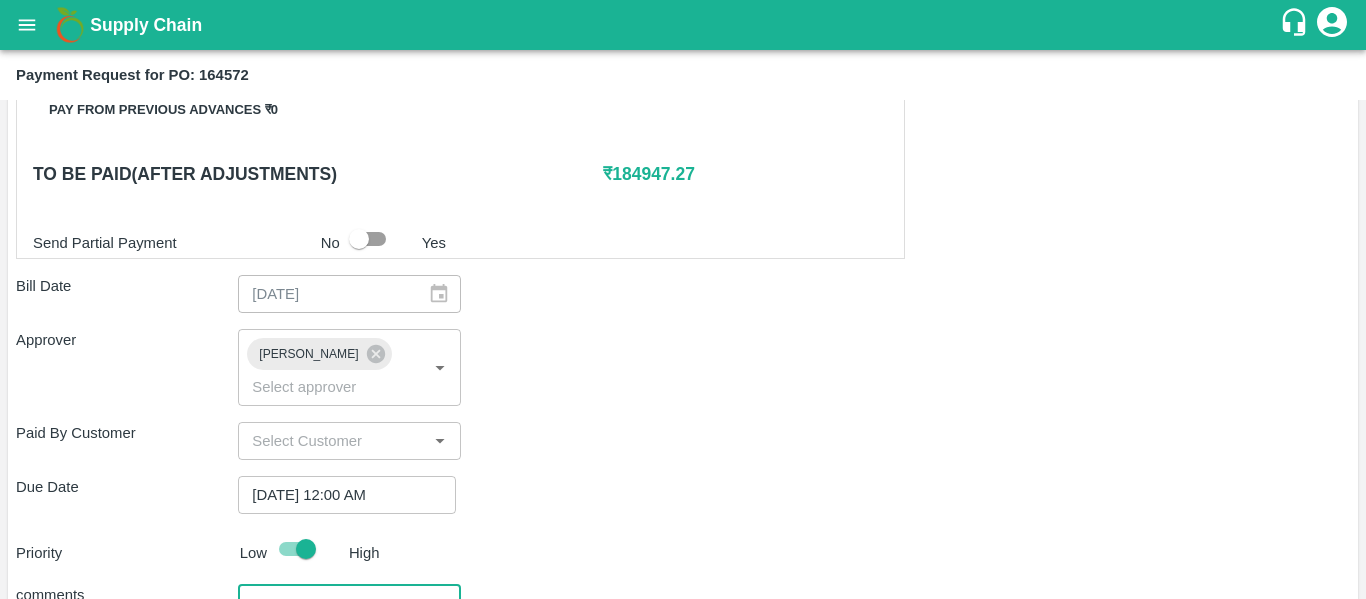 scroll, scrollTop: 966, scrollLeft: 0, axis: vertical 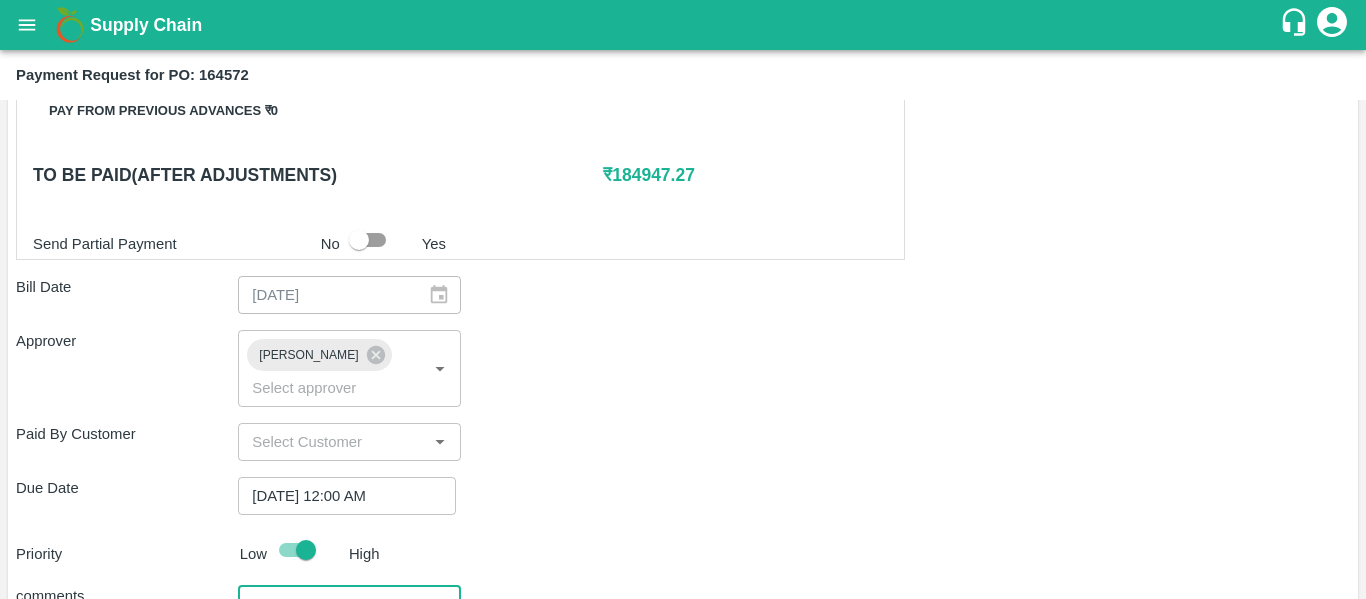 type on "Fruit Bill" 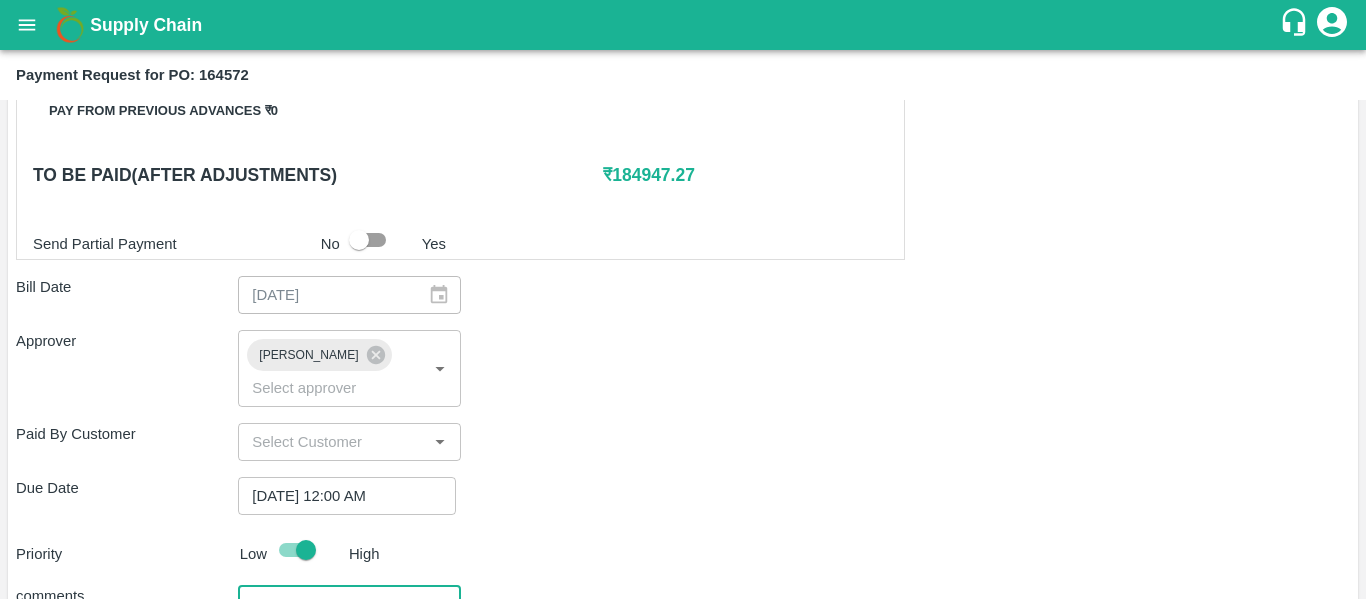 scroll, scrollTop: 1127, scrollLeft: 0, axis: vertical 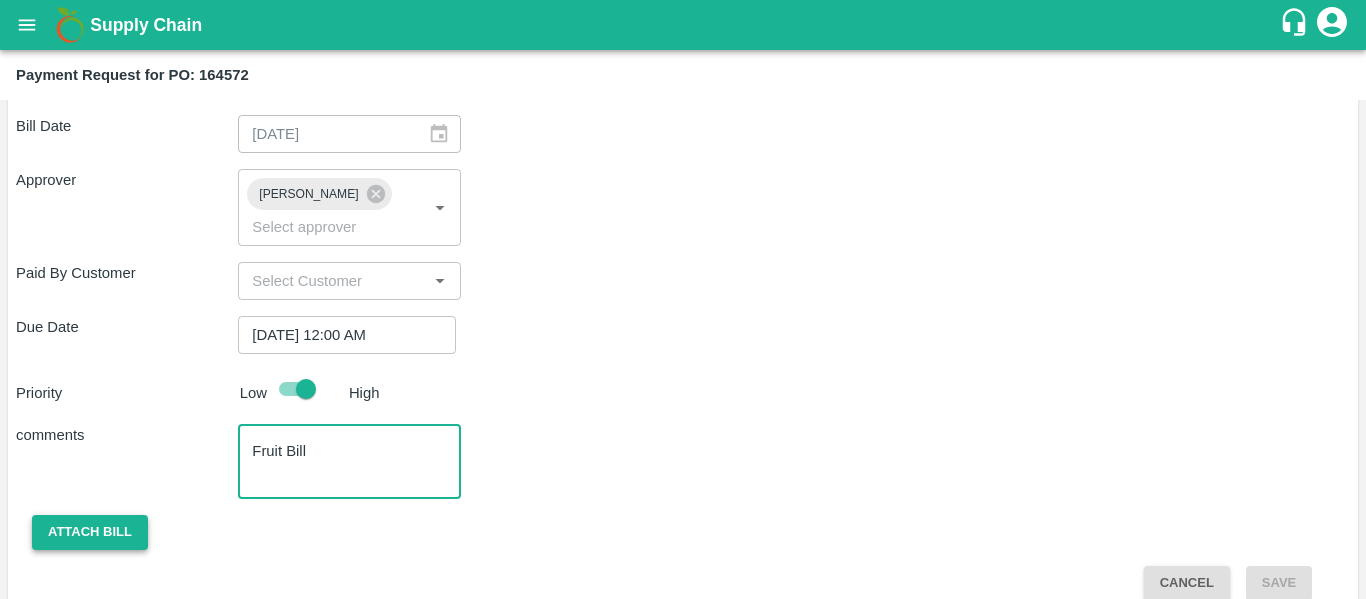 click on "Attach bill" at bounding box center [90, 532] 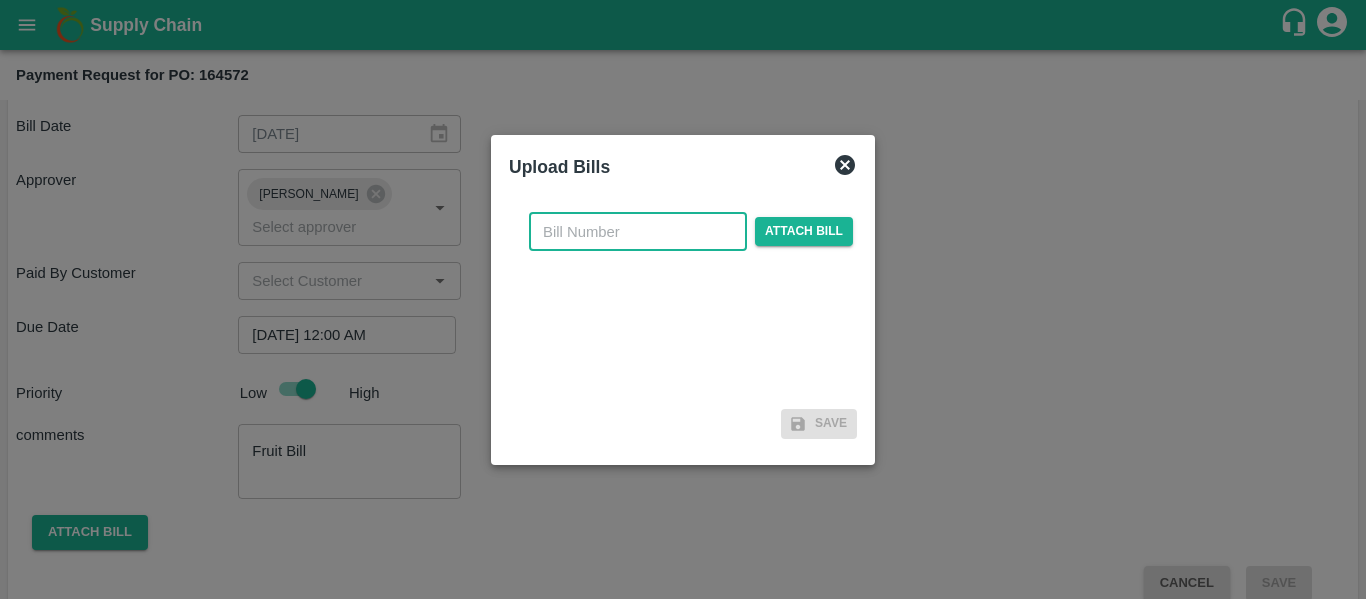 click at bounding box center [638, 232] 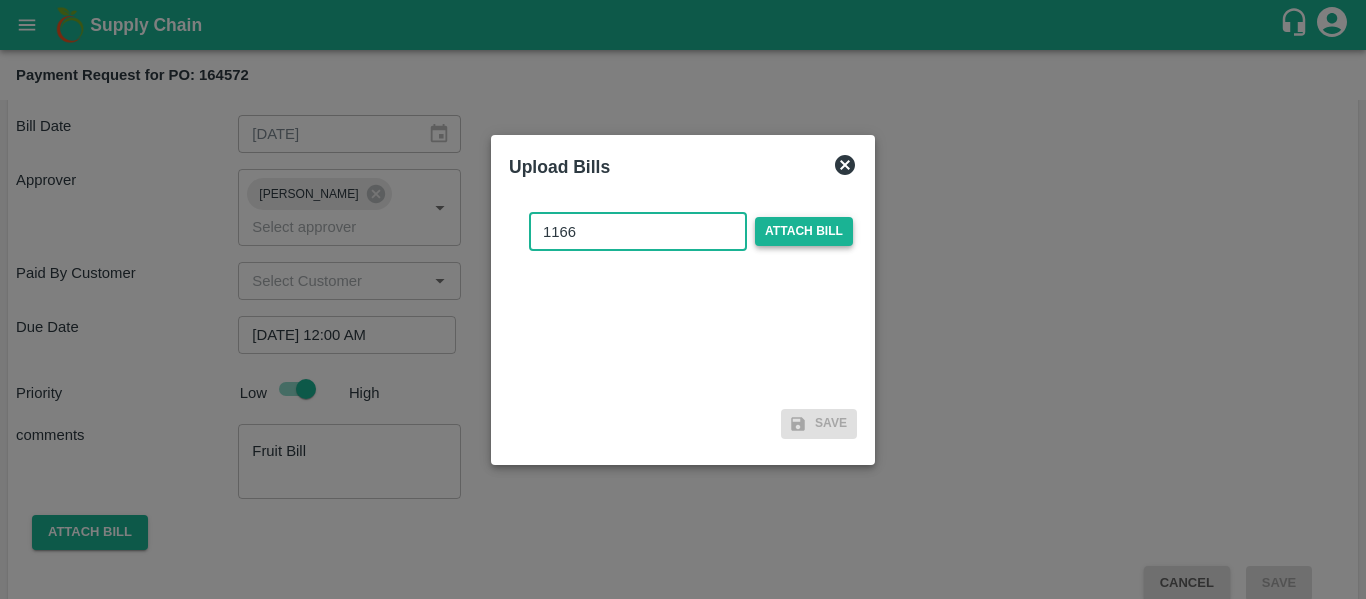 type on "1166" 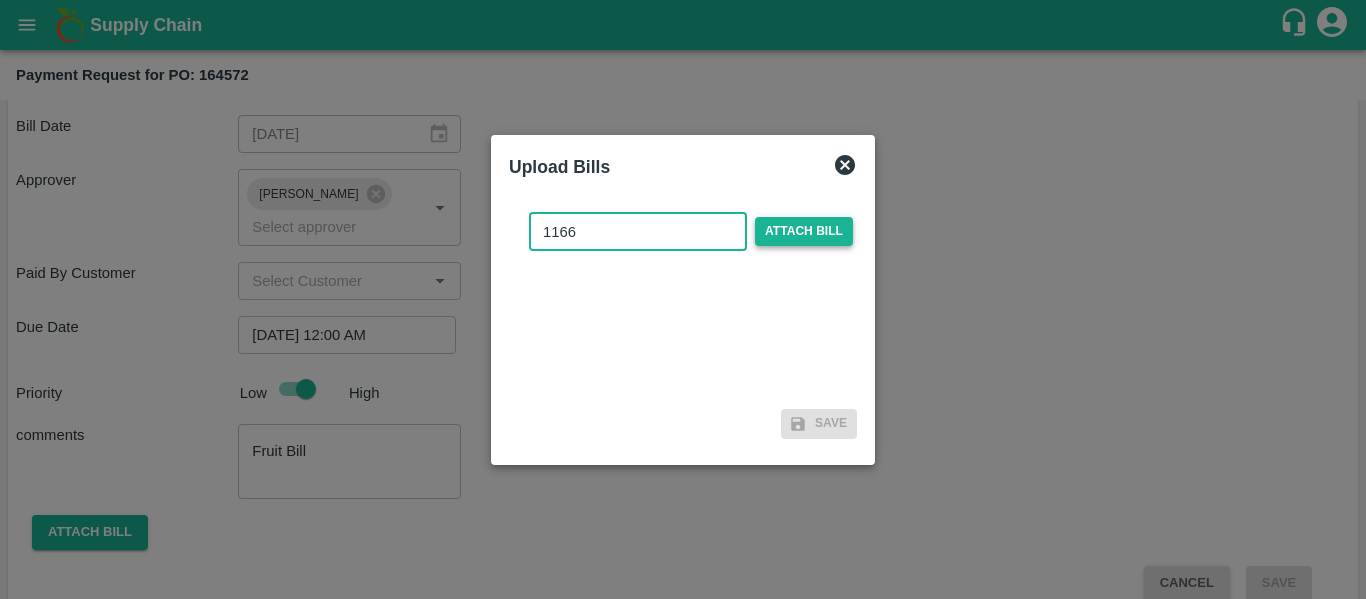 click on "Attach bill" at bounding box center (804, 231) 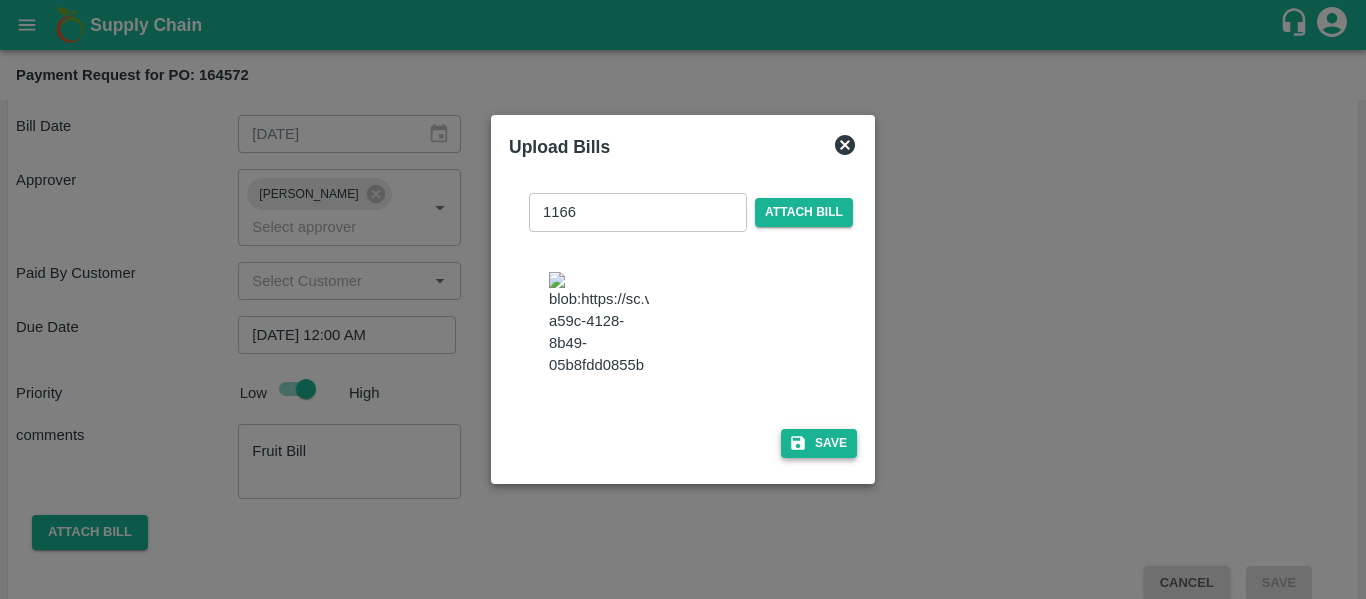 click on "Save" at bounding box center (819, 443) 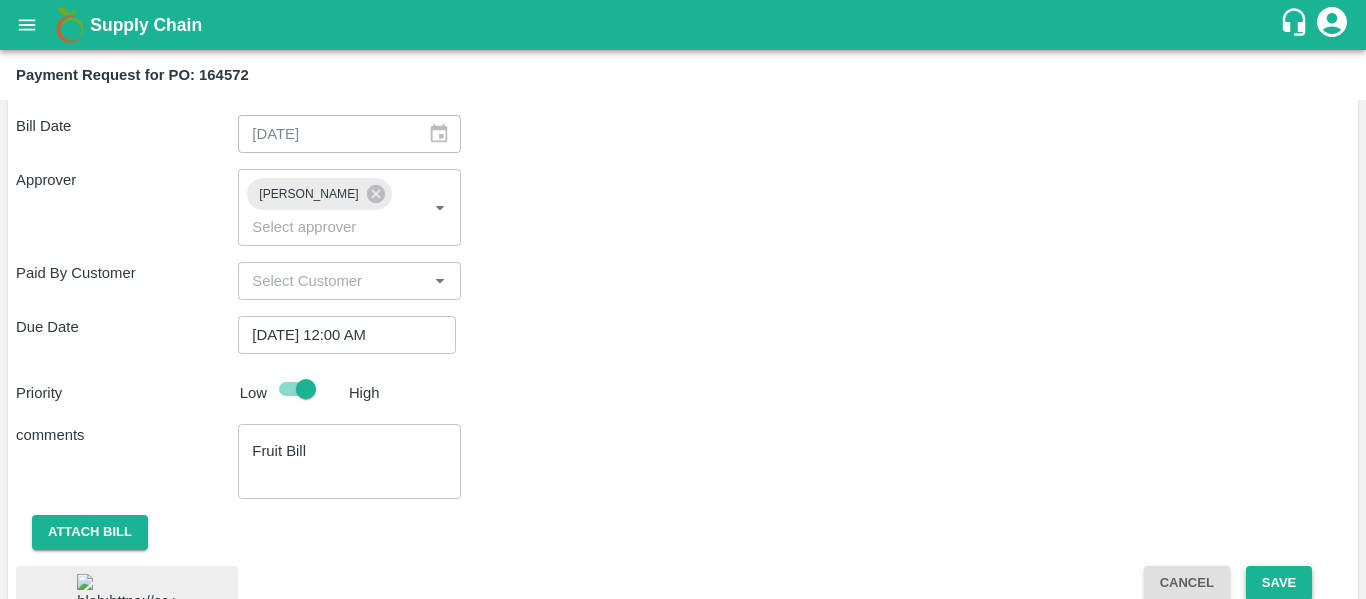 click on "Save" at bounding box center [1279, 583] 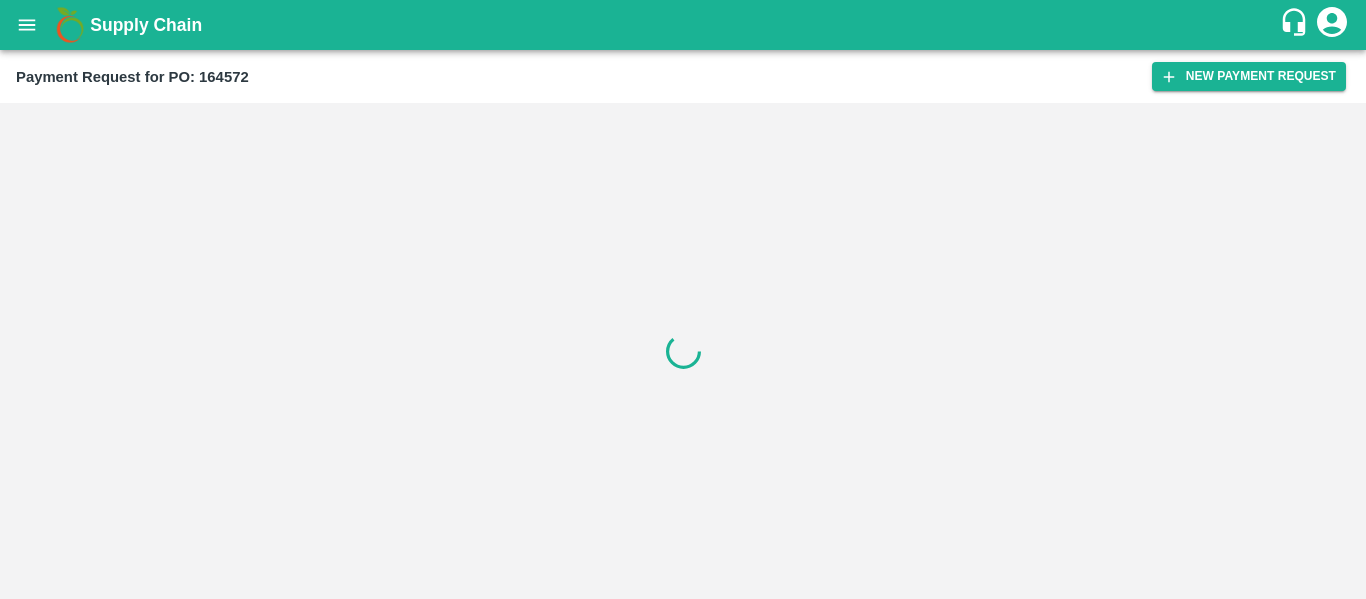 click 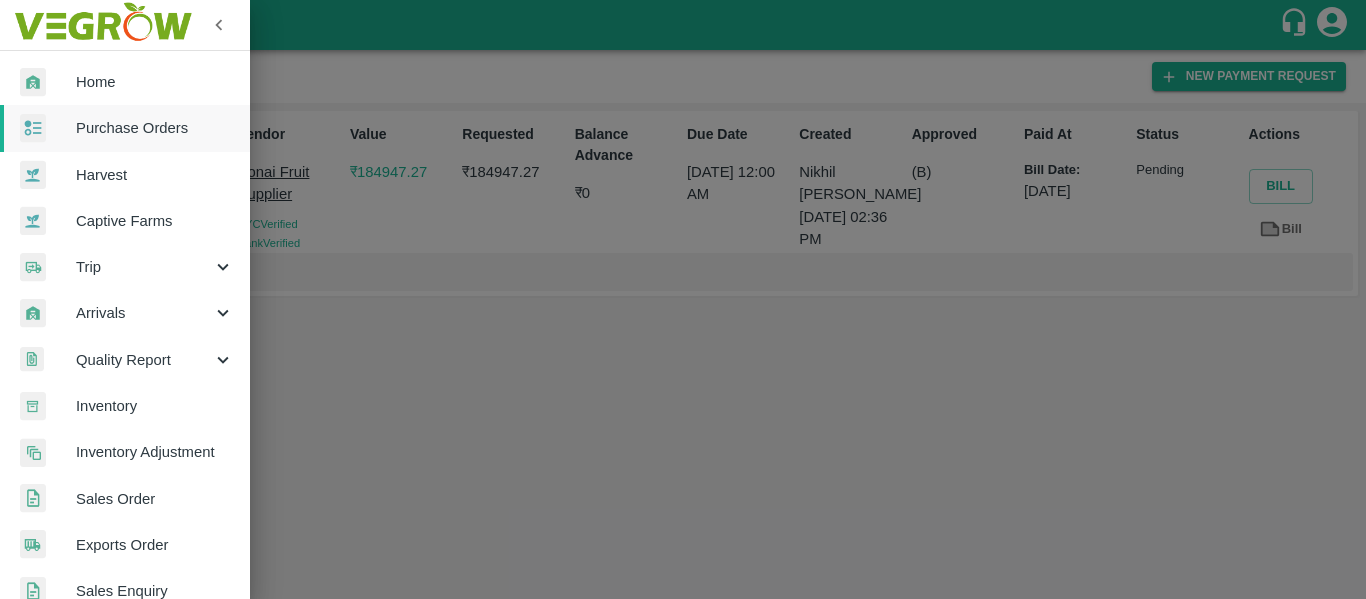 click on "Purchase Orders" at bounding box center (155, 128) 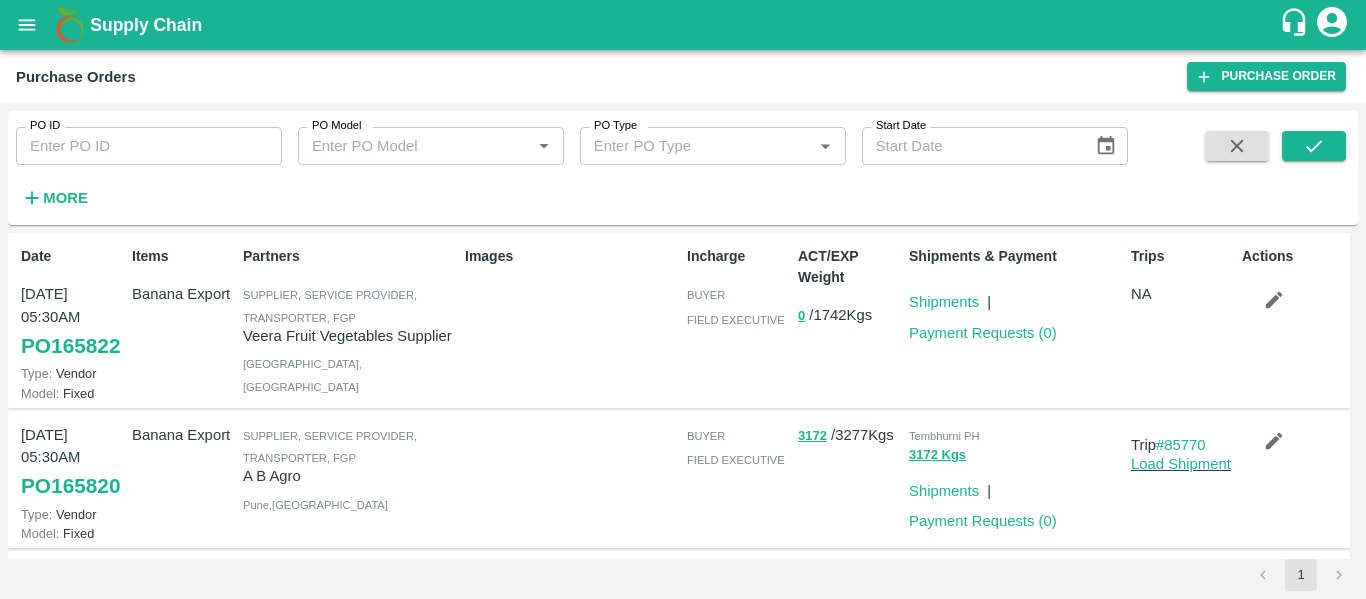 click on "PO ID" at bounding box center (149, 146) 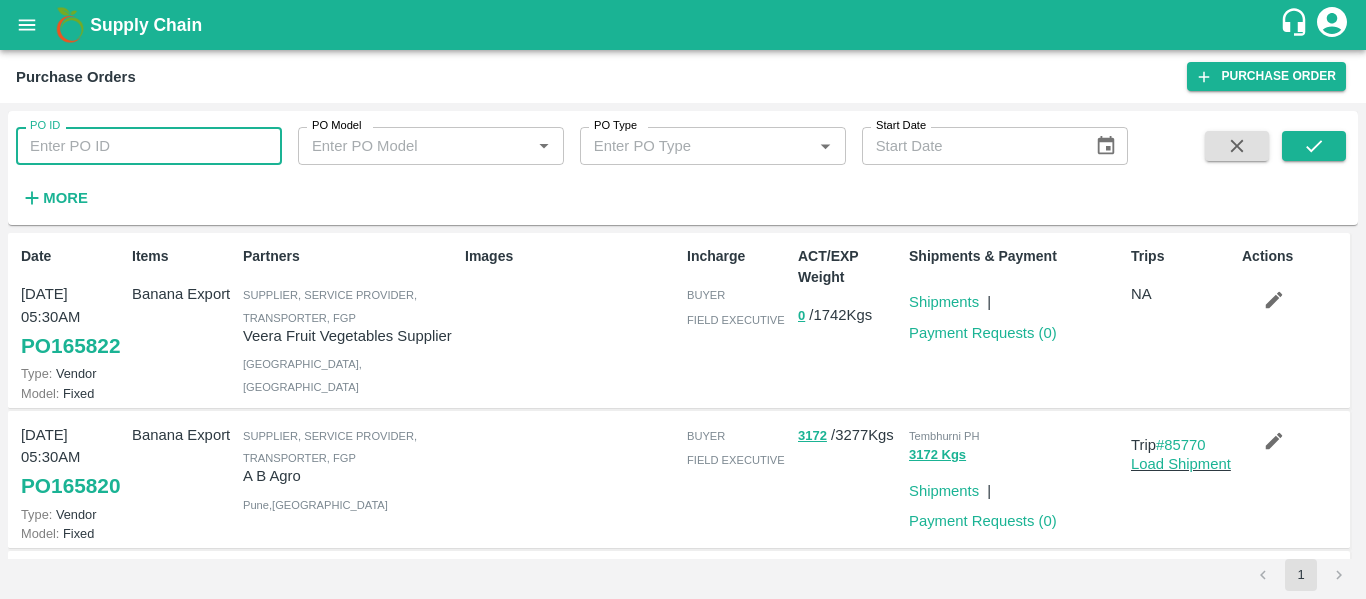 paste on "164989" 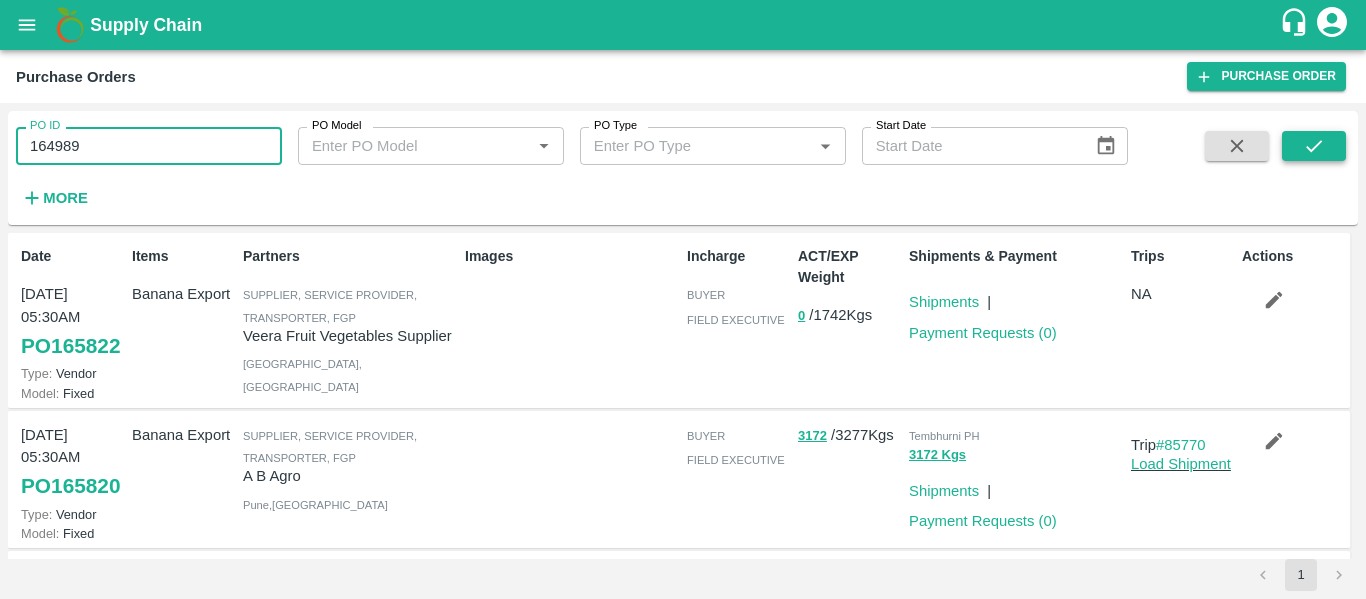 type on "164989" 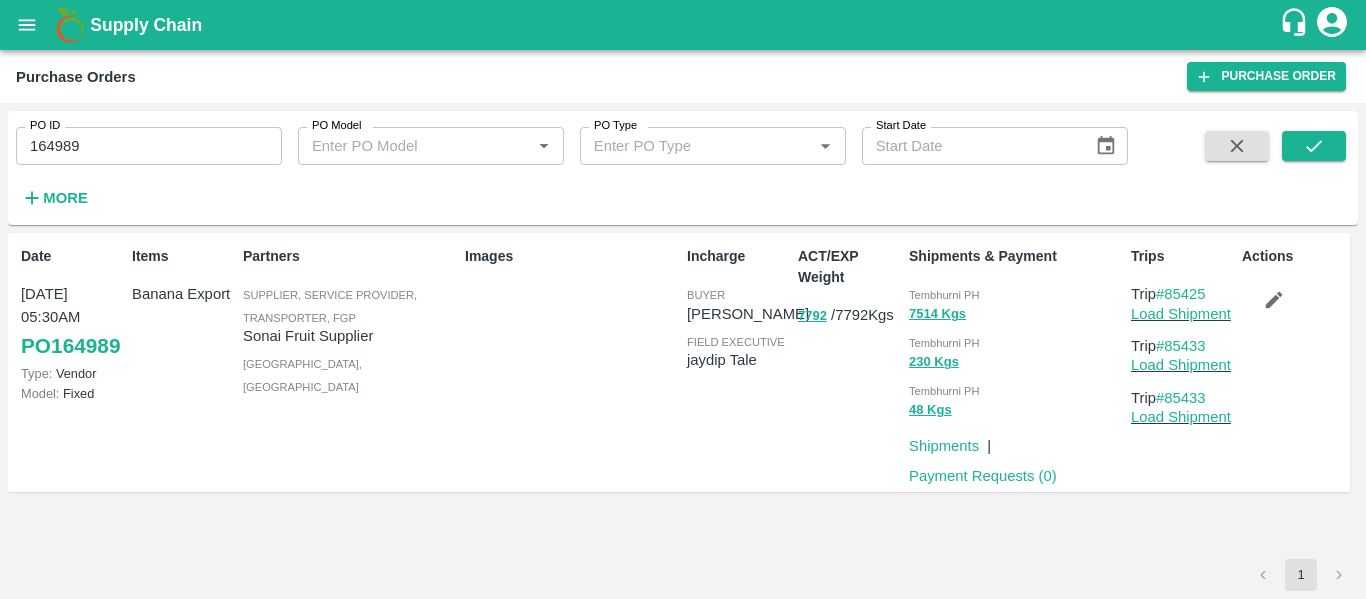 click on "Payment Requests ( 0 )" at bounding box center [979, 472] 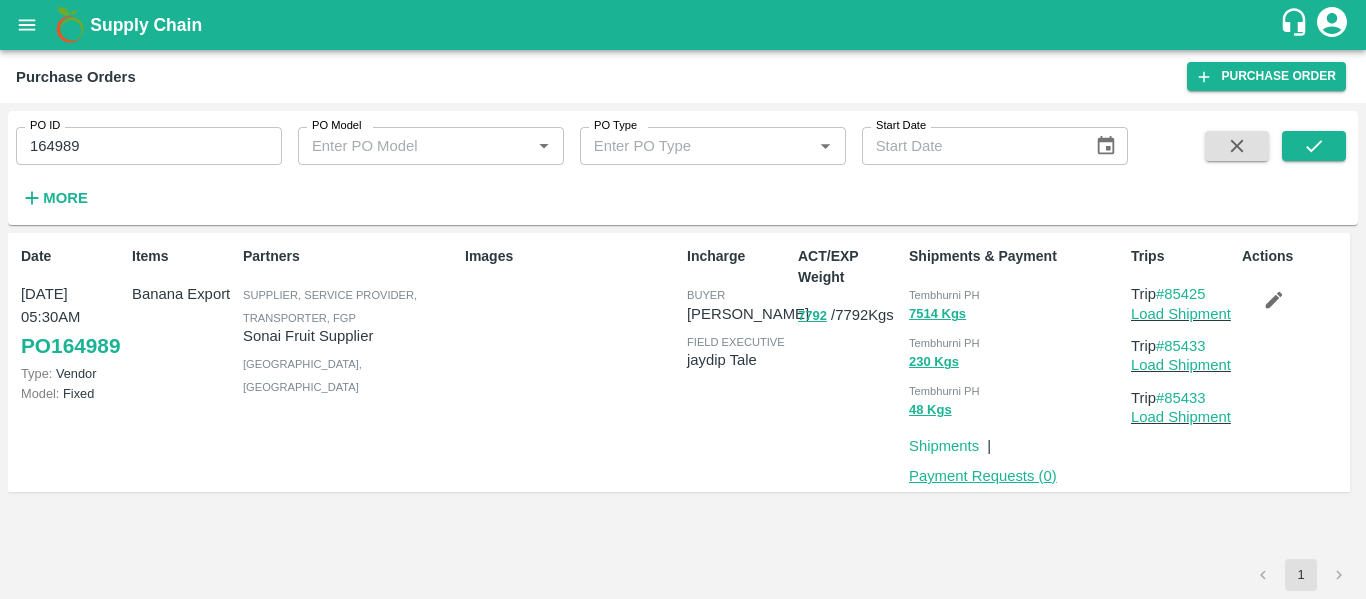 click on "Payment Requests ( 0 )" at bounding box center [983, 476] 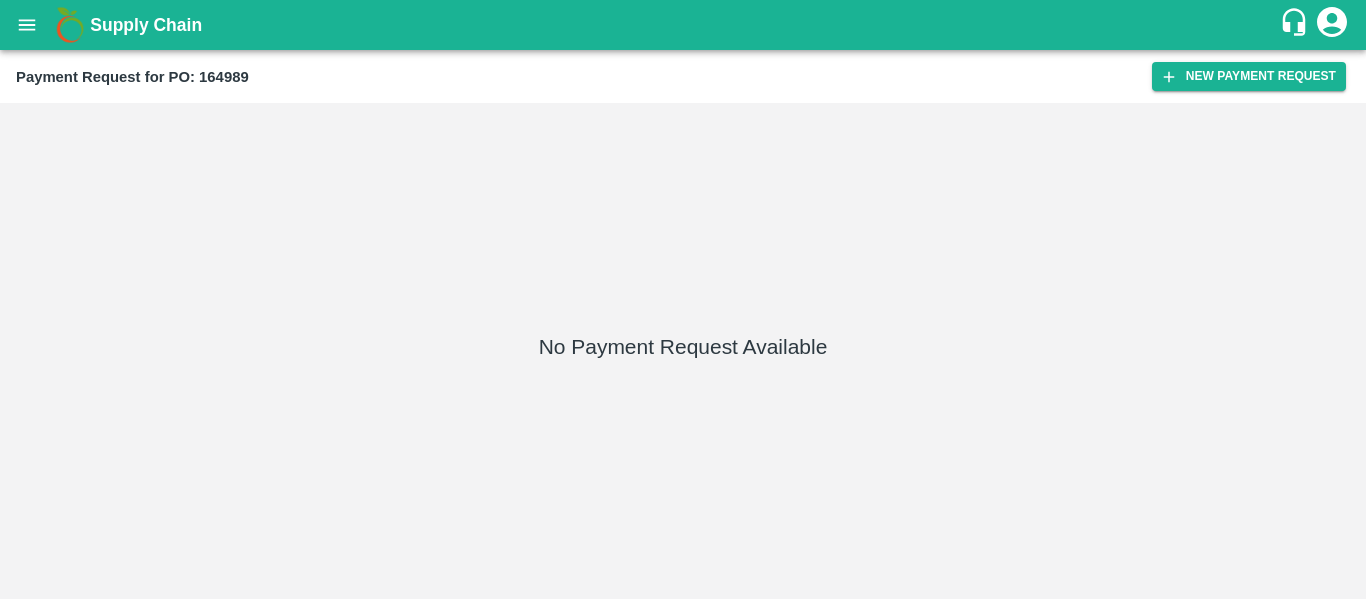 scroll, scrollTop: 0, scrollLeft: 0, axis: both 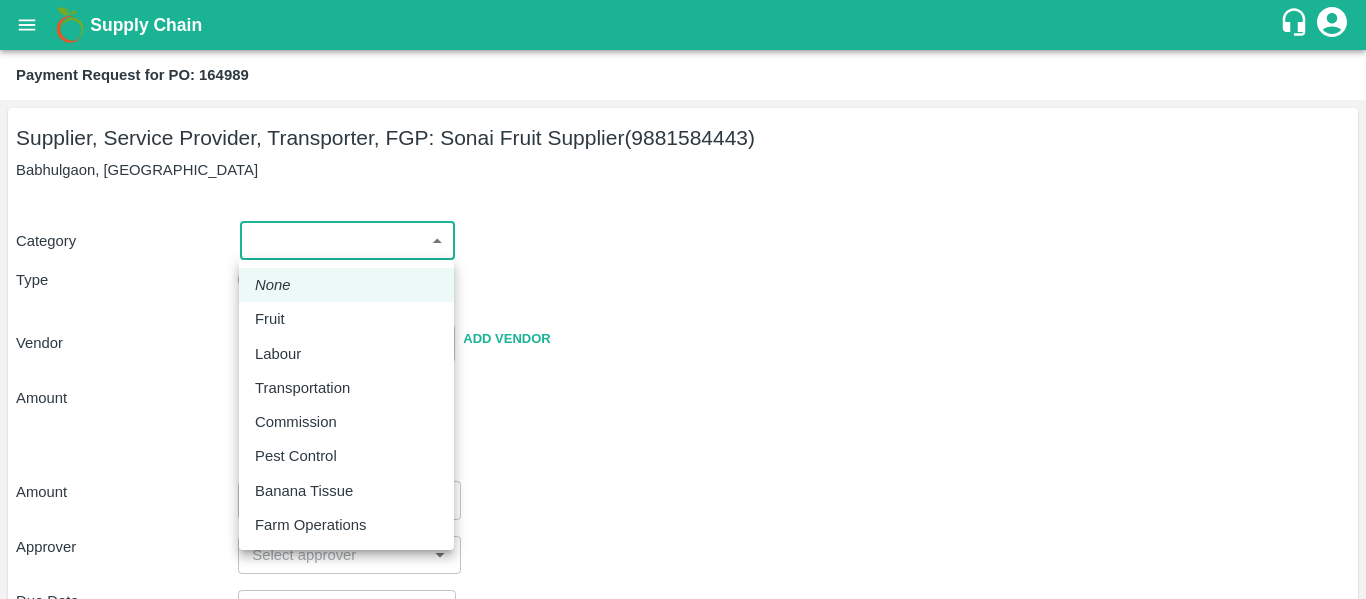 click on "Supply Chain Payment Request for PO: 164989 Supplier, Service Provider, Transporter, FGP:    Sonai Fruit Supplier  (9881584443) [GEOGRAPHIC_DATA], [GEOGRAPHIC_DATA] Category ​ ​ Type Advance Bill Vendor ​ Add Vendor Amount Total value Per Kg ​ Amount ​ Approver ​ Due Date ​  Priority  Low  High Comment x ​ Attach bill Cancel Save Tembhurni PH Nashik CC Shahada Banana Export PH Savda Banana Export PH Nashik Banana CS Nikhil Subhash Mangvade Logout None Fruit Labour Transportation Commission Pest Control Banana Tissue Farm Operations" at bounding box center [683, 299] 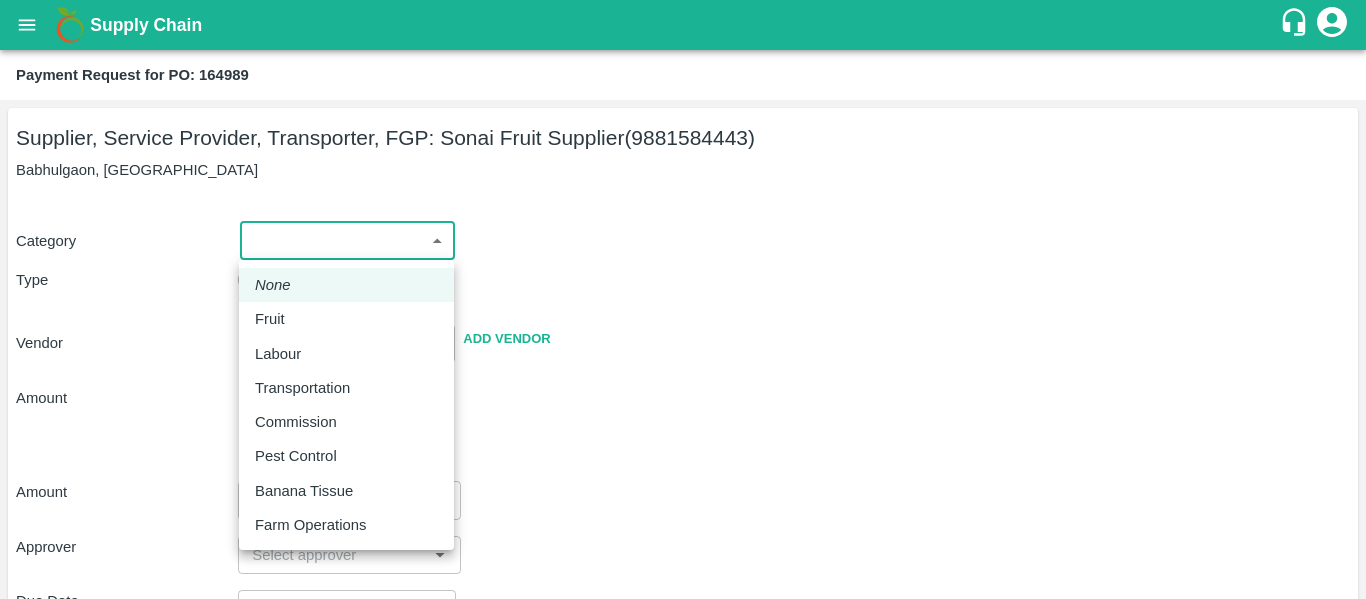 click on "Fruit" at bounding box center (346, 319) 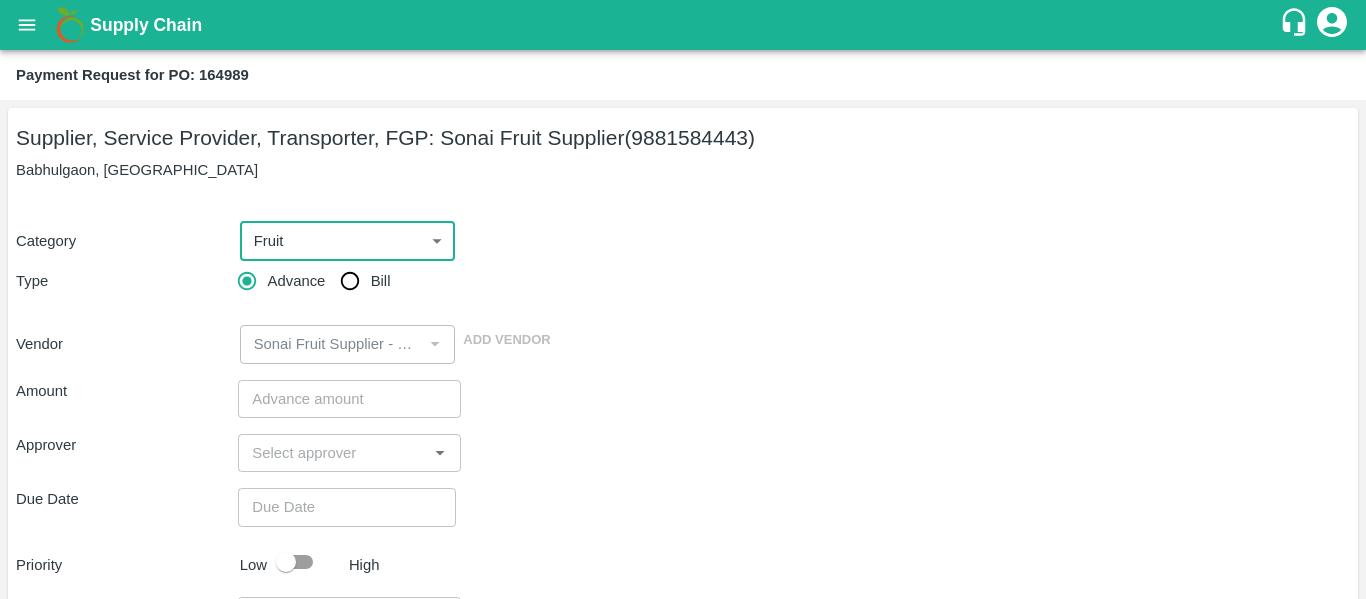 click on "Bill" at bounding box center (350, 281) 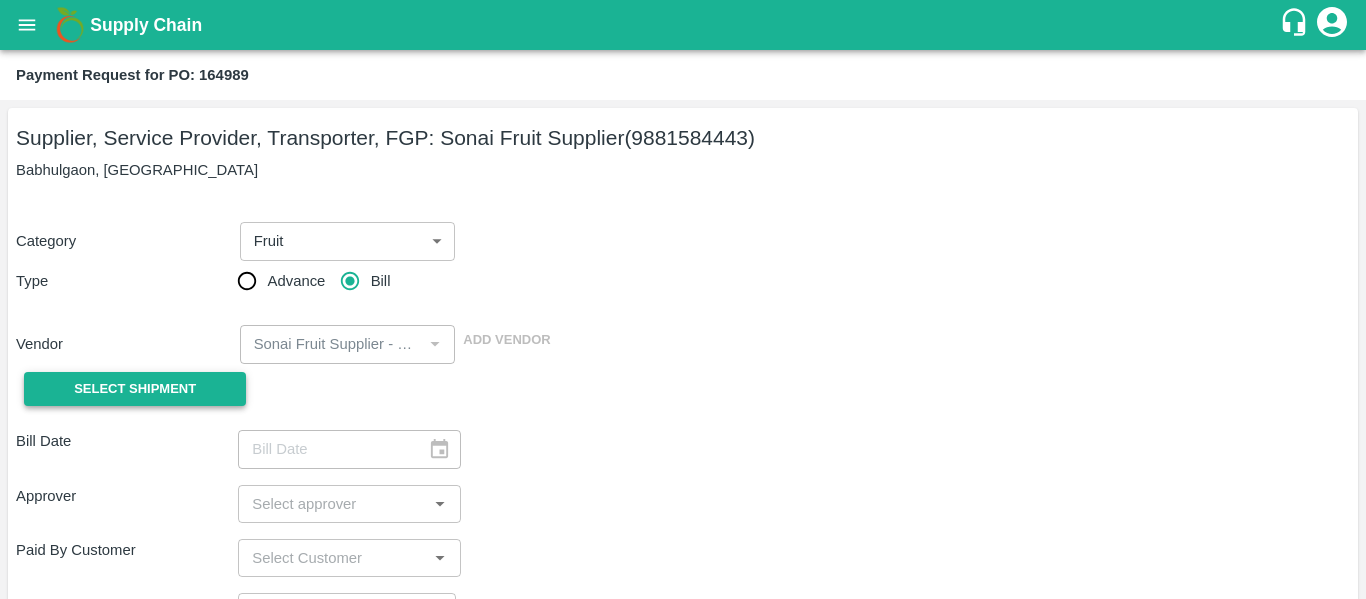 click on "Select Shipment" at bounding box center [135, 389] 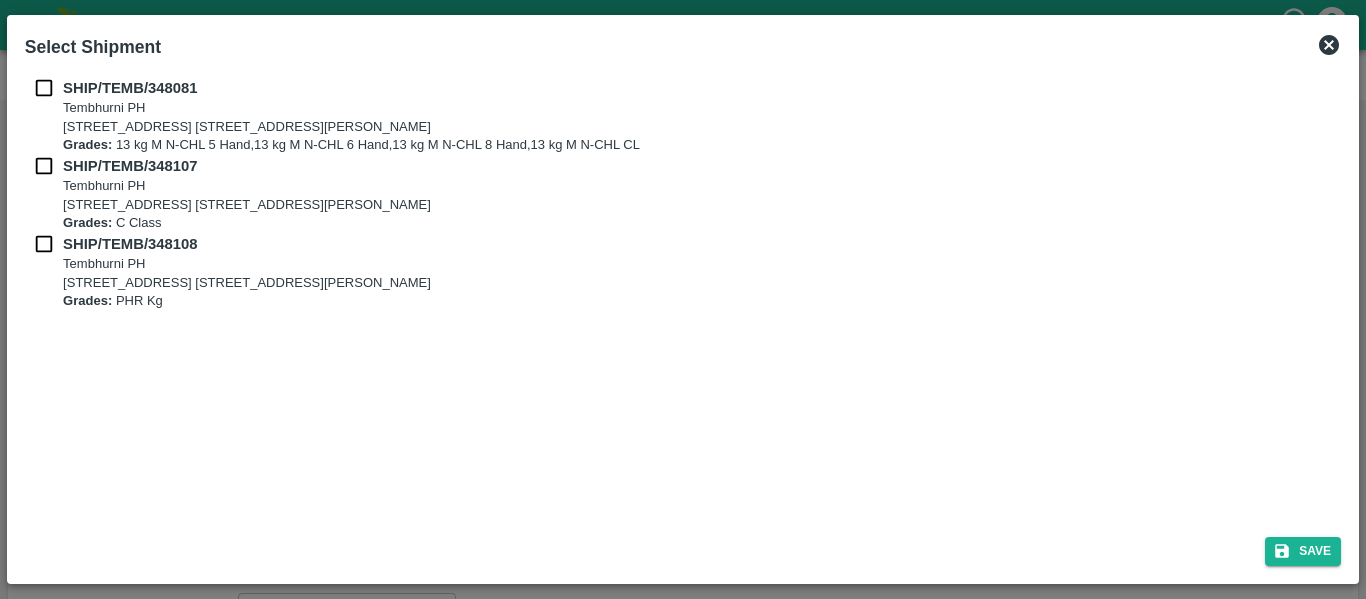 click on "SHIP/TEMB/348081 [STREET_ADDRESS] E-5, YASHSHREE INDUSTRIES, M.I.D.C., A/P TEMBHURANI [PERSON_NAME], [GEOGRAPHIC_DATA], [GEOGRAPHIC_DATA], 413211, [GEOGRAPHIC_DATA] Grades:   13 kg M N-CHL 5 Hand,13 kg M N-CHL 6 Hand,13 kg M N-CHL 8 Hand,13 kg M N-CHL CL" at bounding box center [683, 116] 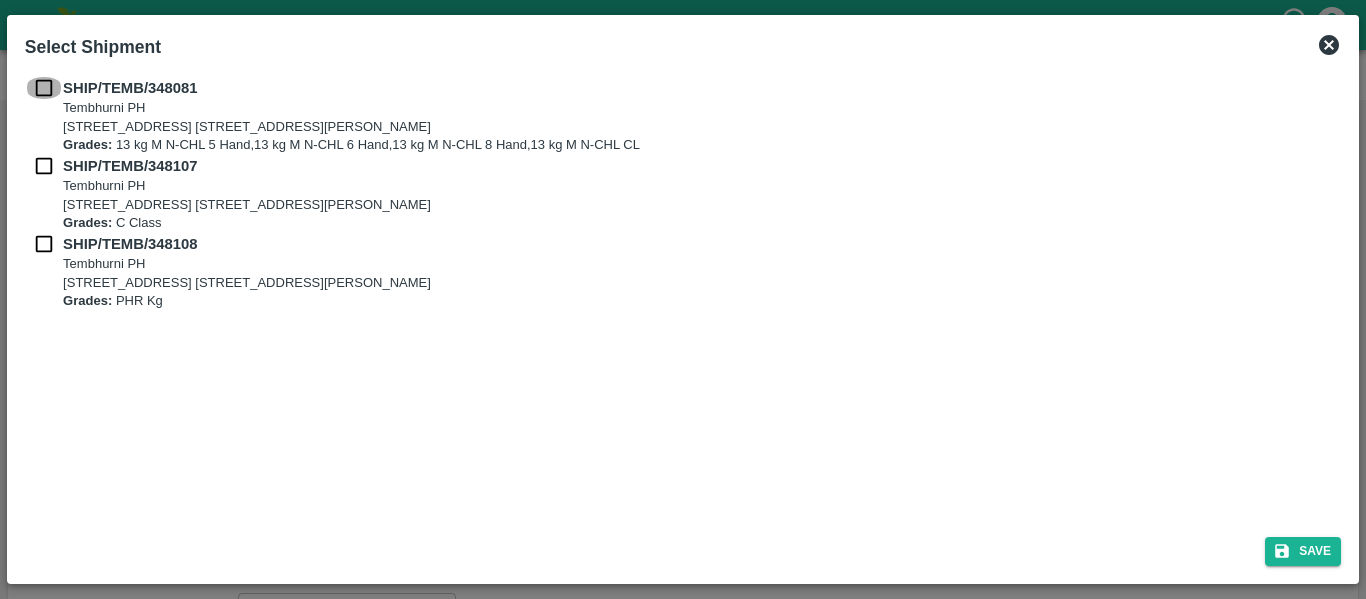 click at bounding box center (44, 88) 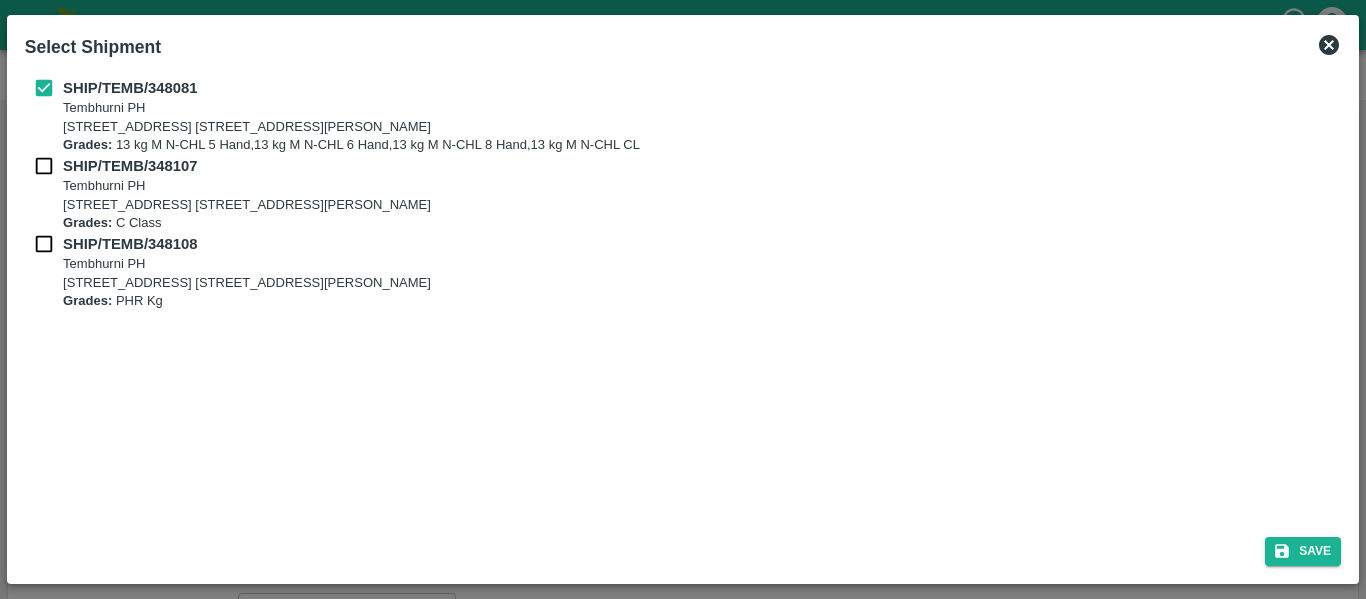click at bounding box center [44, 166] 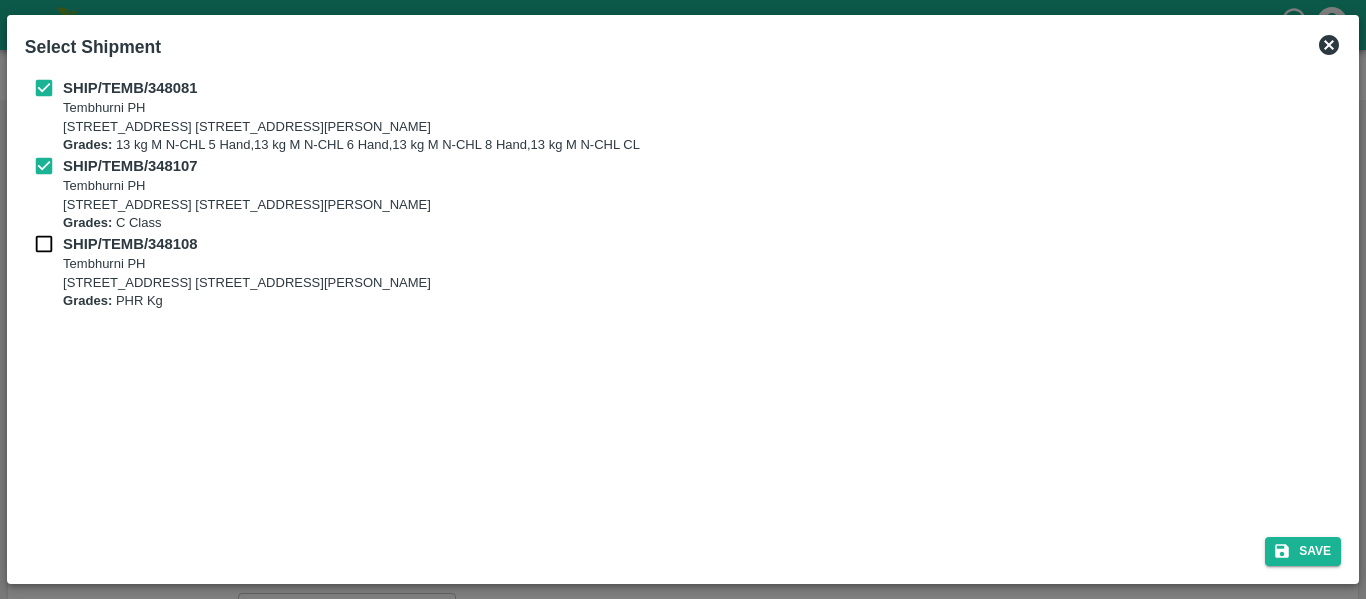 click at bounding box center (44, 244) 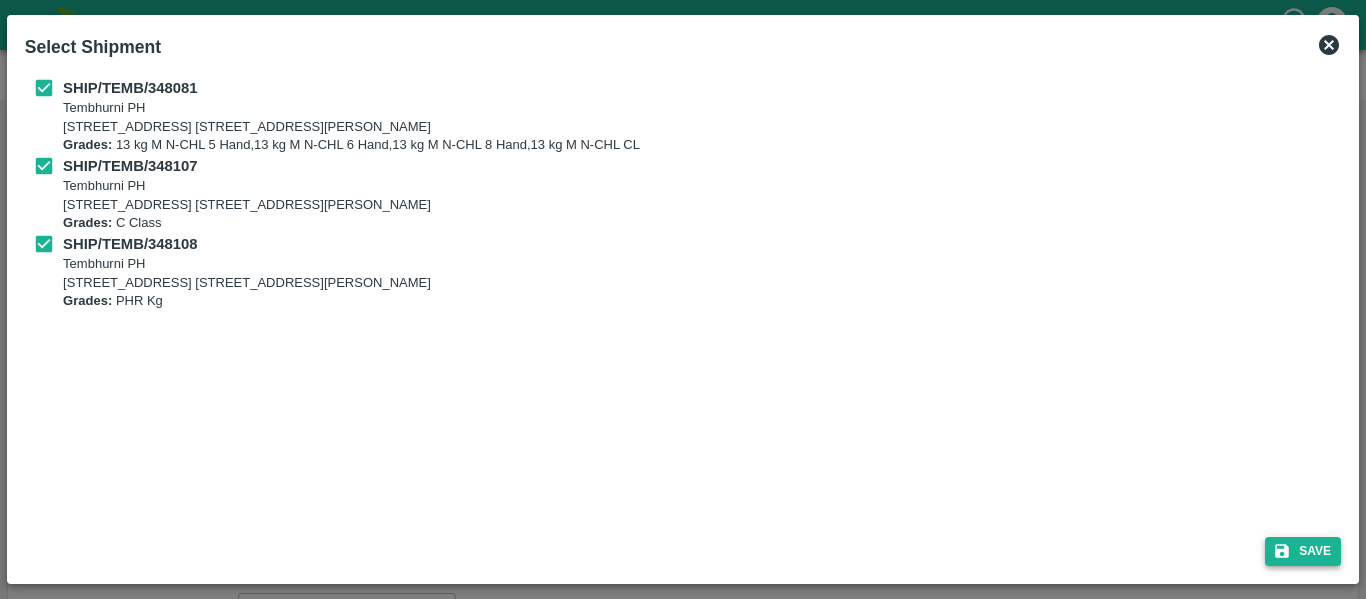 click on "Save" at bounding box center (1303, 551) 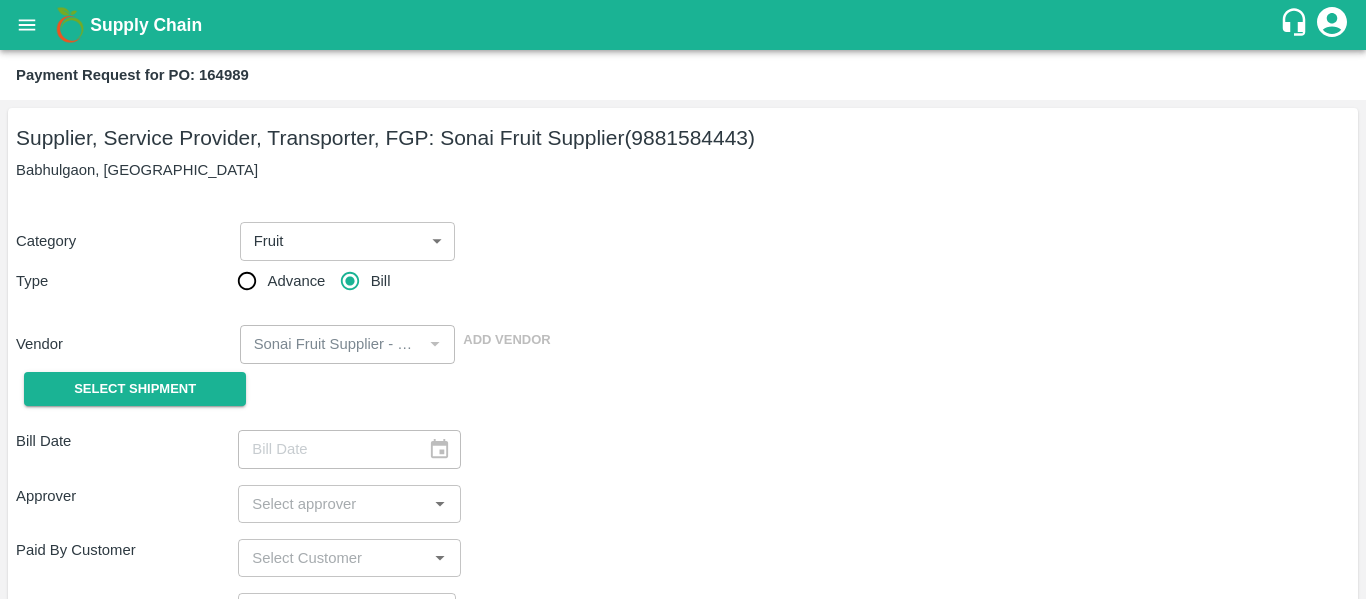 type on "24/07/2025" 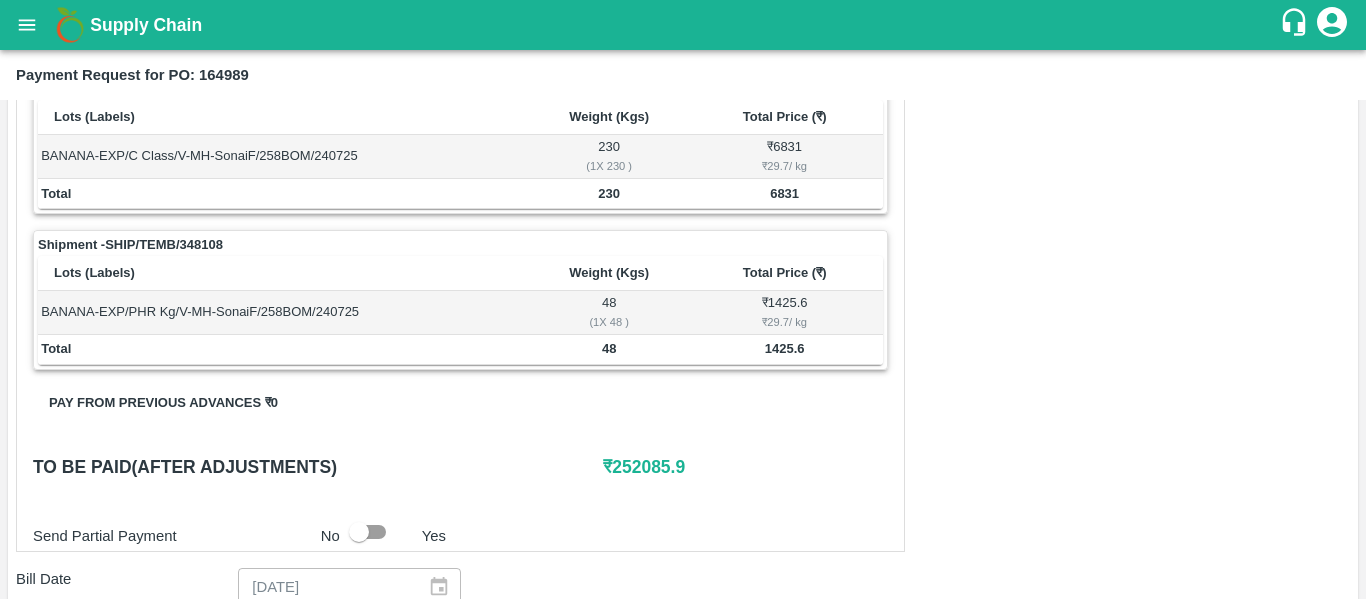 scroll, scrollTop: 1071, scrollLeft: 0, axis: vertical 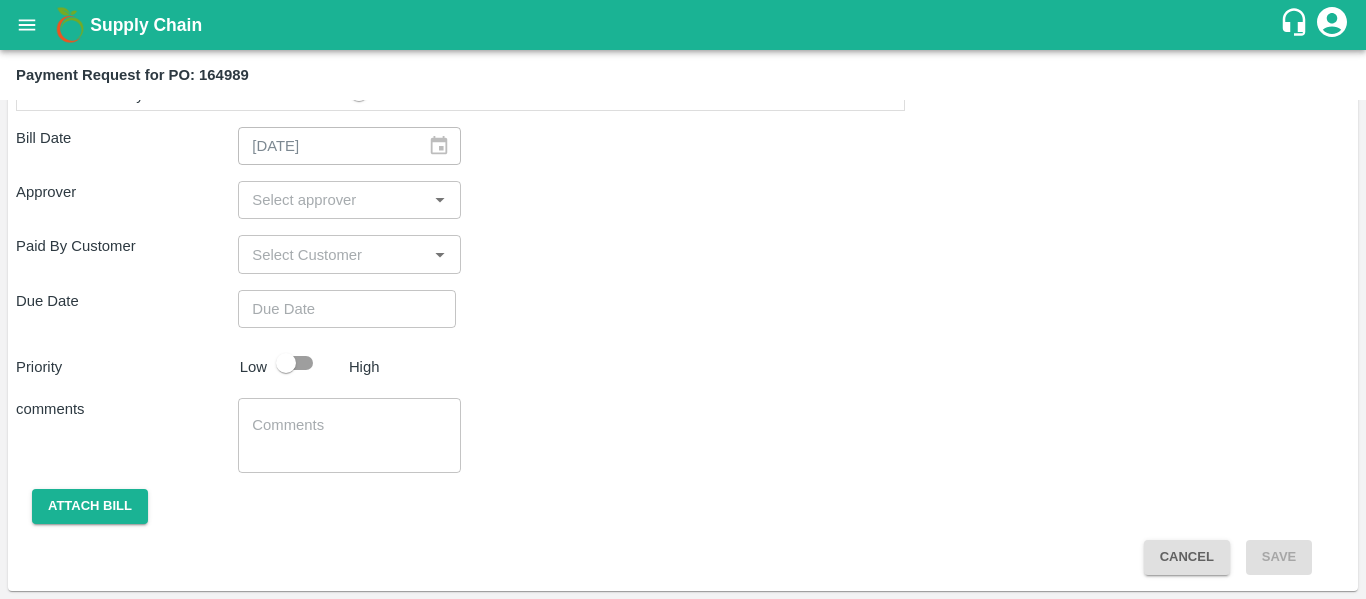 click at bounding box center [332, 200] 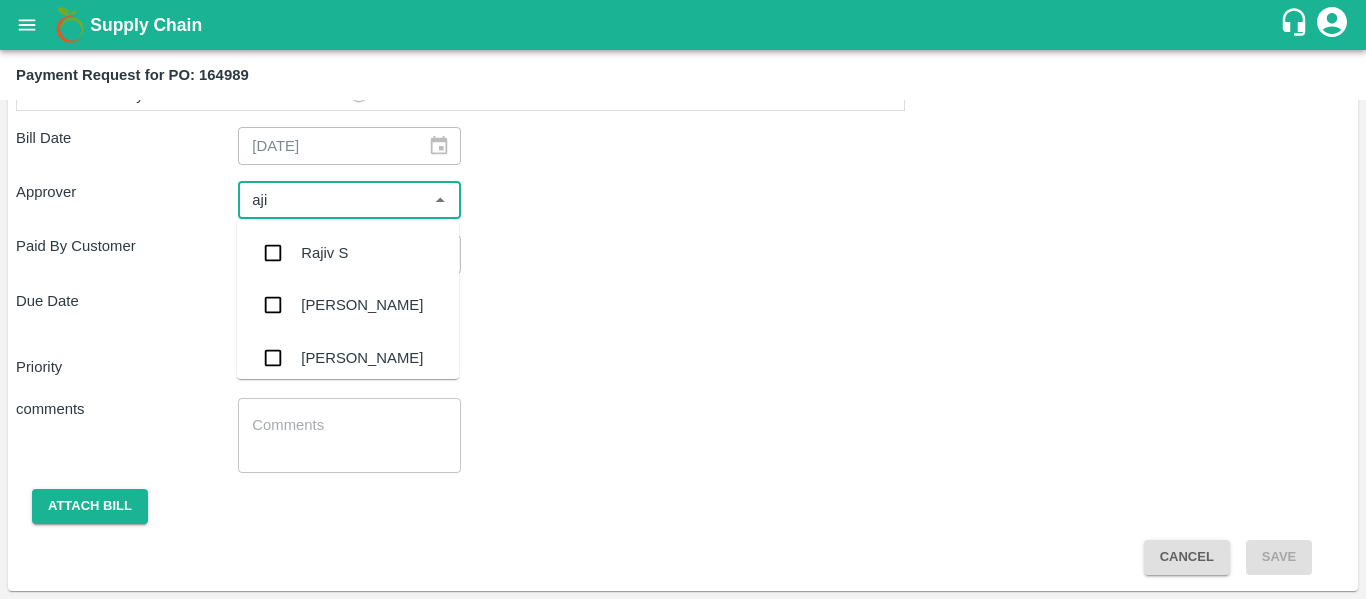 type on "ajit" 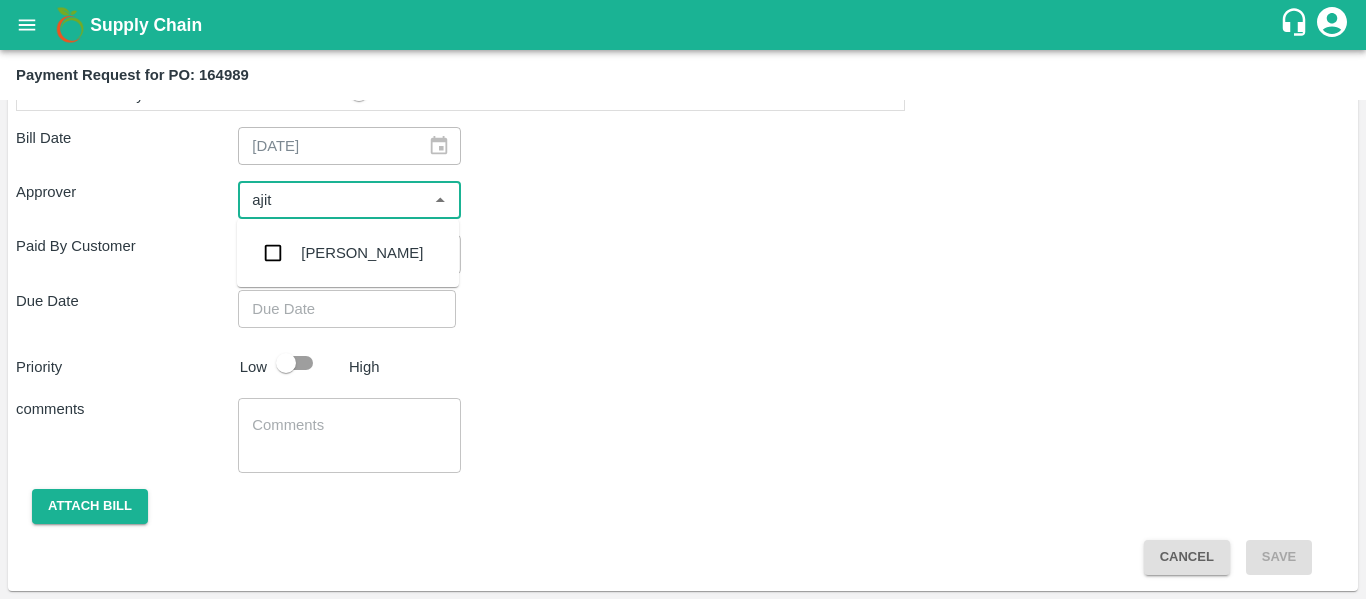 click on "[PERSON_NAME]" at bounding box center (362, 253) 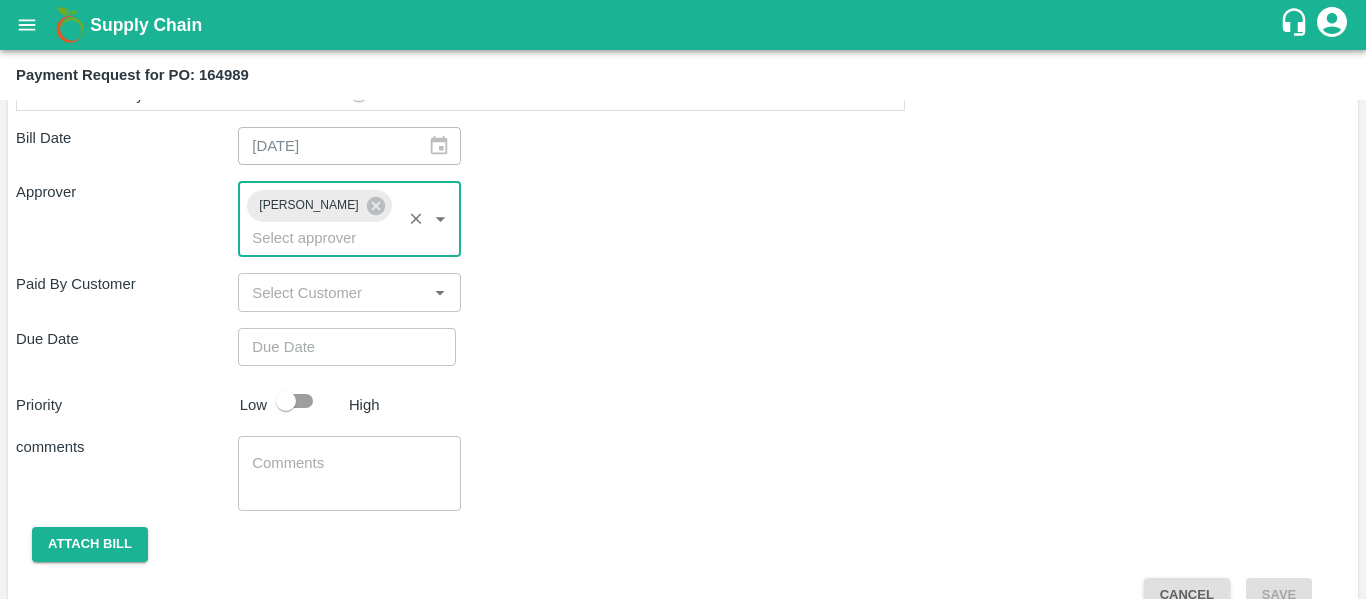 type on "DD/MM/YYYY hh:mm aa" 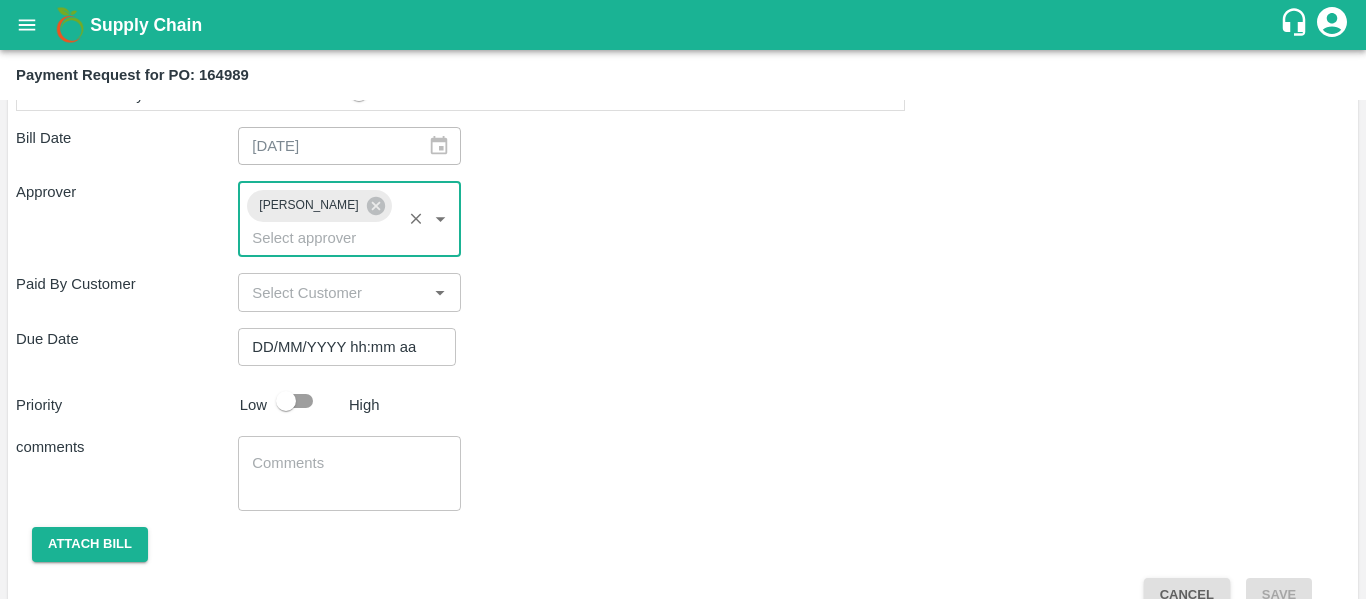 click on "DD/MM/YYYY hh:mm aa" at bounding box center [340, 347] 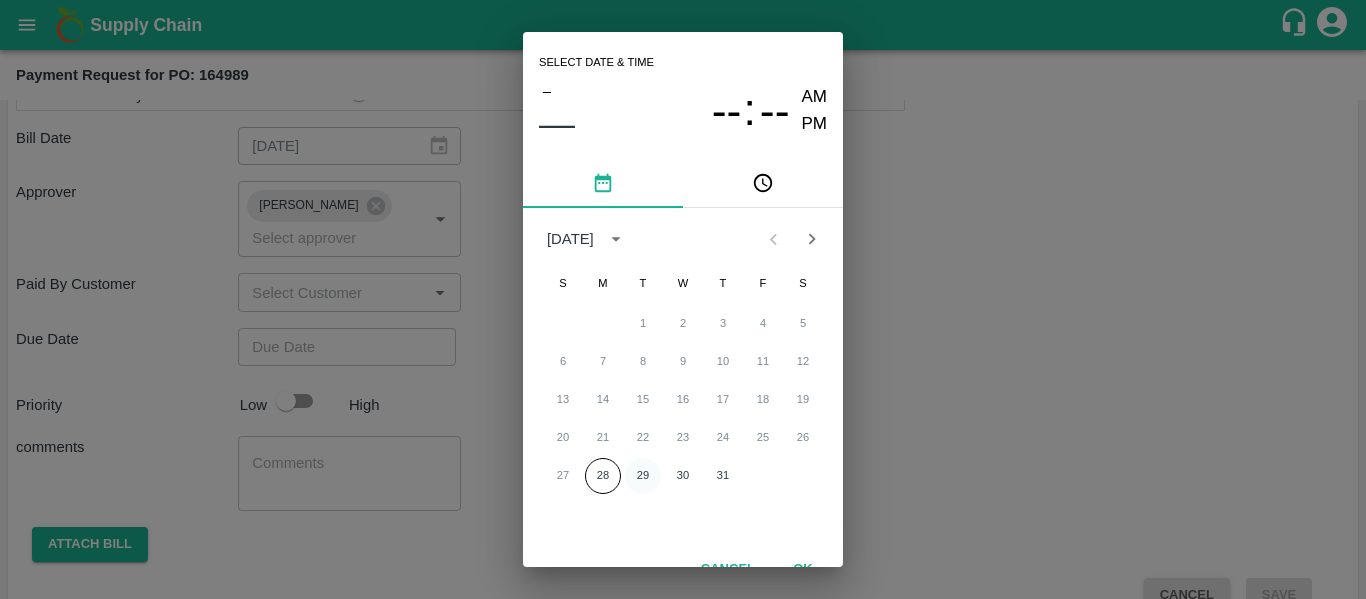 click on "29" at bounding box center (643, 476) 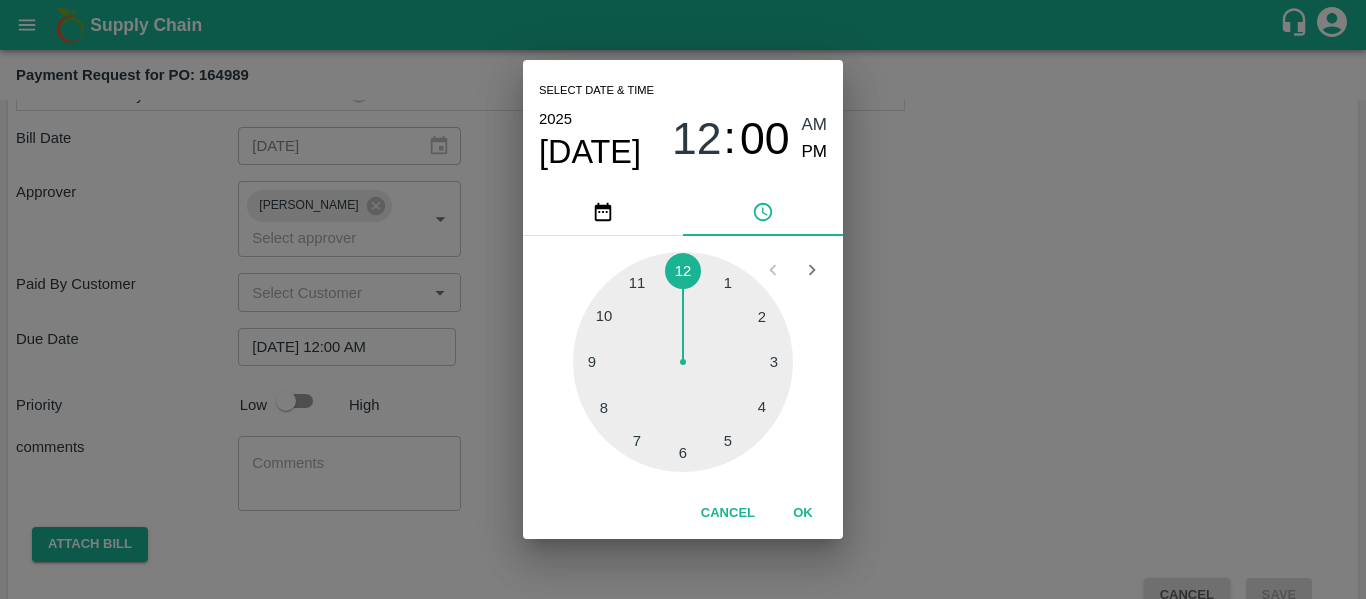 click on "Select date & time [DATE] 12 : 00 AM PM 1 2 3 4 5 6 7 8 9 10 11 12 Cancel OK" at bounding box center [683, 299] 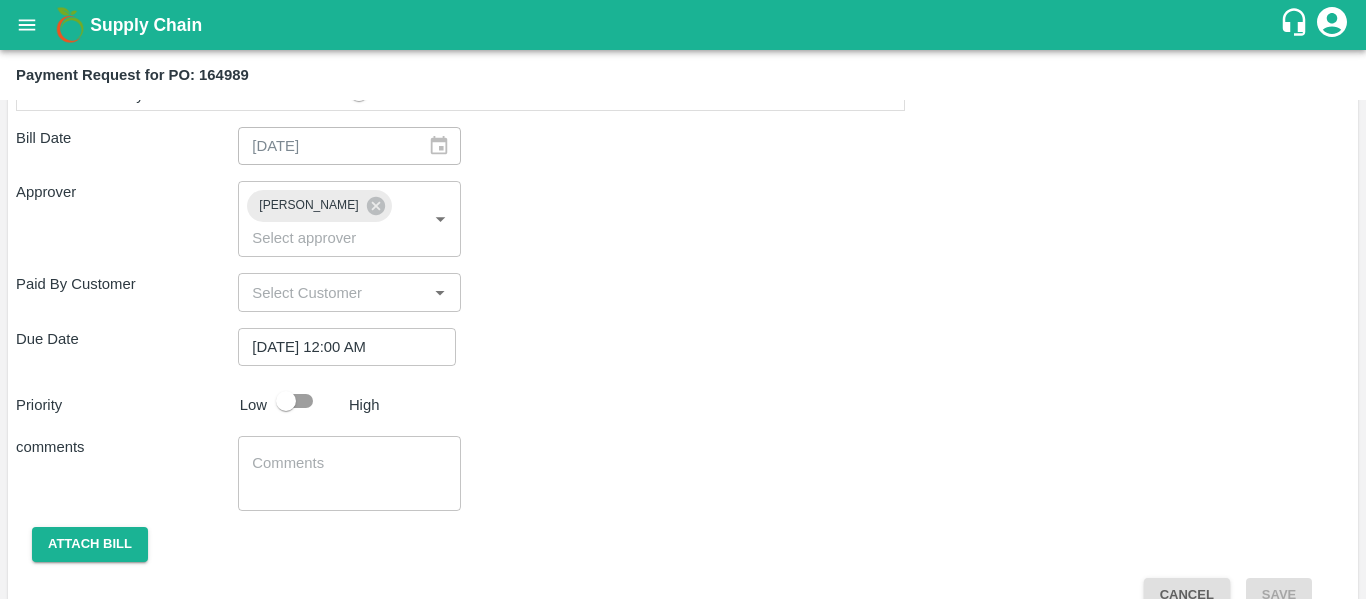 click at bounding box center (304, 401) 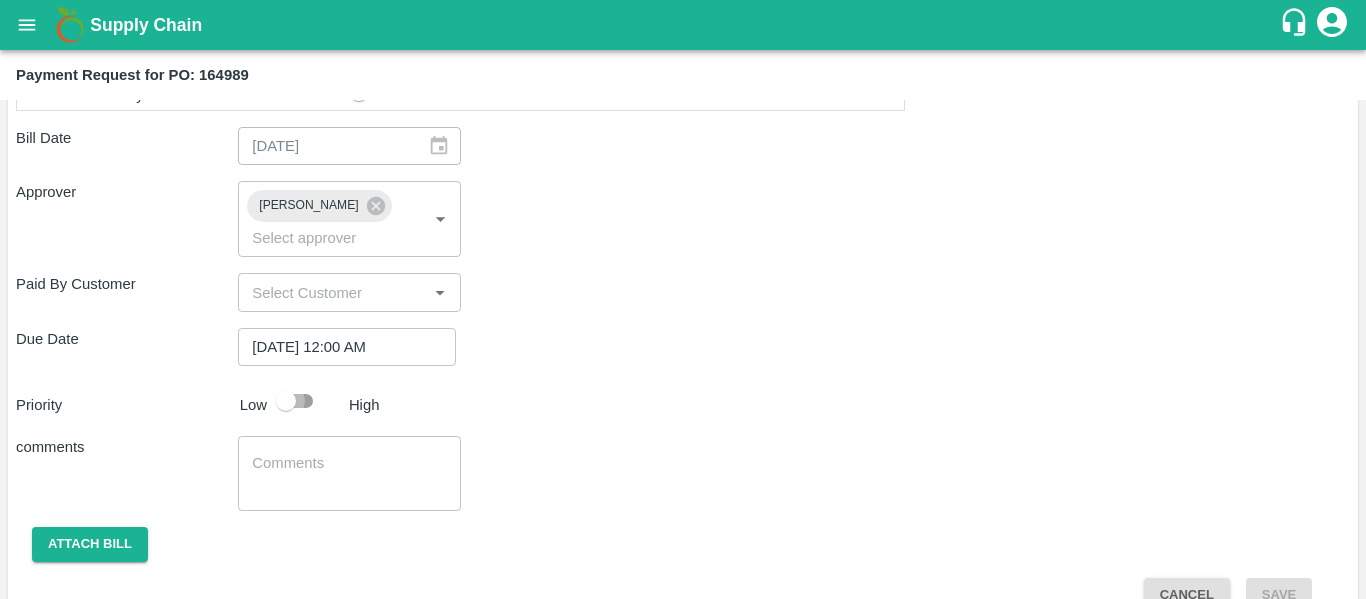 click at bounding box center (286, 401) 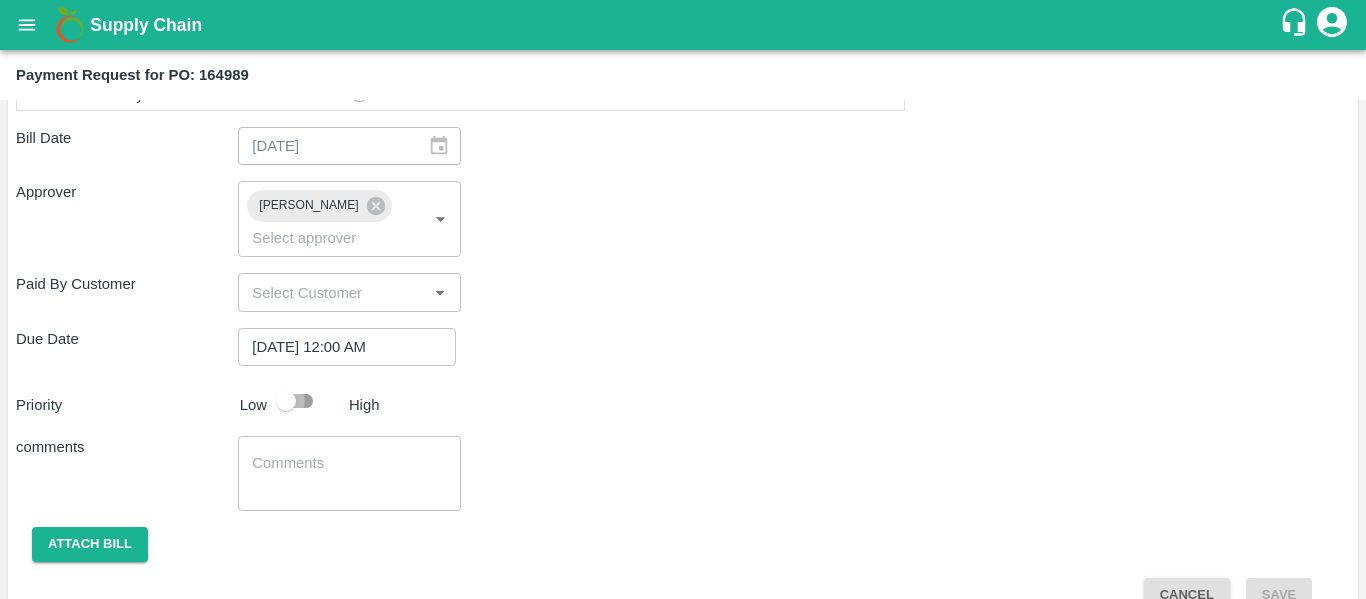 checkbox on "true" 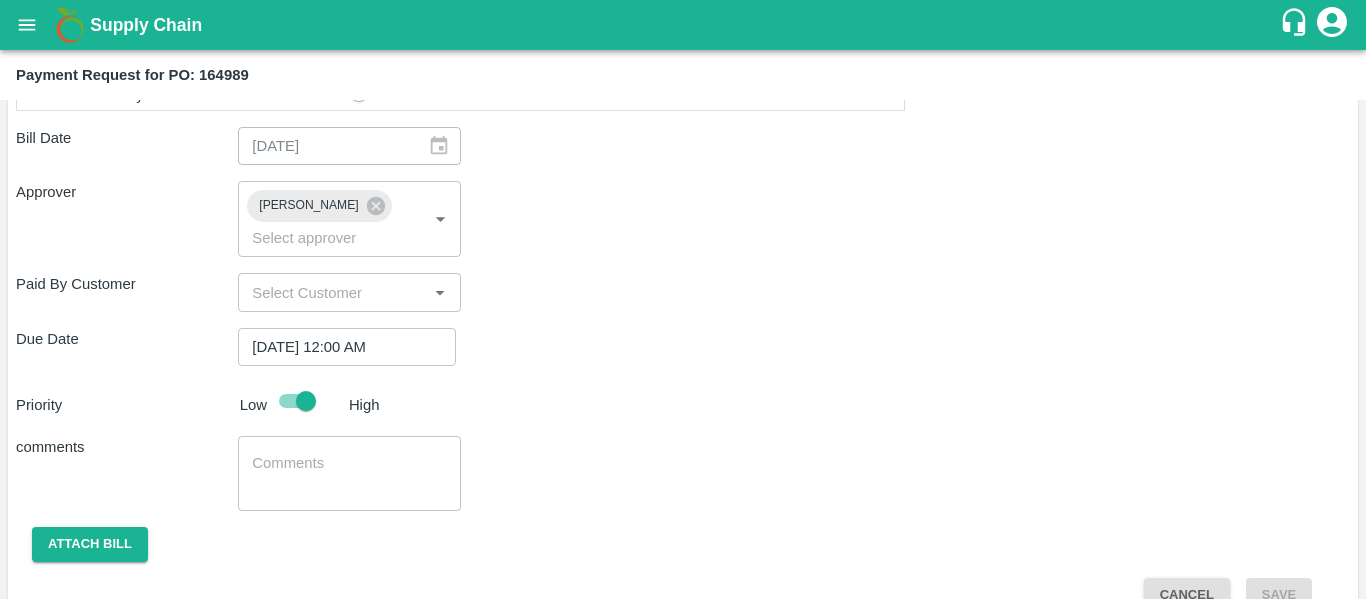 click on "x ​" at bounding box center (349, 473) 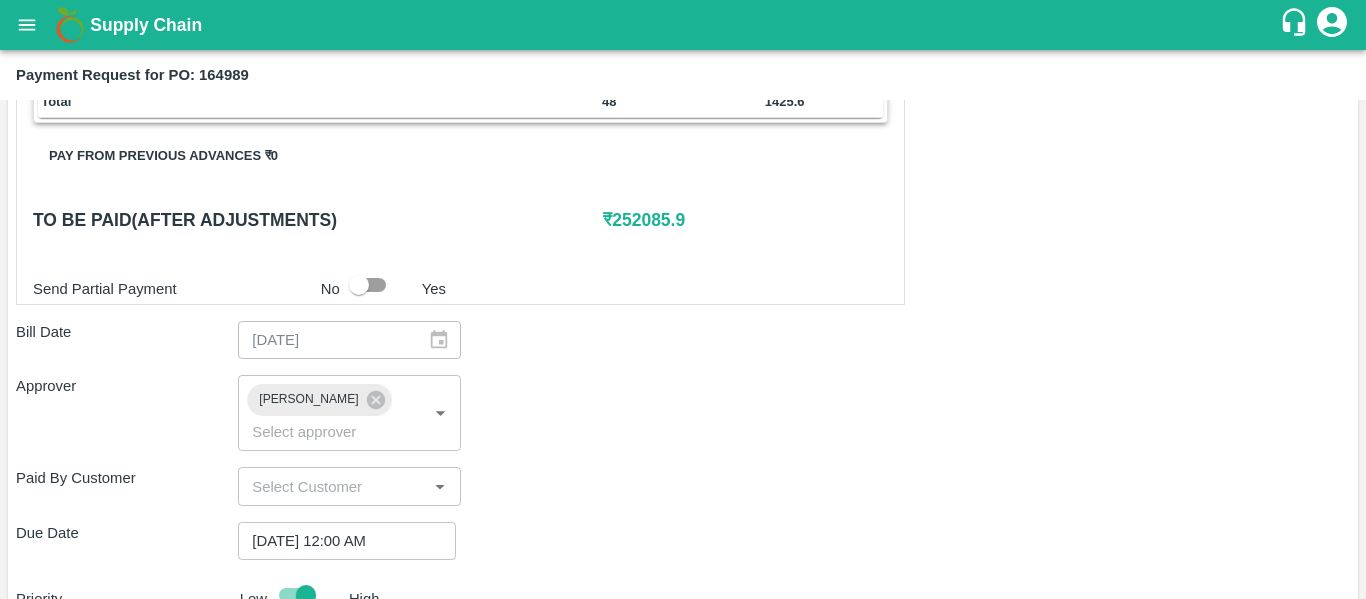 scroll, scrollTop: 876, scrollLeft: 0, axis: vertical 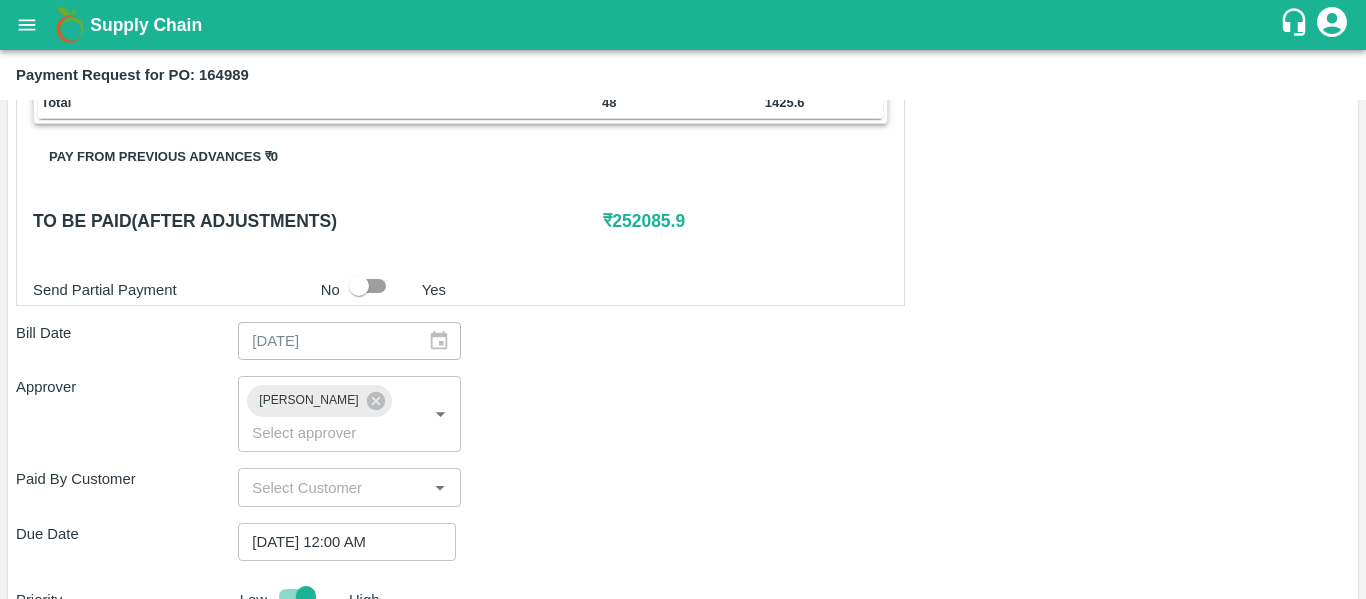 type on "Fruit Bill" 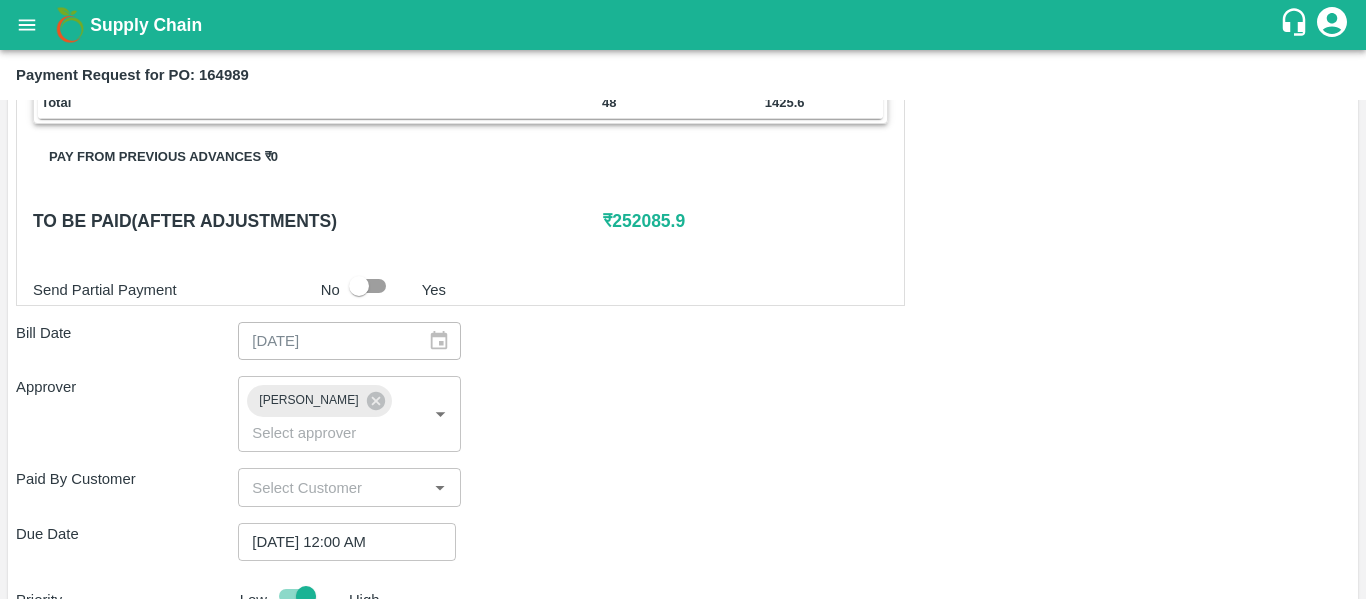scroll, scrollTop: 1082, scrollLeft: 0, axis: vertical 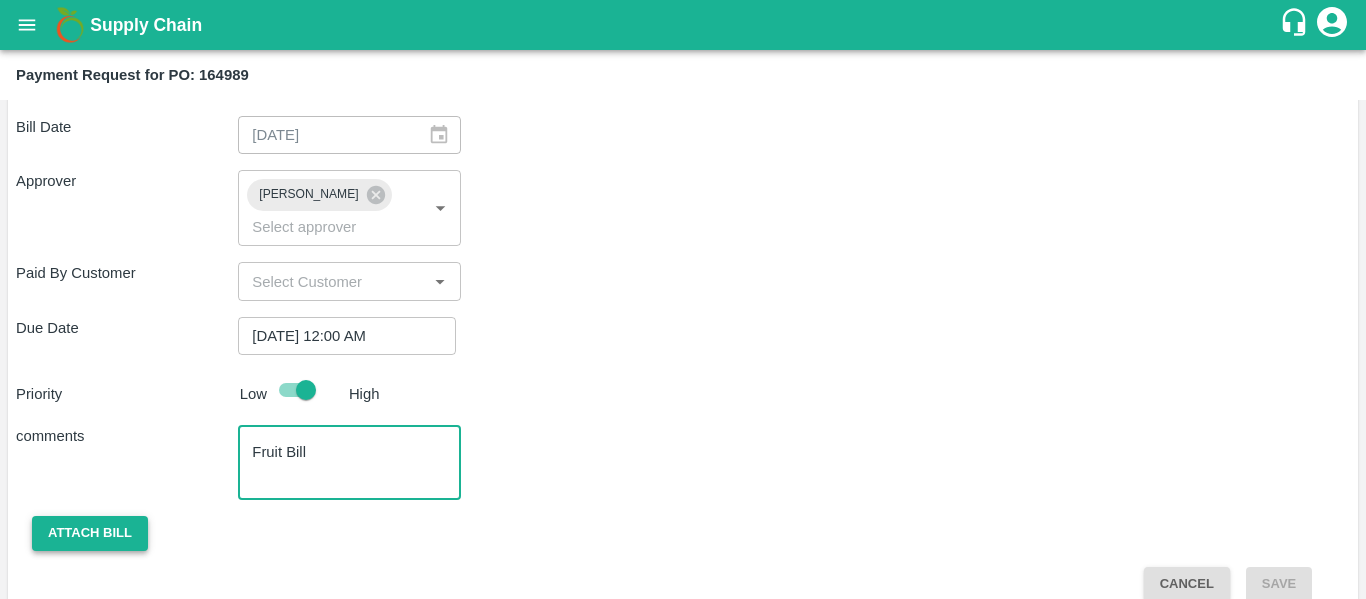 click on "Attach bill" at bounding box center (90, 533) 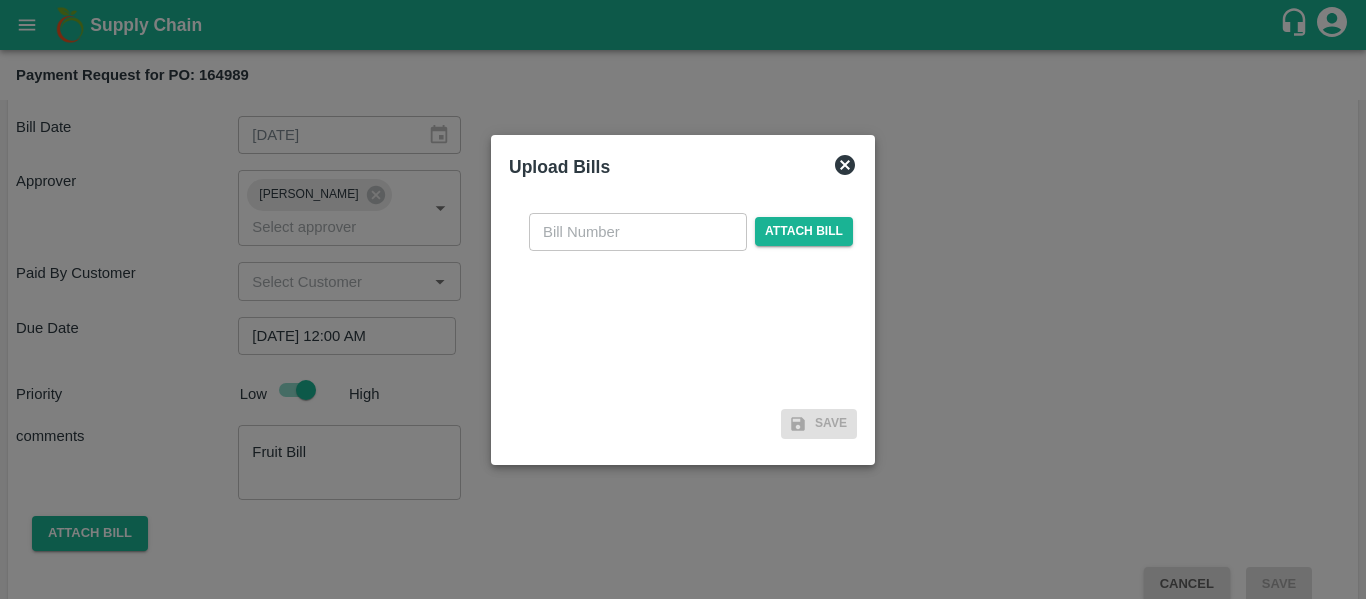 click on "​ Attach bill" at bounding box center (683, 299) 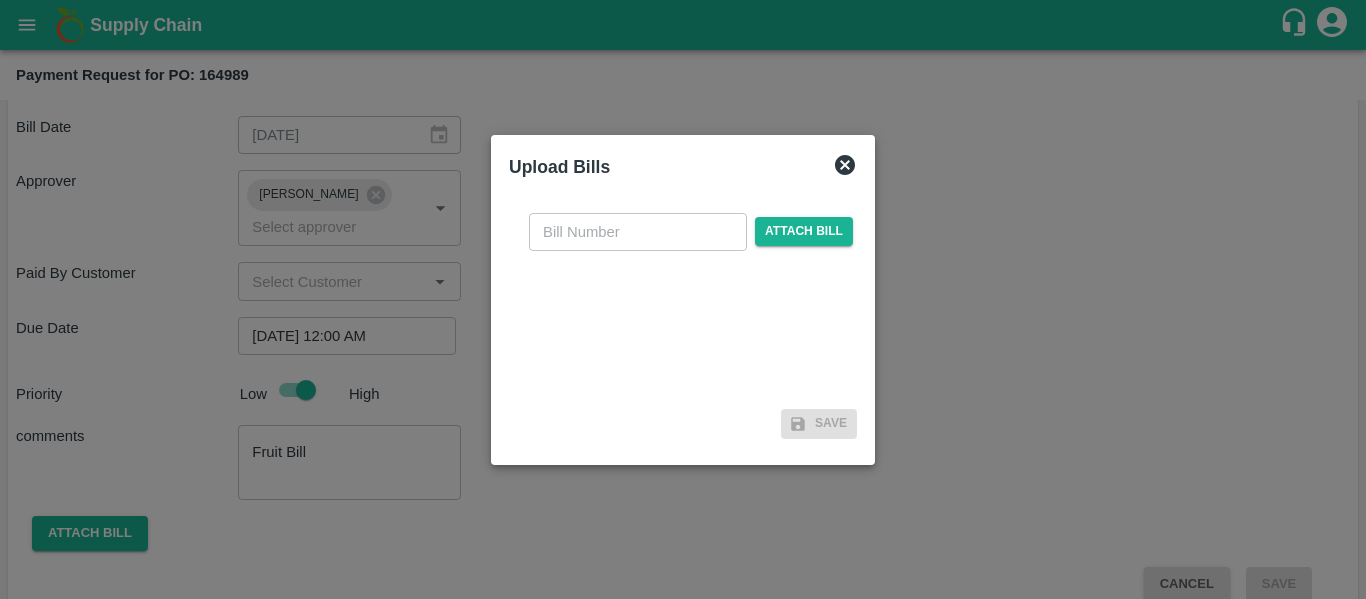 click at bounding box center (638, 232) 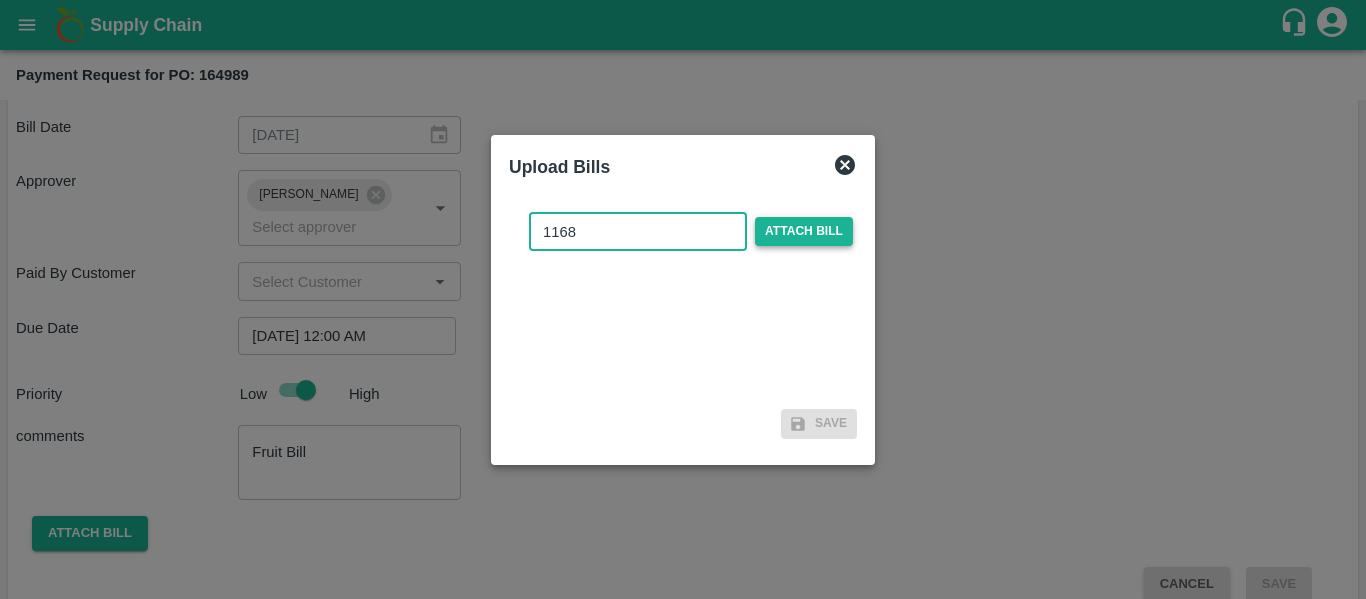 type on "1168" 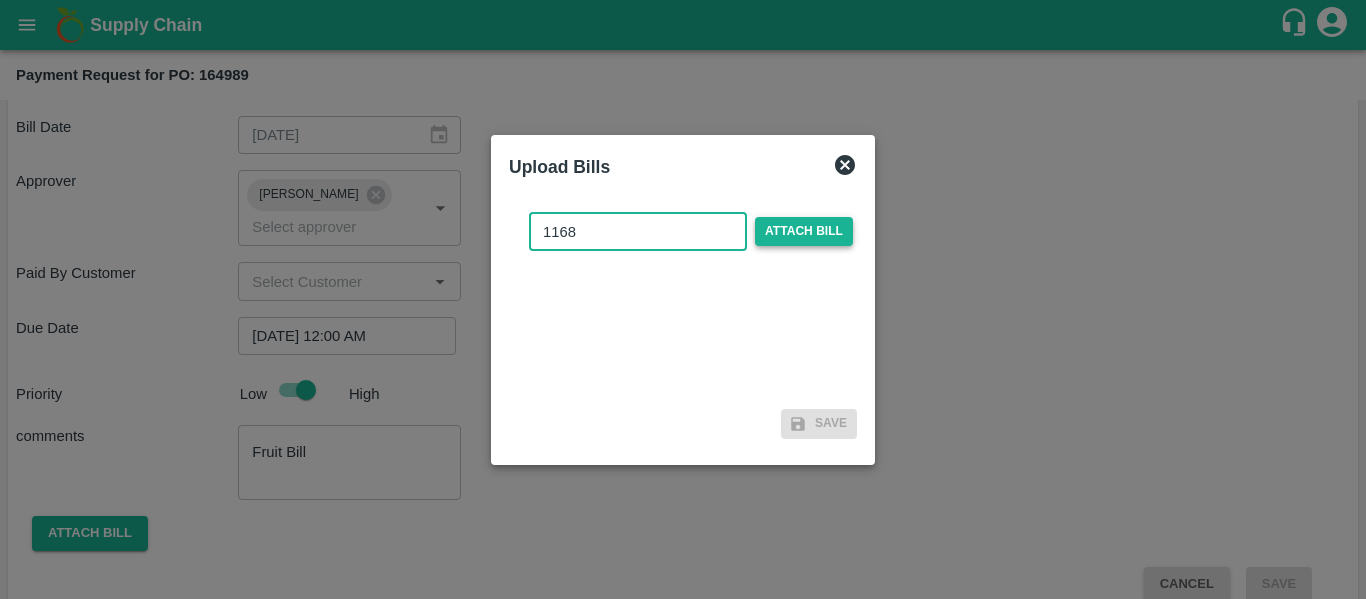 click on "Attach bill" at bounding box center (804, 231) 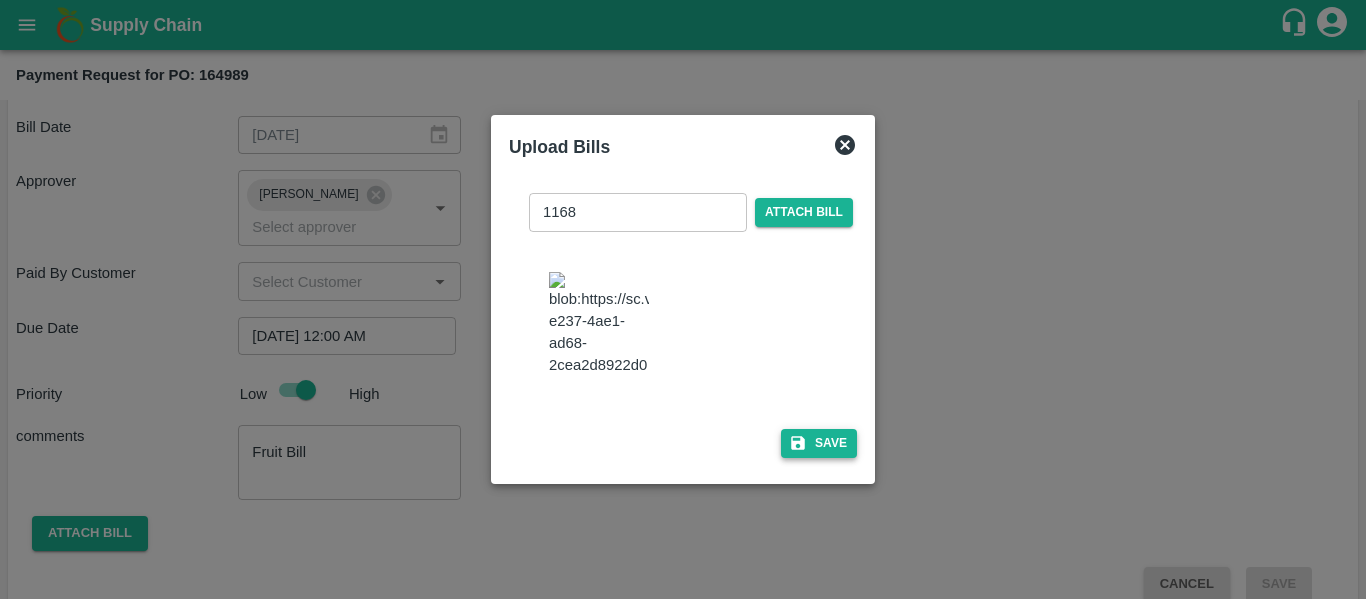 click on "Save" at bounding box center (819, 443) 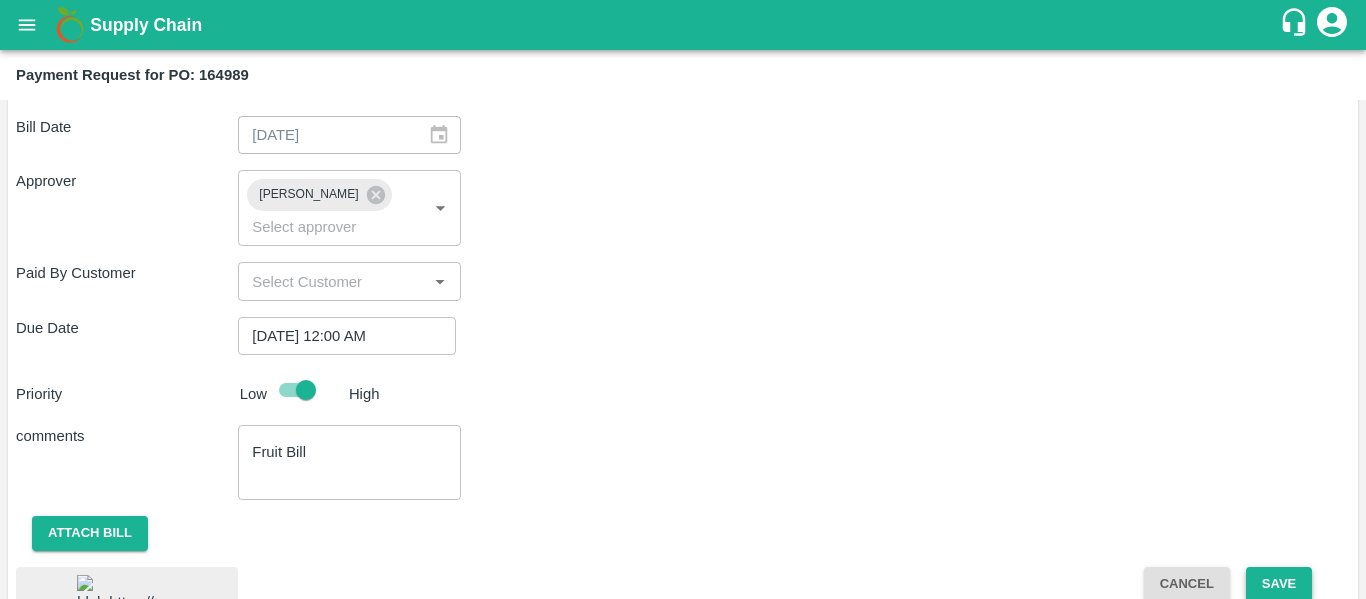 click on "Save" at bounding box center [1279, 584] 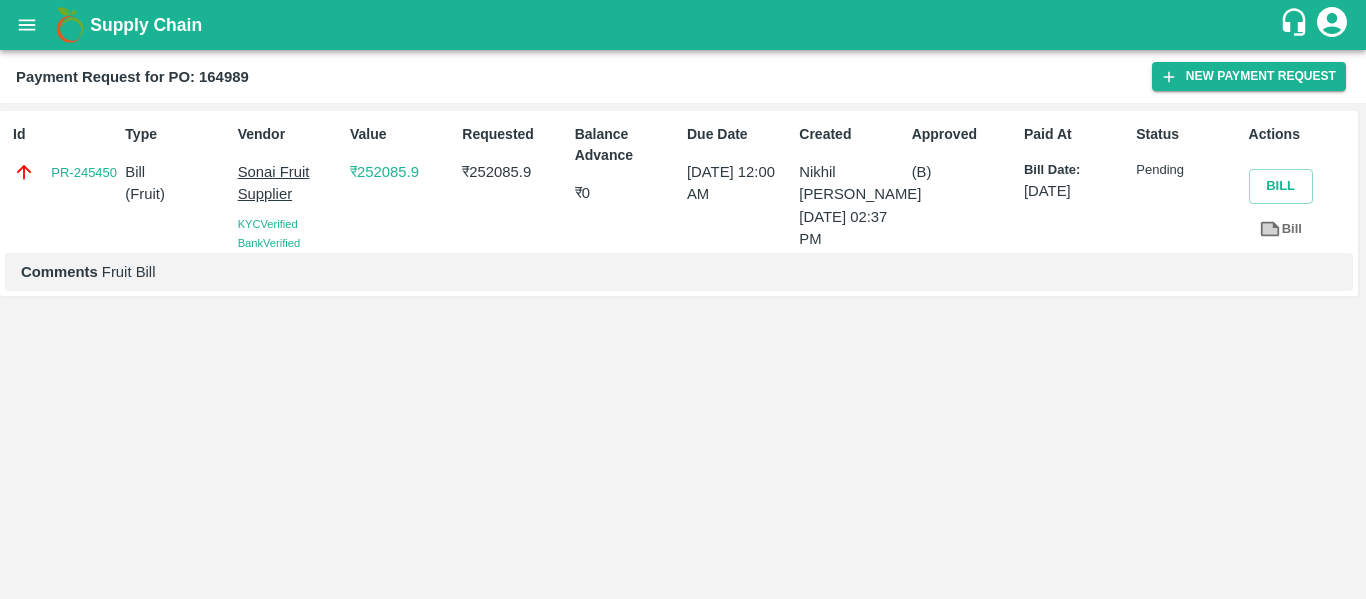 click at bounding box center [27, 25] 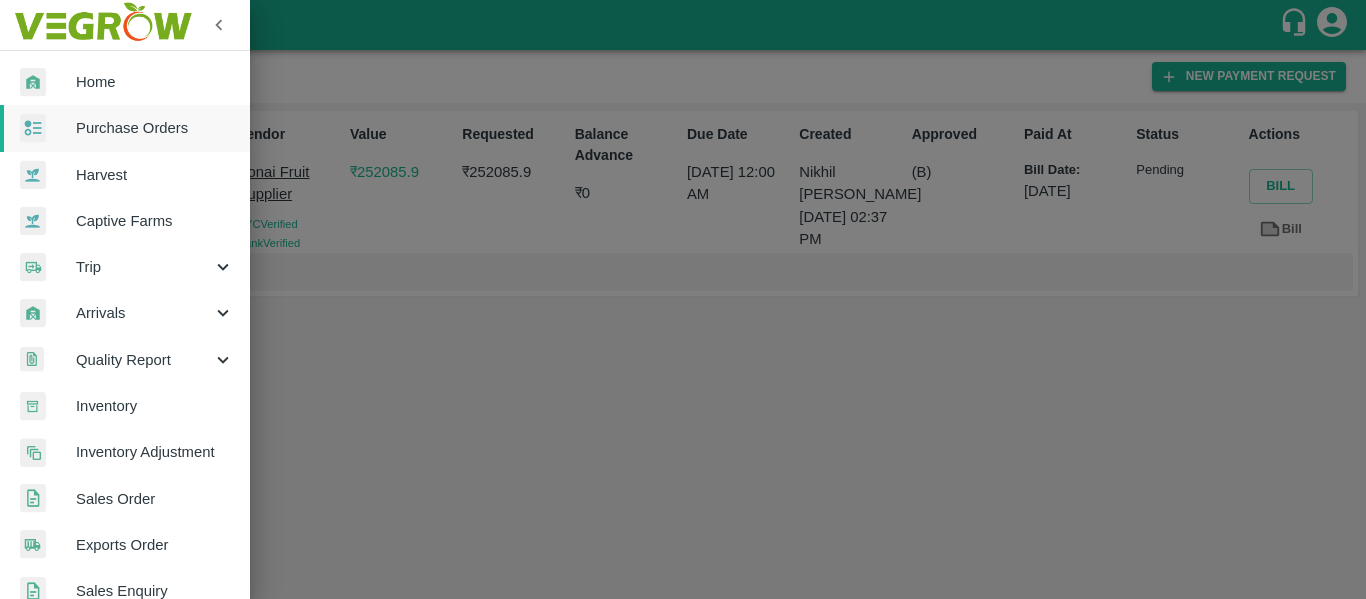 click on "Purchase Orders" at bounding box center [125, 128] 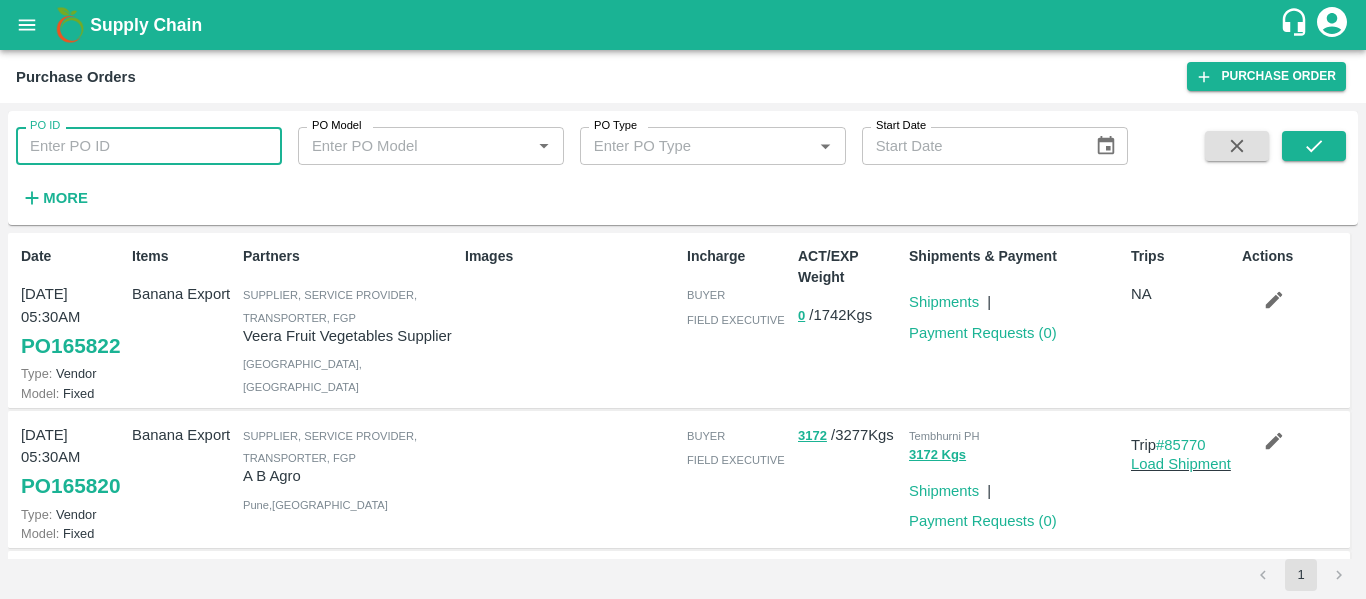 click on "PO ID" at bounding box center [149, 146] 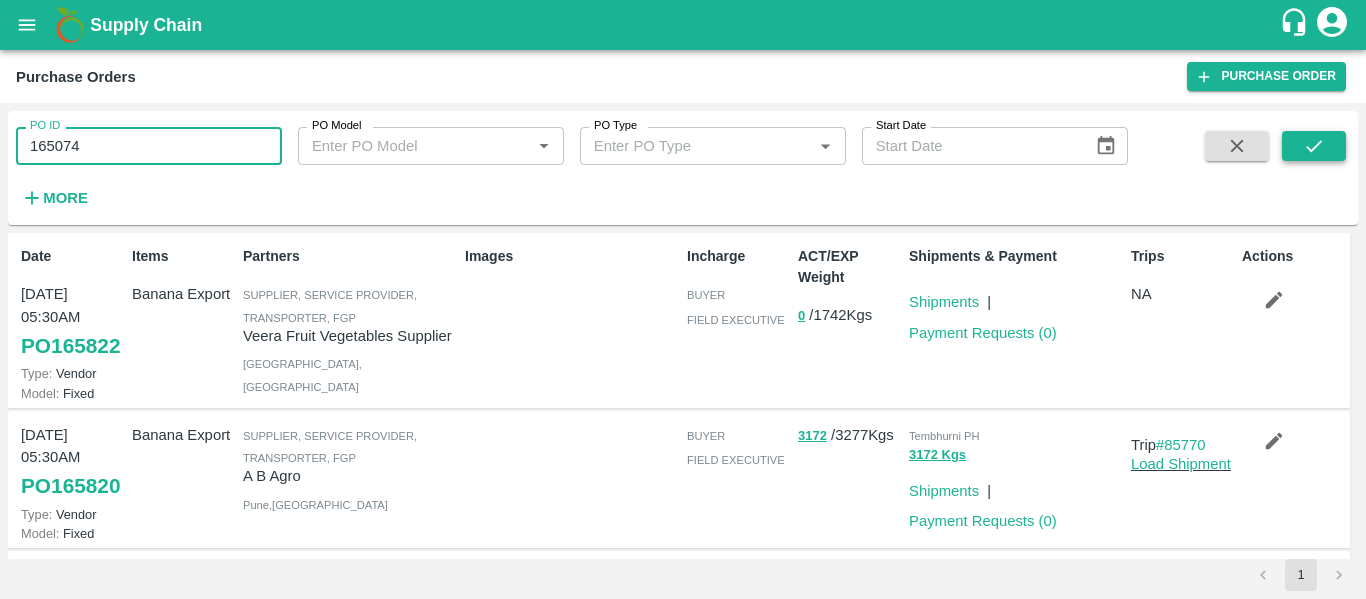 type on "165074" 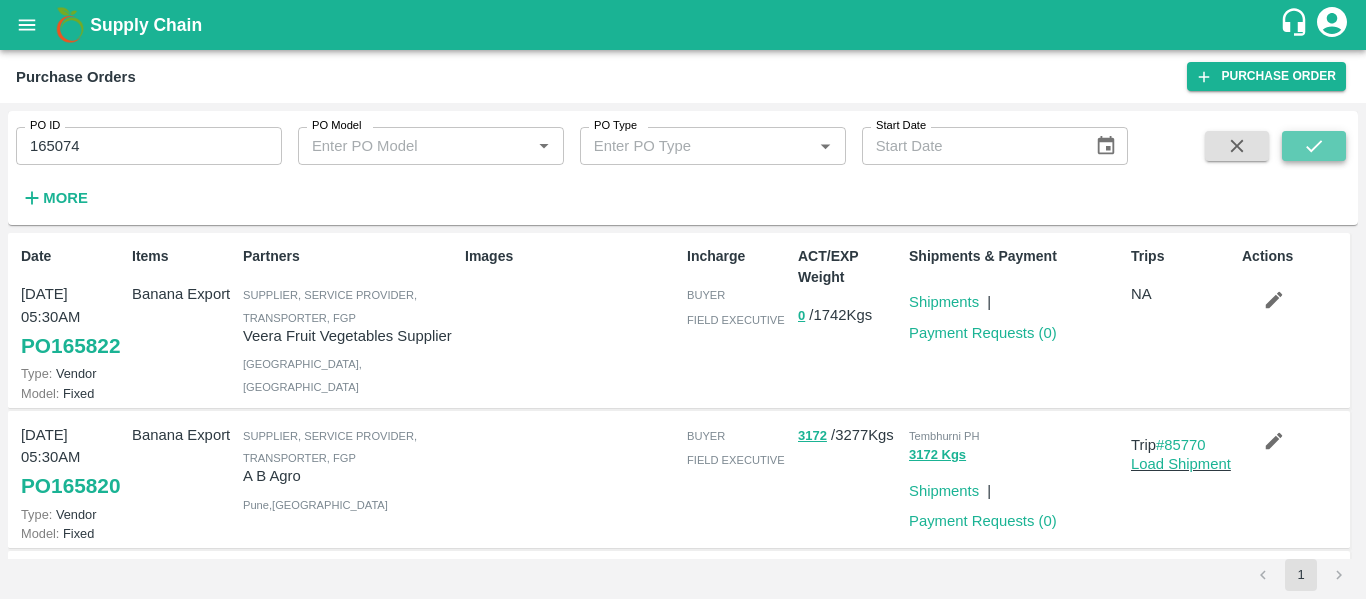 click at bounding box center [1314, 146] 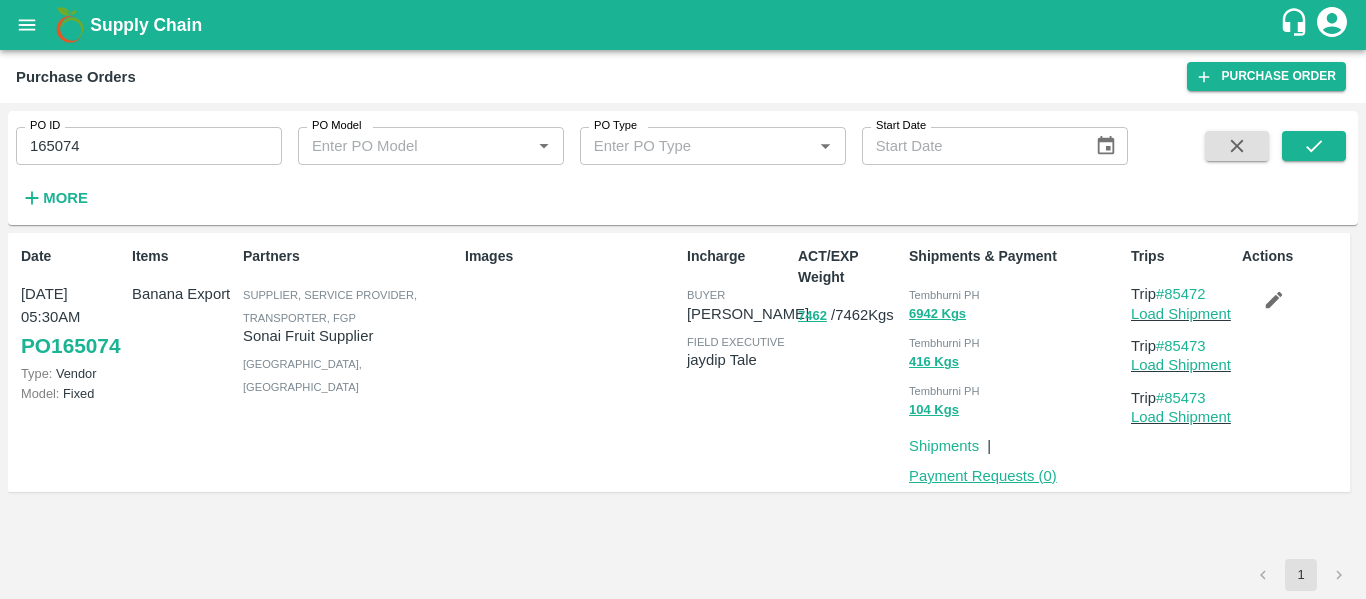 click on "Payment Requests ( 0 )" at bounding box center [983, 476] 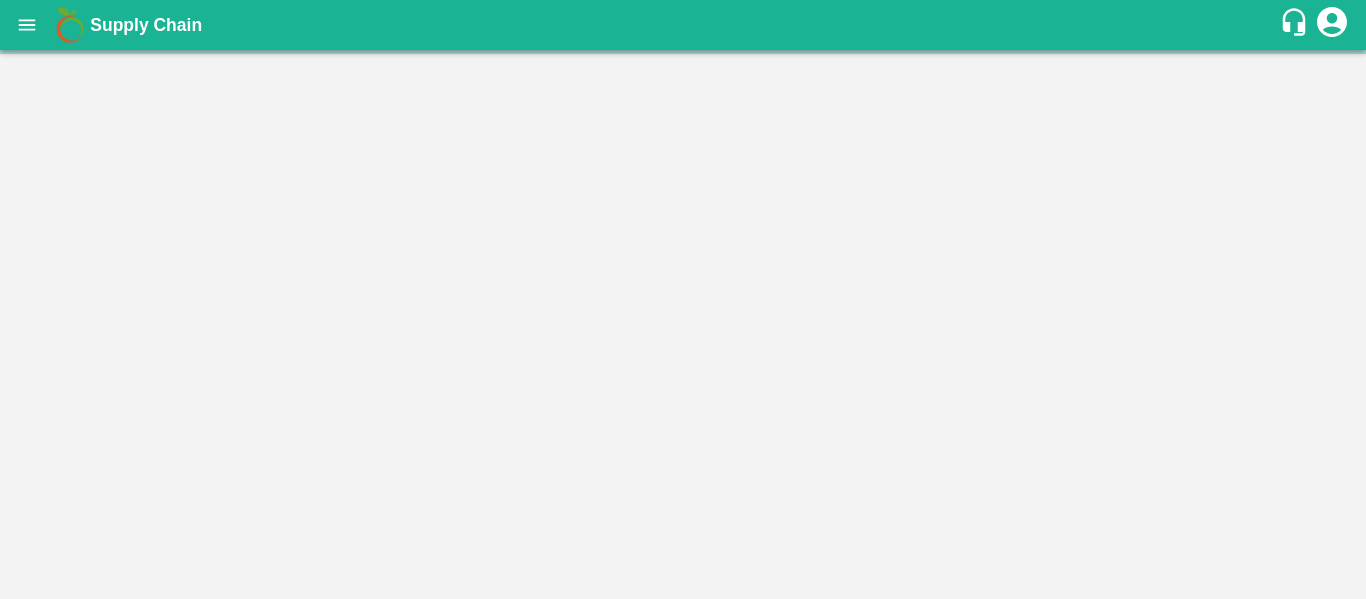 scroll, scrollTop: 0, scrollLeft: 0, axis: both 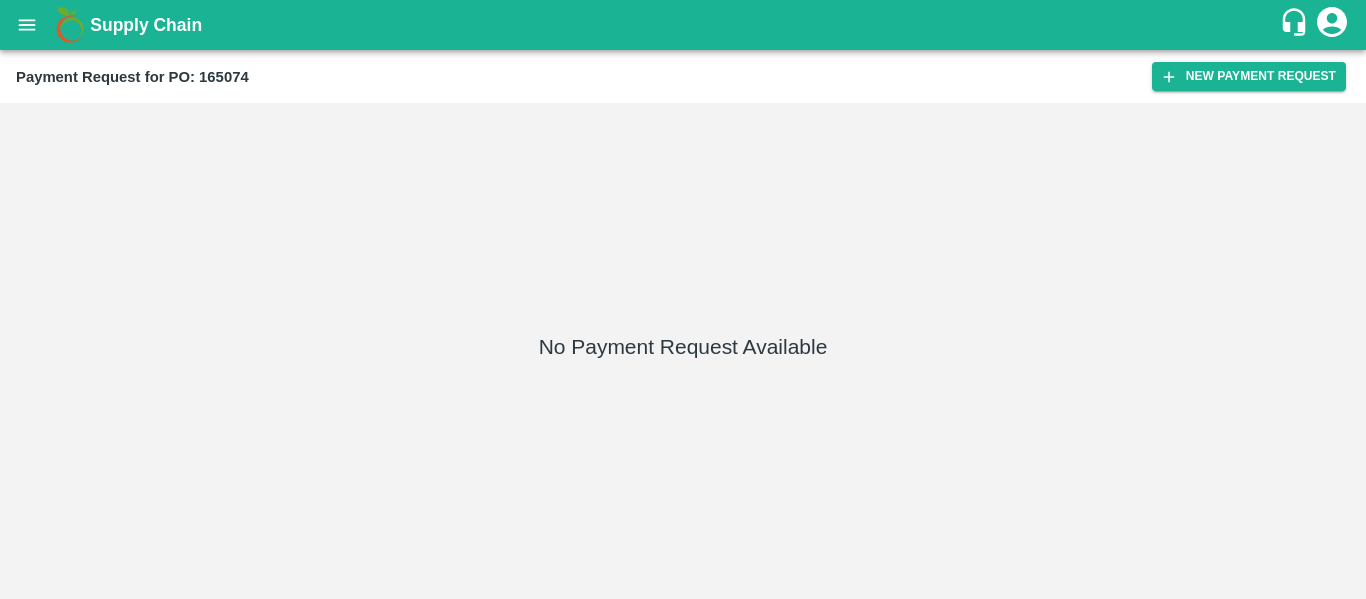 click on "Payment Request for PO: 165074 New Payment Request" at bounding box center (683, 76) 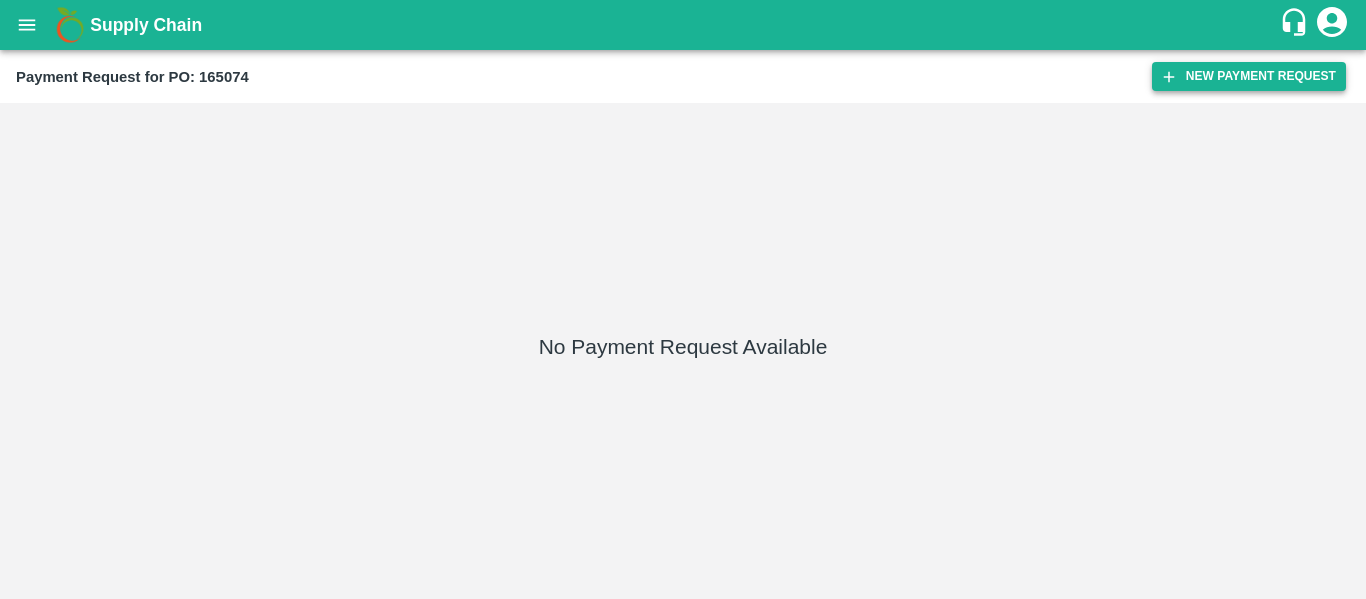 click on "New Payment Request" at bounding box center [1249, 76] 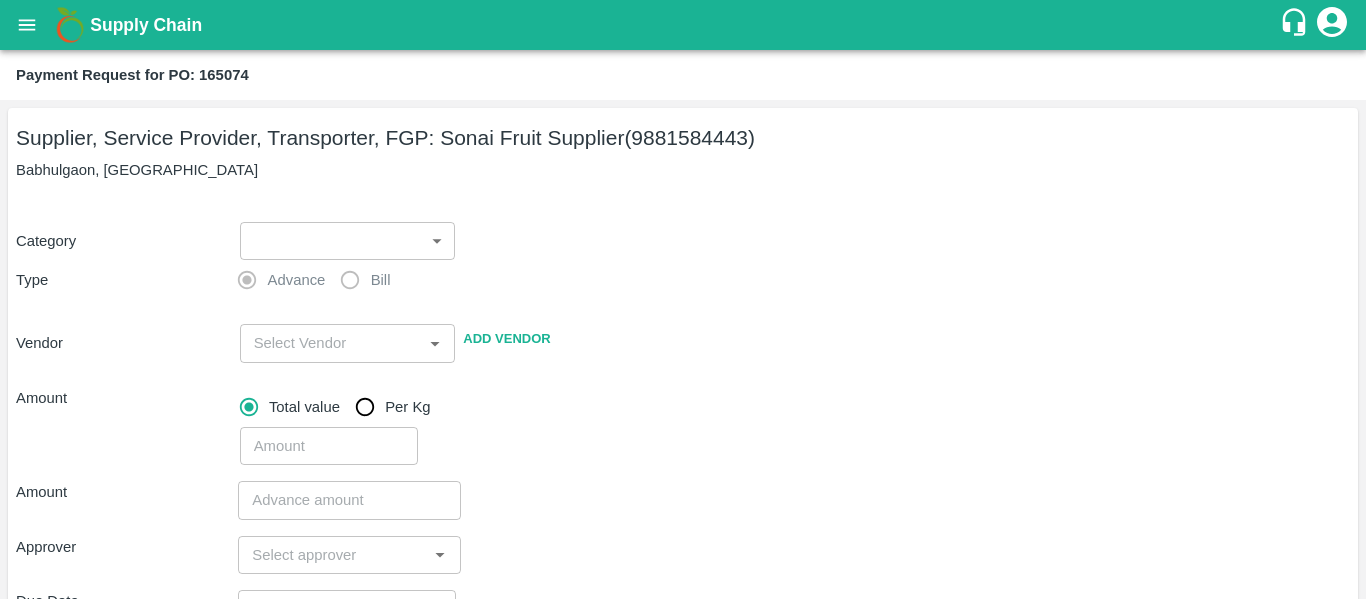click on "Supply Chain Payment Request for PO: 165074 Supplier, Service Provider, Transporter, FGP:    Sonai Fruit Supplier  (9881584443) [GEOGRAPHIC_DATA], [GEOGRAPHIC_DATA] Category ​ ​ Type Advance Bill Vendor ​ Add Vendor Amount Total value Per Kg ​ Amount ​ Approver ​ Due Date ​  Priority  Low  High Comment x ​ Attach bill Cancel Save Tembhurni PH Nashik CC Shahada Banana Export PH Savda Banana Export PH Nashik Banana CS Nikhil Subhash Mangvade Logout" at bounding box center (683, 299) 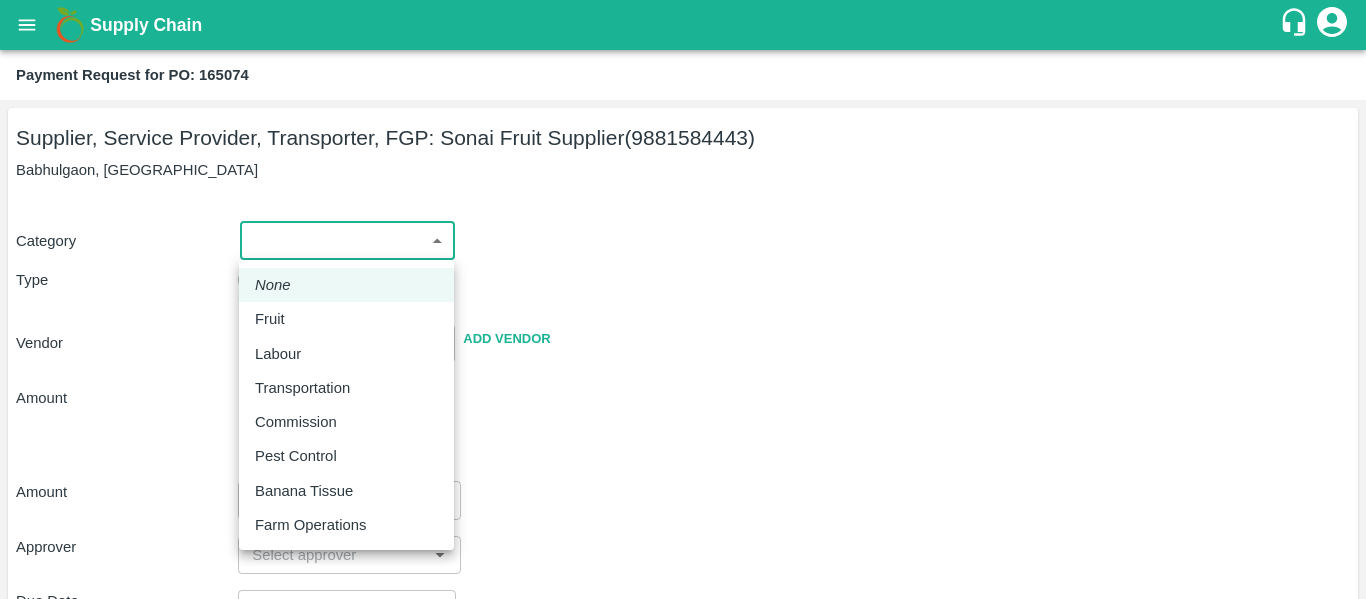 click on "Fruit" at bounding box center (346, 319) 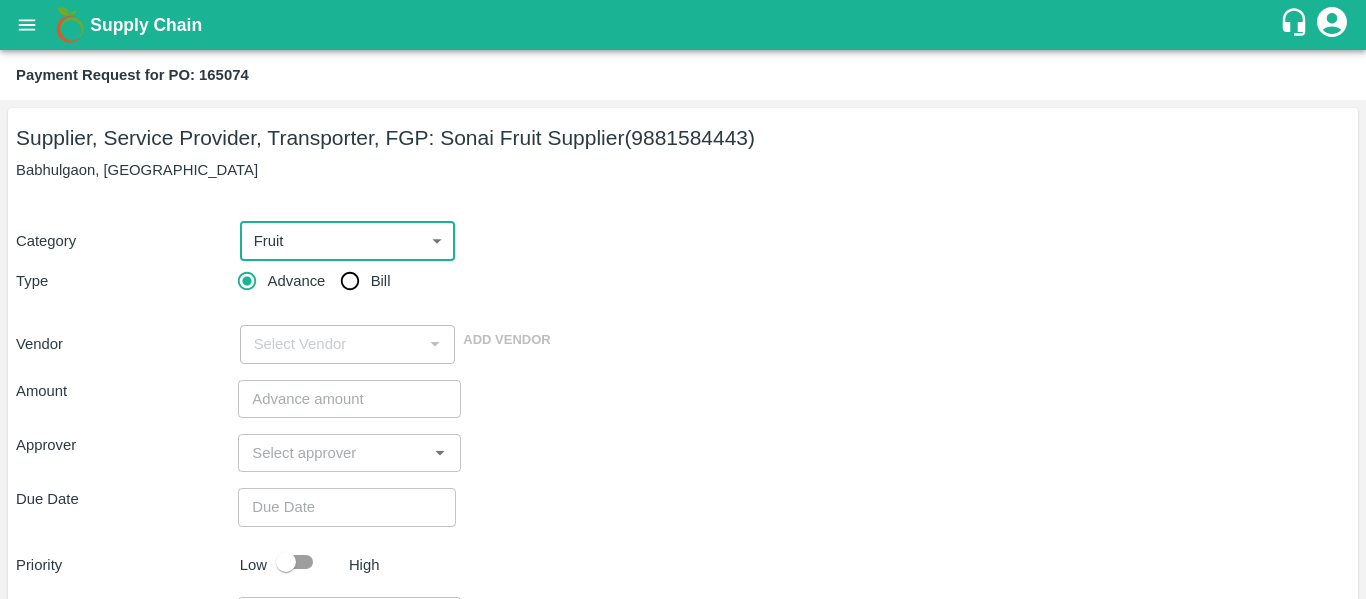 type on "1" 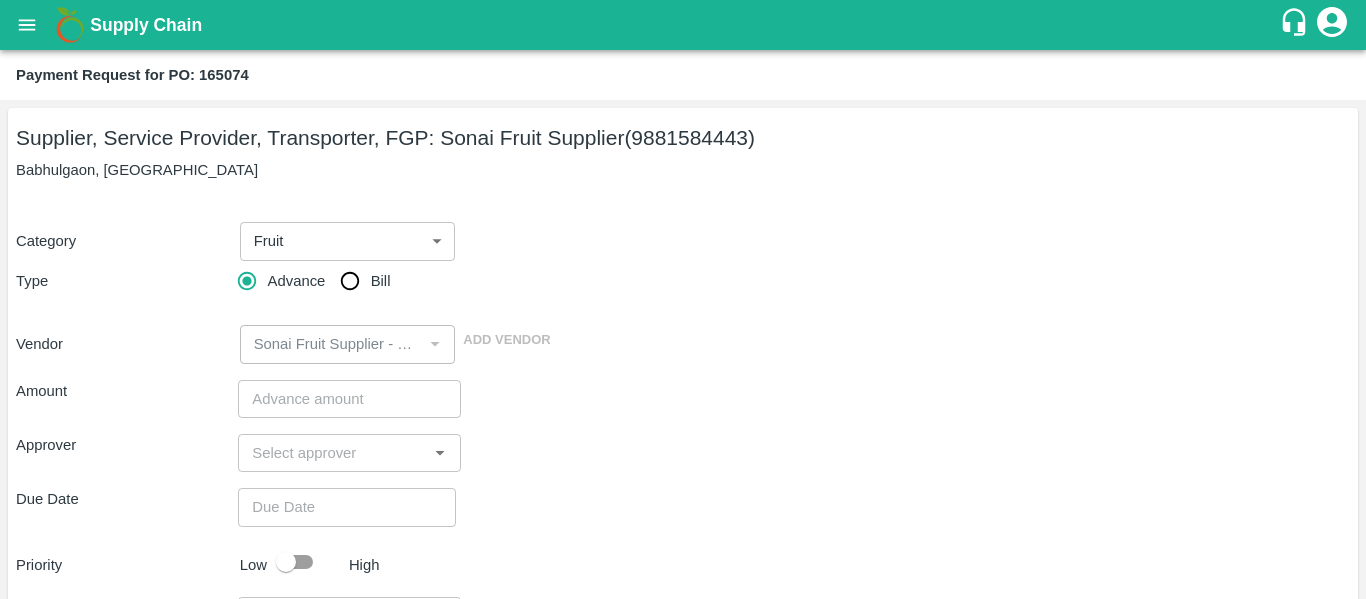 click on "Bill" at bounding box center (381, 281) 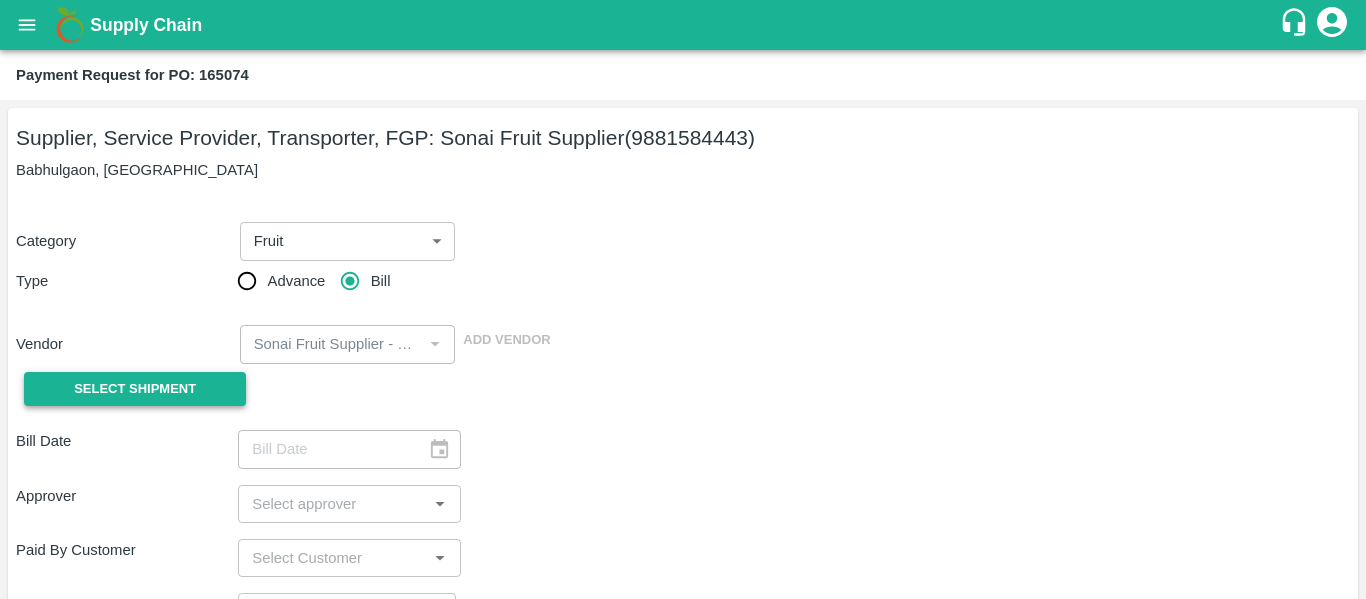 click on "Select Shipment" at bounding box center [135, 389] 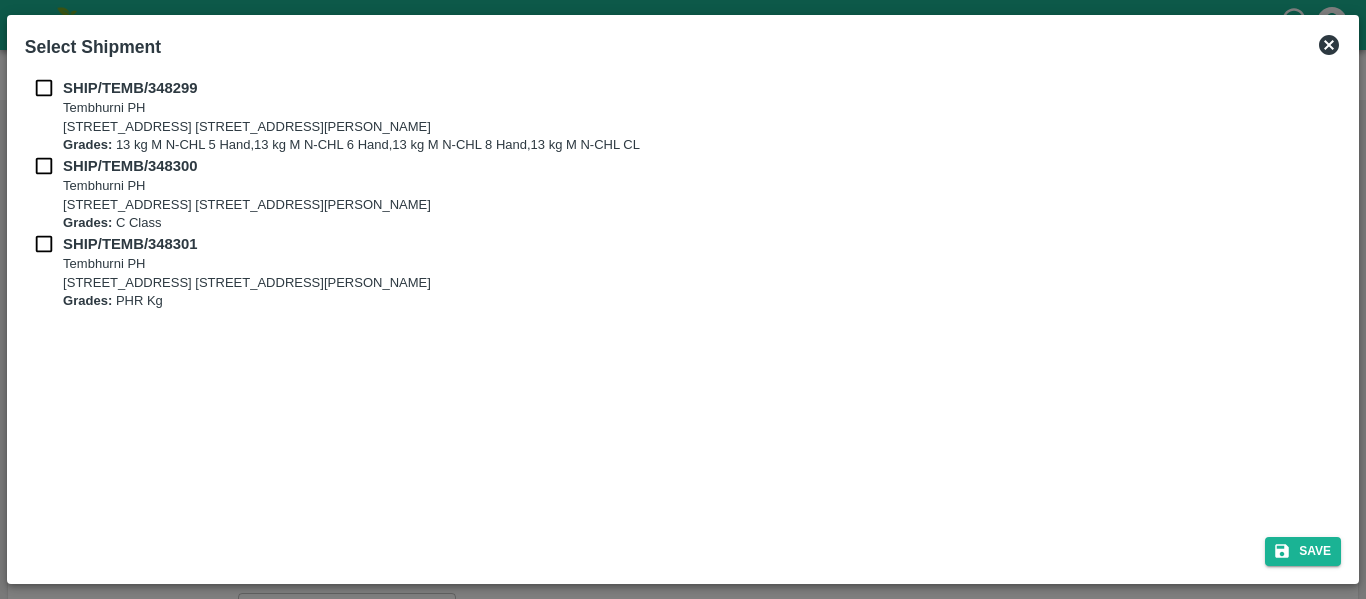 click on "SHIP/TEMB/348299" at bounding box center [130, 88] 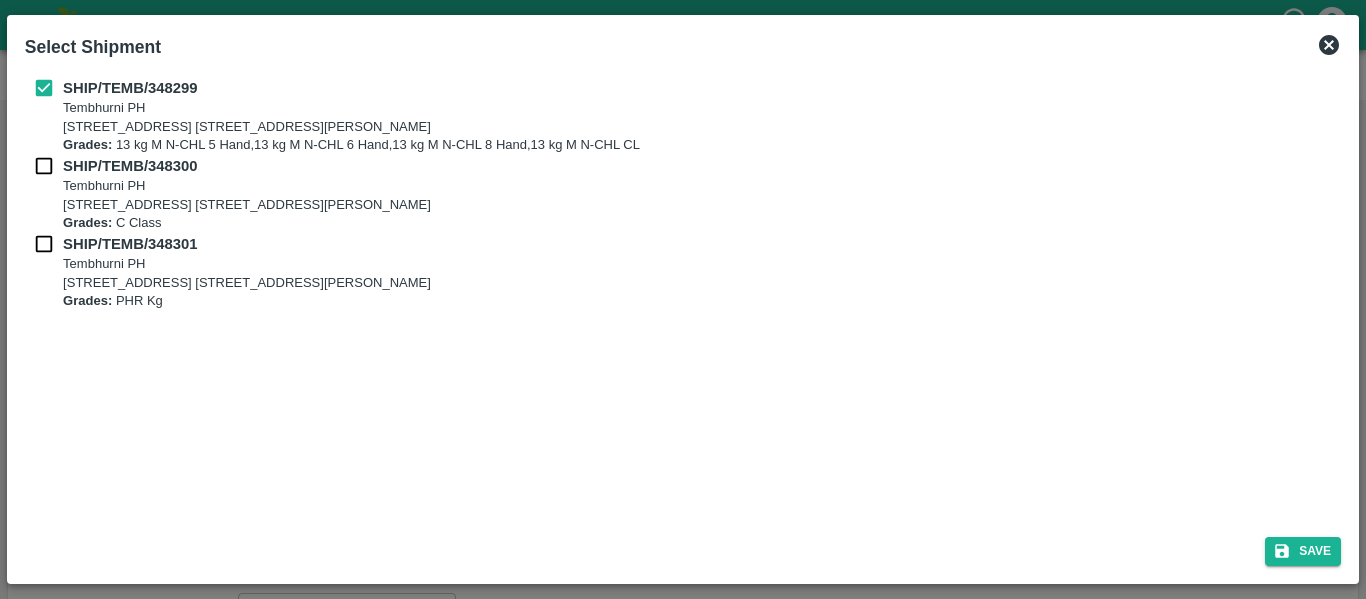 click on "SHIP/TEMB/348300" at bounding box center [130, 166] 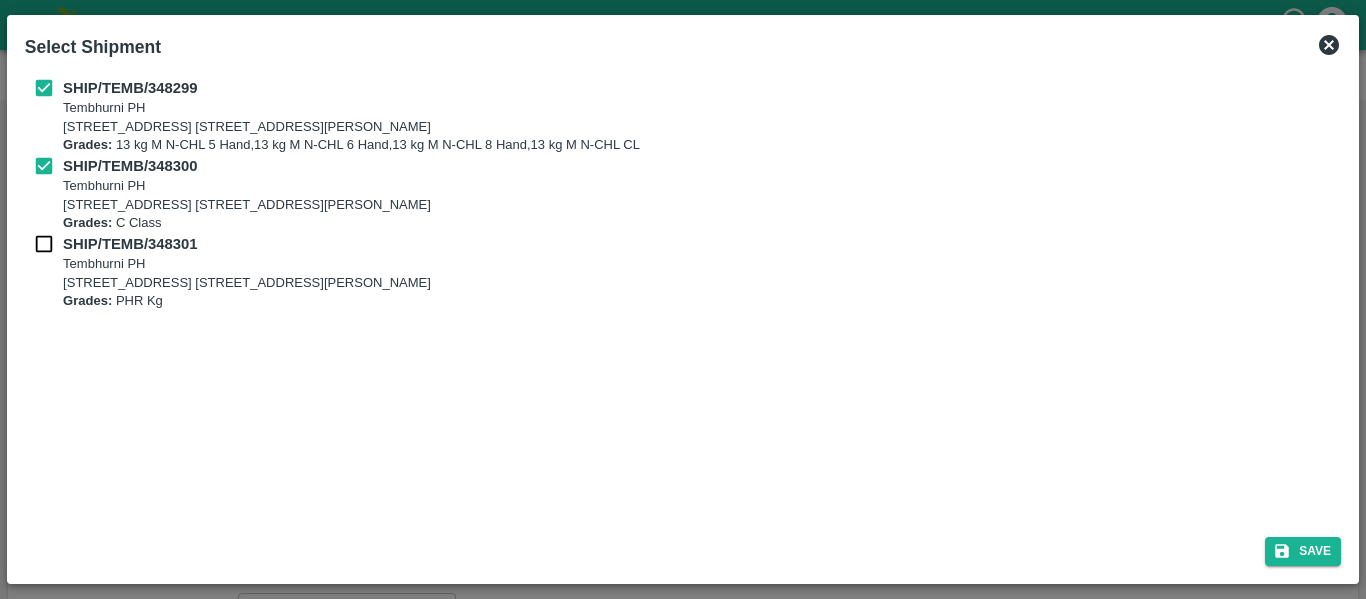 click on "Grades:   C Class" at bounding box center (247, 223) 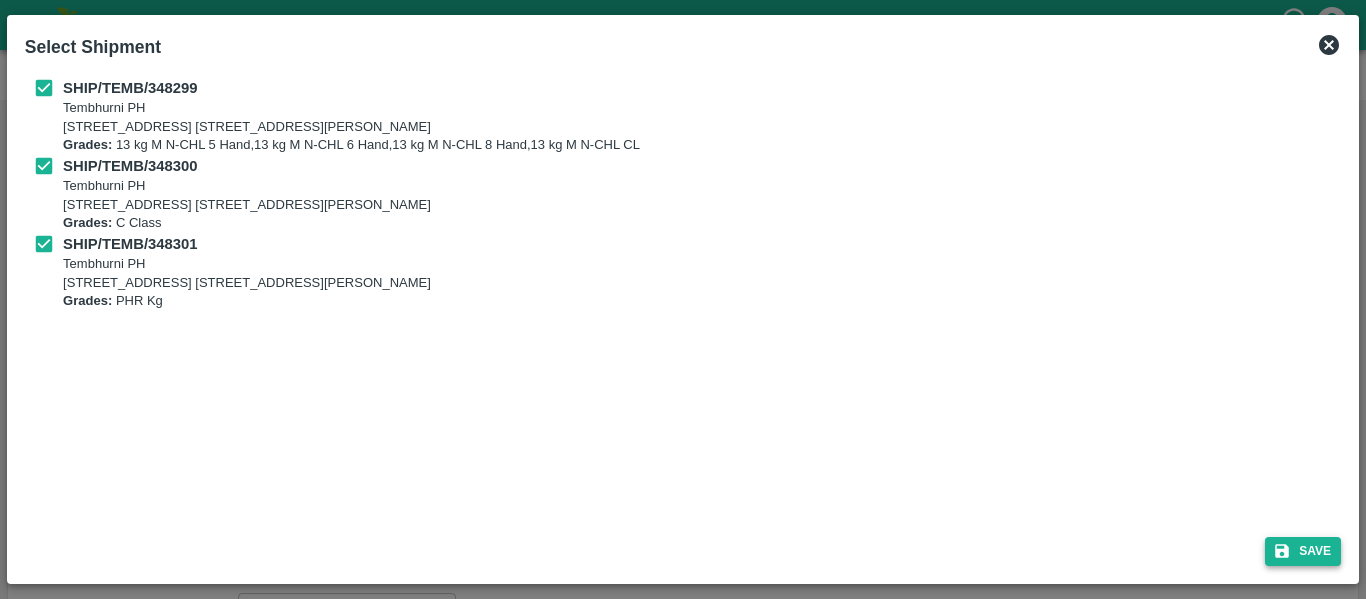 click 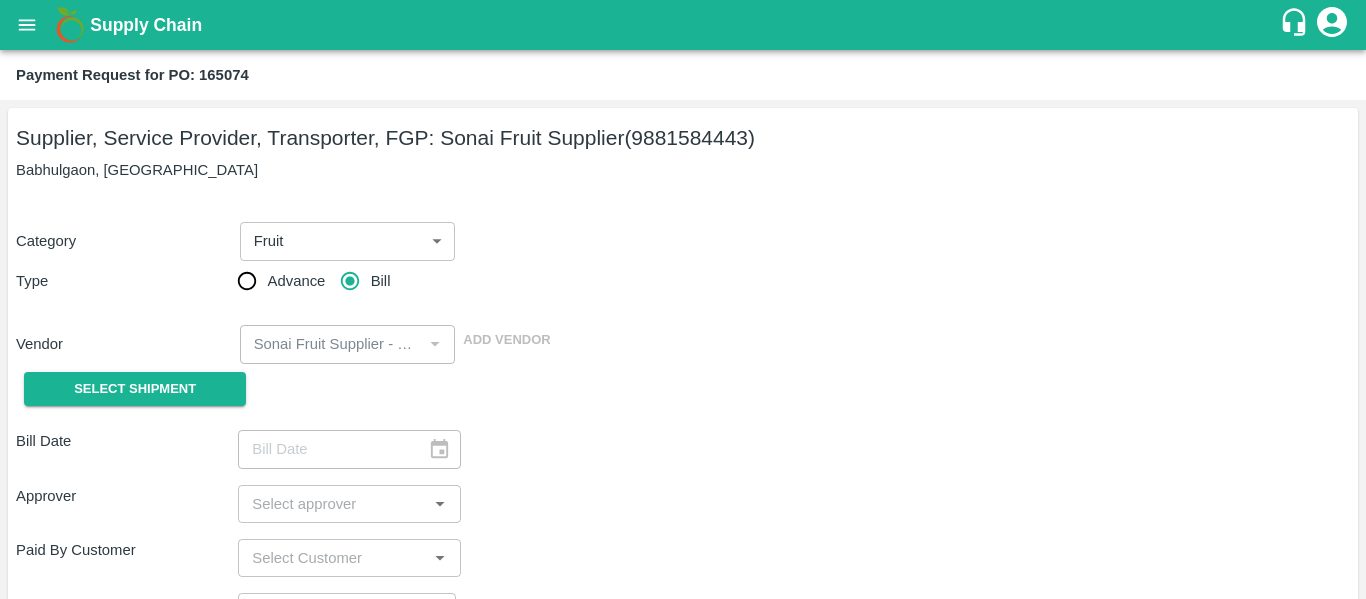 type on "25/07/2025" 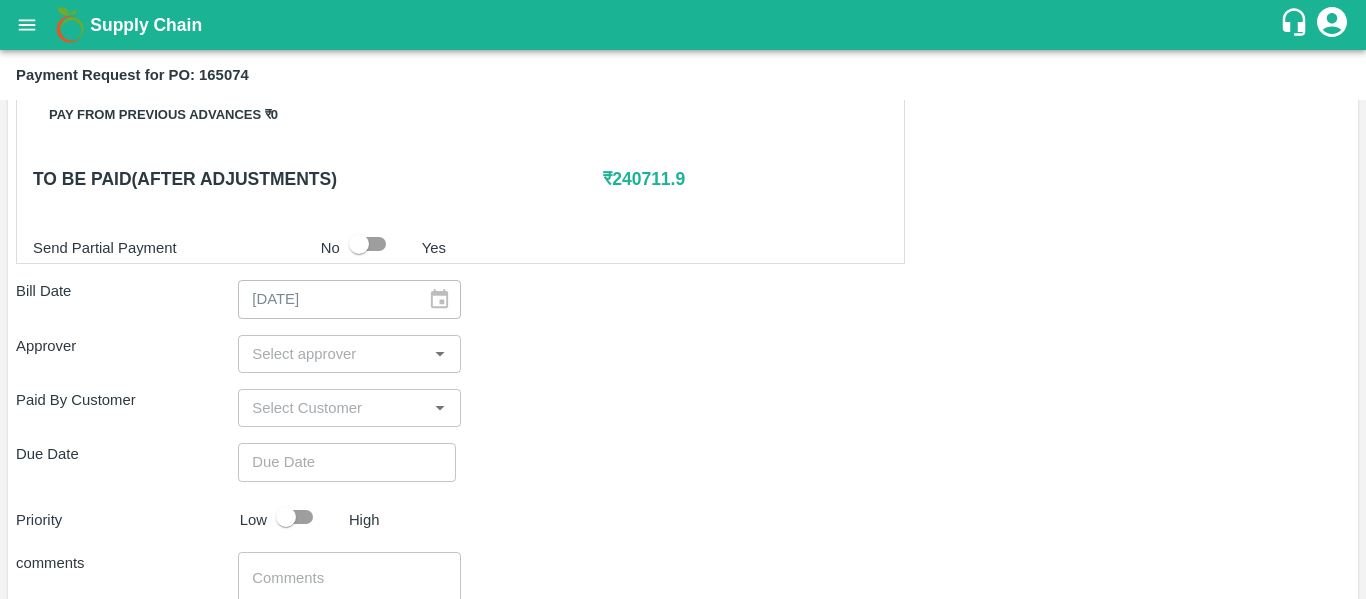 scroll, scrollTop: 878, scrollLeft: 0, axis: vertical 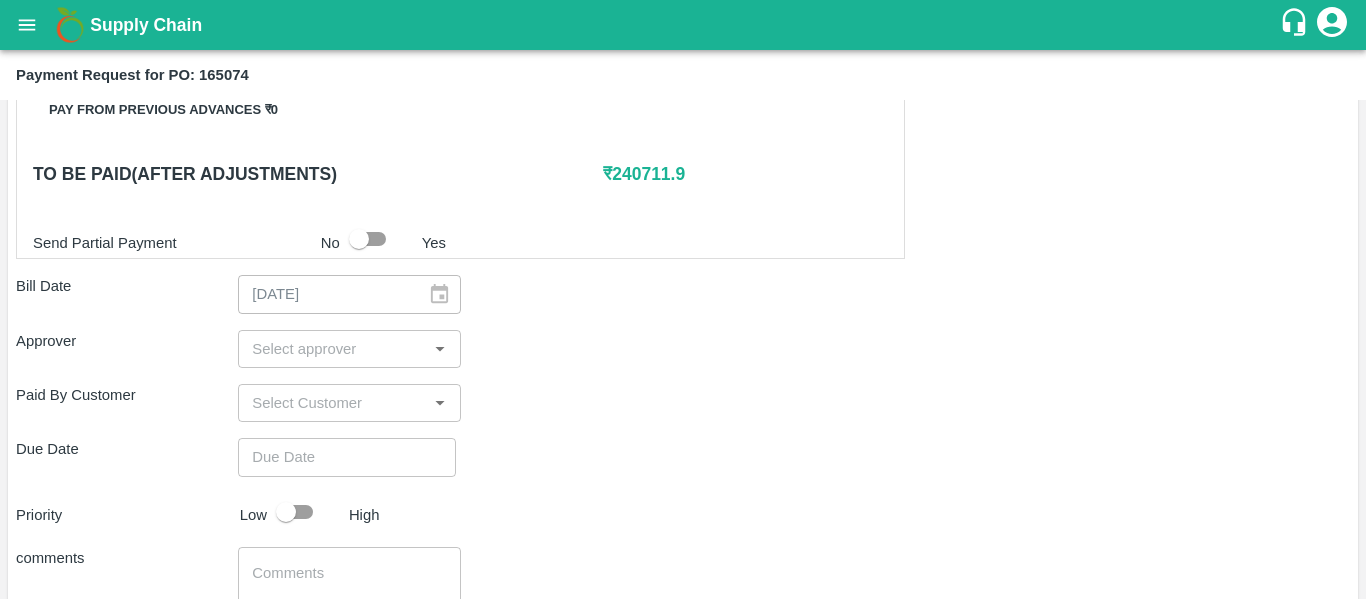 click at bounding box center [332, 349] 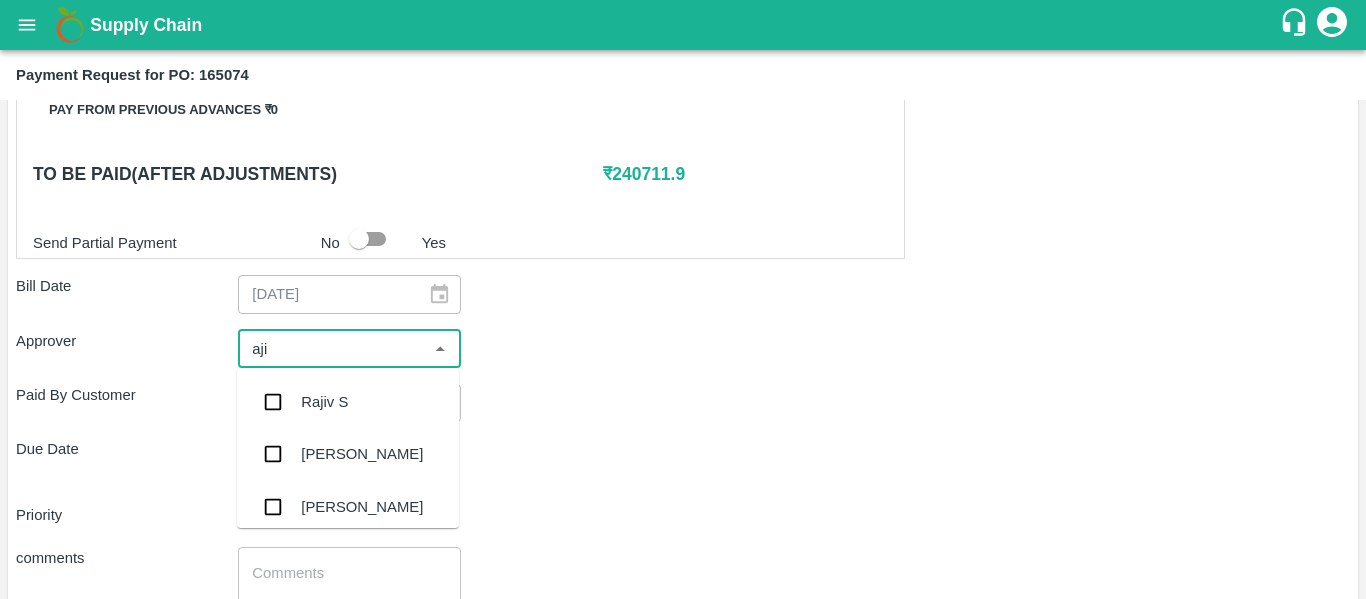 type on "ajit" 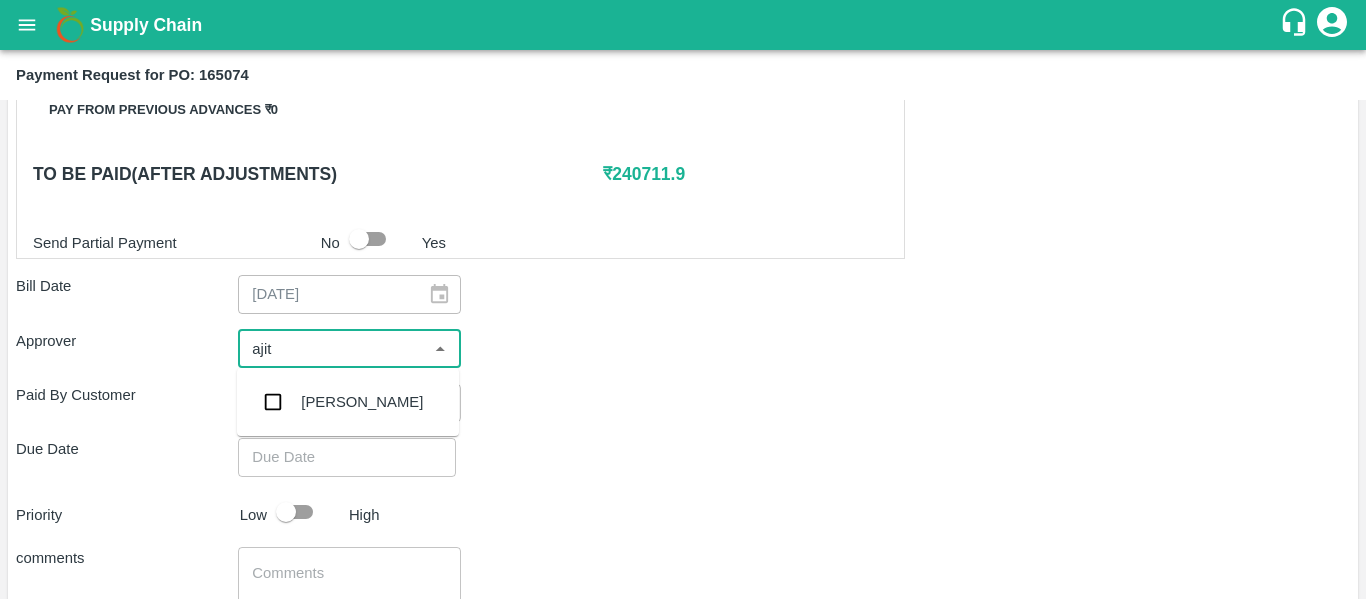 click on "[PERSON_NAME]" at bounding box center [362, 402] 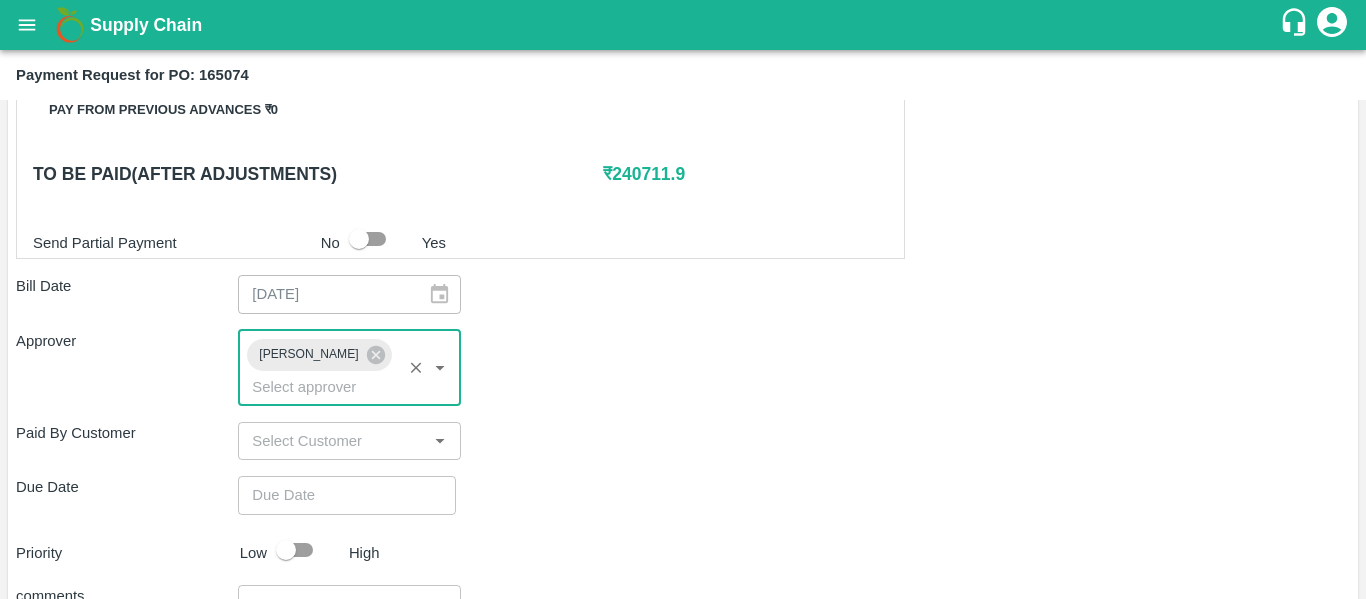 type on "DD/MM/YYYY hh:mm aa" 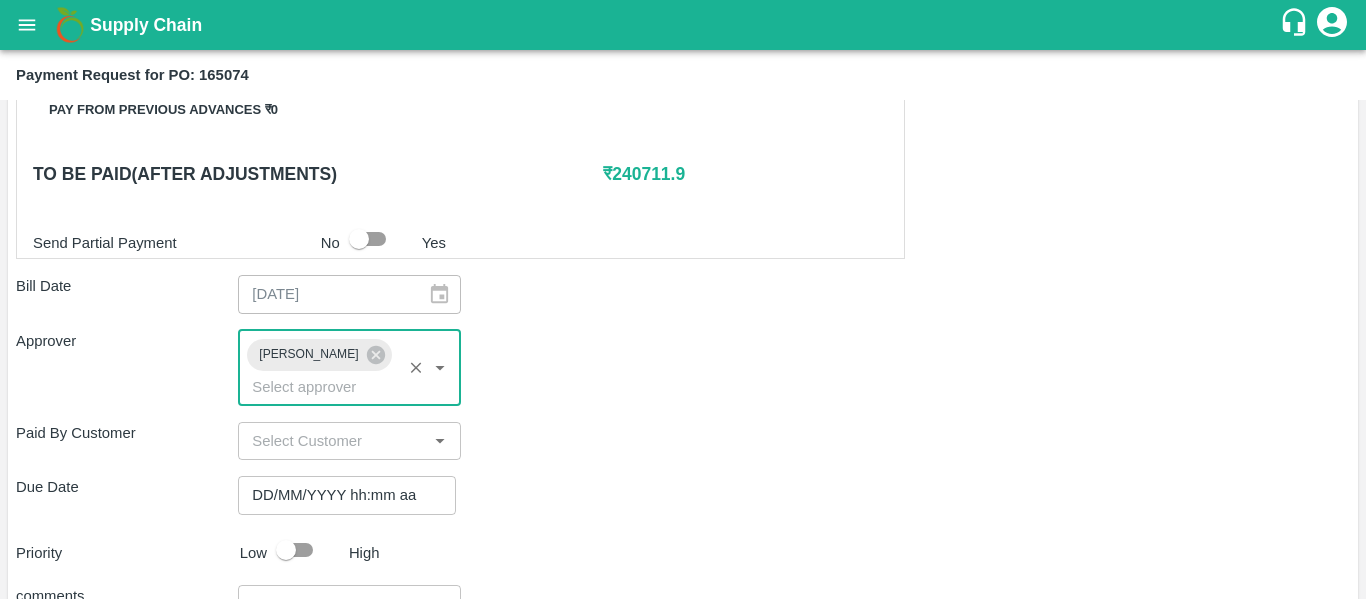 click on "DD/MM/YYYY hh:mm aa" at bounding box center (340, 495) 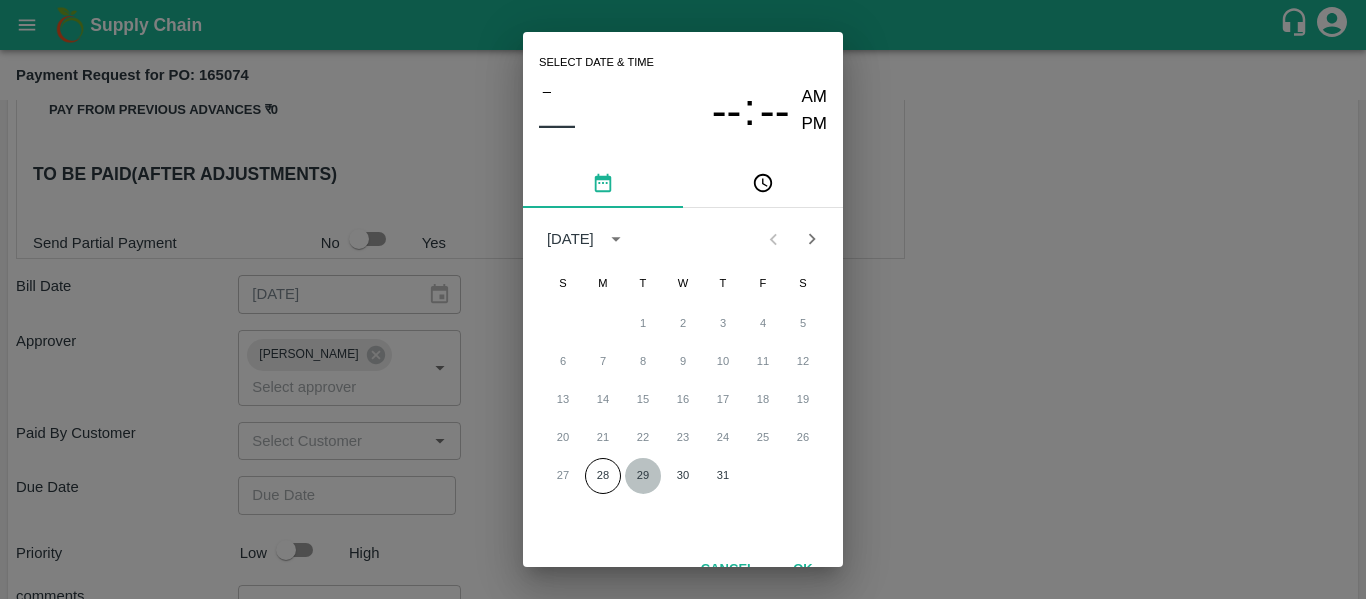 click on "29" at bounding box center (643, 476) 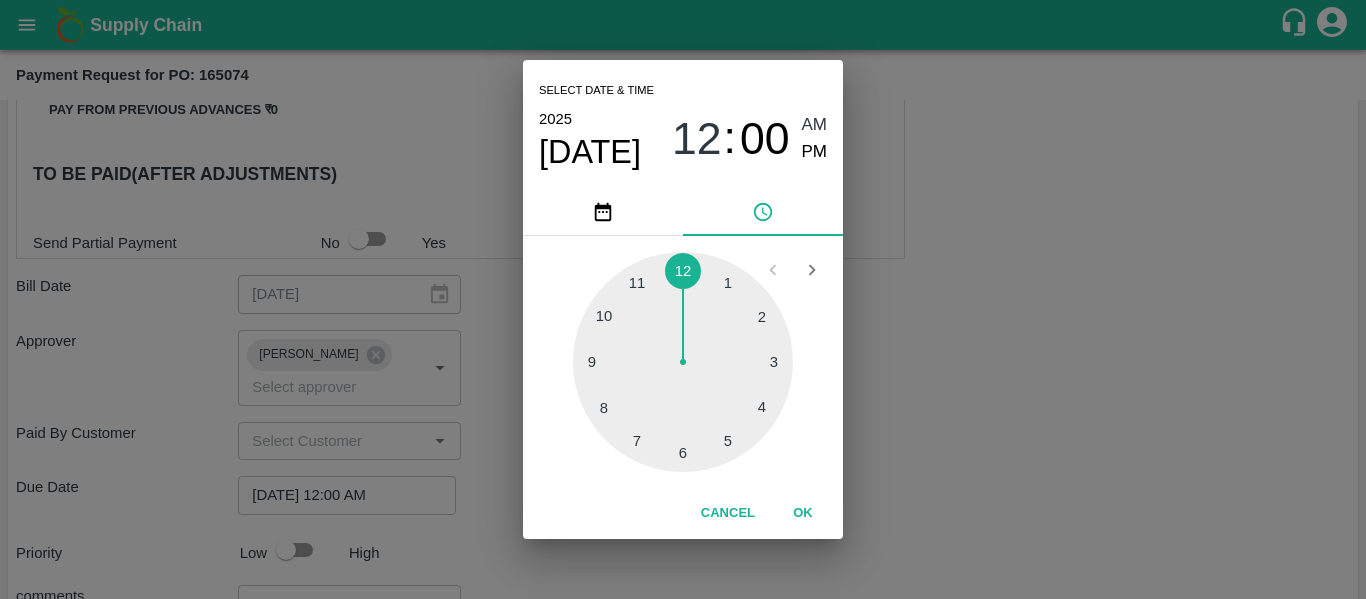 click on "Select date & time [DATE] 12 : 00 AM PM 1 2 3 4 5 6 7 8 9 10 11 12 Cancel OK" at bounding box center [683, 299] 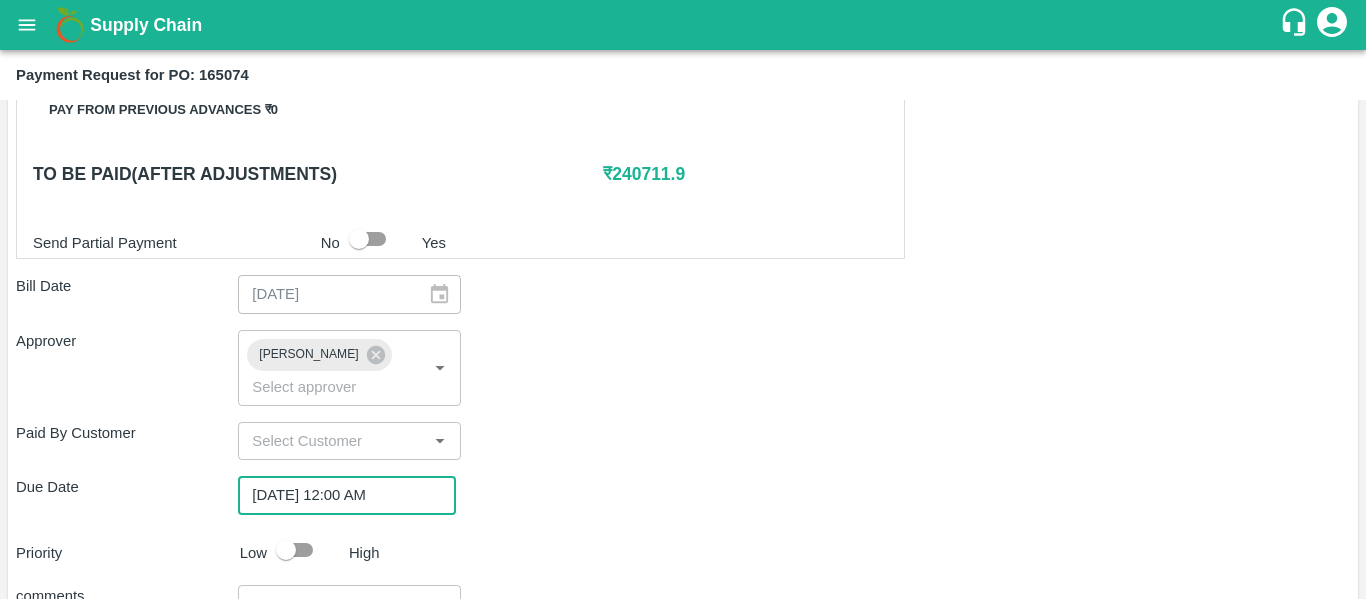 click at bounding box center (286, 550) 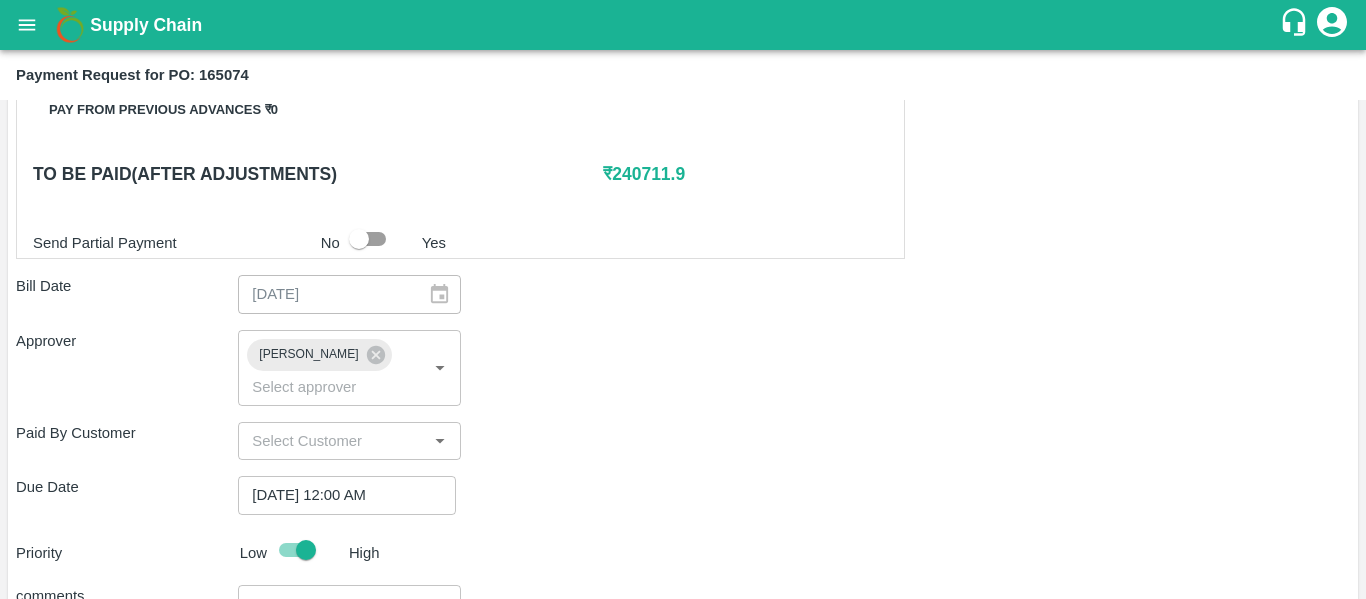 click at bounding box center [349, 622] 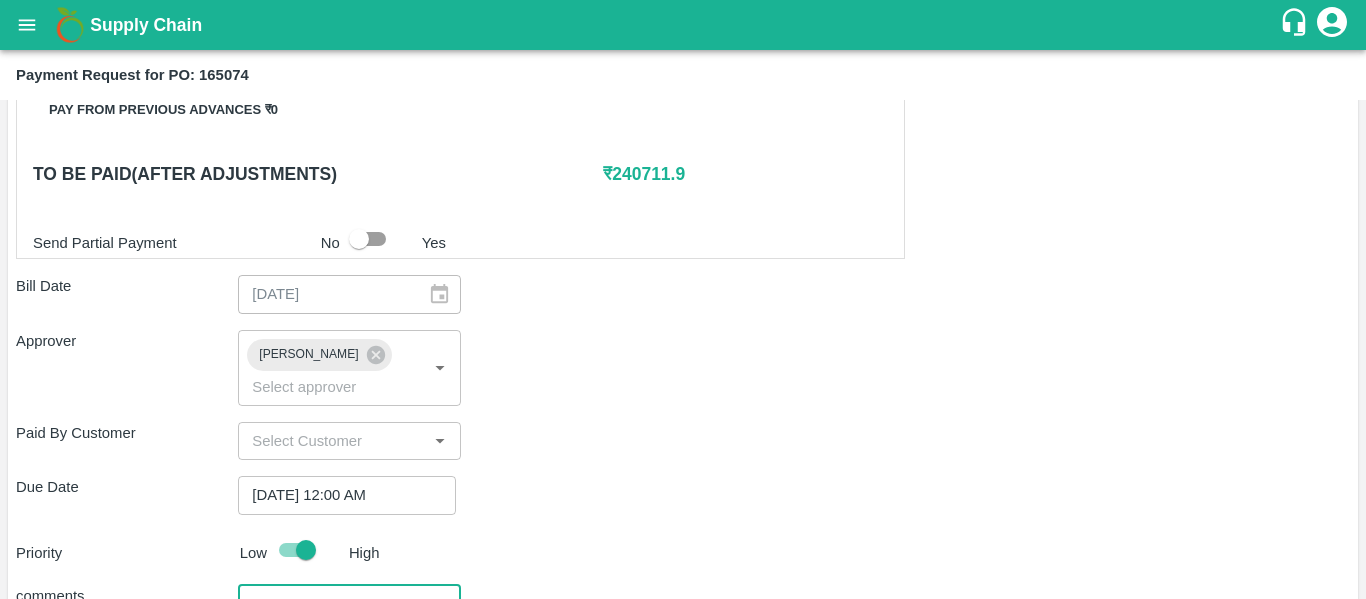 type on "Fruit Bill" 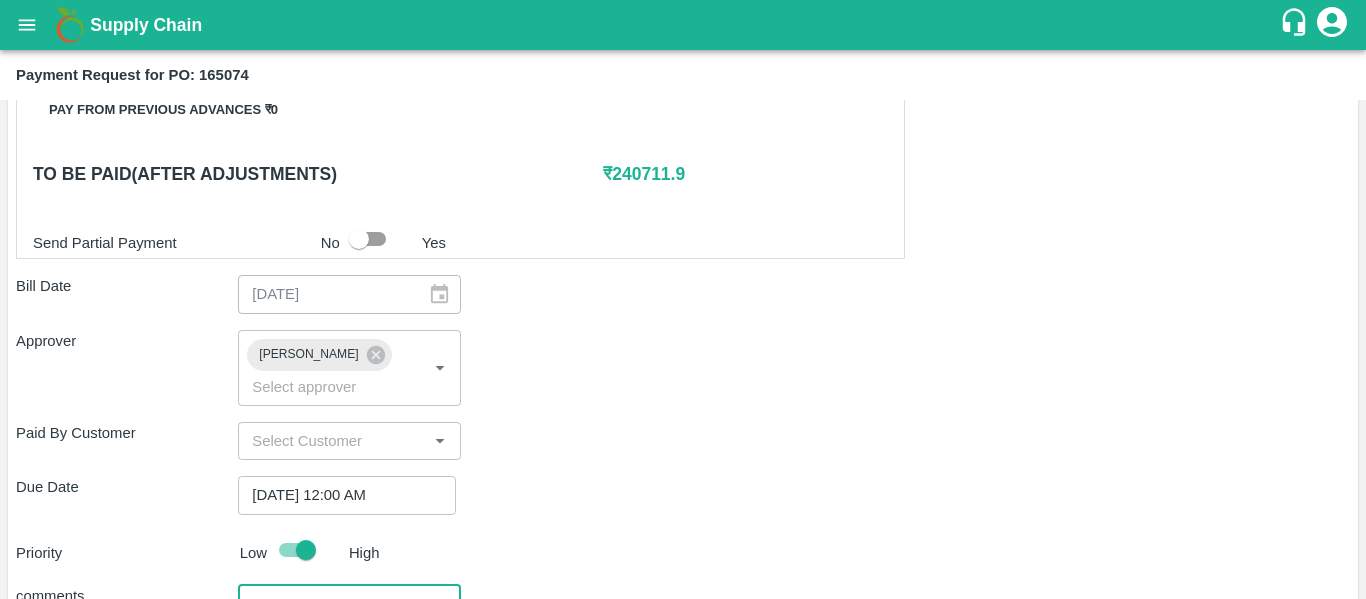 scroll, scrollTop: 1038, scrollLeft: 0, axis: vertical 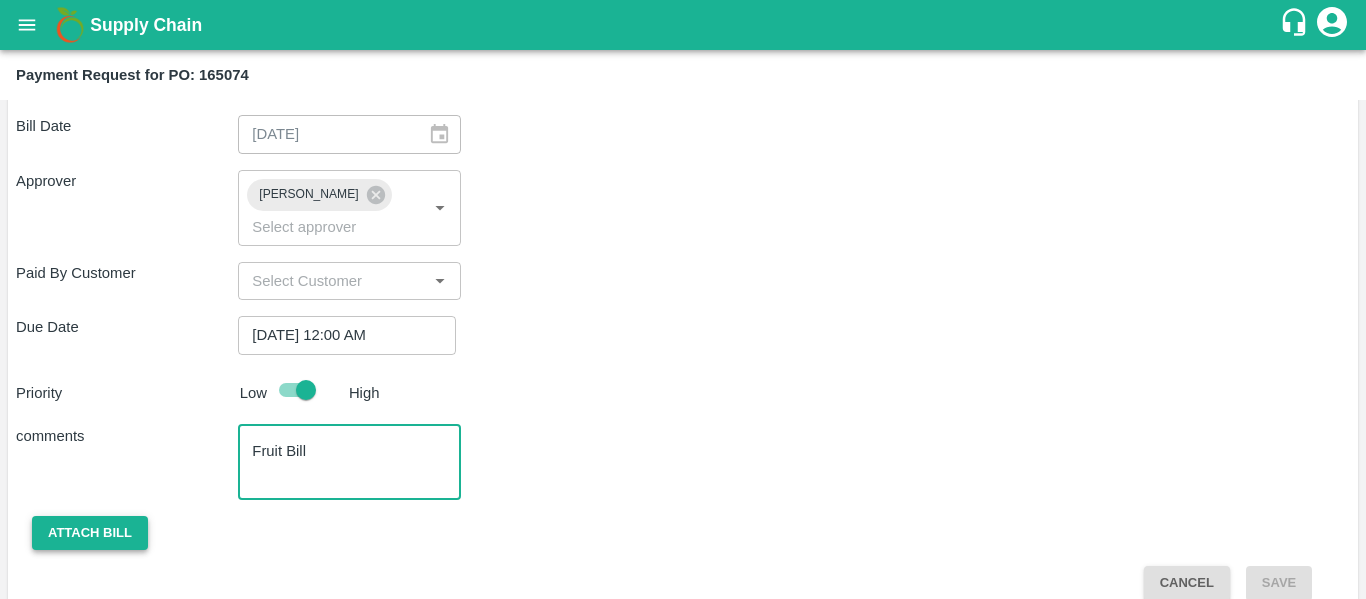 click on "Attach bill" at bounding box center (90, 533) 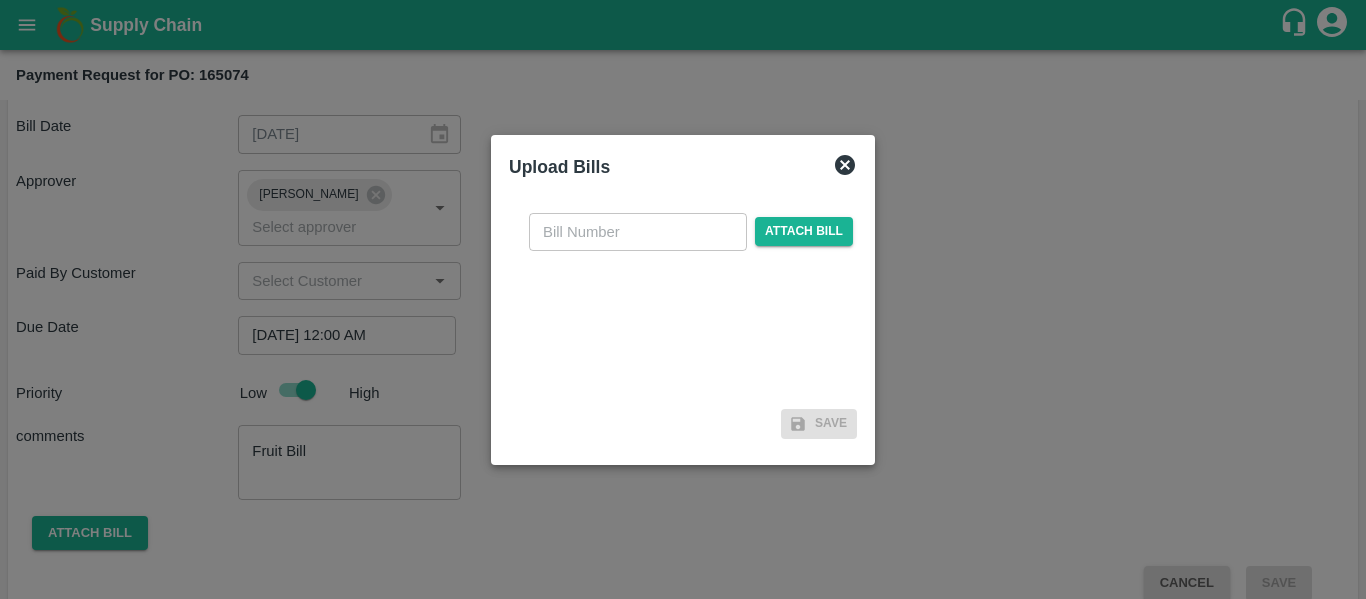 click at bounding box center (638, 232) 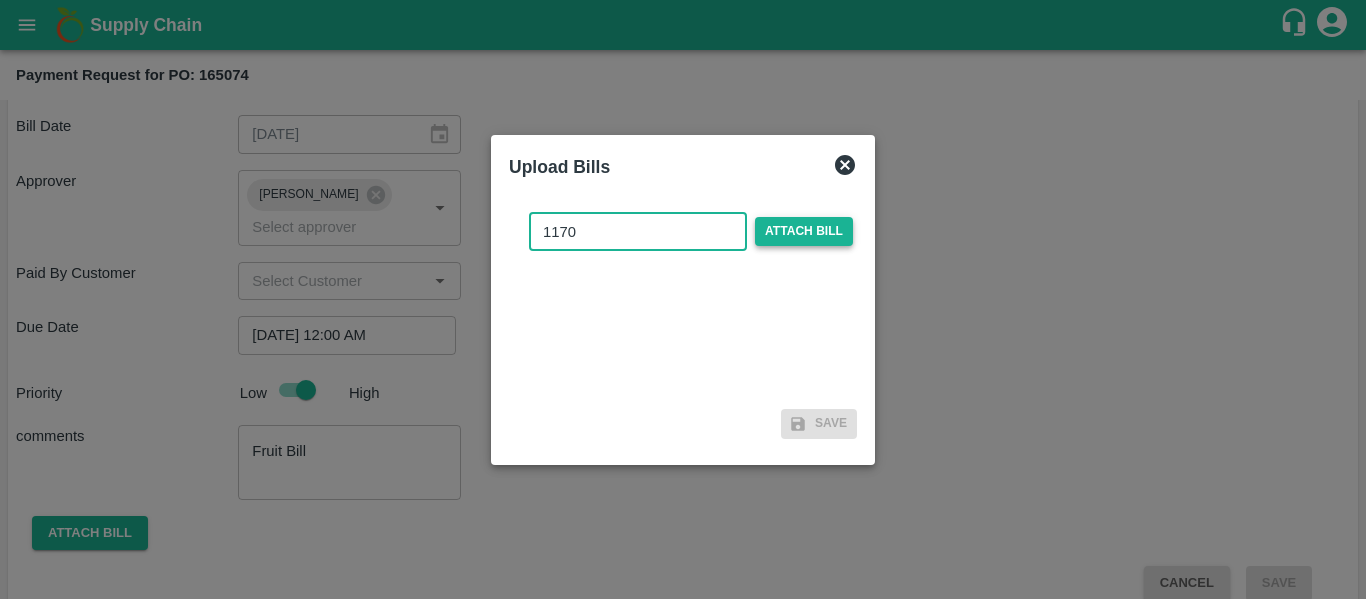 type on "1170" 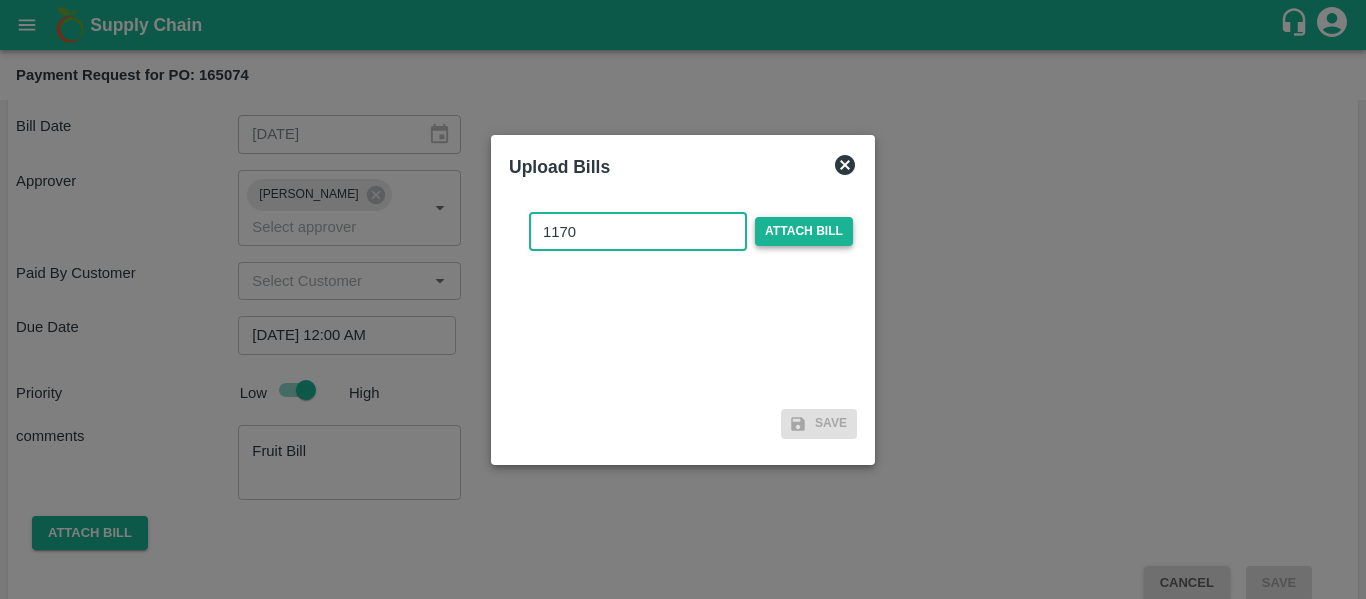 click on "Attach bill" at bounding box center (804, 231) 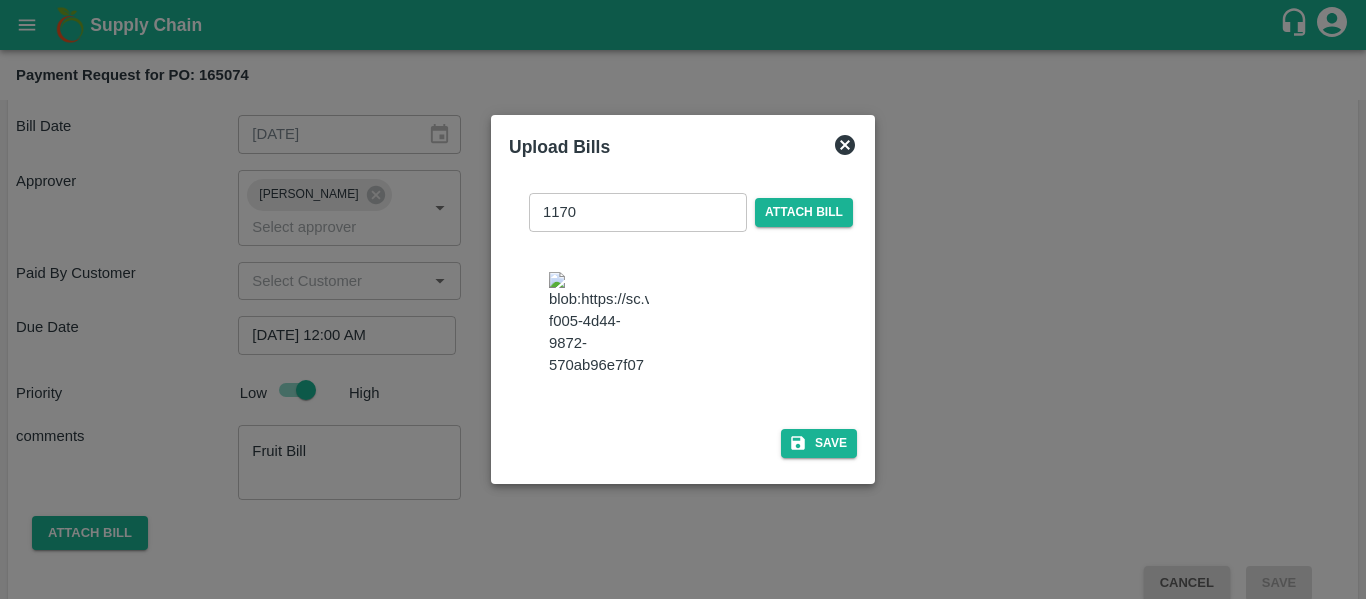 click at bounding box center [599, 324] 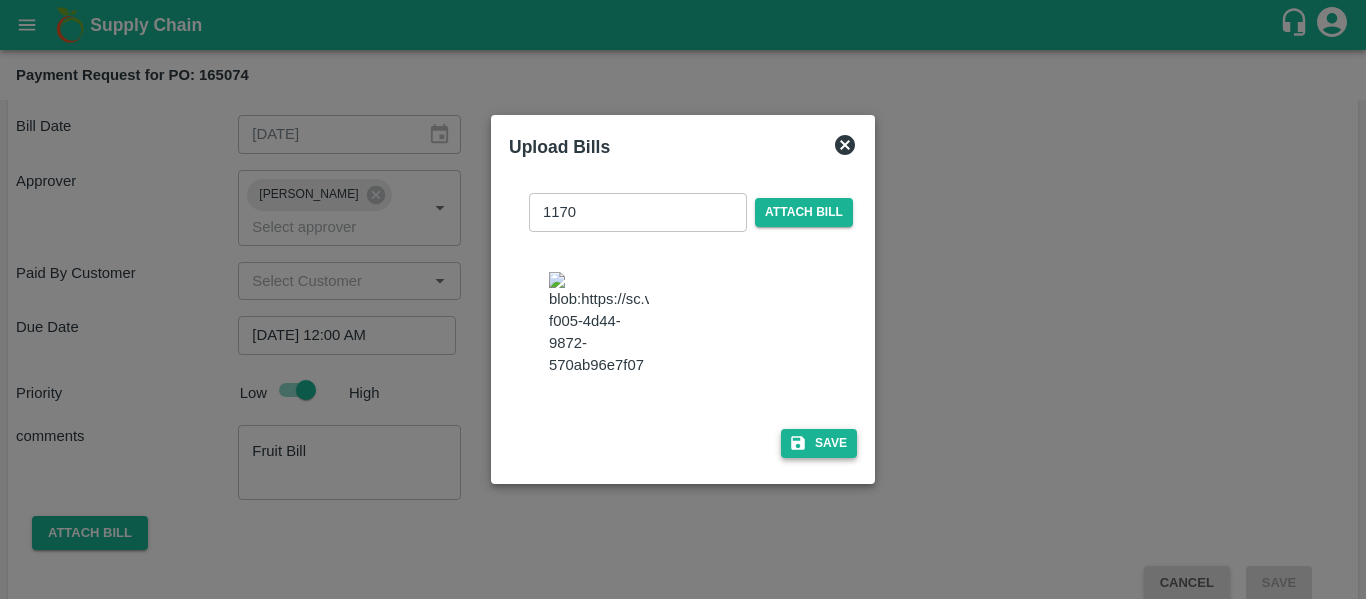 click 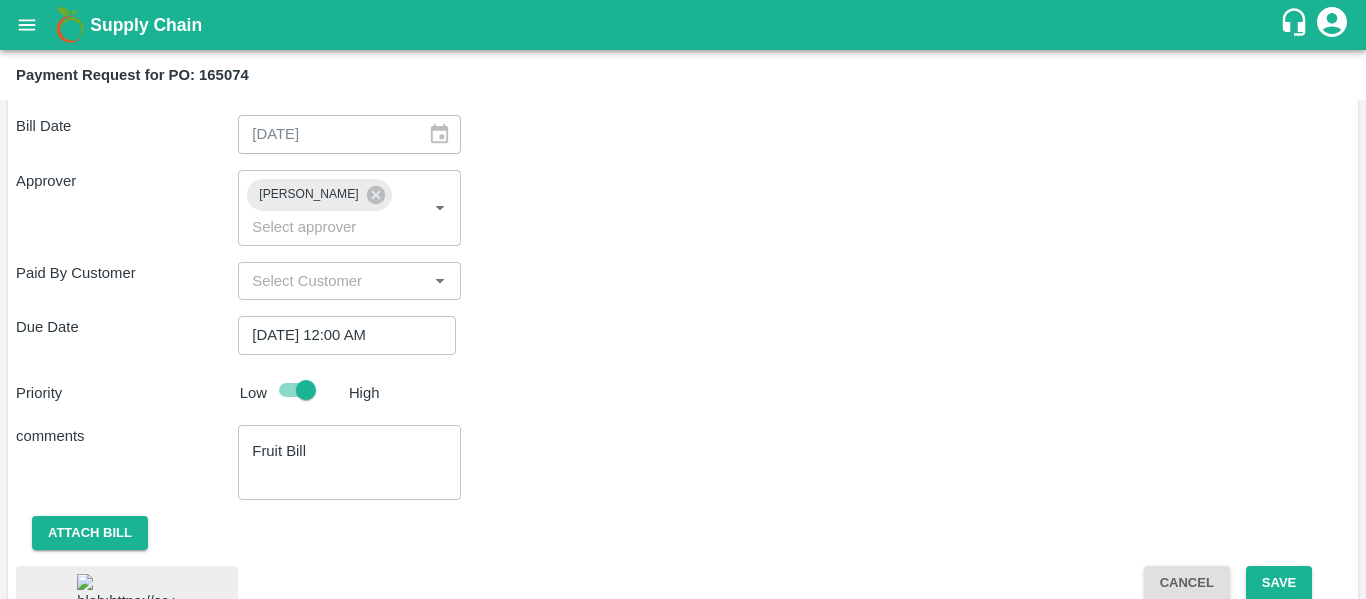 click on "Cancel Save" at bounding box center [1239, 636] 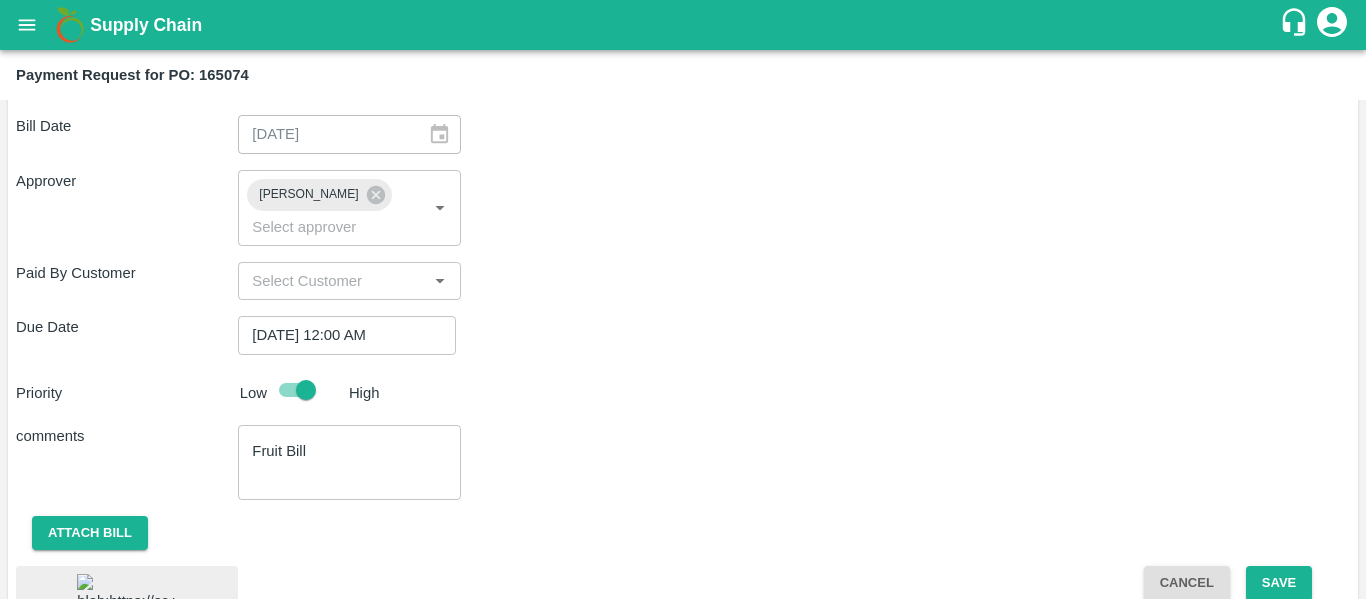 click on "Cancel Save" at bounding box center [1239, 636] 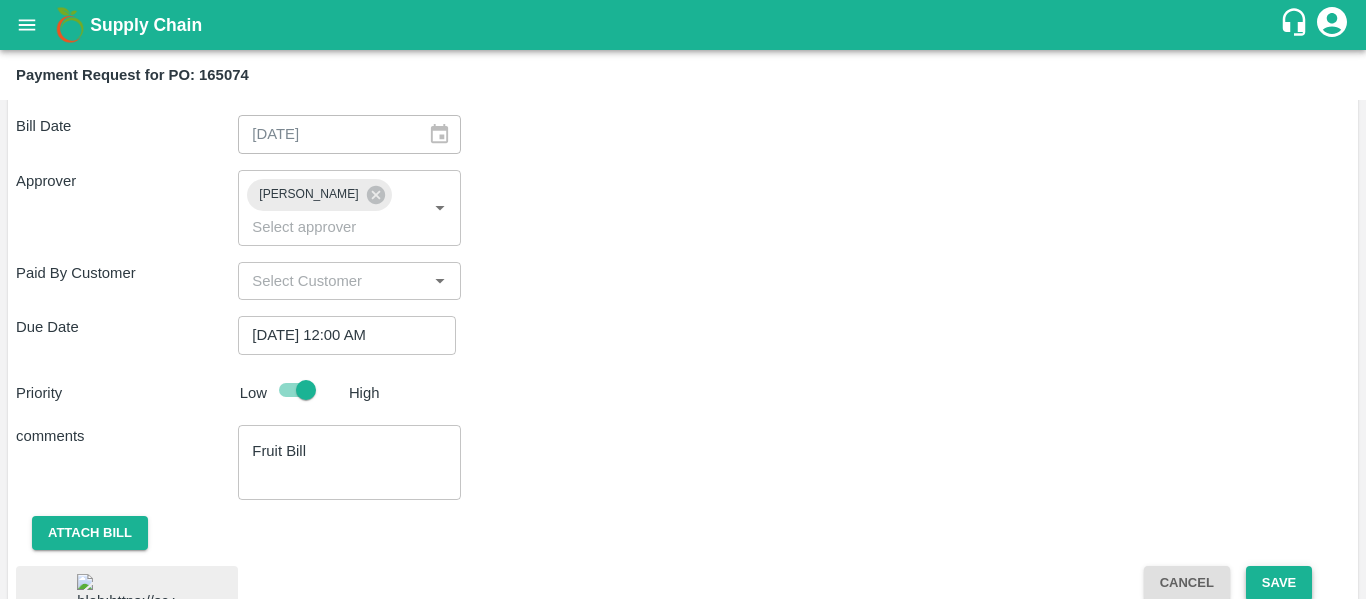 click on "Save" at bounding box center (1279, 583) 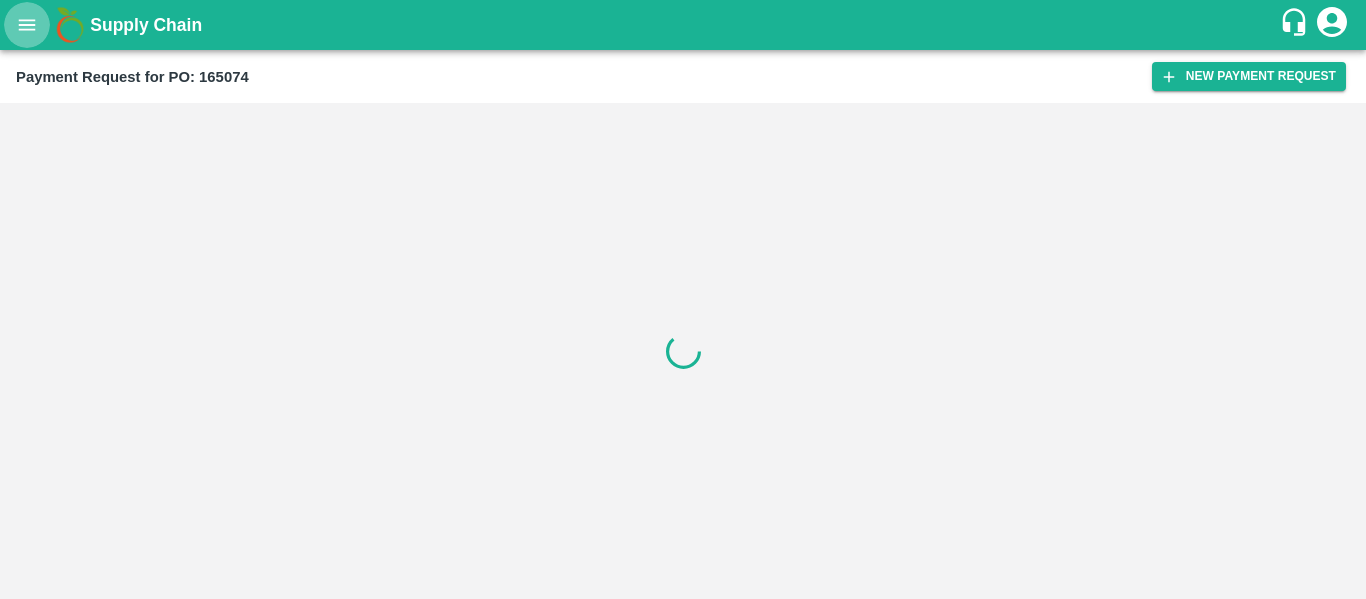 click at bounding box center (27, 25) 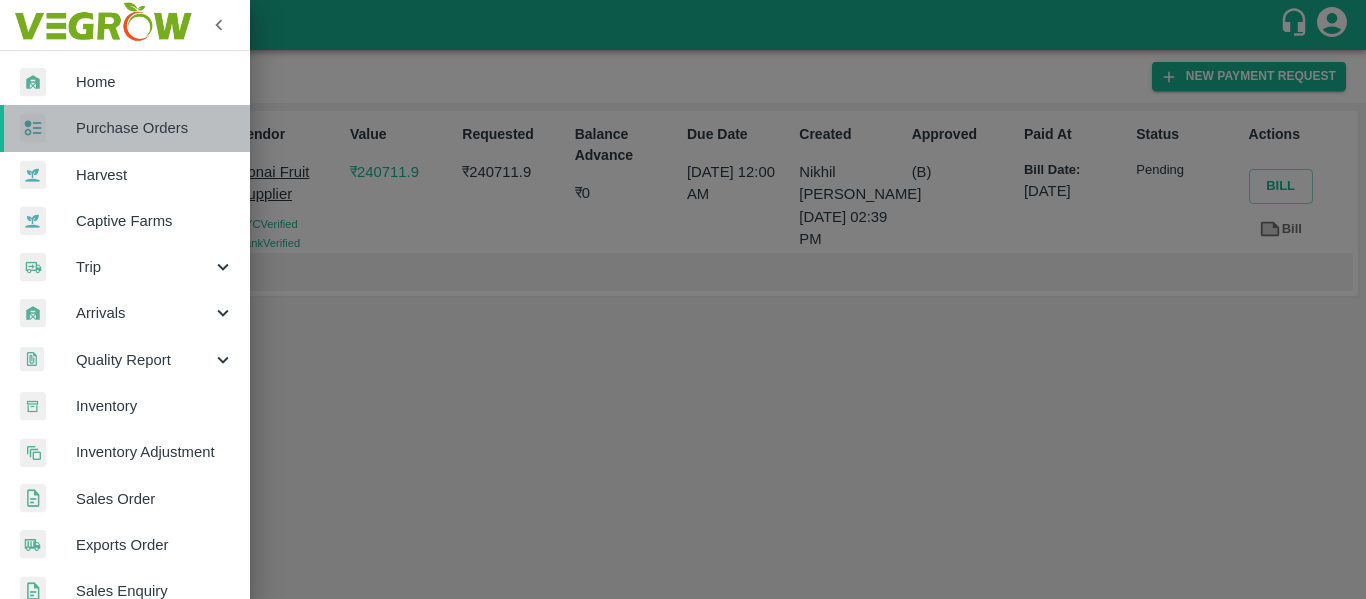click on "Purchase Orders" at bounding box center (155, 128) 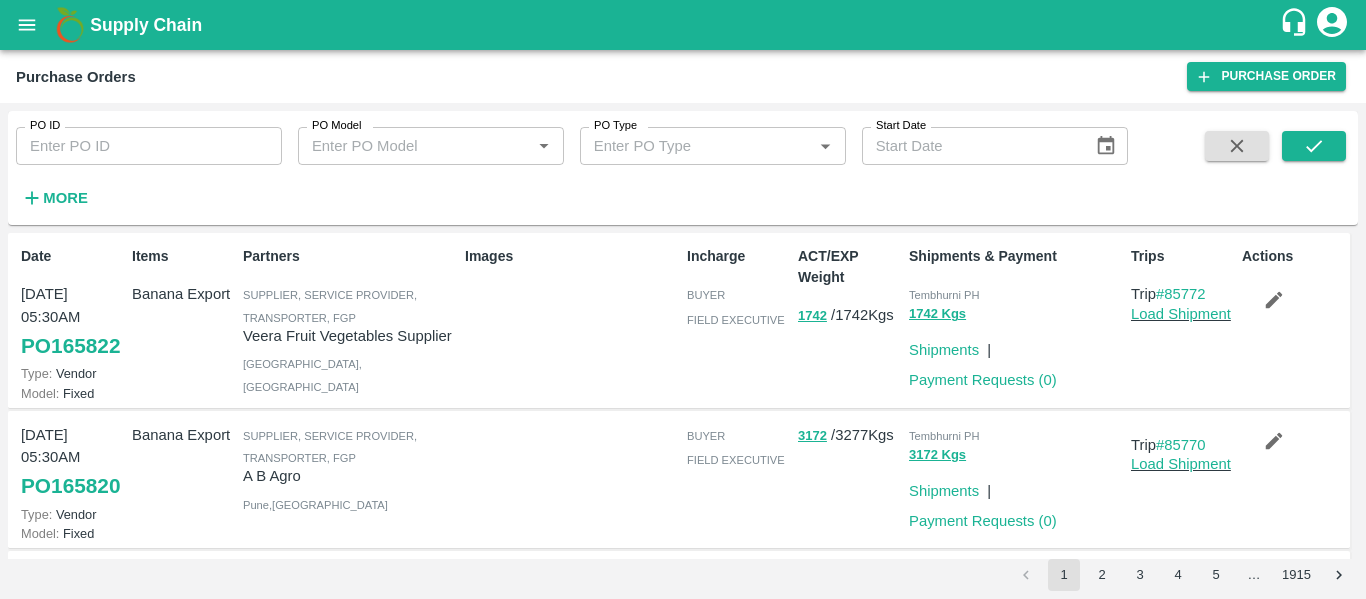 click on "PO ID" at bounding box center (149, 146) 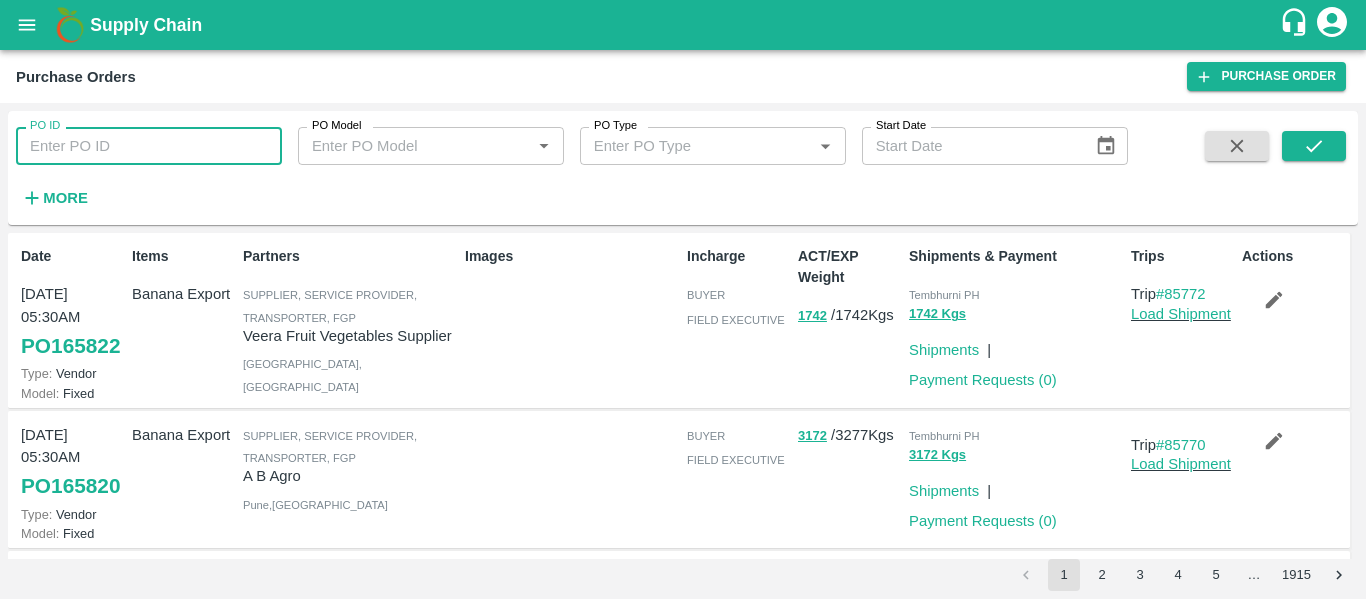 paste on "164123" 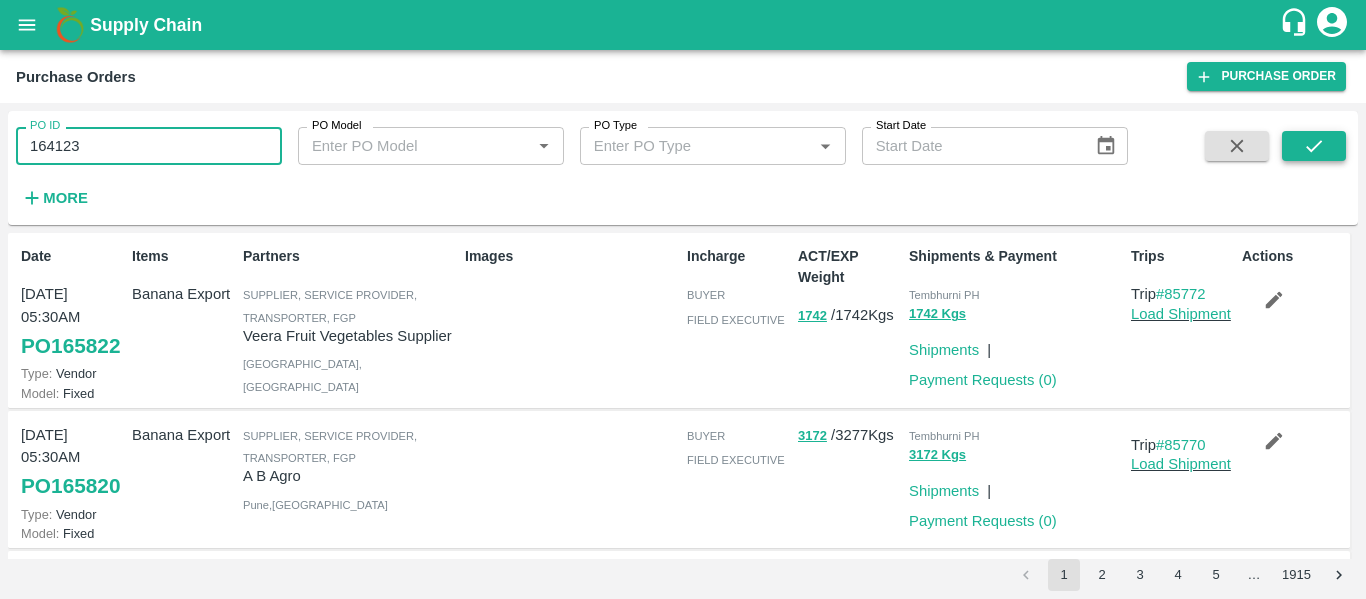 type on "164123" 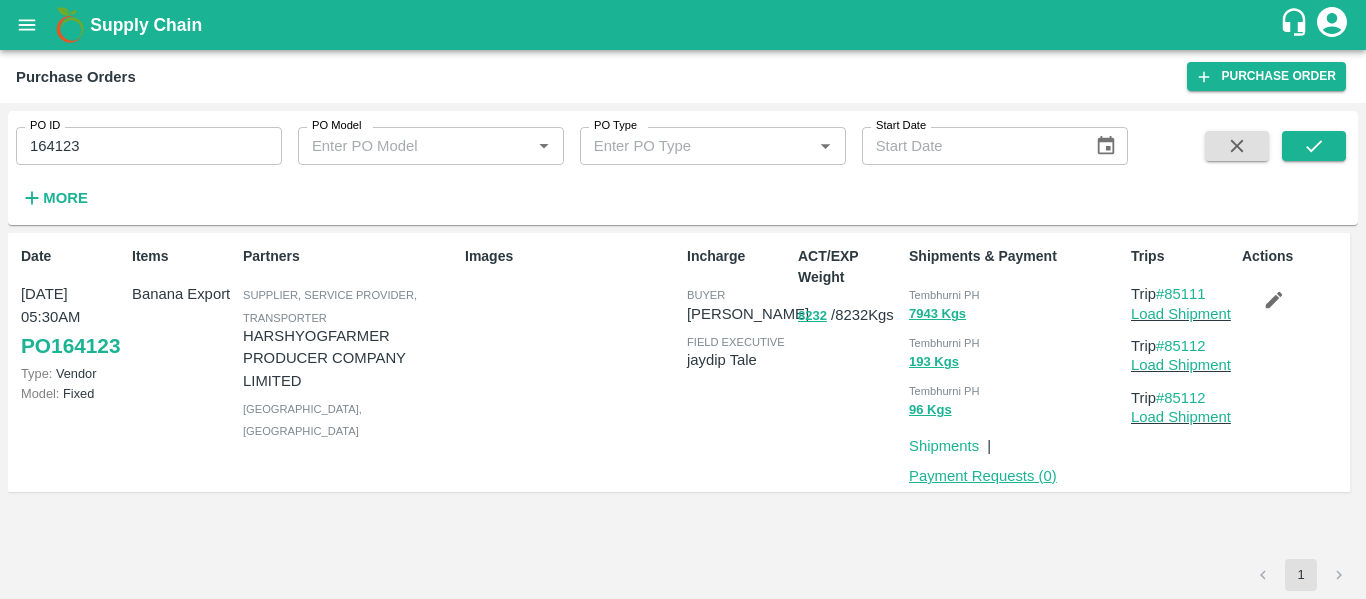 click on "Payment Requests ( 0 )" at bounding box center [983, 476] 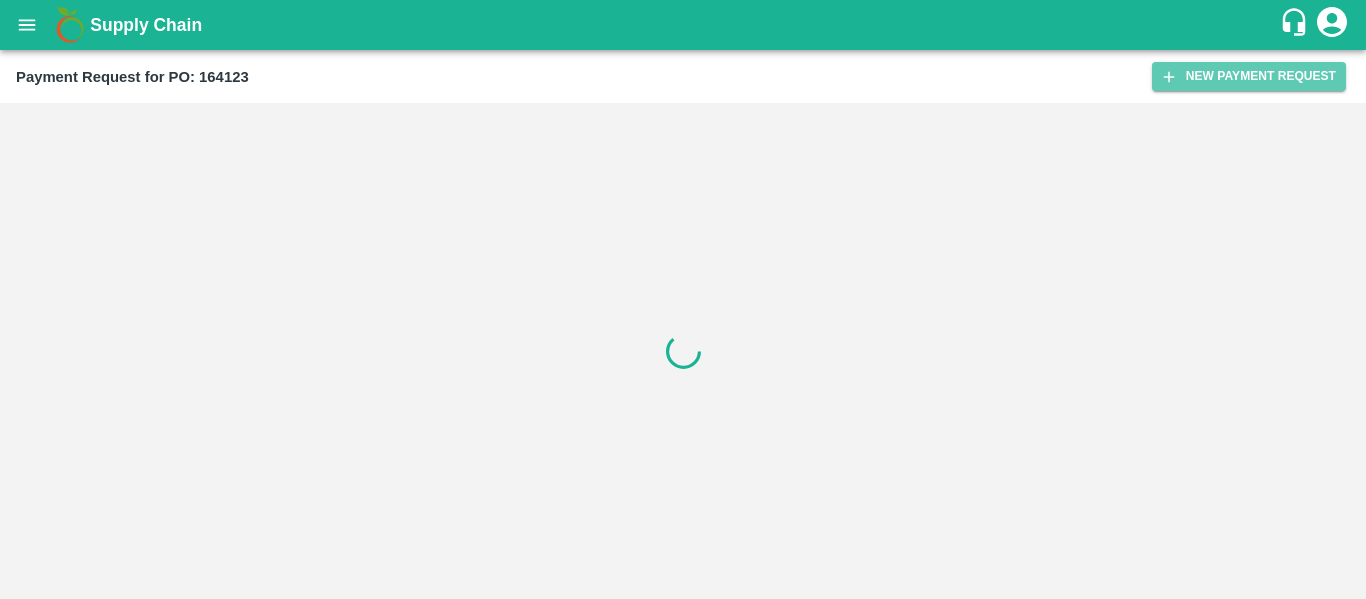 scroll, scrollTop: 0, scrollLeft: 0, axis: both 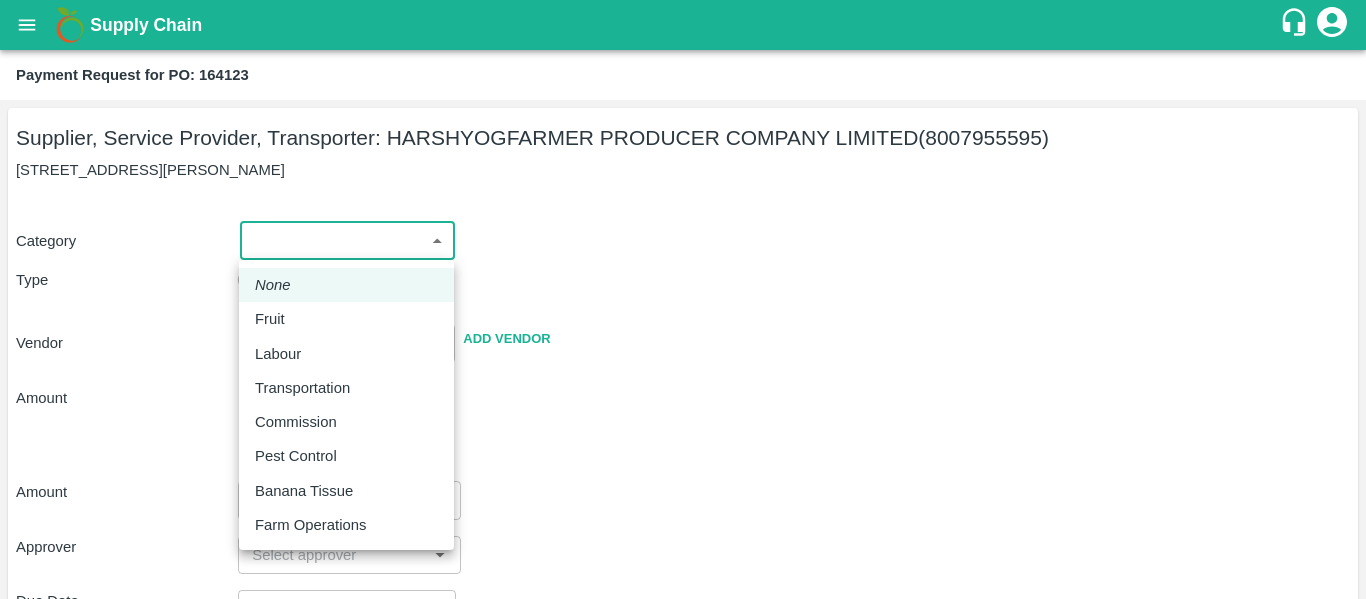 click on "Supply Chain Payment Request for PO: 164123 Supplier, Service Provider, Transporter:    HARSHYOGFARMER PRODUCER COMPANY LIMITED  (8007955595) G NO 37, [PERSON_NAME] , [GEOGRAPHIC_DATA] Category ​ ​ Type Advance Bill Vendor ​ Add Vendor Amount Total value Per Kg ​ Amount ​ Approver ​ Due Date ​  Priority  Low  High Comment x ​ Attach bill Cancel Save Tembhurni PH Nashik CC Shahada Banana Export PH Savda Banana Export PH Nashik Banana CS Nikhil Subhash Mangvade Logout None Fruit Labour Transportation Commission Pest Control Banana Tissue Farm Operations" at bounding box center [683, 299] 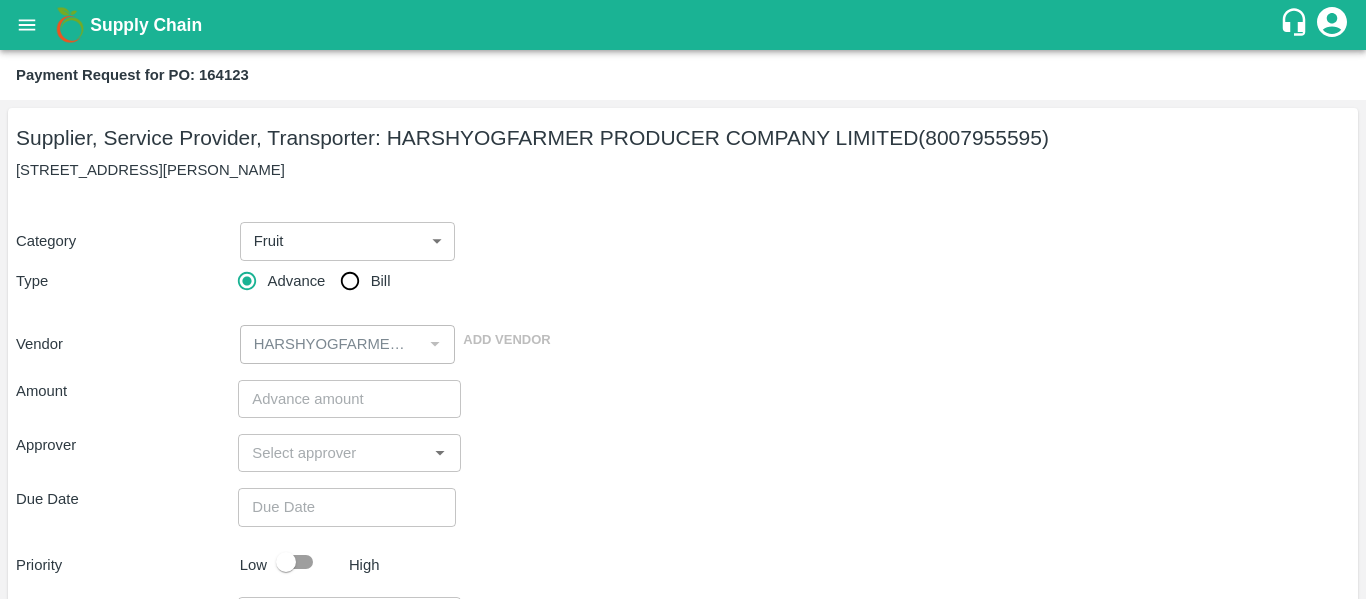click on "Advance Bill" at bounding box center [349, 281] 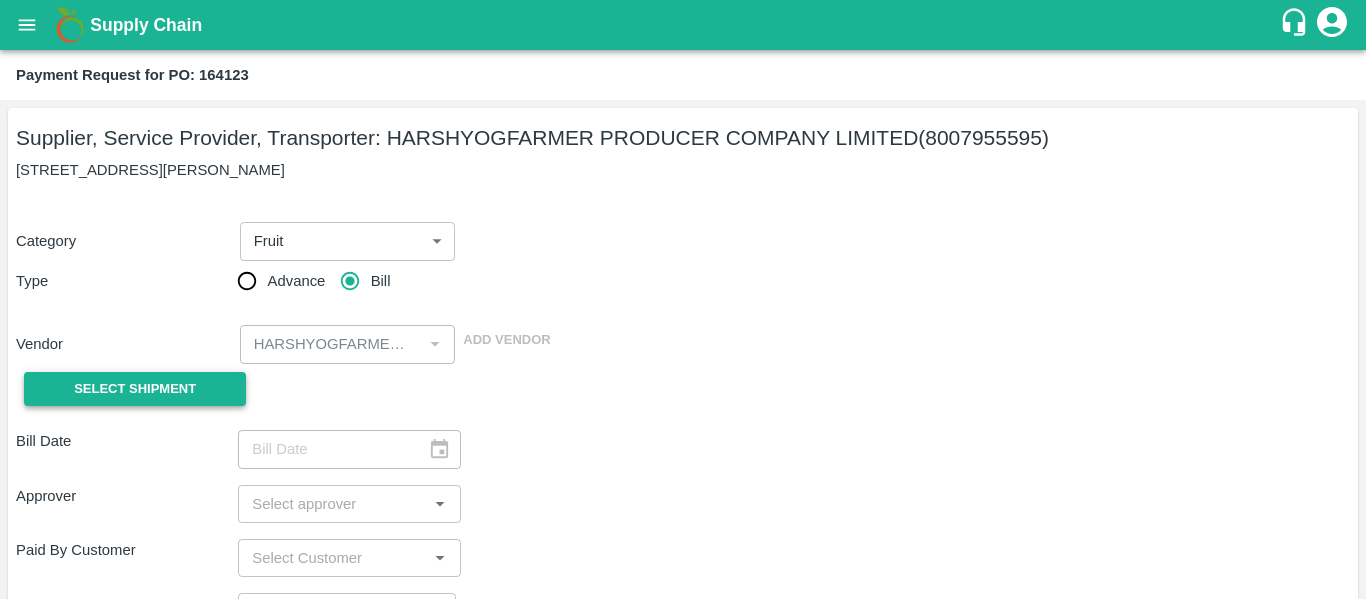 click on "Select Shipment" at bounding box center (135, 389) 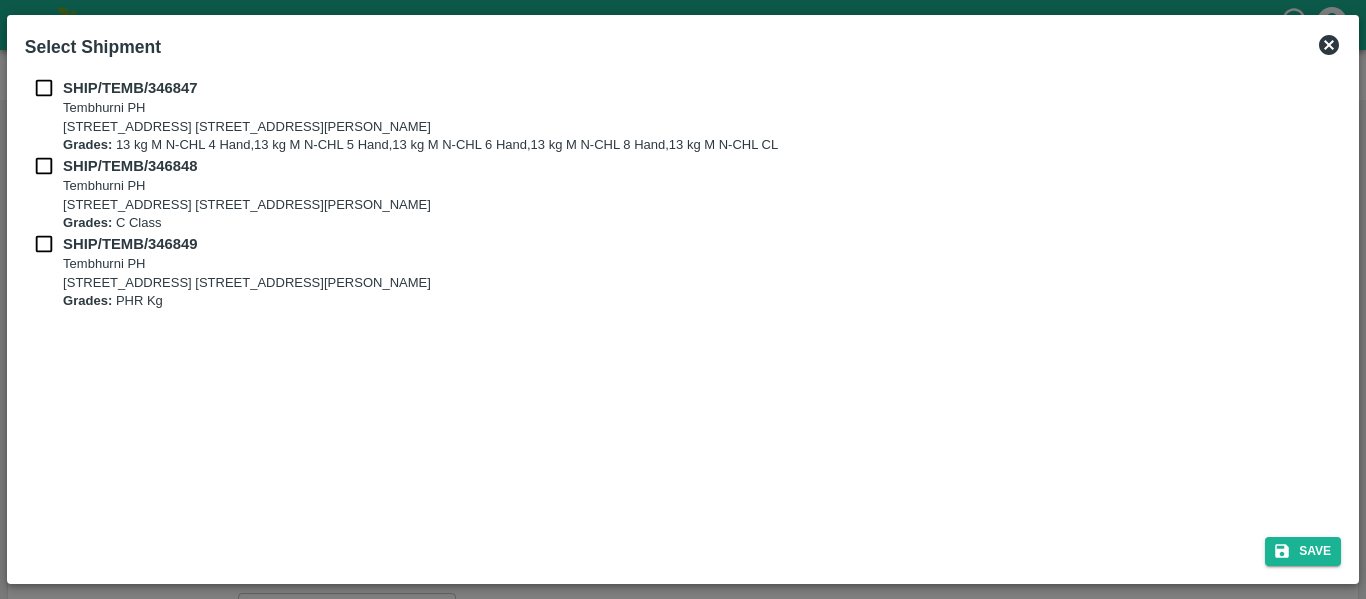 click at bounding box center [44, 88] 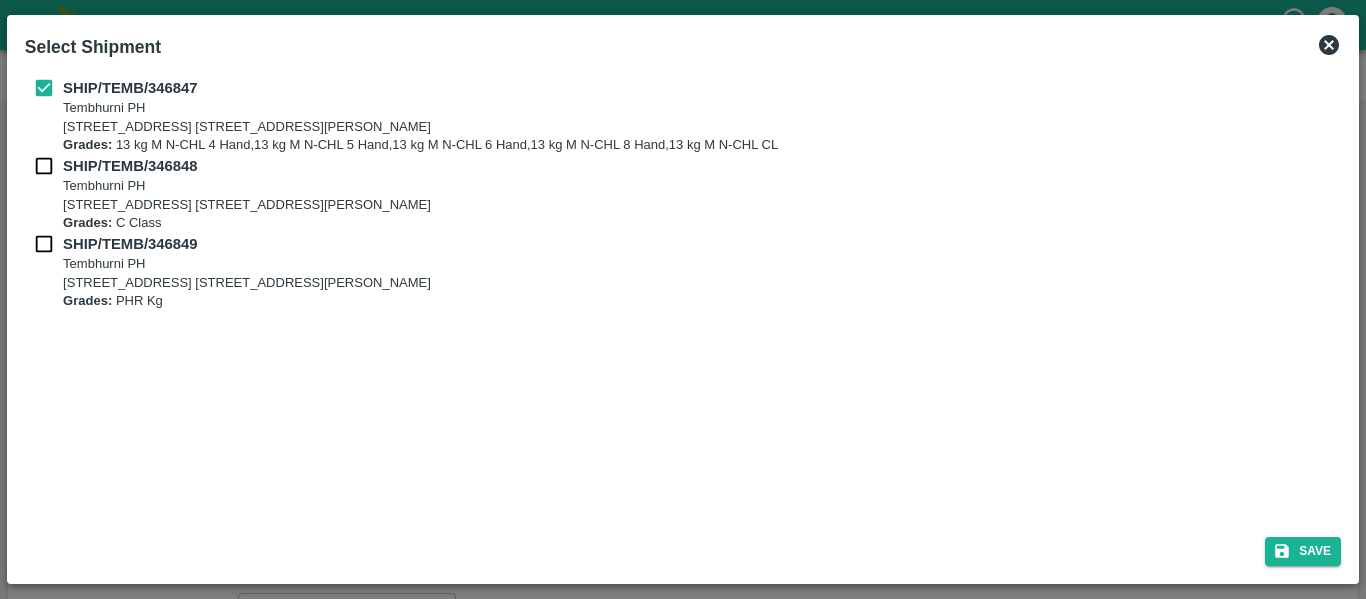 click at bounding box center (44, 166) 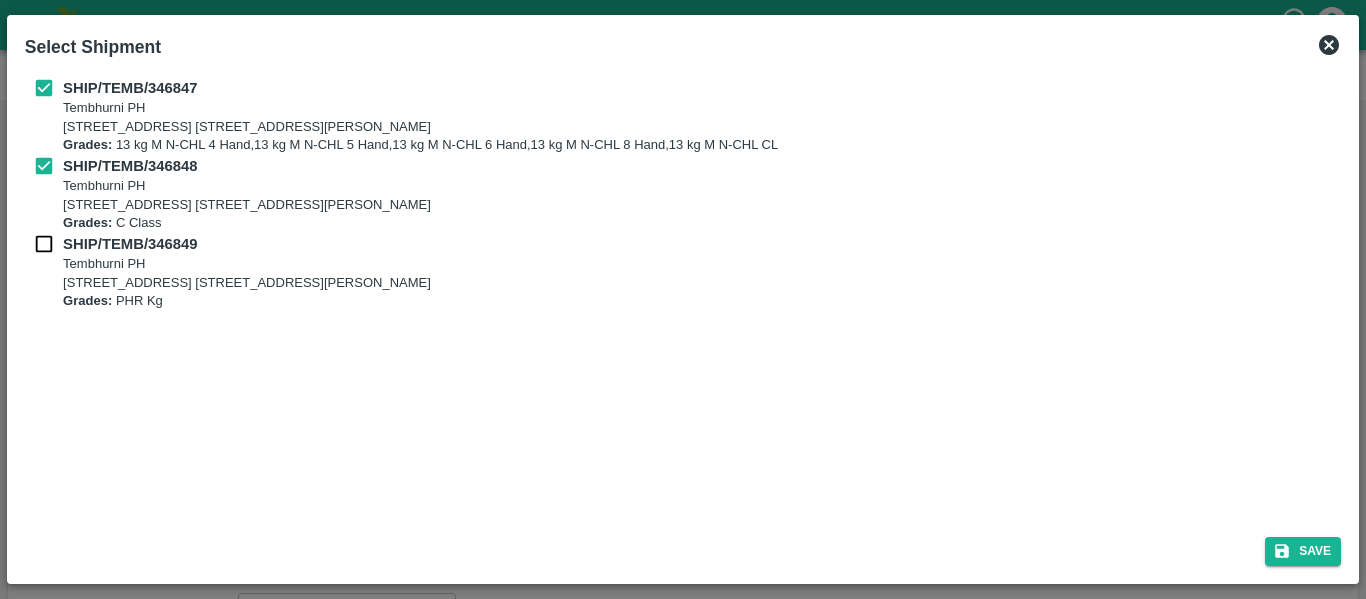 click at bounding box center [44, 244] 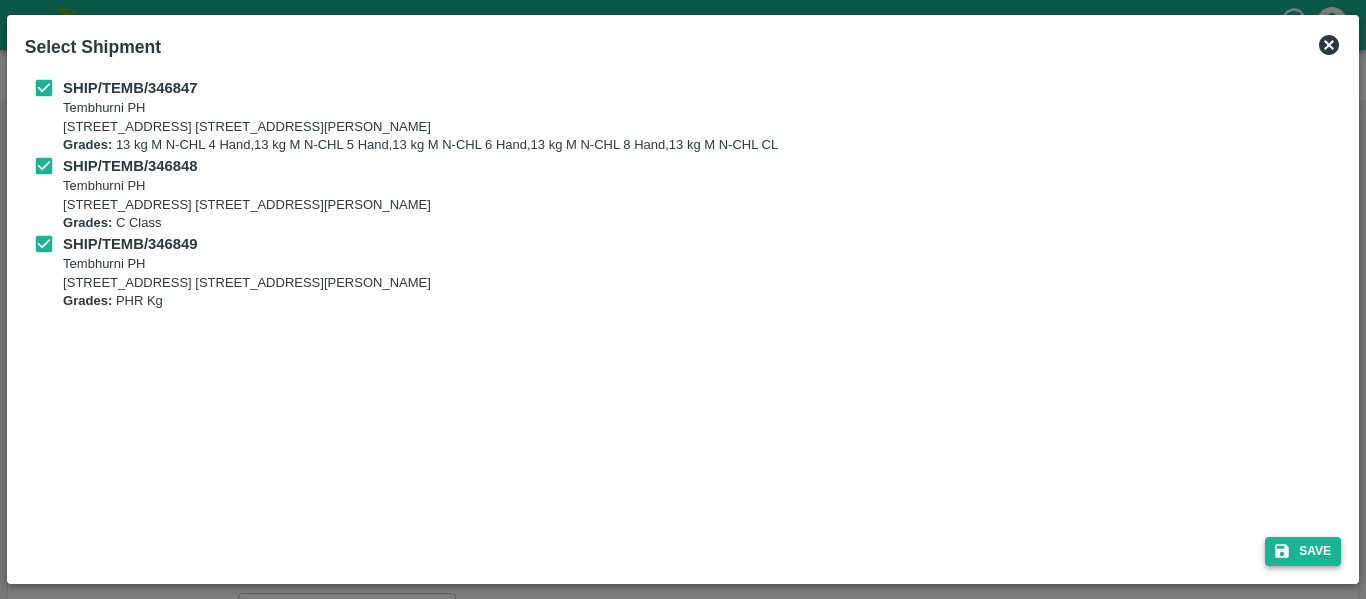 click 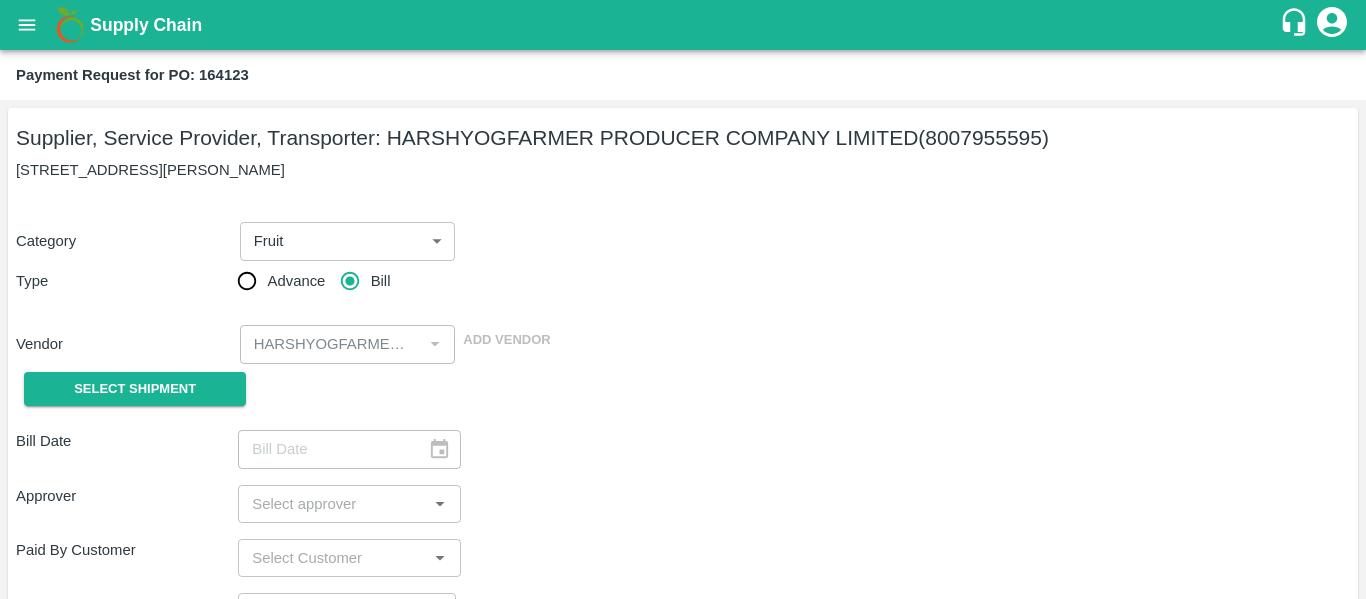 type on "[DATE]" 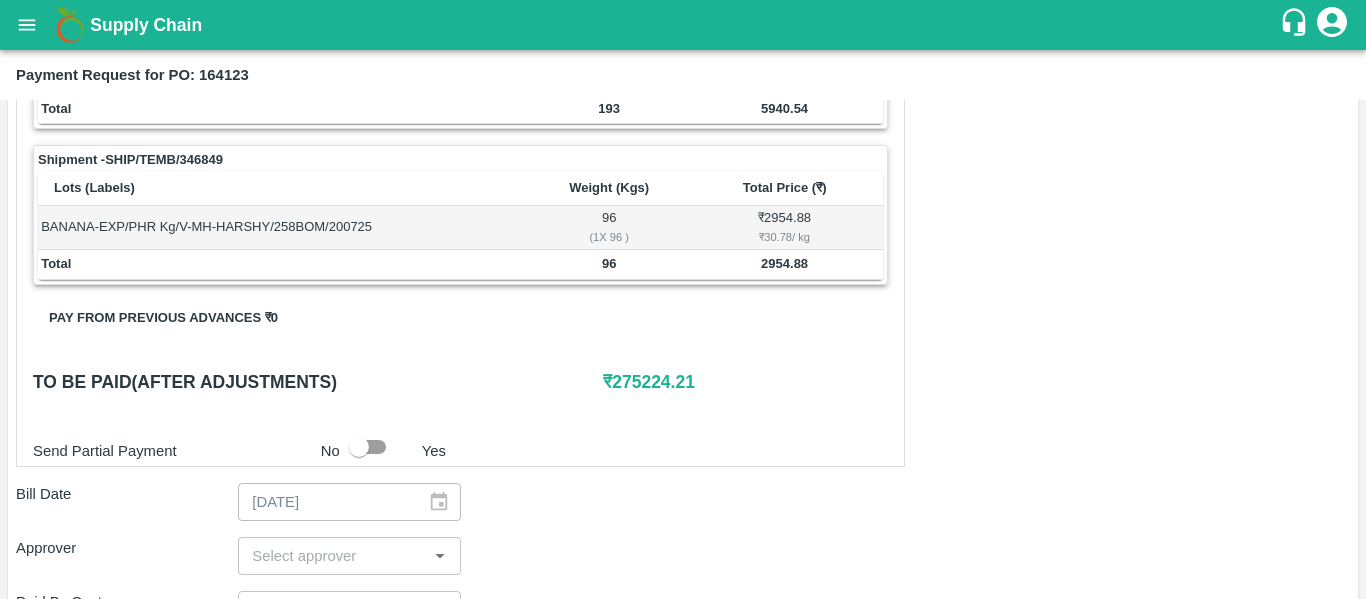 scroll, scrollTop: 868, scrollLeft: 0, axis: vertical 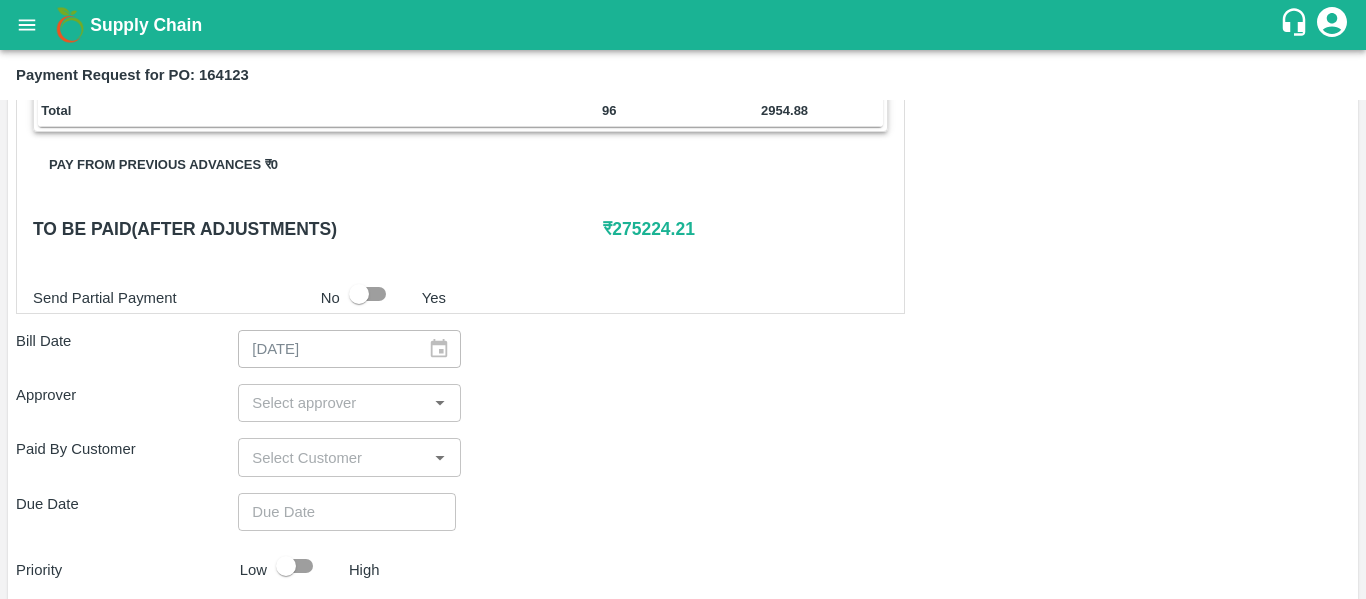click at bounding box center [332, 403] 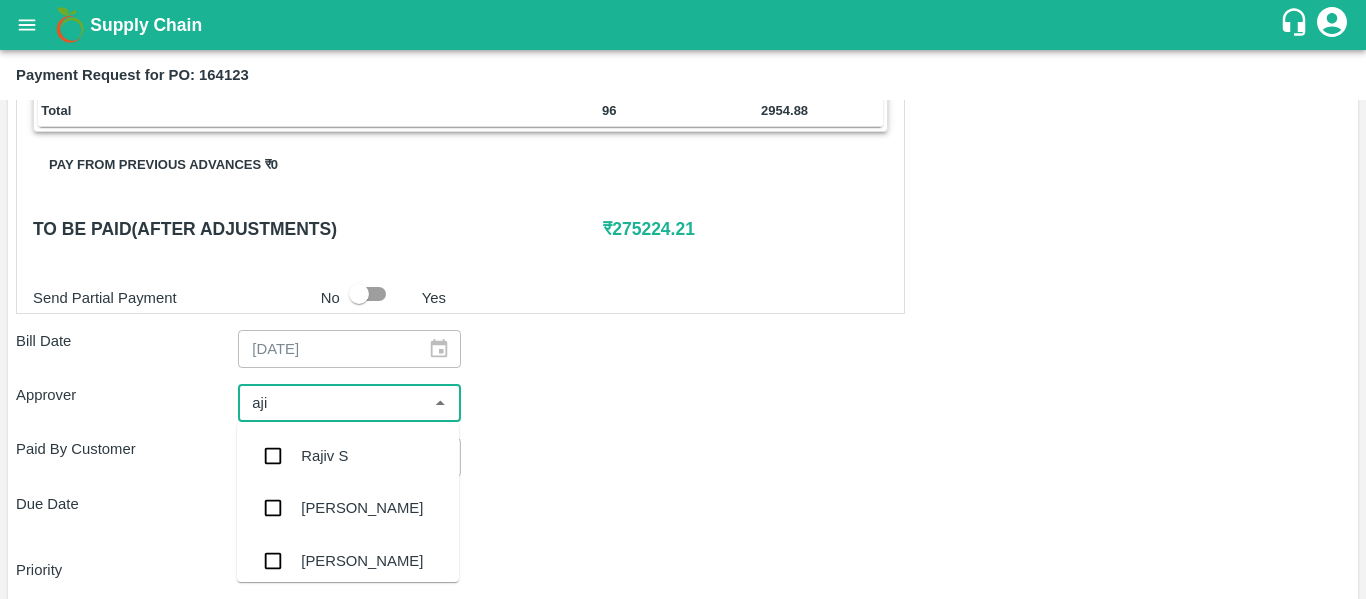 type on "ajit" 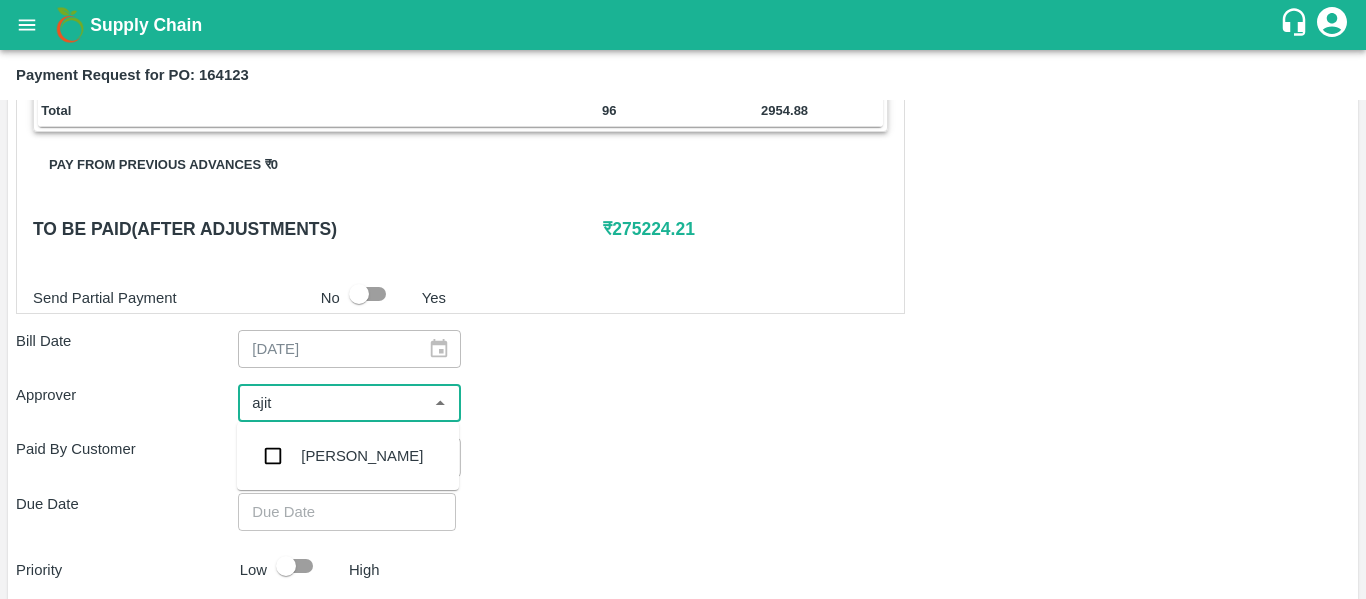 click on "[PERSON_NAME]" at bounding box center (348, 456) 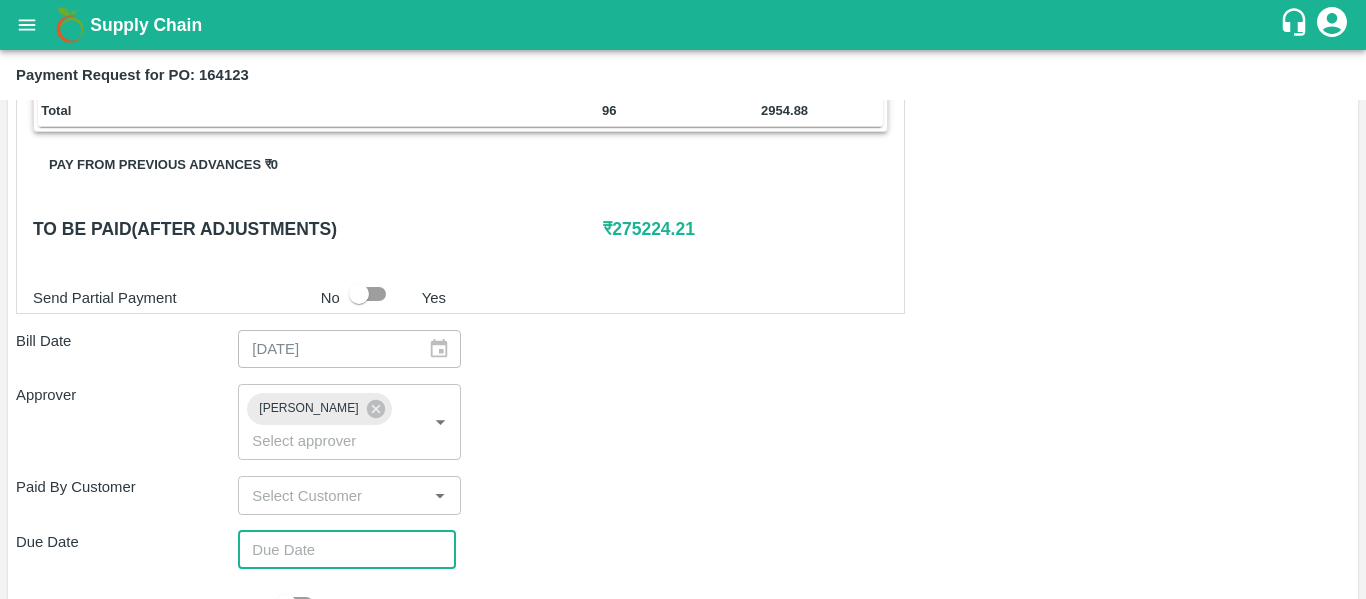 type on "DD/MM/YYYY hh:mm aa" 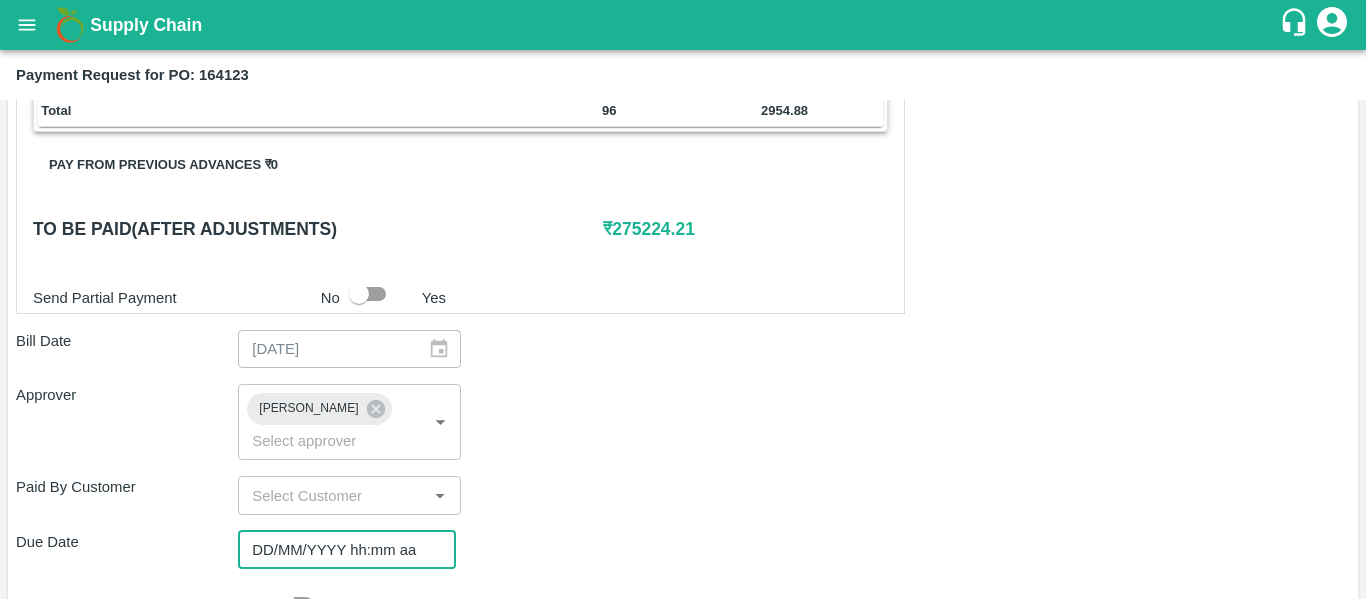 click on "DD/MM/YYYY hh:mm aa" at bounding box center [340, 550] 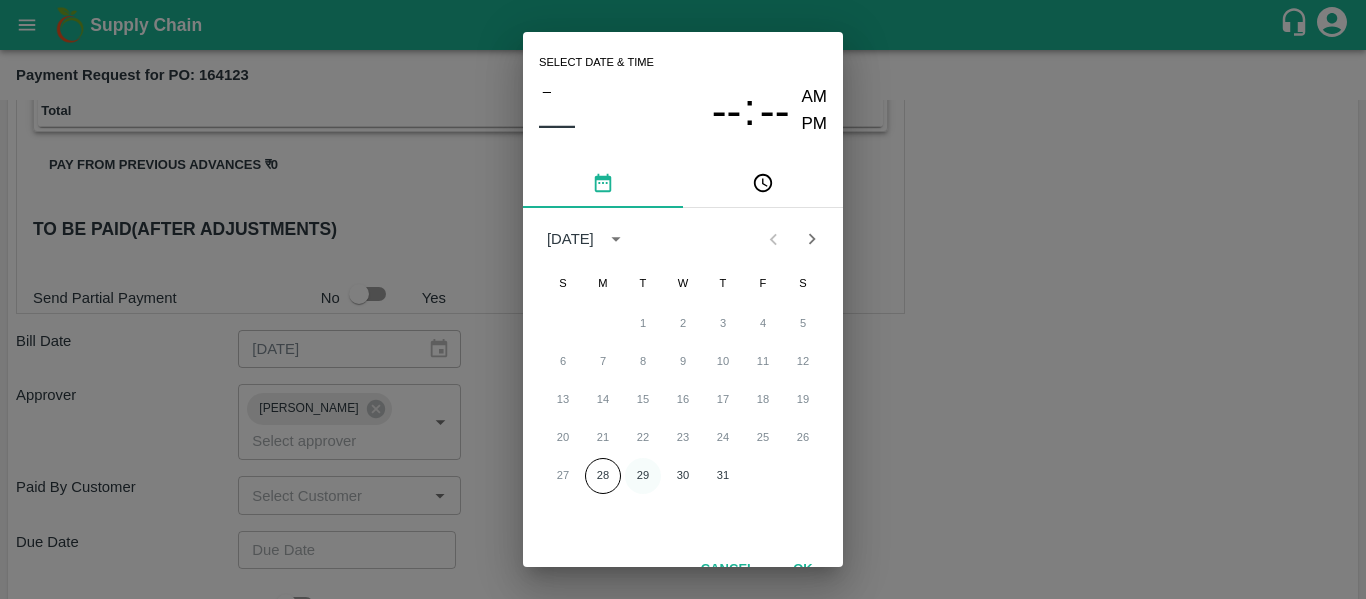 click on "29" at bounding box center [643, 476] 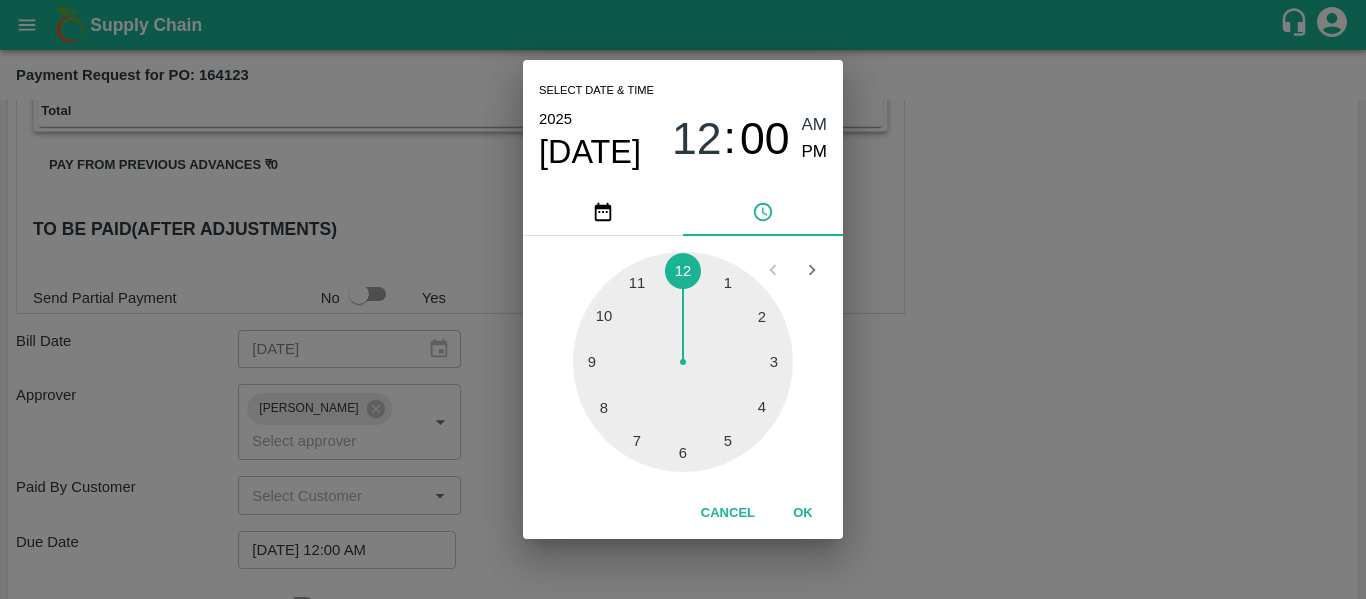 click on "Select date & time [DATE] 12 : 00 AM PM 1 2 3 4 5 6 7 8 9 10 11 12 Cancel OK" at bounding box center [683, 299] 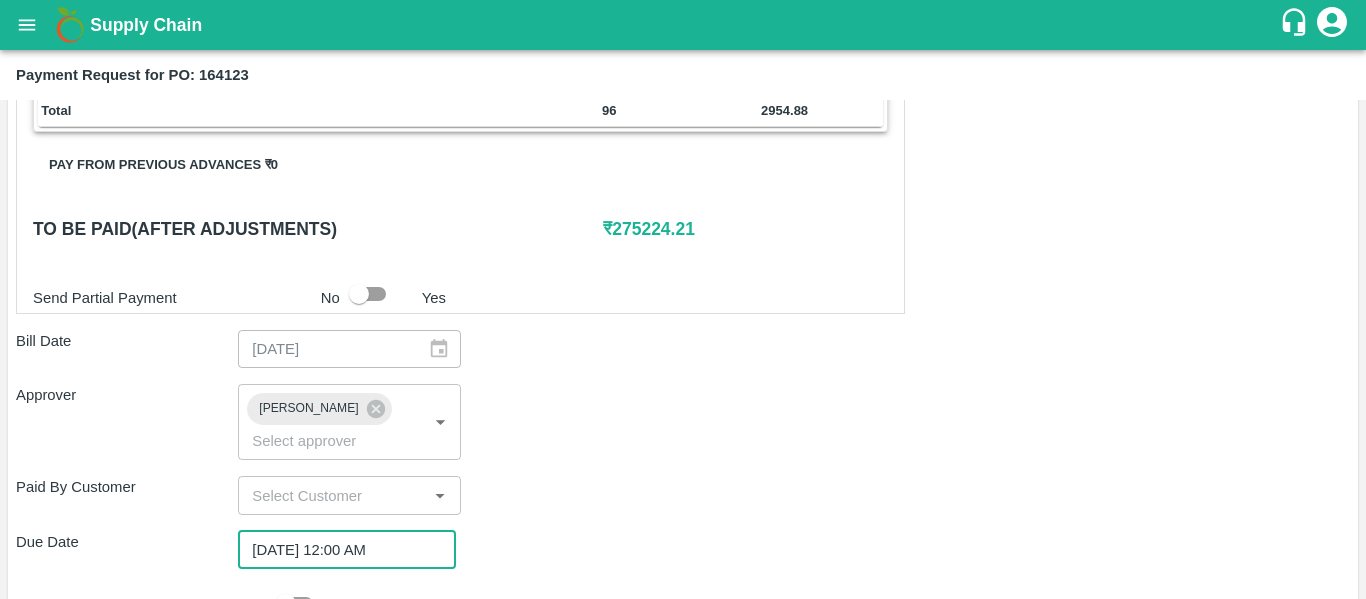 scroll, scrollTop: 1082, scrollLeft: 0, axis: vertical 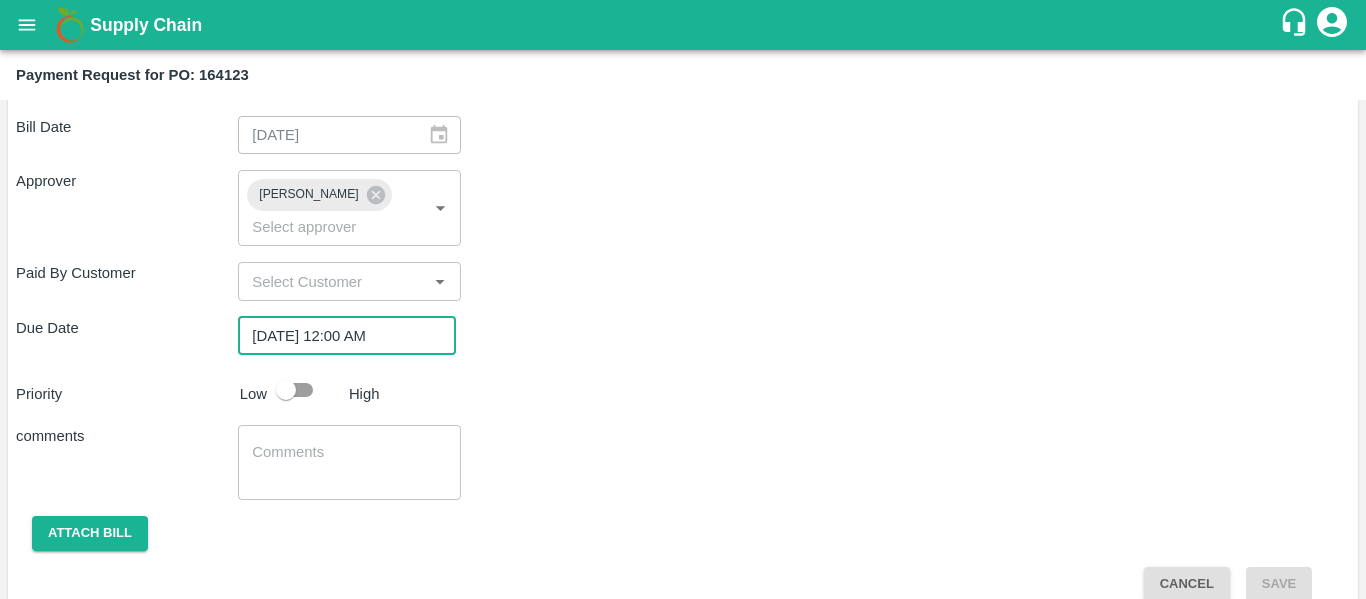 click at bounding box center (286, 390) 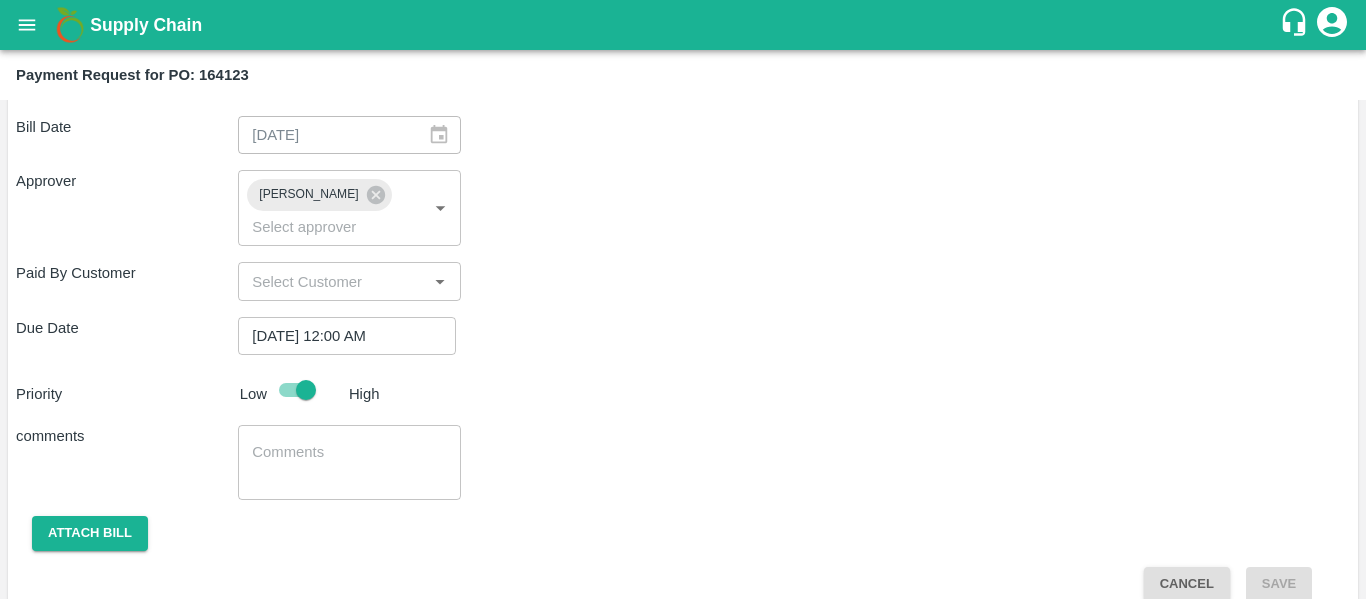 click at bounding box center (349, 463) 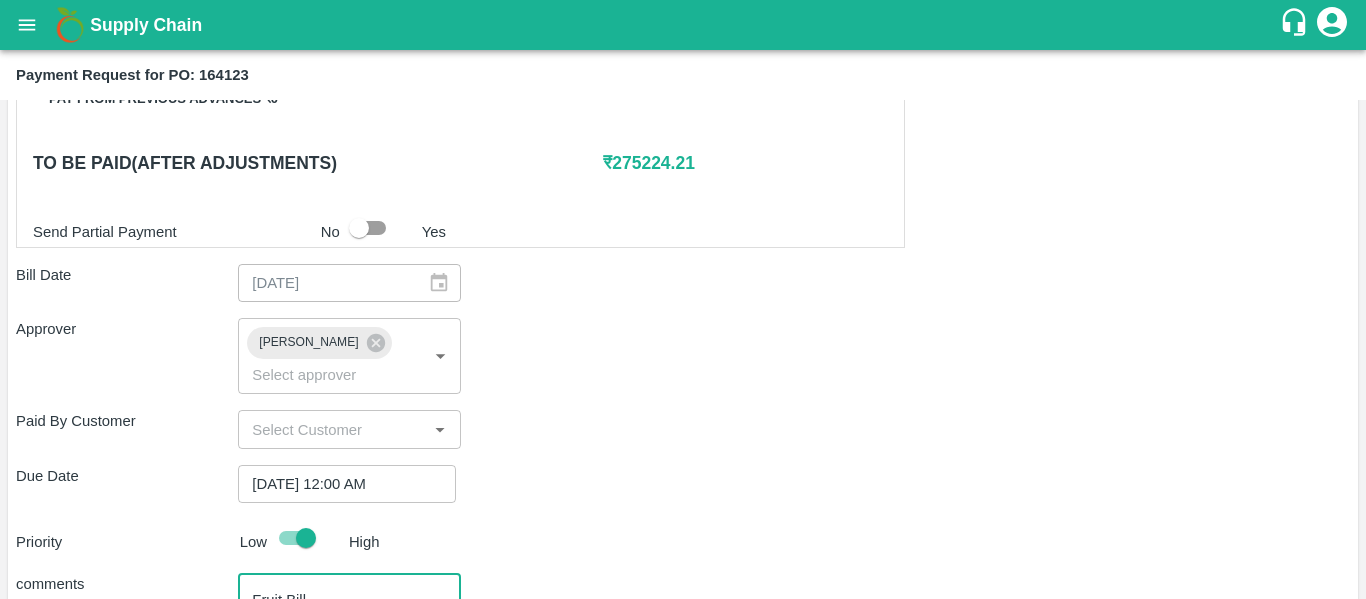 scroll, scrollTop: 933, scrollLeft: 0, axis: vertical 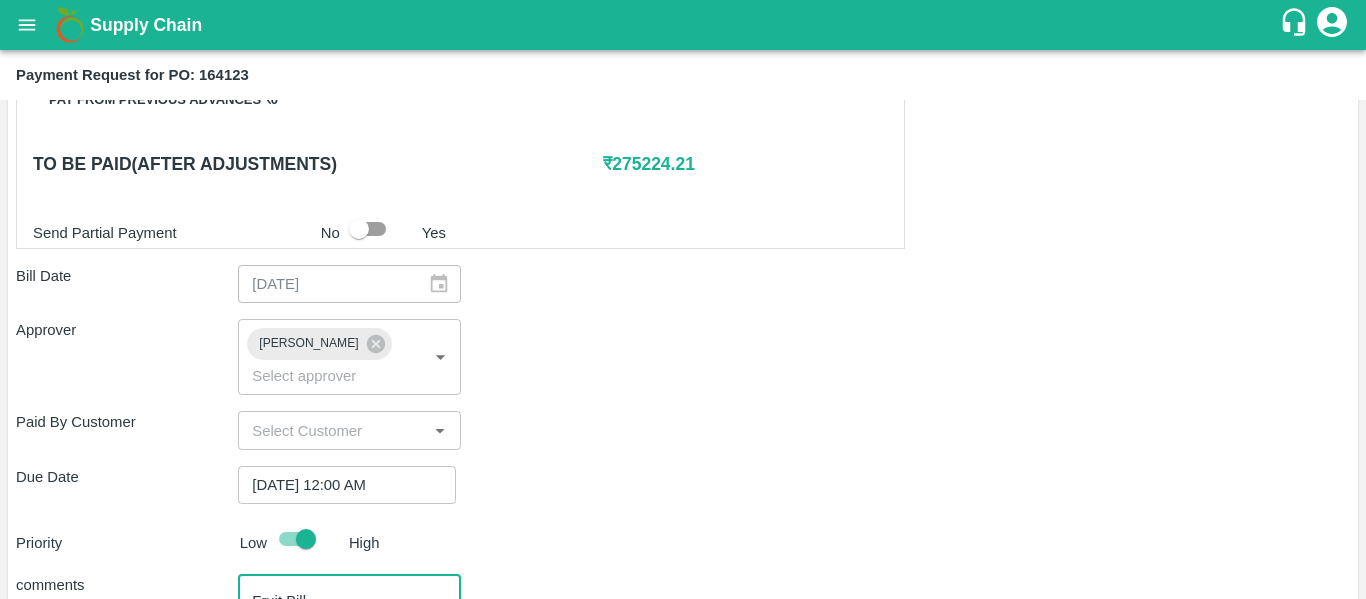 type on "Fruit Bill" 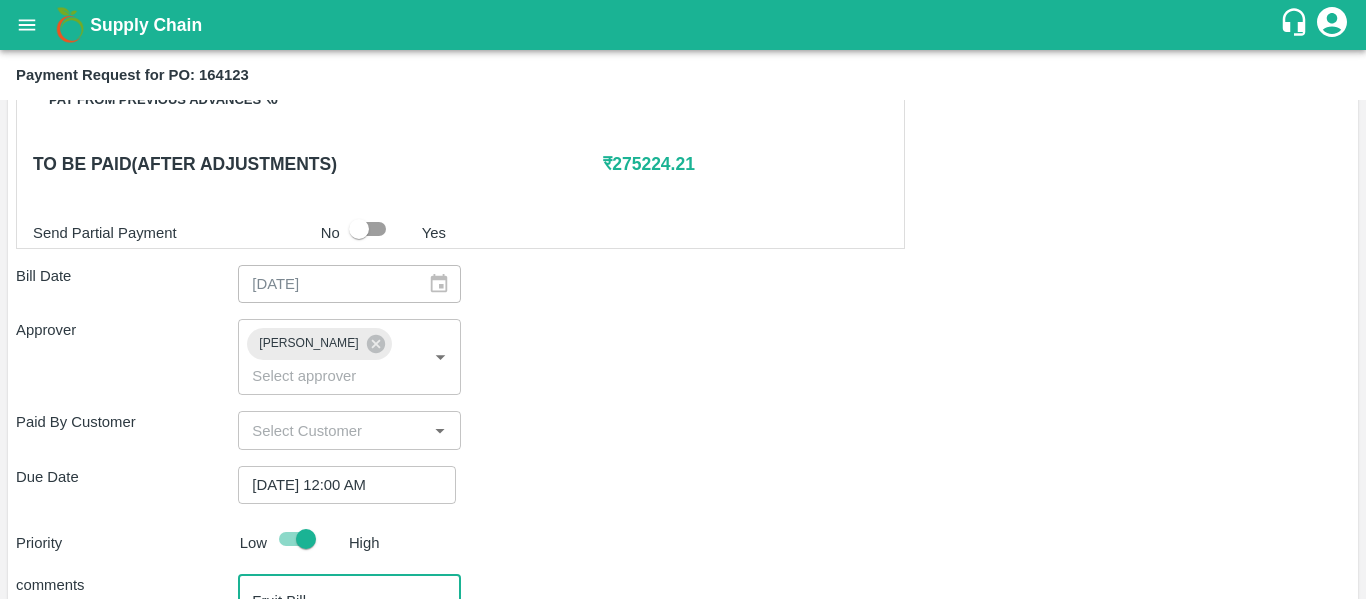 scroll, scrollTop: 1082, scrollLeft: 0, axis: vertical 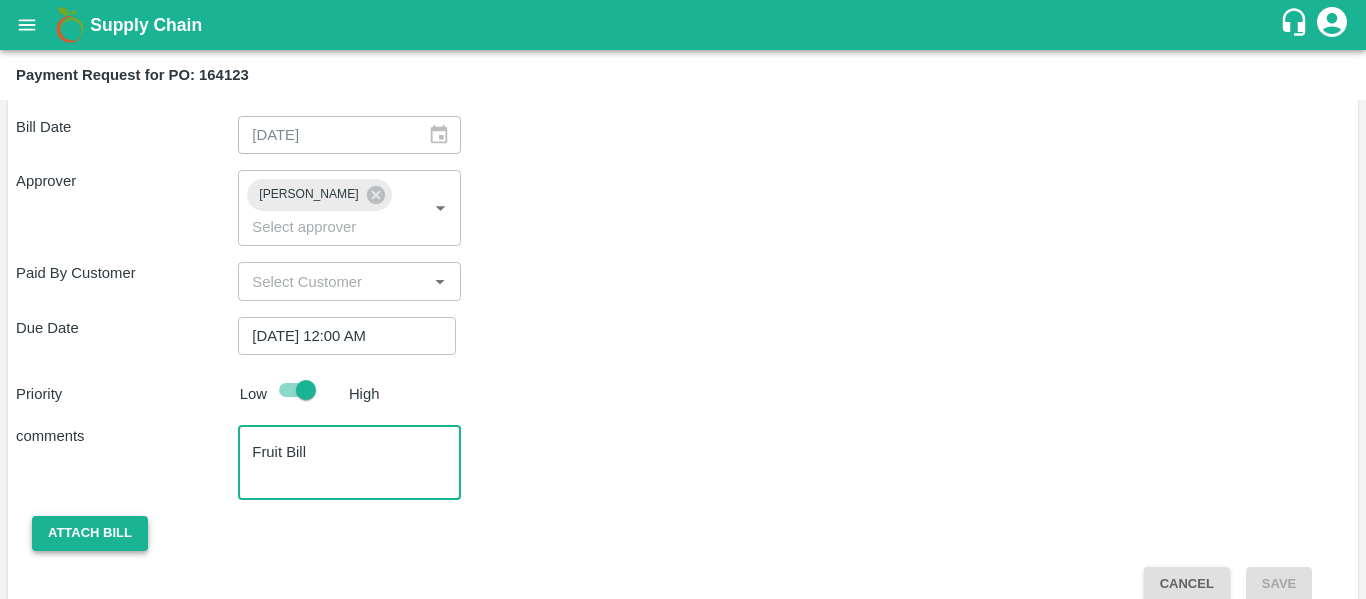 click on "Attach bill" at bounding box center (90, 533) 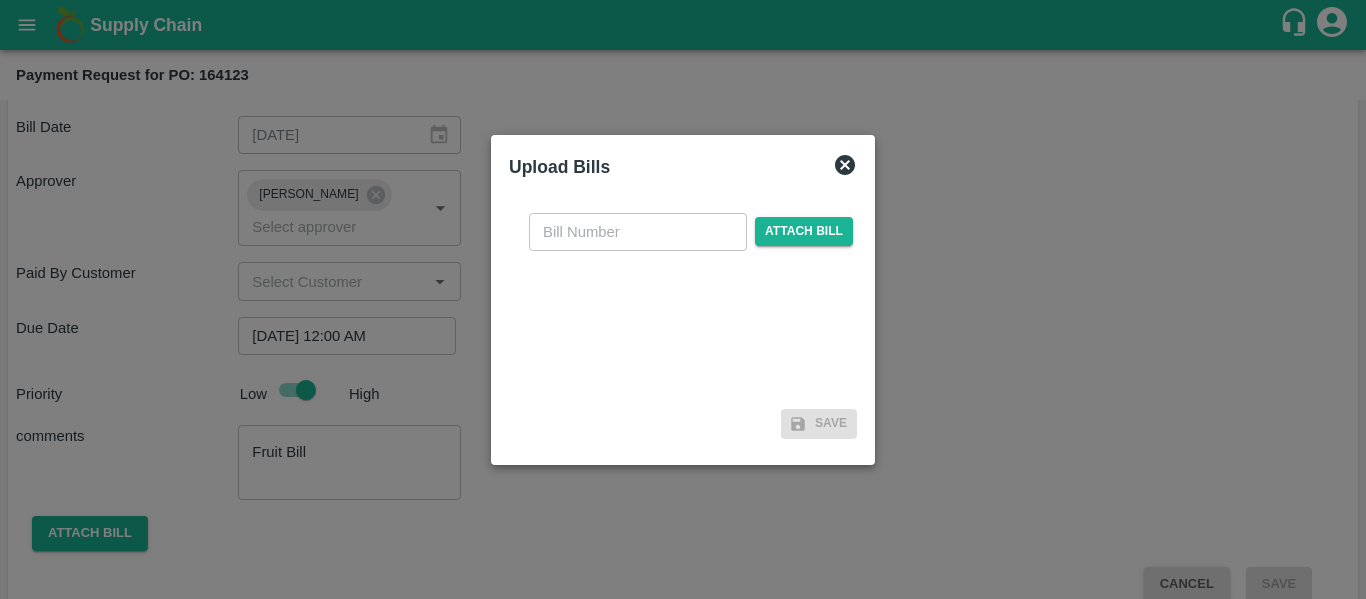 click at bounding box center [638, 232] 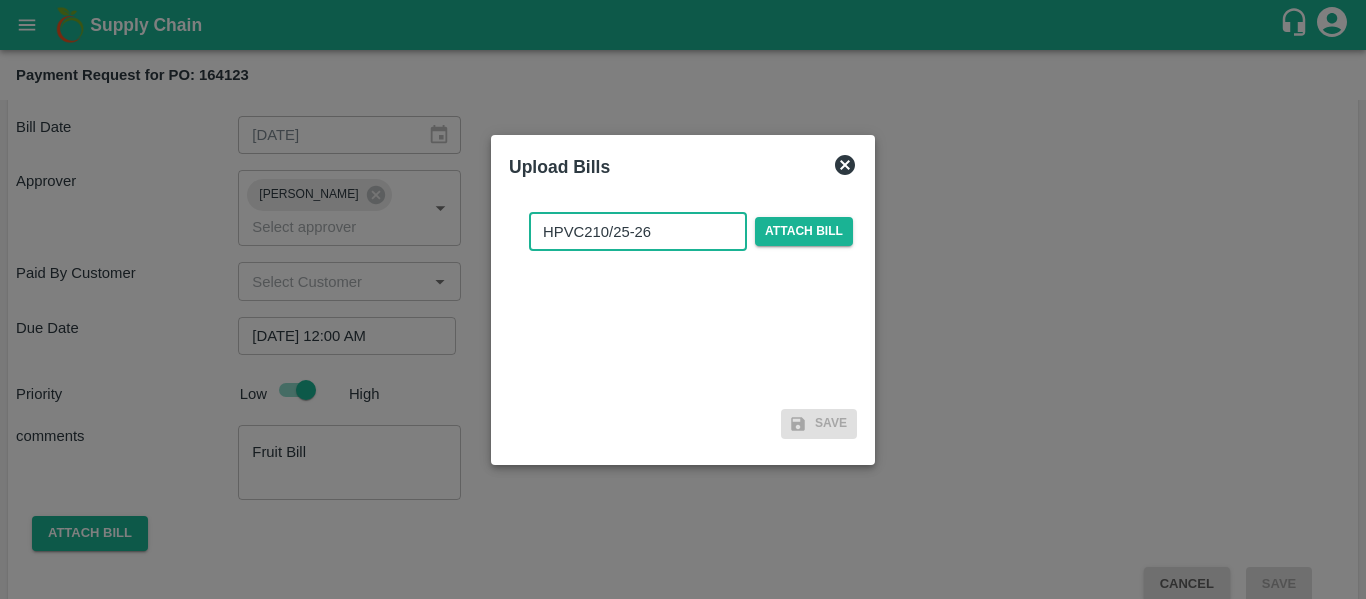 click on "HPVC210/25-26" at bounding box center (638, 232) 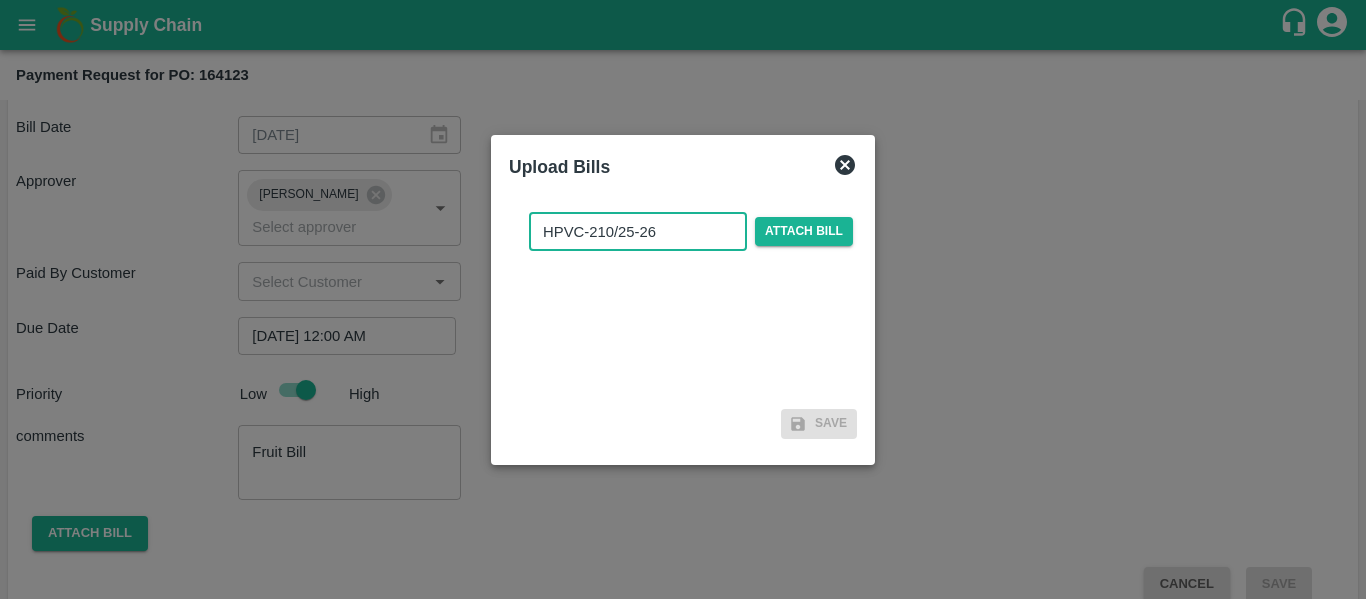 click on "HPVC-210/25-26" at bounding box center [638, 232] 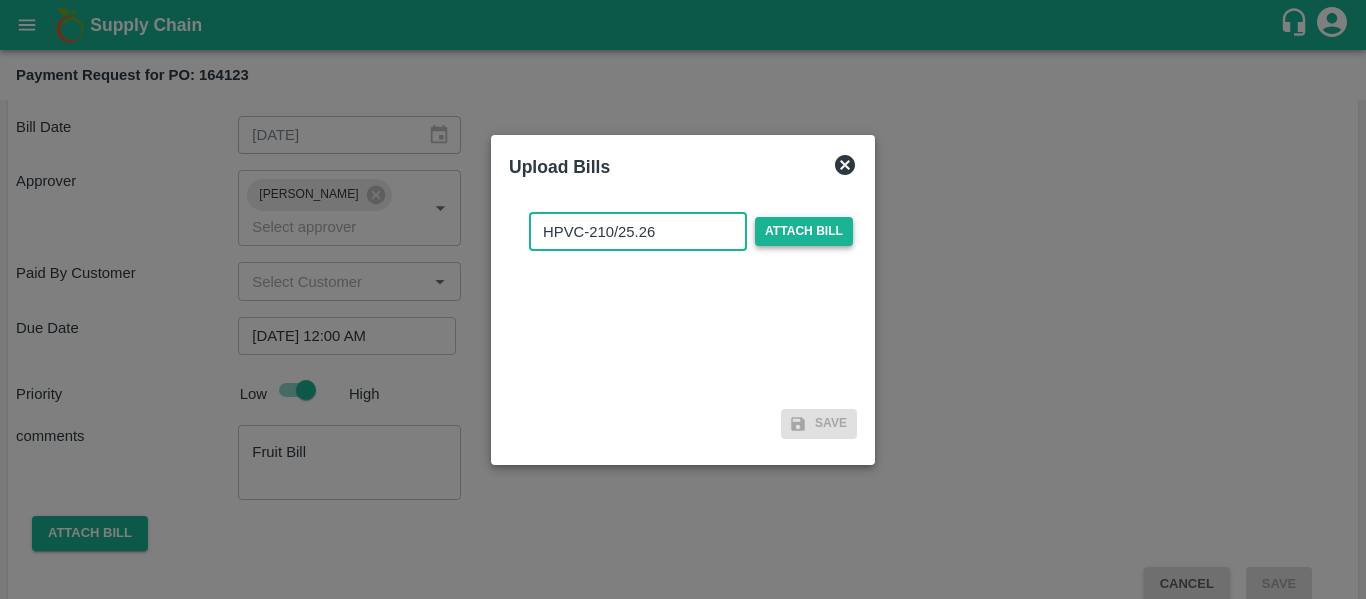 type on "HPVC-210/25.26" 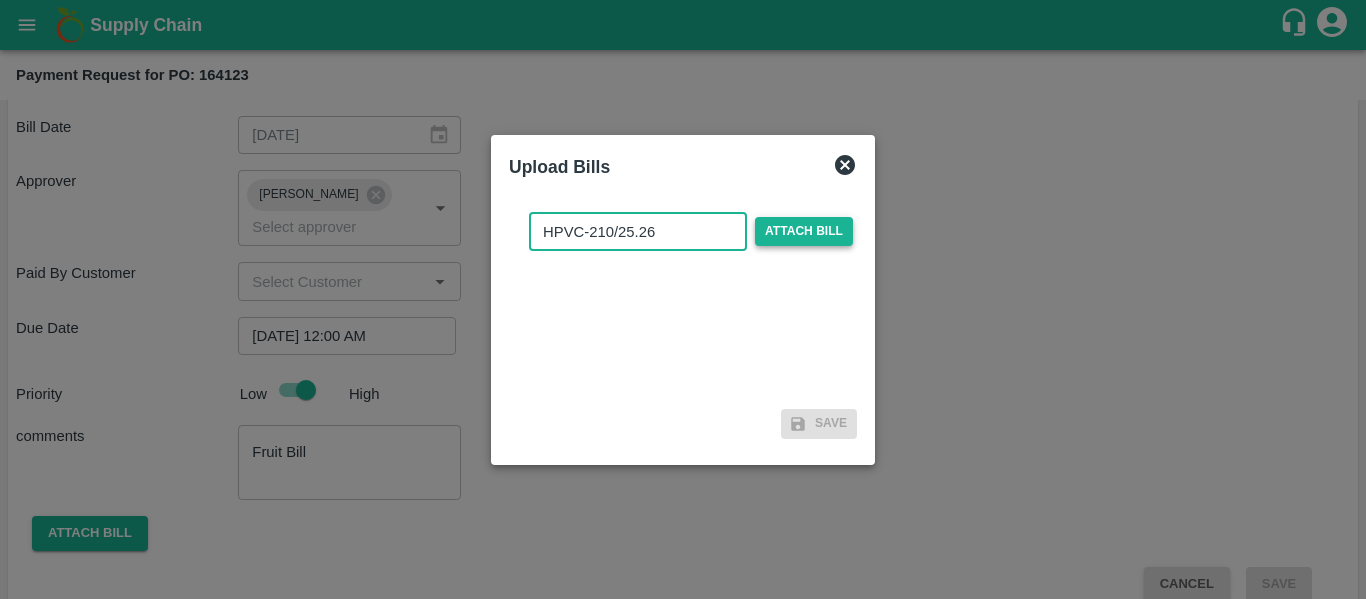 click on "Attach bill" at bounding box center [0, 0] 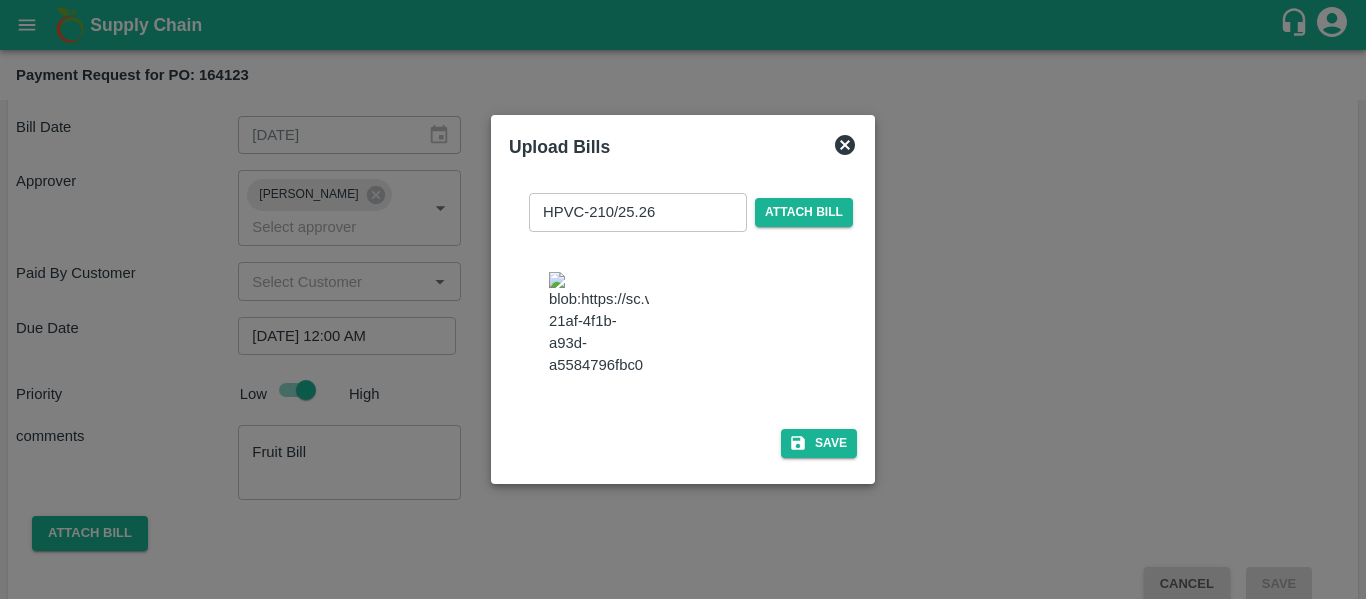 click on "HPVC-210/25.26 ​ Attach bill Save" at bounding box center (683, 321) 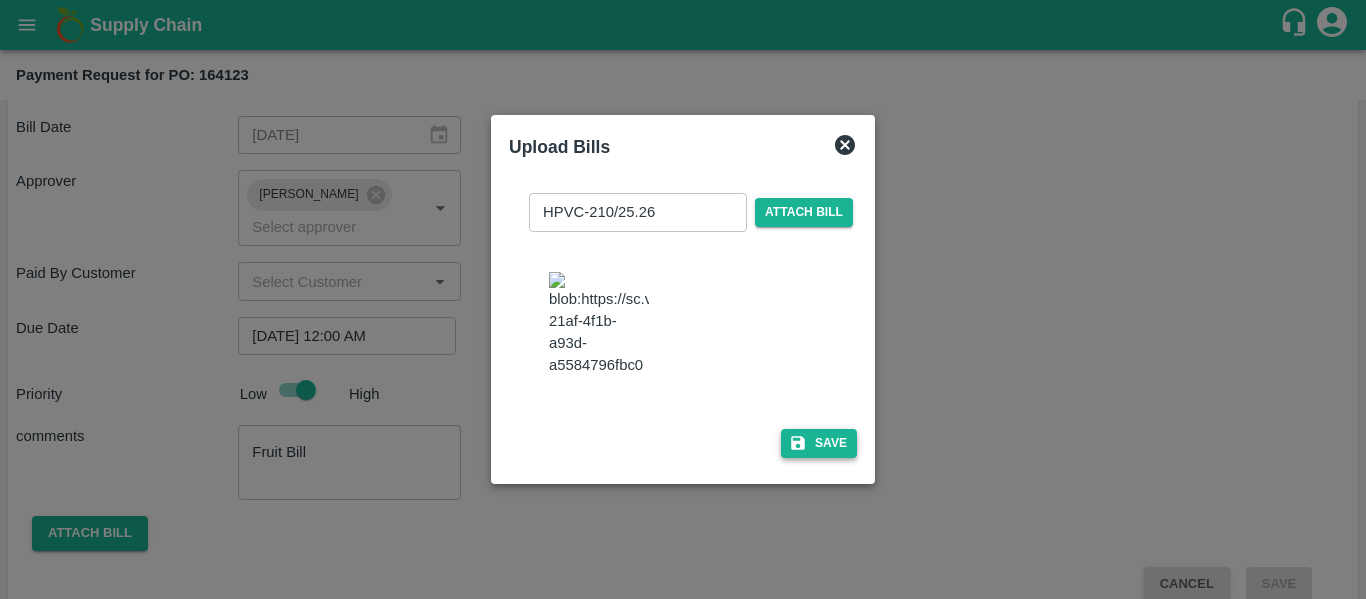 click on "Save" at bounding box center (819, 443) 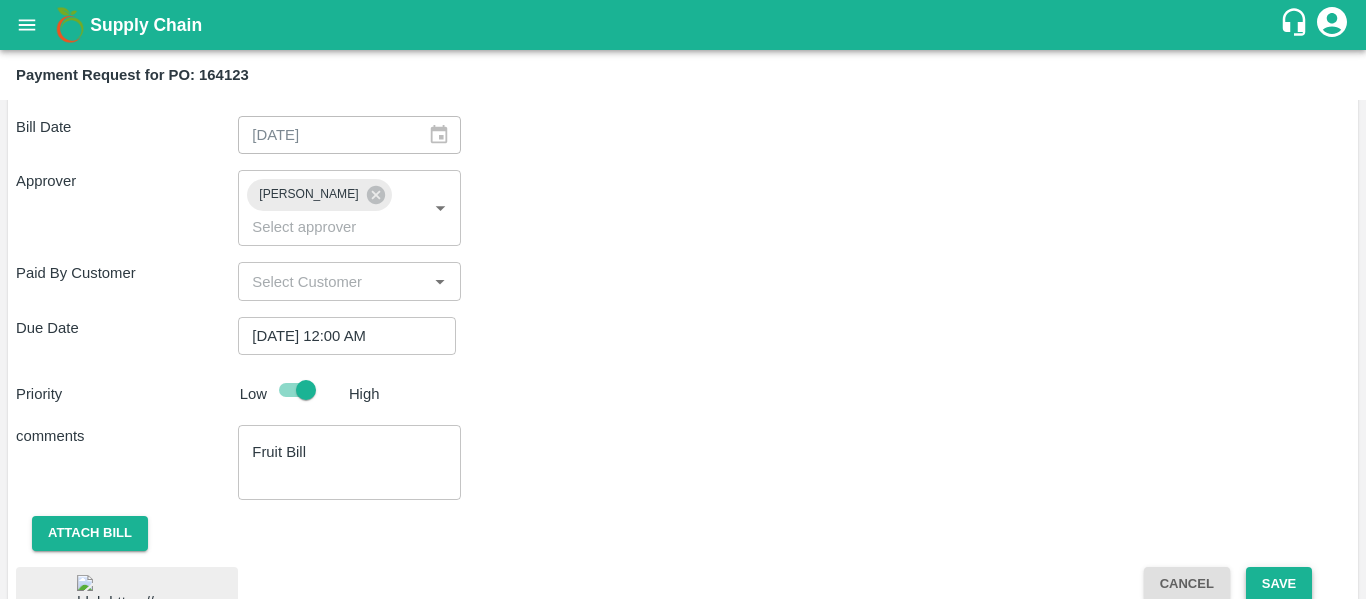 click on "Save" at bounding box center (1279, 584) 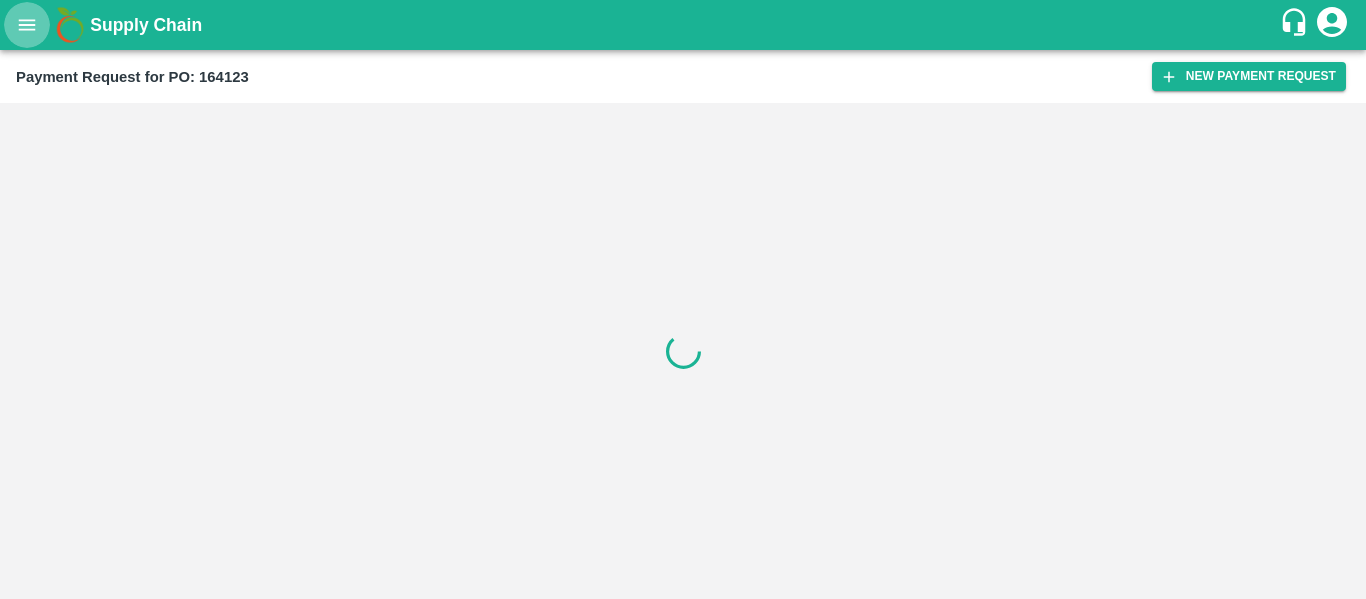 click at bounding box center [27, 25] 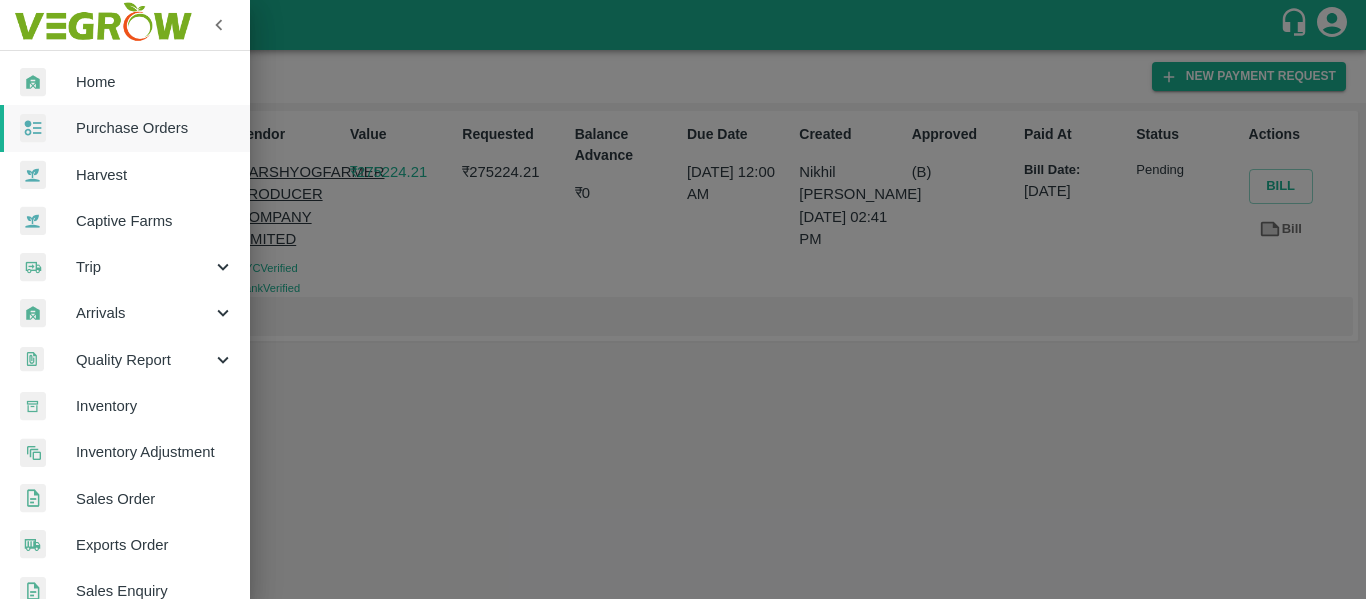 click on "Purchase Orders" at bounding box center (155, 128) 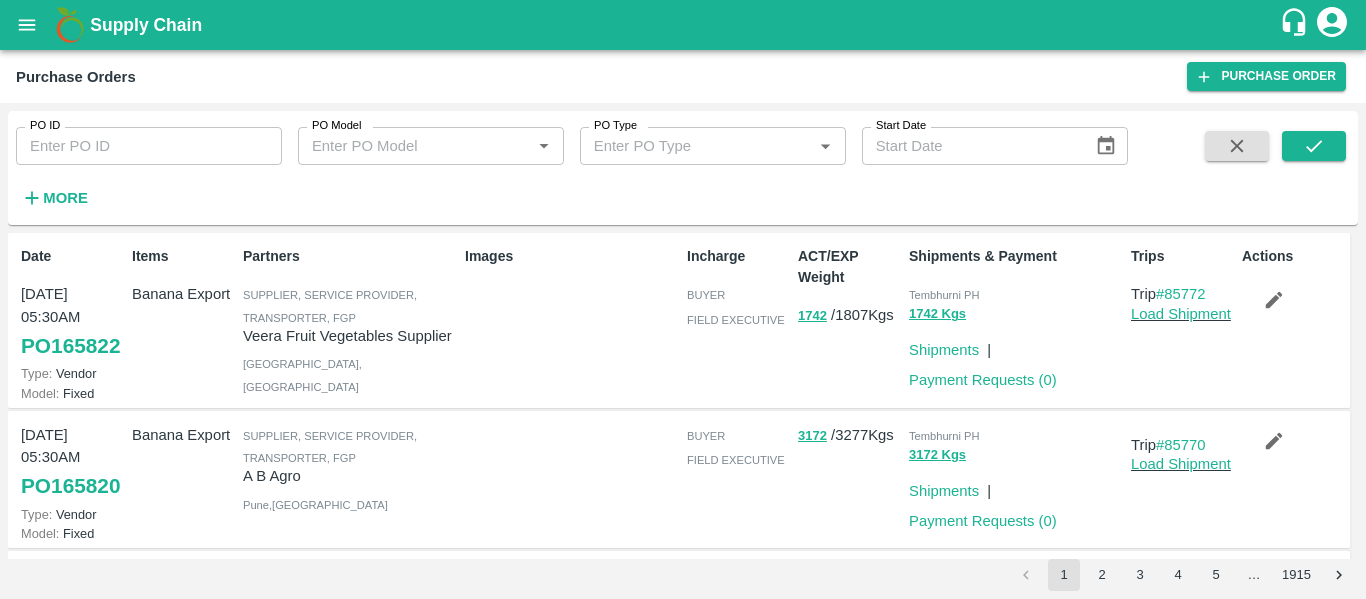 click on "PO ID" at bounding box center [149, 146] 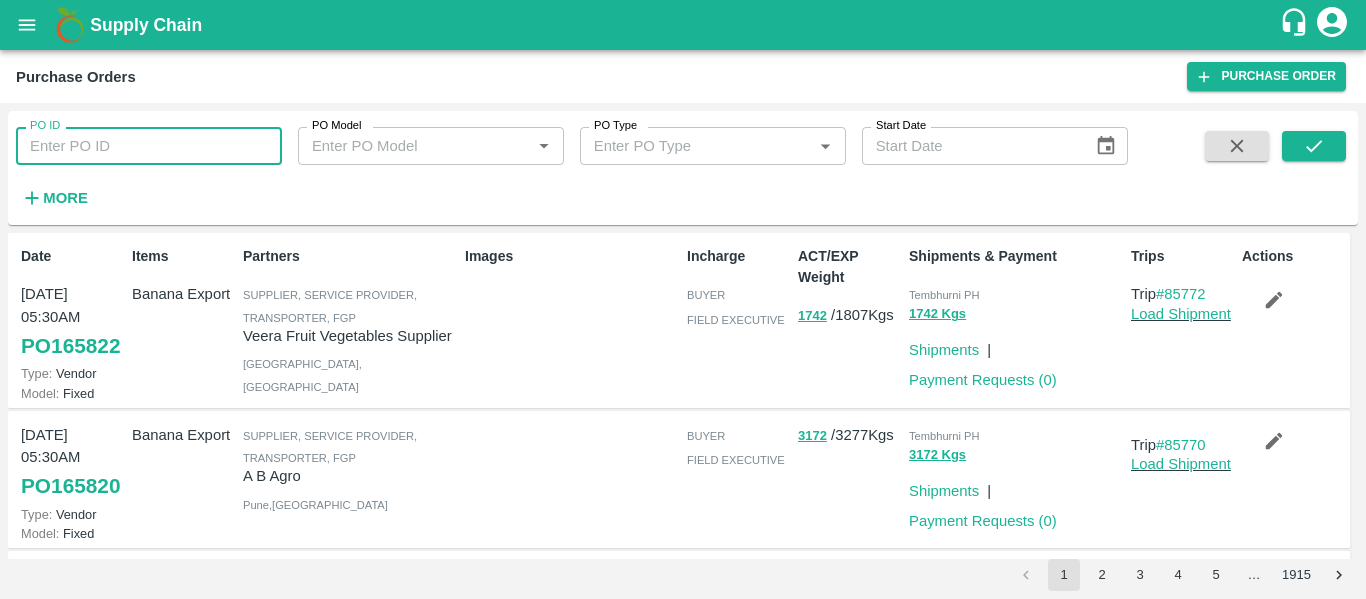 paste on "164103" 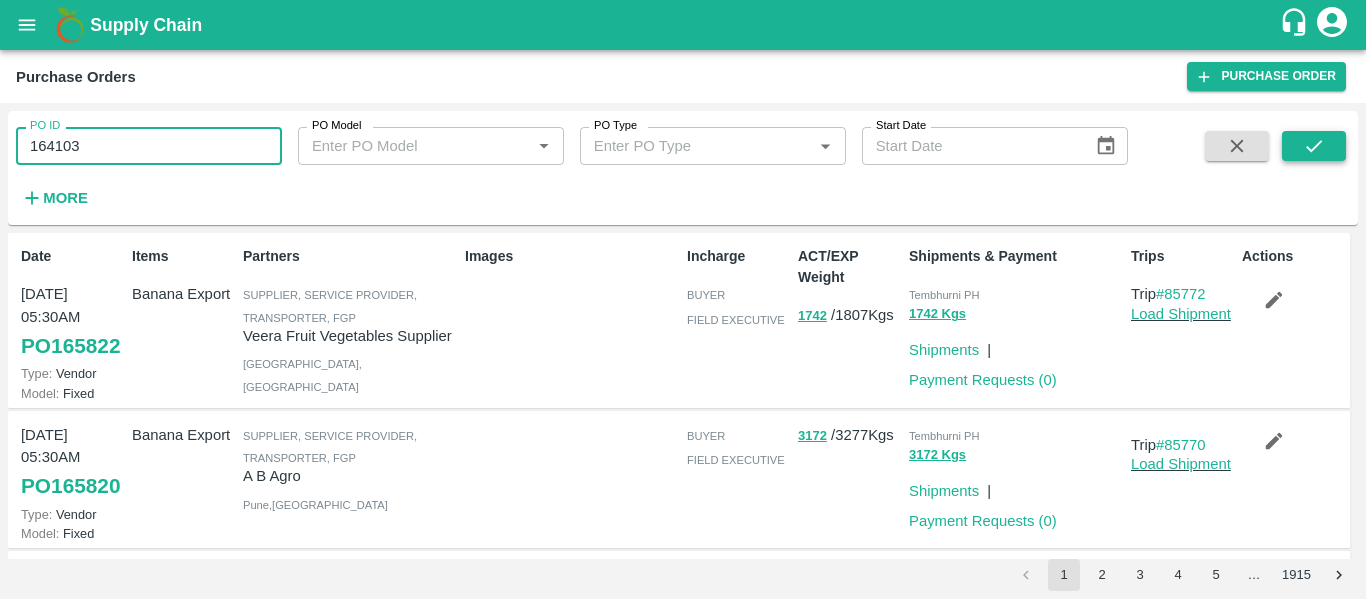 type on "164103" 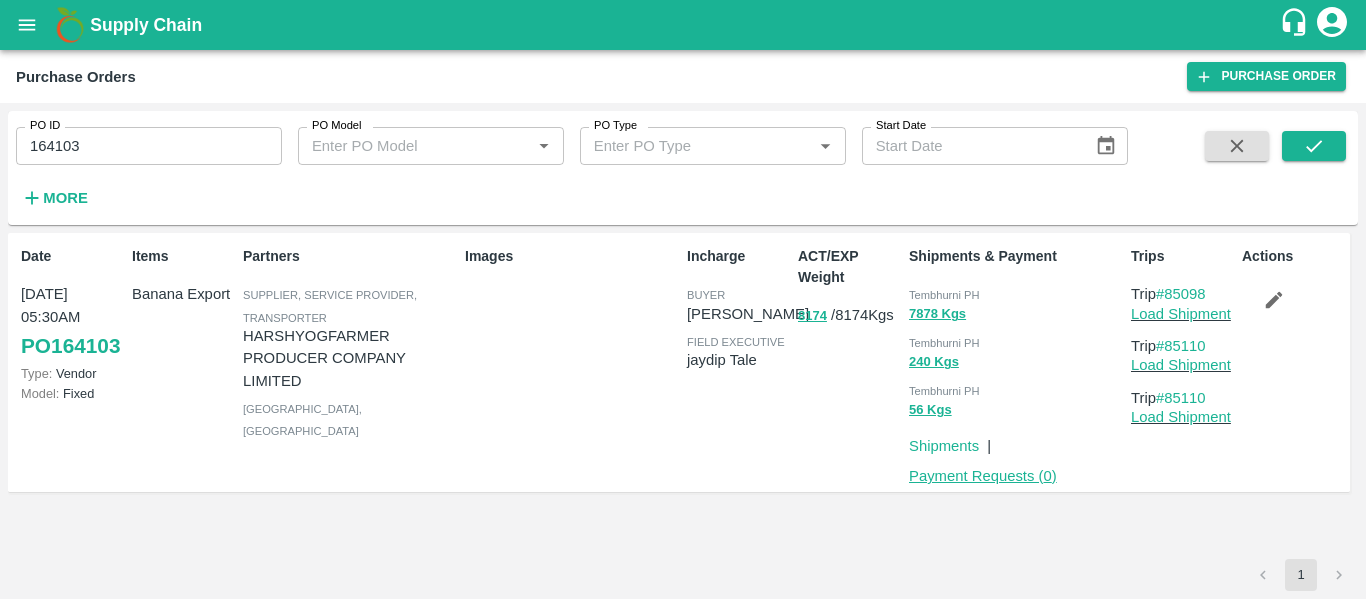 click on "Payment Requests ( 0 )" 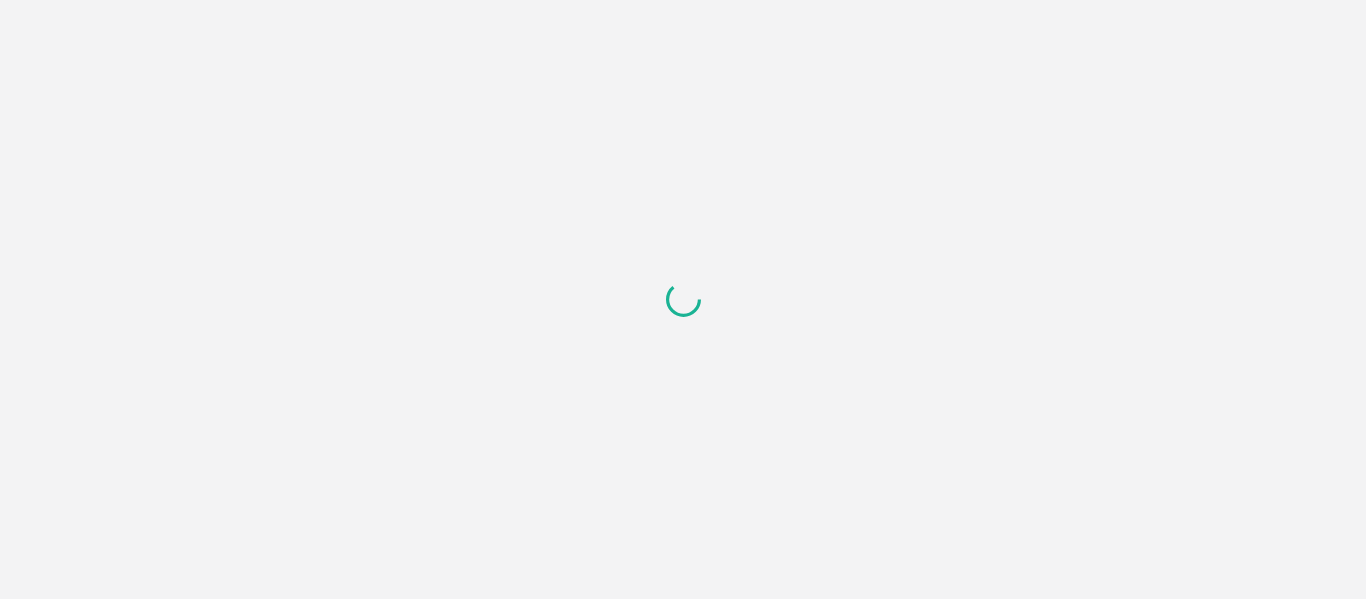 scroll, scrollTop: 0, scrollLeft: 0, axis: both 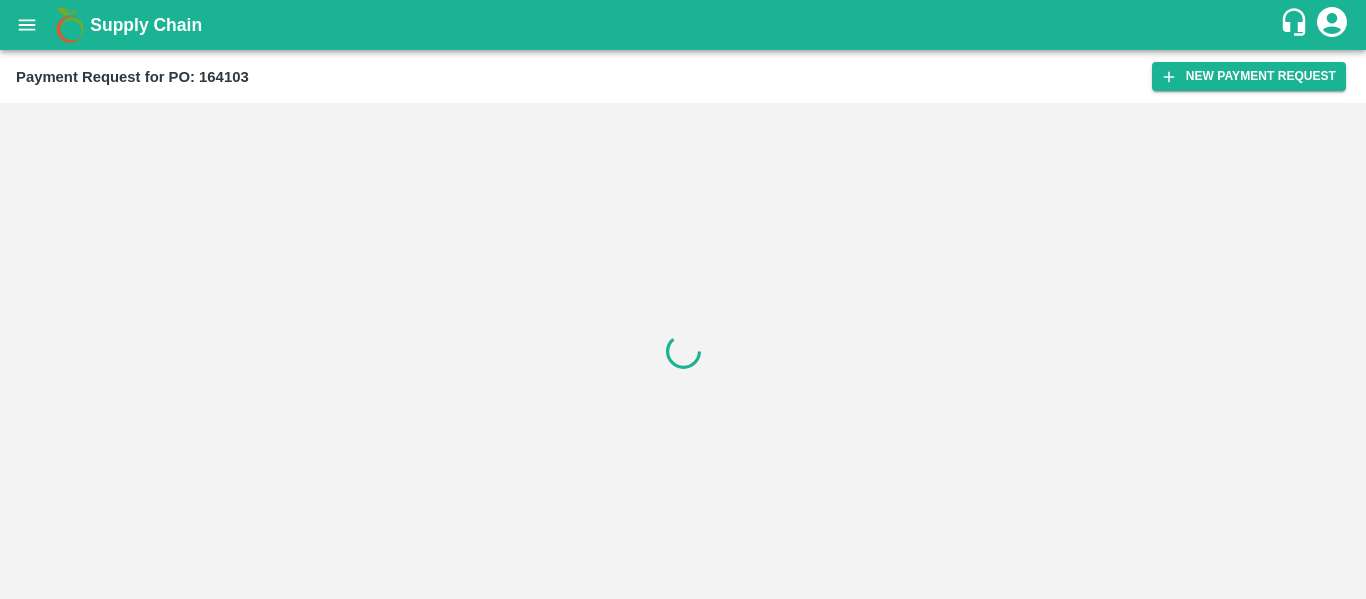 click on "New Payment Request" at bounding box center (1249, 76) 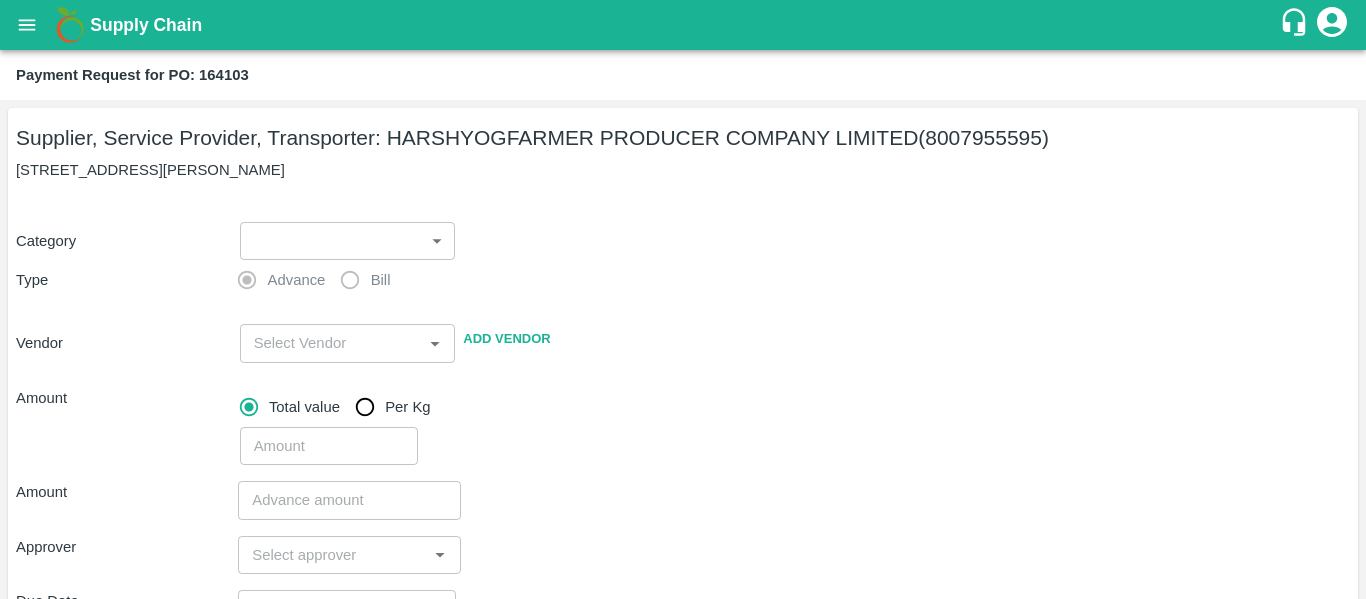 click on "Supply Chain Payment Request for PO: 164103 Supplier, Service Provider, Transporter:    HARSHYOGFARMER PRODUCER COMPANY LIMITED  (8007955595) G NO 37, Sangavi , Solapur Category ​ ​ Type Advance Bill Vendor ​ Add Vendor Amount Total value Per Kg ​ Amount ​ Approver ​ Due Date ​  Priority  Low  High Comment x ​ Attach bill Cancel Save Tembhurni PH Nashik CC Shahada Banana Export PH Savda Banana Export PH Nashik Banana CS Nikhil Subhash Mangvade Logout" at bounding box center [683, 299] 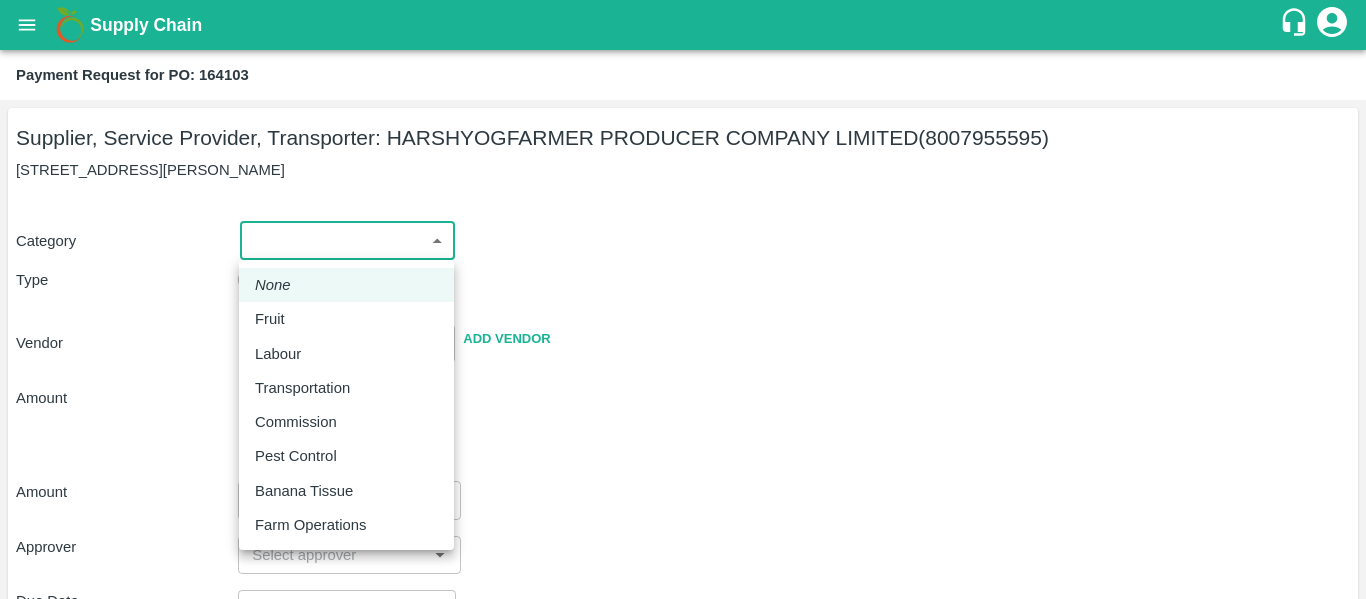 click on "Fruit" at bounding box center (270, 319) 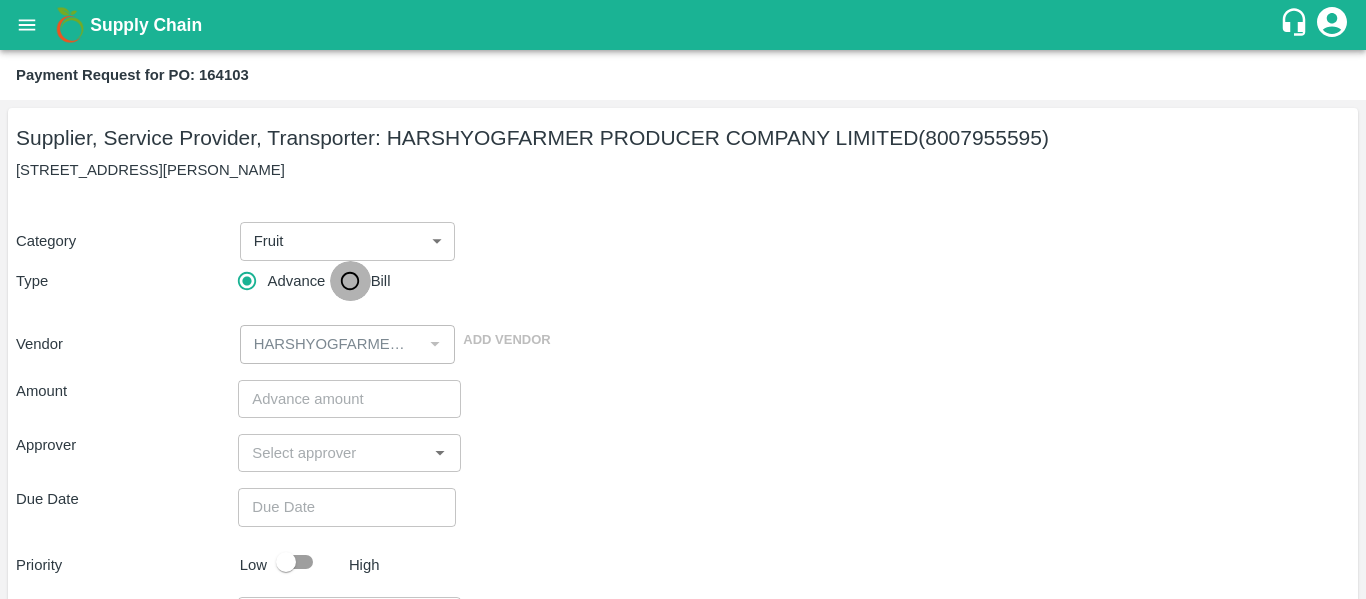 click on "Bill" at bounding box center [350, 281] 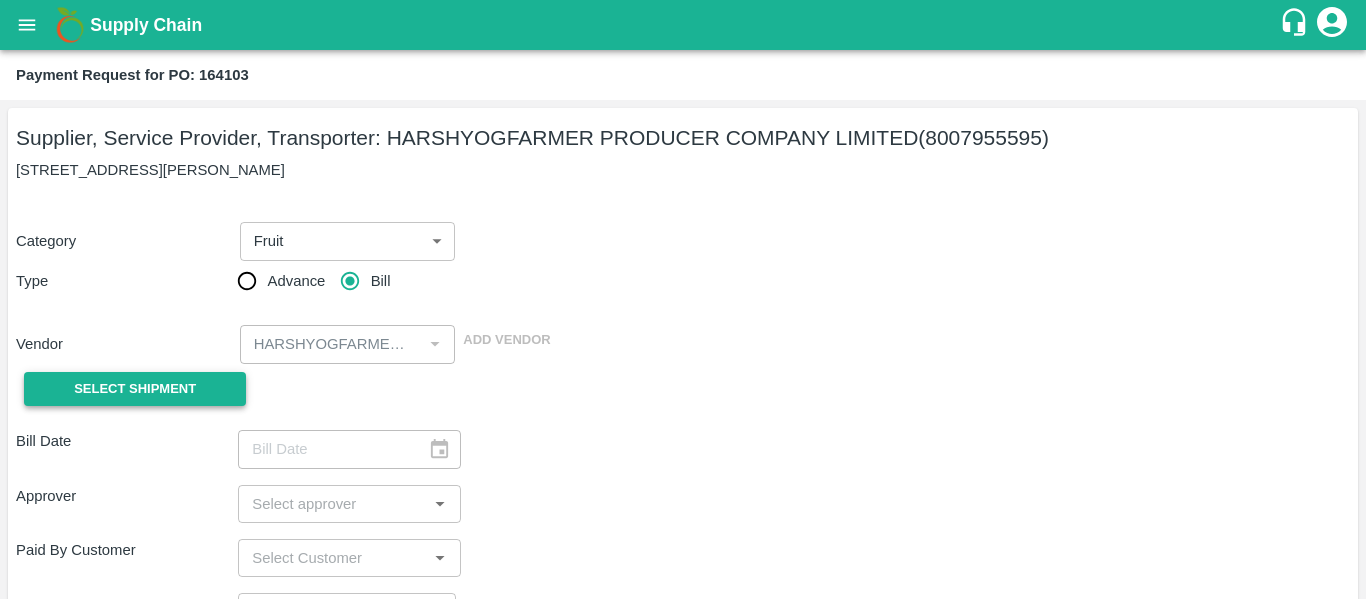 click on "Select Shipment" at bounding box center [135, 389] 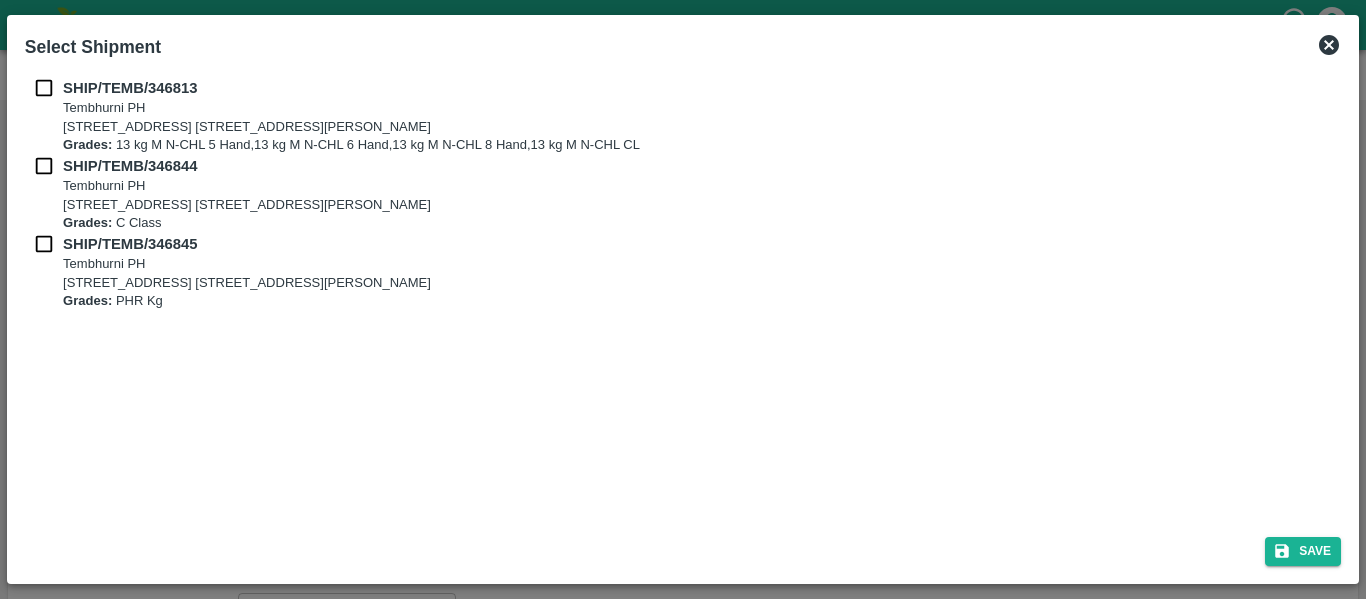 click at bounding box center [44, 88] 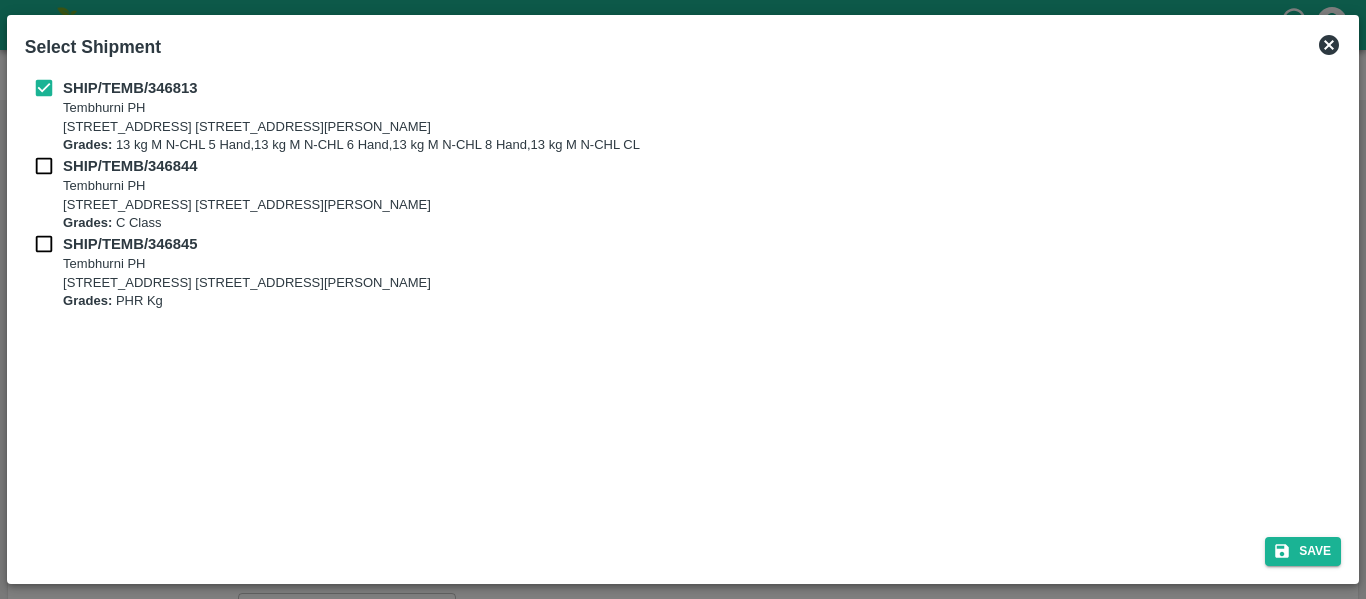 click 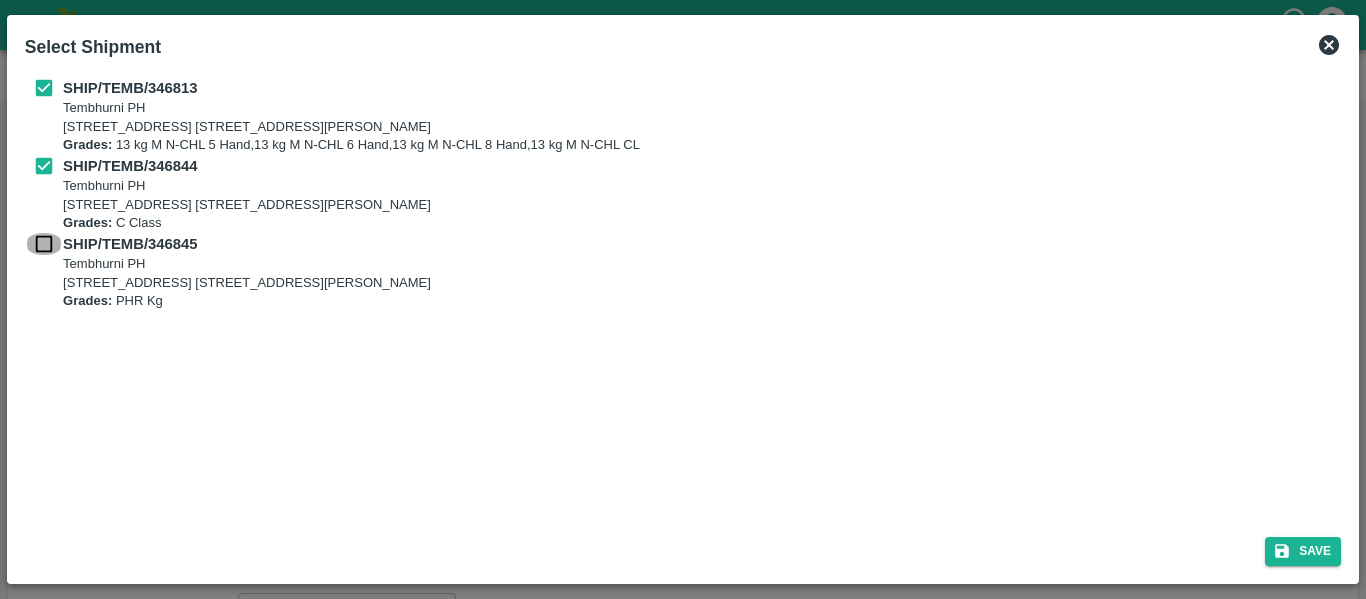 click 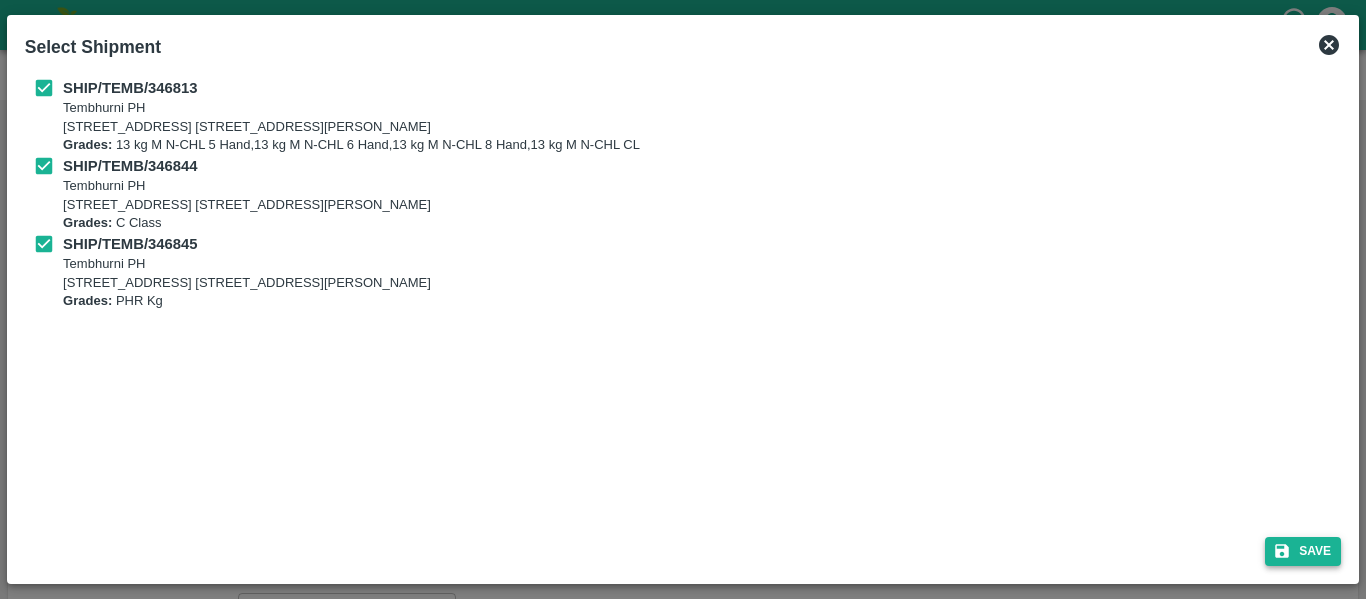 click on "Save" 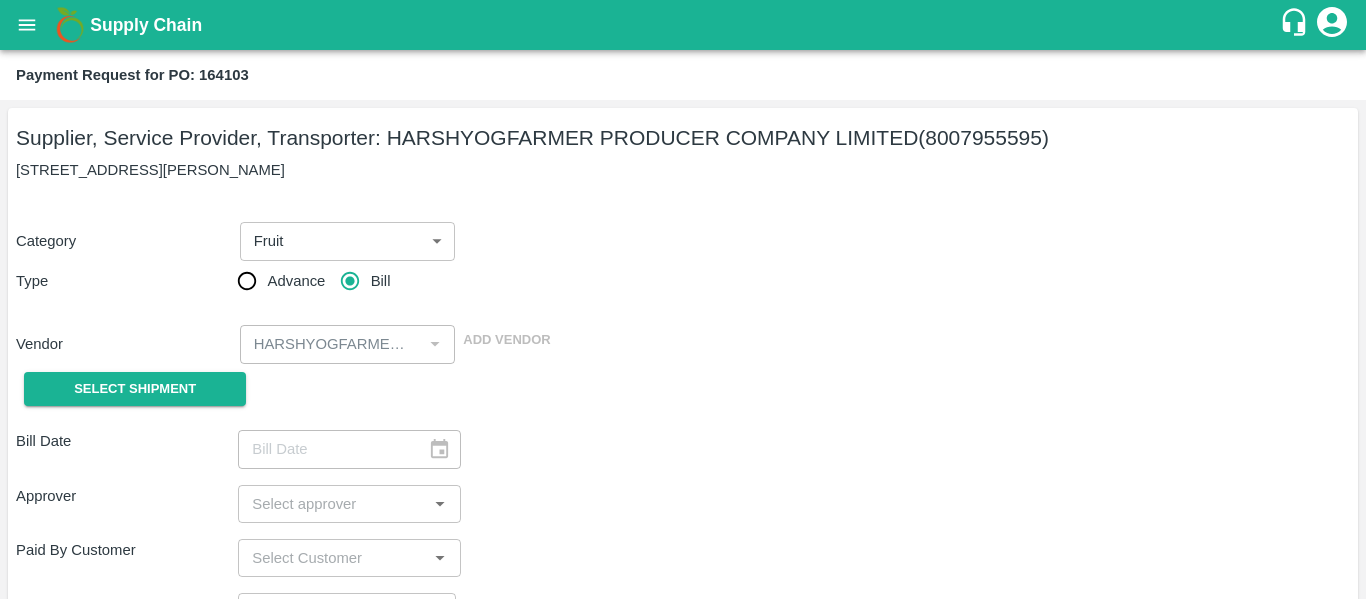 type on "[DATE]" 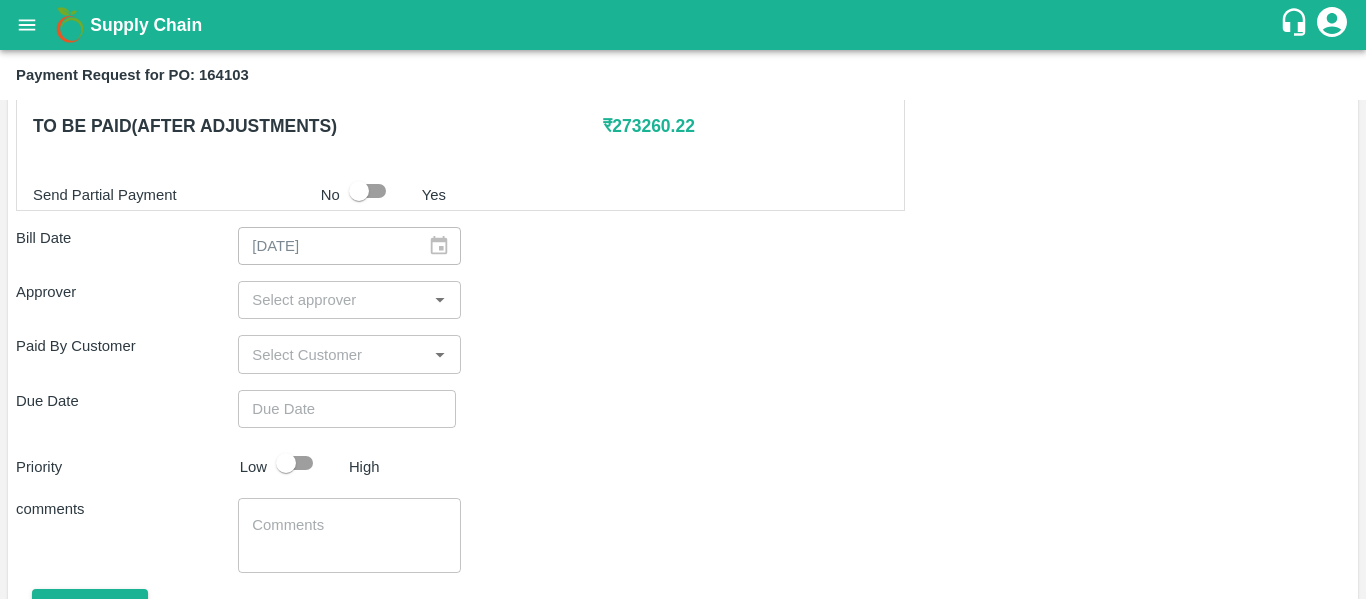 scroll, scrollTop: 972, scrollLeft: 0, axis: vertical 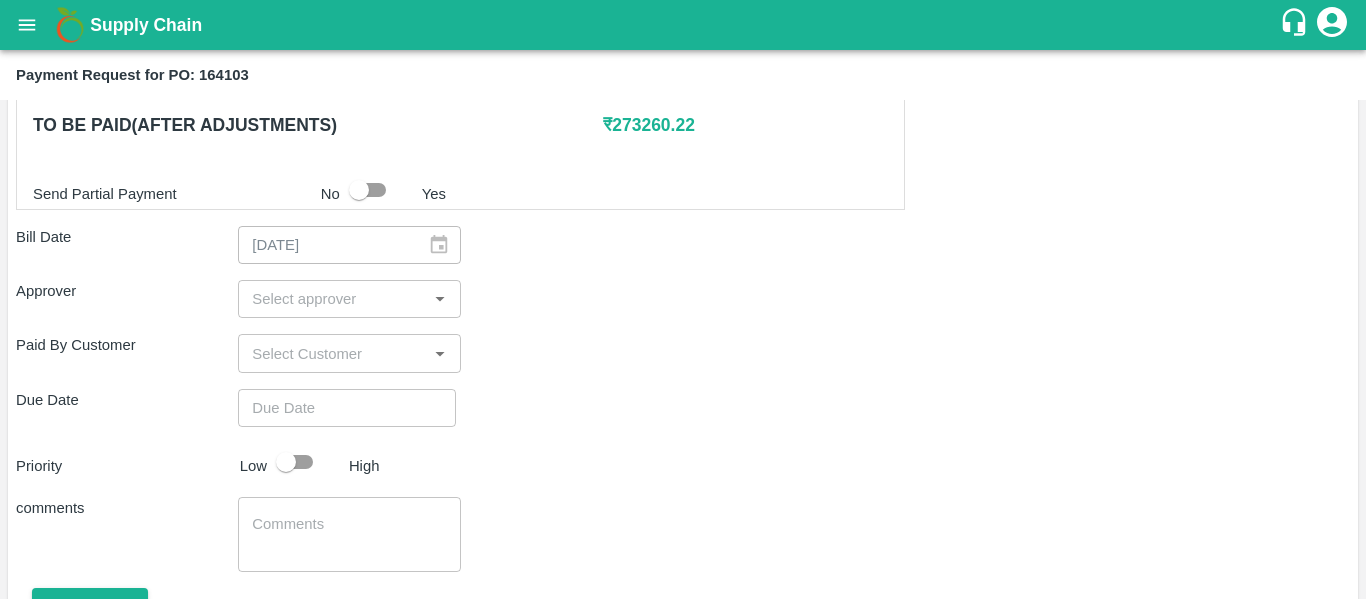 click 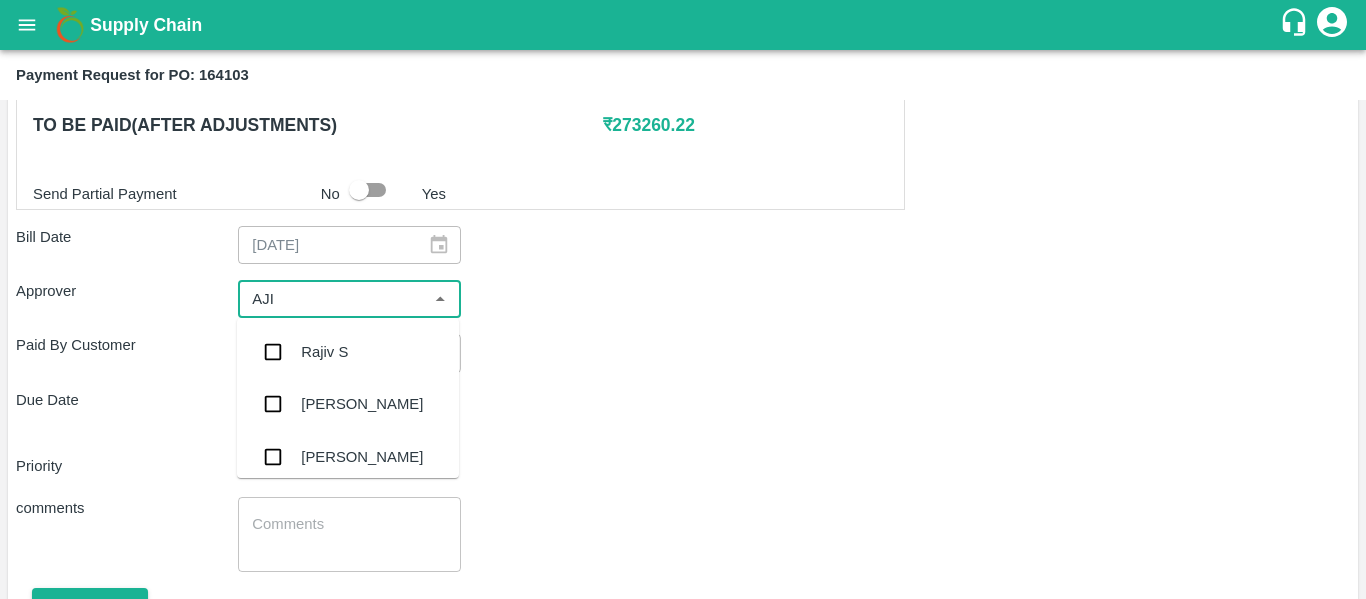 type on "AJIT" 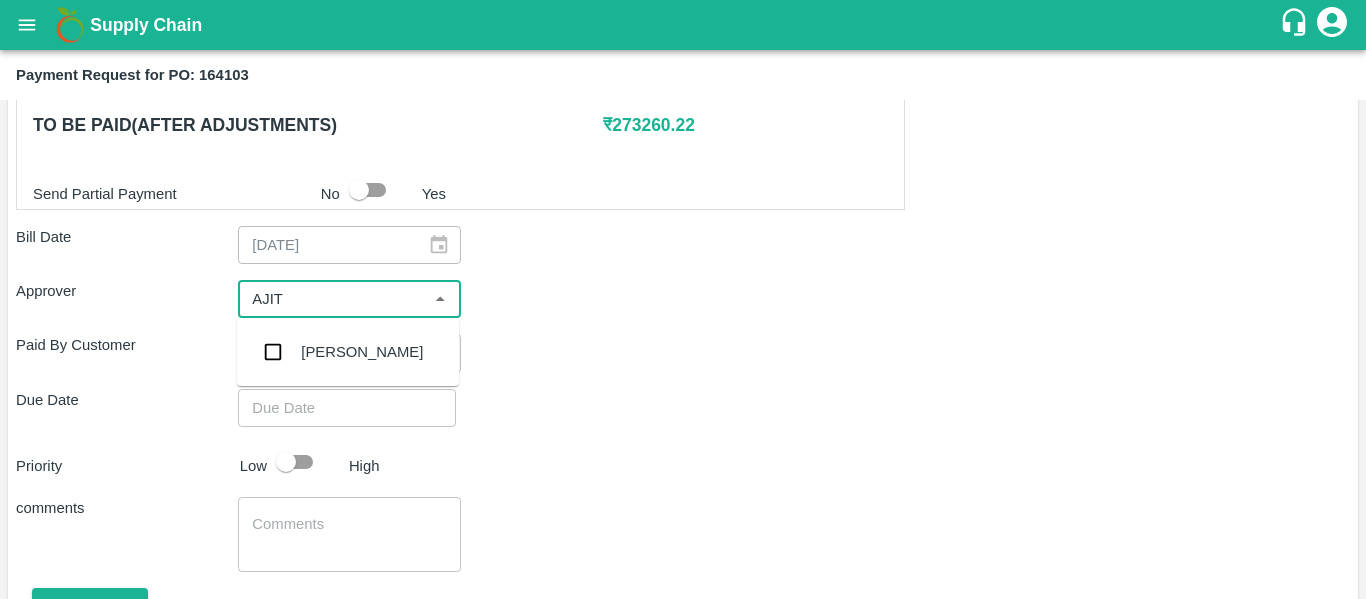 click 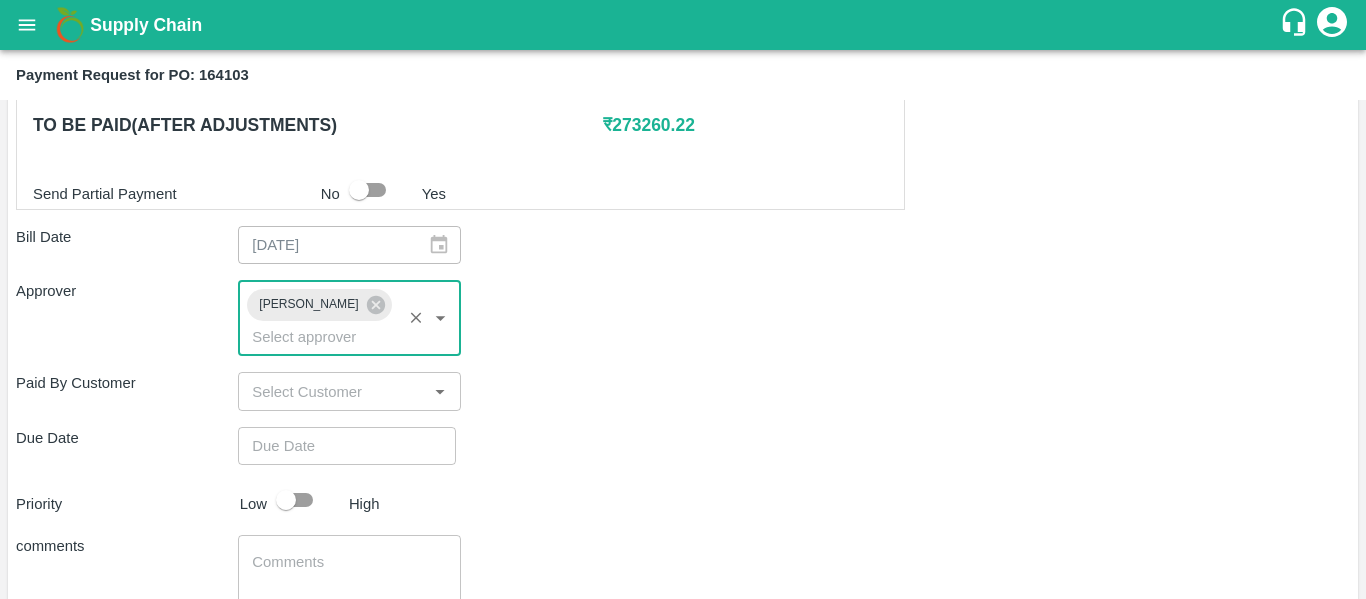 type on "DD/MM/YYYY hh:mm aa" 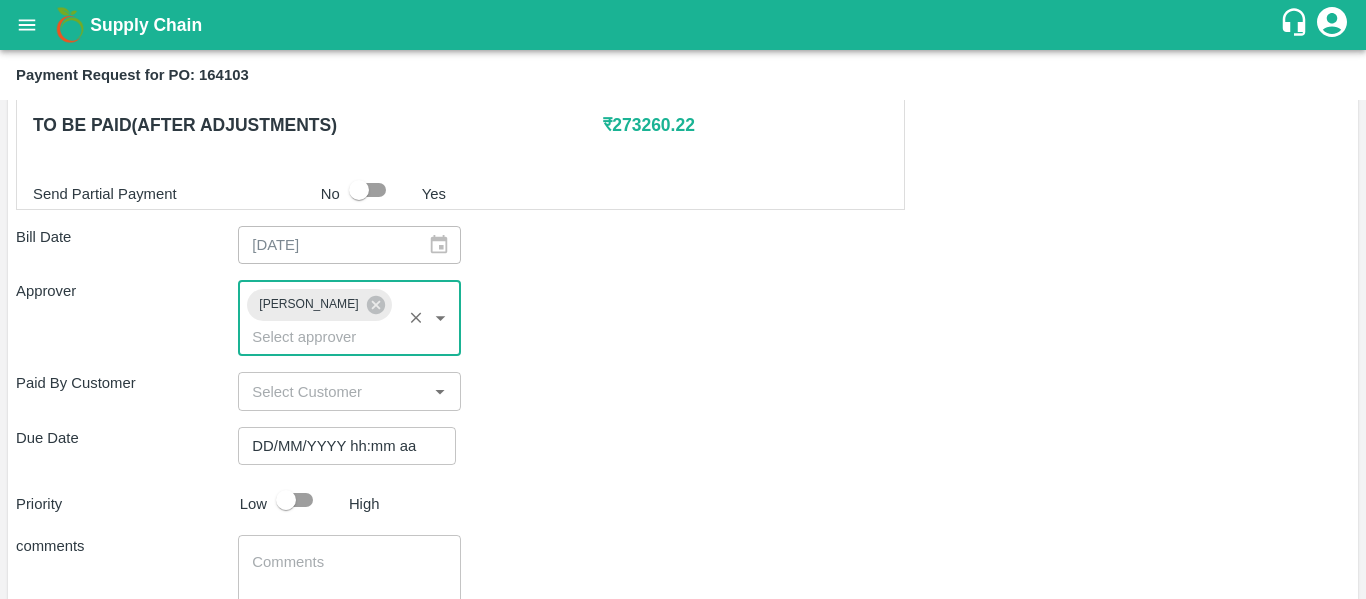 click on "DD/MM/YYYY hh:mm aa" 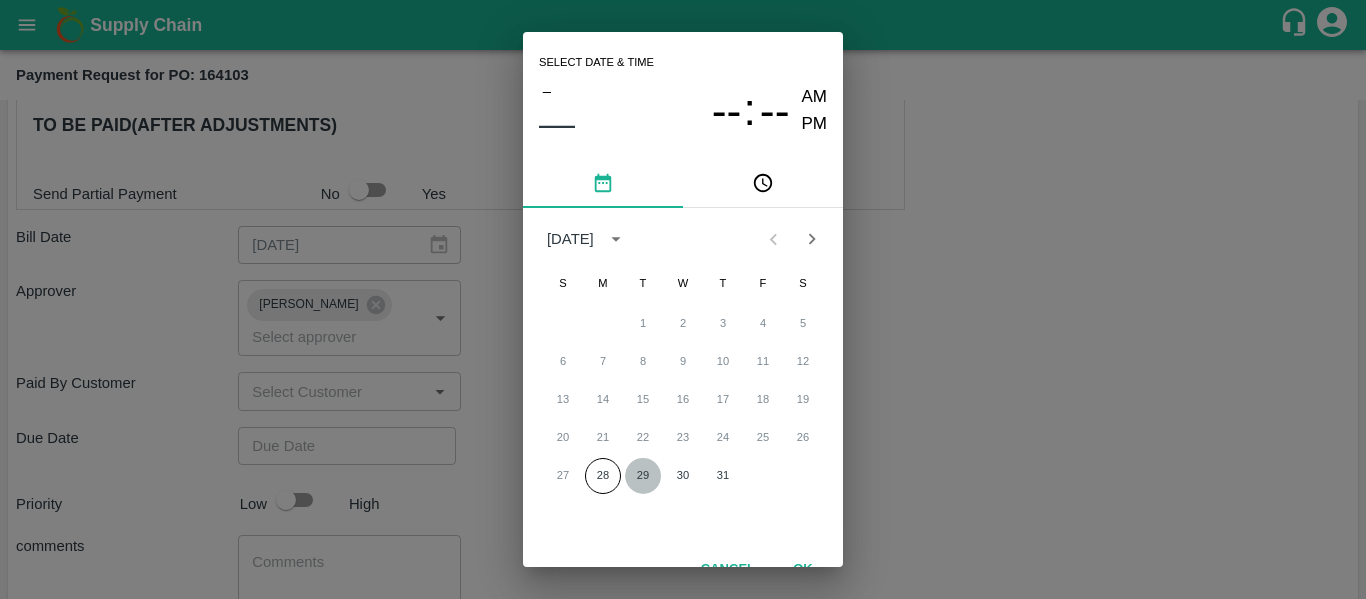click on "29" 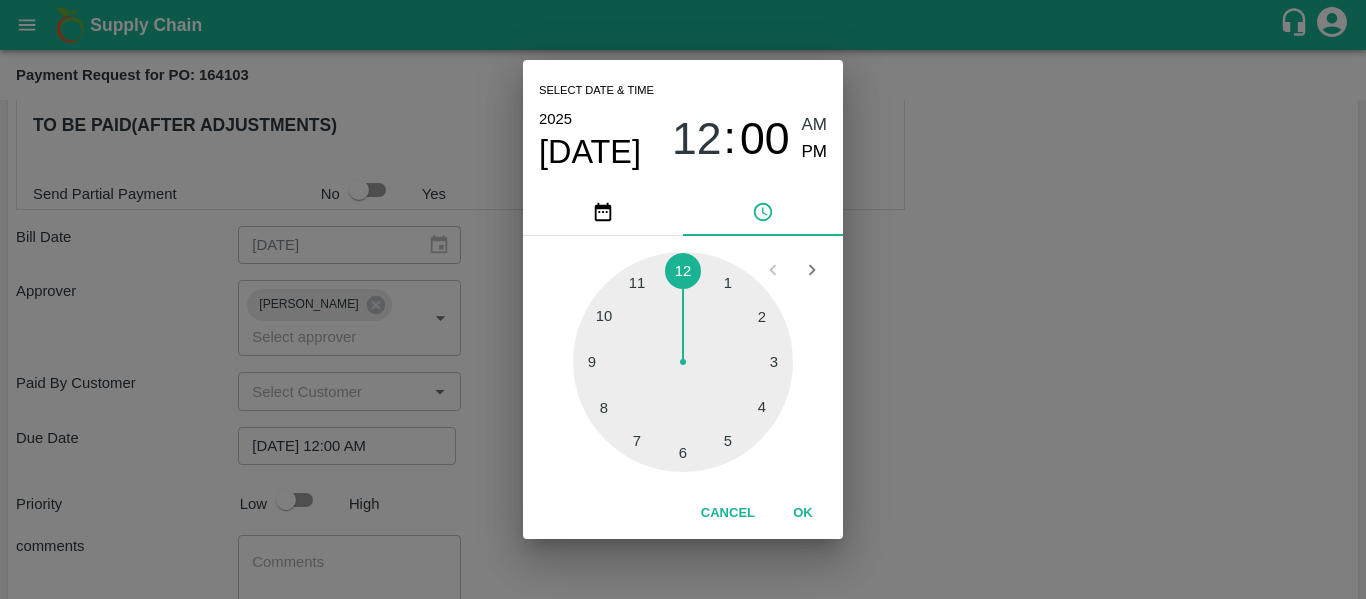 click on "Select date & time [DATE] 12 : 00 AM PM 1 2 3 4 5 6 7 8 9 10 11 12 Cancel OK" 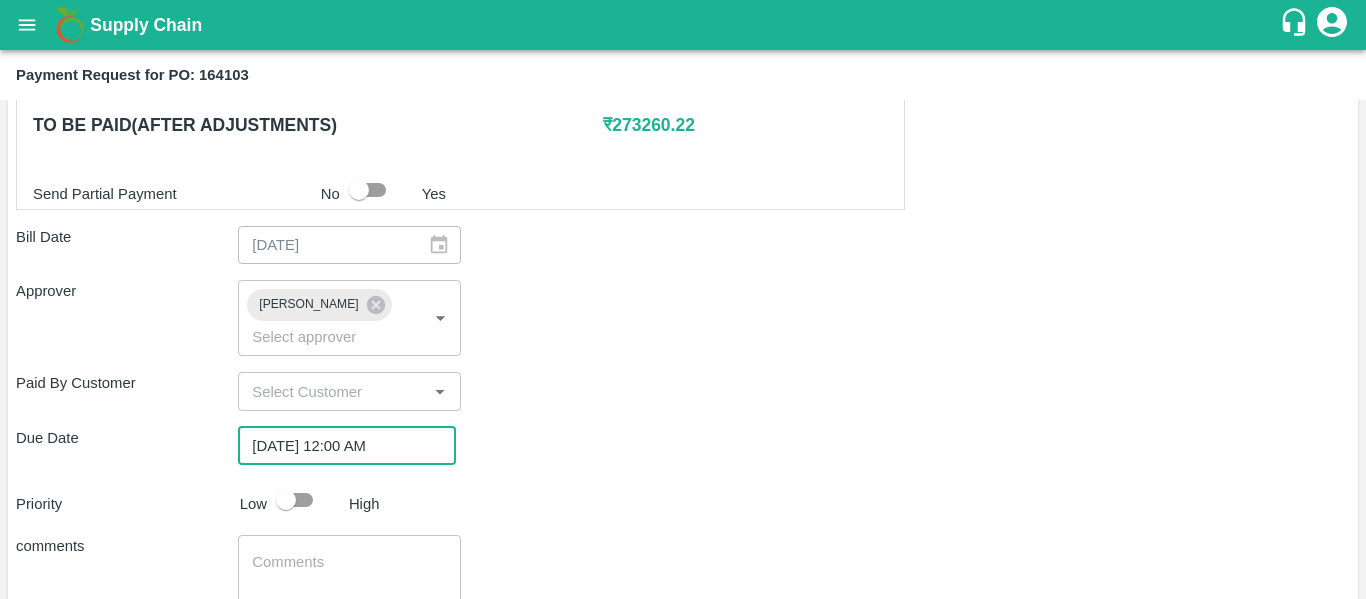 click 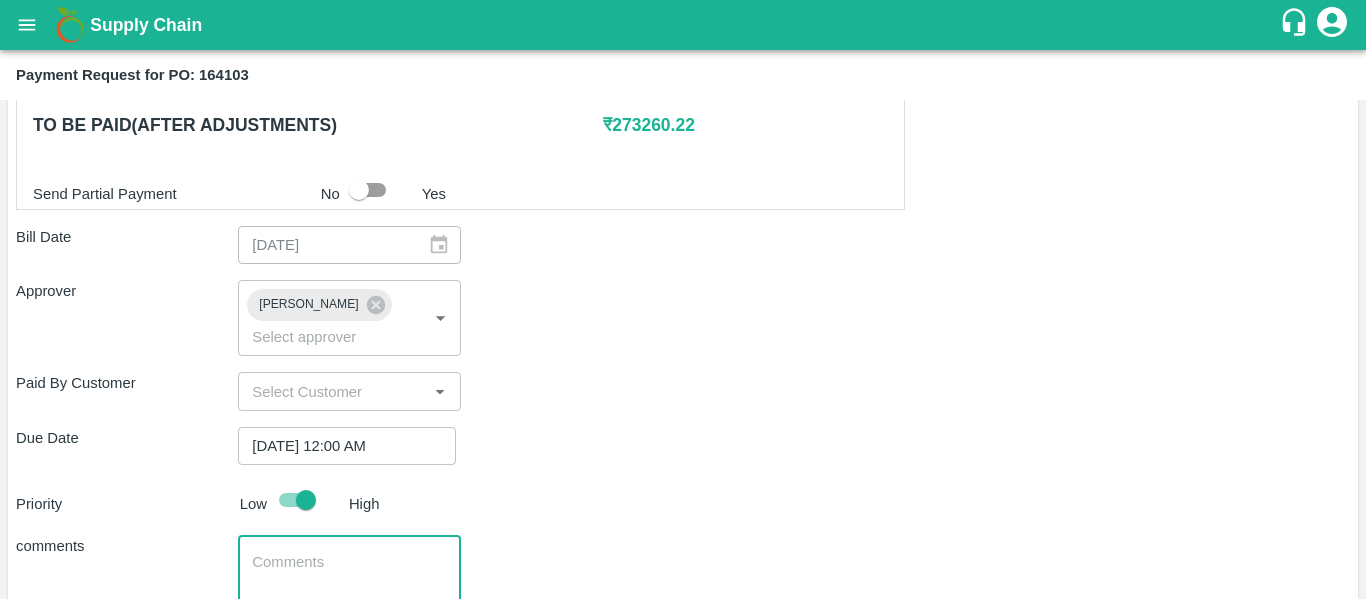 click 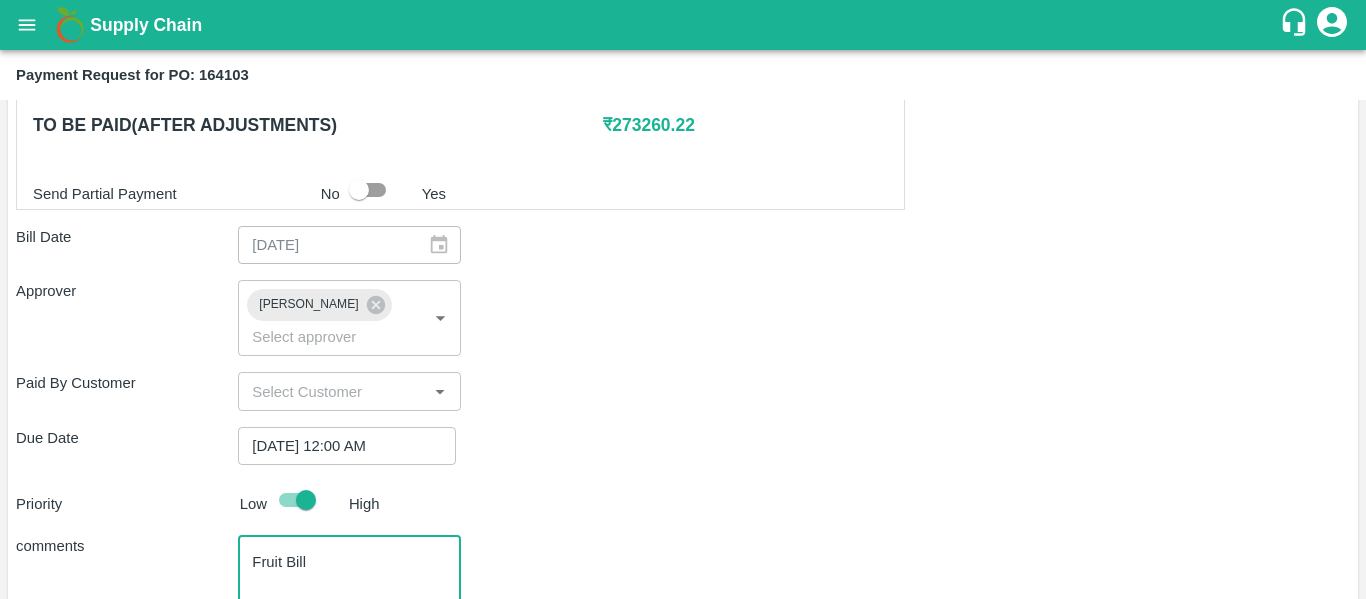 scroll, scrollTop: 1082, scrollLeft: 0, axis: vertical 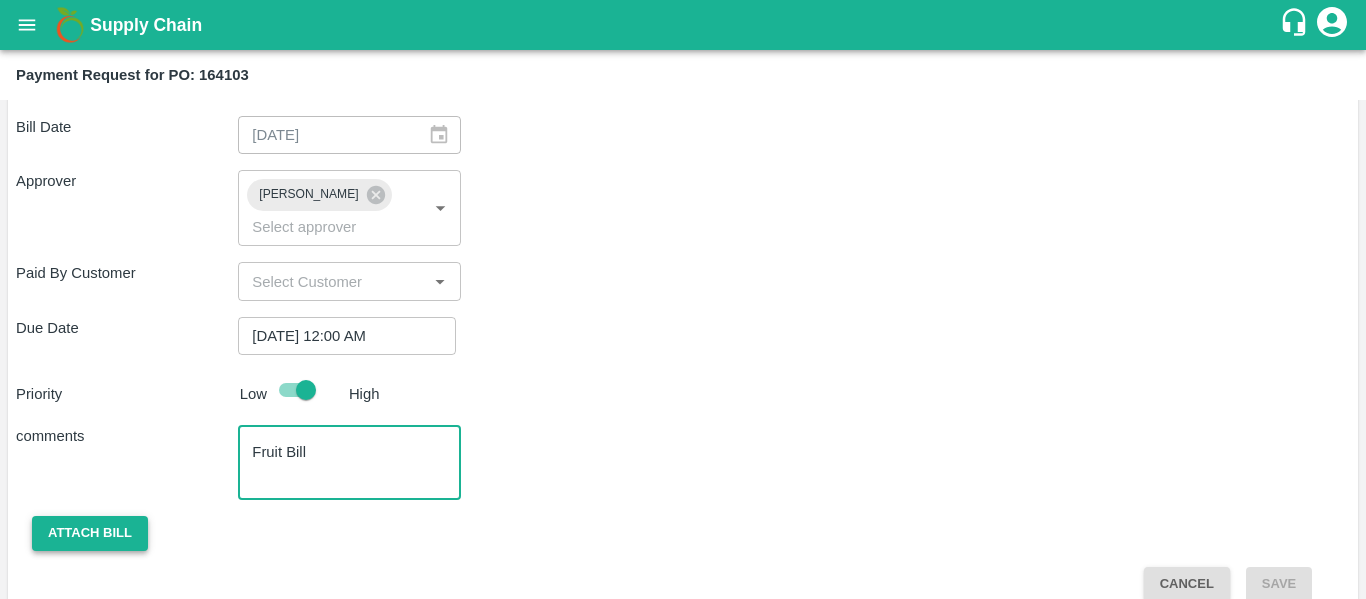 type on "Fruit Bill" 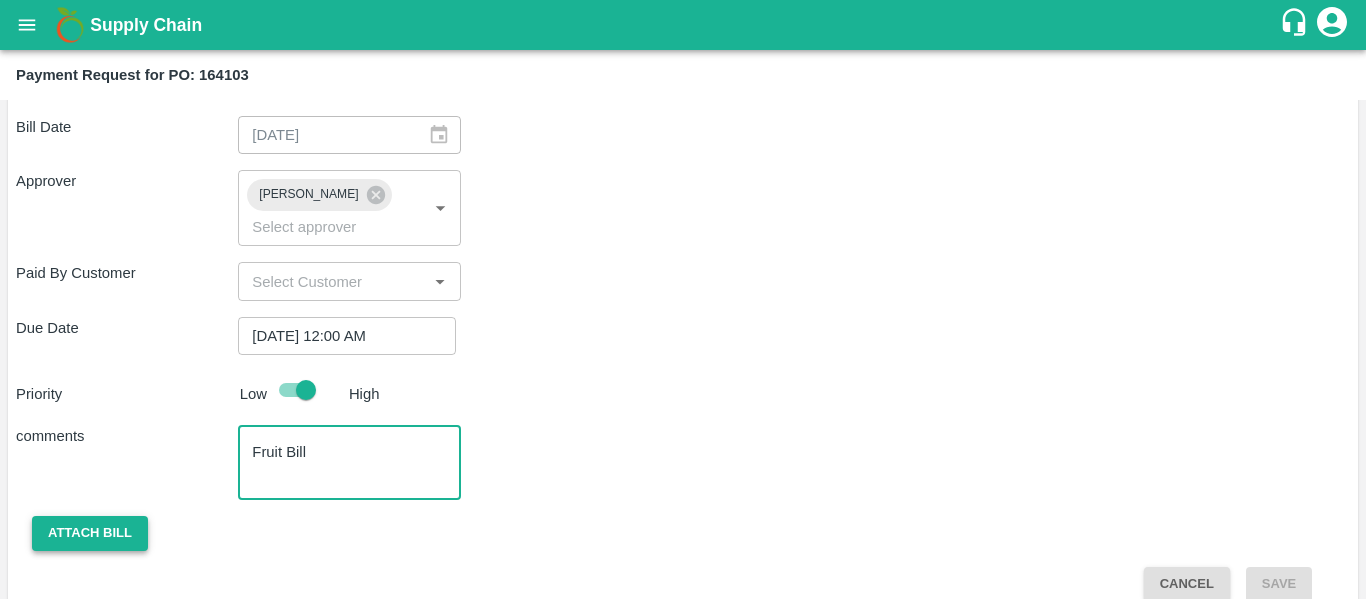 click on "Attach bill" 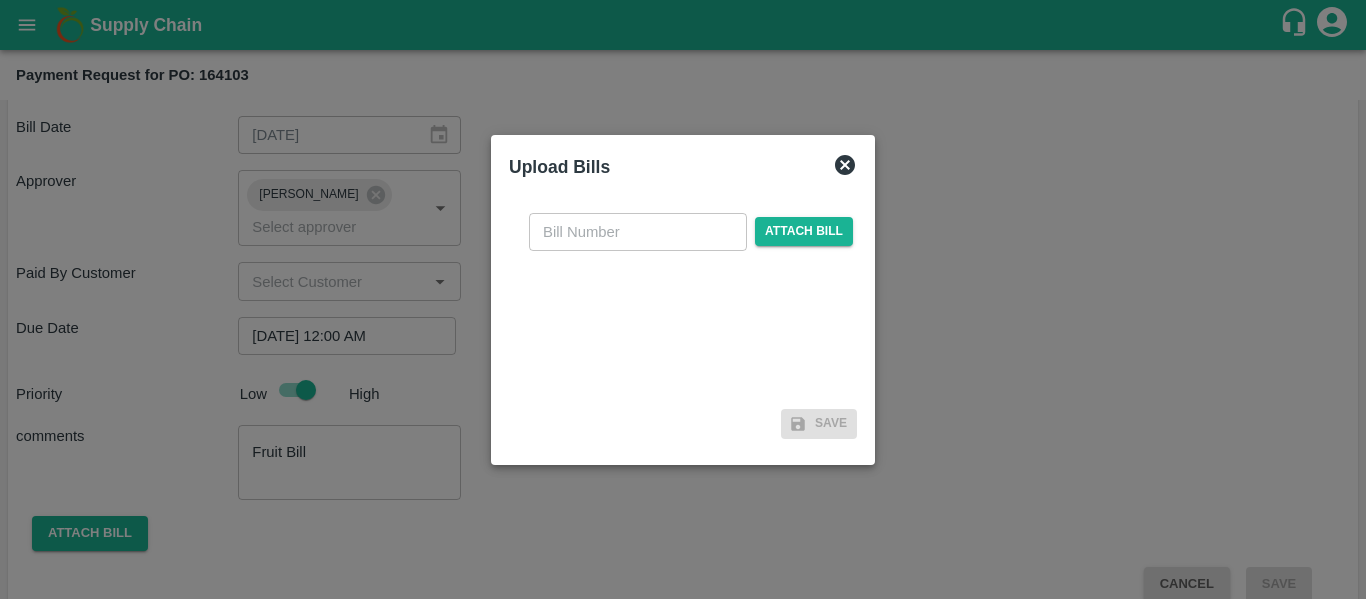 click 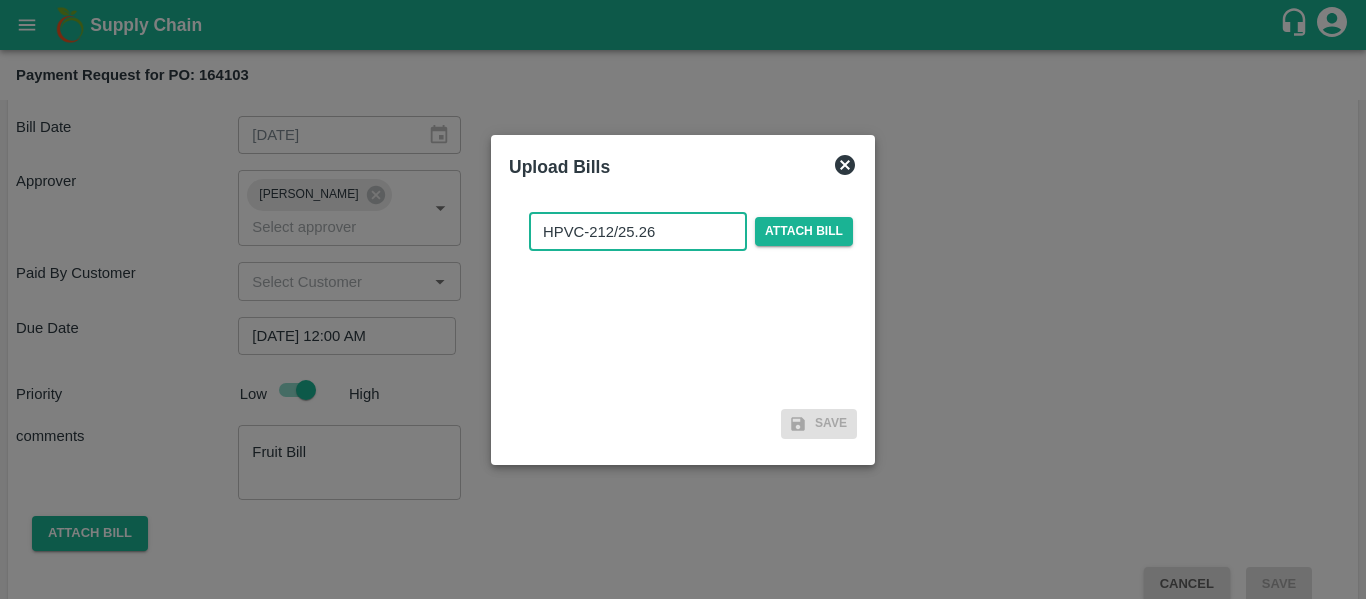 type on "HPVC-212/25.26" 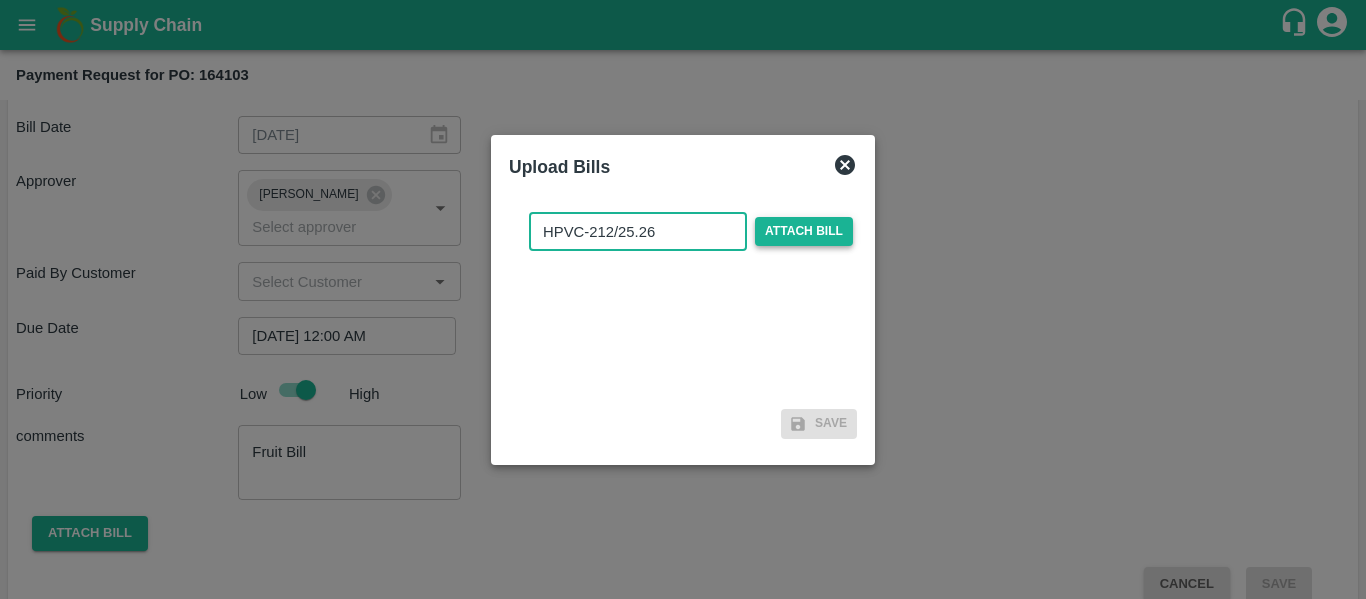 click on "Attach bill" 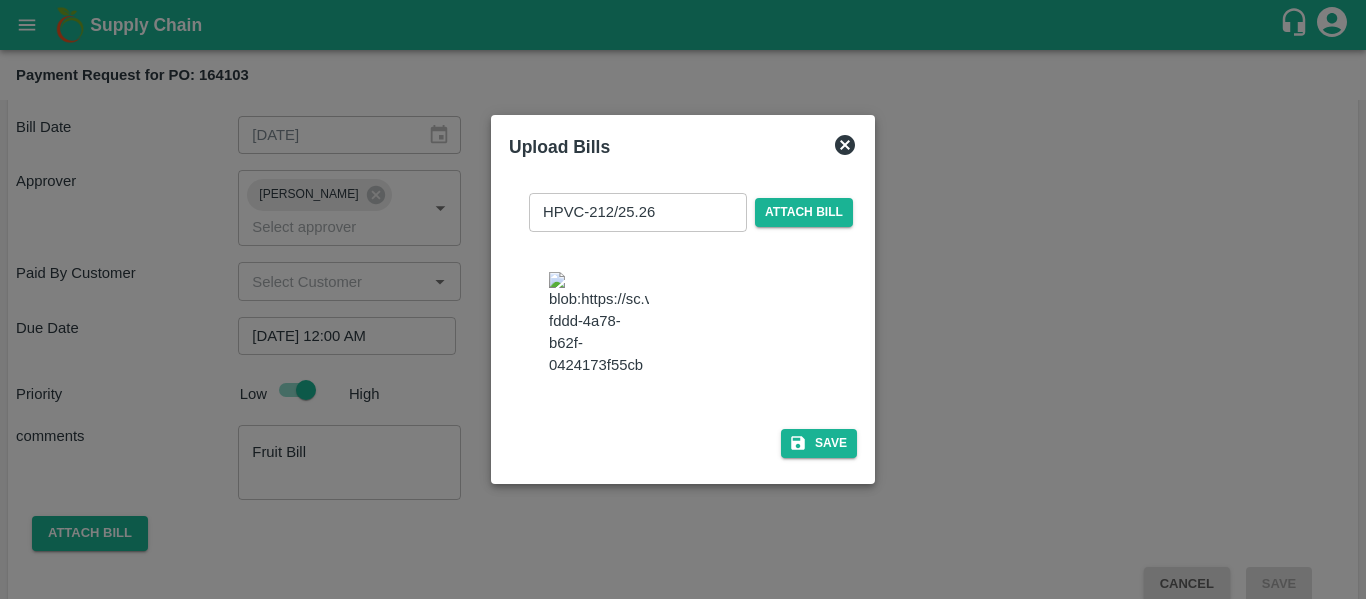 click on "HPVC-212/25.26 ​ Attach bill Save" 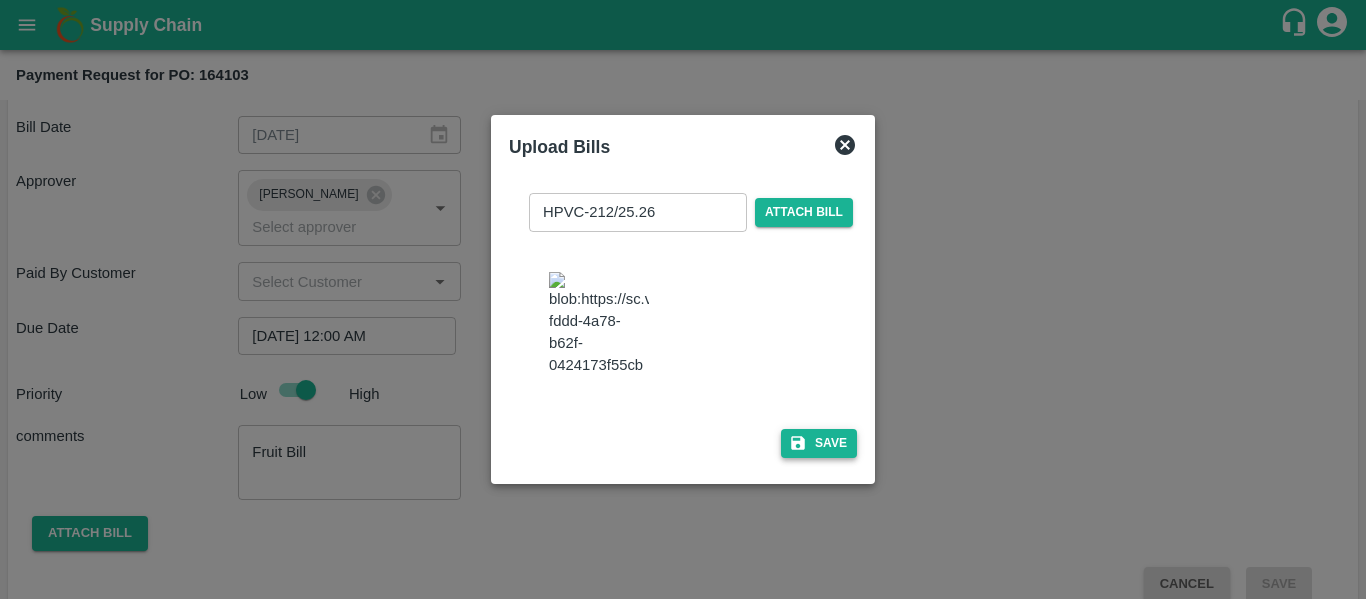 click on "Save" 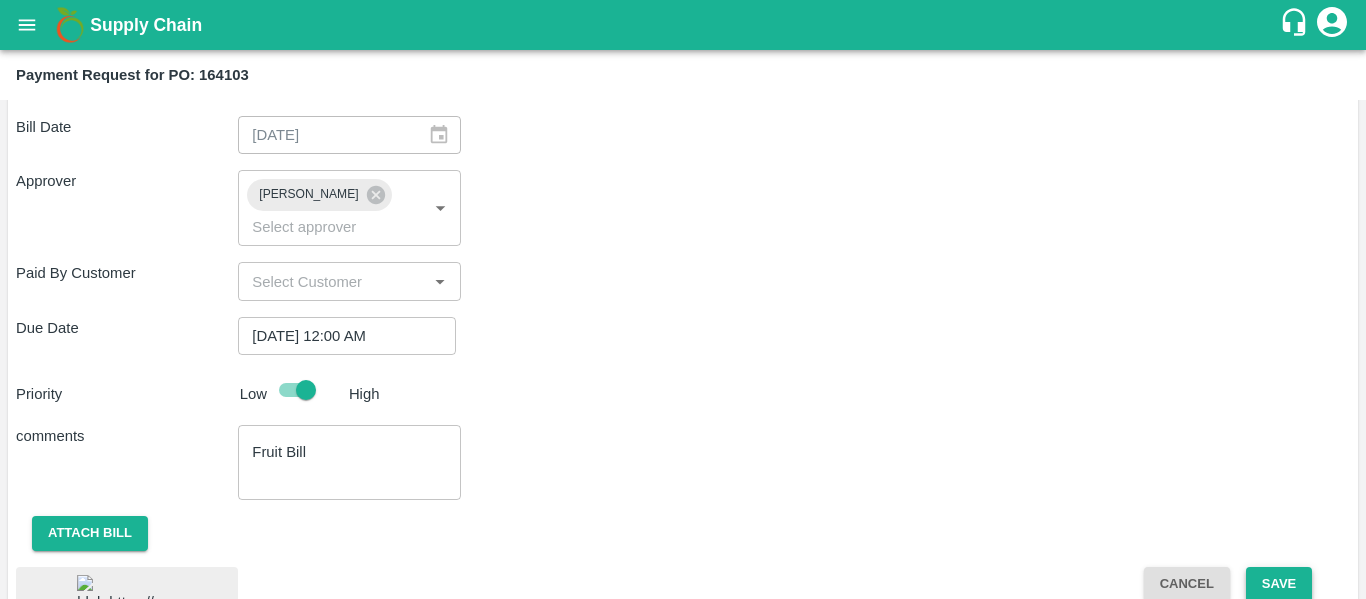 click on "Save" 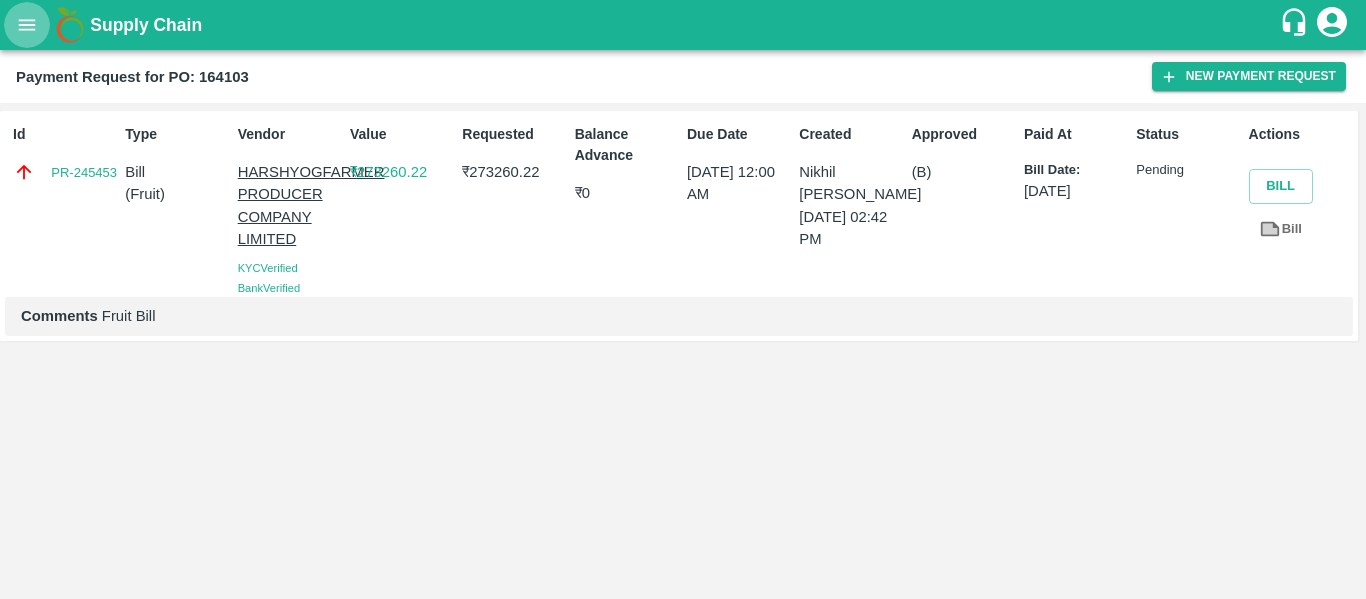 click 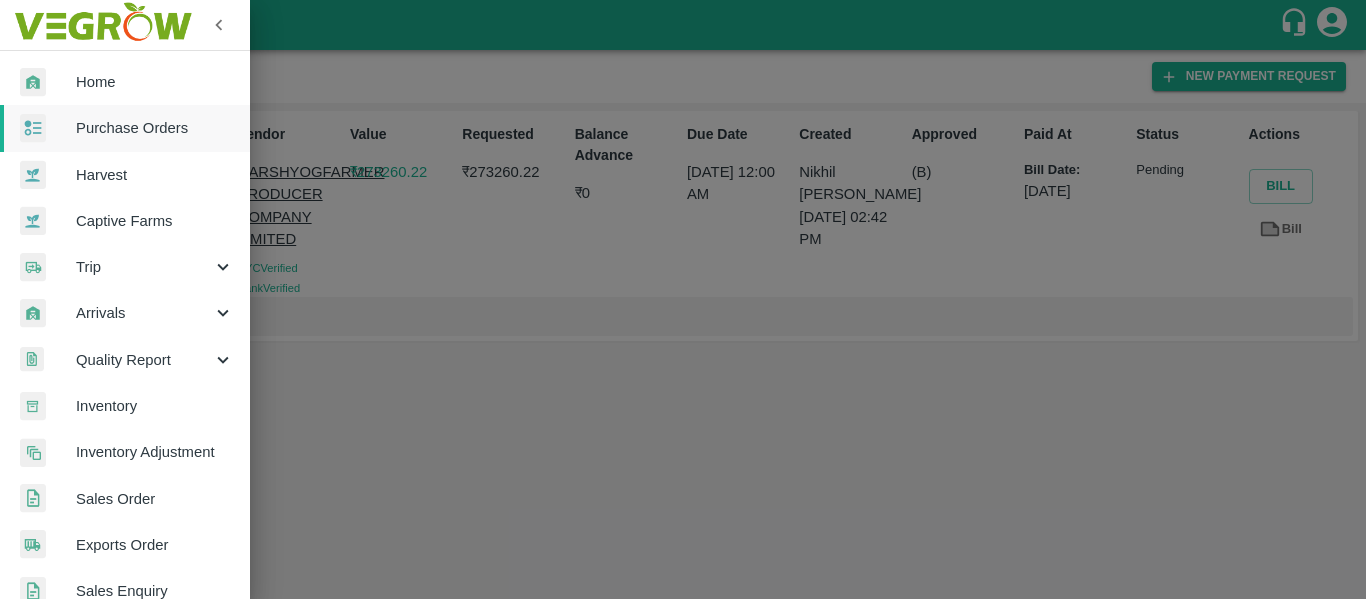click on "Purchase Orders" 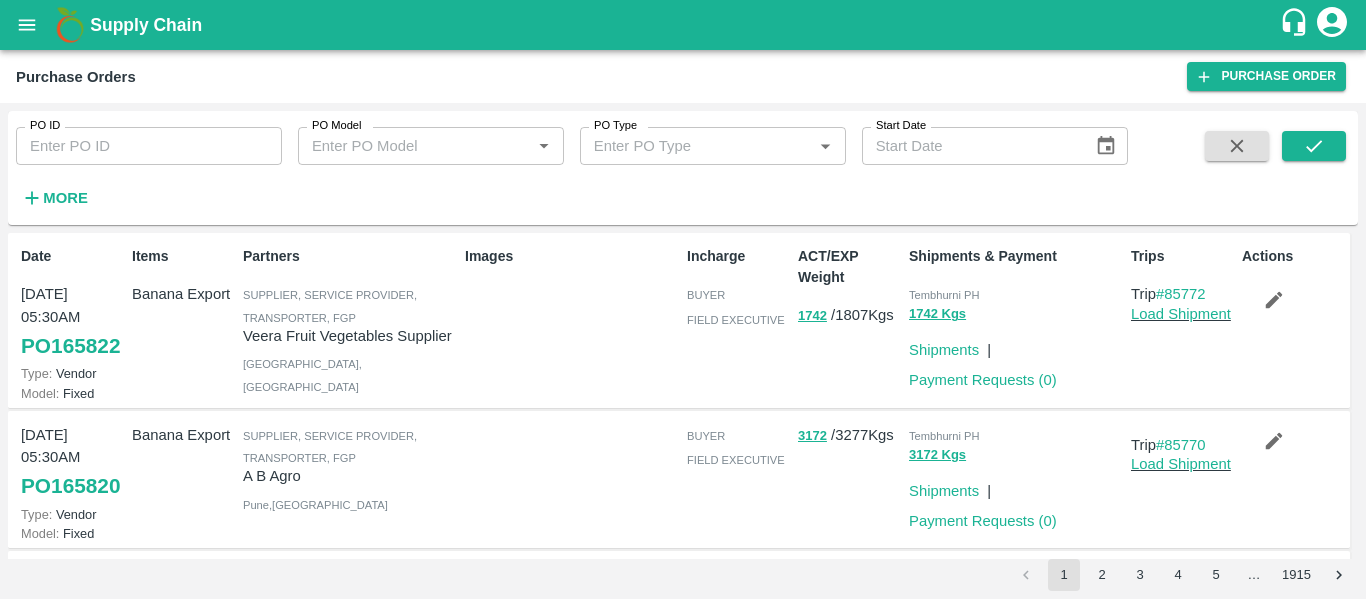 click on "PO ID" 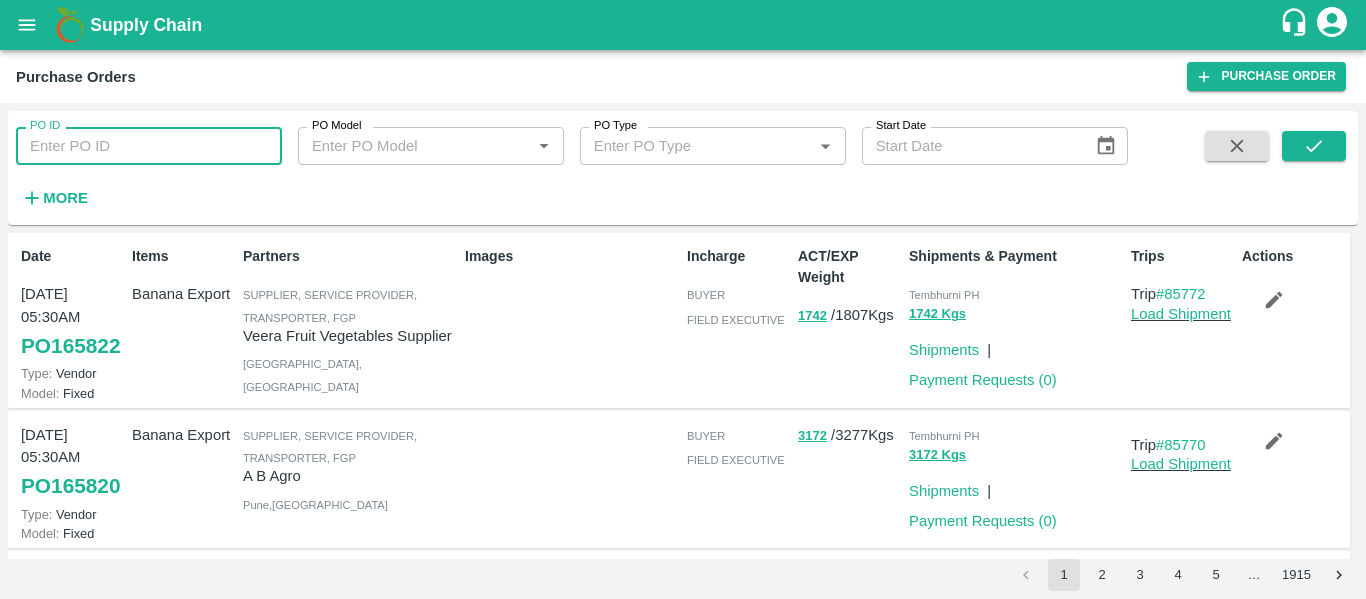 paste on "164085" 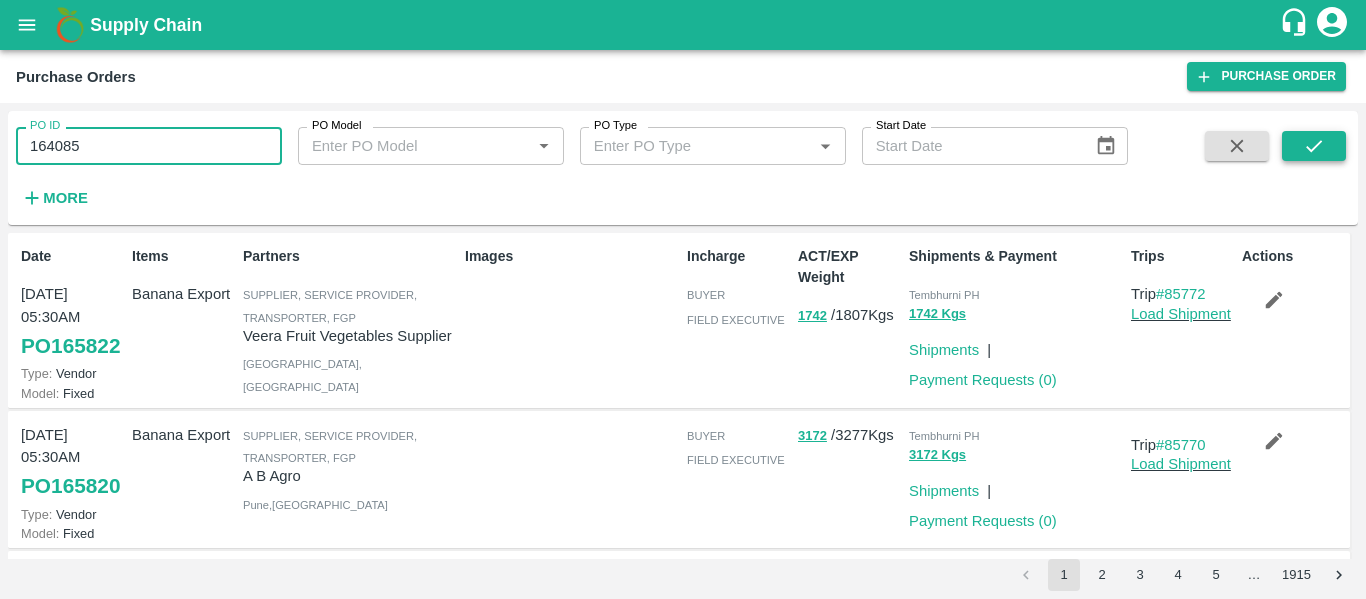 type on "164085" 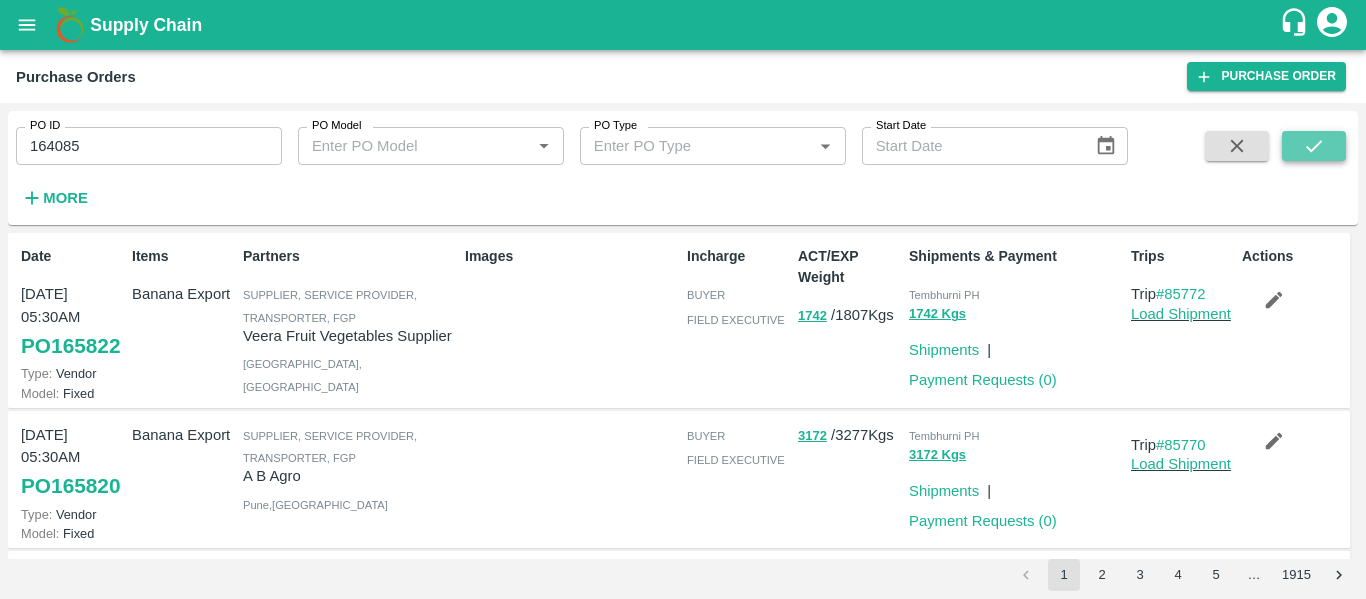 click 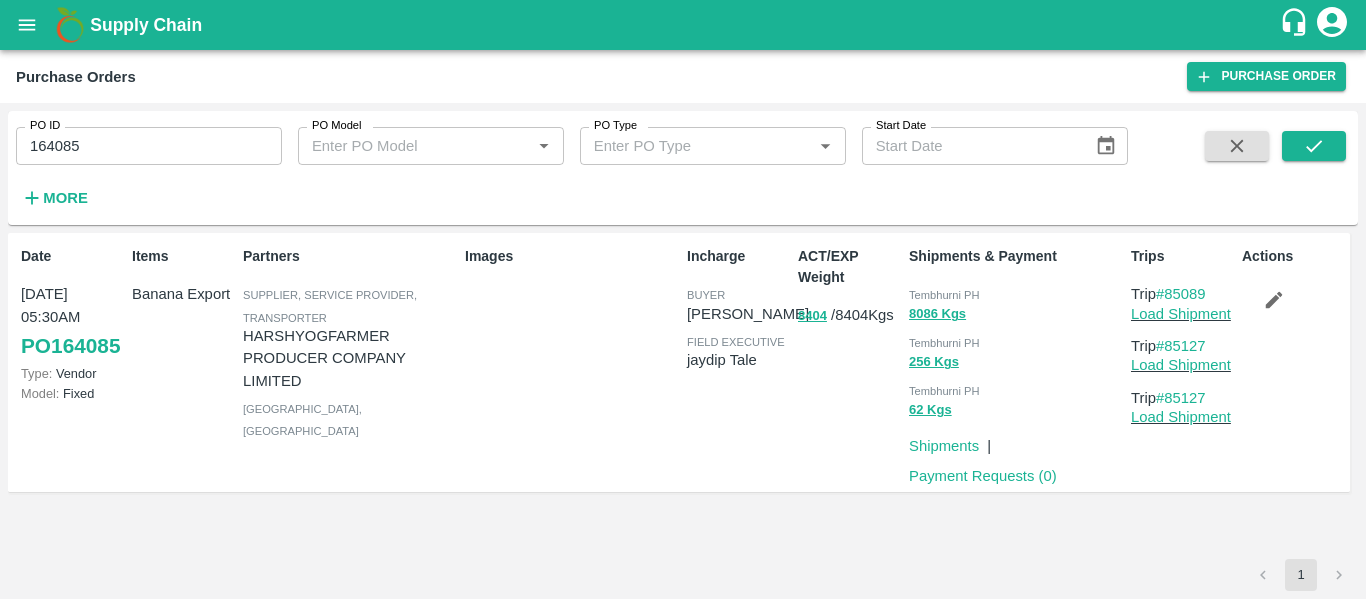 click on "Payment Requests ( 0 )" 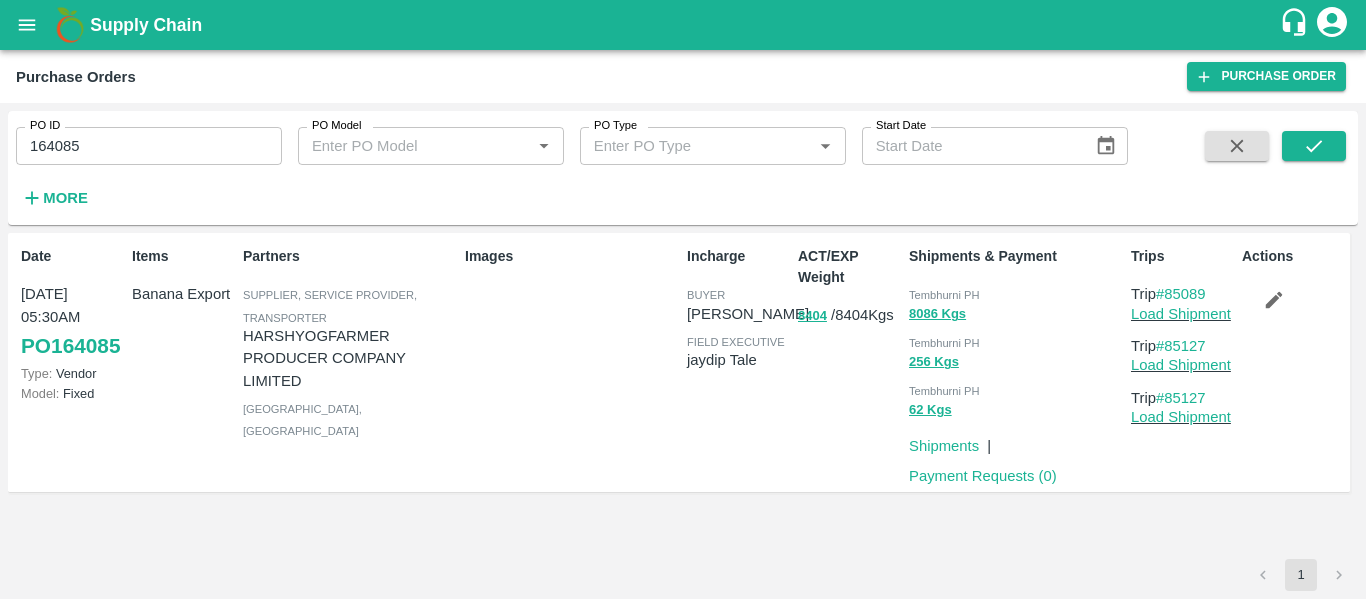 click on "Payment Requests ( 0 )" 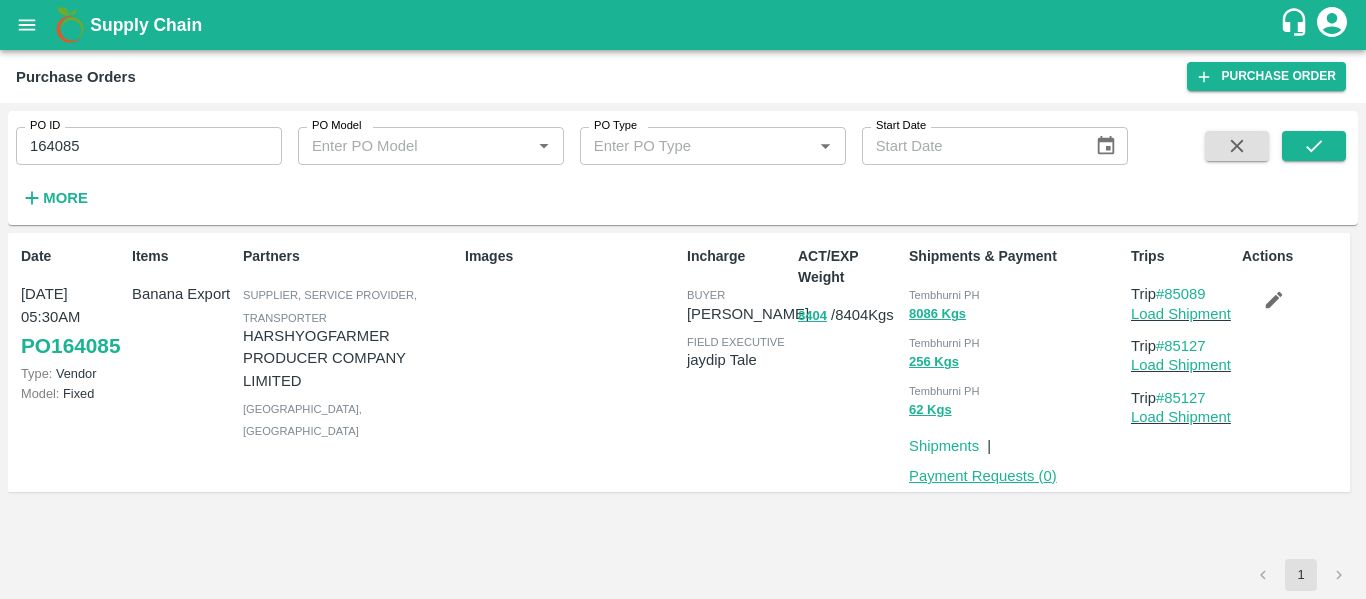 click on "Payment Requests ( 0 )" 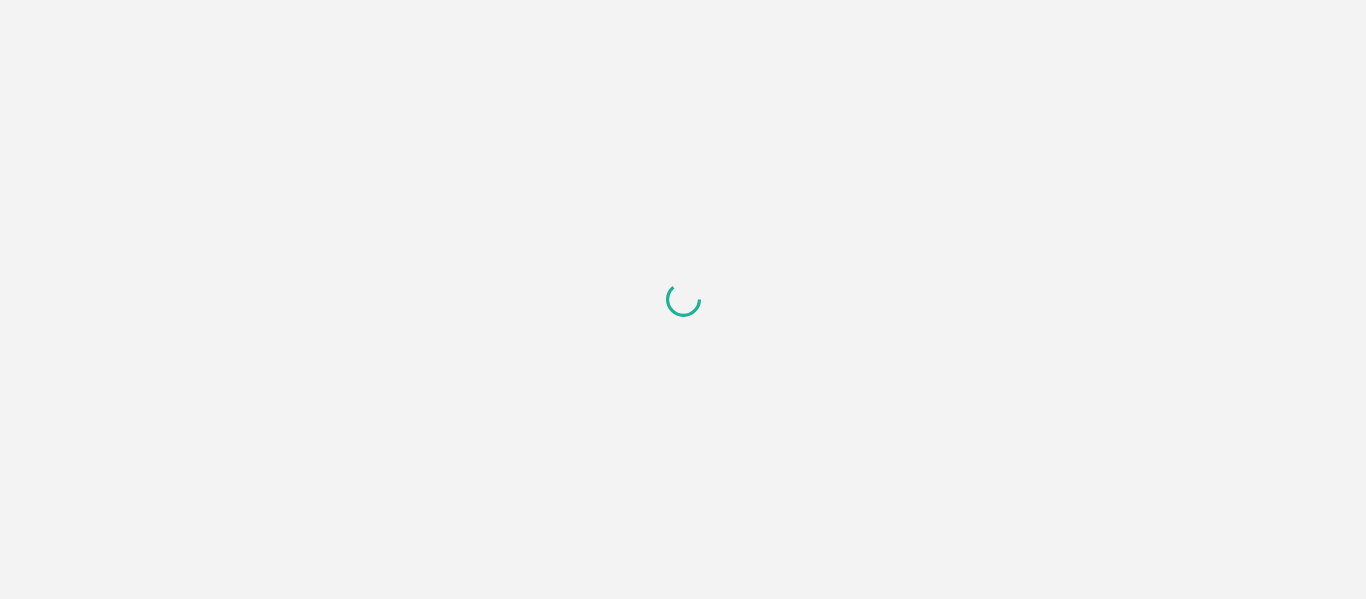 scroll, scrollTop: 0, scrollLeft: 0, axis: both 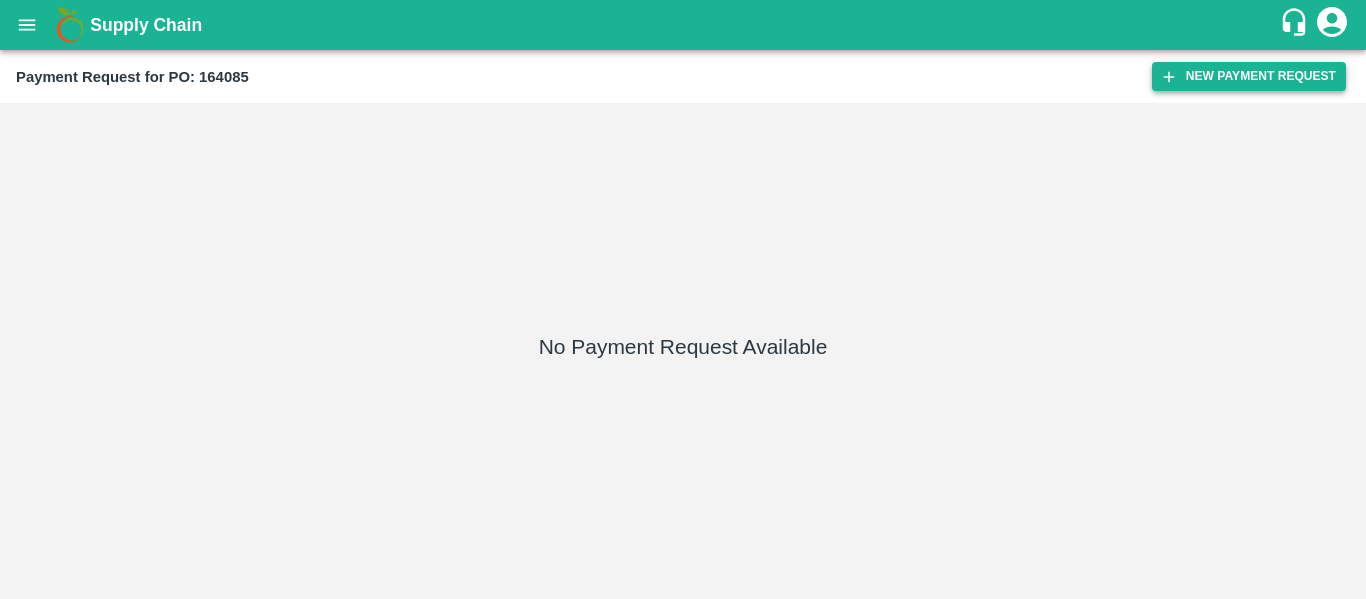 click on "New Payment Request" at bounding box center (1249, 76) 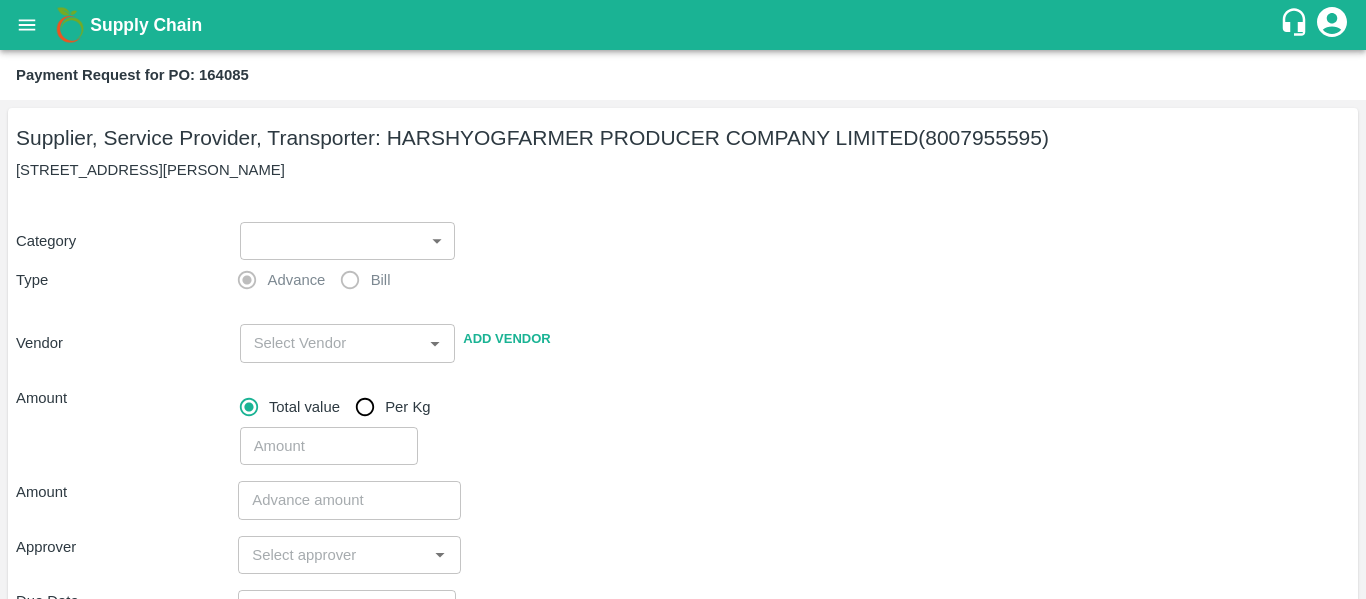 click on "Supply Chain Payment Request for PO: 164085 Supplier, Service Provider, Transporter:    HARSHYOGFARMER PRODUCER COMPANY LIMITED  (8007955595) G NO 37, [PERSON_NAME] , [GEOGRAPHIC_DATA] Category ​ ​ Type Advance Bill Vendor ​ Add Vendor Amount Total value Per Kg ​ Amount ​ Approver ​ Due Date ​  Priority  Low  High Comment x ​ Attach bill Cancel Save Tembhurni PH Nashik CC Shahada Banana Export PH Savda Banana Export PH Nashik Banana CS Nikhil Subhash Mangvade Logout" at bounding box center (683, 299) 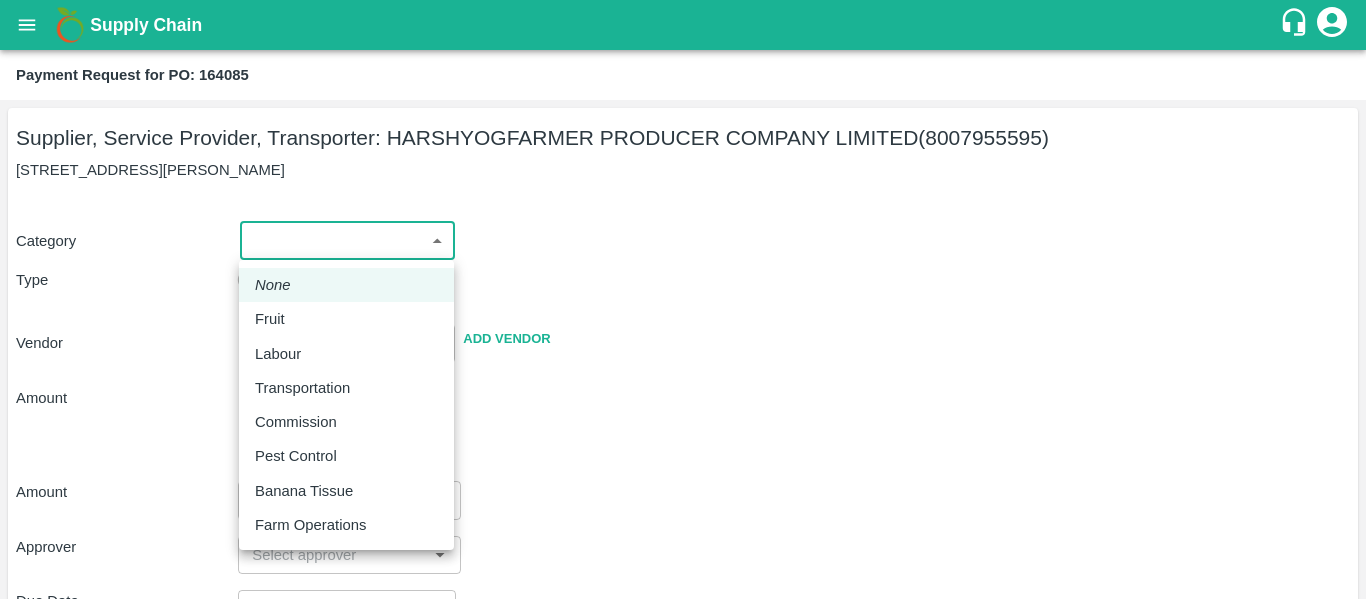 click on "Fruit" at bounding box center (270, 319) 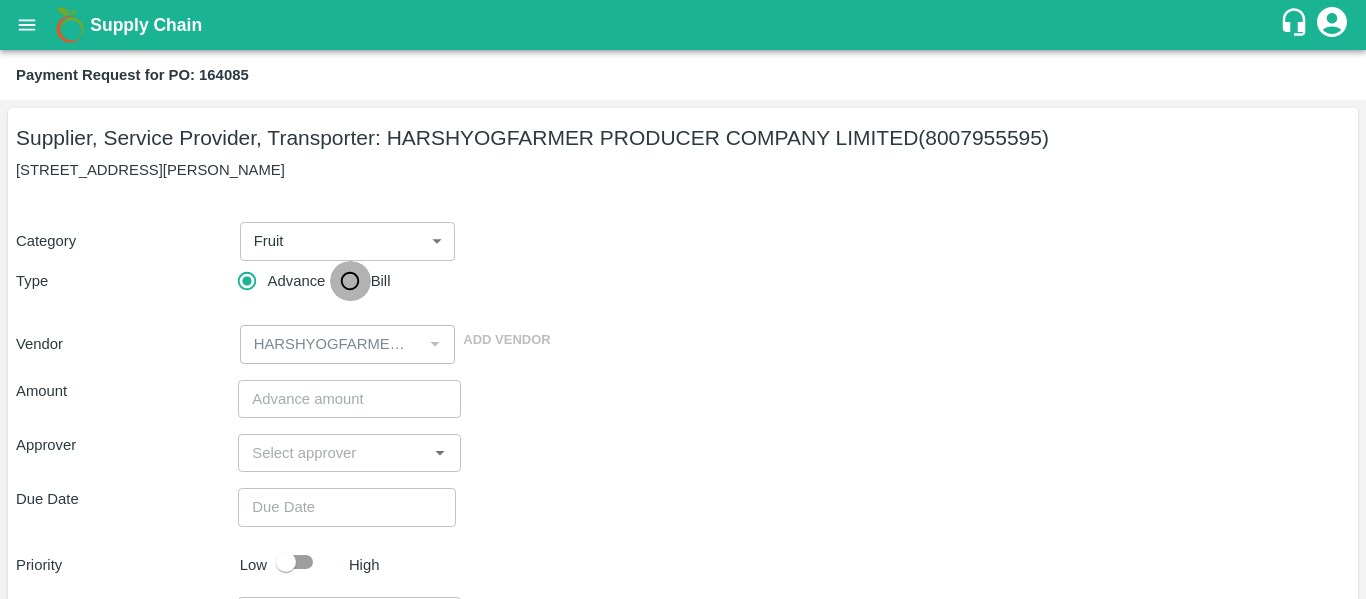 click on "Bill" at bounding box center (350, 281) 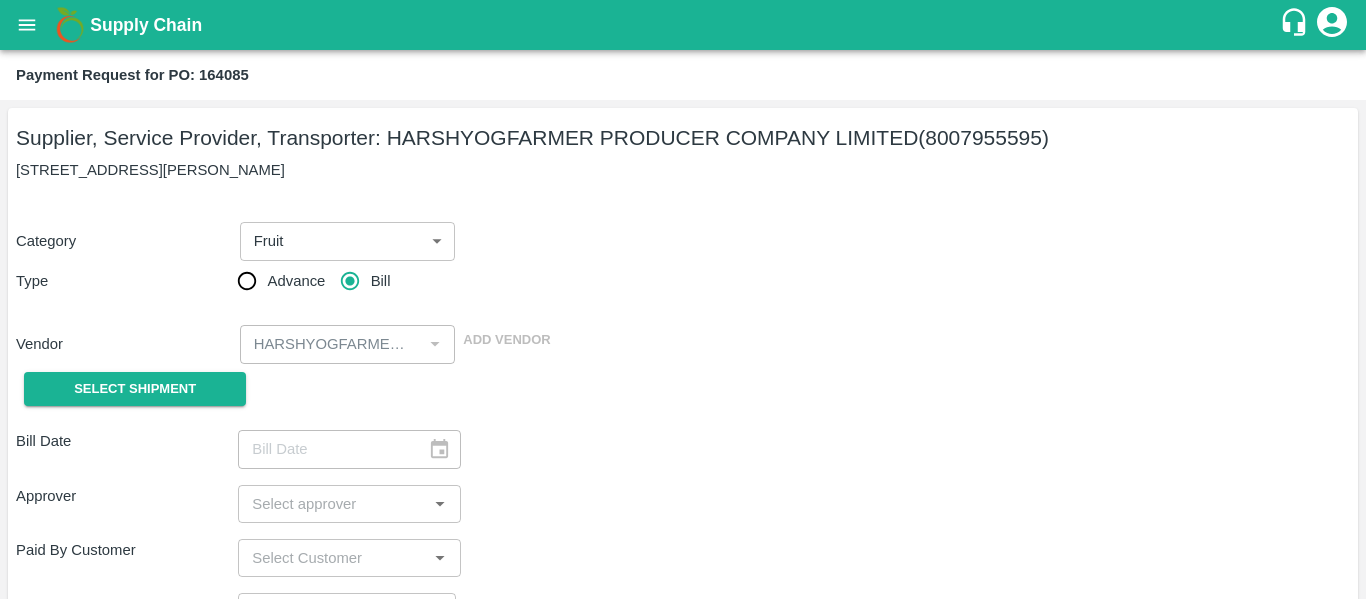 click on "Select Shipment" at bounding box center (127, 389) 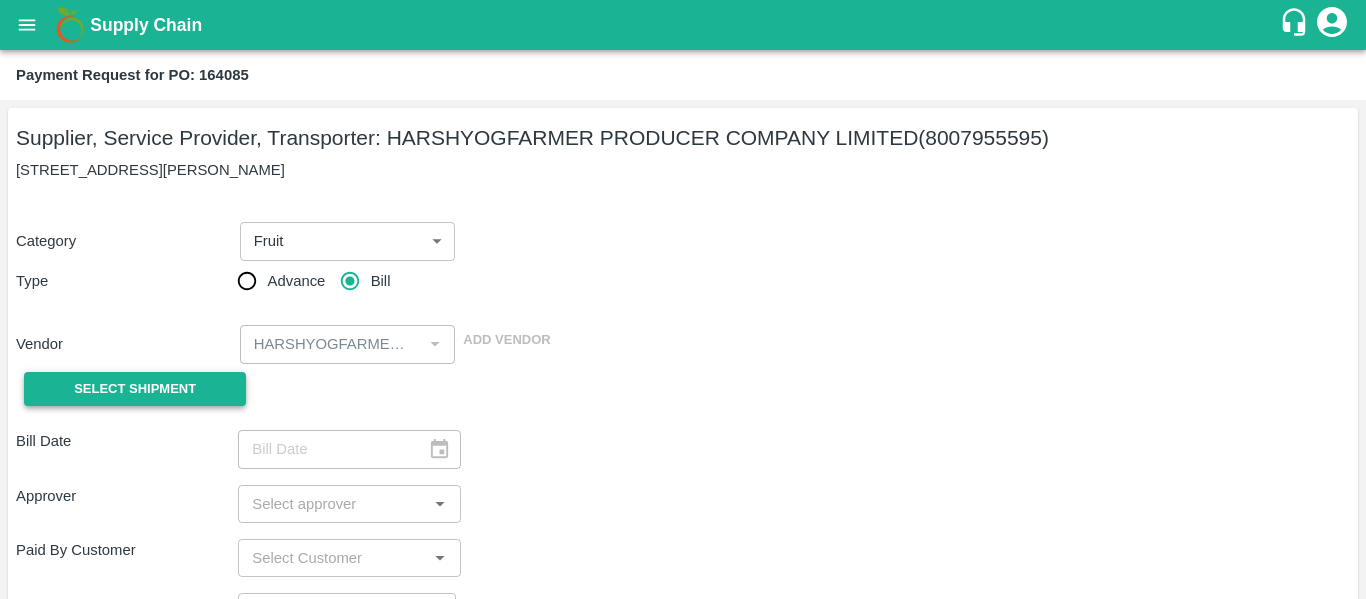 click on "Select Shipment" at bounding box center [135, 389] 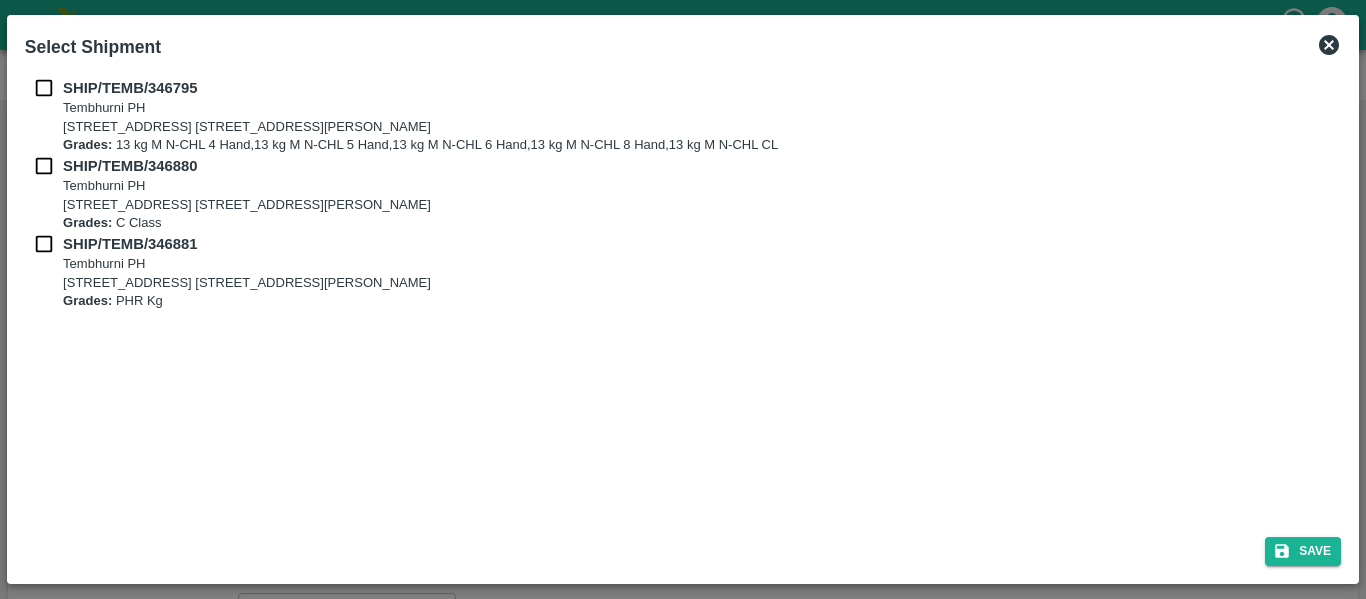 click at bounding box center [44, 88] 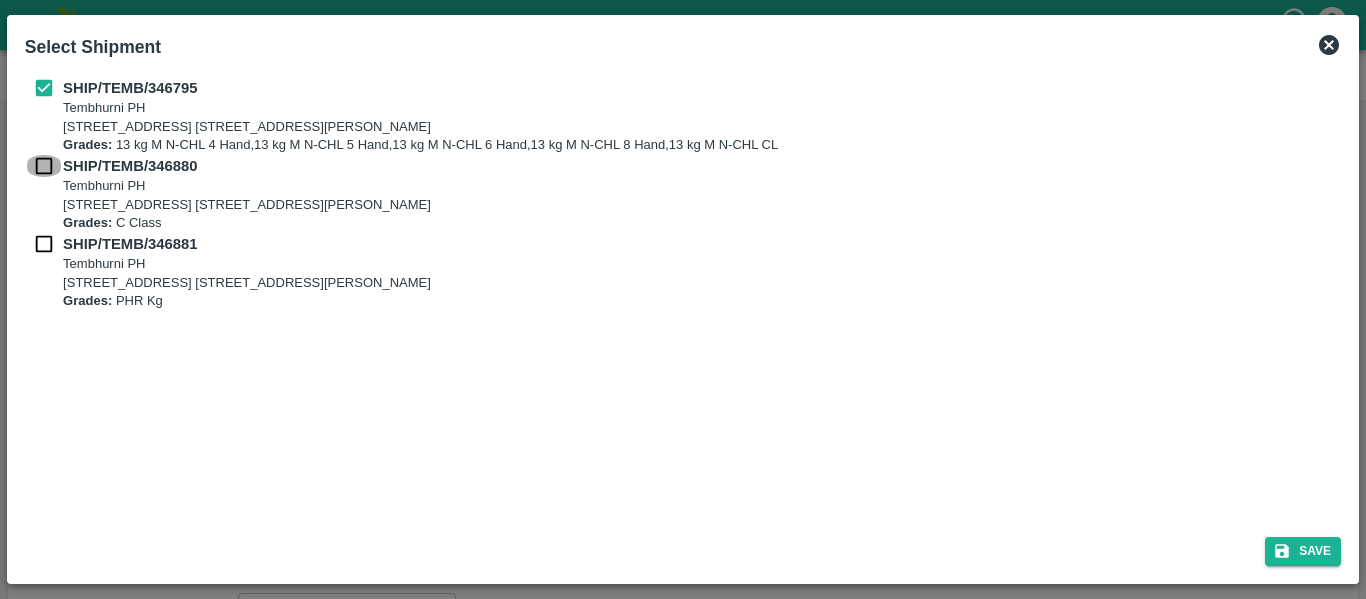 click at bounding box center [44, 166] 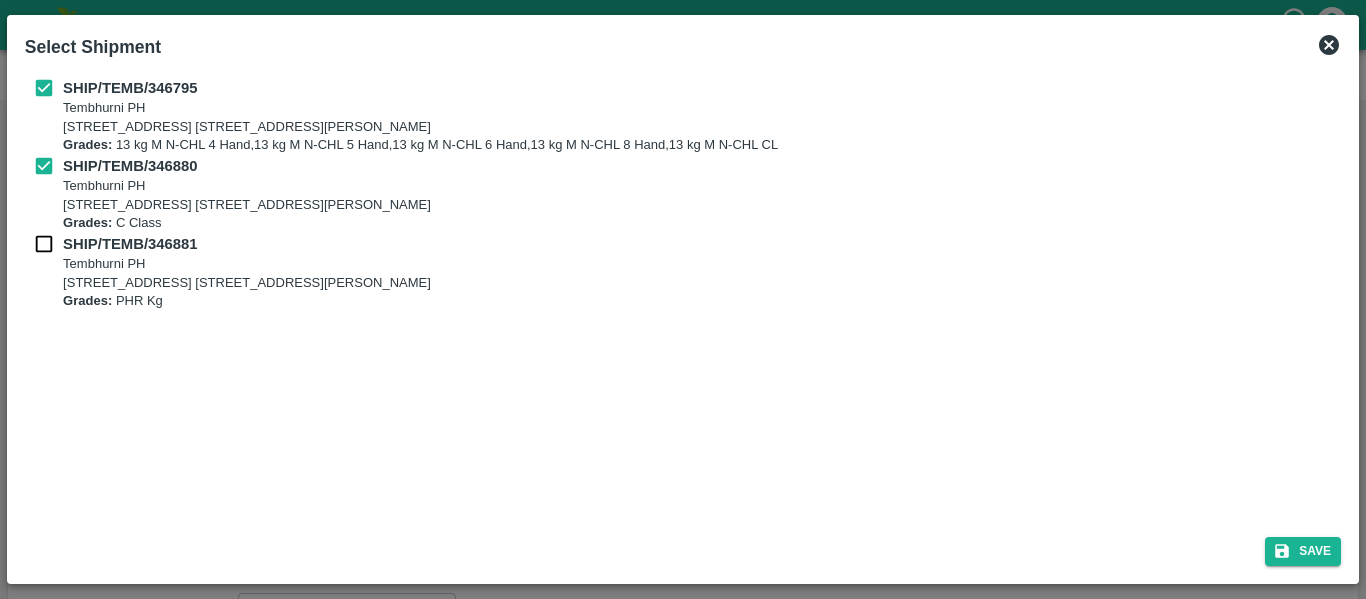click at bounding box center (44, 244) 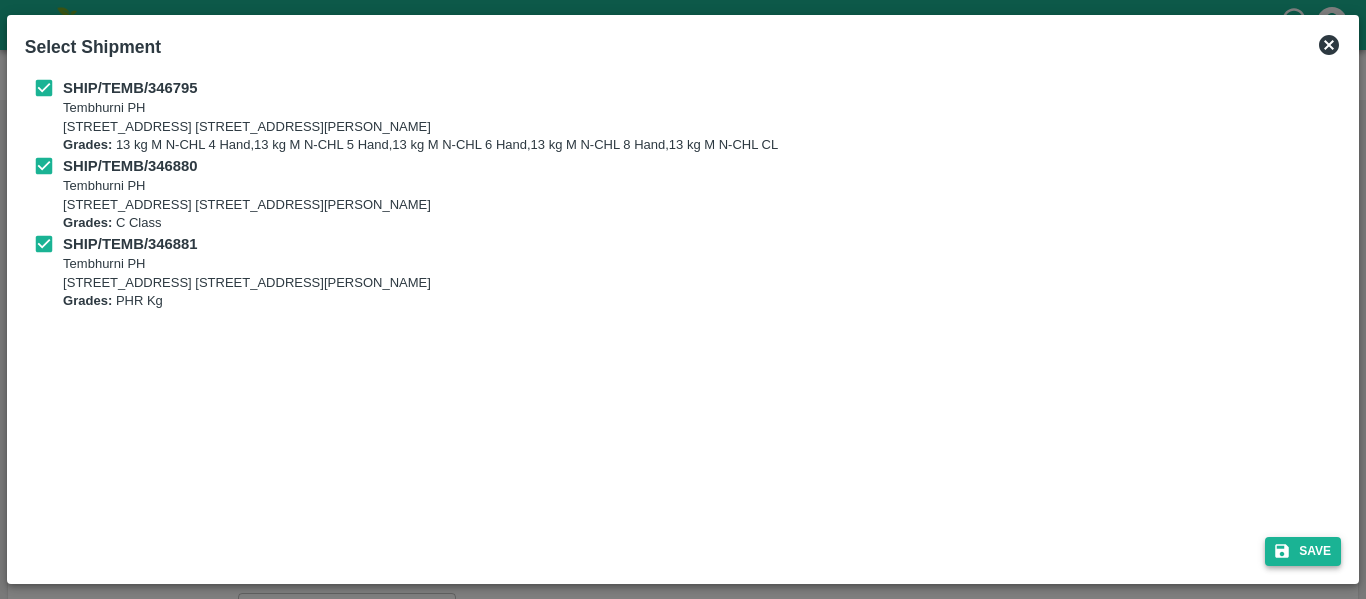 click on "Save" at bounding box center (1303, 551) 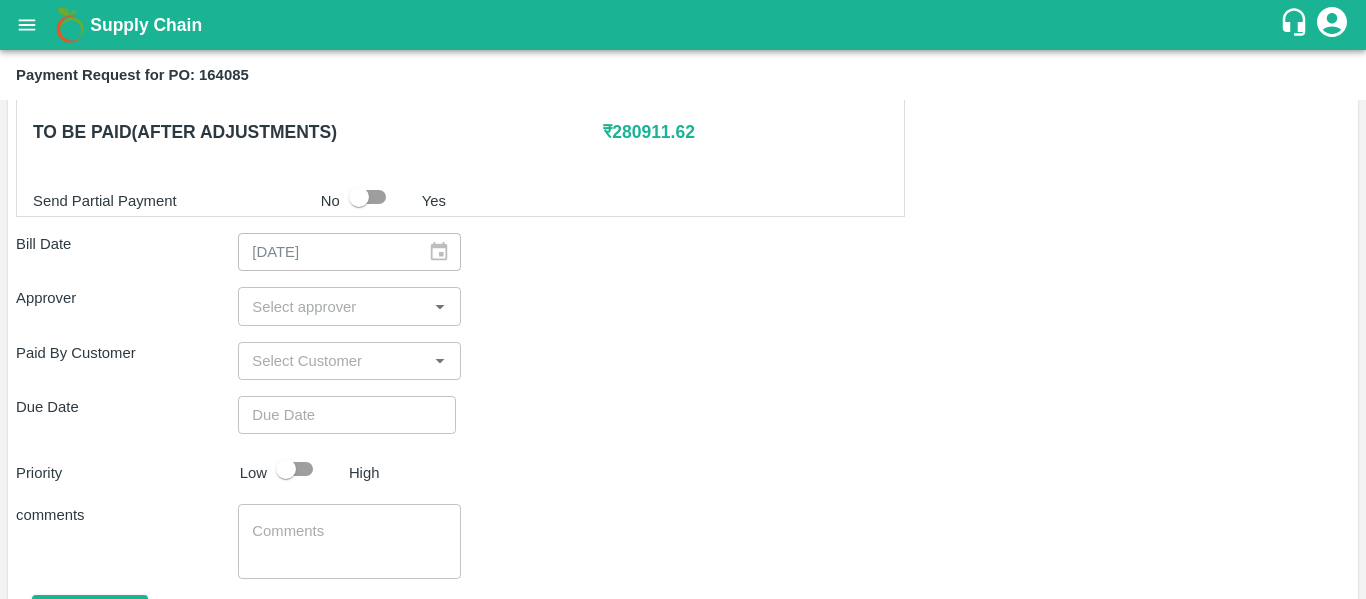 scroll, scrollTop: 1010, scrollLeft: 0, axis: vertical 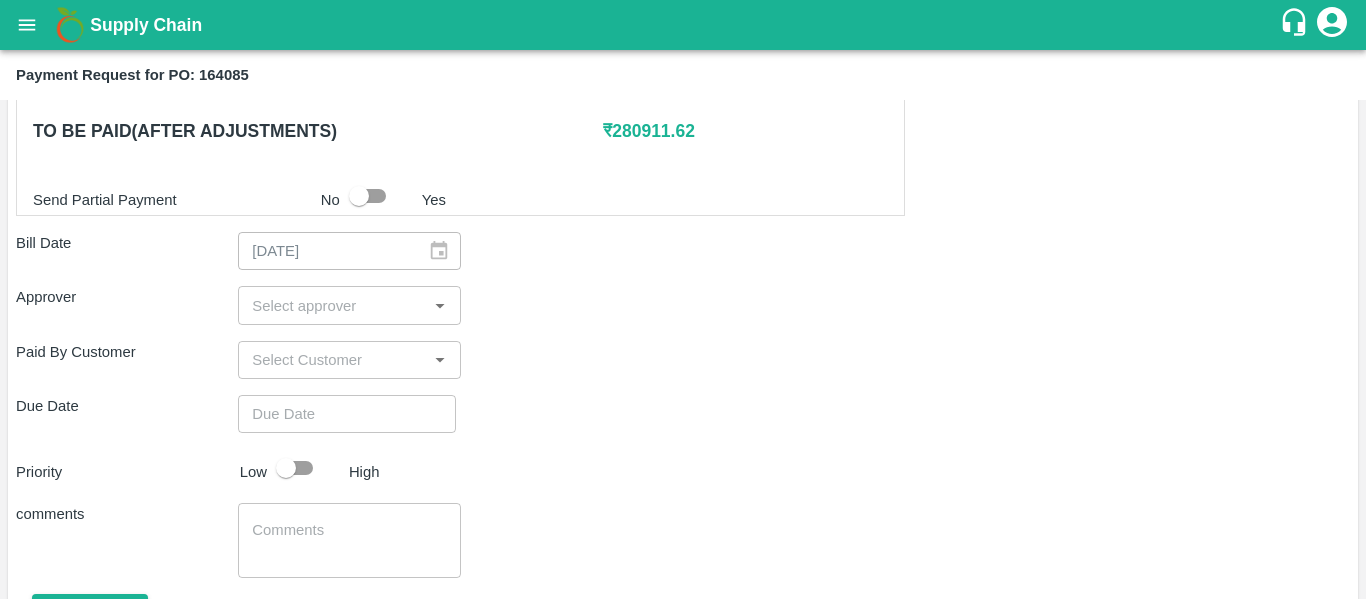 click at bounding box center [332, 305] 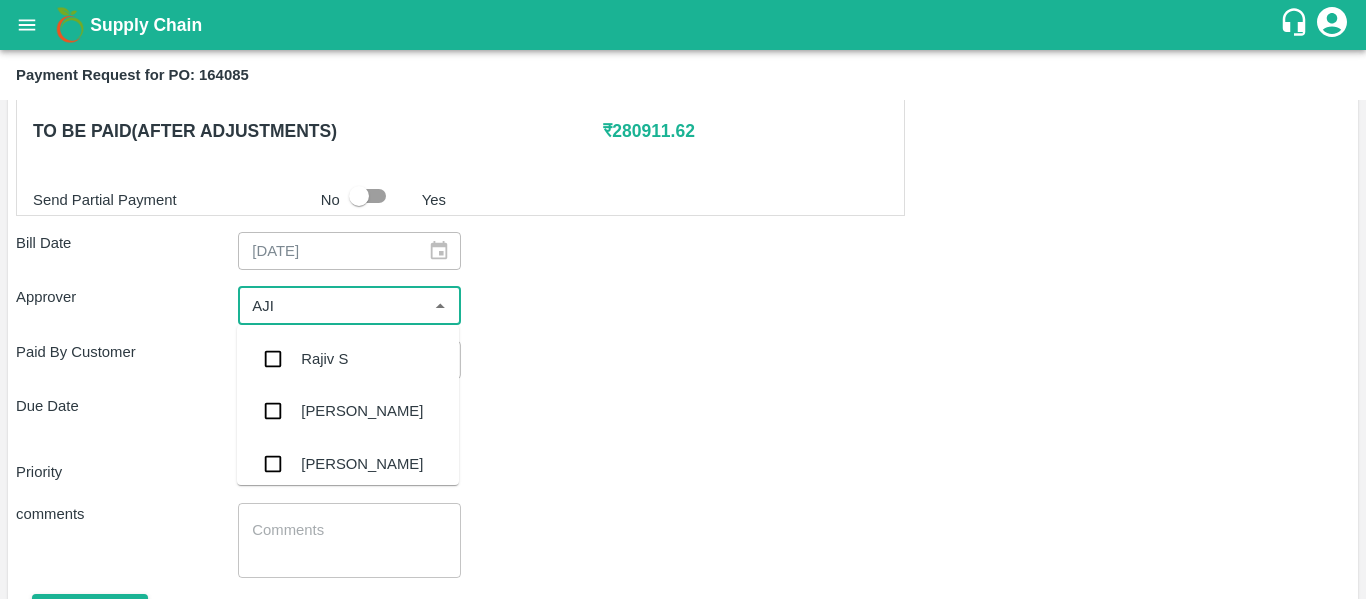type on "AJIT" 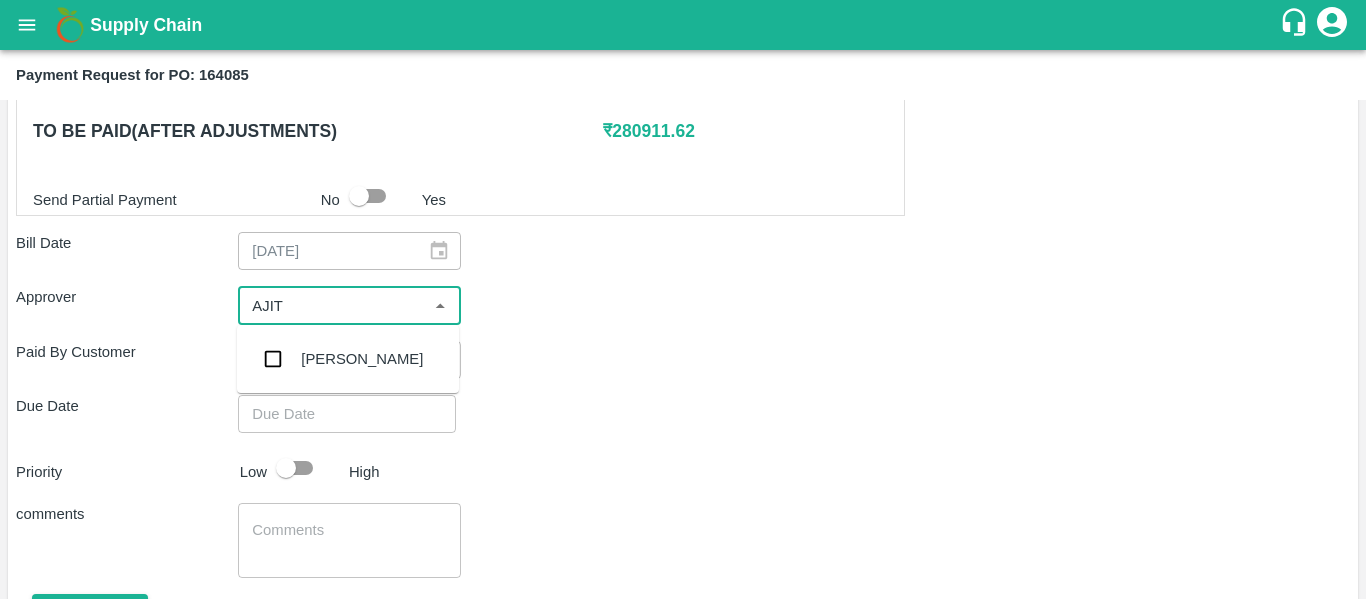 click on "[PERSON_NAME]" at bounding box center (348, 359) 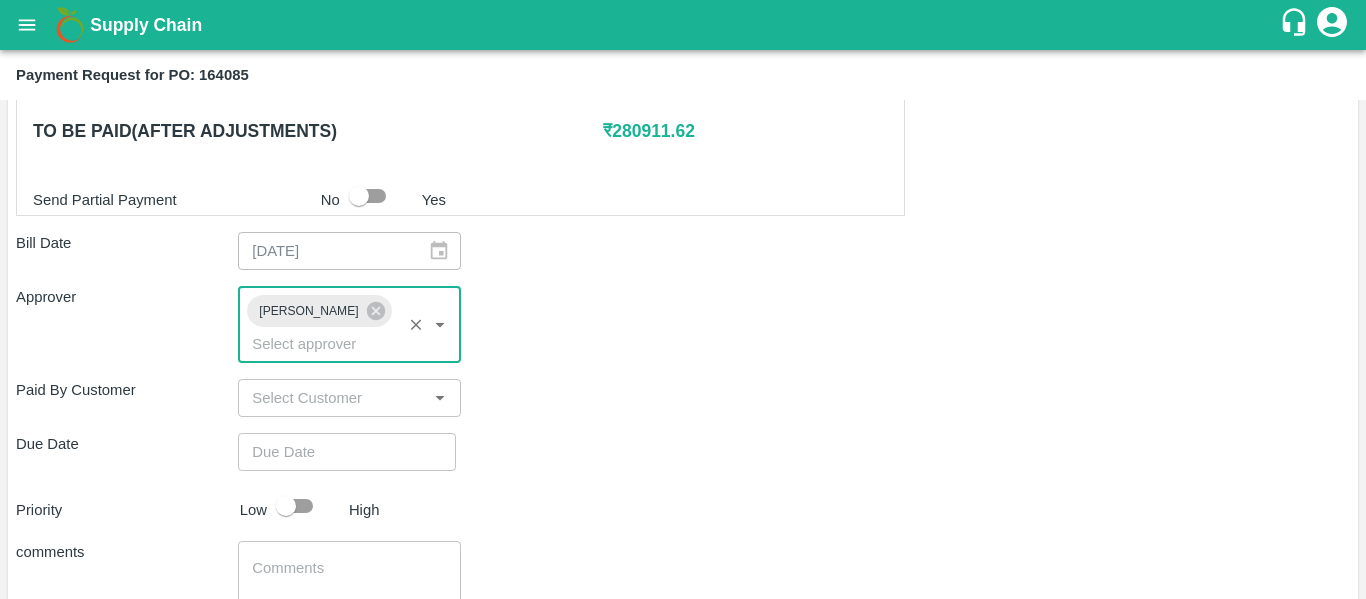 type on "DD/MM/YYYY hh:mm aa" 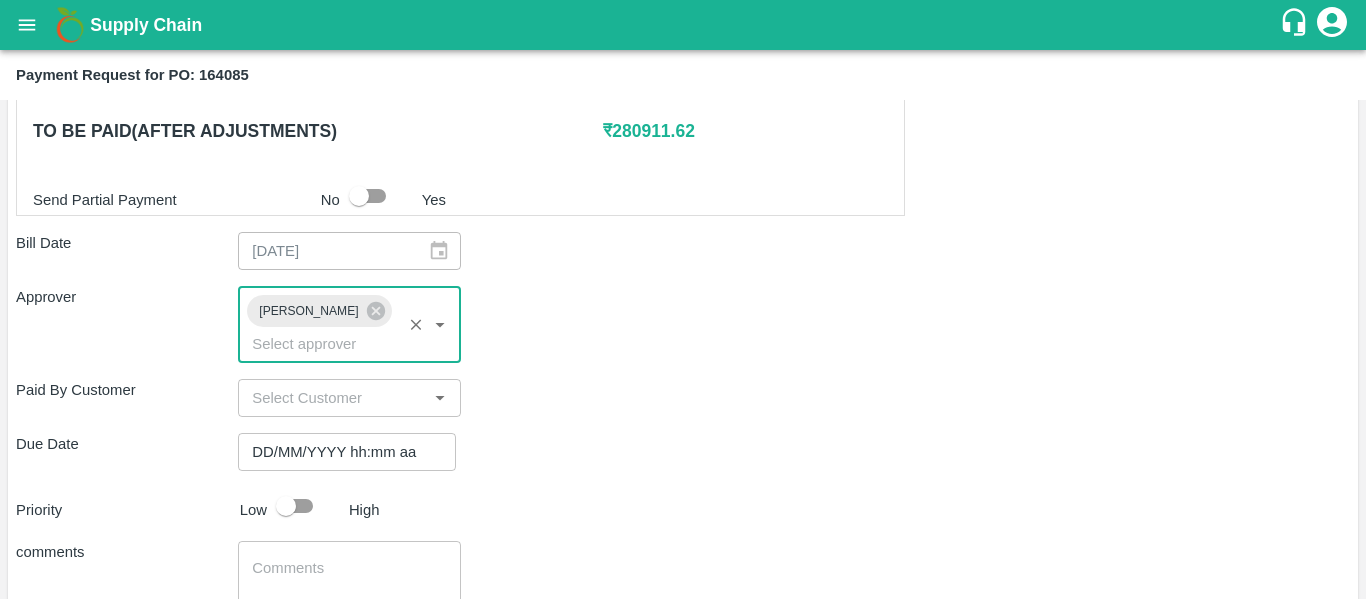 click on "DD/MM/YYYY hh:mm aa" at bounding box center [340, 452] 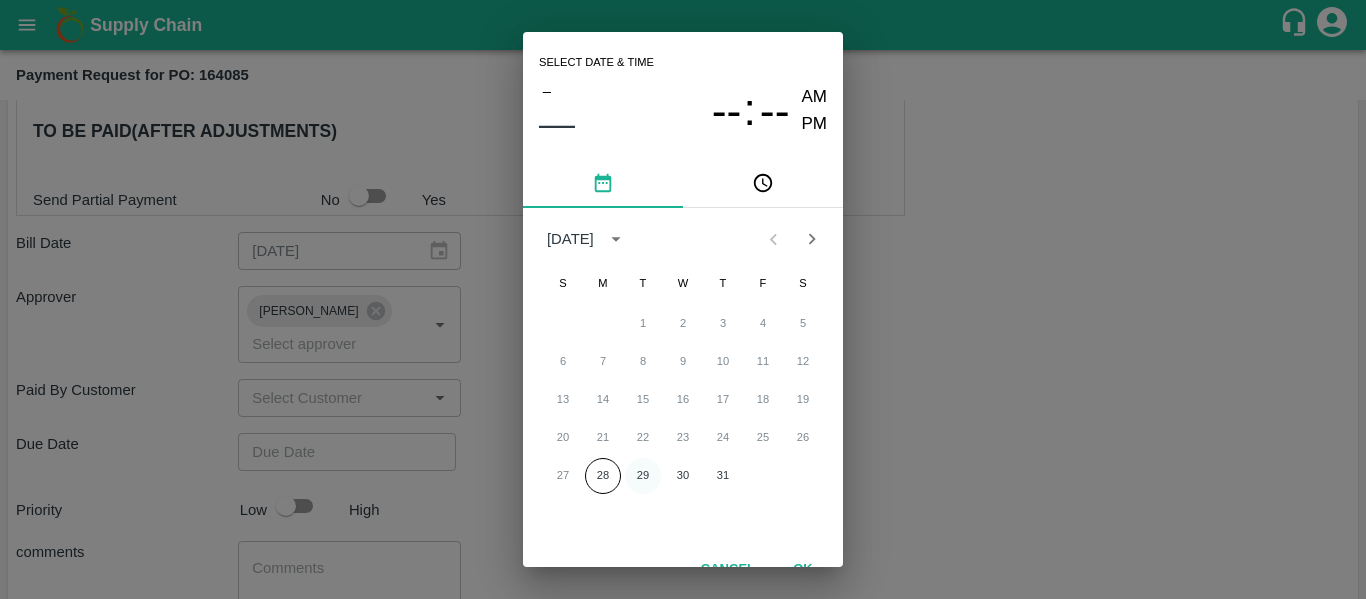 click on "29" at bounding box center [643, 476] 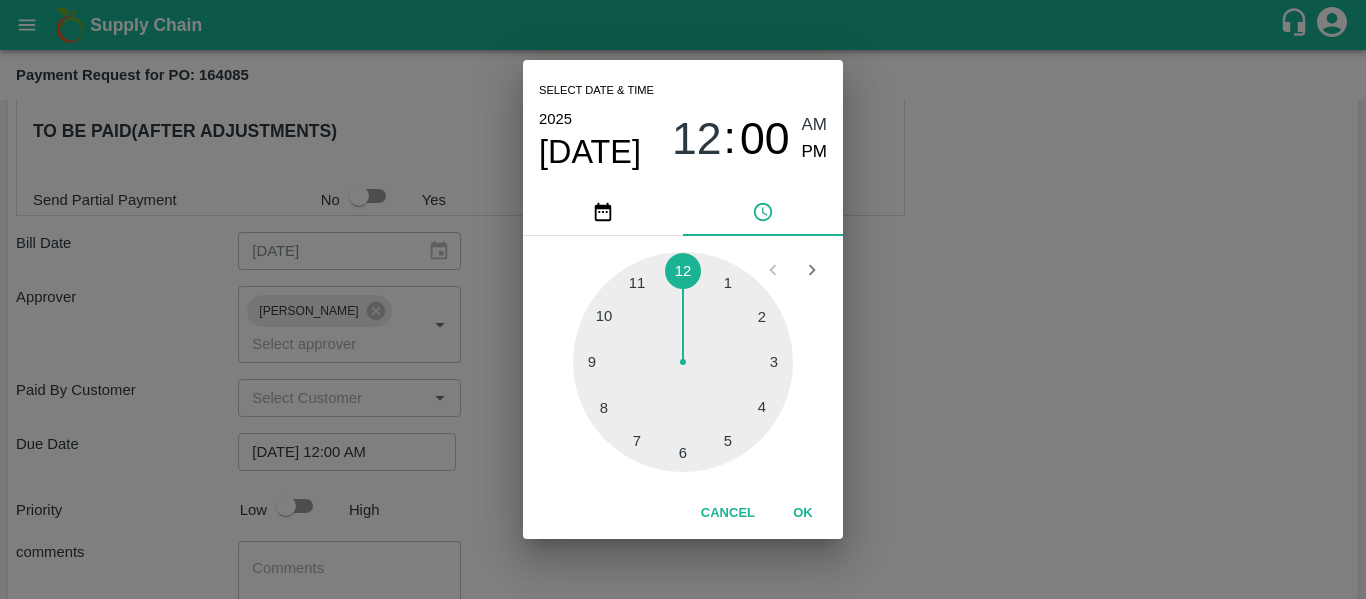 click on "Select date & time [DATE] 12 : 00 AM PM 1 2 3 4 5 6 7 8 9 10 11 12 Cancel OK" at bounding box center (683, 299) 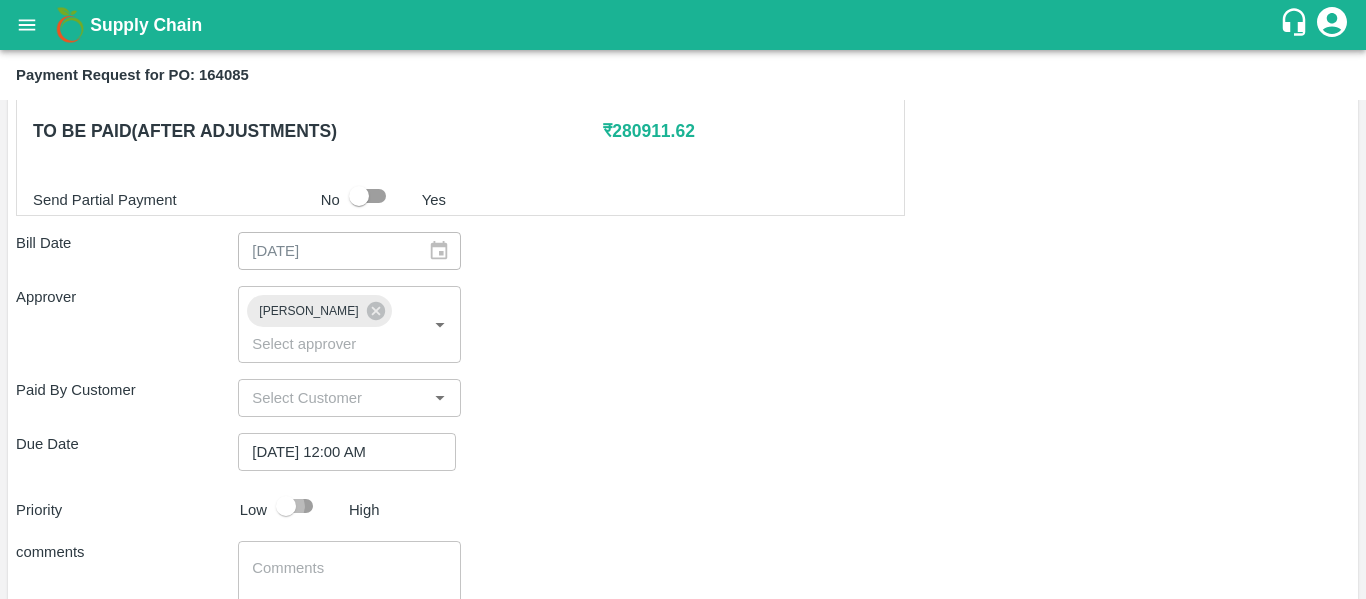 click at bounding box center (286, 506) 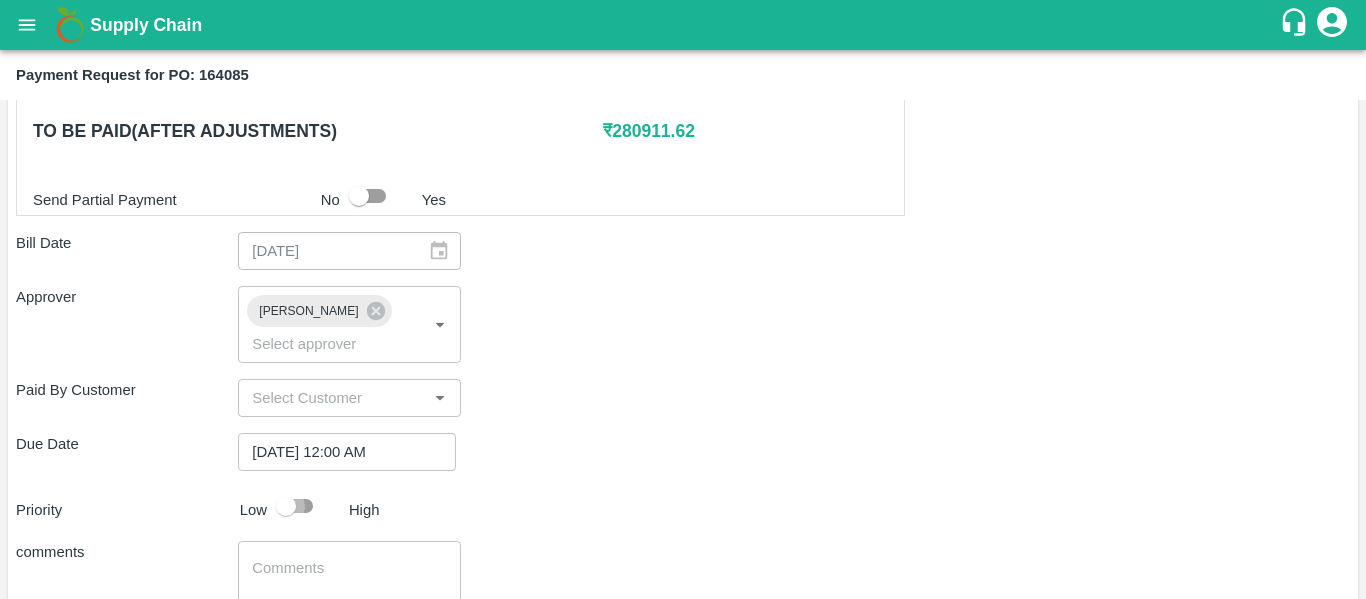 checkbox on "true" 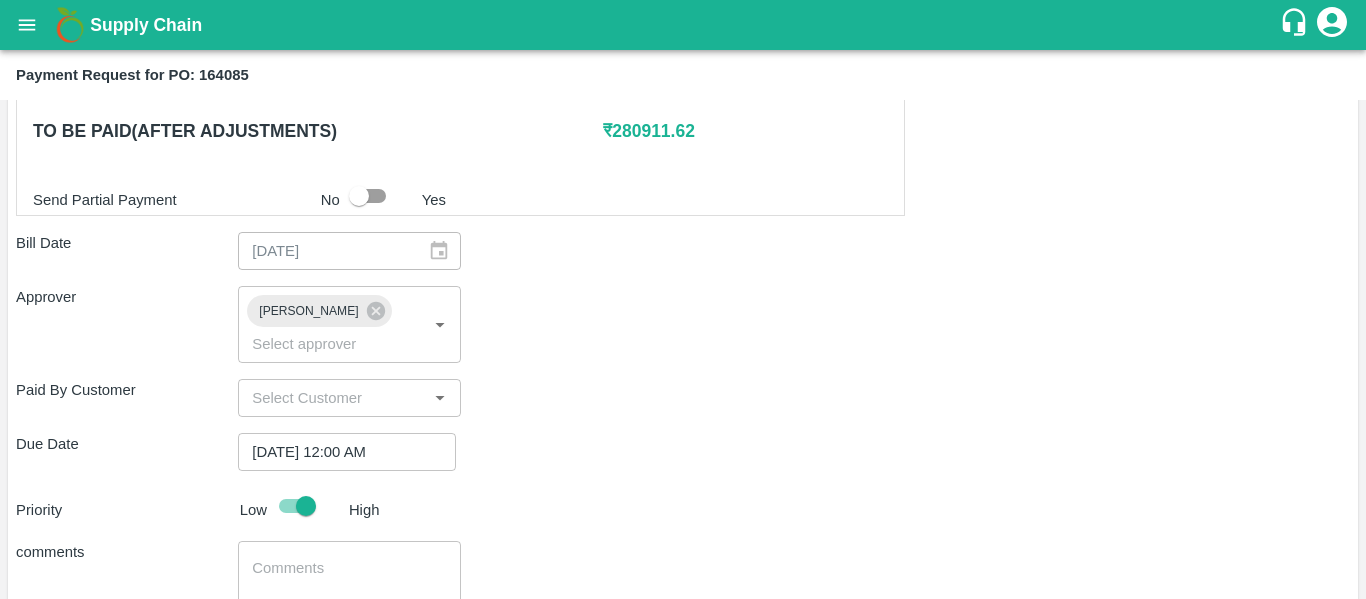 click at bounding box center (349, 579) 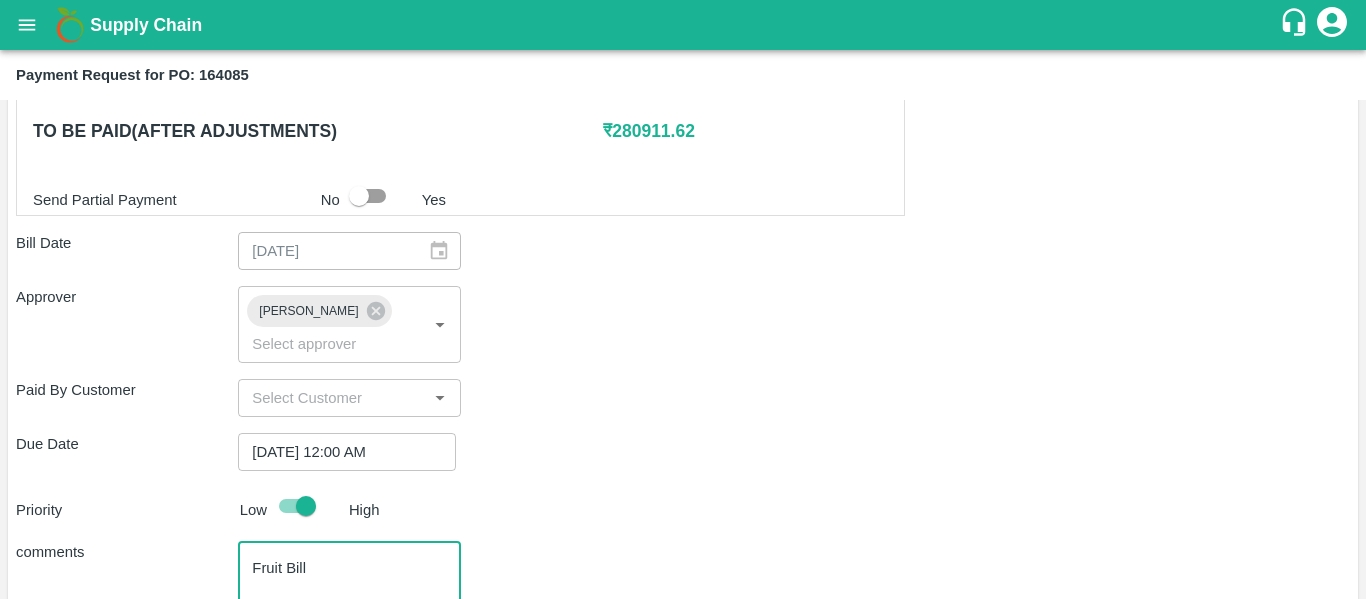 scroll, scrollTop: 1127, scrollLeft: 0, axis: vertical 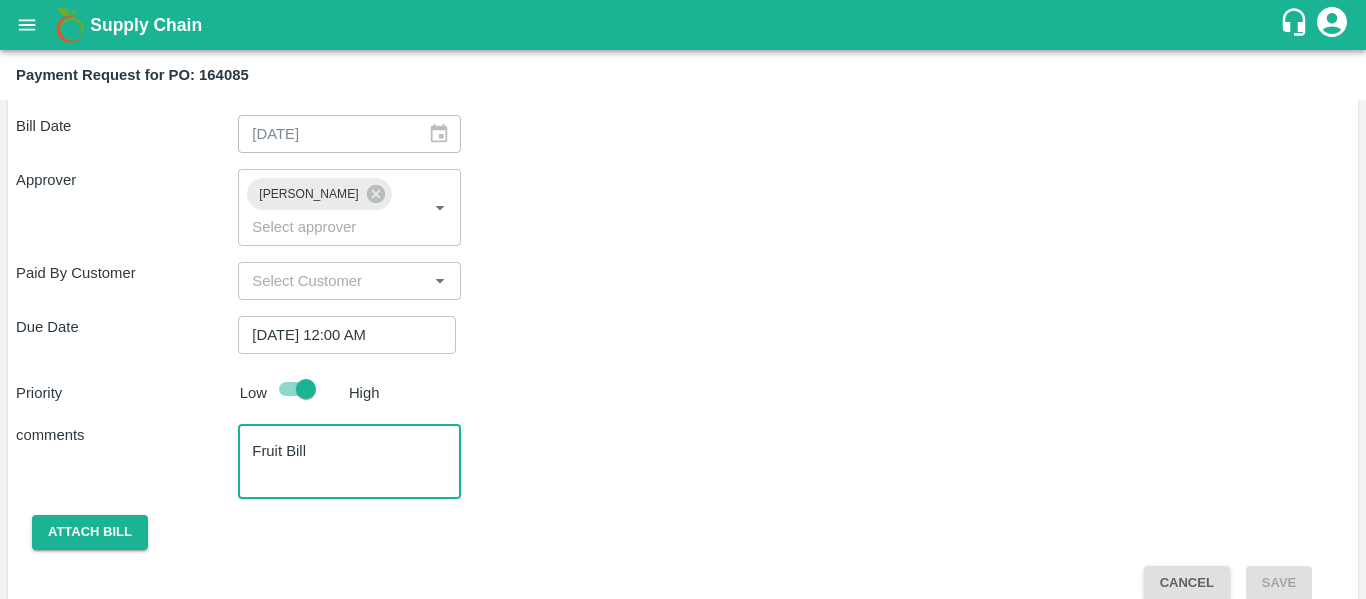 type on "Fruit Bill" 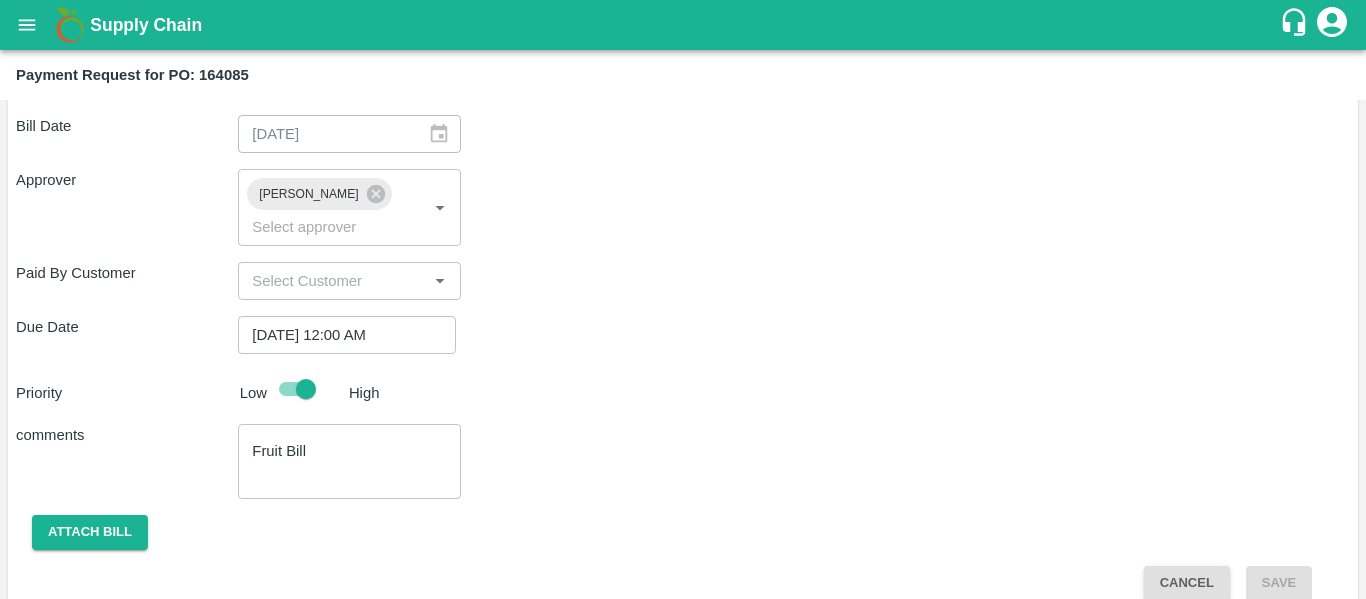 click on "Shipment -  SHIP/TEMB/346795 Lots (Labels) Weight (Kgs) Total Price (₹) BANANA-EXP/13 kg M N-CHL 4 Hand/V-MH-HARSHY/468FEX/200725   741 ( 57  X   13   ) ₹ 24845.73 ₹ 33.53  / kg BANANA-EXP/13 kg M N-CHL 5 Hand/V-MH-HARSHY/468FEX/200725   1027 ( 79  X   13   ) ₹ 34435.31 ₹ 33.53  / kg BANANA-EXP/13 kg M N-CHL 6 Hand/V-MH-HARSHY/468FEX/200725   4394 ( 338  X   13   ) ₹ 147330.82 ₹ 33.53  / kg BANANA-EXP/13 kg M N-CHL 8 Hand/V-MH-HARSHY/468FEX/200725   1495 ( 115  X   13   ) ₹ 50127.35 ₹ 33.53  / kg BANANA-EXP/13 kg M N-CHL CL/V-MH-HARSHY/468FEX/200725   429 ( 33  X   13   ) ₹ 14384.37 ₹ 33.53  / kg Total 8086 271123.58 Shipment -  SHIP/TEMB/346880 Lots (Labels) Weight (Kgs) Total Price (₹) BANANA-EXP/C Class/V-MH-HARSHY/258BOM/200725   256 ( 1  X   256   ) ₹ 7879.68 ₹ 30.78  / kg Total 256 7879.68 Shipment -  SHIP/TEMB/346881 Lots (Labels) Weight (Kgs) Total Price (₹) BANANA-EXP/PHR Kg/V-MH-HARSHY/258BOM/200725   62 ( 1  X   62   ) ₹ 1908.36 ₹ 30.78  / kg Total 62 1908.36 0 No" at bounding box center [683, -56] 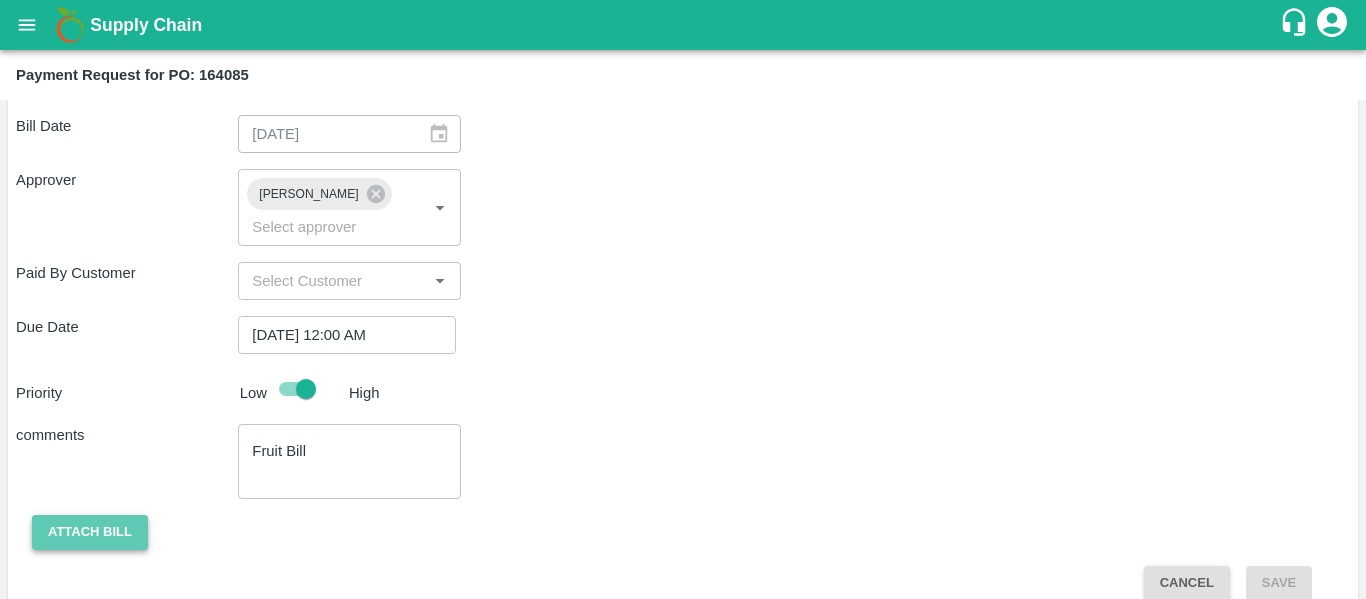 click on "Attach bill" at bounding box center [90, 532] 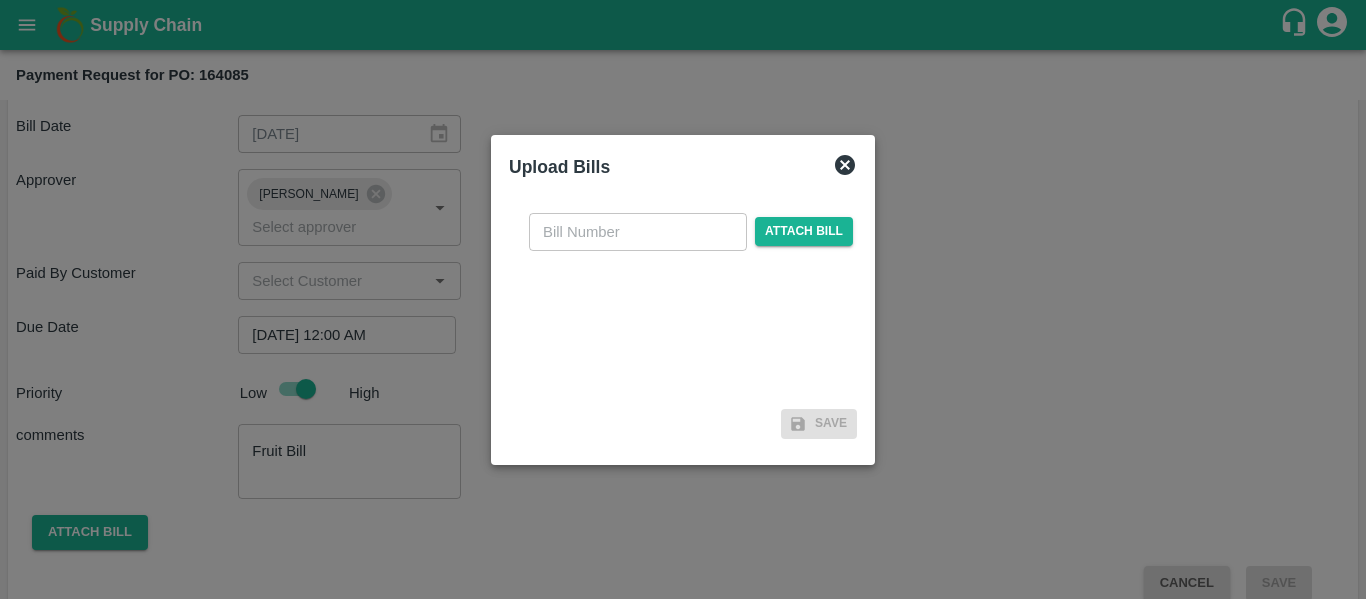 click at bounding box center (638, 232) 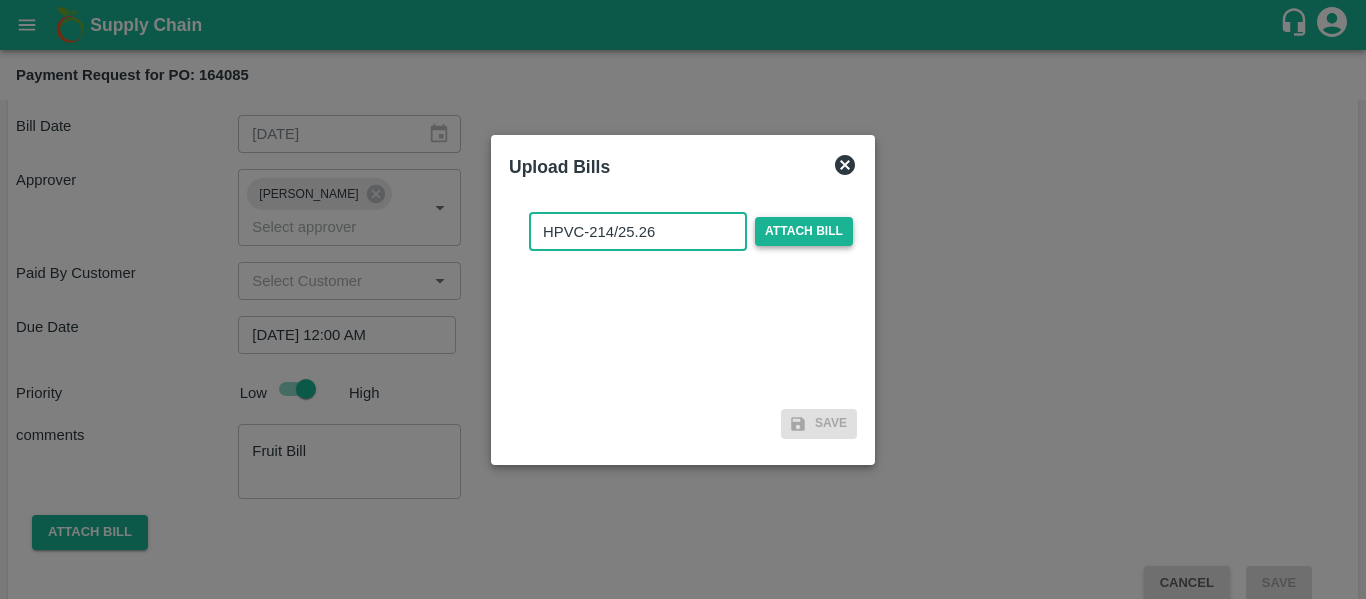 type on "HPVC-214/25.26" 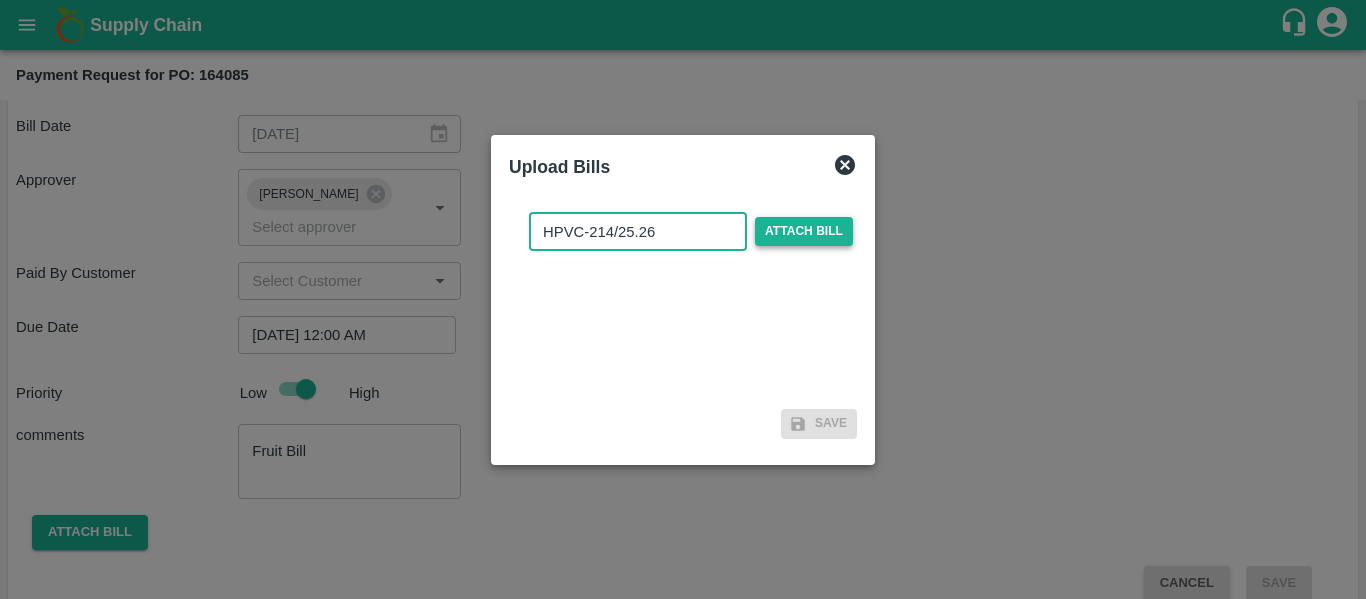click on "Attach bill" at bounding box center [804, 231] 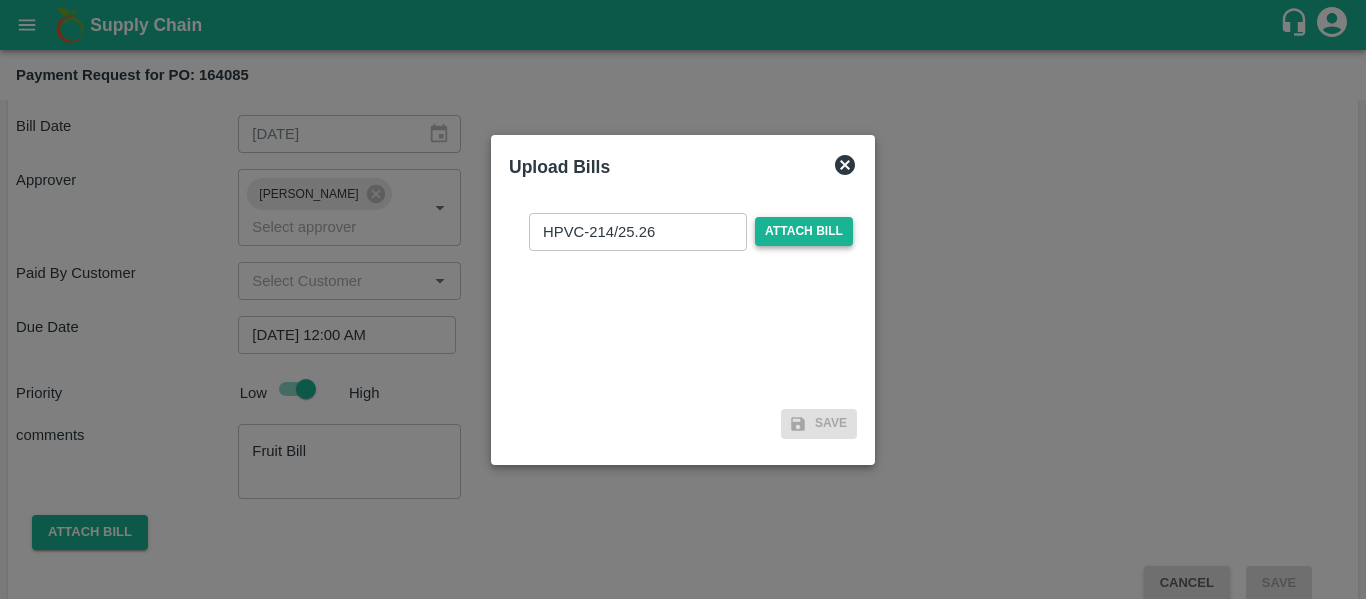 click on "Attach bill" at bounding box center [804, 231] 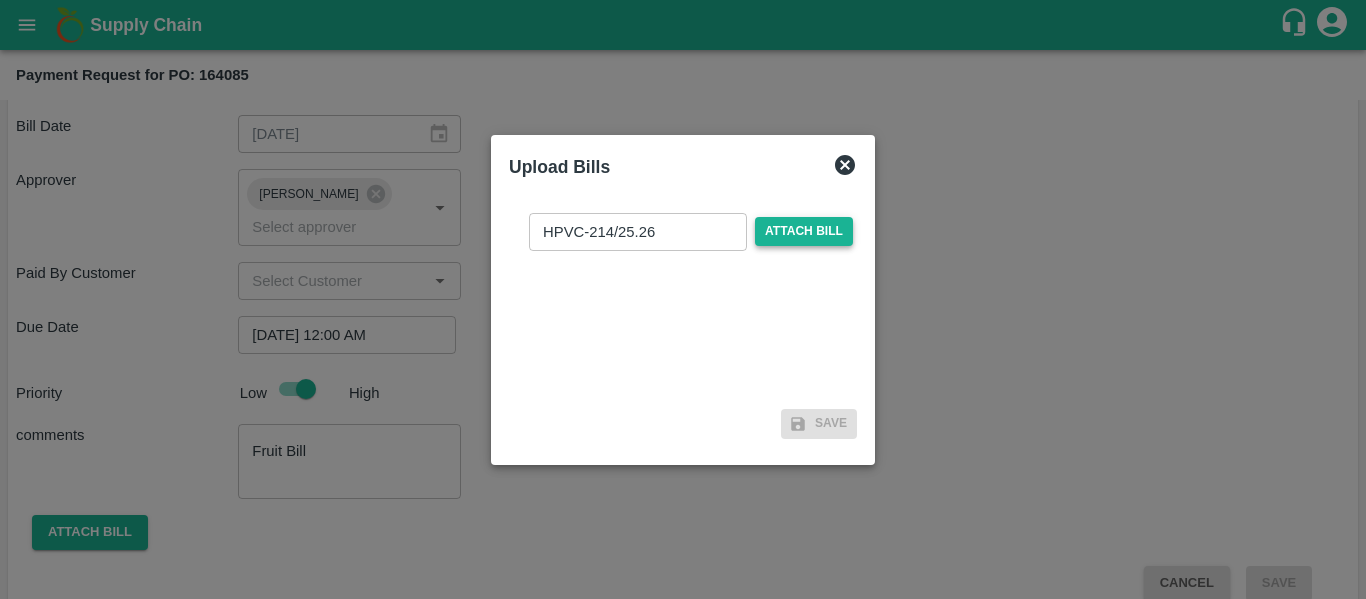 click on "Attach bill" at bounding box center [0, 0] 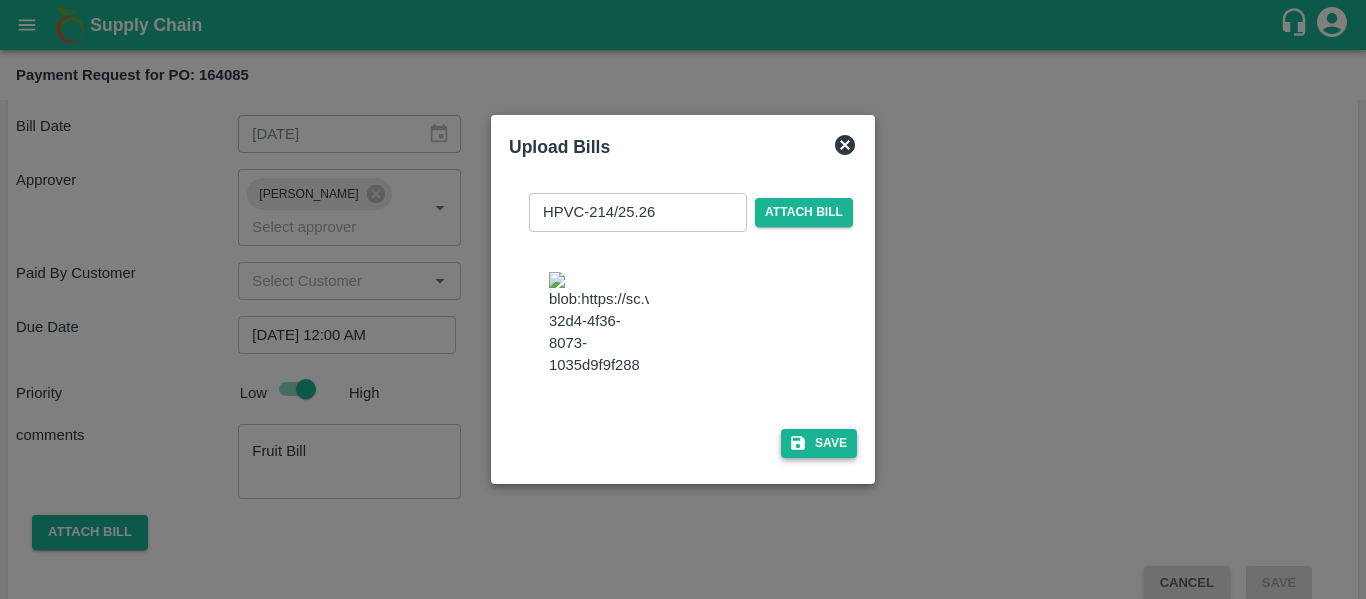 click on "Save" at bounding box center [819, 443] 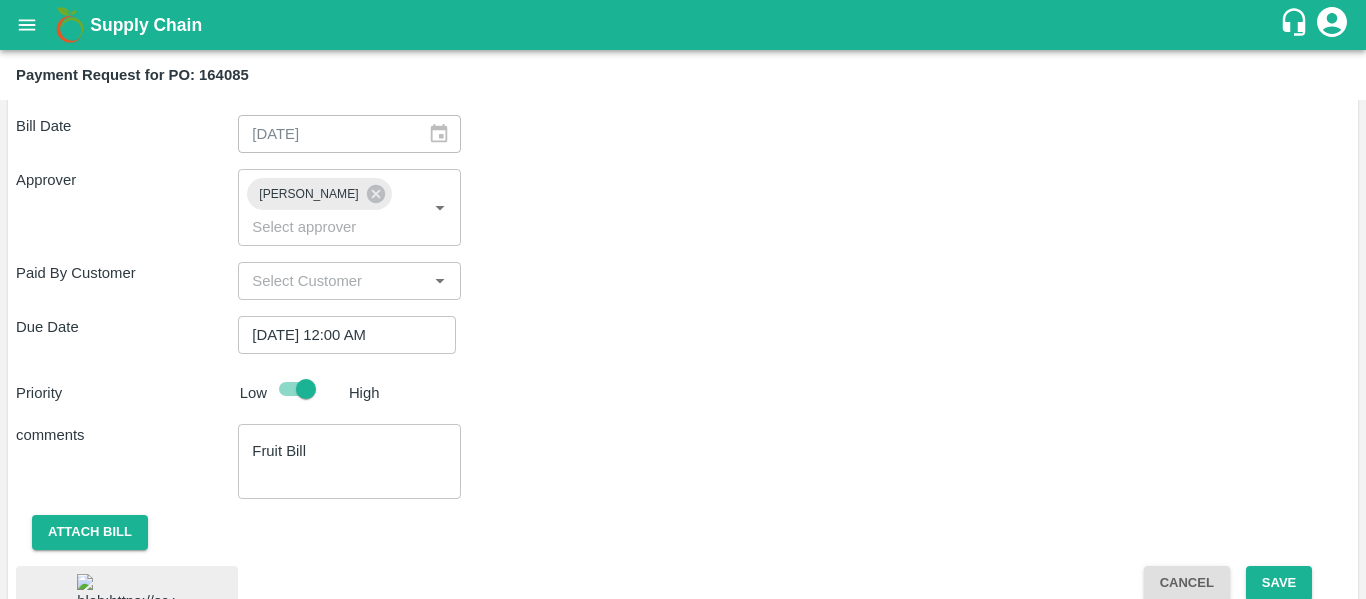 click on "Cancel Save" at bounding box center [1239, 636] 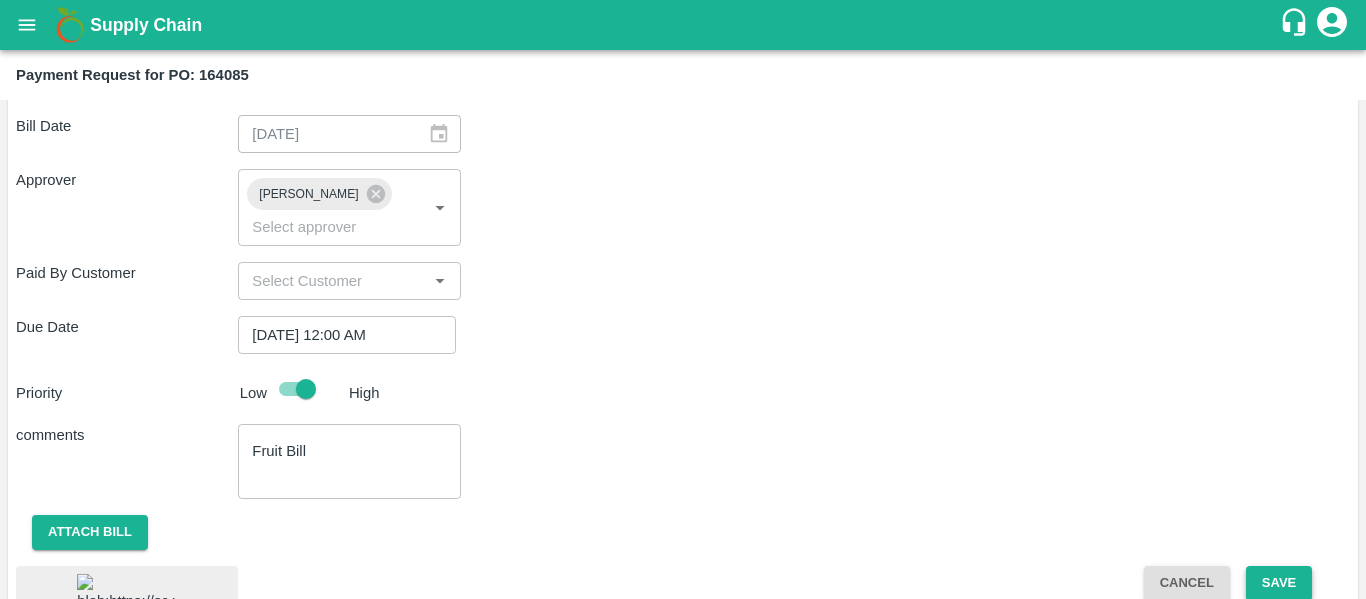 click on "Save" at bounding box center (1279, 583) 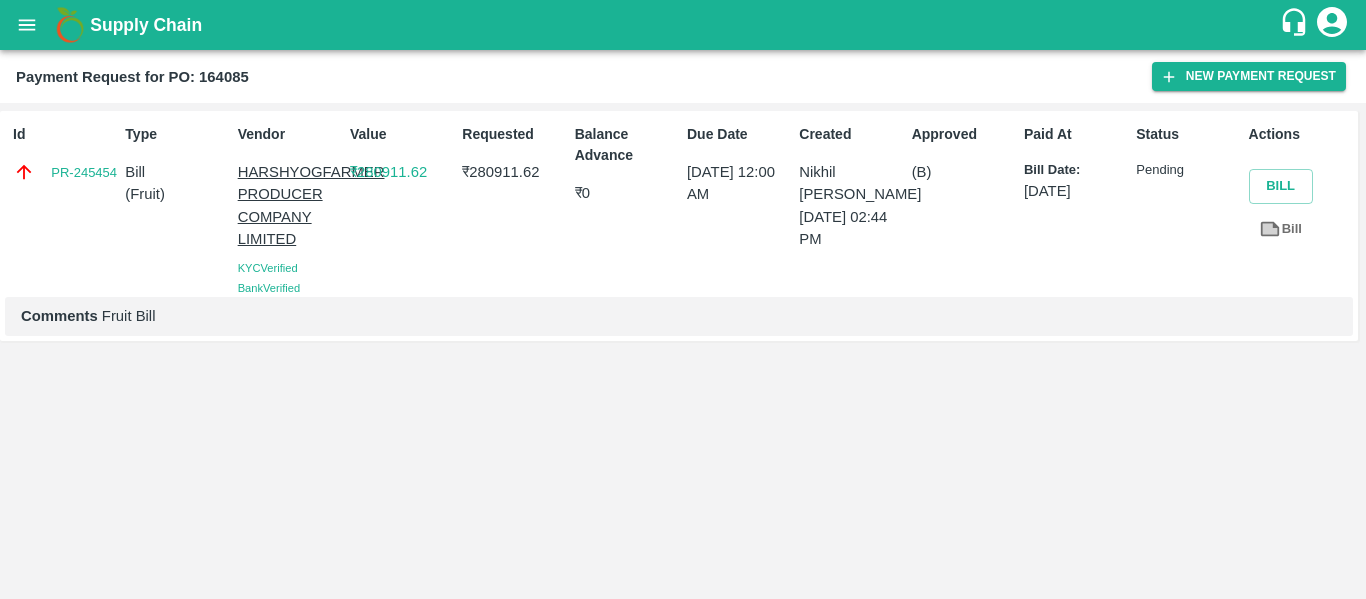 click at bounding box center (27, 25) 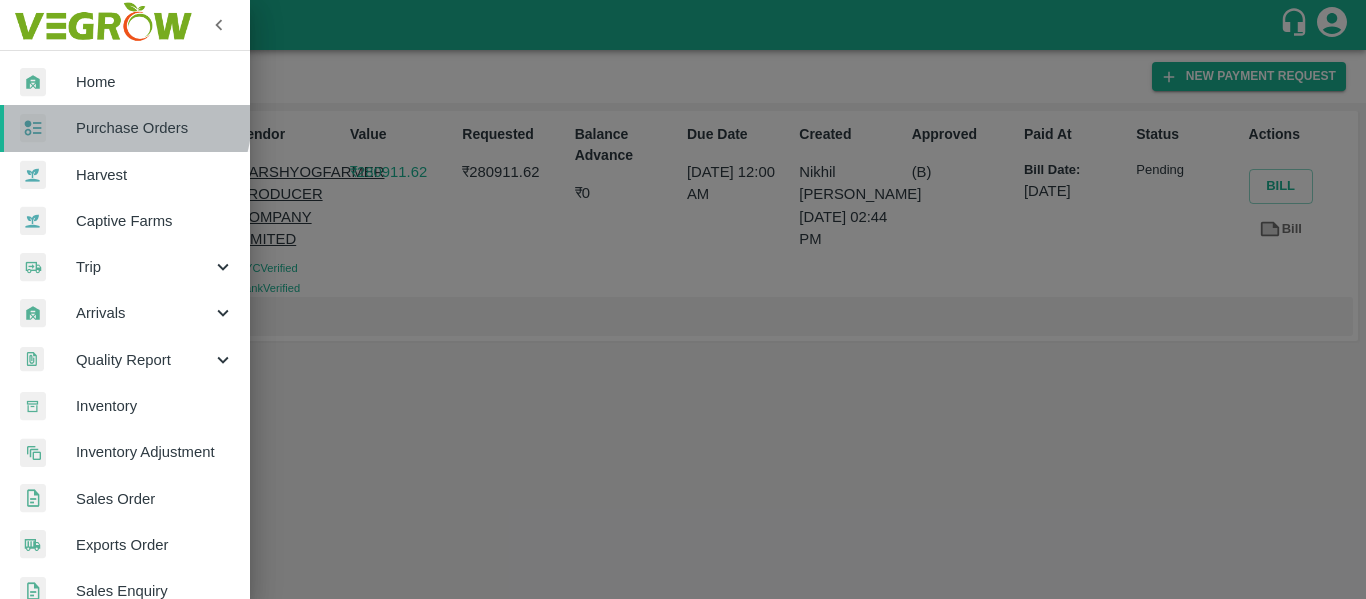 click on "Purchase Orders" at bounding box center (125, 128) 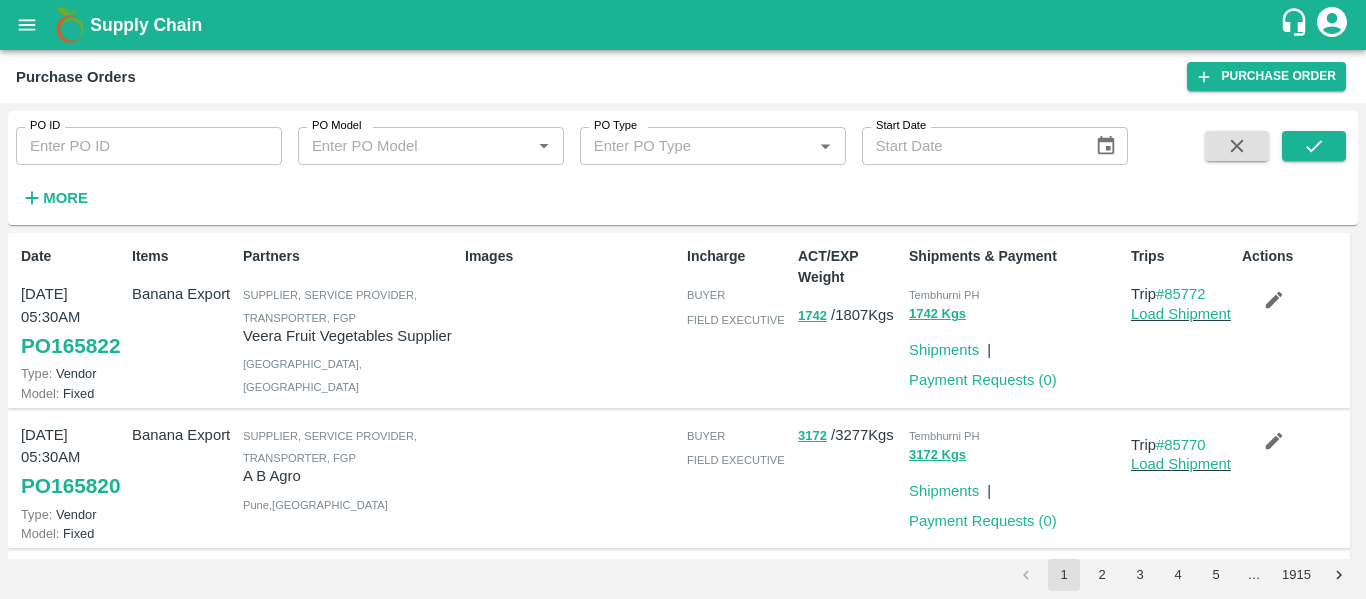 click on "PO ID" at bounding box center [149, 146] 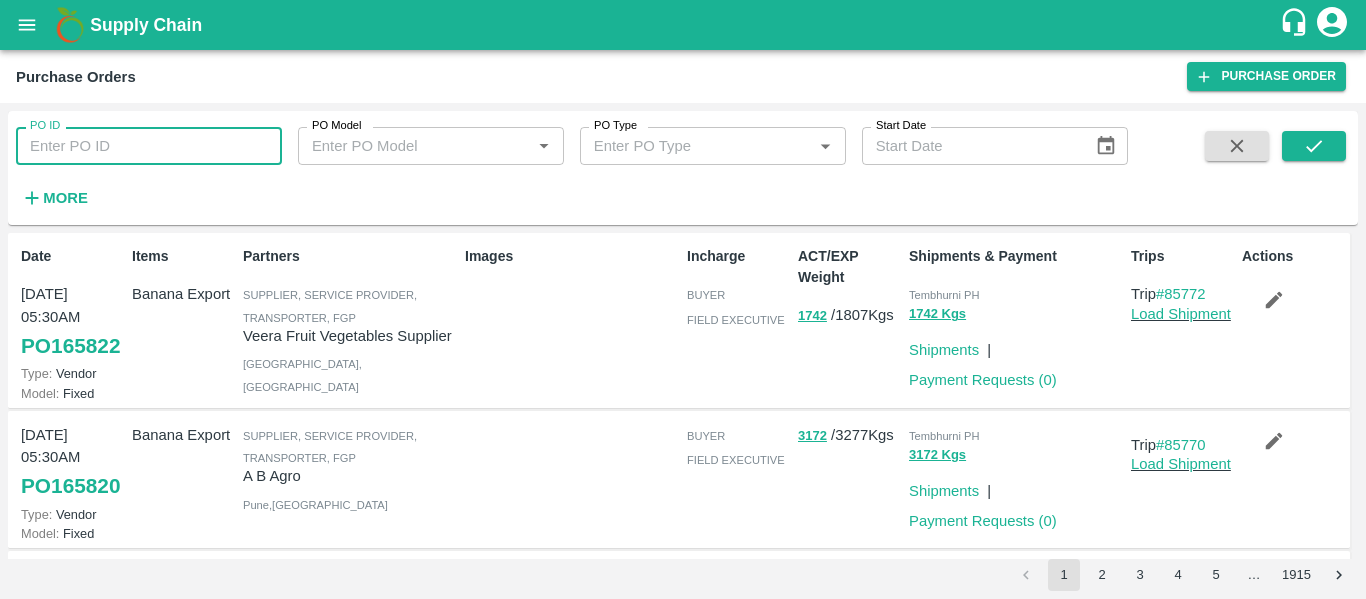 paste on "164131" 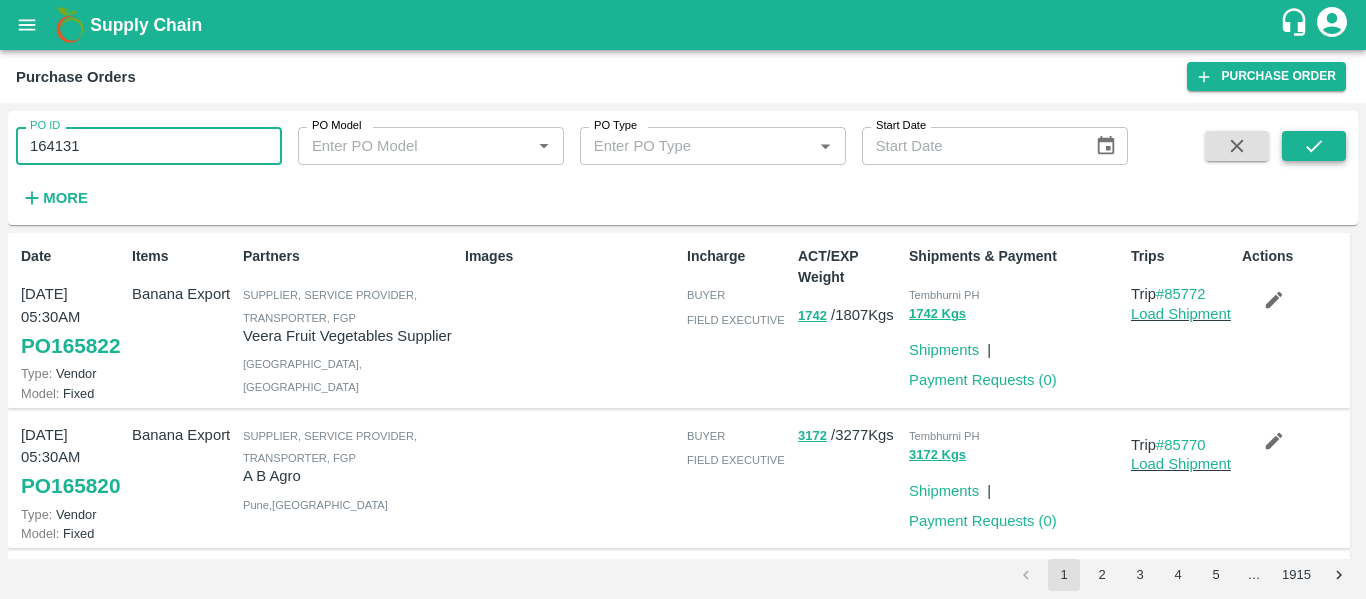 type on "164131" 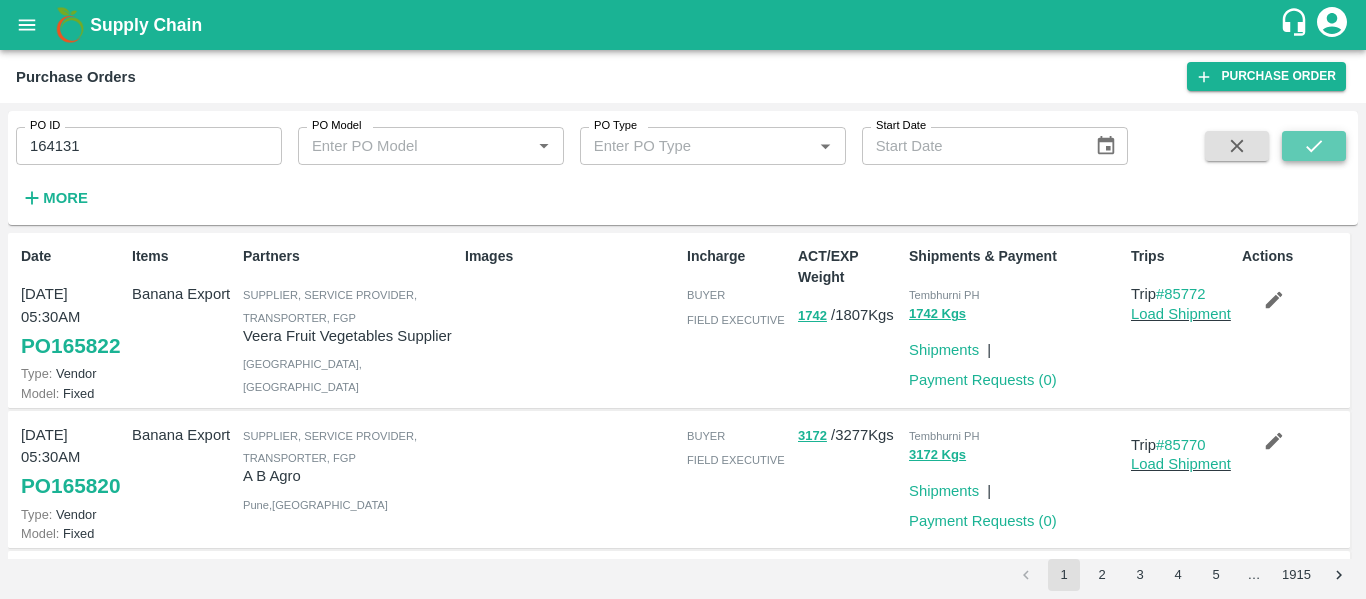 click at bounding box center (1314, 146) 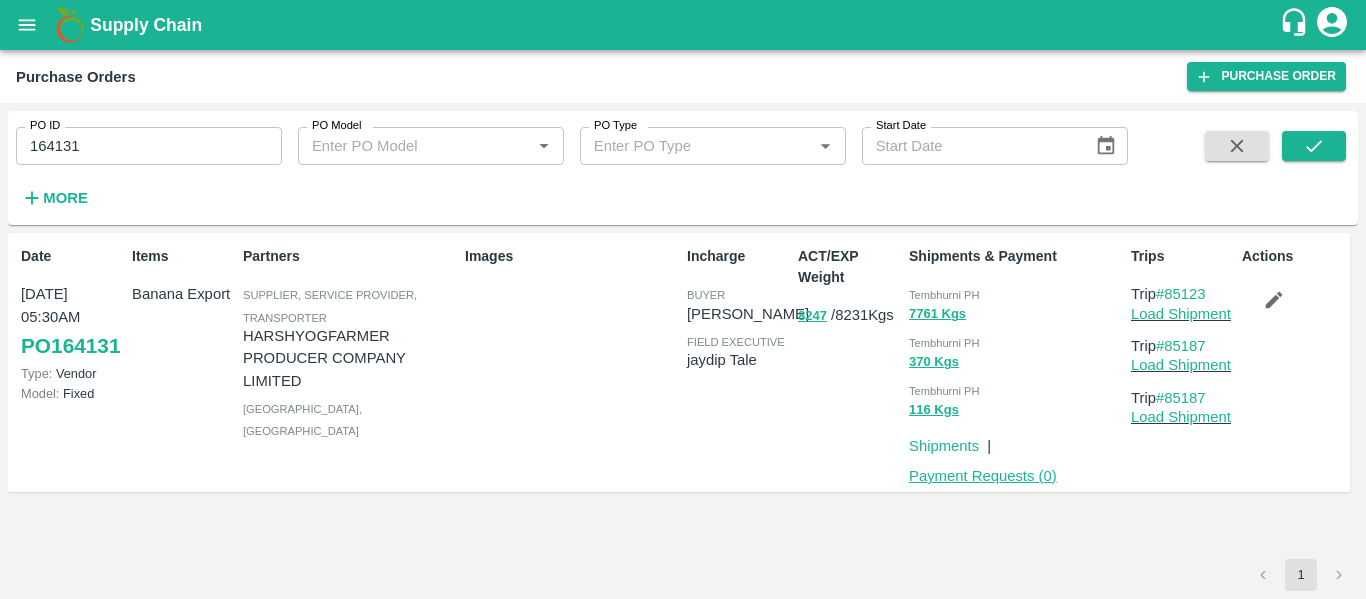 click on "Payment Requests ( 0 )" at bounding box center (983, 476) 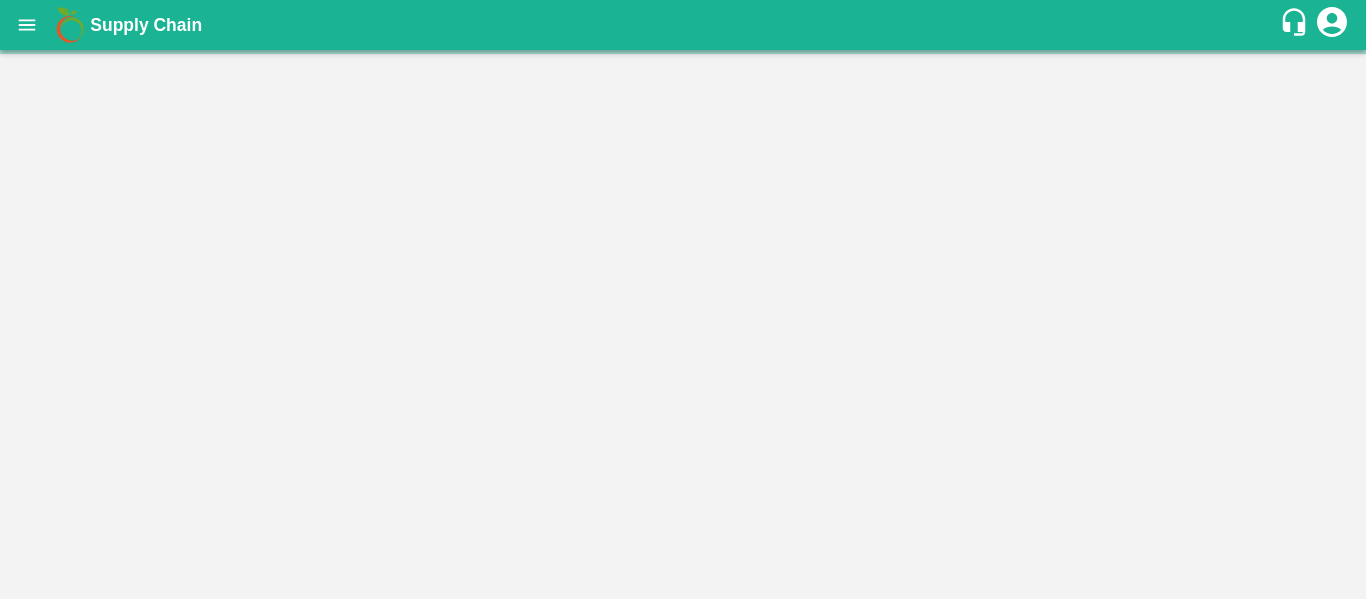 scroll, scrollTop: 0, scrollLeft: 0, axis: both 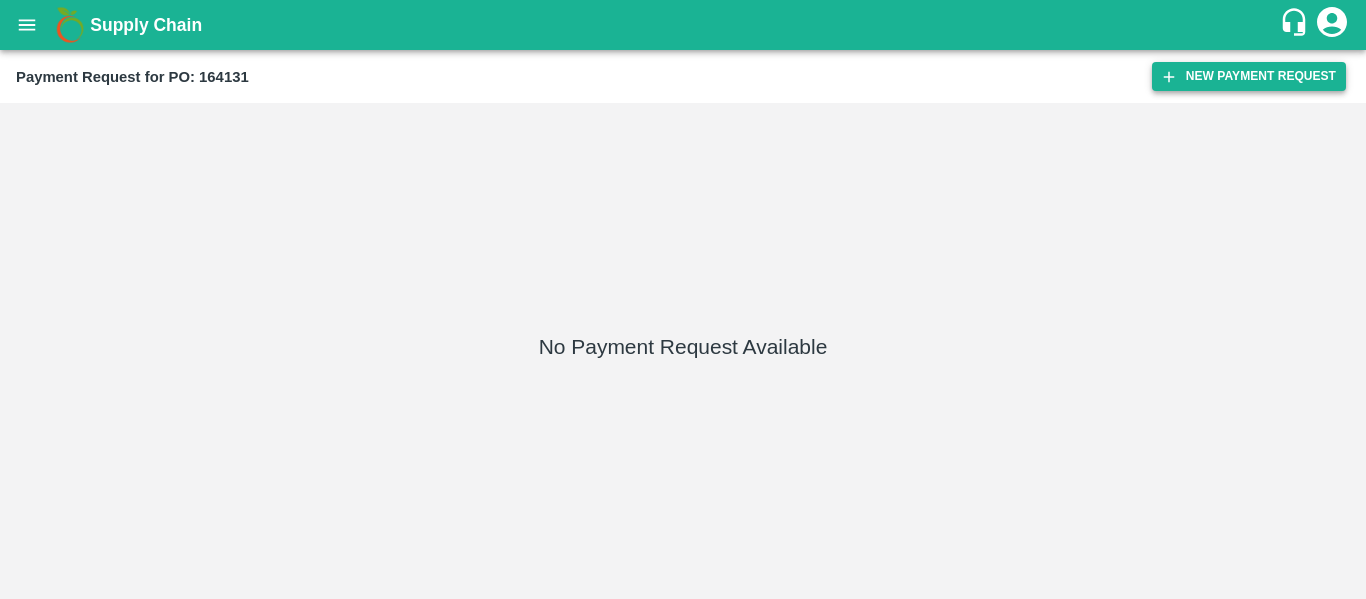 click on "New Payment Request" at bounding box center (1249, 76) 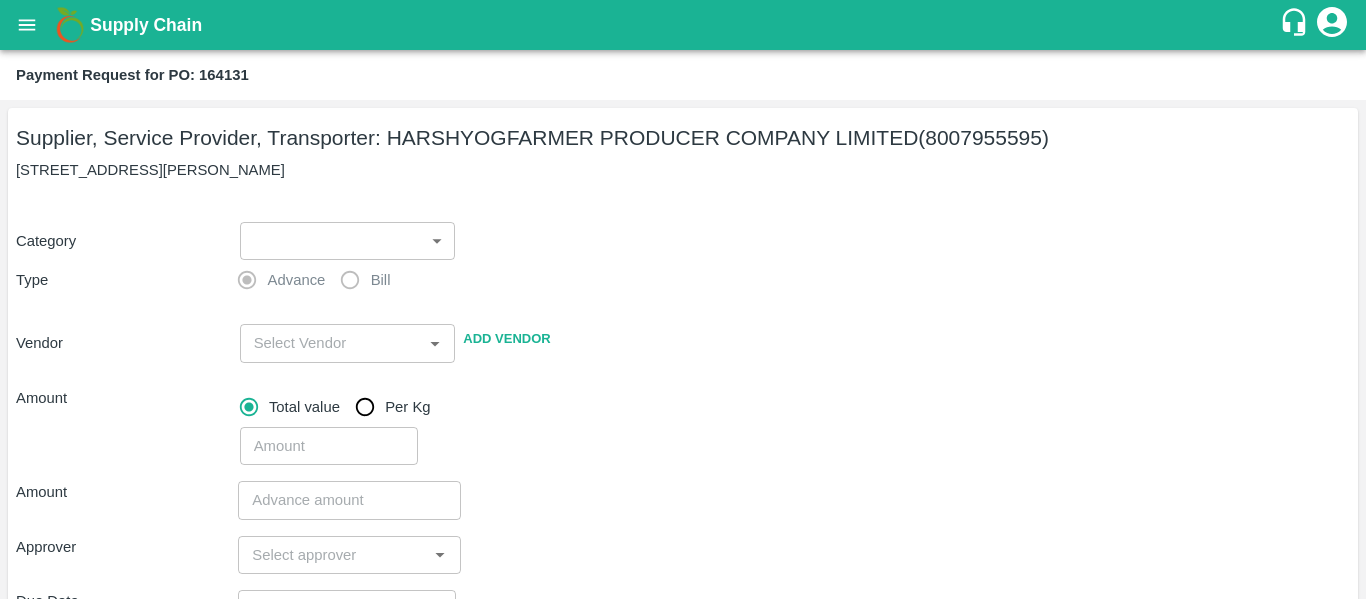 click on "Bill" at bounding box center (360, 280) 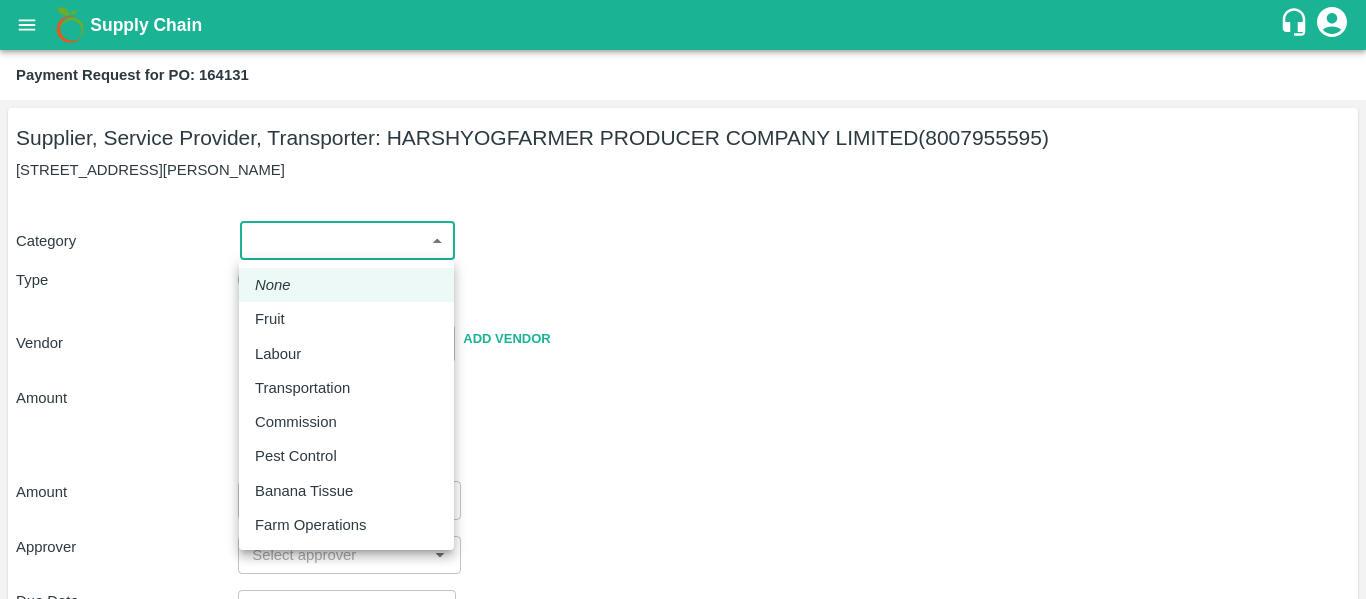 click on "Fruit" at bounding box center [346, 319] 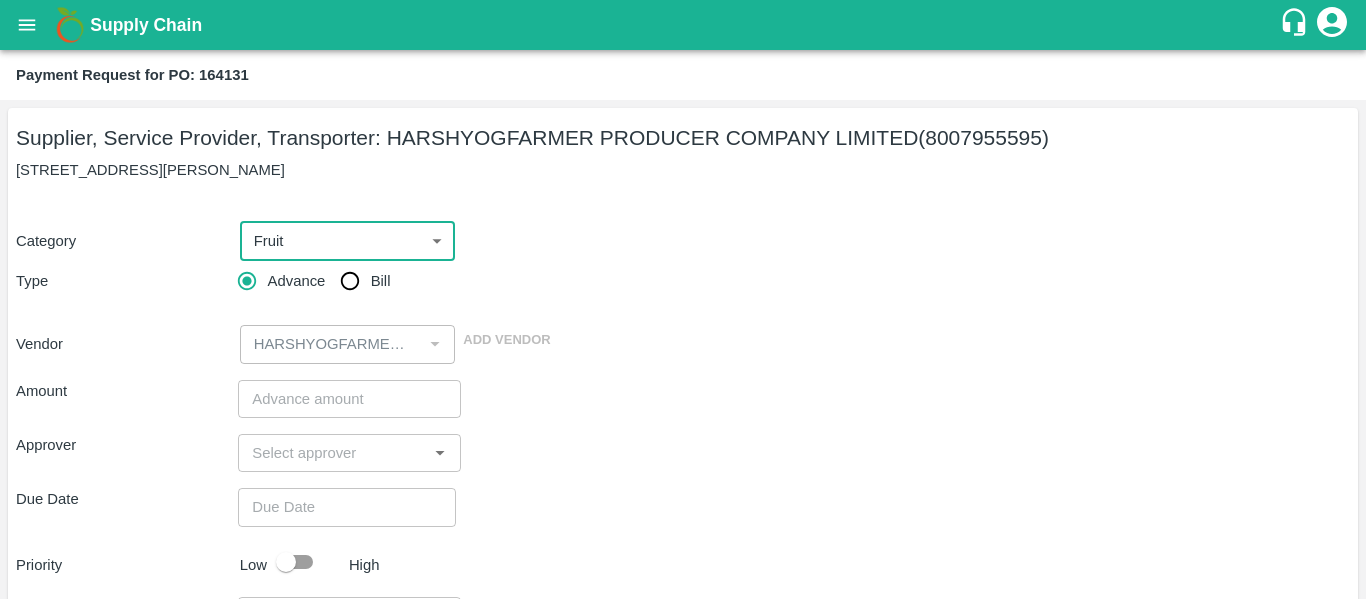 click on "Bill" at bounding box center (381, 281) 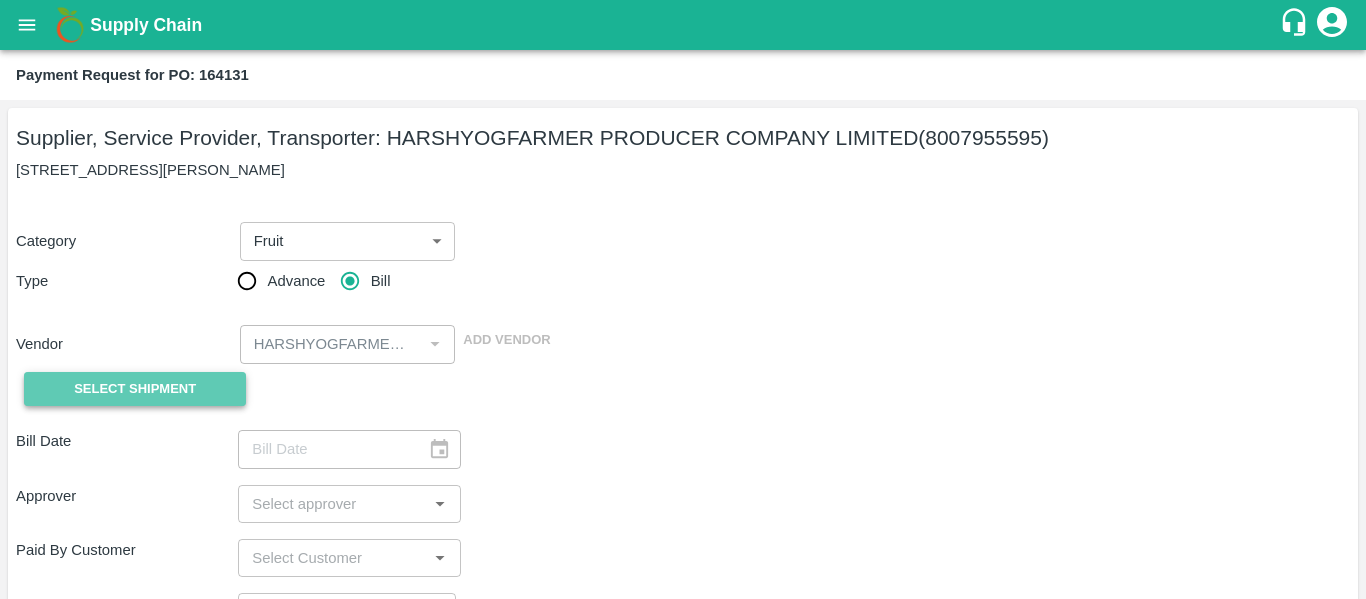 click on "Select Shipment" at bounding box center (135, 389) 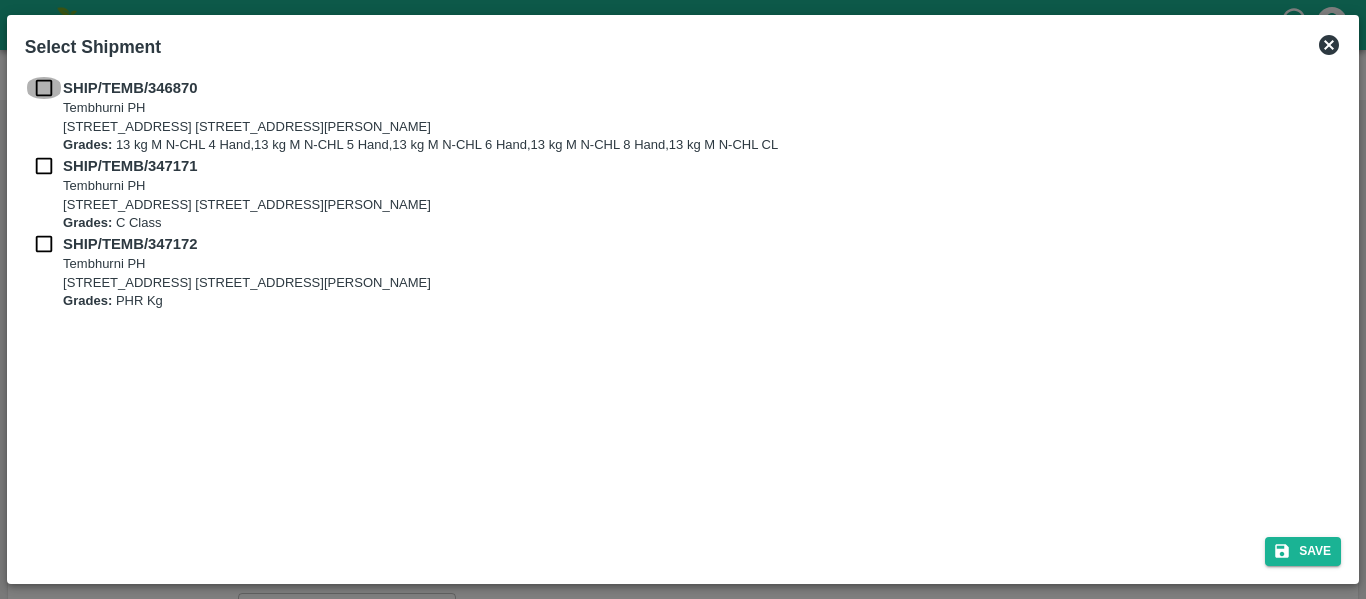 click at bounding box center [44, 88] 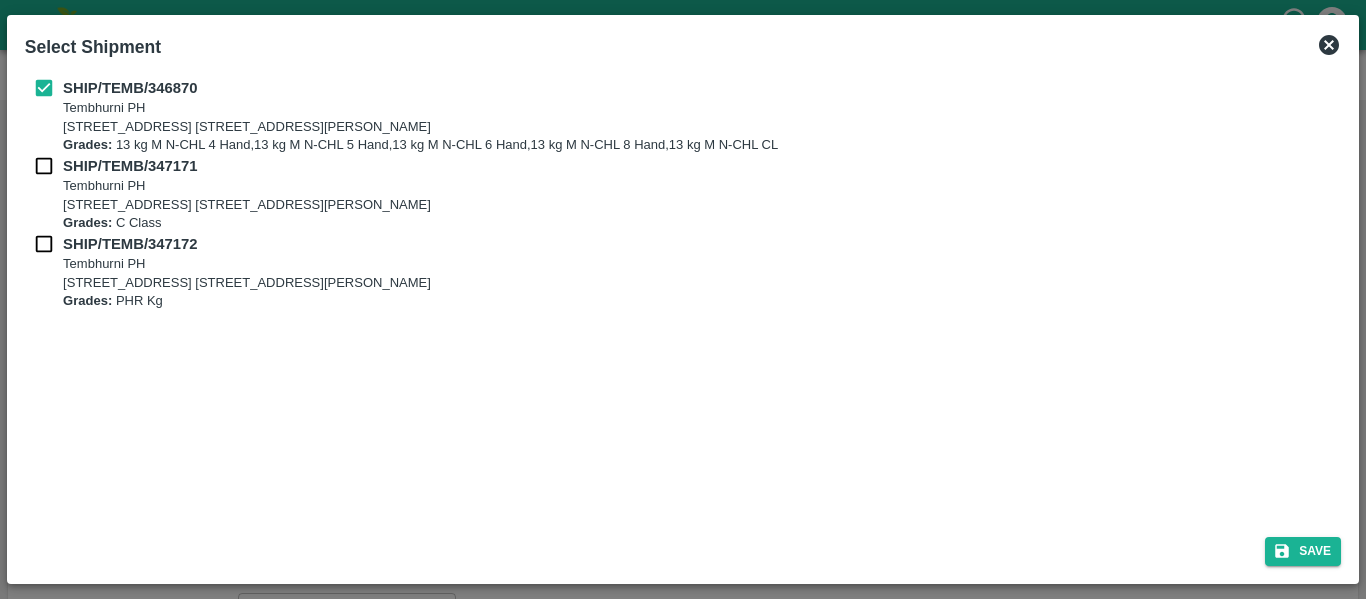 click at bounding box center [44, 166] 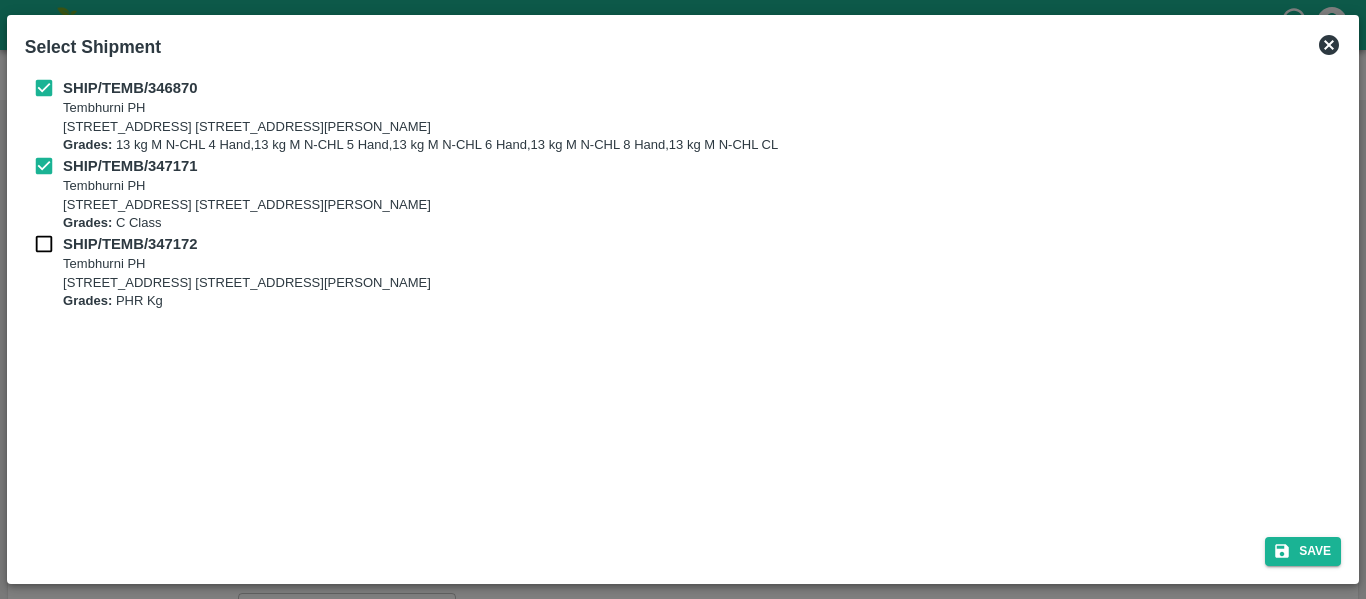 click at bounding box center (44, 244) 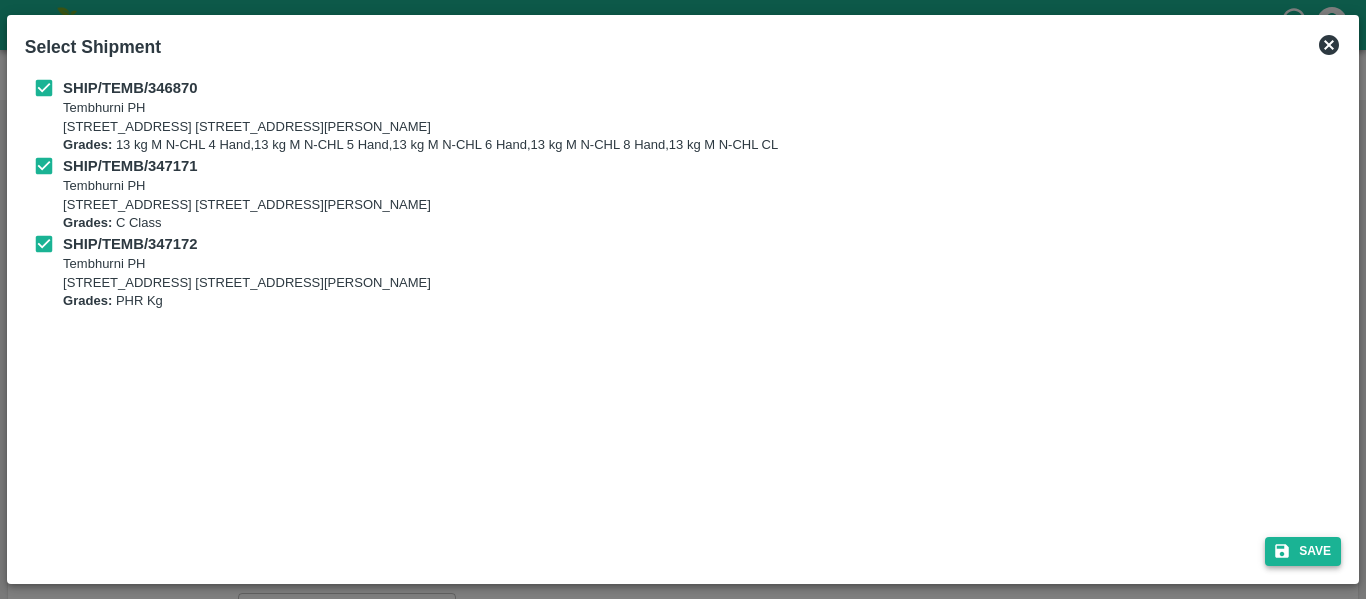 click on "Save" at bounding box center (1303, 551) 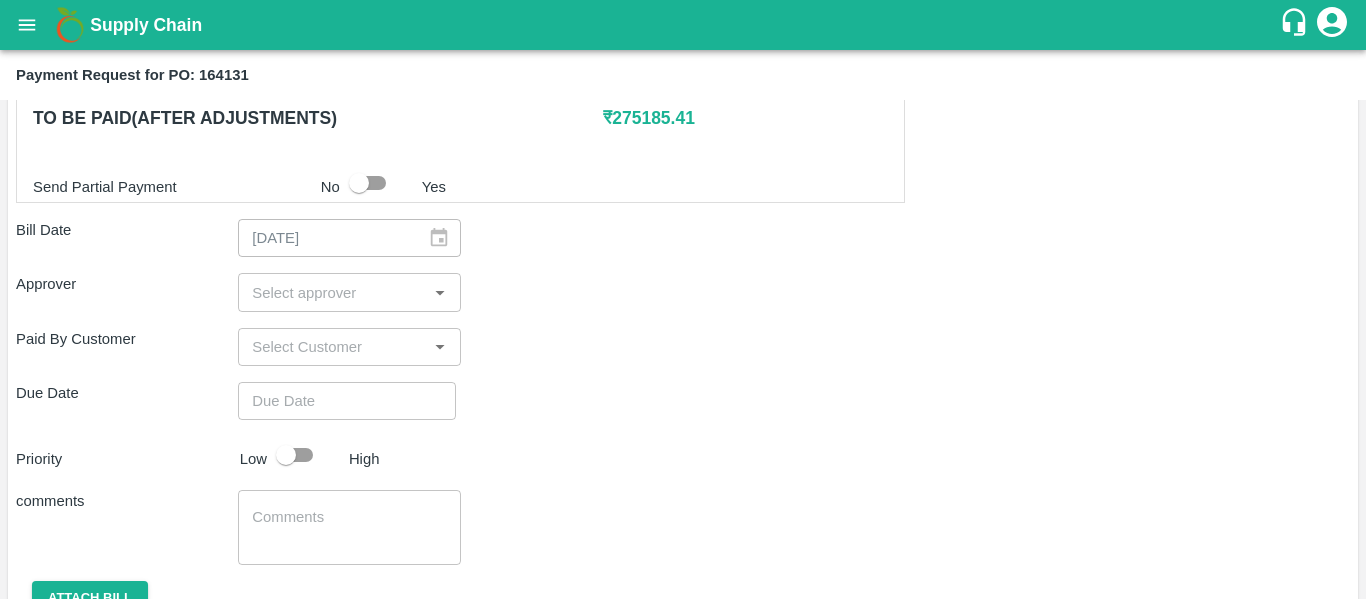 scroll, scrollTop: 1024, scrollLeft: 0, axis: vertical 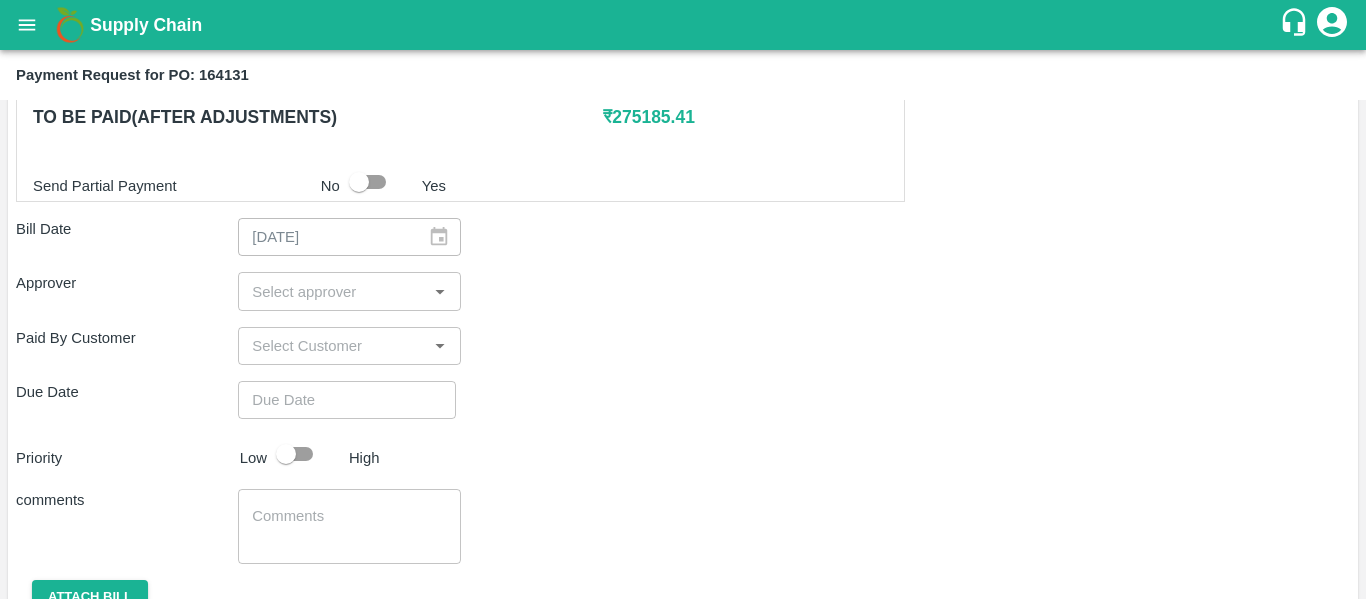 click on "Shipment -  SHIP/TEMB/346870 Lots (Labels) Weight (Kgs) Total Price (₹) BANANA-EXP/13 kg M N-CHL 4 Hand/V-MH-HARSHY/468FEX/200725   52 ( 4  X   13   ) ₹ 1743.56 ₹ 33.53  / kg BANANA-EXP/13 kg M N-CHL 5 Hand/V-MH-HARSHY/468FEX/200725   637 ( 49  X   13   ) ₹ 21358.61 ₹ 33.53  / kg BANANA-EXP/13 kg M N-CHL 6 Hand/V-MH-HARSHY/468FEX/200725   4524 ( 348  X   13   ) ₹ 151689.72 ₹ 33.53  / kg BANANA-EXP/13 kg M N-CHL 8 Hand/V-MH-HARSHY/468FEX/200725   1781 ( 137  X   13   ) ₹ 59716.93 ₹ 33.53  / kg BANANA-EXP/13 kg M N-CHL CL/V-MH-HARSHY/468FEX/200725   767 ( 59  X   13   ) ₹ 25717.51 ₹ 33.53  / kg Total 7761 260226.33 Shipment -  SHIP/TEMB/347171 Lots (Labels) Weight (Kgs) Total Price (₹) BANANA-EXP/C Class/V-MH-HARSHY/258BOM/200725   370 ( 1  X   370   ) ₹ 11388.6 ₹ 30.78  / kg Total 370 11388.6 Shipment -  SHIP/TEMB/347172 Lots (Labels) Weight (Kgs) Total Price (₹) BANANA-EXP/PHR Kg/V-MH-HARSHY/258BOM/200725   116 ( 1  X   116   ) ₹ 3570.48 ₹ 30.78  / kg Total 116 3570.48 0 ₹" at bounding box center (683, 28) 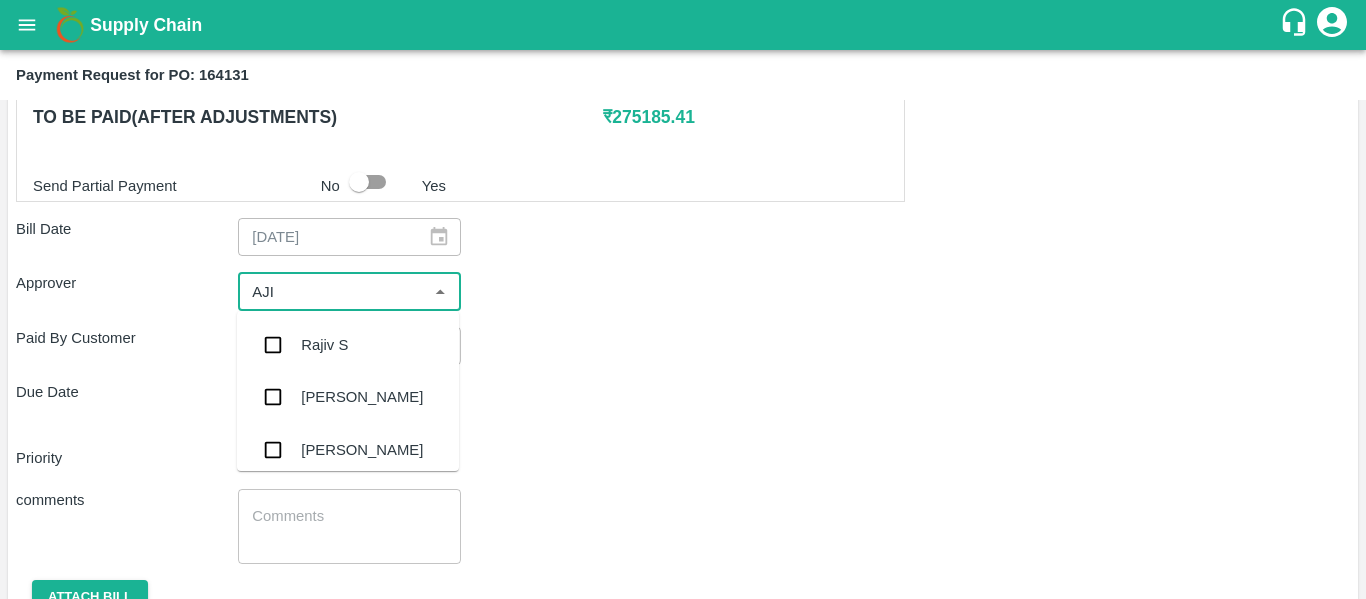 type on "AJIT" 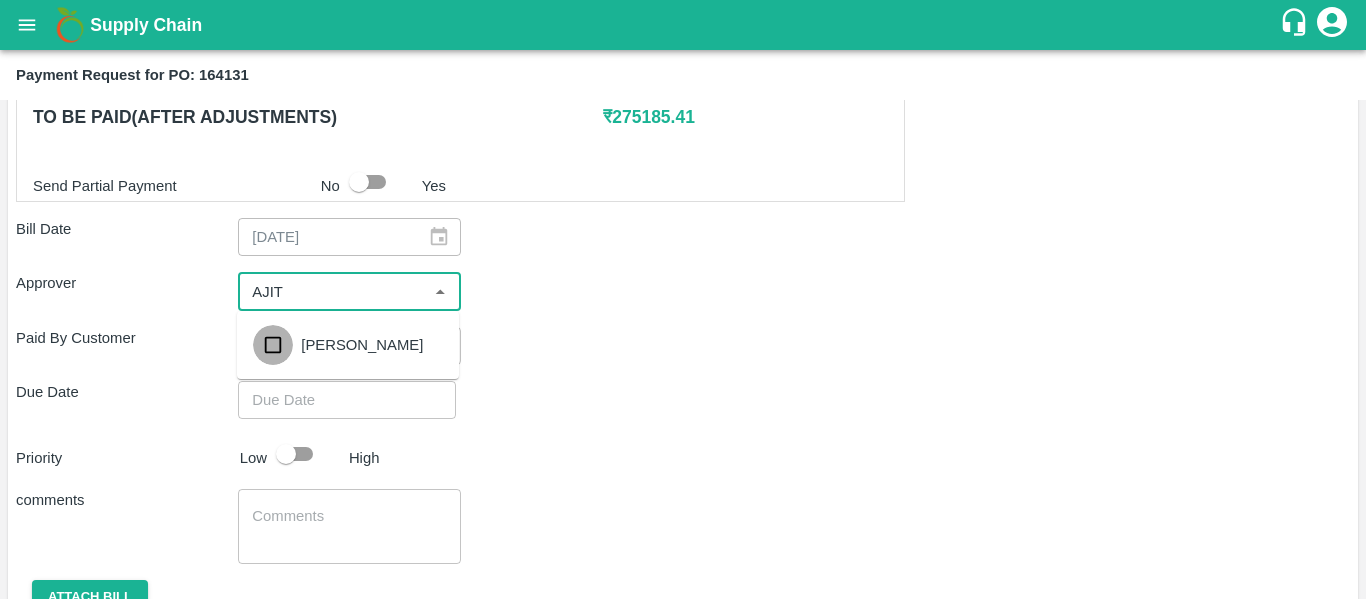 click at bounding box center [273, 345] 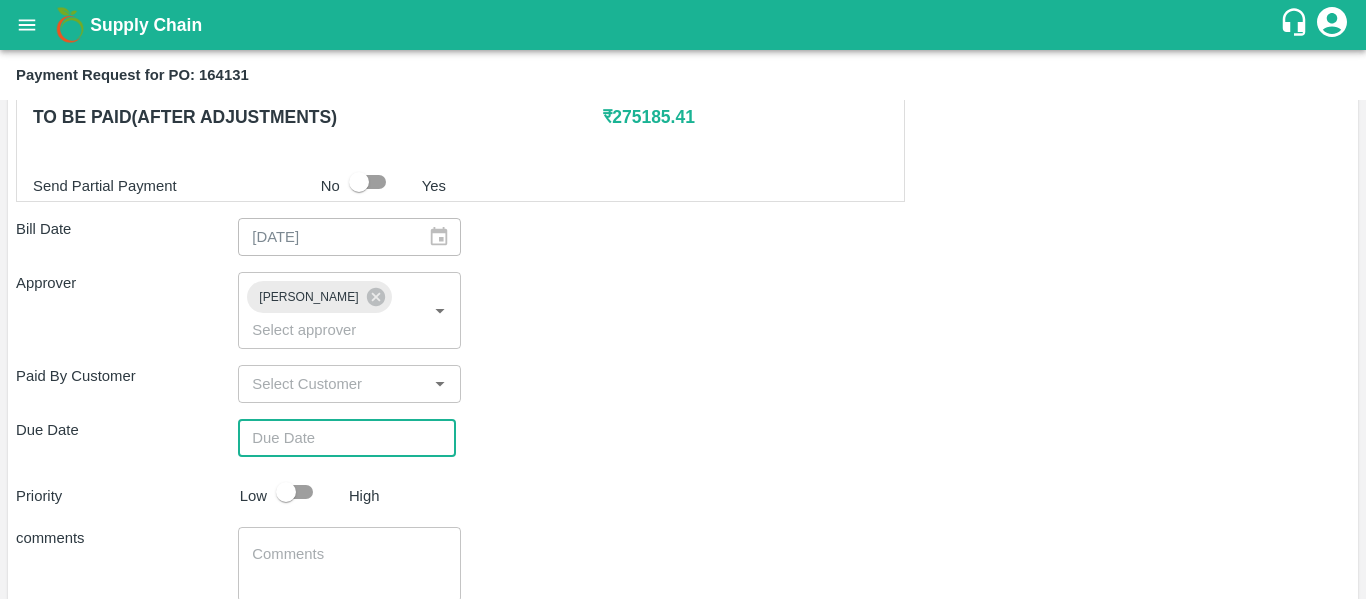 type on "DD/MM/YYYY hh:mm aa" 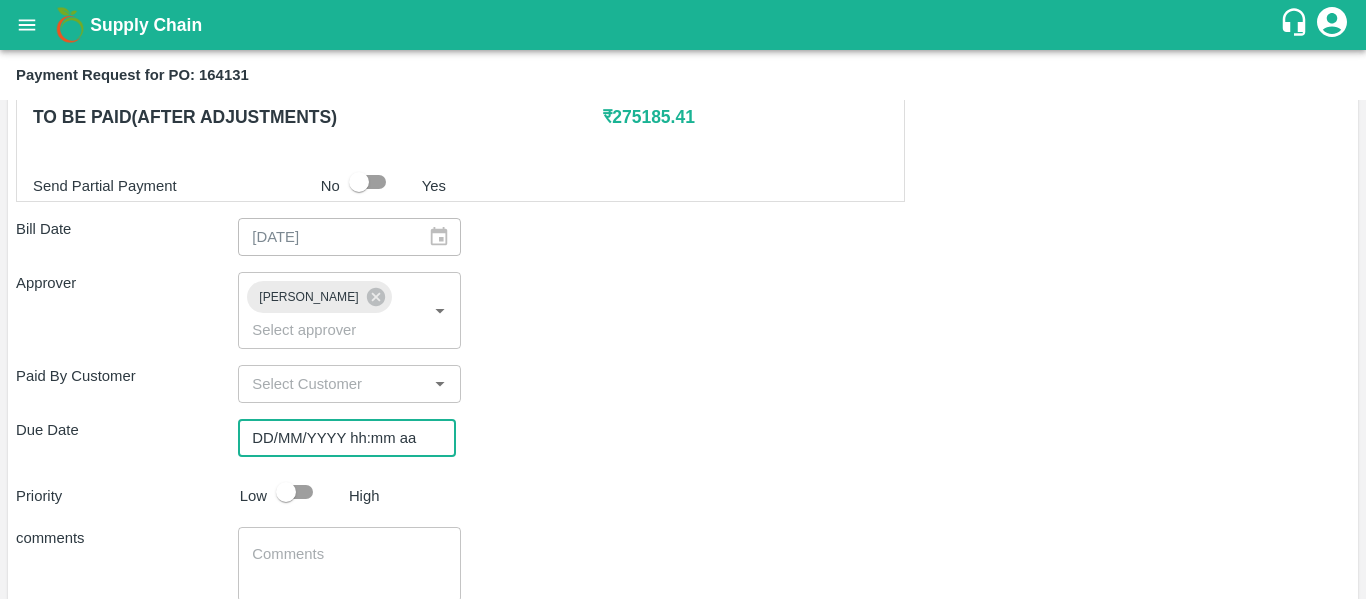 click on "DD/MM/YYYY hh:mm aa" at bounding box center (340, 438) 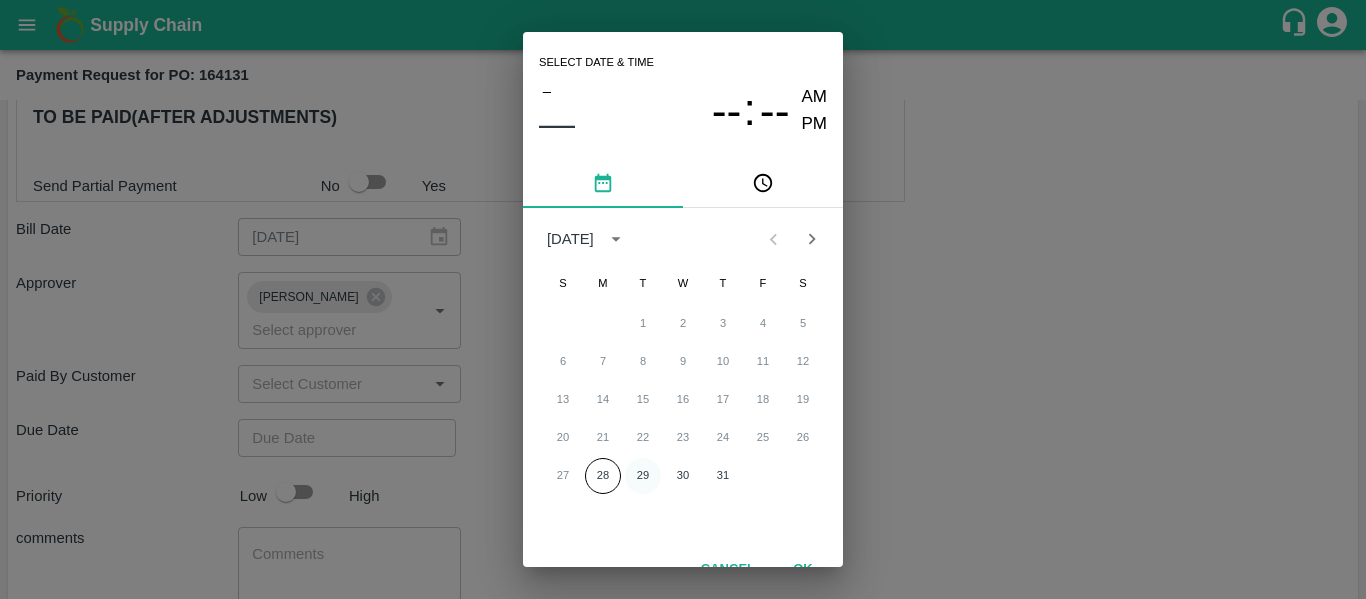 click on "29" at bounding box center (643, 476) 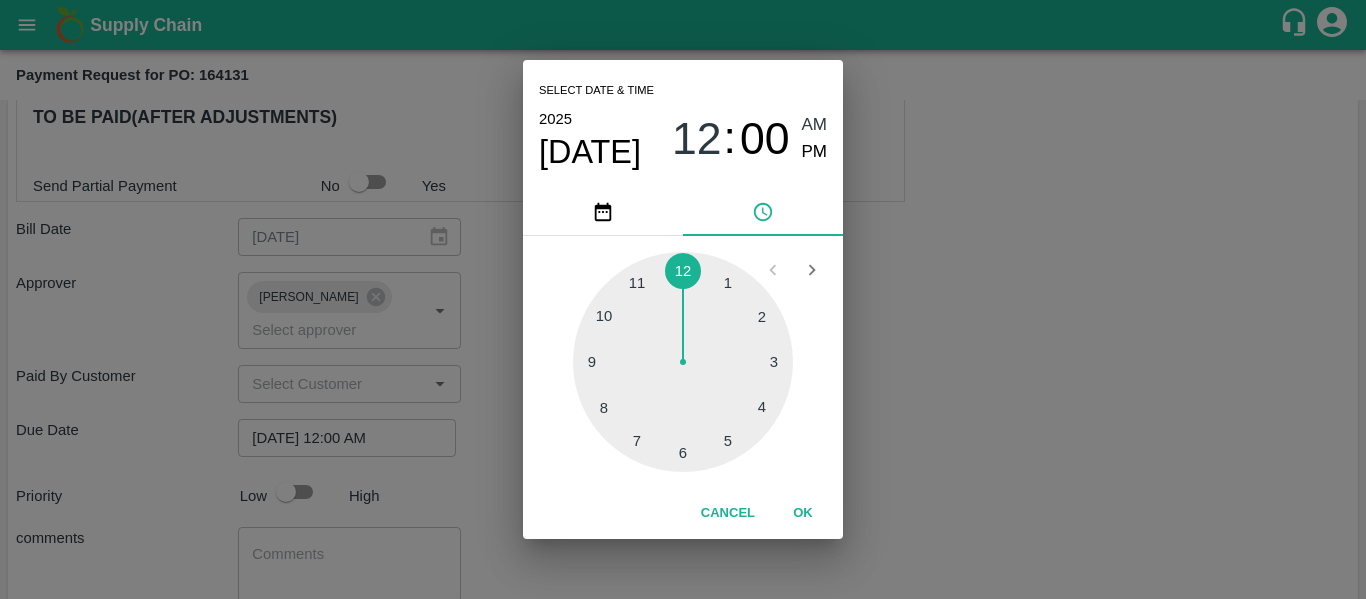 click on "Select date & time [DATE] 12 : 00 AM PM 1 2 3 4 5 6 7 8 9 10 11 12 Cancel OK" at bounding box center (683, 299) 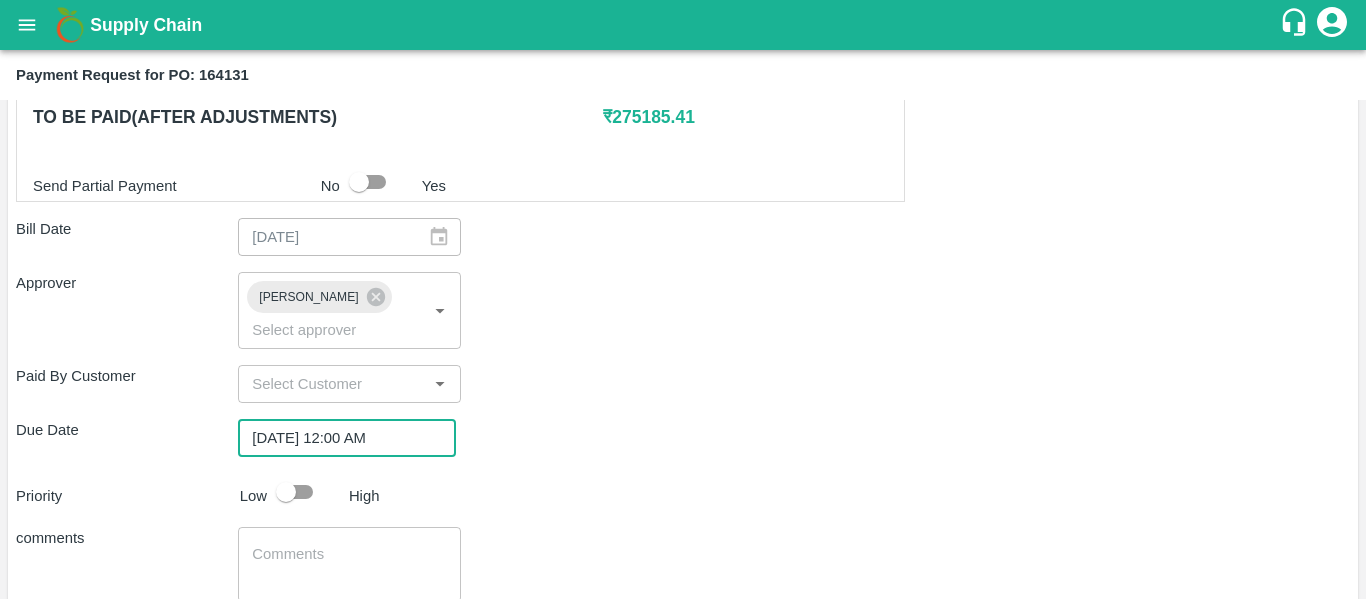 click at bounding box center [286, 492] 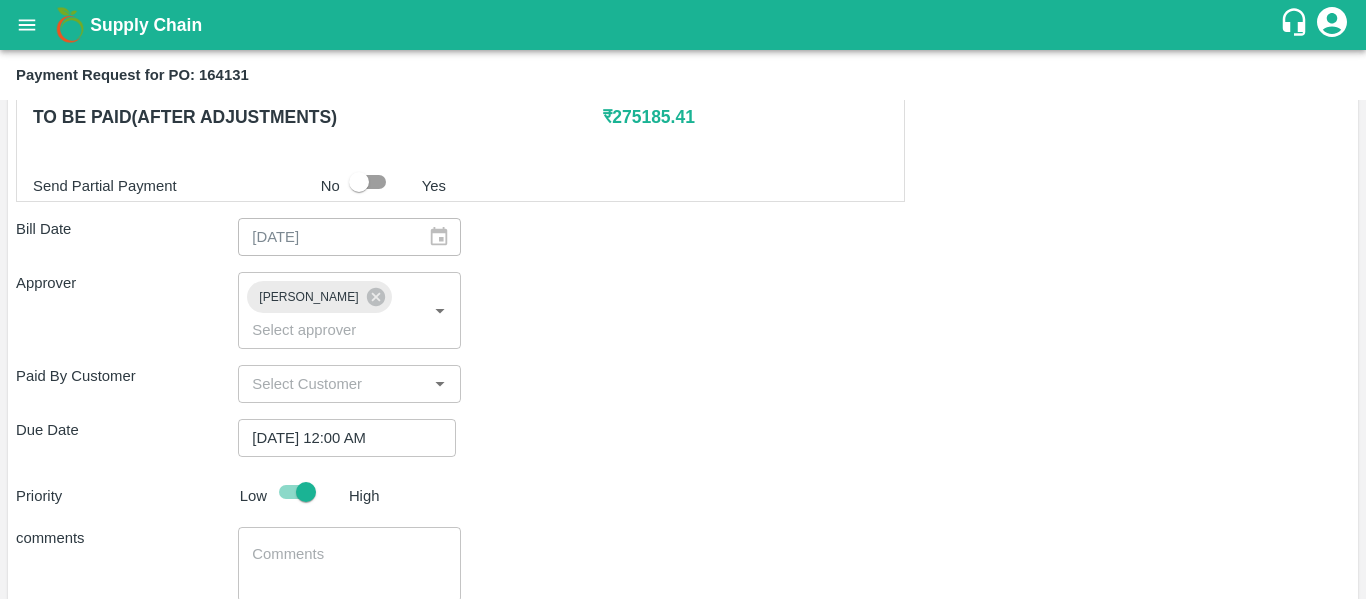 click at bounding box center (349, 565) 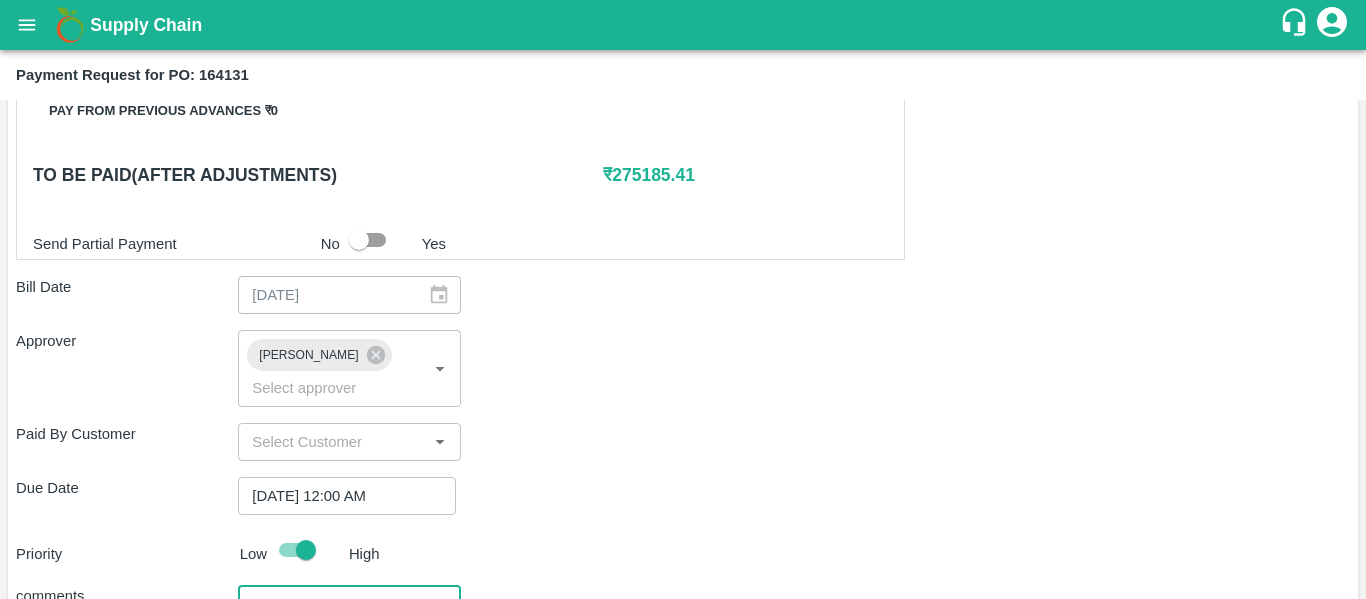 scroll, scrollTop: 965, scrollLeft: 0, axis: vertical 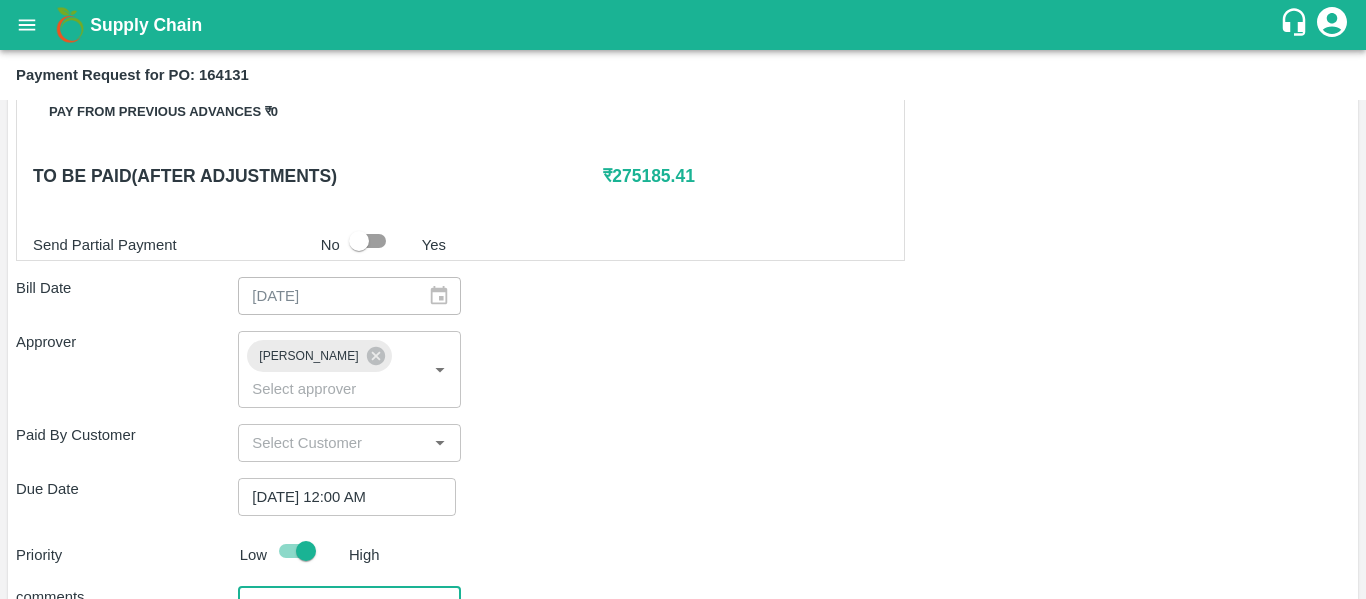 type on "Fruit Bill" 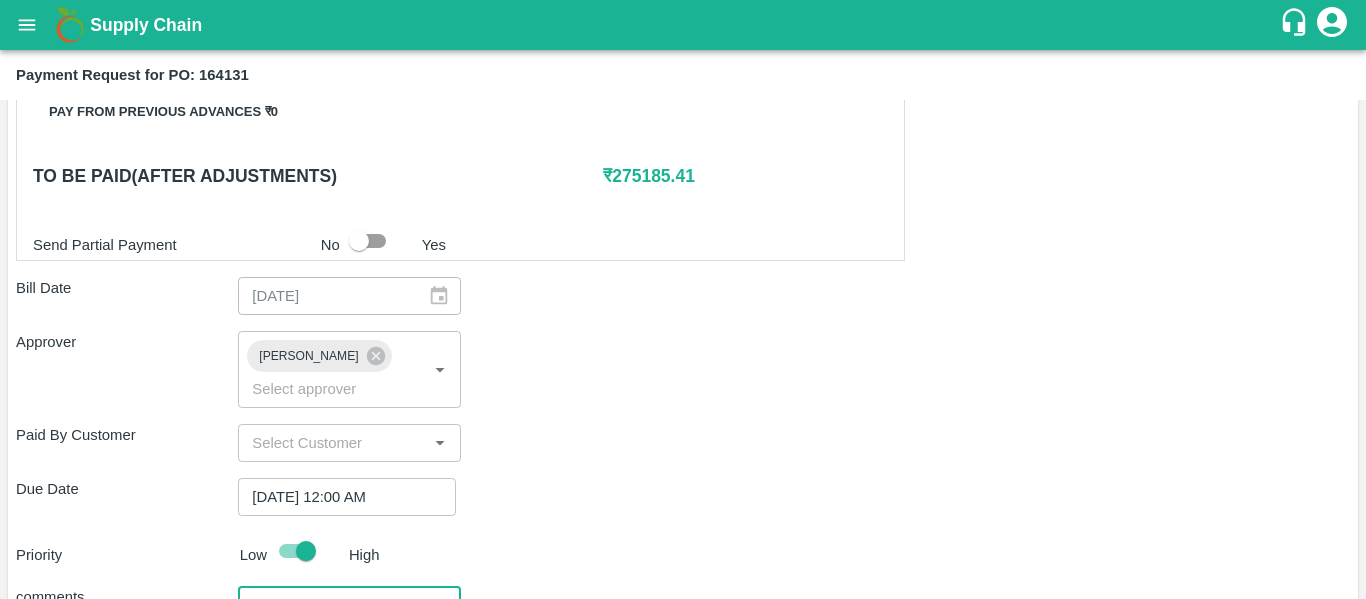 scroll, scrollTop: 1127, scrollLeft: 0, axis: vertical 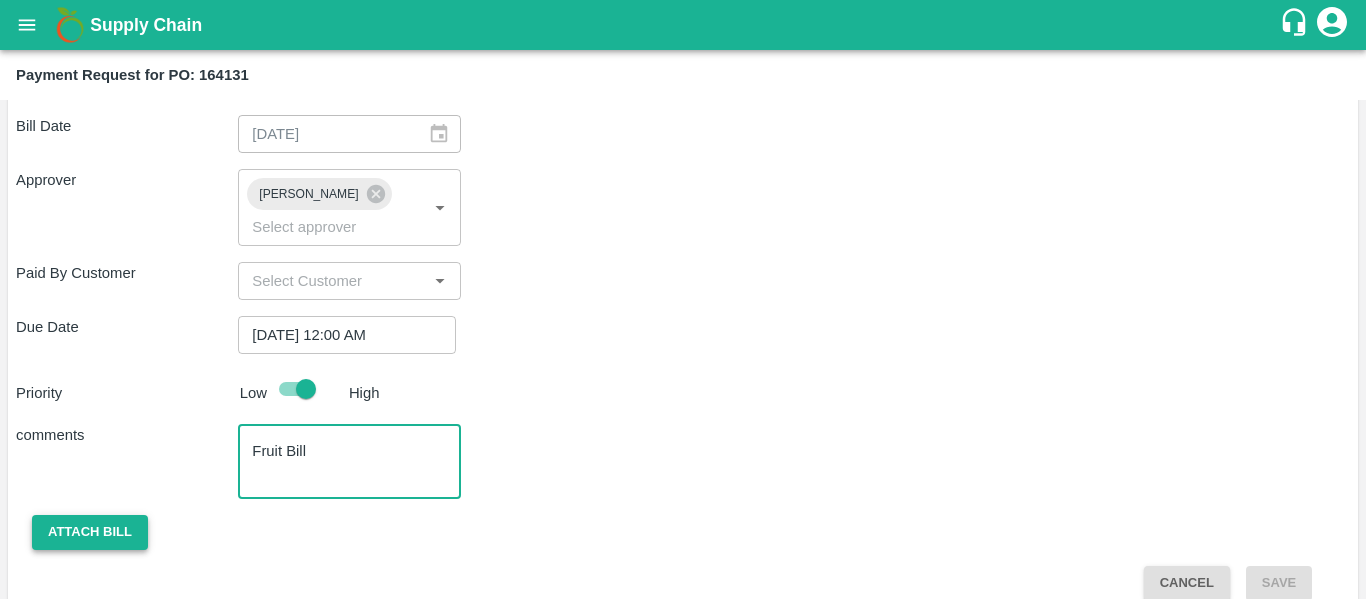 click on "Attach bill" at bounding box center (90, 532) 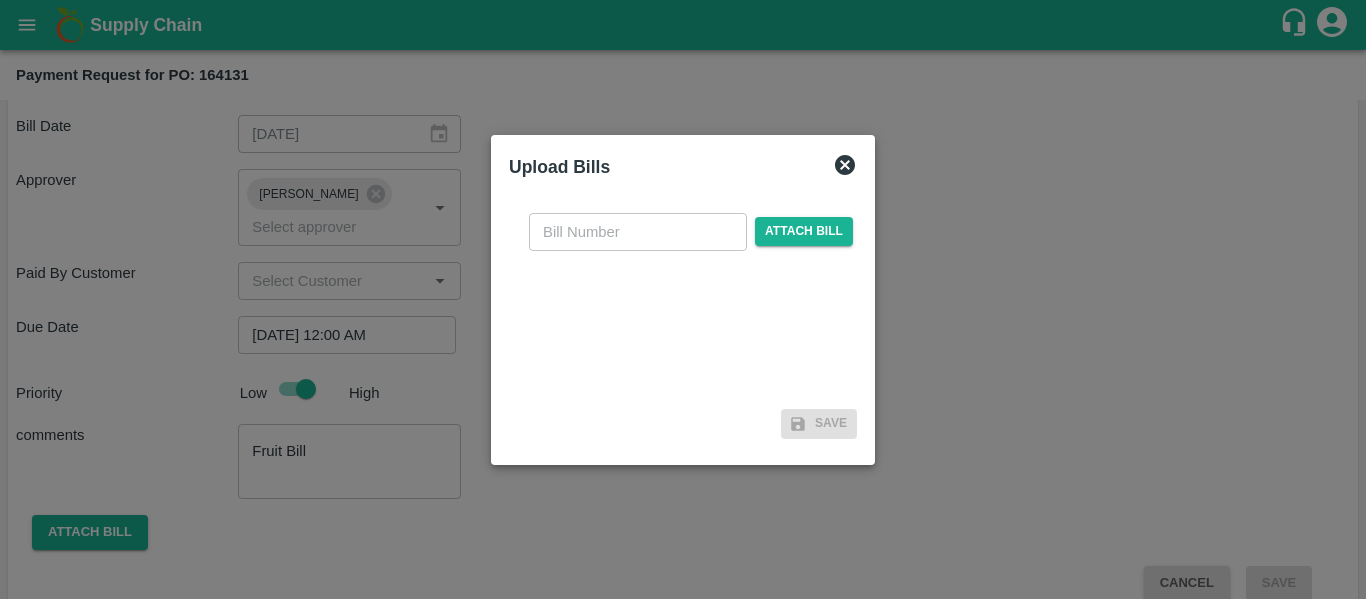click at bounding box center (638, 232) 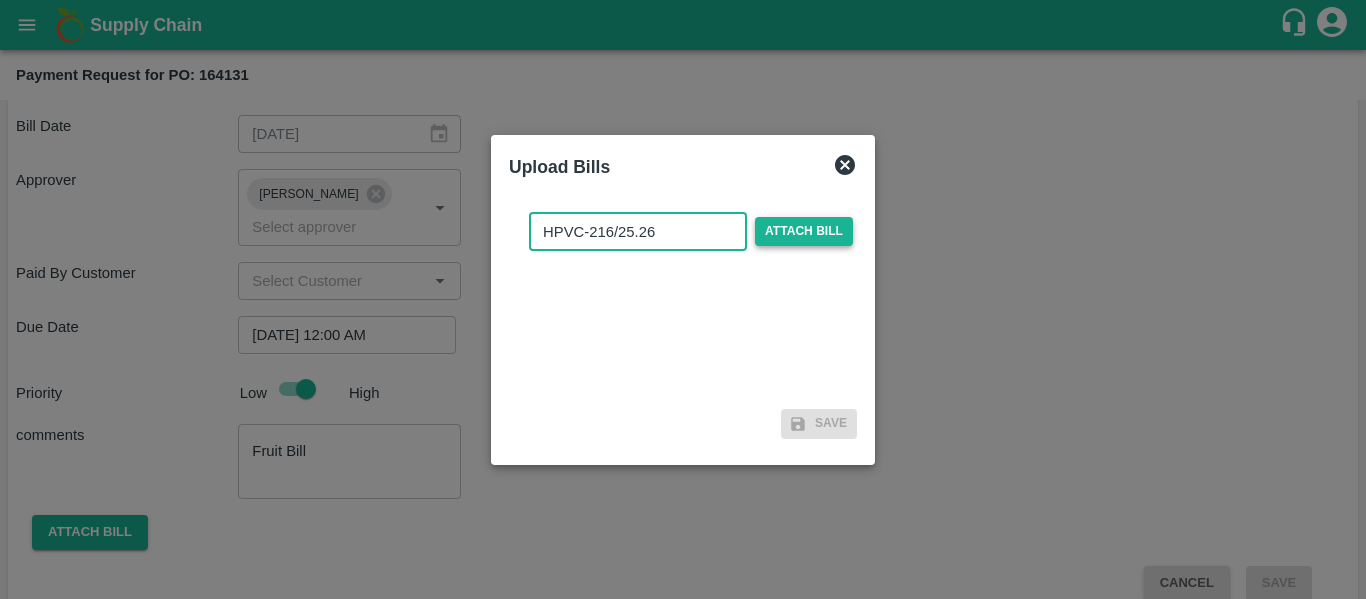 type on "HPVC-216/25.26" 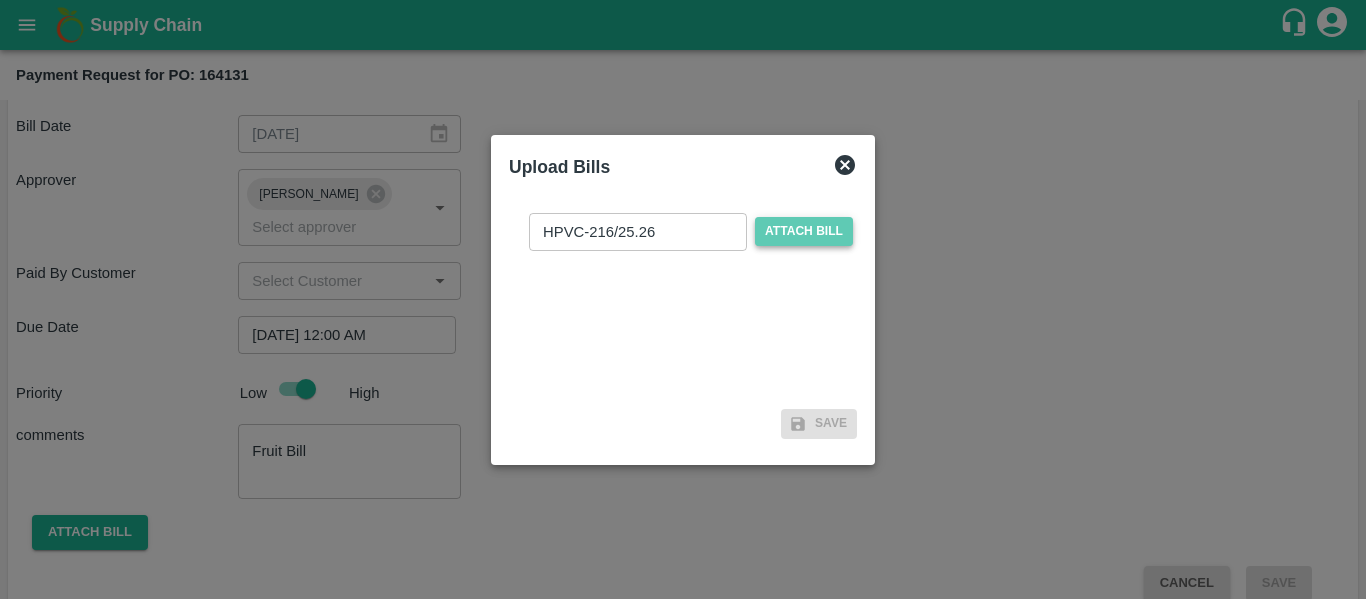 click on "Attach bill" at bounding box center [804, 231] 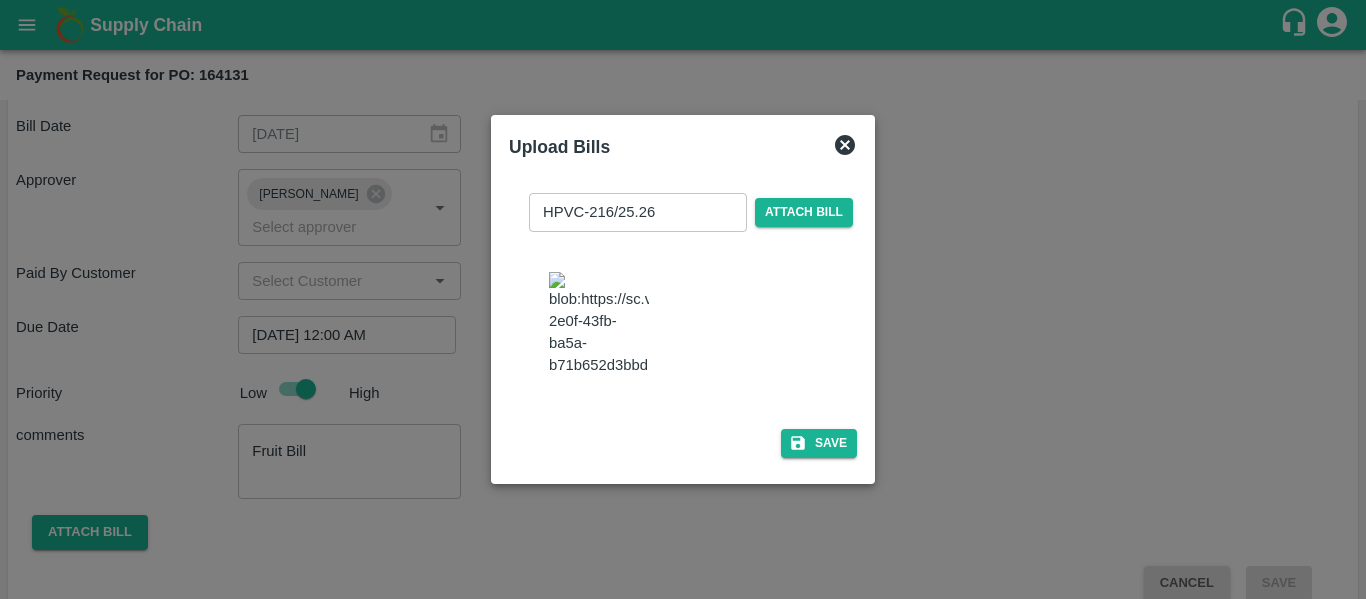 click at bounding box center [599, 324] 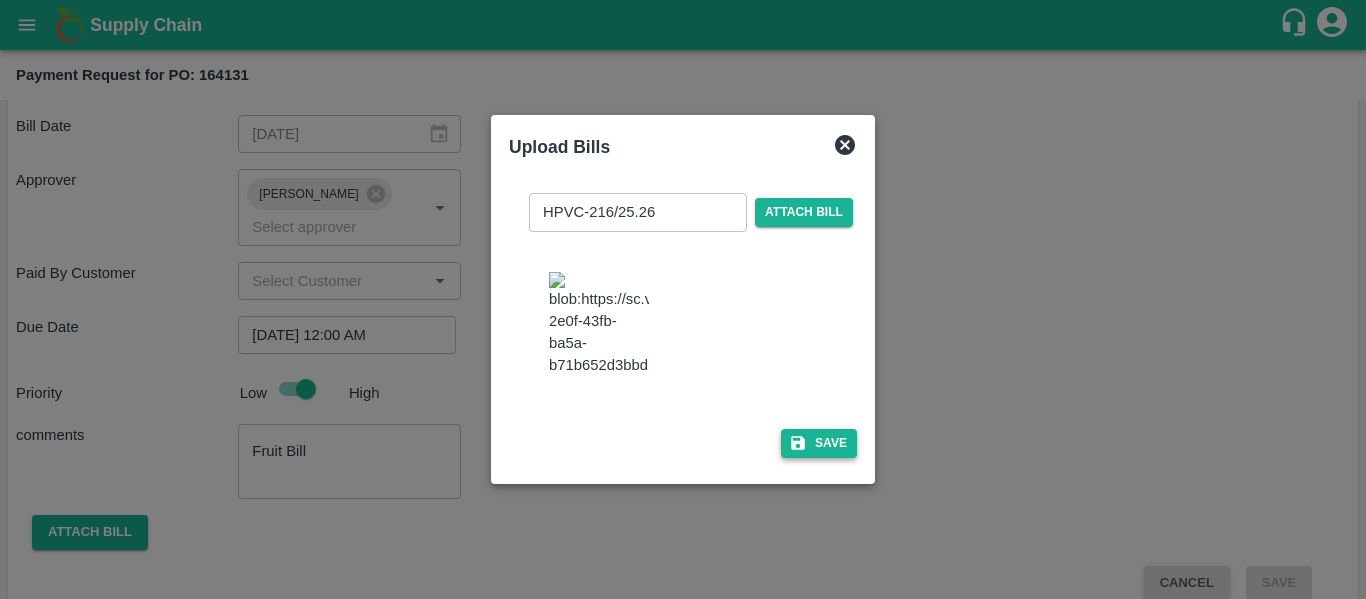 click on "Save" at bounding box center [819, 443] 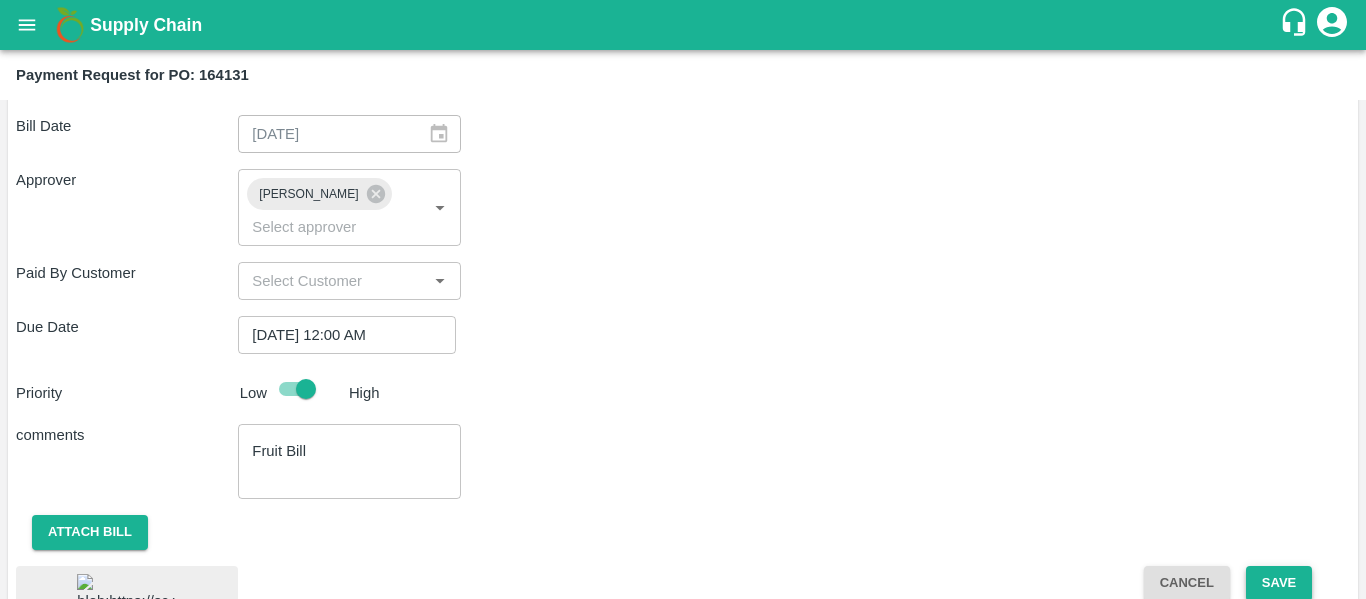 click on "Save" at bounding box center (1279, 583) 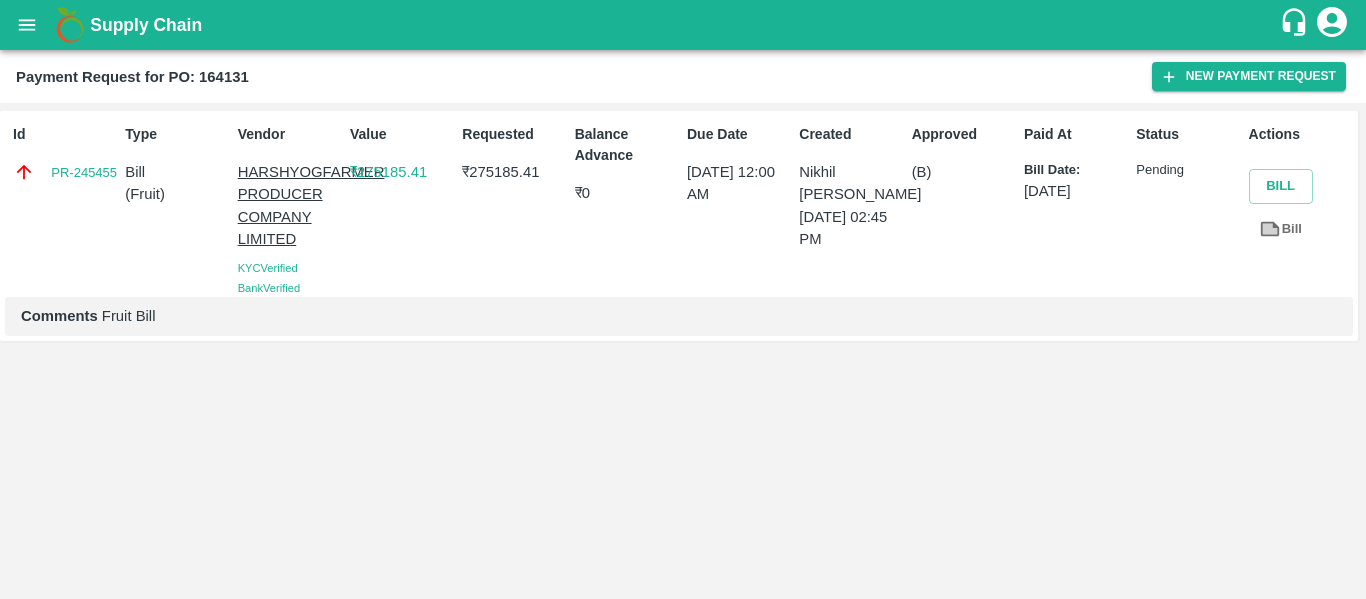 click 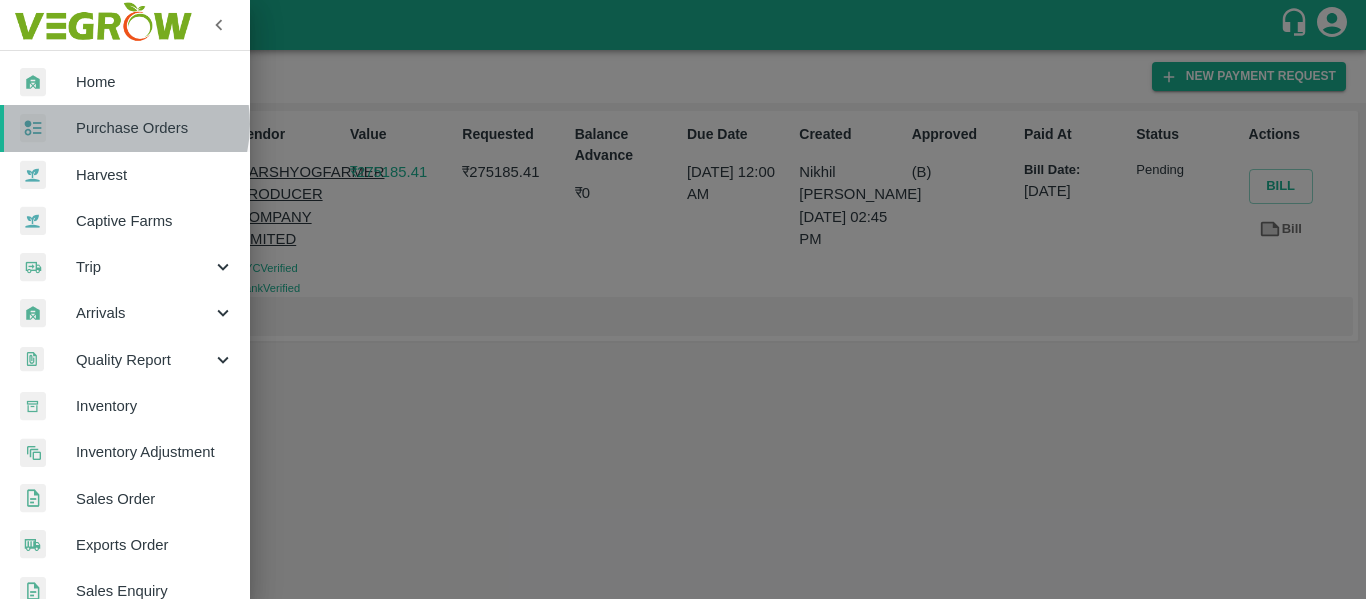 click on "Purchase Orders" at bounding box center (155, 128) 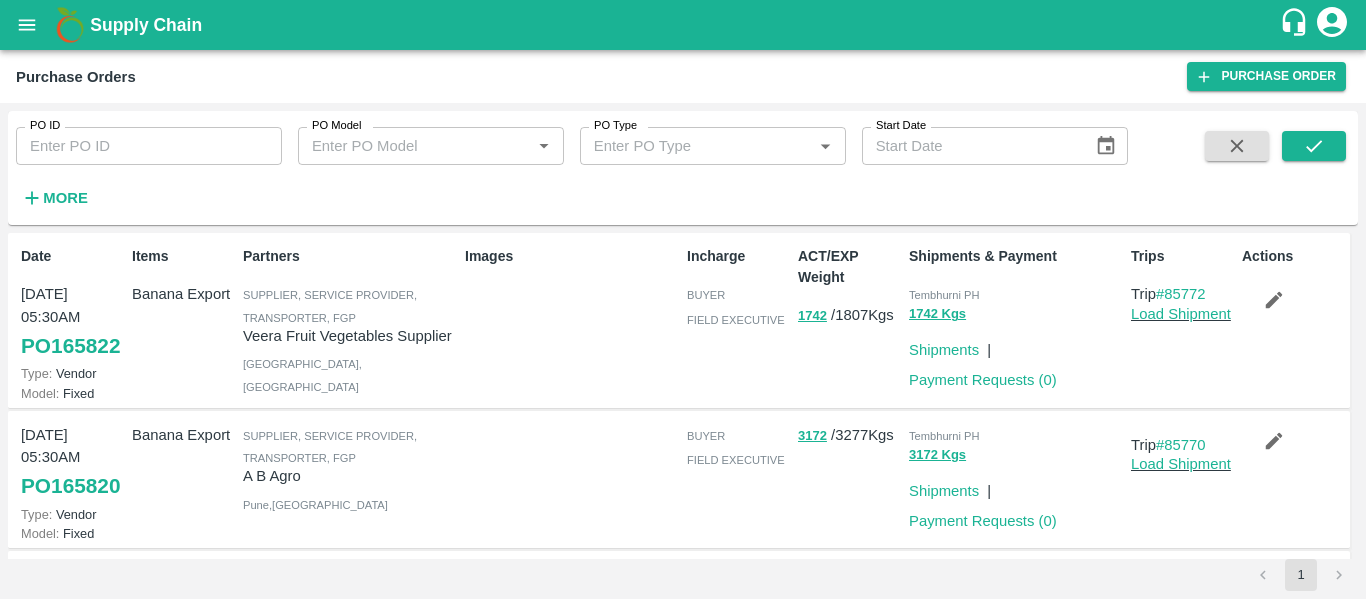 click on "PO ID" at bounding box center [149, 146] 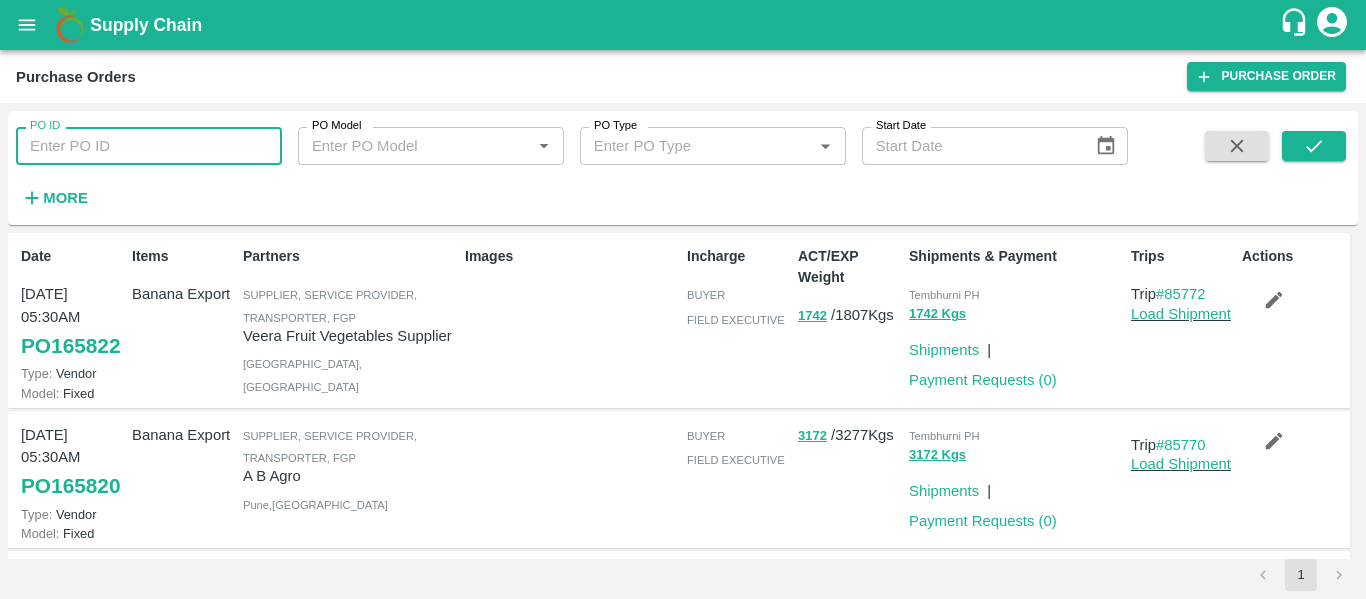 paste on "164139" 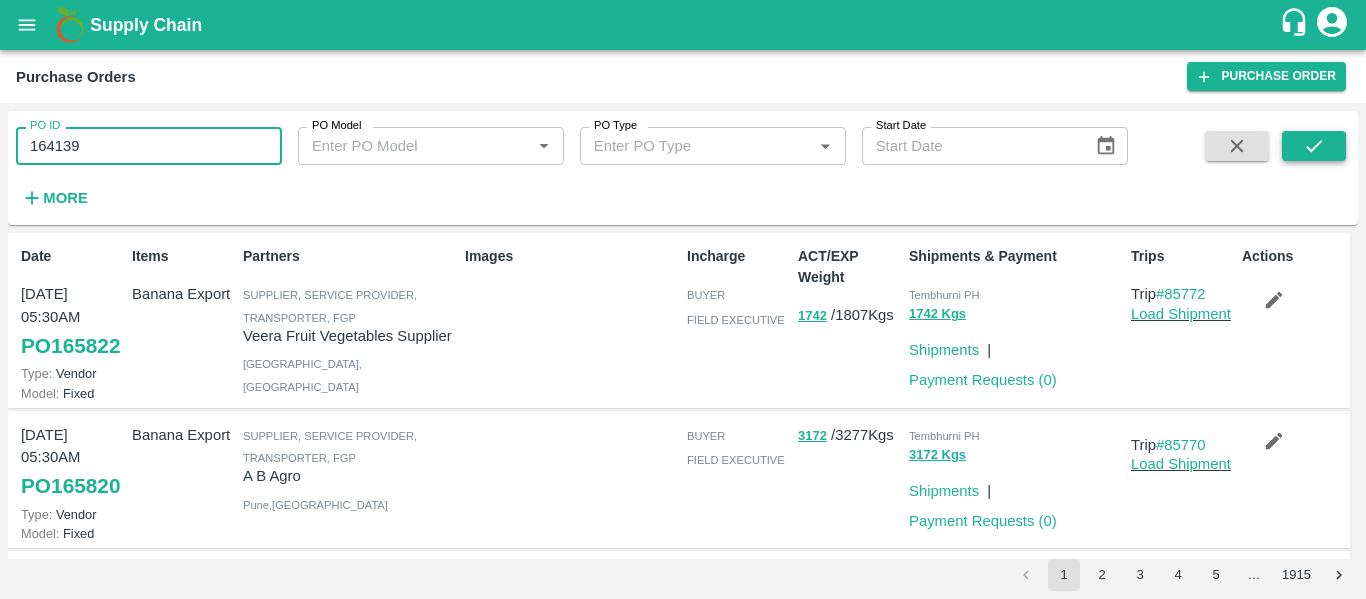 type on "164139" 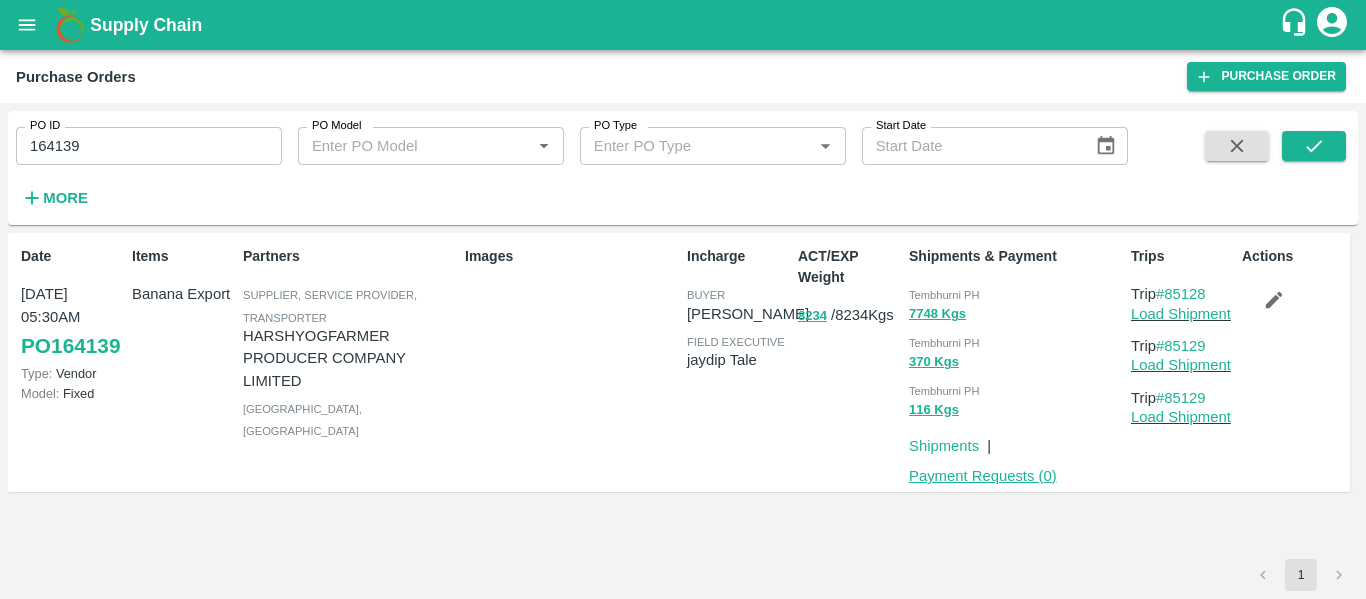 click on "Payment Requests ( 0 )" at bounding box center [983, 476] 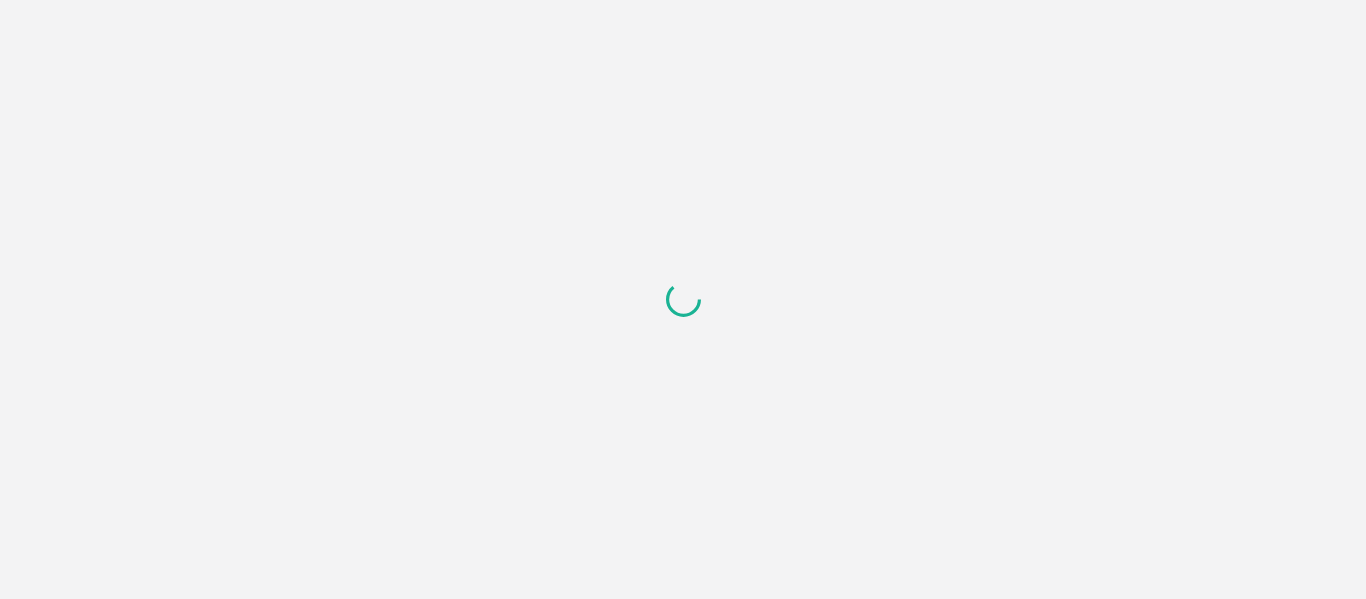 scroll, scrollTop: 0, scrollLeft: 0, axis: both 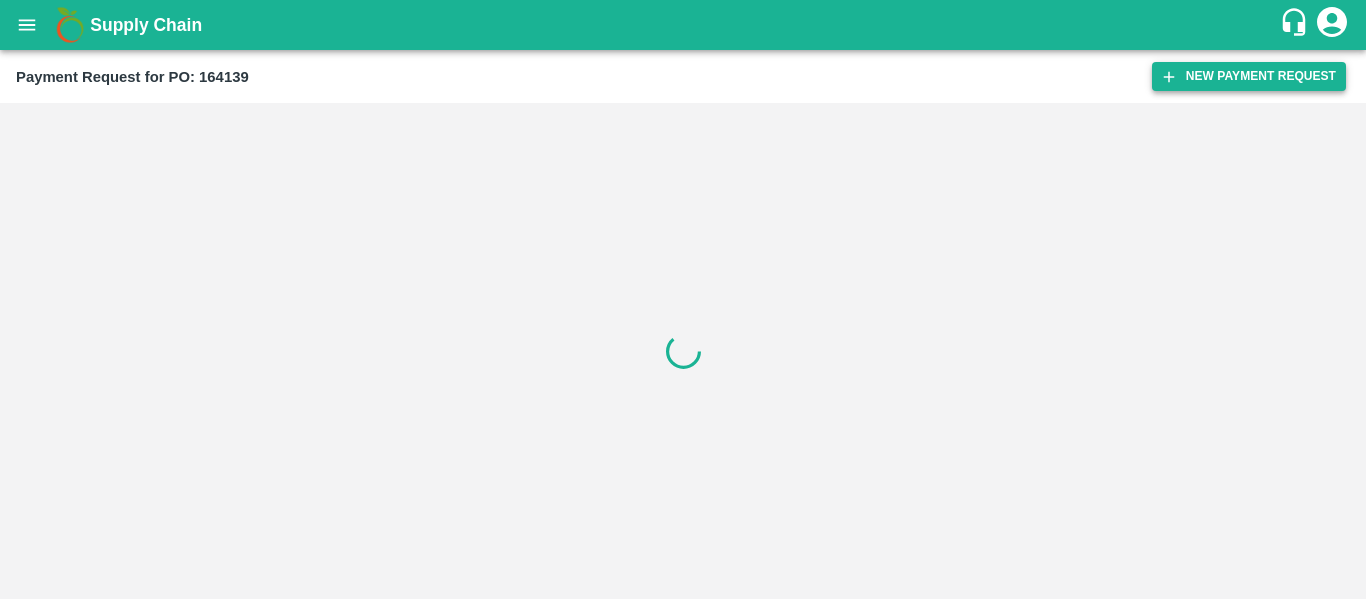 click on "New Payment Request" at bounding box center [1249, 76] 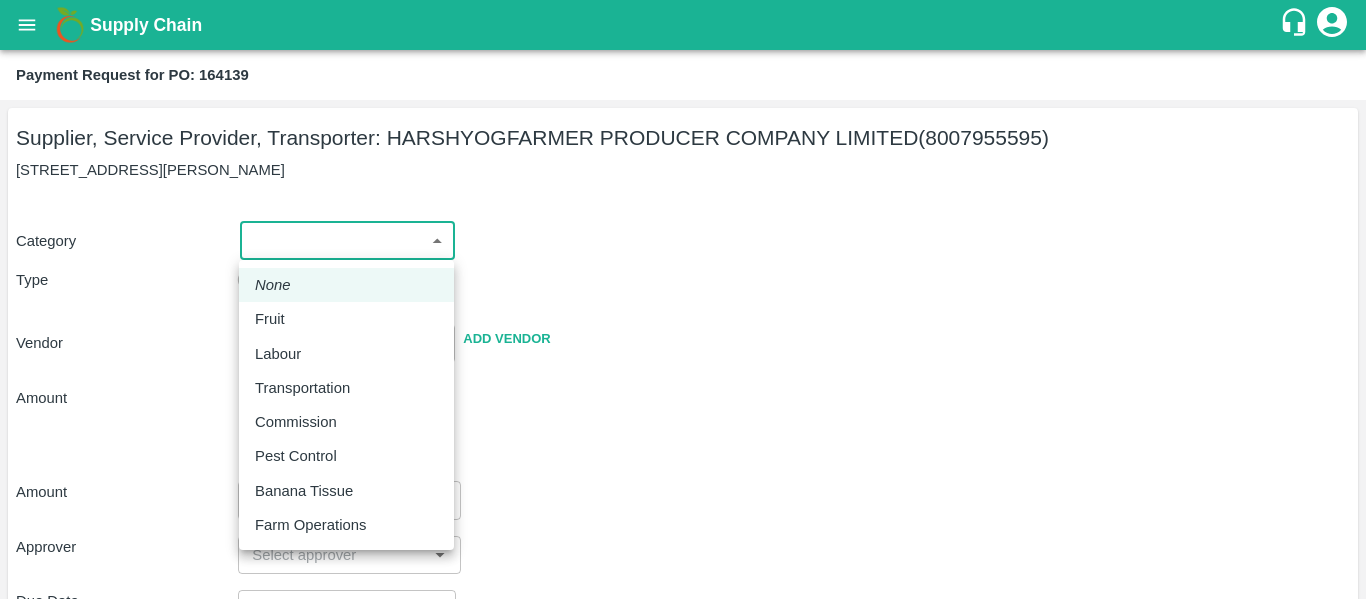 click on "Supply Chain Payment Request for PO: 164139 Supplier, Service Provider, Transporter:    HARSHYOGFARMER PRODUCER COMPANY LIMITED  (8007955595) G NO 37, [PERSON_NAME] , [GEOGRAPHIC_DATA] Category ​ ​ Type Advance Bill Vendor ​ Add Vendor Amount Total value Per Kg ​ Amount ​ Approver ​ Due Date ​  Priority  Low  High Comment x ​ Attach bill Cancel Save Tembhurni PH Nashik CC Shahada Banana Export PH Savda Banana Export PH Nashik Banana CS Nikhil Subhash Mangvade Logout None Fruit Labour Transportation Commission Pest Control Banana Tissue Farm Operations" at bounding box center [683, 299] 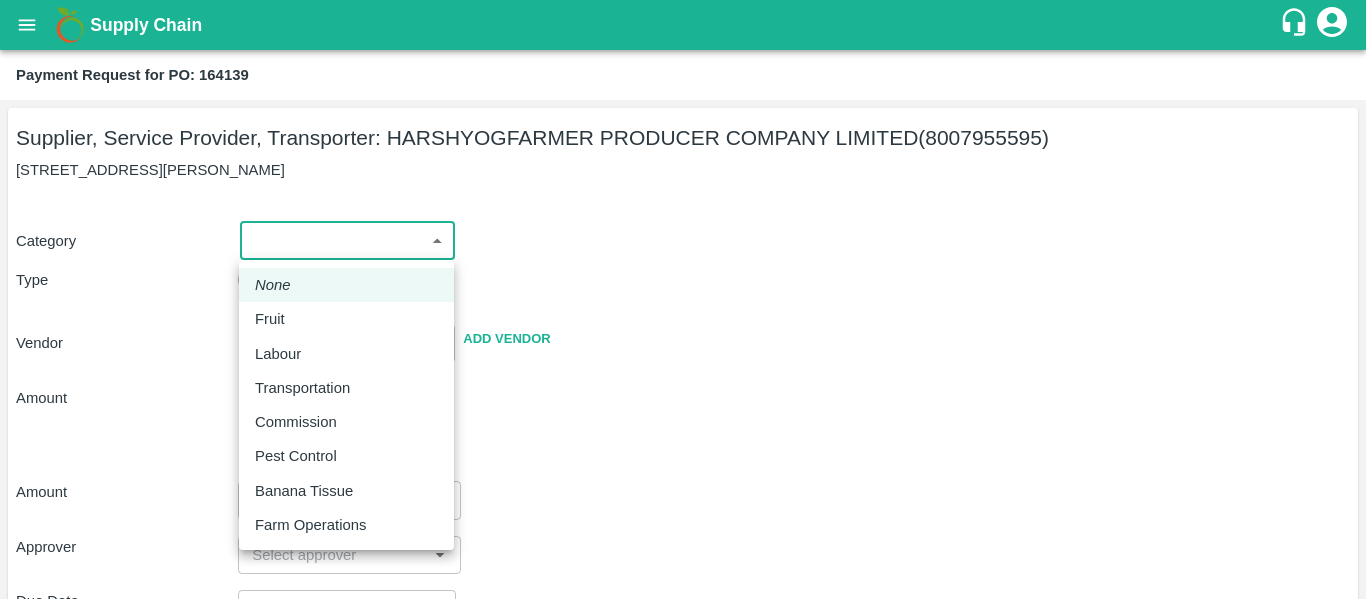 click on "Fruit" at bounding box center [270, 319] 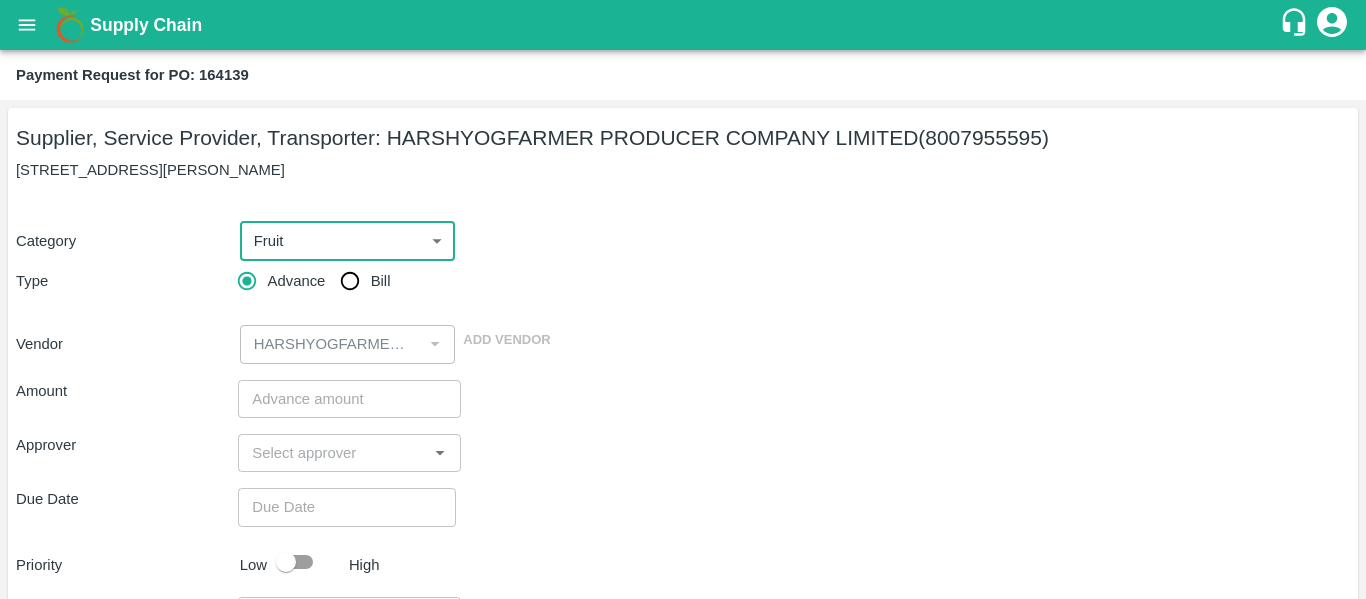 click on "Bill" at bounding box center (350, 281) 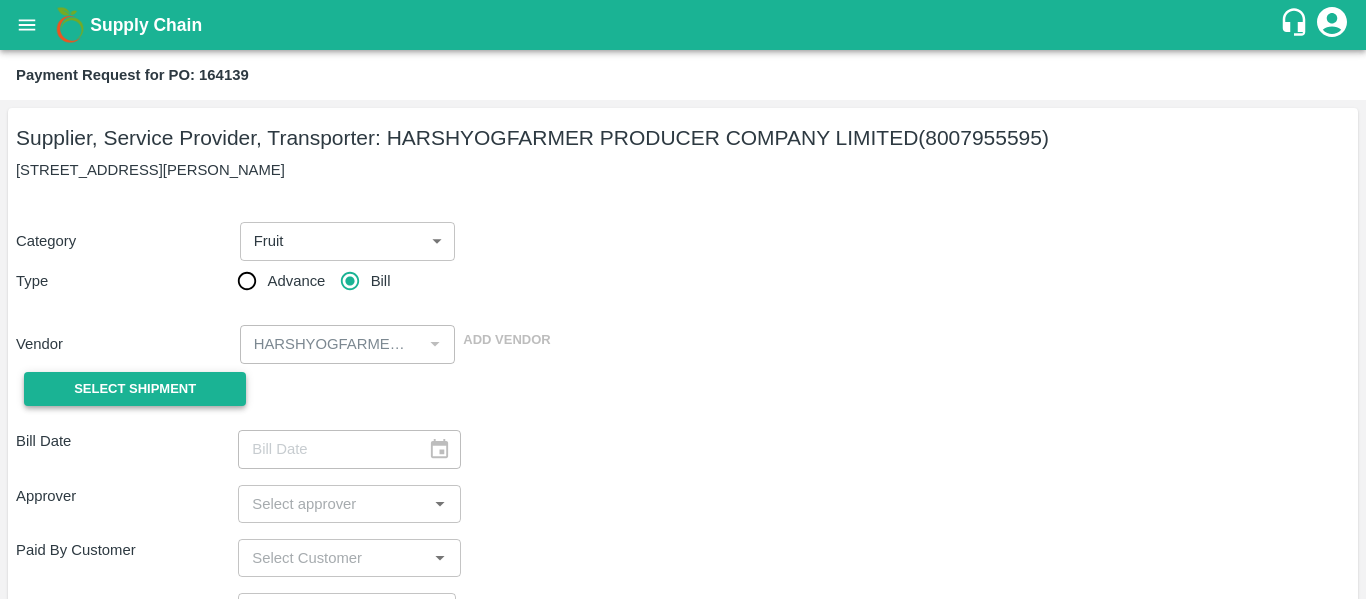 click on "Select Shipment" at bounding box center [135, 389] 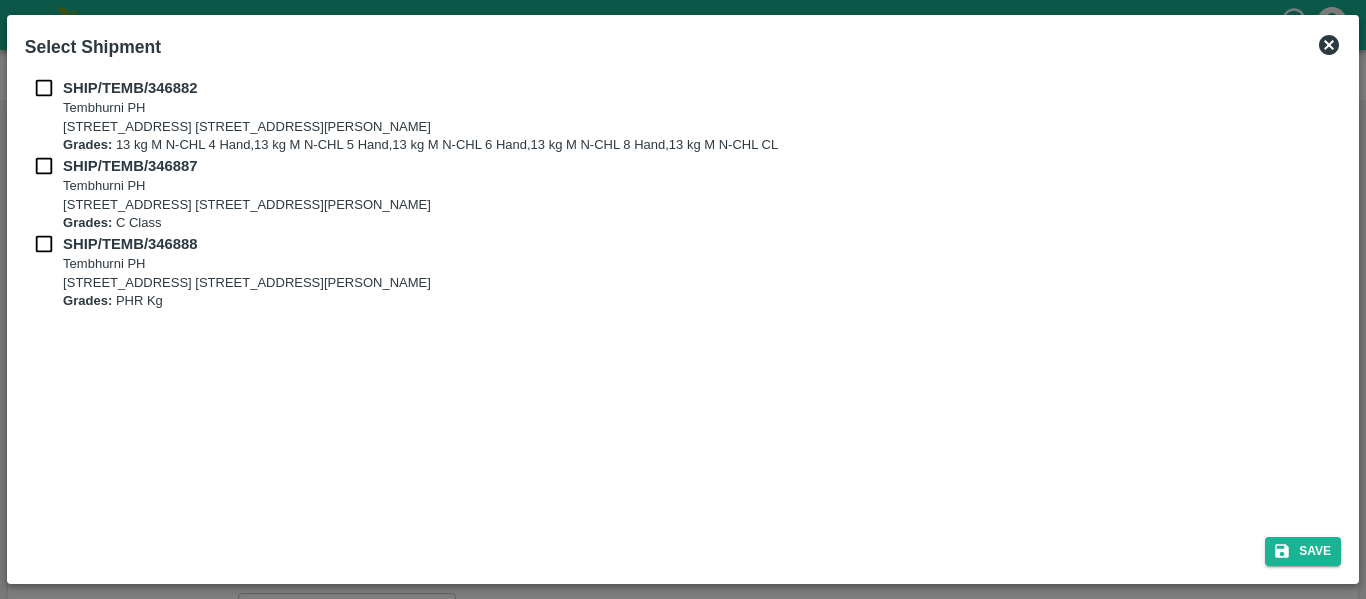 click at bounding box center [44, 88] 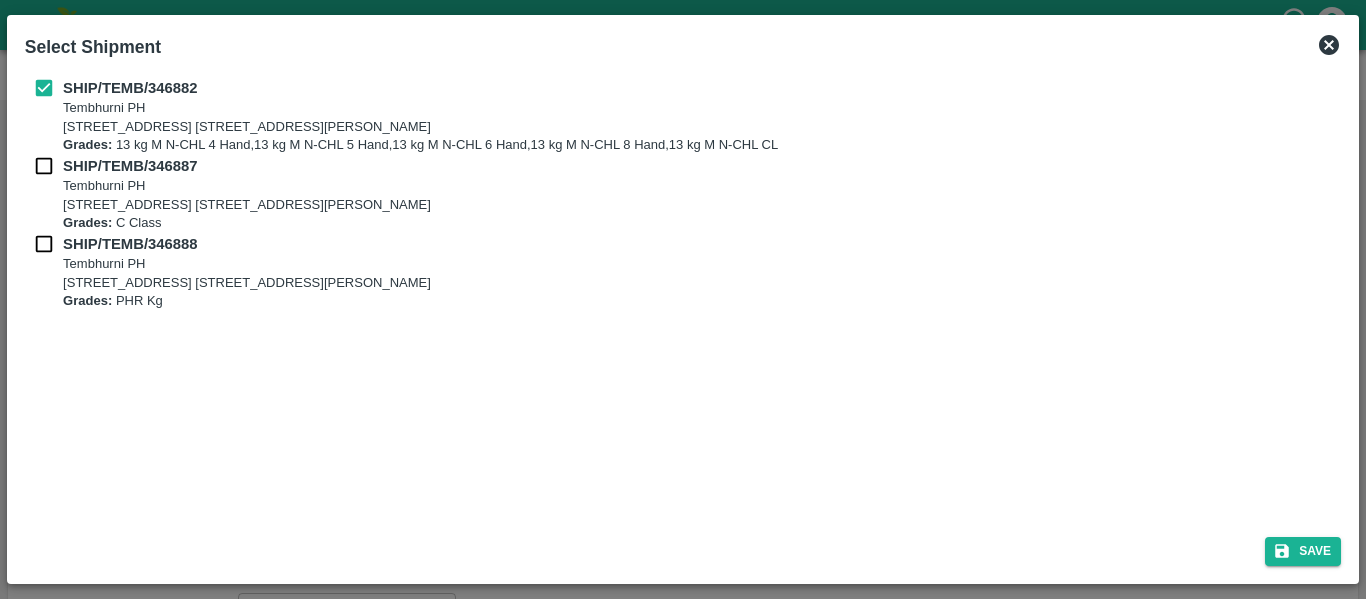 click at bounding box center [44, 166] 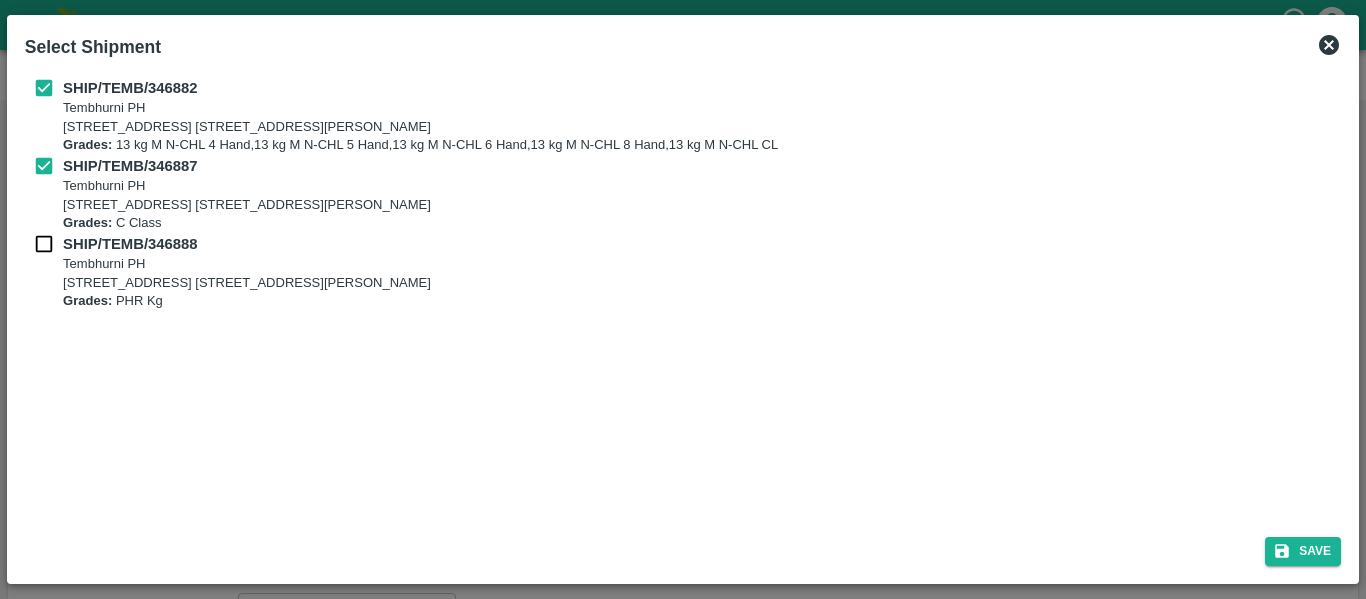 click at bounding box center [44, 244] 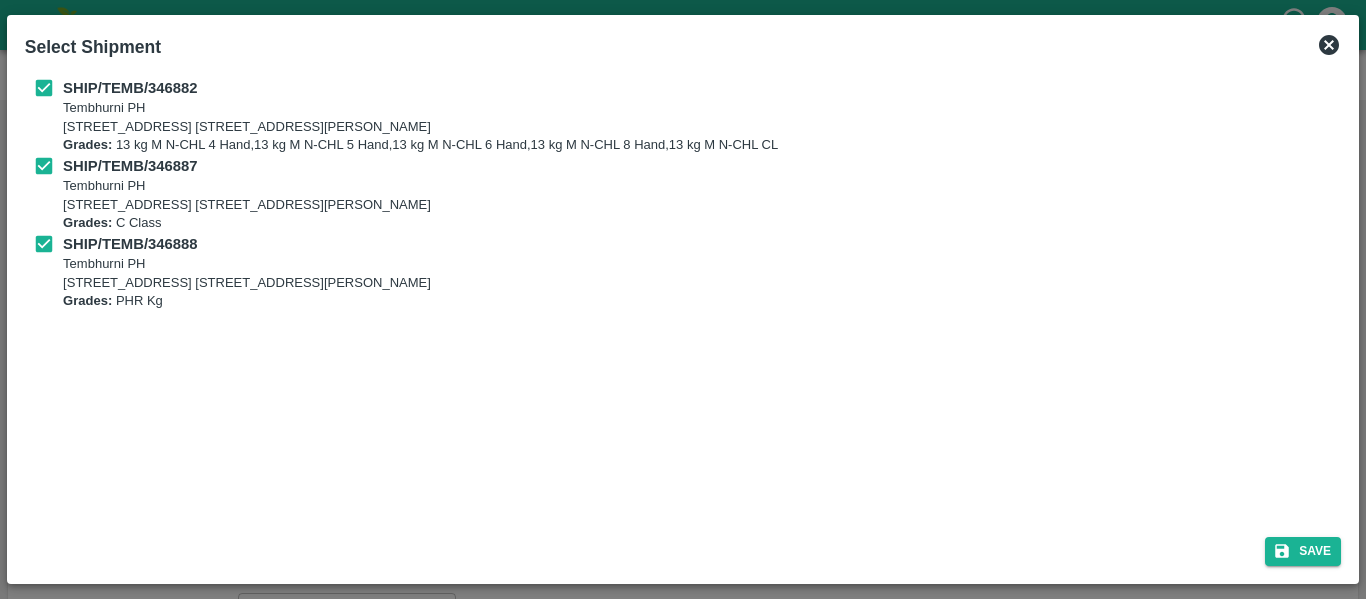 click on "Save" at bounding box center (683, 547) 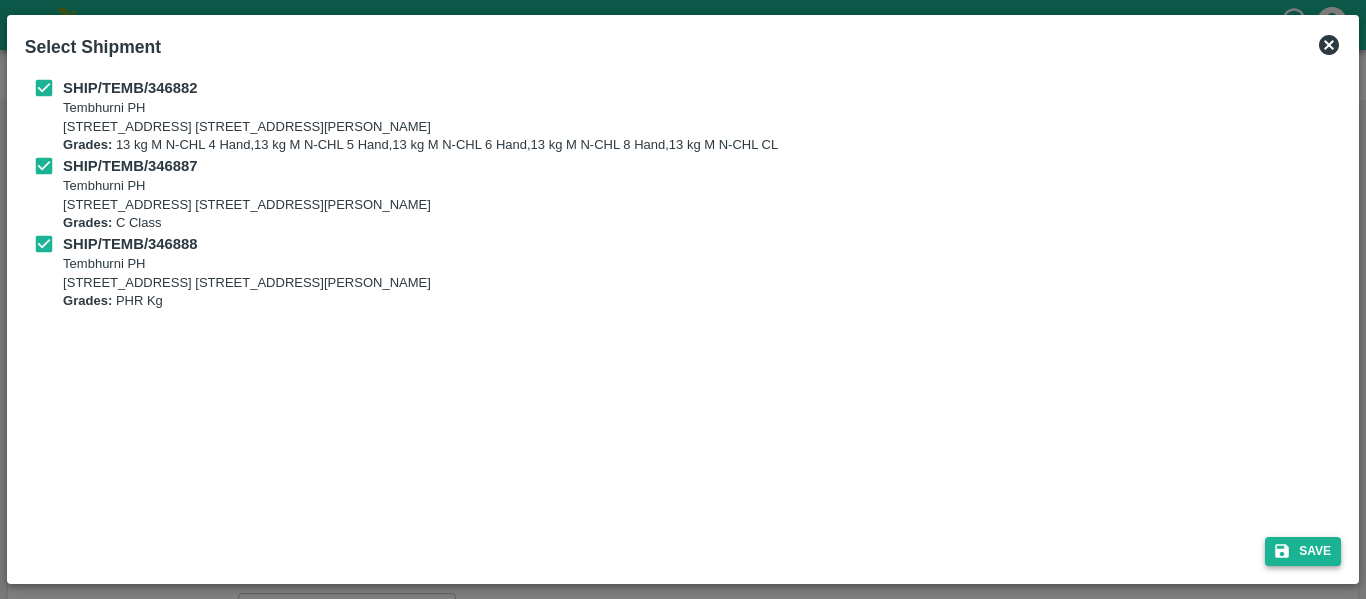click on "Save" at bounding box center [1303, 551] 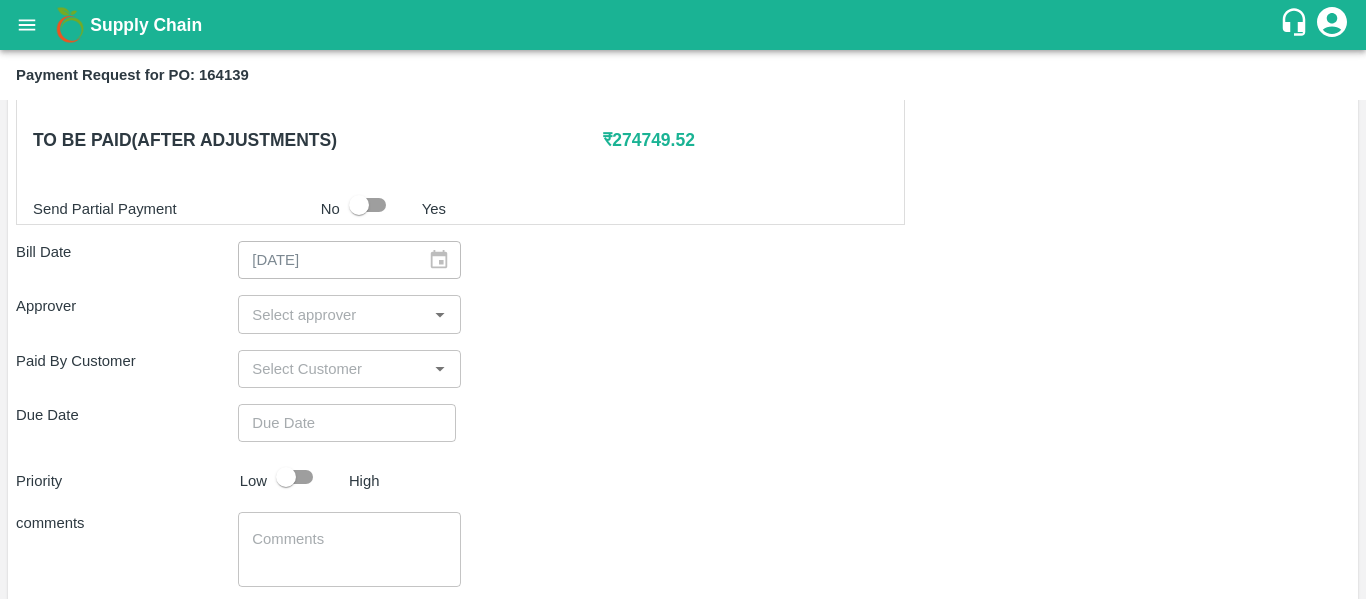 scroll, scrollTop: 998, scrollLeft: 0, axis: vertical 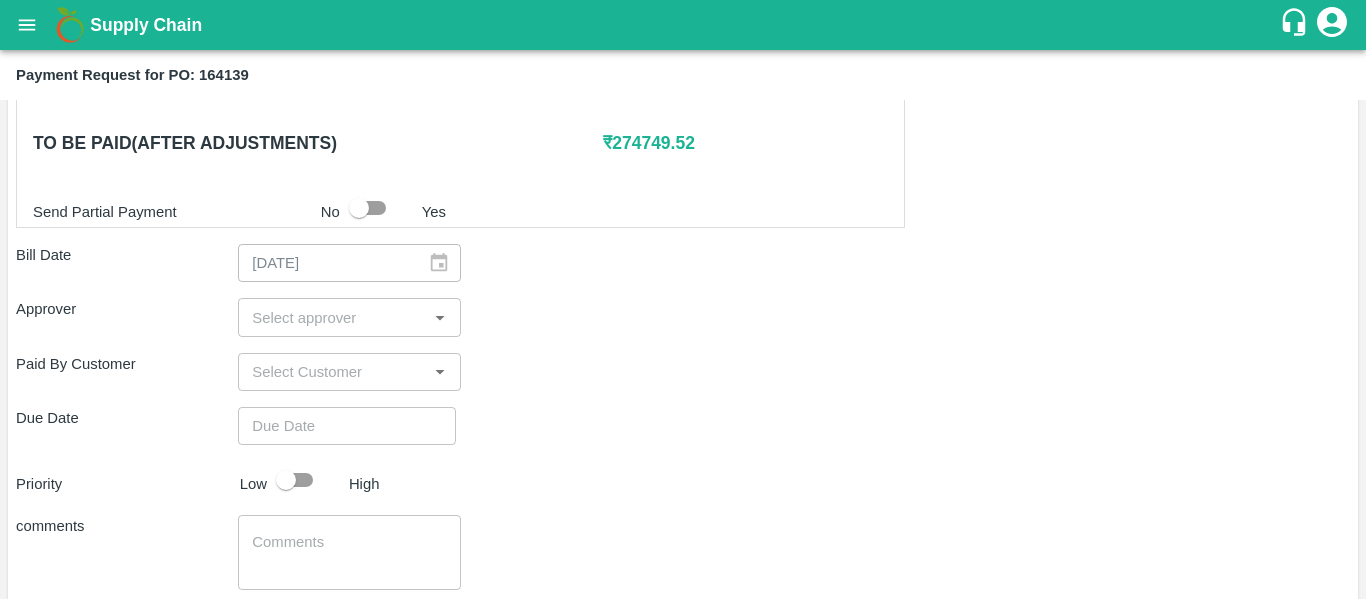 click on "Shipment -  SHIP/TEMB/346882 Lots (Labels) Weight (Kgs) Total Price (₹) BANANA-EXP/13 kg M N-CHL 4 Hand/V-MH-HARSHY/468FEX/200725   65 ( 5  X   13   ) ₹ 2179.45 ₹ 33.53  / kg BANANA-EXP/13 kg M N-CHL 5 Hand/V-MH-HARSHY/468FEX/200725   520 ( 40  X   13   ) ₹ 17435.6 ₹ 33.53  / kg BANANA-EXP/13 kg M N-CHL 6 Hand/V-MH-HARSHY/468FEX/200725   4017 ( 309  X   13   ) ₹ 134690.01 ₹ 33.53  / kg BANANA-EXP/13 kg M N-CHL 8 Hand/V-MH-HARSHY/468FEX/200725   2535 ( 195  X   13   ) ₹ 84998.55 ₹ 33.53  / kg BANANA-EXP/13 kg M N-CHL CL/V-MH-HARSHY/468FEX/200725   611 ( 47  X   13   ) ₹ 20486.83 ₹ 33.53  / kg Total 7748 259790.44 Shipment -  SHIP/TEMB/346887 Lots (Labels) Weight (Kgs) Total Price (₹) BANANA-EXP/C Class/V-MH-HARSHY/258BOM/200725   370 ( 1  X   370   ) ₹ 11388.6 ₹ 30.78  / kg Total 370 11388.6 Shipment -  SHIP/TEMB/346888 Lots (Labels) Weight (Kgs) Total Price (₹) BANANA-EXP/PHR Kg/V-MH-HARSHY/258BOM/200725   116 ( 1  X   116   ) ₹ 3570.48 ₹ 30.78  / kg Total 116 3570.48 0 ₹" at bounding box center (683, 54) 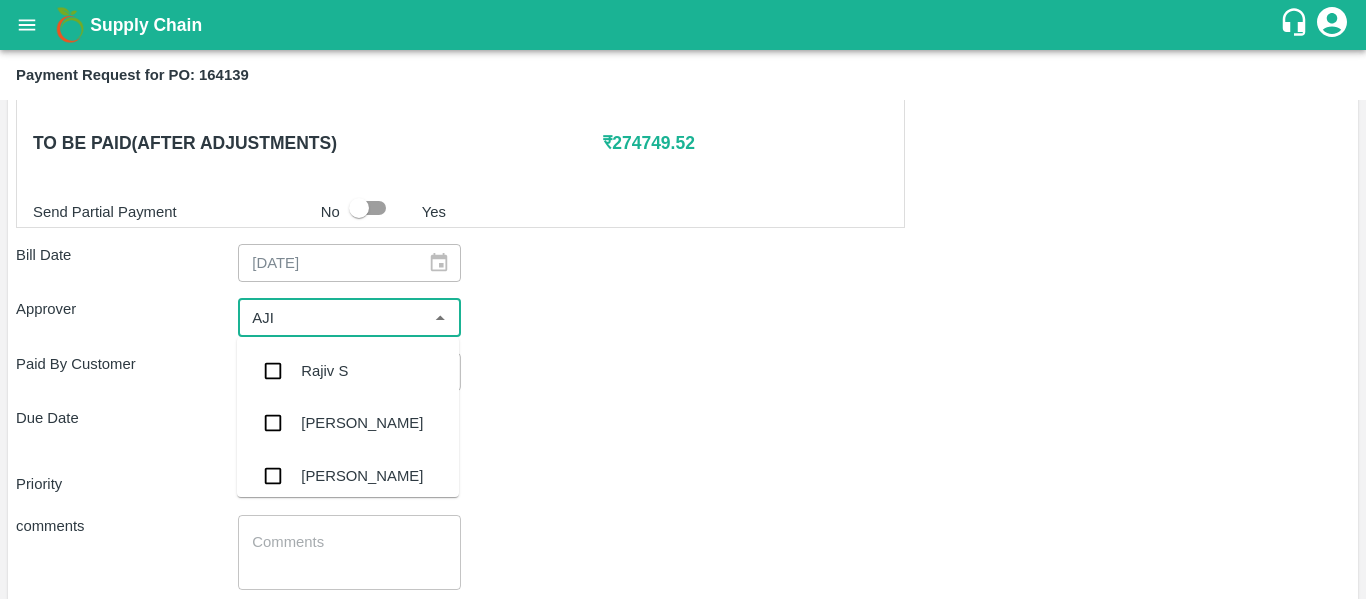 type on "AJIT" 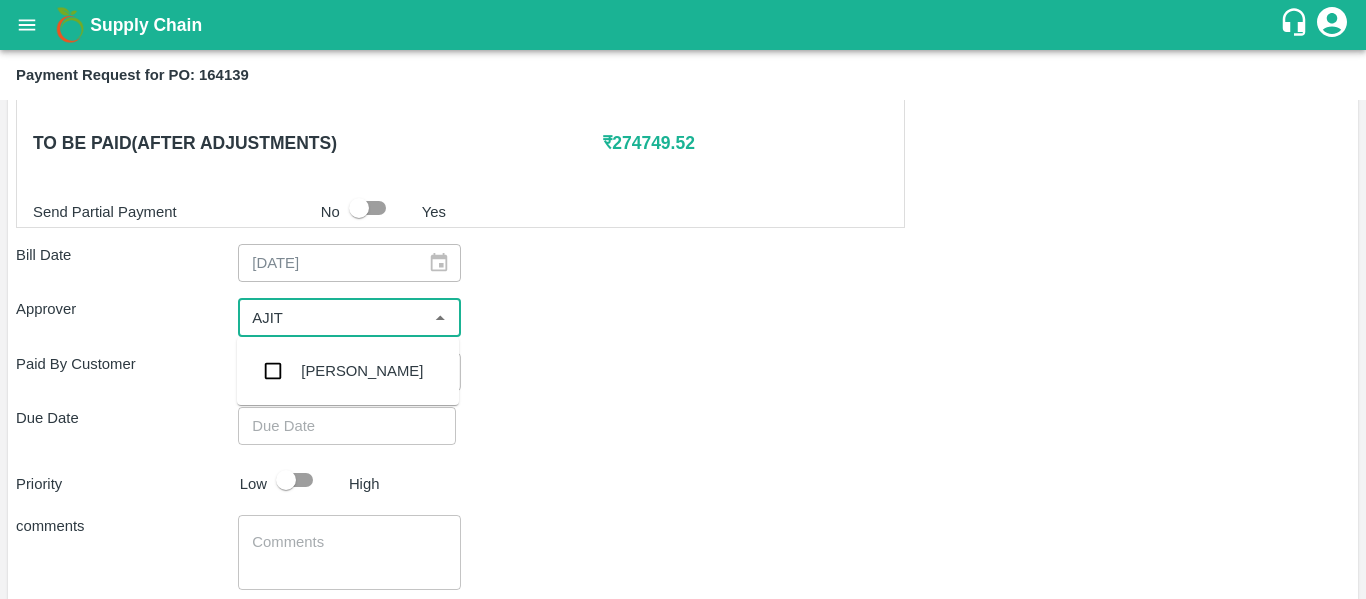click on "[PERSON_NAME]" at bounding box center (362, 371) 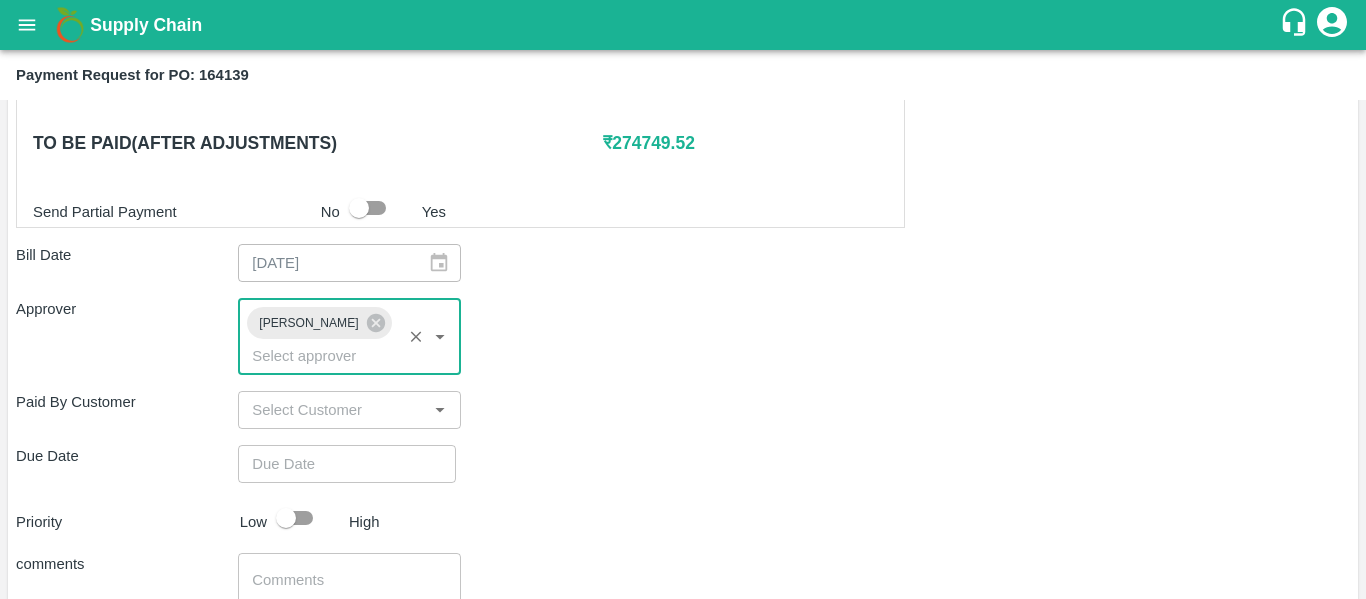 type on "DD/MM/YYYY hh:mm aa" 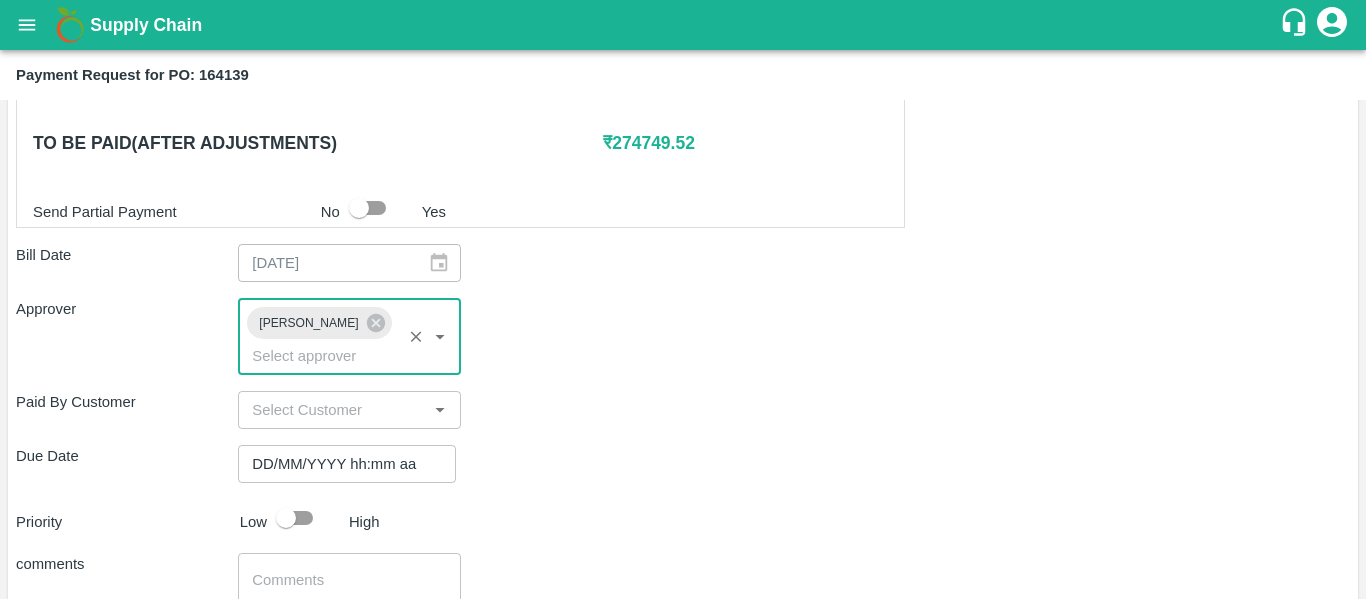 click on "DD/MM/YYYY hh:mm aa" at bounding box center (340, 464) 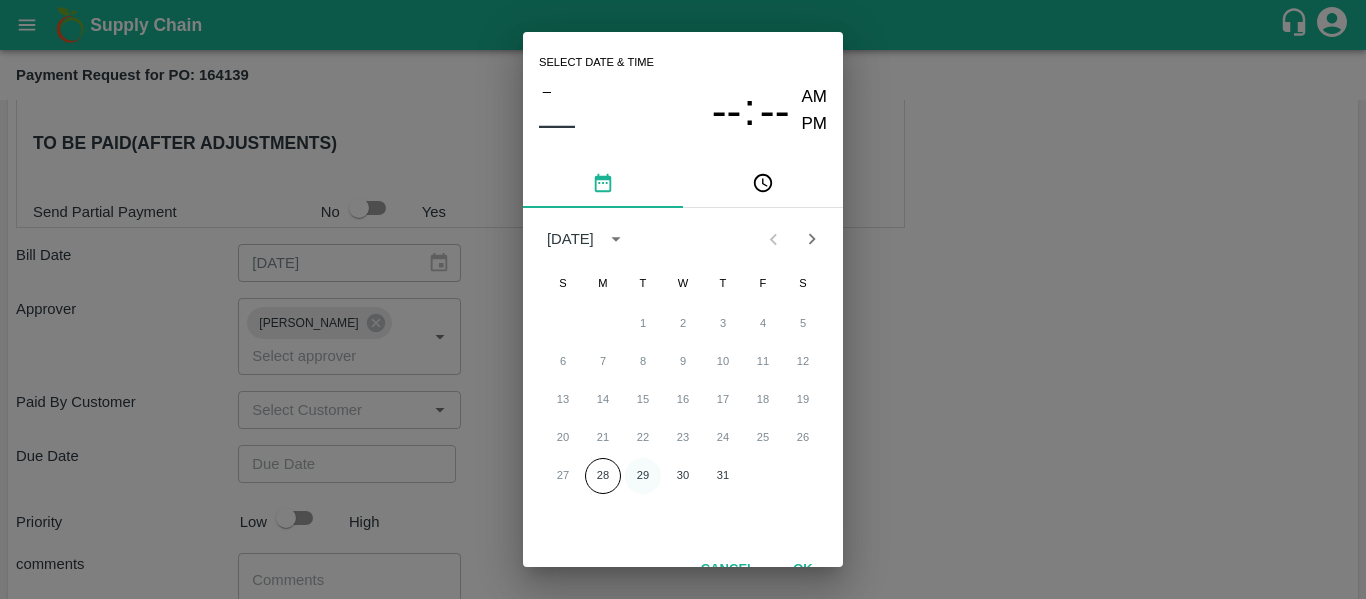 click on "29" at bounding box center [643, 476] 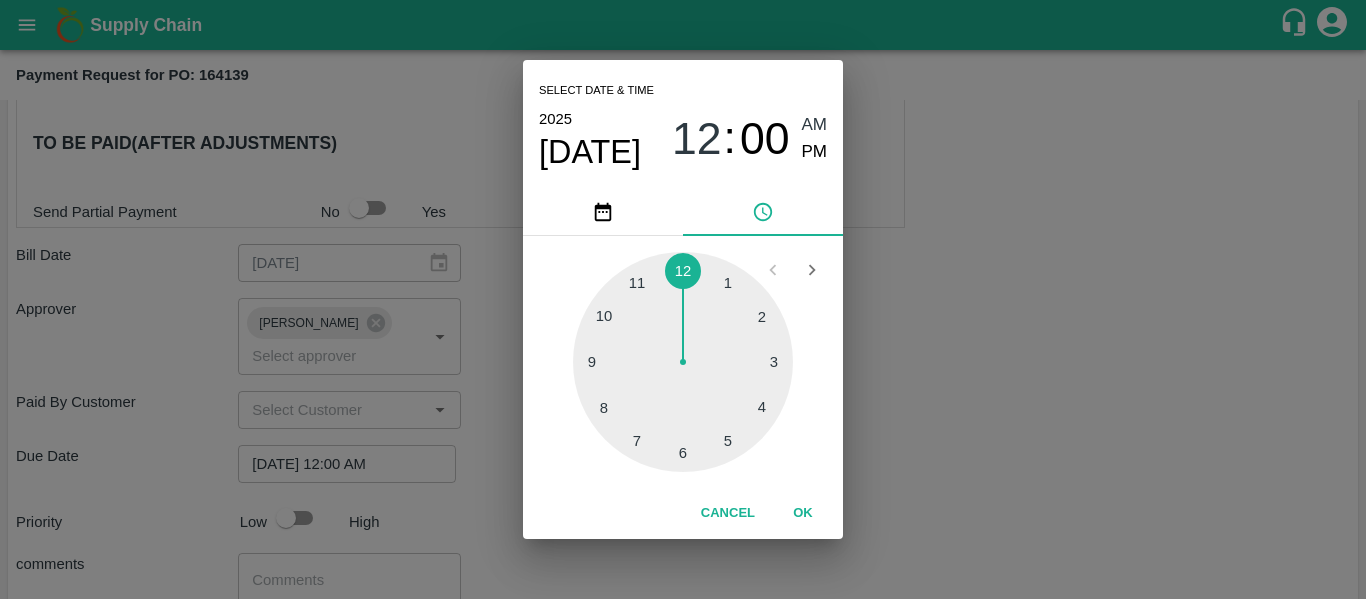 click on "Select date & time [DATE] 12 : 00 AM PM 1 2 3 4 5 6 7 8 9 10 11 12 Cancel OK" at bounding box center [683, 299] 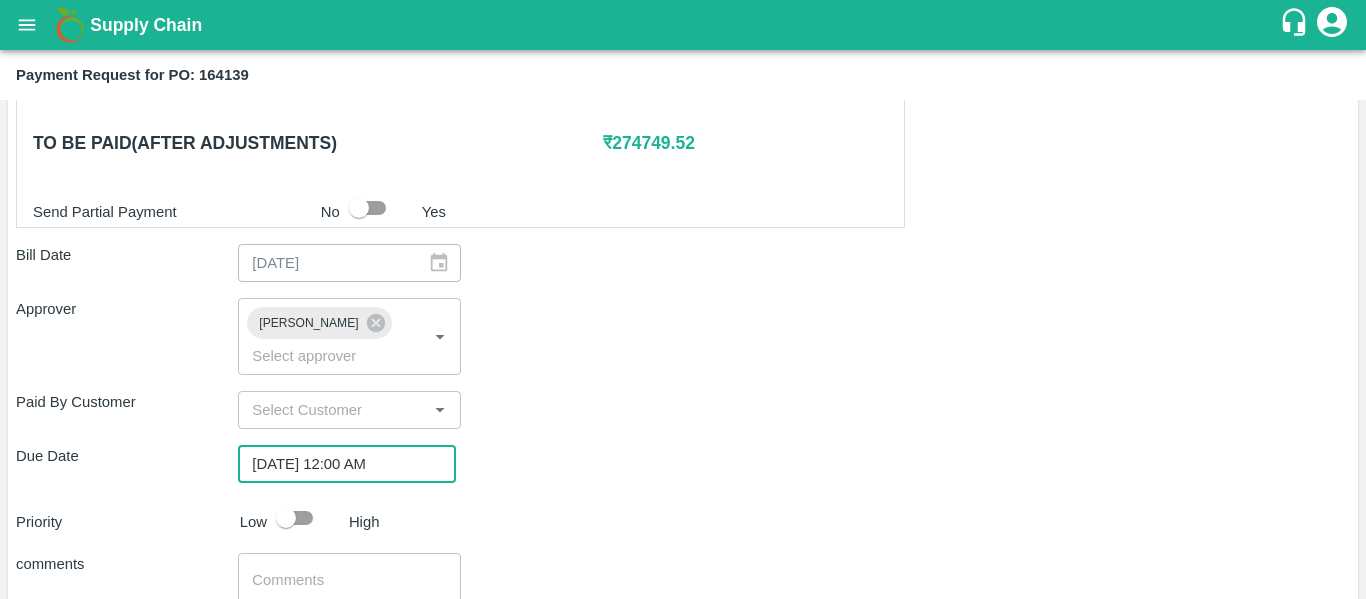 click at bounding box center [286, 518] 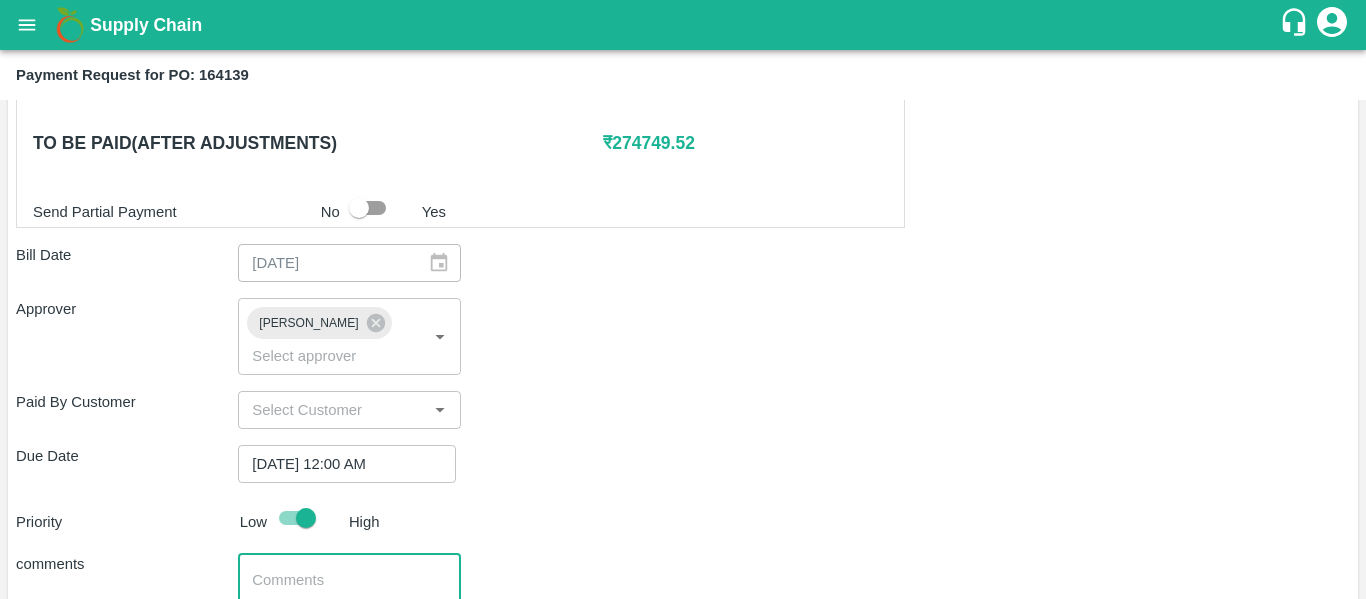 click at bounding box center (349, 591) 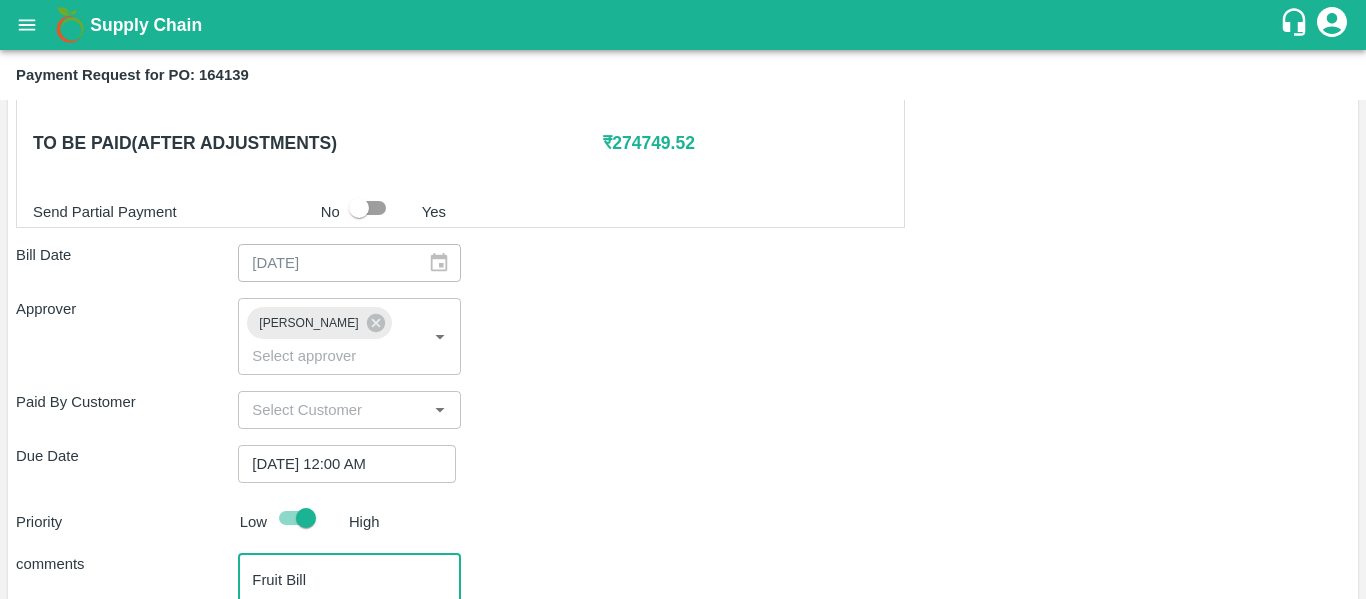 type on "Fruit Bill" 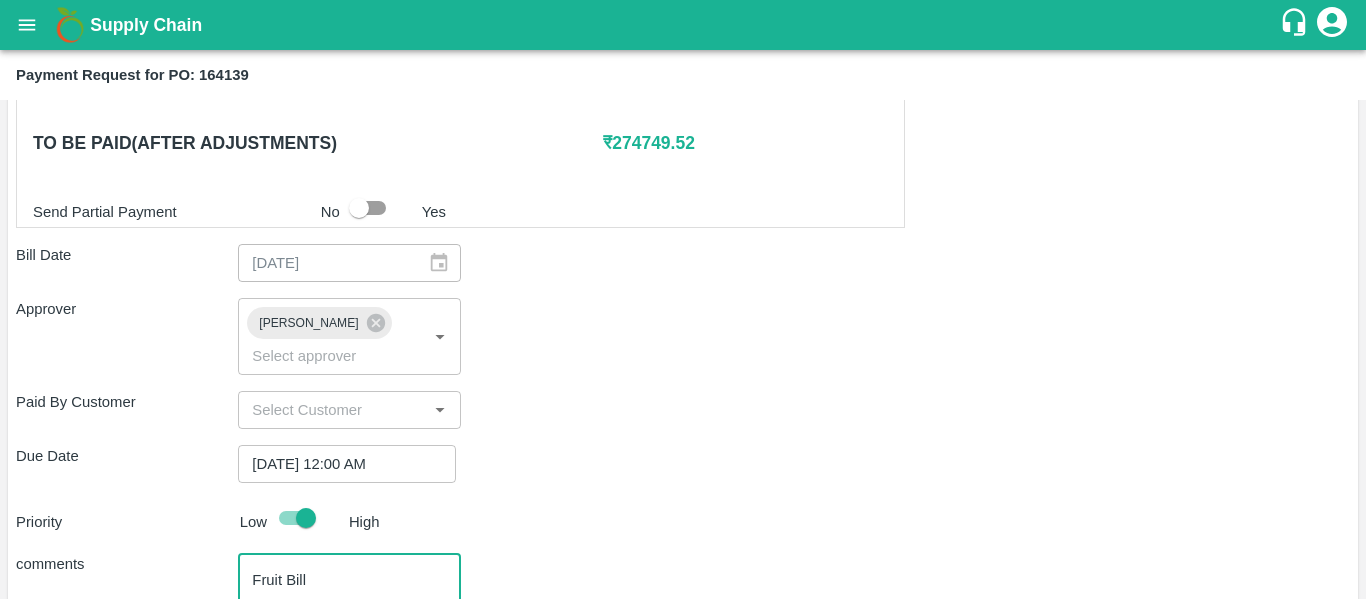 scroll, scrollTop: 1127, scrollLeft: 0, axis: vertical 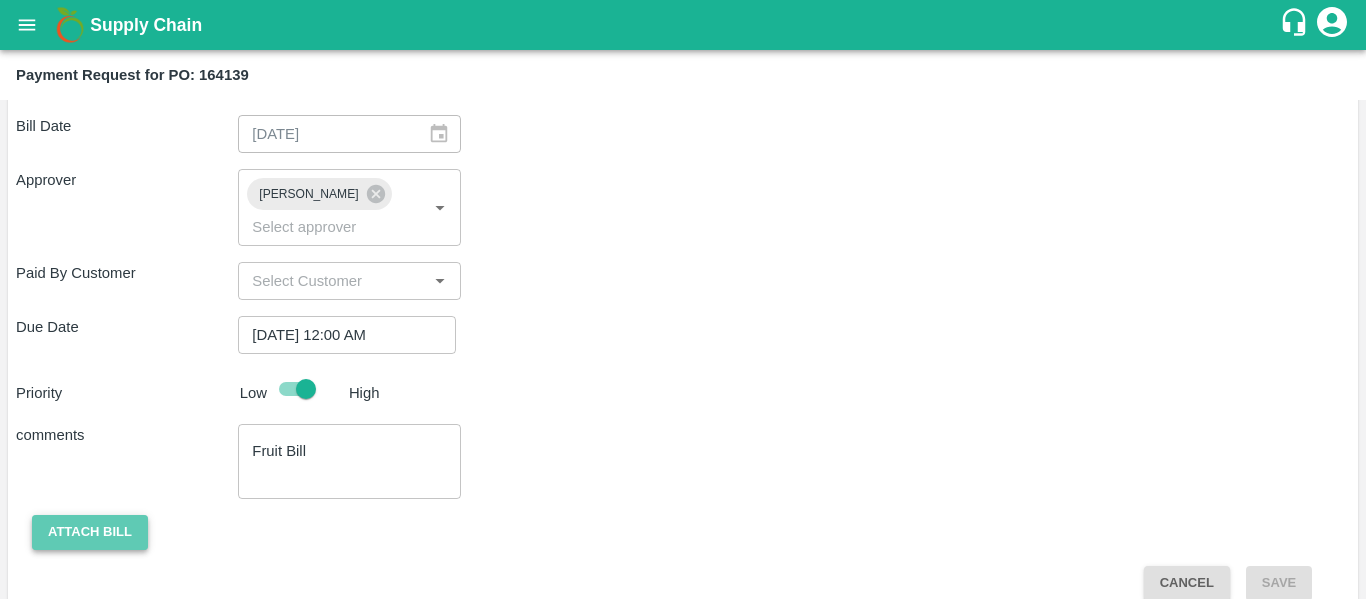 click on "Attach bill" at bounding box center (90, 532) 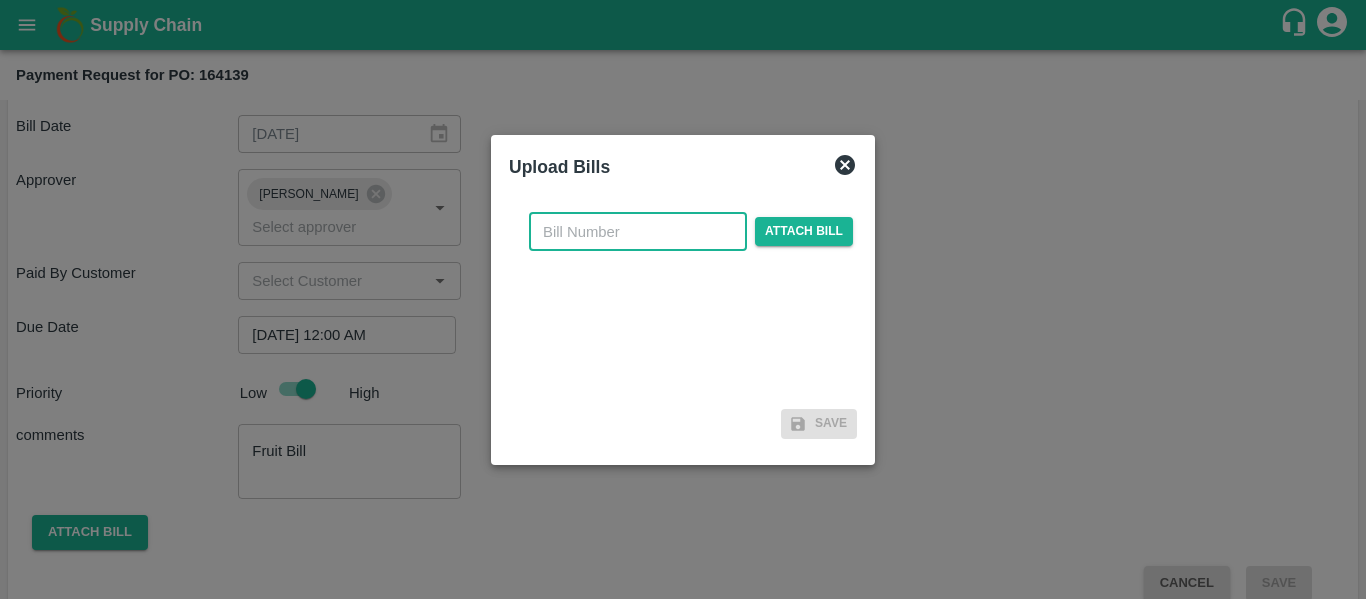 click at bounding box center [638, 232] 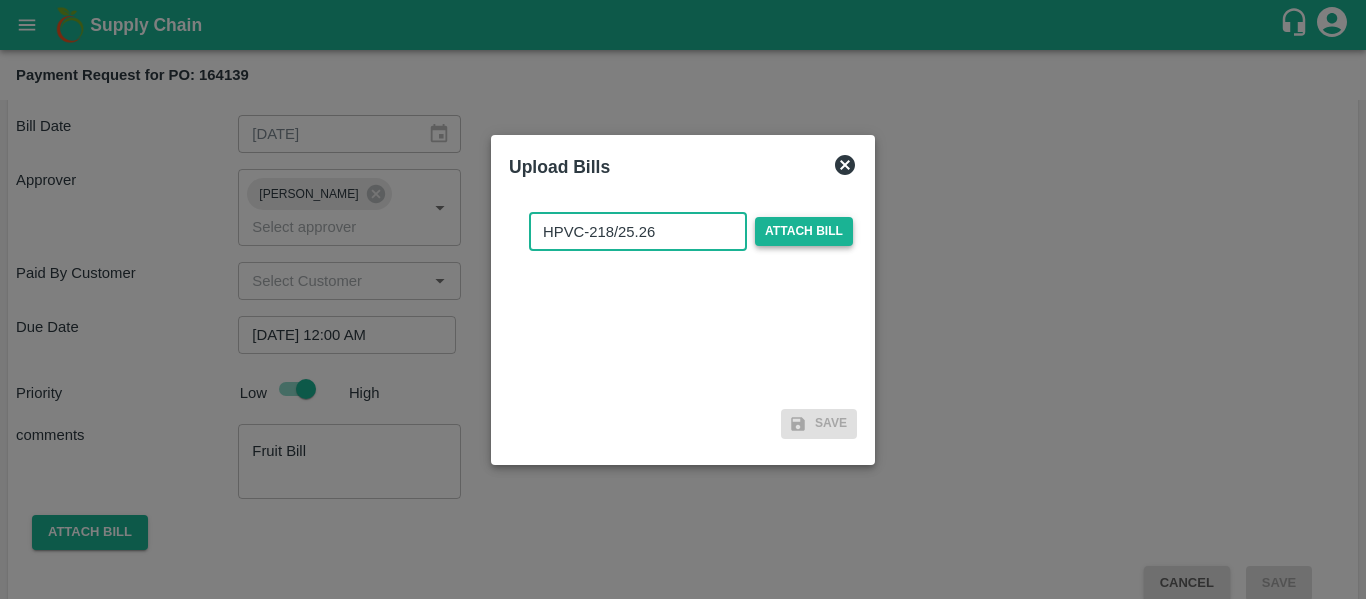type on "HPVC-218/25.26" 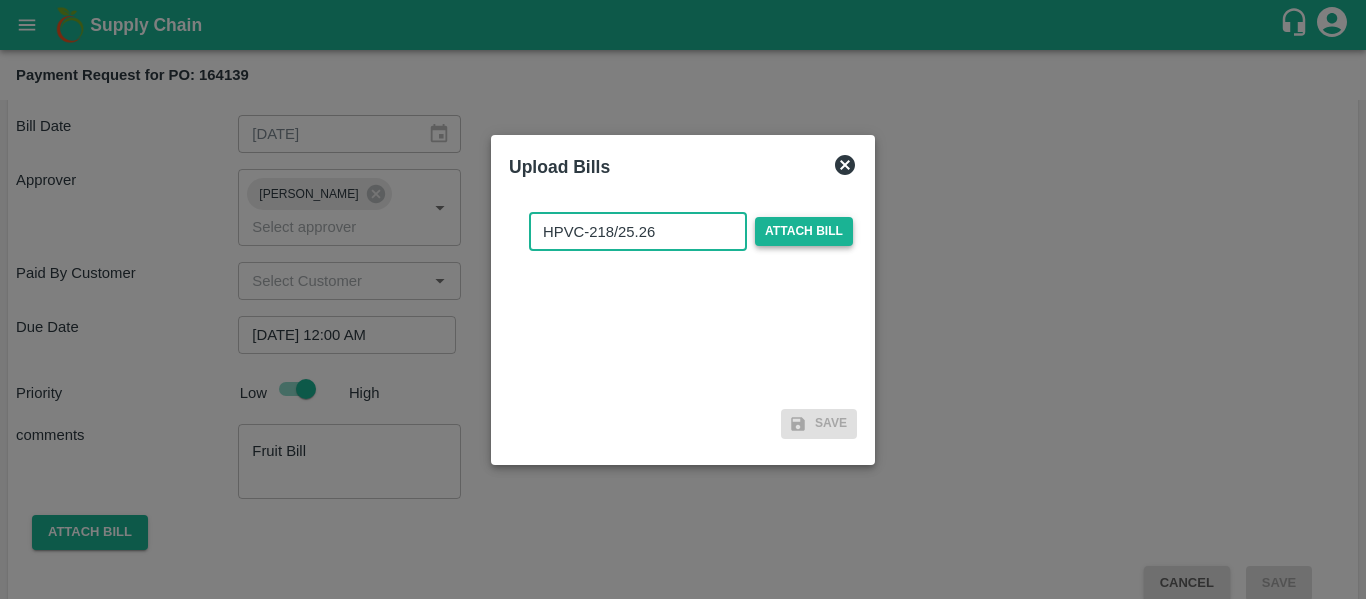 click on "Attach bill" at bounding box center [804, 231] 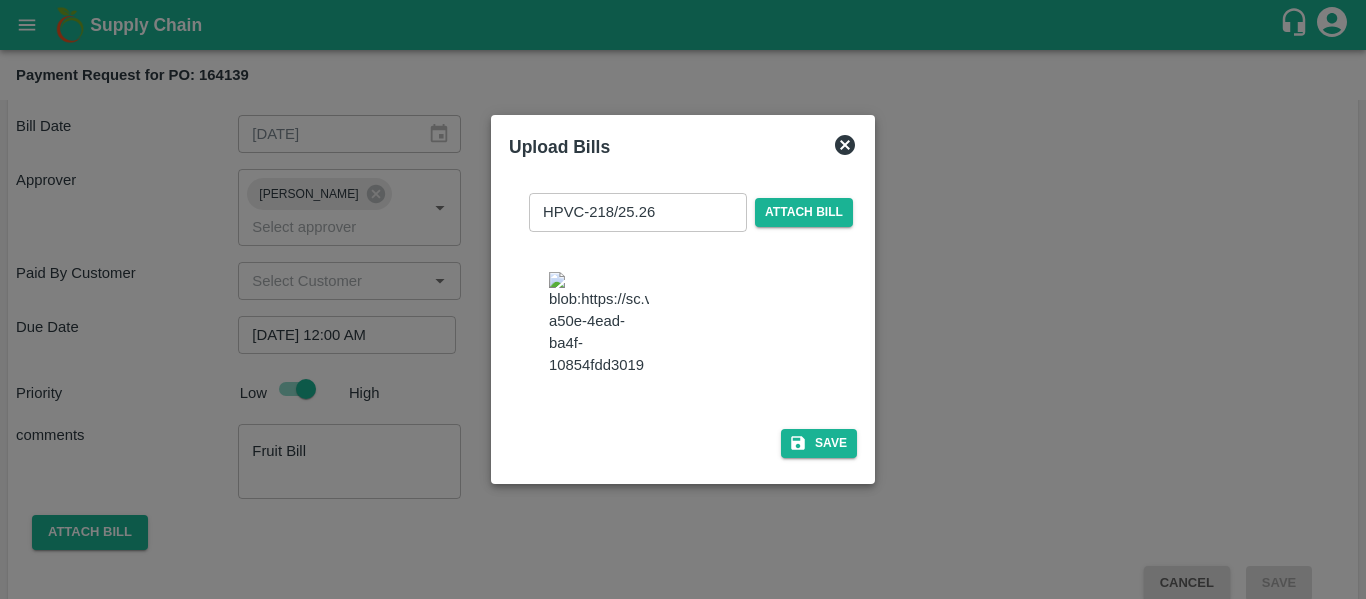 click on "HPVC-218/25.26 ​ Attach bill" at bounding box center (683, 298) 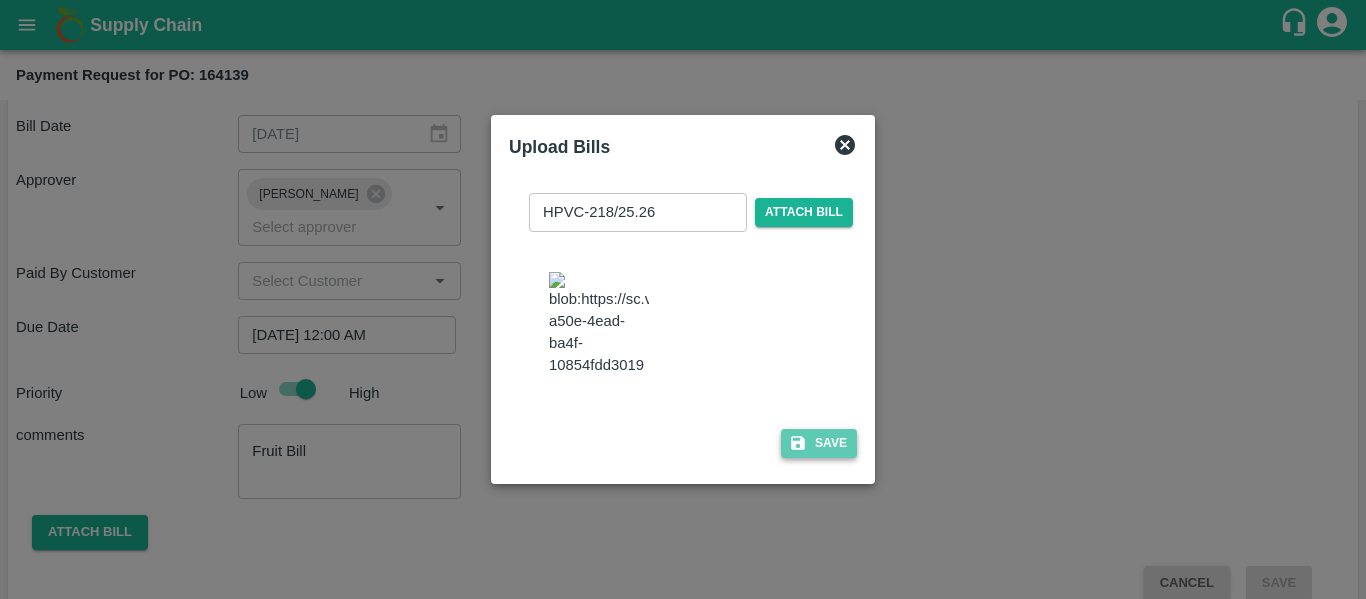 click on "Save" at bounding box center [819, 443] 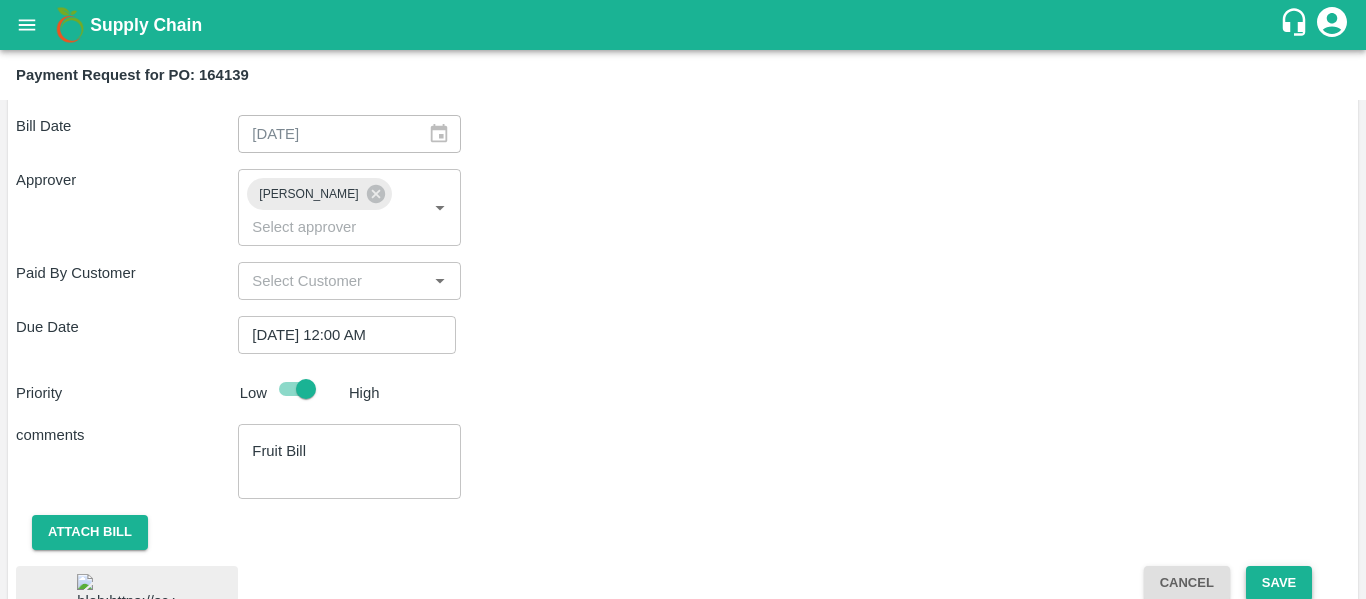 click on "Save" at bounding box center (1279, 583) 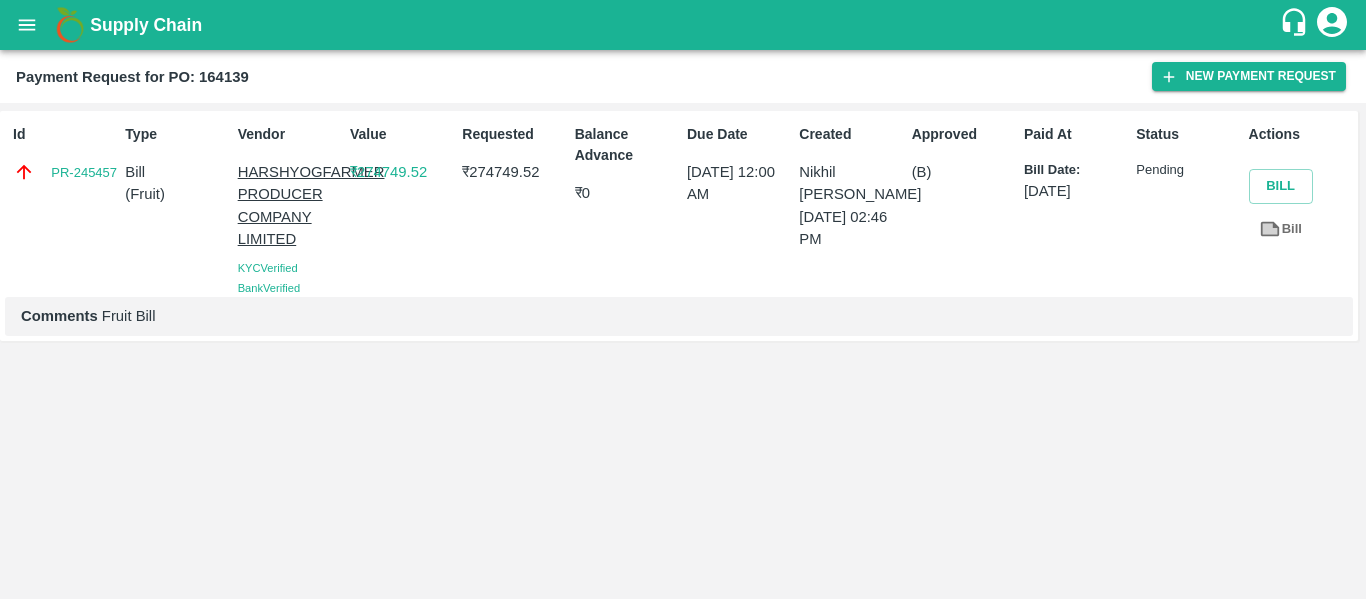 click at bounding box center [27, 25] 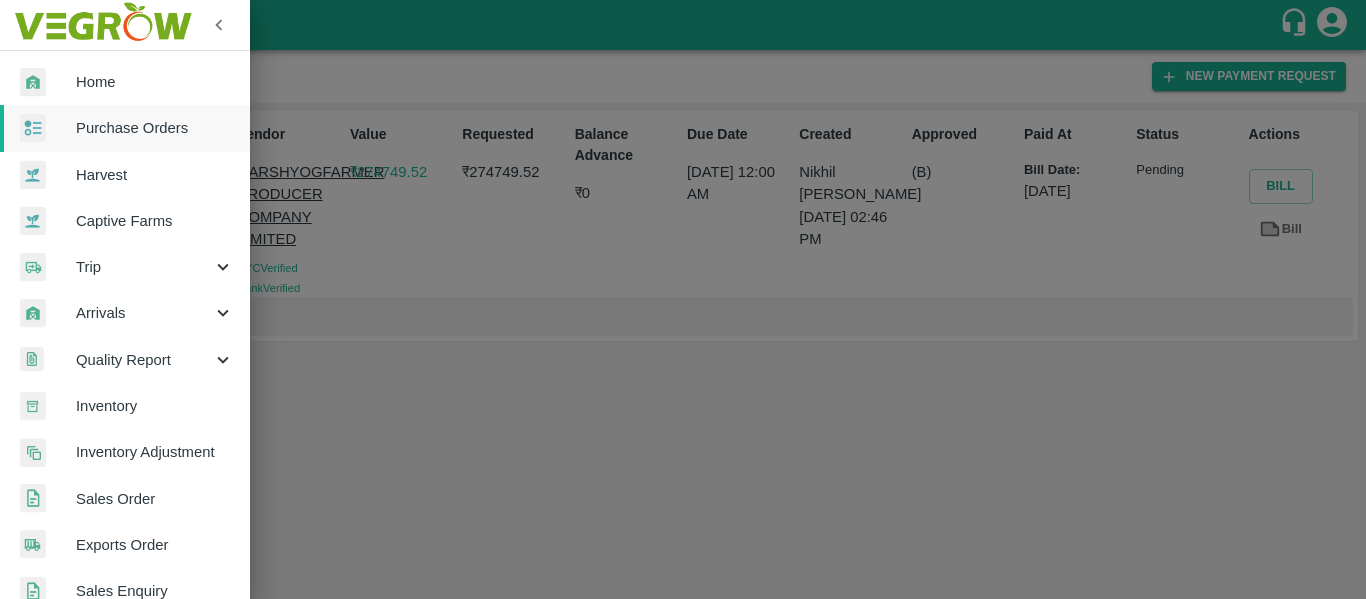 click on "Purchase Orders" at bounding box center (125, 128) 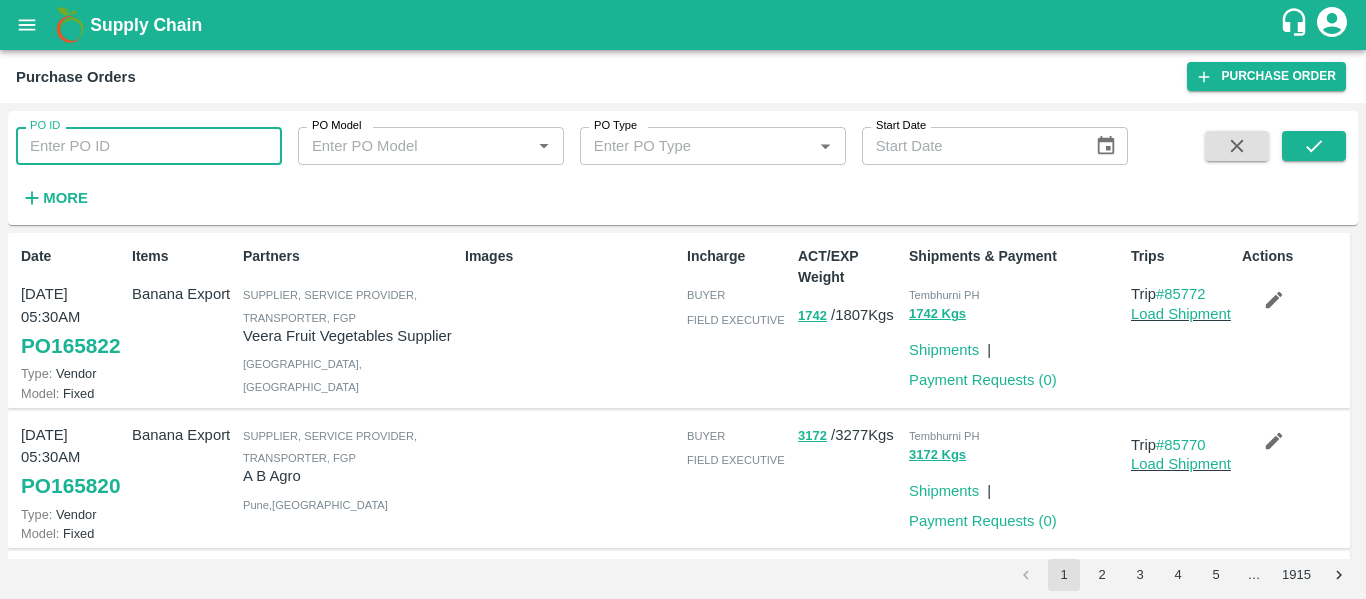 click on "PO ID" at bounding box center [149, 146] 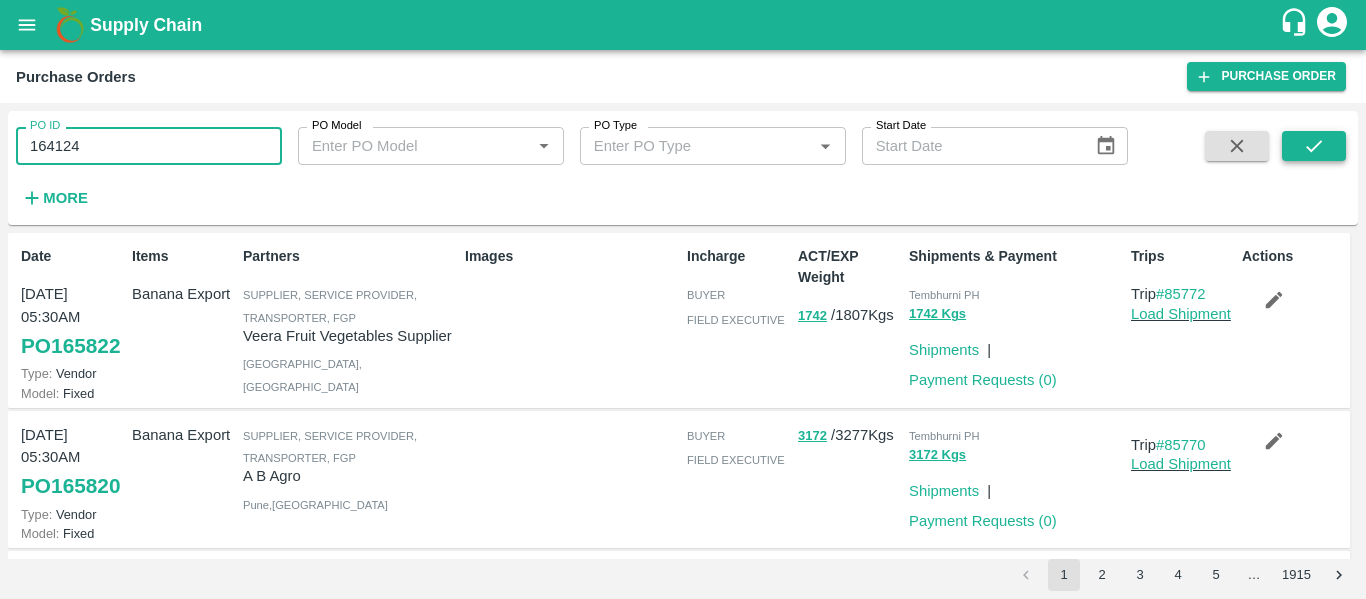 type on "164124" 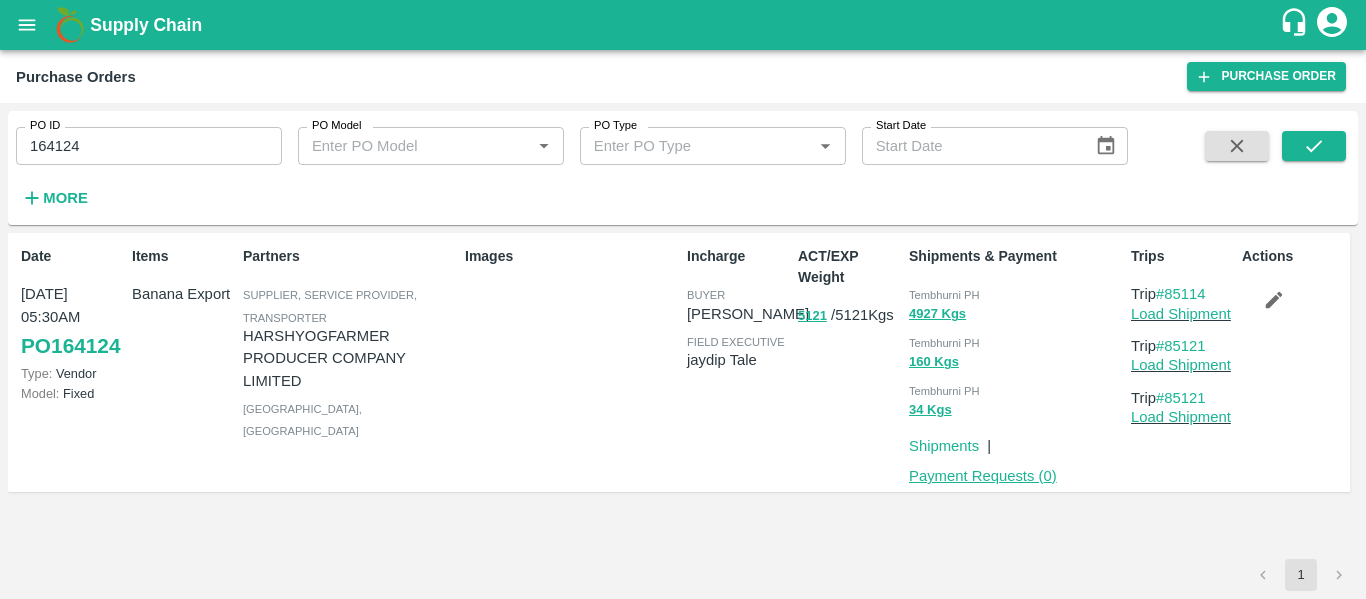 click on "Payment Requests ( 0 )" at bounding box center (983, 476) 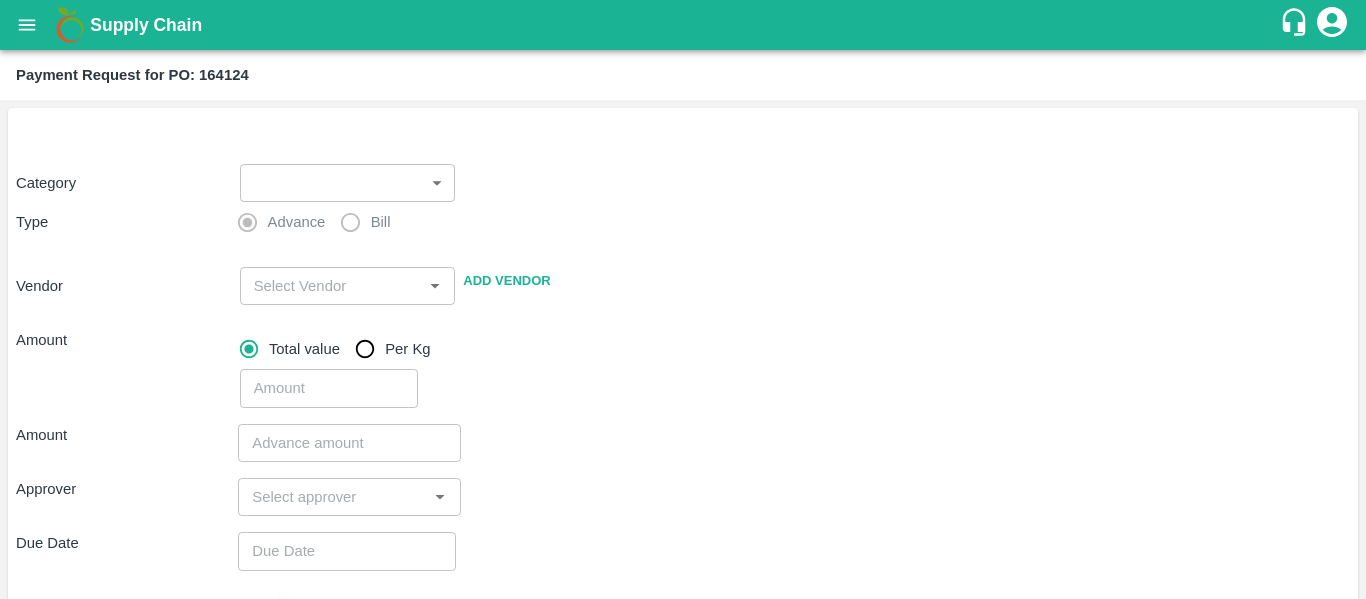 scroll, scrollTop: 0, scrollLeft: 0, axis: both 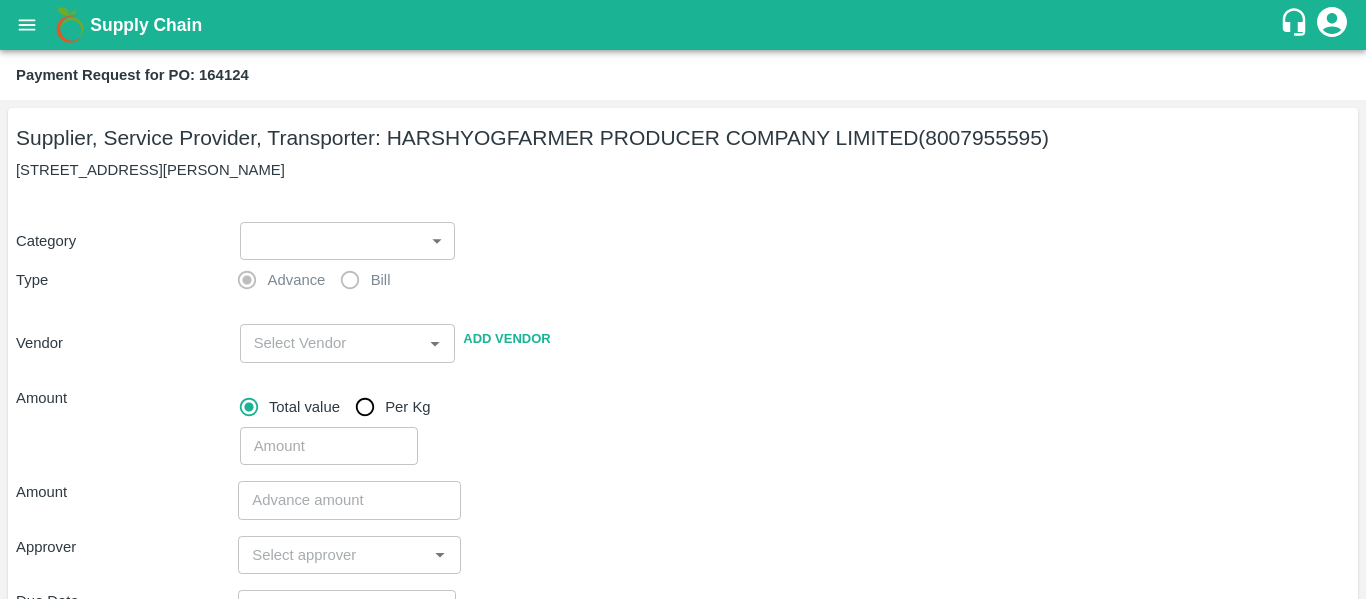 click on "Supply Chain Payment Request for PO: 164124 Supplier, Service Provider, Transporter:    HARSHYOGFARMER PRODUCER COMPANY LIMITED  (8007955595) G NO 37, [PERSON_NAME] , [GEOGRAPHIC_DATA] Category ​ ​ Type Advance Bill Vendor ​ Add Vendor Amount Total value Per Kg ​ Amount ​ Approver ​ Due Date ​  Priority  Low  High Comment x ​ Attach bill Cancel Save Tembhurni PH Nashik CC Shahada Banana Export PH Savda Banana Export PH Nashik Banana CS Nikhil Subhash Mangvade Logout" at bounding box center [683, 299] 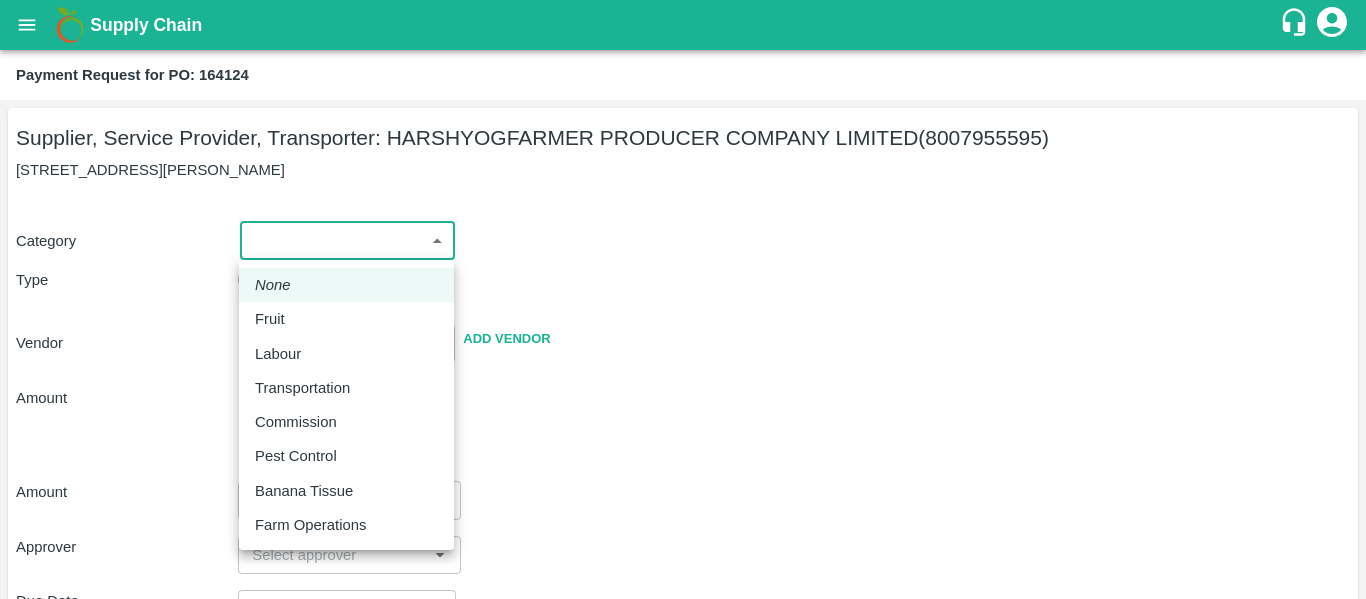 click on "Fruit" at bounding box center (270, 319) 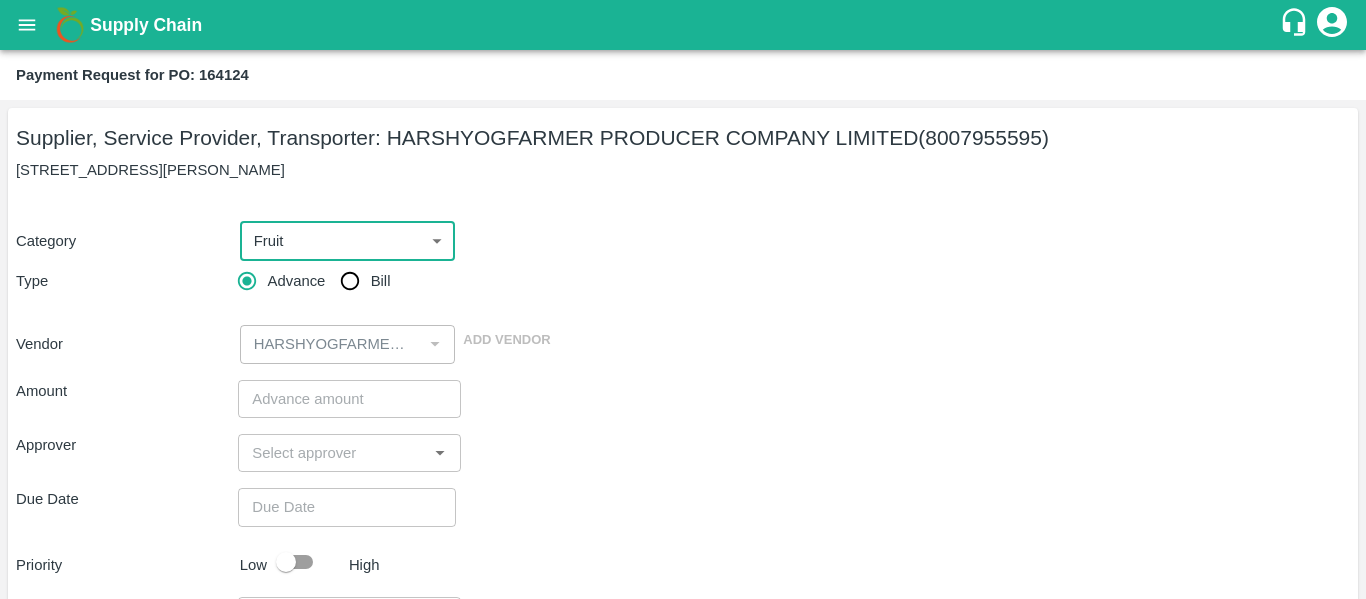click on "Bill" at bounding box center (350, 281) 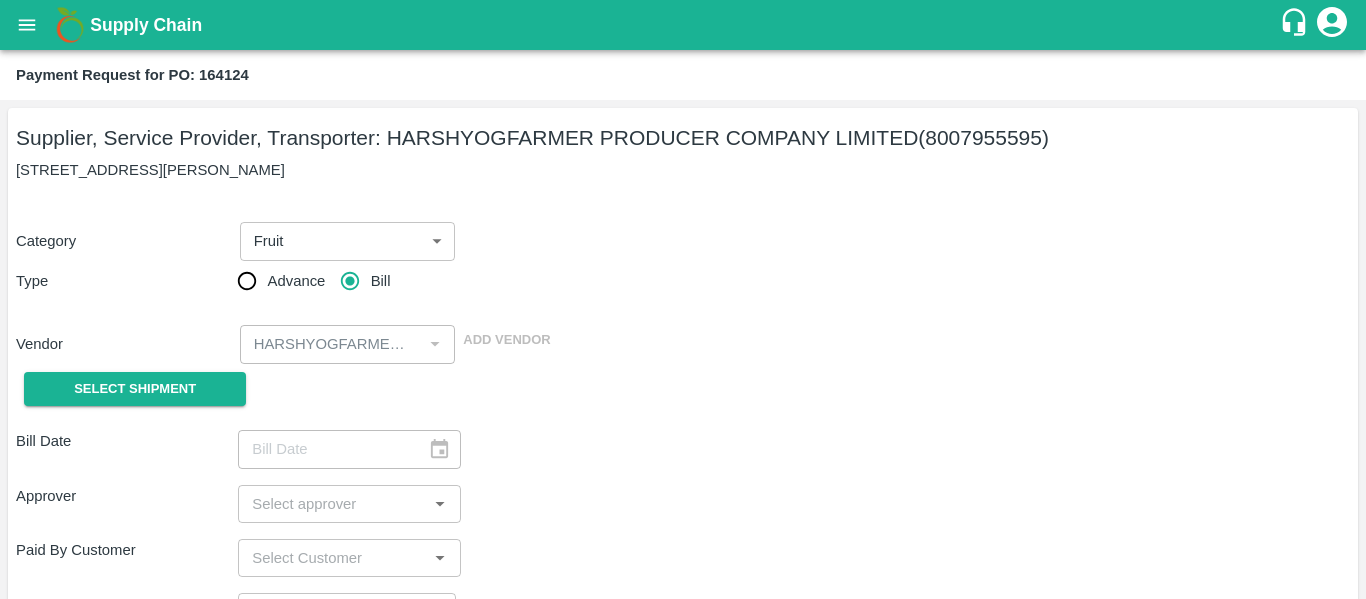 click on "Select Shipment" at bounding box center [127, 389] 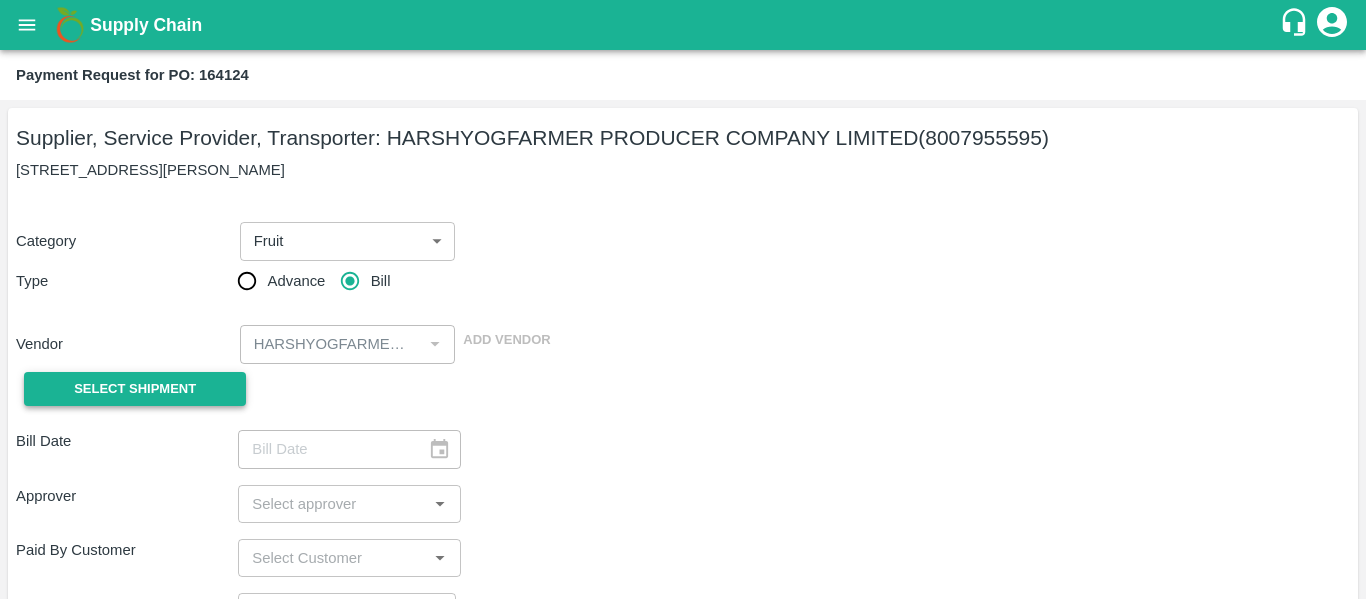 click on "Select Shipment" at bounding box center (135, 389) 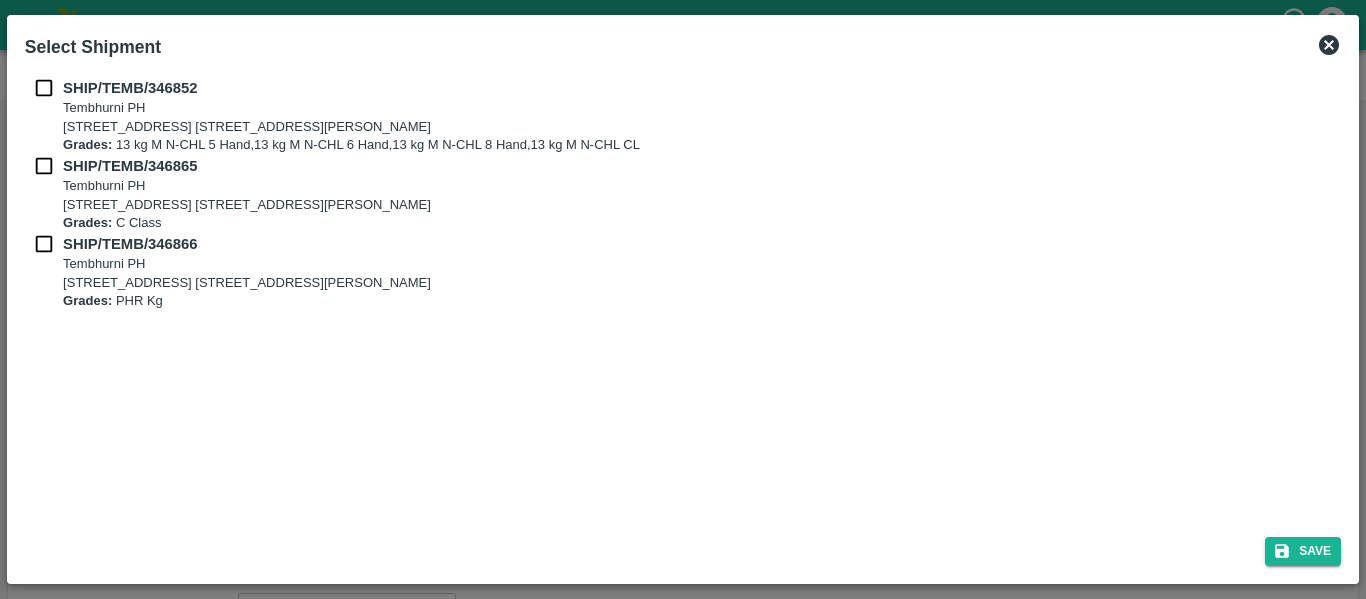 click at bounding box center [44, 88] 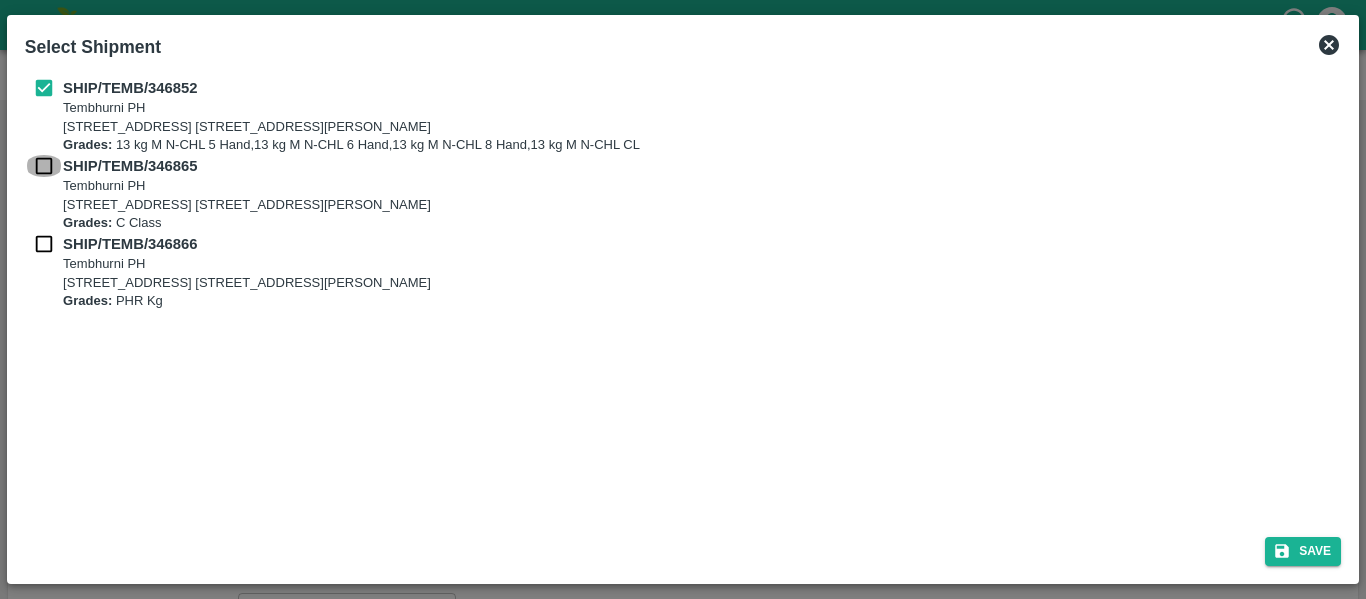 click at bounding box center [44, 166] 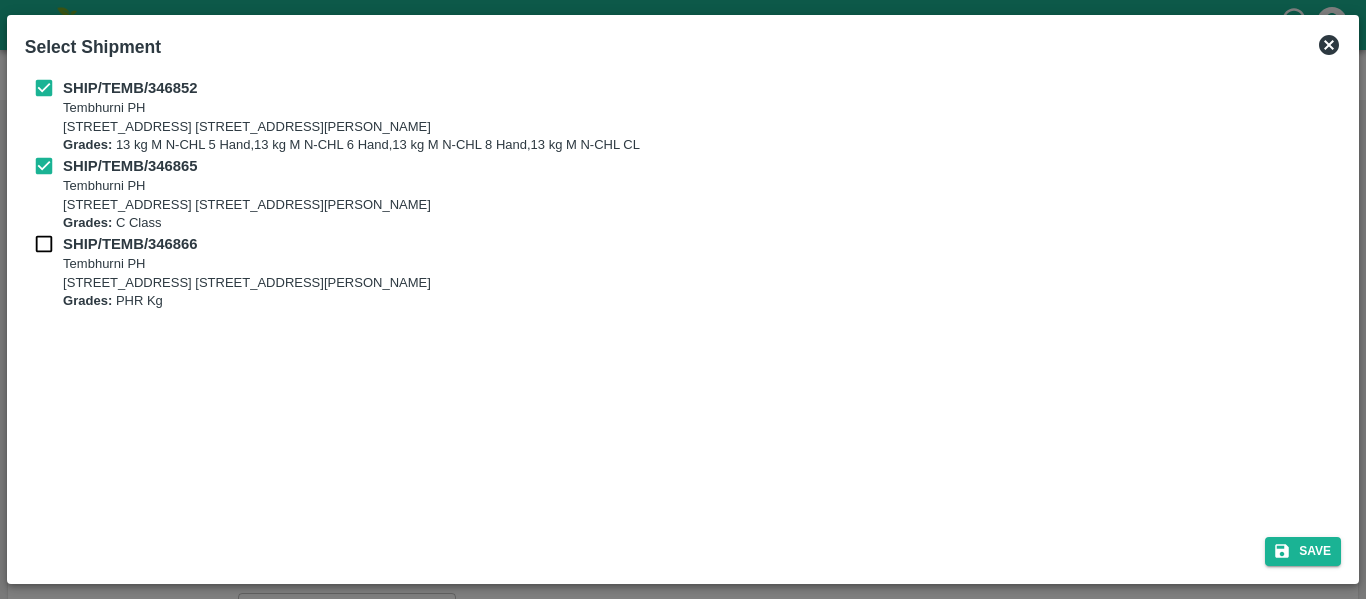 click at bounding box center (44, 244) 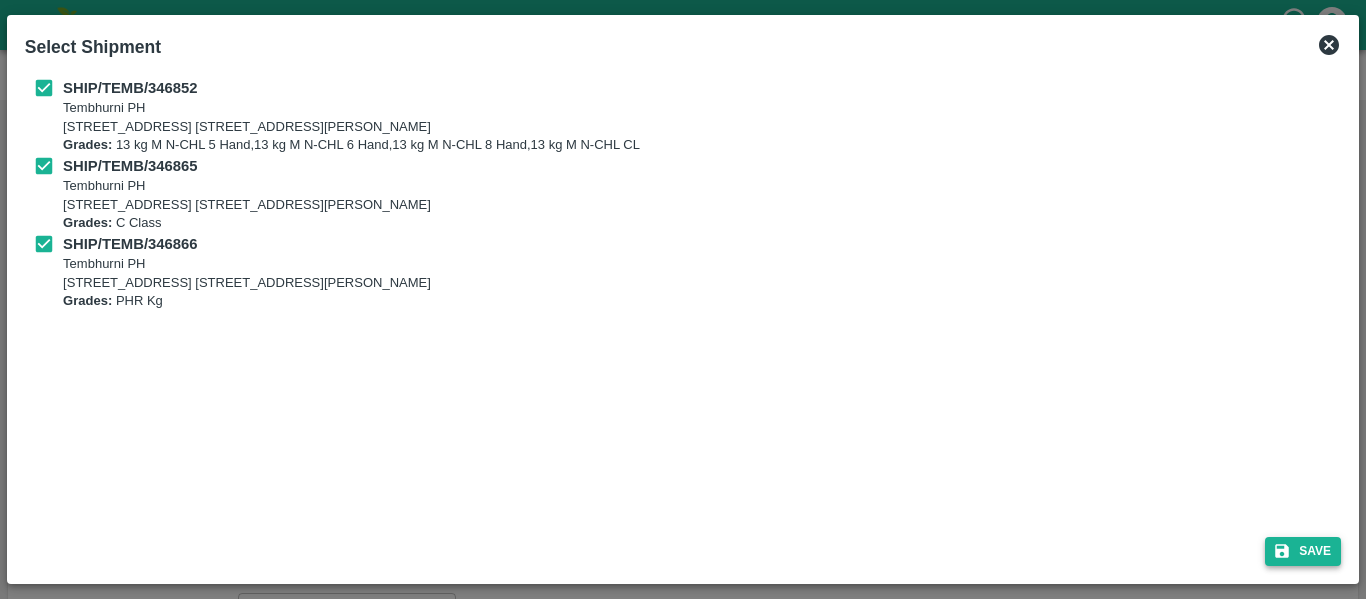 click on "Save" at bounding box center [1303, 551] 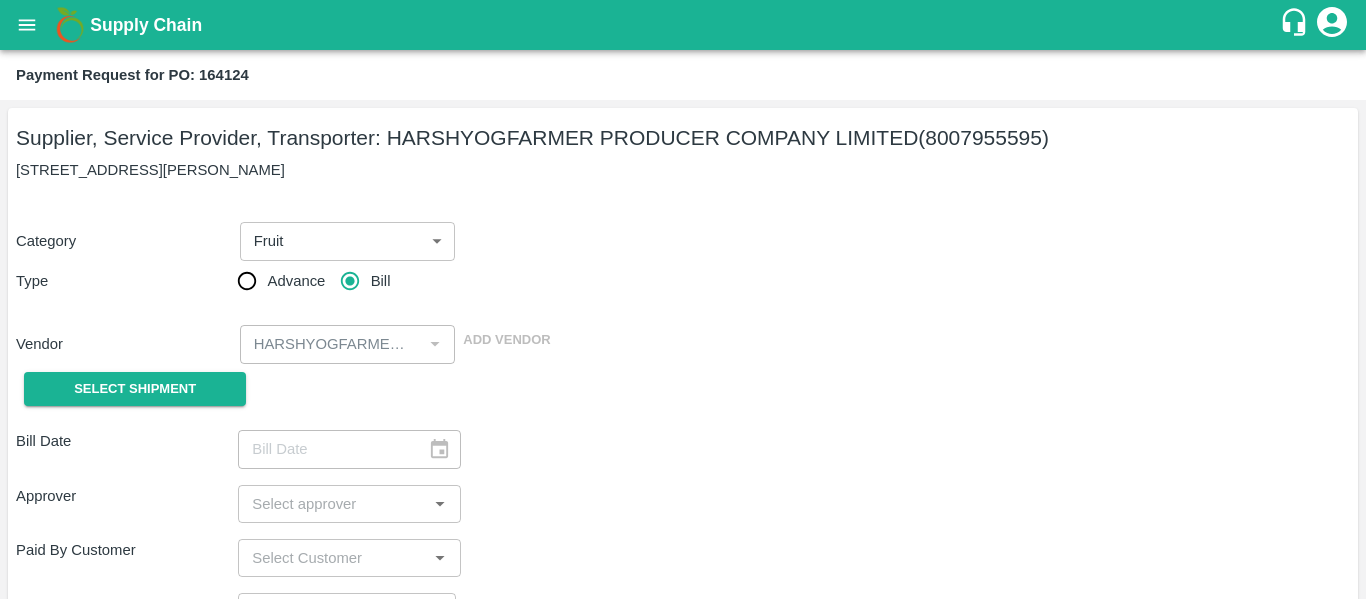 type on "[DATE]" 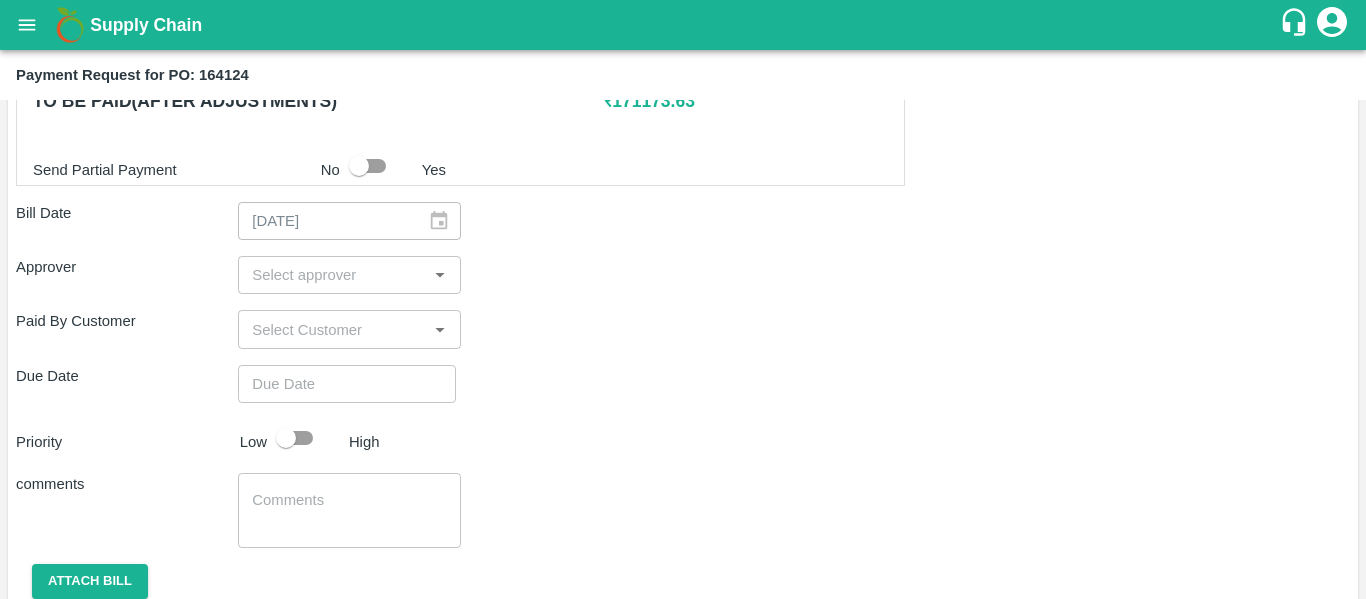 scroll, scrollTop: 1021, scrollLeft: 0, axis: vertical 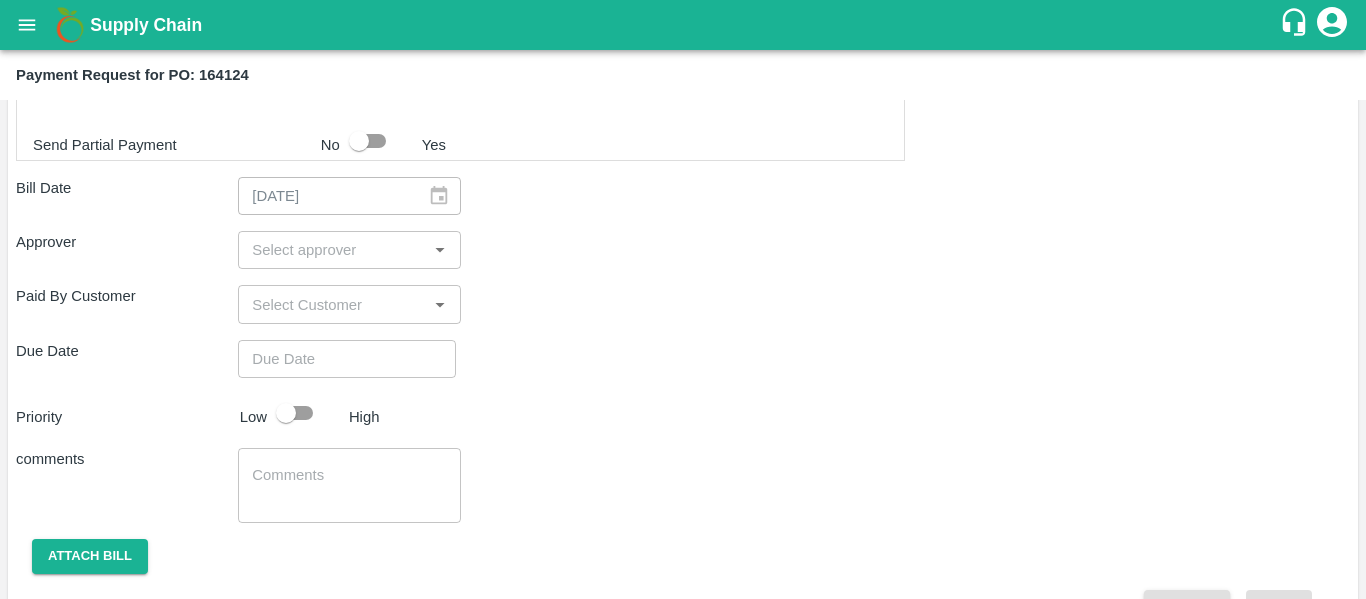 click at bounding box center [332, 250] 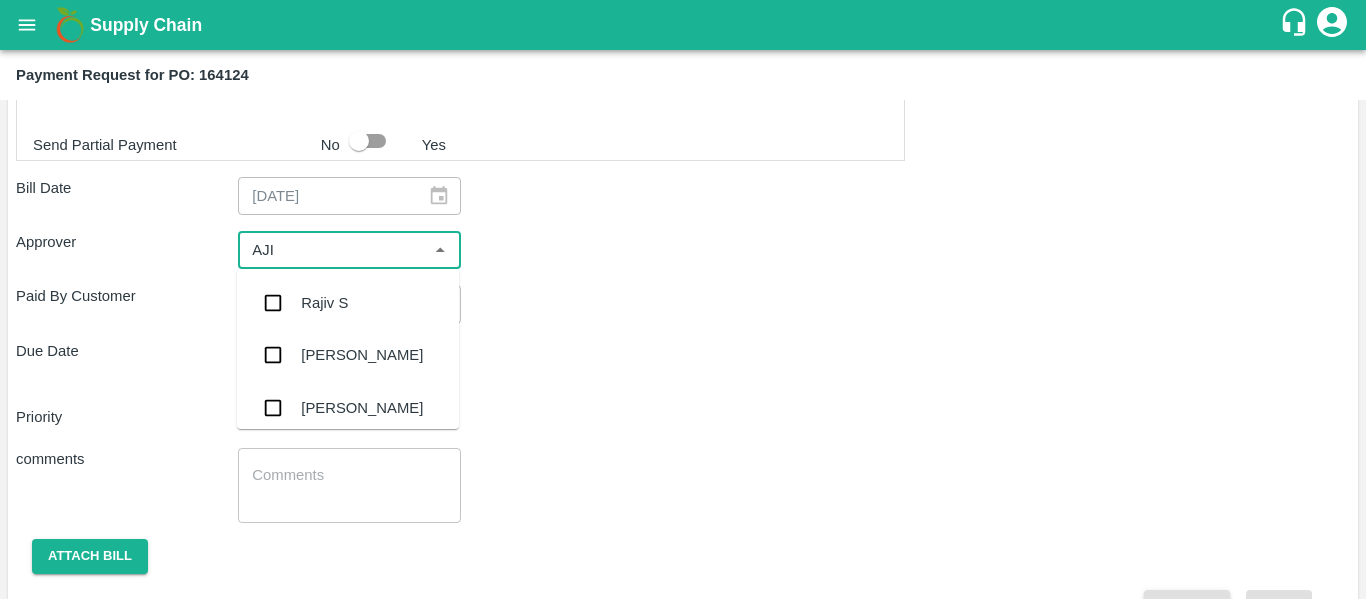 type on "AJIT" 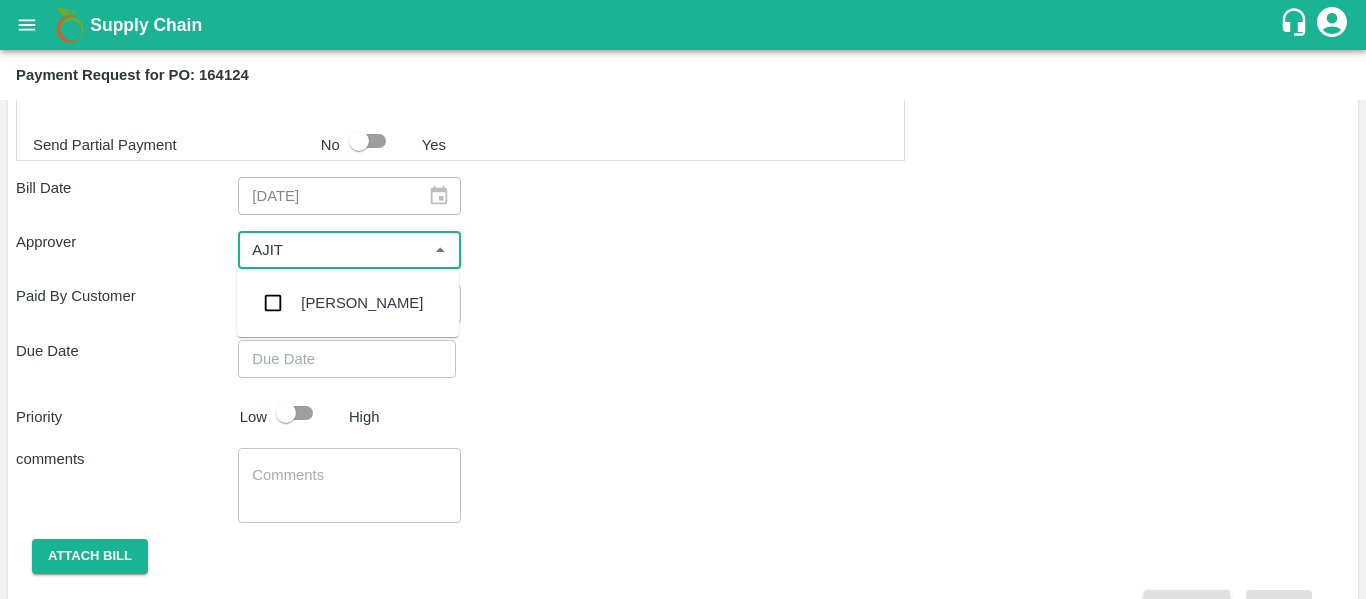 click on "[PERSON_NAME]" at bounding box center [362, 303] 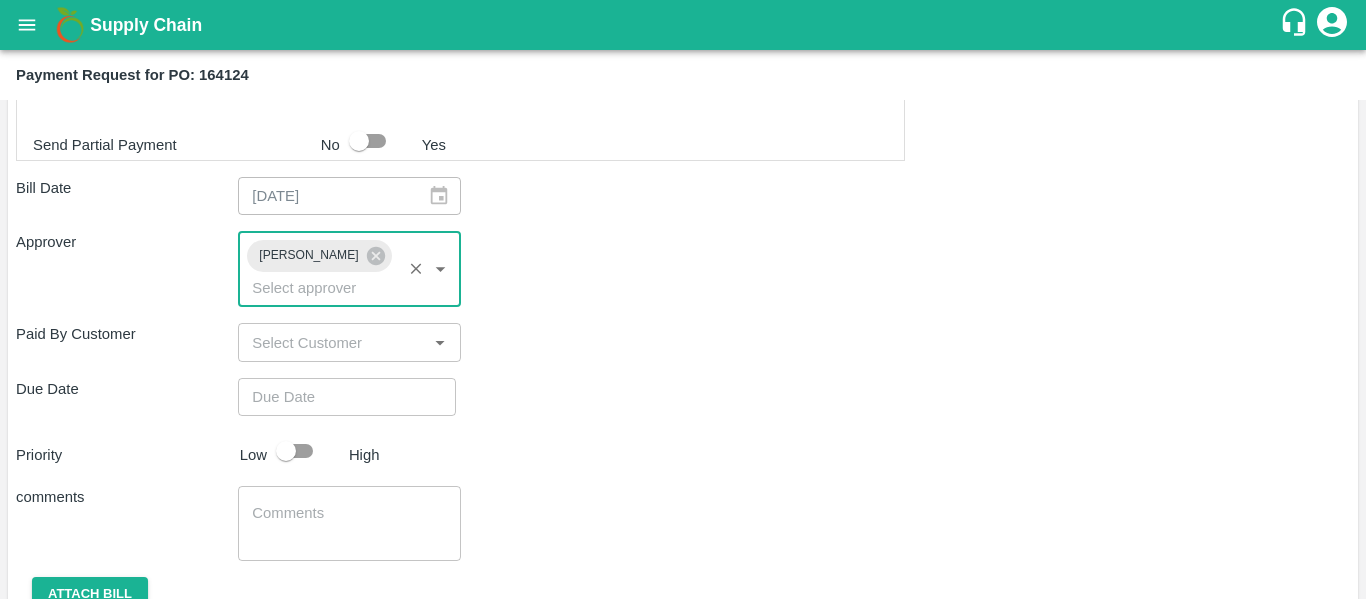 click at bounding box center (340, 397) 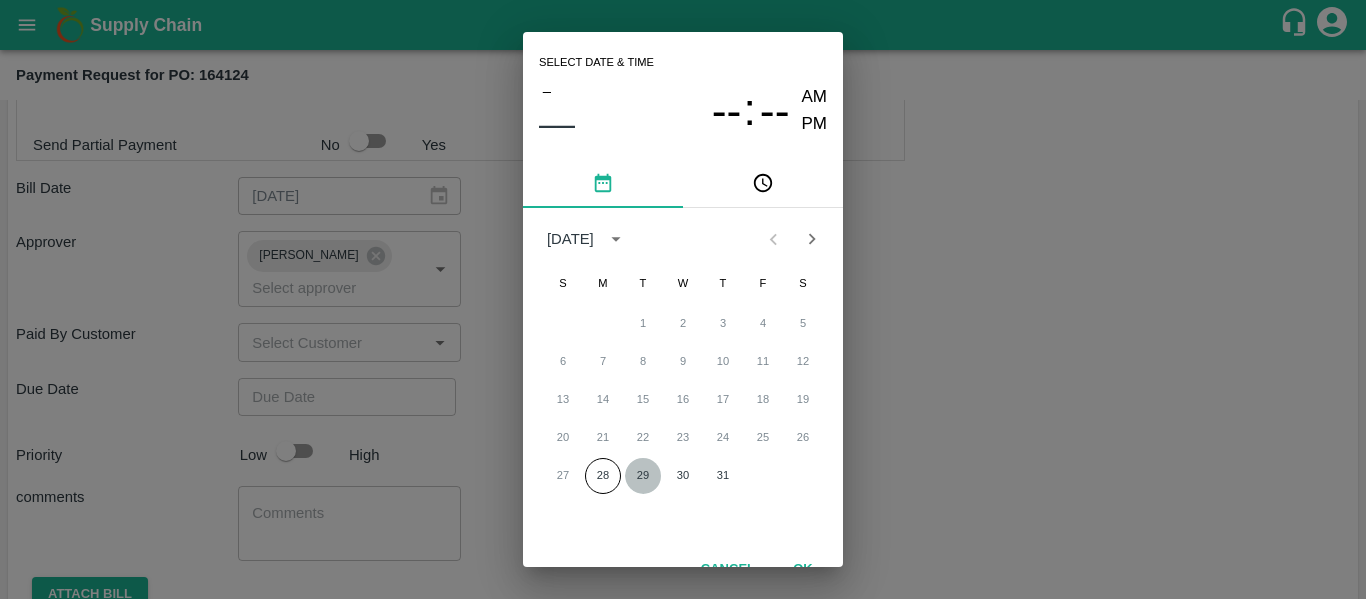 click on "29" at bounding box center (643, 476) 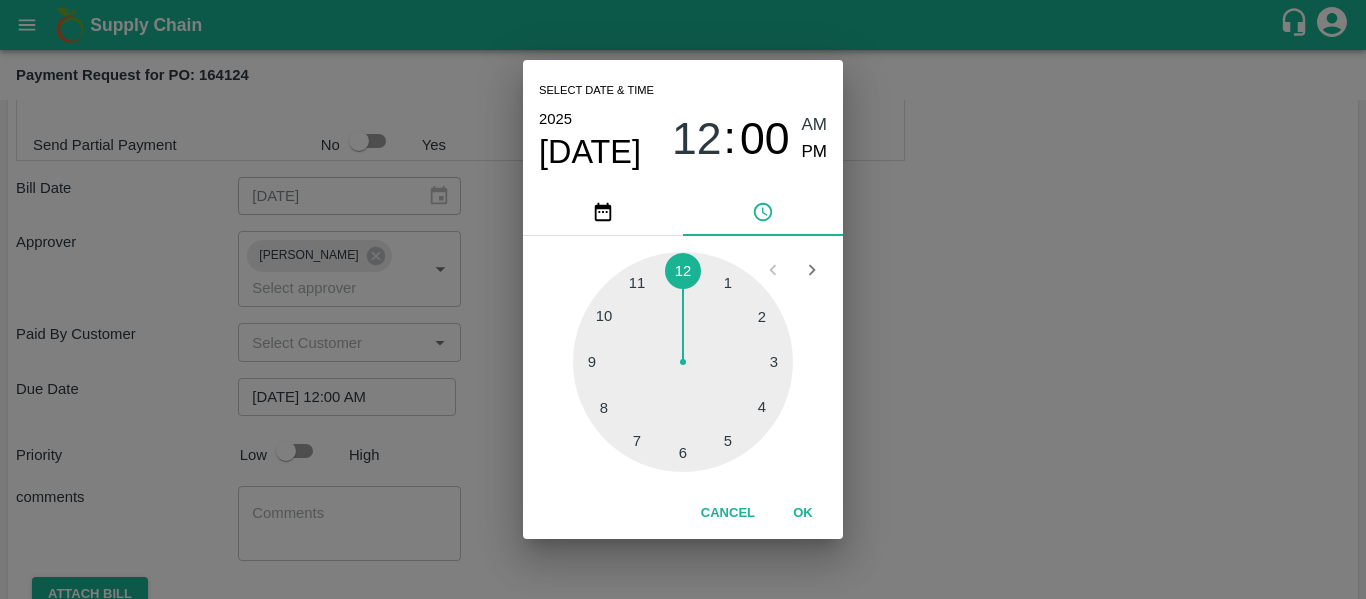 click on "Select date & time [DATE] 12 : 00 AM PM 1 2 3 4 5 6 7 8 9 10 11 12 Cancel OK" at bounding box center [683, 299] 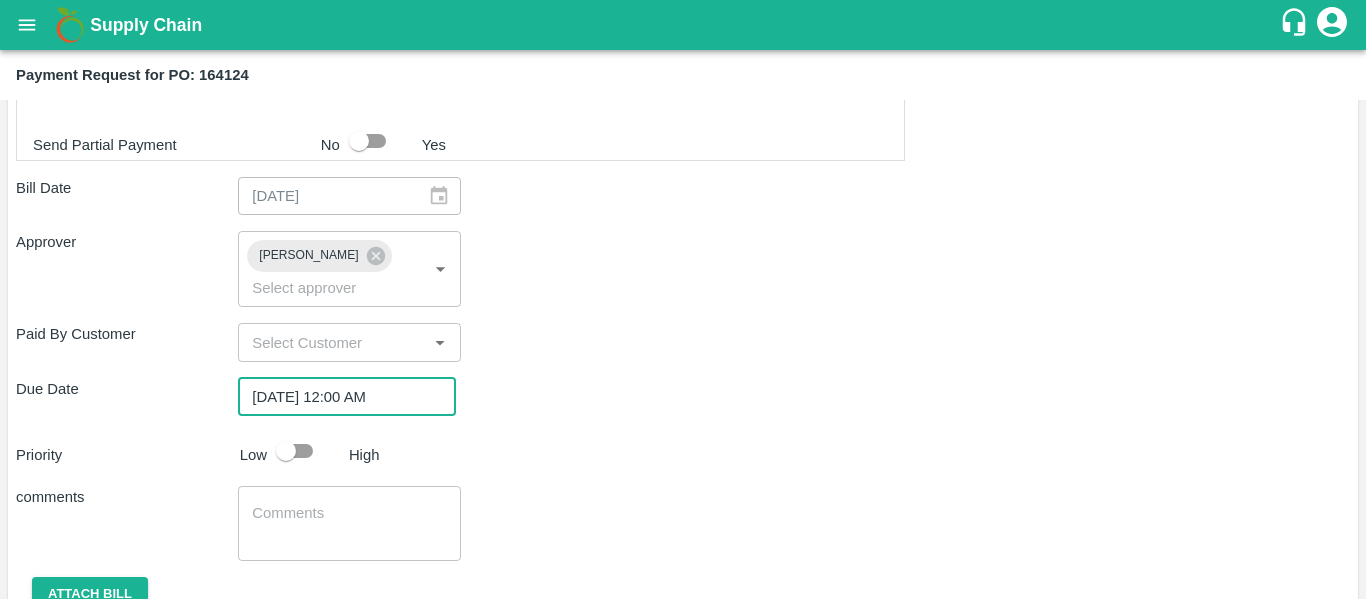click at bounding box center (286, 451) 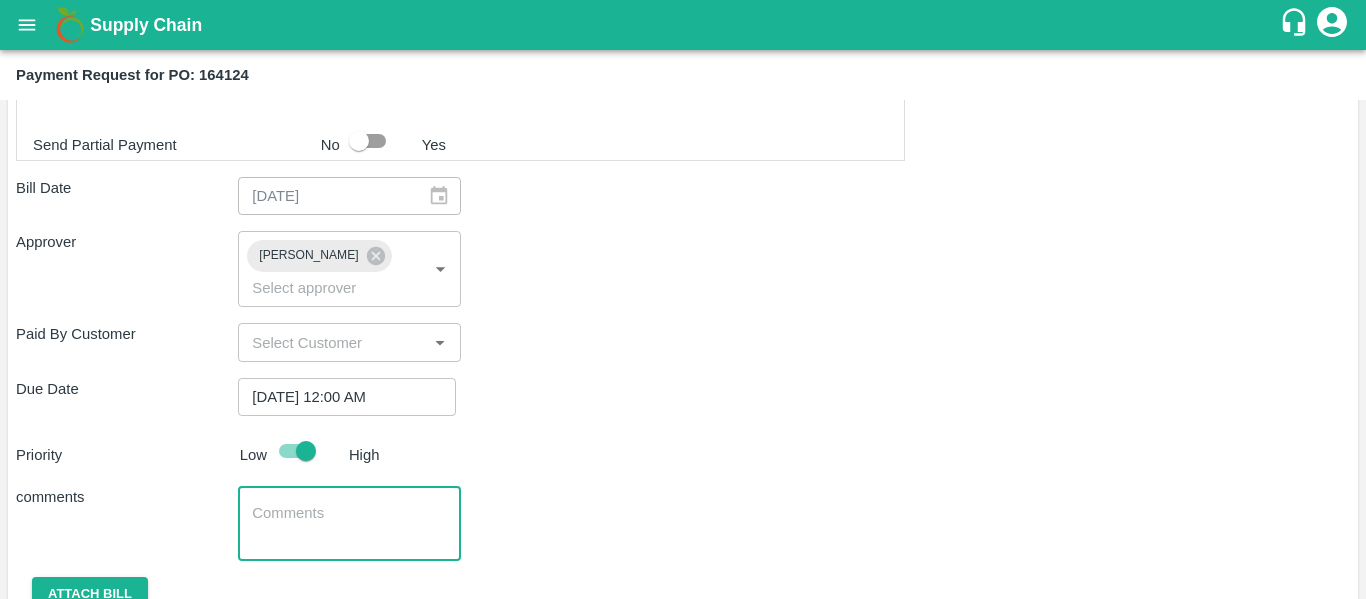 click at bounding box center [349, 524] 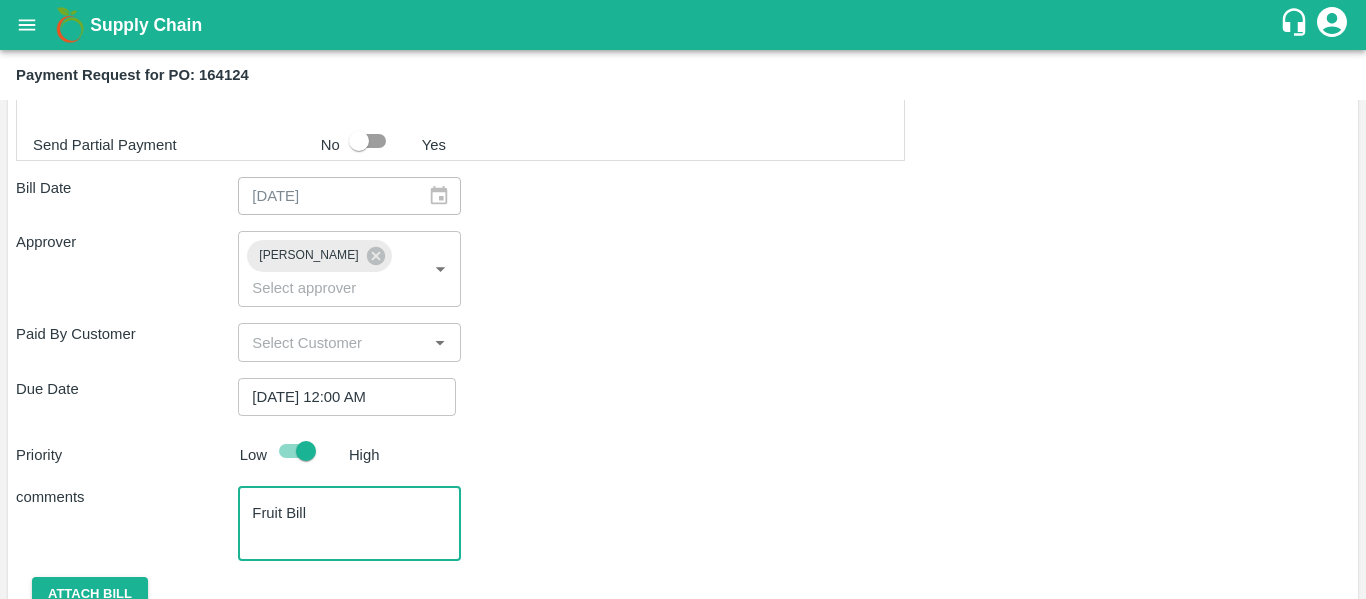 scroll, scrollTop: 822, scrollLeft: 0, axis: vertical 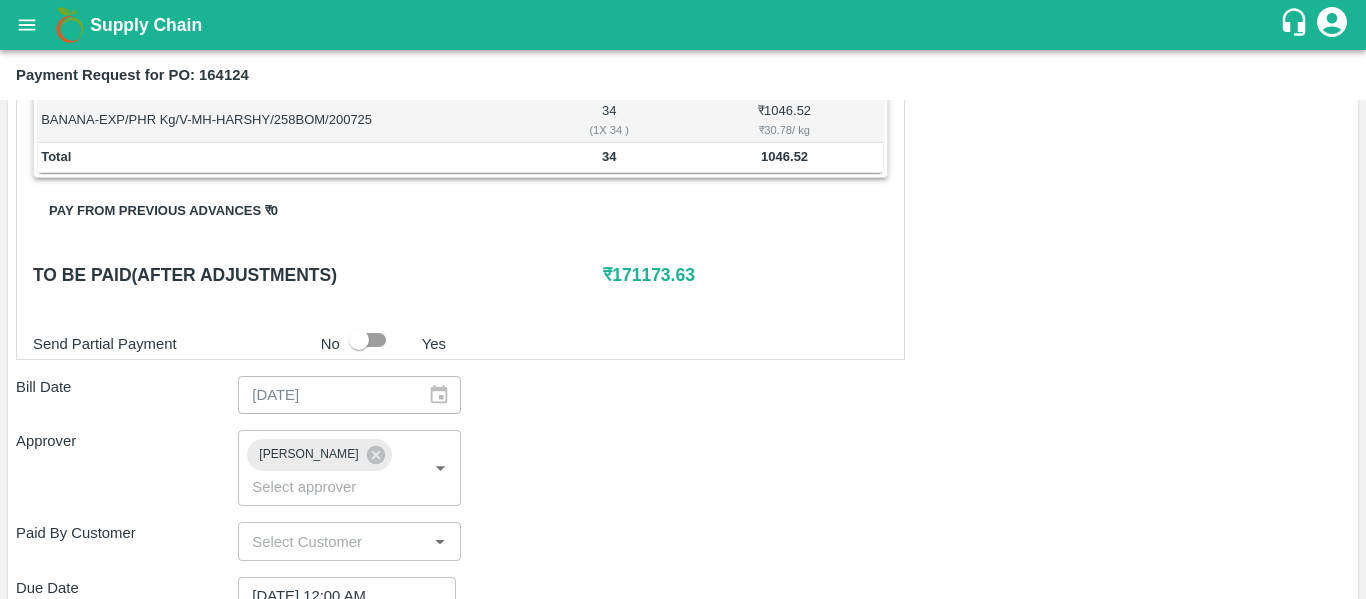 type on "Fruit Bill" 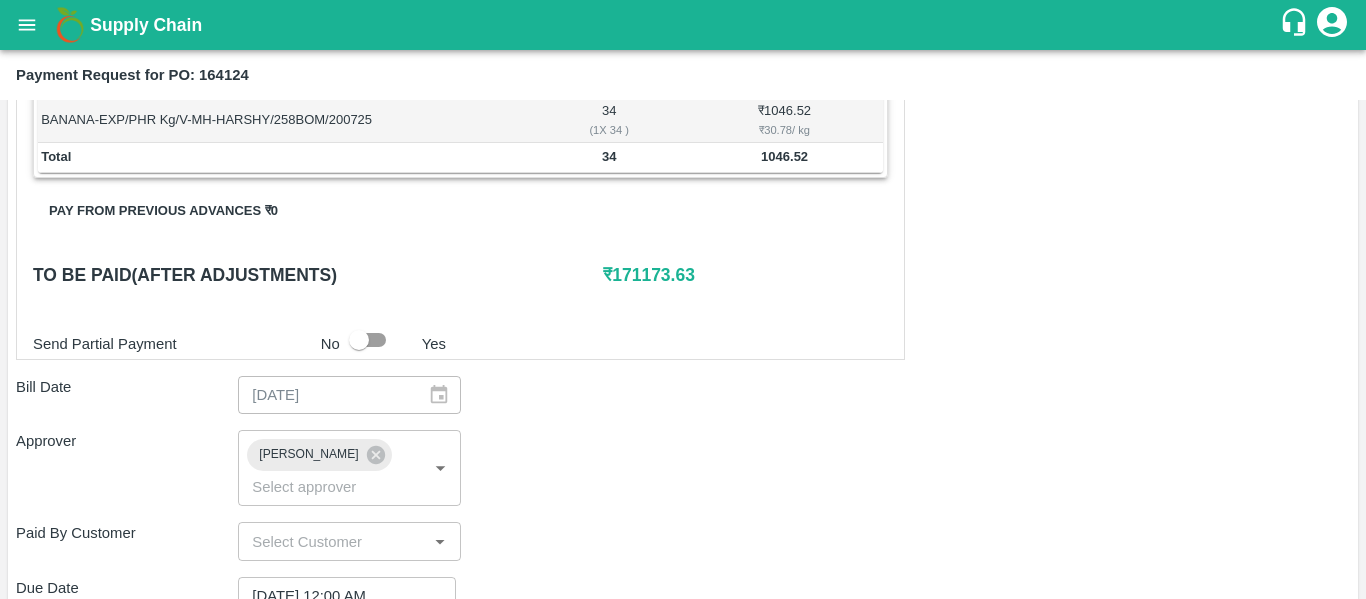 scroll, scrollTop: 1082, scrollLeft: 0, axis: vertical 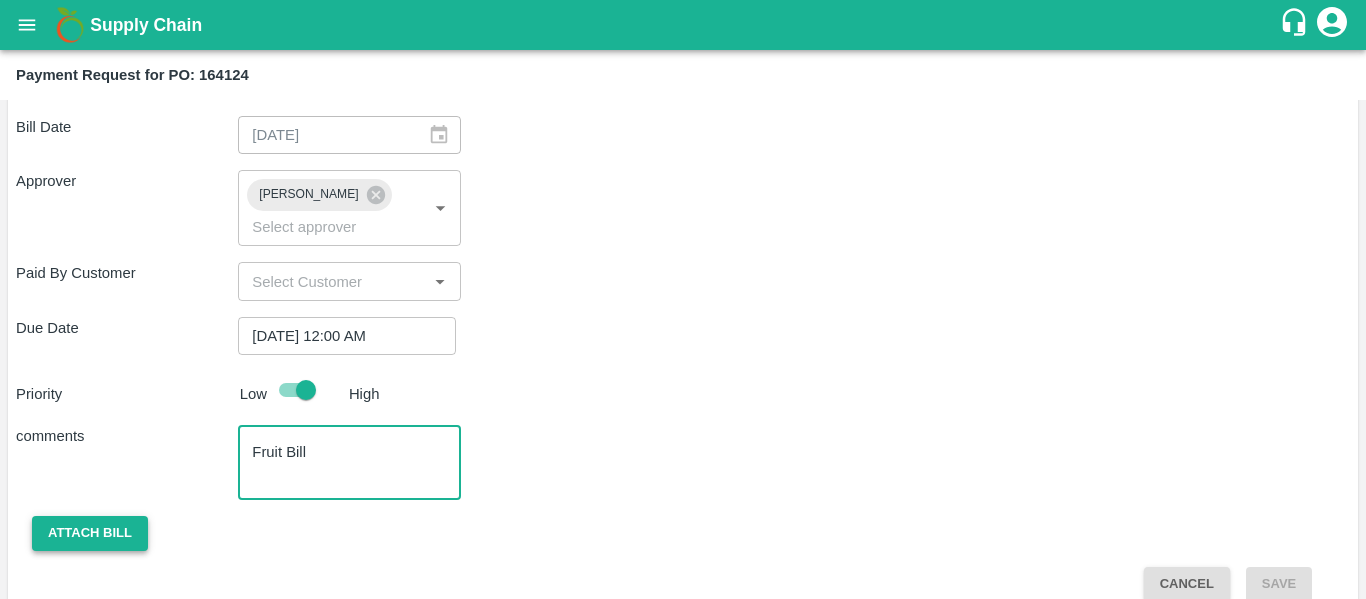 click on "Attach bill" at bounding box center [90, 533] 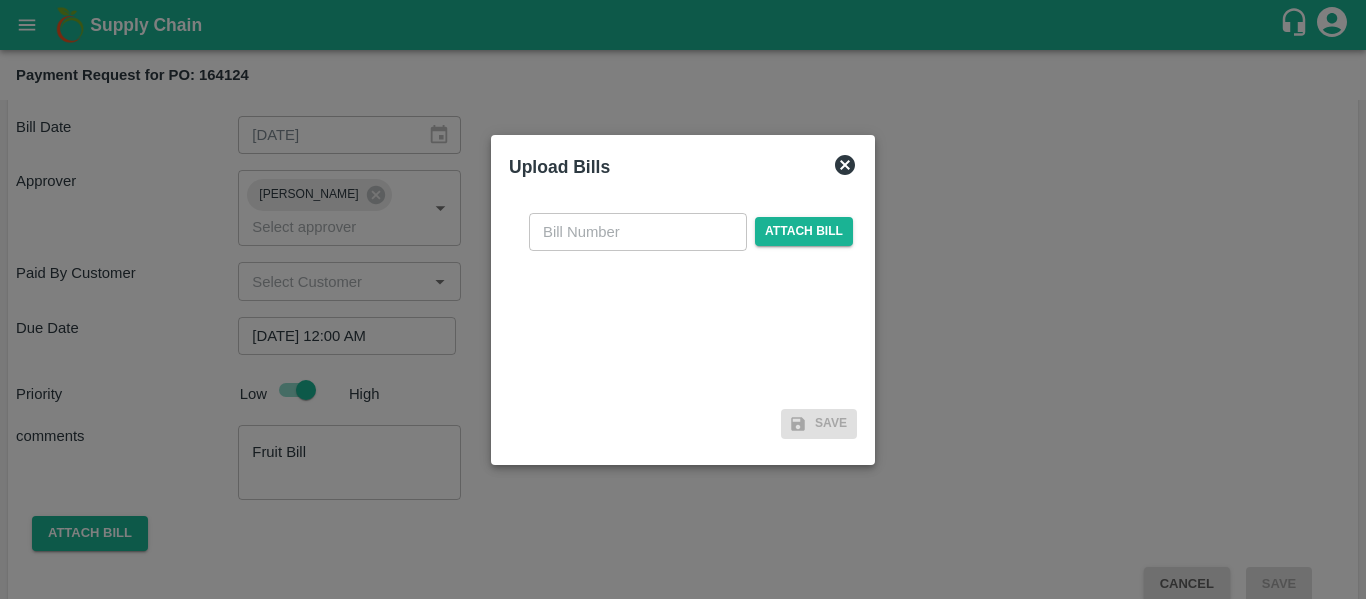 click at bounding box center (638, 232) 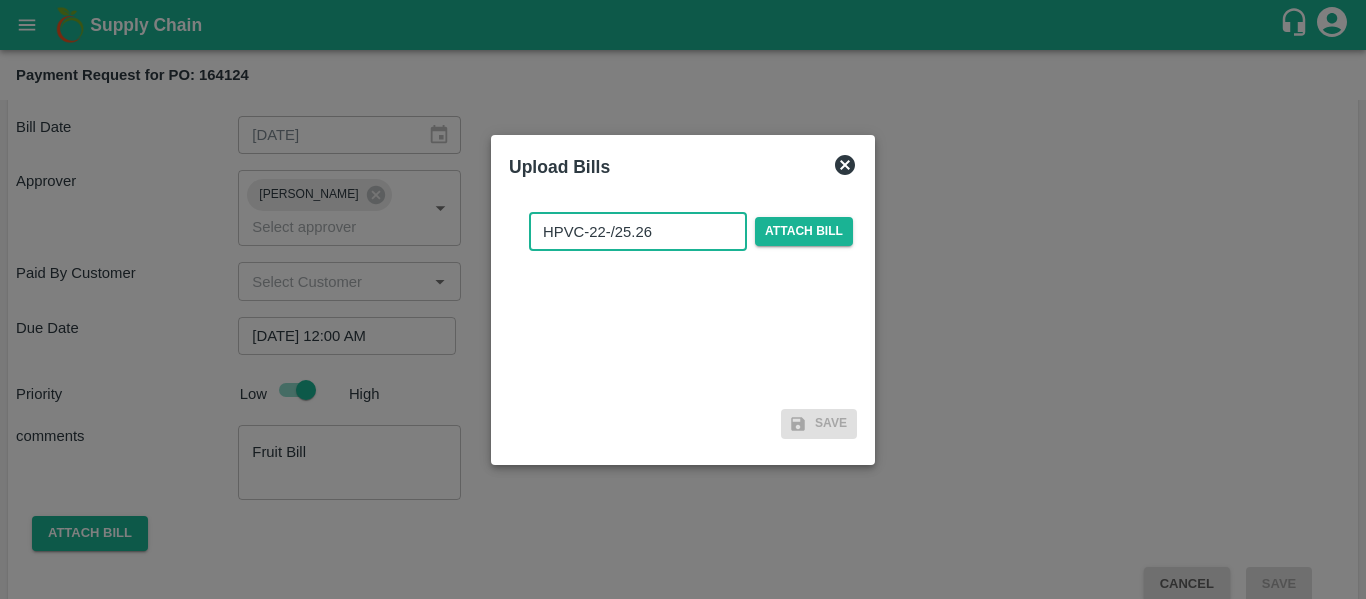 click on "HPVC-22-/25.26" at bounding box center [638, 232] 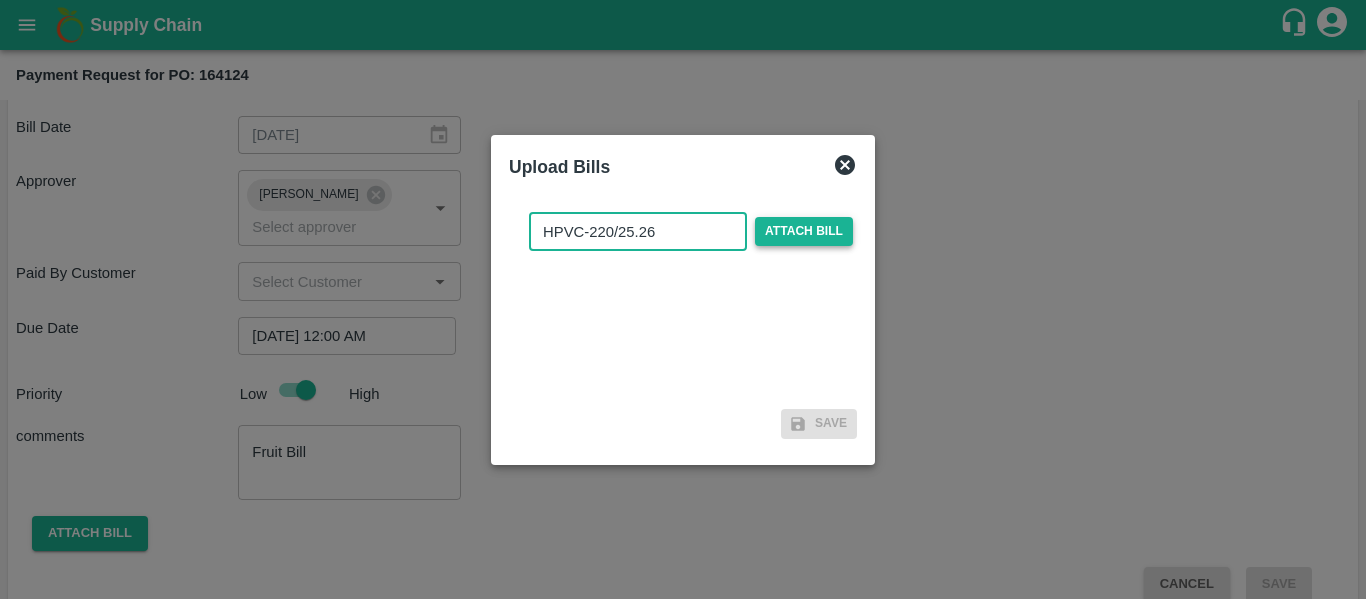 type on "HPVC-220/25.26" 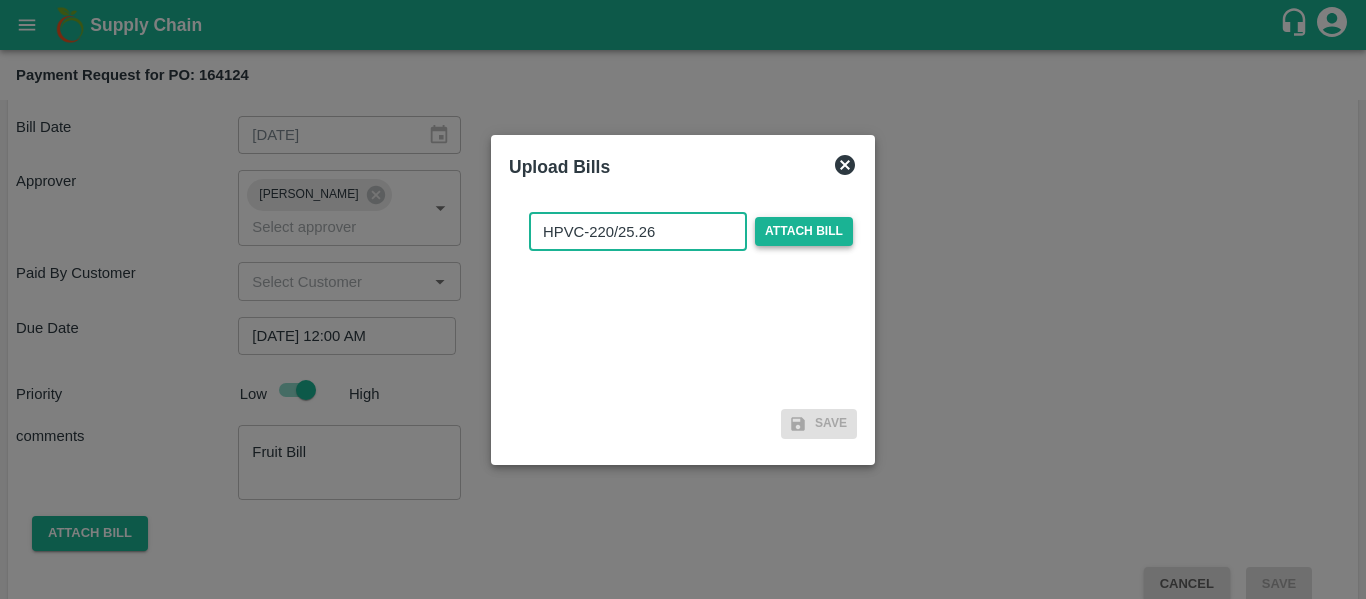 click on "Attach bill" at bounding box center [804, 231] 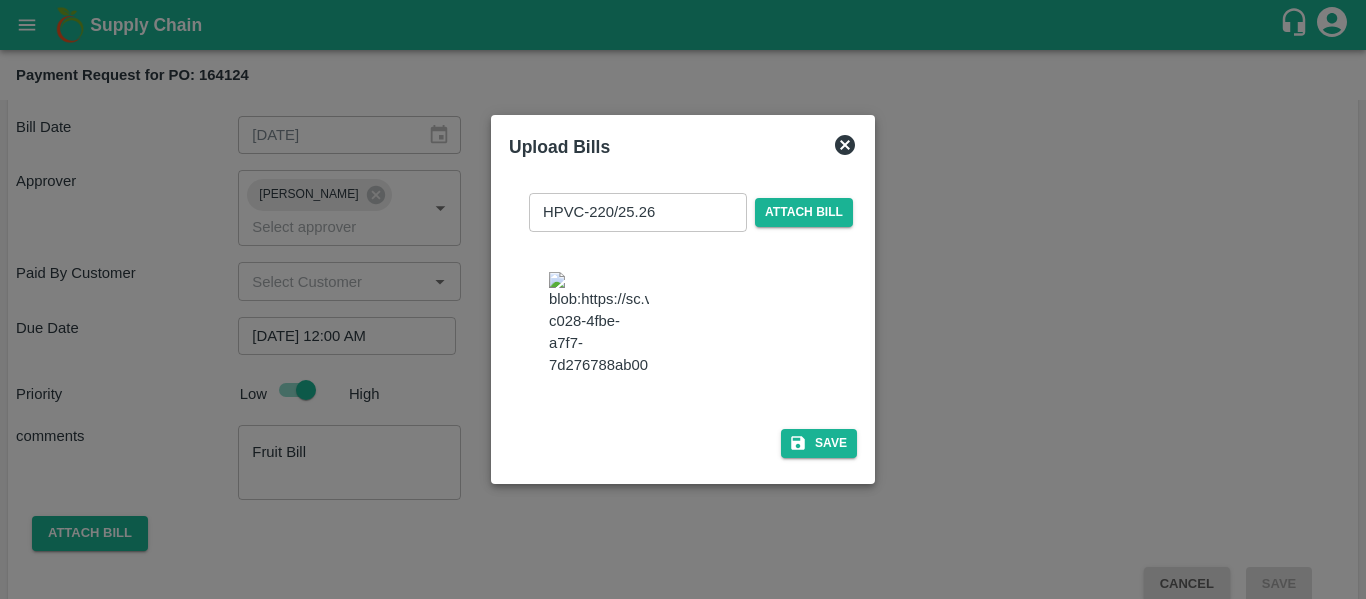click at bounding box center (599, 324) 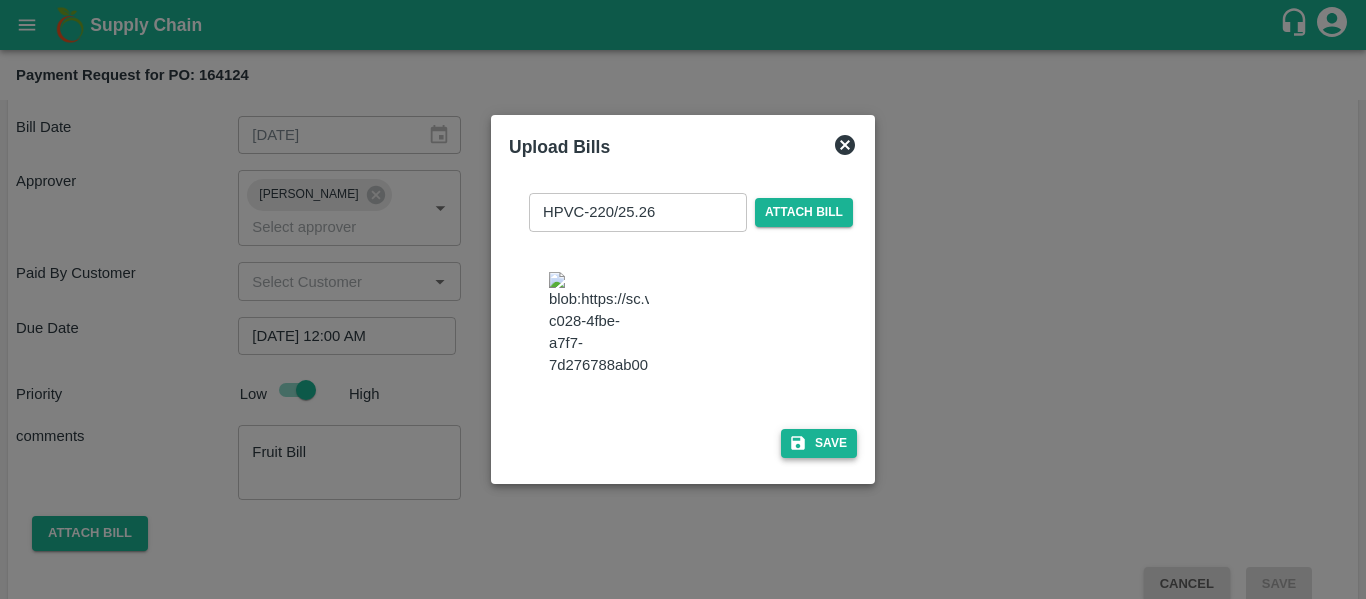 click 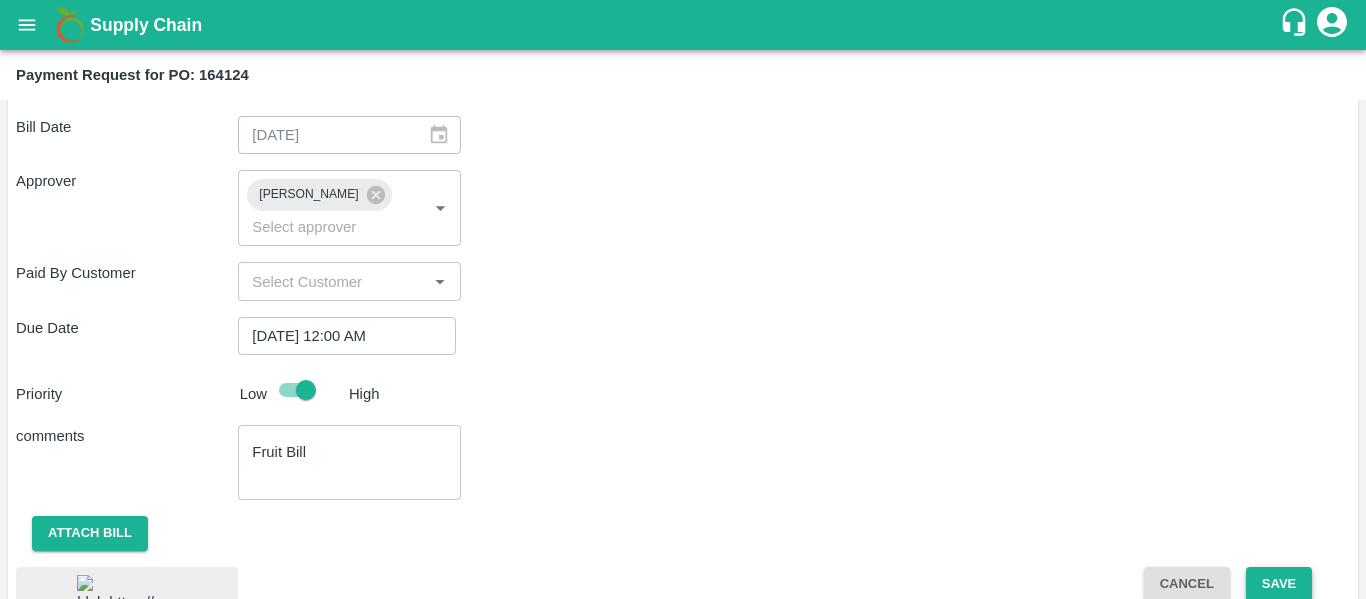 click on "Save" at bounding box center (1279, 584) 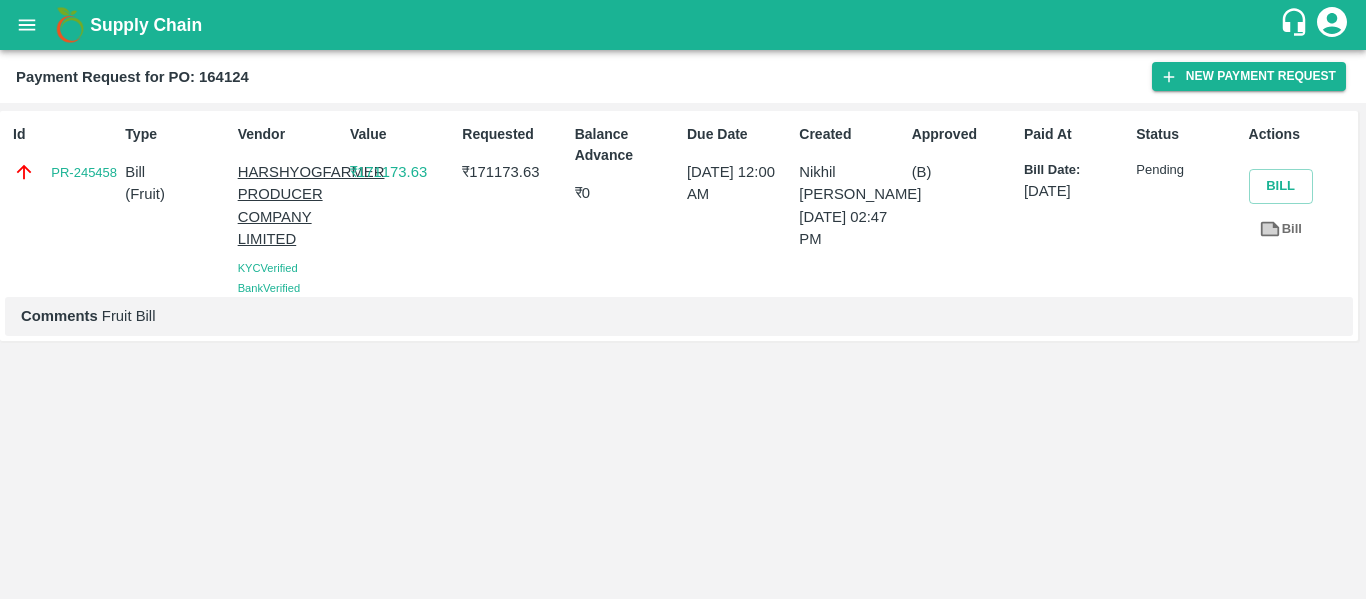 click 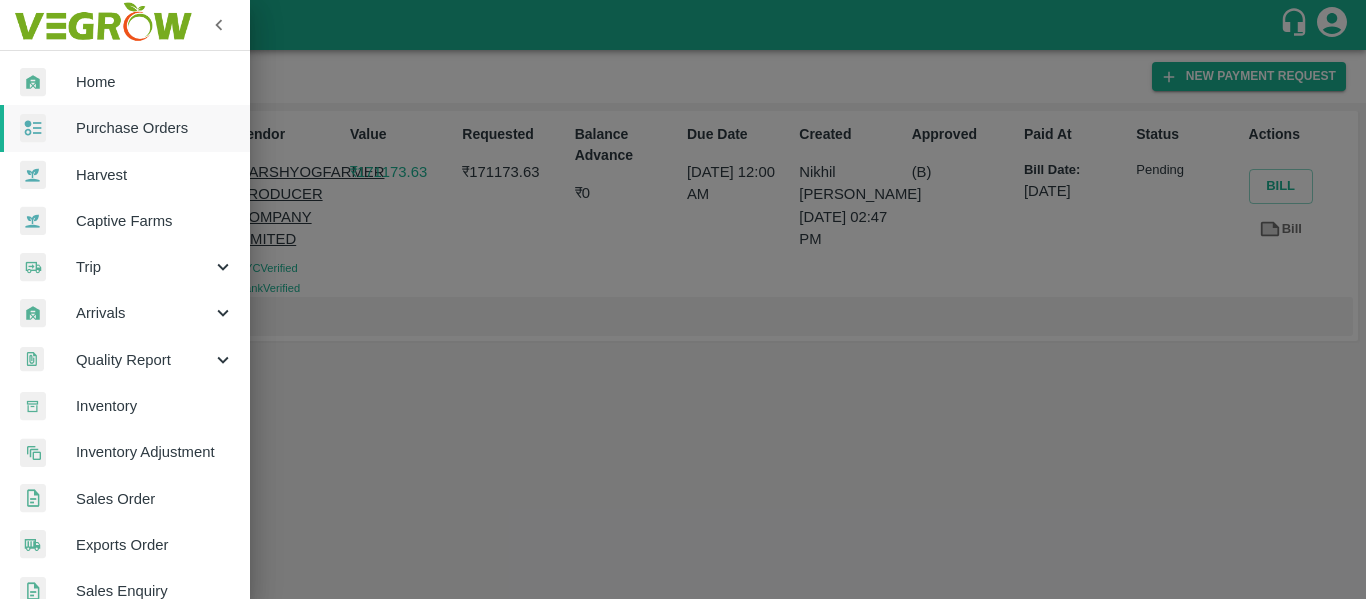 click on "Purchase Orders" at bounding box center (125, 128) 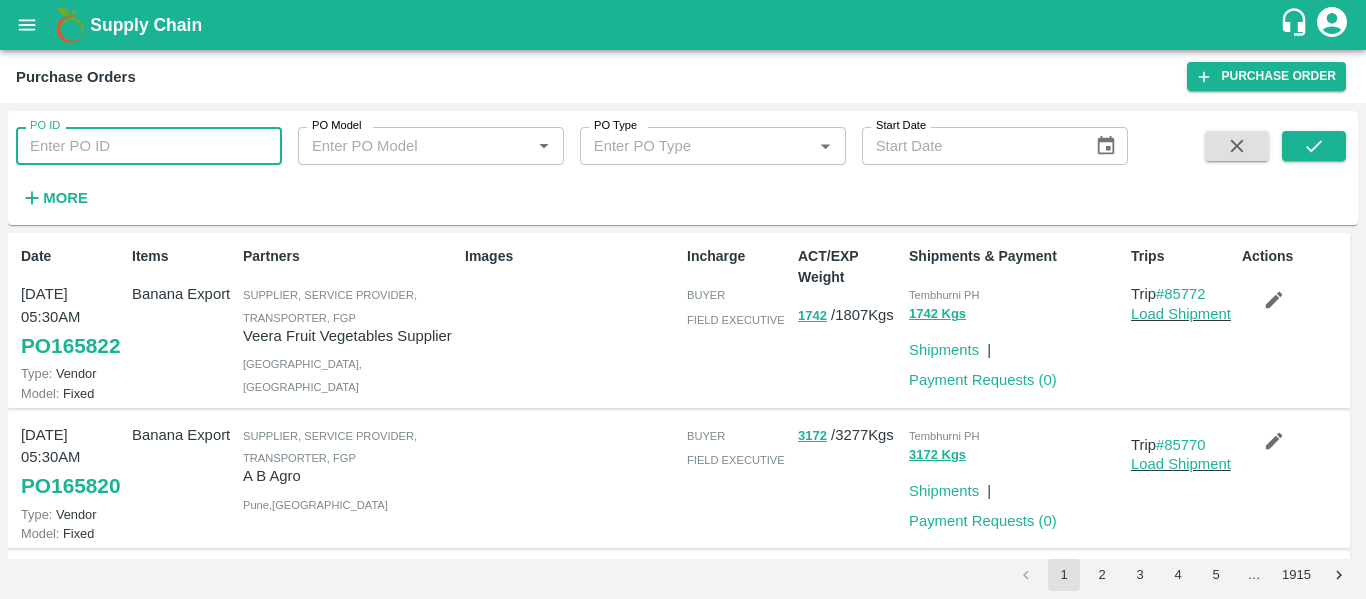click on "PO ID" at bounding box center (149, 146) 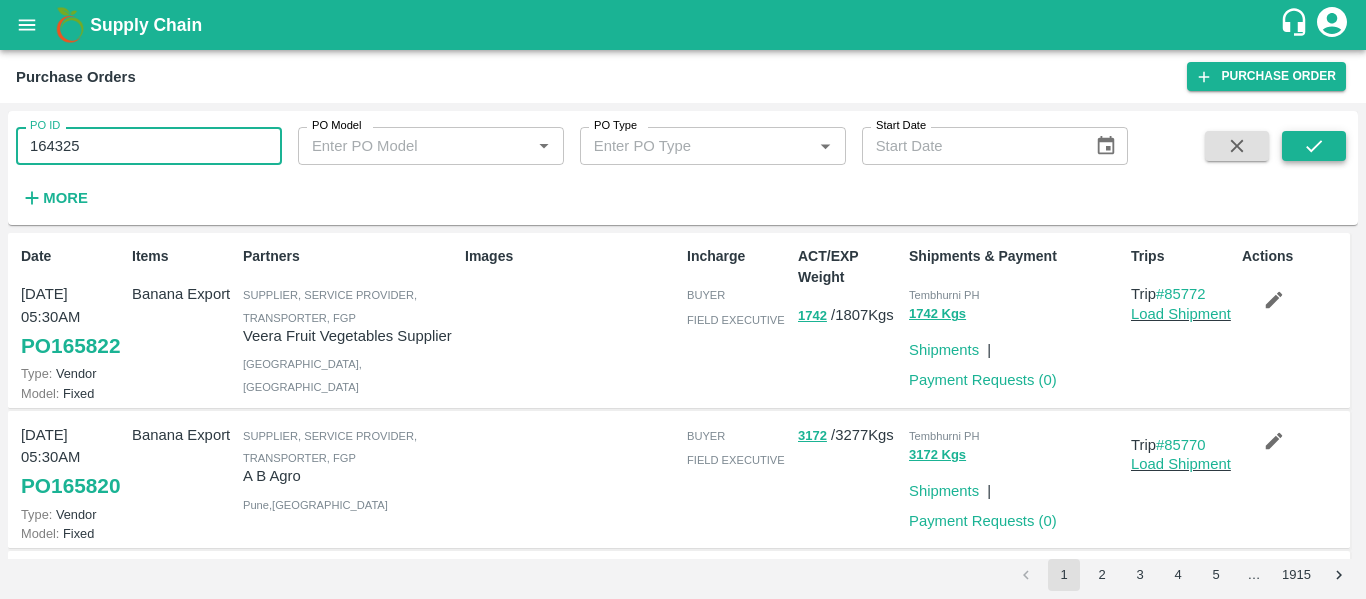 type on "164325" 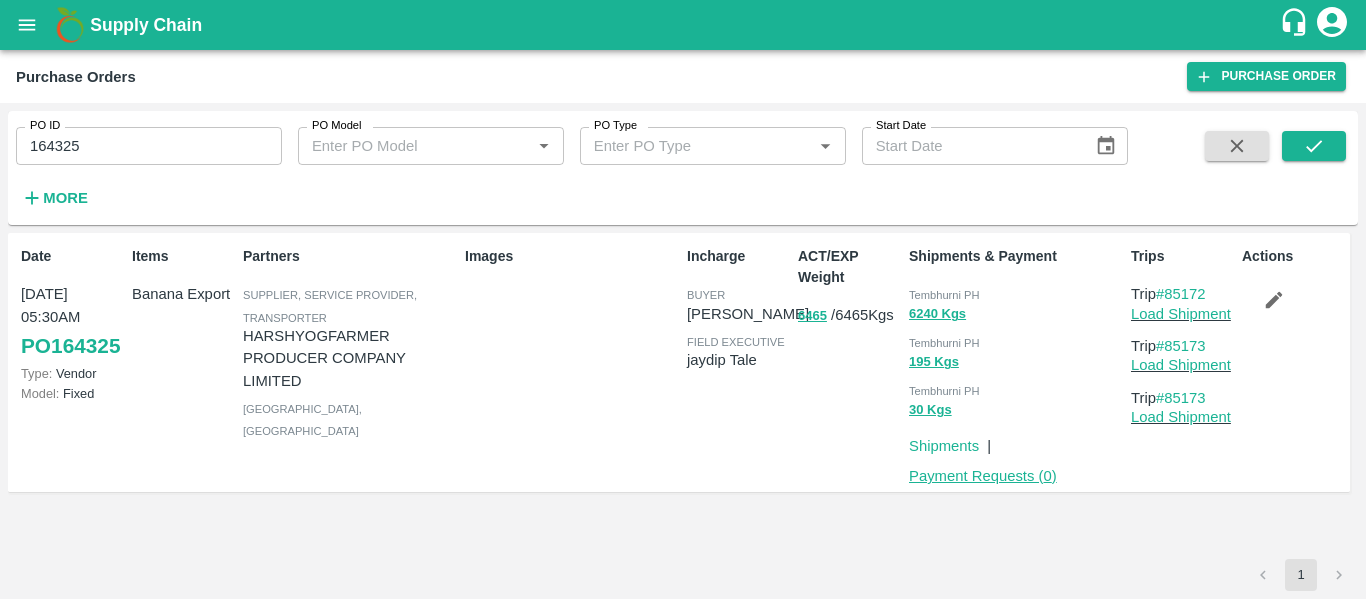 click on "Payment Requests ( 0 )" at bounding box center [983, 476] 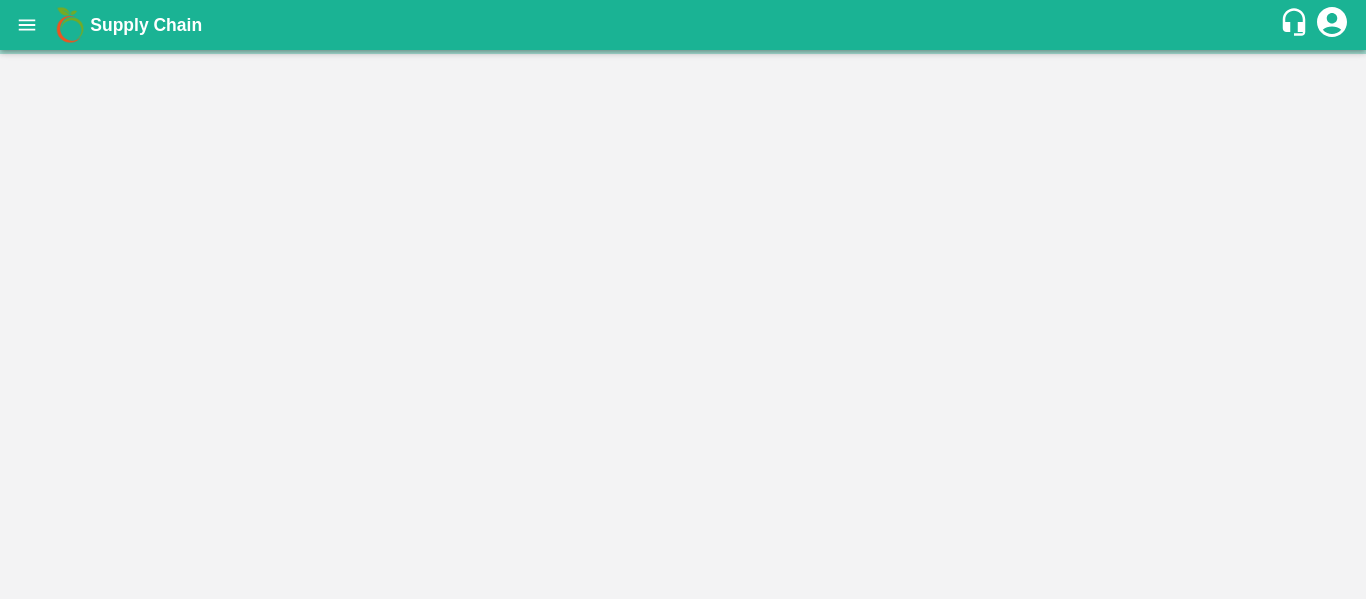 scroll, scrollTop: 0, scrollLeft: 0, axis: both 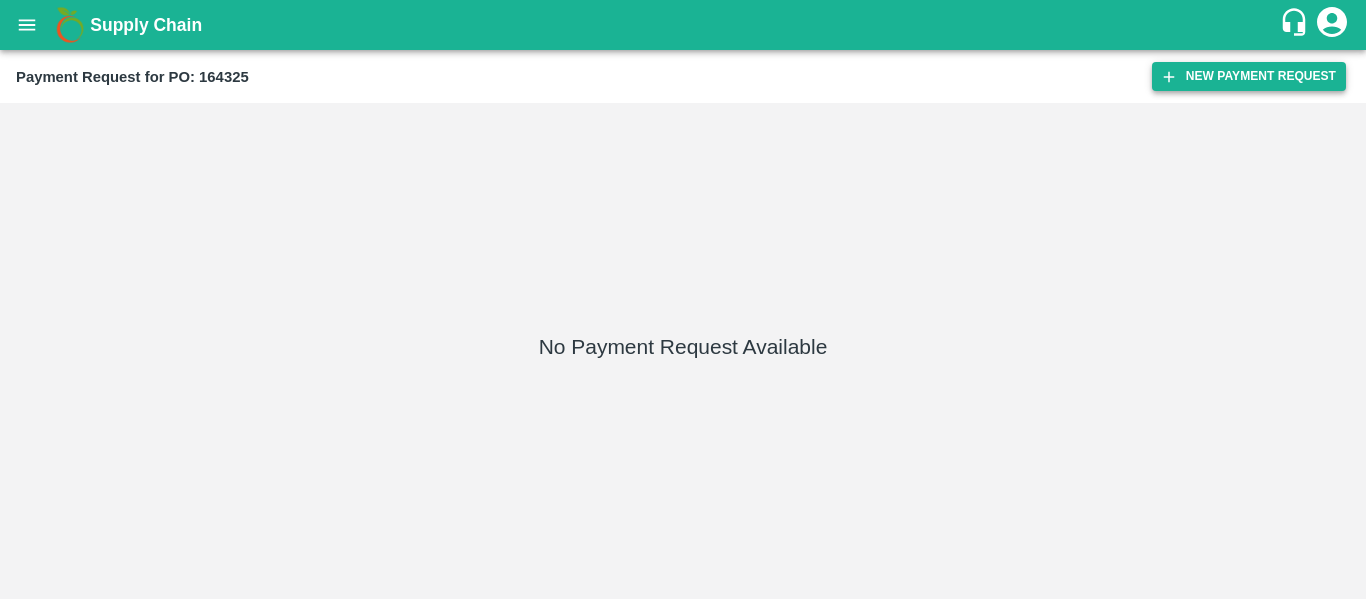 click on "New Payment Request" at bounding box center [1249, 76] 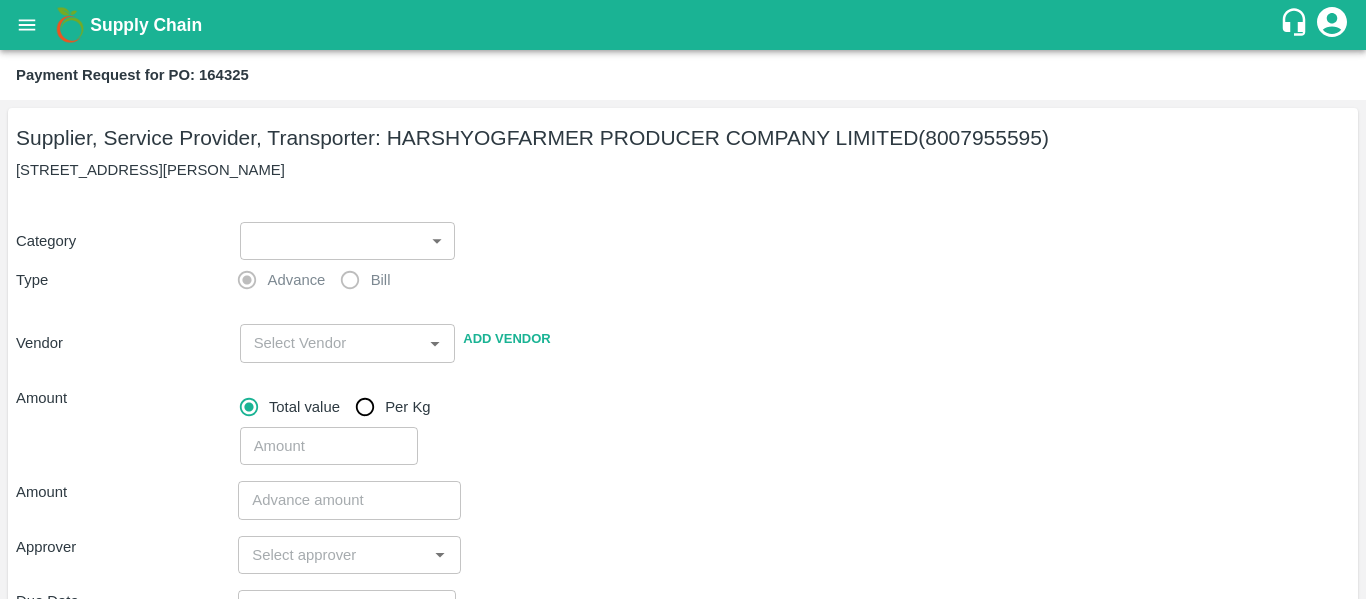 click on "Supply Chain Payment Request for PO: 164325 Supplier, Service Provider, Transporter:    HARSHYOGFARMER PRODUCER COMPANY LIMITED  (8007955595) G NO 37, [PERSON_NAME] , [GEOGRAPHIC_DATA] Category ​ ​ Type Advance Bill Vendor ​ Add Vendor Amount Total value Per Kg ​ Amount ​ Approver ​ Due Date ​  Priority  Low  High Comment x ​ Attach bill Cancel Save Tembhurni PH Nashik CC Shahada Banana Export PH Savda Banana Export PH Nashik Banana CS Nikhil Subhash Mangvade Logout" at bounding box center (683, 299) 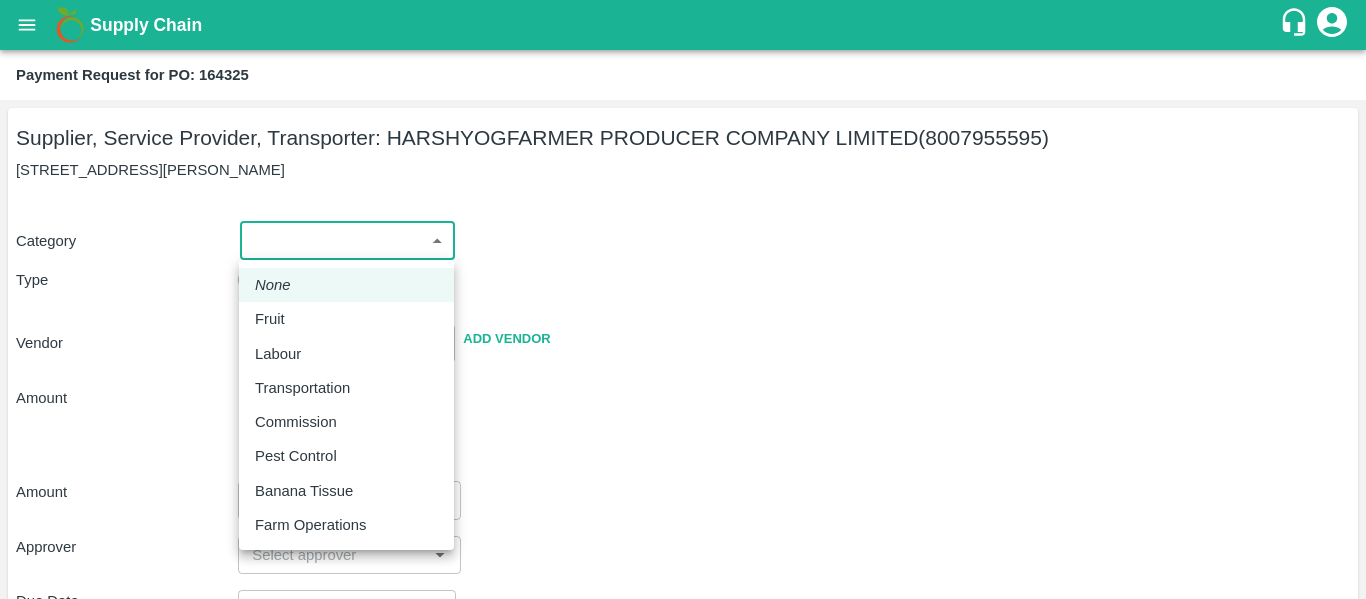 click on "Fruit" at bounding box center [270, 319] 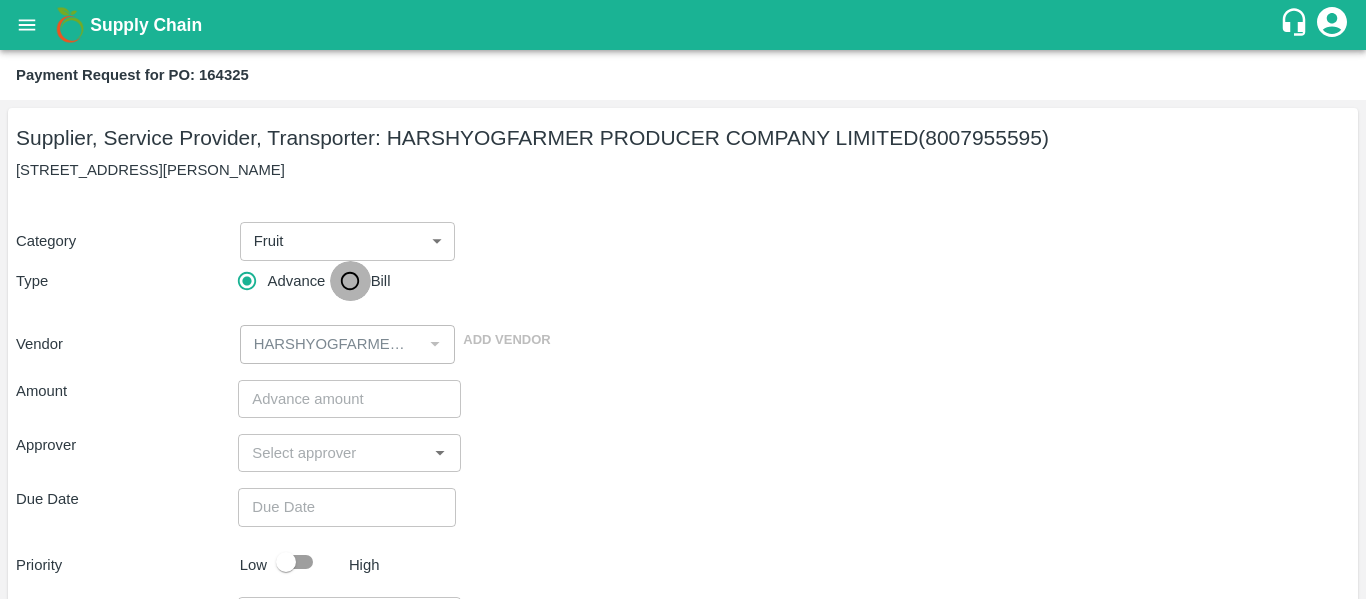 click on "Bill" at bounding box center (350, 281) 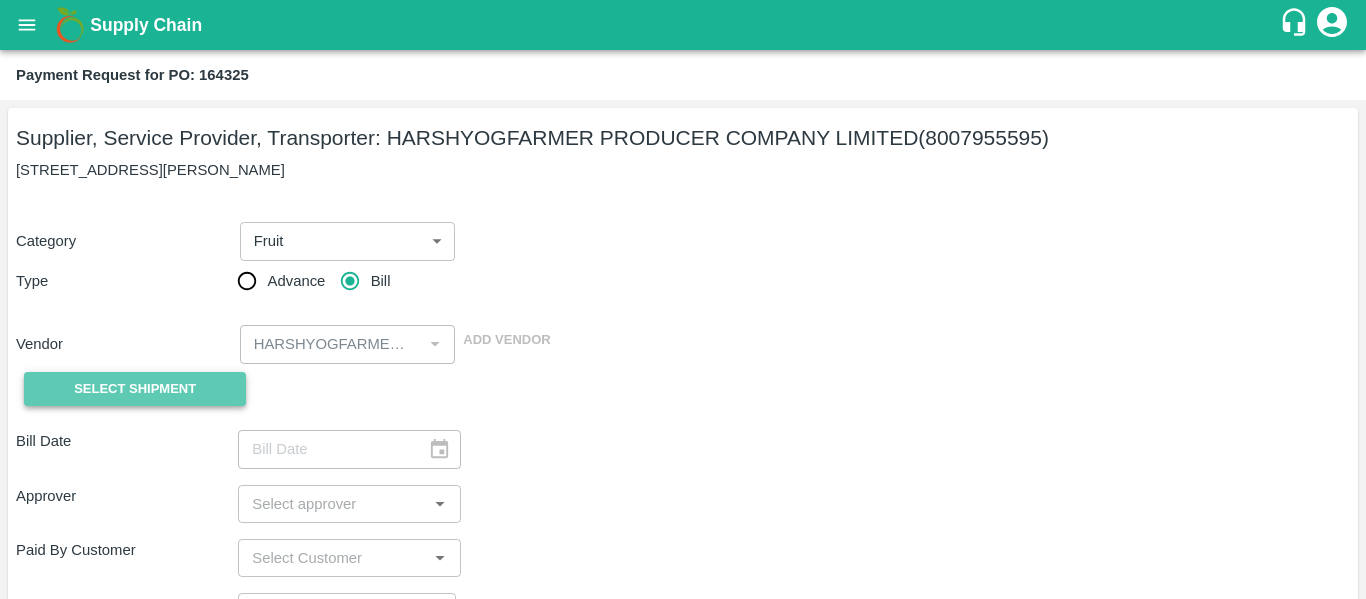 click on "Select Shipment" at bounding box center [135, 389] 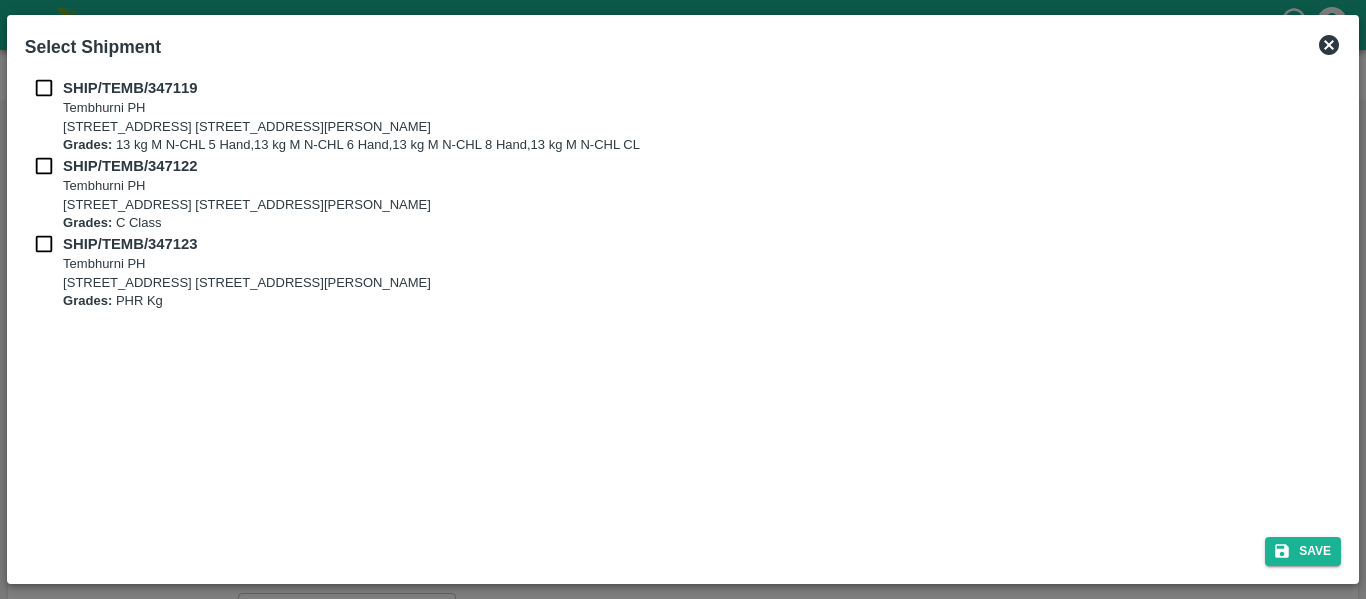 click on "SHIP/TEMB/[STREET_ADDRESS] E-5, YASHSHREE INDUSTRIES, M.I.D.C., A/P TEMBHURANI [PERSON_NAME], [GEOGRAPHIC_DATA], [GEOGRAPHIC_DATA], 413211, [GEOGRAPHIC_DATA] Grades:   13 kg M N-CHL 5 Hand,13 kg M N-CHL 6 Hand,13 kg M N-CHL 8 Hand,13 kg M N-CHL CL" at bounding box center [683, 116] 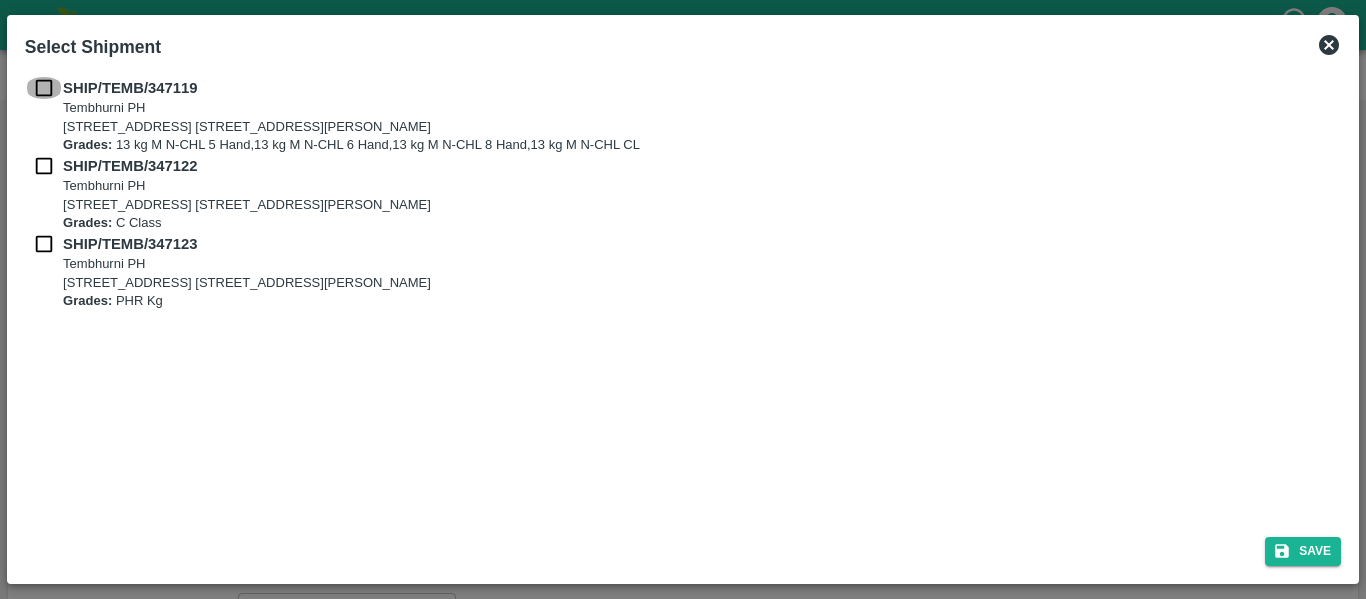 click at bounding box center [44, 88] 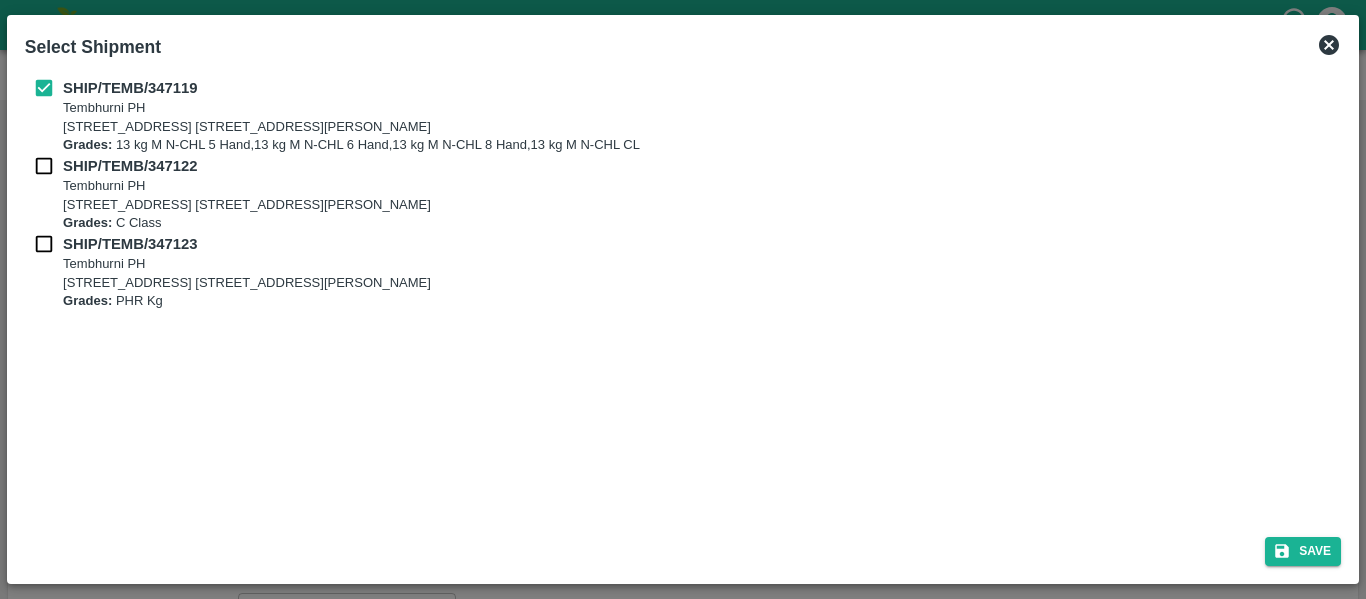 click at bounding box center (44, 166) 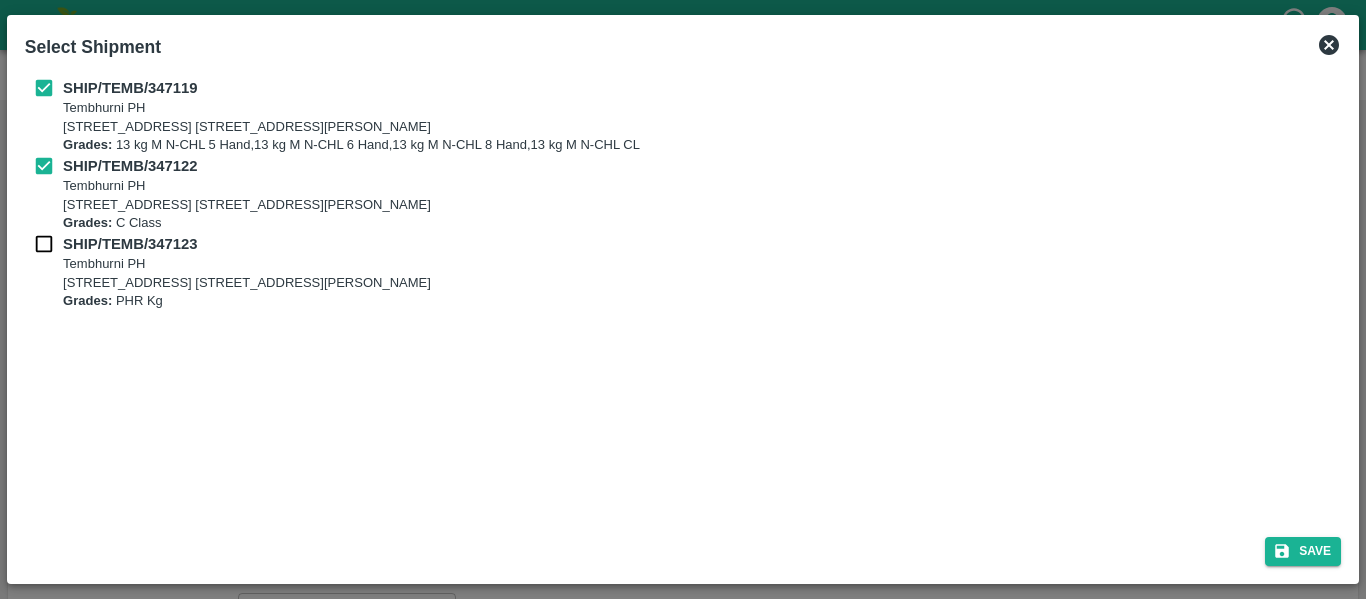 click on "SHIP/TEMB/347122 Tembhurni PH Tembhurni PH 205, PLOT NO. E-5, YASHSHREE INDUSTRIES, M.I.D.C., A/P TEMBHURANI TAL MADHA, Solapur, Maharashtra, 413211, India Grades:   C Class" at bounding box center [683, 194] 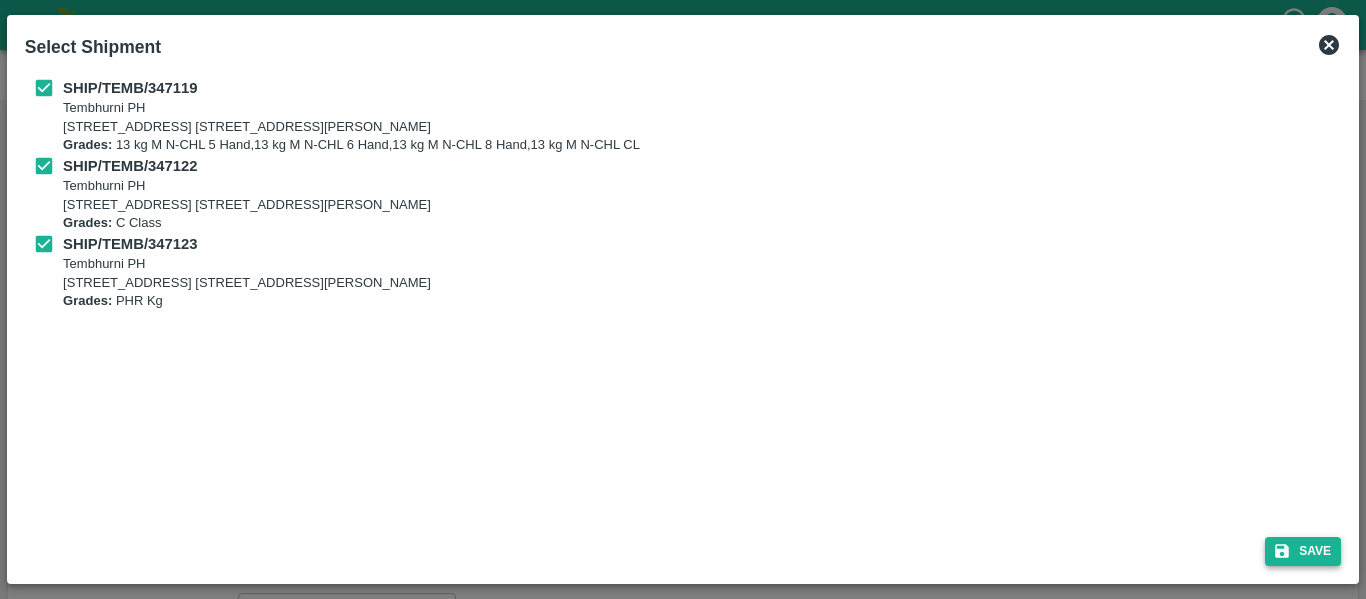 click on "Save" at bounding box center [1303, 551] 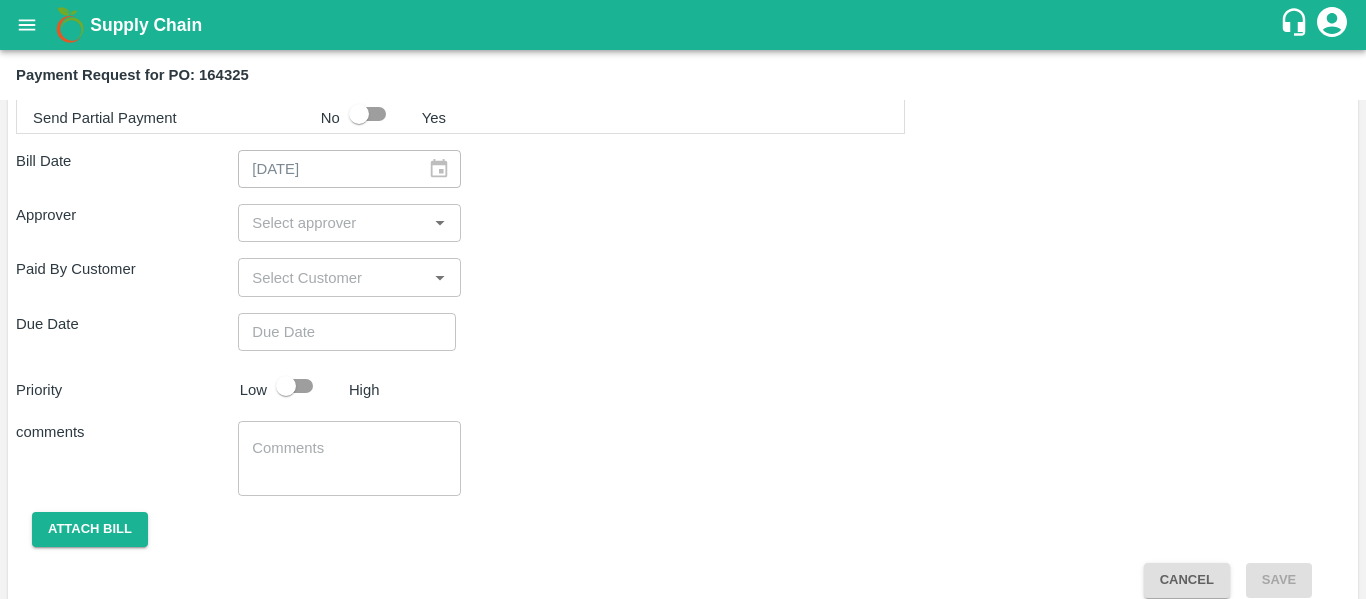 scroll, scrollTop: 1046, scrollLeft: 0, axis: vertical 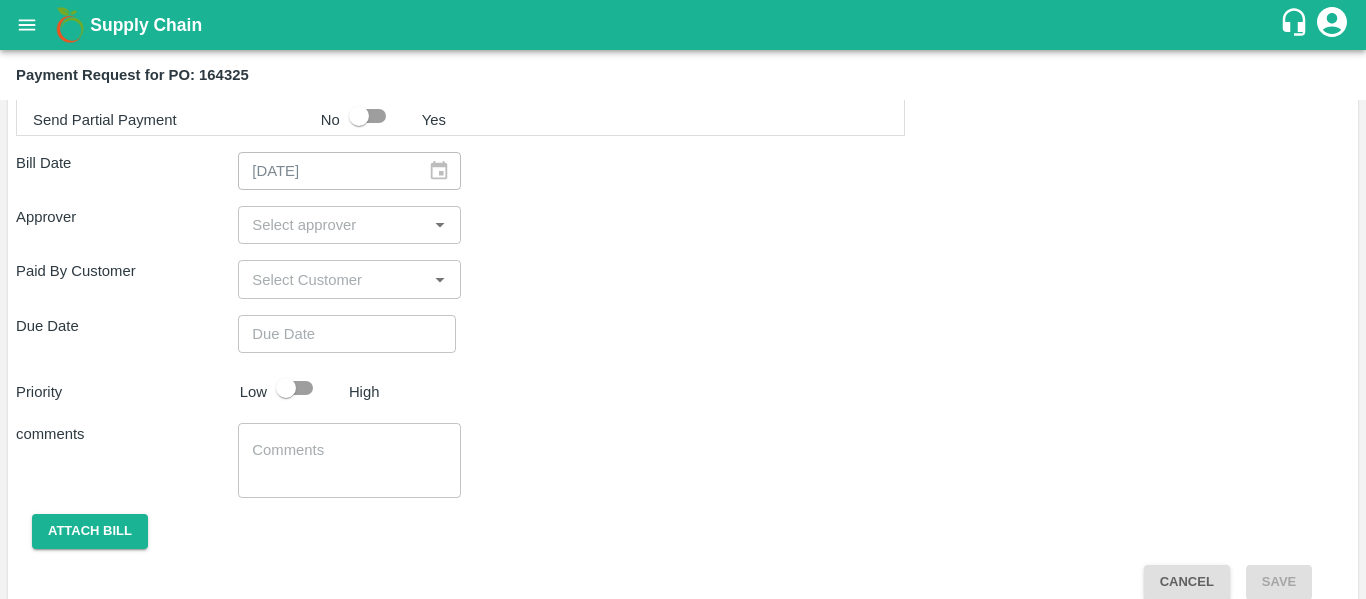 click at bounding box center [332, 225] 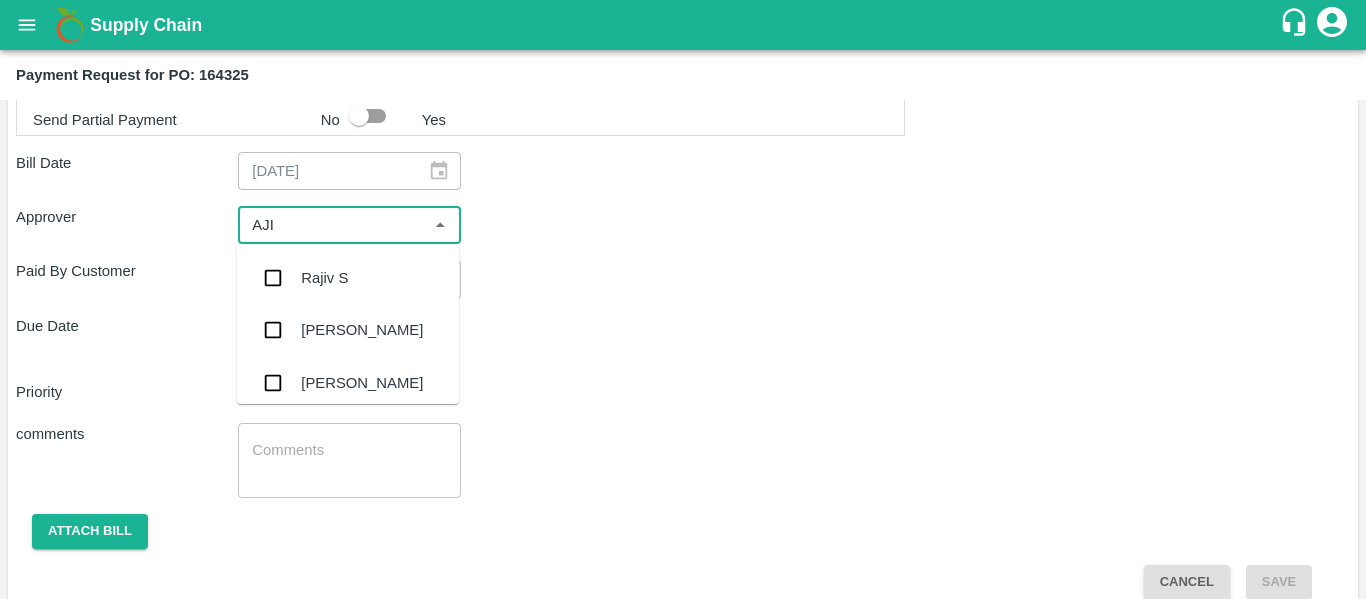 type on "AJIT" 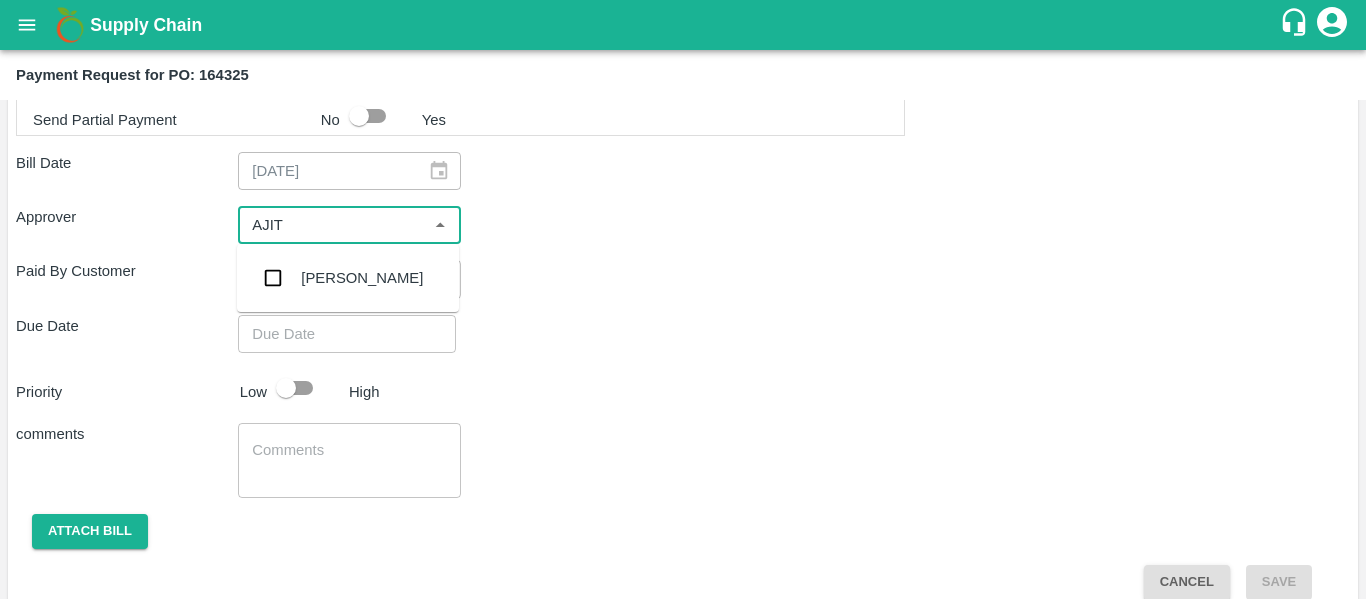 click on "[PERSON_NAME]" at bounding box center [348, 278] 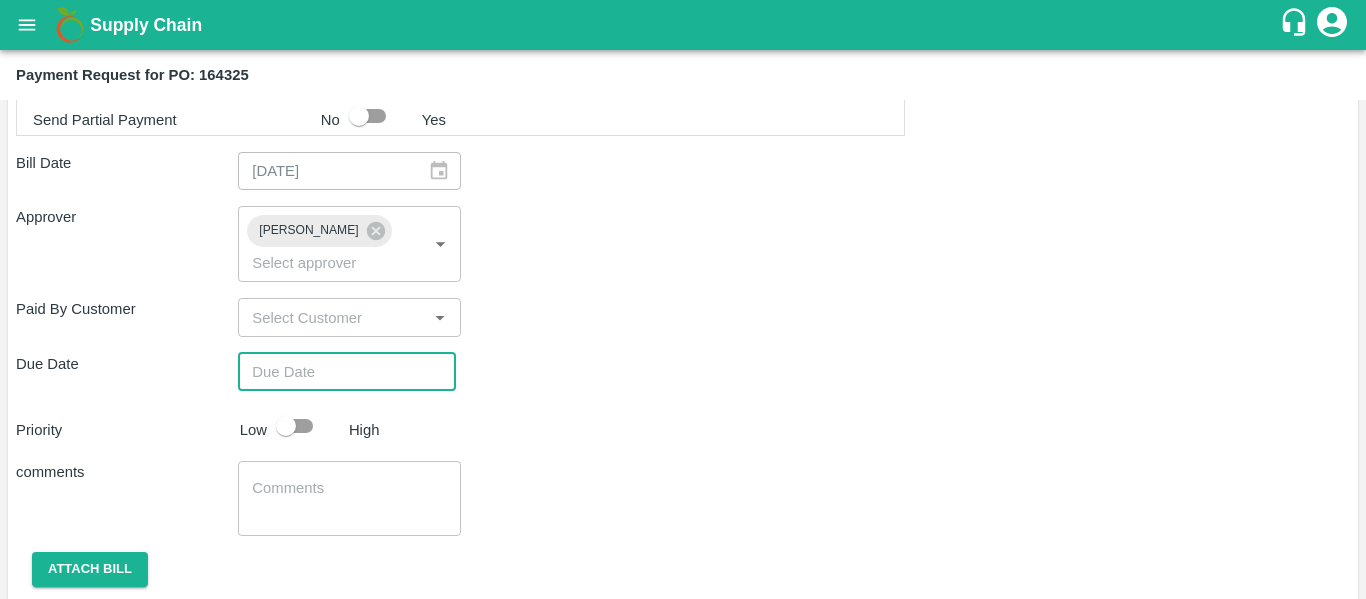 type on "DD/MM/YYYY hh:mm aa" 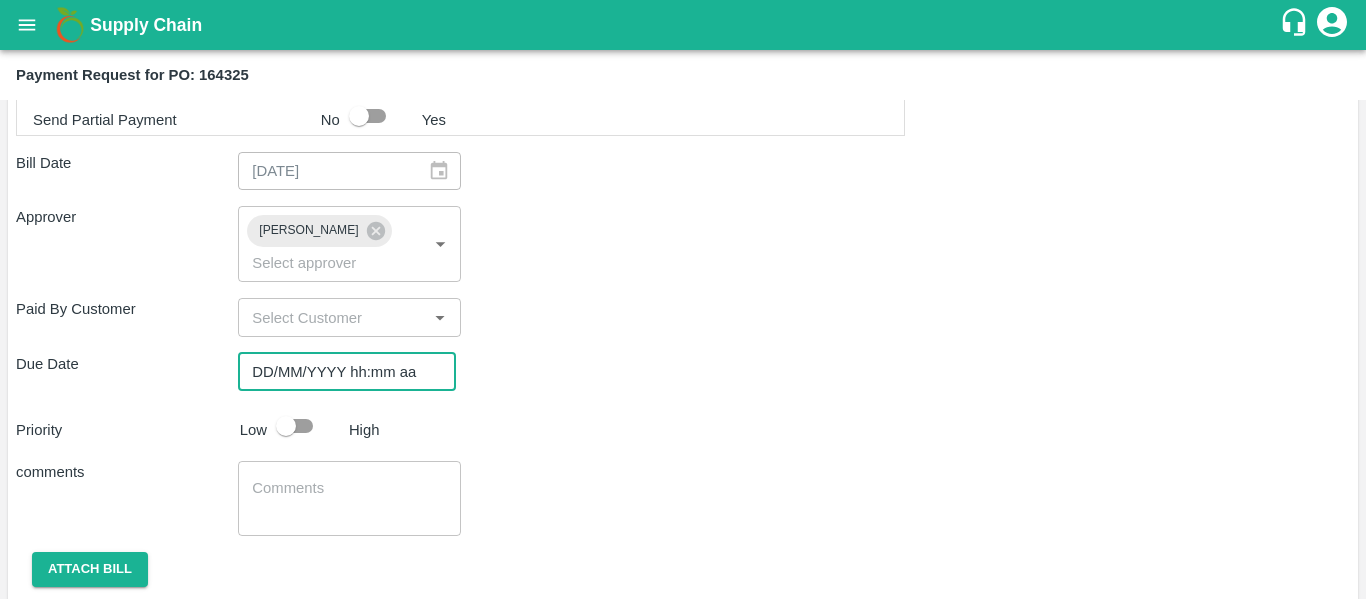 click on "DD/MM/YYYY hh:mm aa" at bounding box center (340, 372) 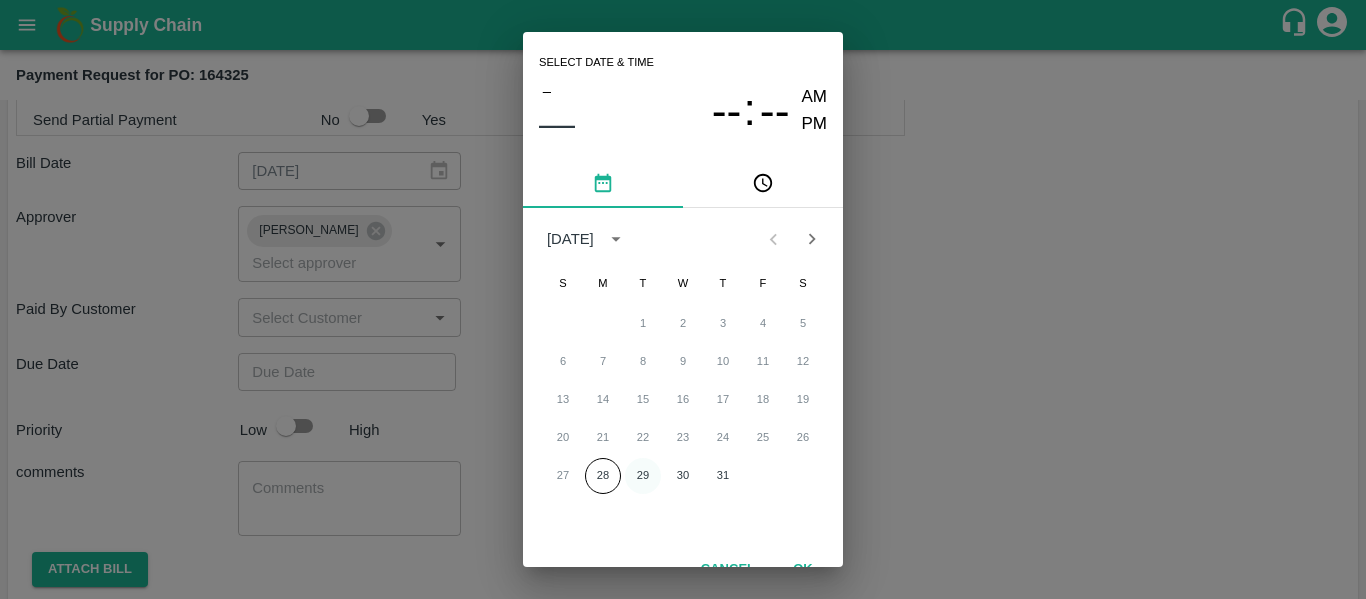 click on "29" at bounding box center (643, 476) 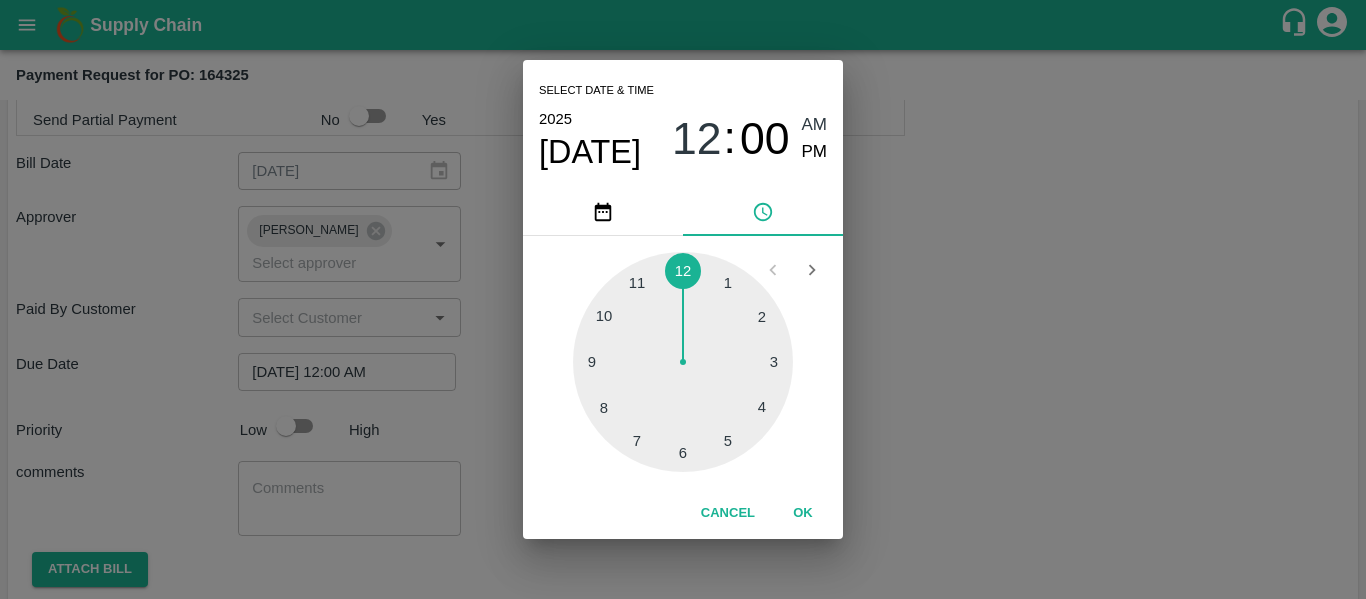 click on "Select date & time [DATE] 12 : 00 AM PM 1 2 3 4 5 6 7 8 9 10 11 12 Cancel OK" at bounding box center (683, 299) 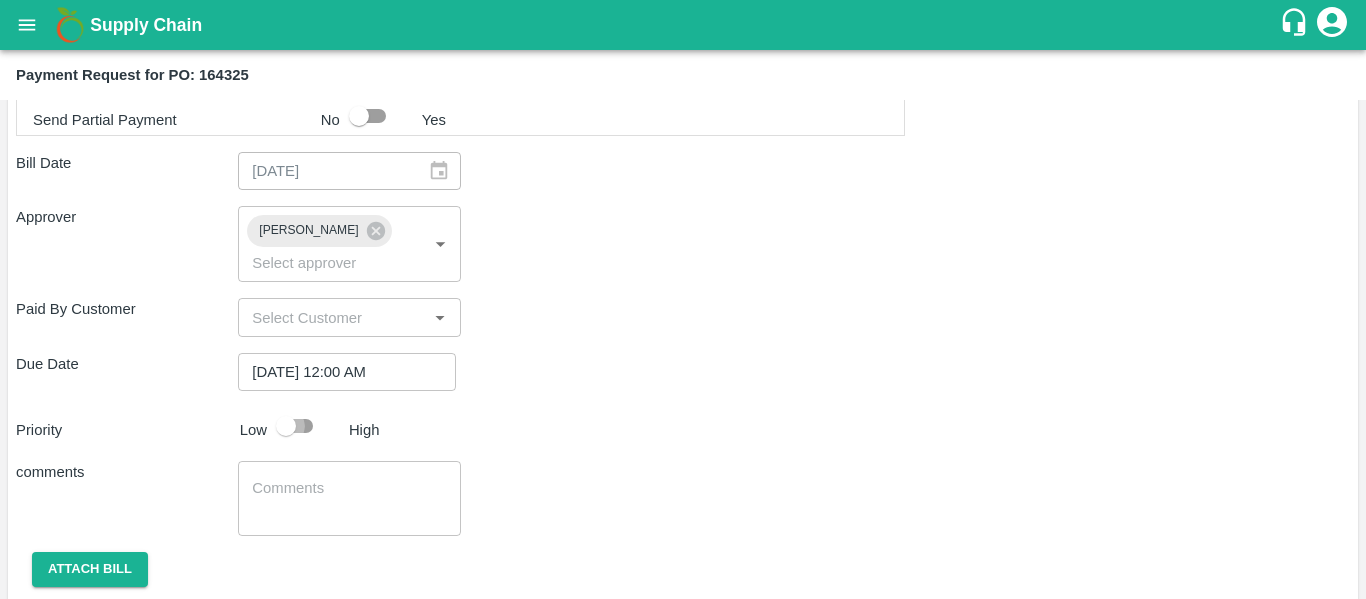 click at bounding box center (286, 426) 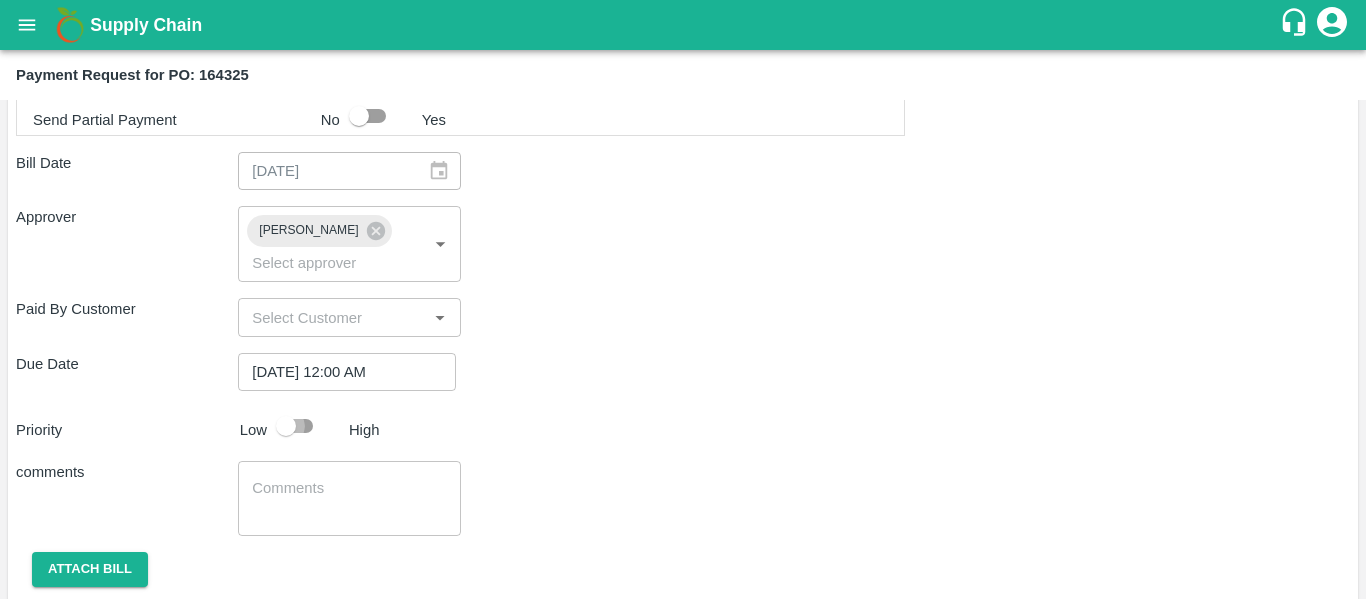 checkbox on "true" 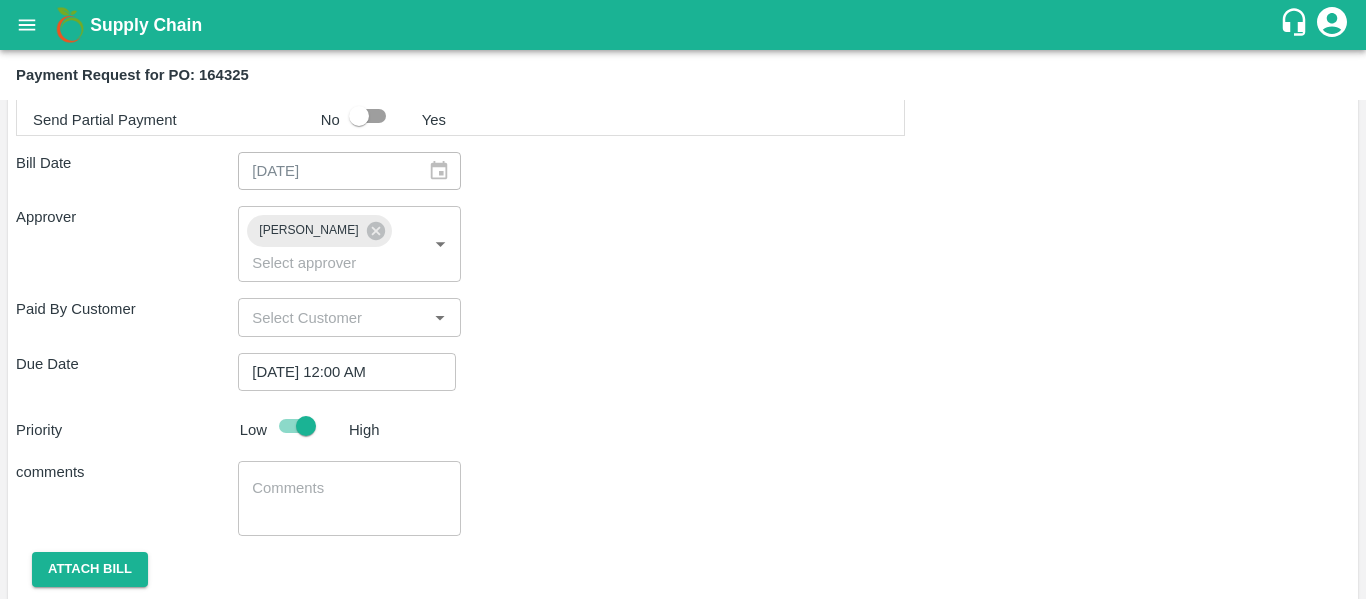 click at bounding box center (349, 499) 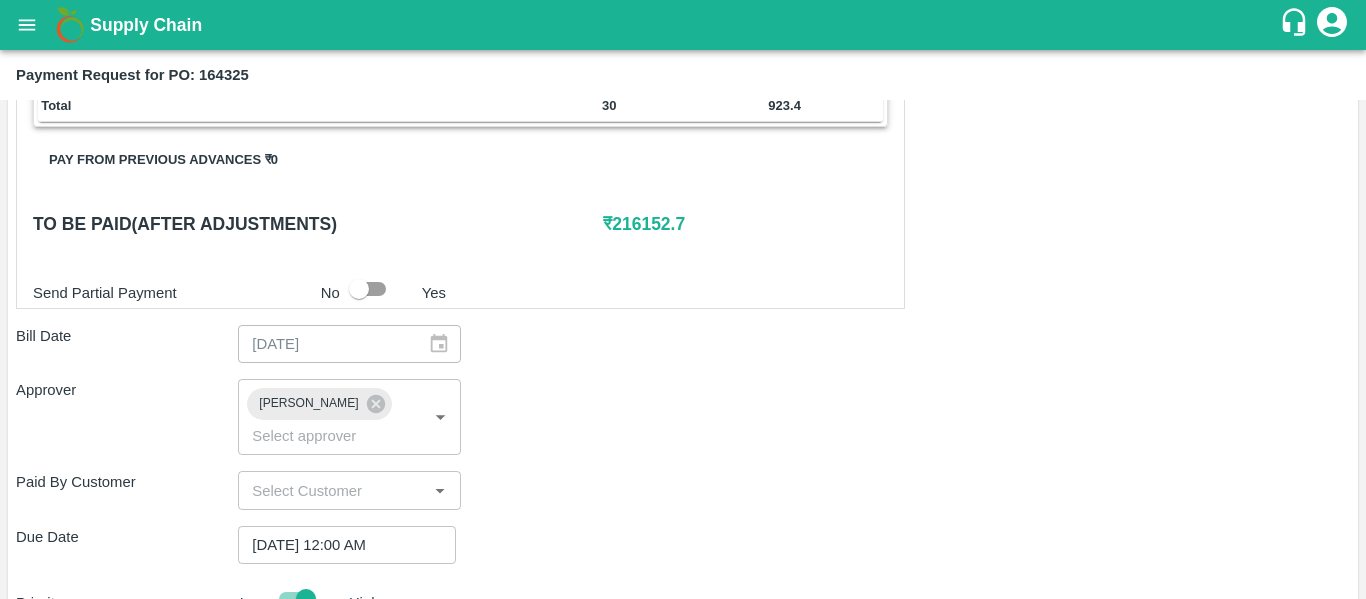 scroll, scrollTop: 872, scrollLeft: 0, axis: vertical 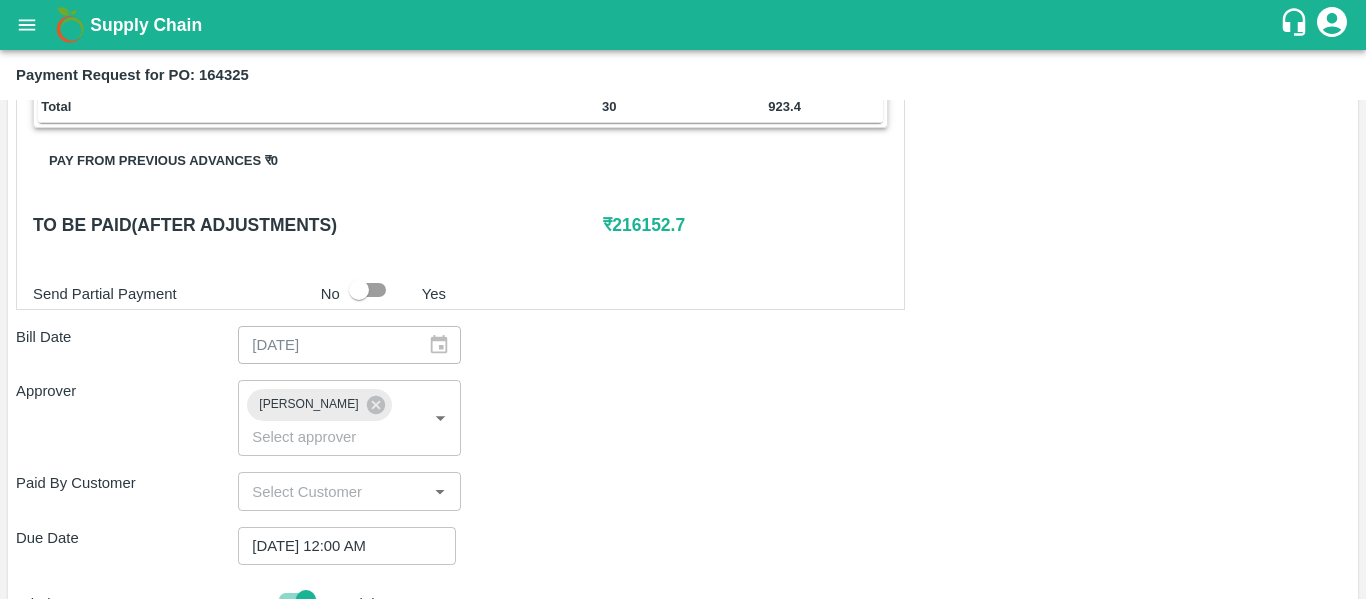 type on "Fruit Bill" 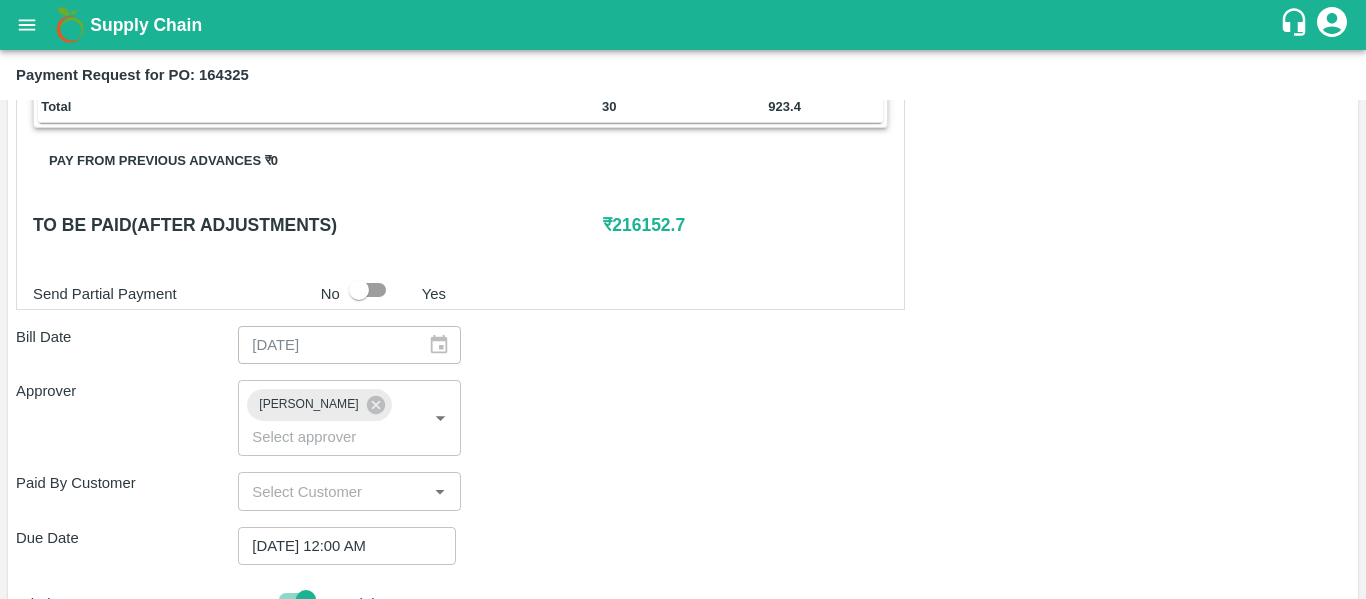 scroll, scrollTop: 1082, scrollLeft: 0, axis: vertical 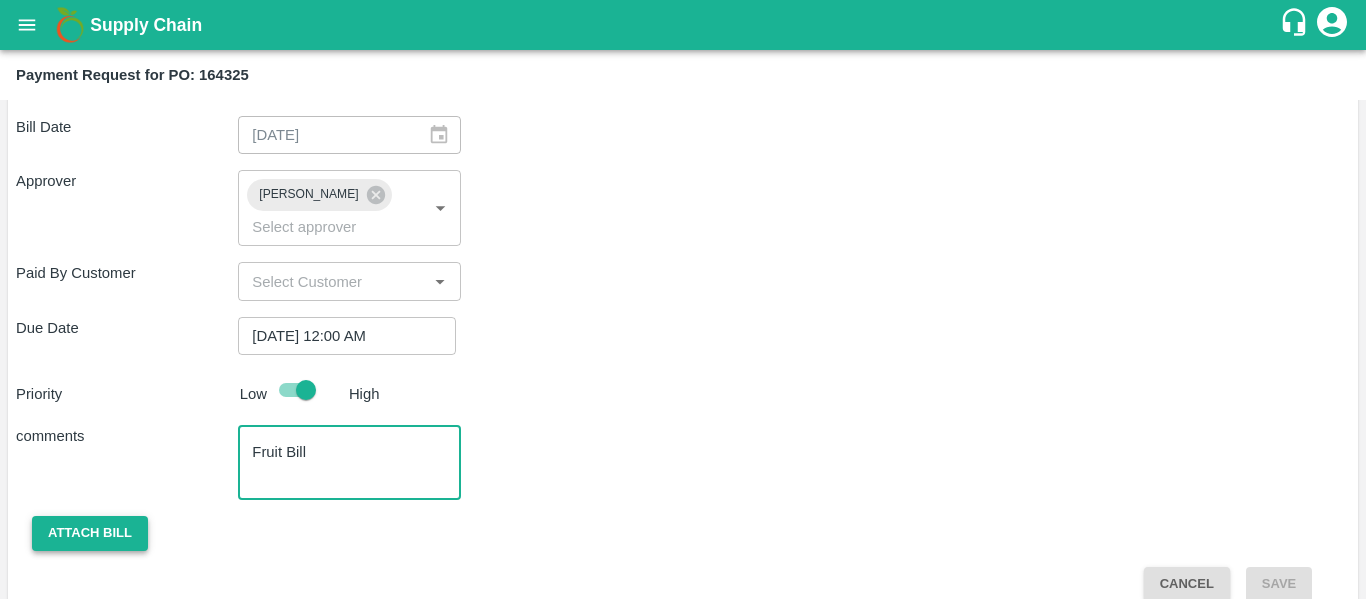 click on "Attach bill" at bounding box center (90, 533) 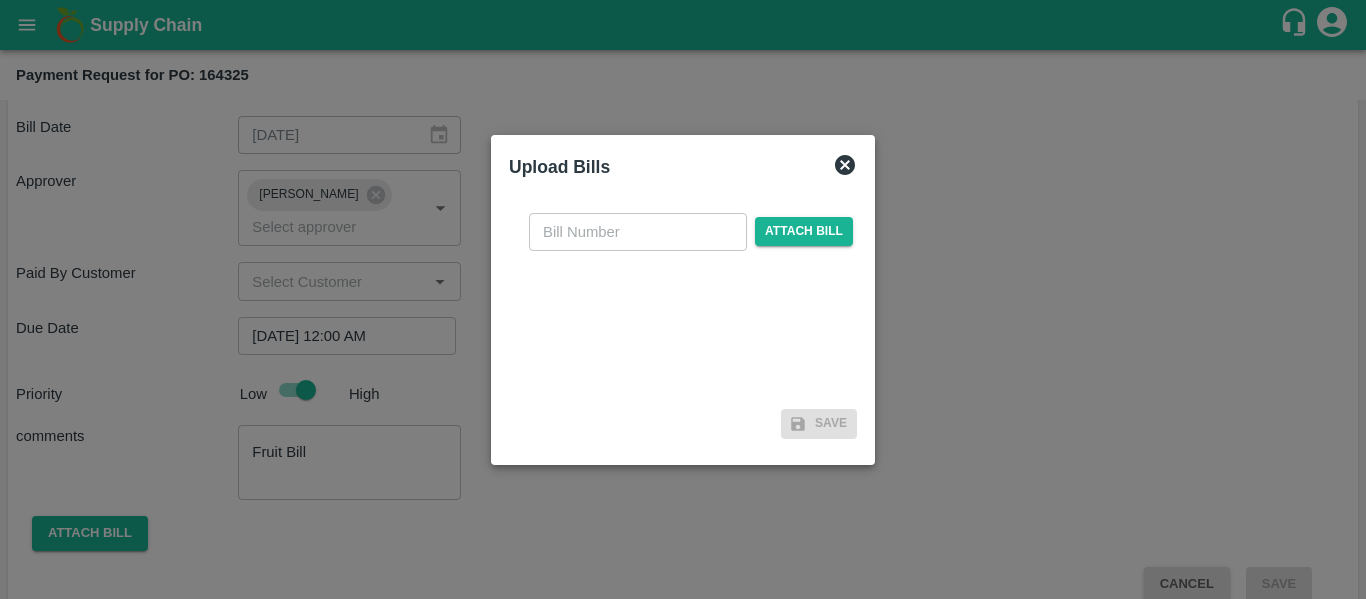 click at bounding box center [638, 232] 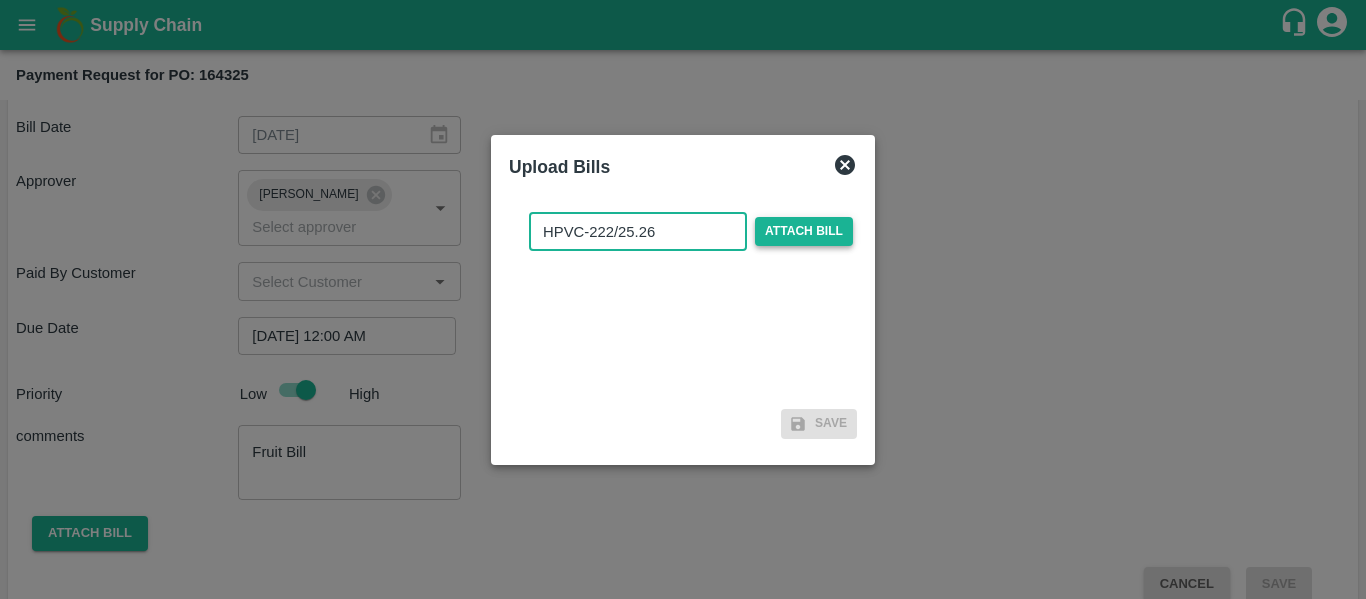 type on "HPVC-222/25.26" 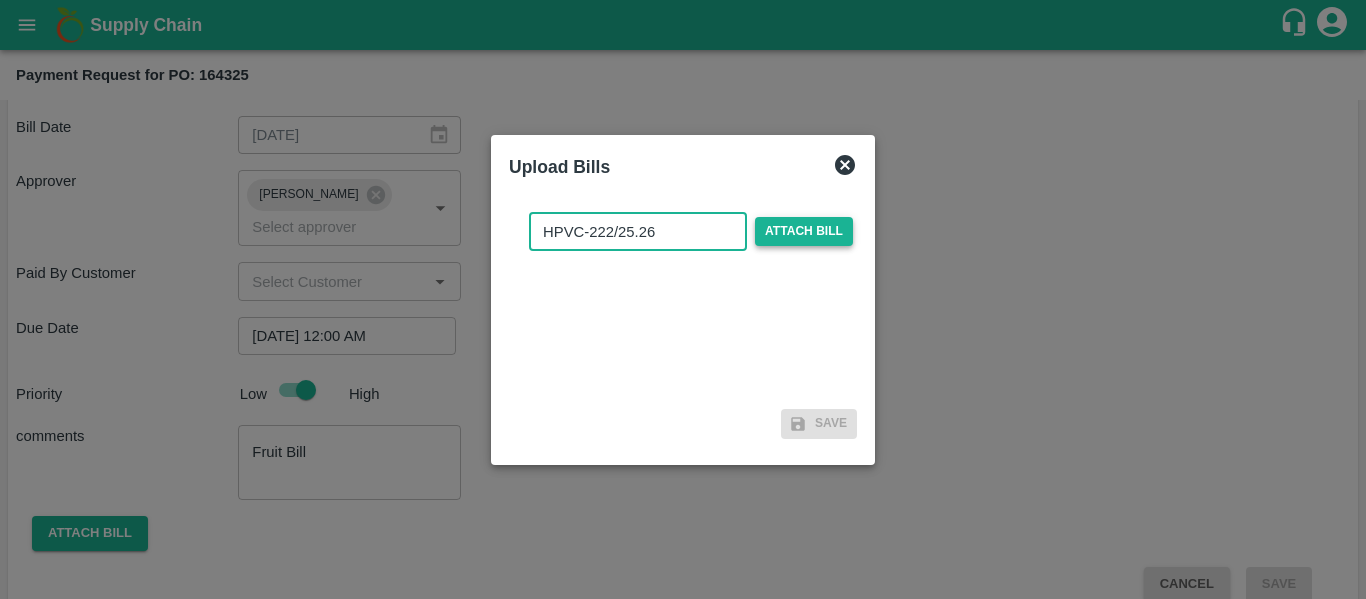 click on "Attach bill" at bounding box center [804, 231] 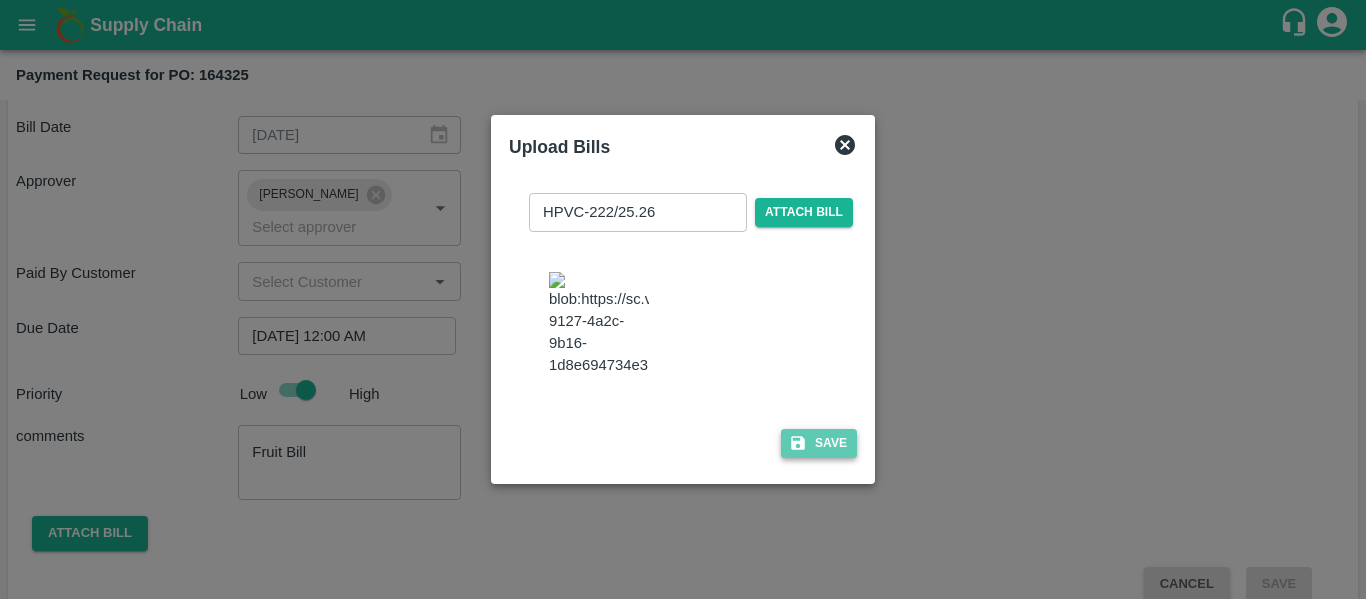 click on "Save" at bounding box center (819, 443) 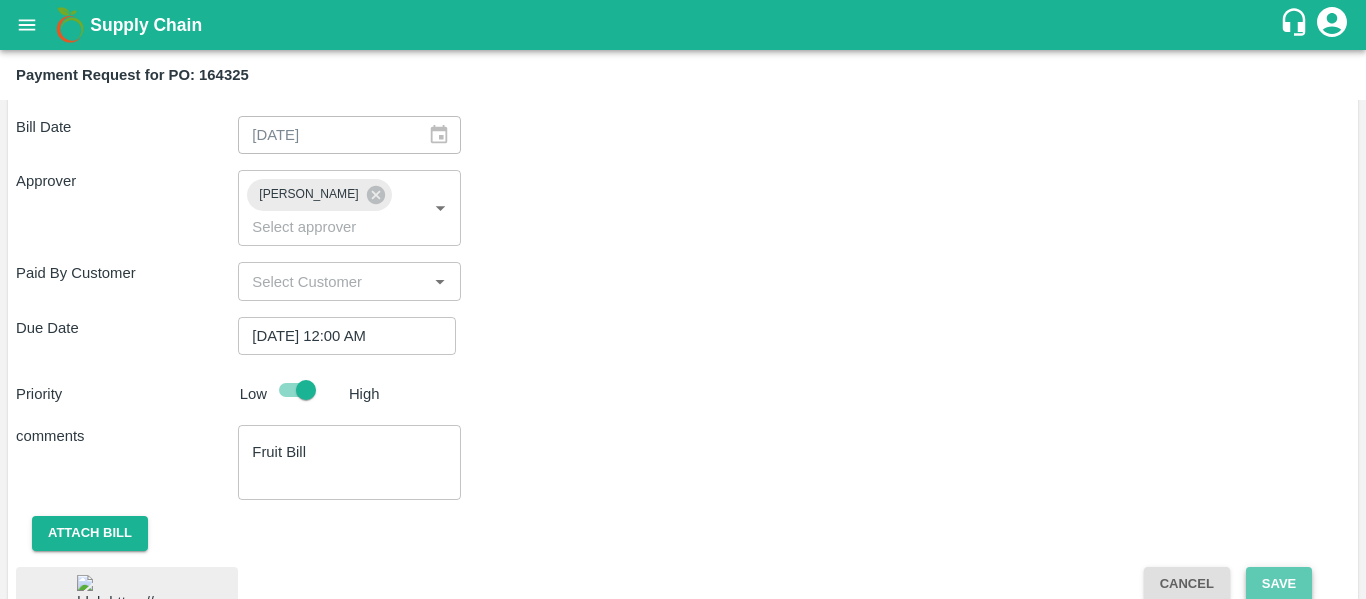 click on "Save" at bounding box center [1279, 584] 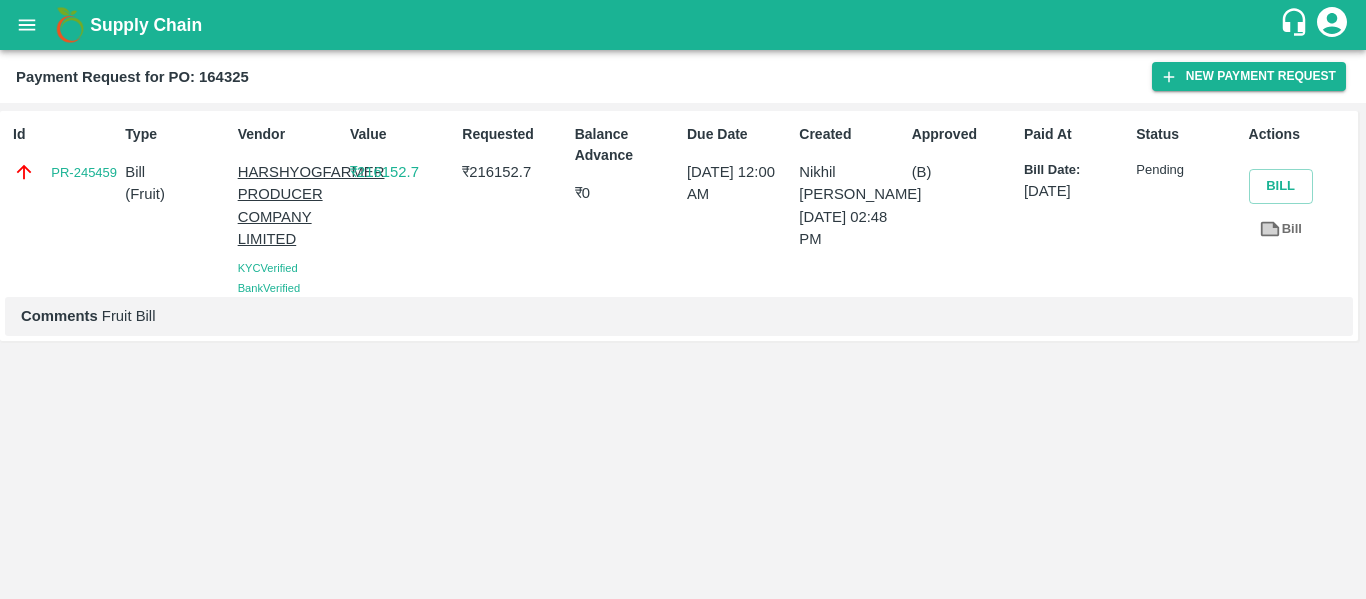 click 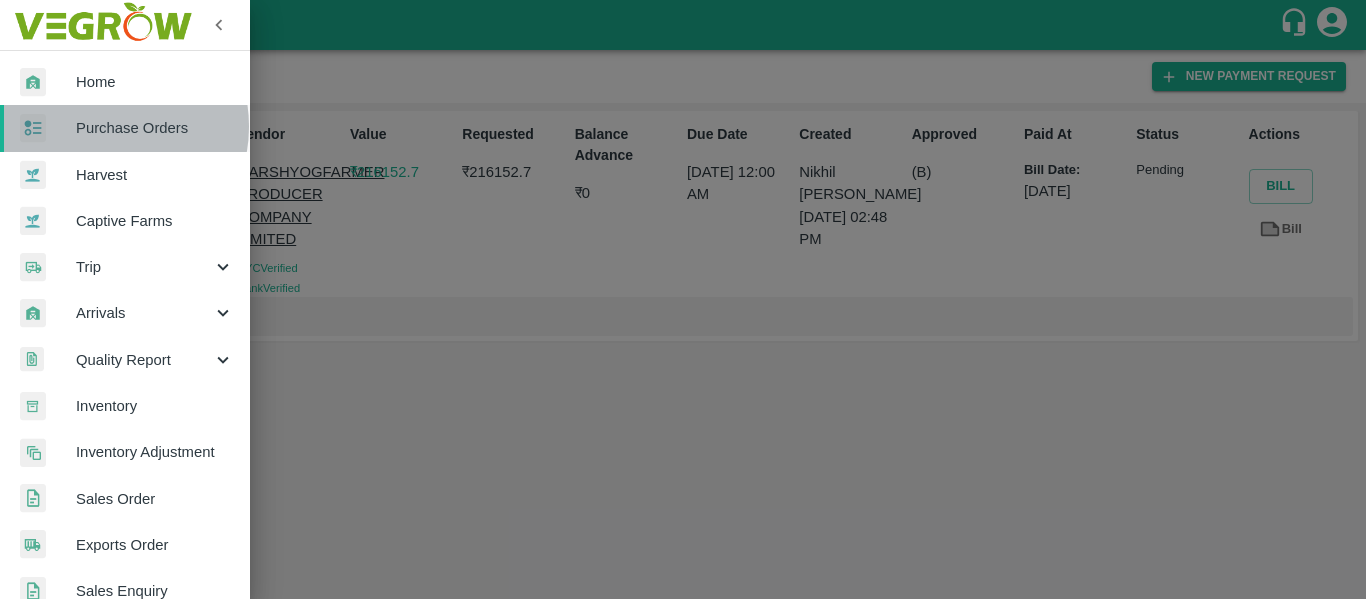 click on "Purchase Orders" at bounding box center (155, 128) 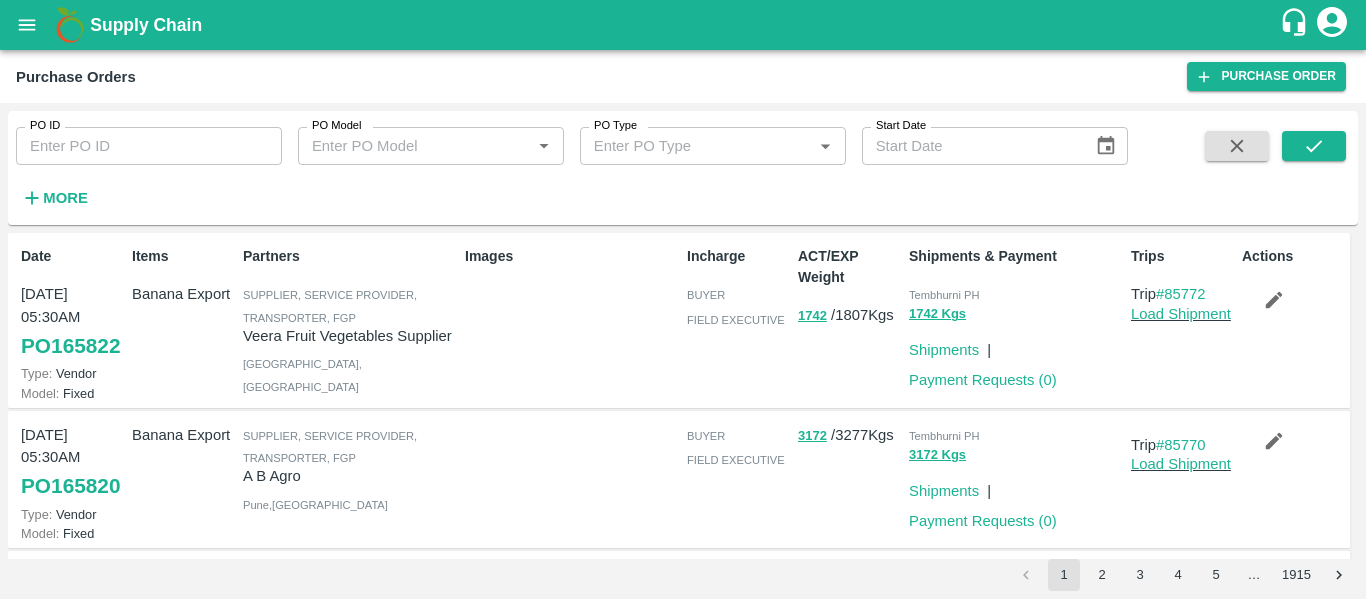 click on "PO ID" at bounding box center (149, 146) 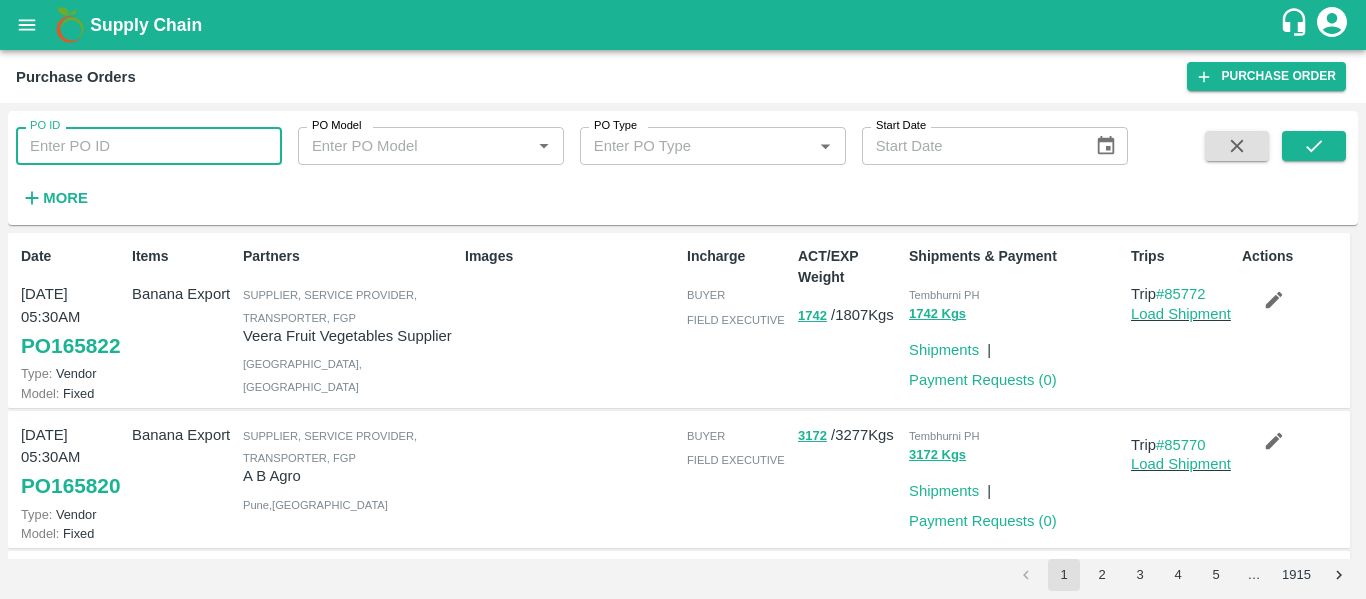 paste on "164333" 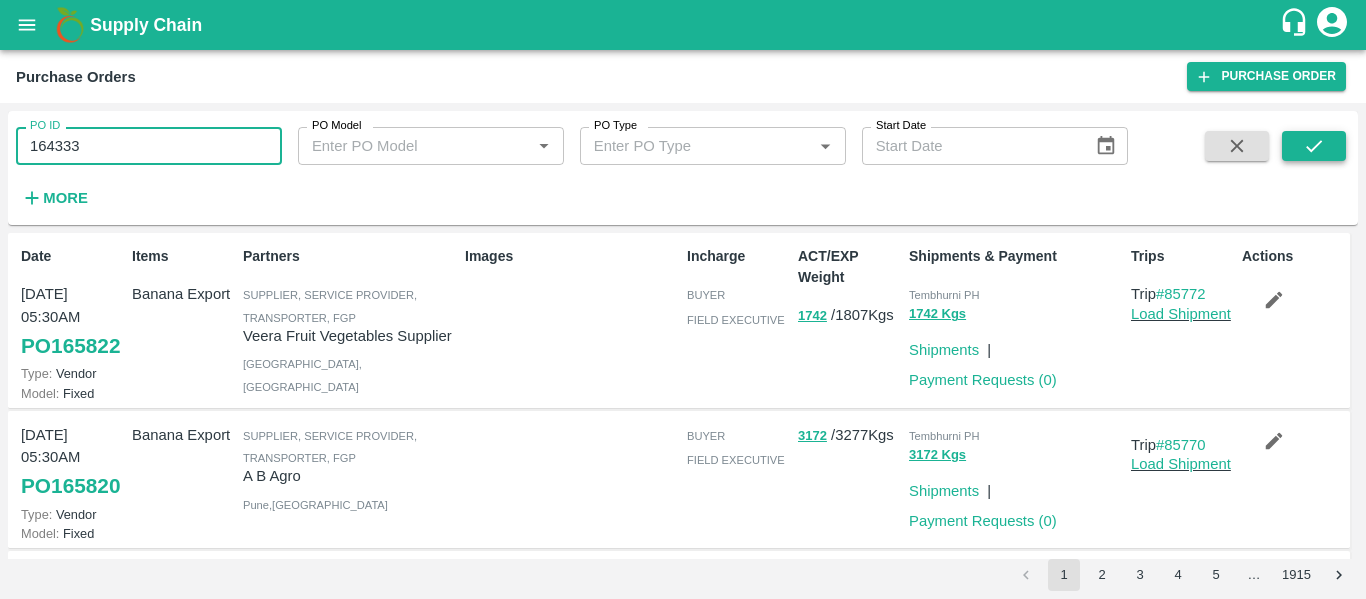 type on "164333" 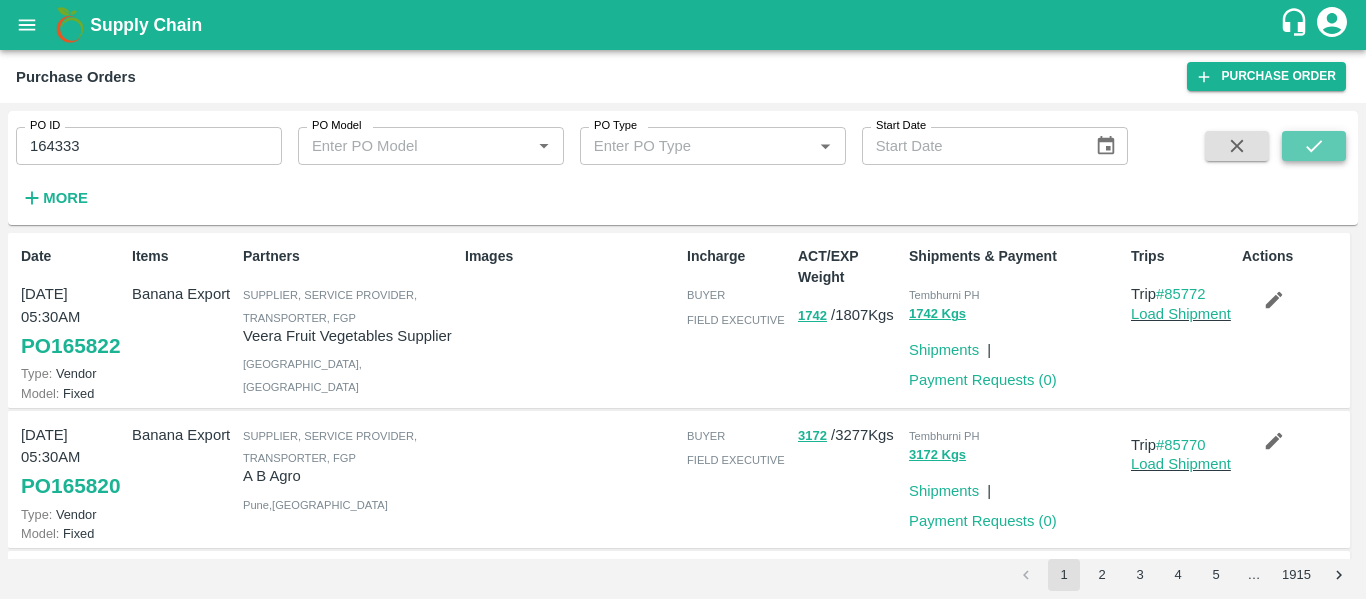 click at bounding box center (1314, 146) 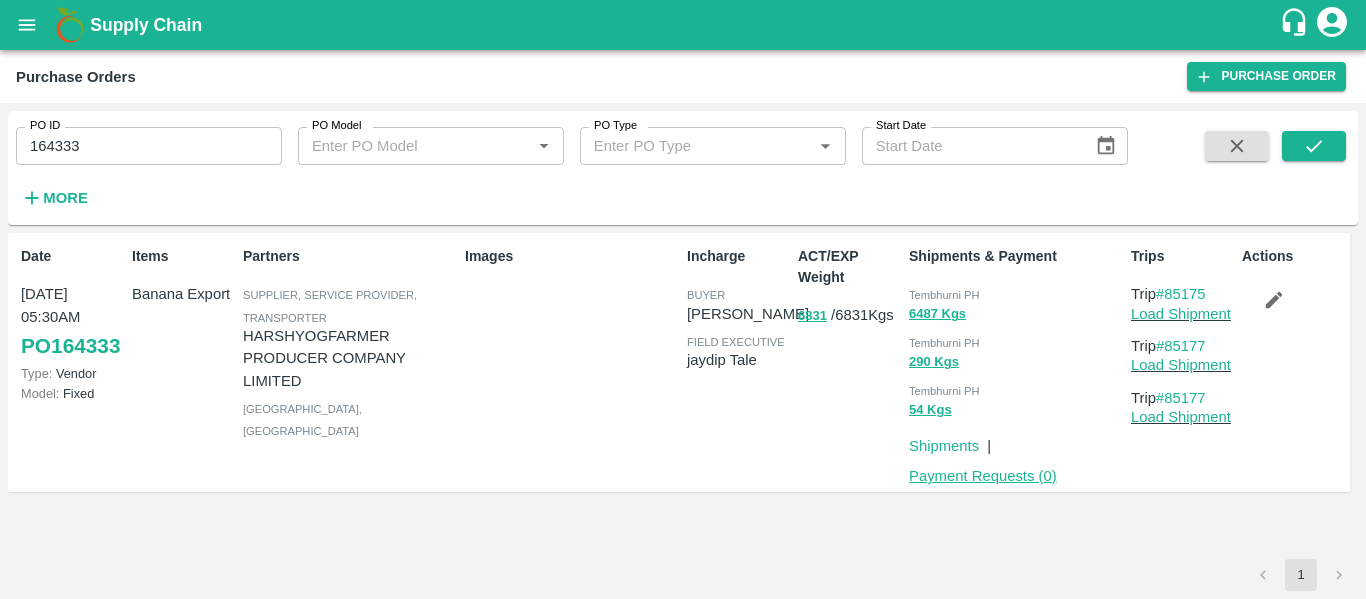 click on "Payment Requests ( 0 )" at bounding box center (983, 476) 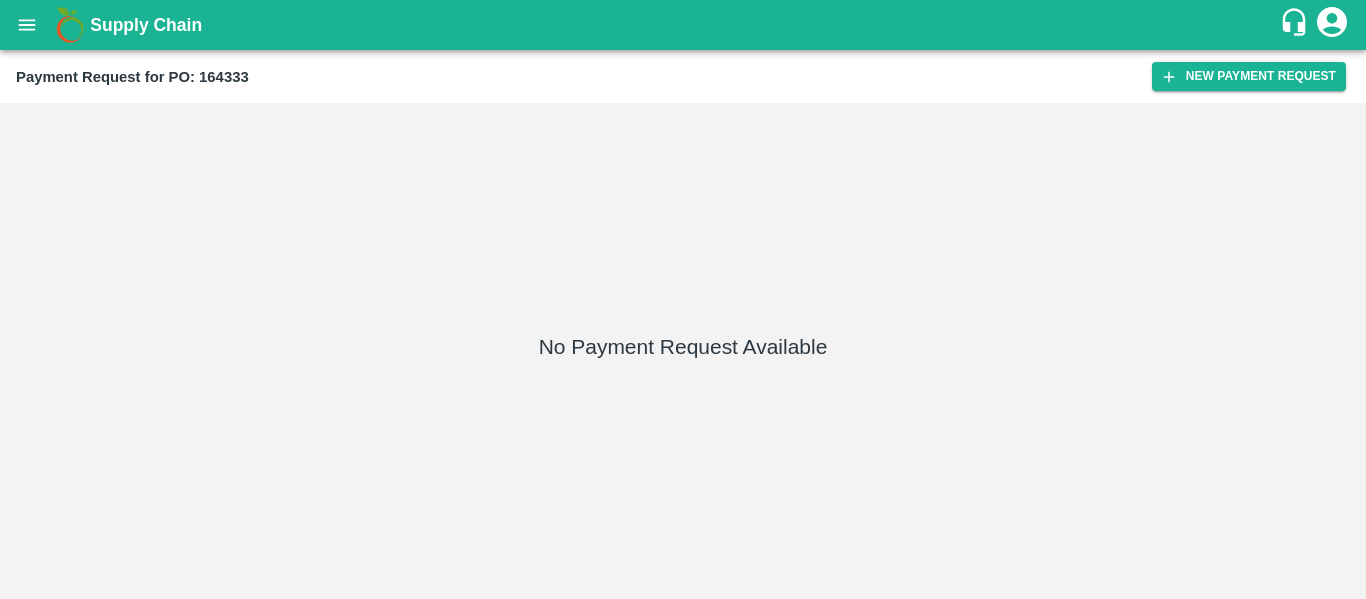 scroll, scrollTop: 0, scrollLeft: 0, axis: both 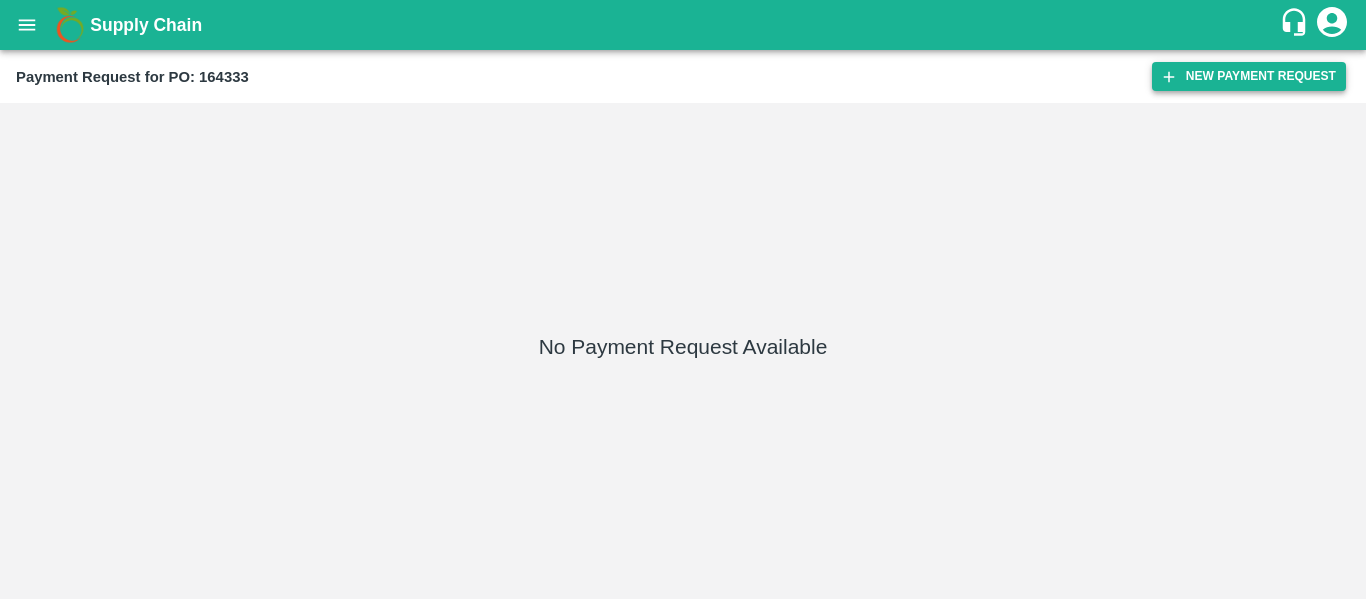 click on "New Payment Request" at bounding box center [1249, 76] 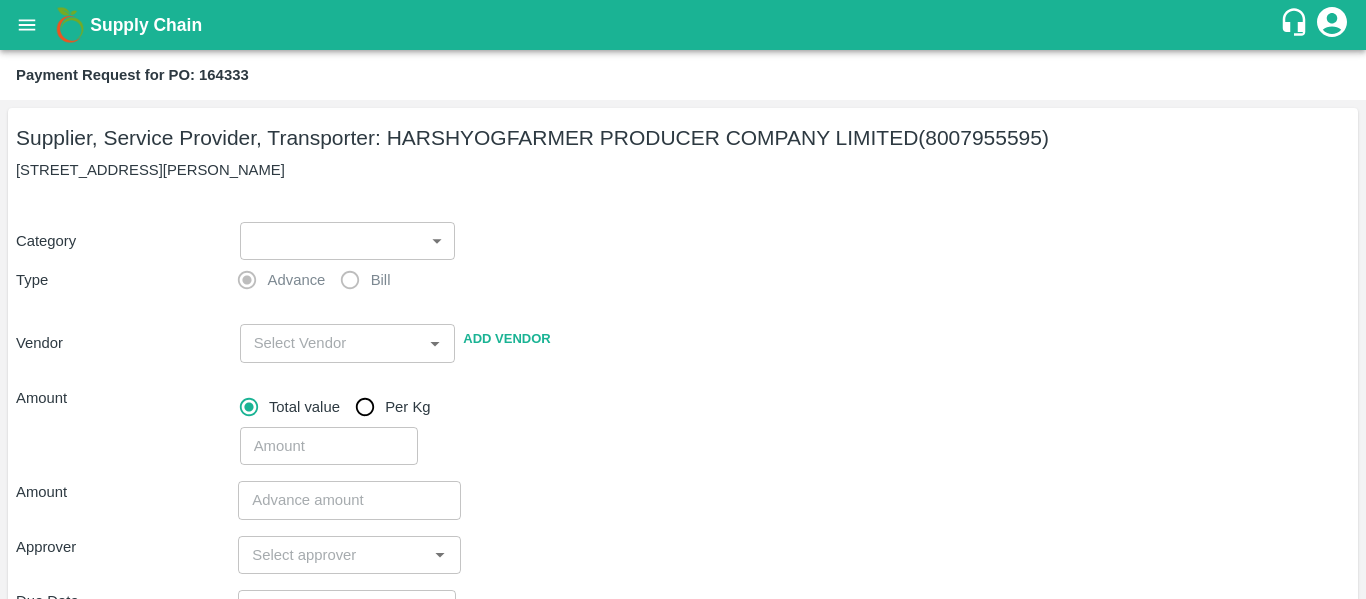 click on "Supply Chain Payment Request for PO: 164333 Supplier, Service Provider, Transporter:    HARSHYOGFARMER PRODUCER COMPANY LIMITED  (8007955595) G NO 37, [PERSON_NAME] , [GEOGRAPHIC_DATA] Category ​ ​ Type Advance Bill Vendor ​ Add Vendor Amount Total value Per Kg ​ Amount ​ Approver ​ Due Date ​  Priority  Low  High Comment x ​ Attach bill Cancel Save Tembhurni PH Nashik CC Shahada Banana Export PH Savda Banana Export PH Nashik Banana CS Nikhil Subhash Mangvade Logout" at bounding box center (683, 299) 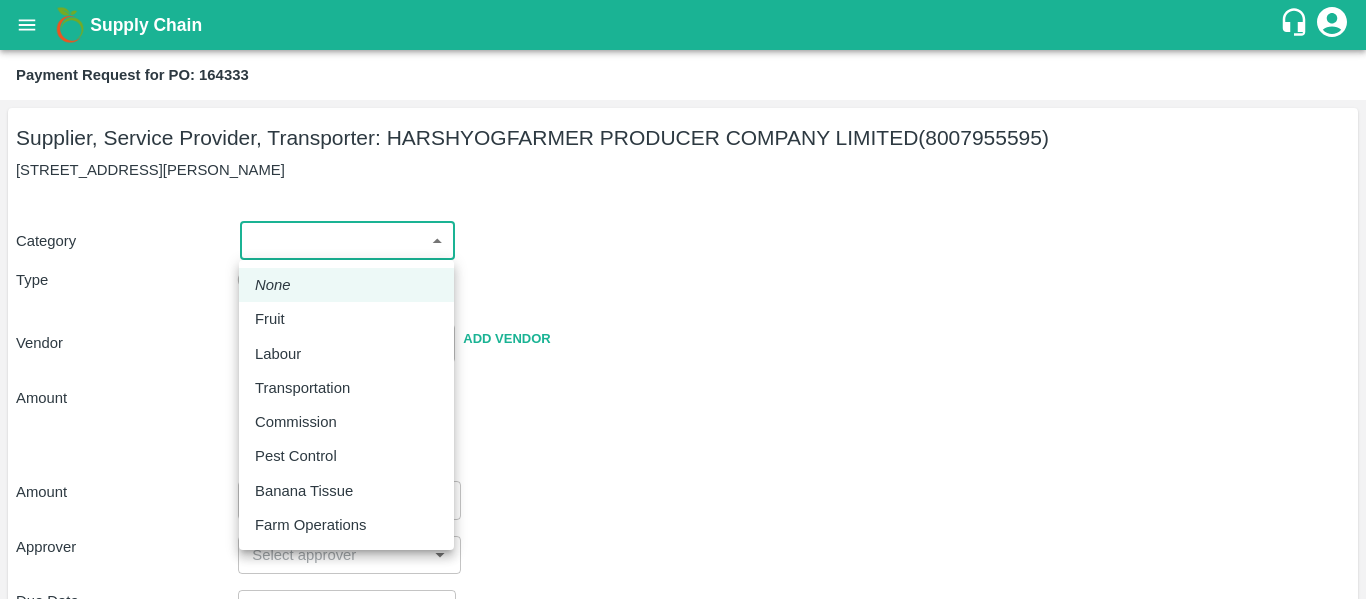 click on "Fruit" at bounding box center [346, 319] 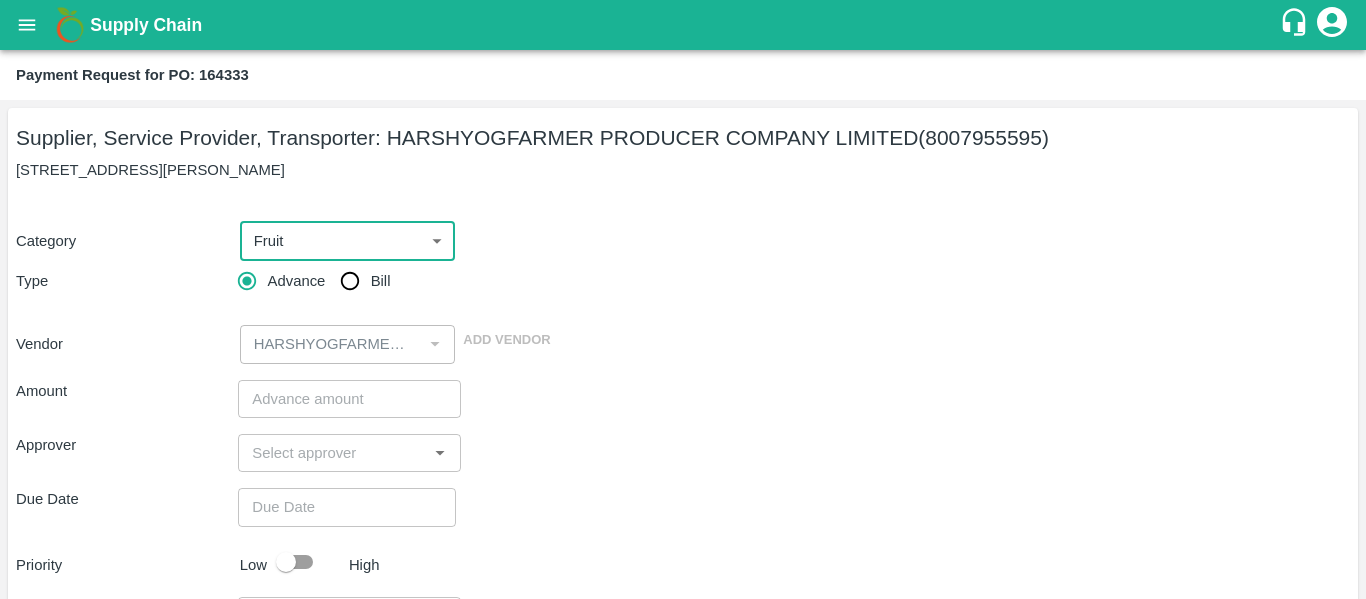 click on "Bill" at bounding box center [350, 281] 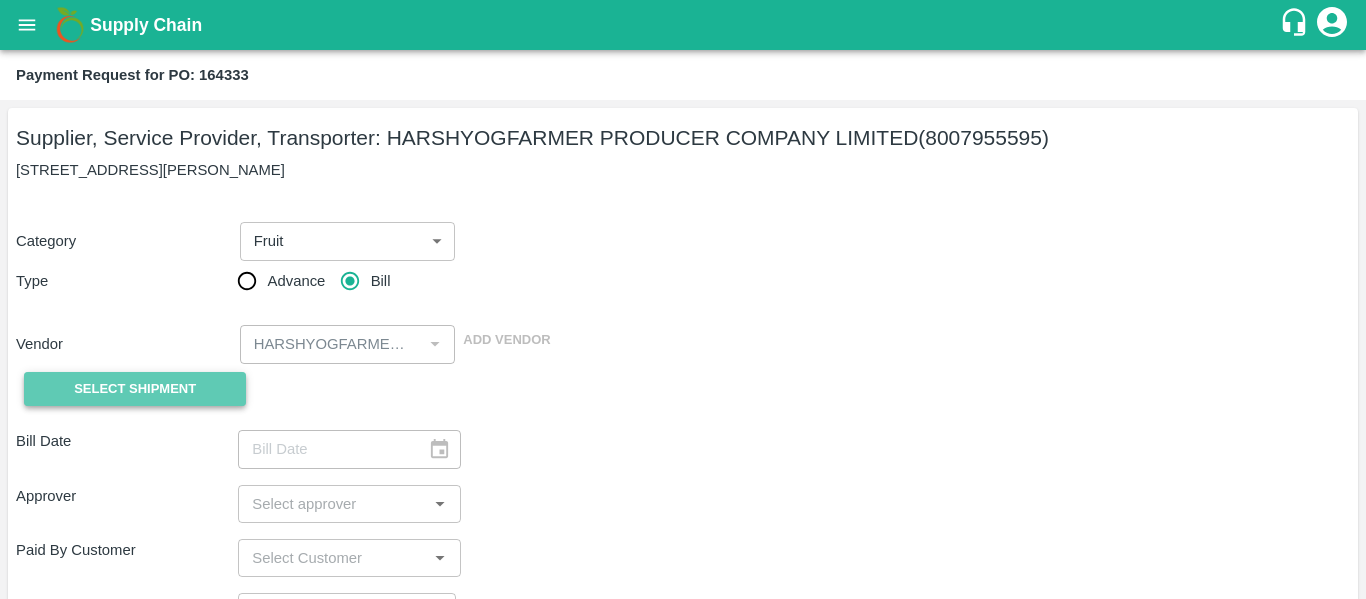 click on "Select Shipment" at bounding box center (135, 389) 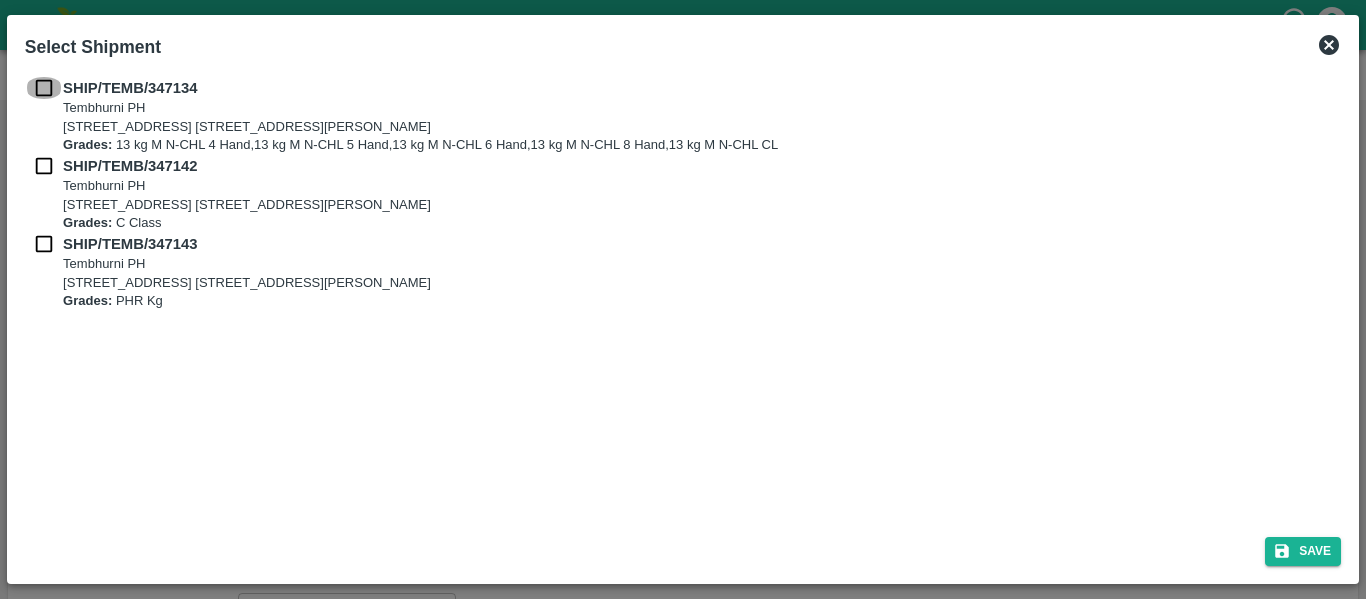 click at bounding box center (44, 88) 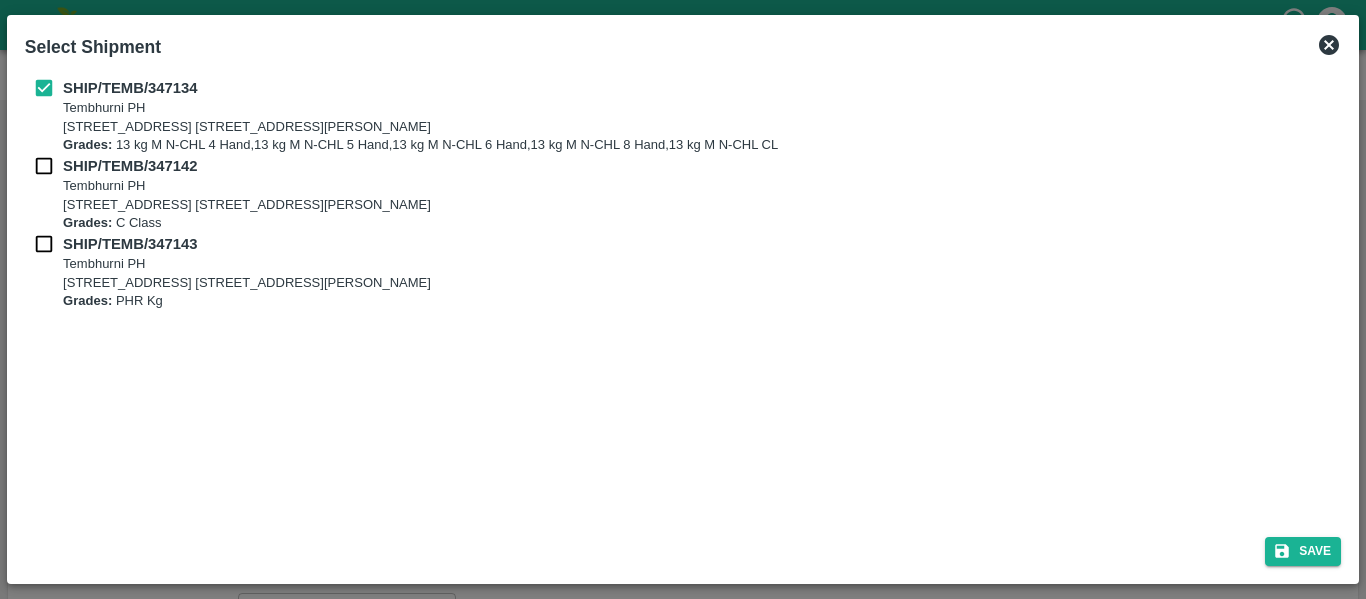 click at bounding box center [44, 166] 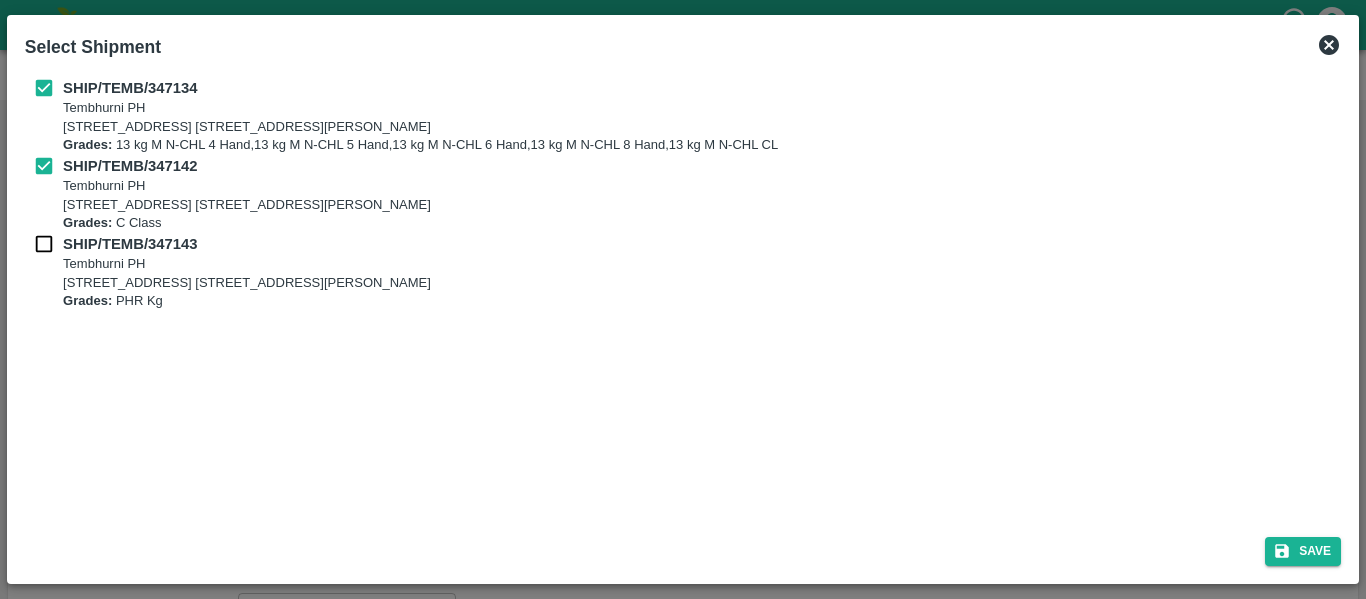 click at bounding box center [44, 244] 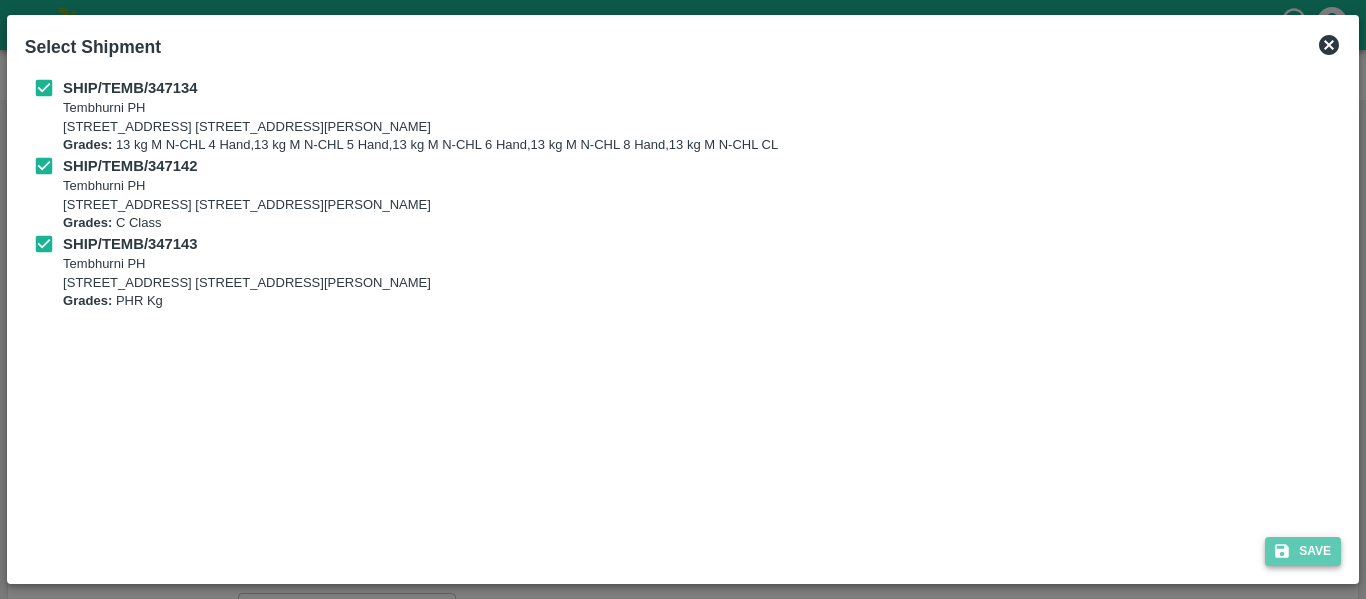 click on "Save" at bounding box center [1303, 551] 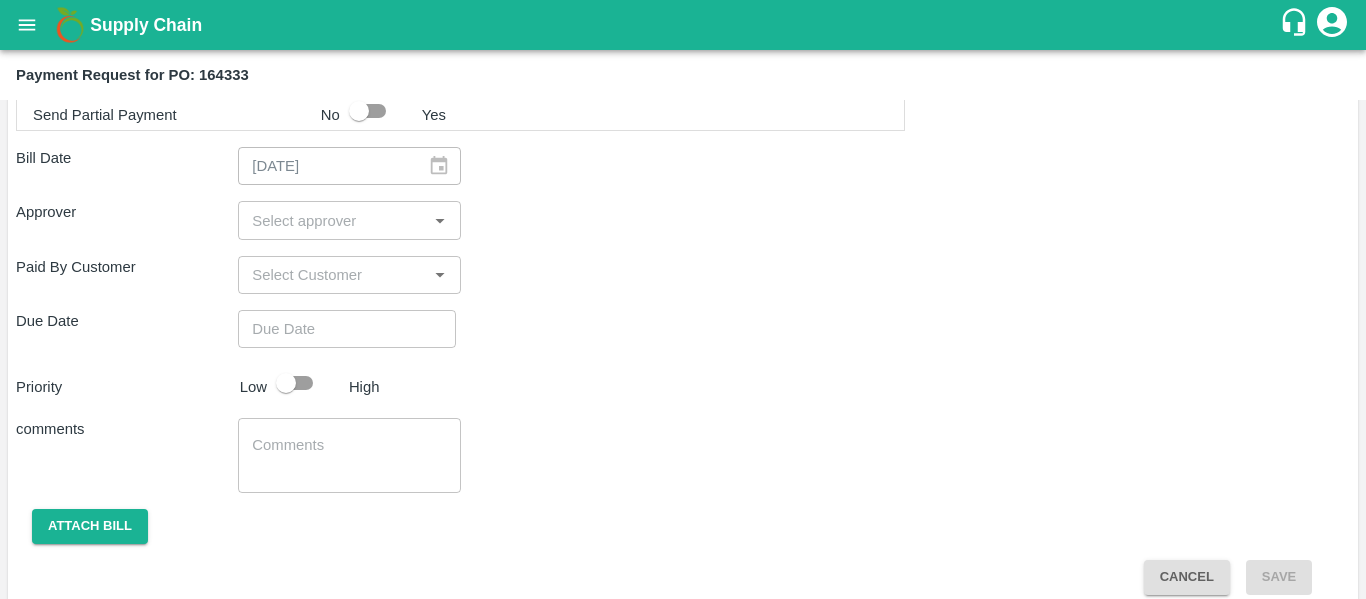 scroll, scrollTop: 1095, scrollLeft: 0, axis: vertical 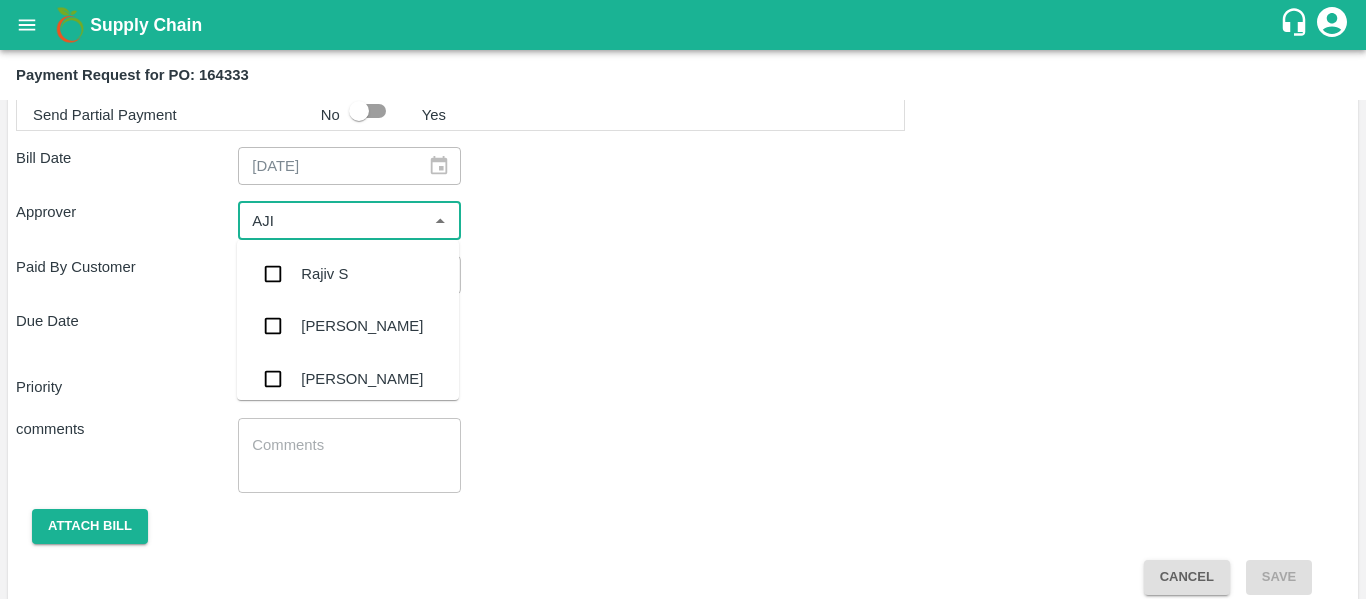 type on "AJIT" 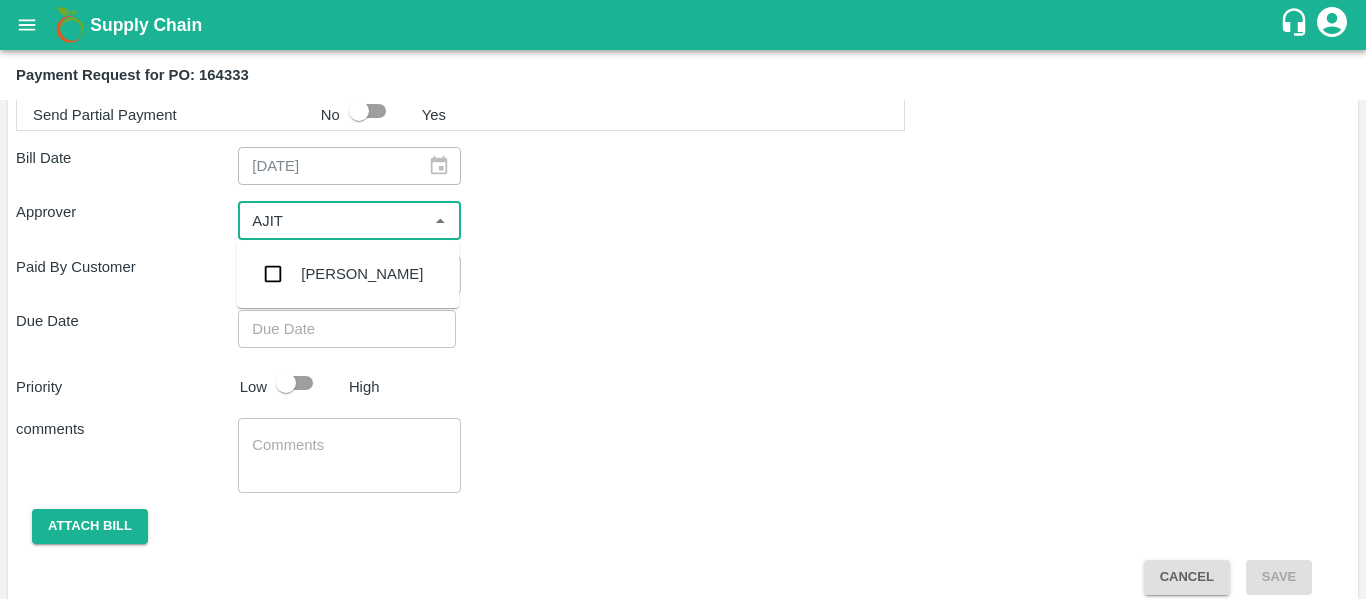 click on "[PERSON_NAME]" at bounding box center [348, 274] 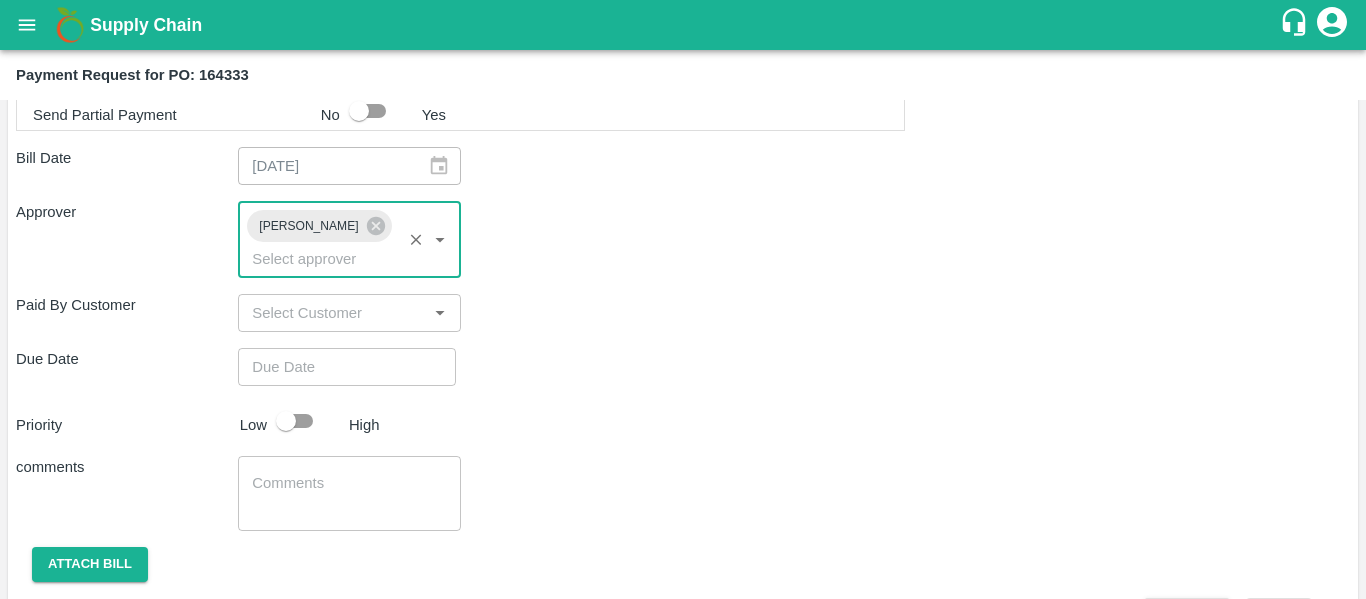 type on "DD/MM/YYYY hh:mm aa" 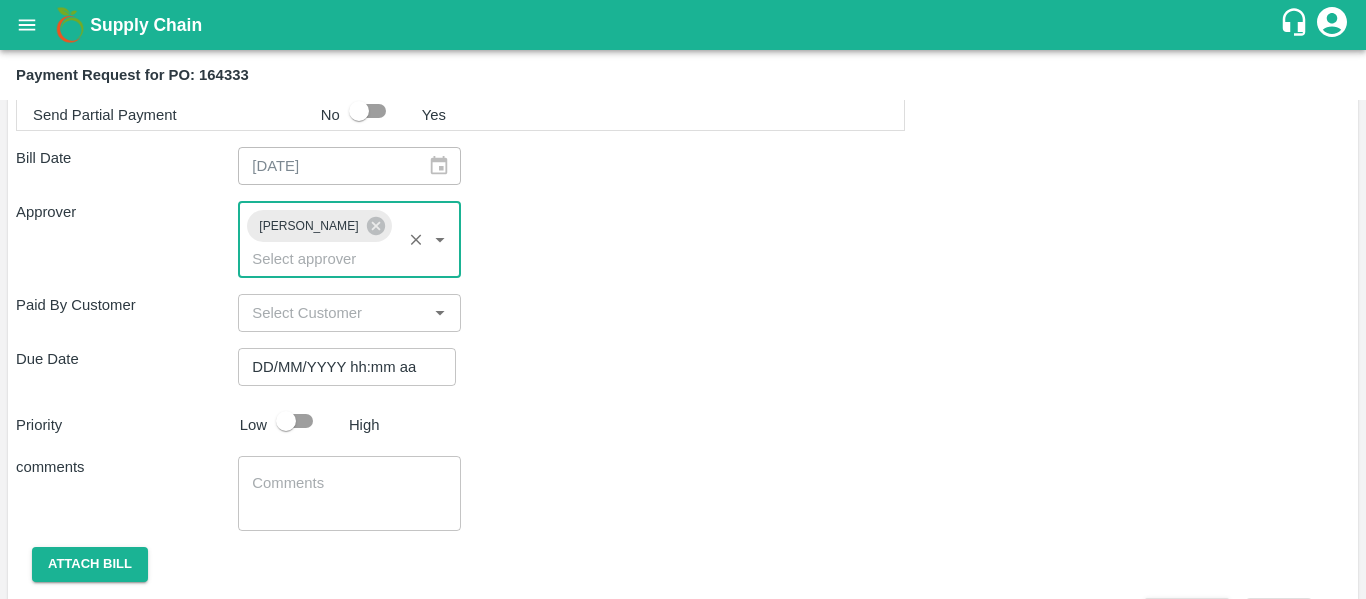 click on "DD/MM/YYYY hh:mm aa" at bounding box center [340, 367] 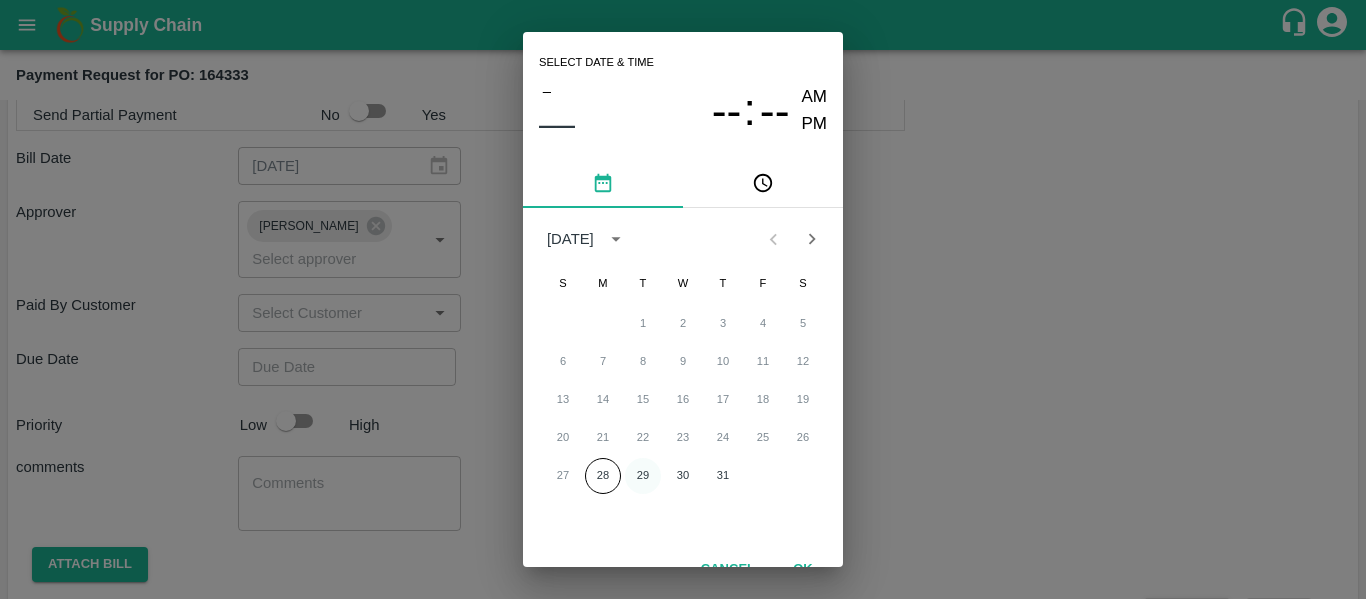click on "29" at bounding box center [643, 476] 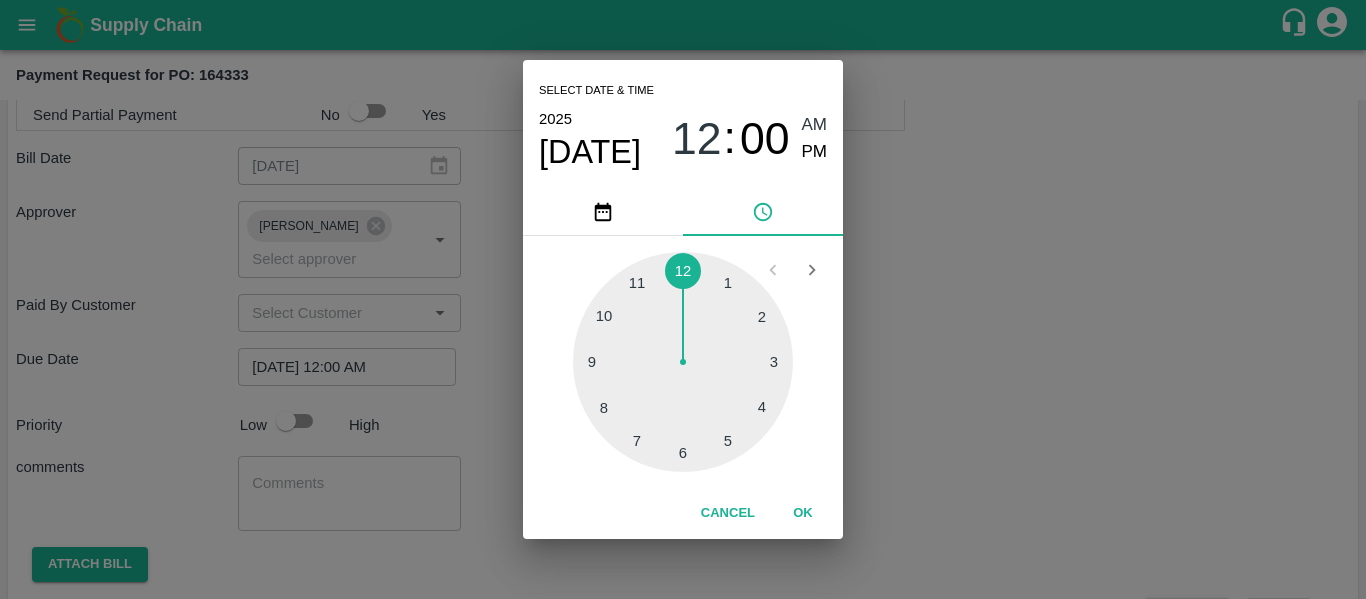 click on "Select date & time [DATE] 12 : 00 AM PM 1 2 3 4 5 6 7 8 9 10 11 12 Cancel OK" at bounding box center (683, 299) 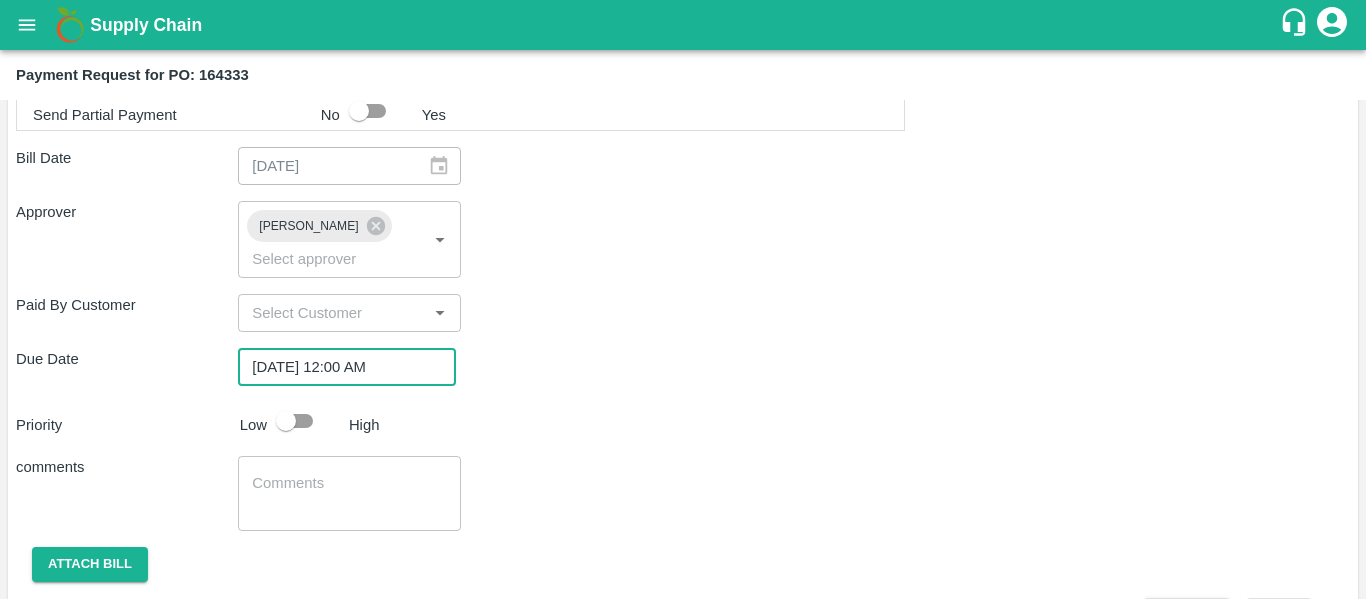 click at bounding box center (286, 421) 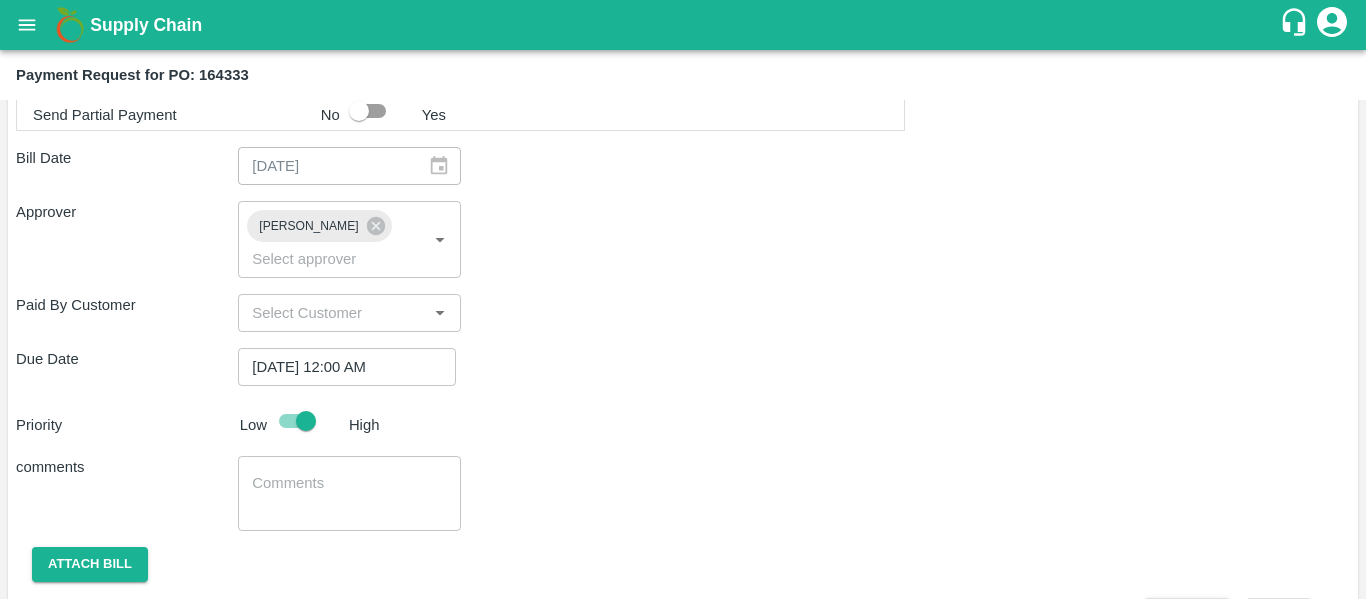 click at bounding box center (349, 494) 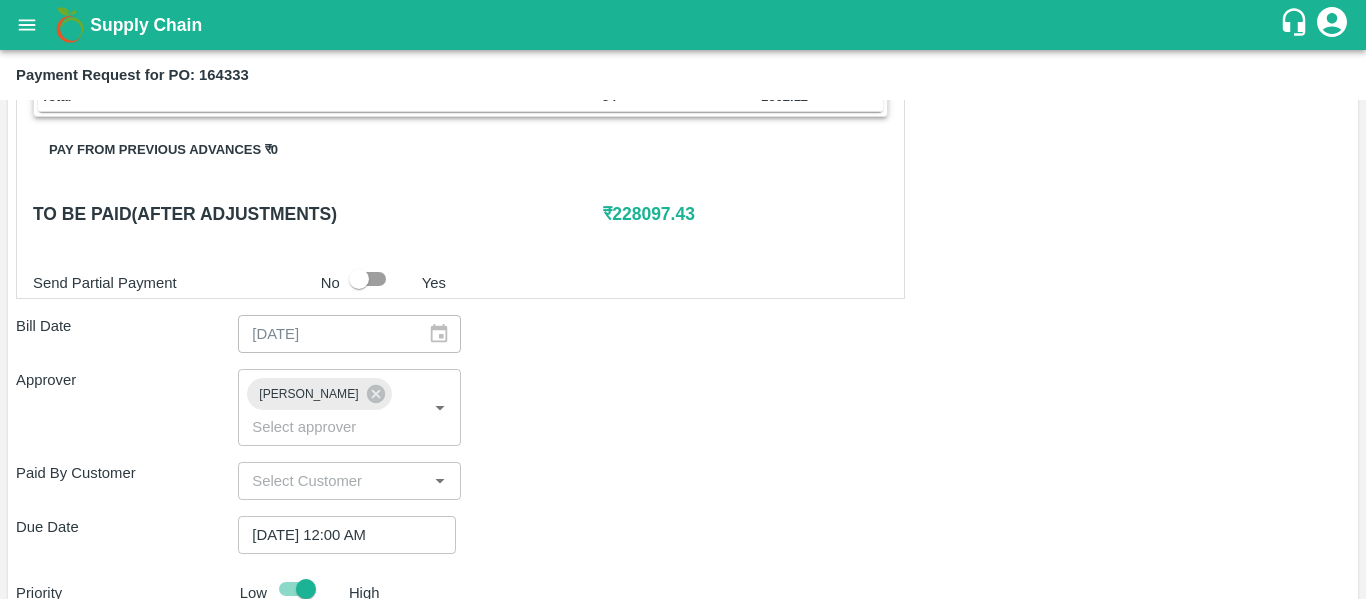 scroll, scrollTop: 926, scrollLeft: 0, axis: vertical 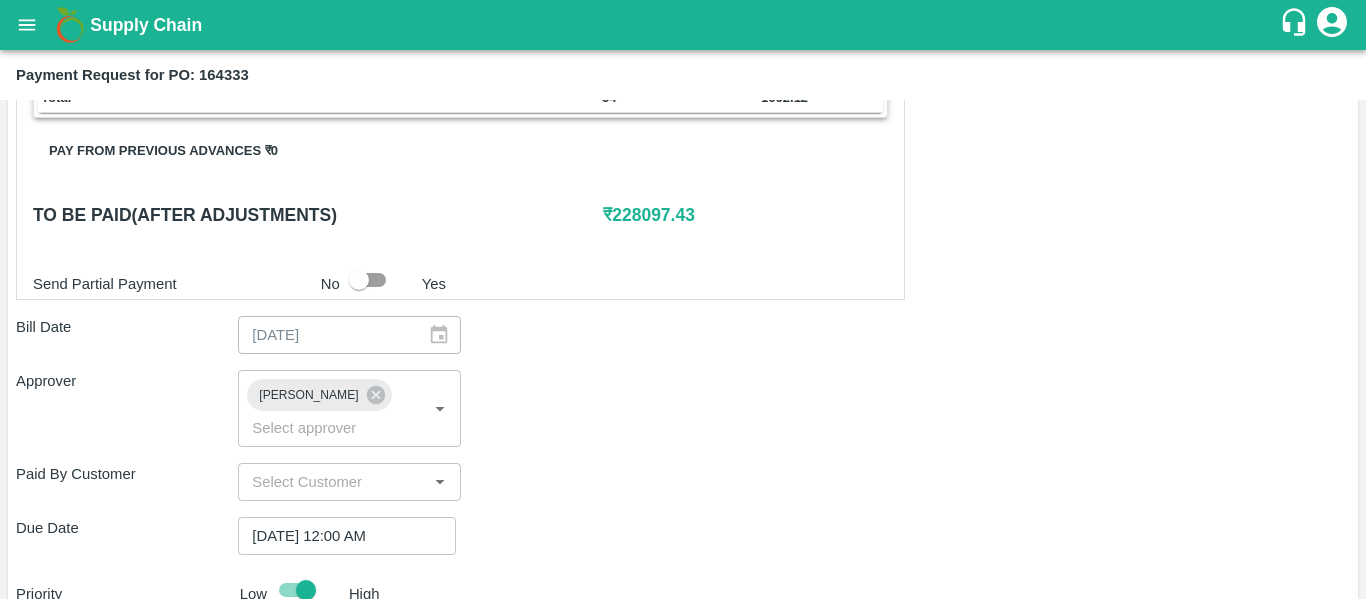 type on "Fruit Bill" 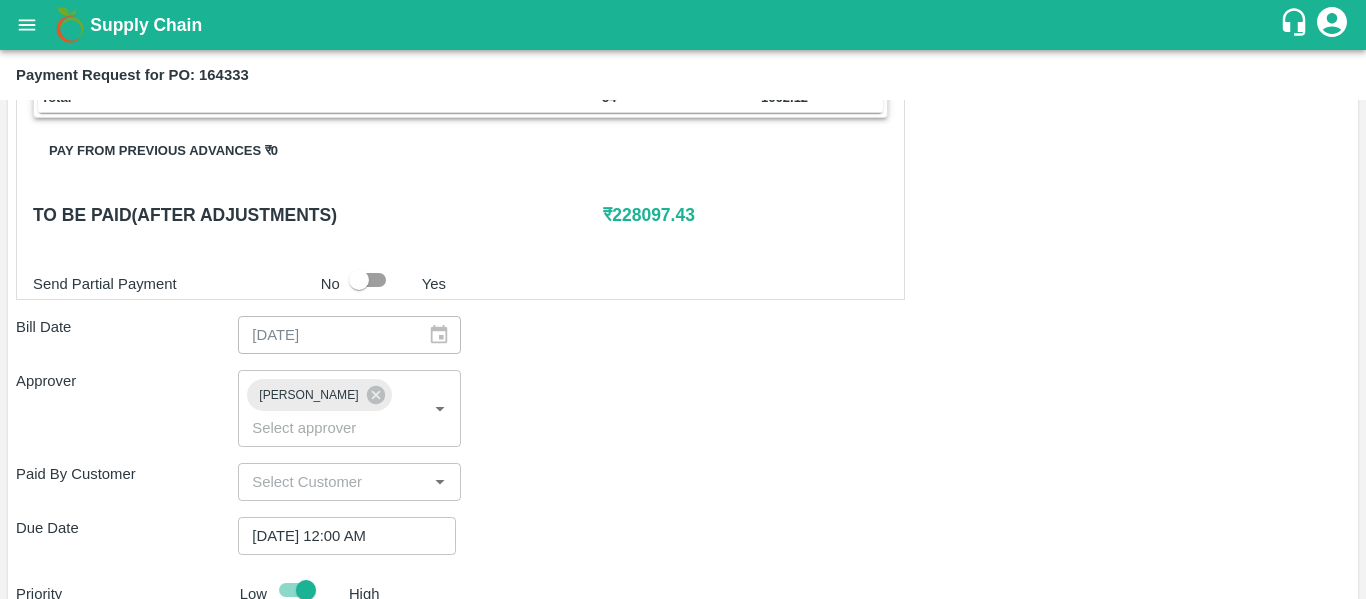scroll, scrollTop: 1127, scrollLeft: 0, axis: vertical 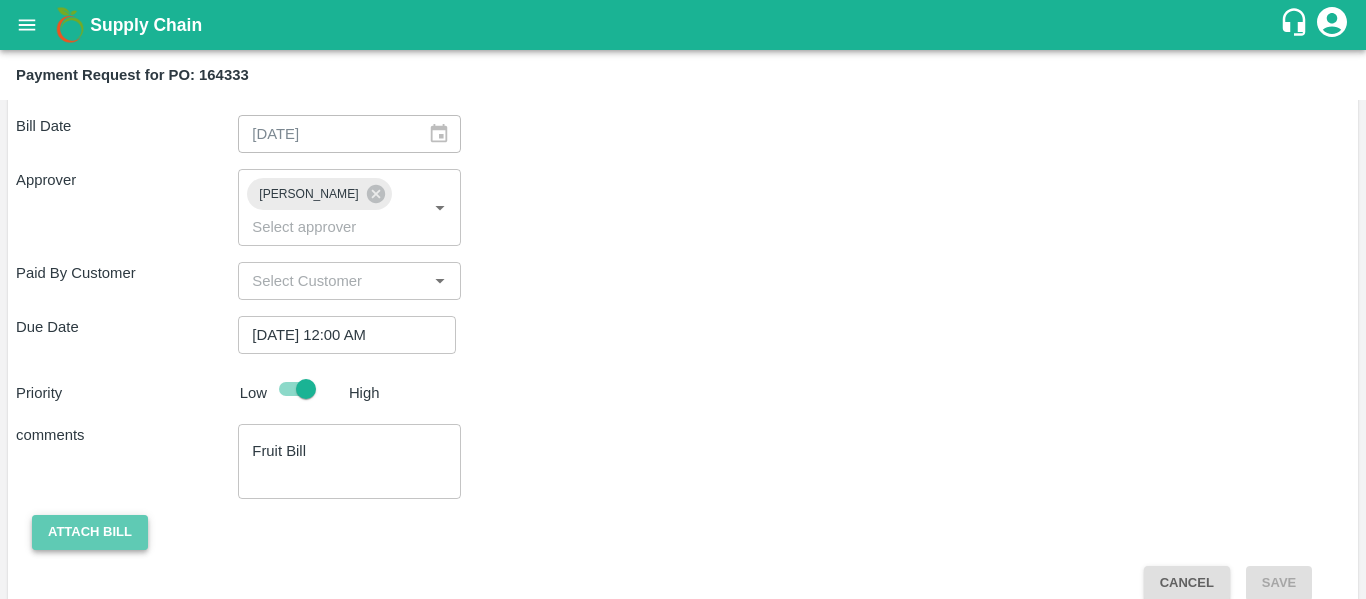 click on "Attach bill" at bounding box center (90, 532) 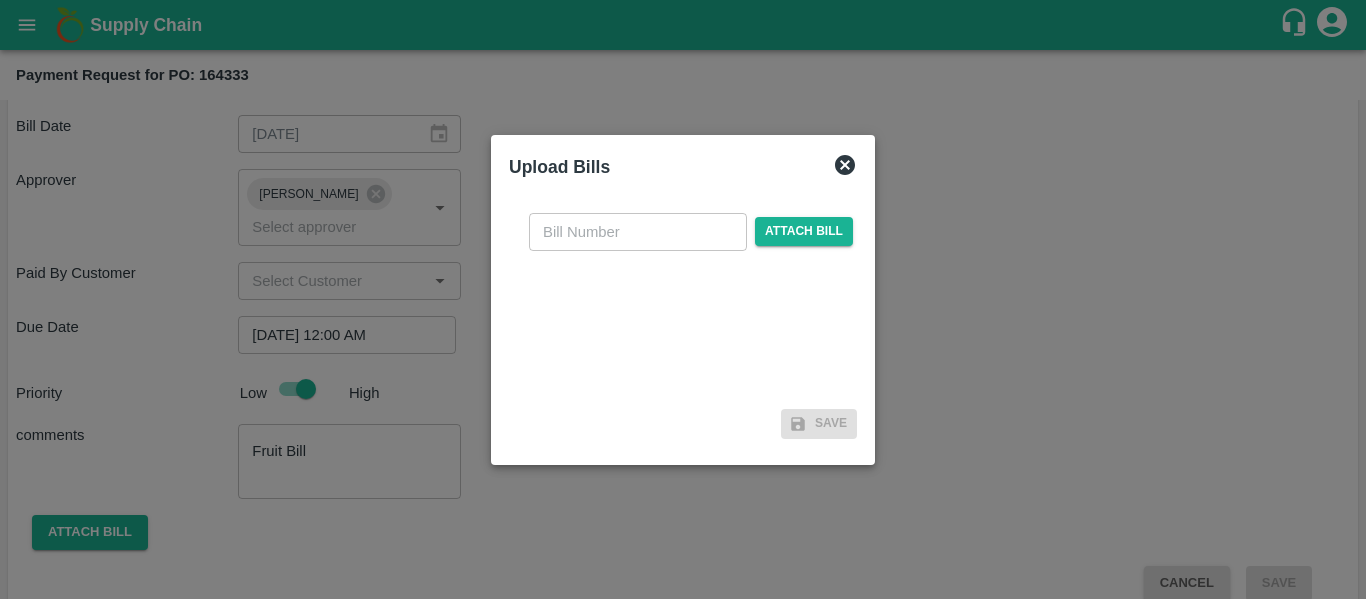 click at bounding box center (638, 232) 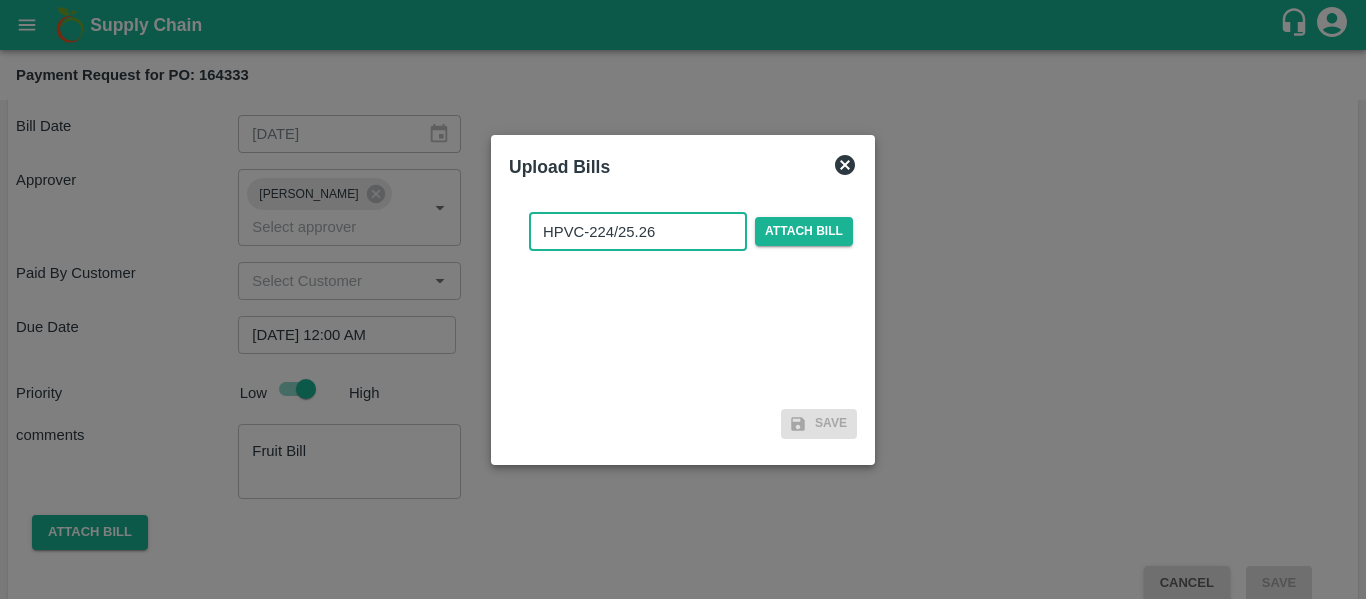 type on "HPVC-224/25.26" 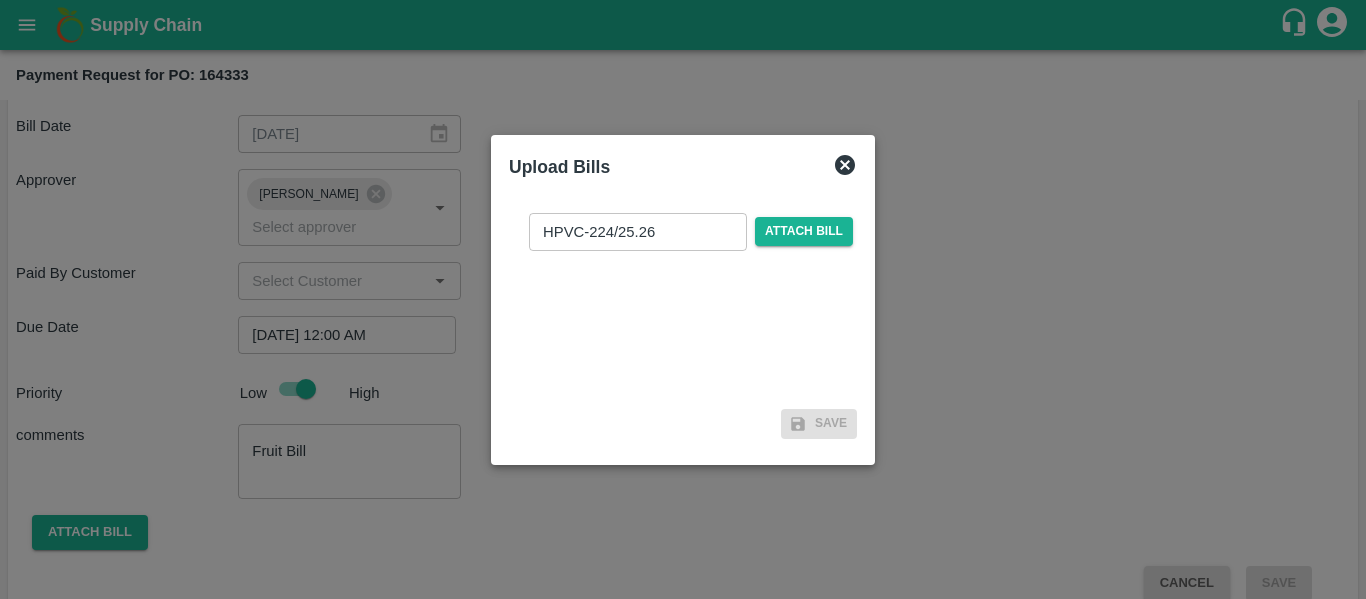 click on "HPVC-224/25.26 ​ Attach bill" at bounding box center (691, 232) 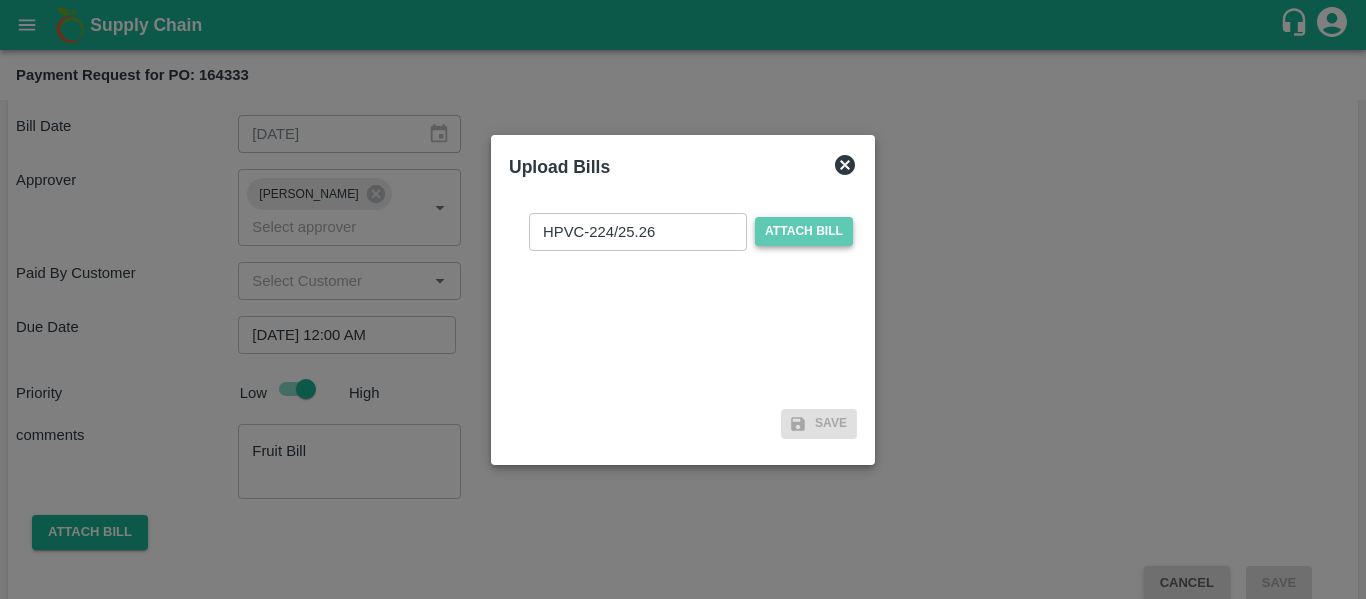 click on "Attach bill" at bounding box center (804, 231) 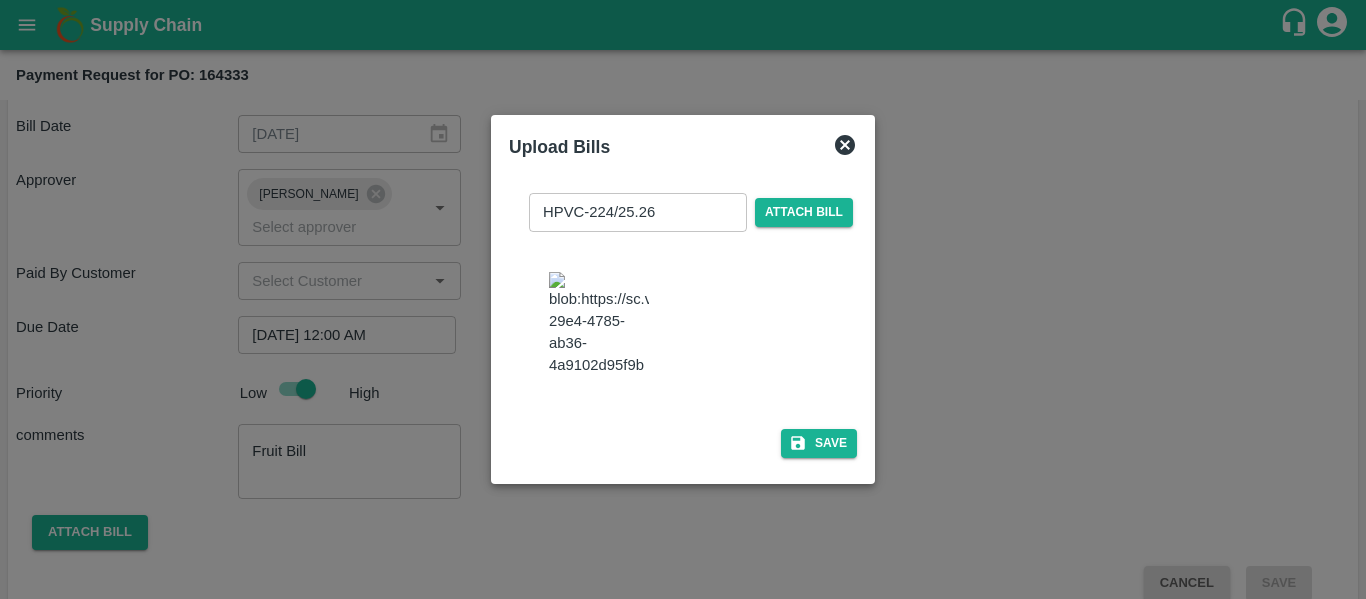 click at bounding box center (599, 324) 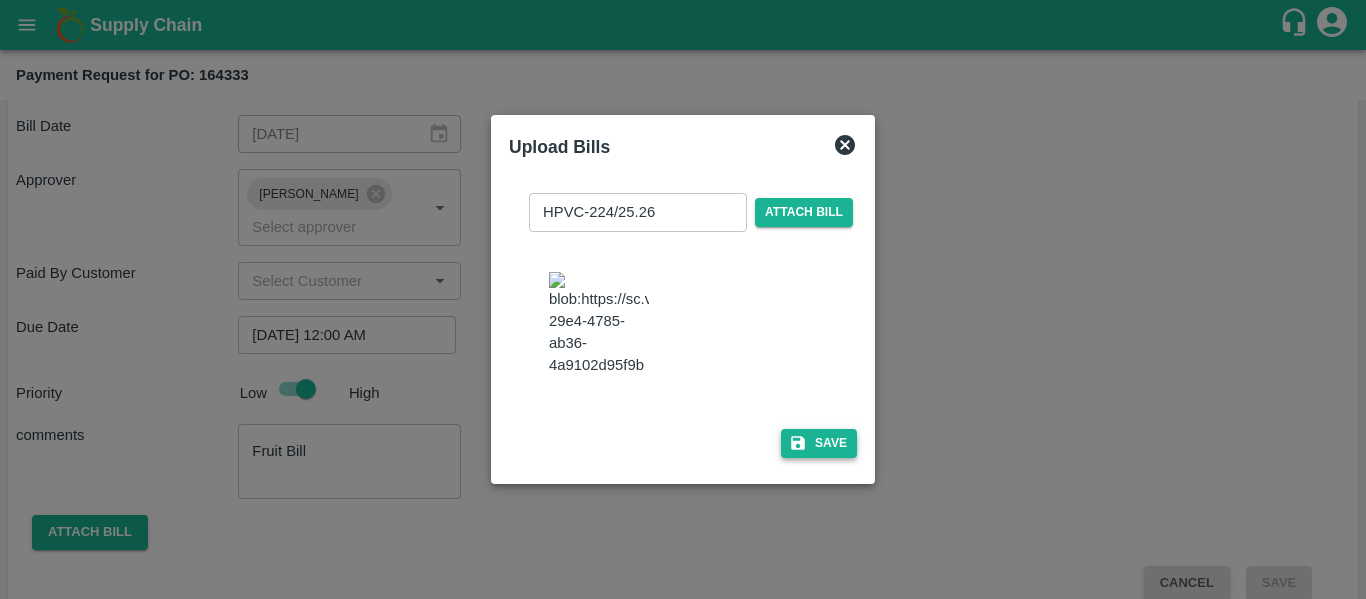 click 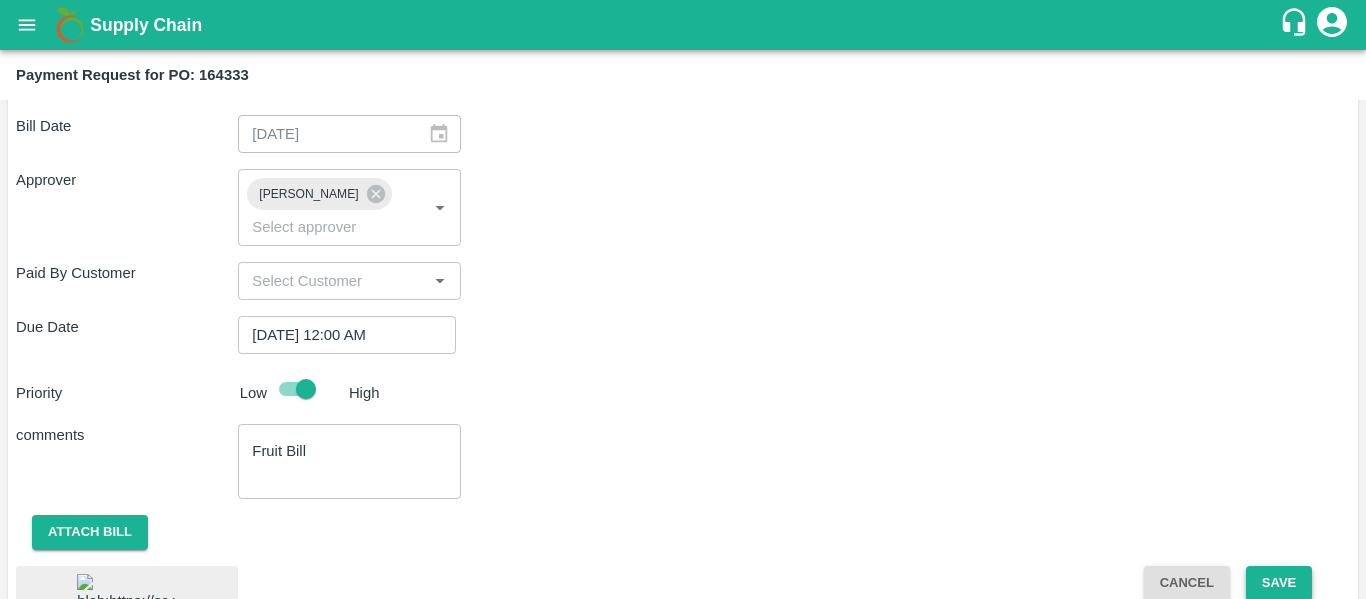 click on "Save" at bounding box center (1279, 583) 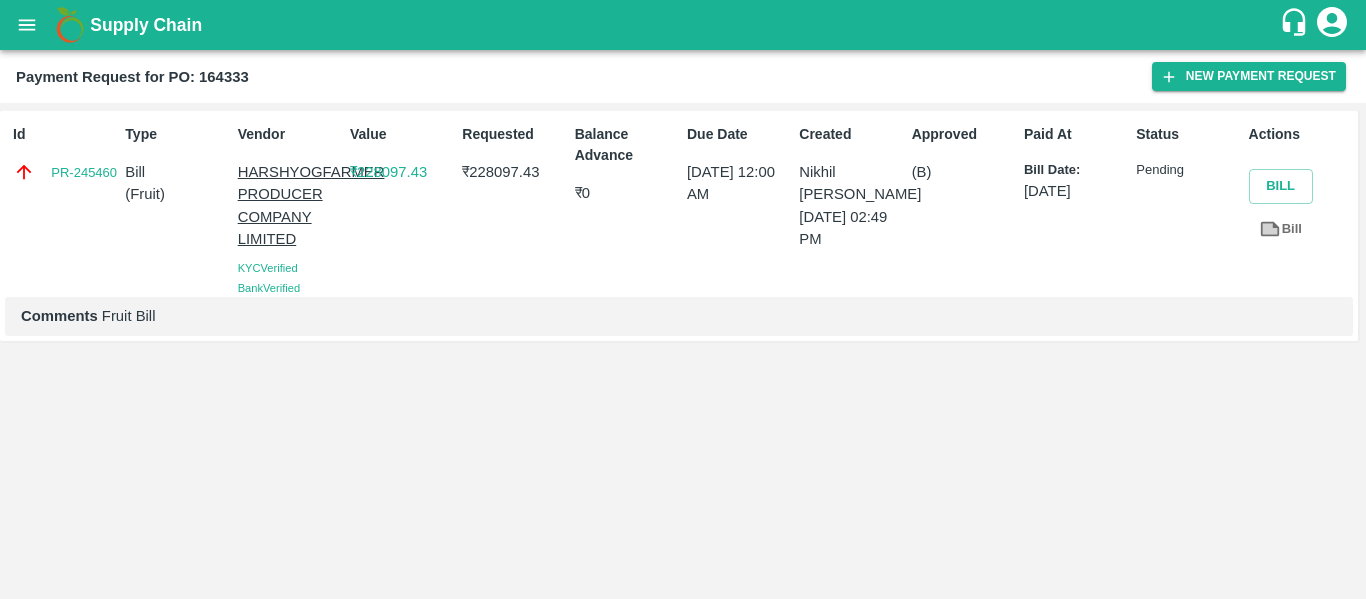 click 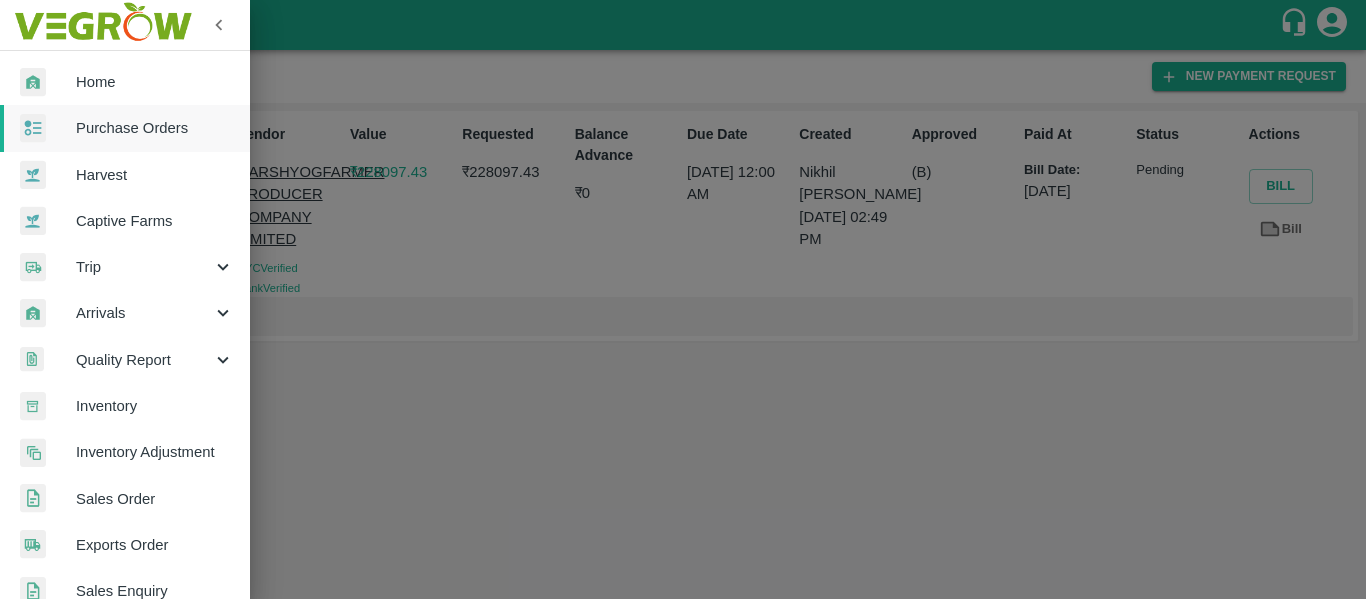 click on "Purchase Orders" at bounding box center (155, 128) 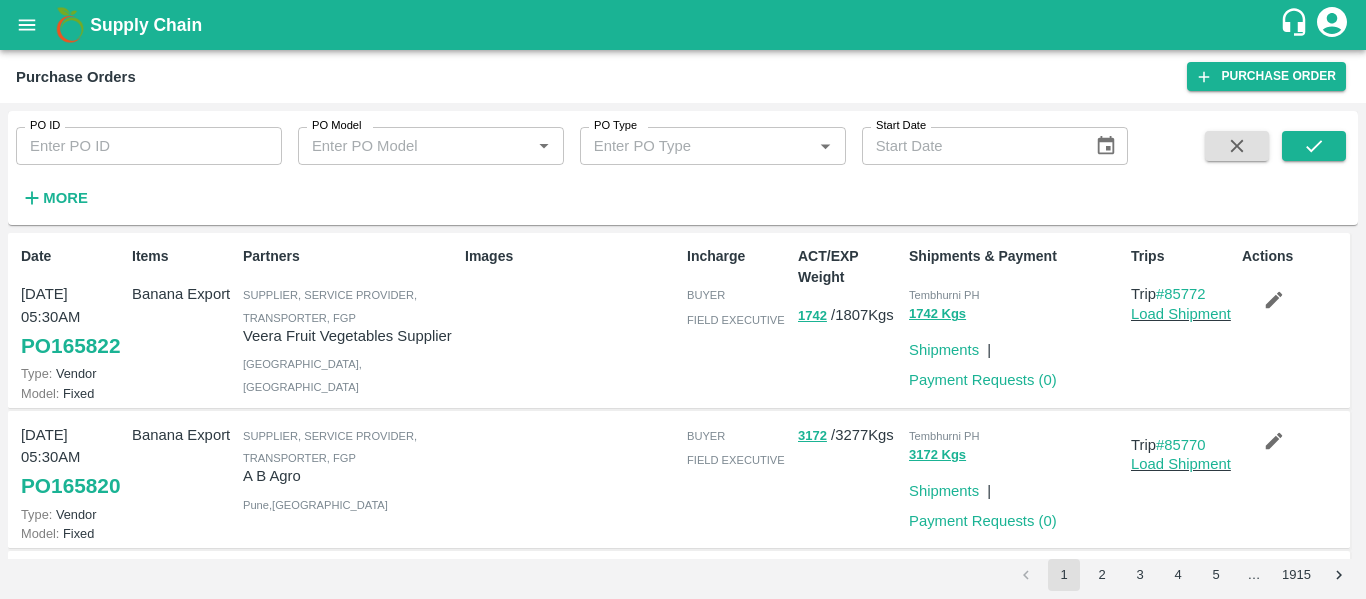 click on "PO ID" at bounding box center (149, 146) 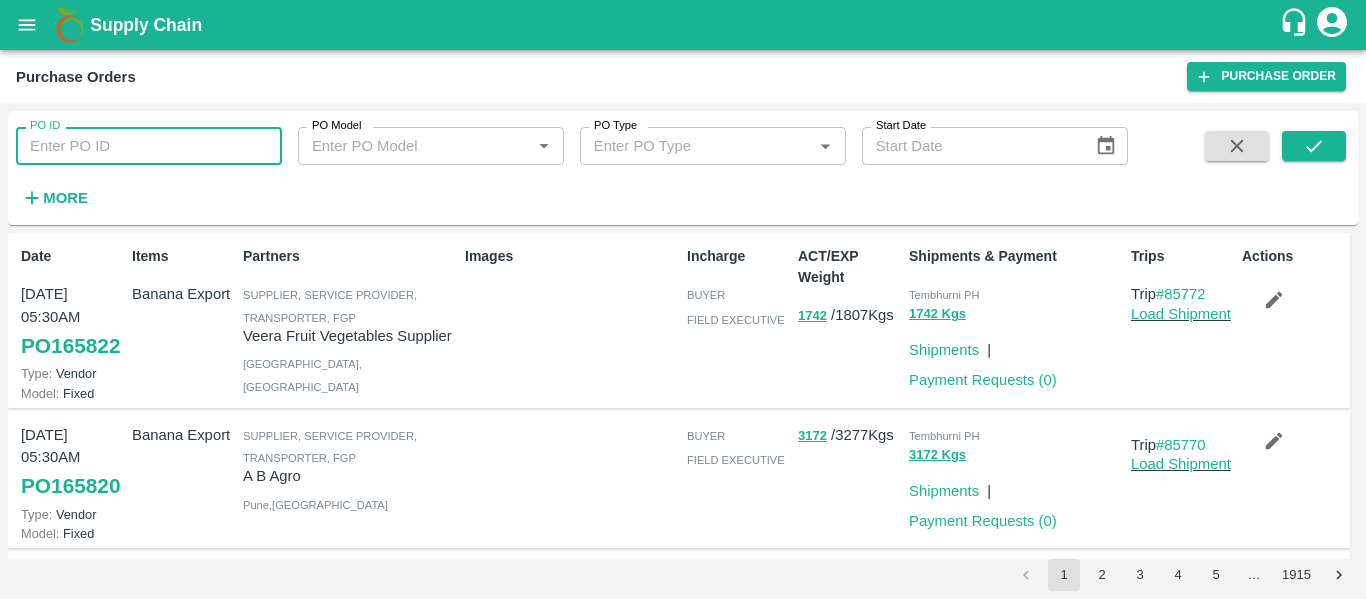 paste on "164324" 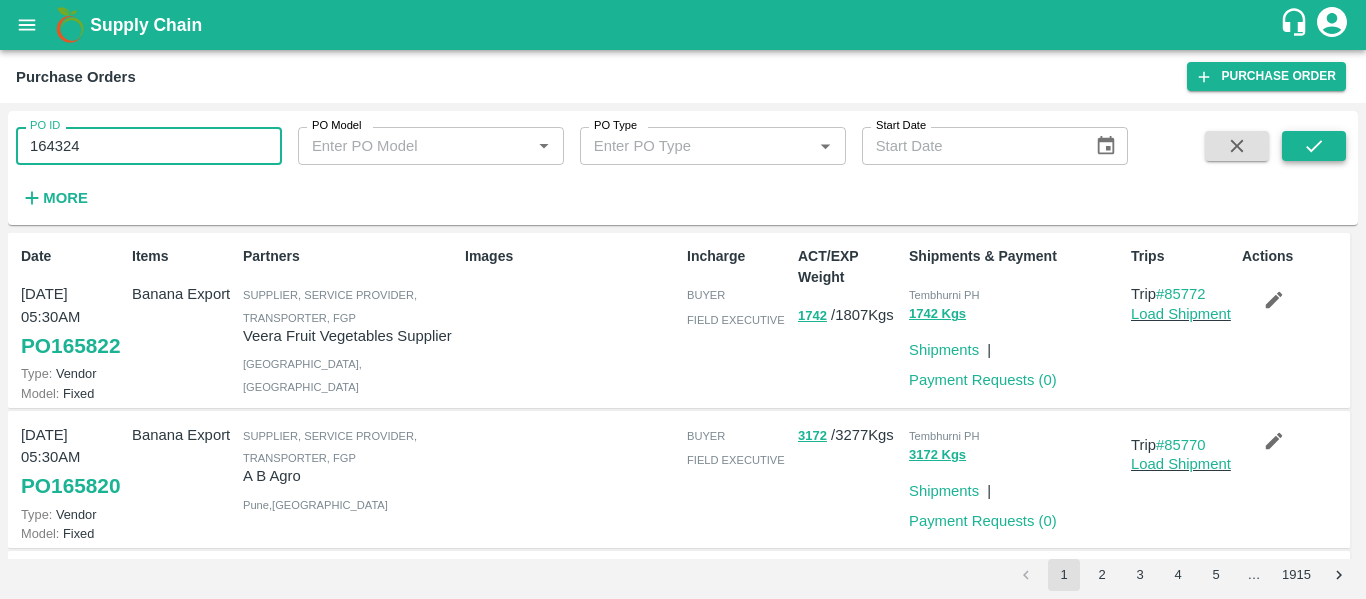 type on "164324" 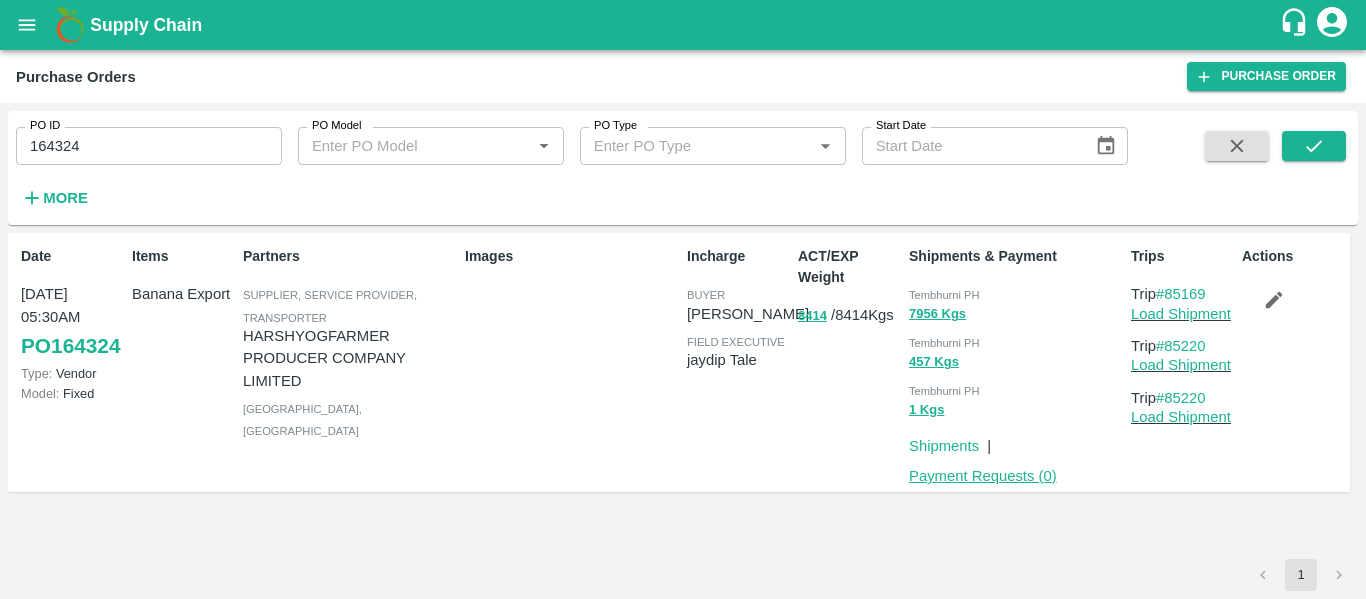 click on "Payment Requests ( 0 )" at bounding box center [983, 476] 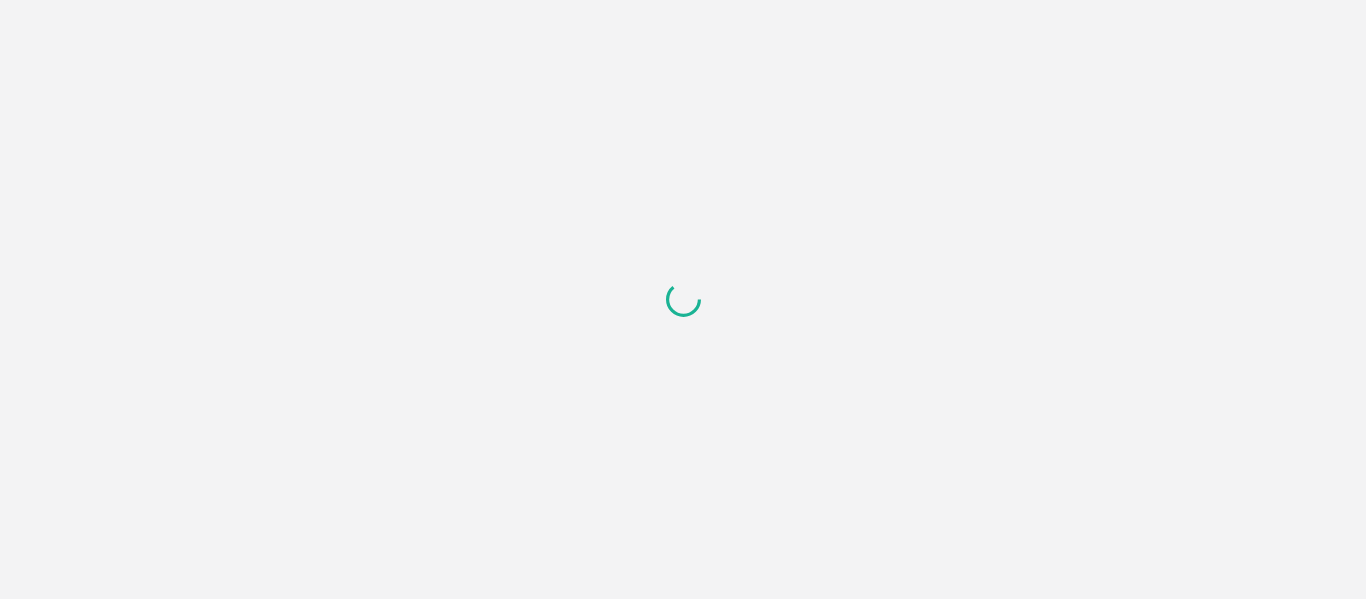 scroll, scrollTop: 0, scrollLeft: 0, axis: both 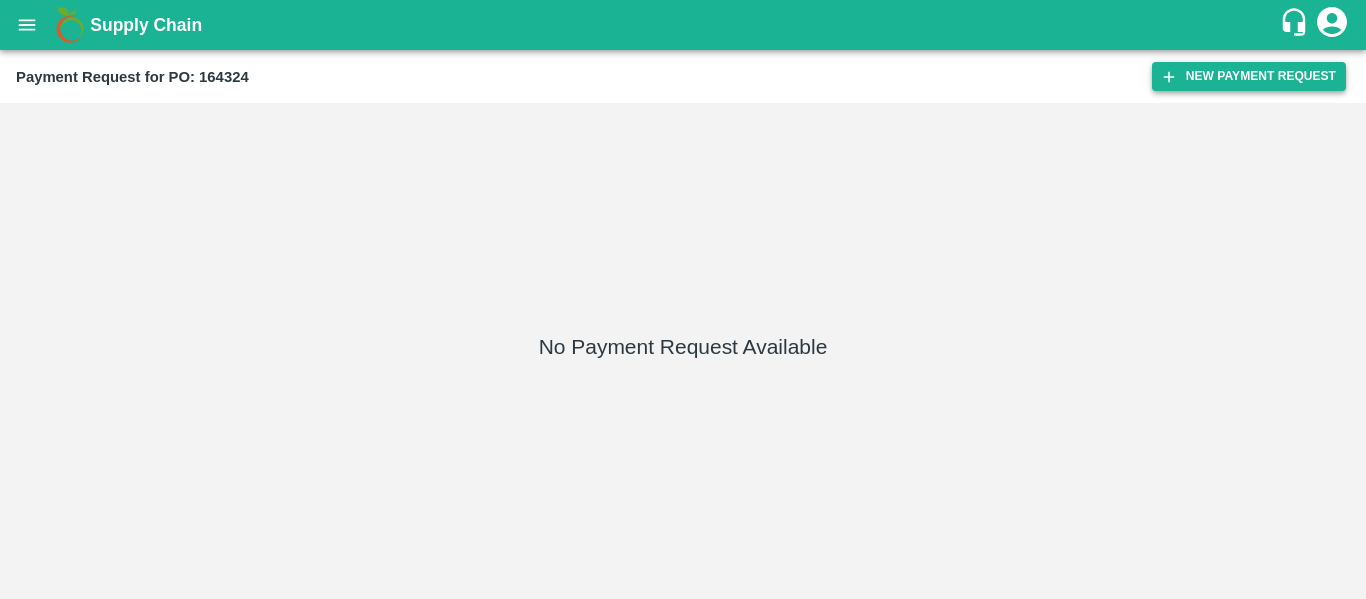 click on "New Payment Request" at bounding box center [1249, 76] 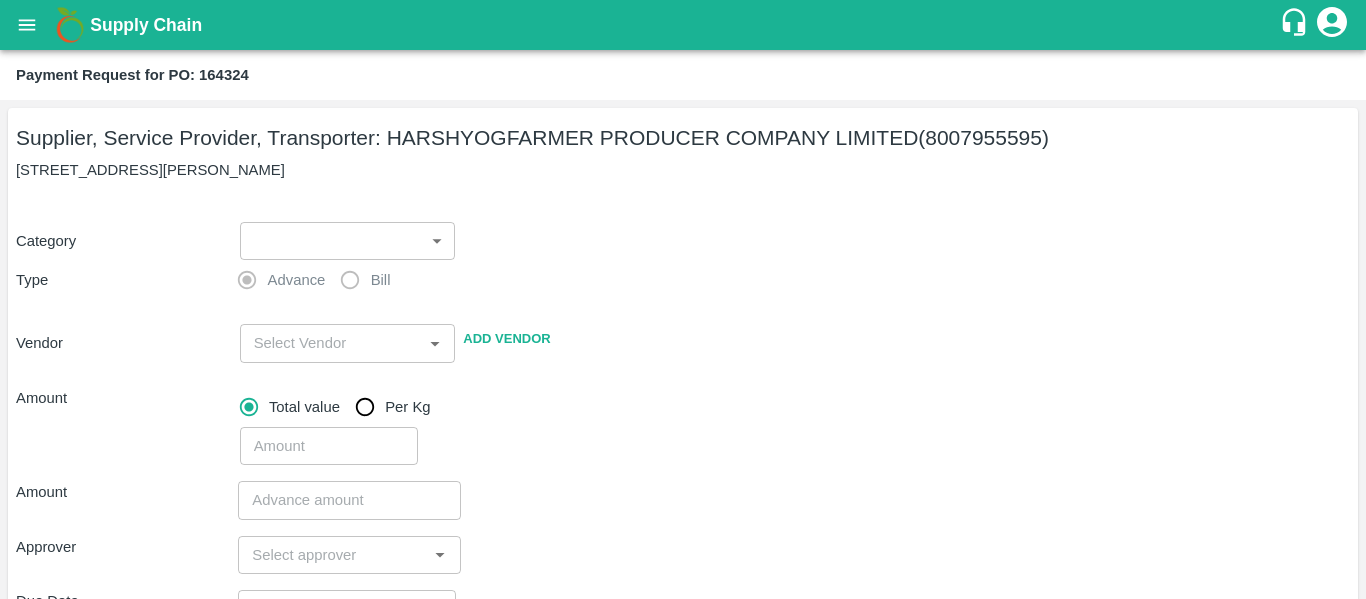 click on "Supply Chain Payment Request for PO: 164324 Supplier, Service Provider, Transporter:    HARSHYOGFARMER PRODUCER COMPANY LIMITED  (8007955595) G NO 37, [PERSON_NAME] , [GEOGRAPHIC_DATA] Category ​ ​ Type Advance Bill Vendor ​ Add Vendor Amount Total value Per Kg ​ Amount ​ Approver ​ Due Date ​  Priority  Low  High Comment x ​ Attach bill Cancel Save Tembhurni PH Nashik CC Shahada Banana Export PH Savda Banana Export PH Nashik Banana CS Nikhil Subhash Mangvade Logout" at bounding box center (683, 299) 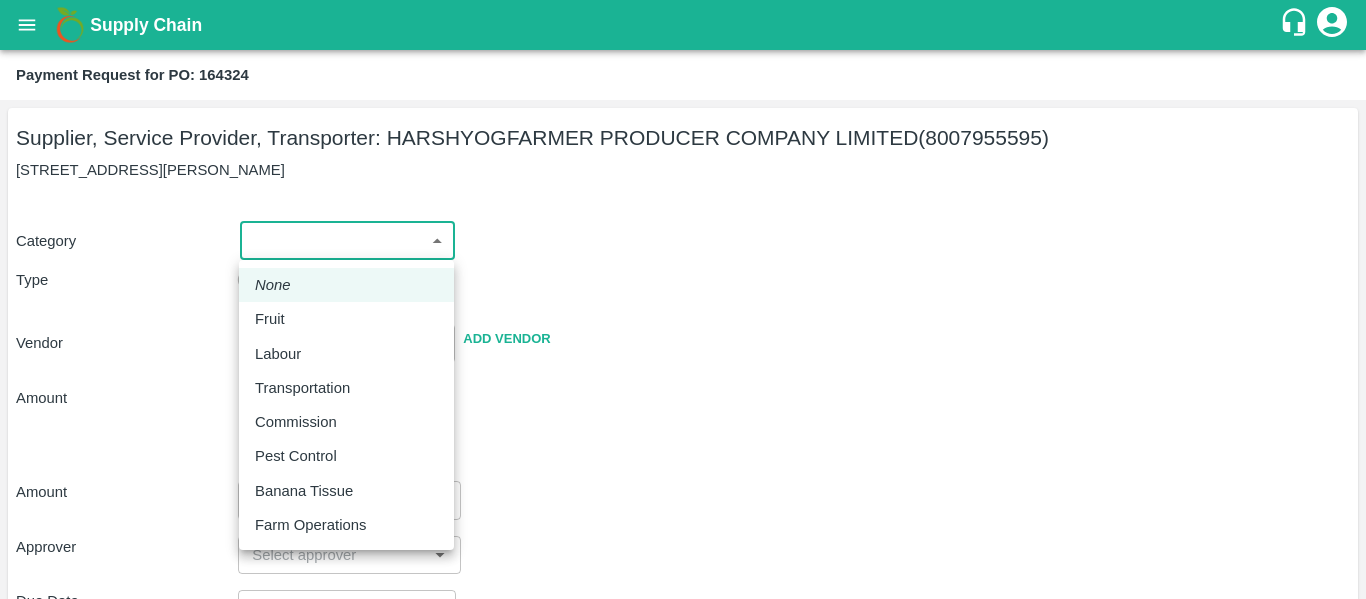click on "Fruit" at bounding box center [346, 319] 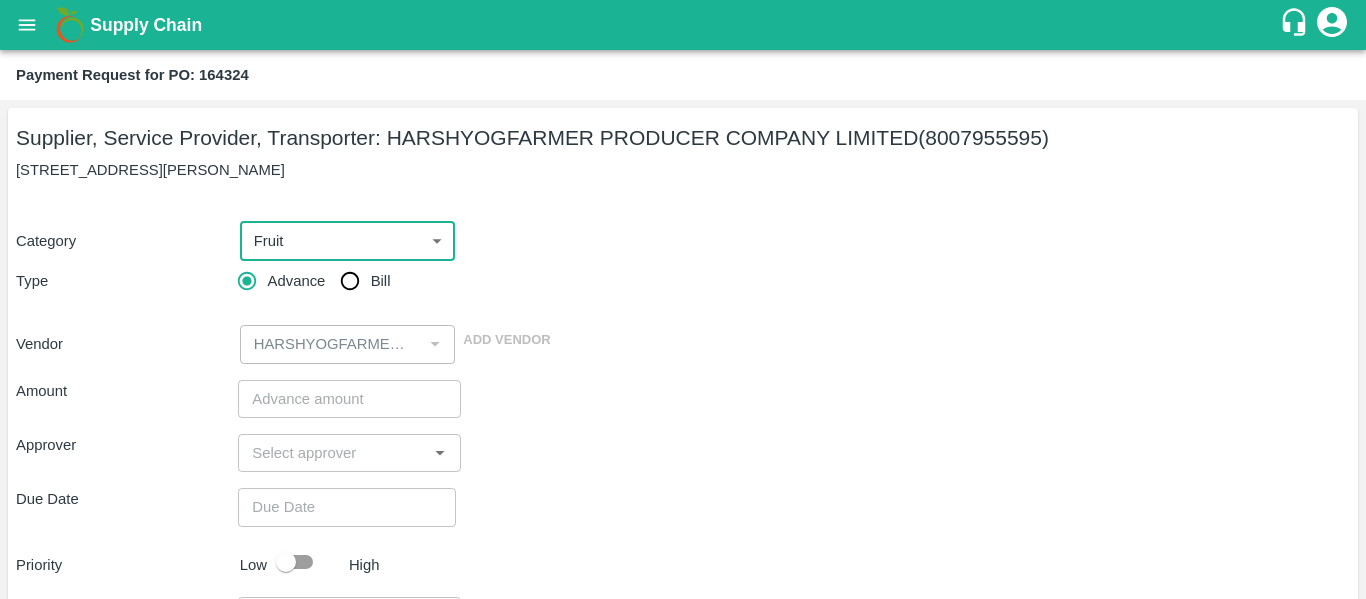 click on "Bill" at bounding box center [350, 281] 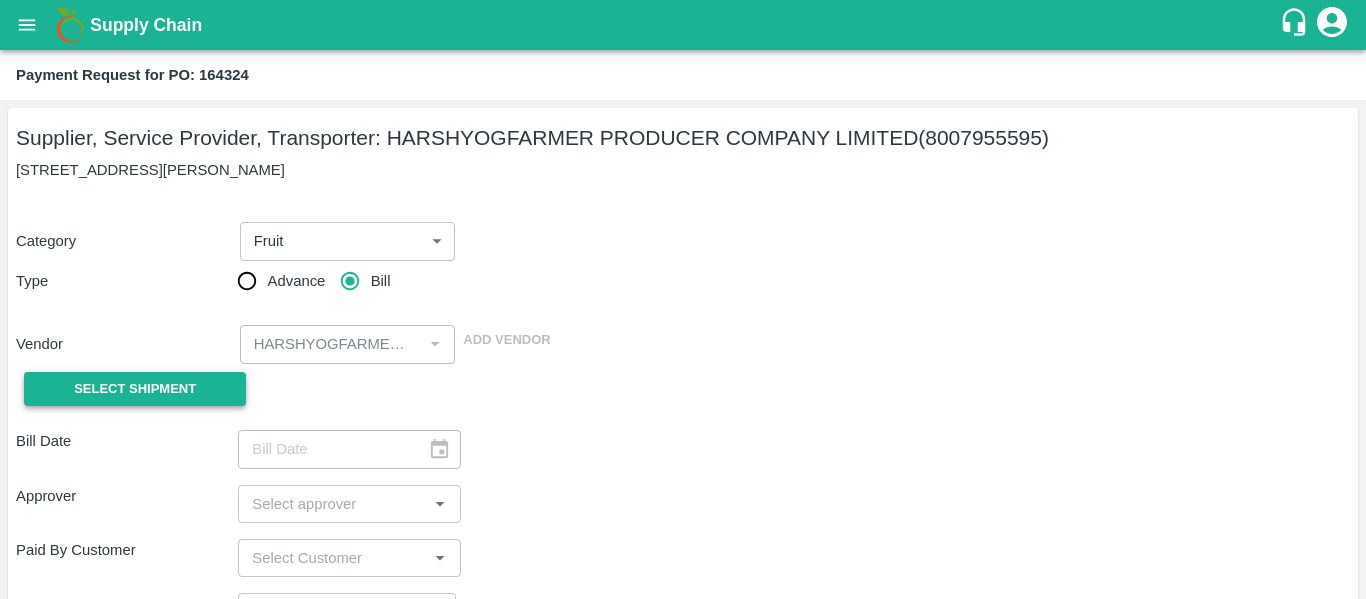 click on "Select Shipment" at bounding box center (135, 389) 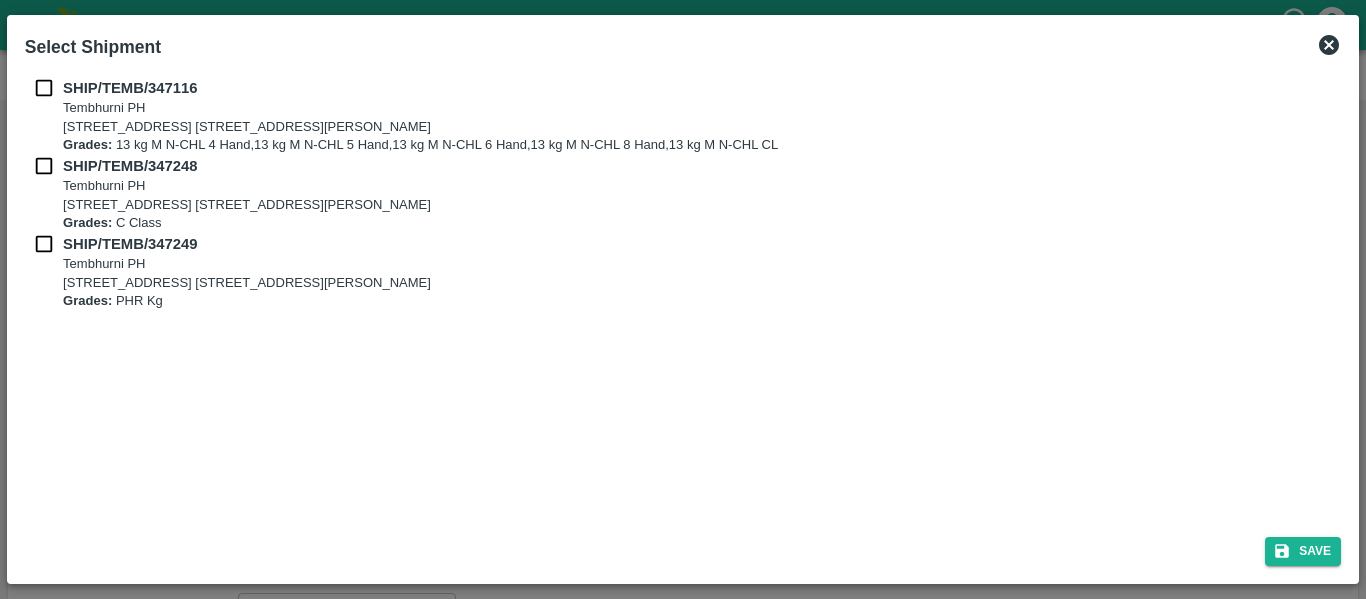 click on "Select Shipment" at bounding box center (93, 47) 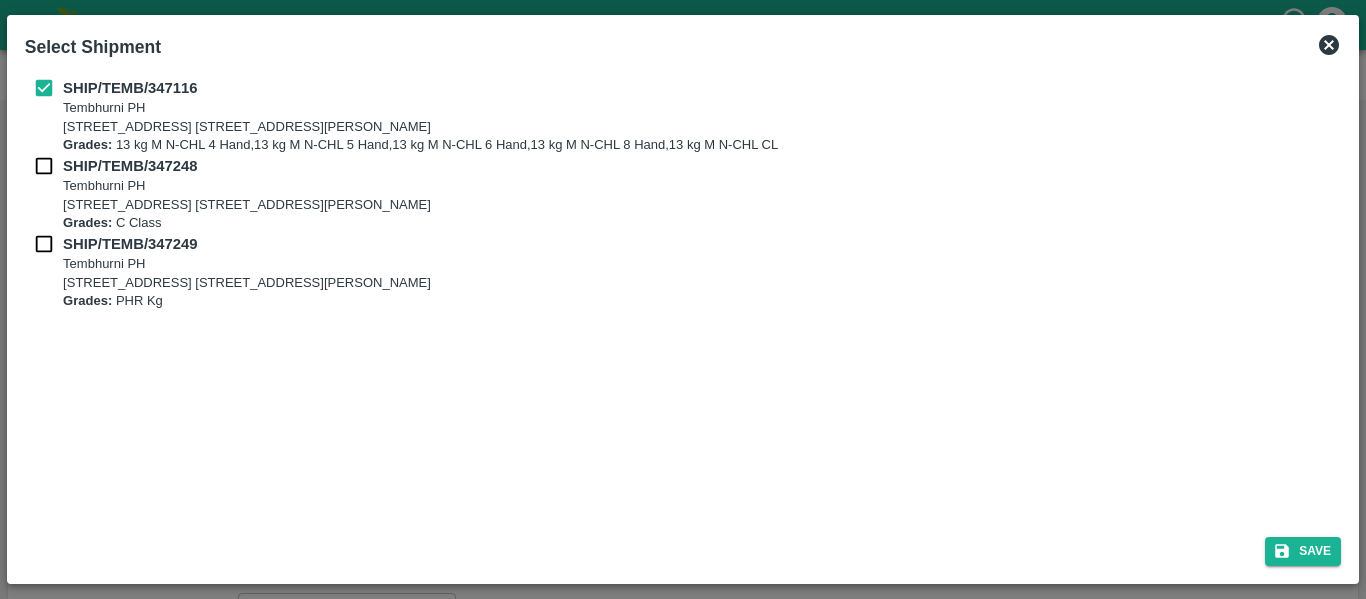 click at bounding box center [44, 166] 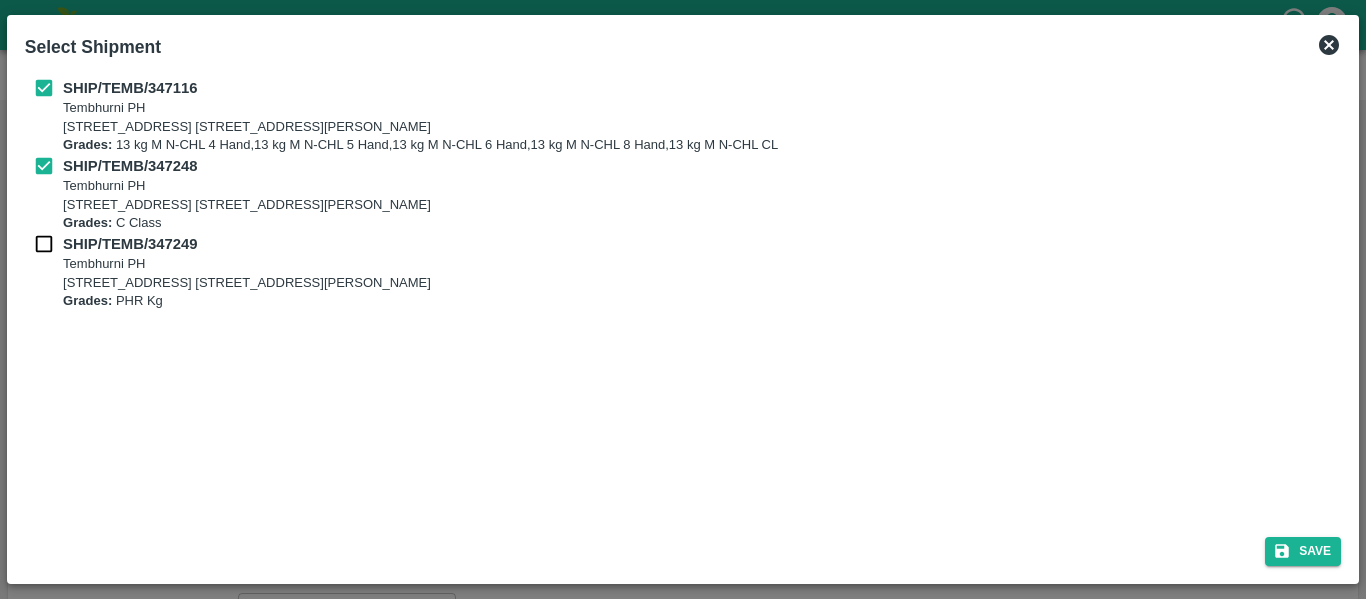 click at bounding box center (44, 244) 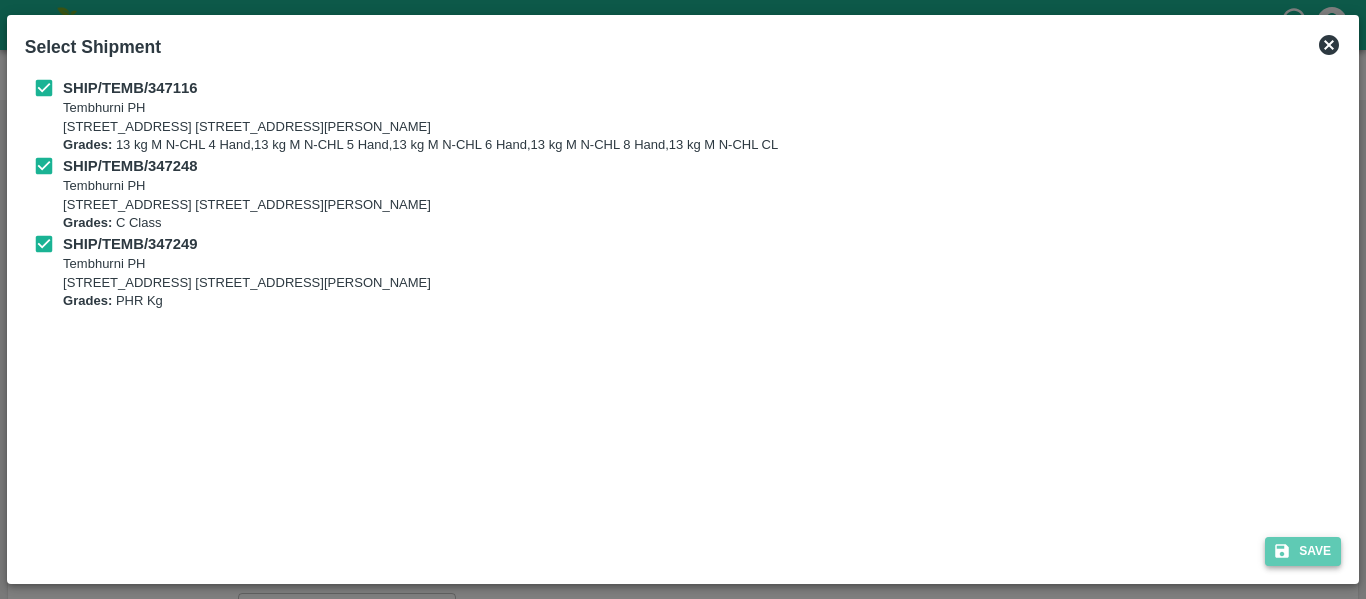 click on "Save" at bounding box center (1303, 551) 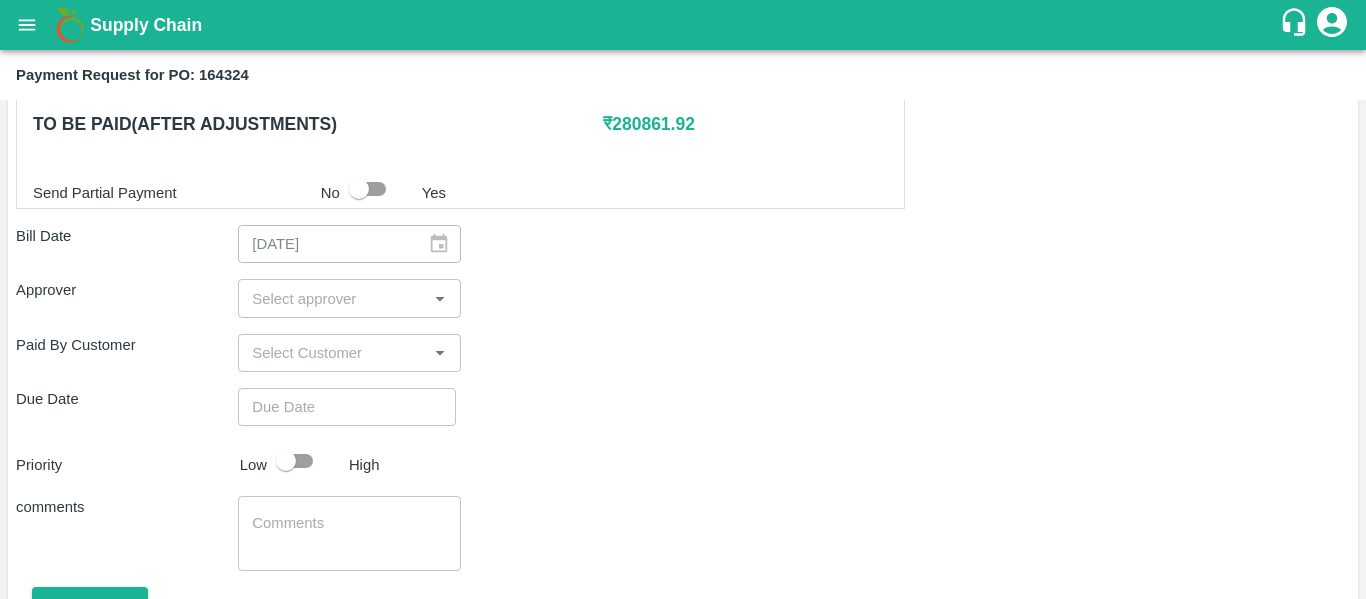 scroll, scrollTop: 1018, scrollLeft: 0, axis: vertical 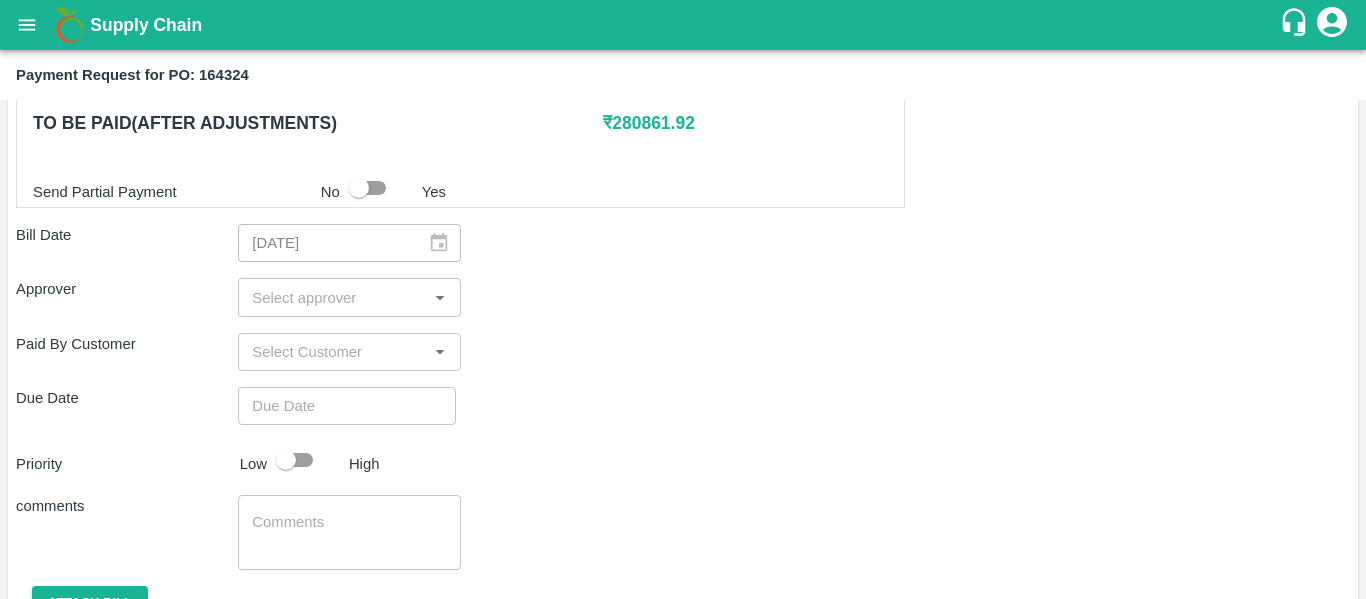 click at bounding box center (332, 297) 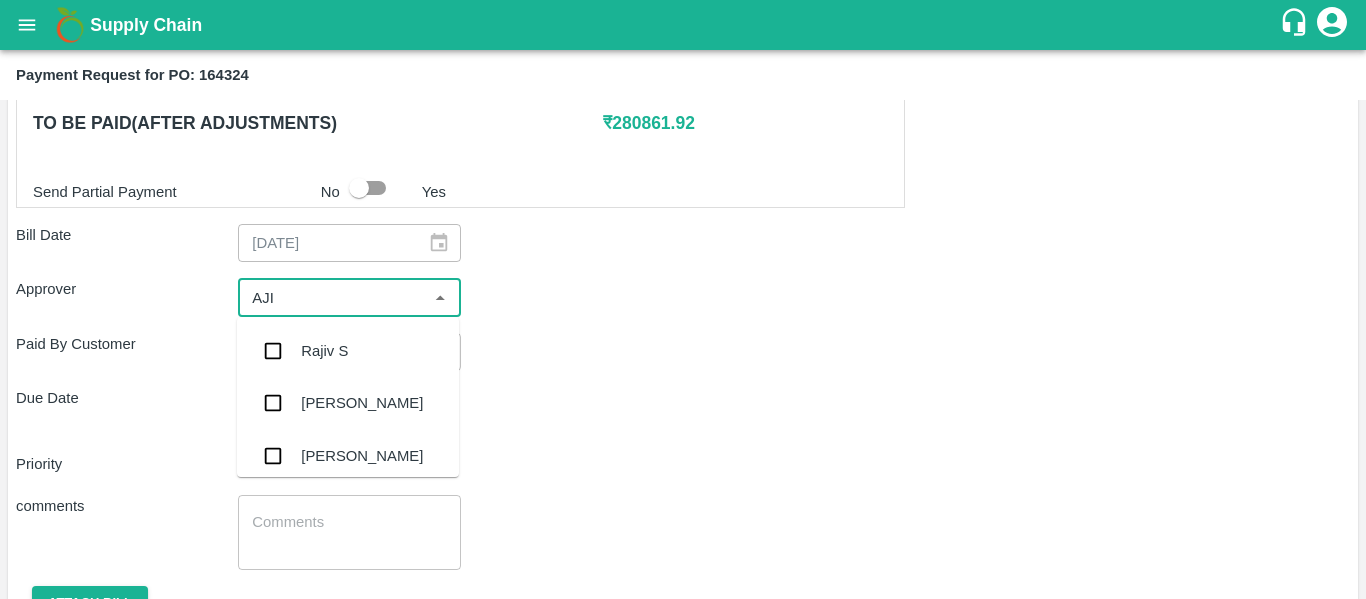 type on "AJIT" 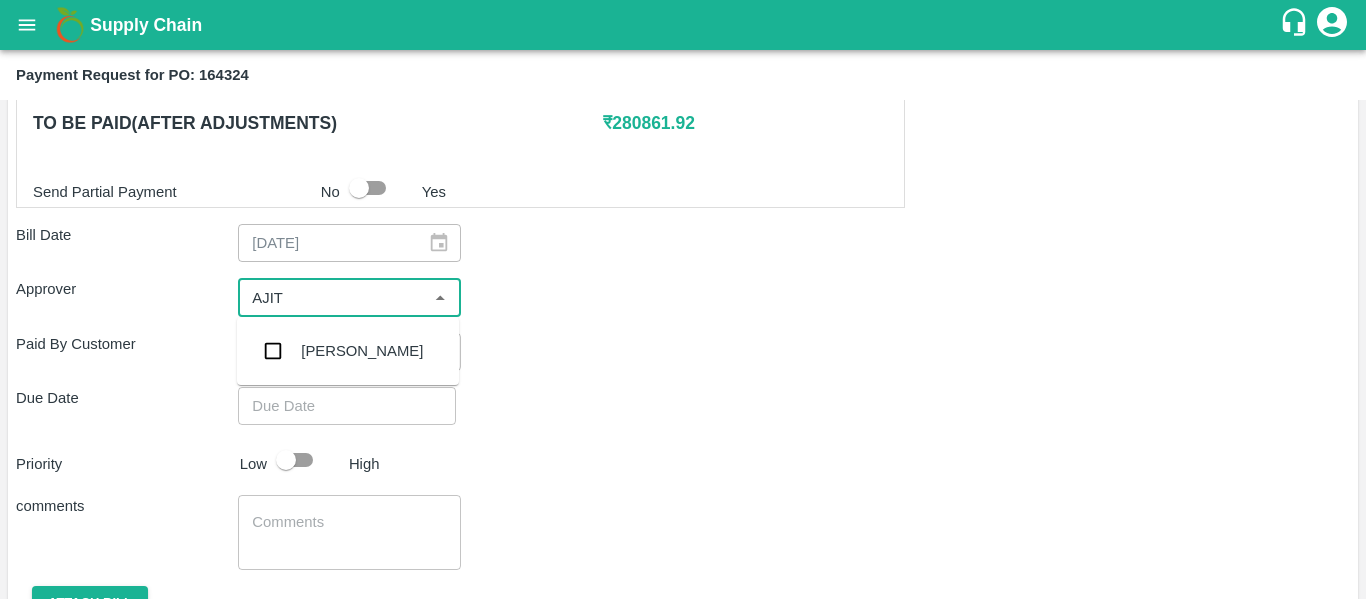 click on "[PERSON_NAME]" at bounding box center [362, 351] 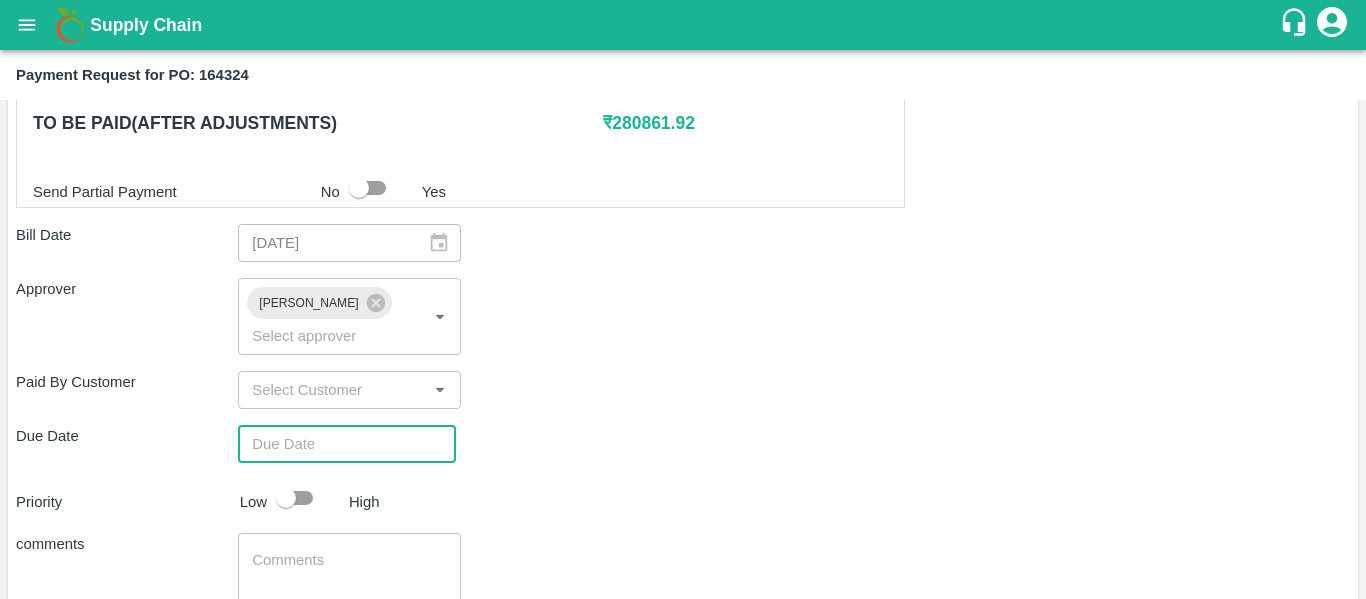 type on "DD/MM/YYYY hh:mm aa" 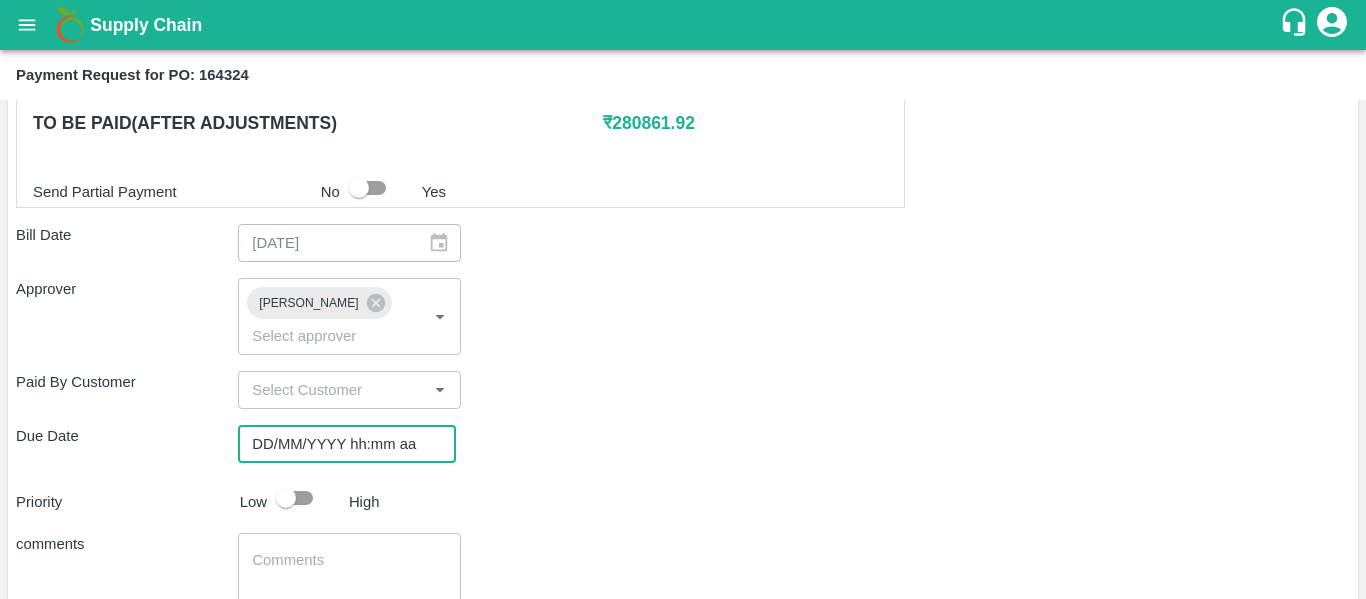 click on "DD/MM/YYYY hh:mm aa" at bounding box center [340, 444] 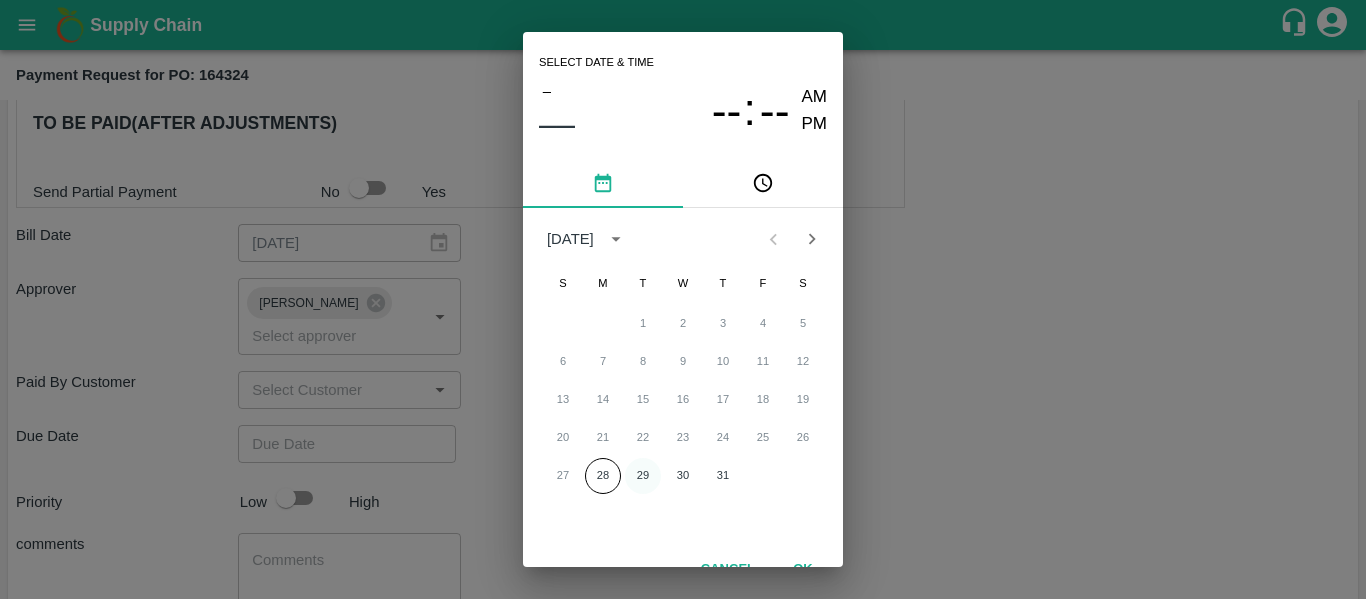 click on "29" at bounding box center (643, 476) 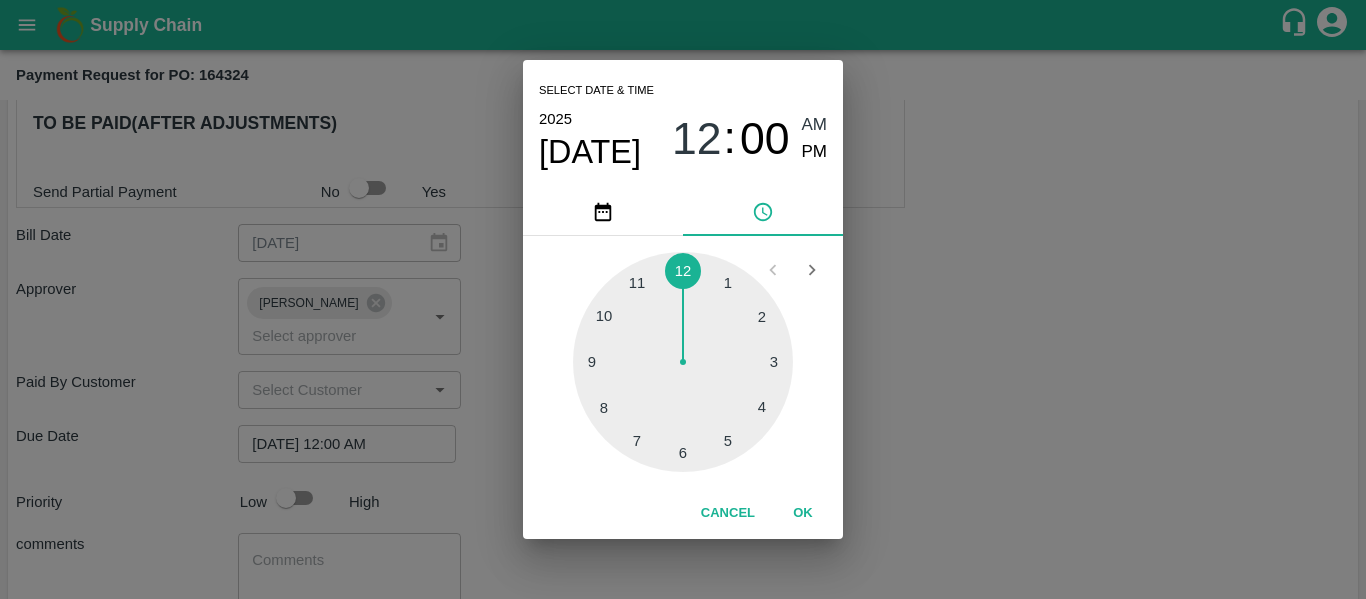 click on "Select date & time [DATE] 12 : 00 AM PM 1 2 3 4 5 6 7 8 9 10 11 12 Cancel OK" at bounding box center [683, 299] 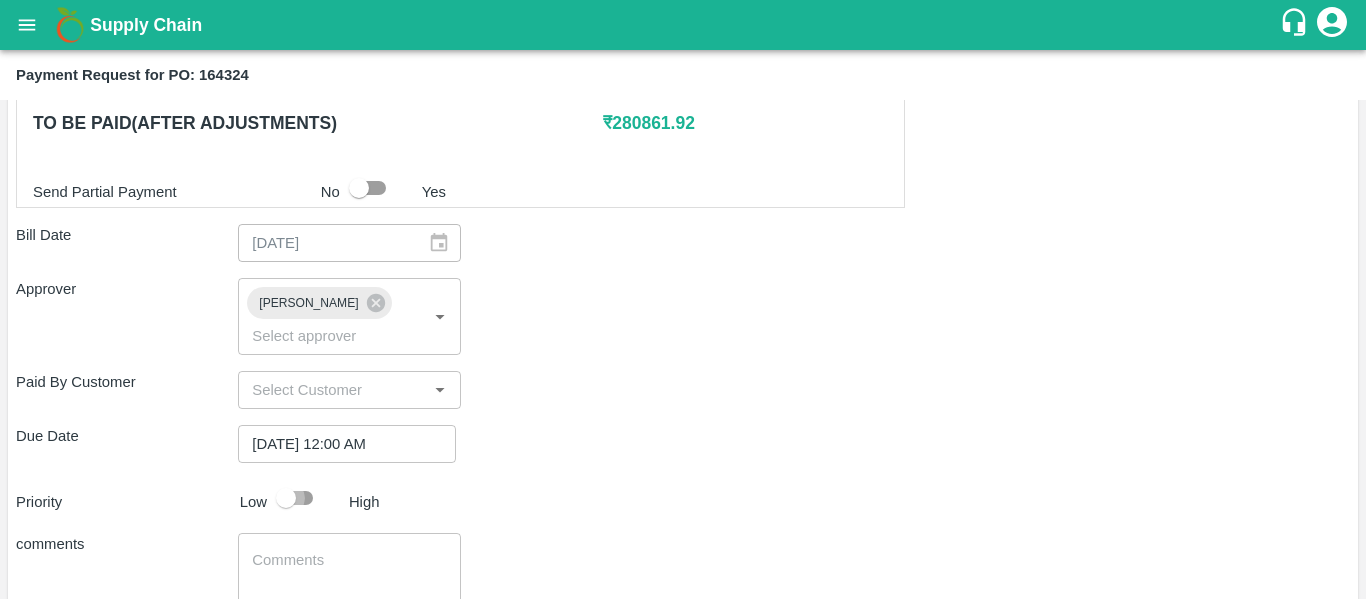 click at bounding box center (286, 498) 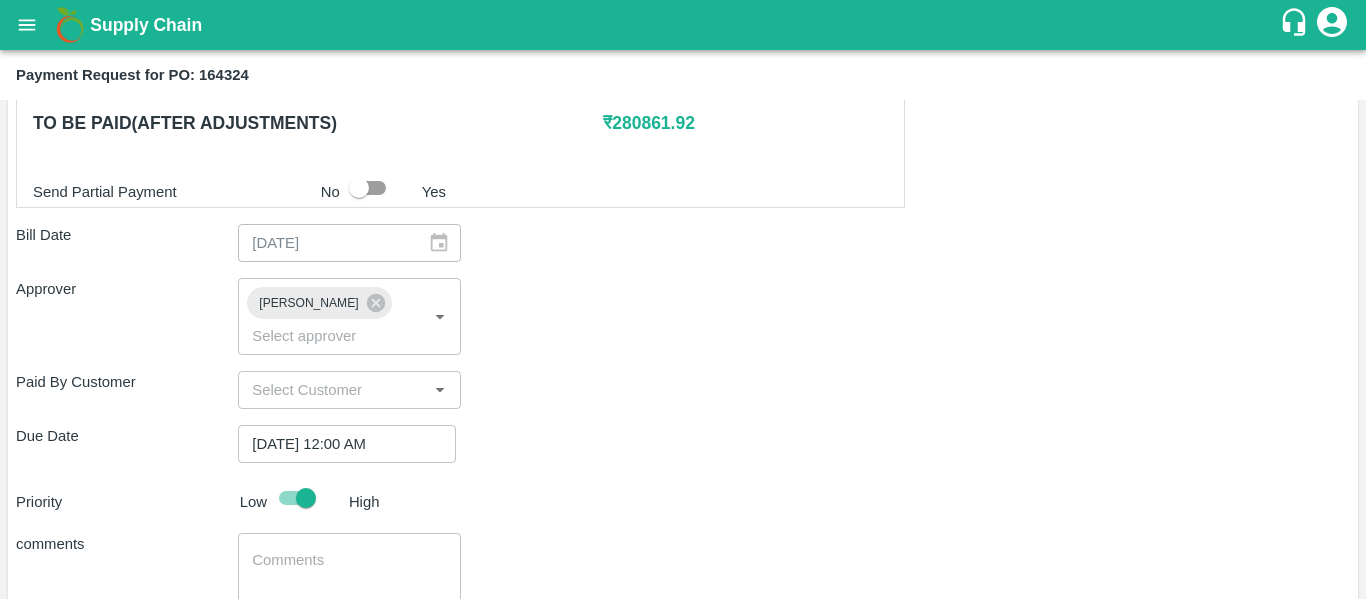 click at bounding box center (349, 571) 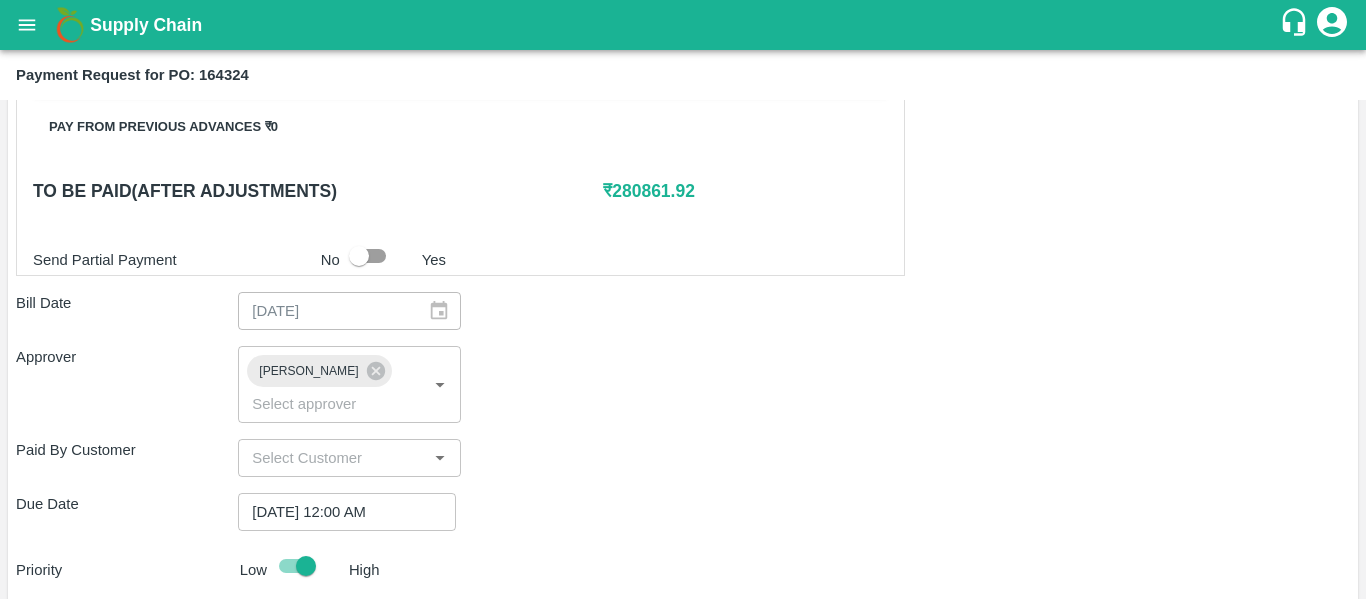 scroll, scrollTop: 949, scrollLeft: 0, axis: vertical 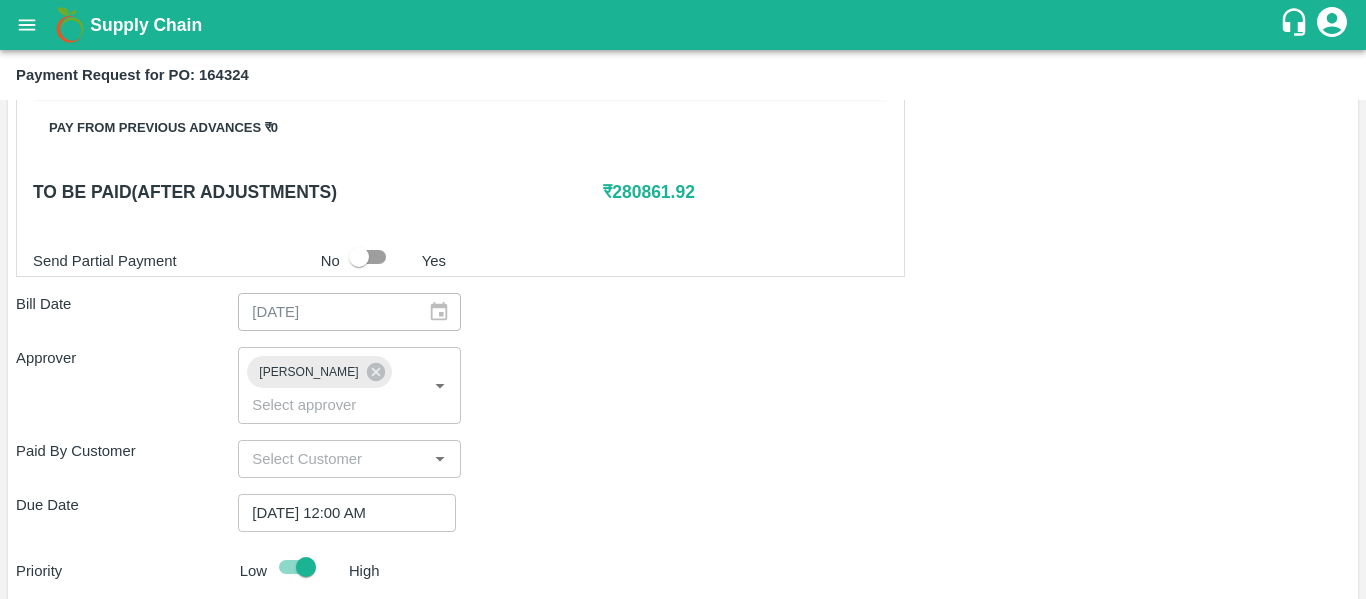 type on "Fruit Bill" 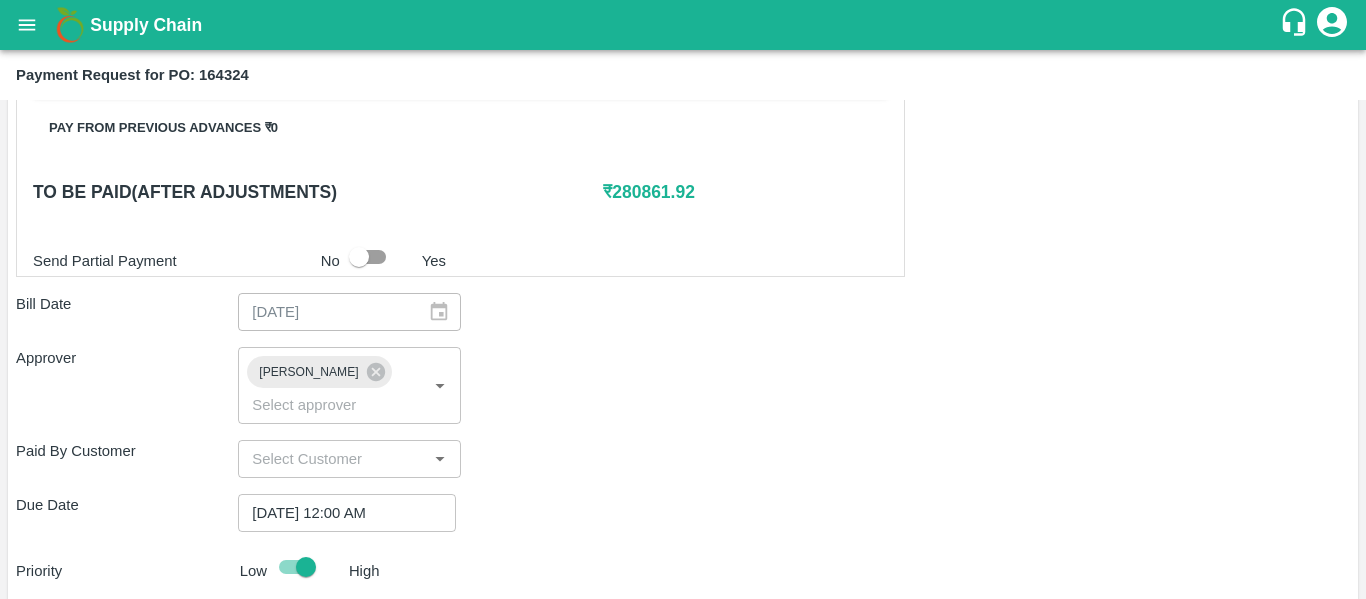 scroll, scrollTop: 1127, scrollLeft: 0, axis: vertical 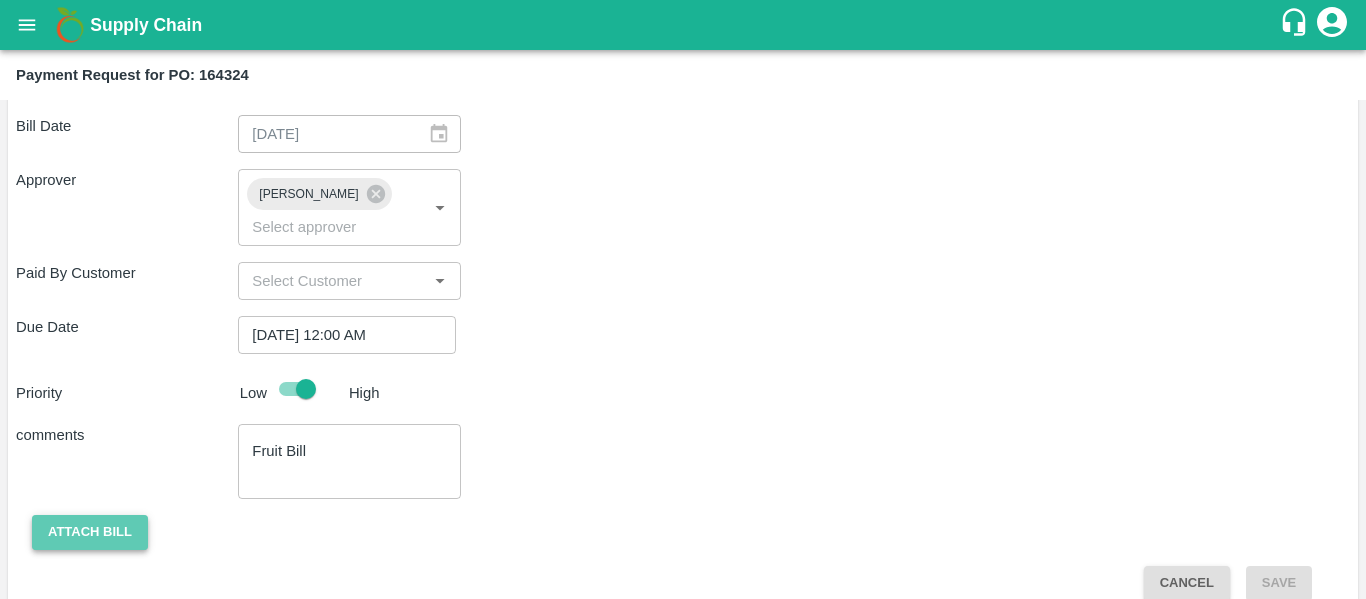 click on "Attach bill" at bounding box center (90, 532) 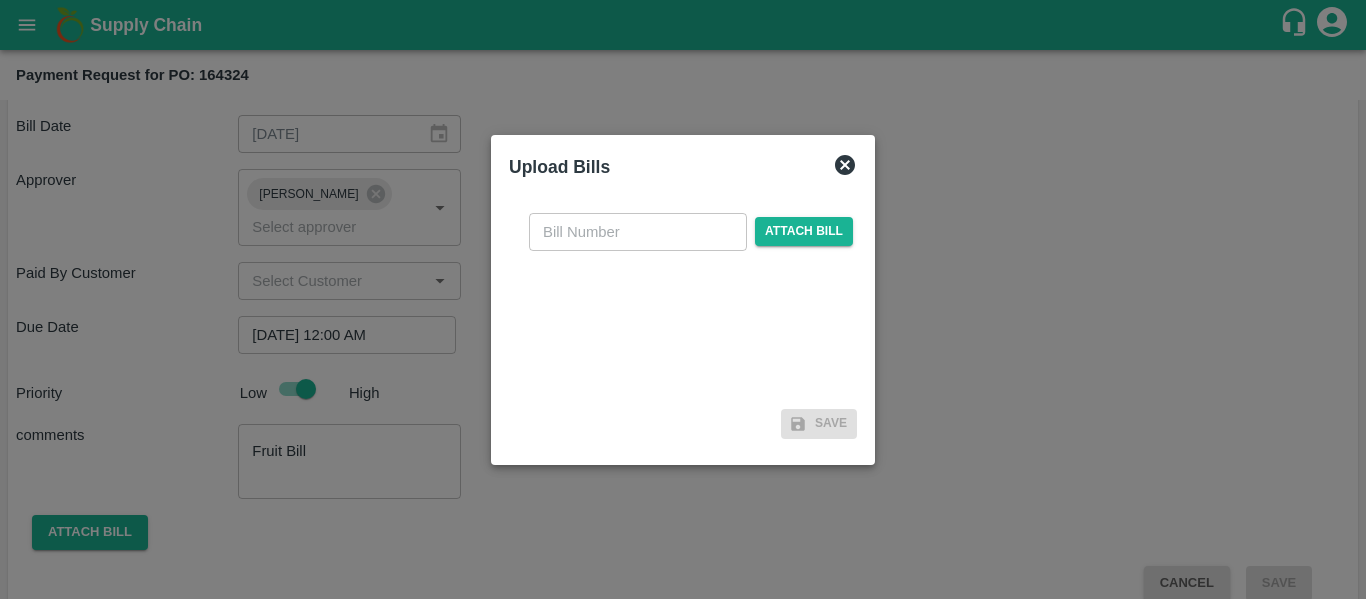 click on "​ Attach bill" at bounding box center (683, 299) 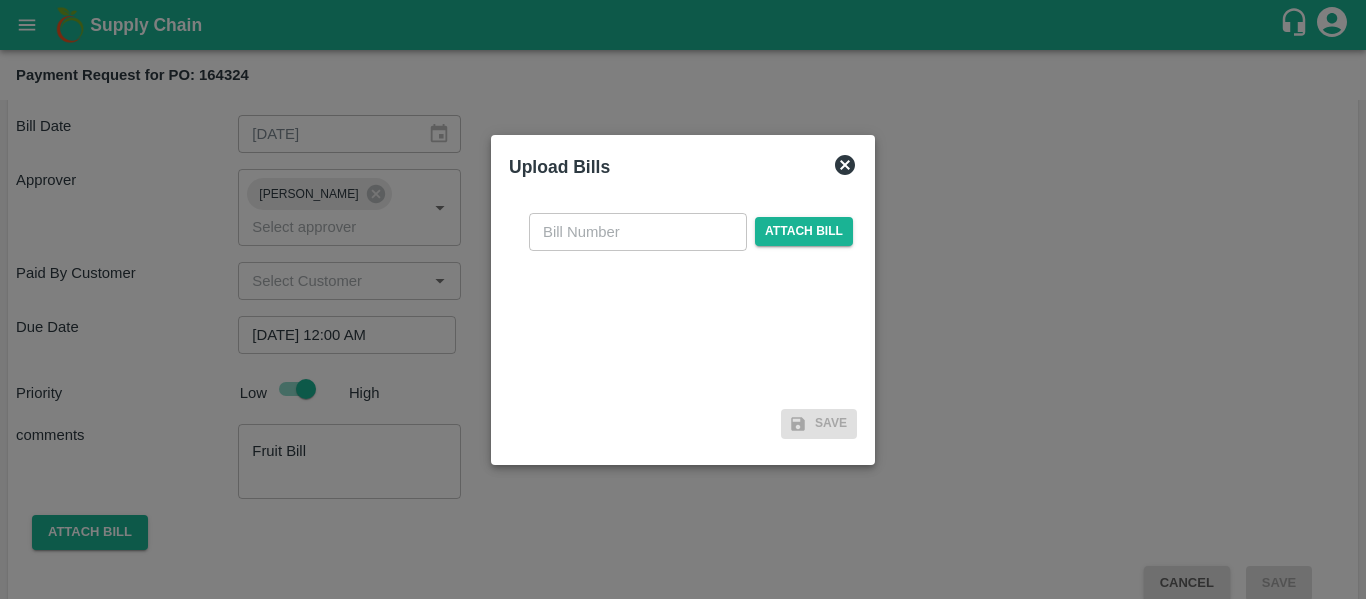 click at bounding box center (638, 232) 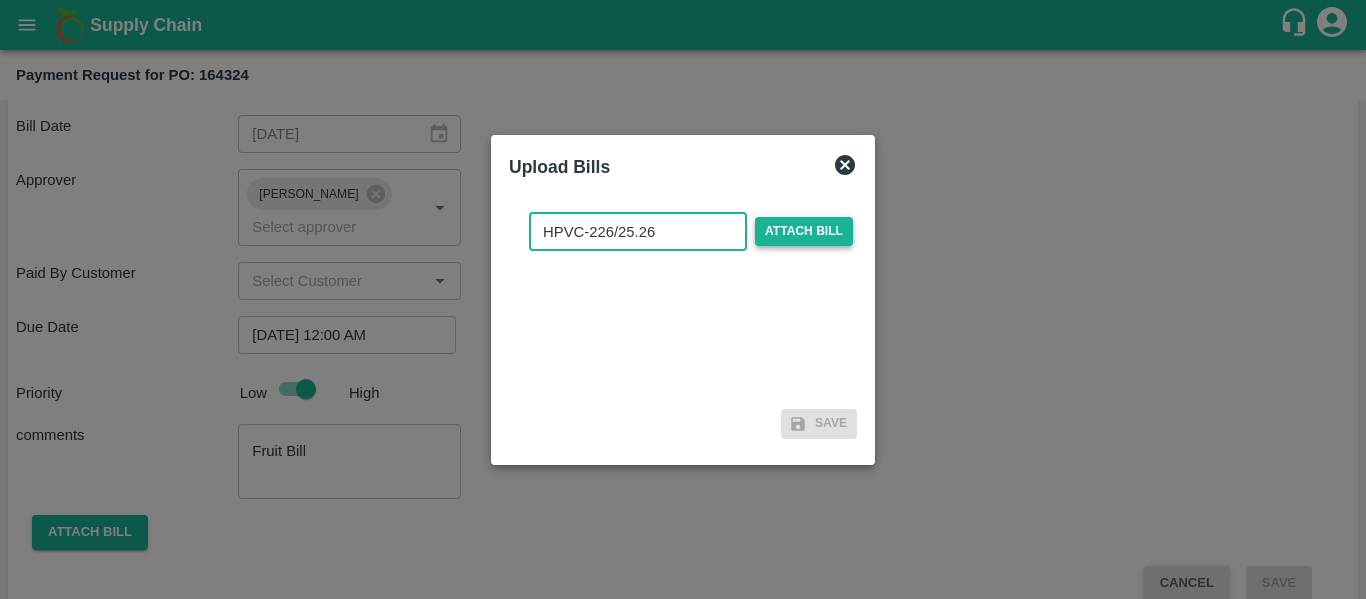 type on "HPVC-226/25.26" 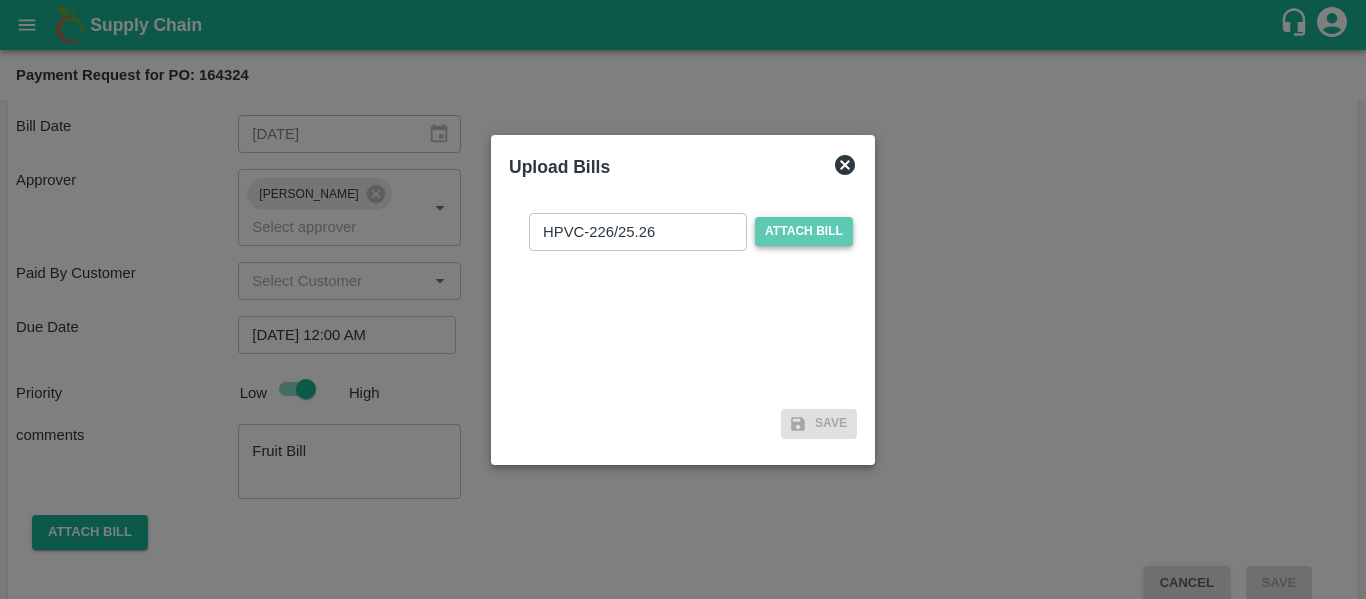 click on "Attach bill" at bounding box center [804, 231] 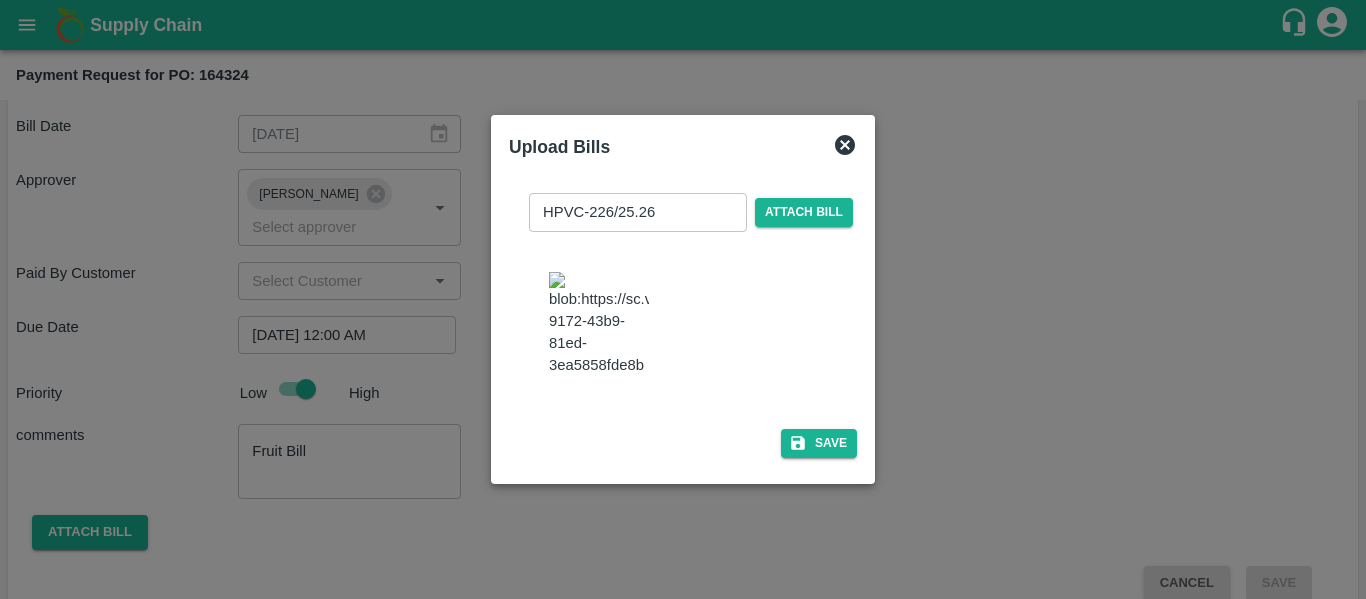 click on "HPVC-226/25.26 ​ Attach bill Save" at bounding box center [683, 321] 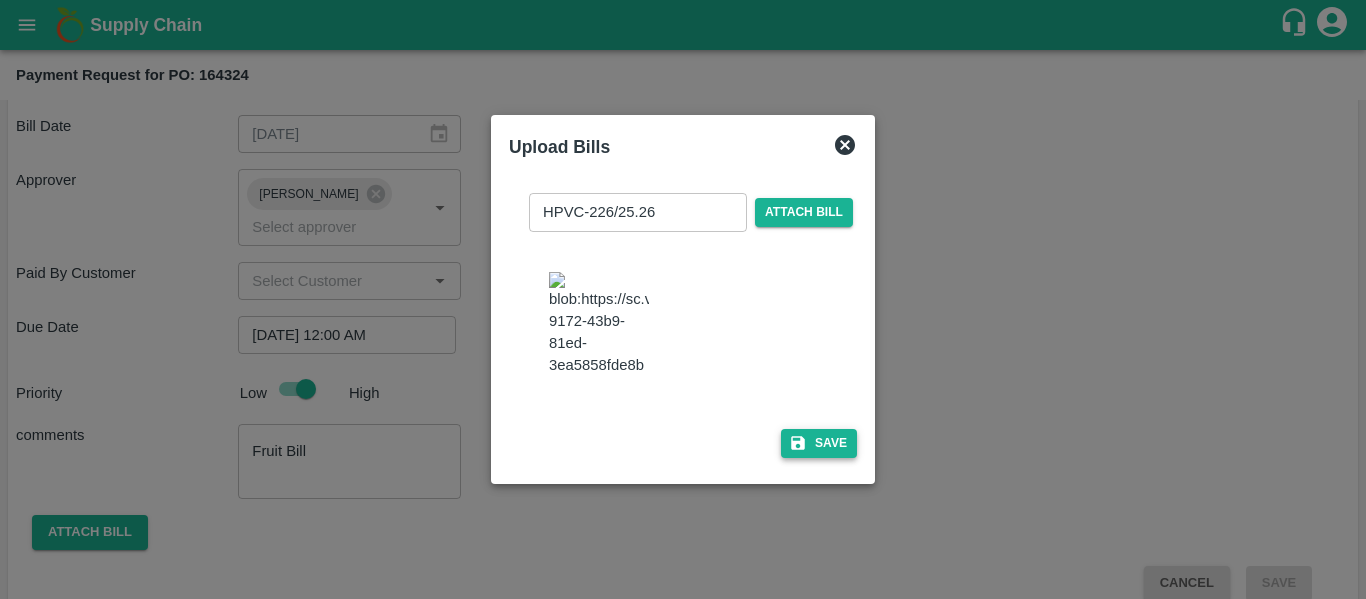 click on "Save" at bounding box center (819, 443) 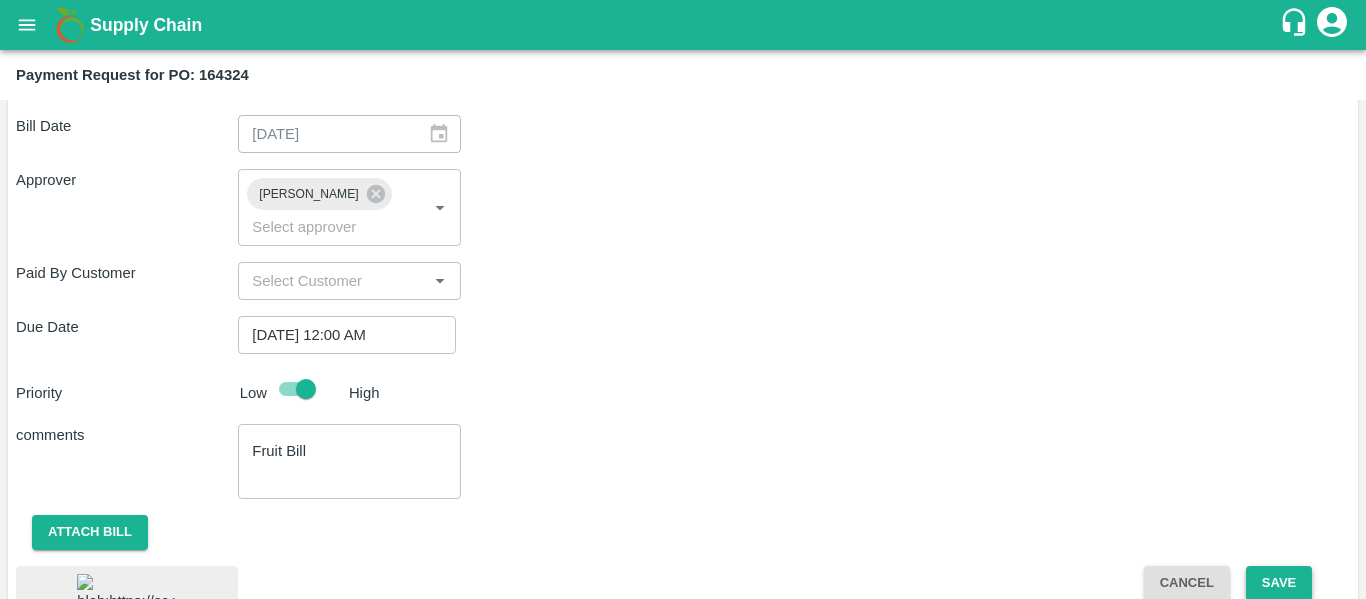 click on "Save" at bounding box center [1279, 583] 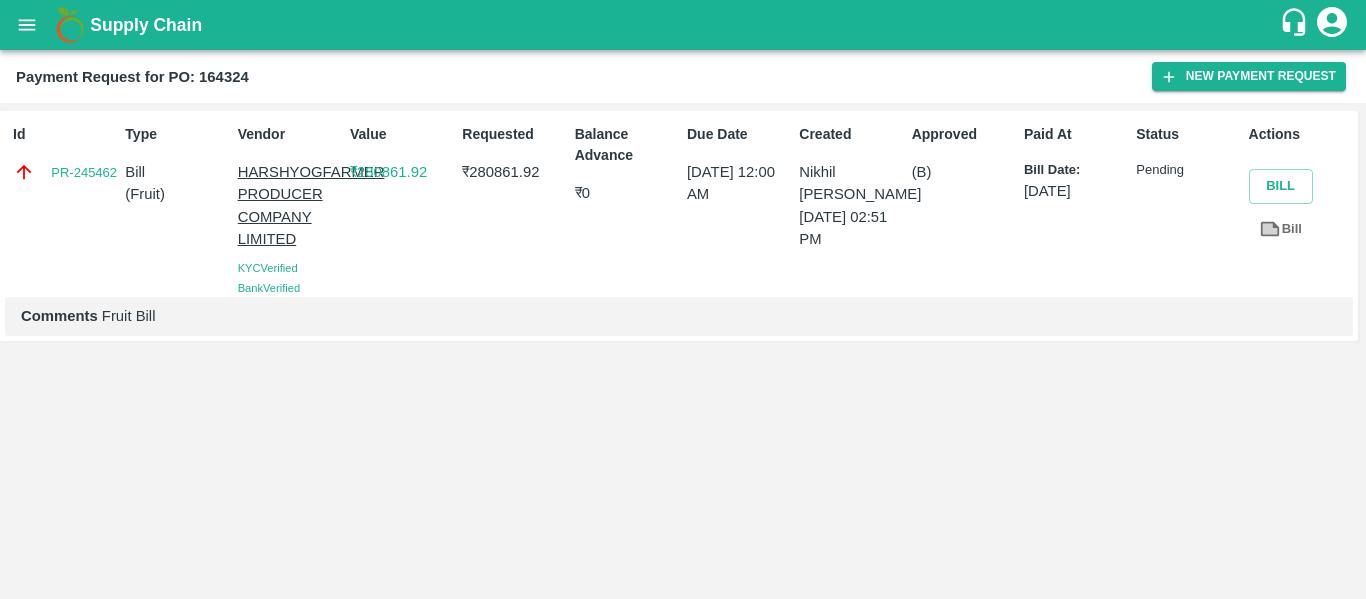click on "Bill" at bounding box center [1281, 229] 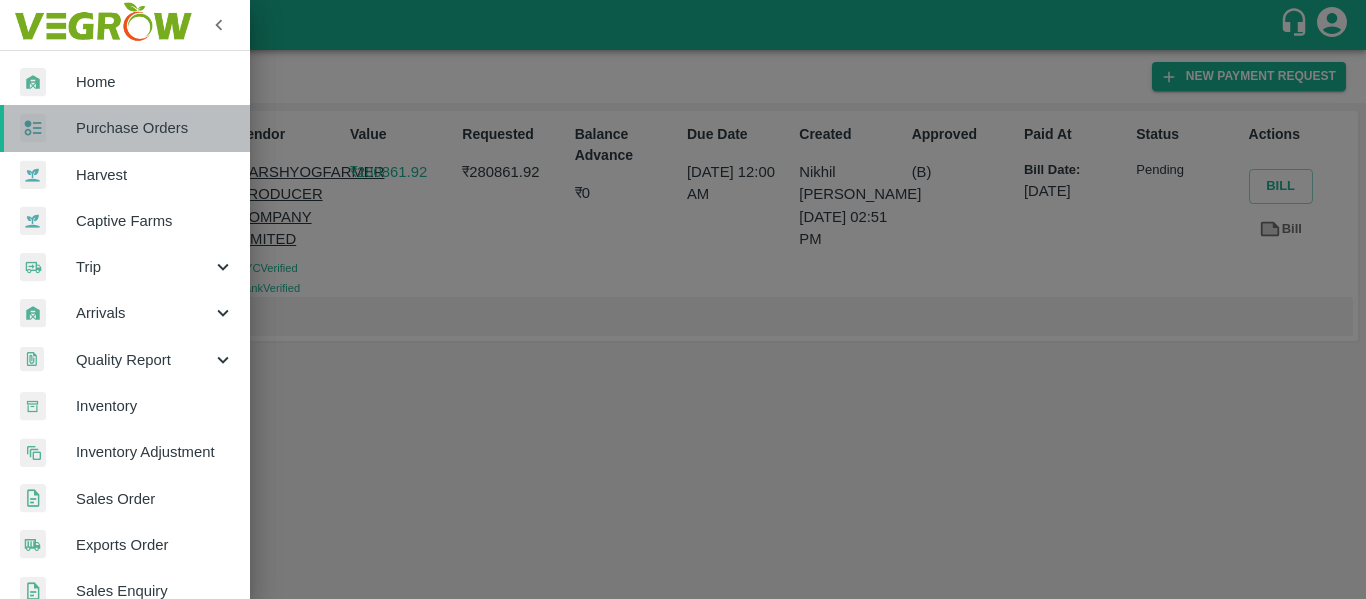 click on "Purchase Orders" at bounding box center (155, 128) 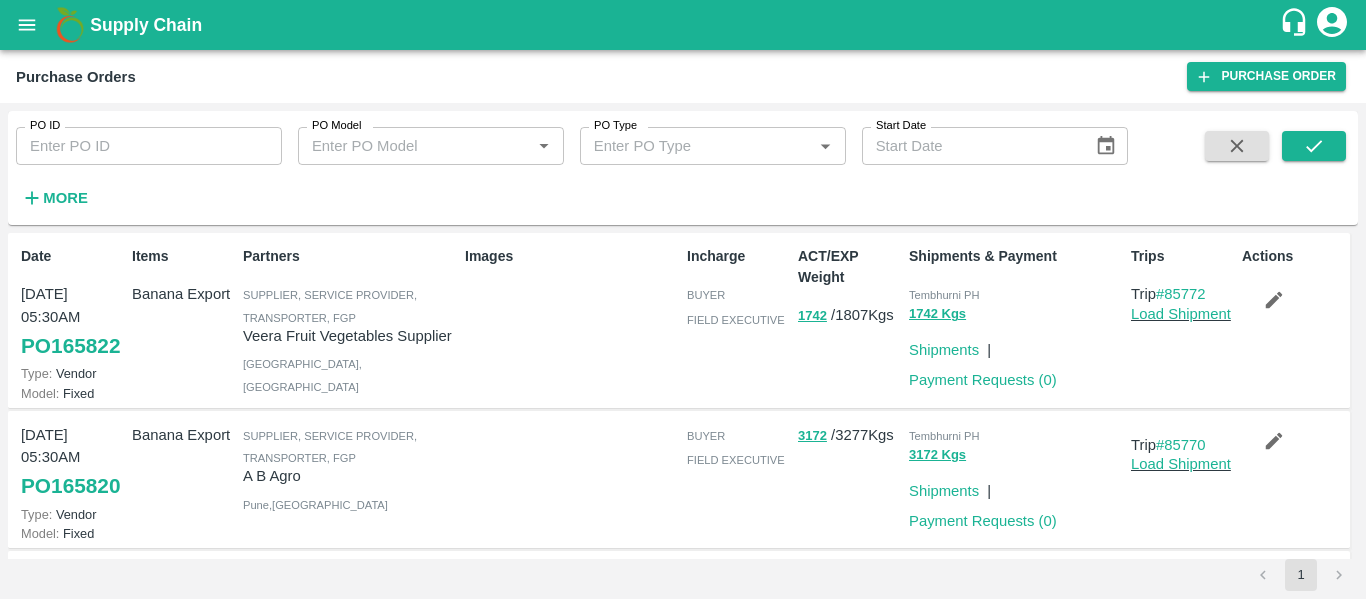 click on "PO ID" at bounding box center (149, 146) 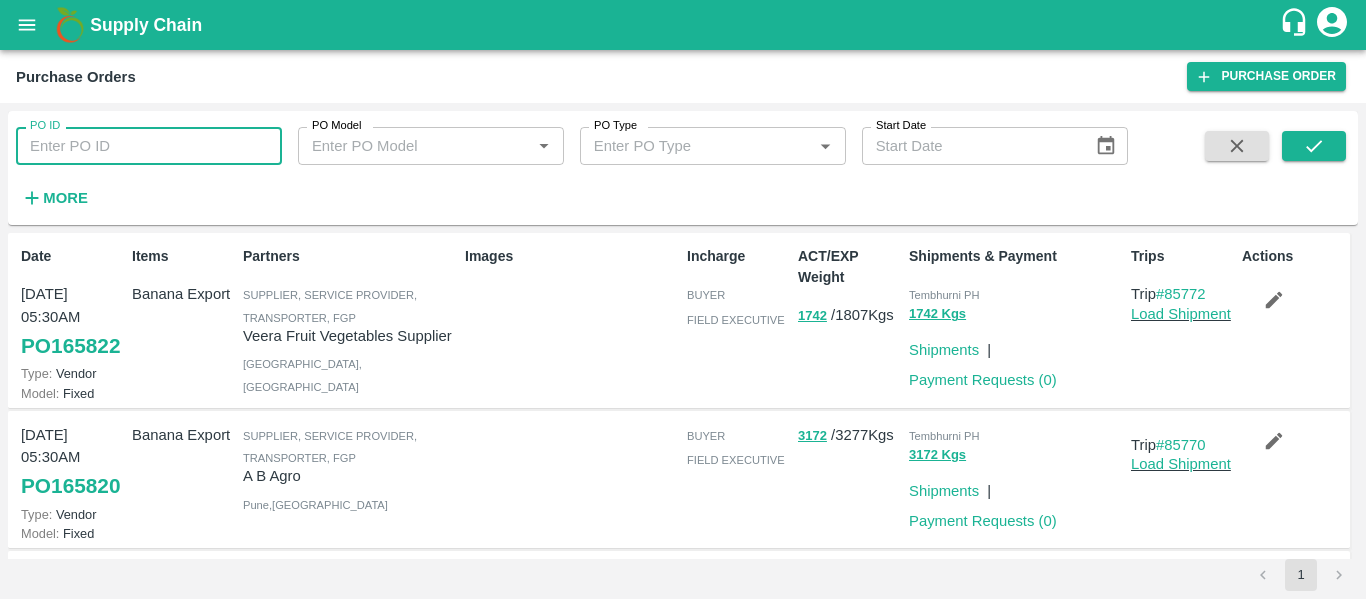 paste on "164345" 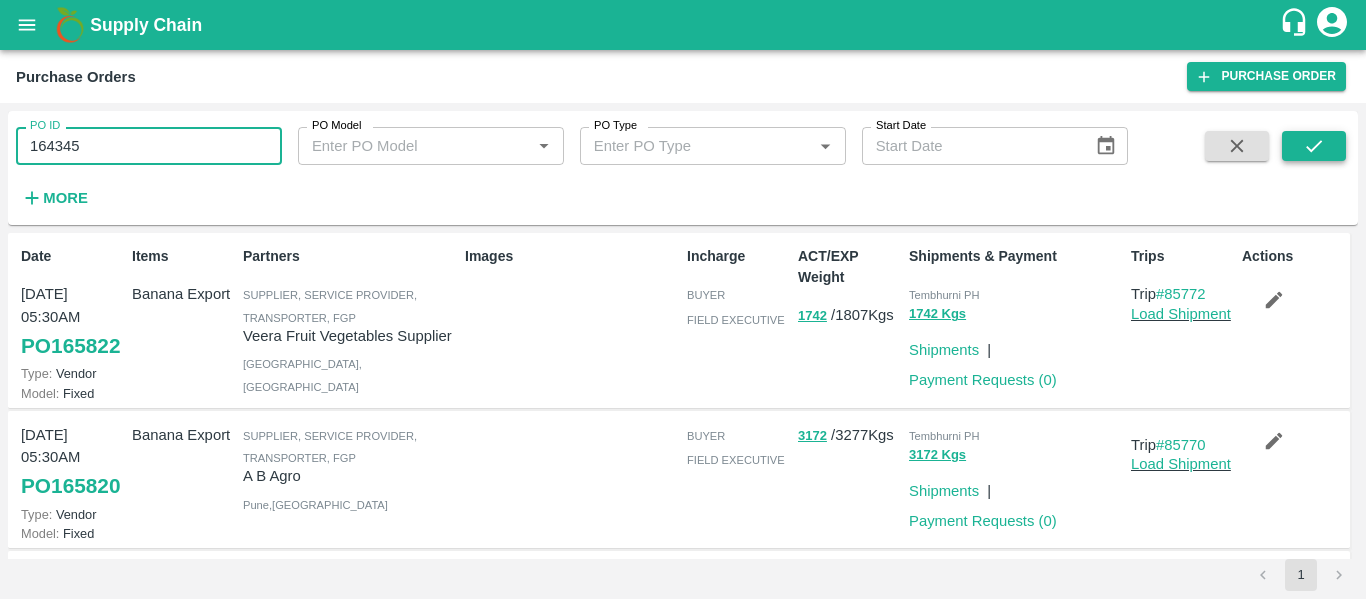 type on "164345" 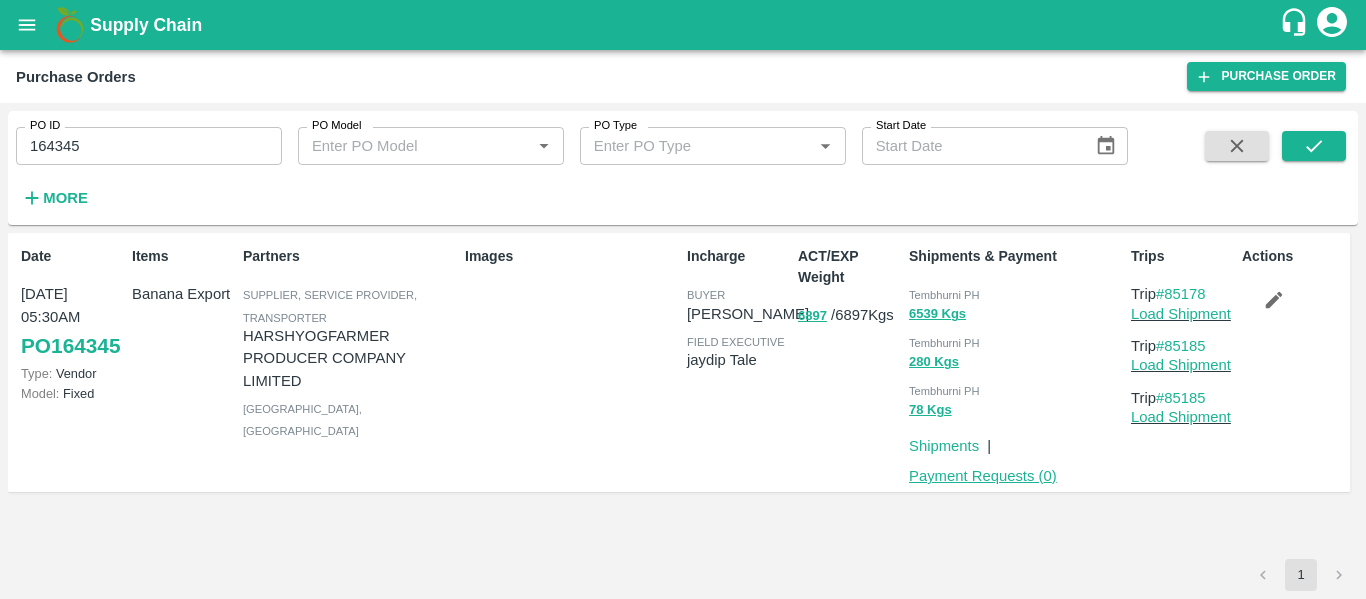 click on "Payment Requests ( 0 )" at bounding box center [983, 476] 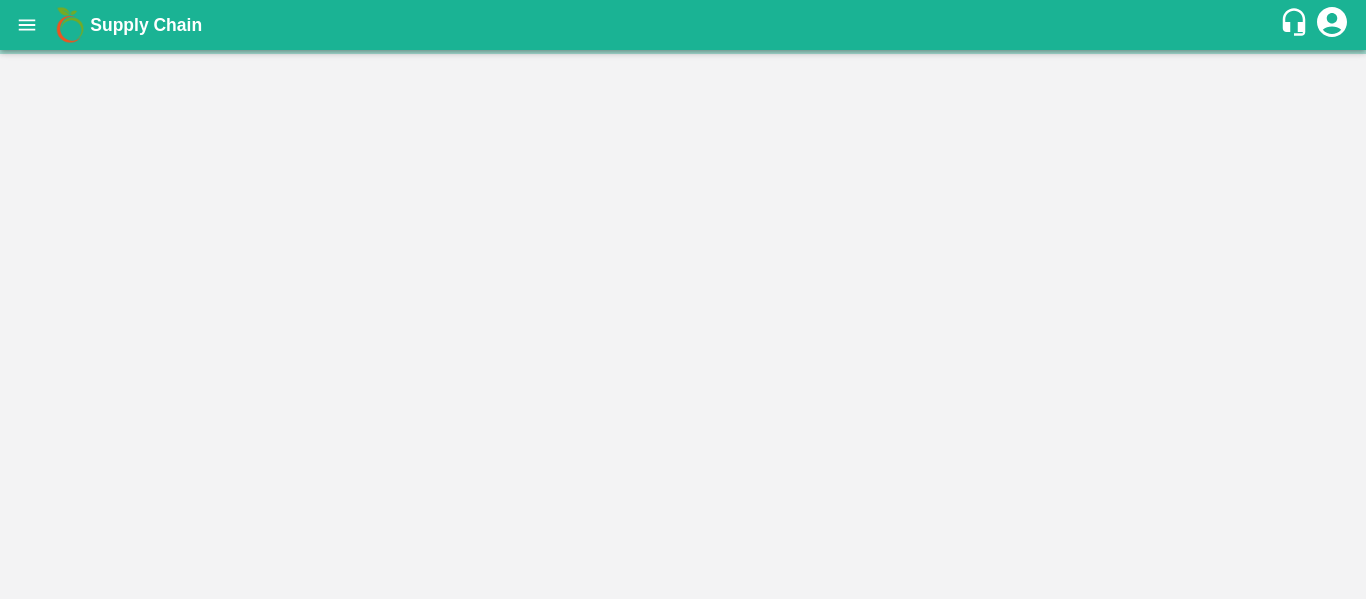 scroll, scrollTop: 0, scrollLeft: 0, axis: both 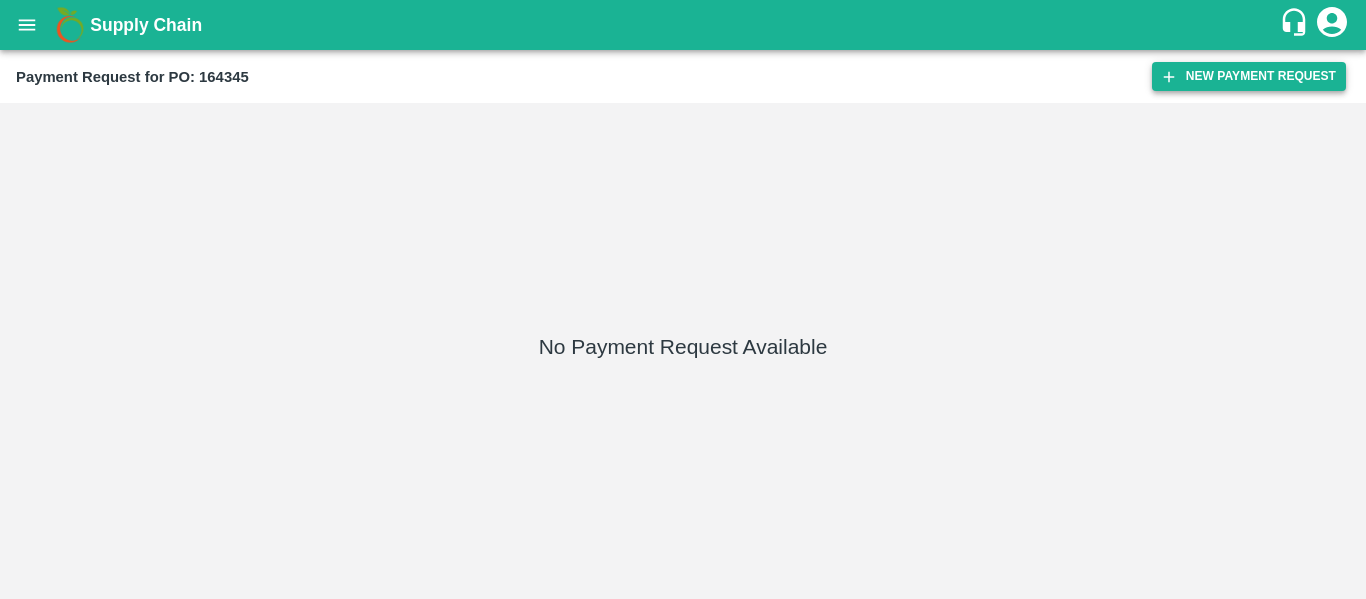 click on "New Payment Request" at bounding box center (1249, 76) 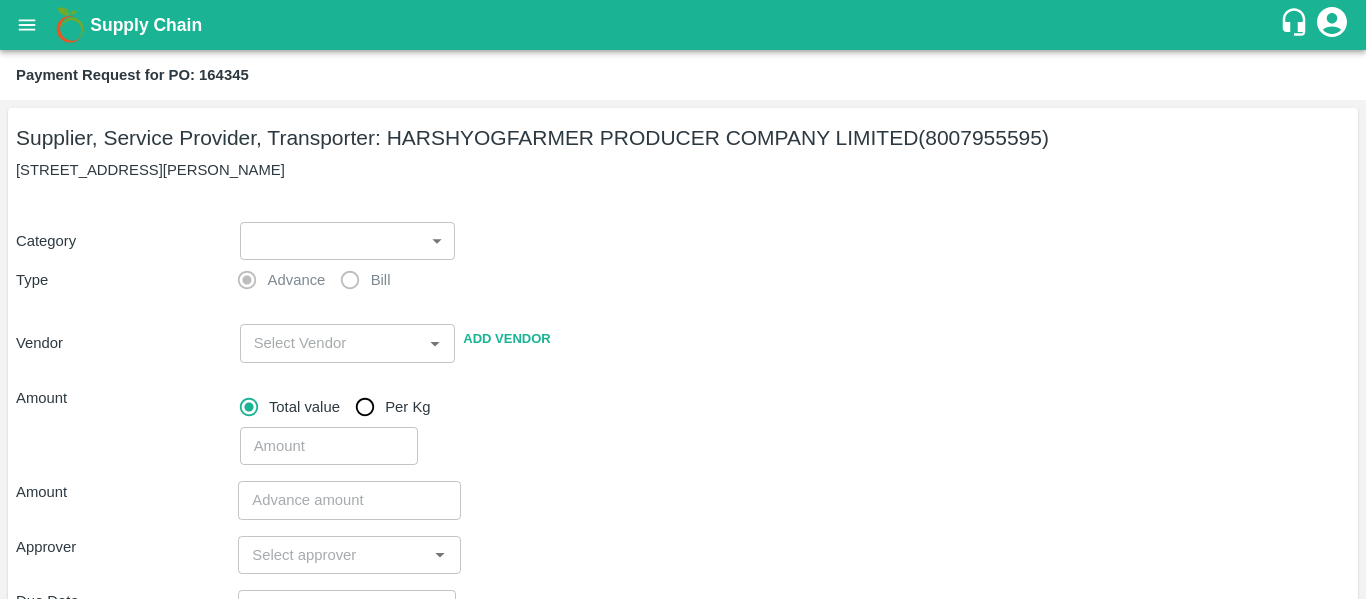 click on "Supply Chain Payment Request for PO: 164345 Supplier, Service Provider, Transporter:    HARSHYOGFARMER PRODUCER COMPANY LIMITED  (8007955595) G NO 37, [PERSON_NAME] , [GEOGRAPHIC_DATA] Category ​ ​ Type Advance Bill Vendor ​ Add Vendor Amount Total value Per Kg ​ Amount ​ Approver ​ Due Date ​  Priority  Low  High Comment x ​ Attach bill Cancel Save Tembhurni PH Nashik CC Shahada Banana Export PH Savda Banana Export PH Nashik Banana CS Nikhil Subhash Mangvade Logout" at bounding box center [683, 299] 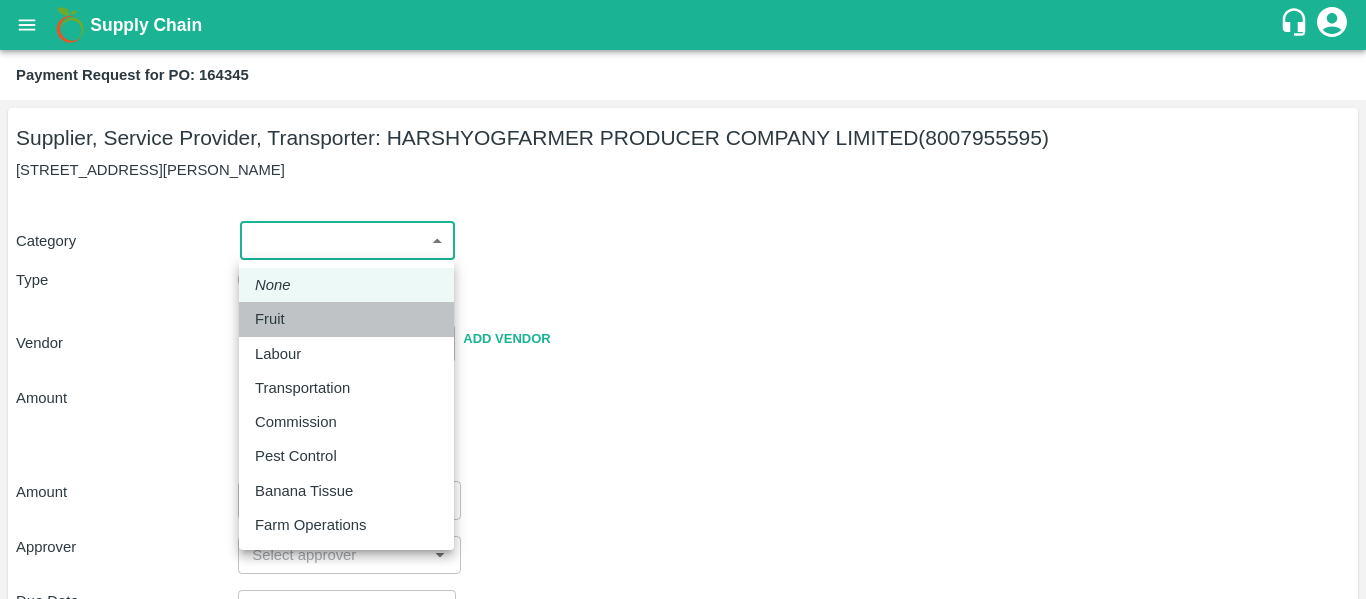 click on "Fruit" at bounding box center (270, 319) 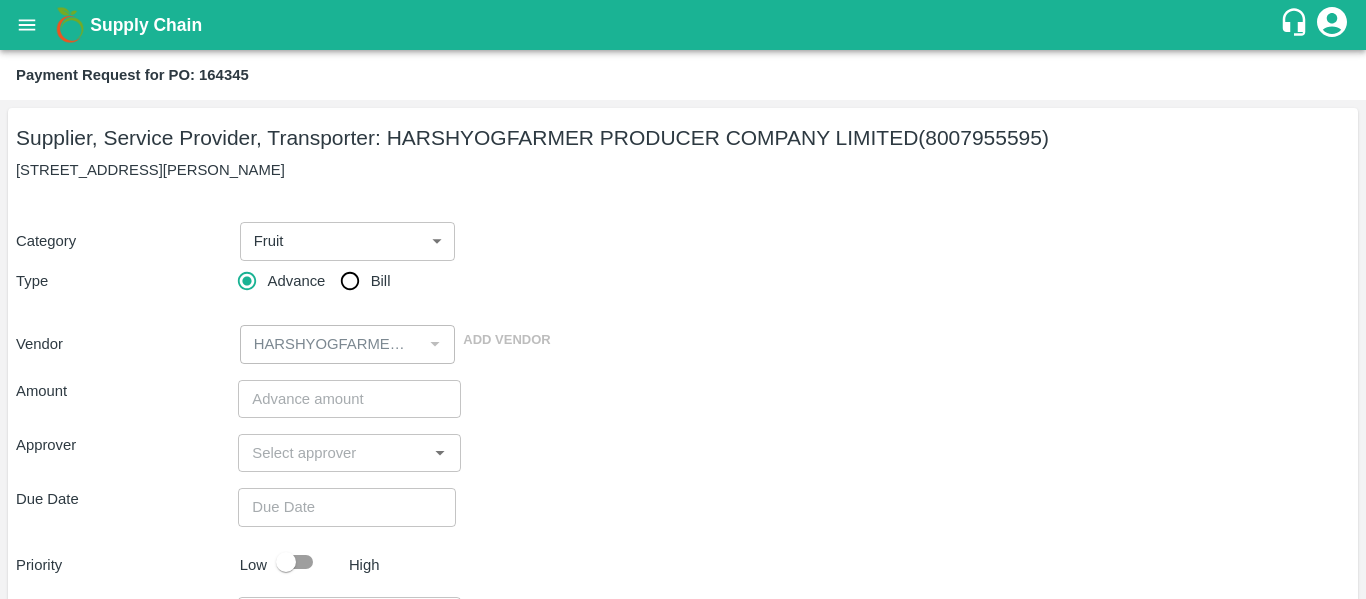 click on "Bill" at bounding box center (381, 281) 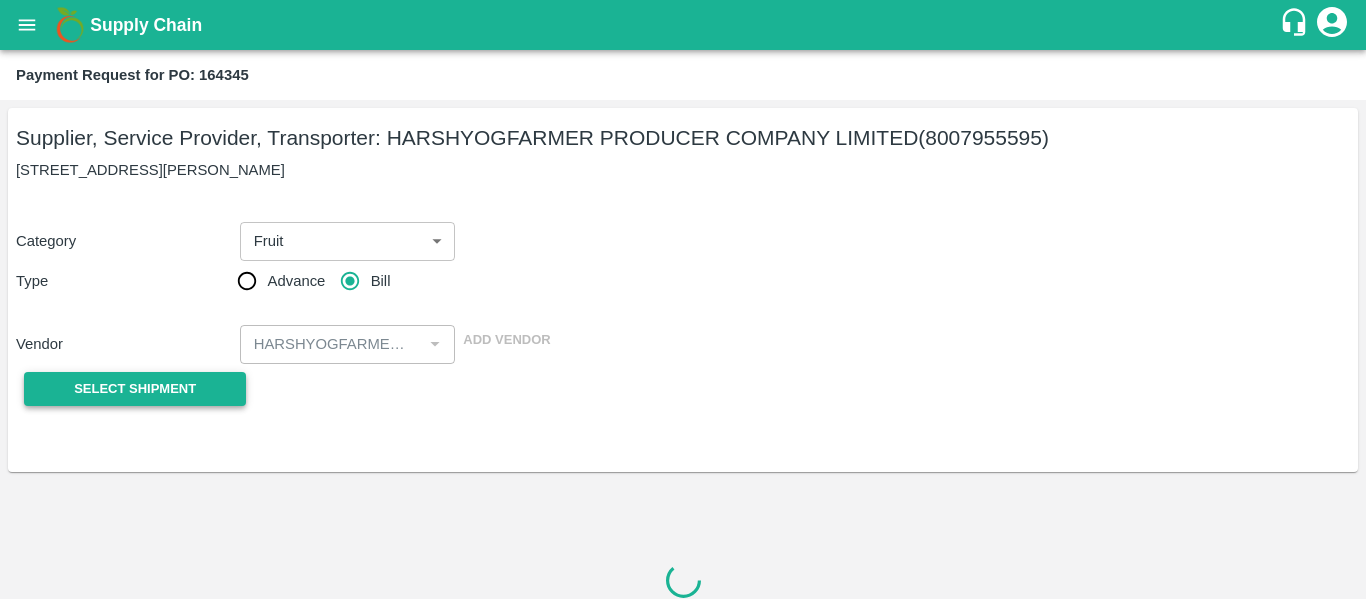 click on "Select Shipment" at bounding box center (135, 389) 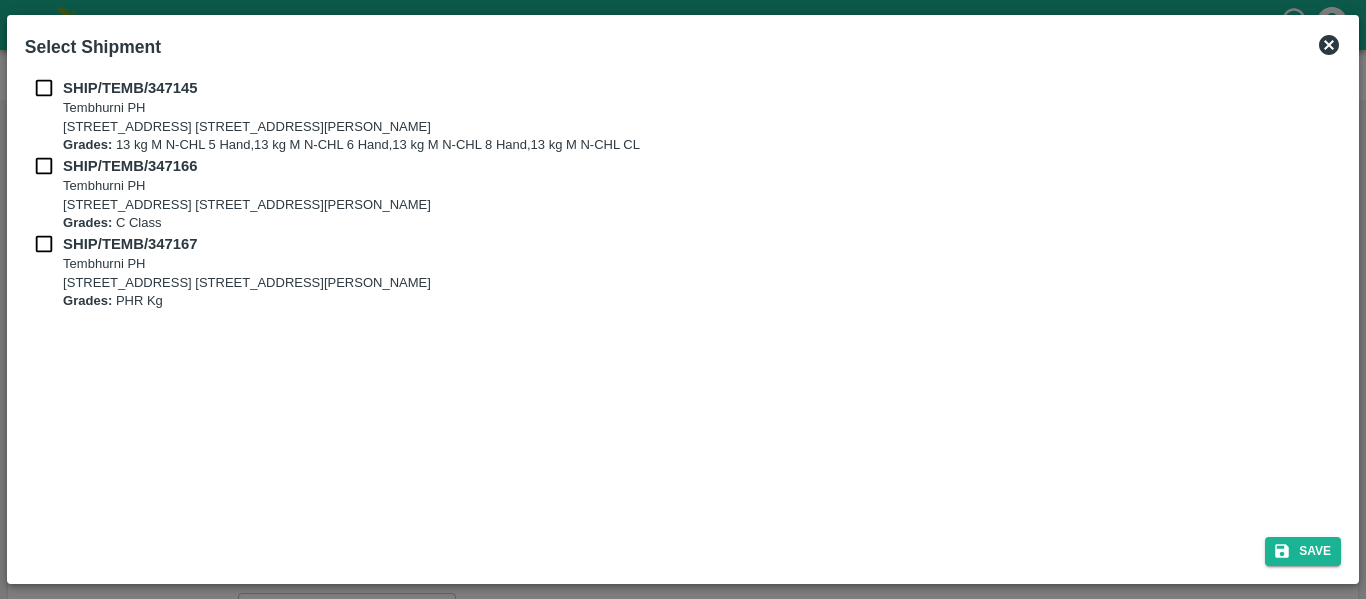 click at bounding box center [44, 88] 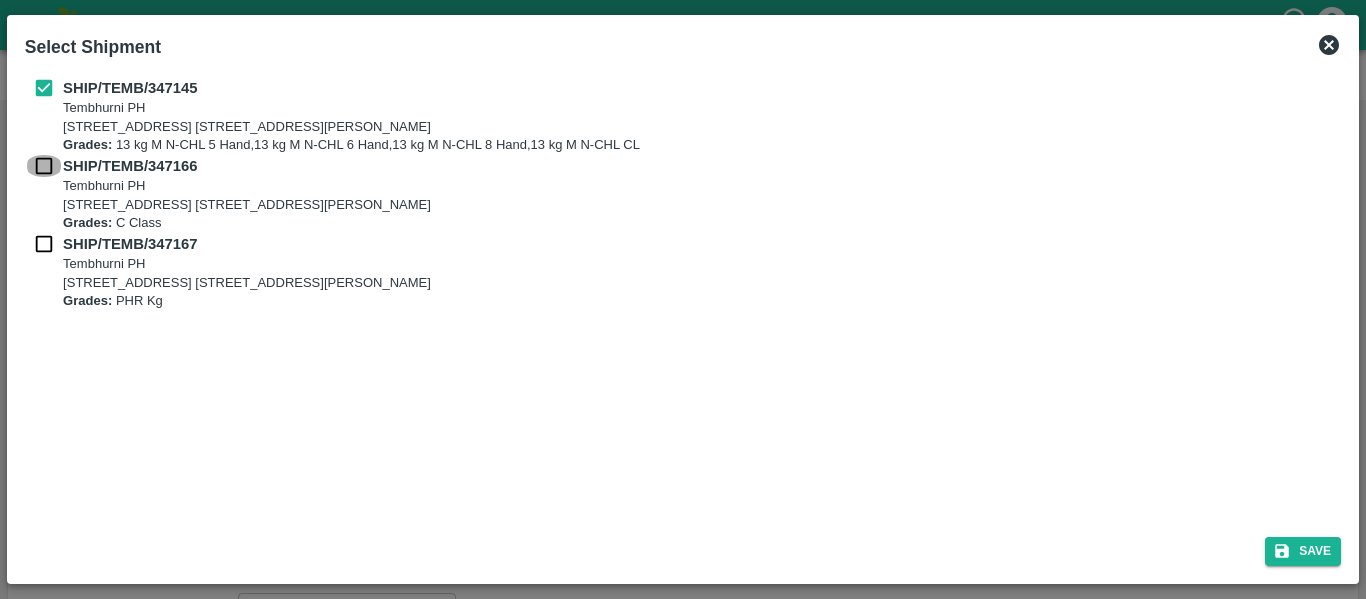 click at bounding box center [44, 166] 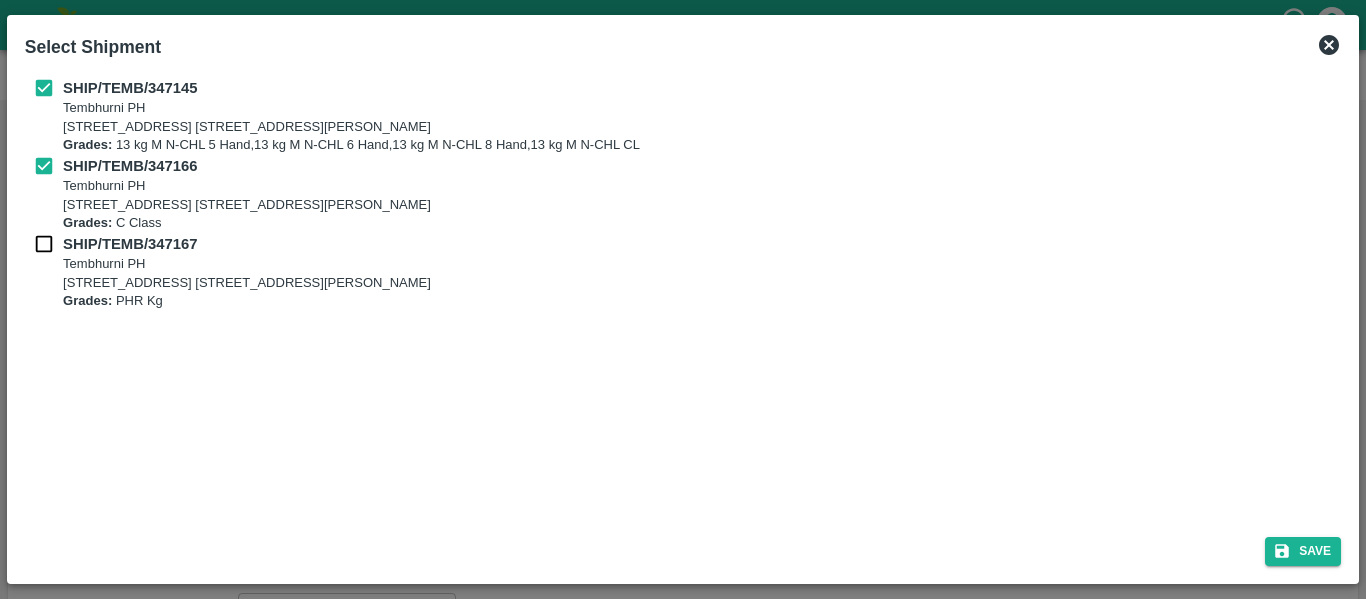 click on "Tembhurni PH" at bounding box center [247, 264] 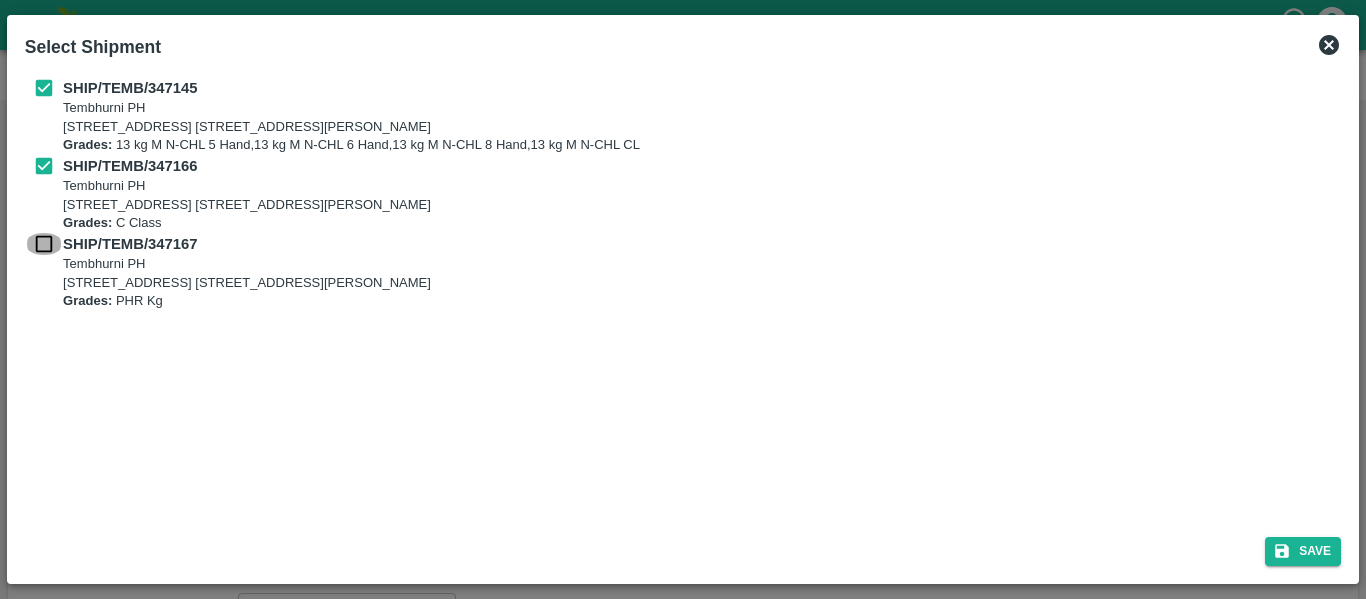click at bounding box center [44, 244] 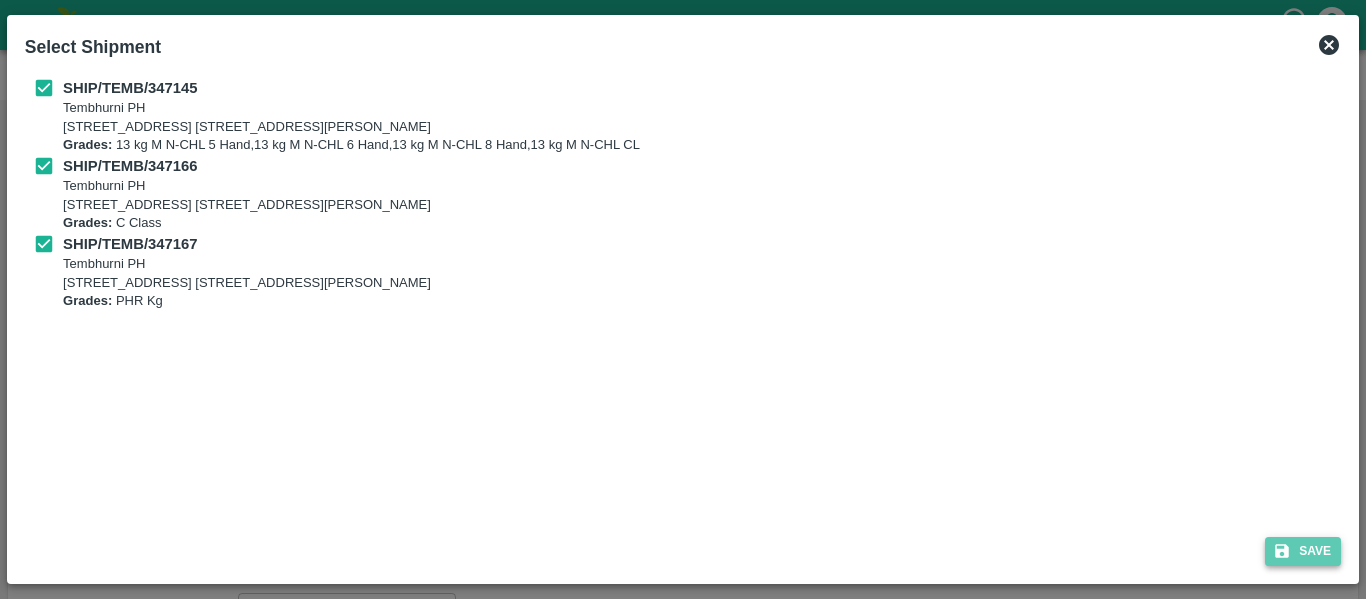 click on "Save" at bounding box center [1303, 551] 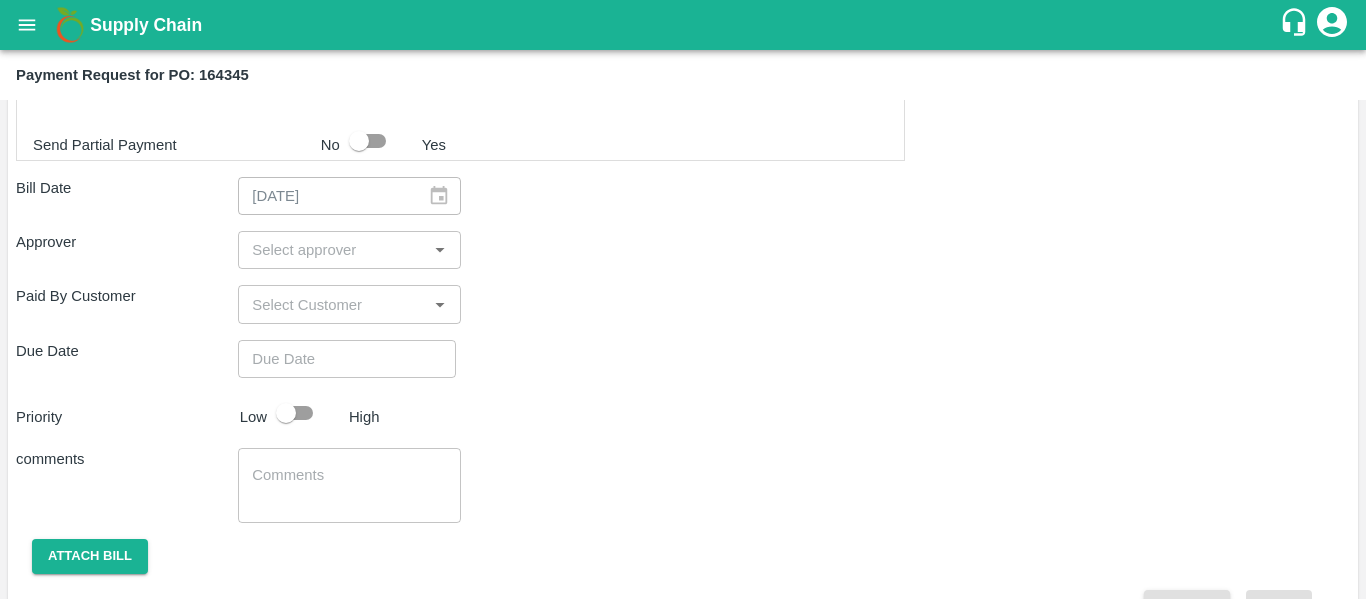 scroll, scrollTop: 1022, scrollLeft: 0, axis: vertical 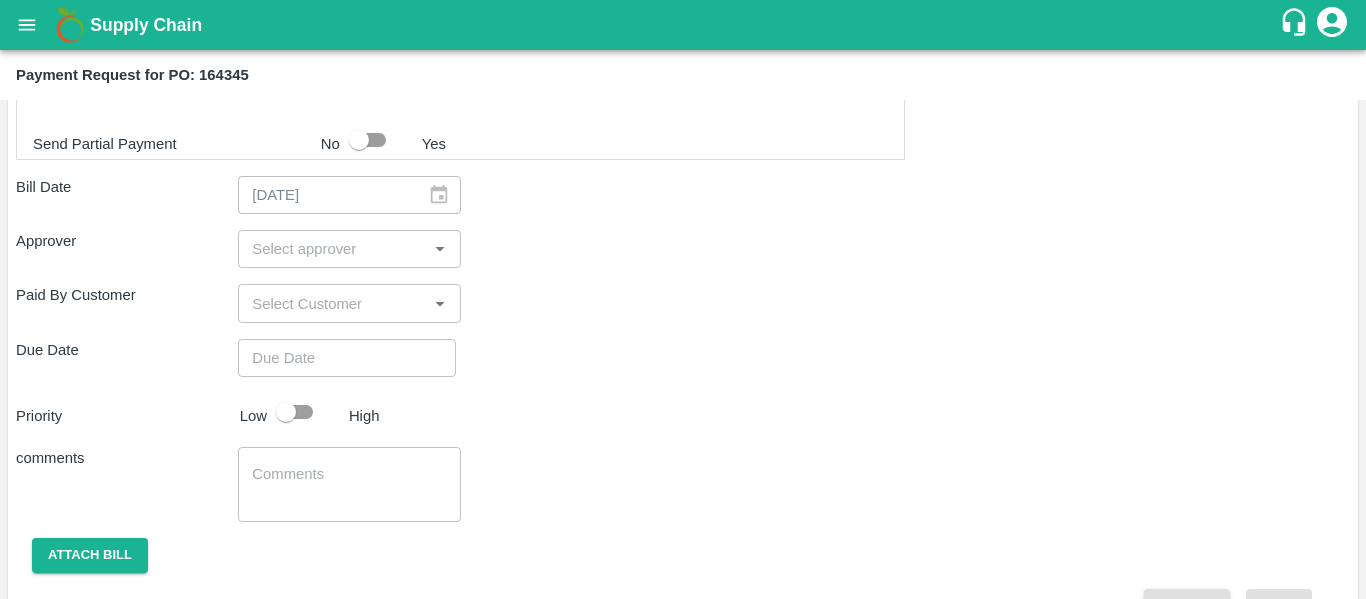click at bounding box center [332, 249] 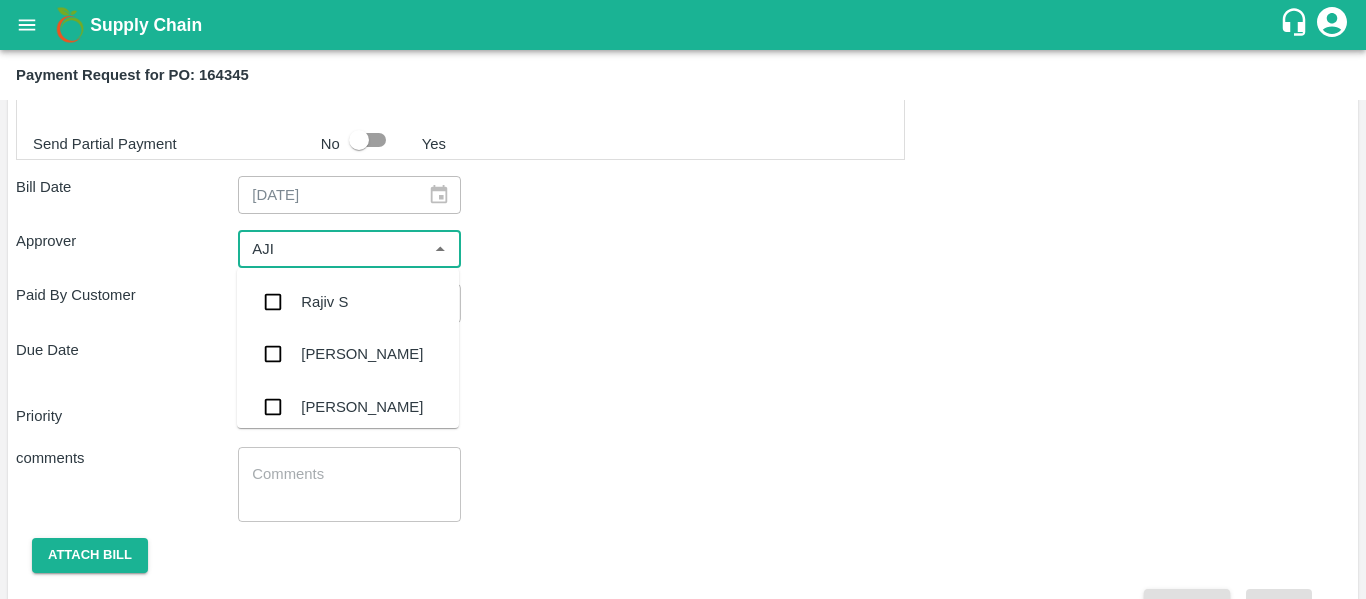 type on "AJIT" 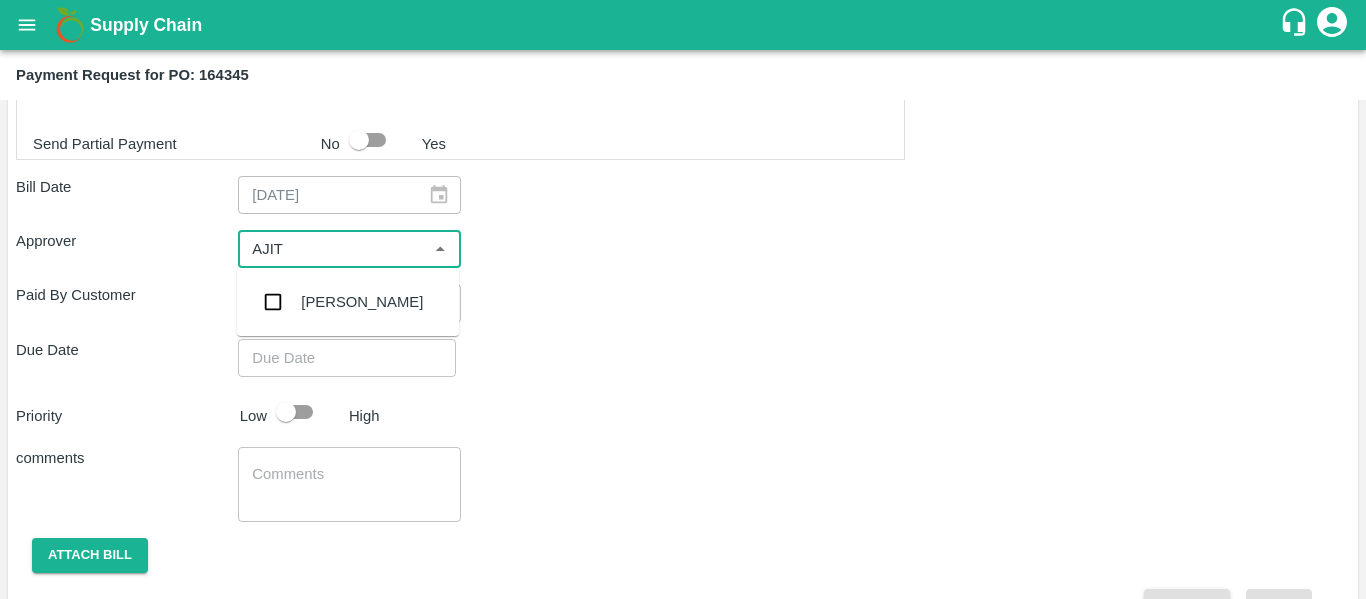 click on "[PERSON_NAME]" at bounding box center [362, 302] 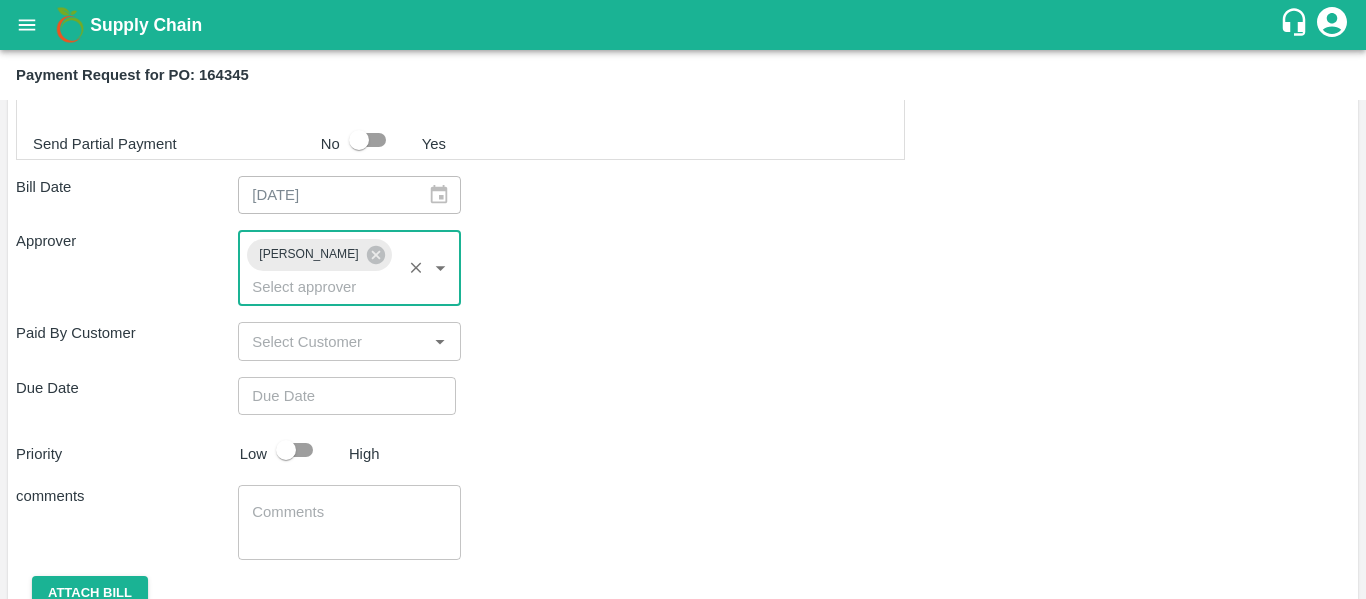 type on "DD/MM/YYYY hh:mm aa" 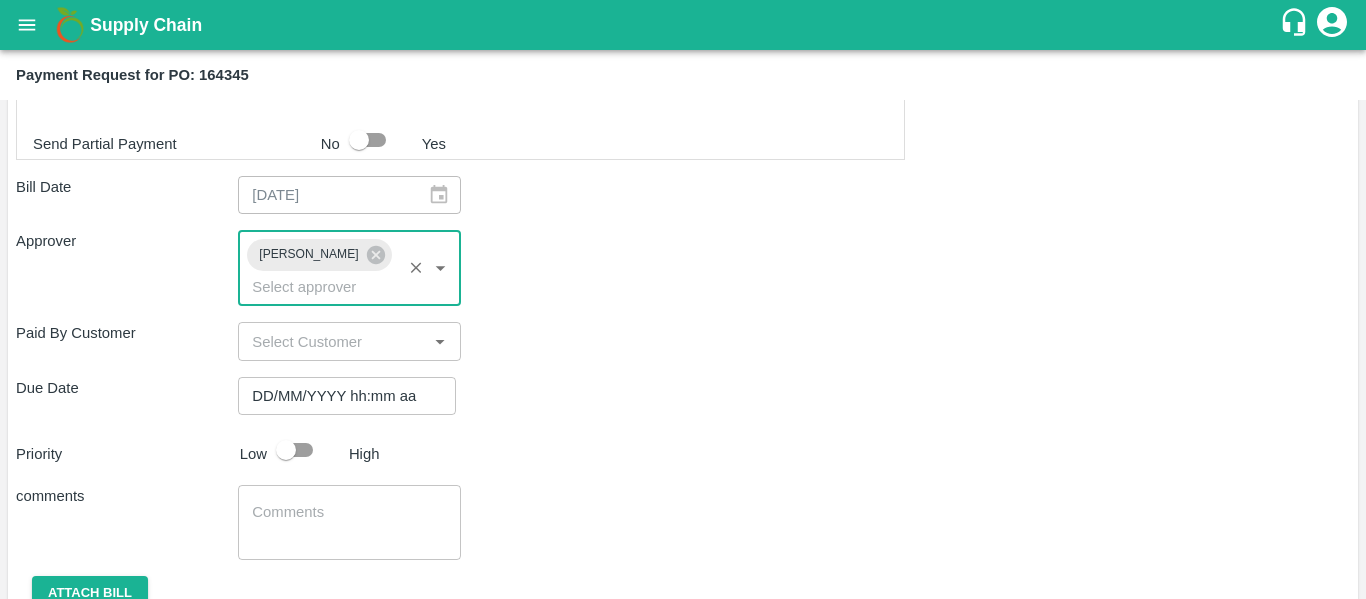 click on "DD/MM/YYYY hh:mm aa" at bounding box center [340, 396] 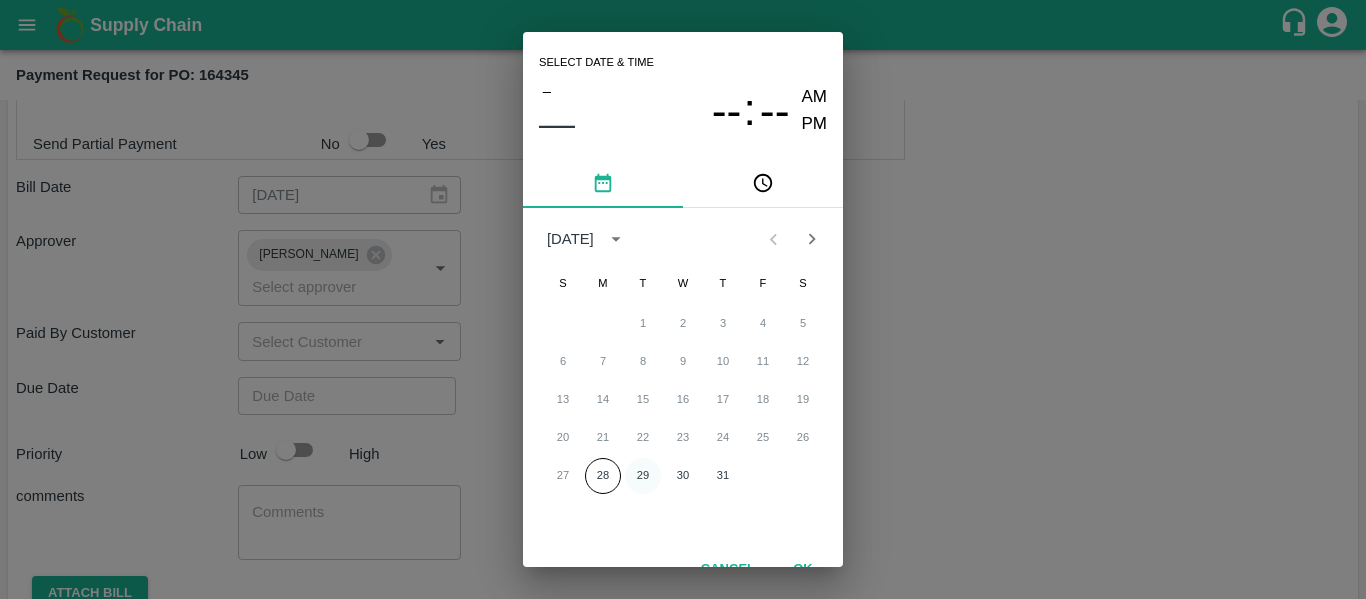 click on "29" at bounding box center [643, 476] 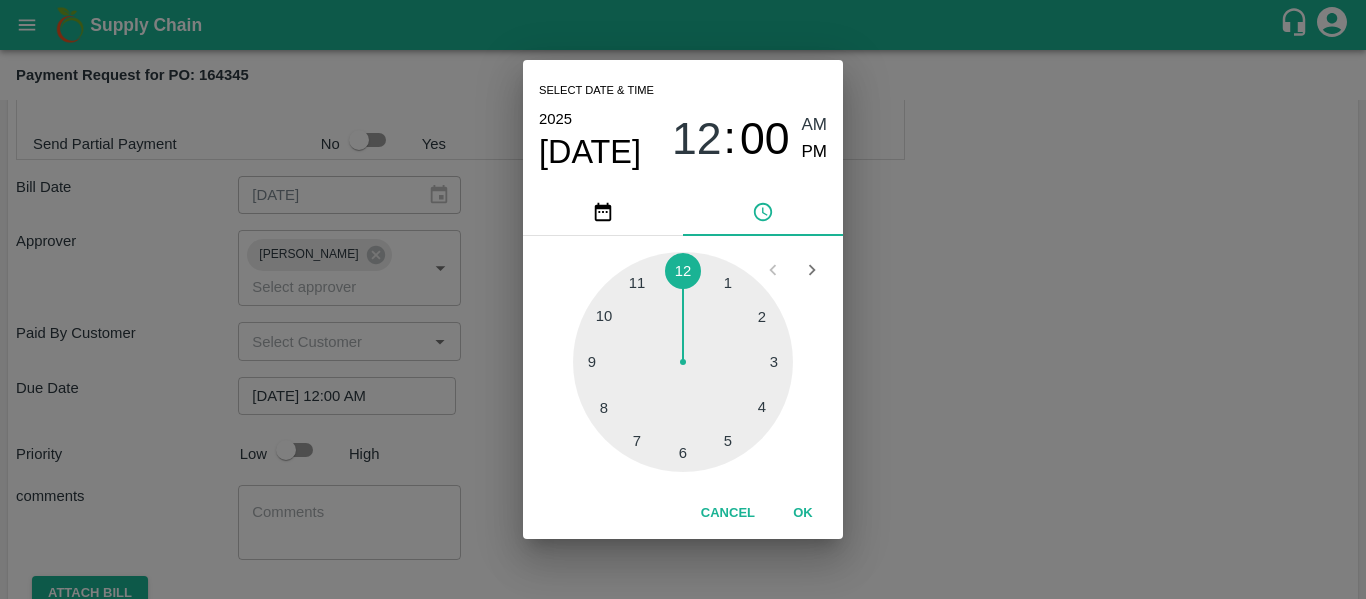 click on "Select date & time 2025 Jul 29 12 : 00 AM PM 1 2 3 4 5 6 7 8 9 10 11 12 Cancel OK" at bounding box center [683, 299] 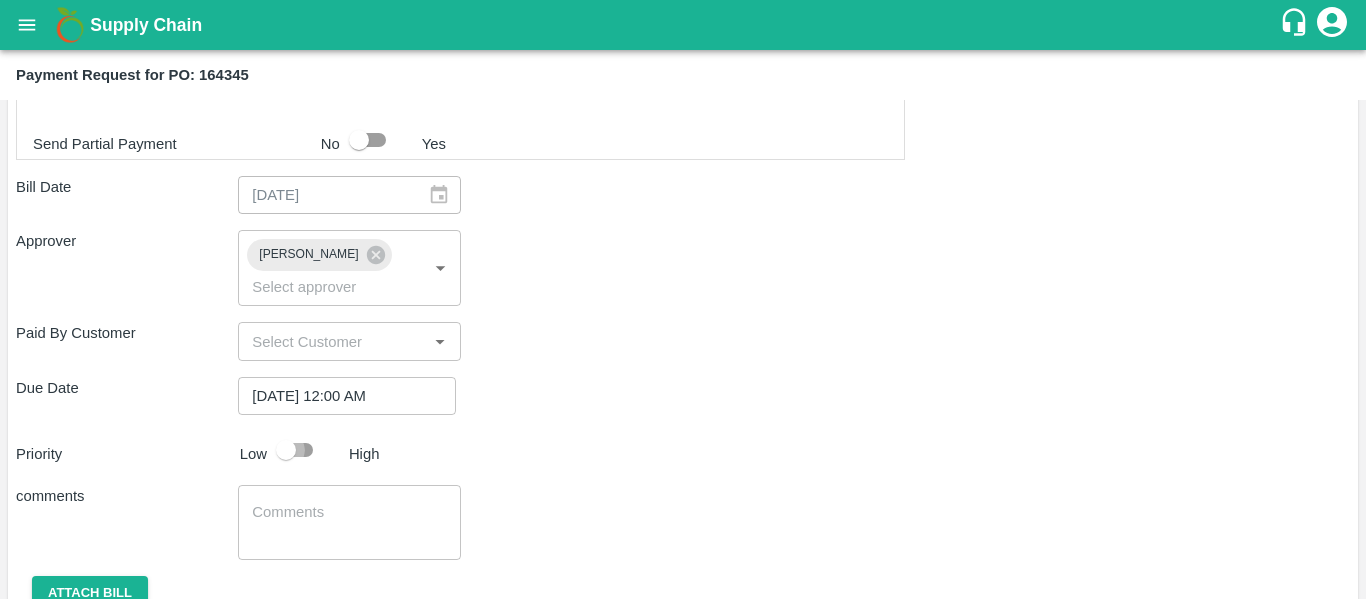click at bounding box center (286, 450) 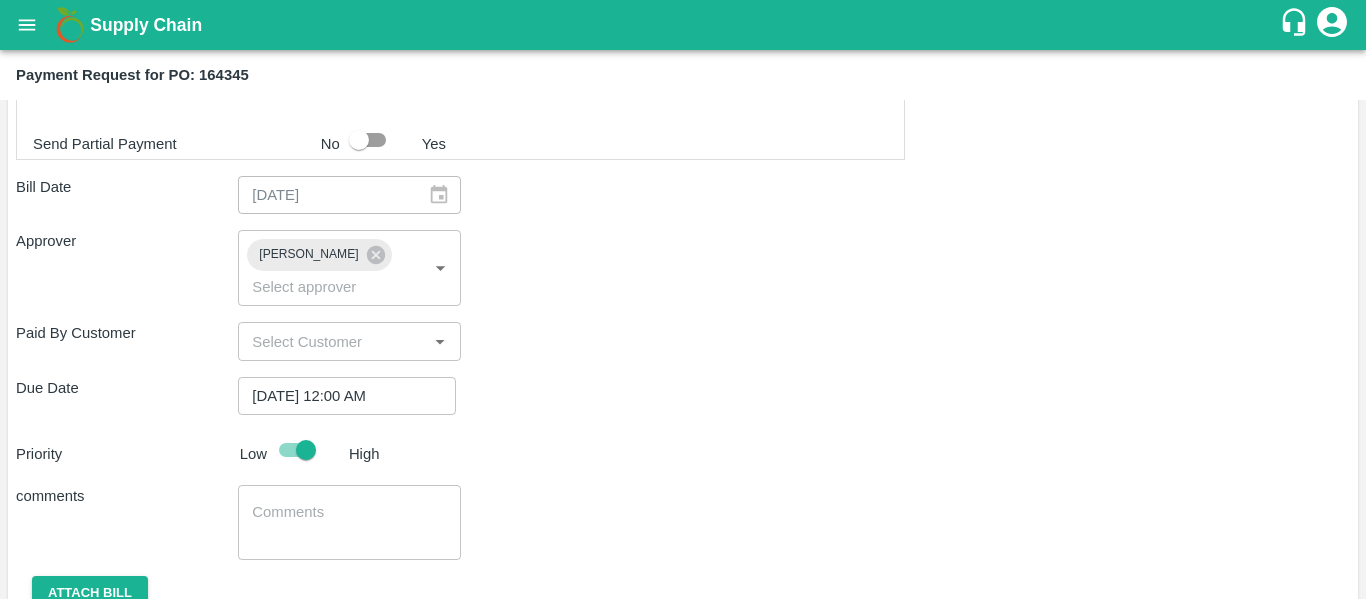 click at bounding box center [349, 523] 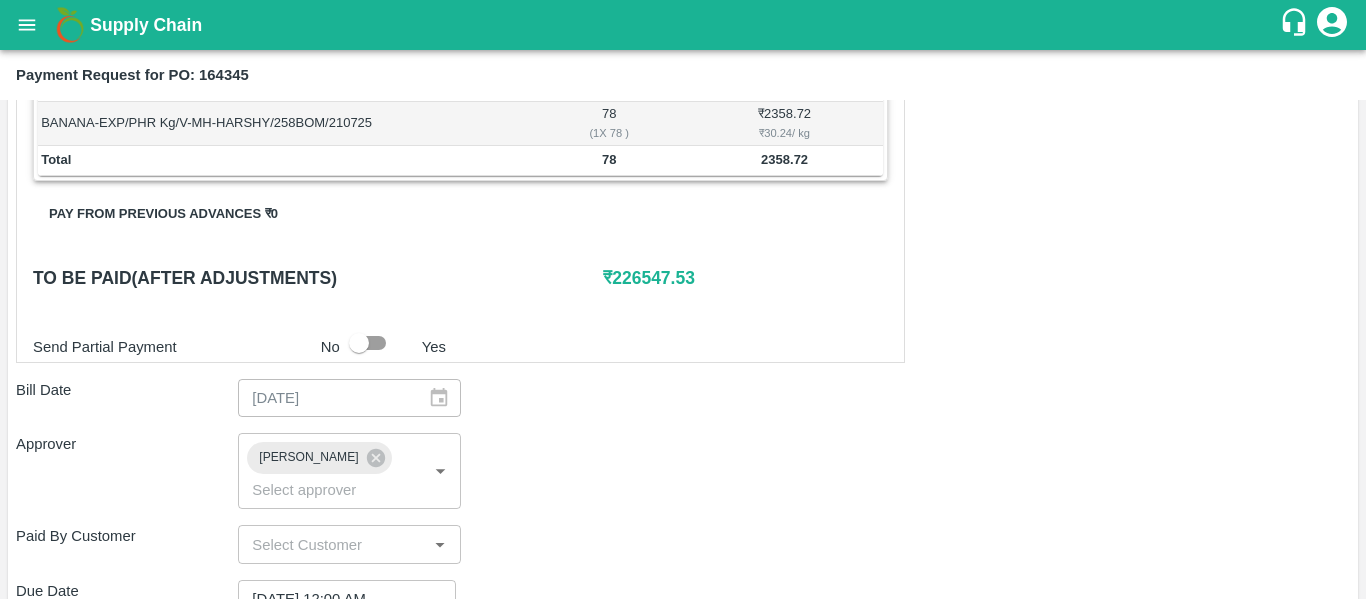 scroll, scrollTop: 818, scrollLeft: 0, axis: vertical 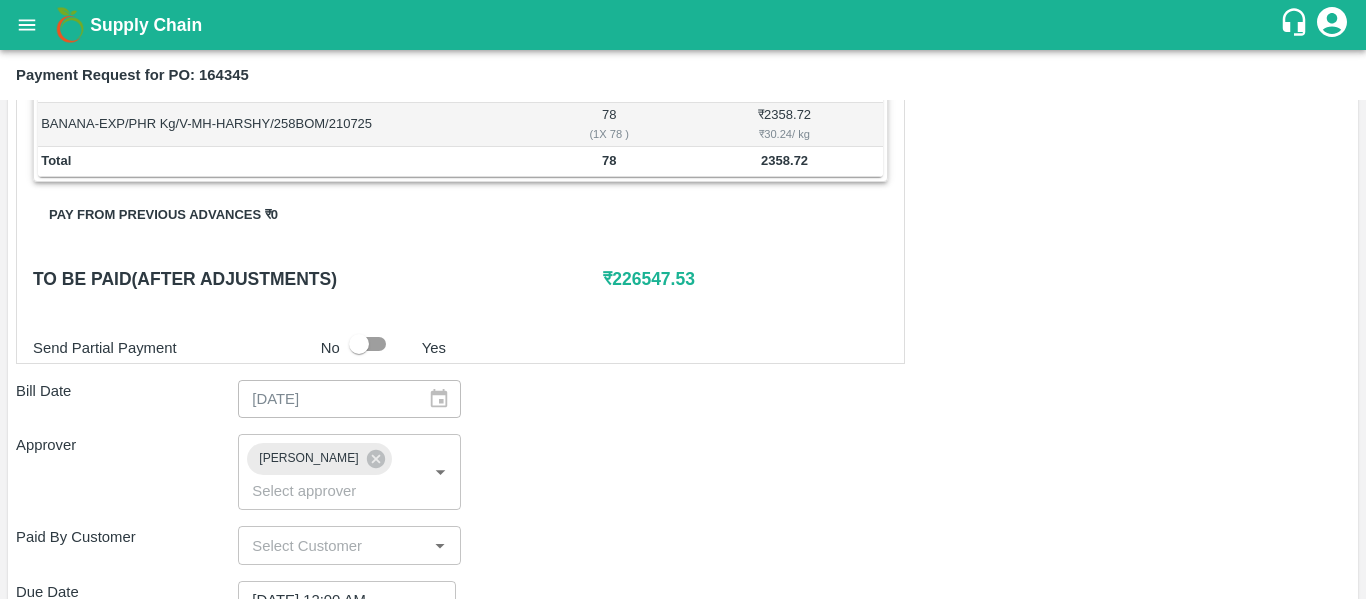 type on "Fruit Bill" 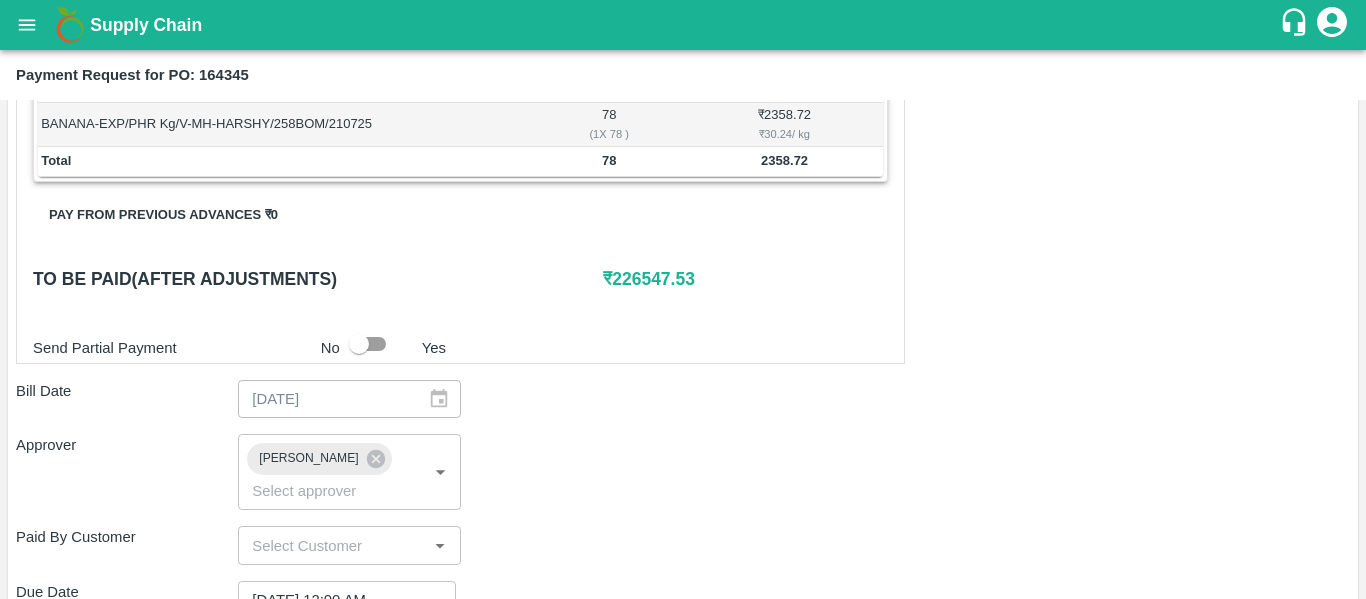 scroll, scrollTop: 1082, scrollLeft: 0, axis: vertical 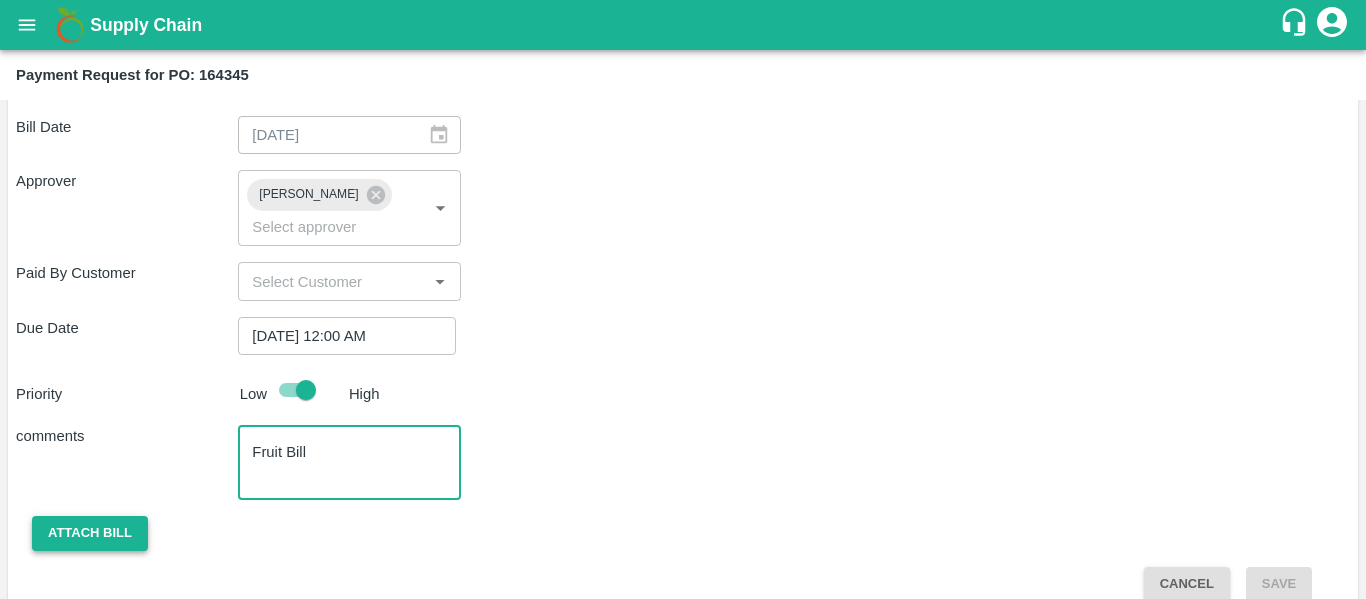 click on "Attach bill" at bounding box center (90, 533) 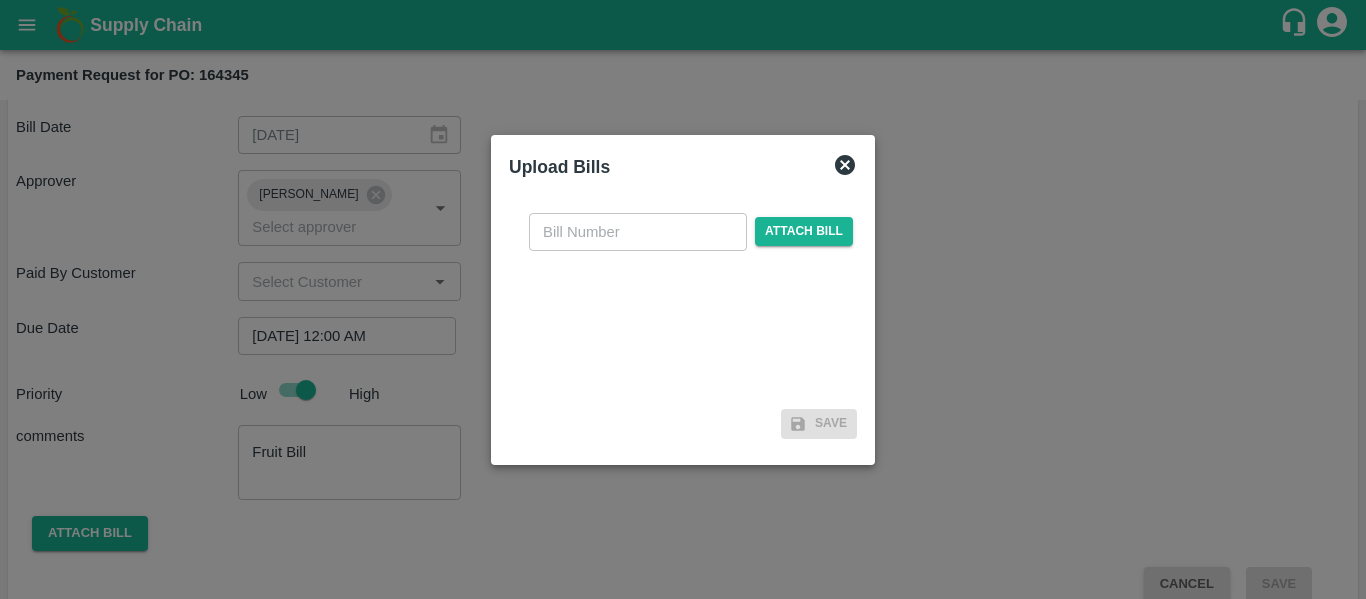 click at bounding box center [638, 232] 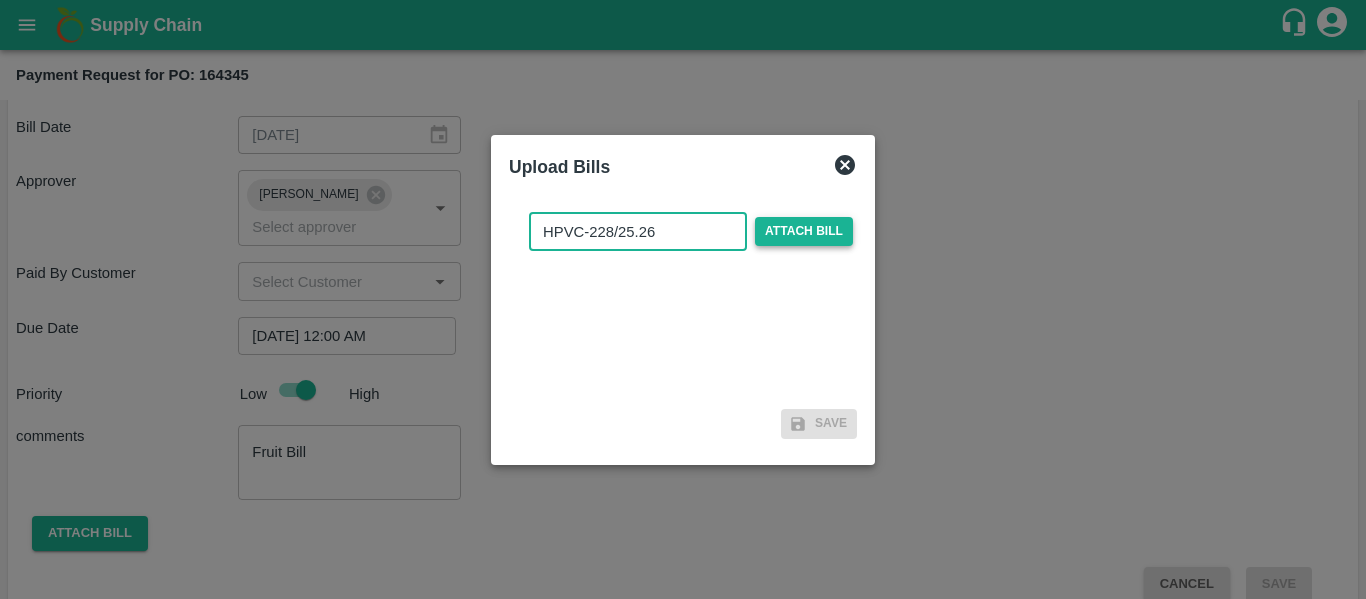 type on "HPVC-228/25.26" 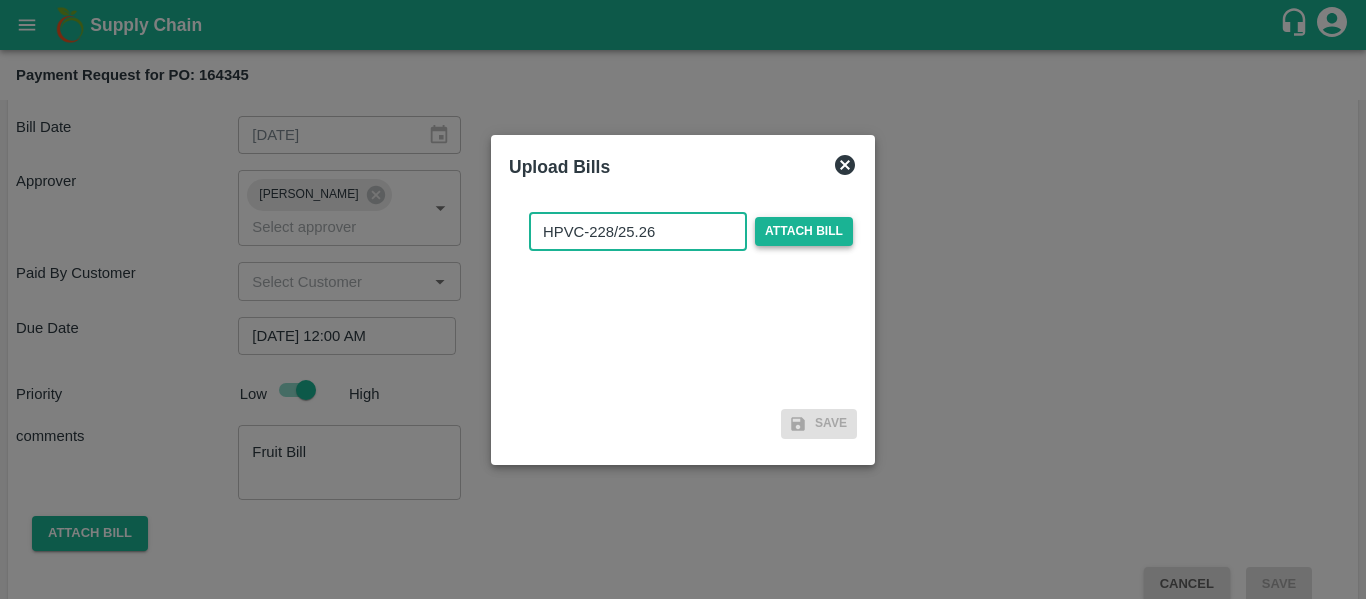 click on "Attach bill" at bounding box center (804, 231) 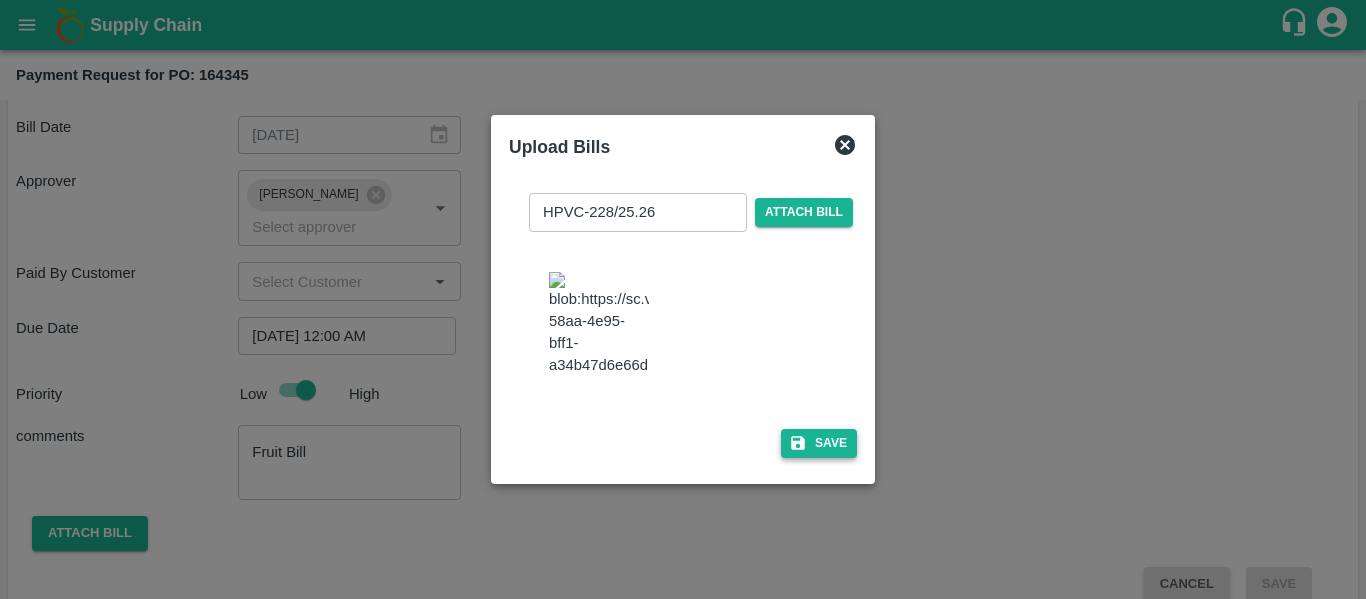 click on "Save" at bounding box center [819, 443] 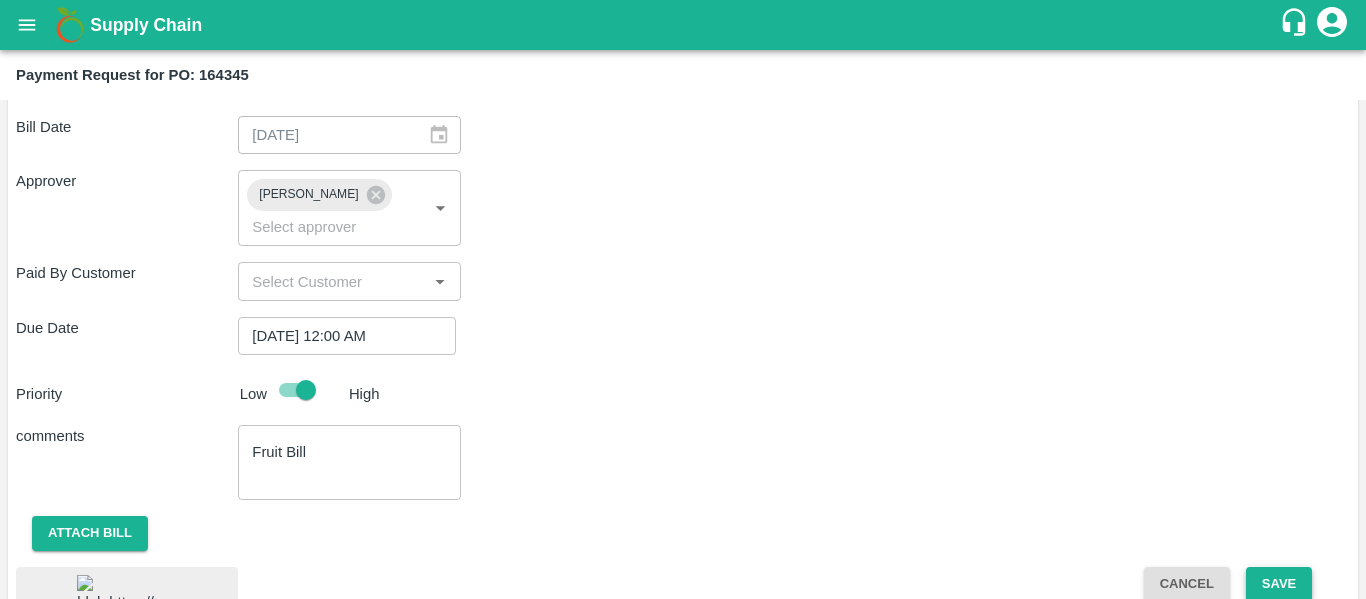 click on "Save" at bounding box center (1279, 584) 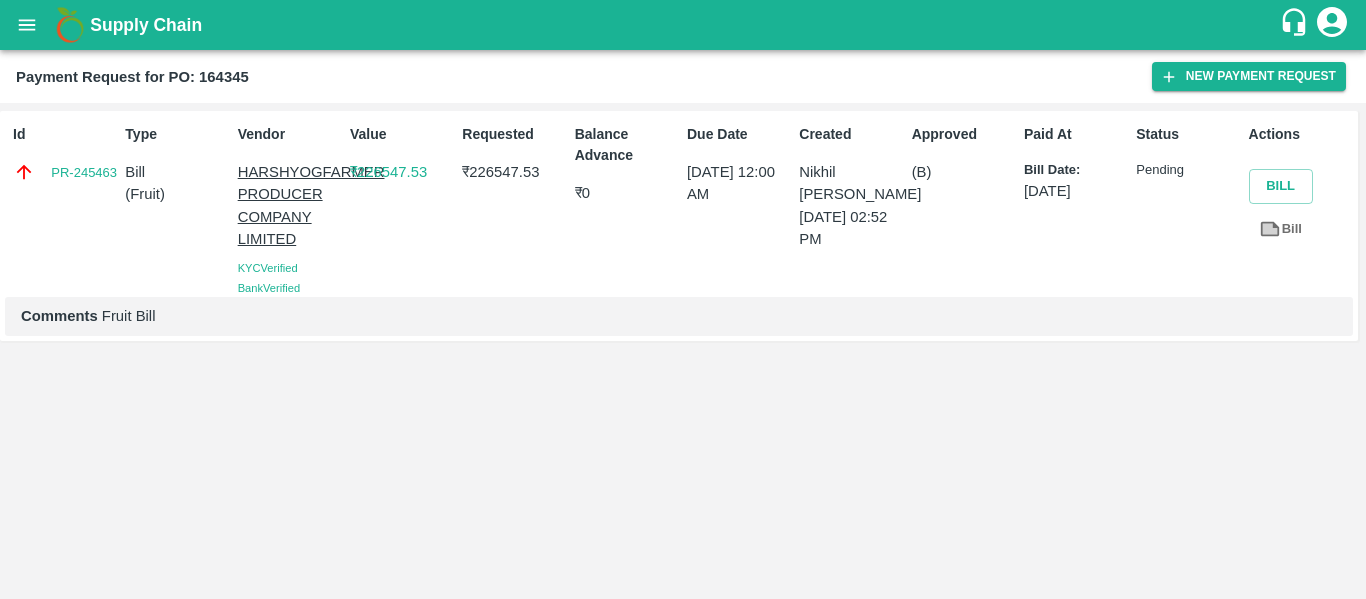 click 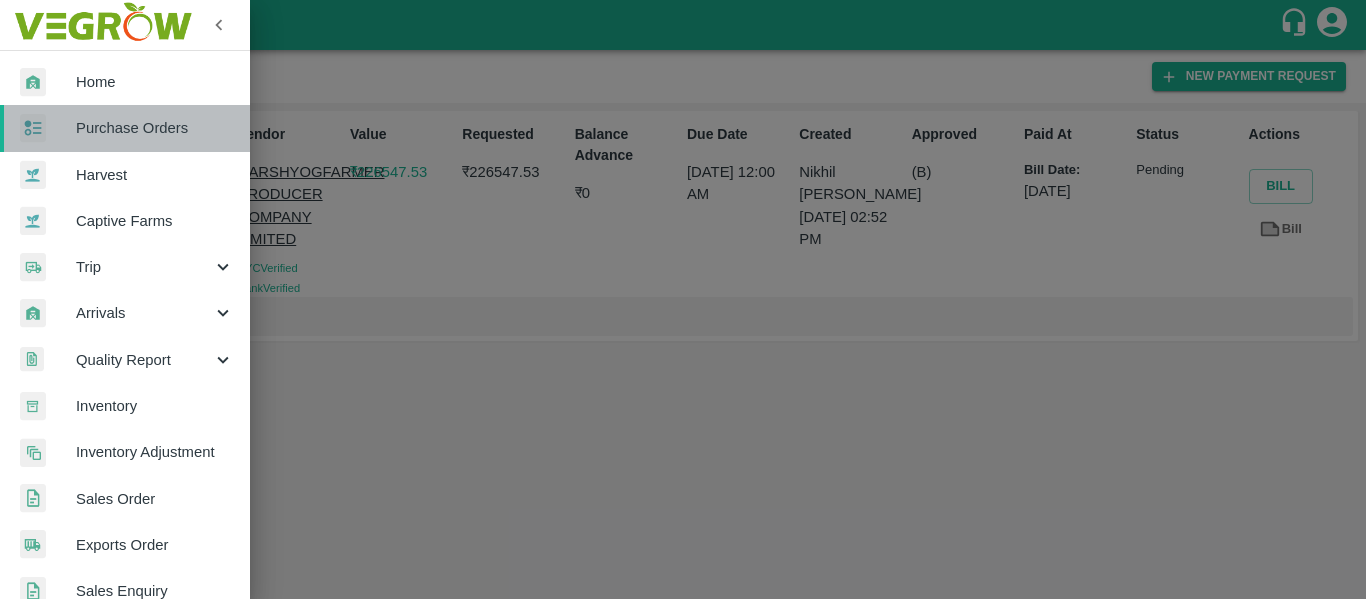 click on "Purchase Orders" at bounding box center [125, 128] 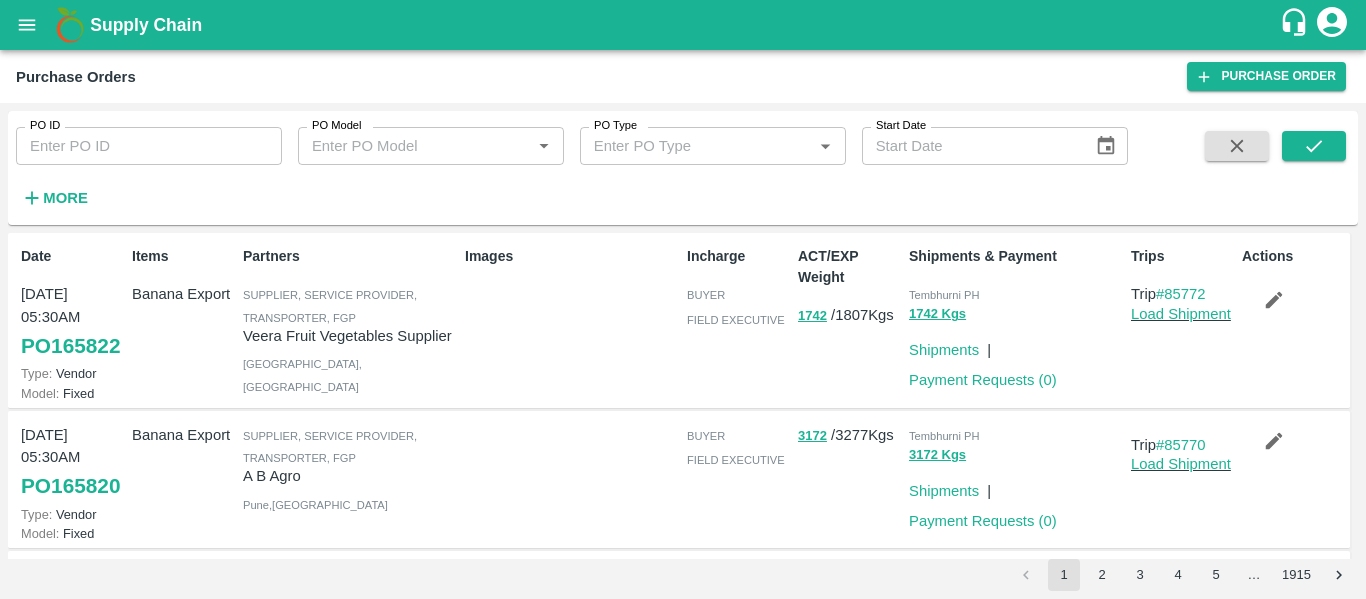 click on "PO ID" at bounding box center [149, 146] 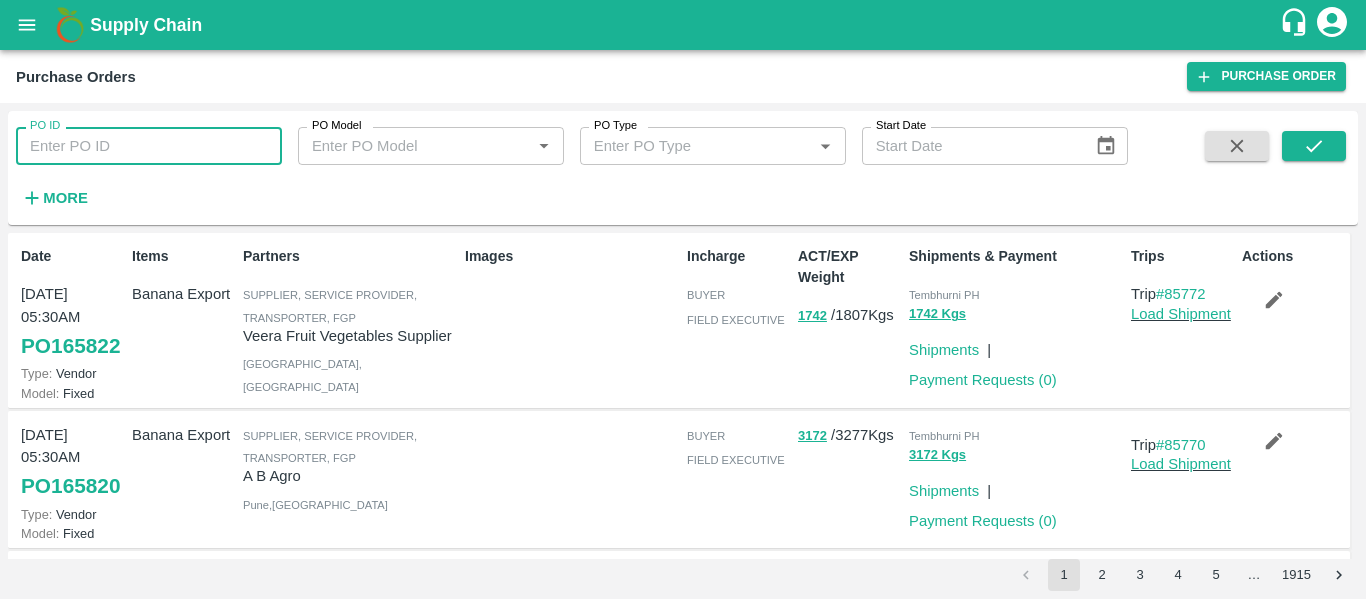 paste on "164369" 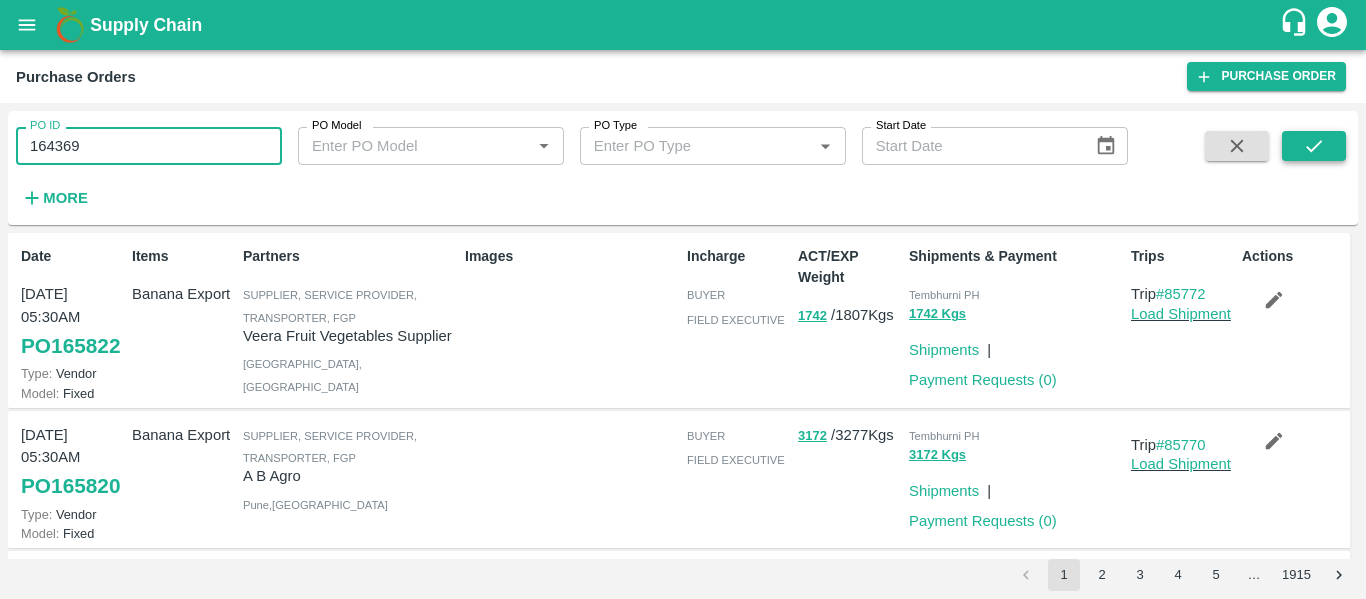 type on "164369" 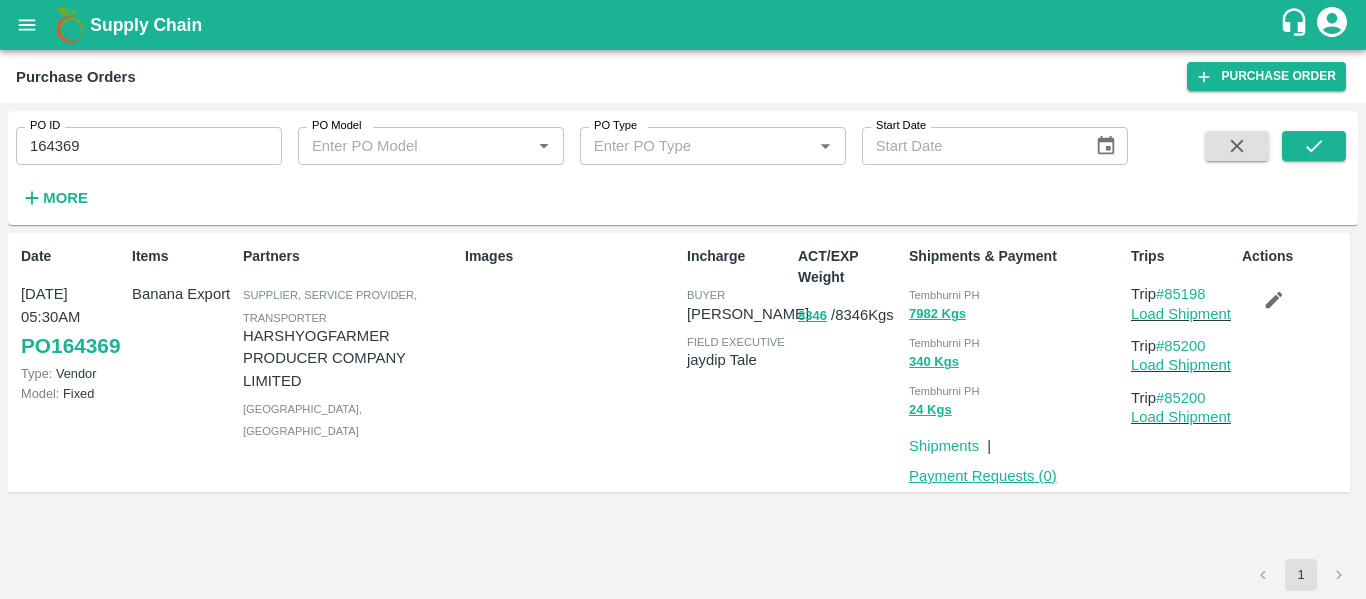click on "Payment Requests ( 0 )" at bounding box center [983, 476] 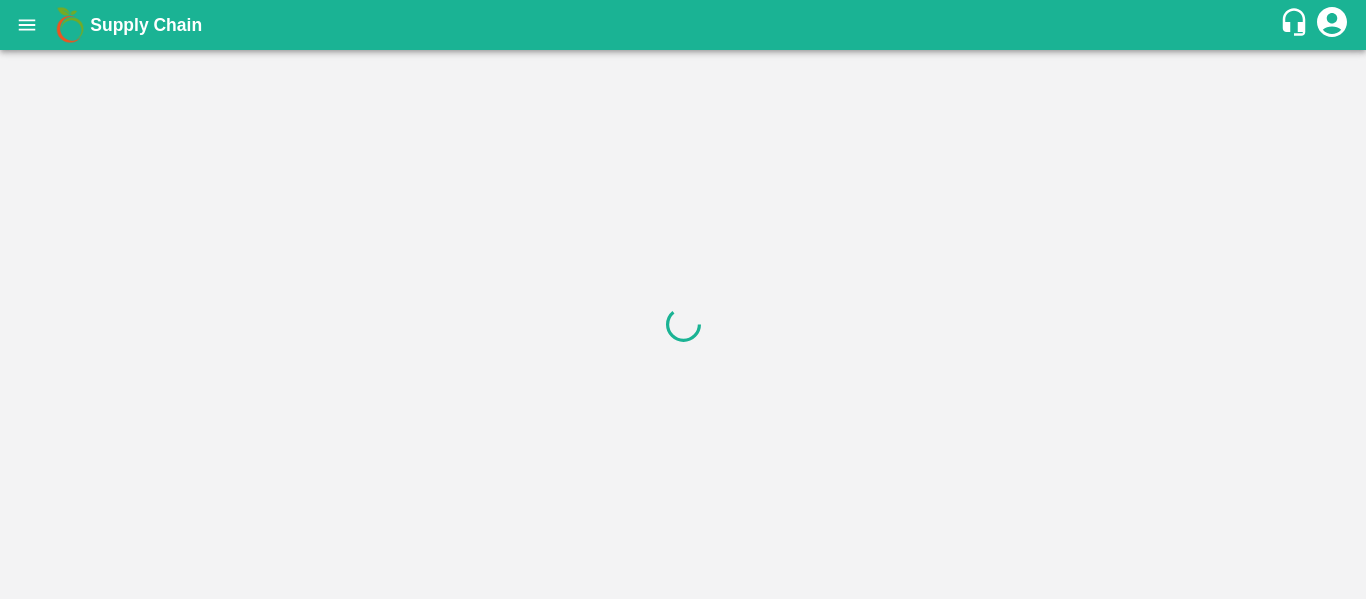 scroll, scrollTop: 0, scrollLeft: 0, axis: both 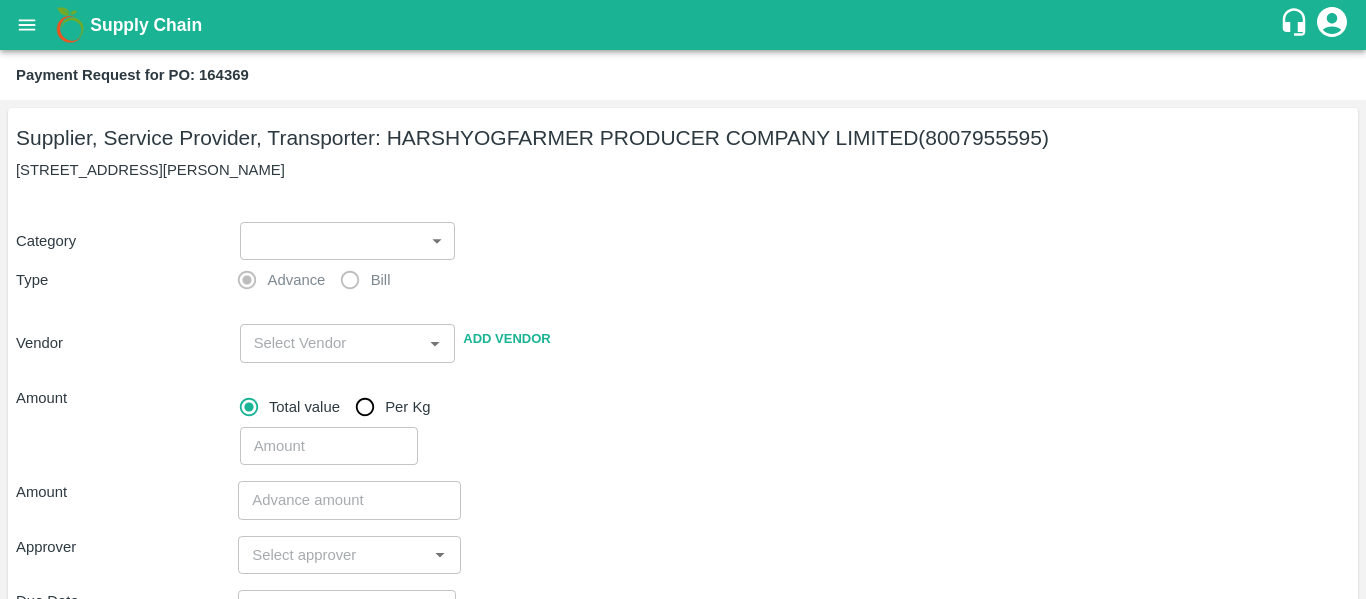 click on "Supply Chain Payment Request for PO: 164369 Supplier, Service Provider, Transporter:    HARSHYOGFARMER PRODUCER COMPANY LIMITED  (8007955595) G NO 37, [PERSON_NAME] , [GEOGRAPHIC_DATA] Category ​ ​ Type Advance Bill Vendor ​ Add Vendor Amount Total value Per Kg ​ Amount ​ Approver ​ Due Date ​  Priority  Low  High Comment x ​ Attach bill Cancel Save Tembhurni PH Nashik CC Shahada Banana Export PH Savda Banana Export PH Nashik Banana CS Nikhil Subhash Mangvade Logout" at bounding box center [683, 299] 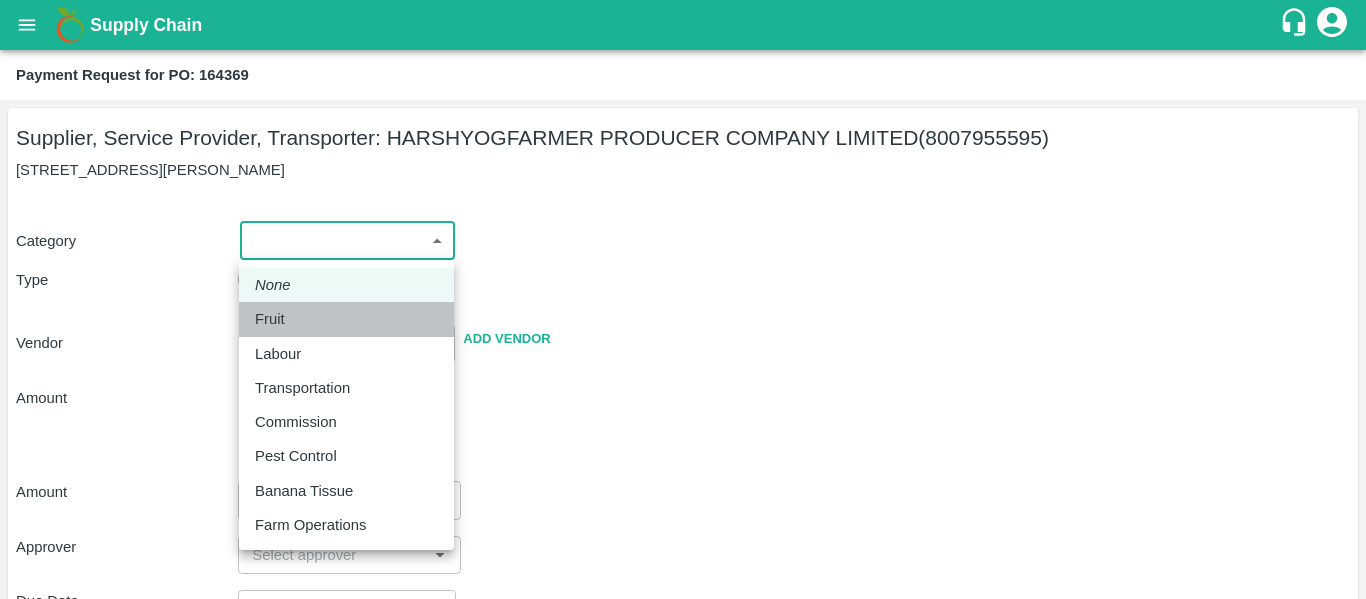 click on "Fruit" at bounding box center (346, 319) 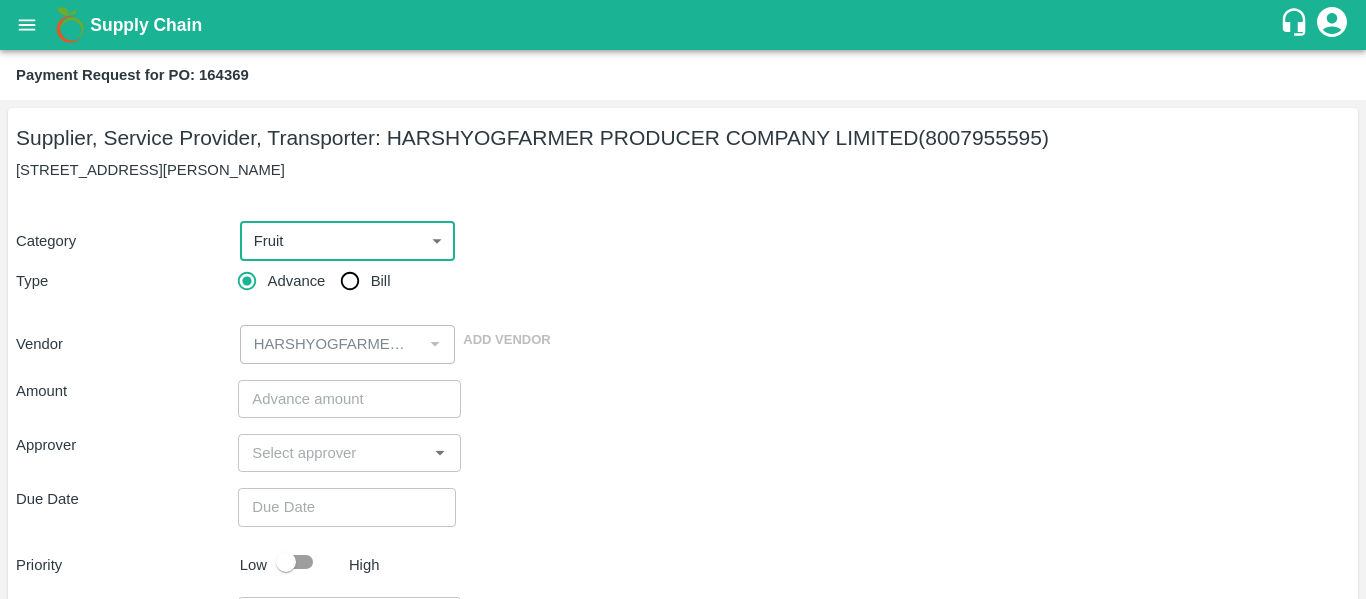 click on "Bill" at bounding box center [381, 281] 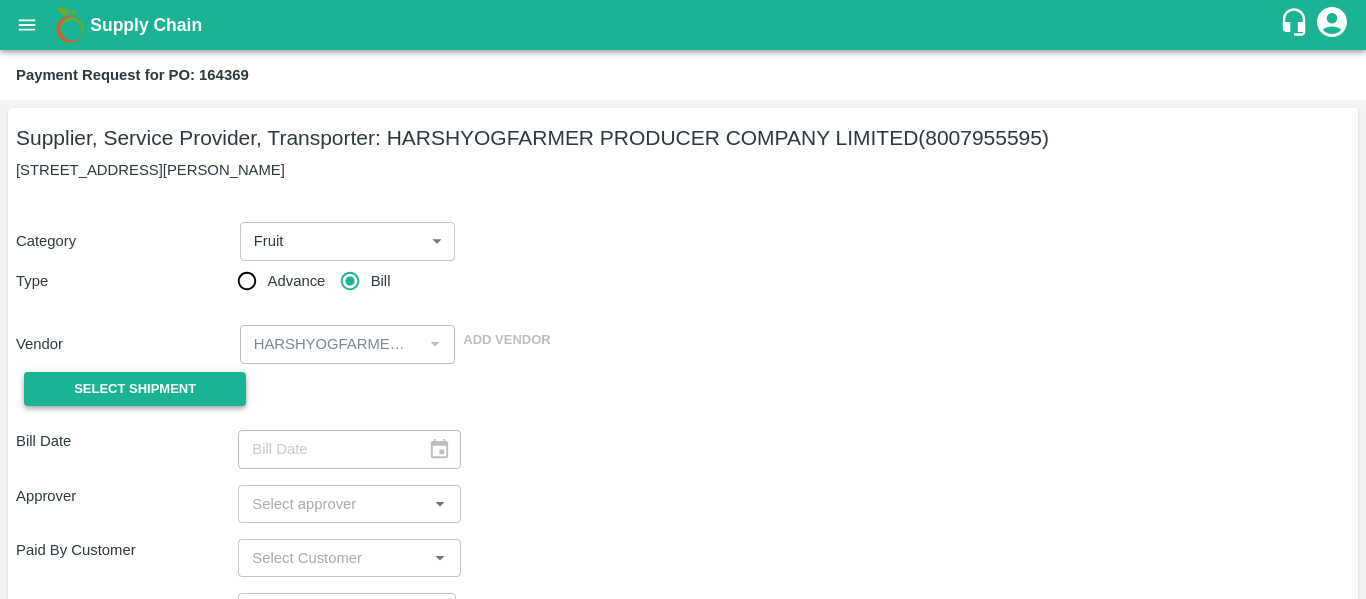 click on "Select Shipment" at bounding box center [135, 389] 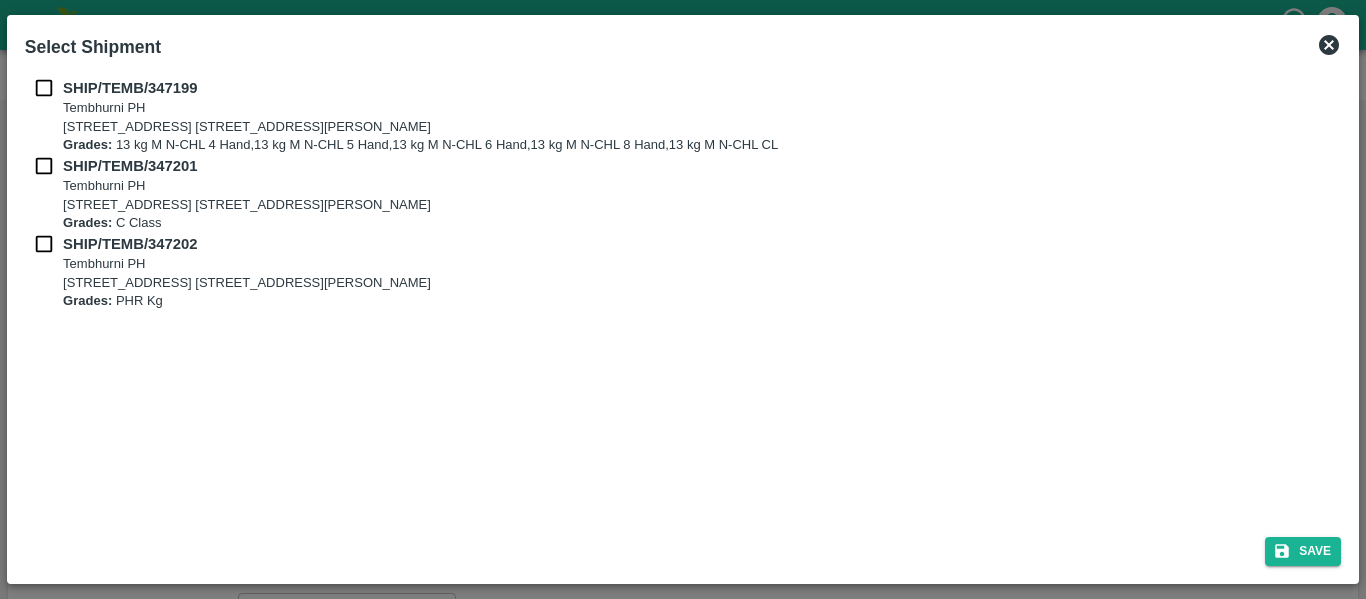 click at bounding box center [44, 88] 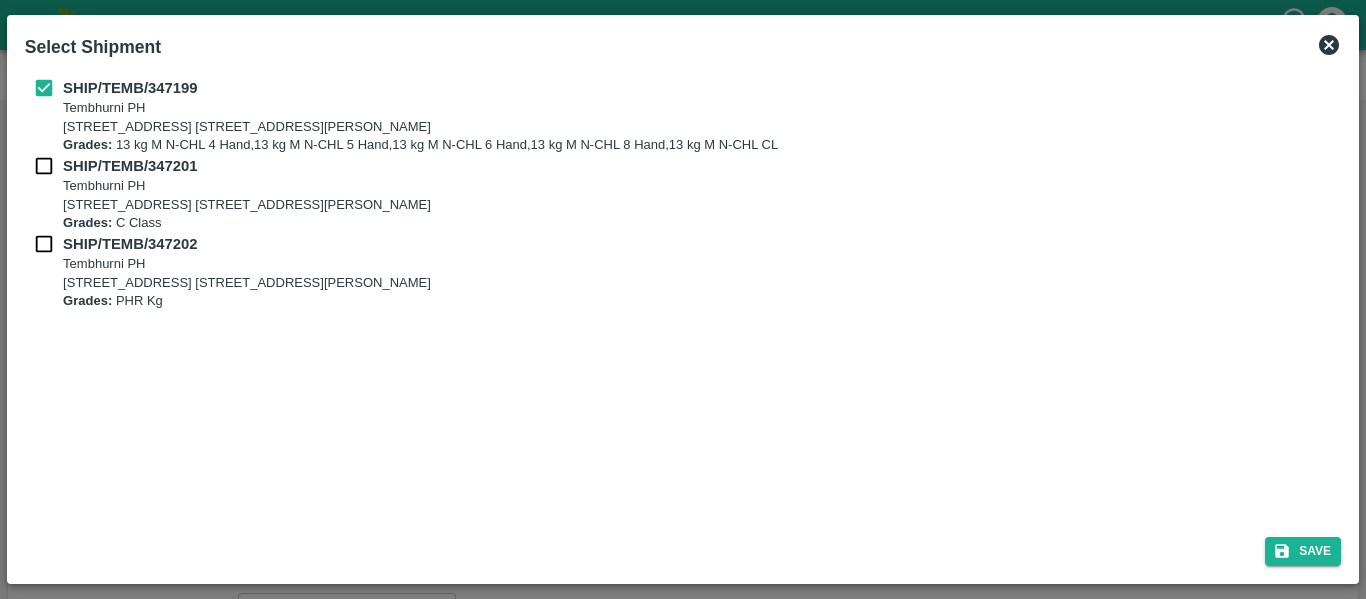 click on "SHIP/TEMB/347199 [STREET_ADDRESS] E-5, YASHSHREE INDUSTRIES, M.I.D.C., A/P TEMBHURANI [PERSON_NAME], [GEOGRAPHIC_DATA], [GEOGRAPHIC_DATA], 413211, [GEOGRAPHIC_DATA] Grades:   13 kg M N-CHL 4 Hand,13 kg M N-CHL 5 Hand,13 kg M N-CHL 6 Hand,13 kg M N-CHL 8 Hand,13 kg M N-CHL CL" at bounding box center (683, 116) 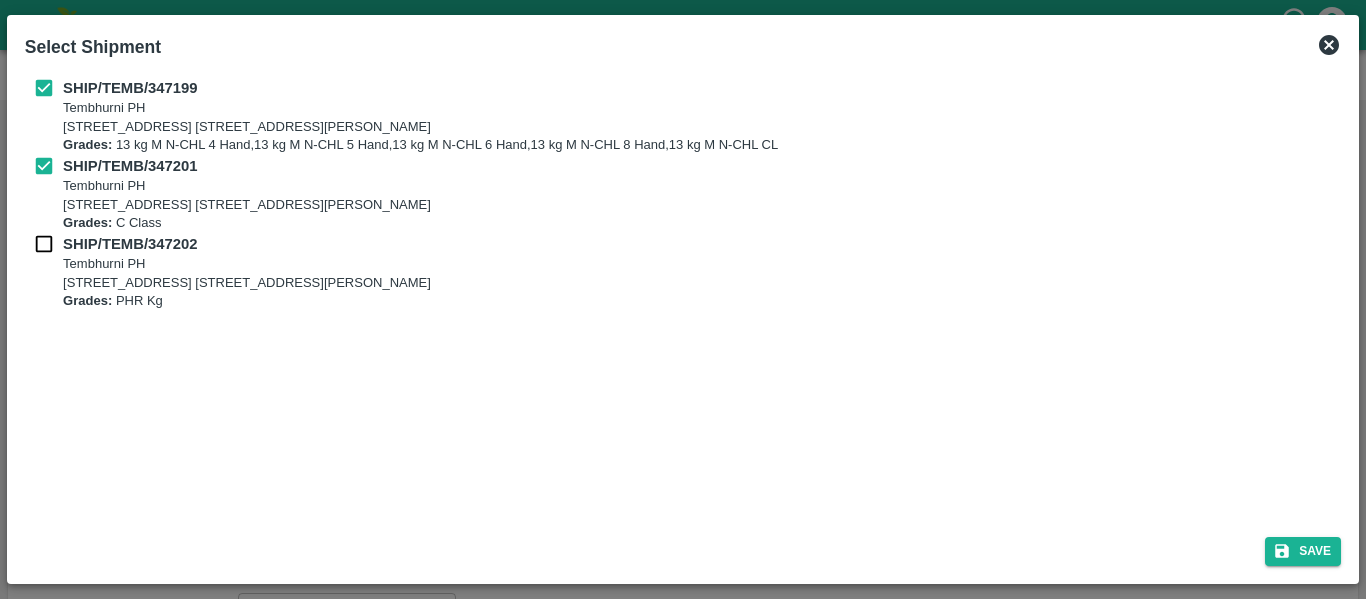 click on "SHIP/TEMB/347202" at bounding box center [130, 244] 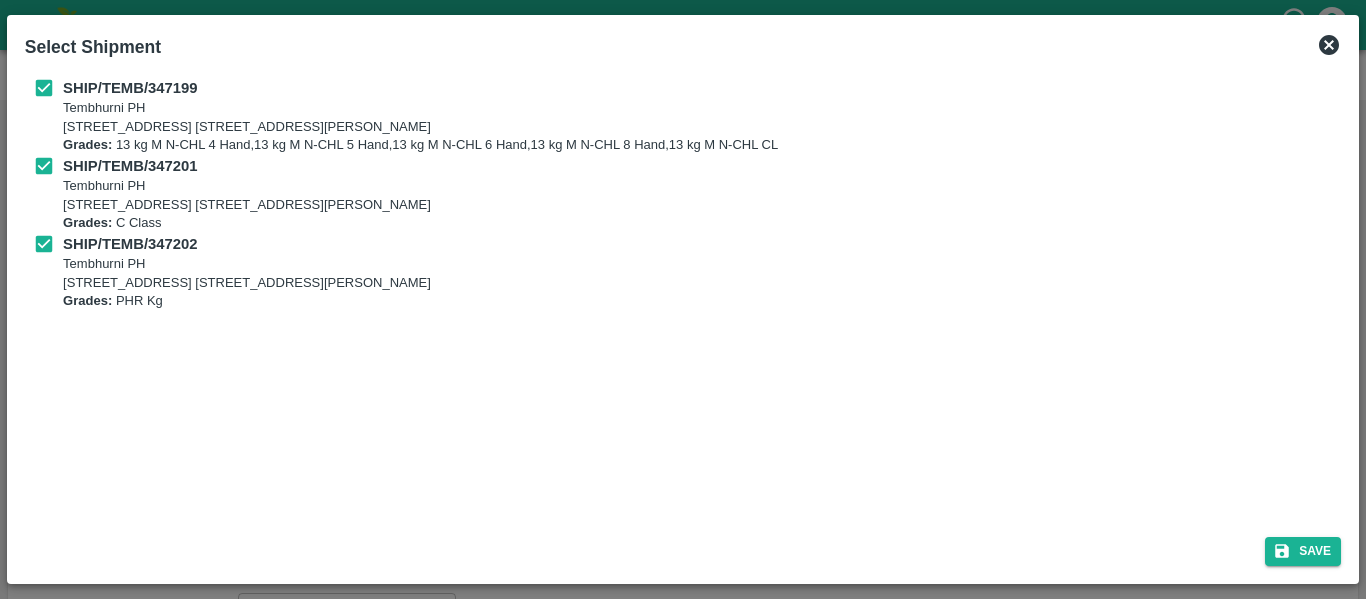 click on "Save" at bounding box center [683, 547] 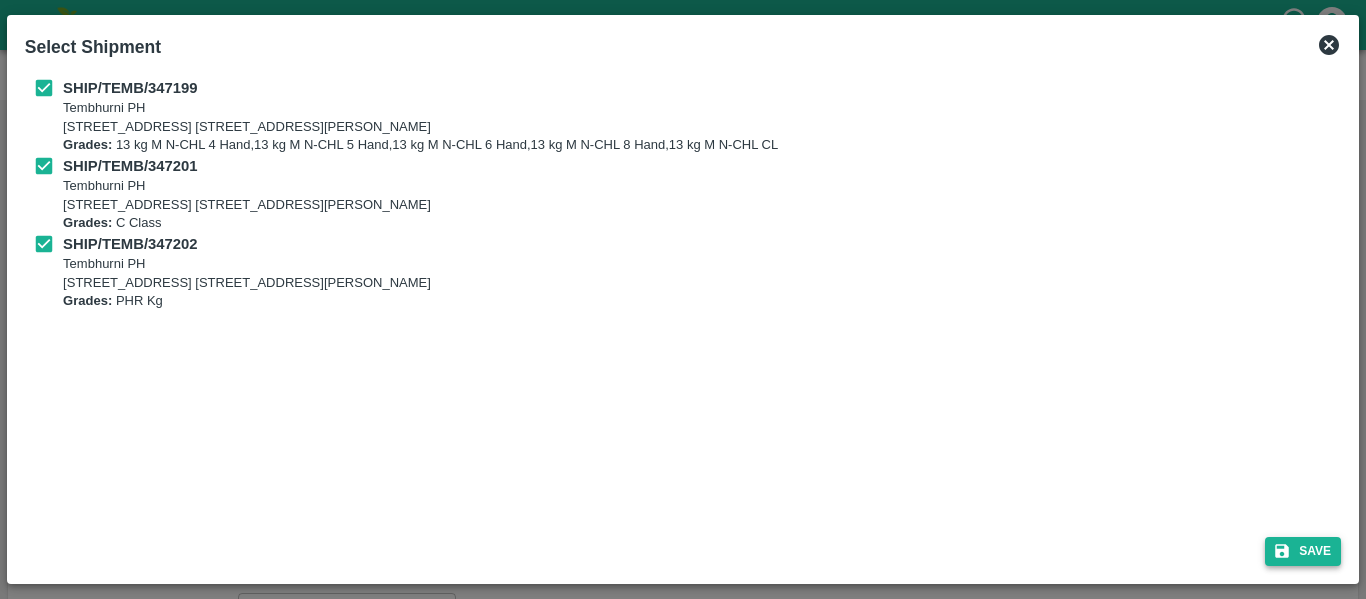 click on "Save" at bounding box center (1303, 551) 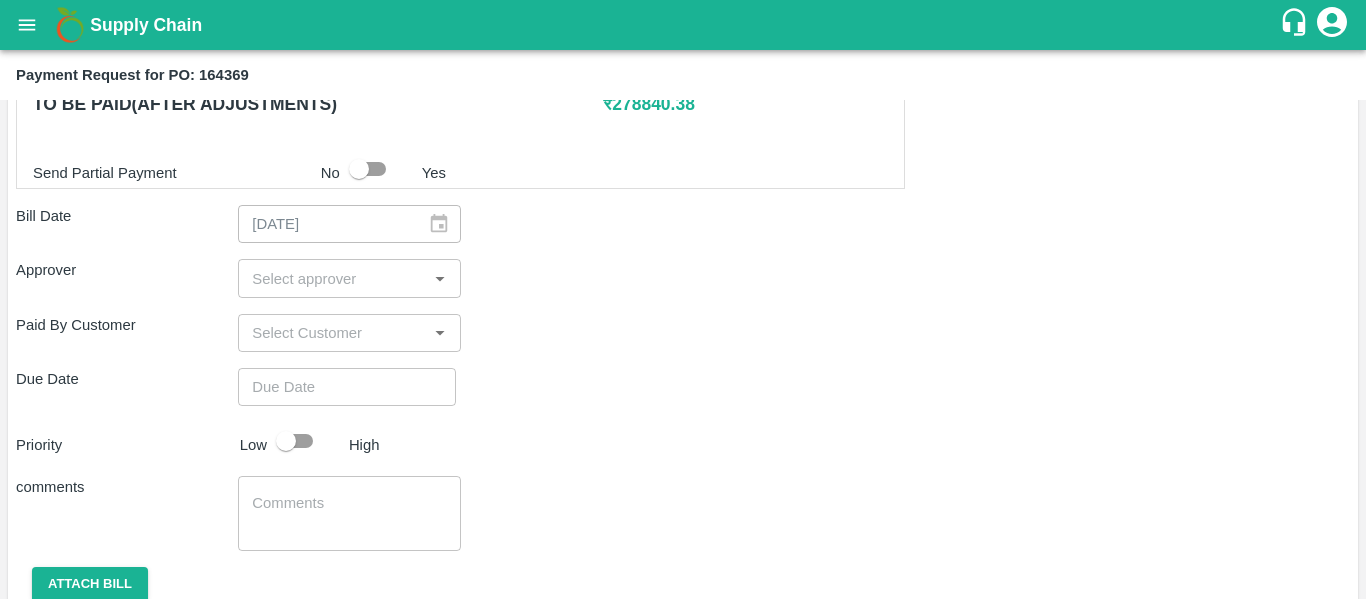 scroll, scrollTop: 1115, scrollLeft: 0, axis: vertical 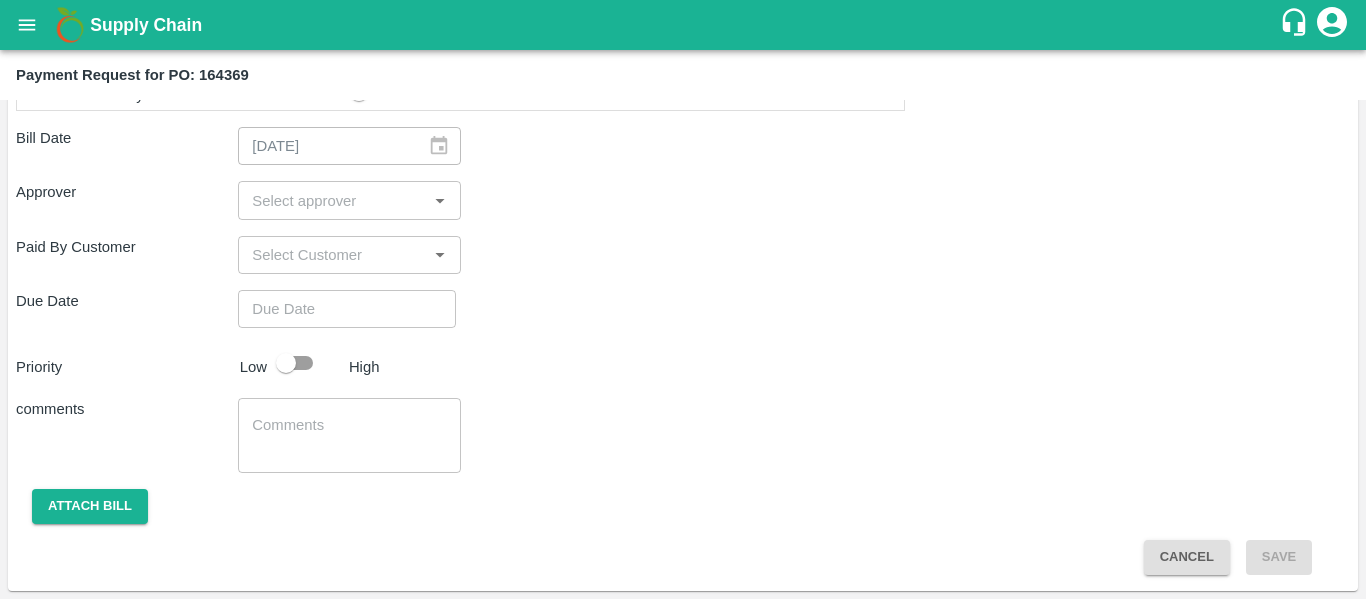 click at bounding box center [332, 200] 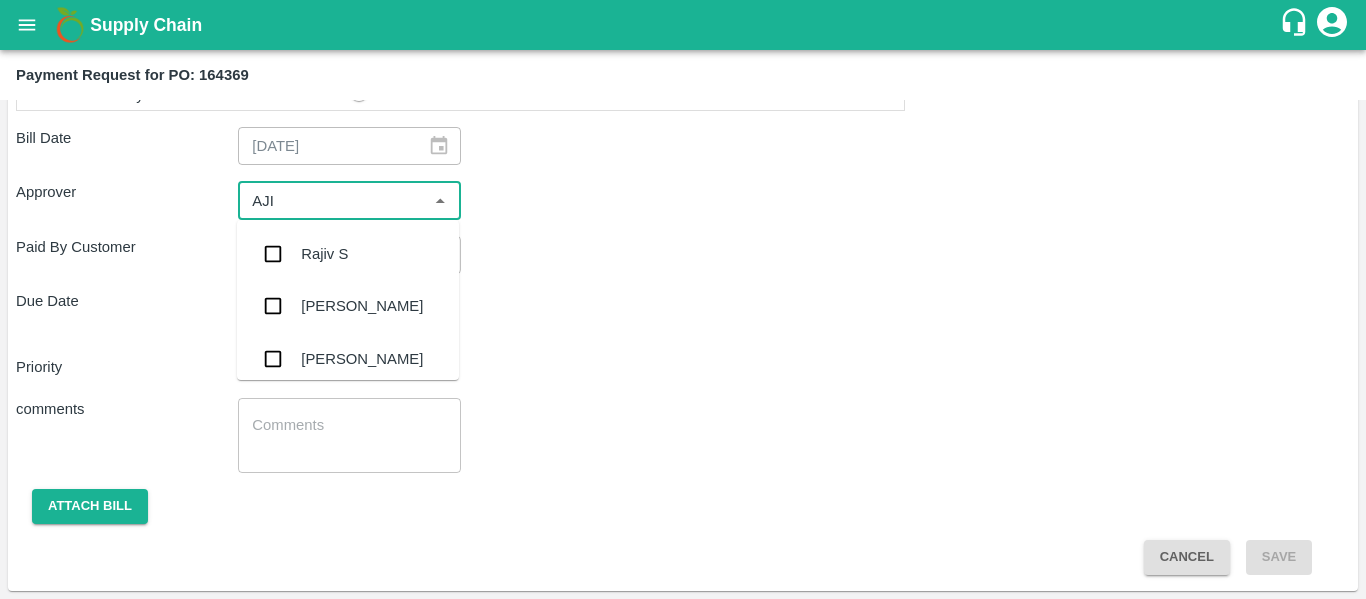 type on "AJIT" 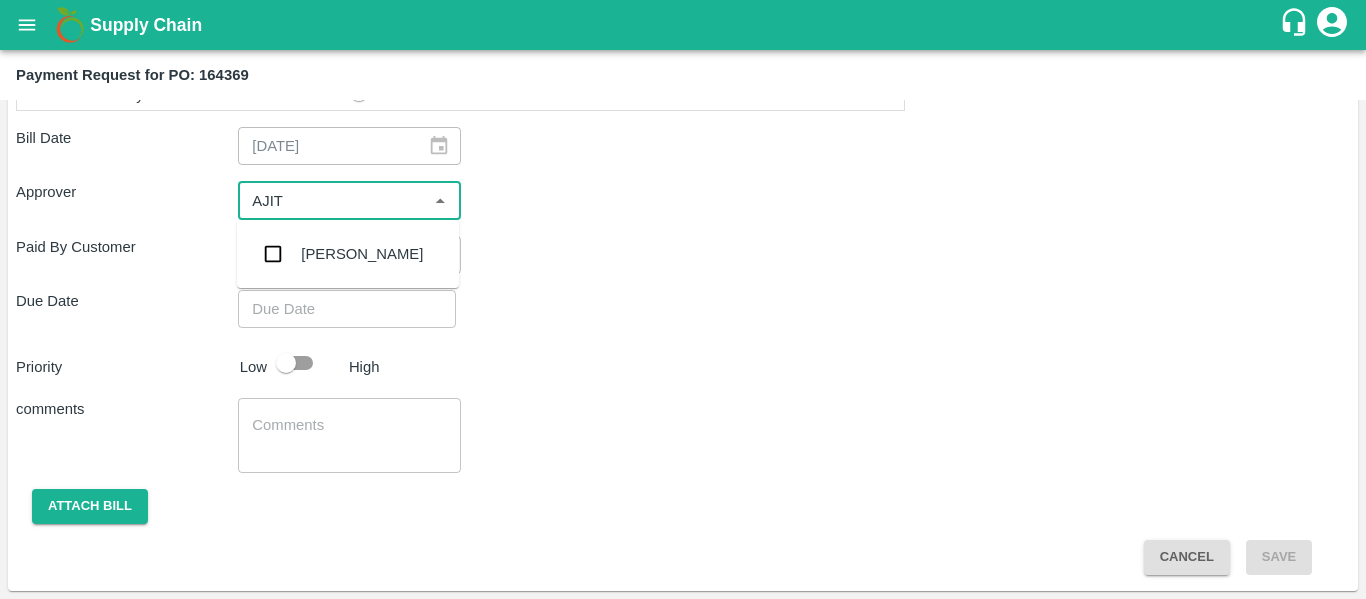click on "[PERSON_NAME]" at bounding box center (348, 254) 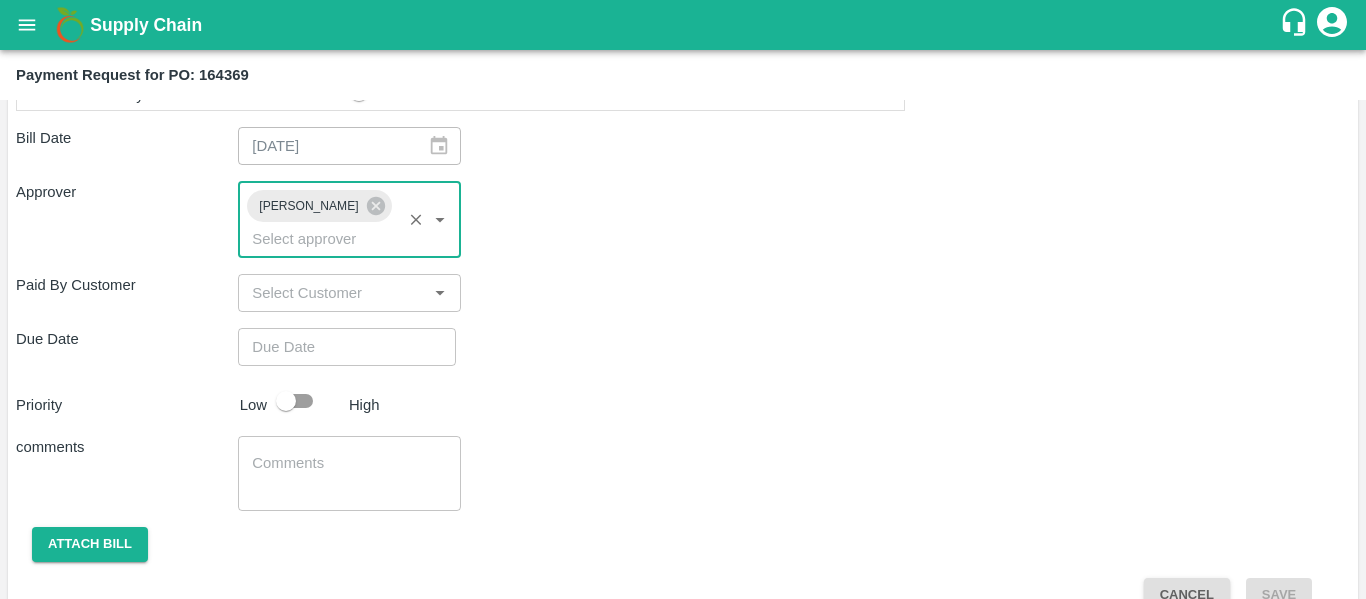 type on "DD/MM/YYYY hh:mm aa" 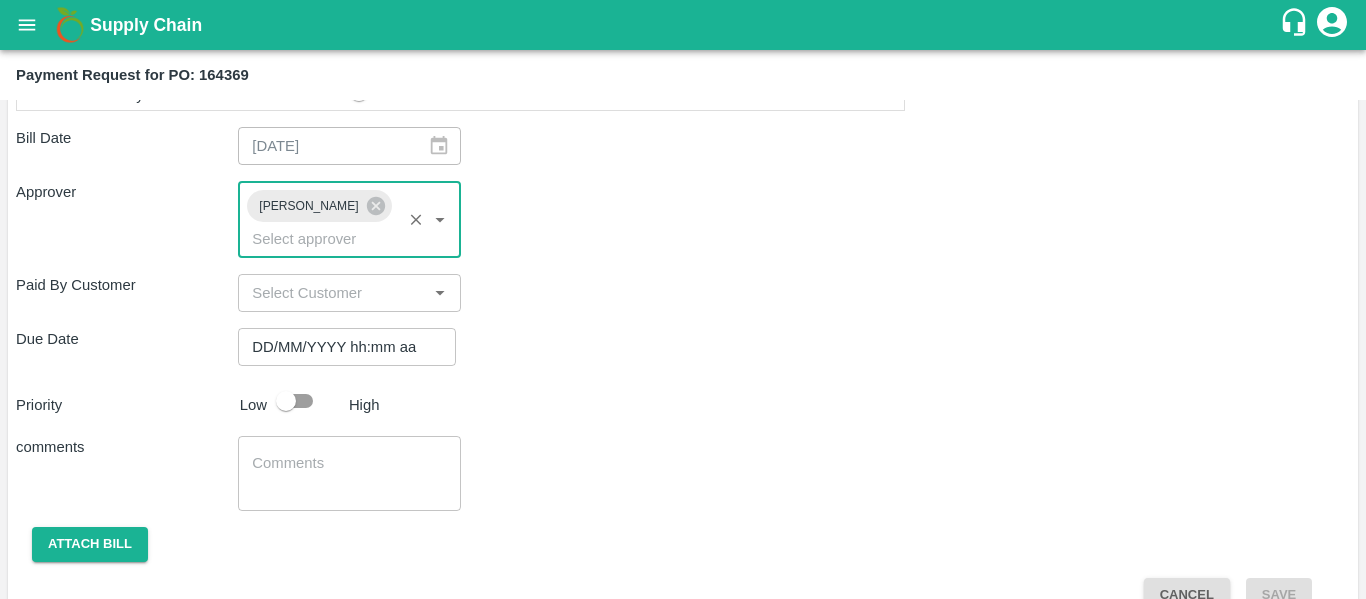 click on "DD/MM/YYYY hh:mm aa" at bounding box center (340, 347) 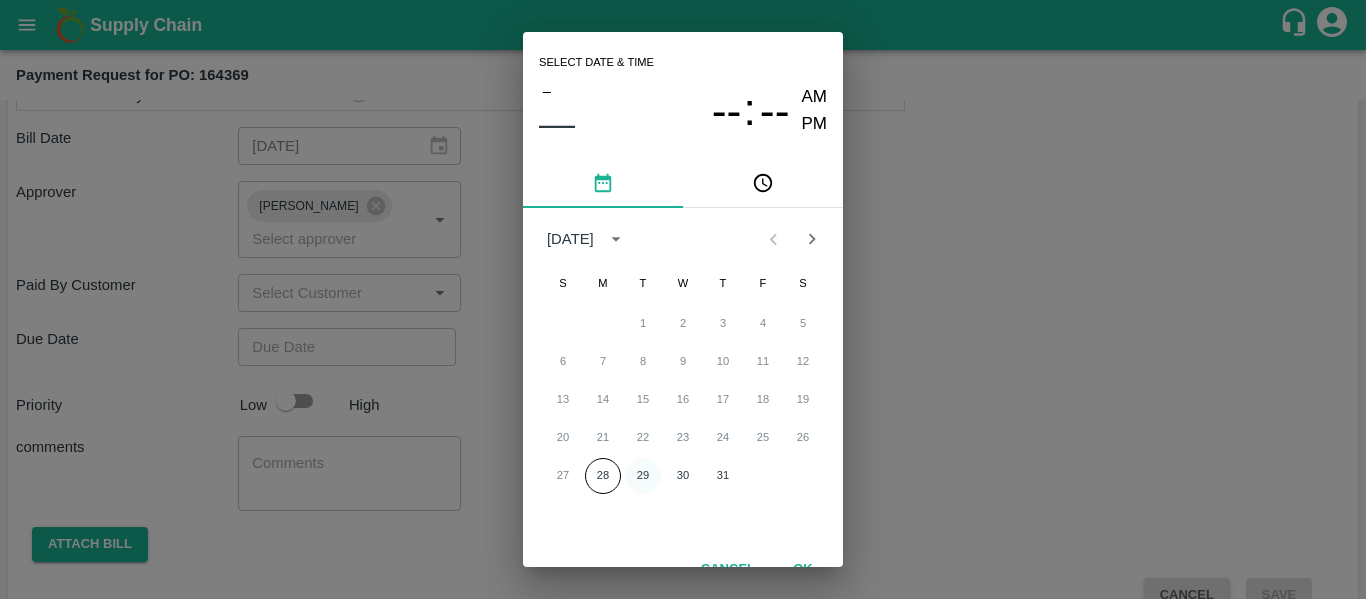 click on "29" at bounding box center (643, 476) 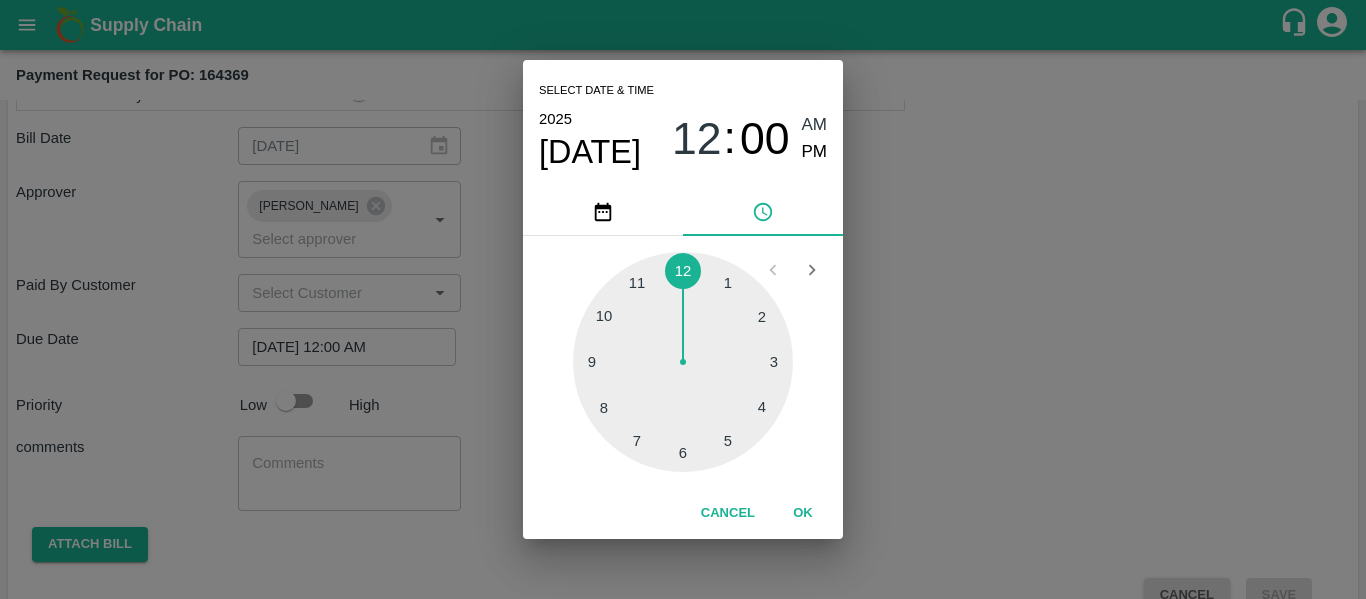 click on "Select date & time [DATE] 12 : 00 AM PM 1 2 3 4 5 6 7 8 9 10 11 12 Cancel OK" at bounding box center [683, 299] 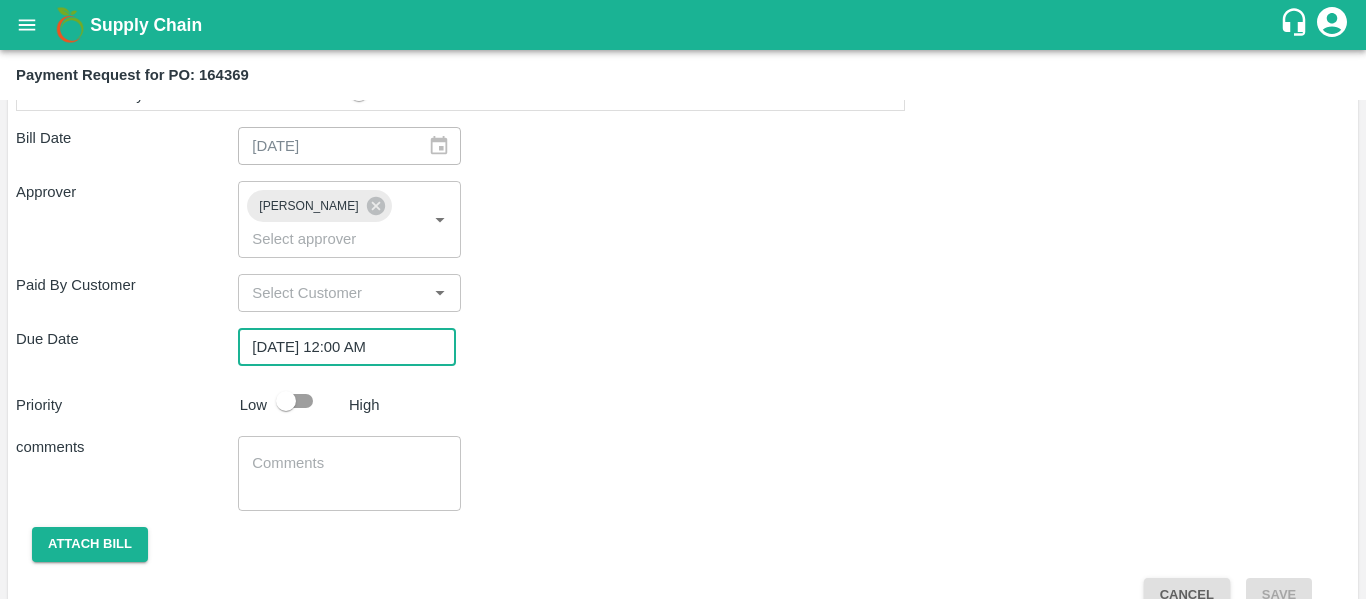 click at bounding box center (286, 401) 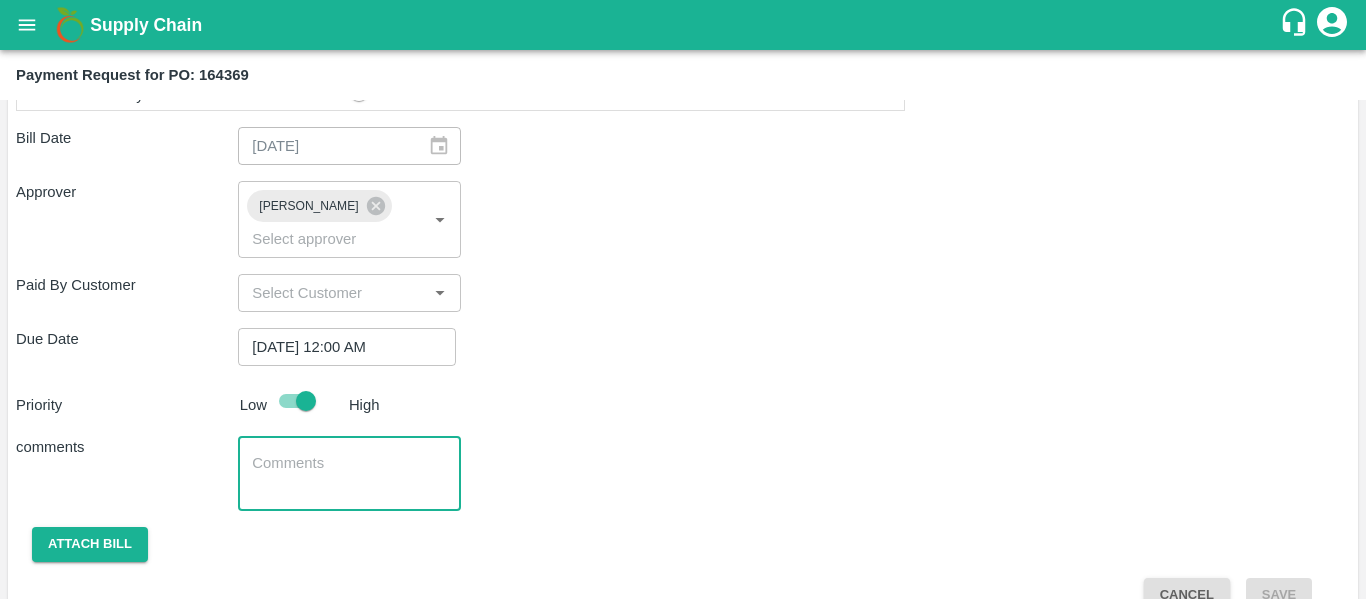 click at bounding box center (349, 474) 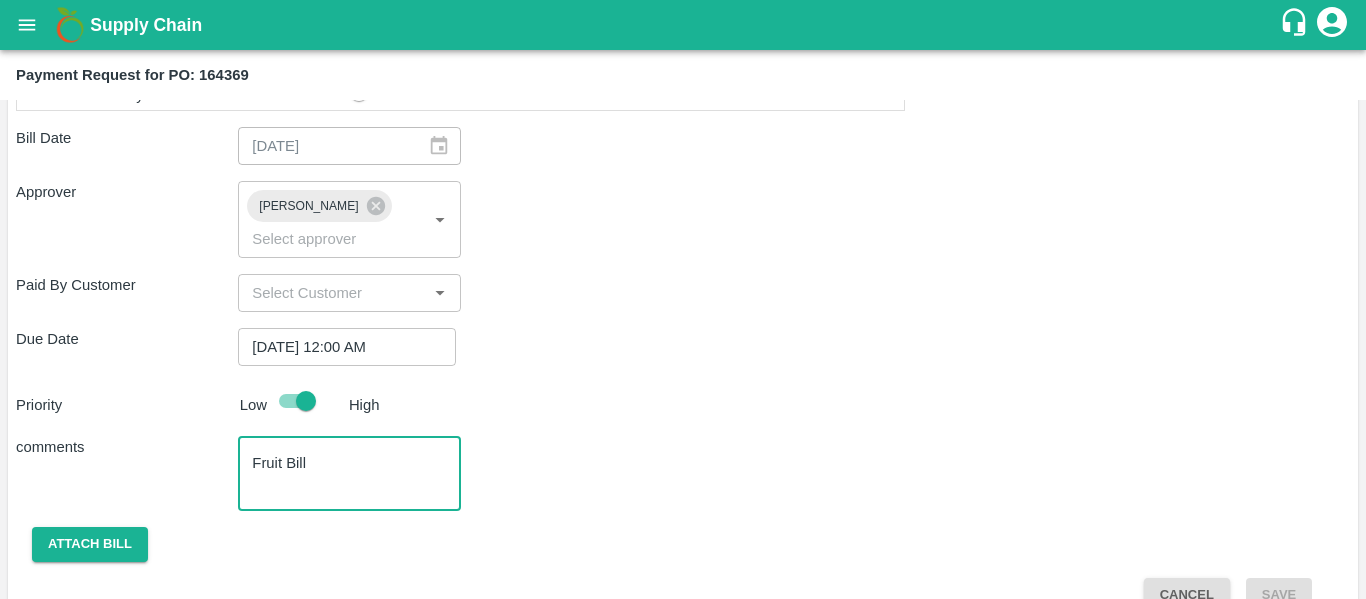 scroll, scrollTop: 904, scrollLeft: 0, axis: vertical 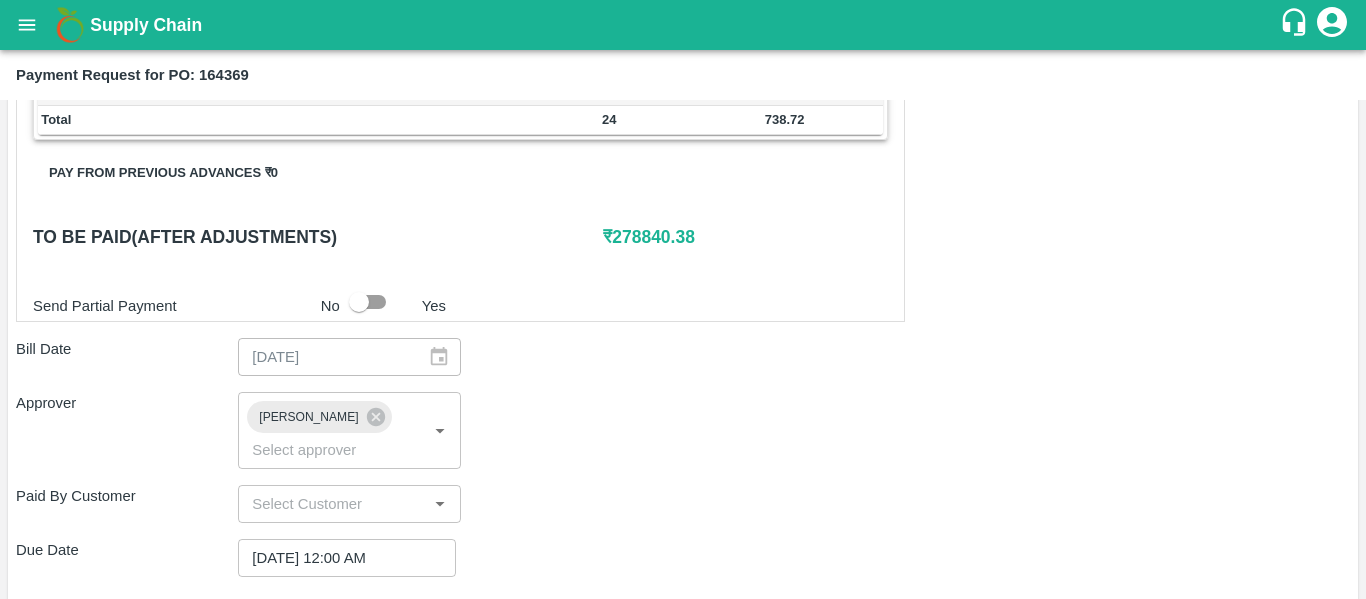 type on "Fruit Bill" 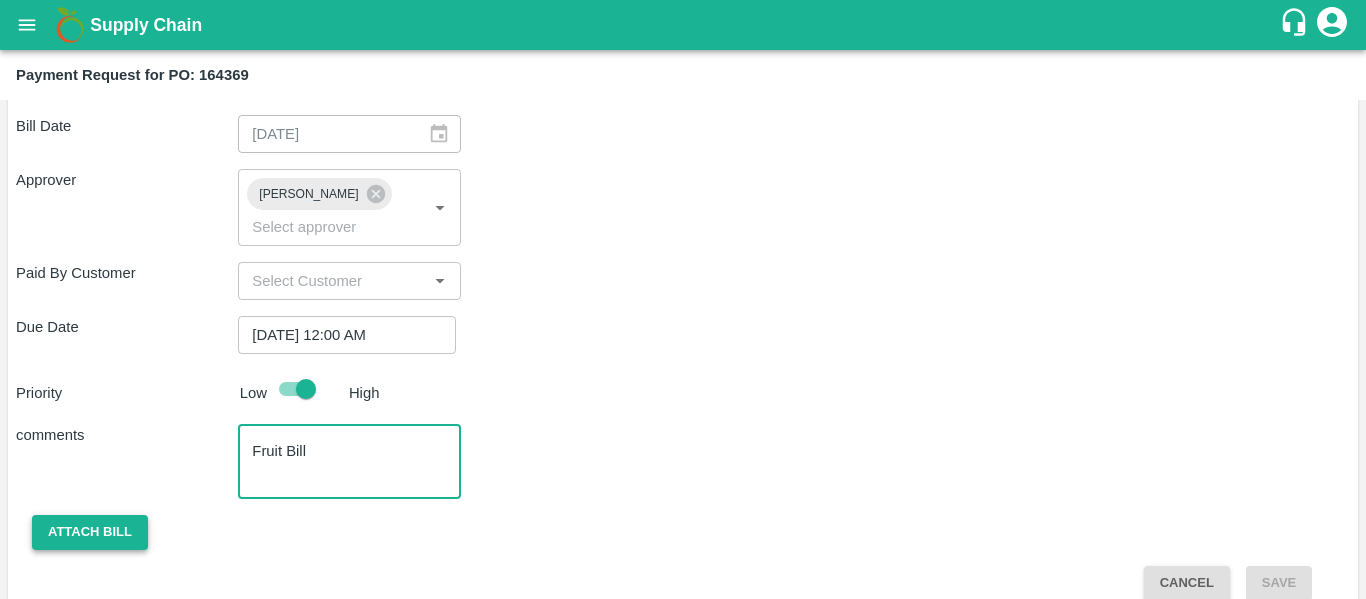 click on "Attach bill" at bounding box center [90, 532] 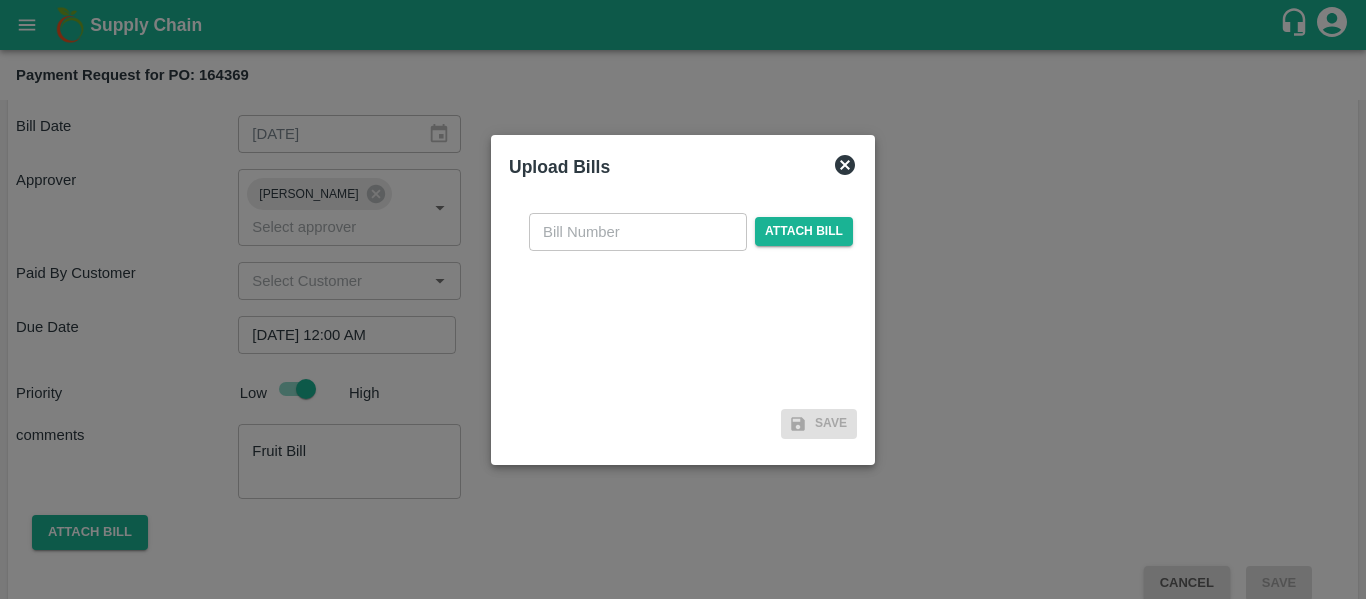 click at bounding box center [638, 232] 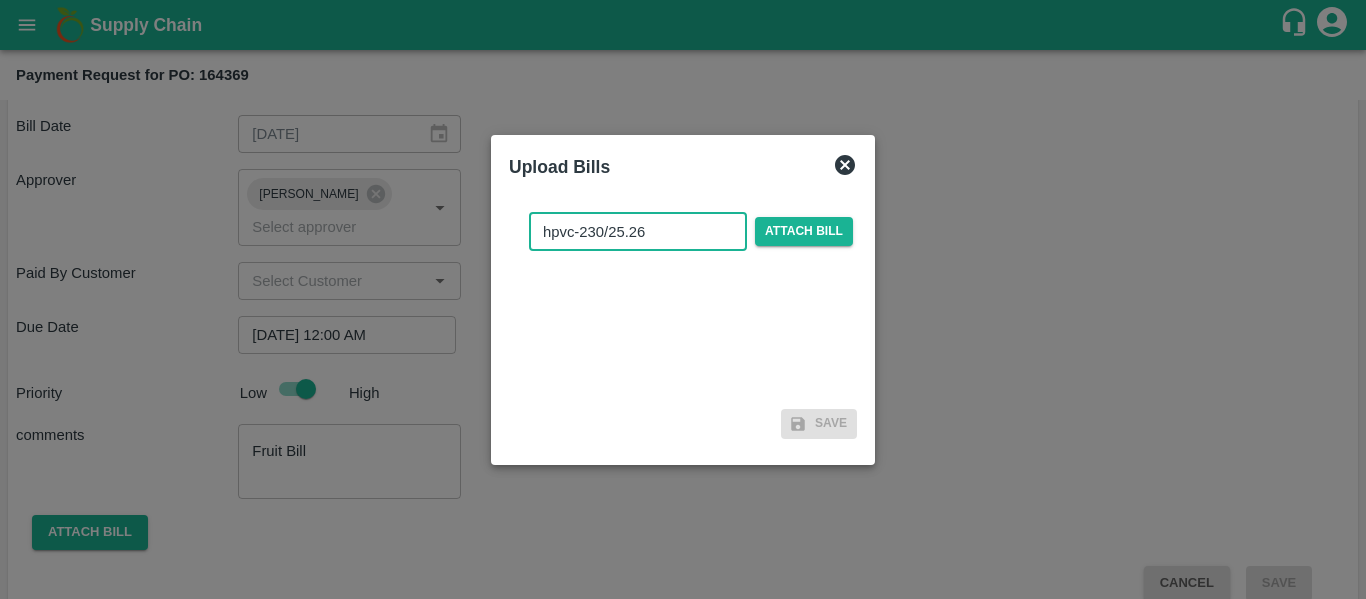 click on "hpvc-230/25.26" at bounding box center [638, 232] 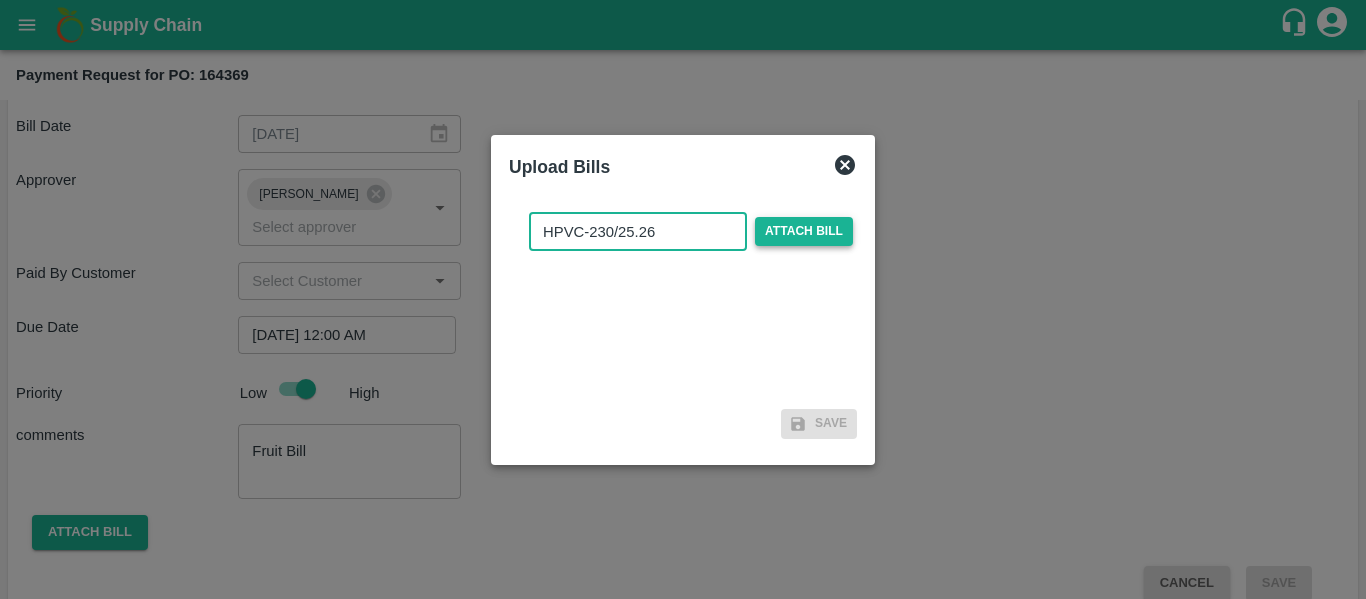 type on "HPVC-230/25.26" 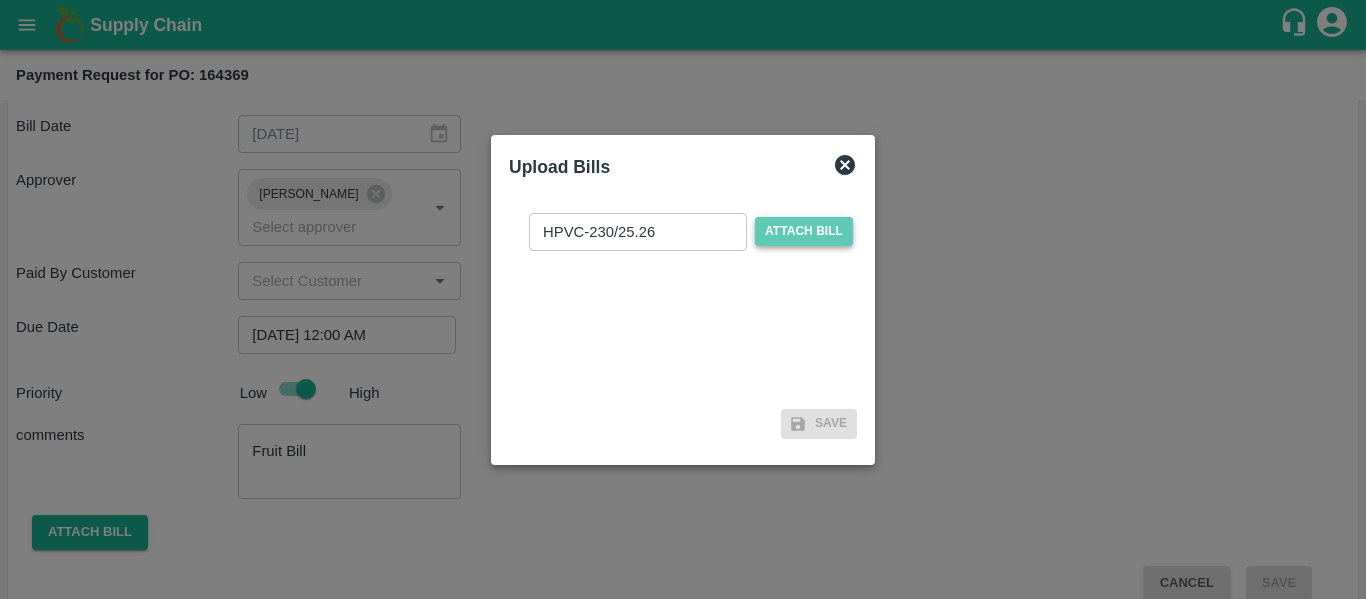 click on "Attach bill" at bounding box center [804, 231] 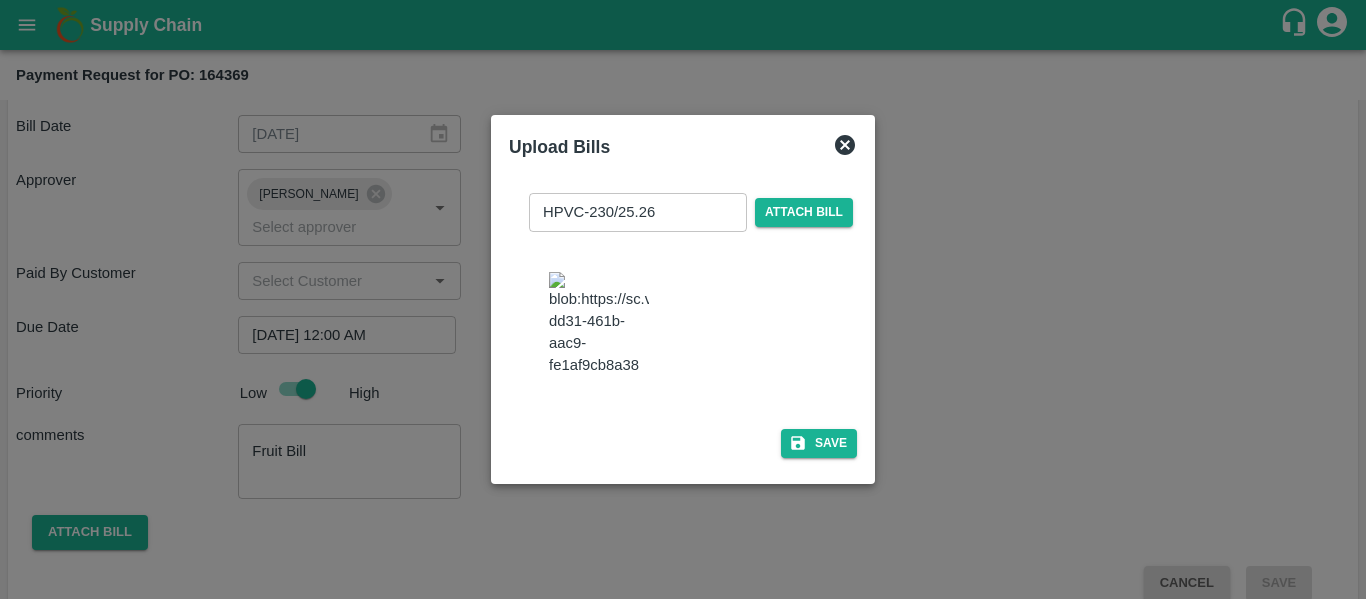 click at bounding box center [599, 324] 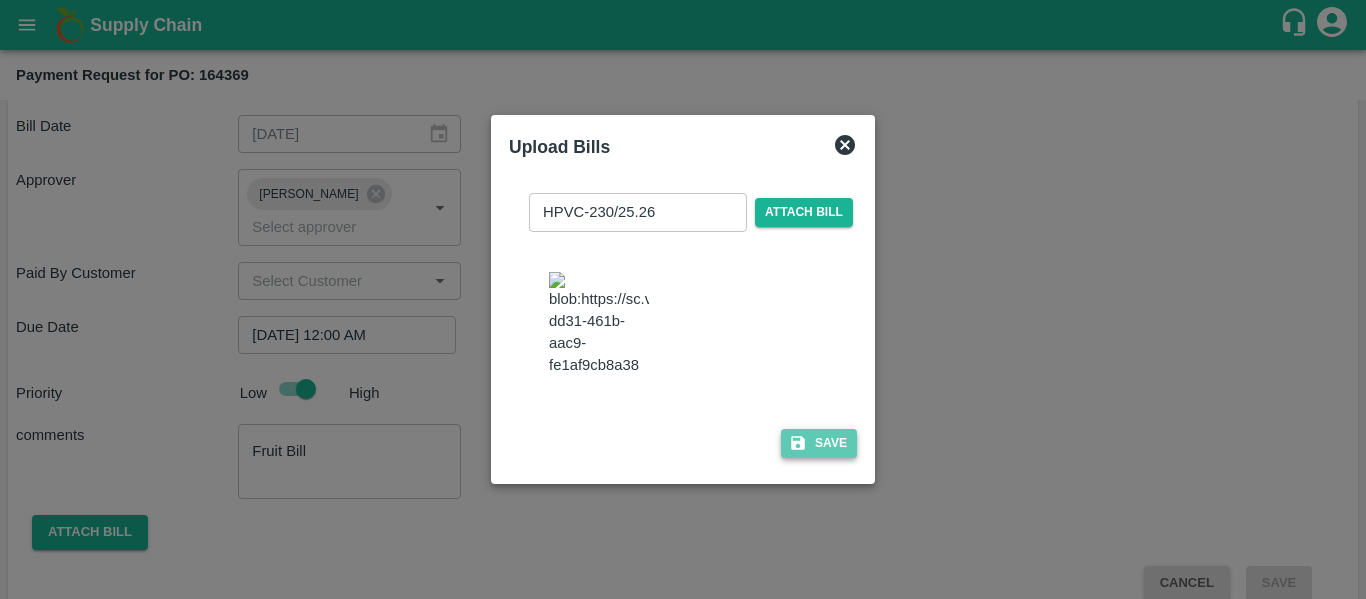 click on "Save" at bounding box center (819, 443) 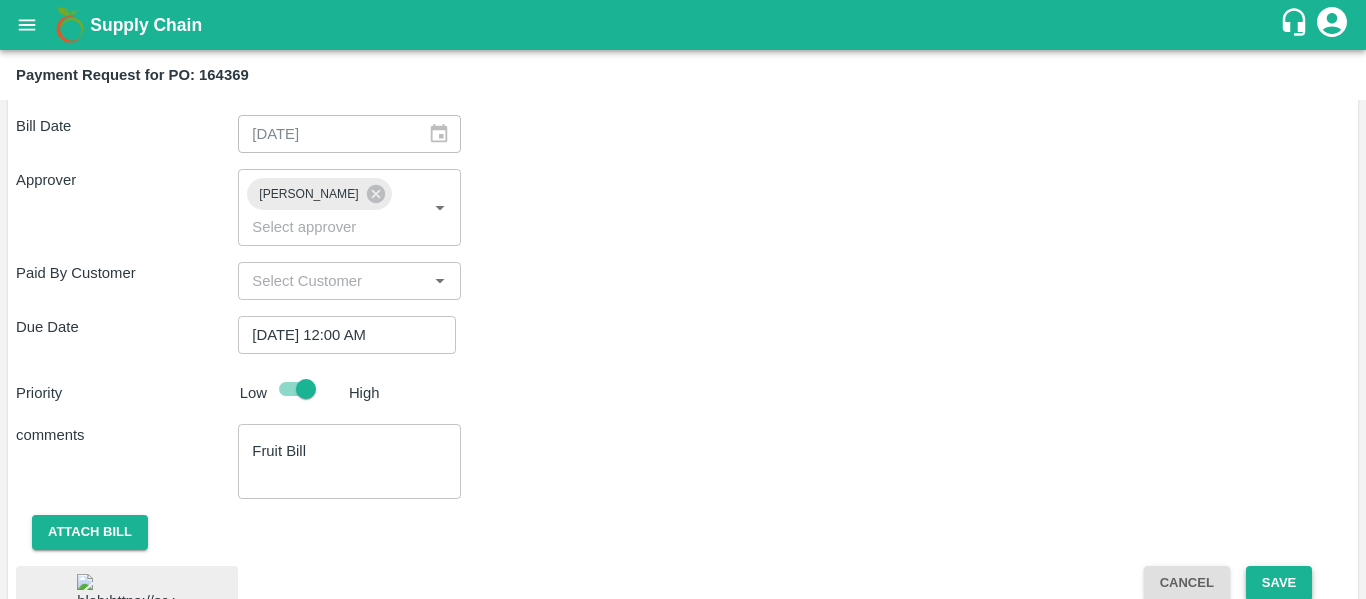 click on "Save" at bounding box center [1279, 583] 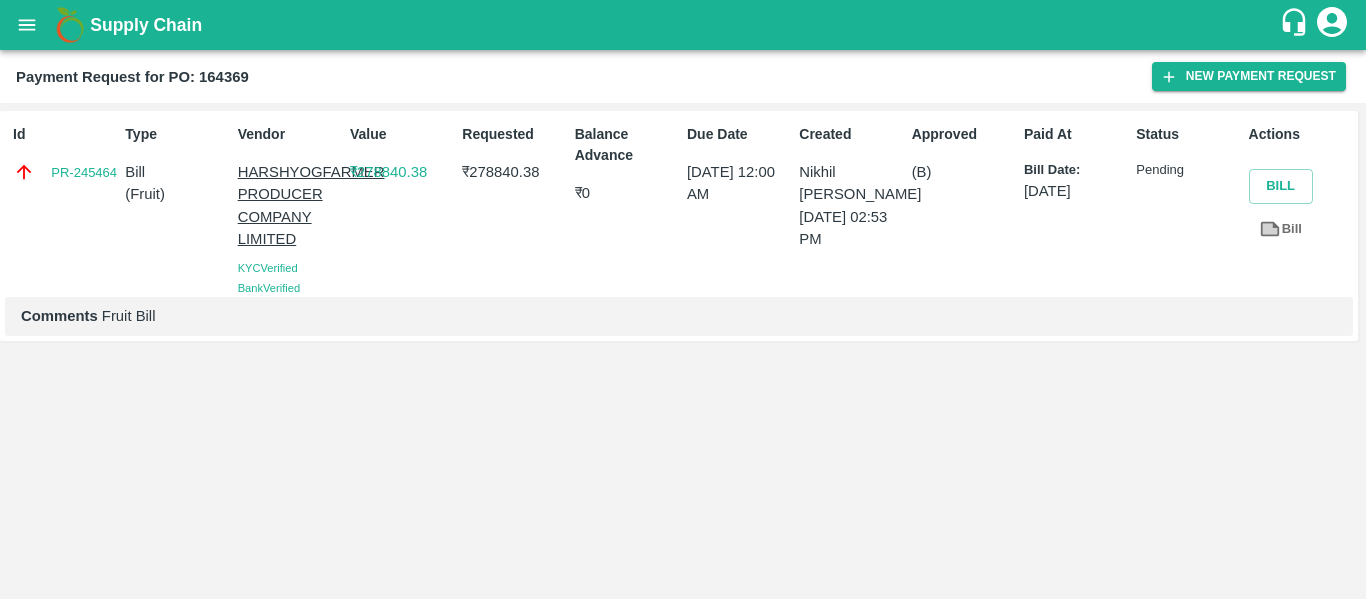 click 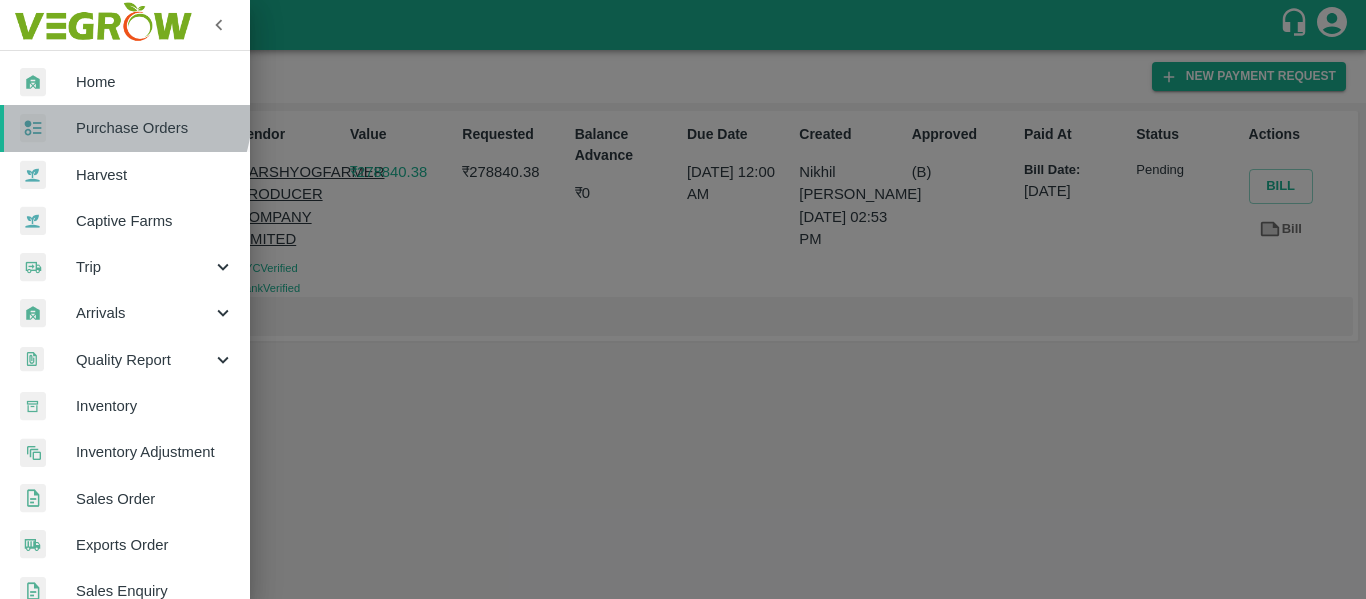 click on "Purchase Orders" at bounding box center [125, 128] 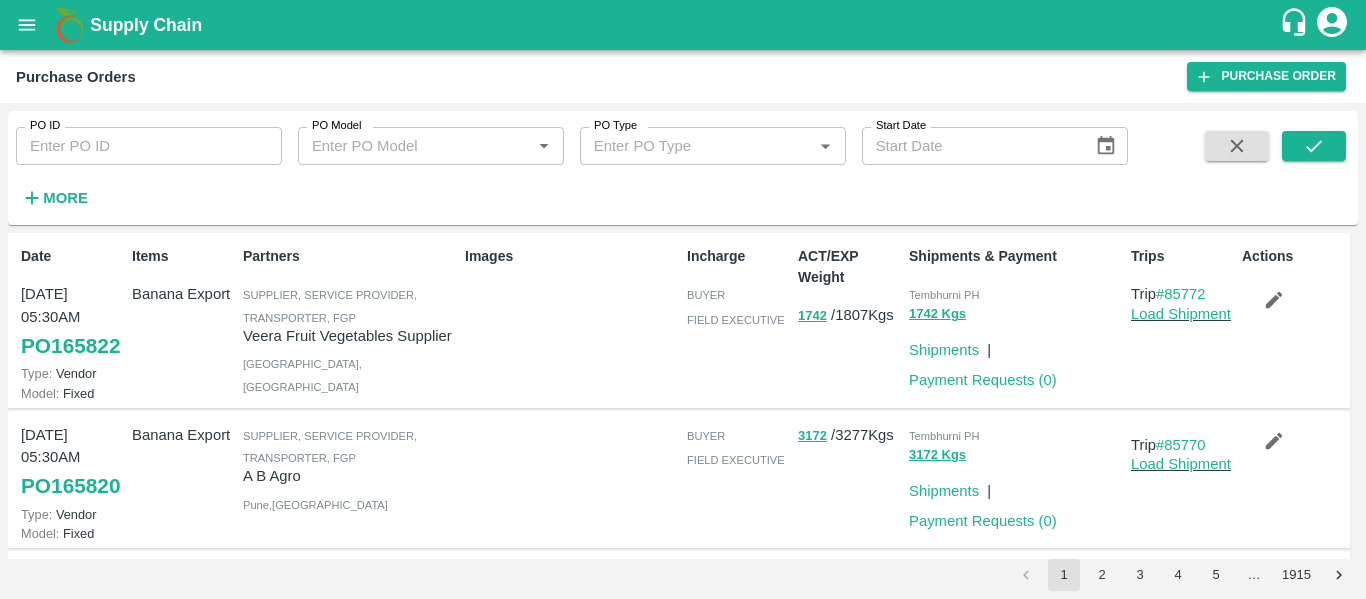 click on "PO ID PO ID PO Model PO Model   * PO Type PO Type   * Start Date Start Date More" at bounding box center [564, 163] 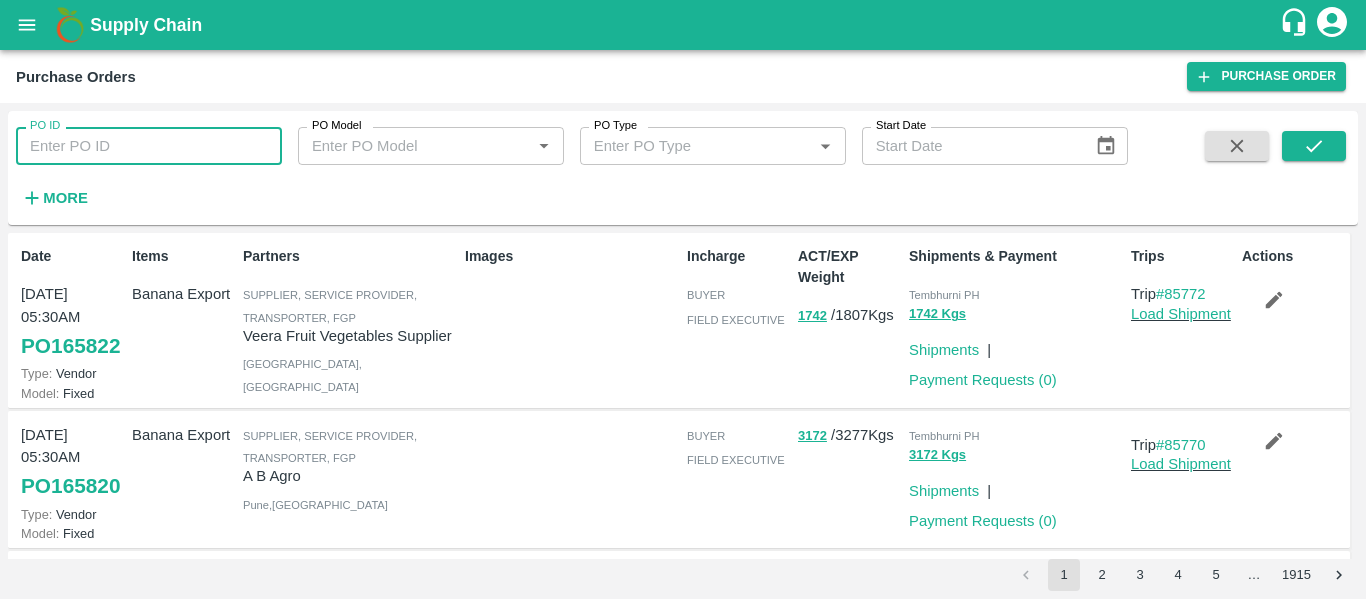 paste on "164381" 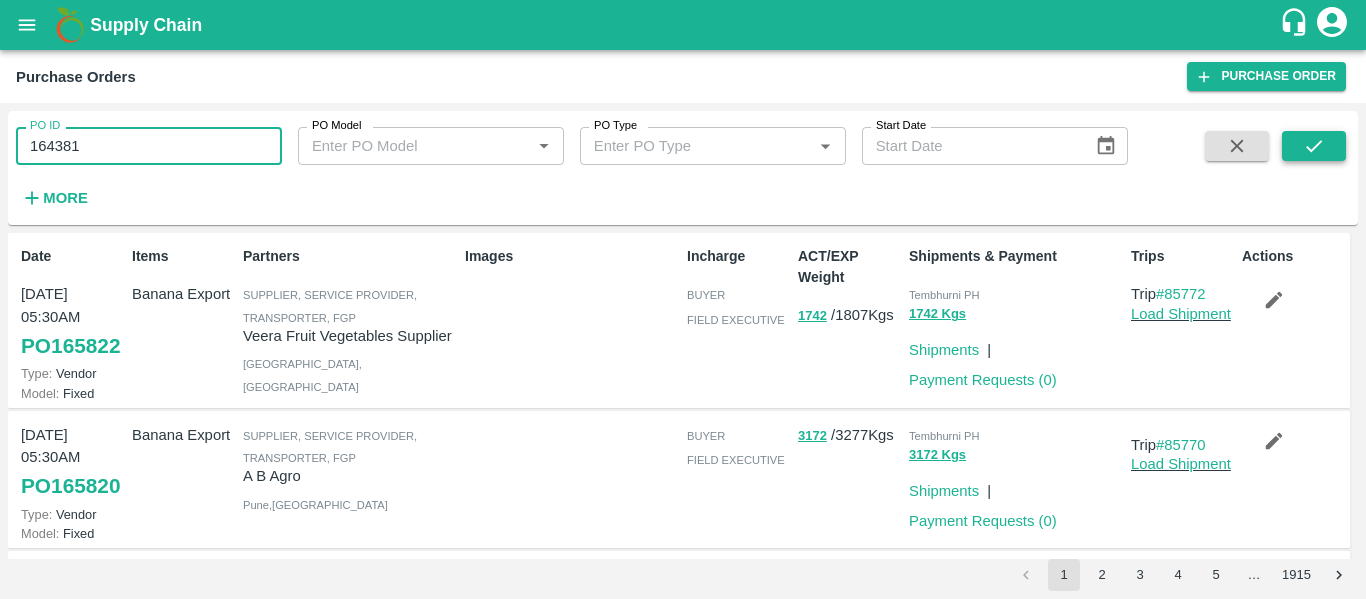 type on "164381" 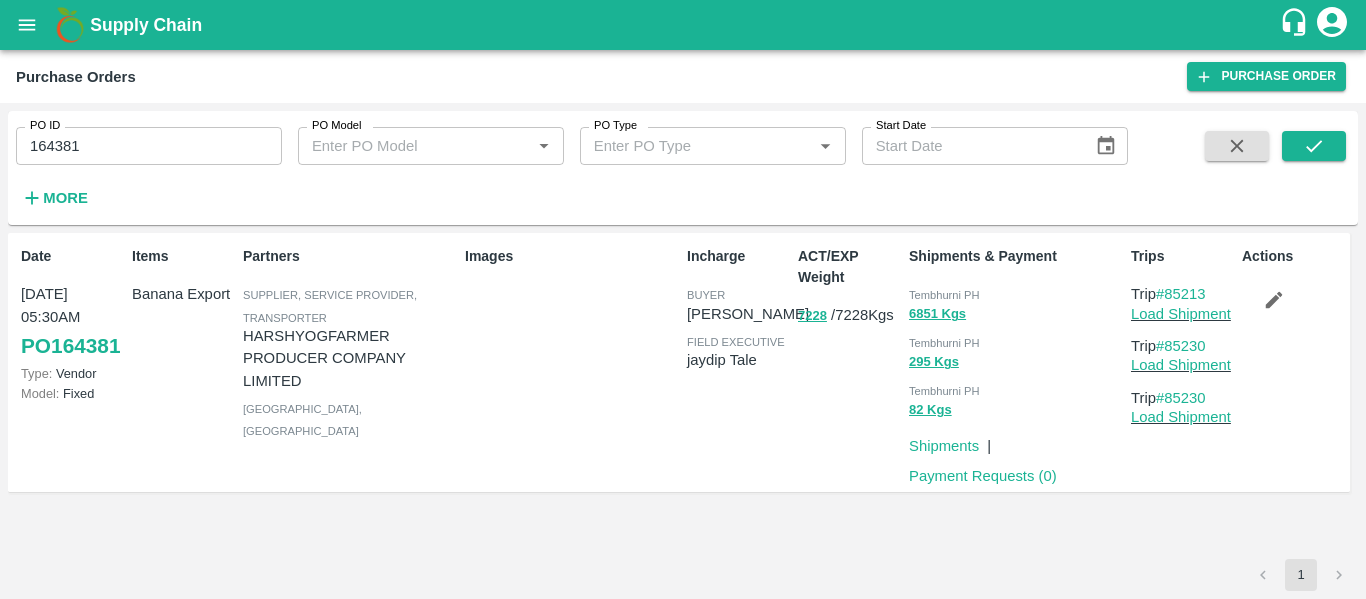 click on "Payment Requests ( 0 )" at bounding box center (979, 472) 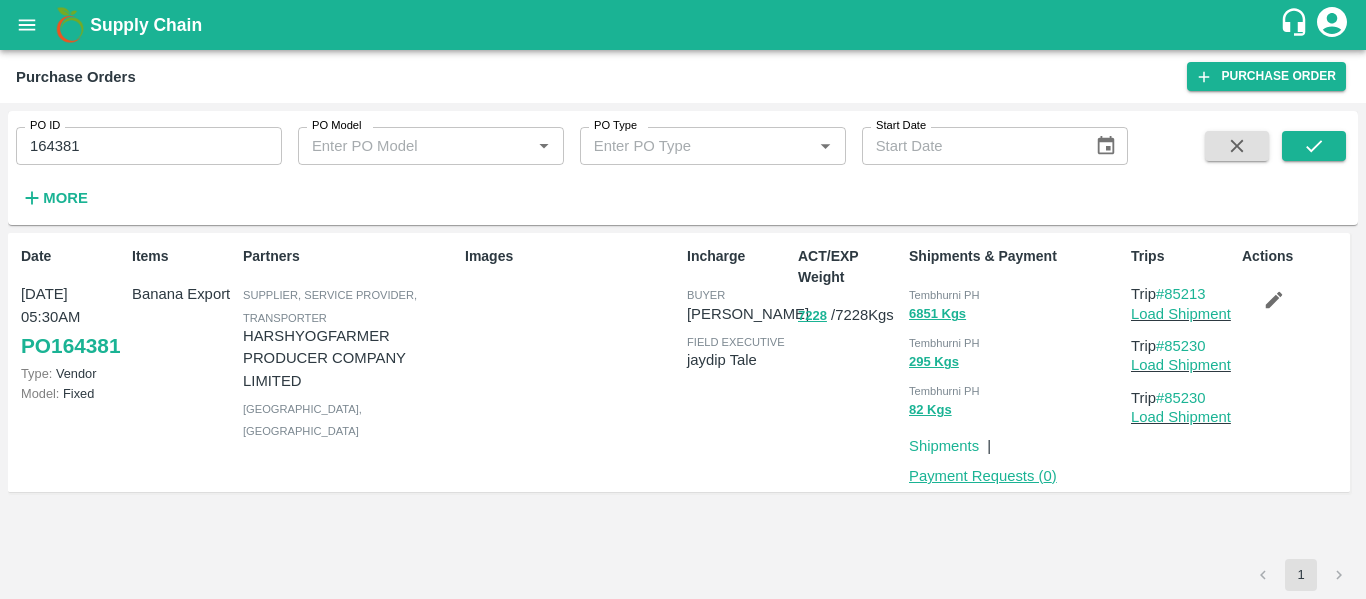 click on "Payment Requests ( 0 )" at bounding box center [983, 476] 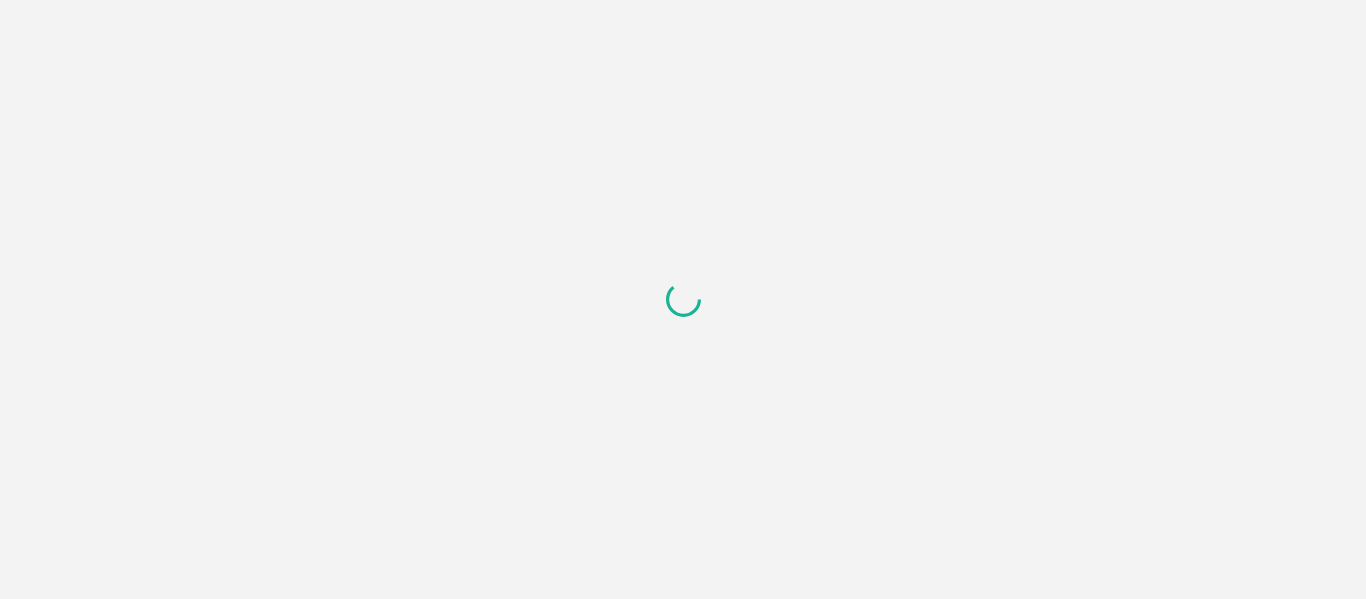 scroll, scrollTop: 0, scrollLeft: 0, axis: both 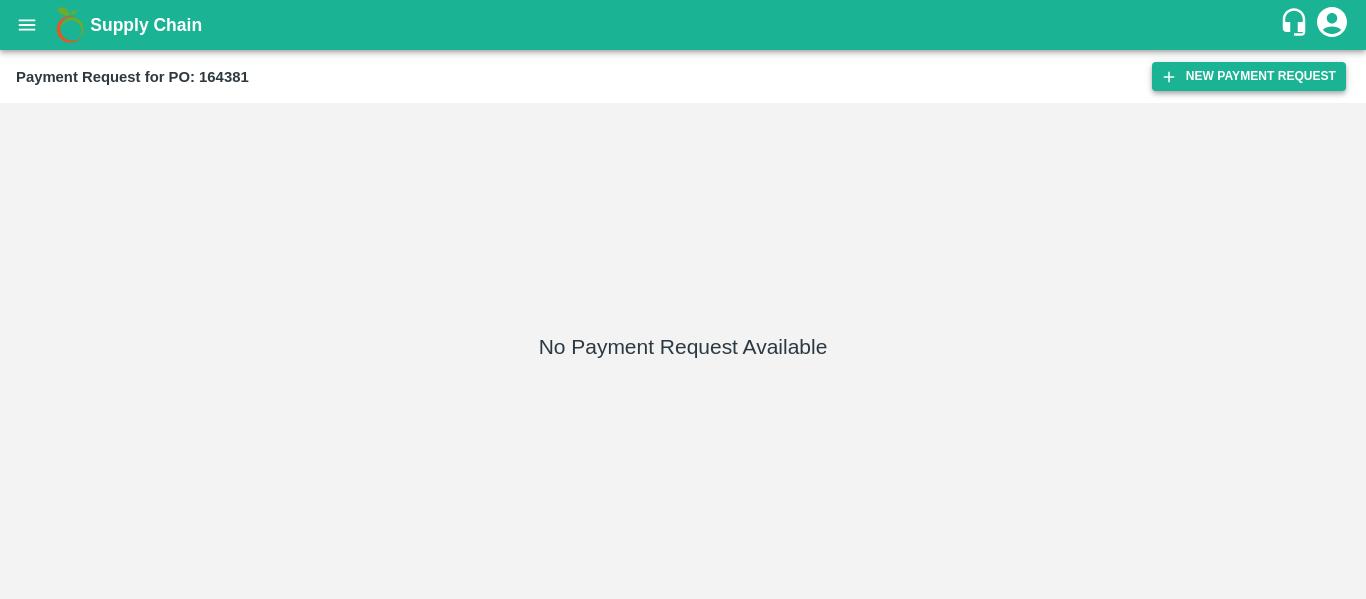 click on "New Payment Request" at bounding box center (1249, 76) 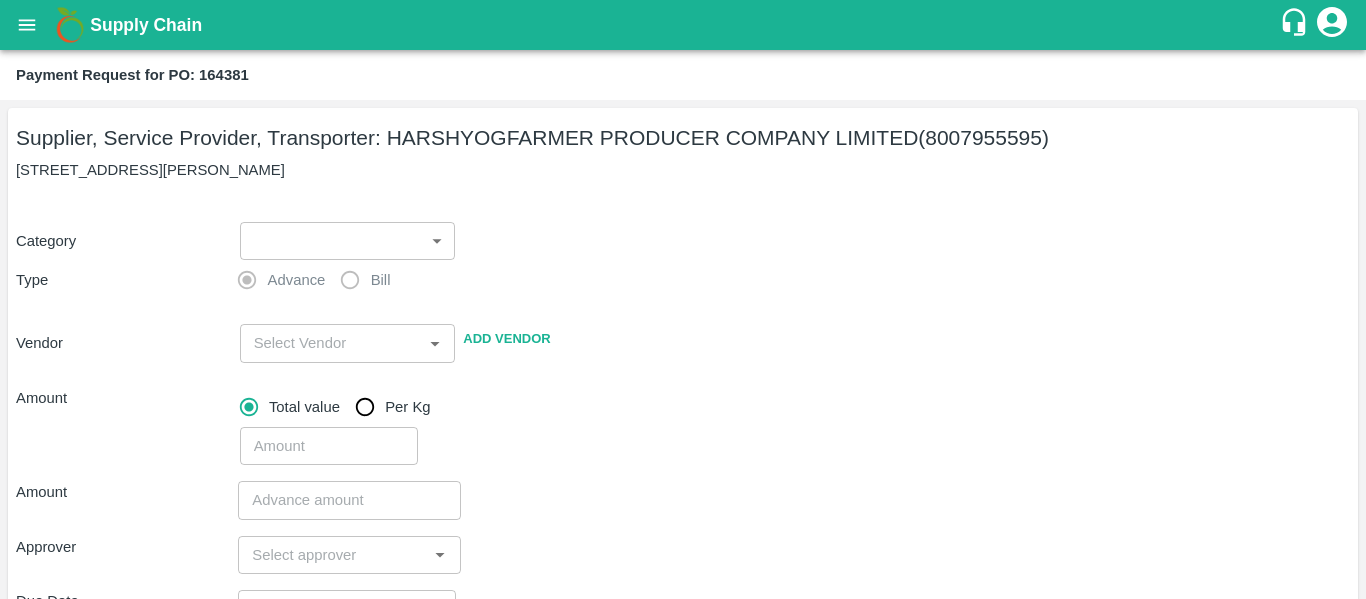 click on "Supply Chain Payment Request for PO: 164381 Supplier, Service Provider, Transporter:    HARSHYOGFARMER PRODUCER COMPANY LIMITED  (8007955595) G NO 37, [PERSON_NAME] , [GEOGRAPHIC_DATA] Category ​ ​ Type Advance Bill Vendor ​ Add Vendor Amount Total value Per Kg ​ Amount ​ Approver ​ Due Date ​  Priority  Low  High Comment x ​ Attach bill Cancel Save Tembhurni PH Nashik CC Shahada Banana Export PH Savda Banana Export PH Nashik Banana CS Nikhil Subhash Mangvade Logout" at bounding box center (683, 299) 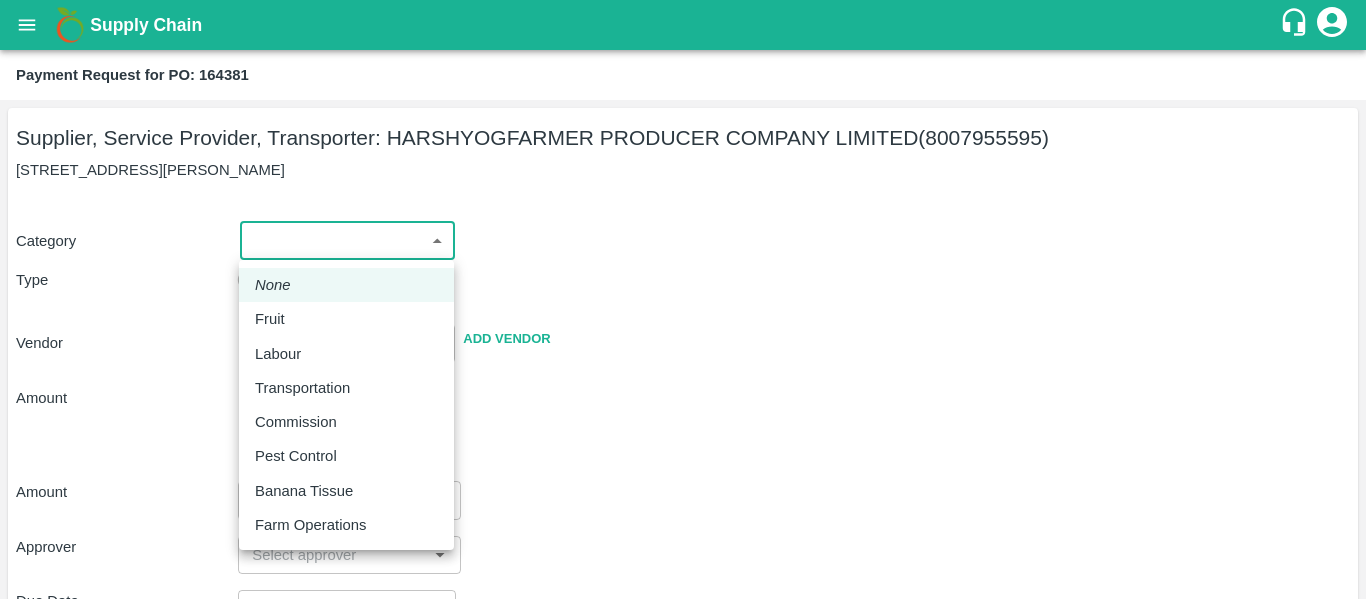 click on "Fruit" at bounding box center [346, 319] 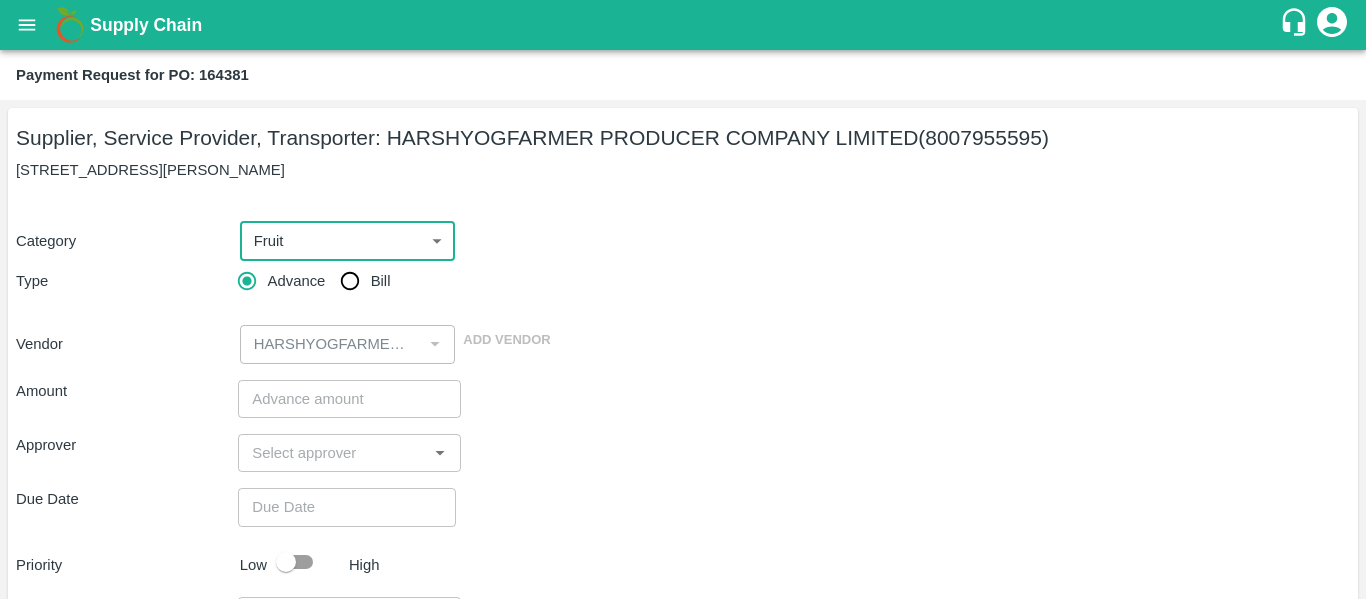 click on "Bill" at bounding box center [350, 281] 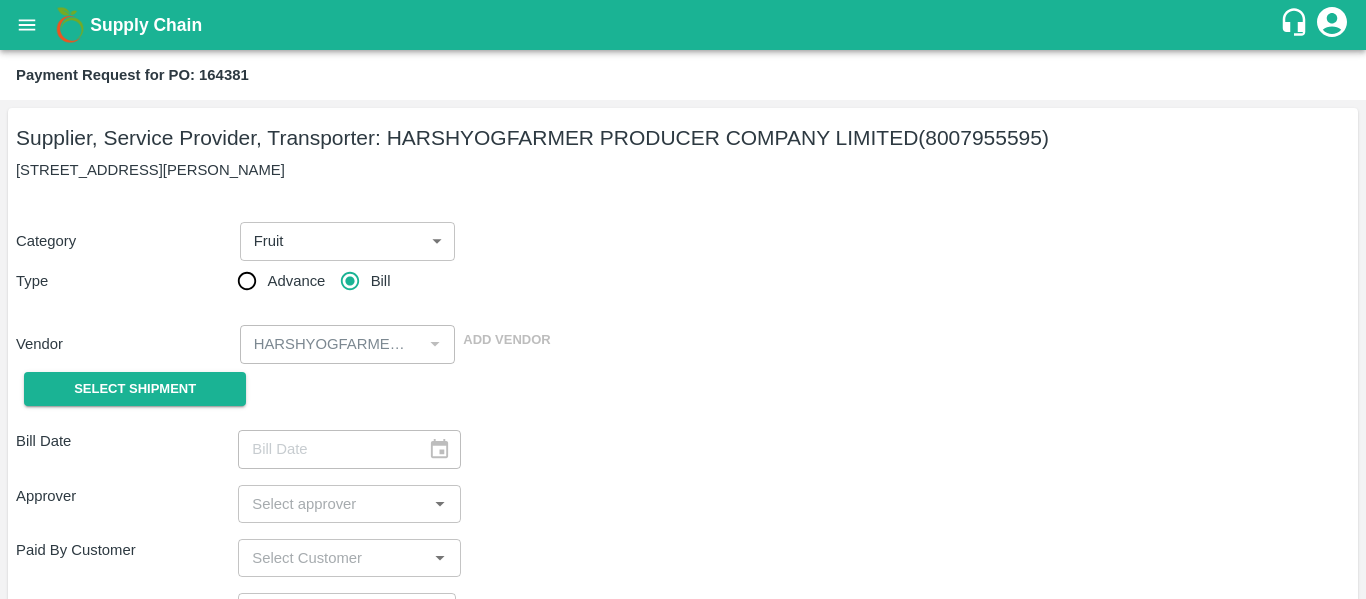 click on "Select Shipment" at bounding box center (127, 389) 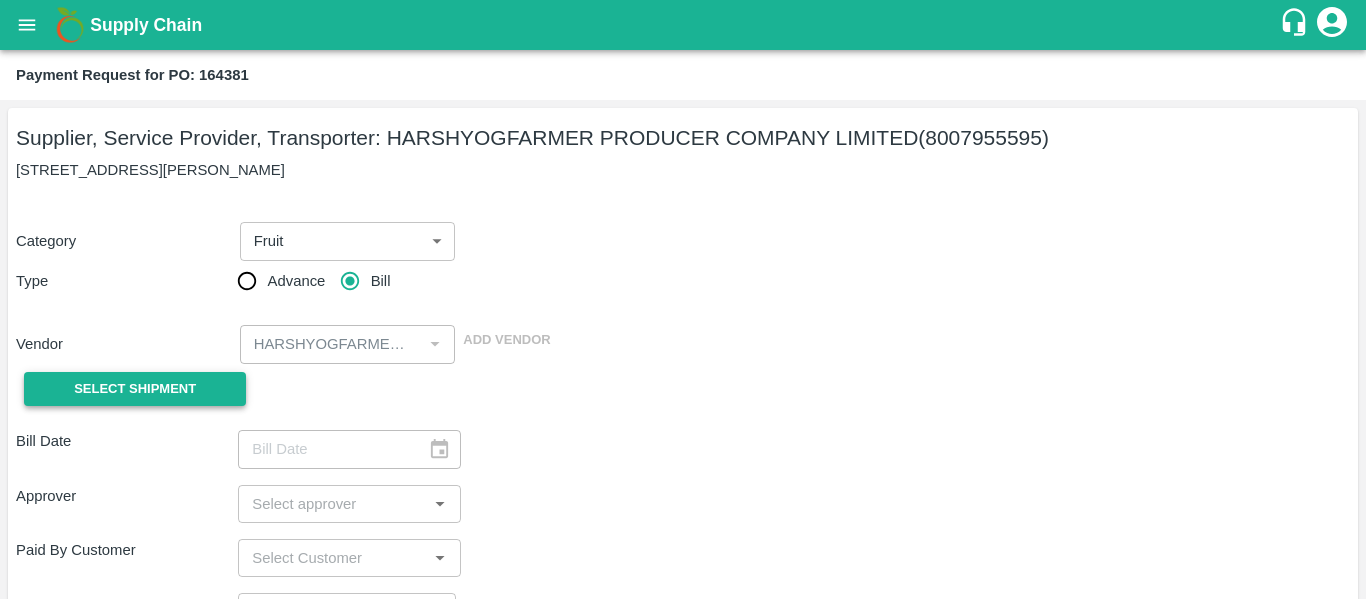 click on "Select Shipment" at bounding box center [135, 389] 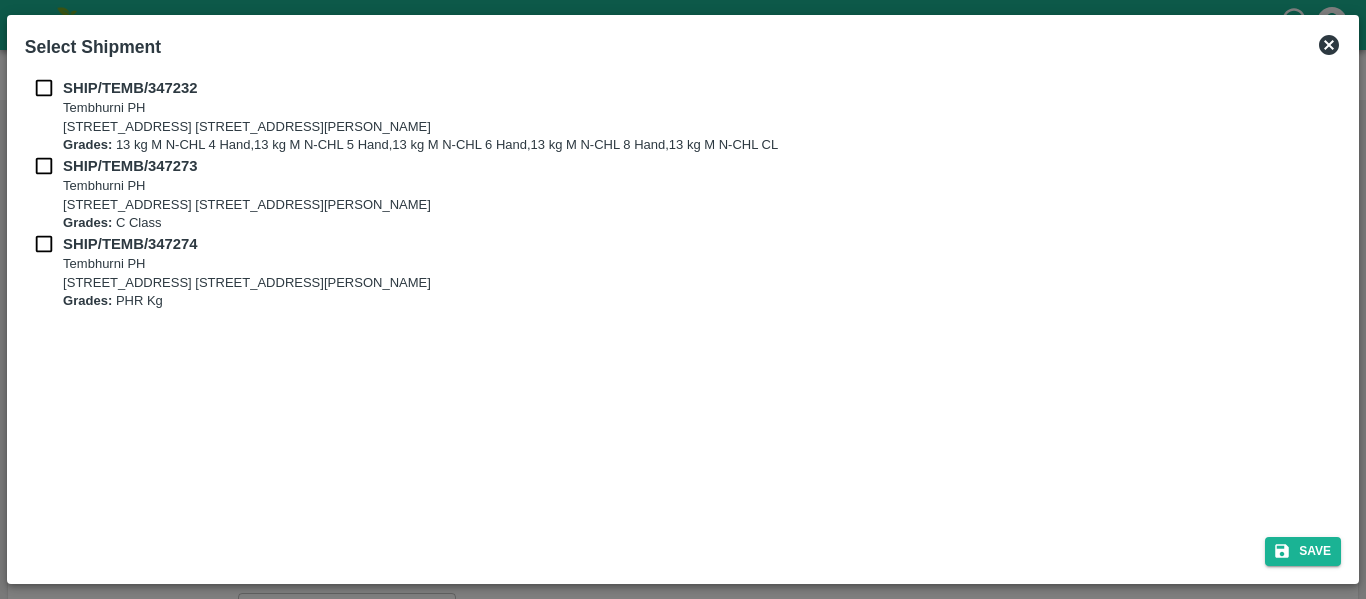 click on "SHIP/TEMB/347232 Tembhurni PH Tembhurni PH 205, PLOT NO. E-5, YASHSHREE INDUSTRIES, M.I.D.C., A/P TEMBHURANI TAL MADHA, Solapur, Maharashtra, 413211, India Grades:   13 kg M N-CHL 4 Hand,13 kg M N-CHL 5 Hand,13 kg M N-CHL 6 Hand,13 kg M N-CHL 8 Hand,13 kg M N-CHL CL" at bounding box center [683, 116] 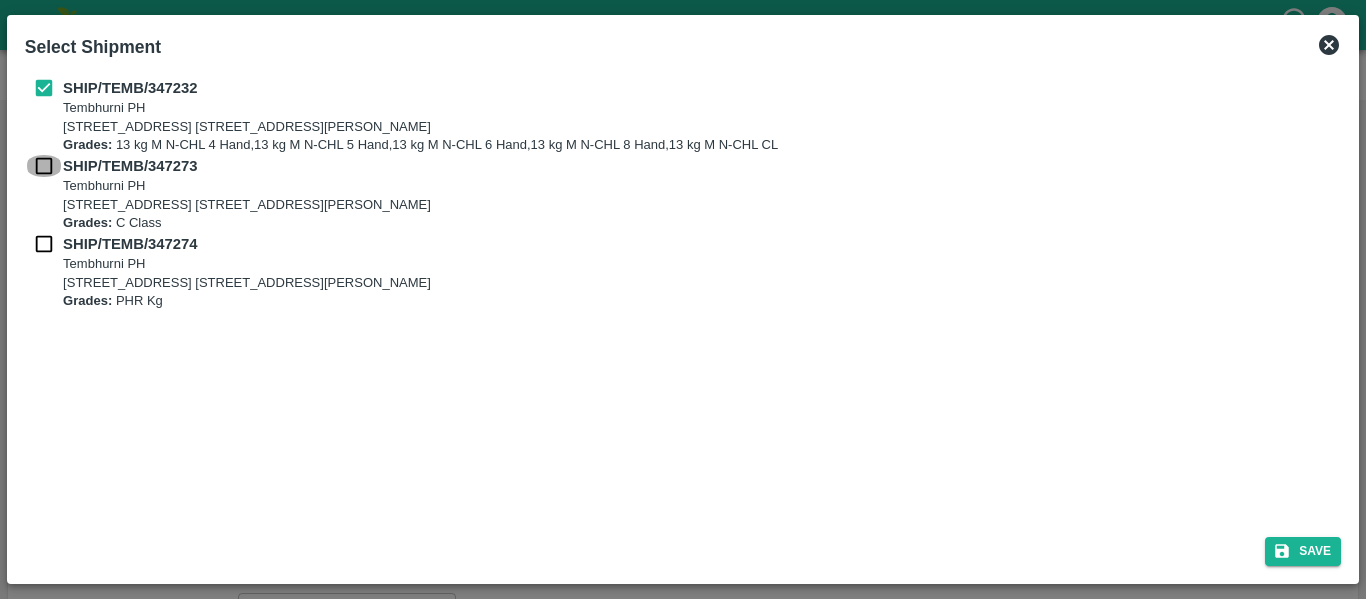 click at bounding box center (44, 166) 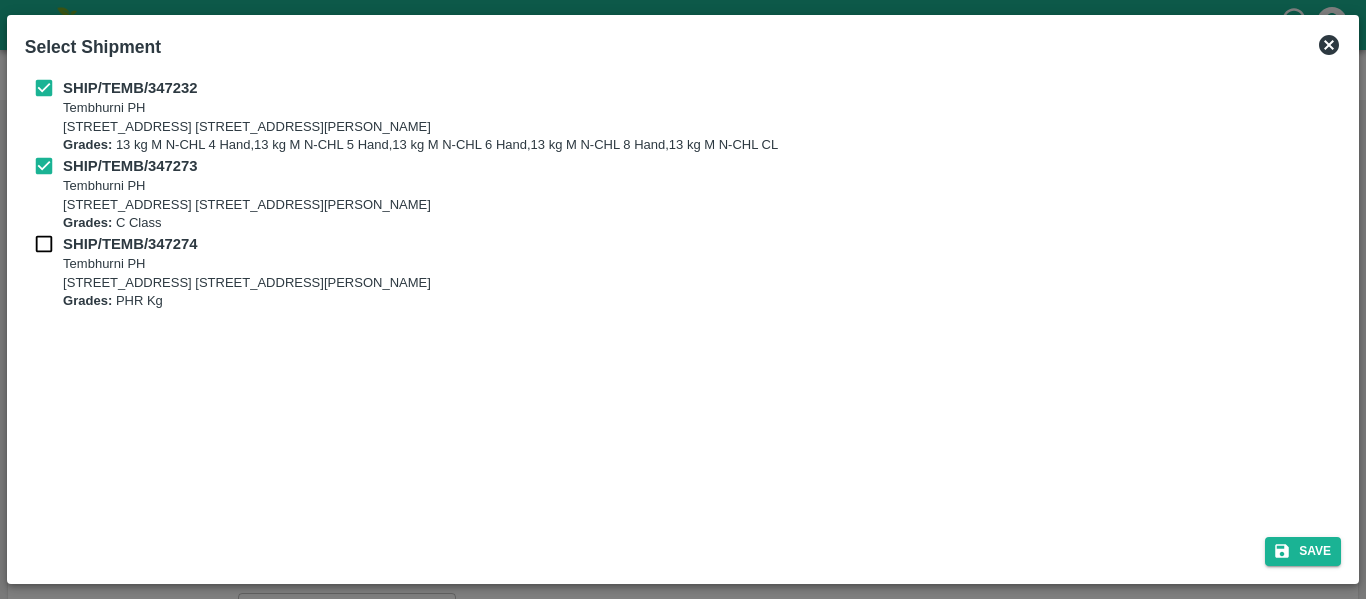 click at bounding box center [44, 244] 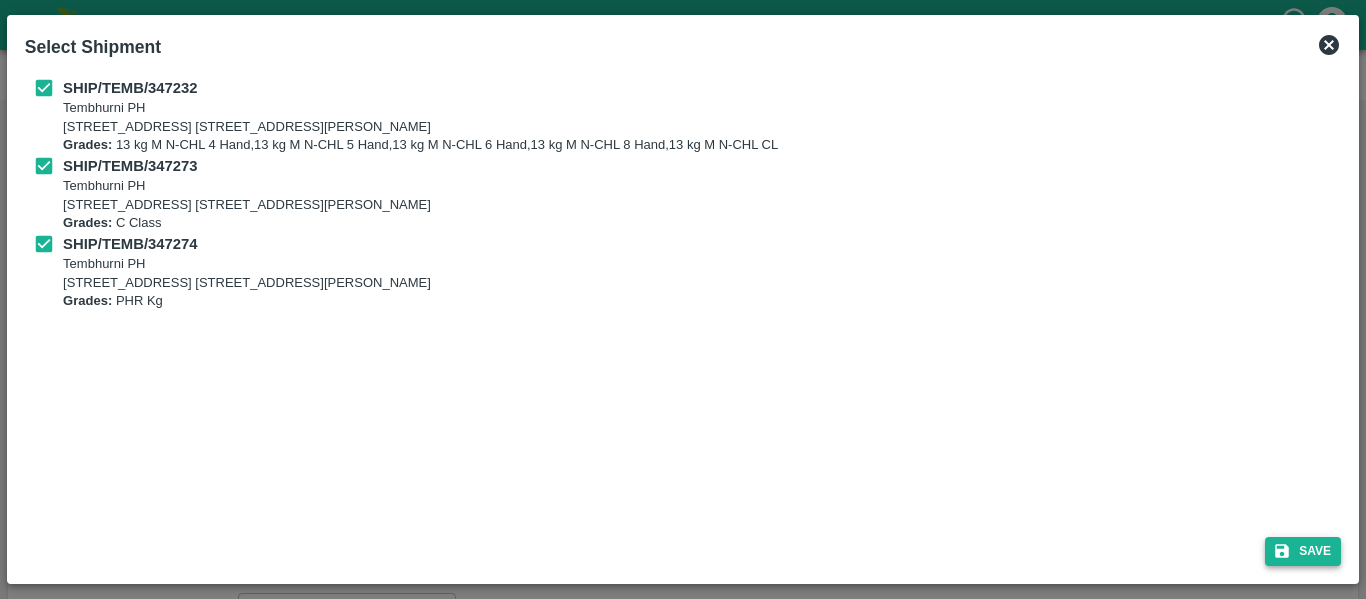 click 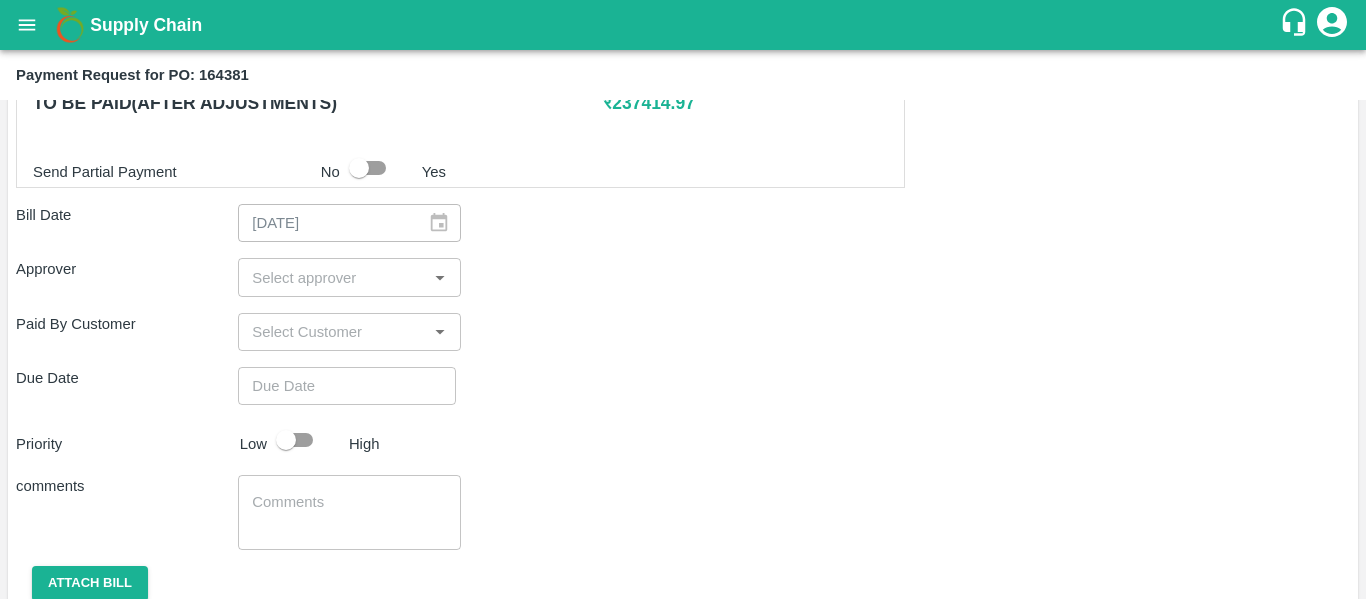 scroll, scrollTop: 1039, scrollLeft: 0, axis: vertical 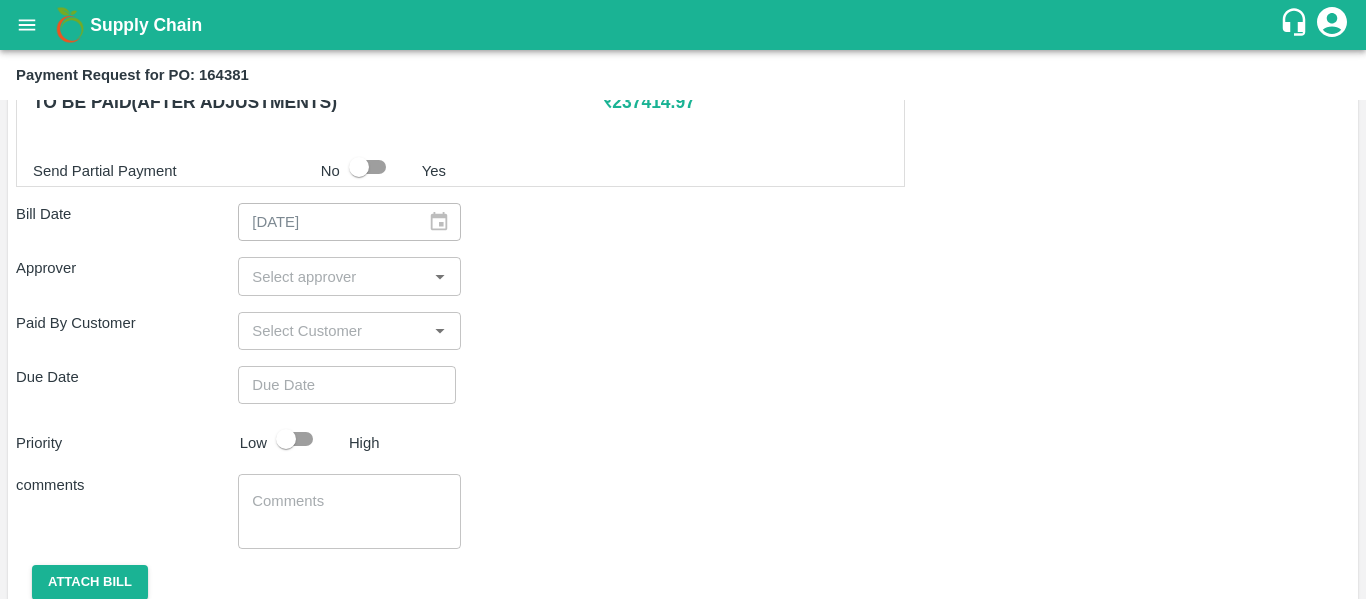 click at bounding box center (332, 276) 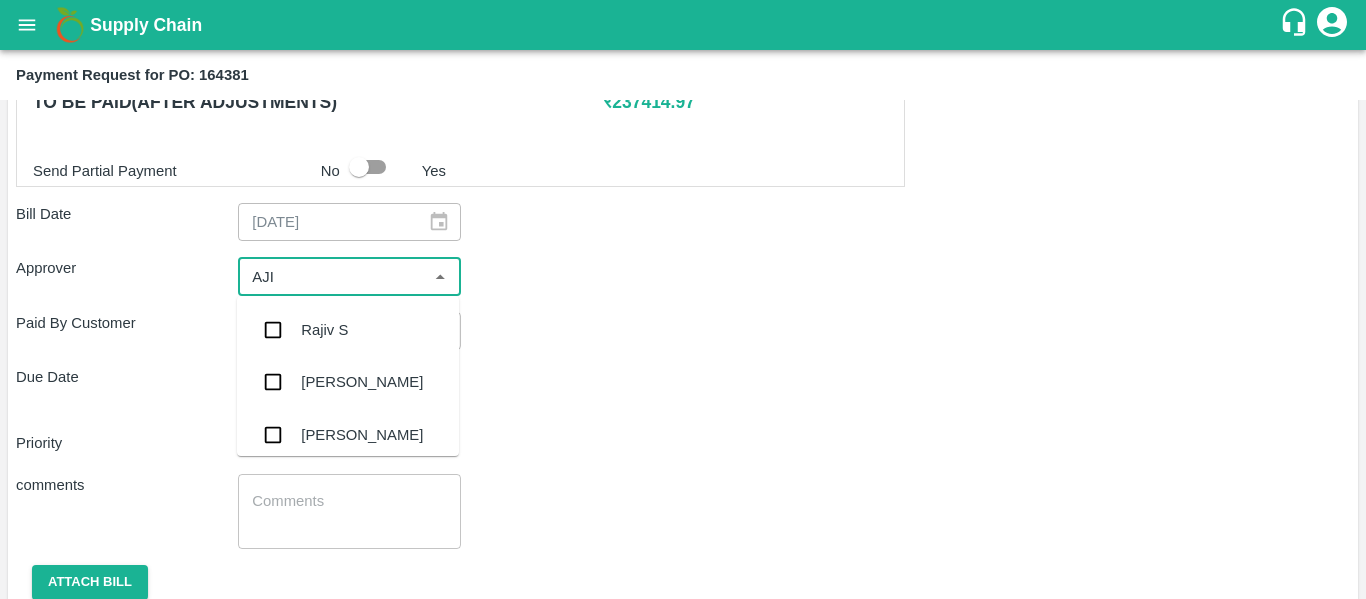 type on "AJIT" 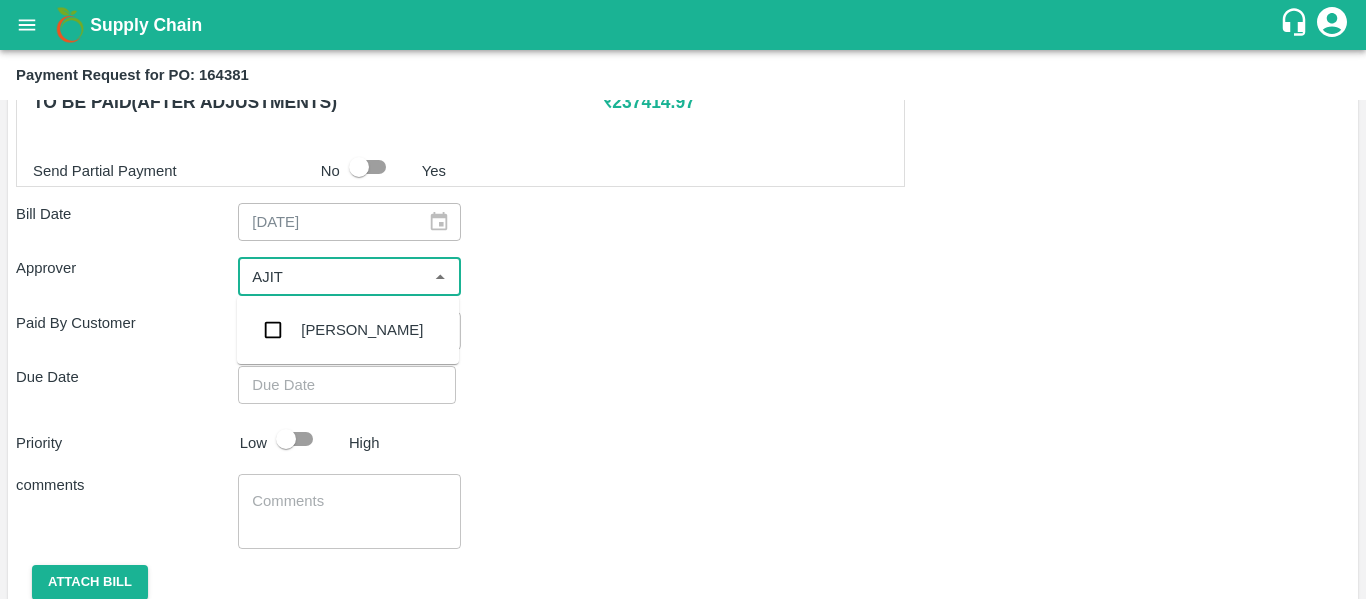 click on "[PERSON_NAME]" at bounding box center [362, 330] 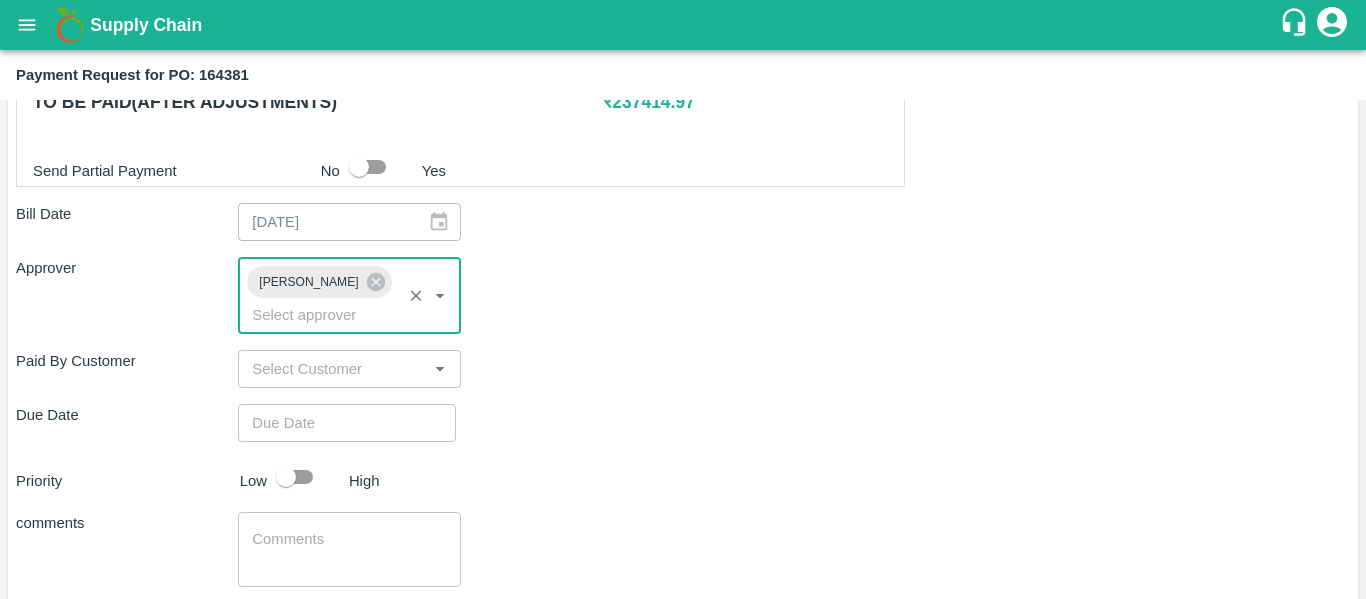 type on "DD/MM/YYYY hh:mm aa" 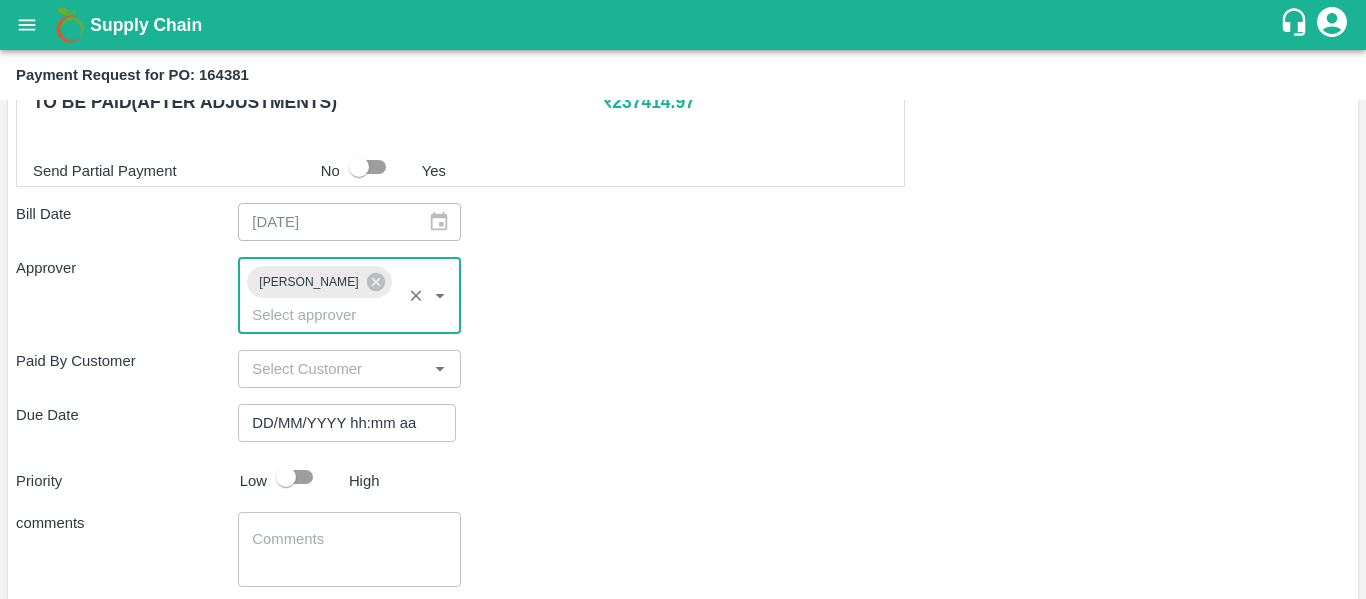 click on "DD/MM/YYYY hh:mm aa" at bounding box center (340, 423) 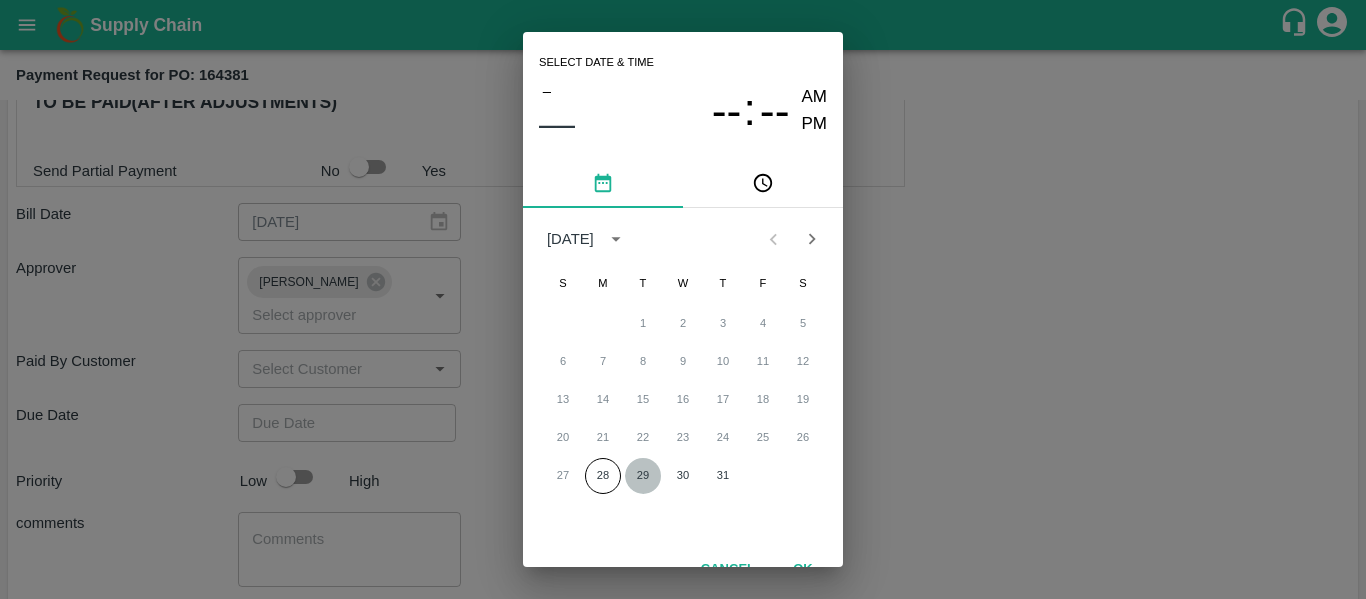 click on "29" at bounding box center [643, 476] 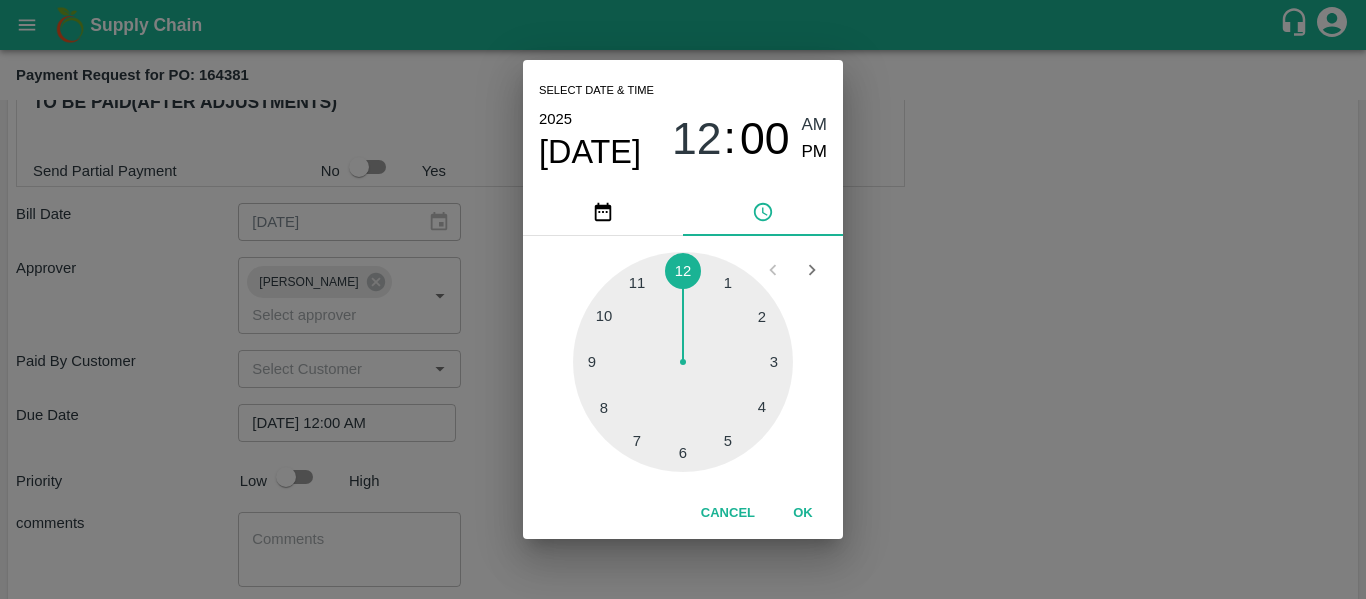 click on "Select date & time [DATE] 12 : 00 AM PM 1 2 3 4 5 6 7 8 9 10 11 12 Cancel OK" at bounding box center [683, 299] 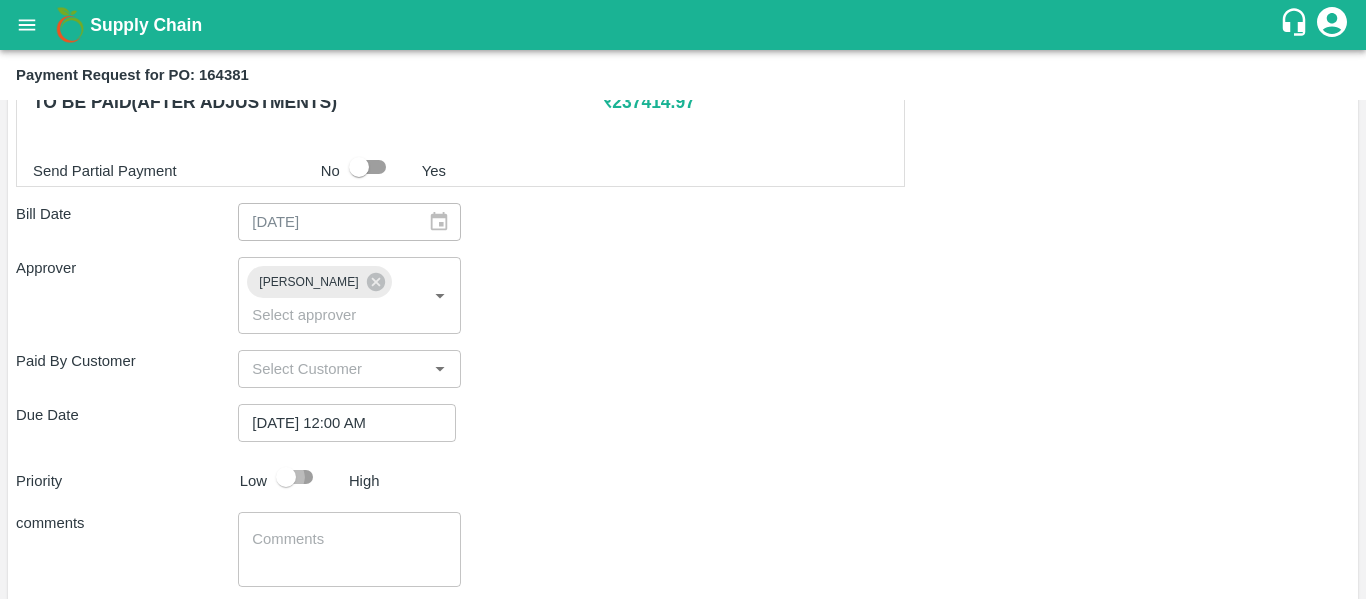 click at bounding box center [286, 477] 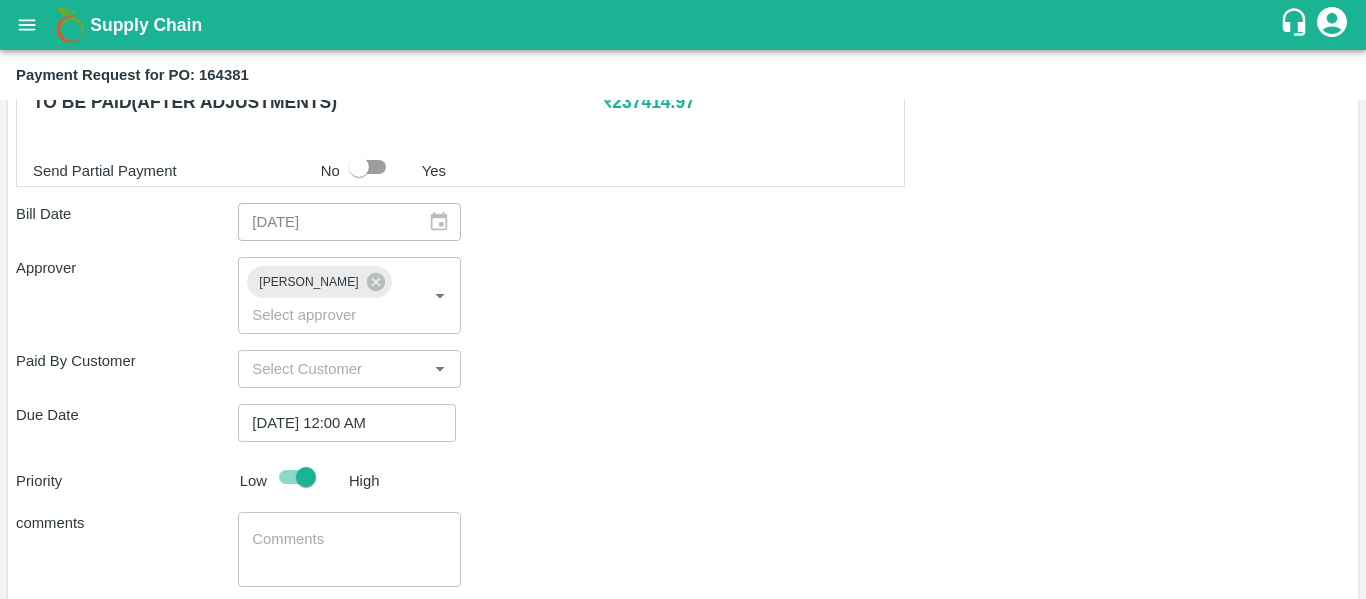click at bounding box center [349, 550] 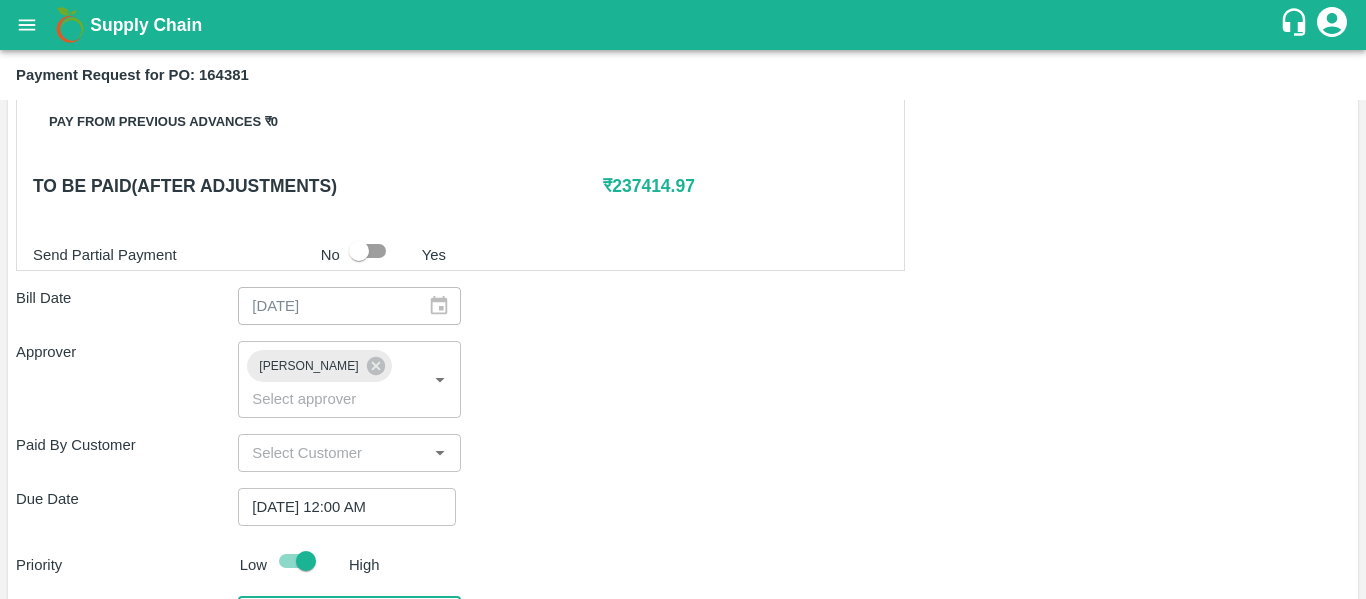 scroll, scrollTop: 954, scrollLeft: 0, axis: vertical 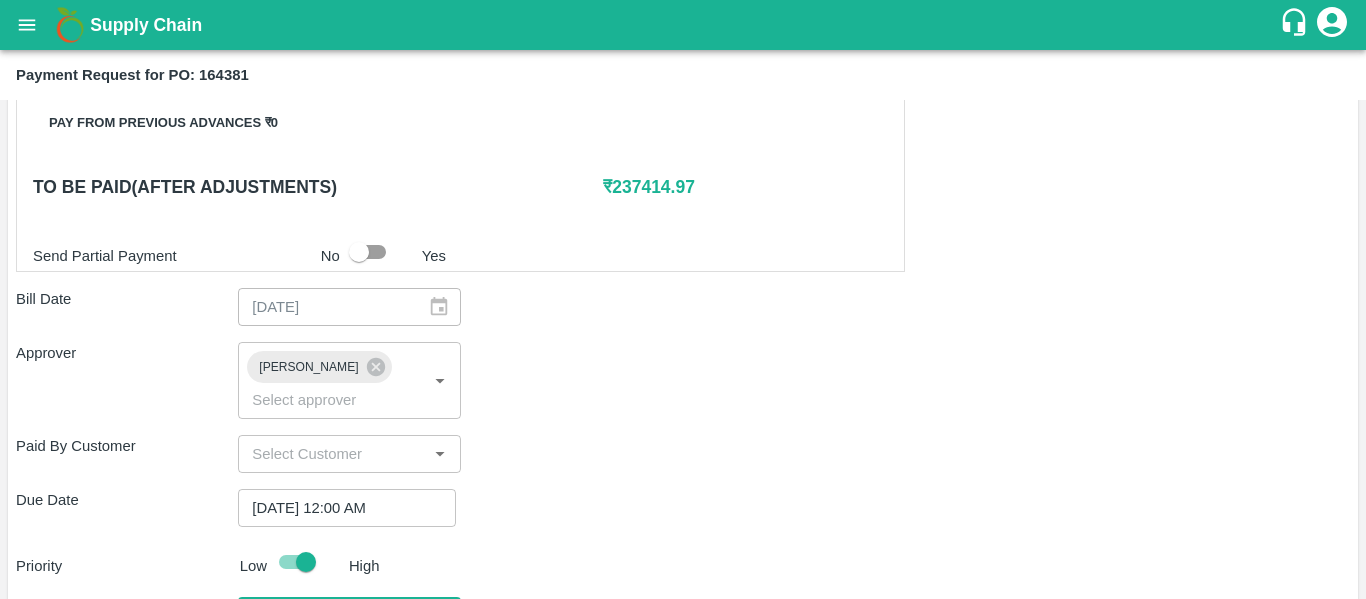 type on "Fruit Bill" 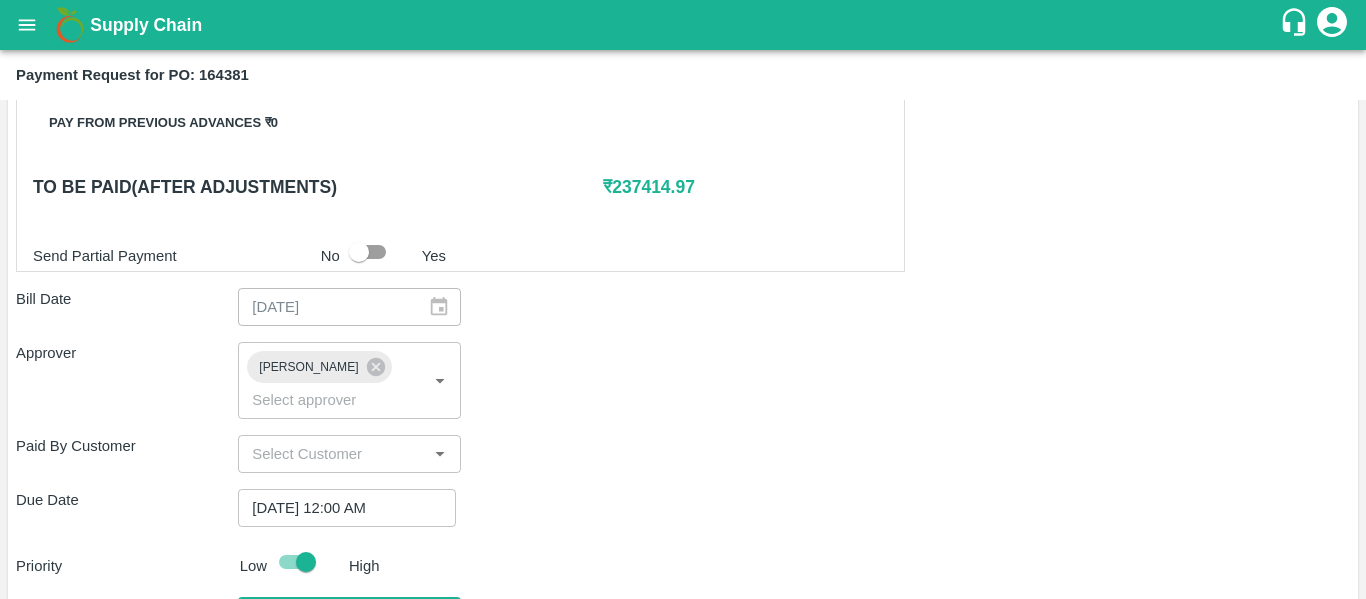 scroll, scrollTop: 1127, scrollLeft: 0, axis: vertical 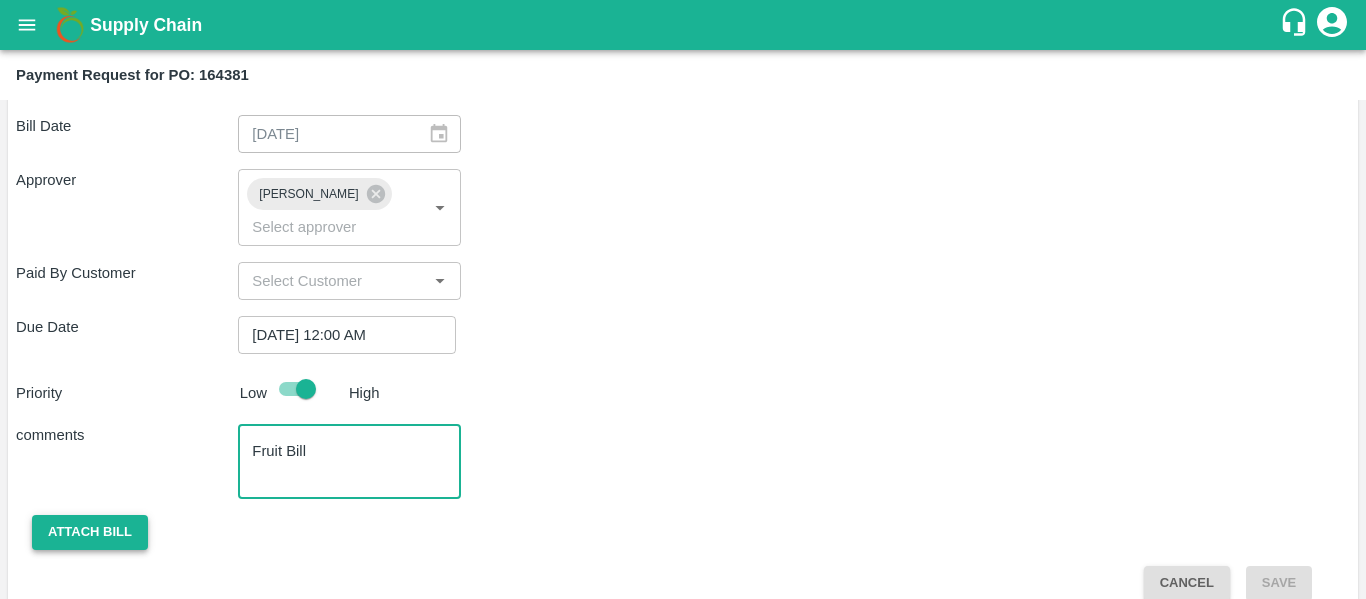 click on "Attach bill" at bounding box center [90, 532] 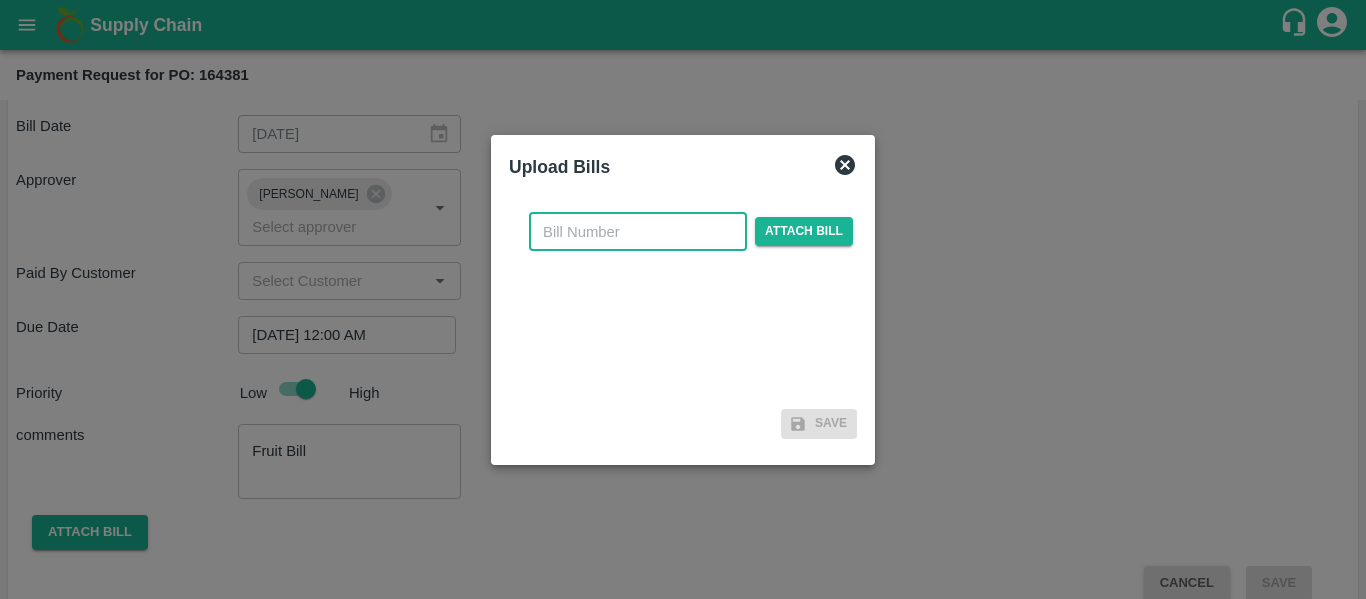 click at bounding box center (638, 232) 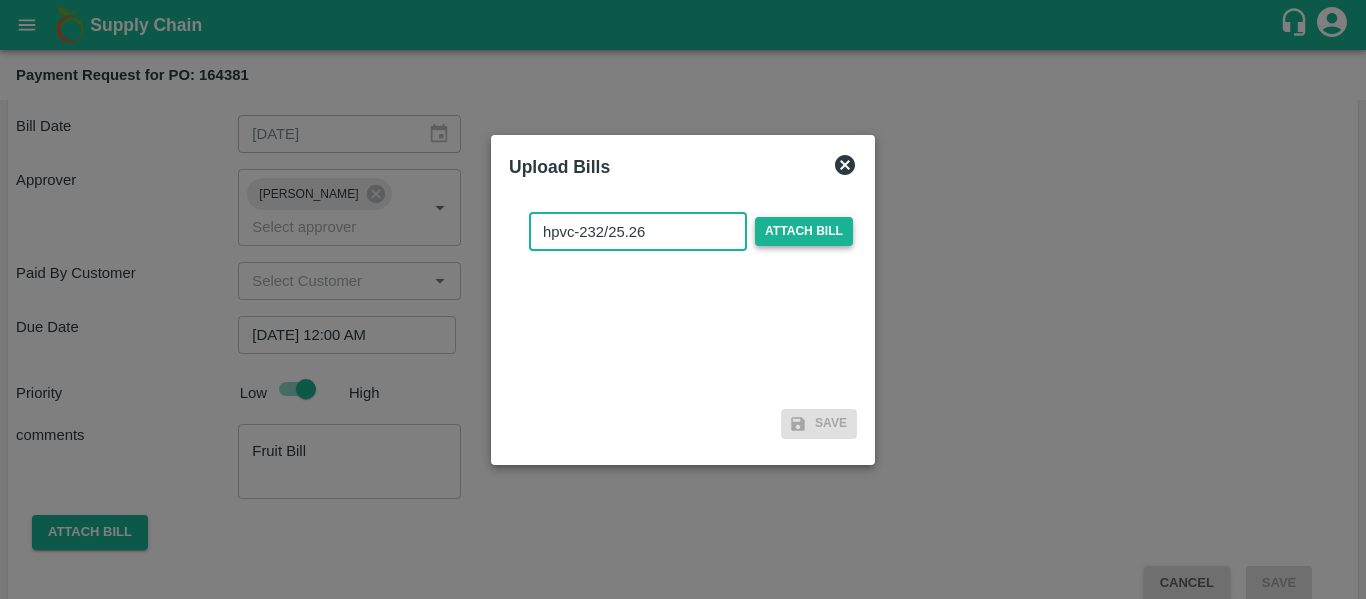 click on "Attach bill" at bounding box center (804, 231) 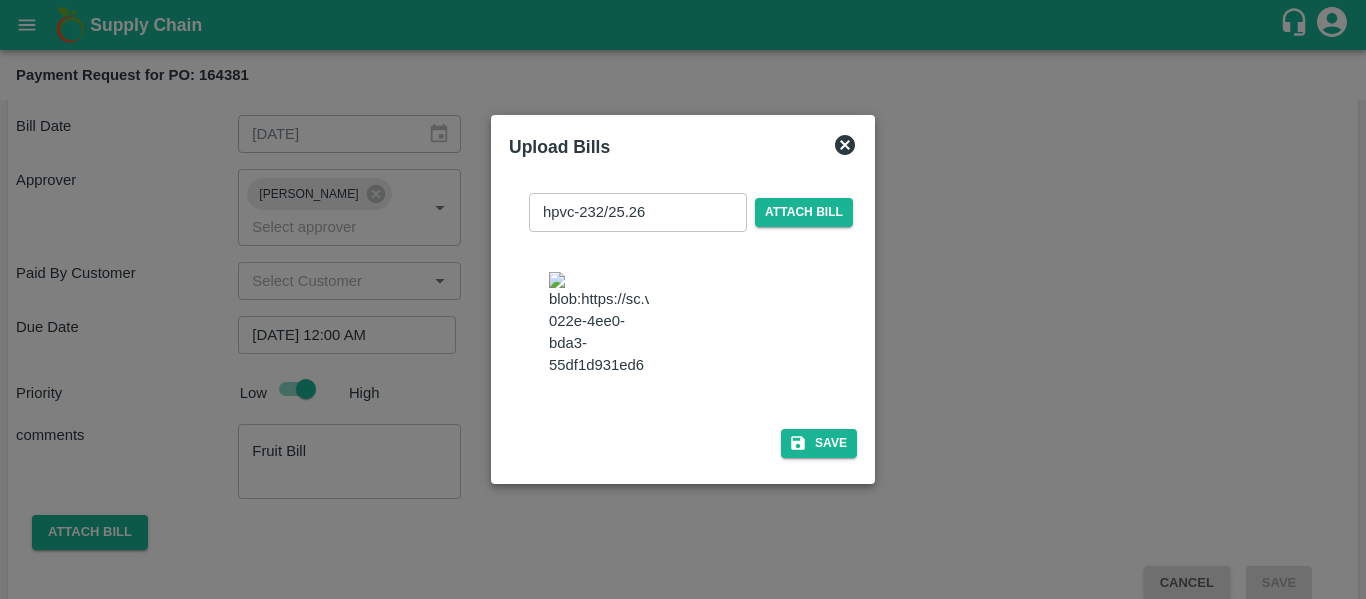 click on "hpvc-232/25.26" at bounding box center (638, 212) 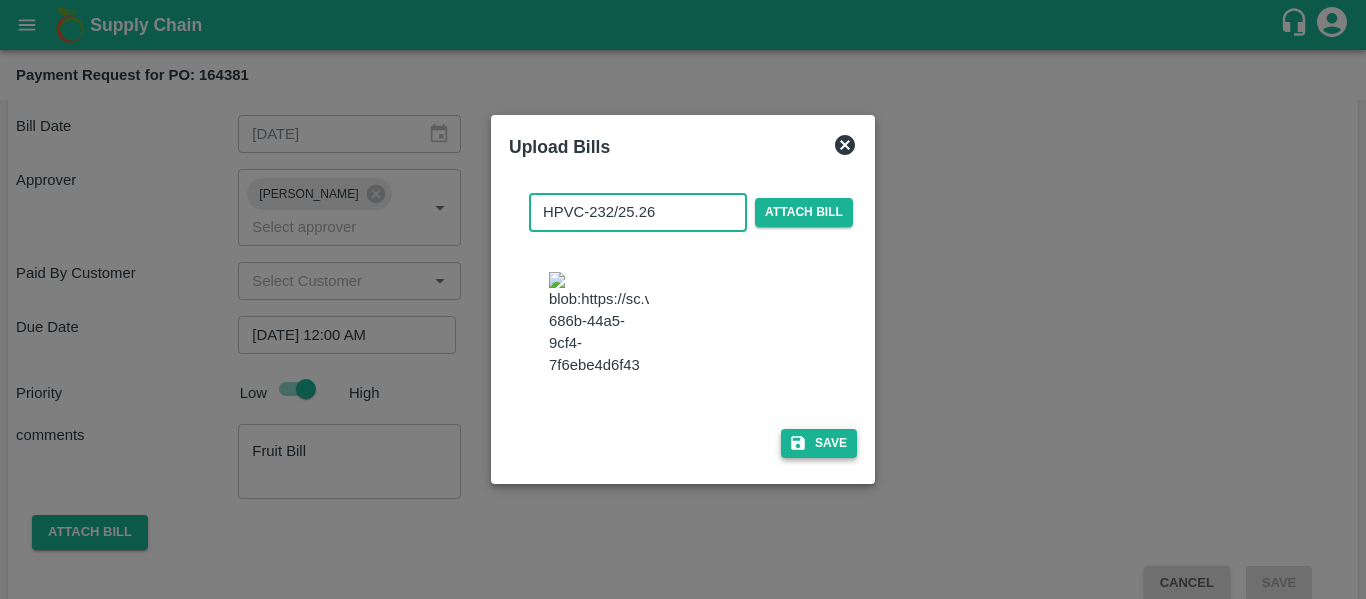 type on "HPVC-232/25.26" 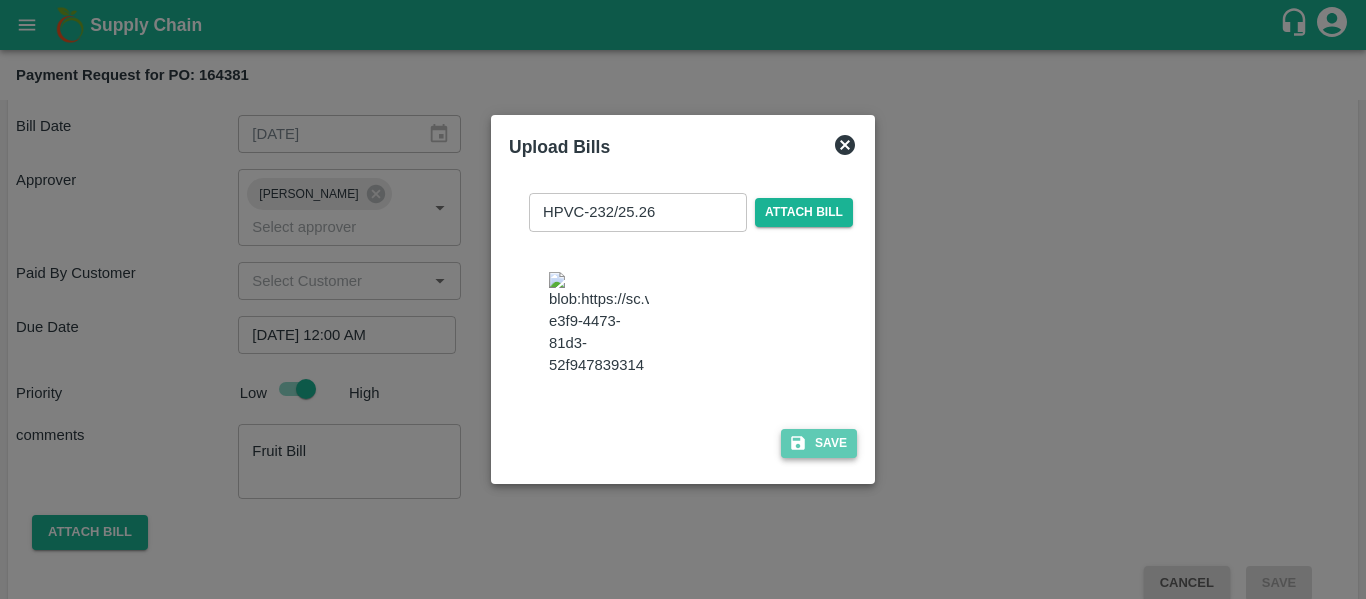 click on "Save" at bounding box center (819, 443) 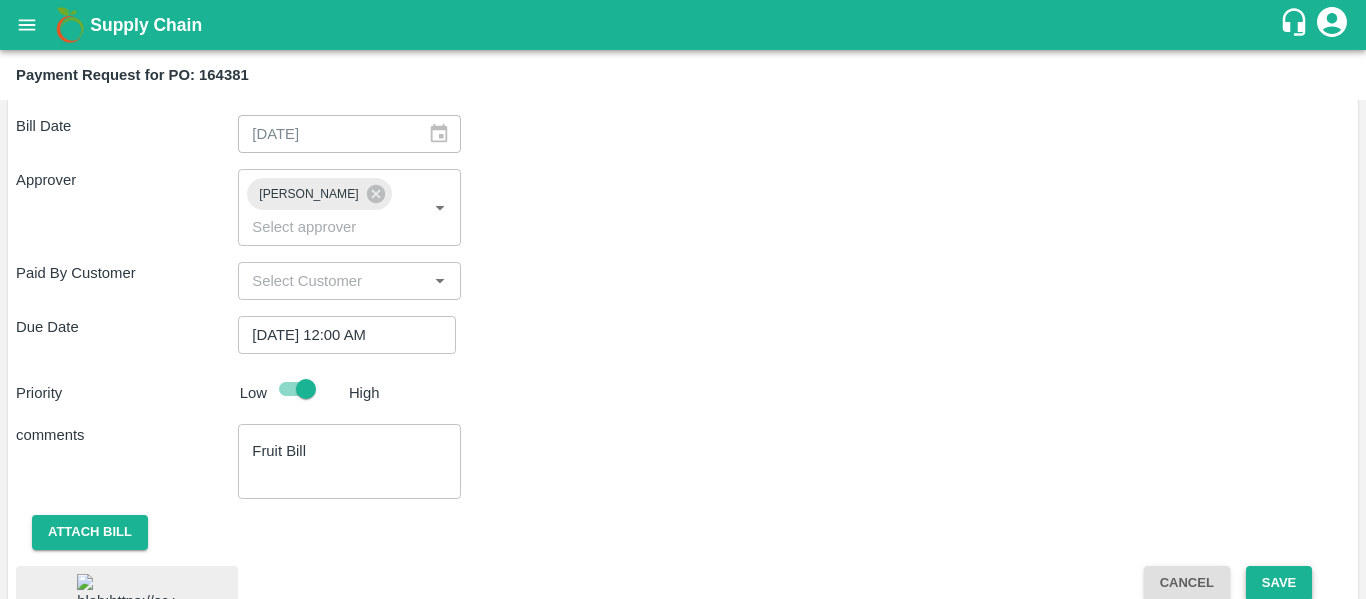 click on "Save" at bounding box center [1279, 583] 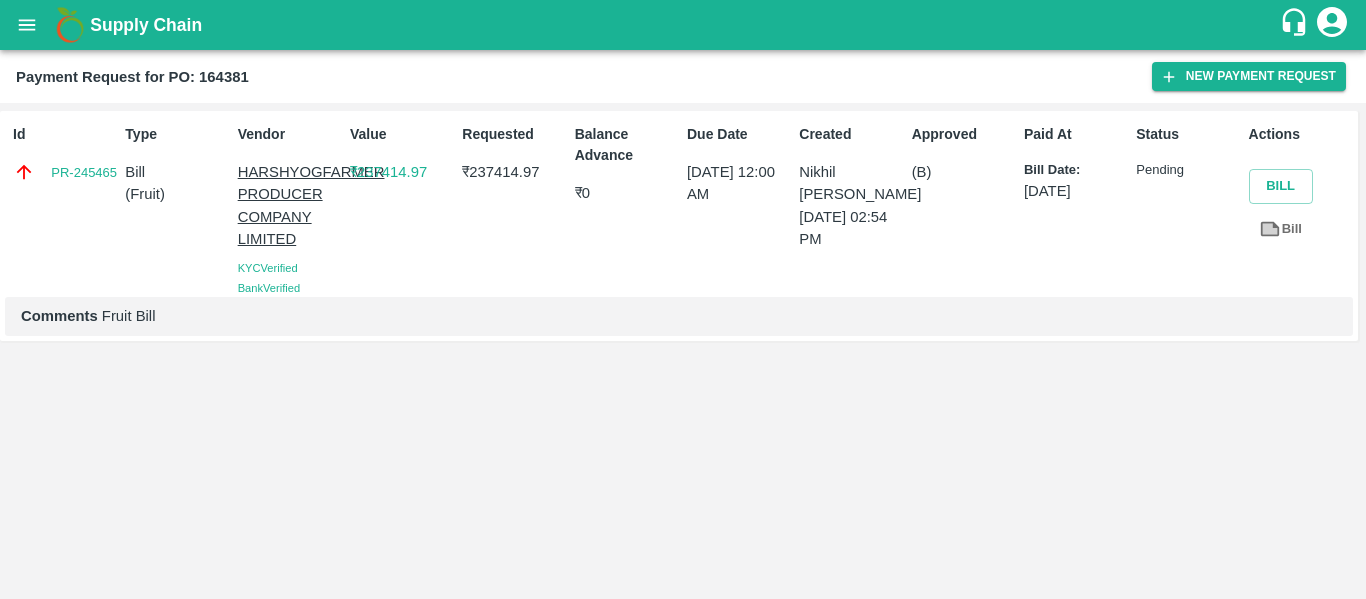 click 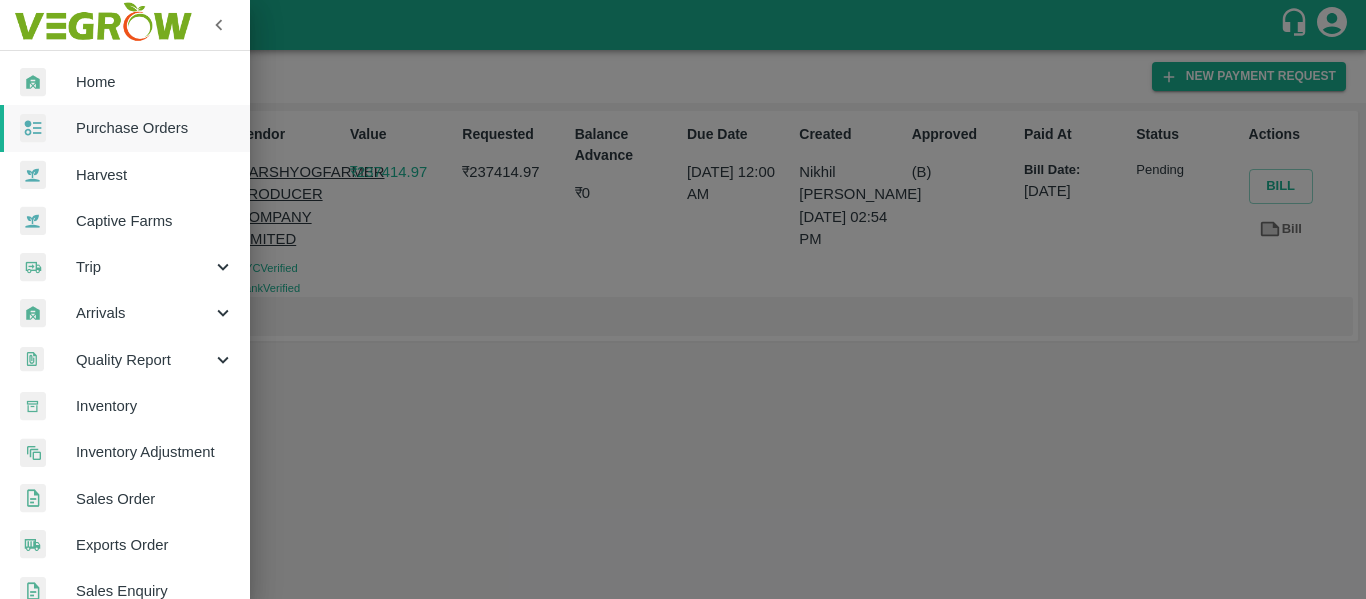 click on "Purchase Orders" at bounding box center [155, 128] 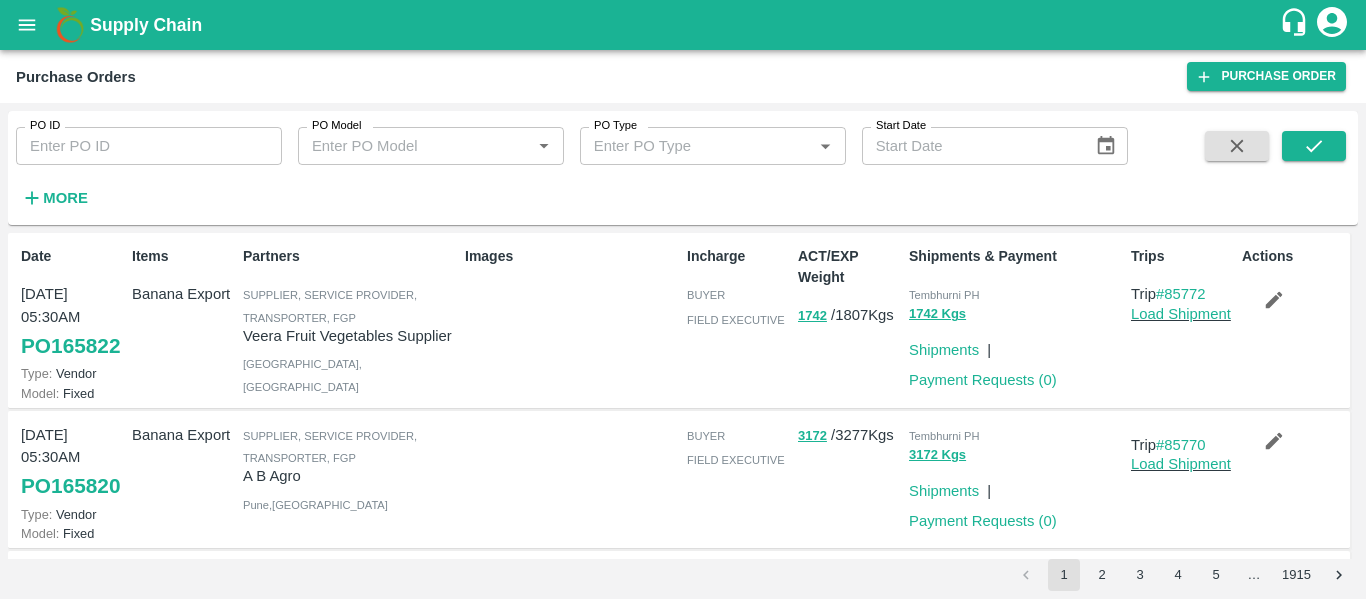 click on "PO ID" at bounding box center (149, 146) 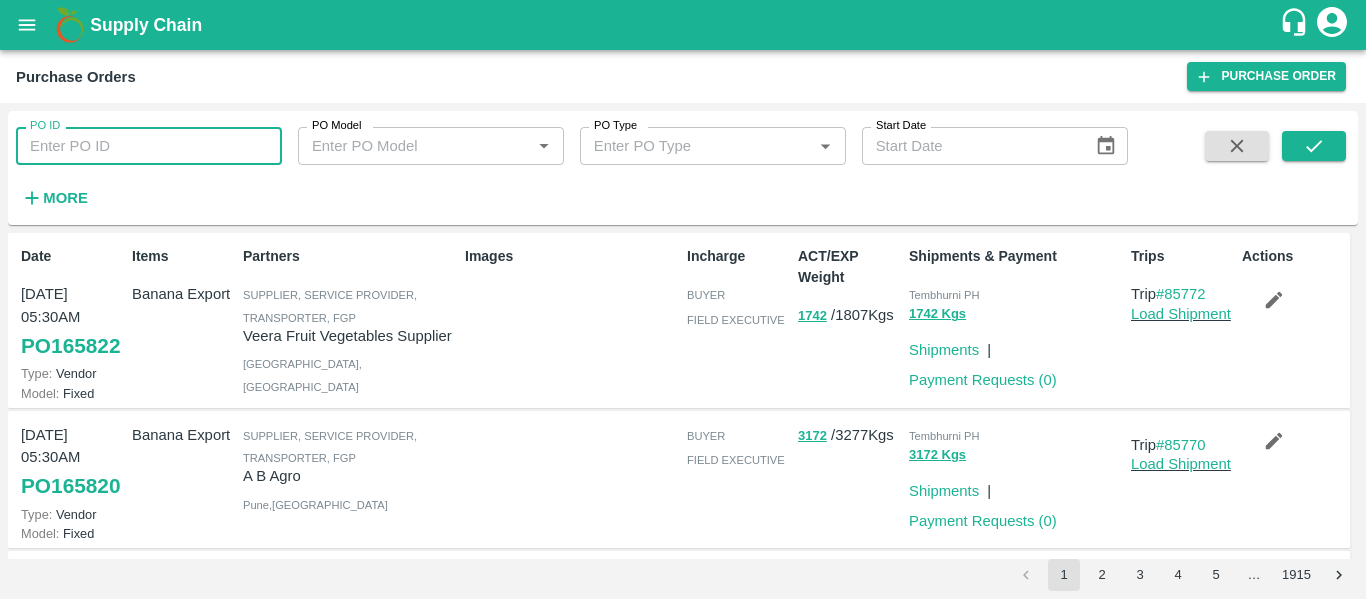 paste on "164578" 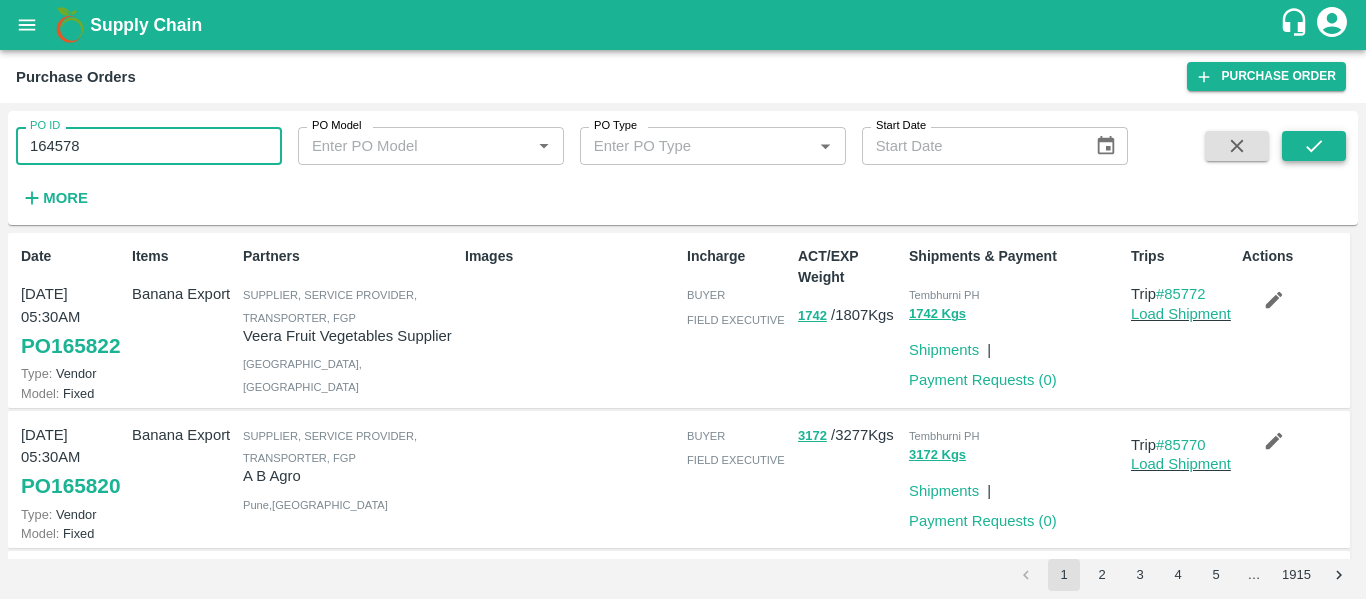 type on "164578" 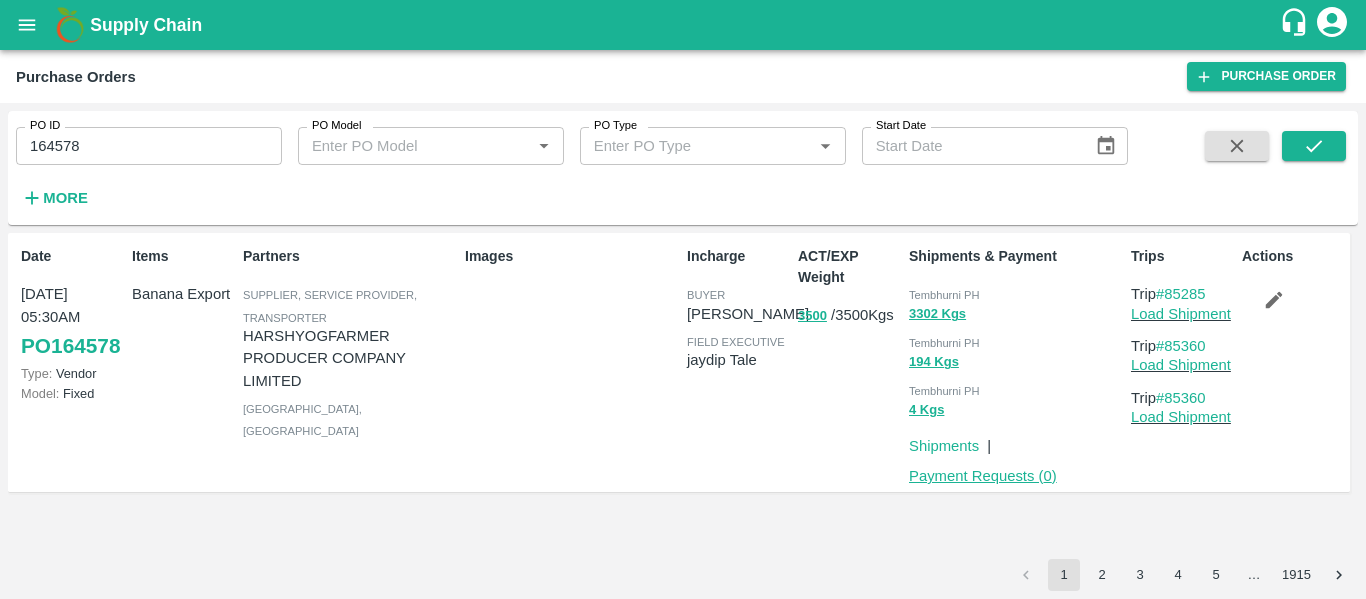 click on "Payment Requests ( 0 )" at bounding box center [983, 476] 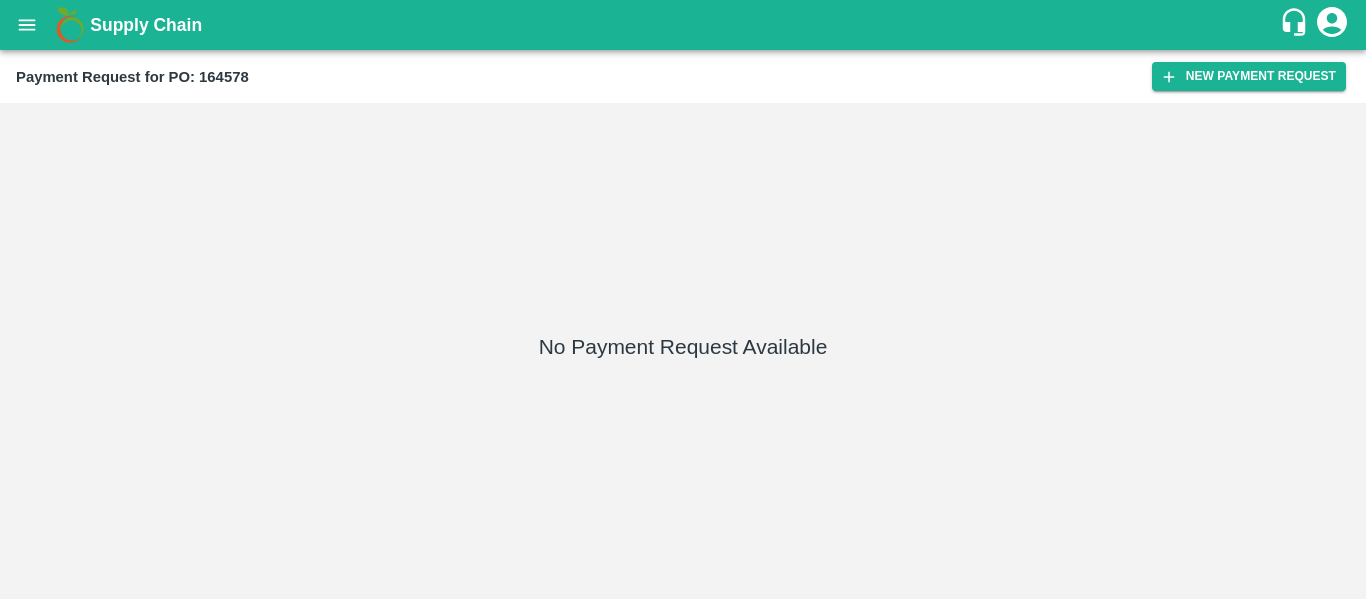 scroll, scrollTop: 0, scrollLeft: 0, axis: both 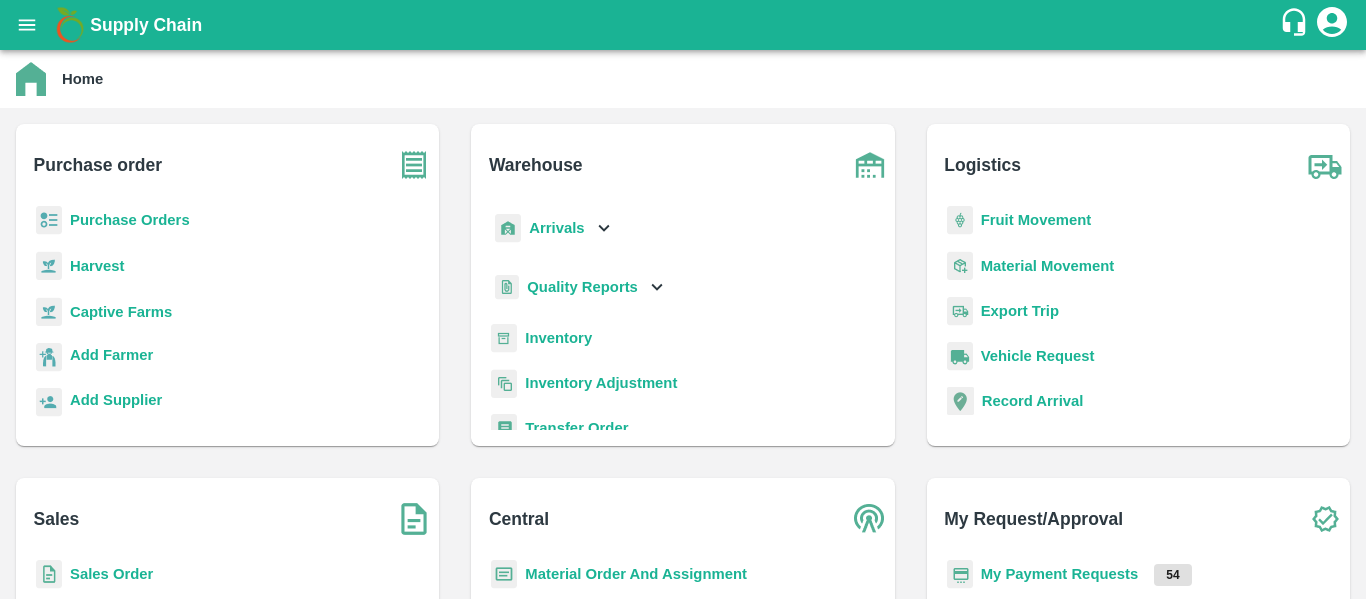 click on "Purchase Orders" at bounding box center (130, 220) 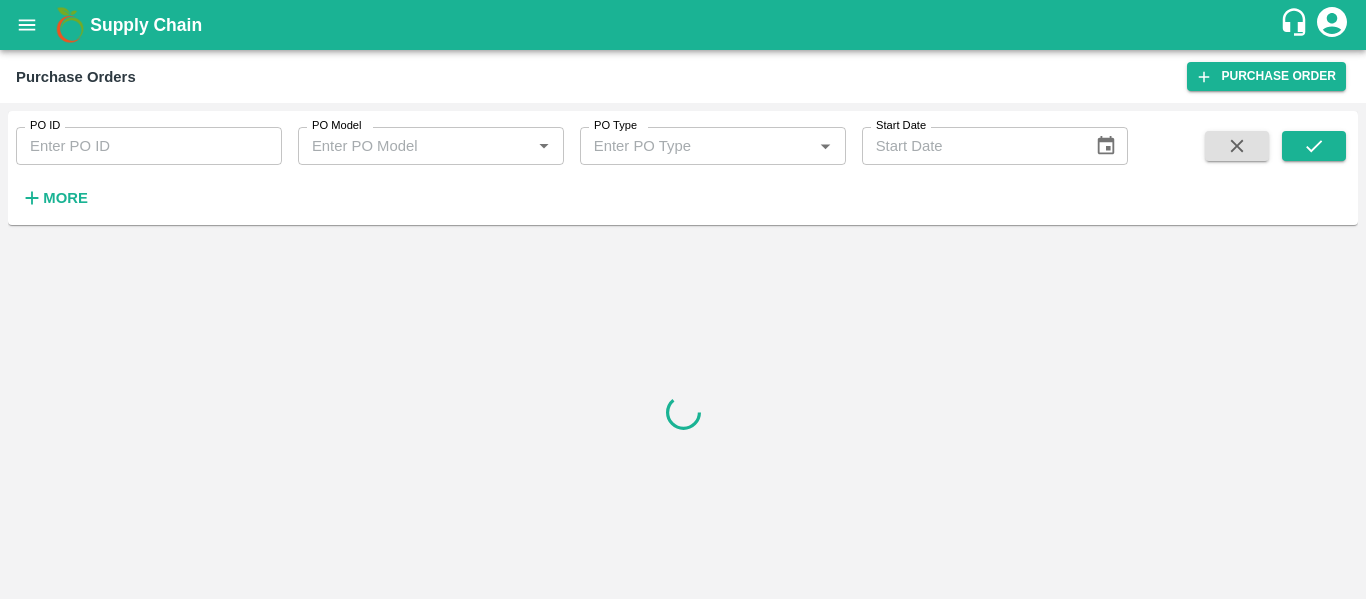 click on "PO ID" at bounding box center (149, 146) 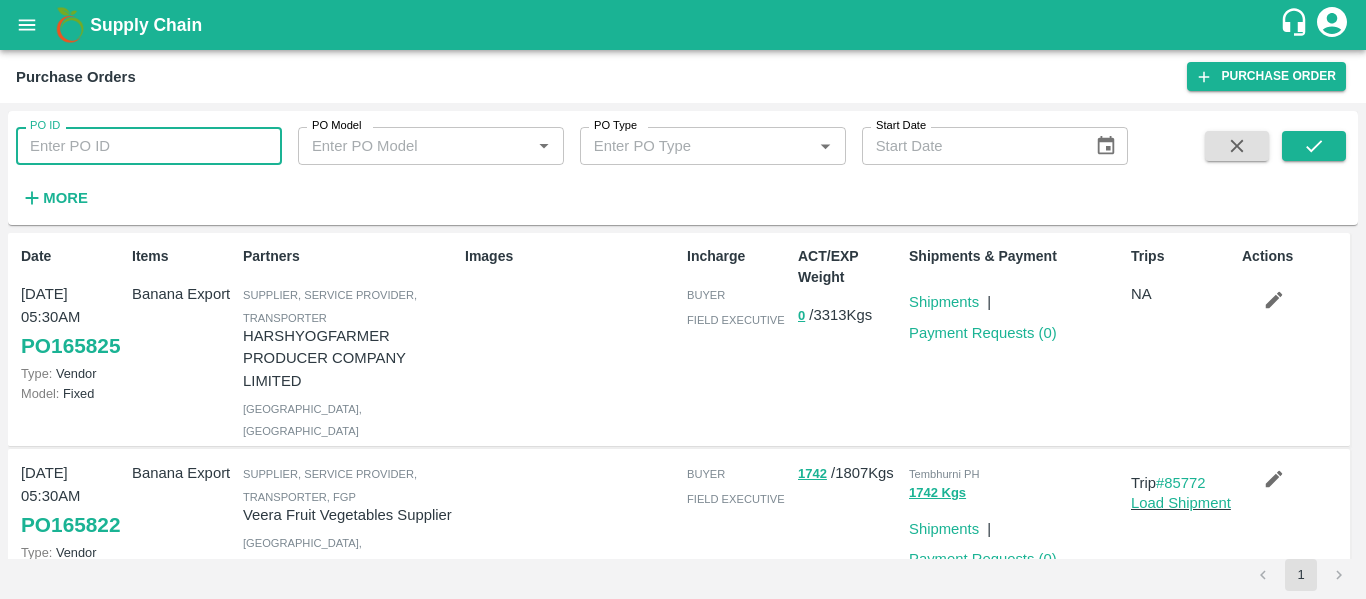 paste on "164578" 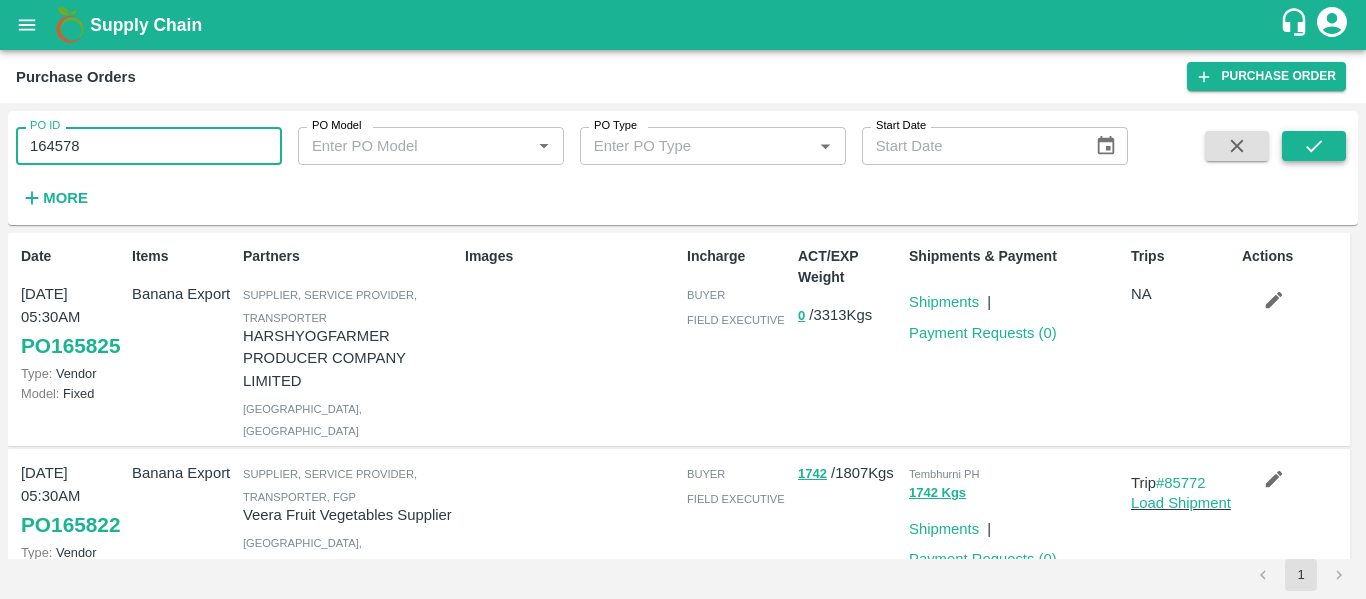 type on "164578" 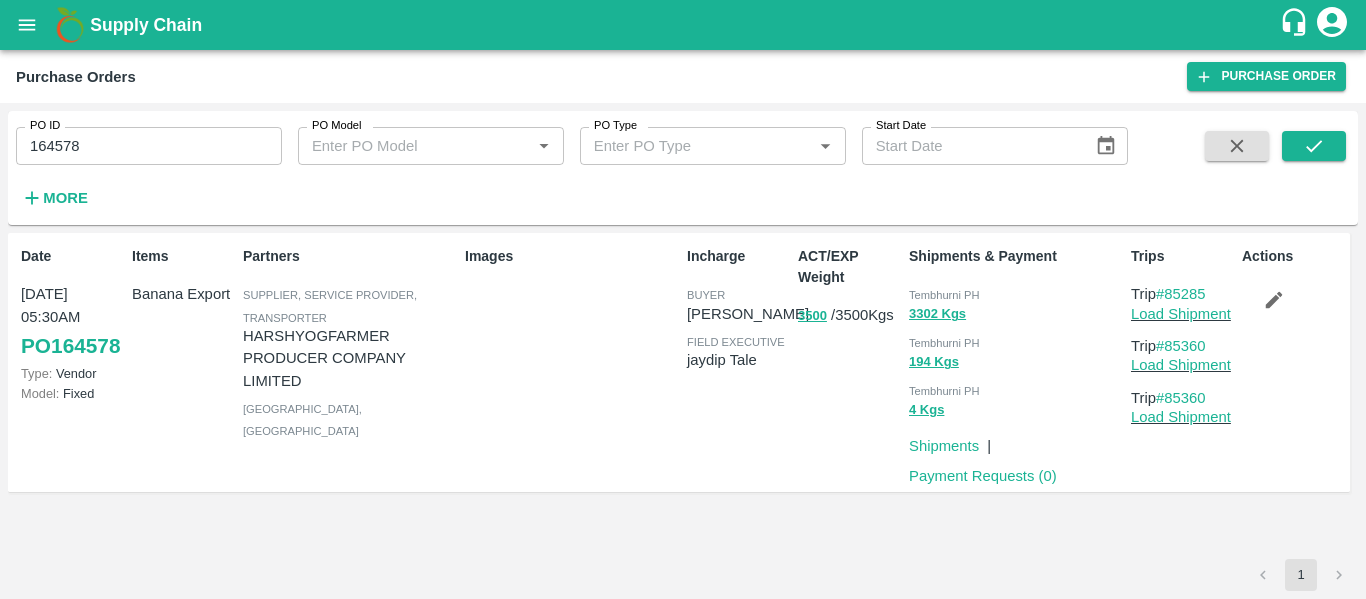 click on "Payment Requests ( 0 )" at bounding box center (983, 476) 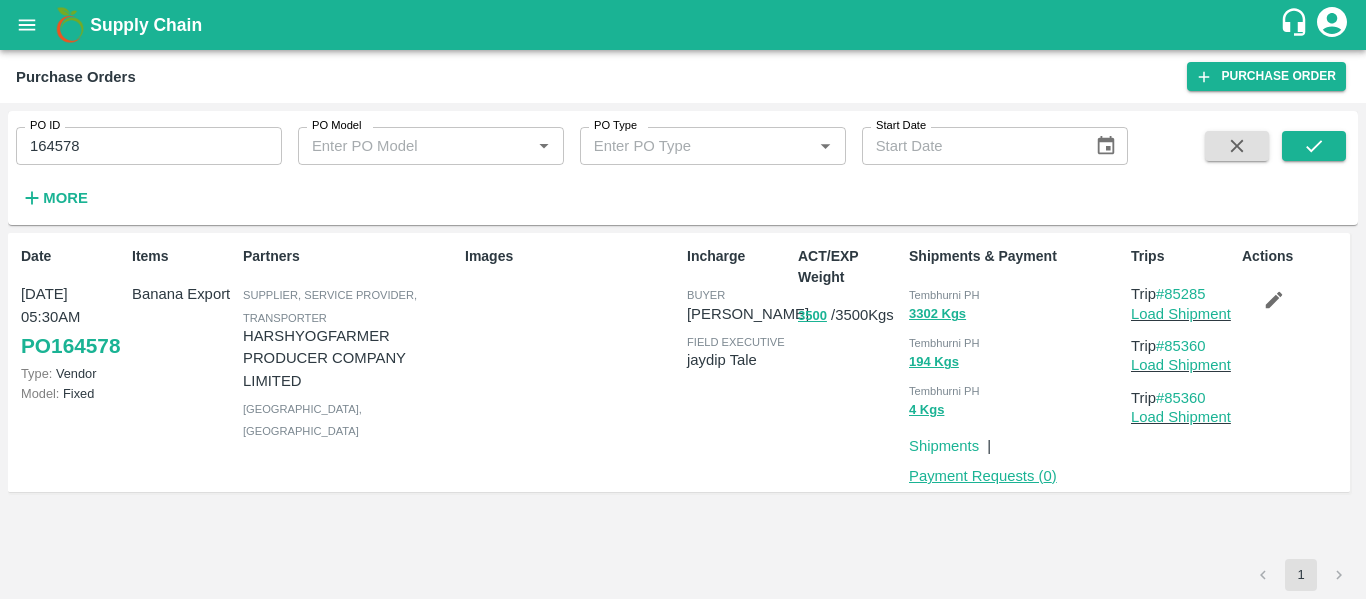 click on "Payment Requests ( 0 )" at bounding box center (983, 476) 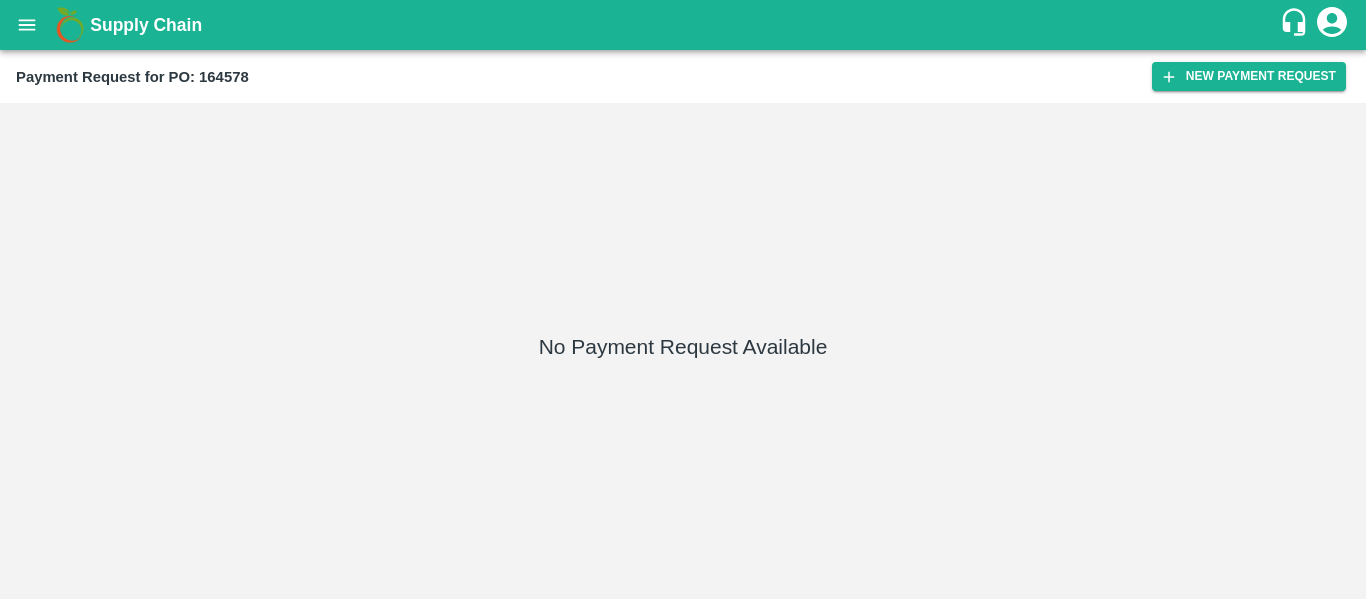 scroll, scrollTop: 0, scrollLeft: 0, axis: both 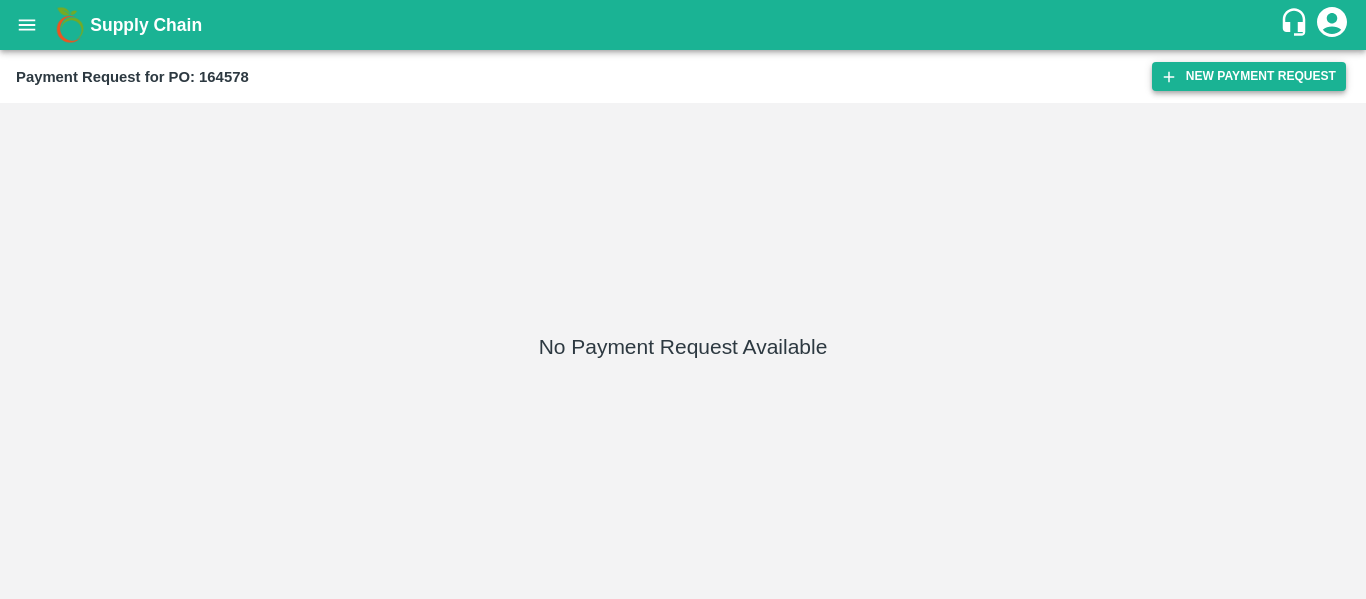 click on "New Payment Request" at bounding box center (1249, 76) 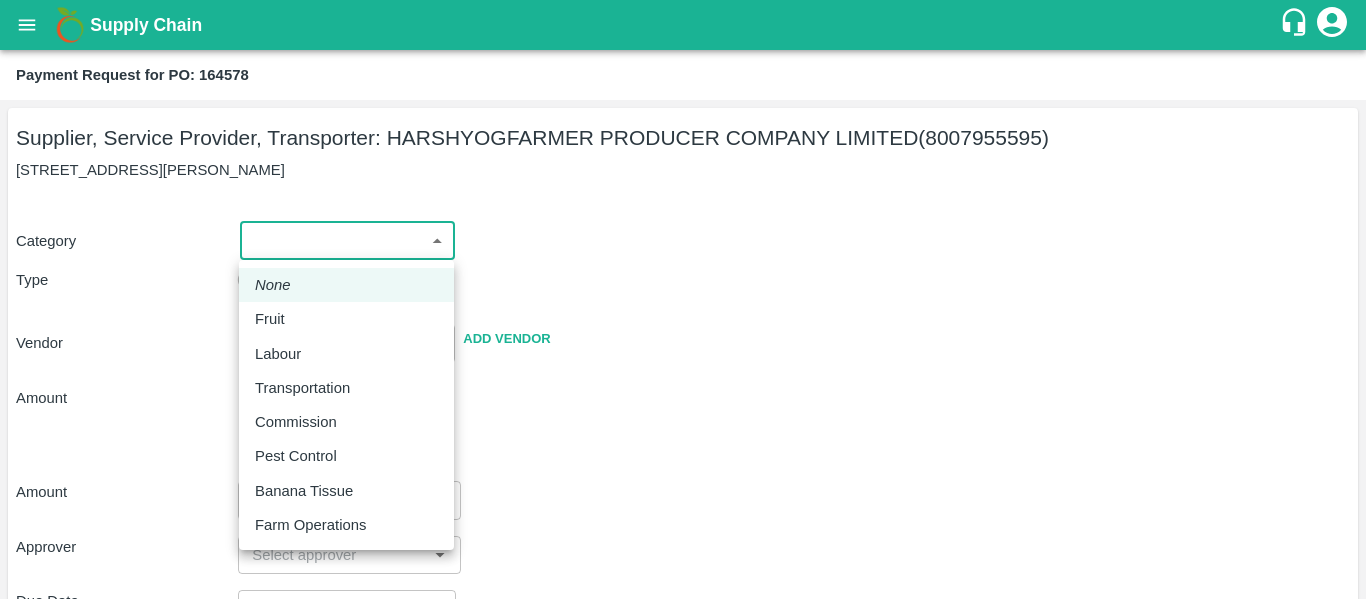 click on "Supply Chain Payment Request for PO: 164578 Supplier, Service Provider, Transporter:    HARSHYOGFARMER PRODUCER COMPANY LIMITED  (8007955595) G NO 37, [PERSON_NAME] , [GEOGRAPHIC_DATA] Category ​ ​ Type Advance Bill Vendor ​ Add Vendor Amount Total value Per Kg ​ Amount ​ Approver ​ Due Date ​  Priority  Low  High Comment x ​ Attach bill Cancel Save Tembhurni PH Nashik CC Shahada Banana Export PH Savda Banana Export PH Nashik Banana CS Nikhil Subhash Mangvade Logout None Fruit Labour Transportation Commission Pest Control Banana Tissue Farm Operations" at bounding box center (683, 299) 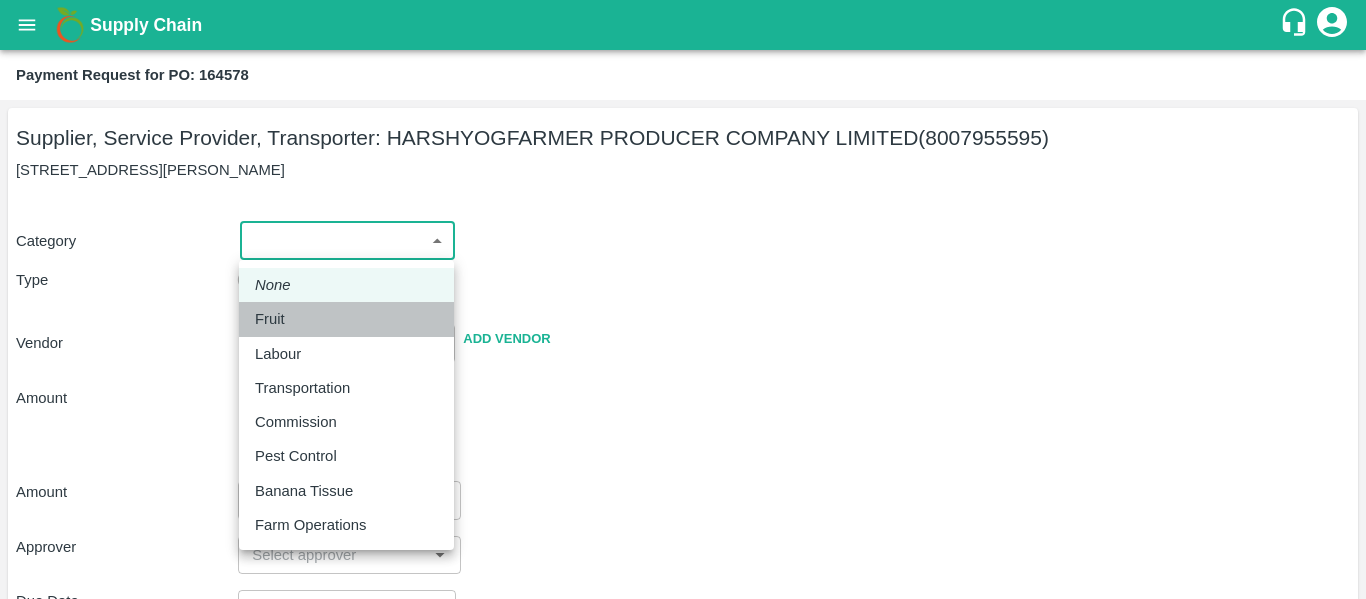 click on "Fruit" at bounding box center (270, 319) 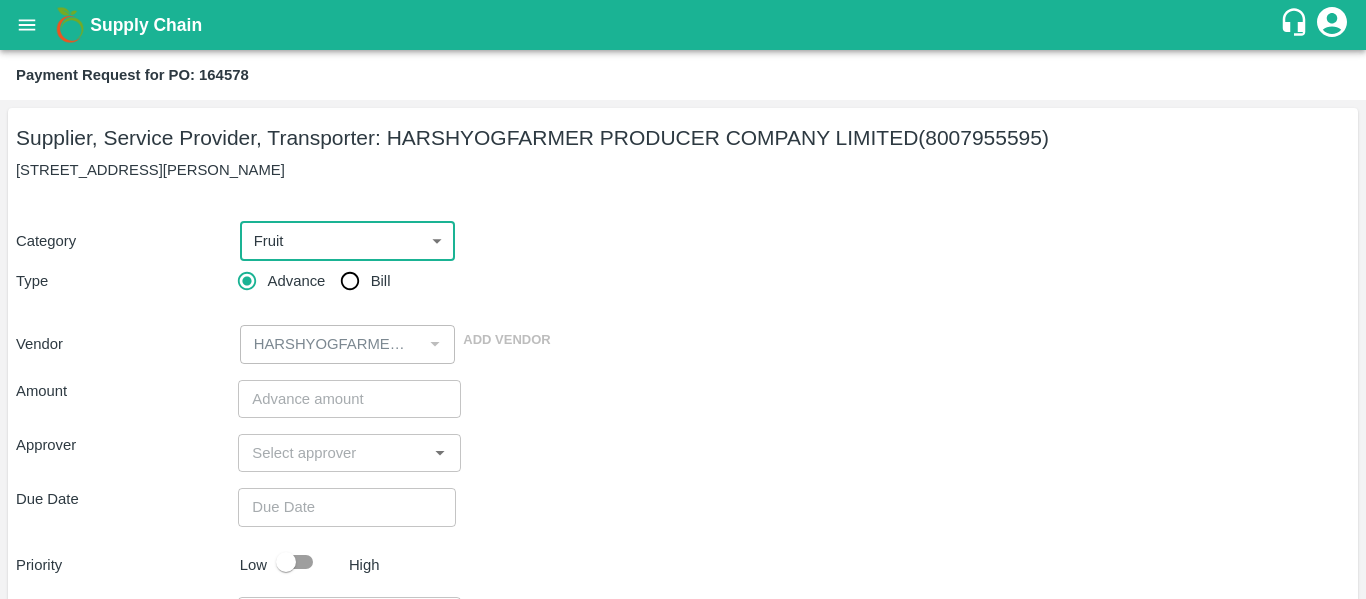 click on "Bill" at bounding box center [350, 281] 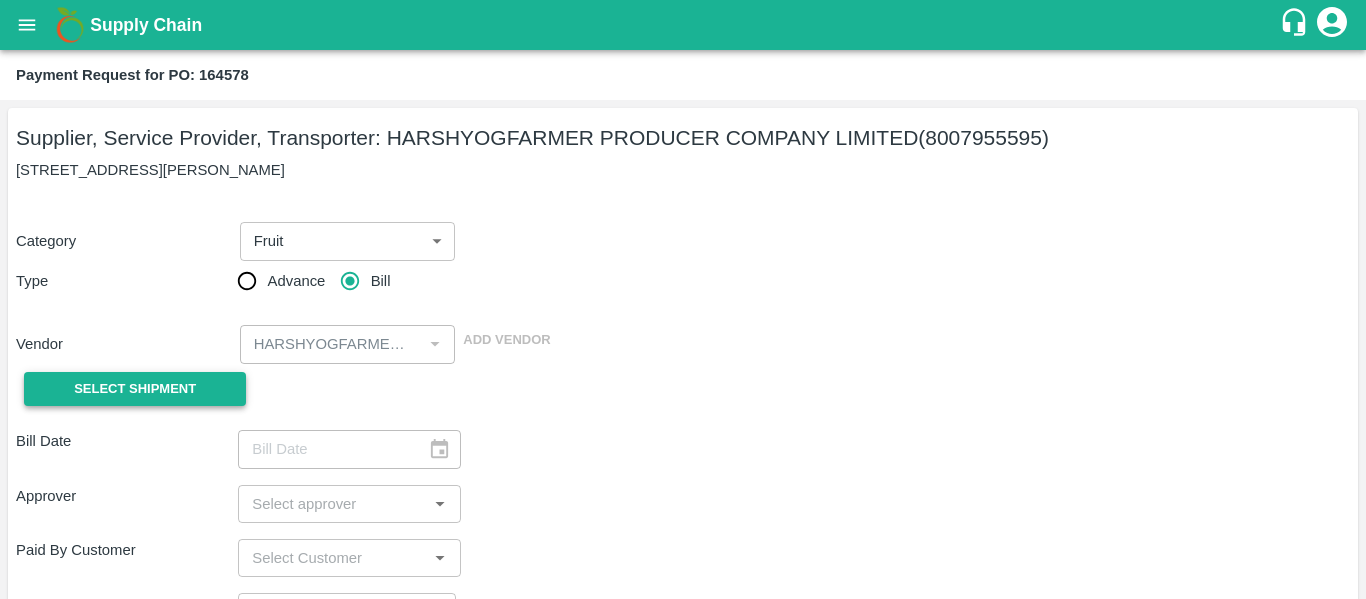 click on "Select Shipment" at bounding box center (135, 389) 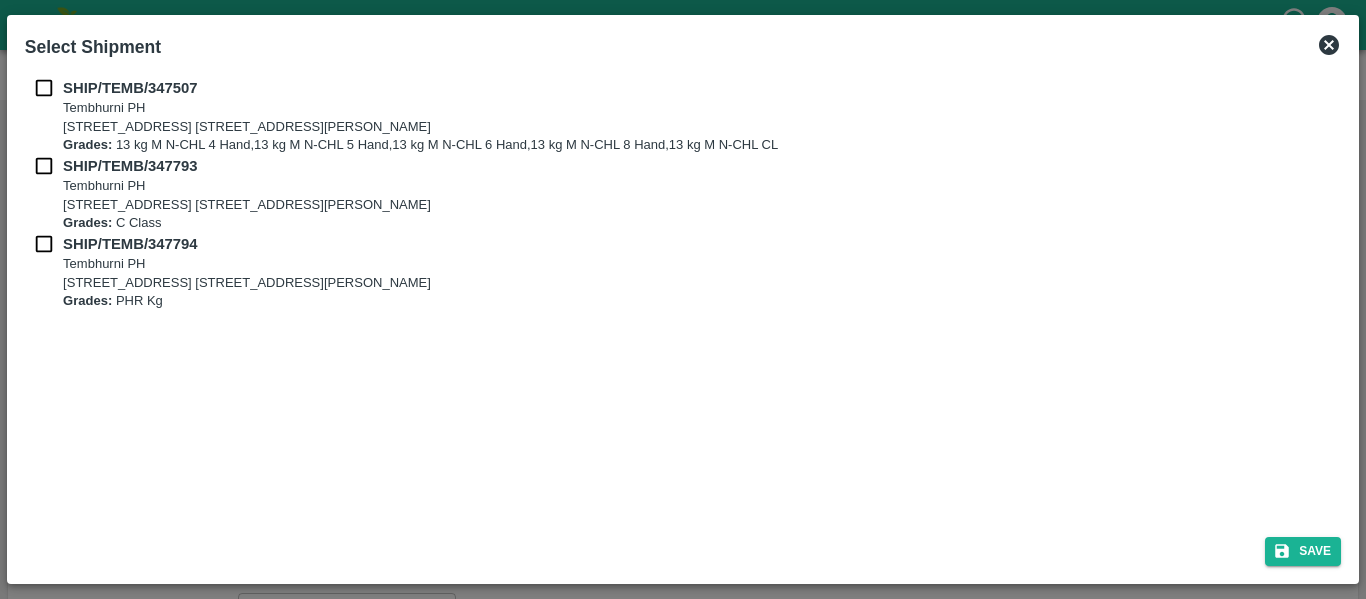 click on "SHIP/TEMB/347507" at bounding box center [130, 88] 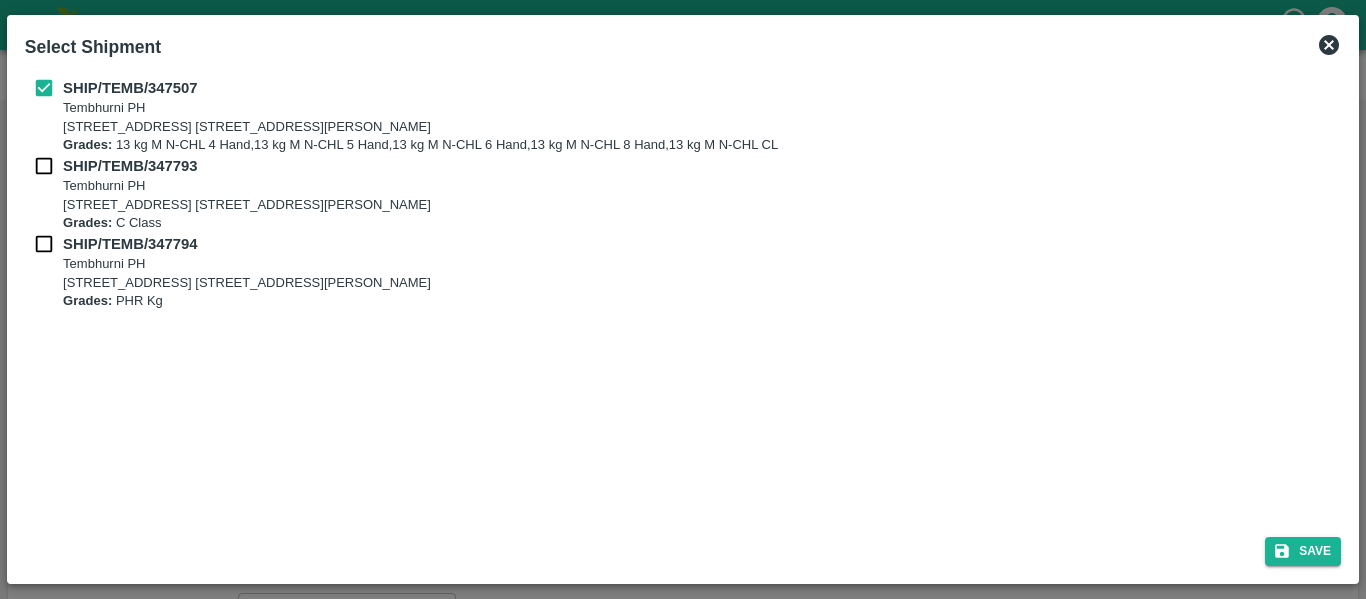 click on "SHIP/TEMB/347793" at bounding box center (130, 166) 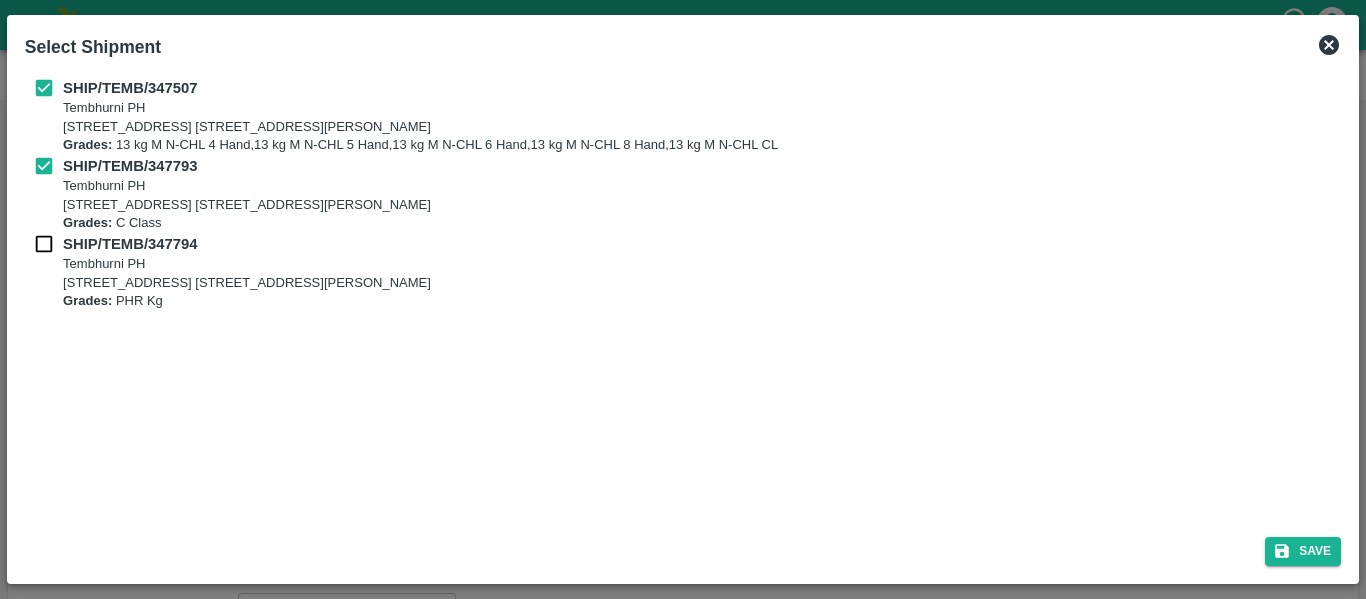 click on "SHIP/TEMB/347794" at bounding box center [245, 244] 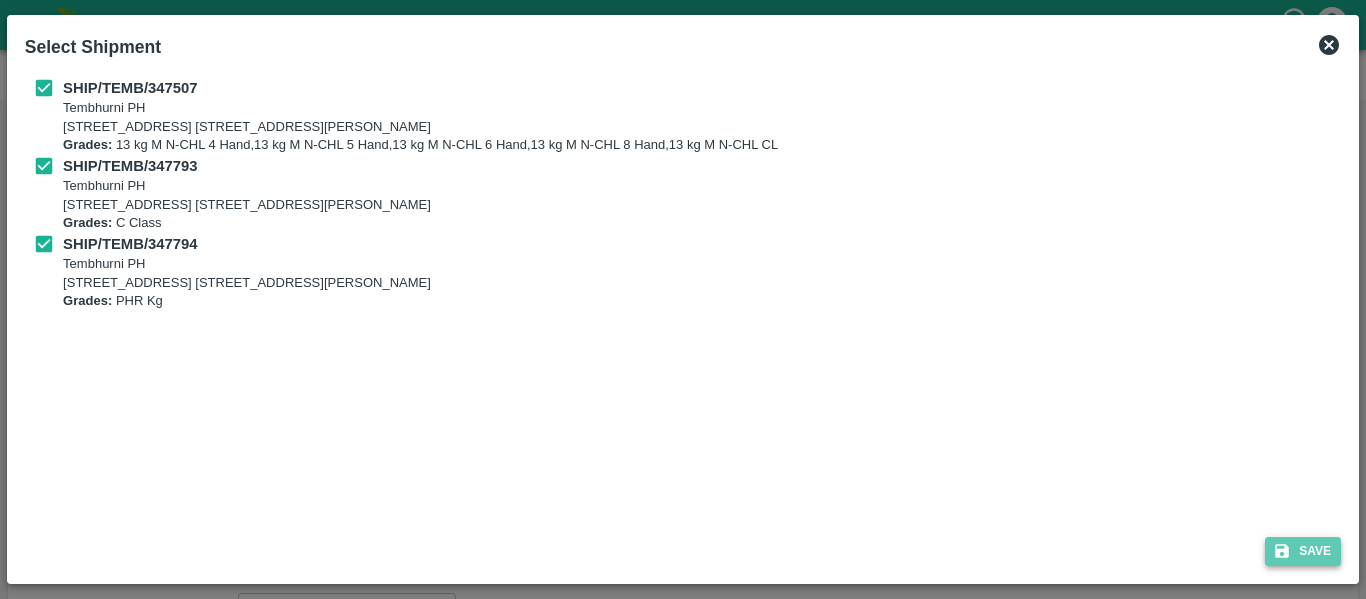 click on "Save" at bounding box center [1303, 551] 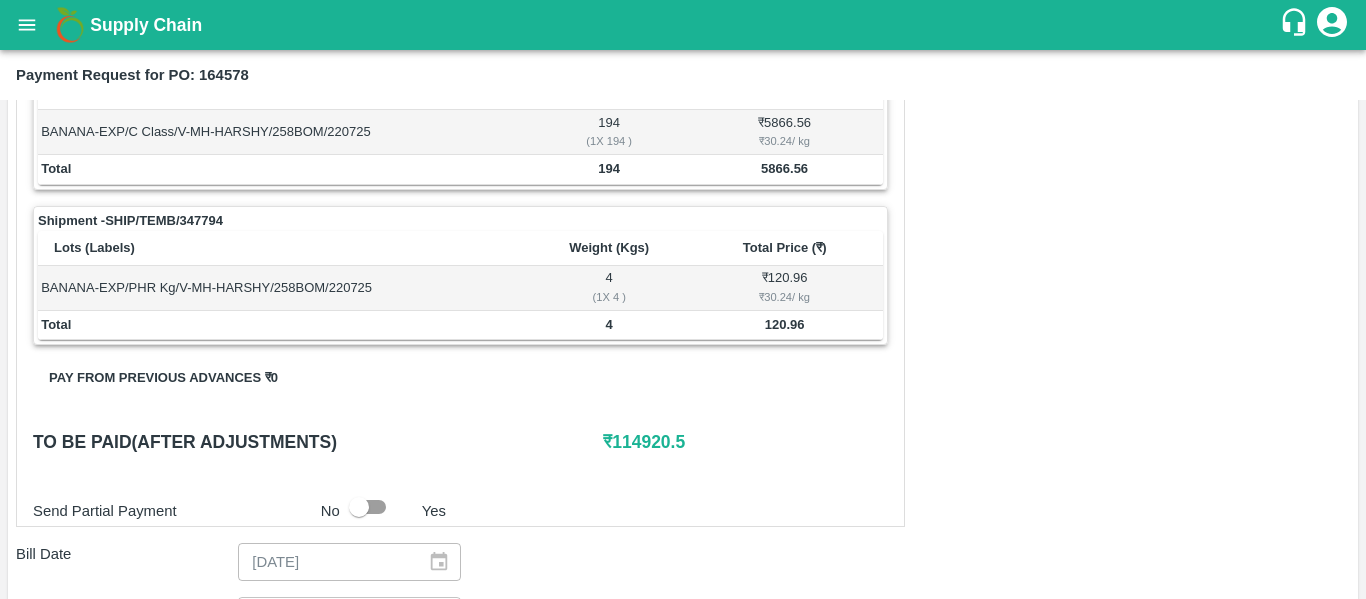 scroll, scrollTop: 979, scrollLeft: 0, axis: vertical 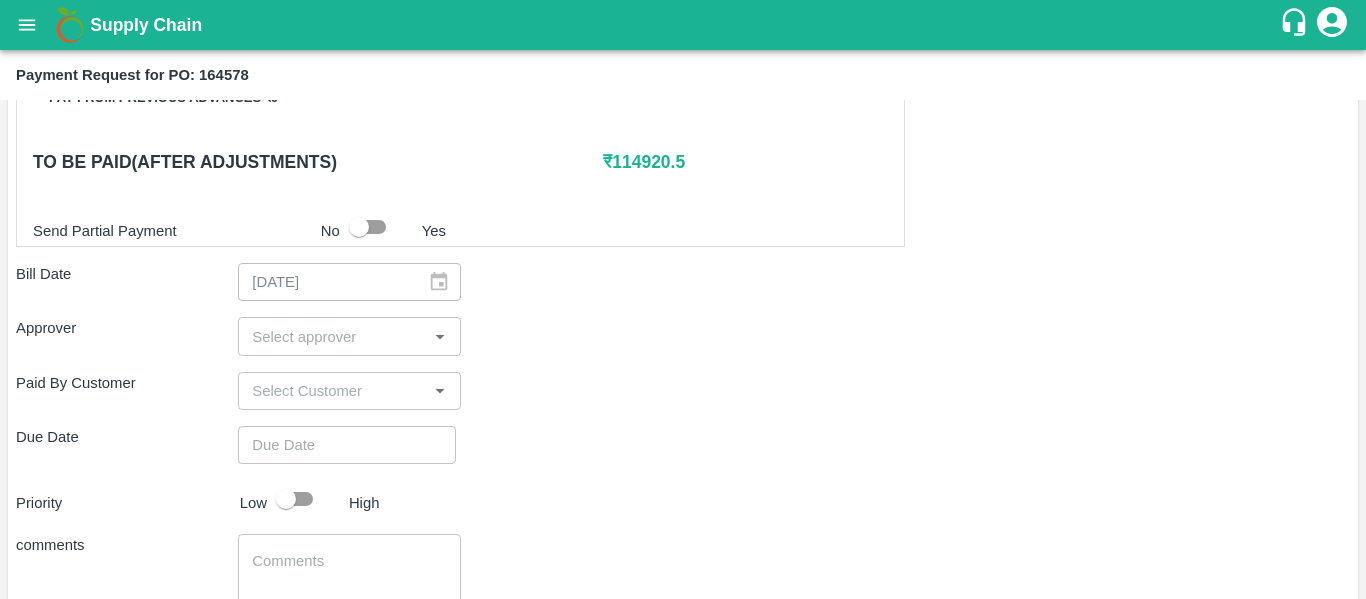 click at bounding box center (332, 336) 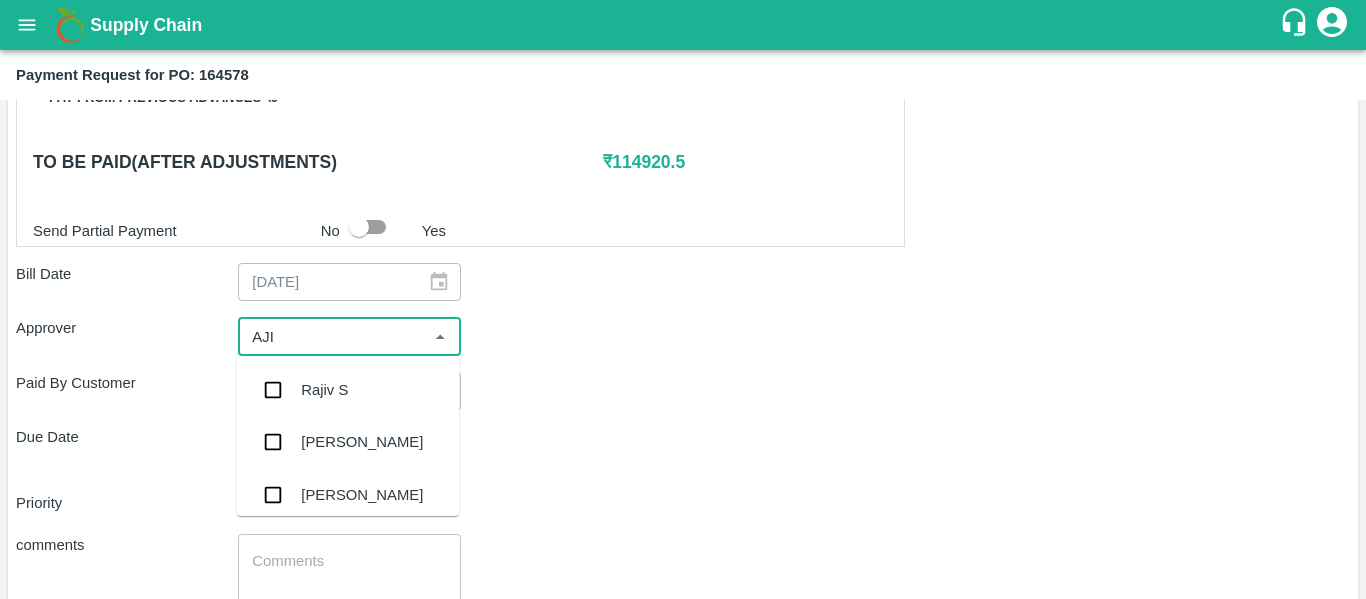 type on "AJIT" 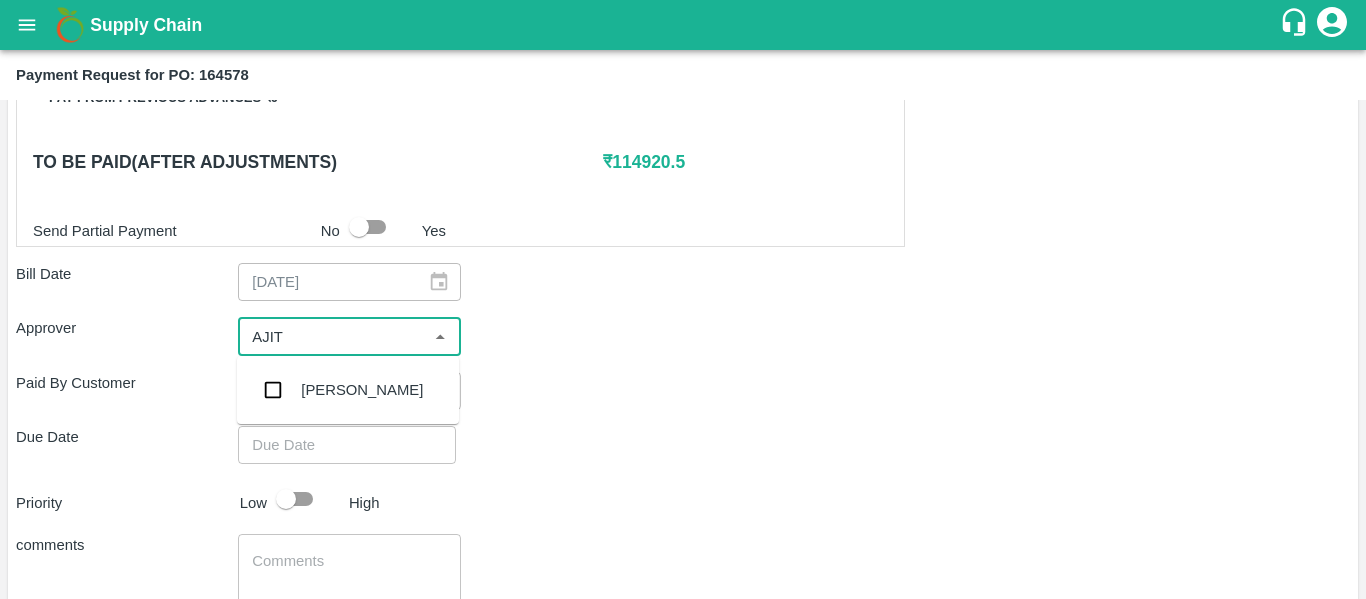 click on "[PERSON_NAME]" at bounding box center [348, 390] 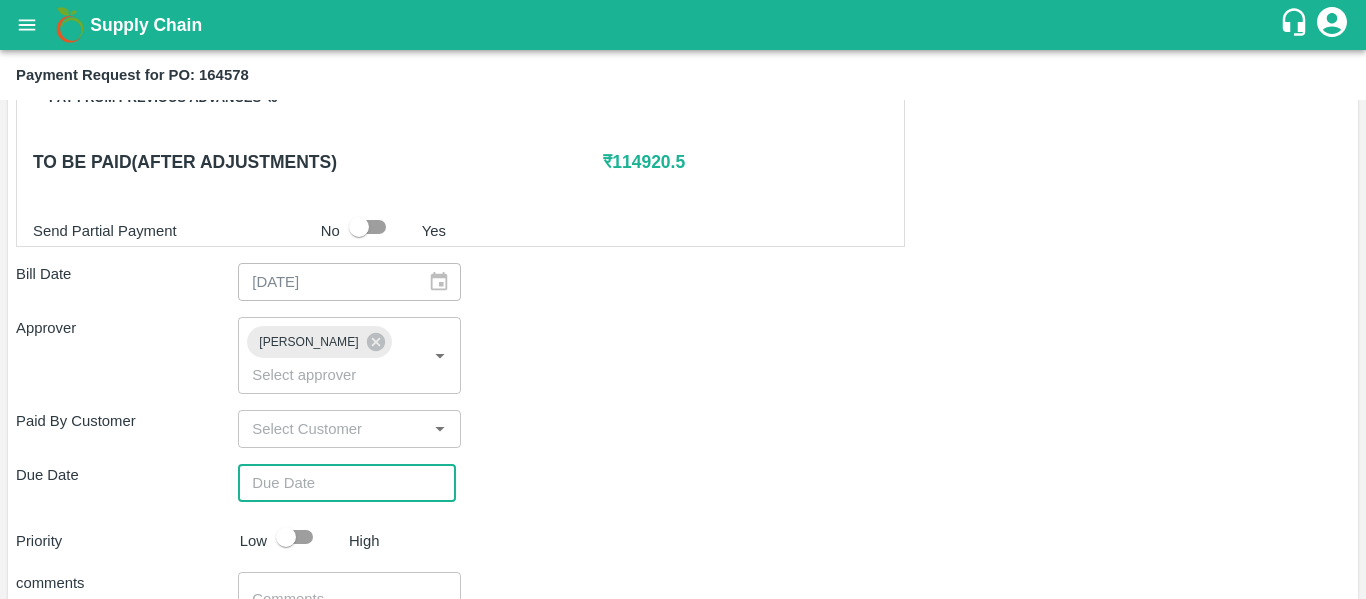 click at bounding box center [340, 483] 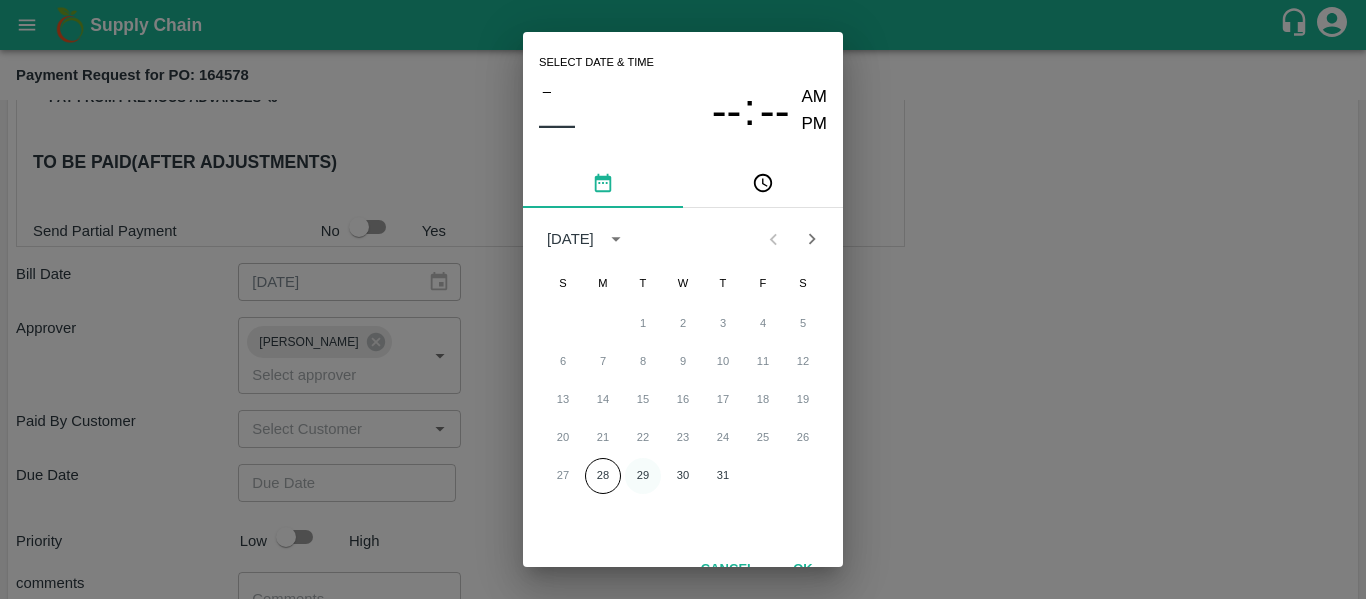 click on "29" at bounding box center [643, 476] 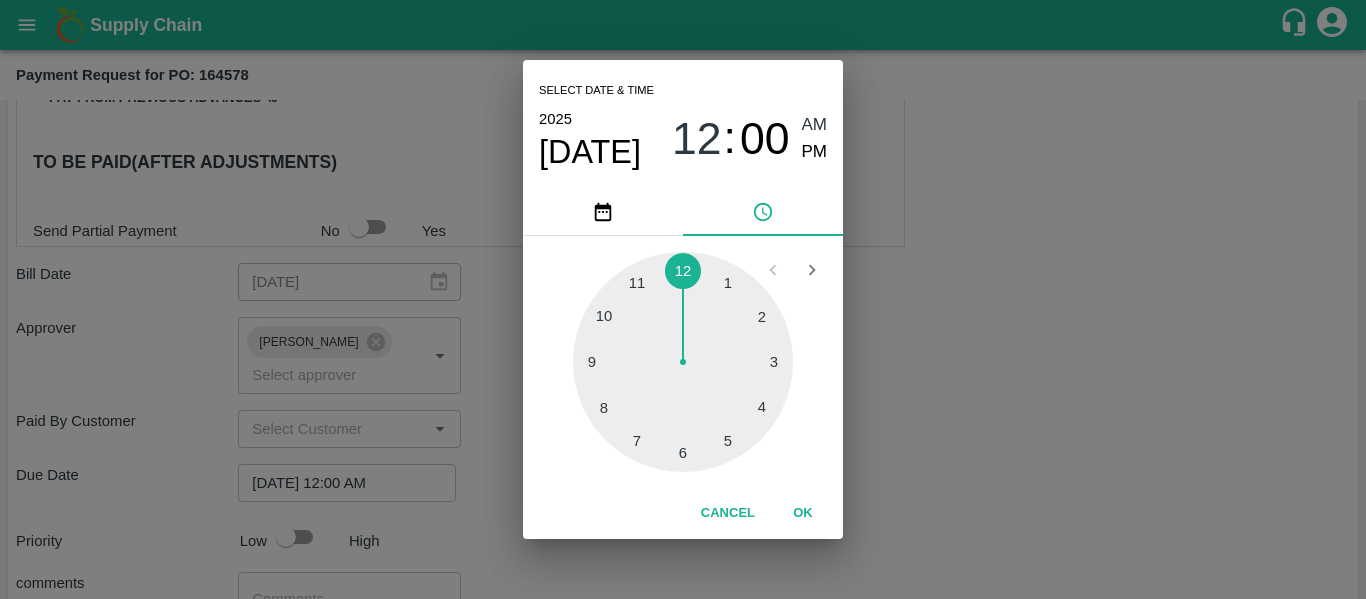 click on "Select date & time [DATE] 12 : 00 AM PM 1 2 3 4 5 6 7 8 9 10 11 12 Cancel OK" at bounding box center (683, 299) 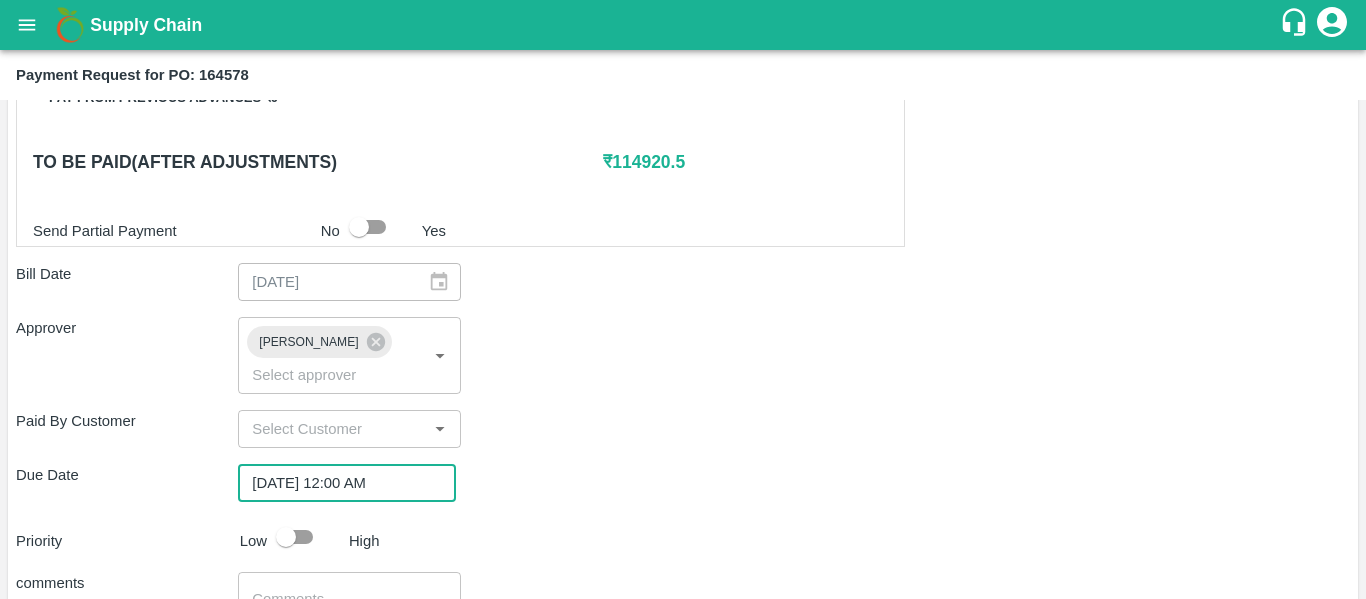 click at bounding box center [286, 537] 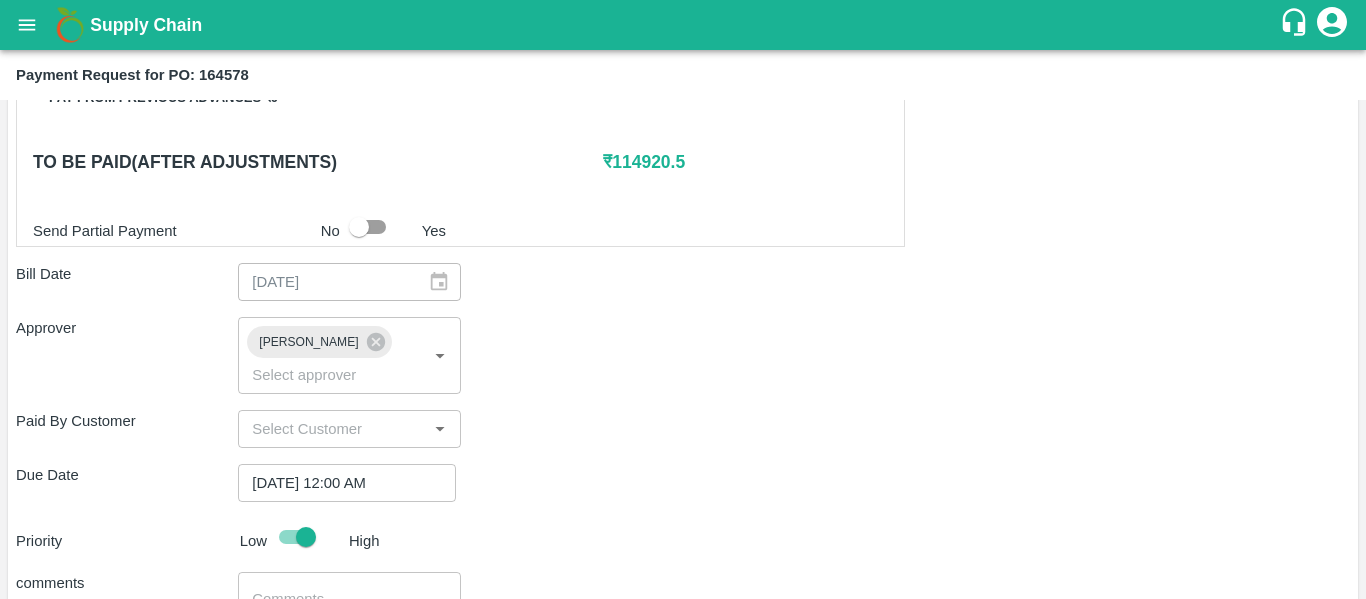 click at bounding box center (349, 610) 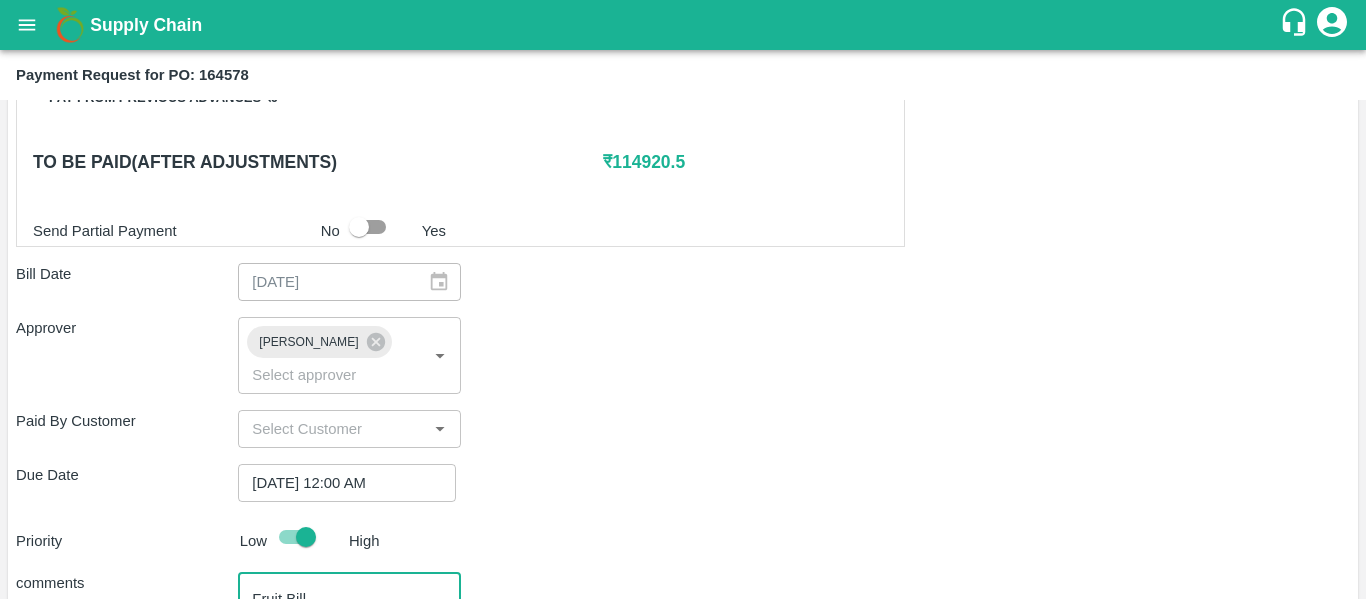 type on "Fruit Bill" 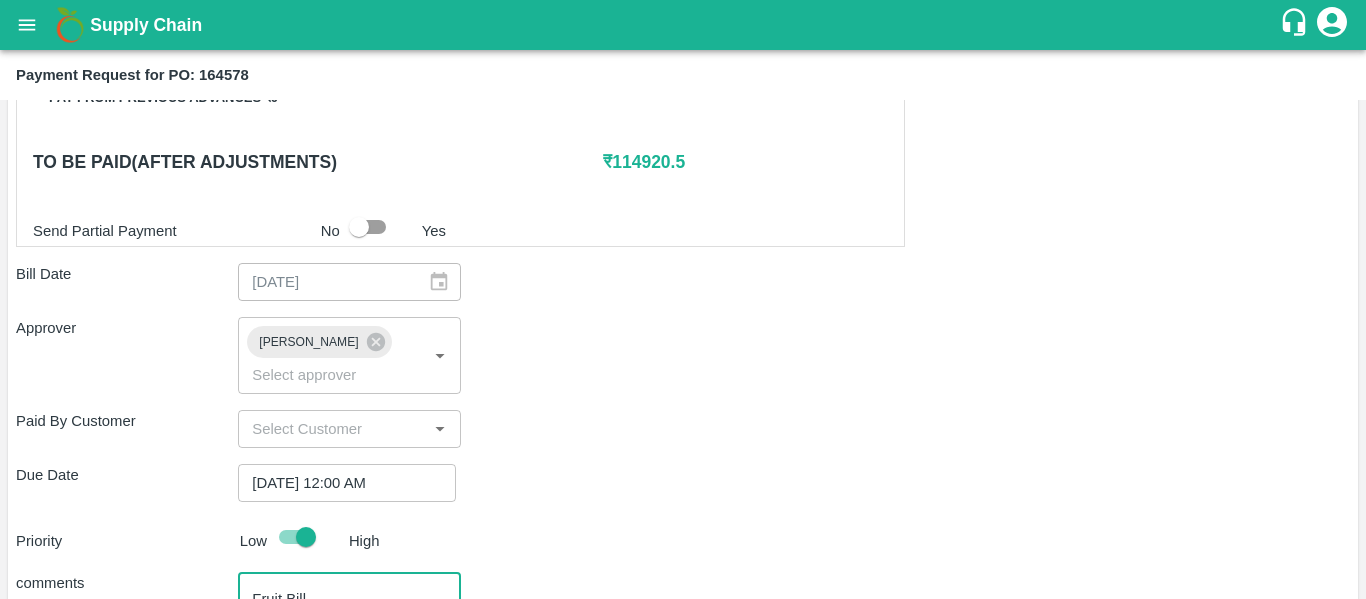 scroll, scrollTop: 1127, scrollLeft: 0, axis: vertical 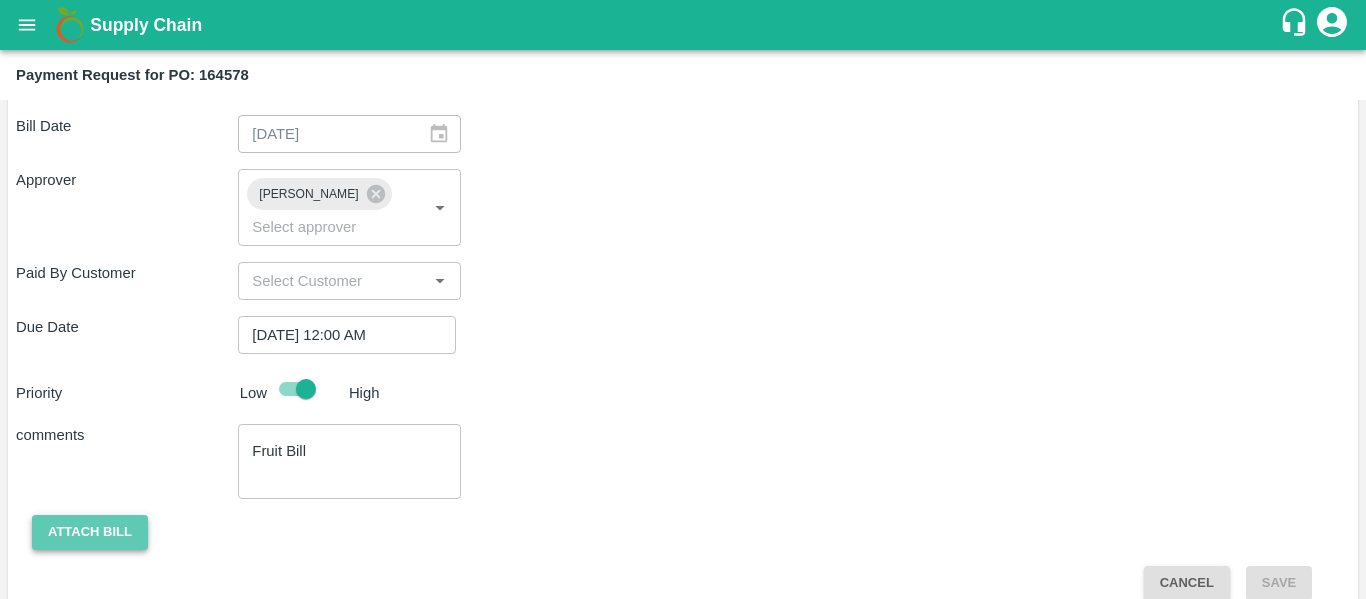 click on "Attach bill" at bounding box center [90, 532] 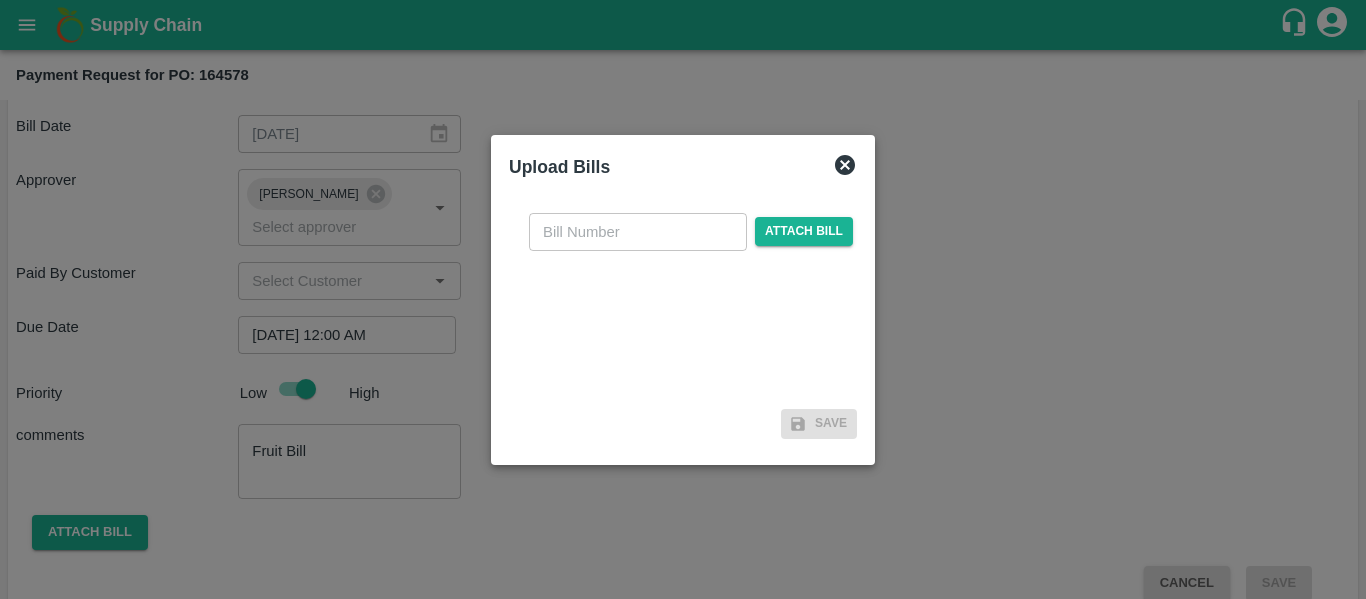click at bounding box center [638, 232] 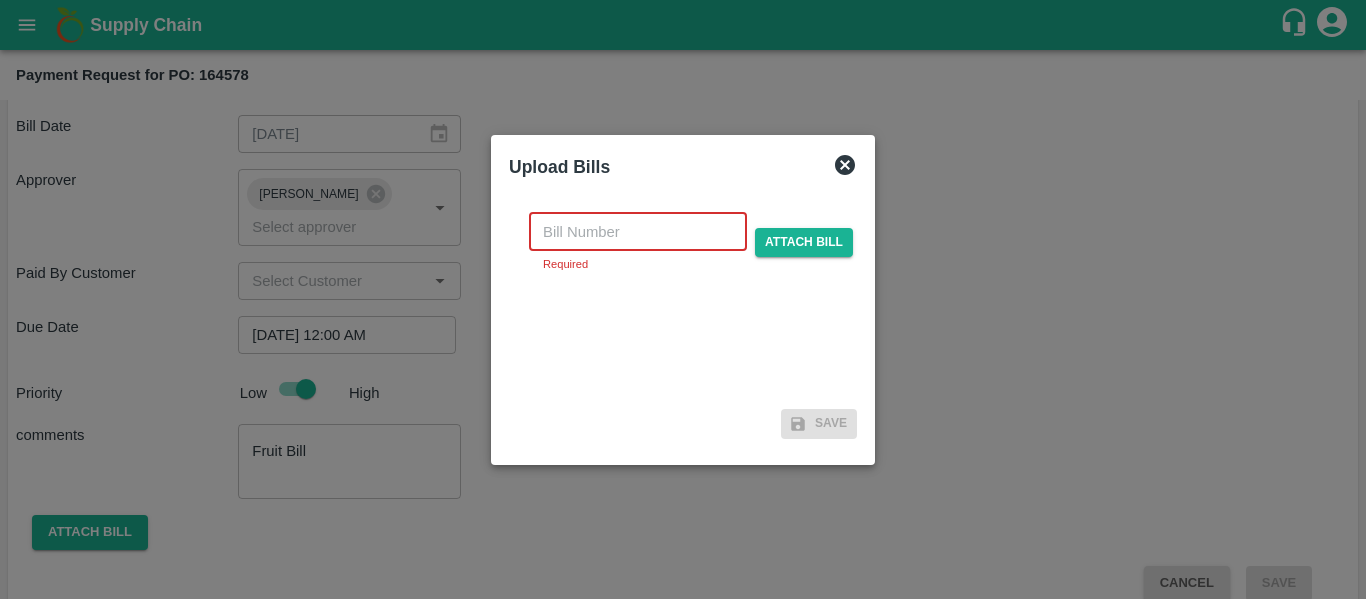 checkbox on "false" 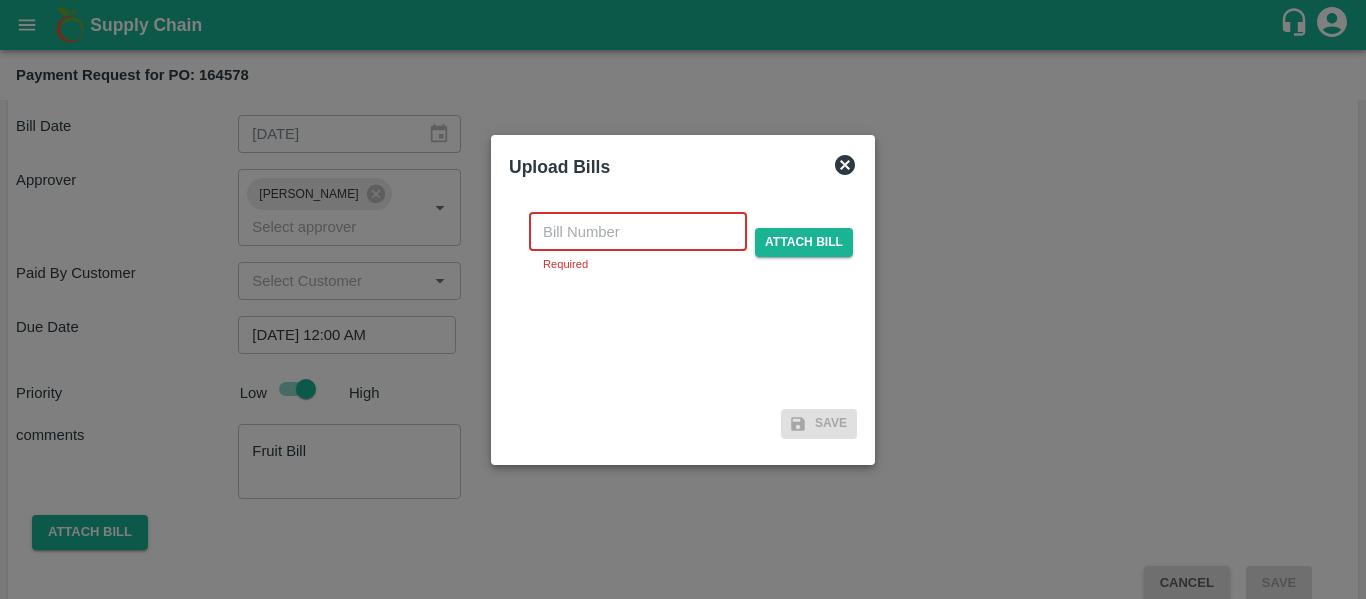 type 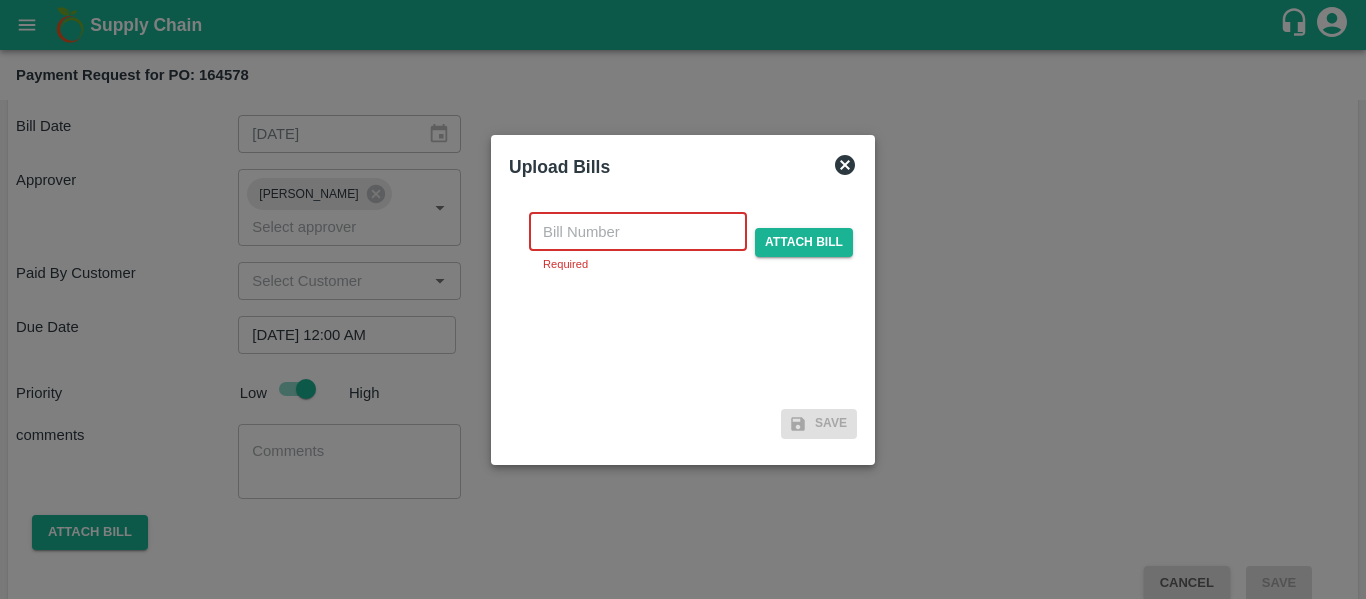 type 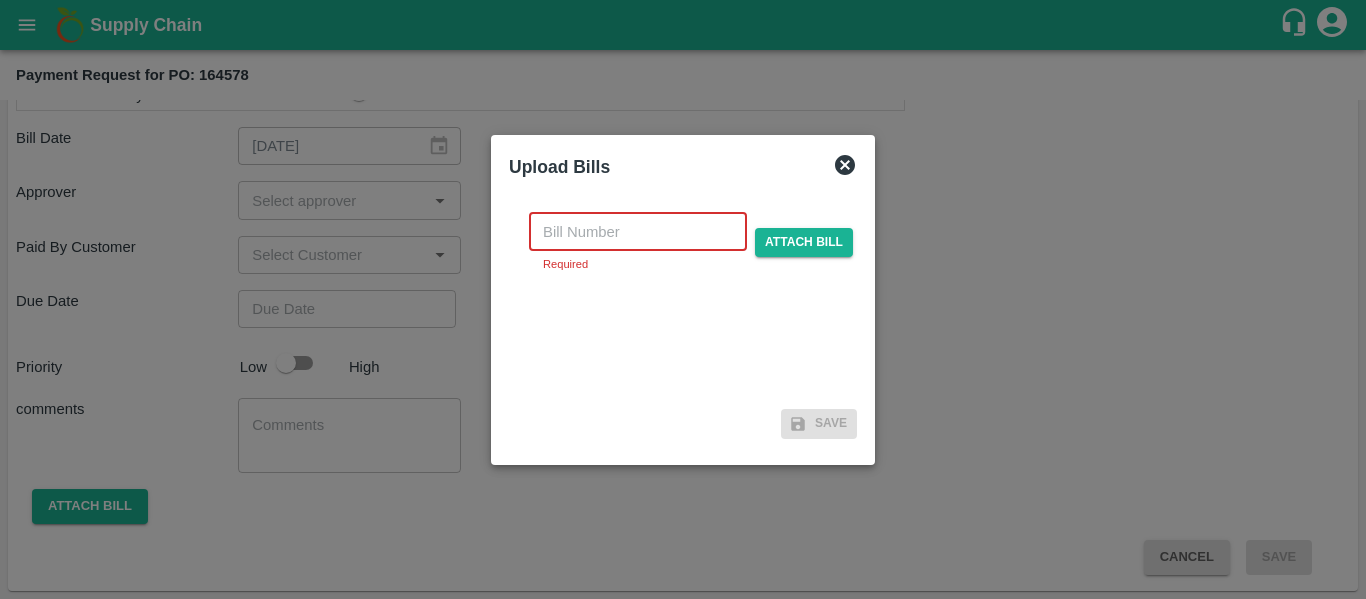 scroll, scrollTop: 1115, scrollLeft: 0, axis: vertical 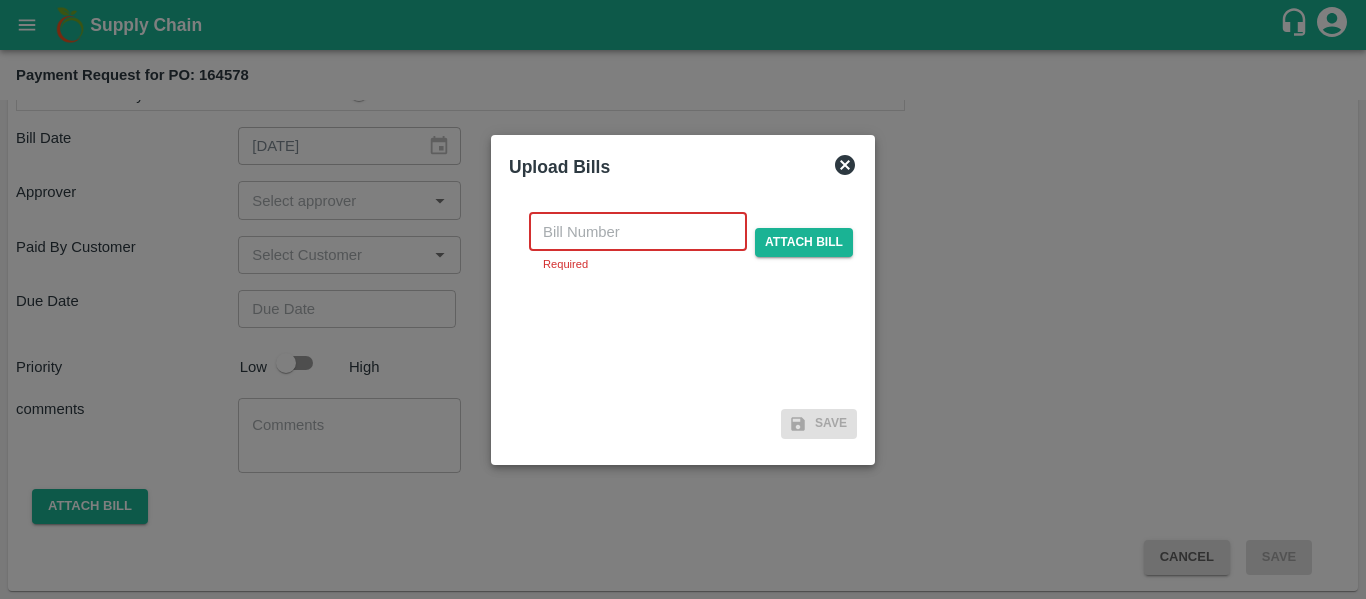 click at bounding box center [638, 232] 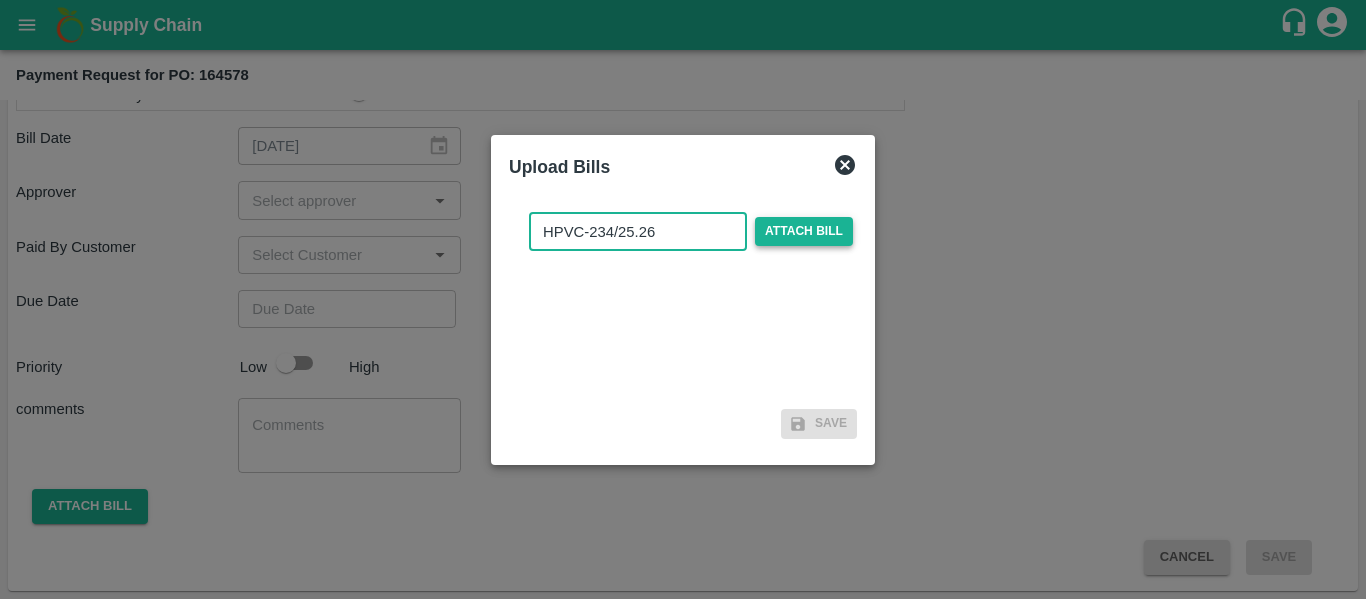 type on "HPVC-234/25.26" 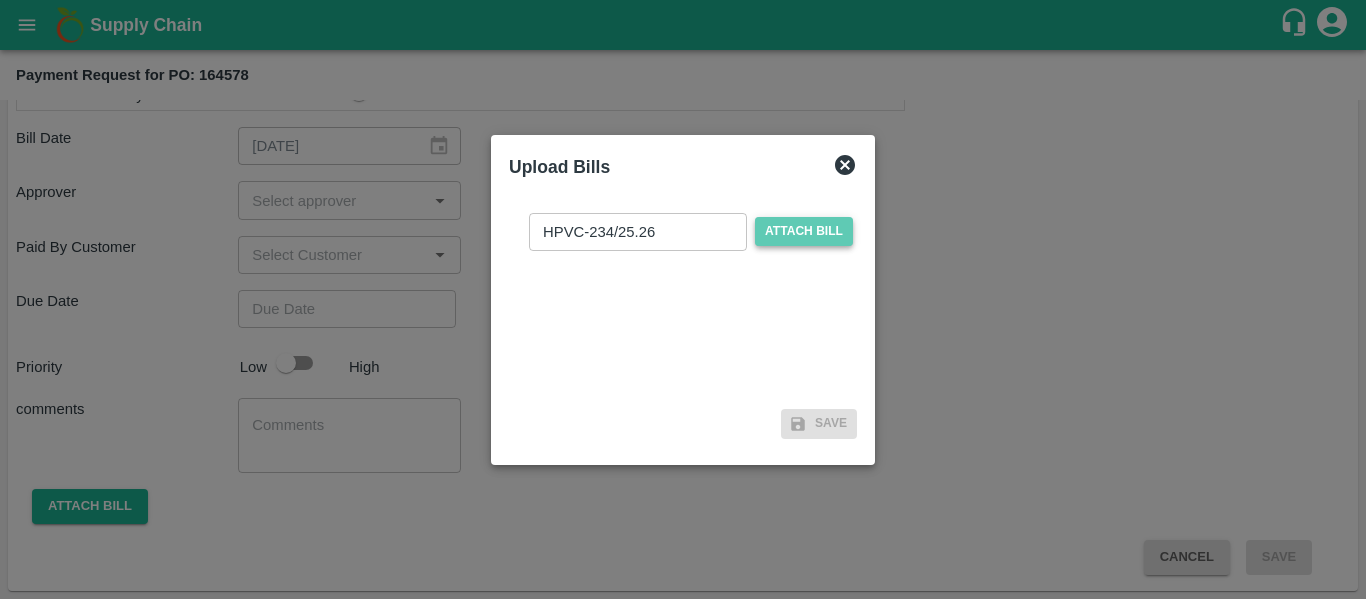 click on "Attach bill" at bounding box center [804, 231] 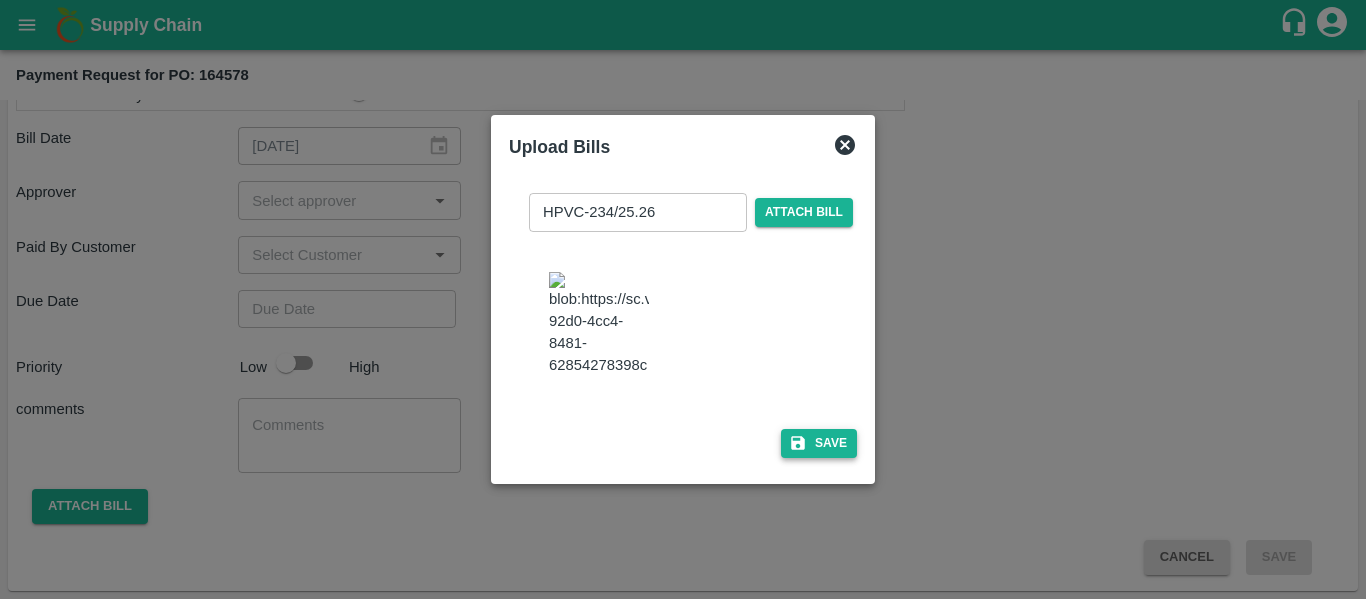 click on "Save" at bounding box center (819, 443) 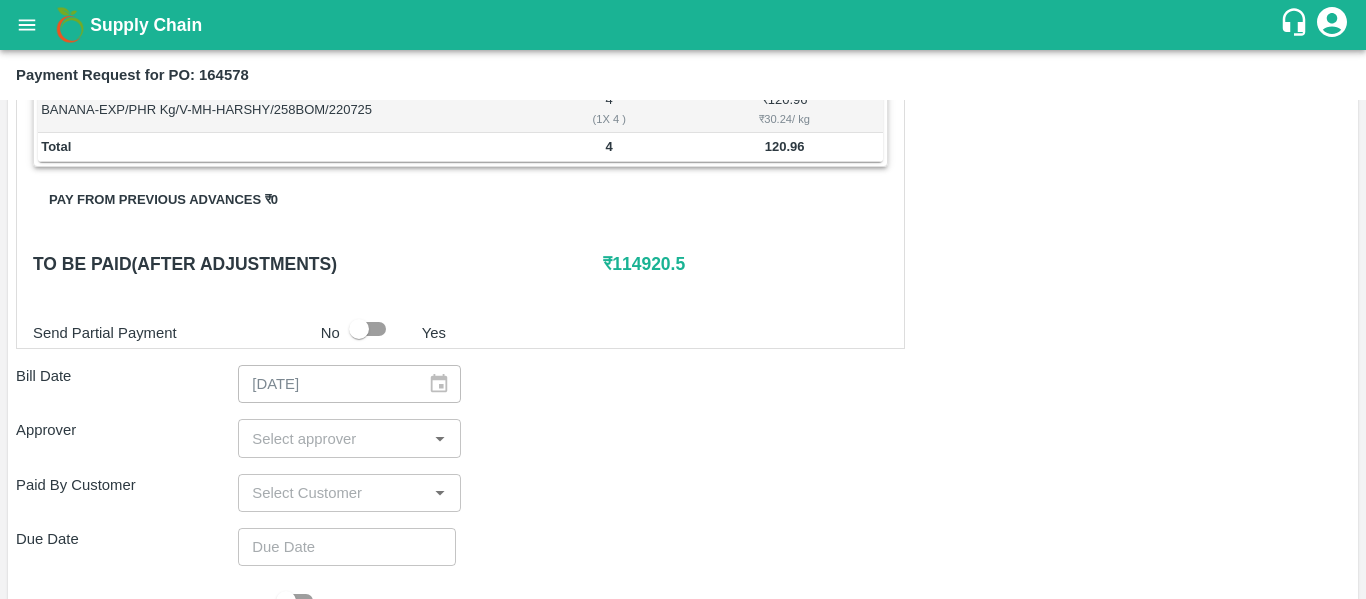 scroll, scrollTop: 862, scrollLeft: 0, axis: vertical 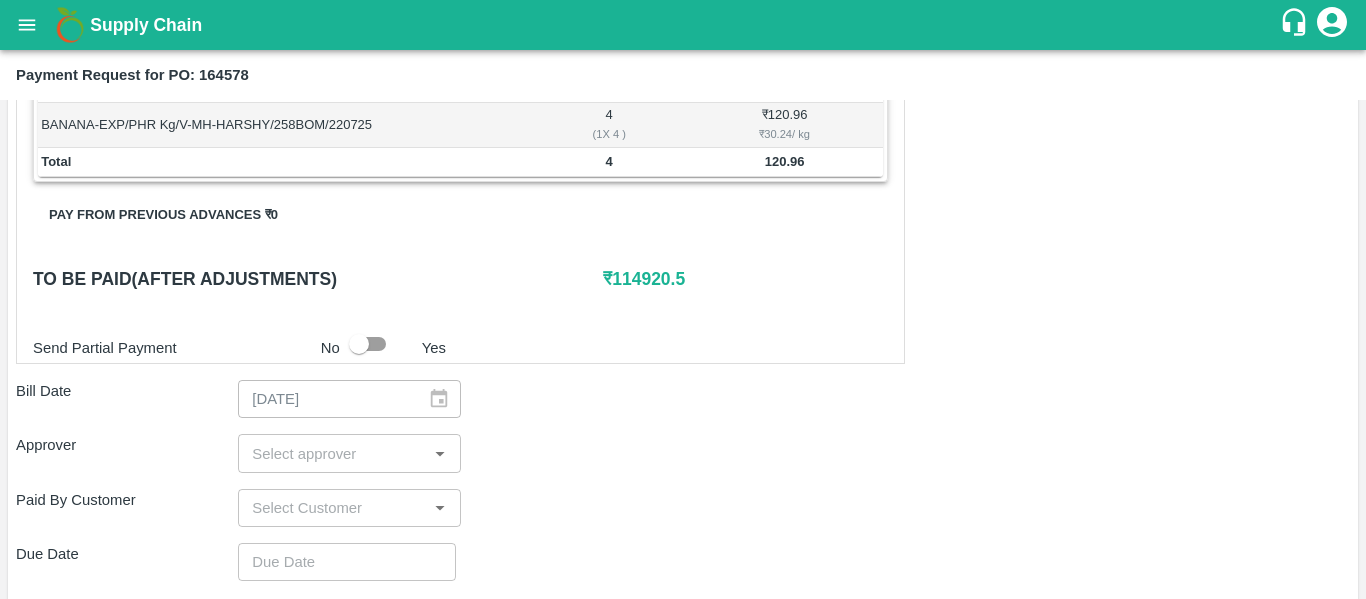 click at bounding box center (332, 453) 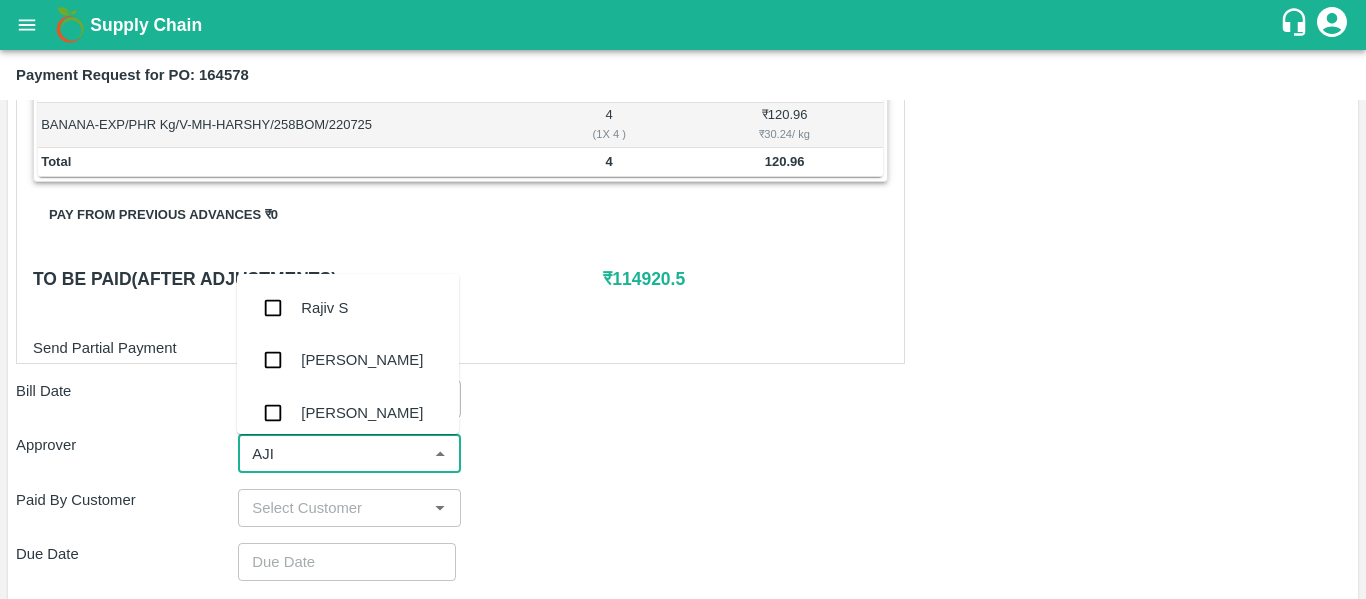 type on "AJIT" 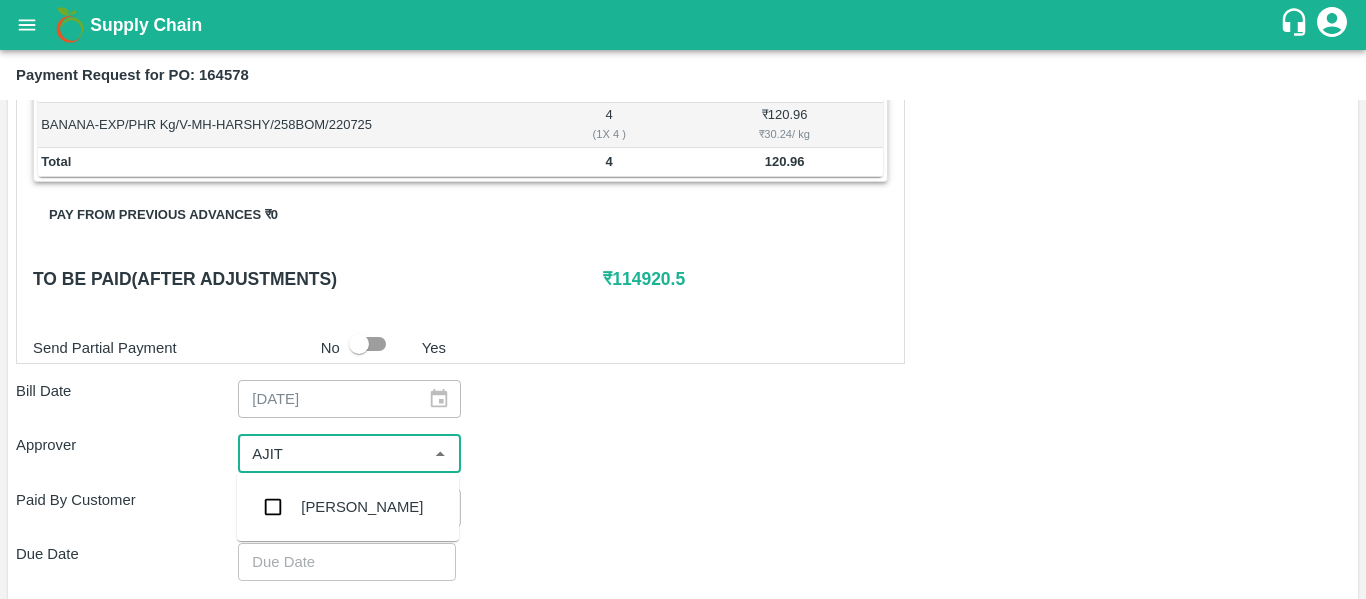 click on "[PERSON_NAME]" at bounding box center (348, 507) 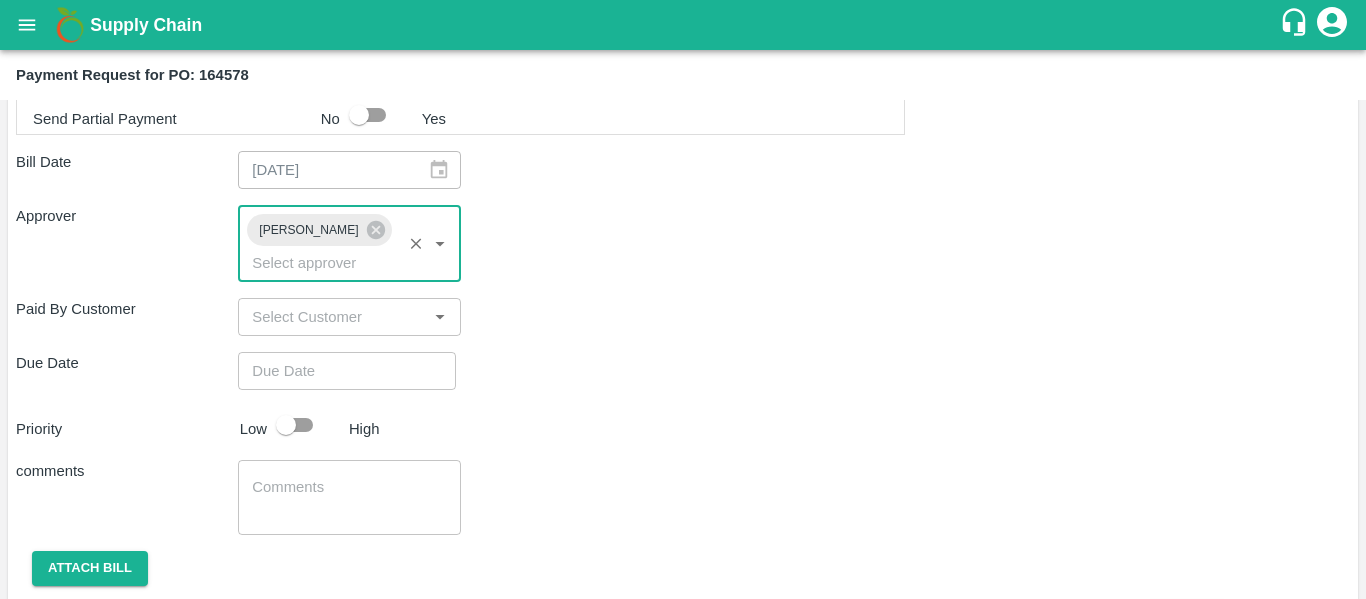 scroll, scrollTop: 1092, scrollLeft: 0, axis: vertical 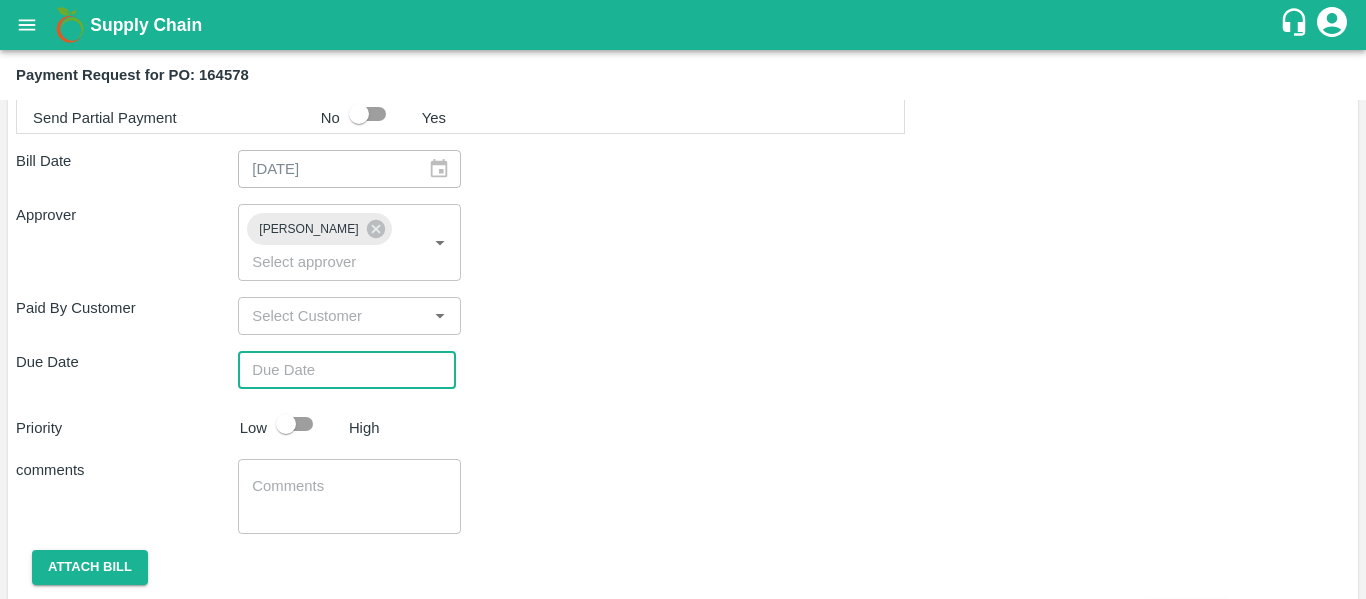 click at bounding box center [340, 370] 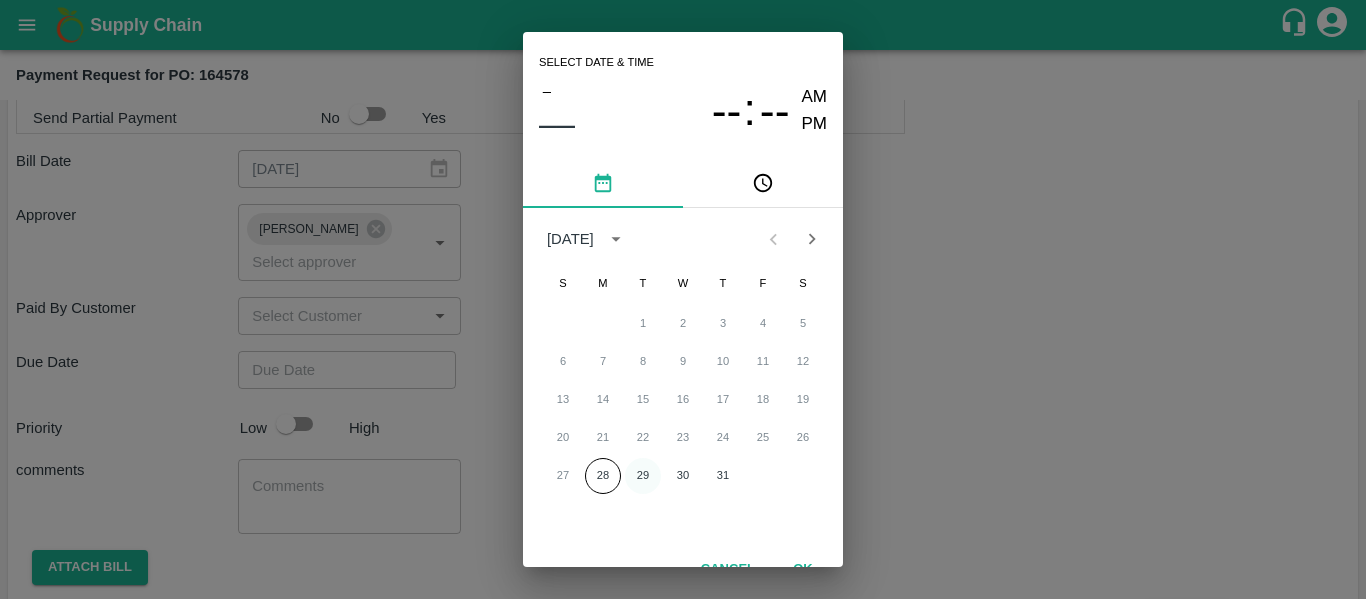 click on "29" at bounding box center [643, 476] 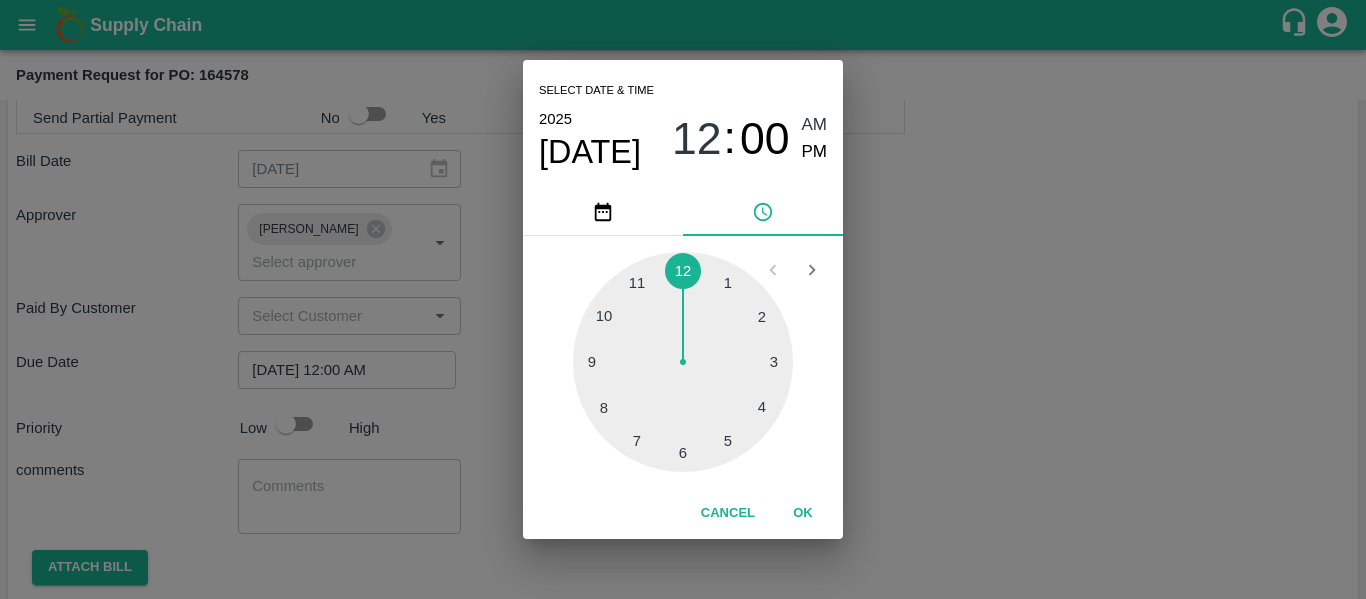 click on "Select date & time [DATE] 12 : 00 AM PM 1 2 3 4 5 6 7 8 9 10 11 12 Cancel OK" at bounding box center [683, 299] 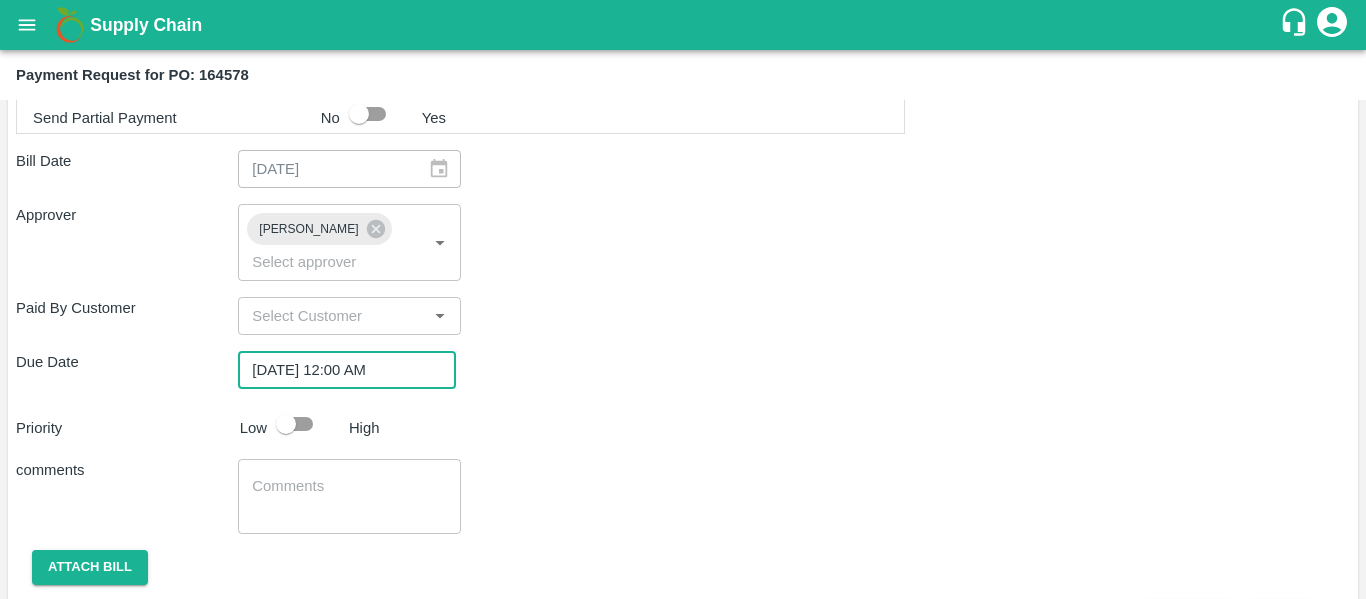 click at bounding box center [286, 424] 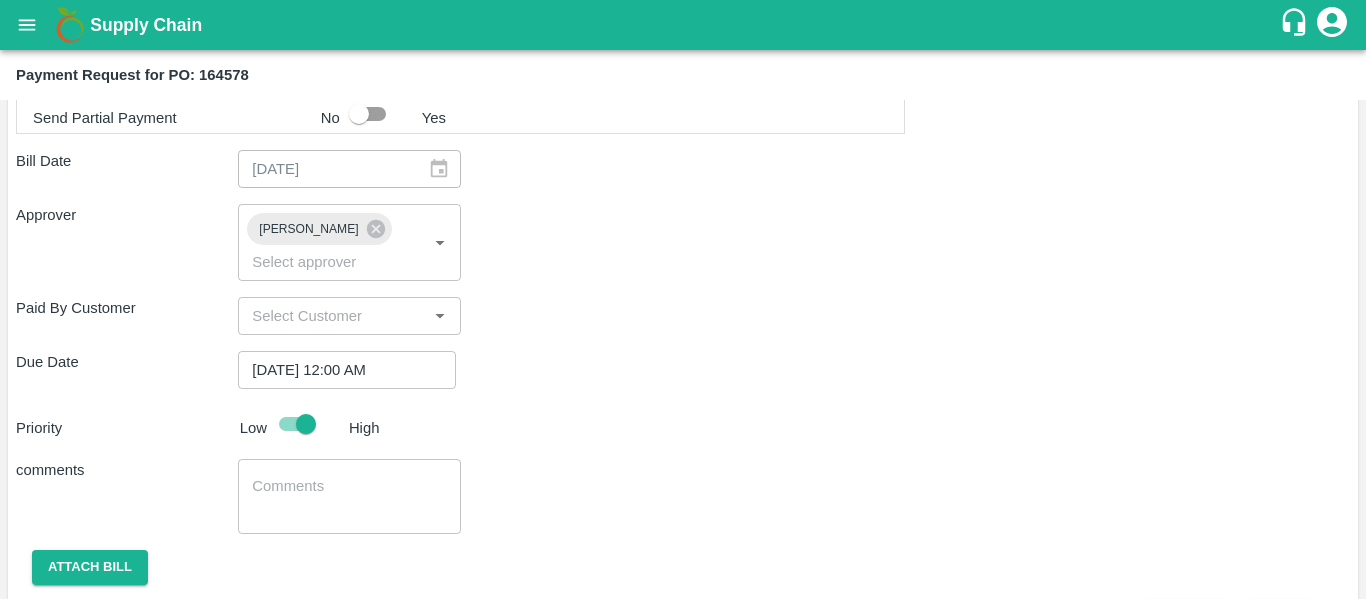 click at bounding box center [349, 497] 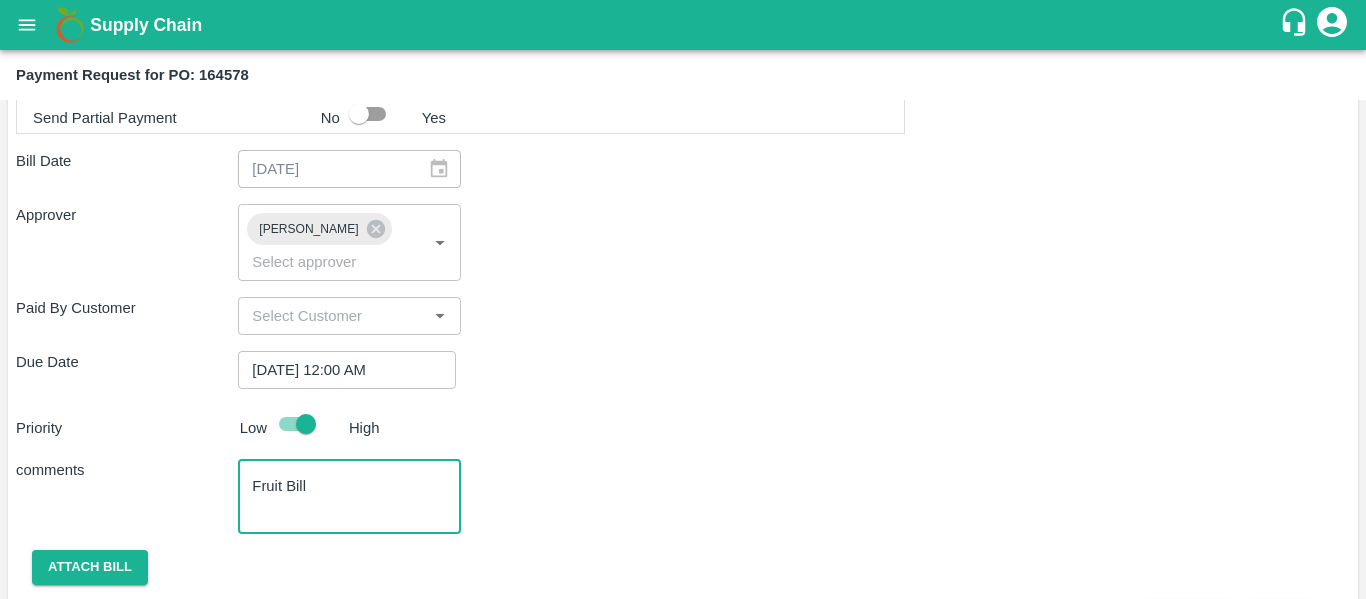 scroll, scrollTop: 1260, scrollLeft: 0, axis: vertical 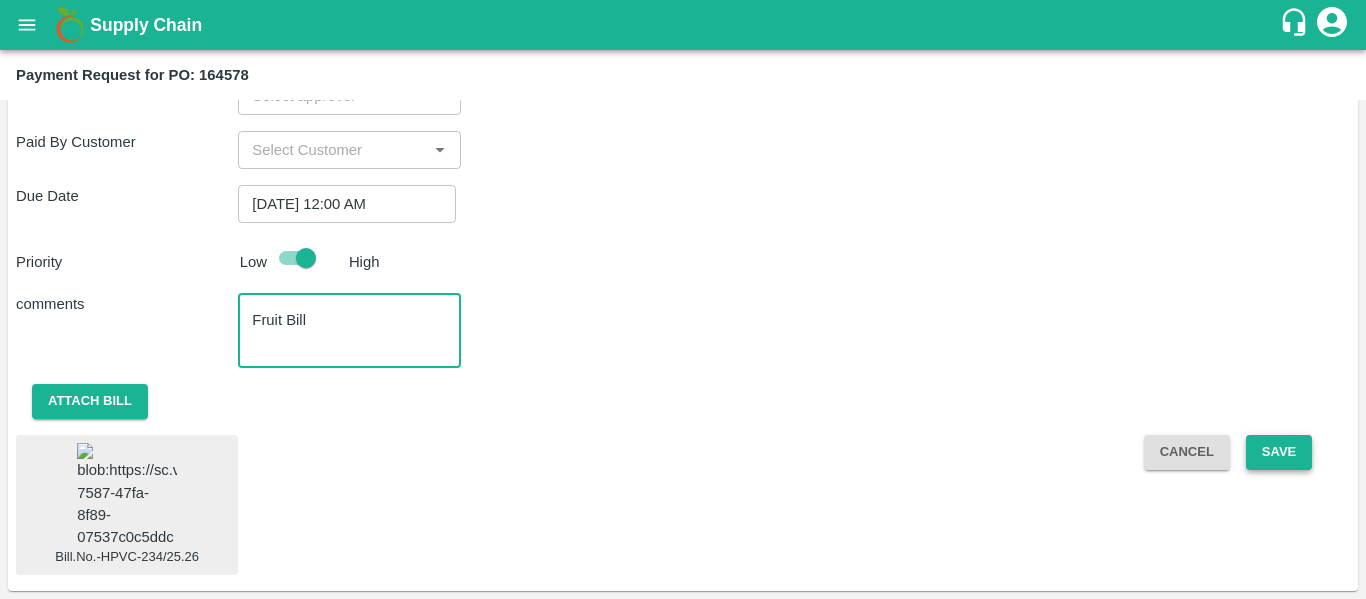 type on "Fruit Bill" 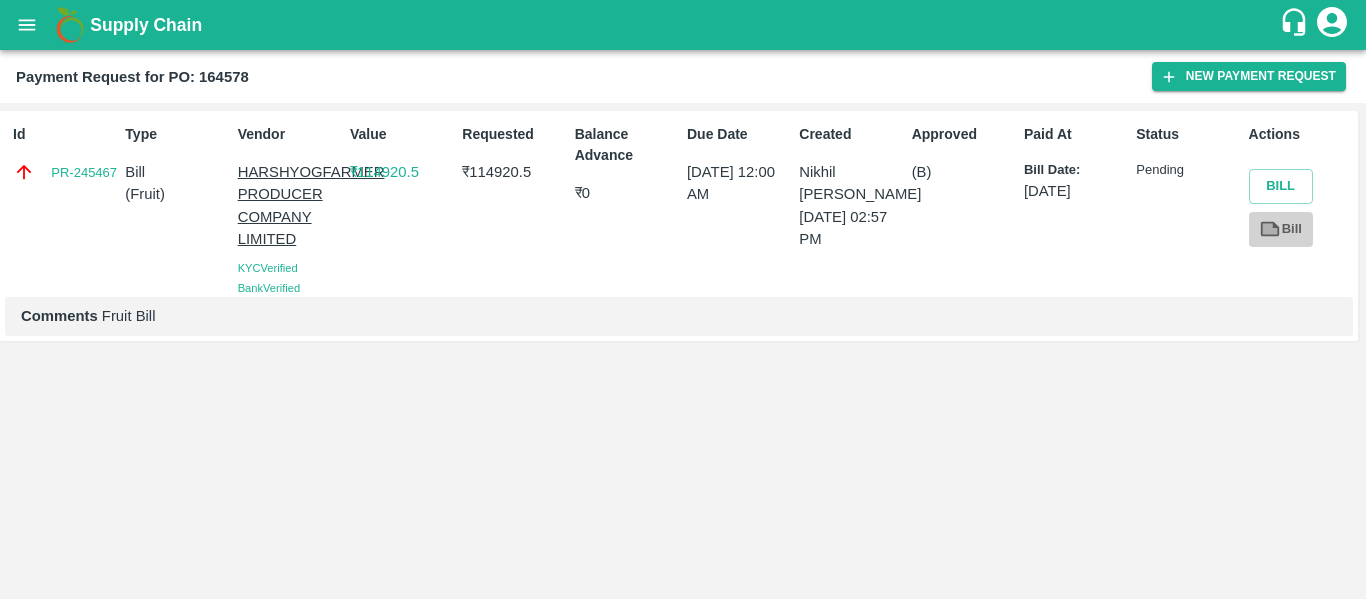 click on "Bill" at bounding box center (1281, 229) 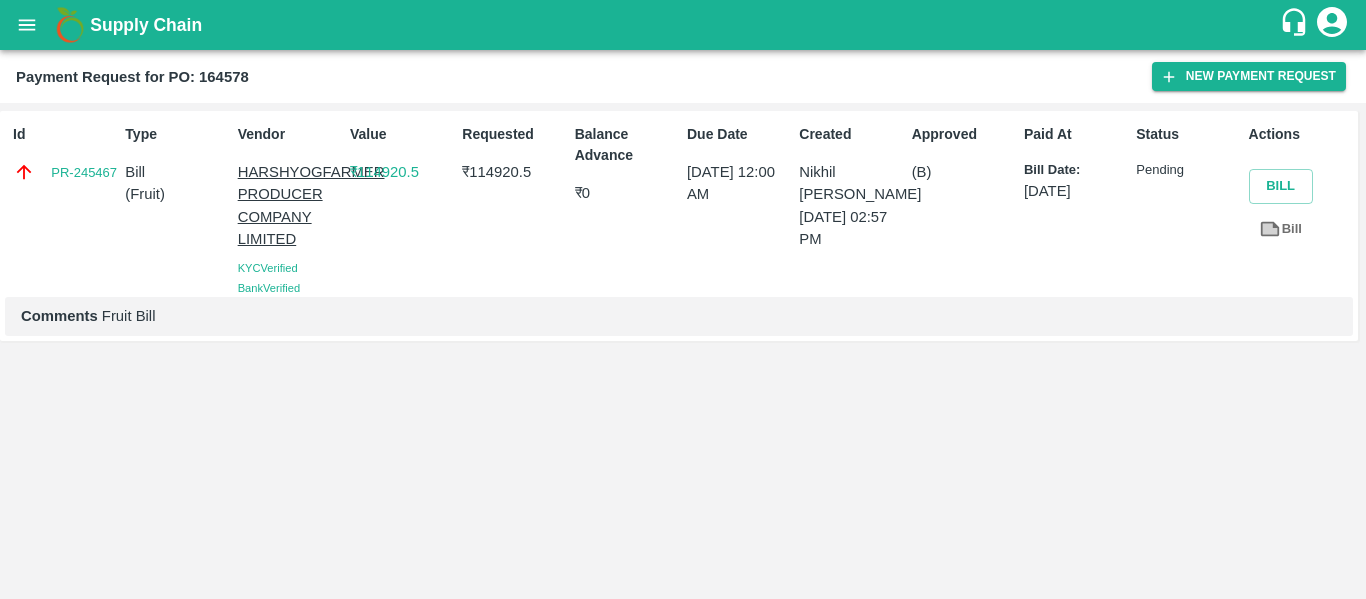 click 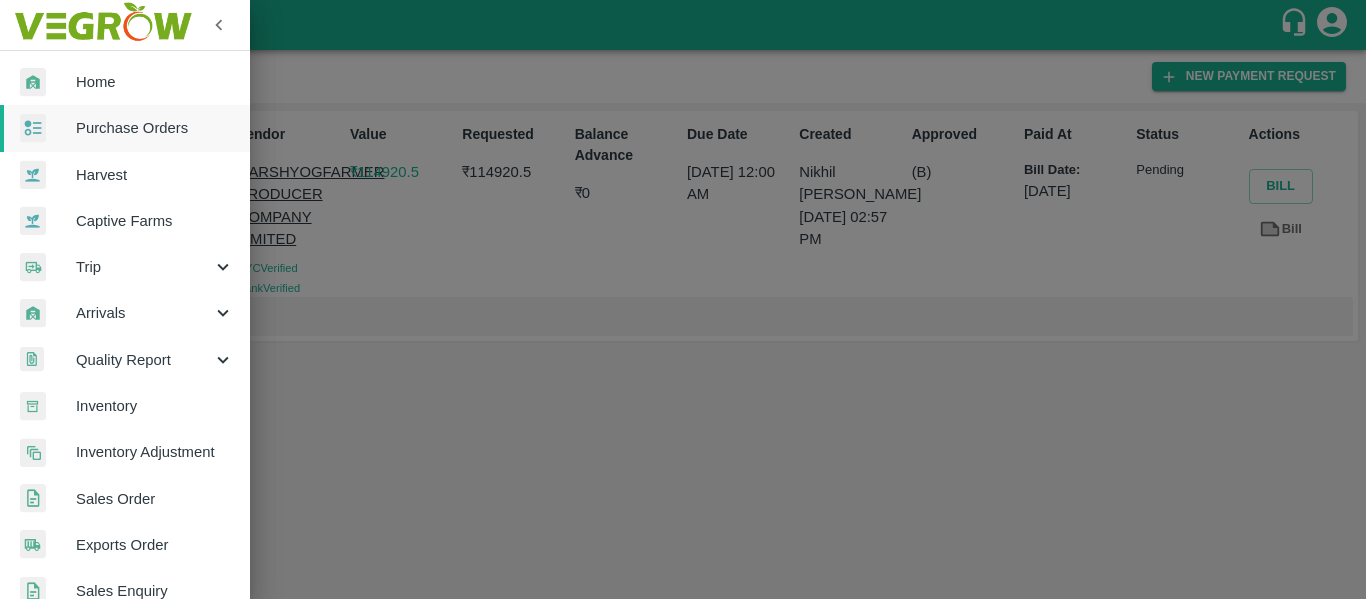 click on "Purchase Orders" at bounding box center (125, 128) 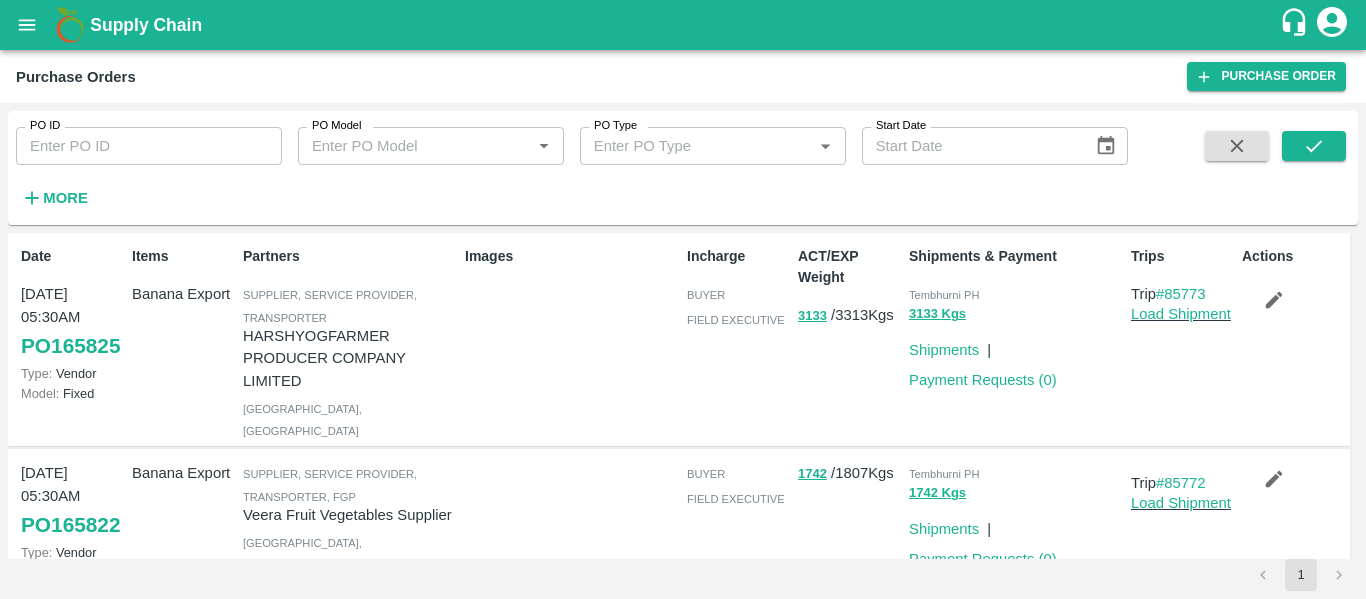 click on "PO ID" at bounding box center (149, 146) 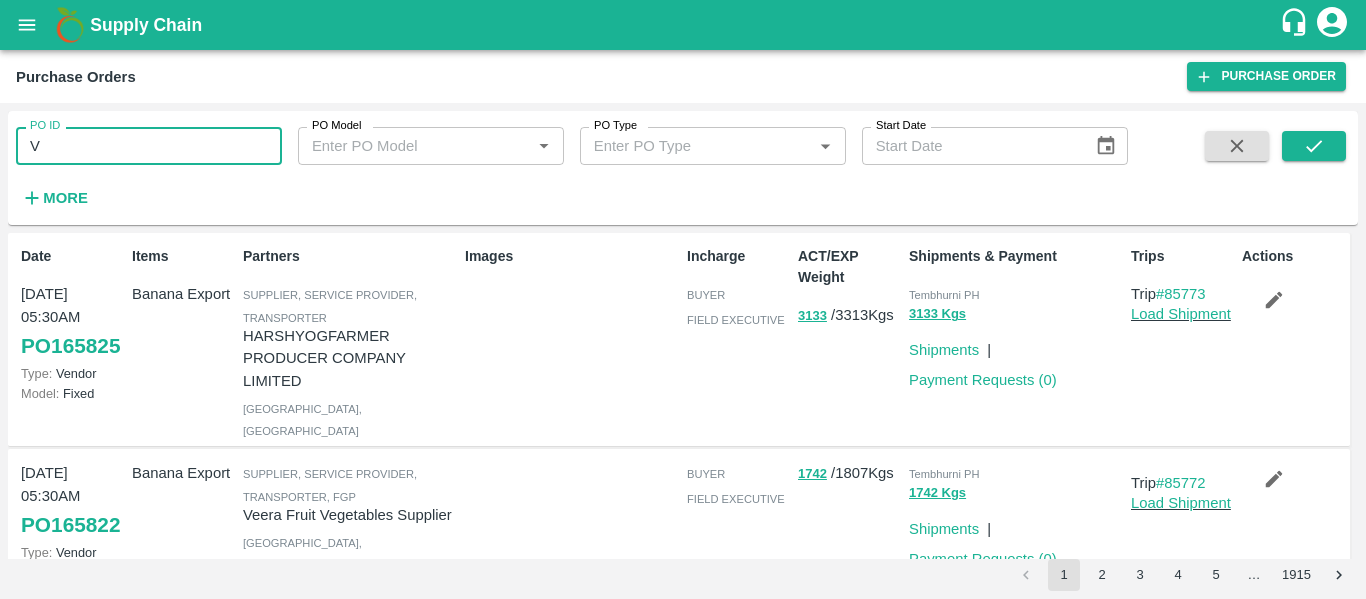 type on "V" 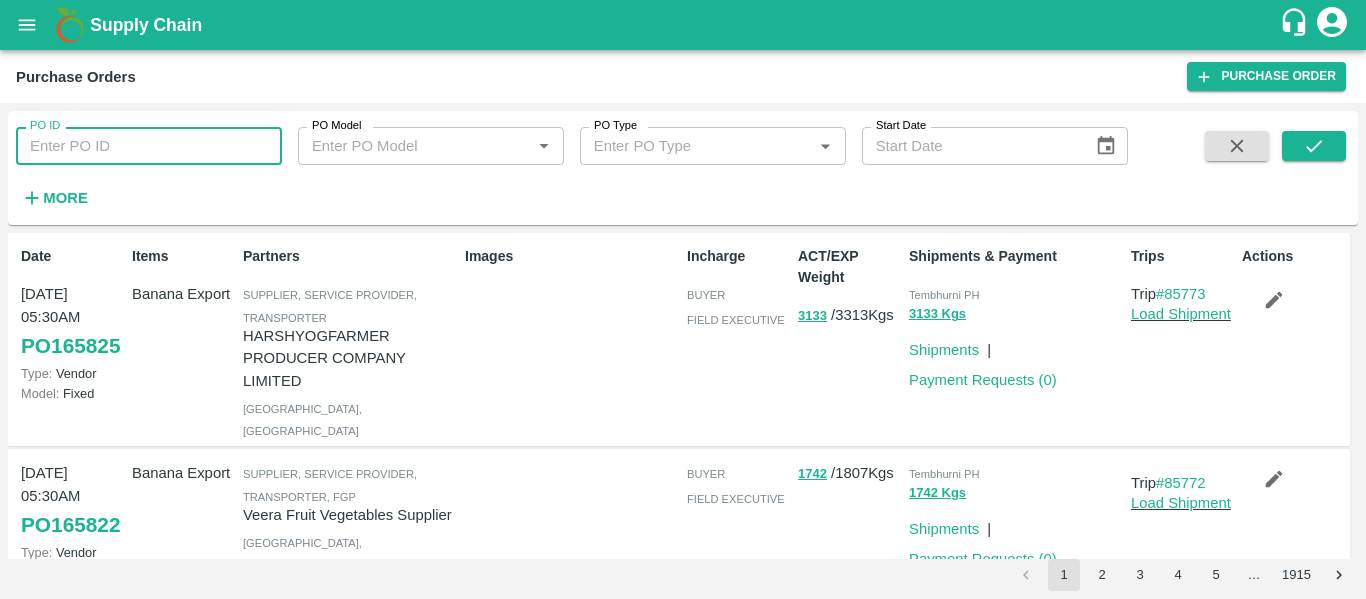 paste 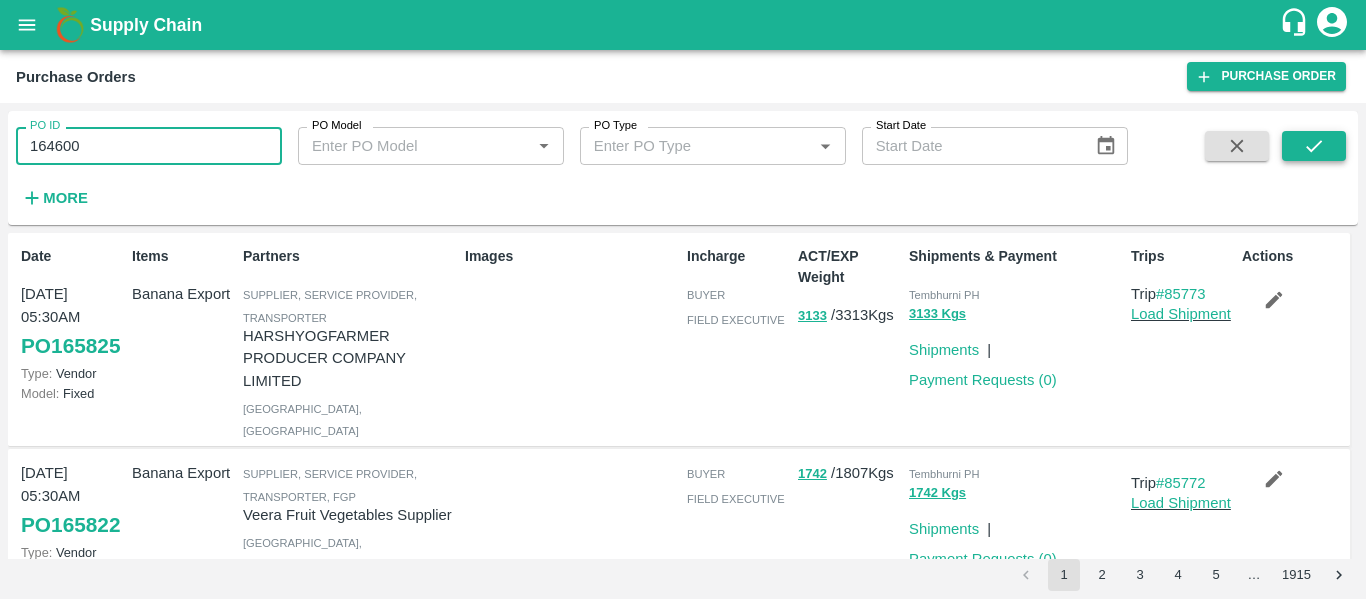 type on "164600" 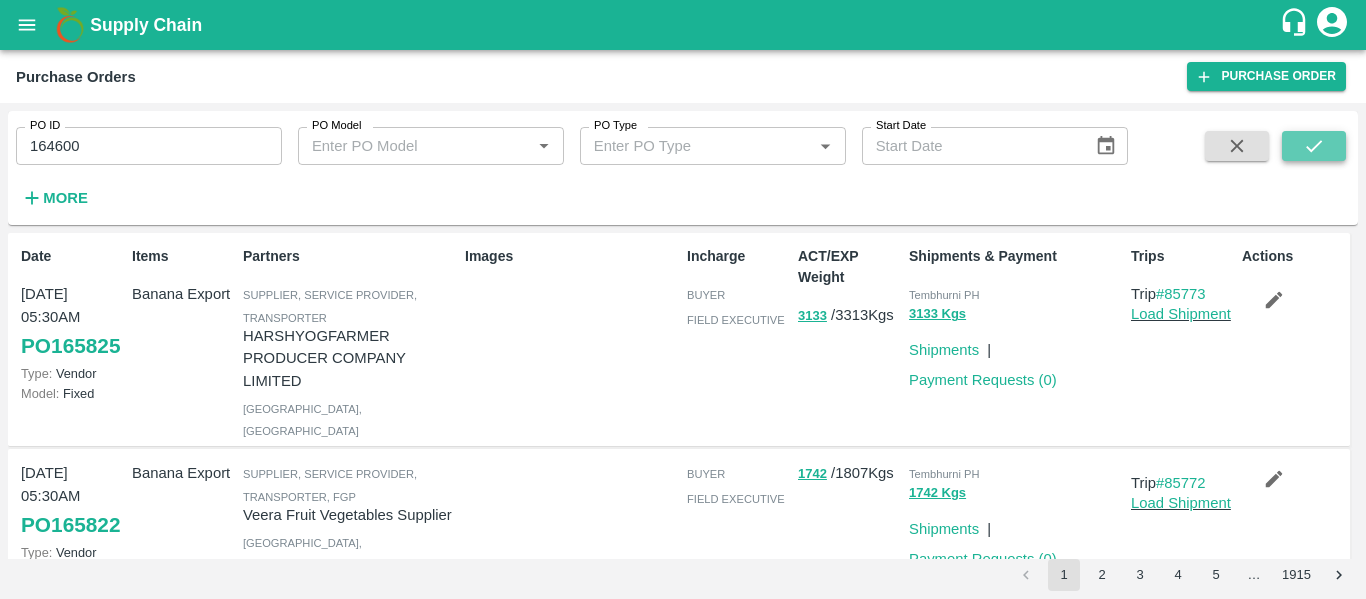 click 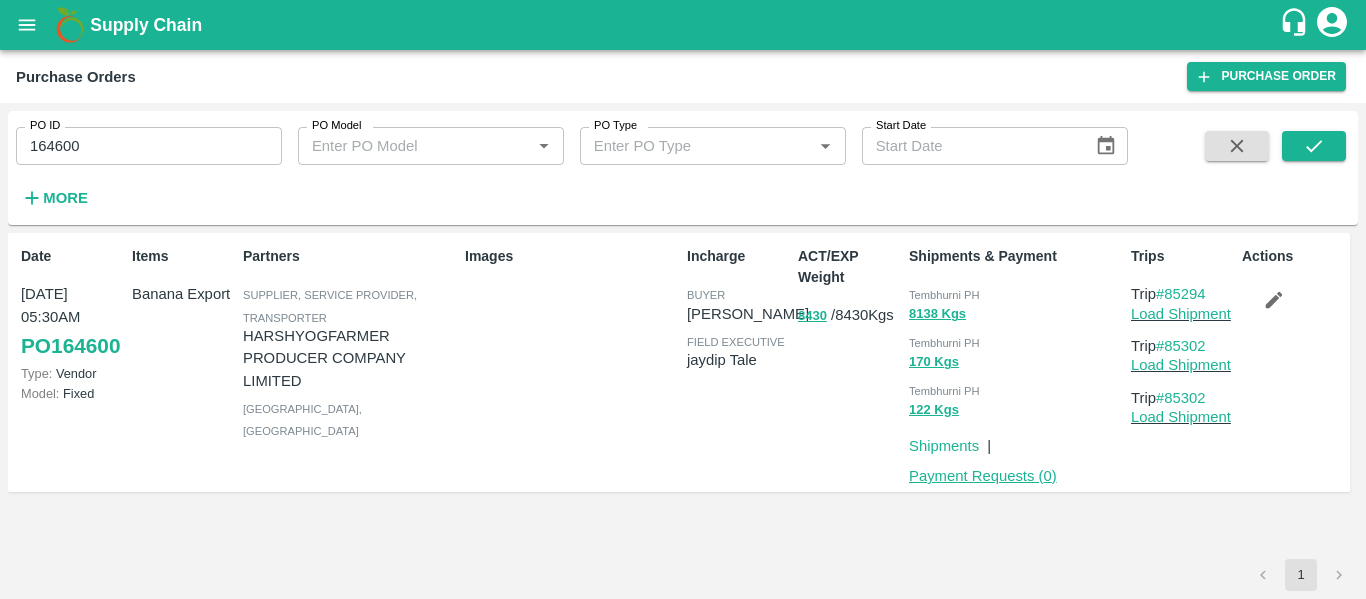 click on "Payment Requests ( 0 )" at bounding box center (983, 476) 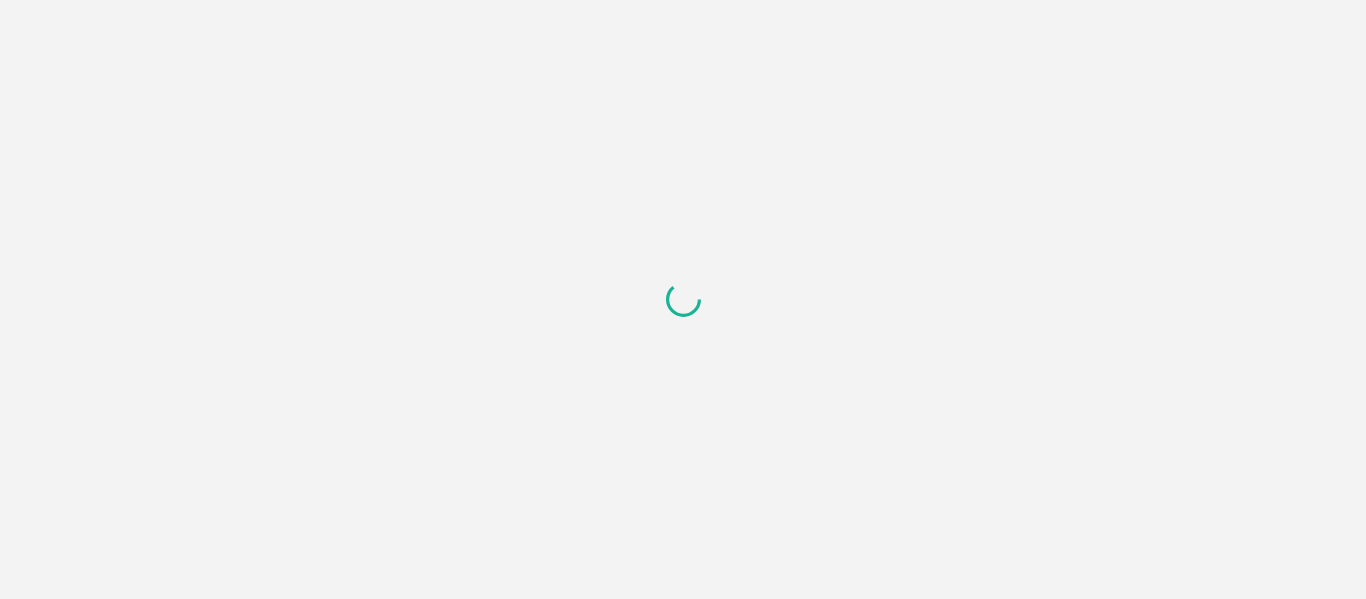 scroll, scrollTop: 0, scrollLeft: 0, axis: both 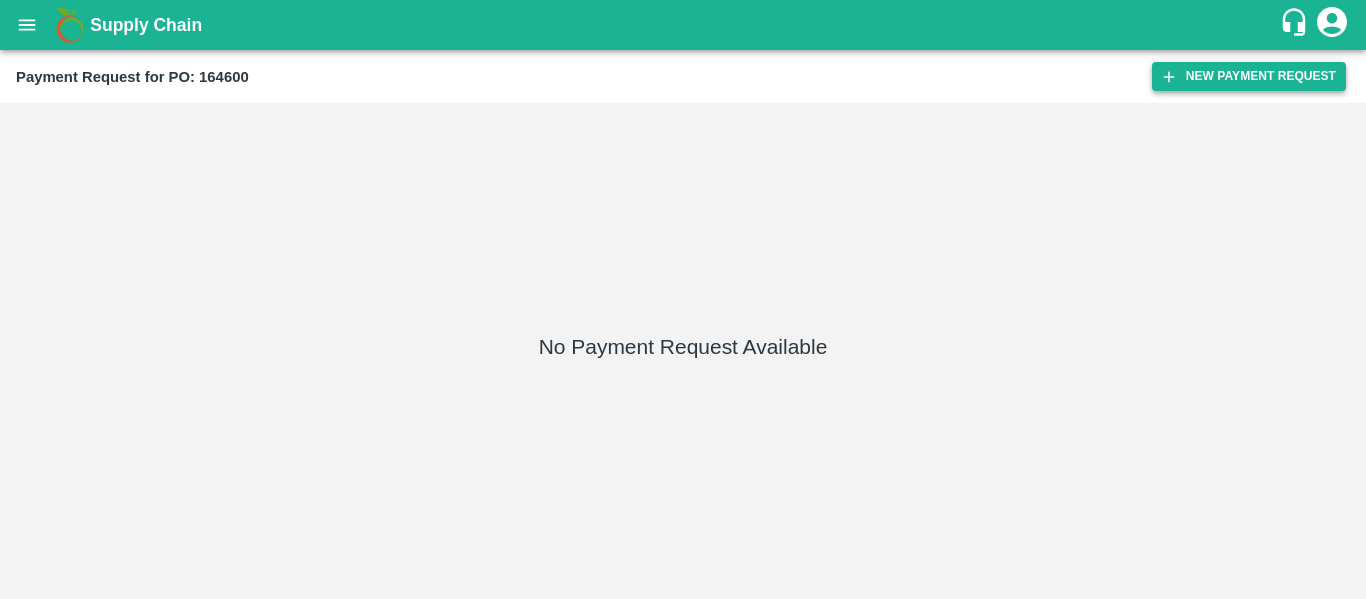 click on "New Payment Request" at bounding box center [1249, 76] 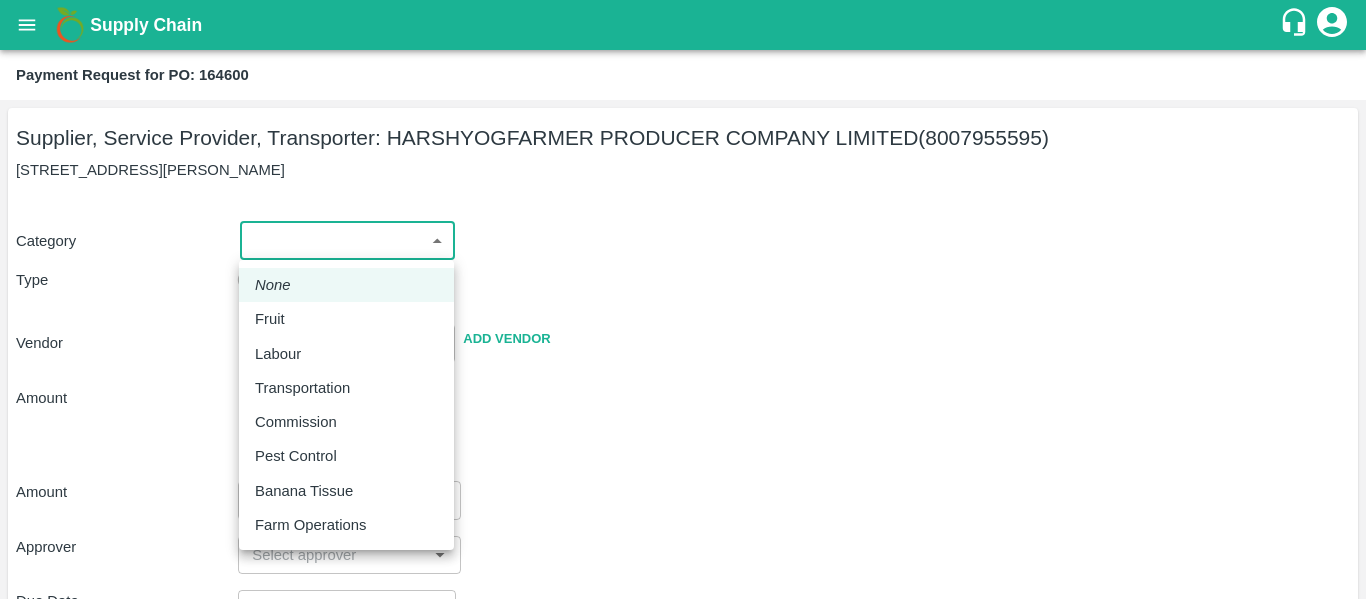 click on "Supply Chain Payment Request for PO: 164600 Supplier, Service Provider, Transporter:    HARSHYOGFARMER PRODUCER COMPANY LIMITED  (8007955595) G NO 37, [PERSON_NAME] , [GEOGRAPHIC_DATA] Category ​ ​ Type Advance Bill Vendor ​ Add Vendor Amount Total value Per Kg ​ Amount ​ Approver ​ Due Date ​  Priority  Low  High Comment x ​ Attach bill Cancel Save Tembhurni PH Nashik CC Shahada Banana Export PH Savda Banana Export PH Nashik Banana CS Nikhil Subhash Mangvade Logout None Fruit Labour Transportation Commission Pest Control Banana Tissue Farm Operations" at bounding box center (683, 299) 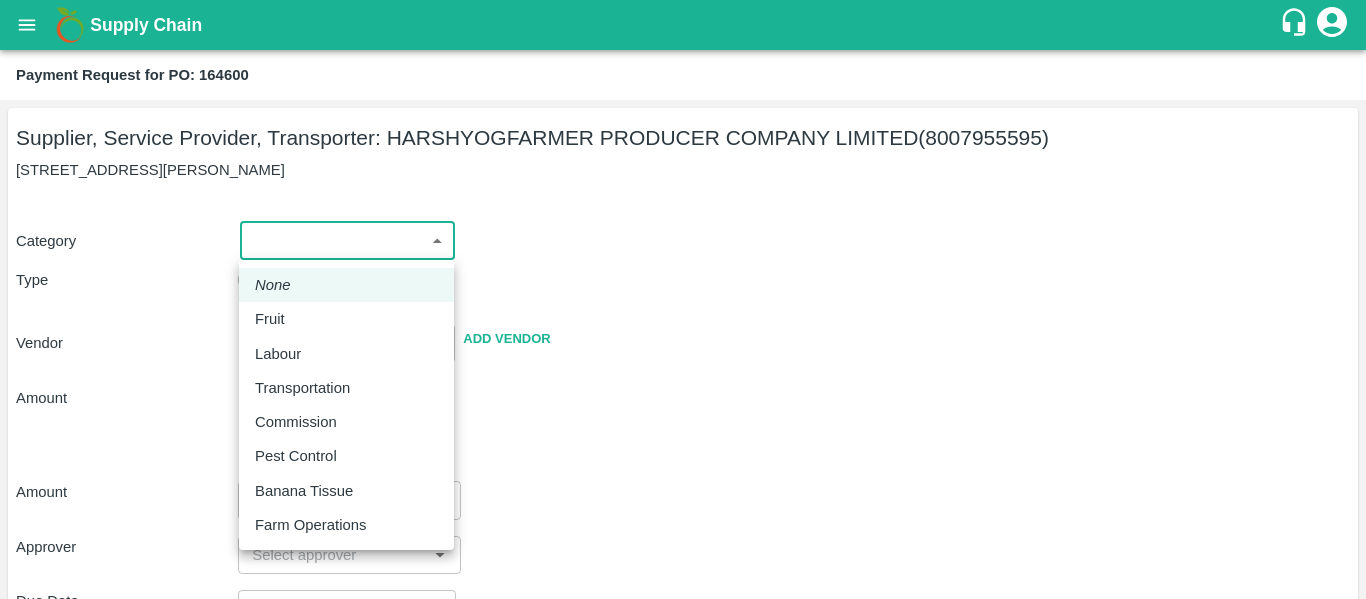 click on "Fruit" at bounding box center [346, 319] 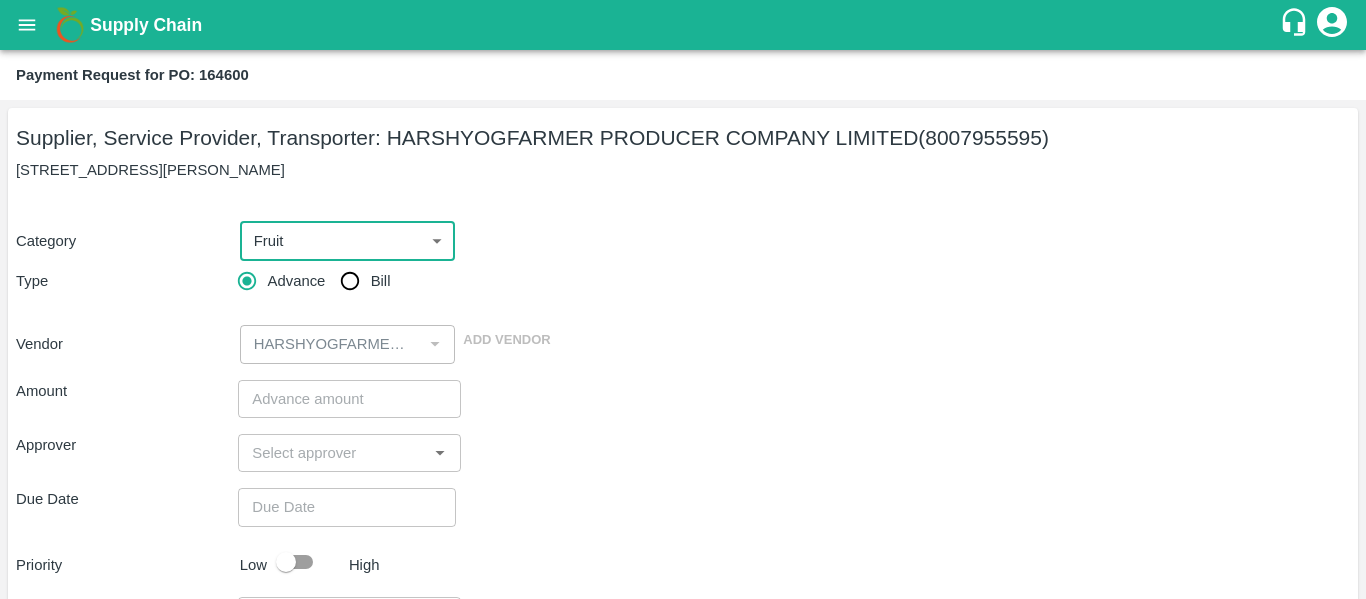 click on "Bill" at bounding box center (350, 281) 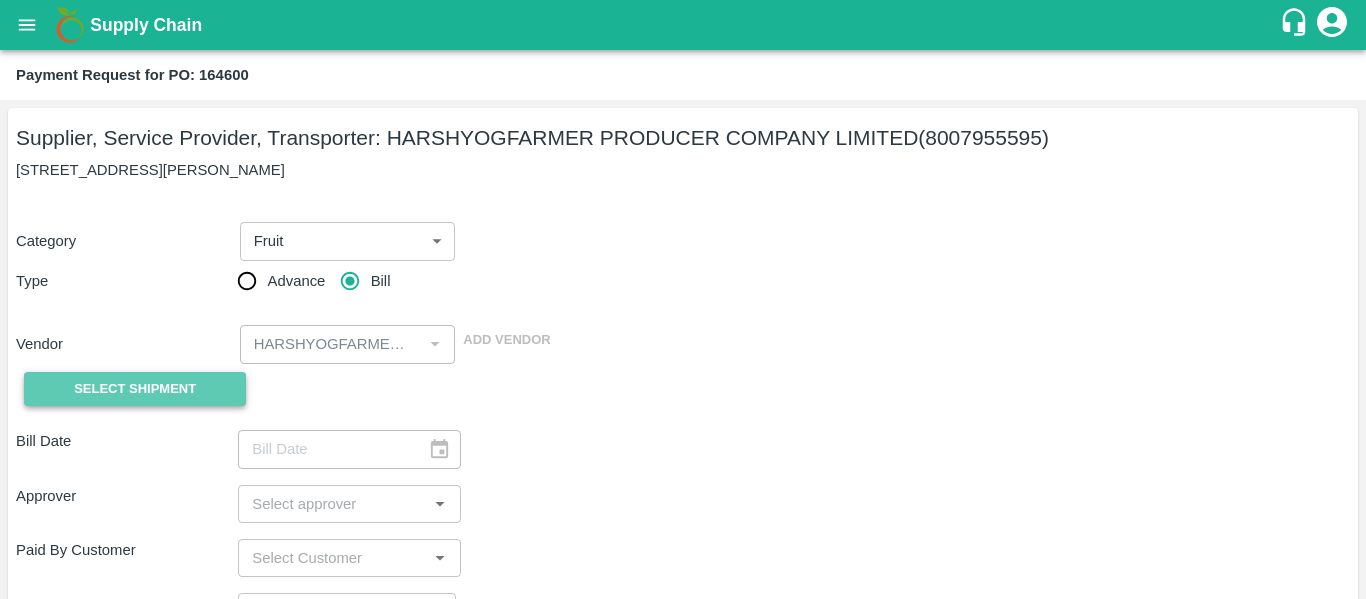 click on "Select Shipment" at bounding box center [135, 389] 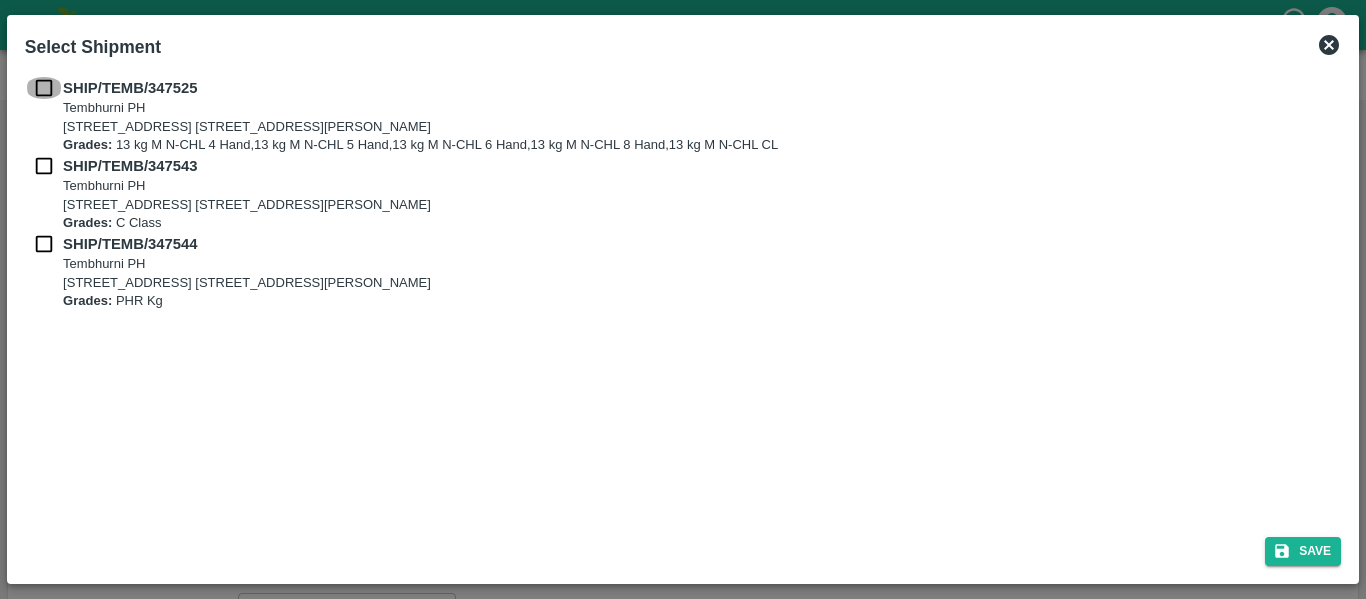 click at bounding box center [44, 88] 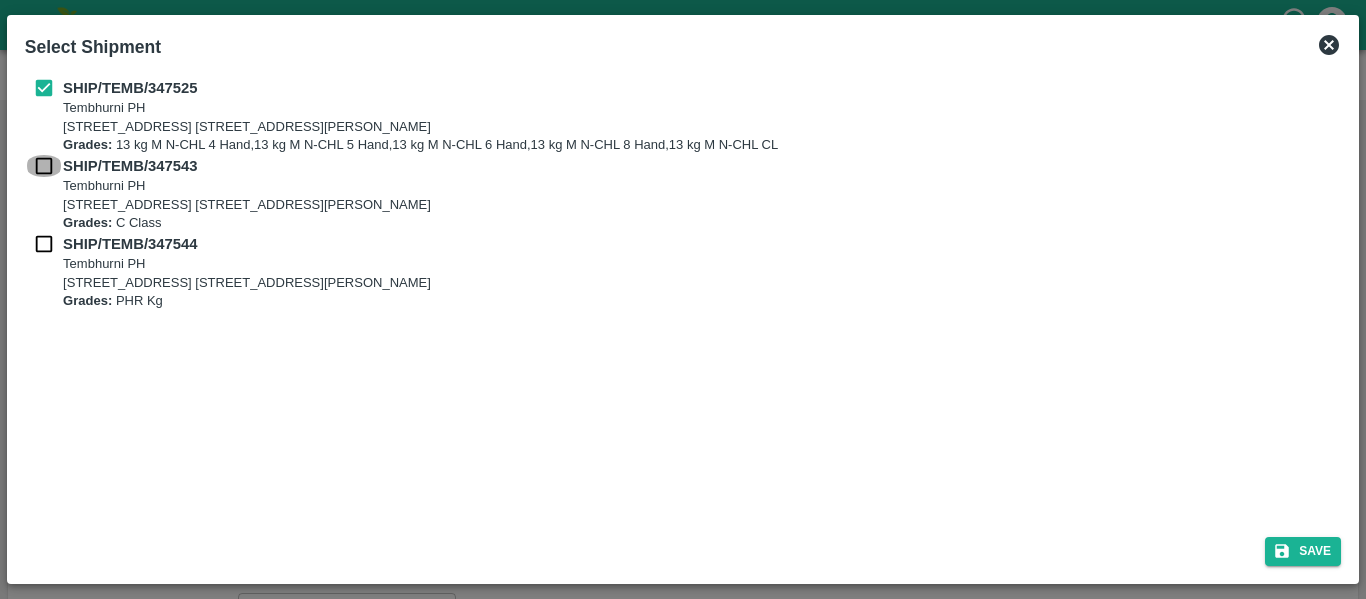 click at bounding box center (44, 166) 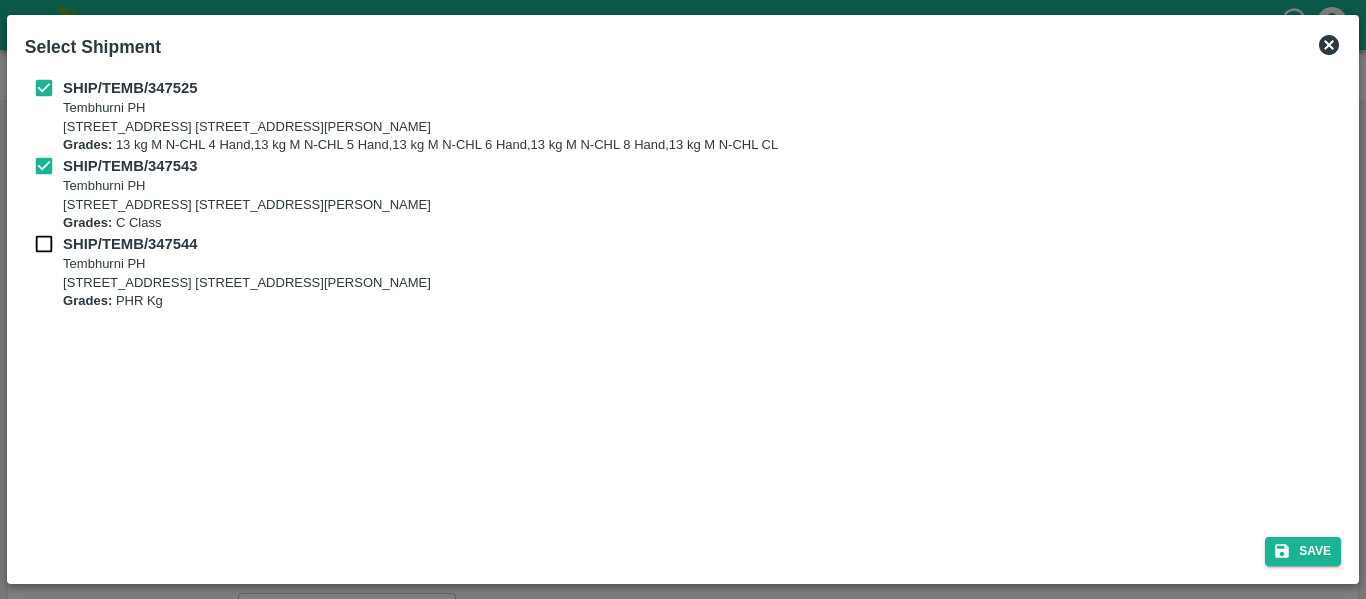 click at bounding box center [44, 244] 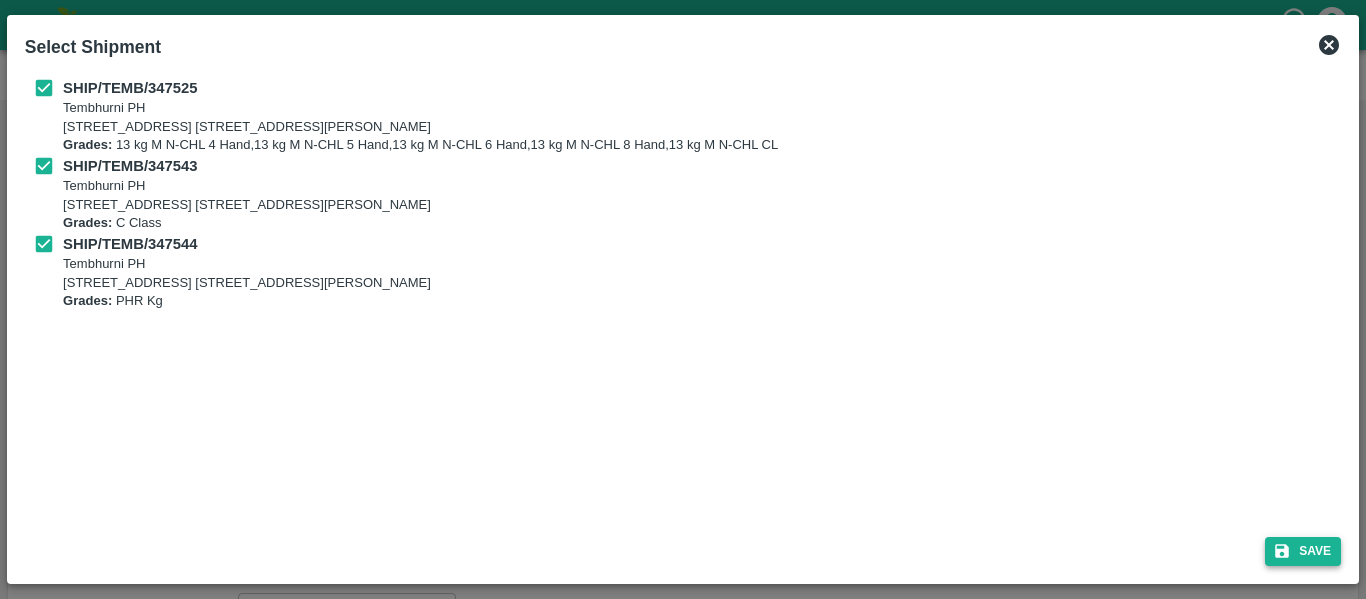 click on "Save" at bounding box center (1303, 551) 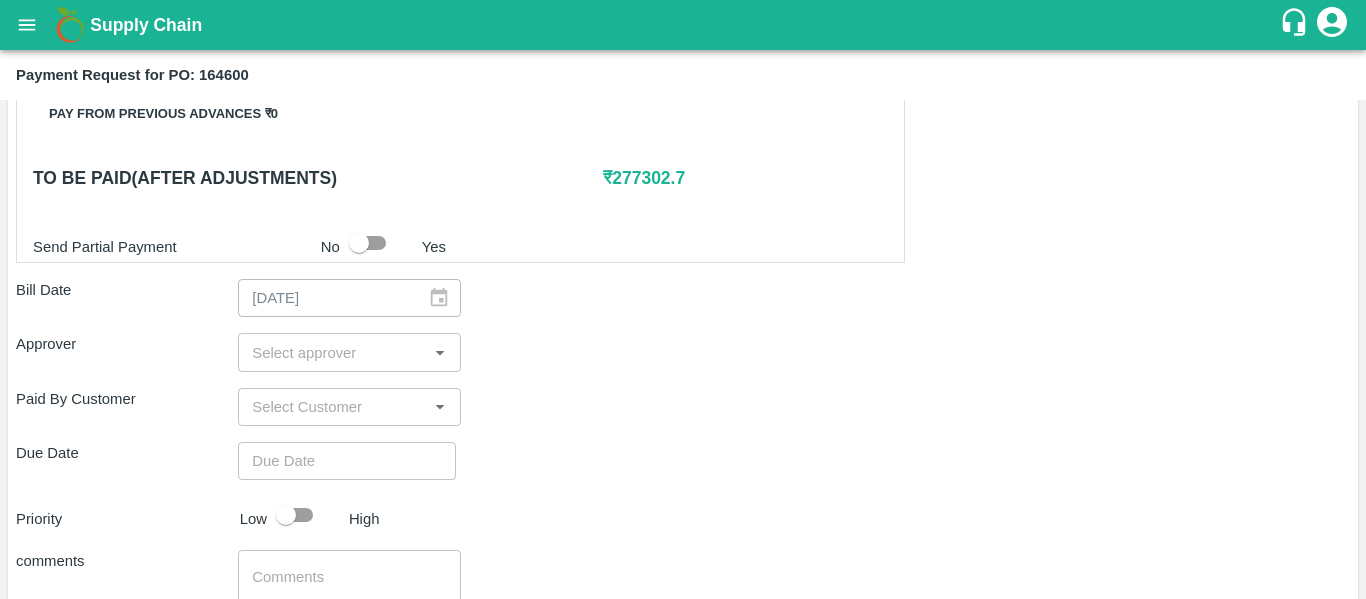 scroll, scrollTop: 973, scrollLeft: 0, axis: vertical 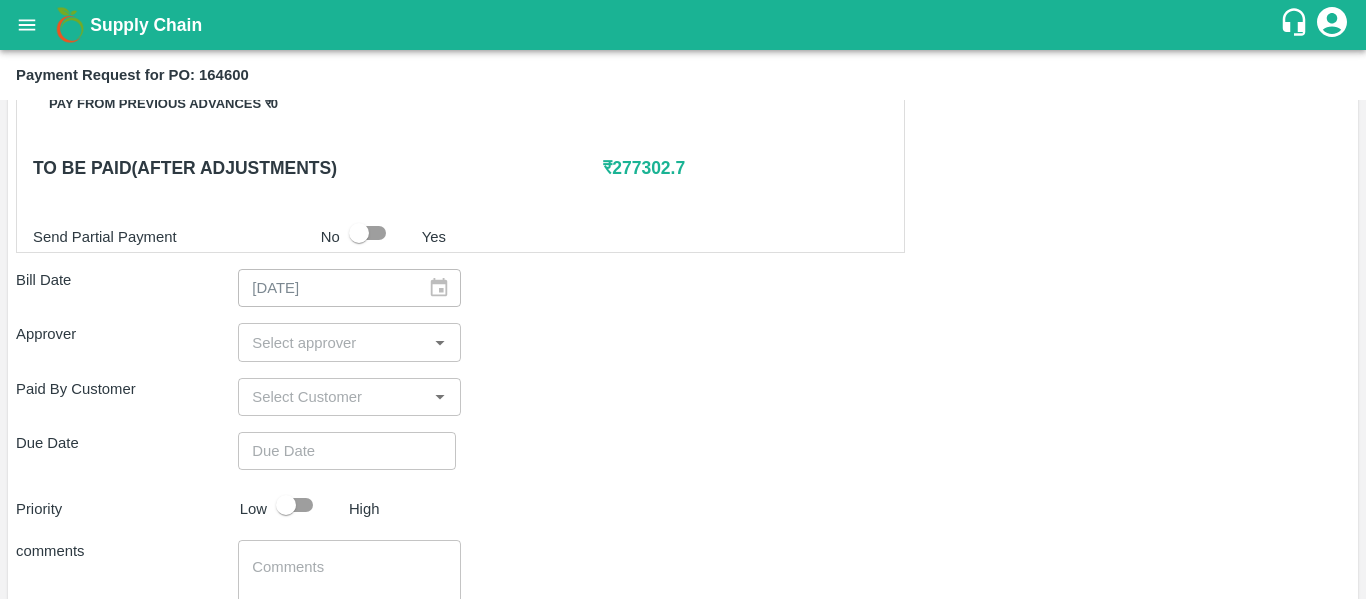 click at bounding box center [332, 342] 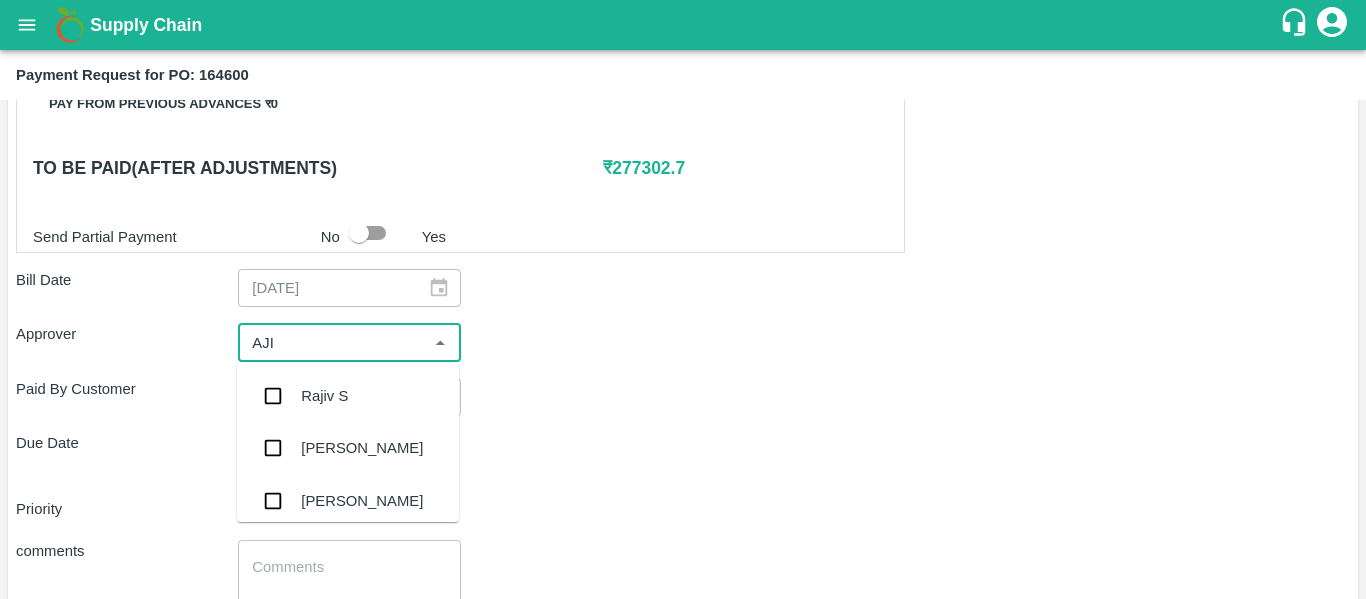 type on "AJIT" 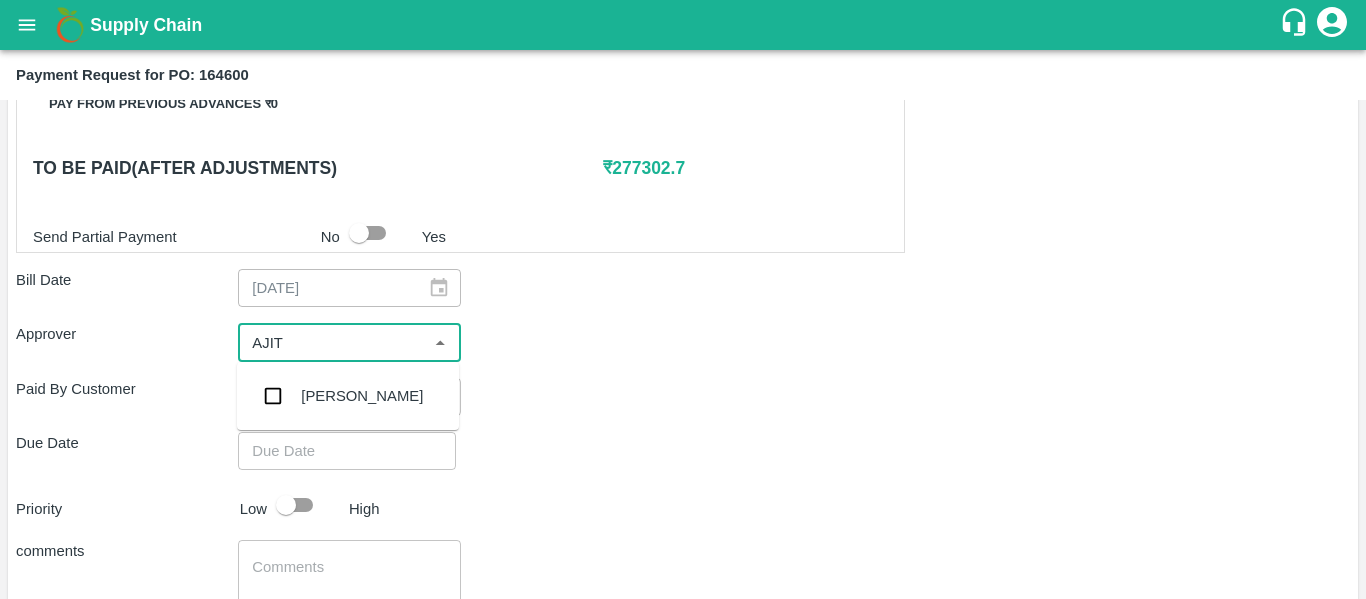 click on "[PERSON_NAME]" at bounding box center (362, 396) 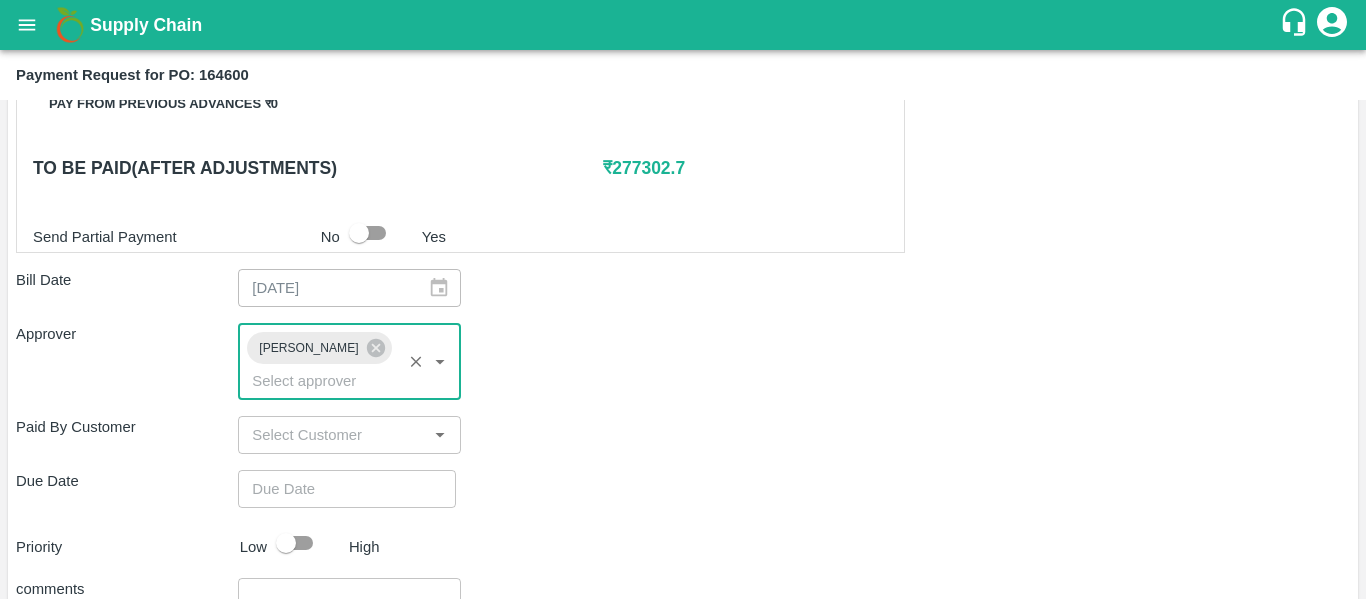 type on "DD/MM/YYYY hh:mm aa" 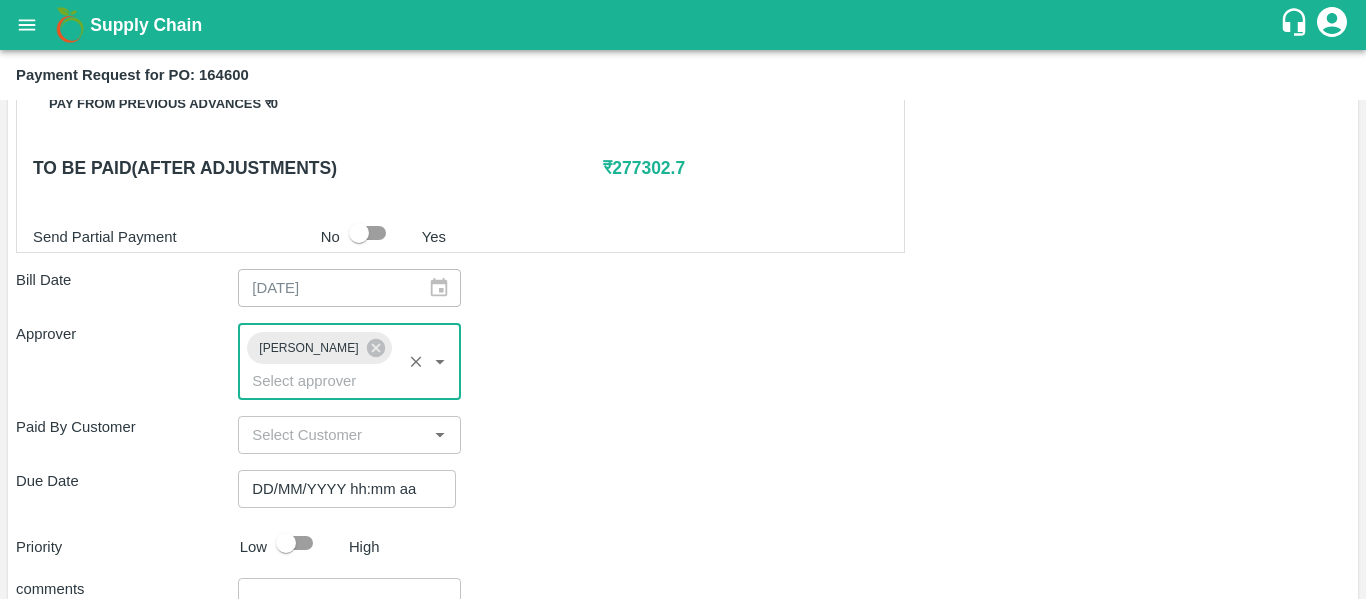 click on "DD/MM/YYYY hh:mm aa" at bounding box center [340, 489] 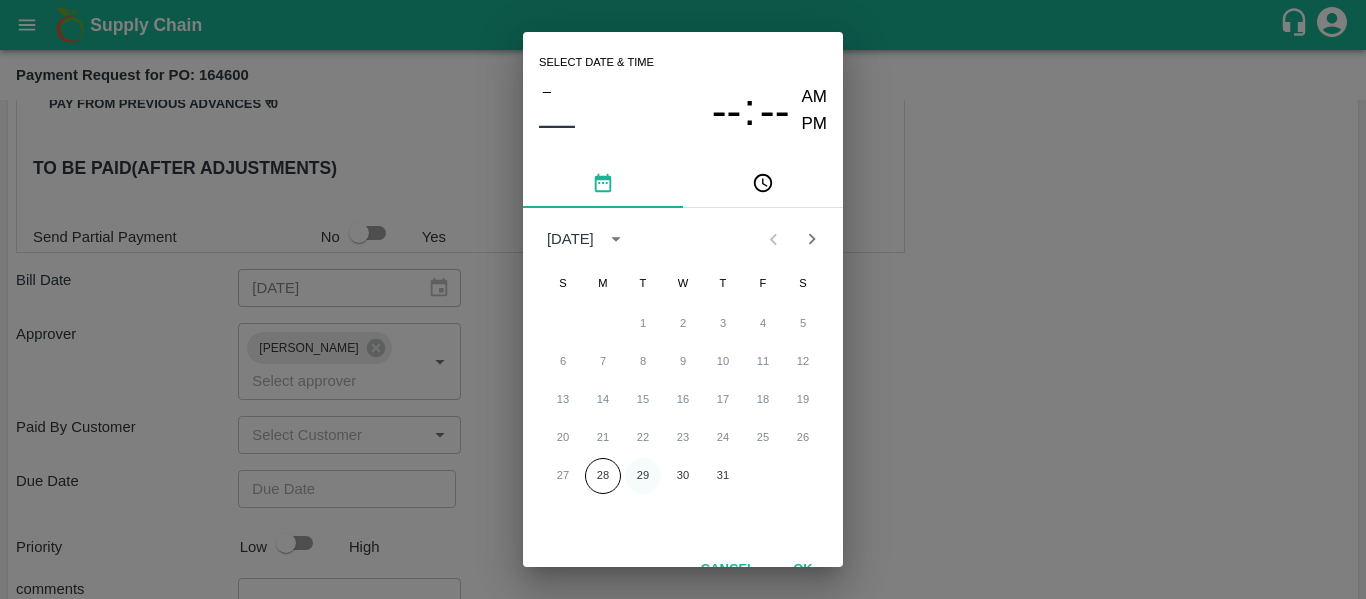 click on "29" at bounding box center [643, 476] 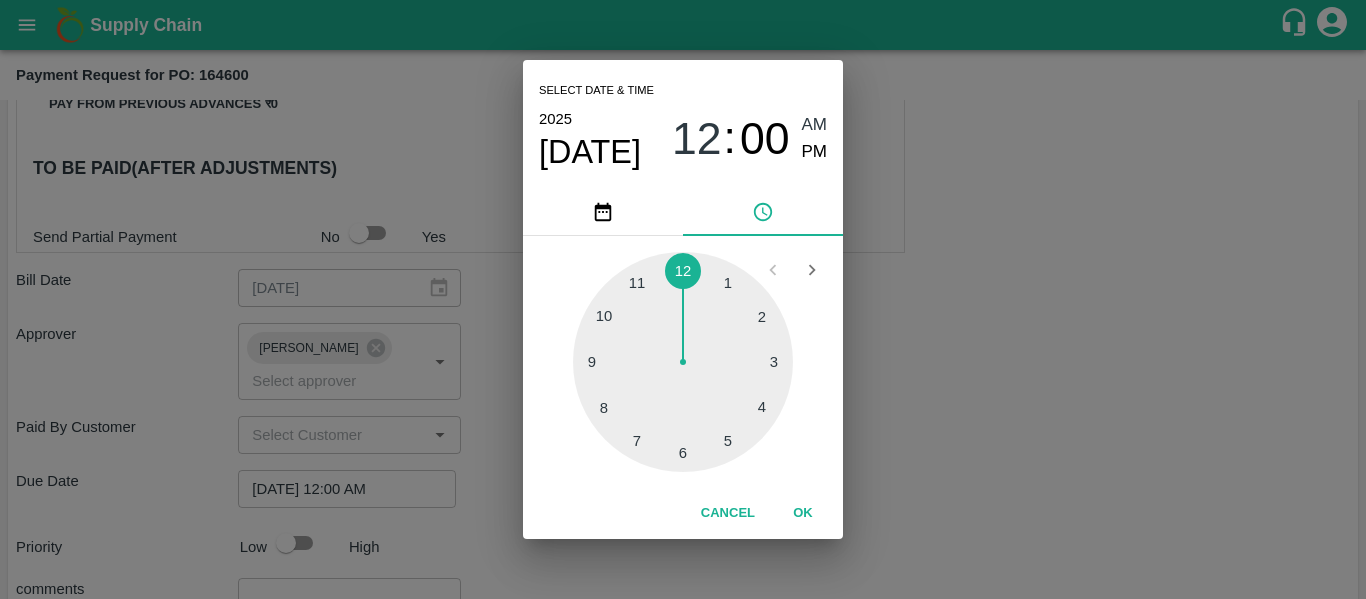 click on "Select date & time 2025 Jul 29 12 : 00 AM PM 1 2 3 4 5 6 7 8 9 10 11 12 Cancel OK" at bounding box center (683, 299) 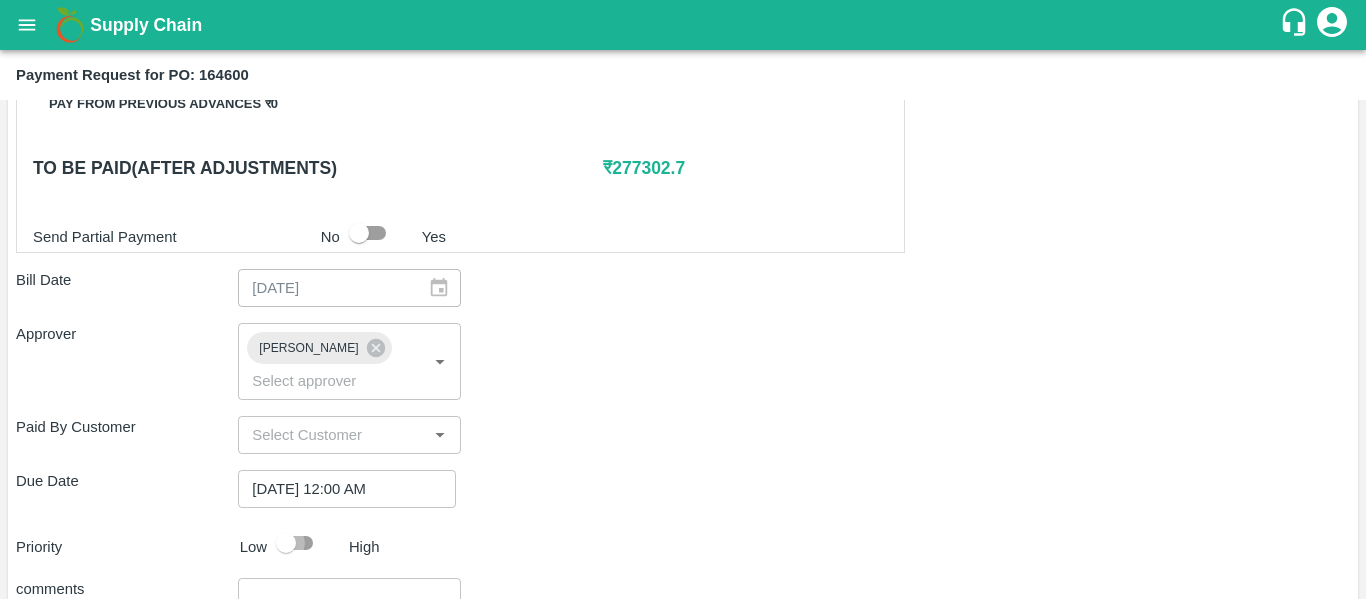click at bounding box center (286, 543) 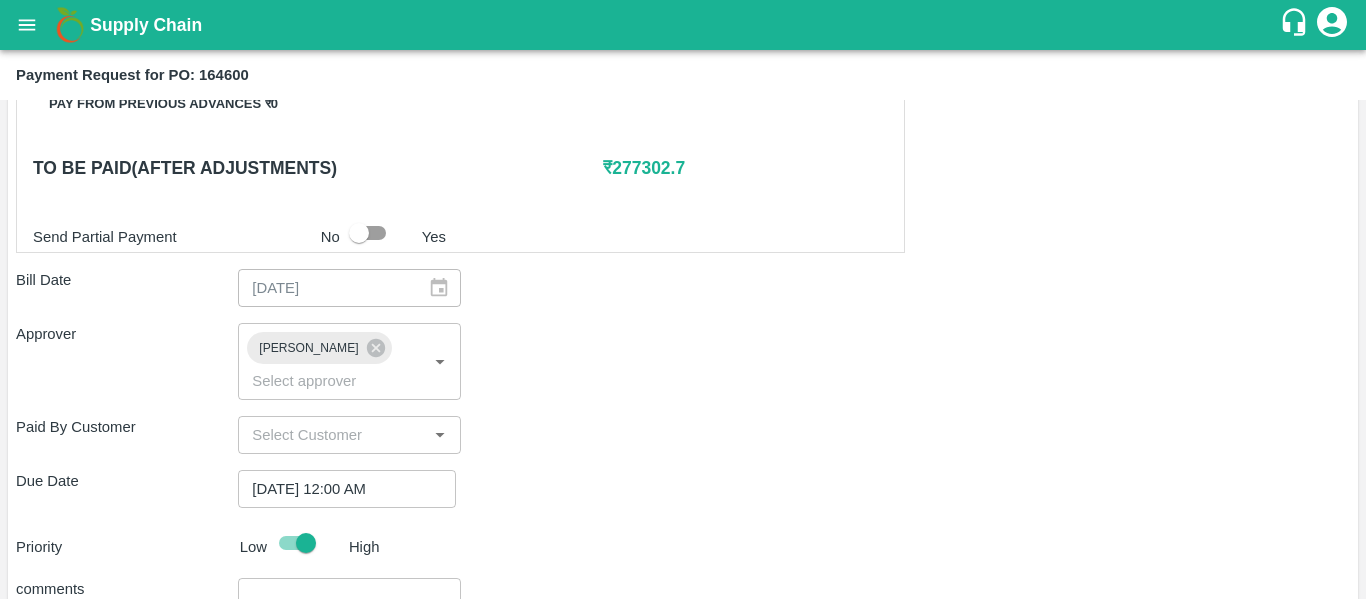 click on "x ​" at bounding box center (349, 615) 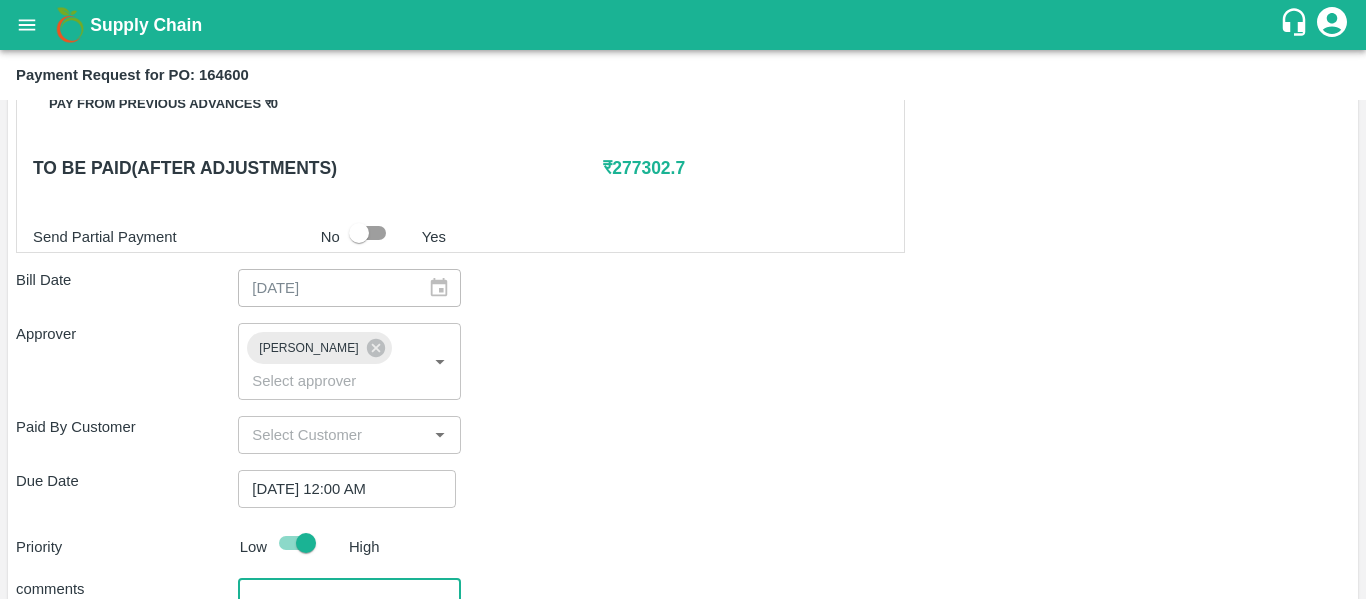type on "Fruit Bill" 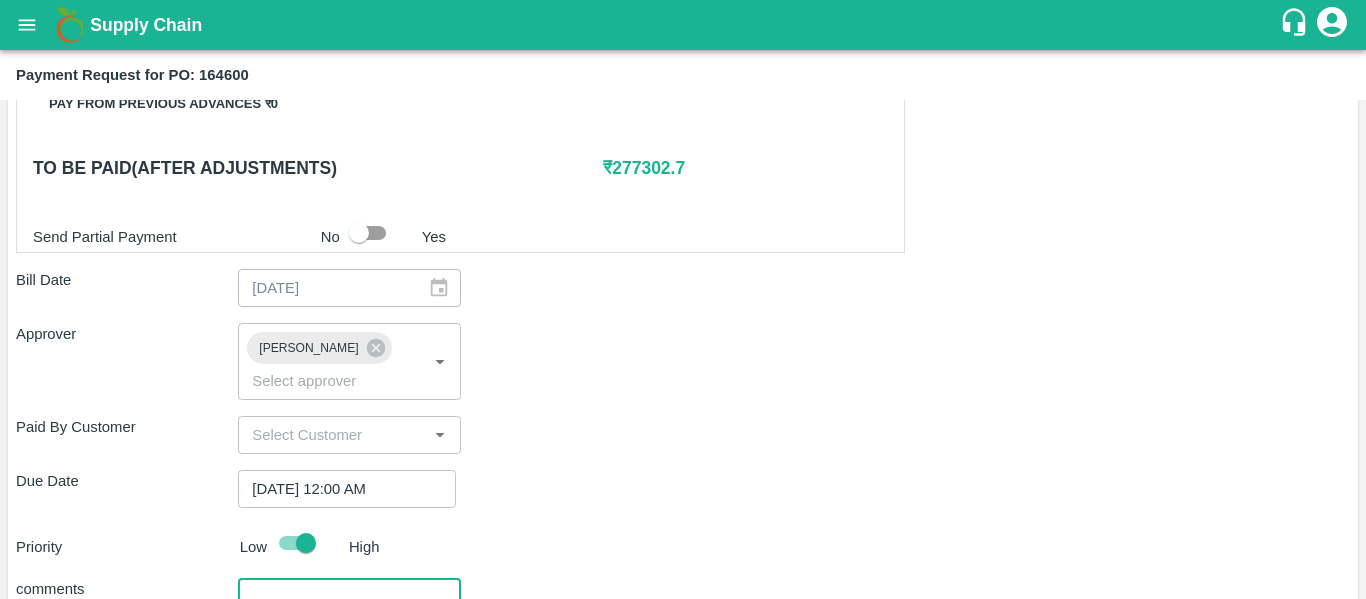 scroll, scrollTop: 1127, scrollLeft: 0, axis: vertical 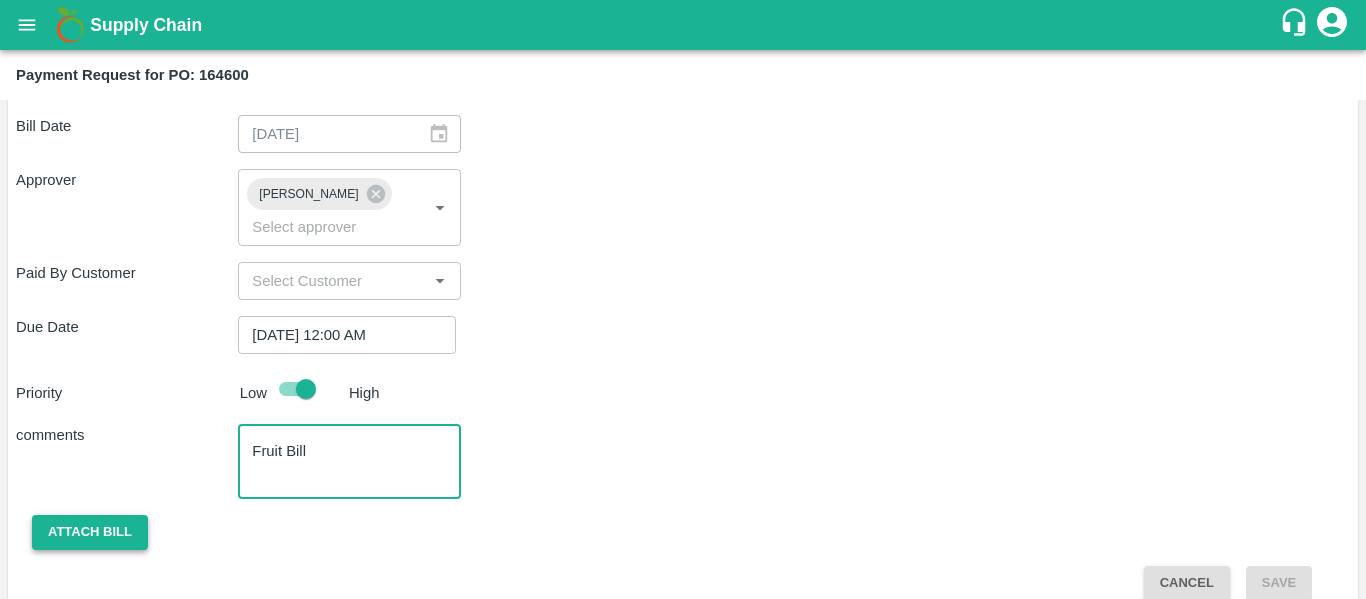 click on "Attach bill" at bounding box center [90, 532] 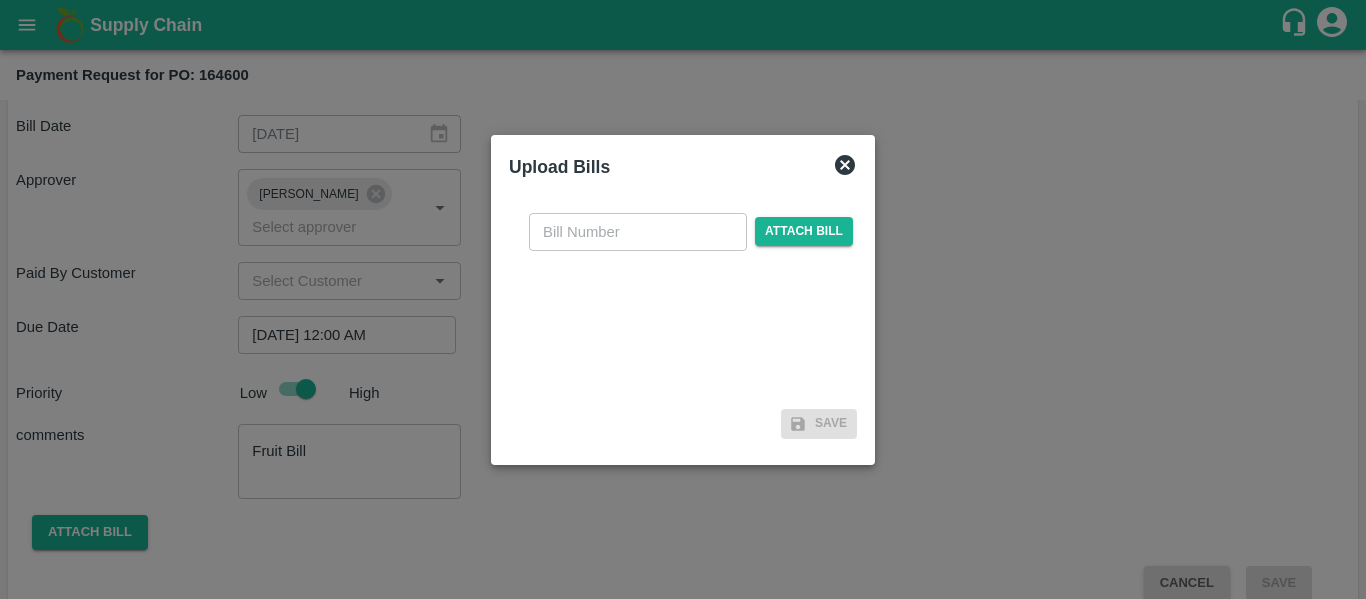 click at bounding box center [638, 232] 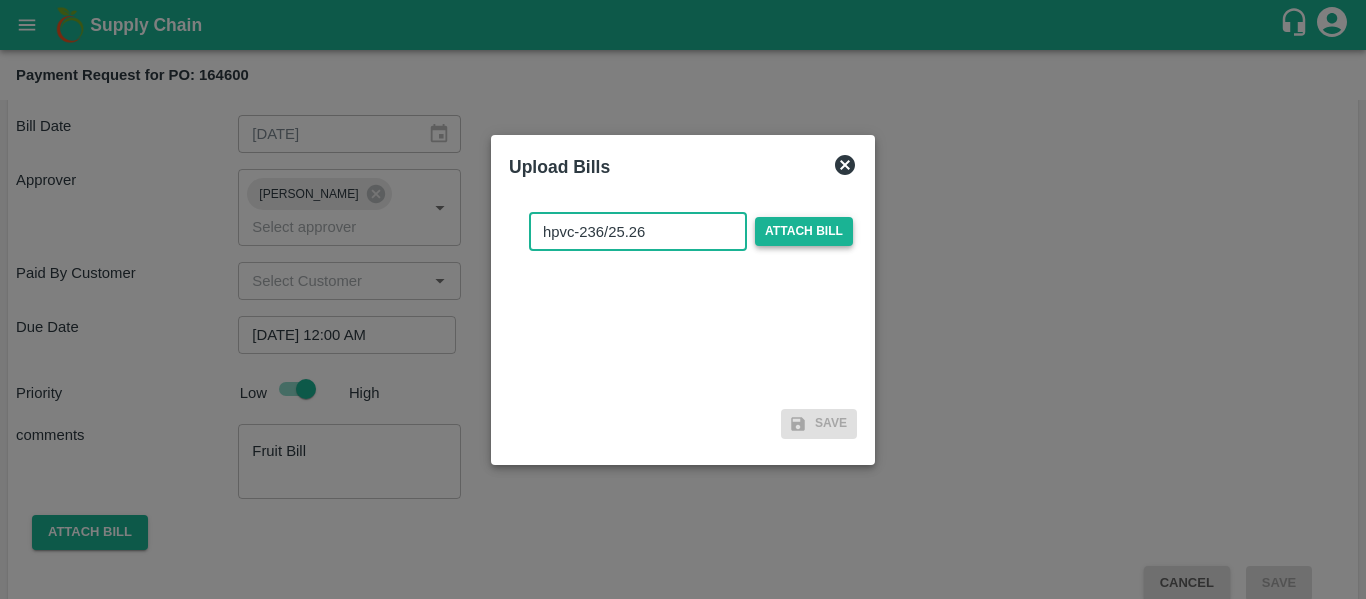 type on "hpvc-236/25.26" 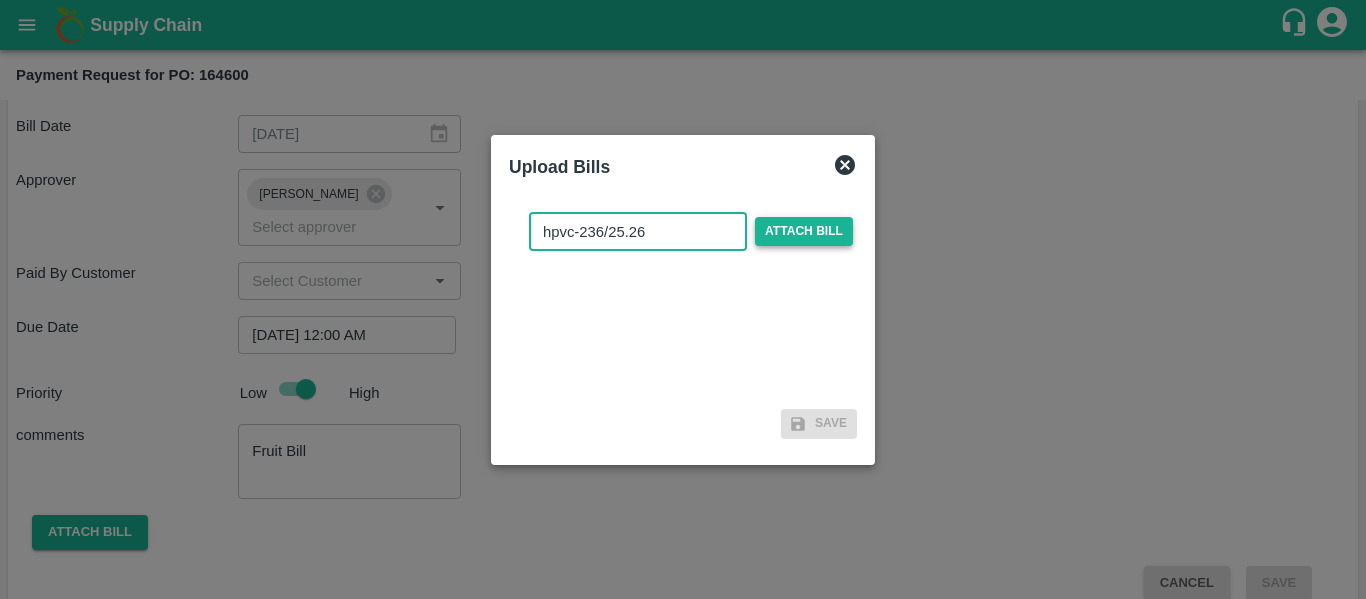 click on "Attach bill" at bounding box center (804, 231) 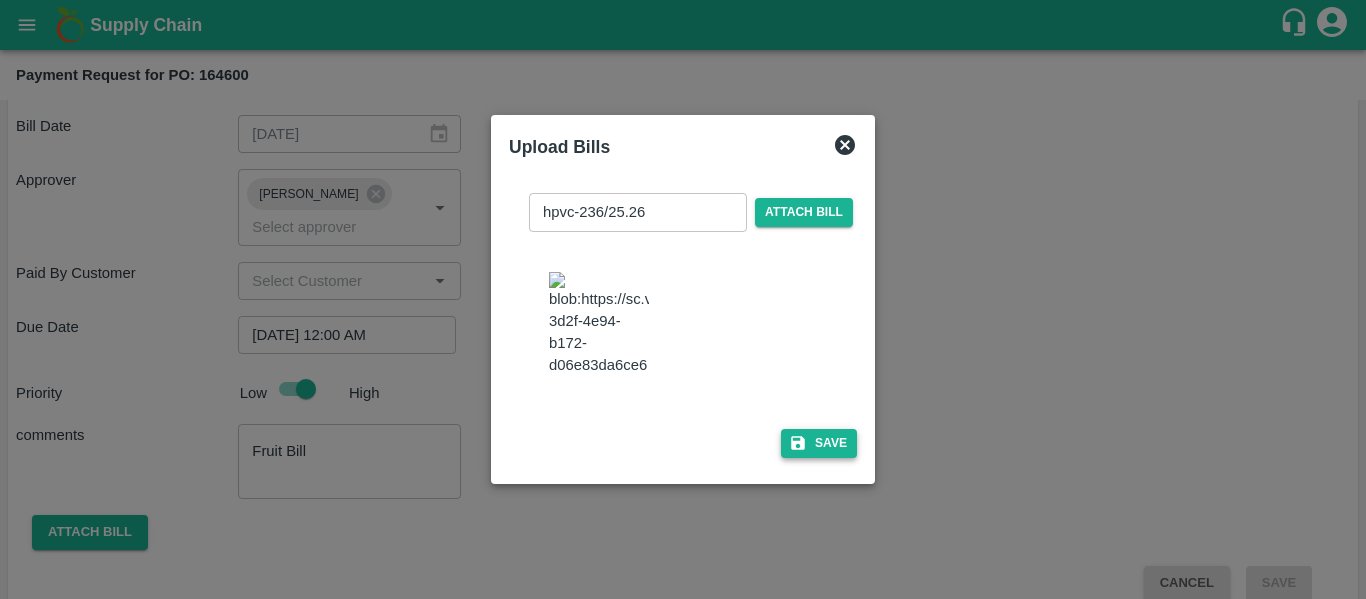 click on "Save" at bounding box center [819, 443] 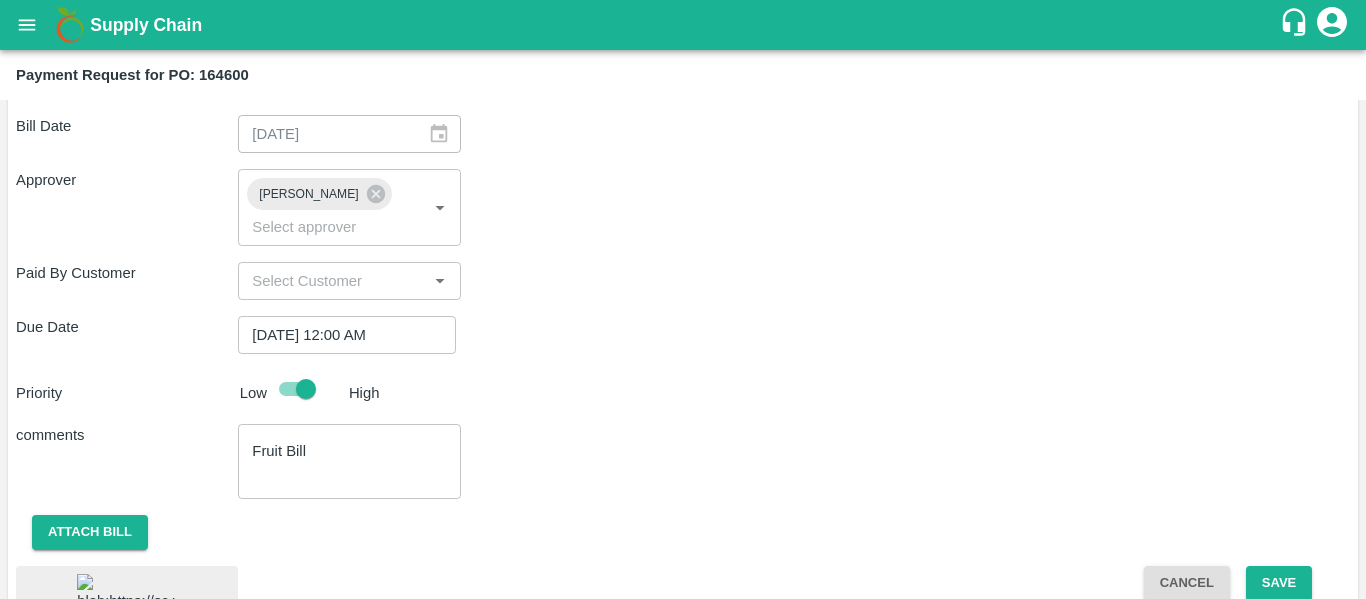 click on "Cancel Save" at bounding box center [1239, 636] 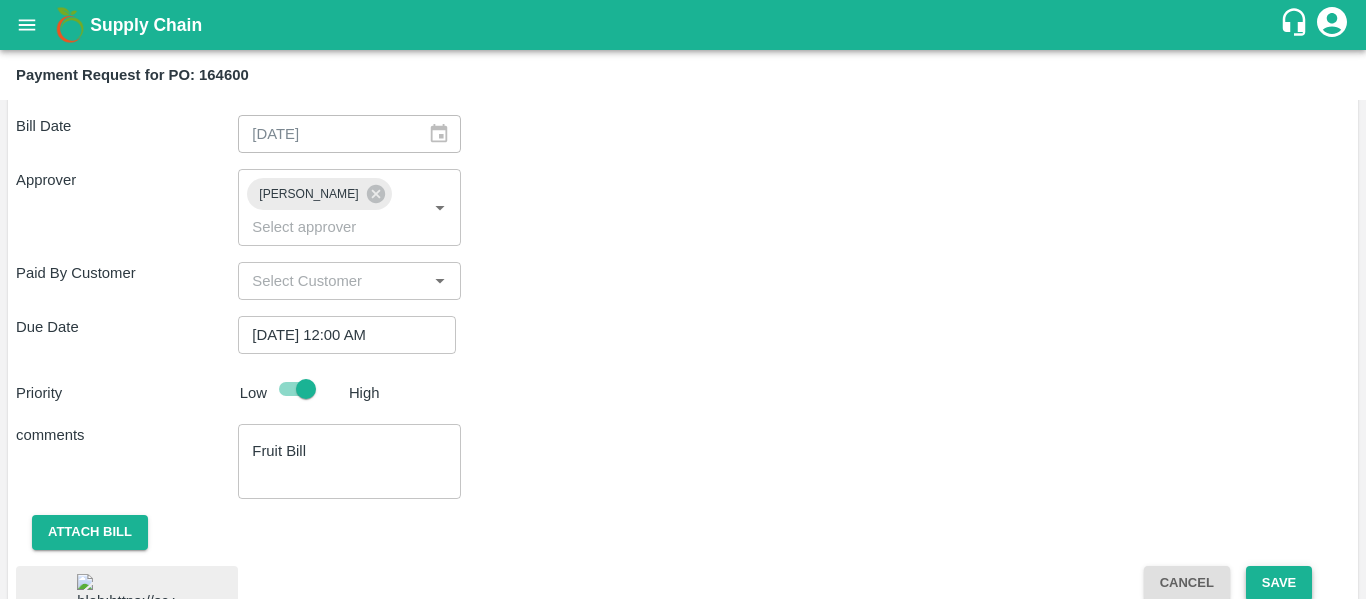 click on "Save" at bounding box center (1279, 583) 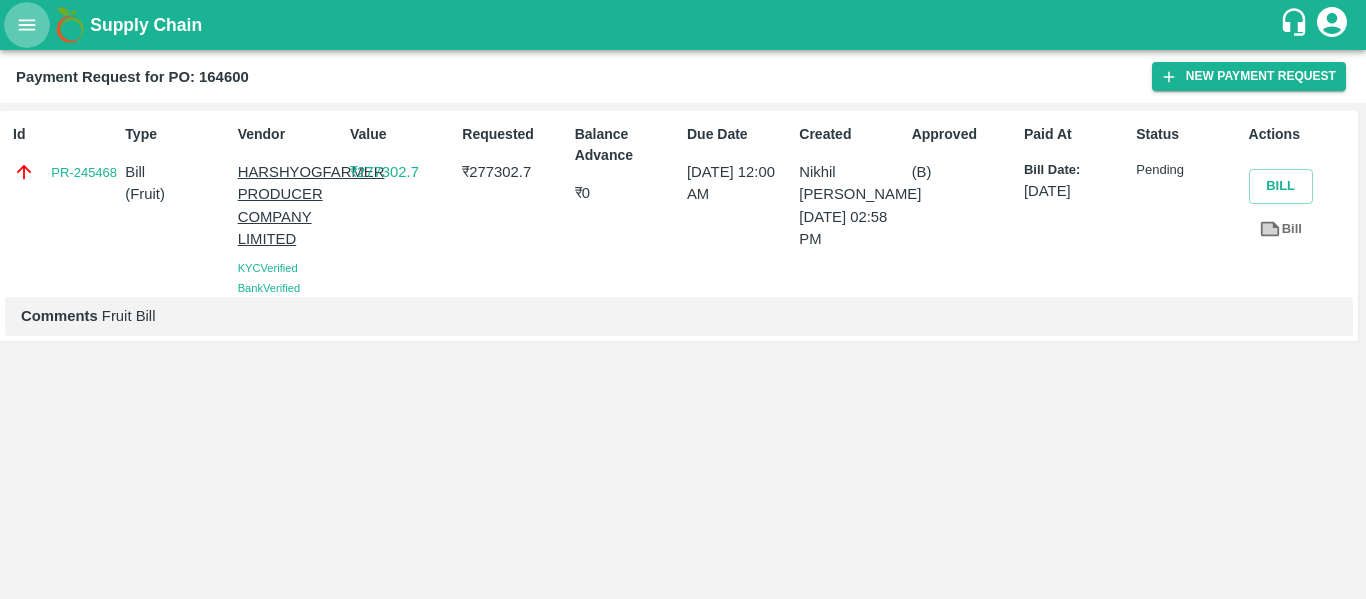 click 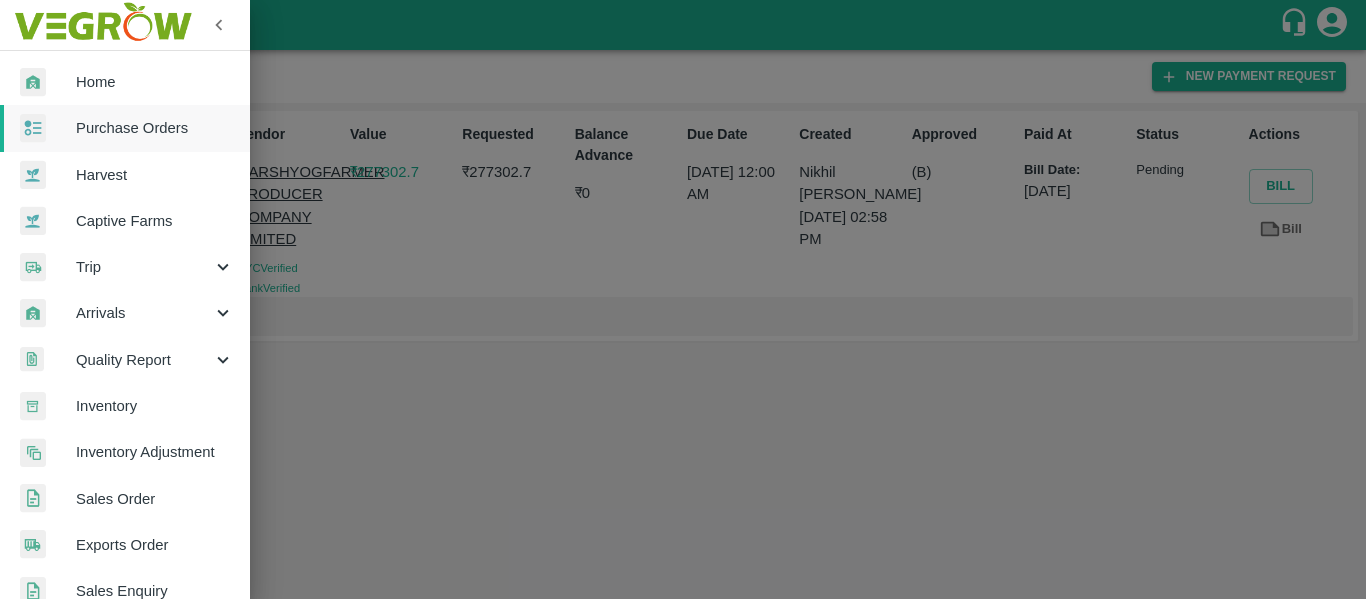 click on "Purchase Orders" at bounding box center [155, 128] 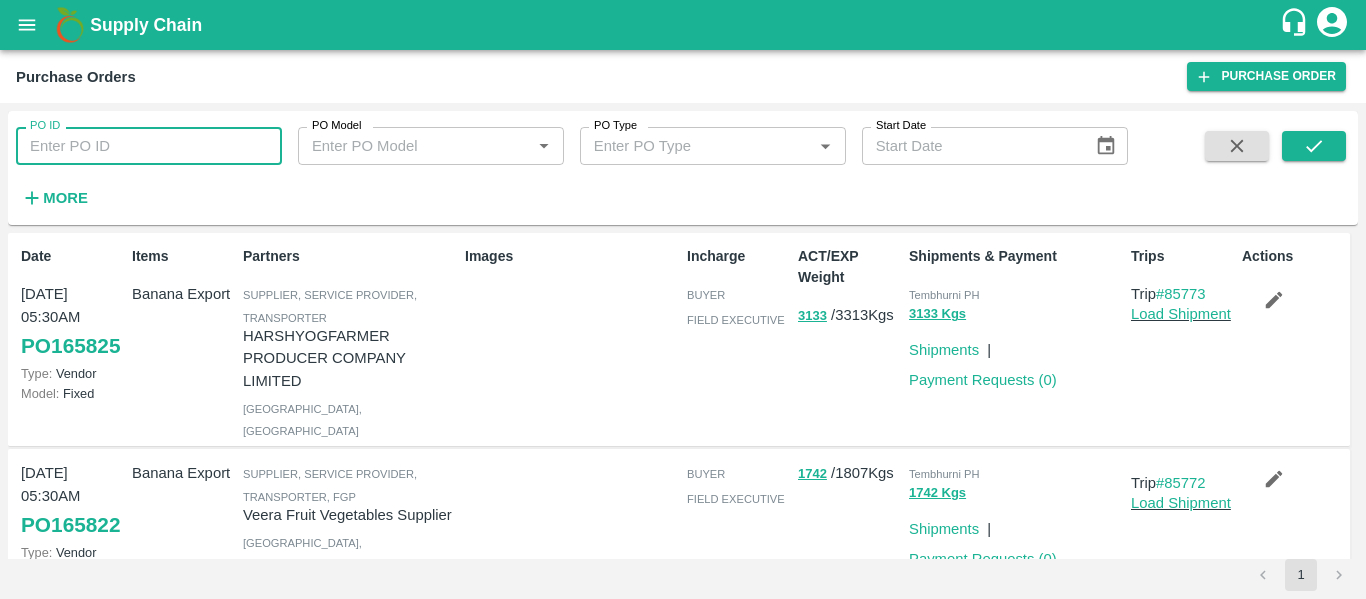 click on "PO ID" at bounding box center [149, 146] 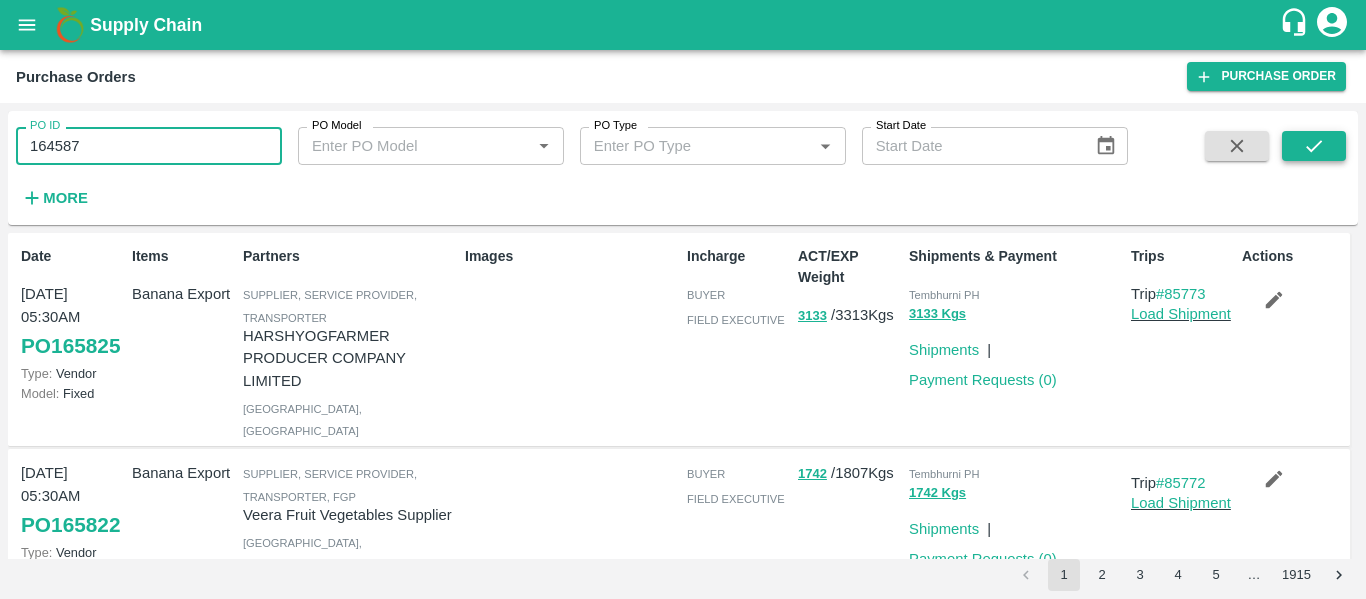 type on "164587" 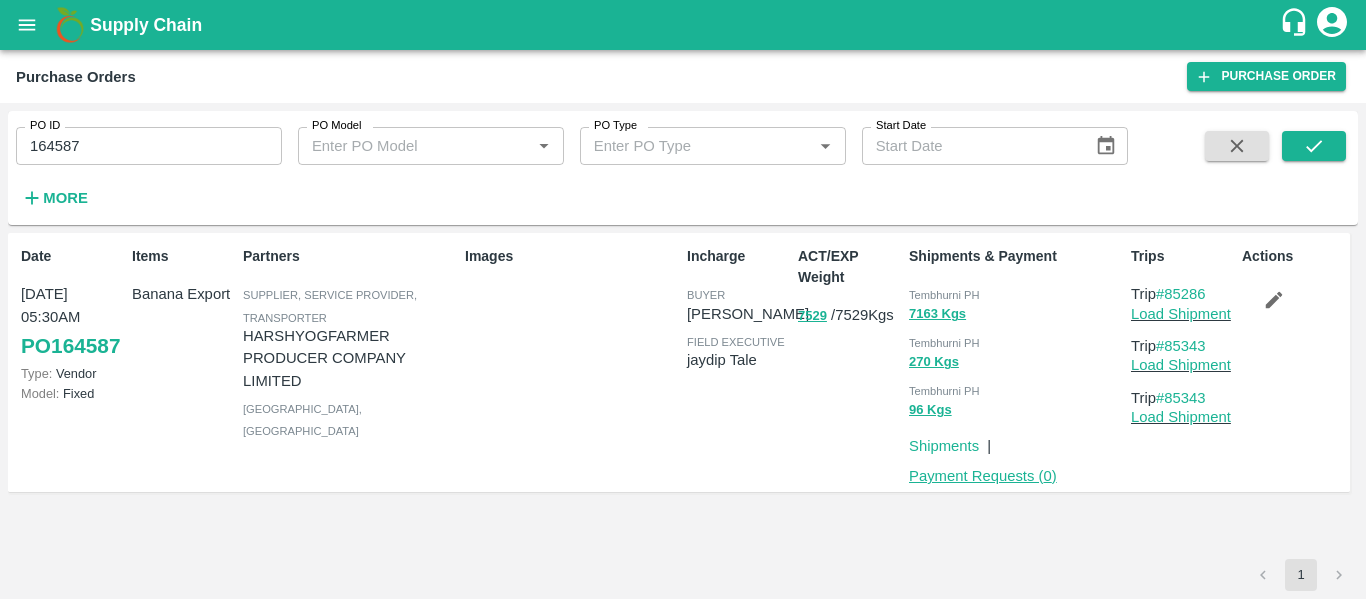 click on "Payment Requests ( 0 )" at bounding box center [983, 476] 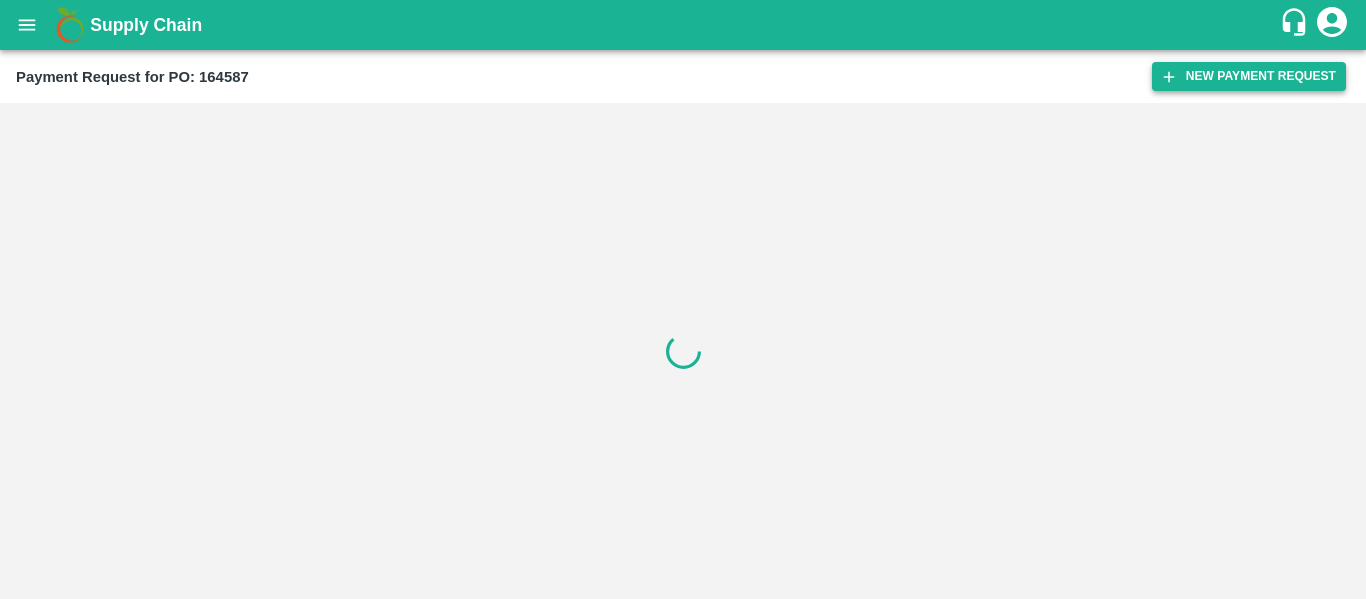 scroll, scrollTop: 0, scrollLeft: 0, axis: both 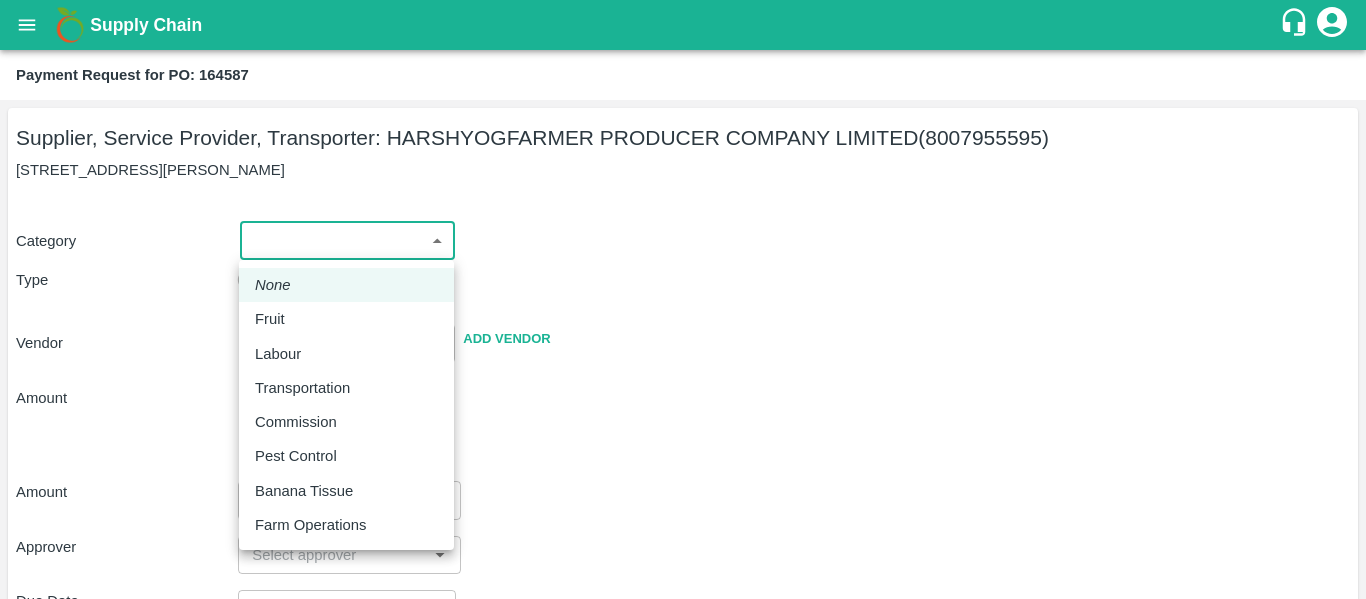 click on "Supply Chain Payment Request for PO: 164587 Supplier, Service Provider, Transporter:    HARSHYOGFARMER PRODUCER COMPANY LIMITED  (8007955595) G NO 37, Sangavi , Solapur Category ​ ​ Type Advance Bill Vendor ​ Add Vendor Amount Total value Per Kg ​ Amount ​ Approver ​ Due Date ​  Priority  Low  High Comment x ​ Attach bill Cancel Save Tembhurni PH Nashik CC Shahada Banana Export PH Savda Banana Export PH Nashik Banana CS Nikhil Subhash Mangvade Logout None Fruit Labour Transportation Commission Pest Control Banana Tissue Farm Operations" at bounding box center [683, 299] 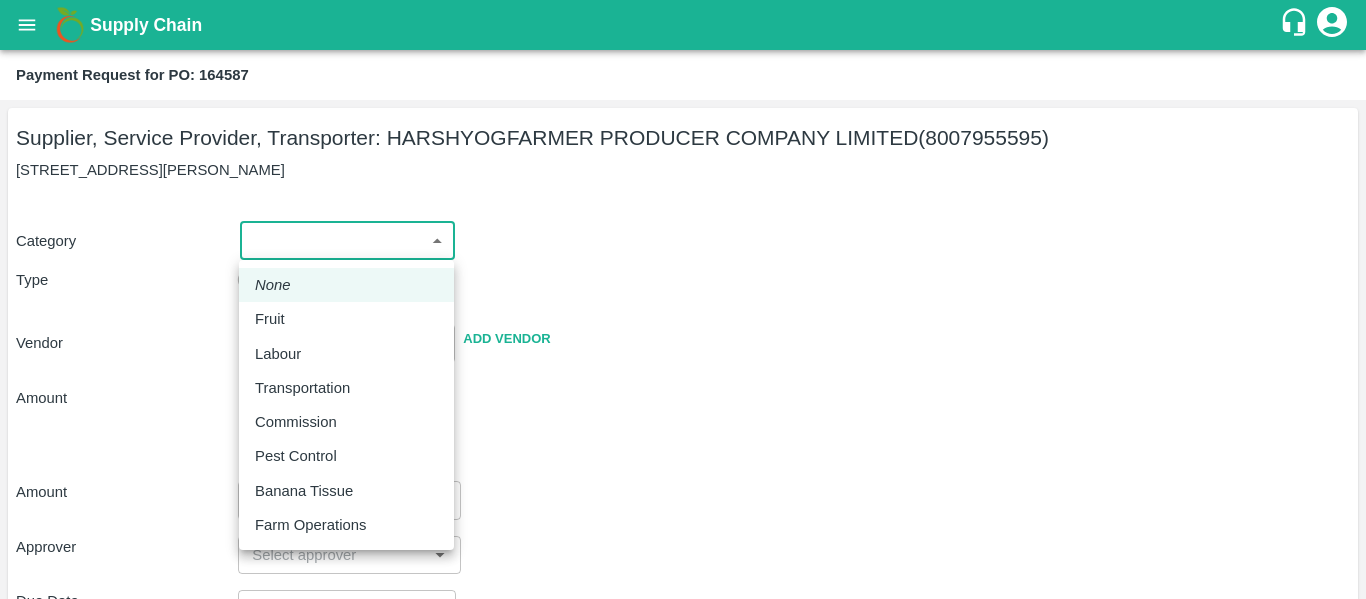 click on "Fruit" at bounding box center [346, 319] 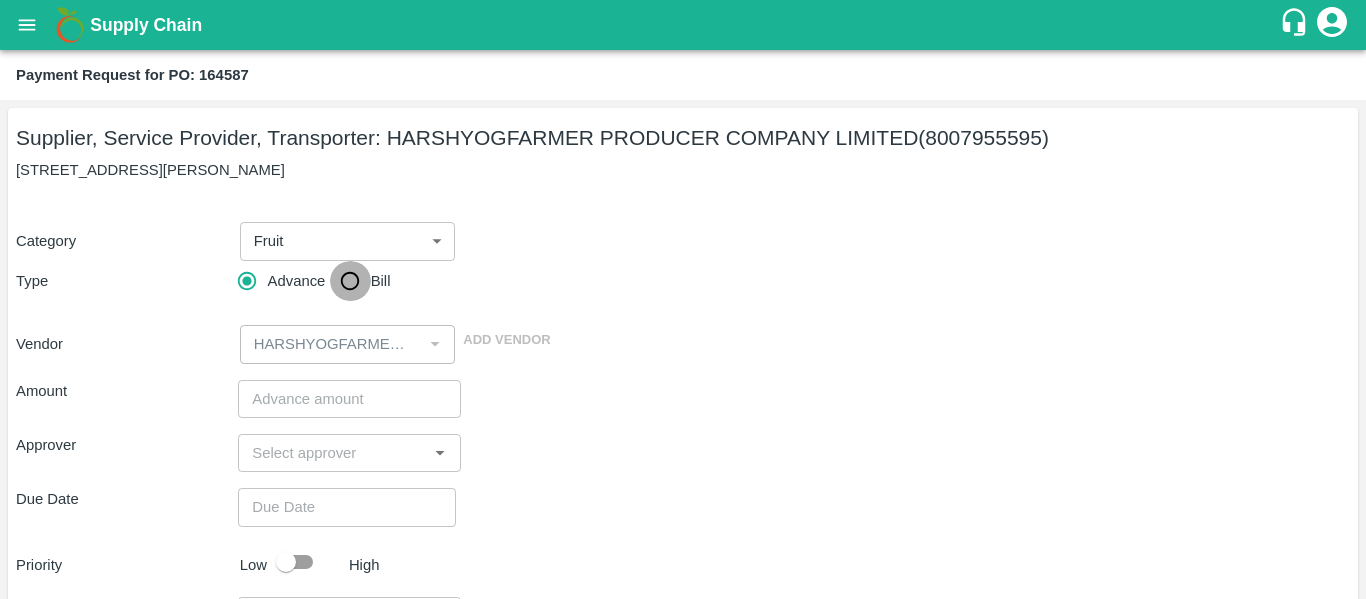 click on "Bill" at bounding box center (350, 281) 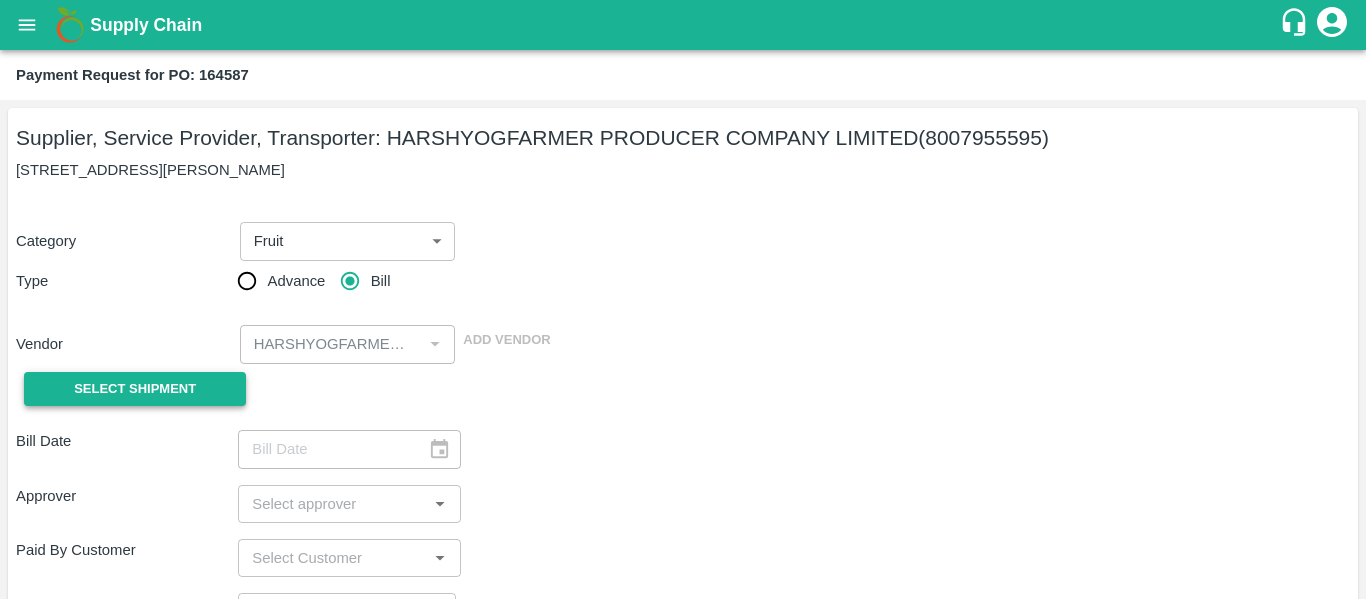 click on "Select Shipment" at bounding box center (135, 389) 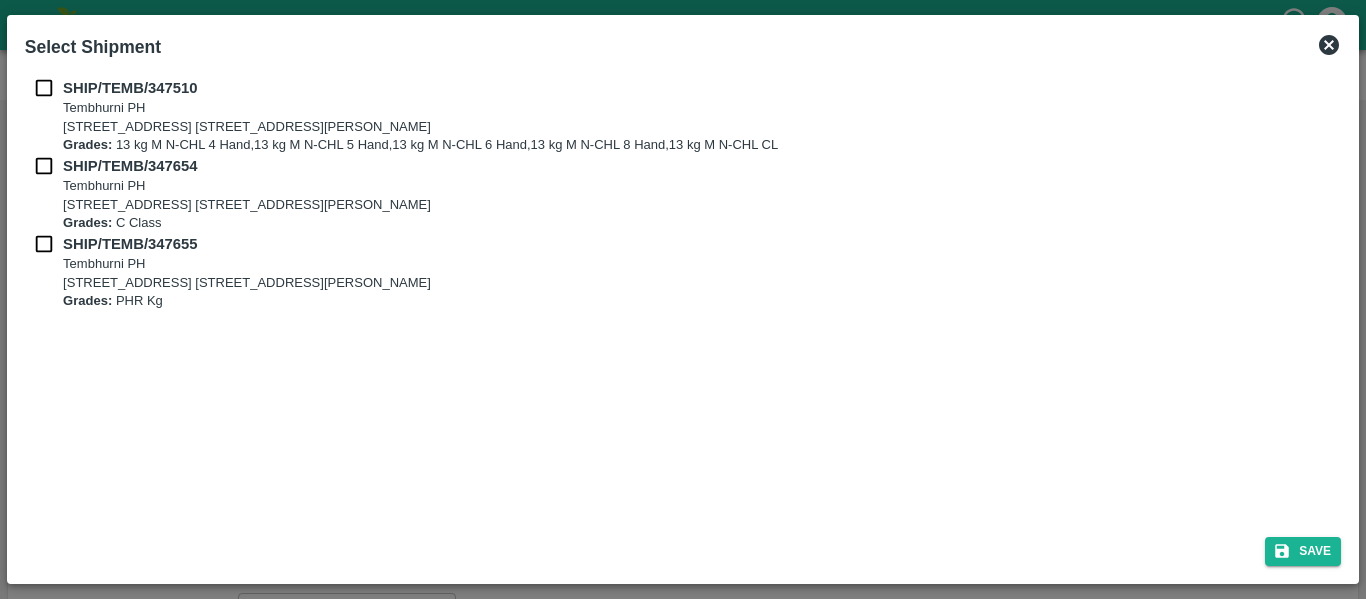 click on "SHIP/TEMB/347510 Tembhurni PH Tembhurni PH 205, PLOT NO. E-5, YASHSHREE INDUSTRIES, M.I.D.C., A/P TEMBHURANI TAL MADHA, Solapur, Maharashtra, 413211, India Grades:   13 kg M N-CHL 4 Hand,13 kg M N-CHL 5 Hand,13 kg M N-CHL 6 Hand,13 kg M N-CHL 8 Hand,13 kg M N-CHL CL SHIP/TEMB/347654 Tembhurni PH Tembhurni PH 205, PLOT NO. E-5, YASHSHREE INDUSTRIES, M.I.D.C., A/P TEMBHURANI TAL MADHA, Solapur, Maharashtra, 413211, India Grades:   C Class SHIP/TEMB/347655 Tembhurni PH Tembhurni PH 205, PLOT NO. E-5, YASHSHREE INDUSTRIES, M.I.D.C., A/P TEMBHURANI TAL MADHA, Solapur, Maharashtra, 413211, India Grades:   PHR Kg" at bounding box center [683, 295] 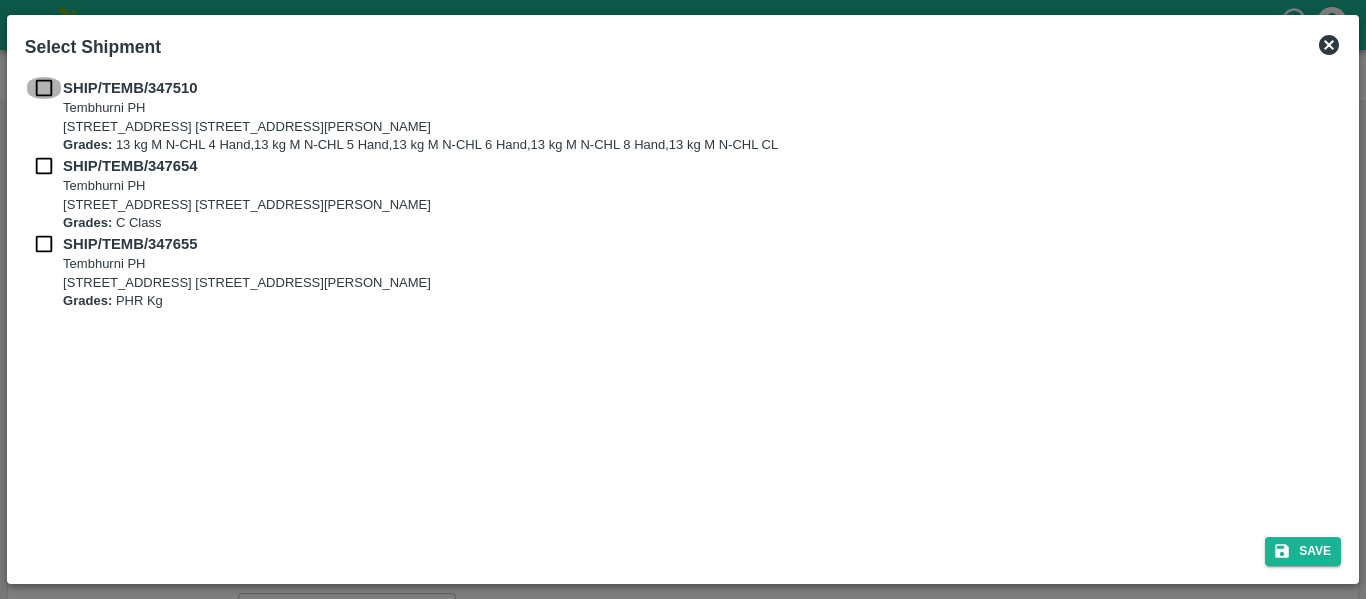 click at bounding box center [44, 88] 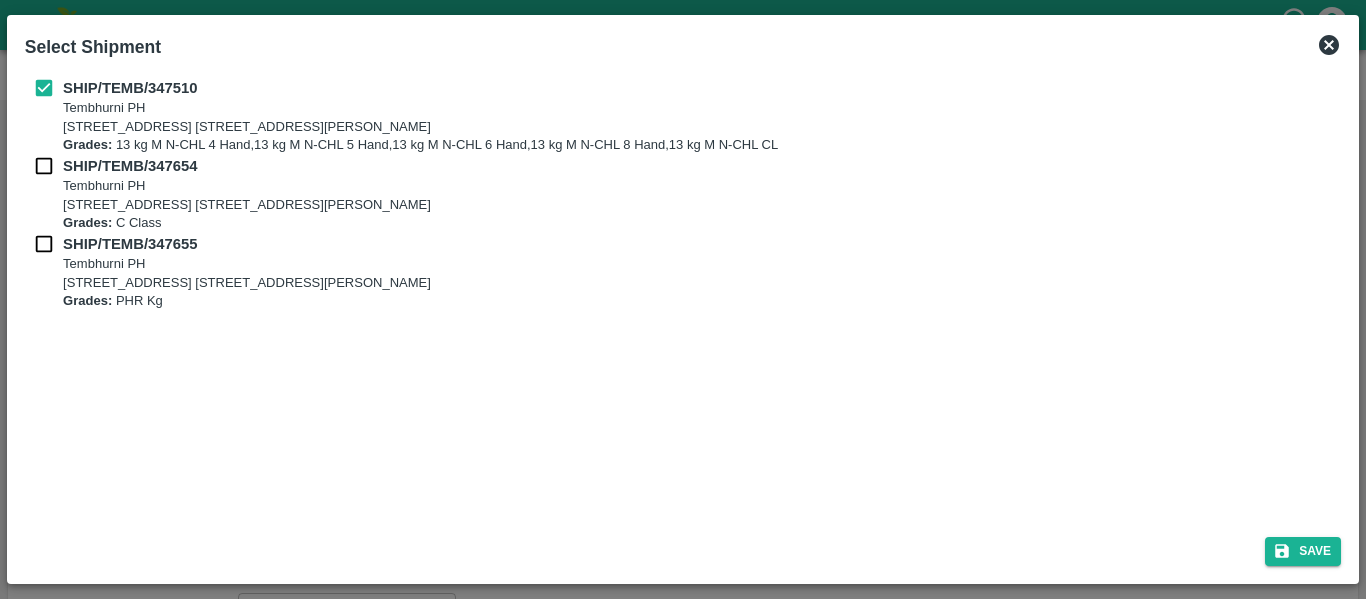 click at bounding box center [44, 166] 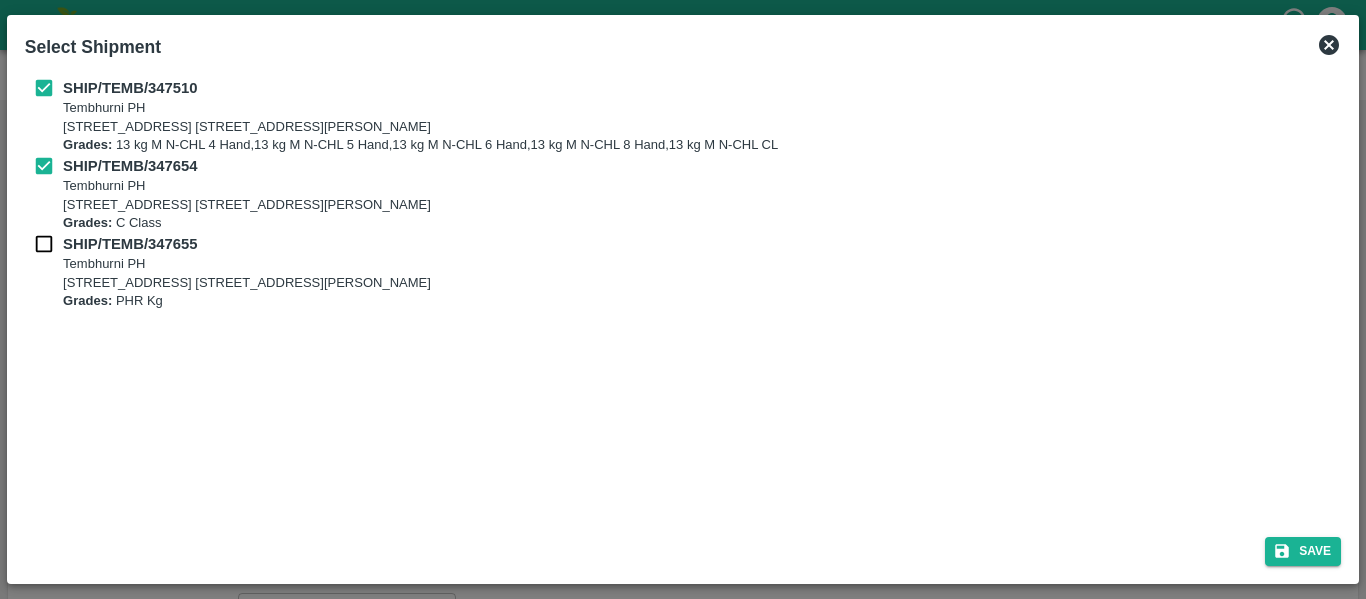 click on "Grades:   C Class" at bounding box center (247, 223) 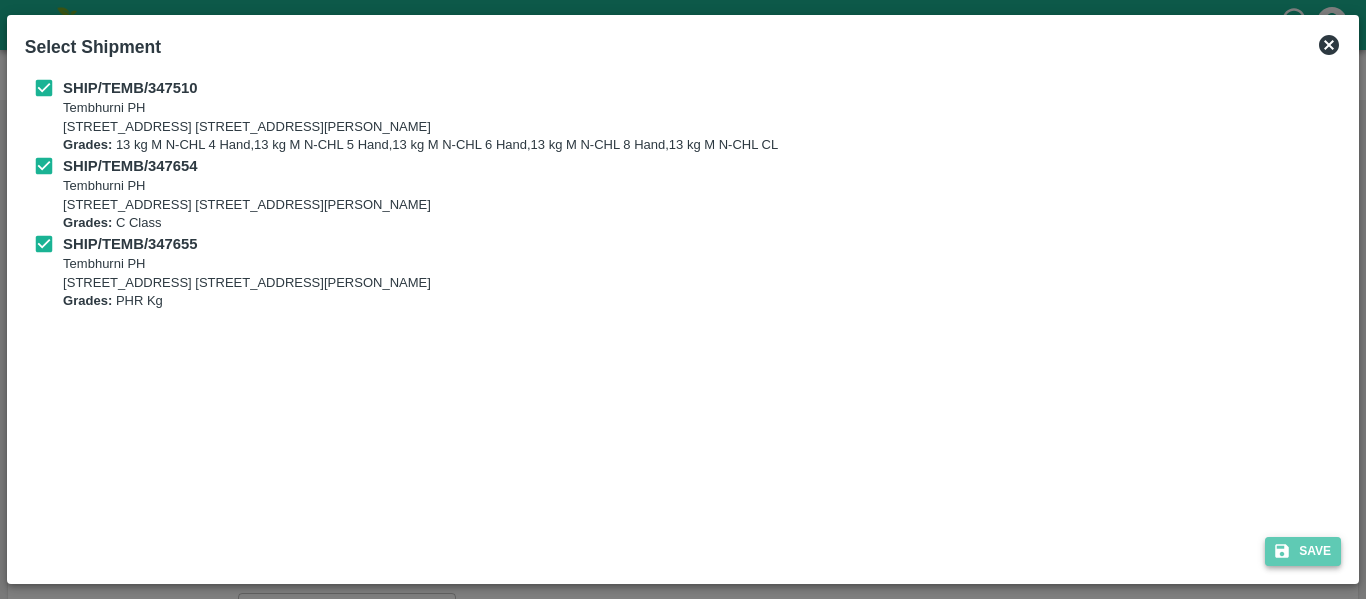 click on "Save" at bounding box center (1303, 551) 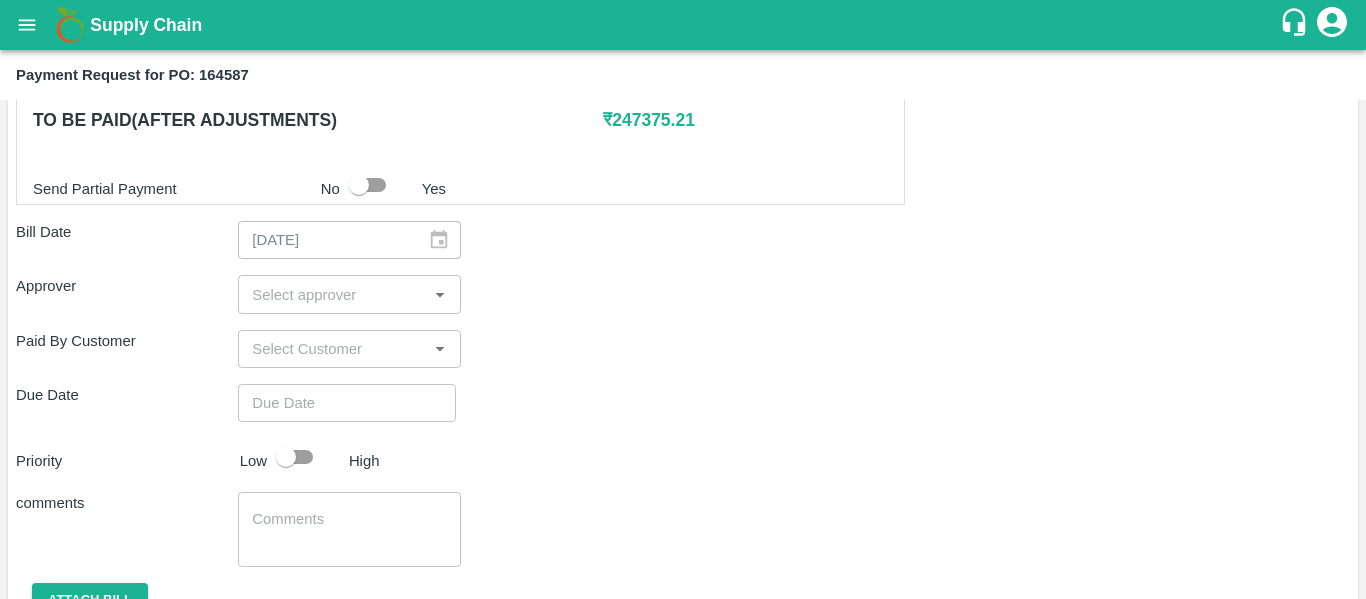 scroll, scrollTop: 1020, scrollLeft: 0, axis: vertical 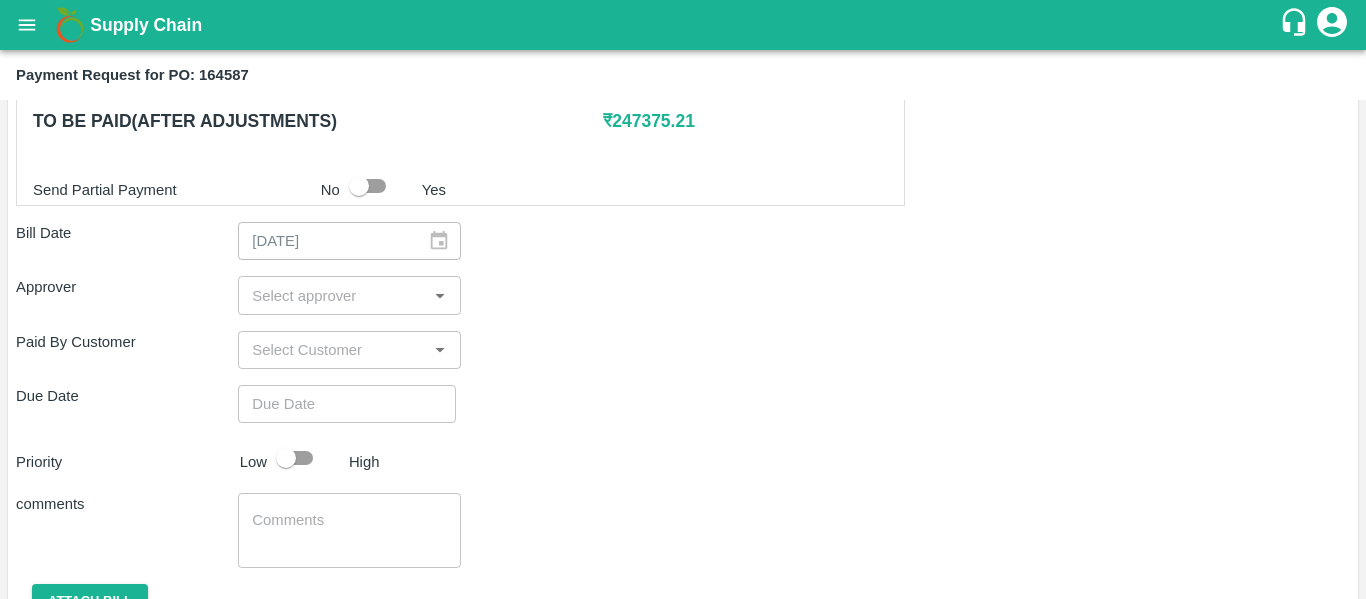 click at bounding box center [332, 295] 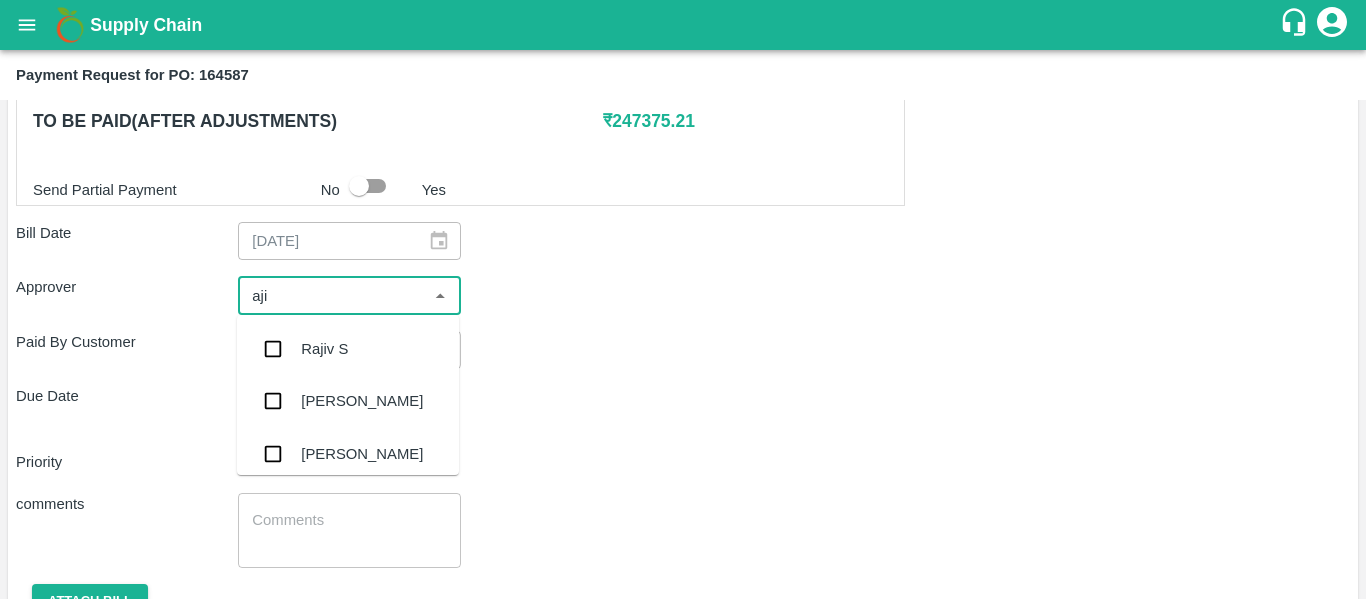 type on "ajit" 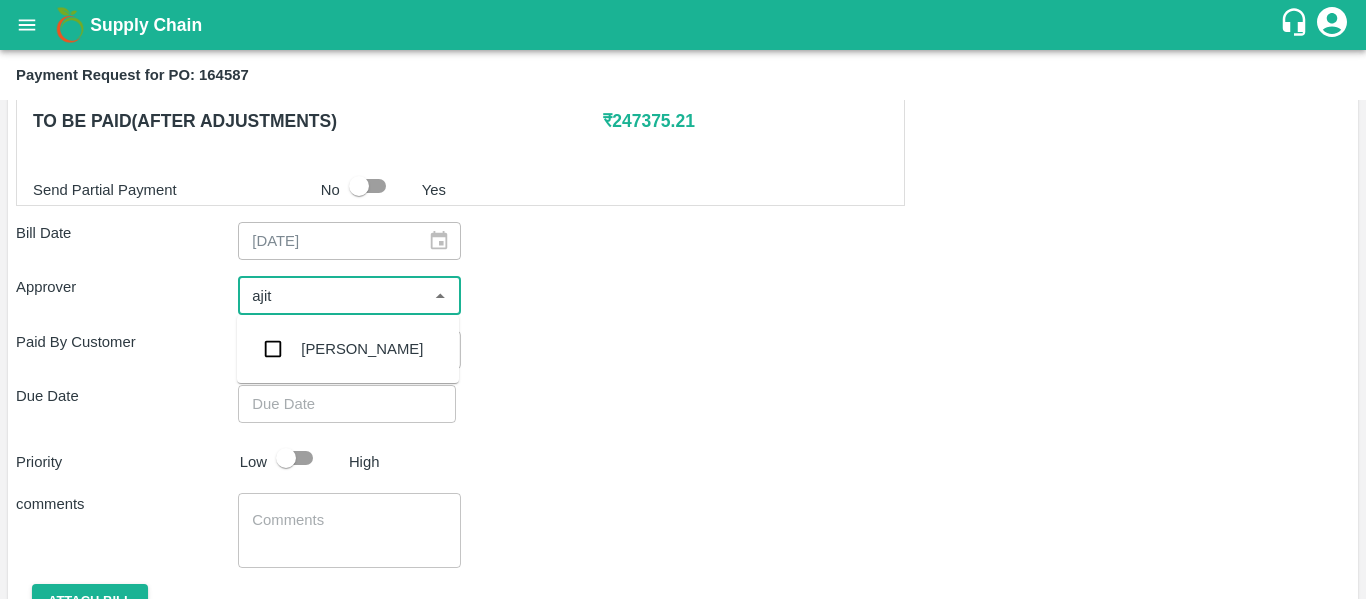 click on "[PERSON_NAME]" at bounding box center [348, 349] 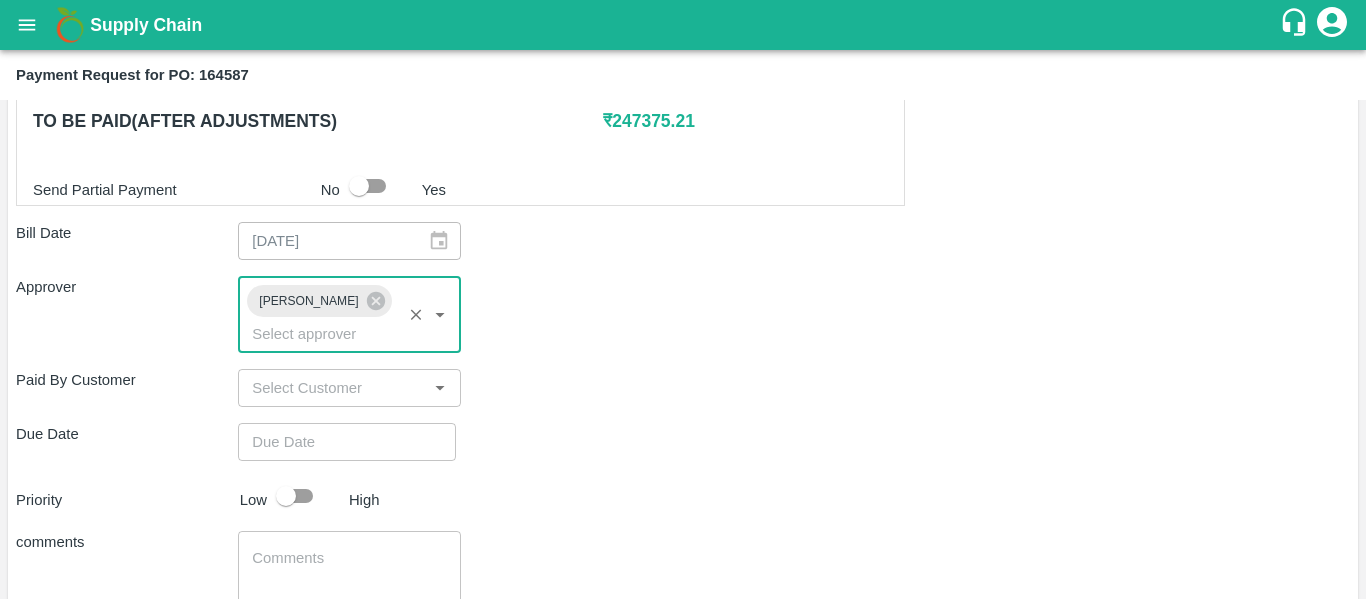 type on "DD/MM/YYYY hh:mm aa" 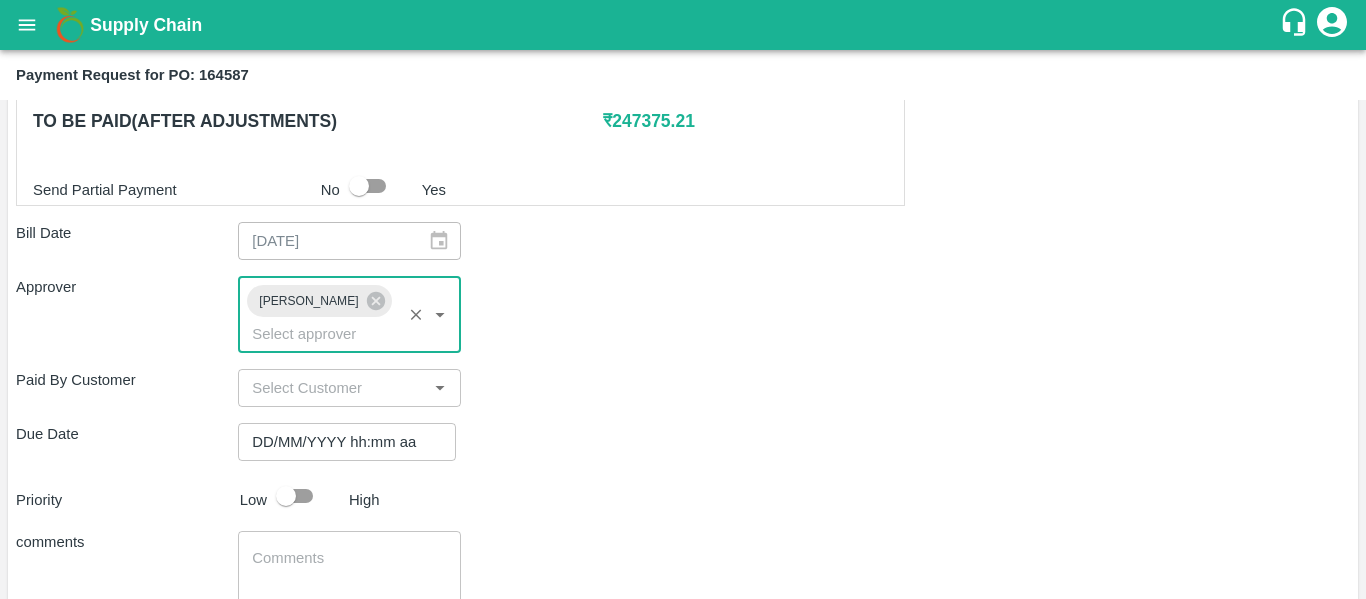 click on "DD/MM/YYYY hh:mm aa" at bounding box center [340, 442] 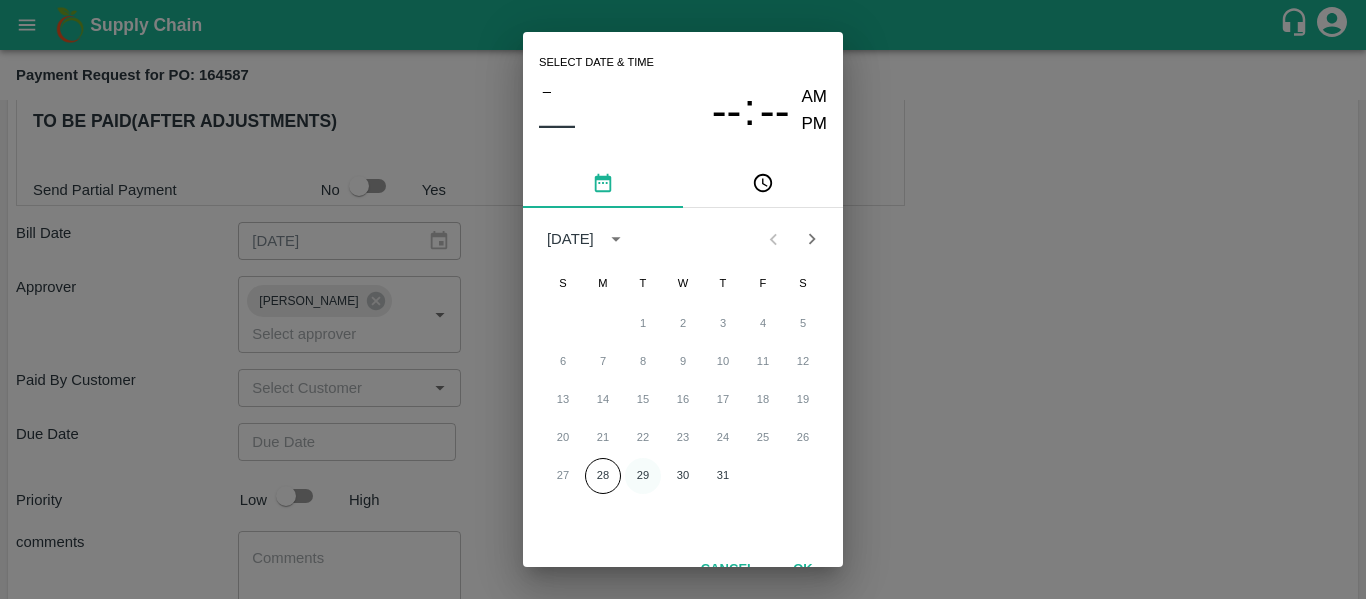 click on "29" at bounding box center (643, 476) 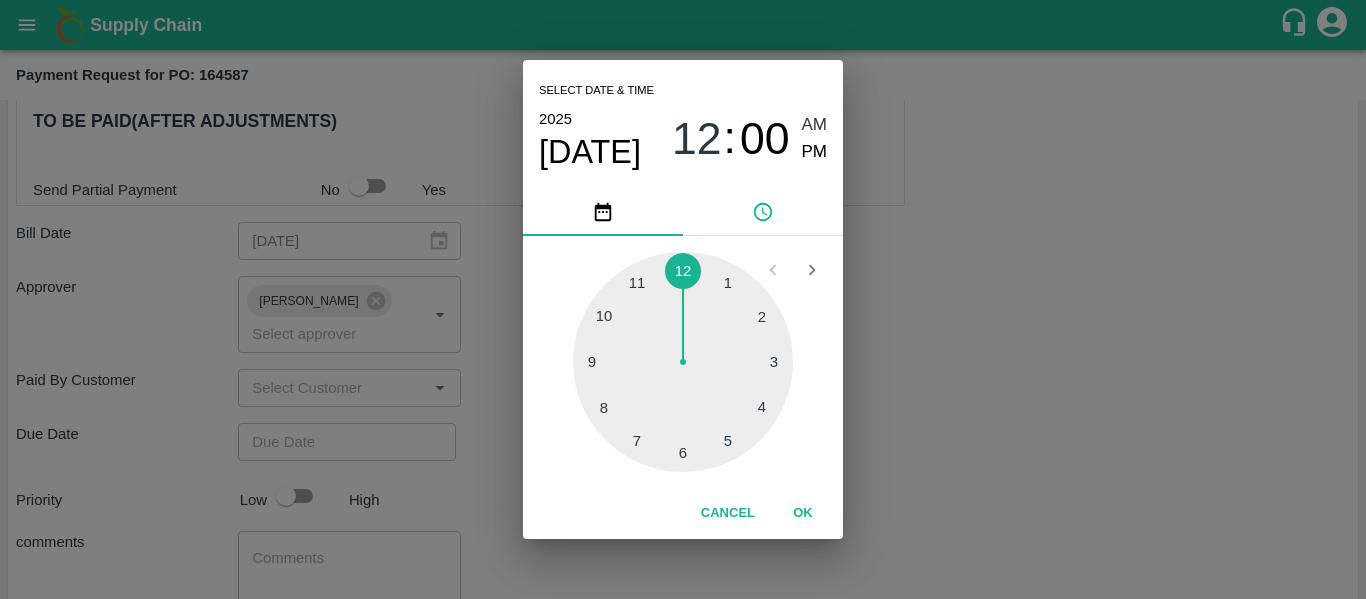type on "[DATE] 12:00 AM" 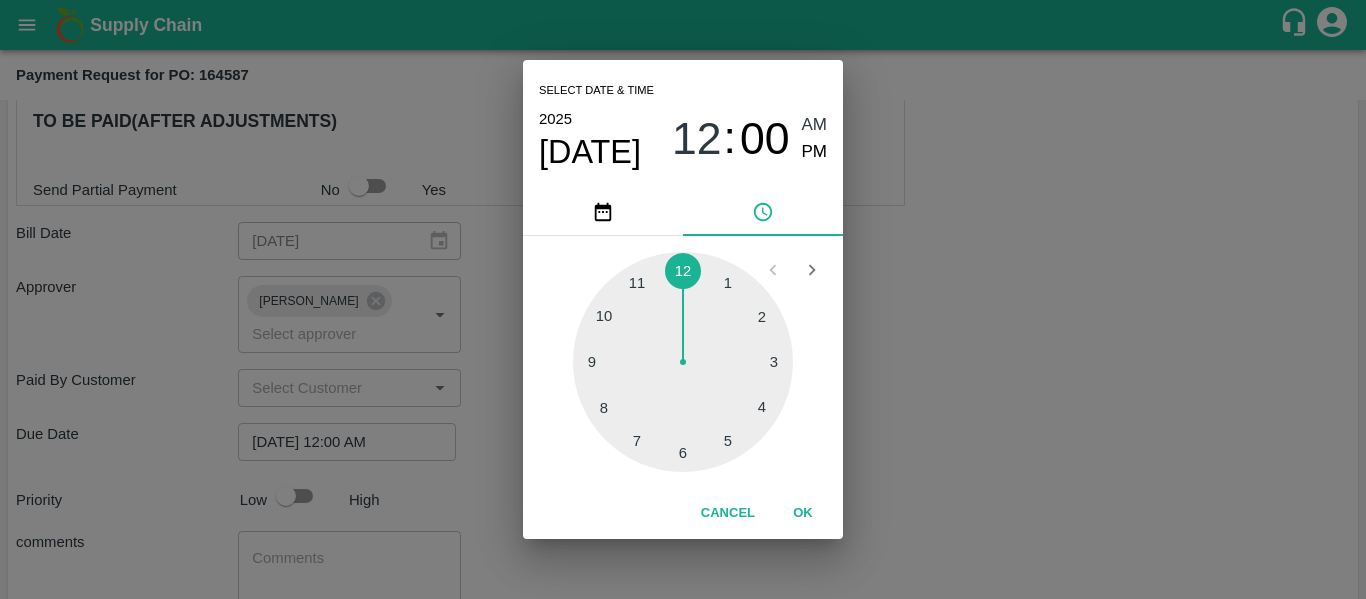 click on "Select date & time [DATE] 12 : 00 AM PM 1 2 3 4 5 6 7 8 9 10 11 12 Cancel OK" at bounding box center (683, 299) 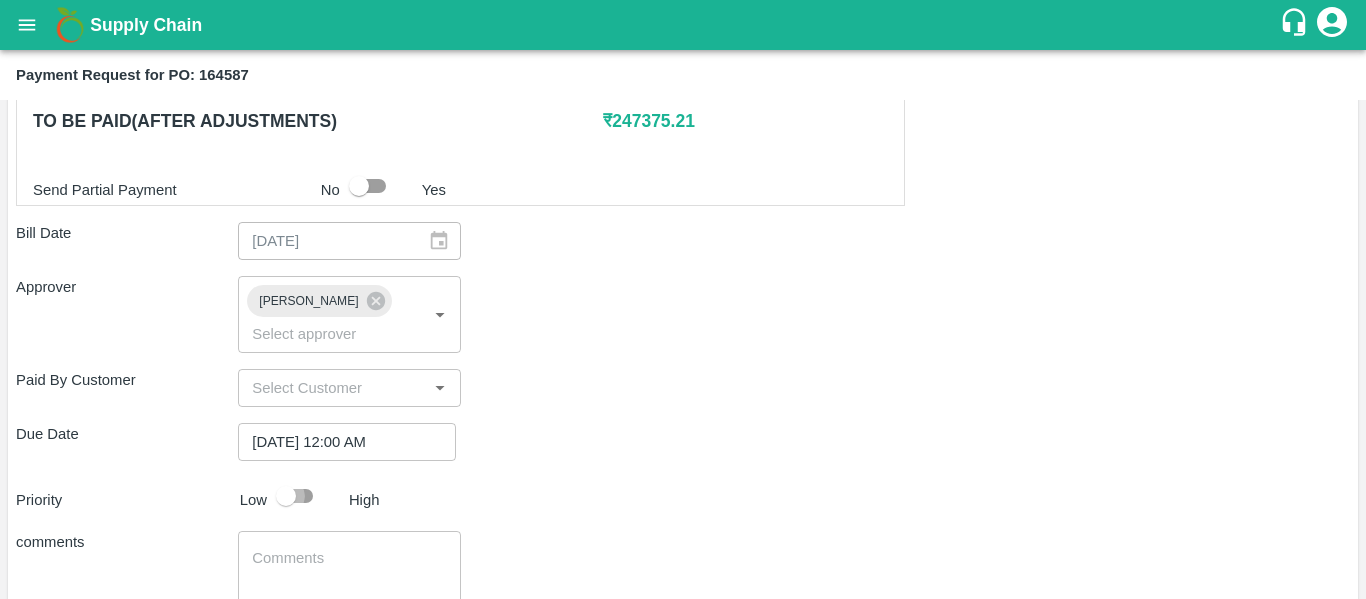 click at bounding box center (286, 496) 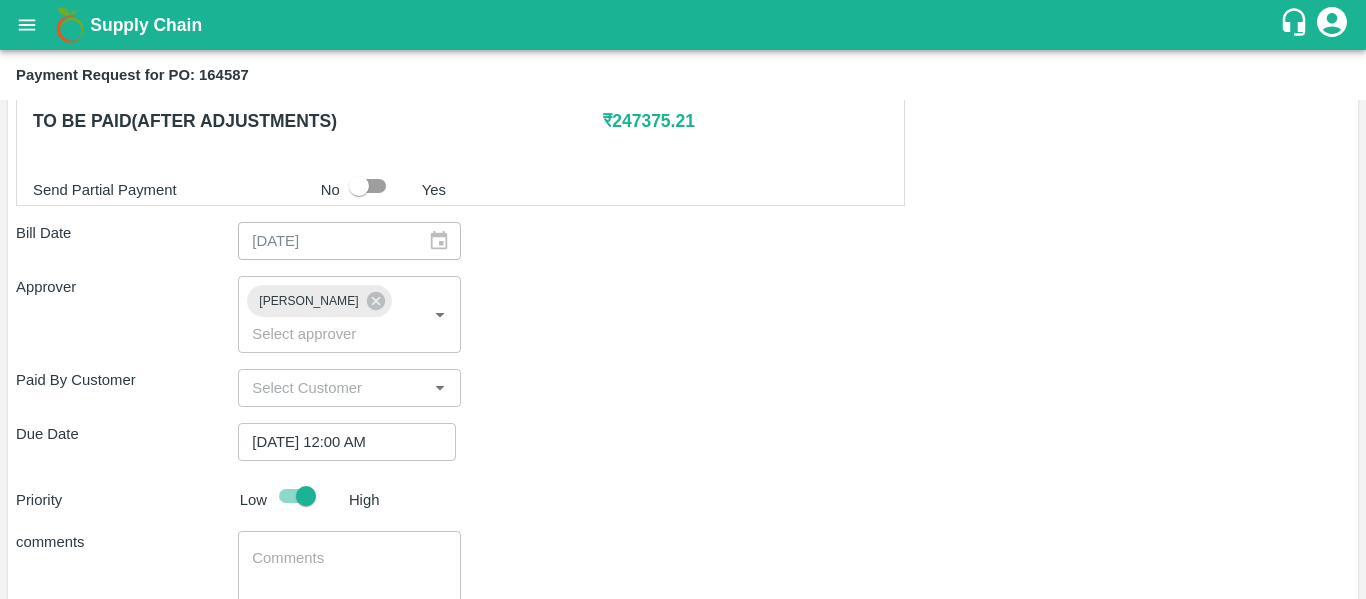 click at bounding box center (349, 569) 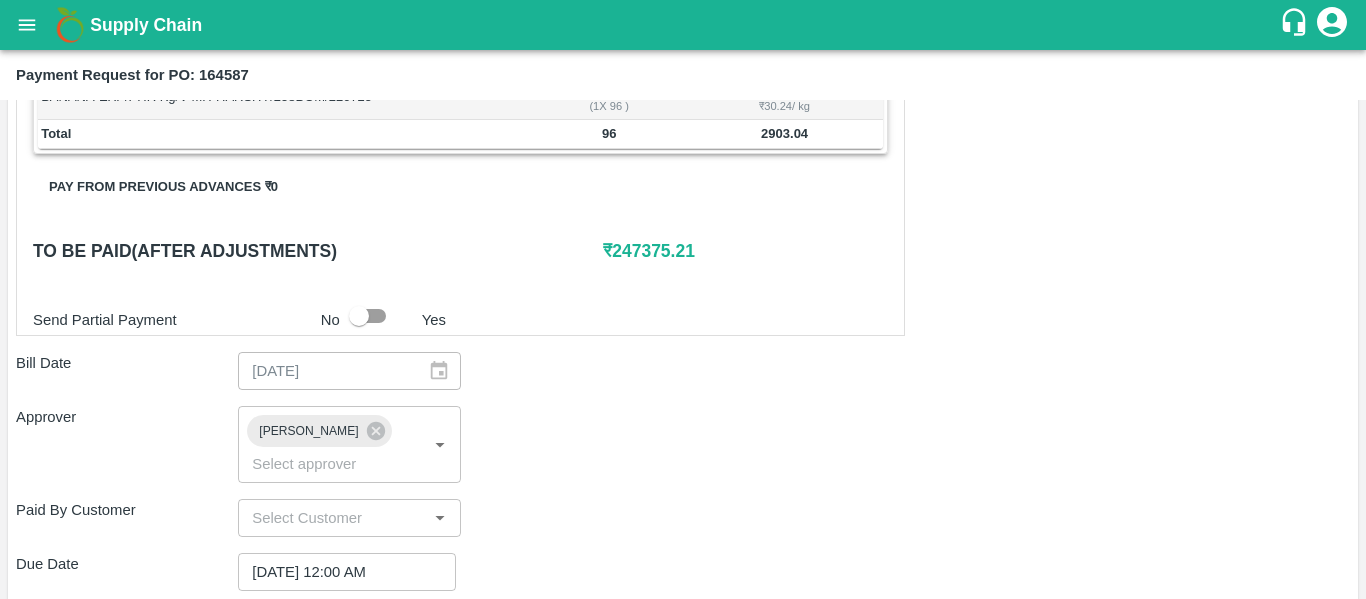 scroll, scrollTop: 889, scrollLeft: 0, axis: vertical 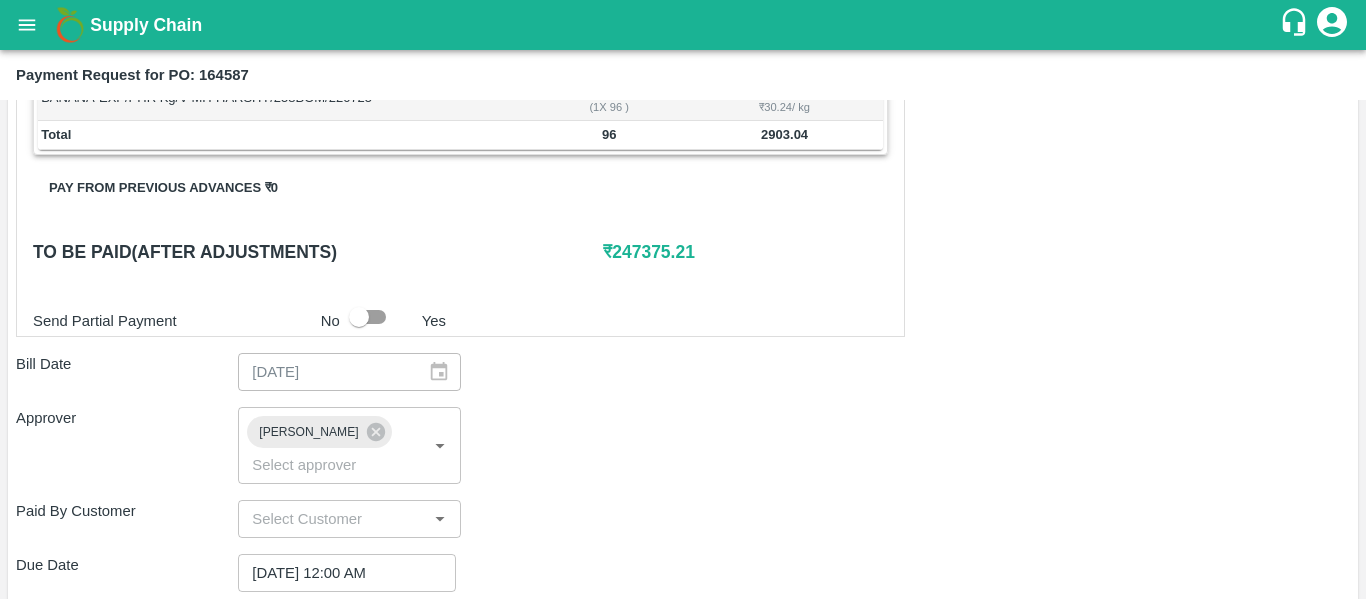 type on "Fruit Bill" 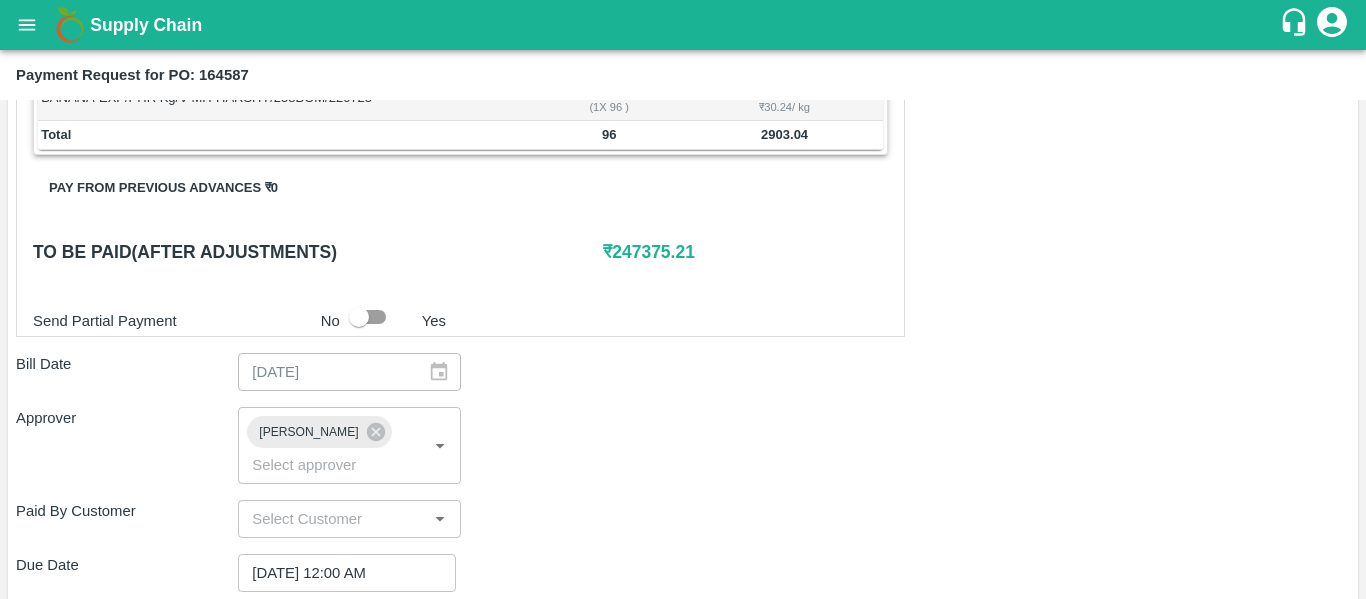 scroll, scrollTop: 1127, scrollLeft: 0, axis: vertical 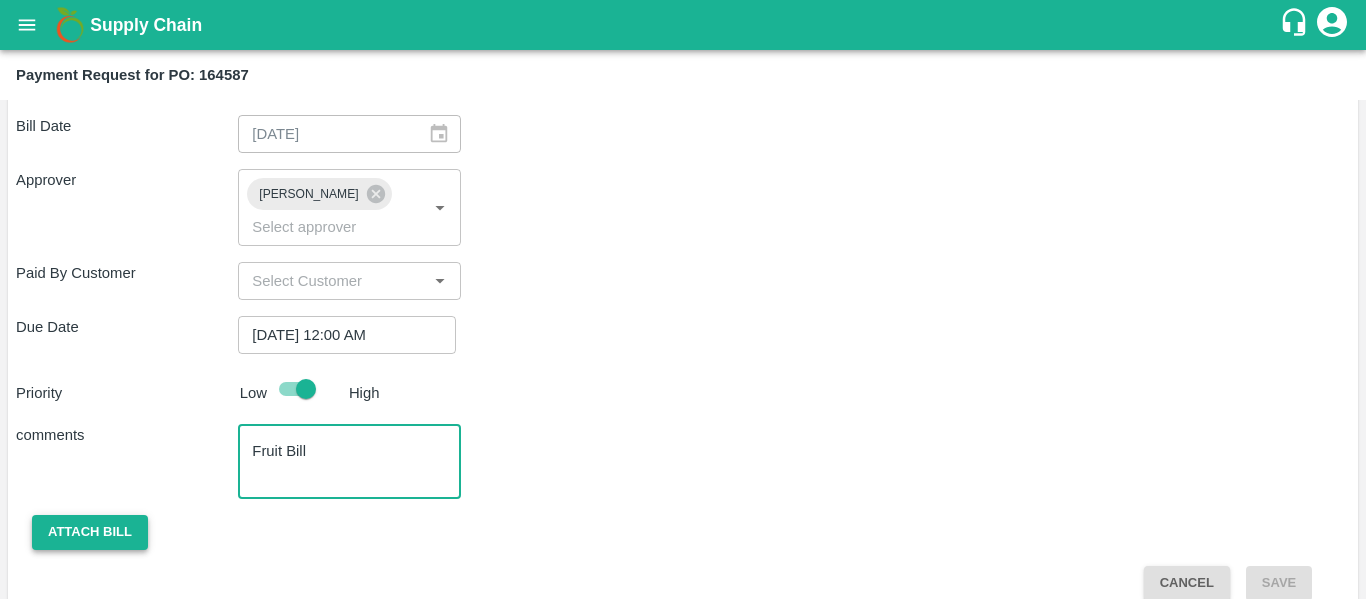 click on "Attach bill" at bounding box center (90, 532) 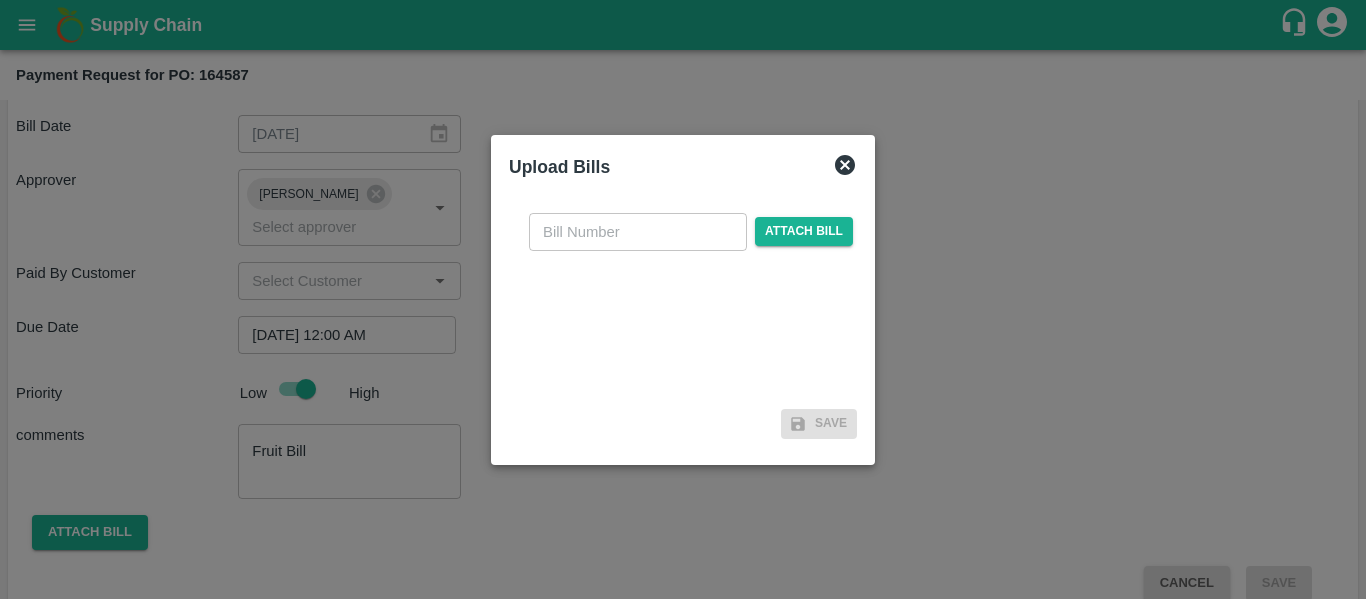 click on "​ Attach bill" at bounding box center [683, 299] 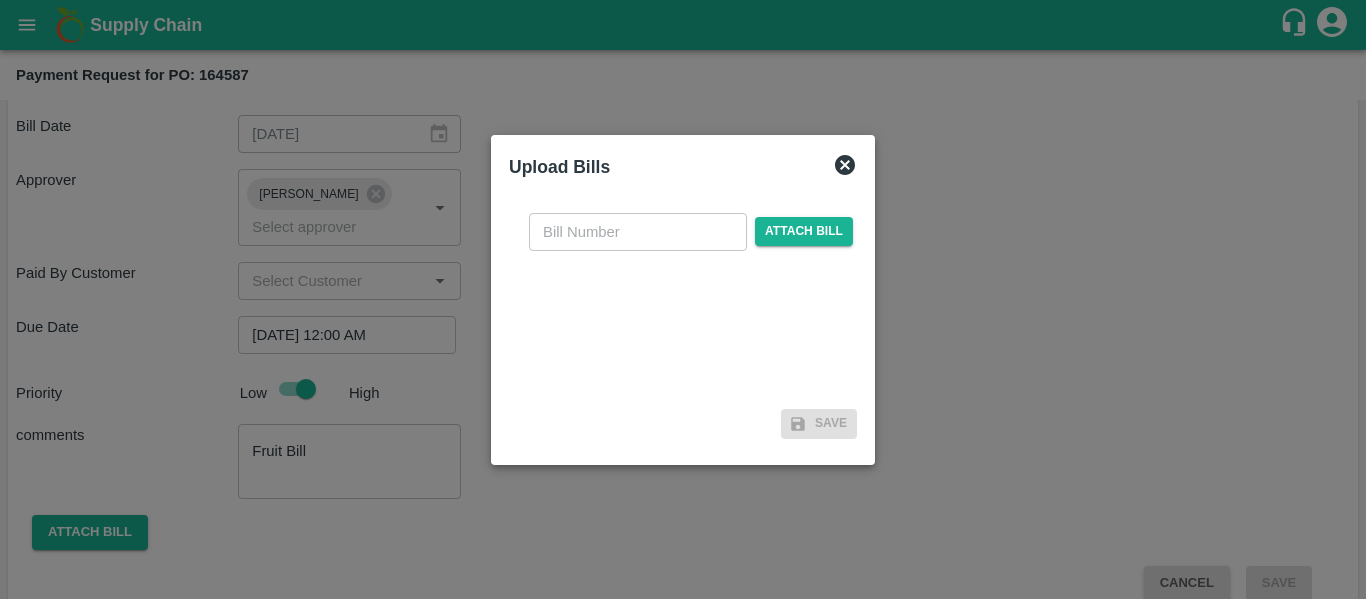 click at bounding box center [638, 232] 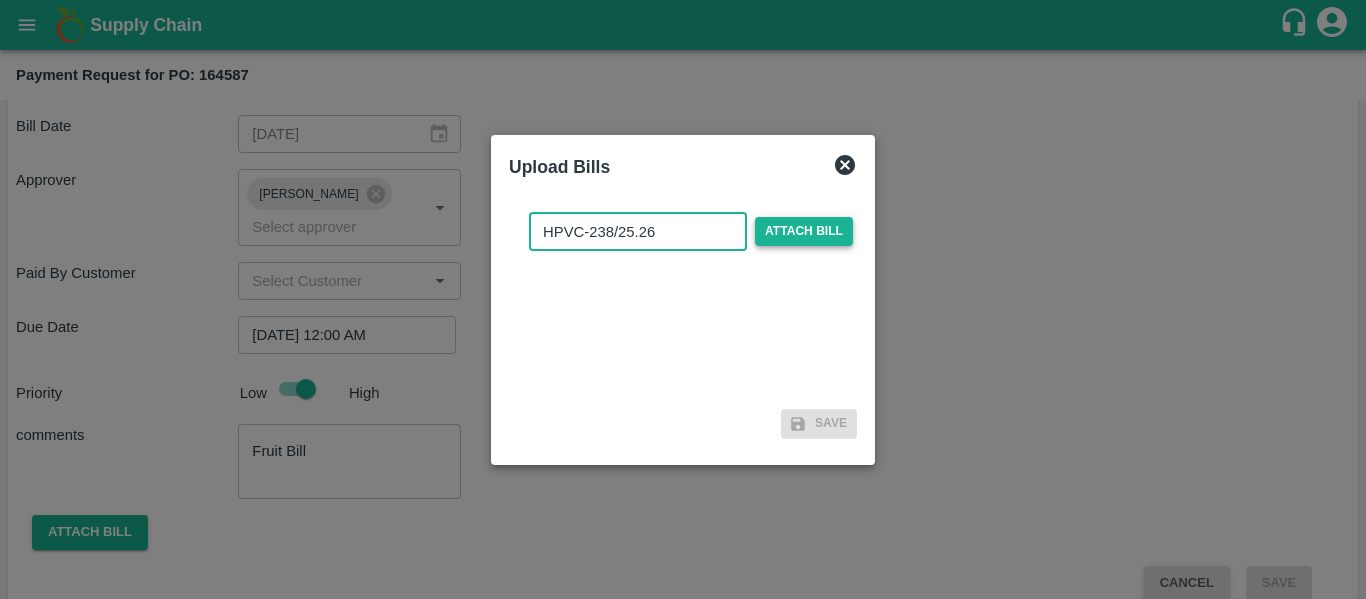 type on "HPVC-238/25.26" 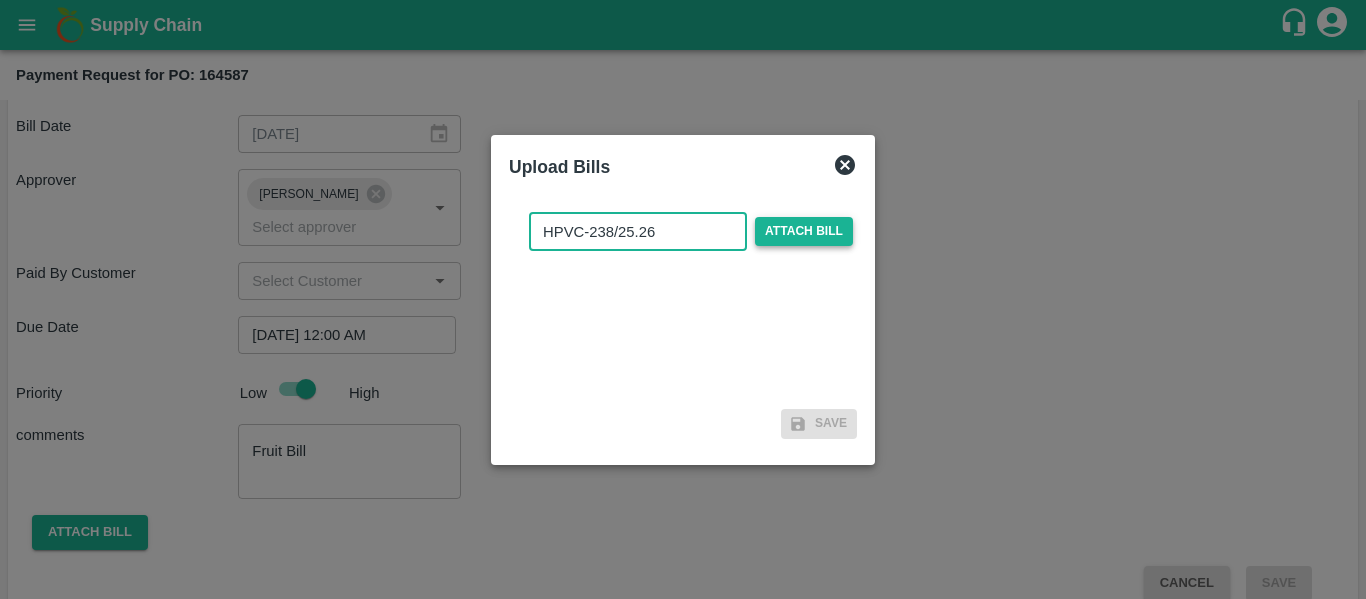 click on "Attach bill" at bounding box center [804, 231] 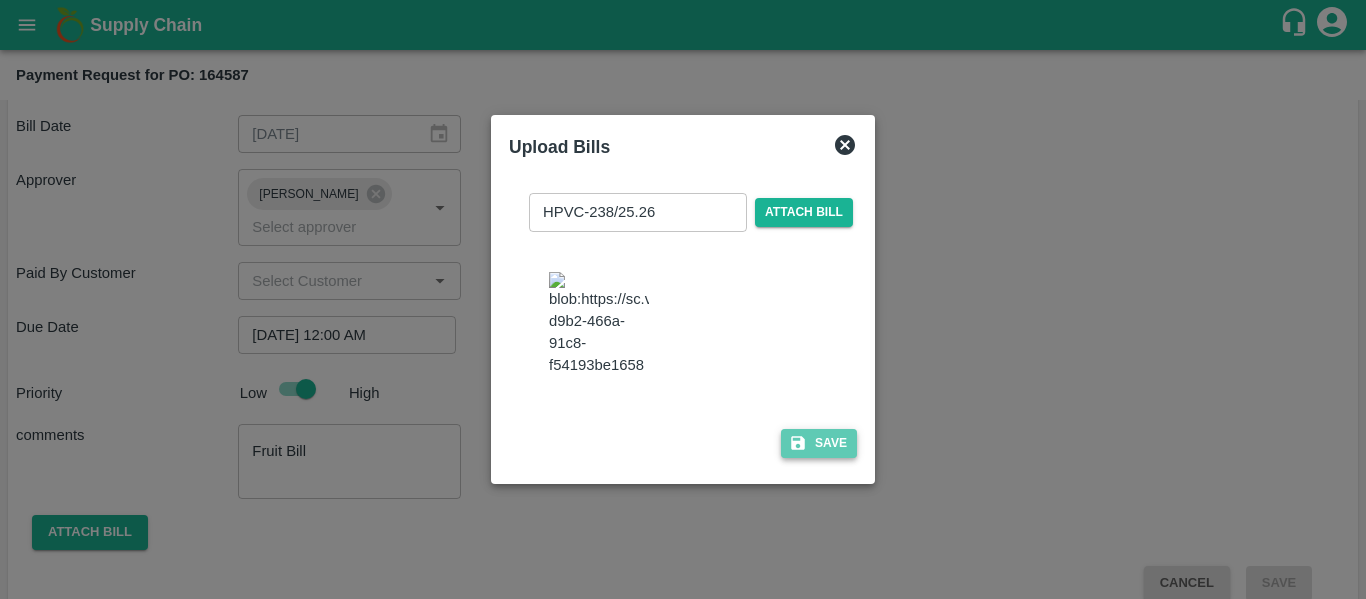 click on "Save" at bounding box center (819, 443) 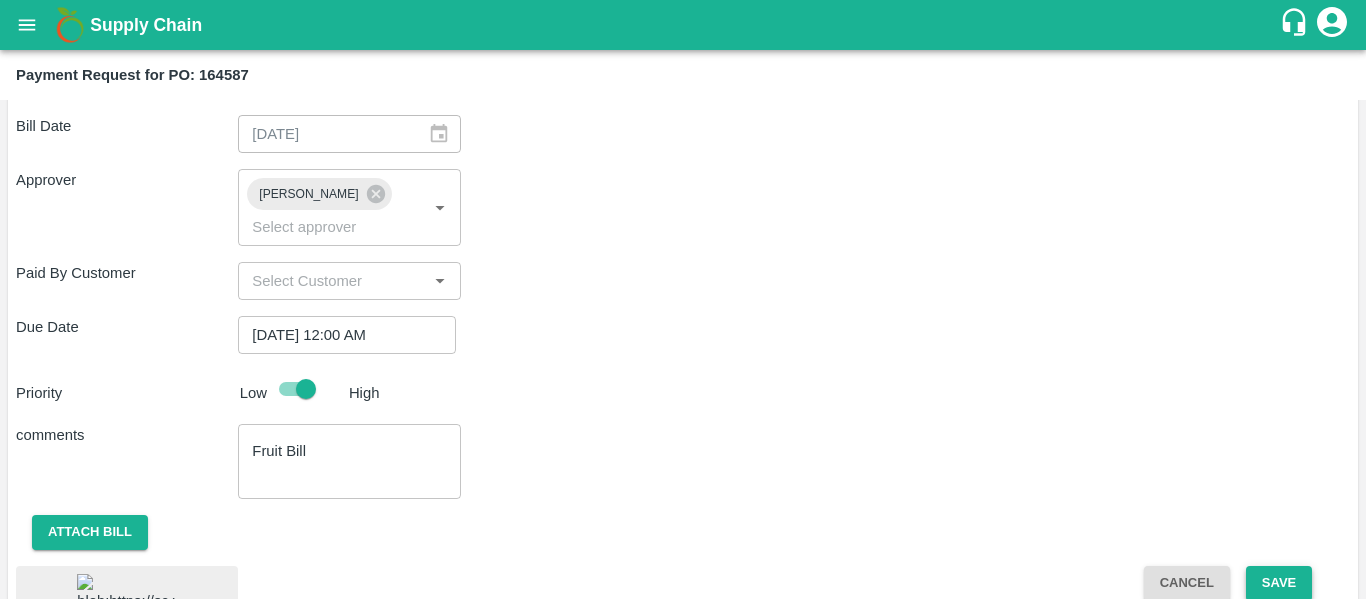 click on "Save" at bounding box center [1279, 583] 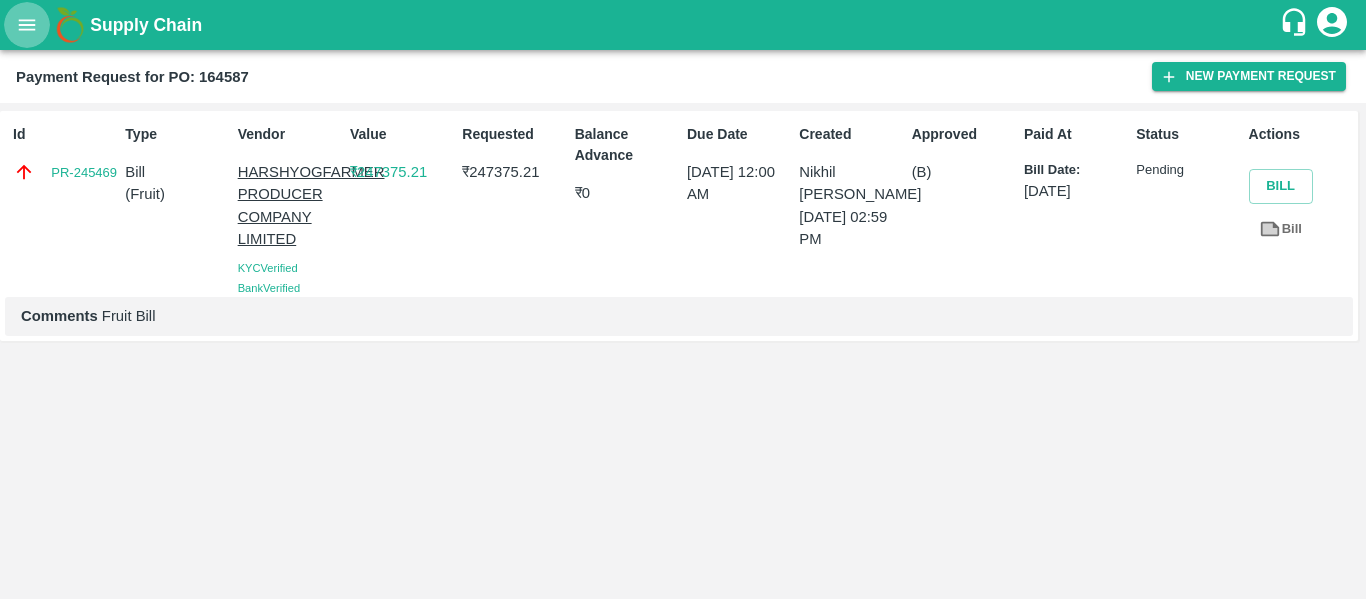 click at bounding box center [27, 25] 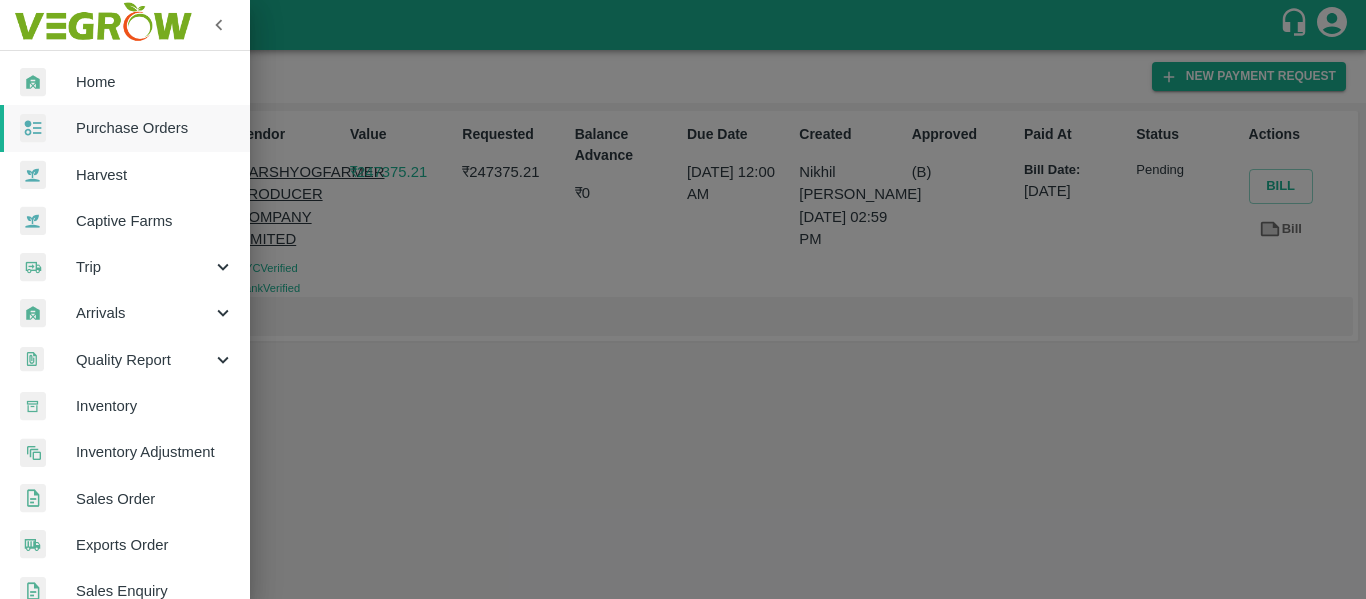 click on "Purchase Orders" at bounding box center [155, 128] 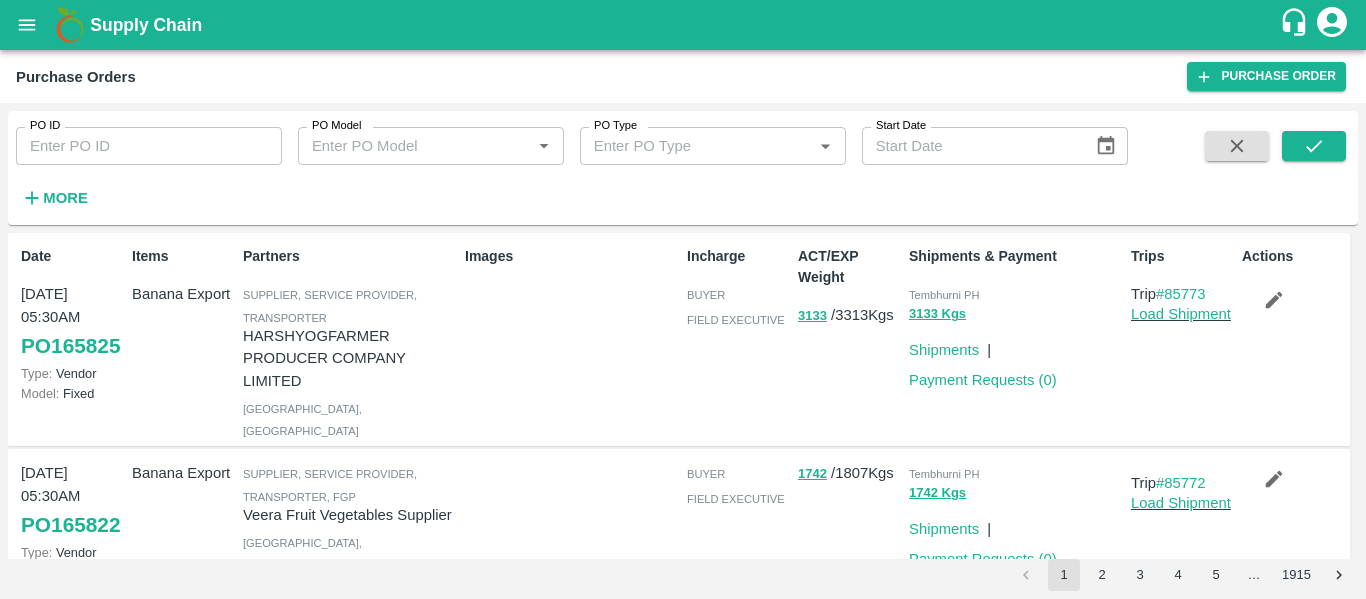 click on "PO ID" at bounding box center [149, 146] 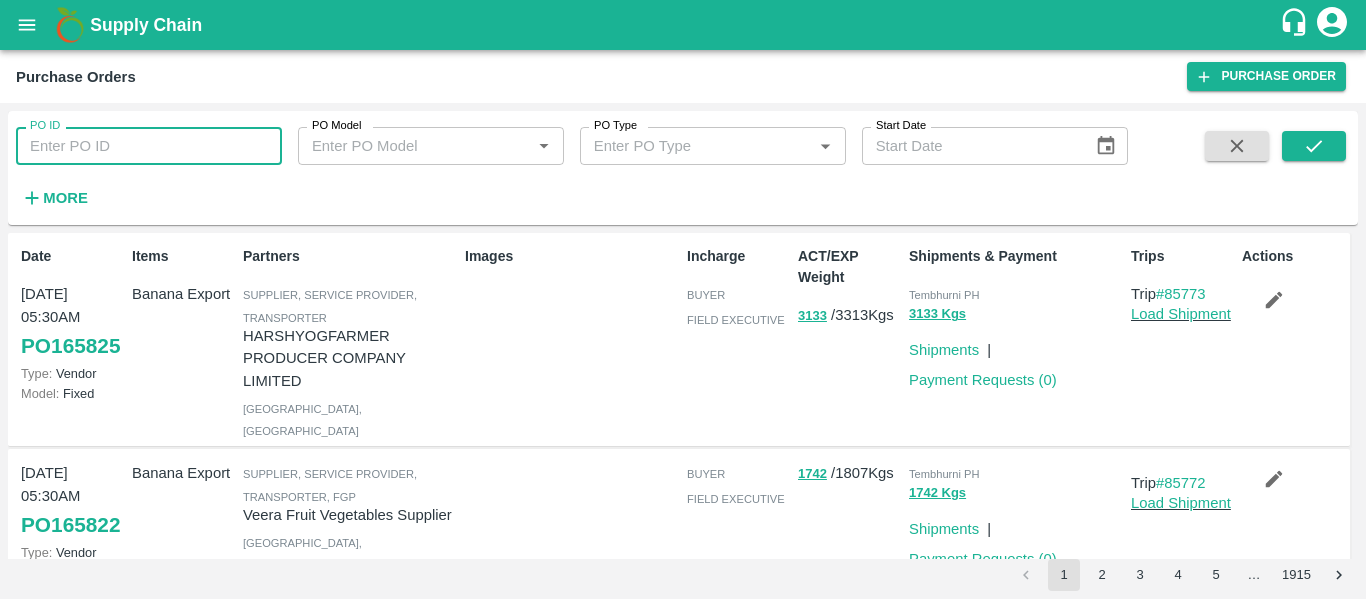 paste on "164610" 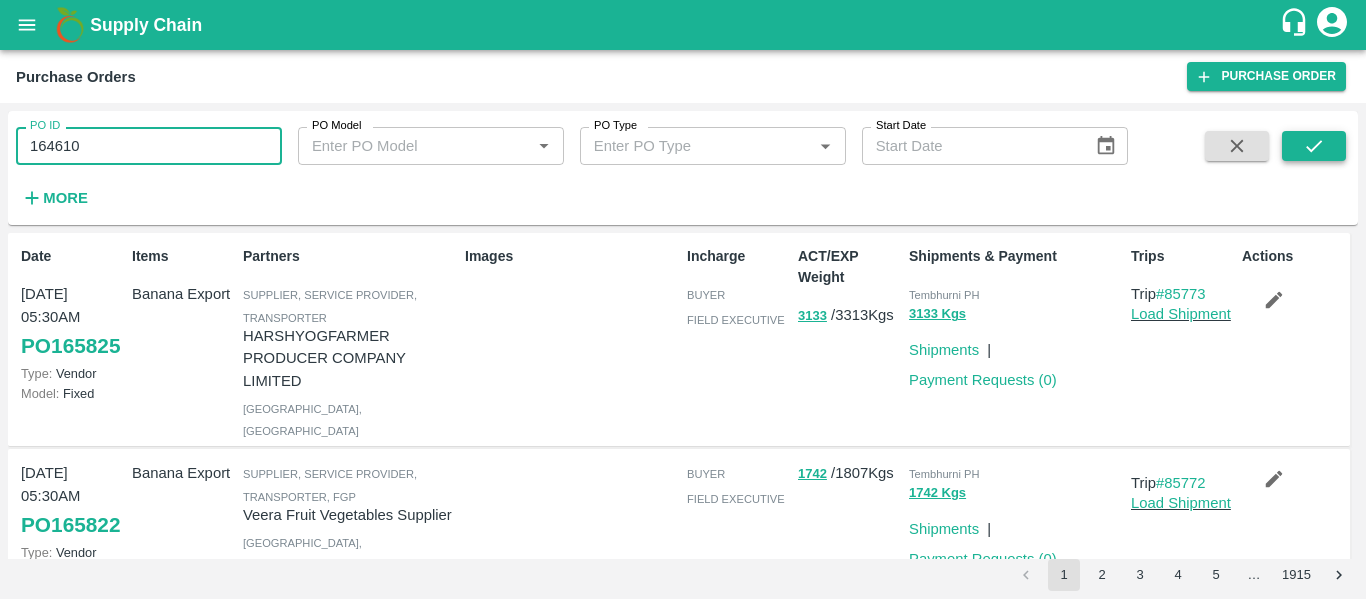 type on "164610" 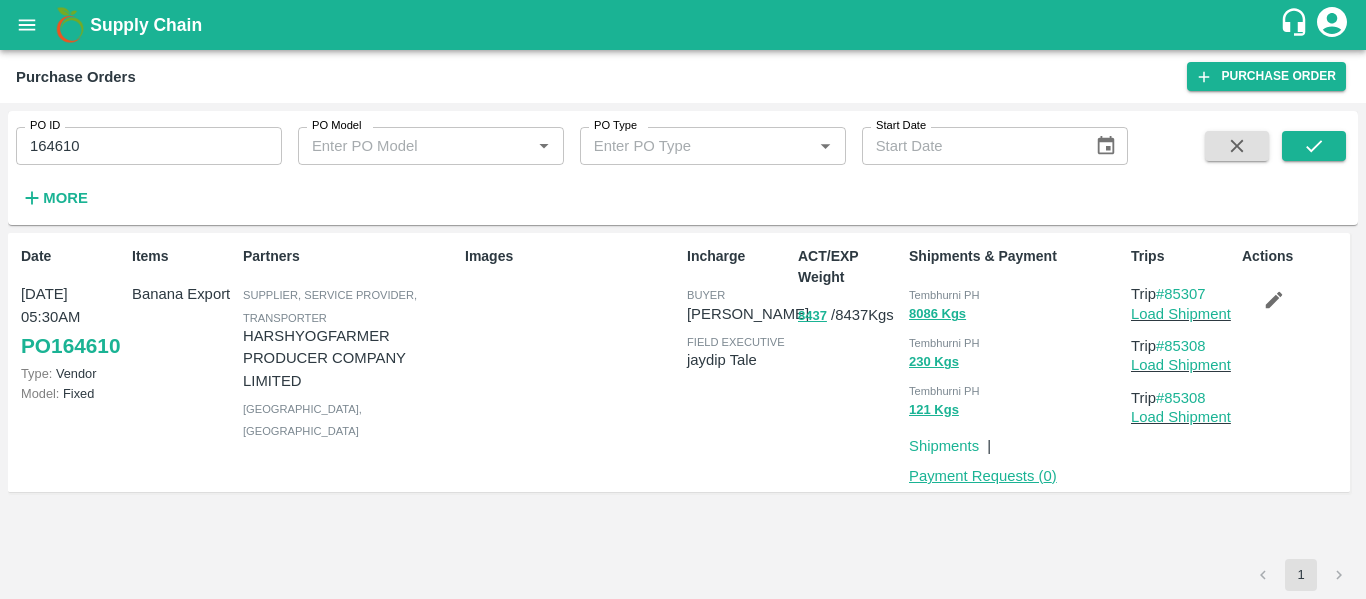 click on "Payment Requests ( 0 )" at bounding box center [983, 476] 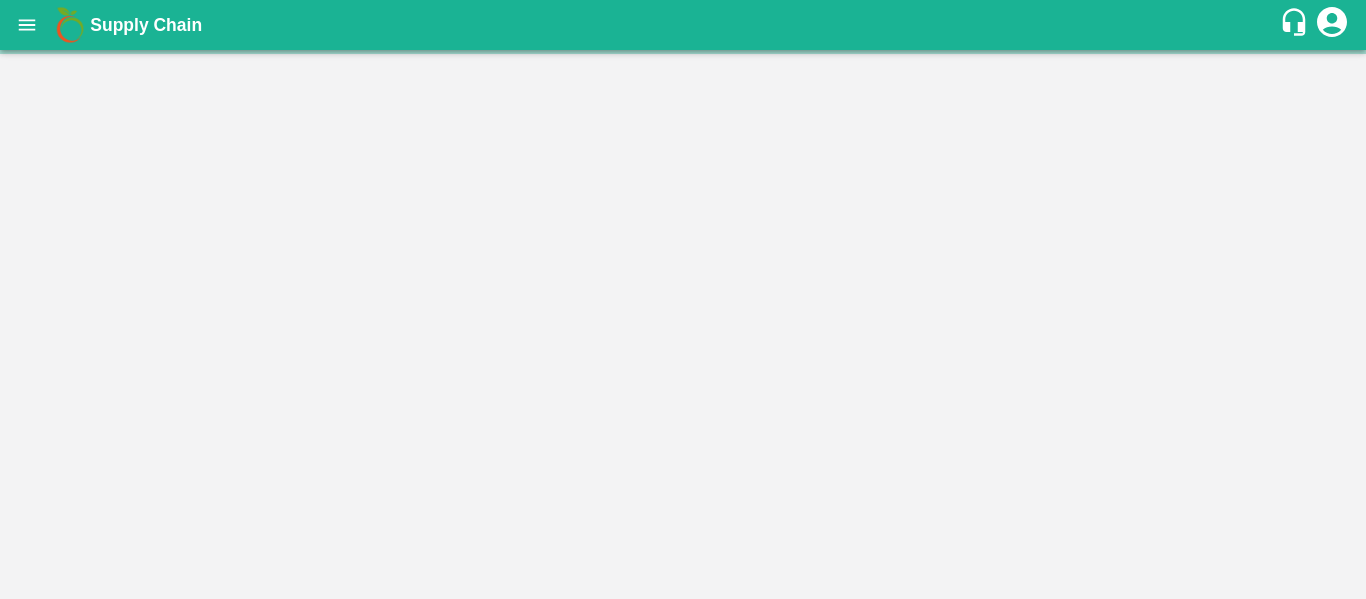 scroll, scrollTop: 0, scrollLeft: 0, axis: both 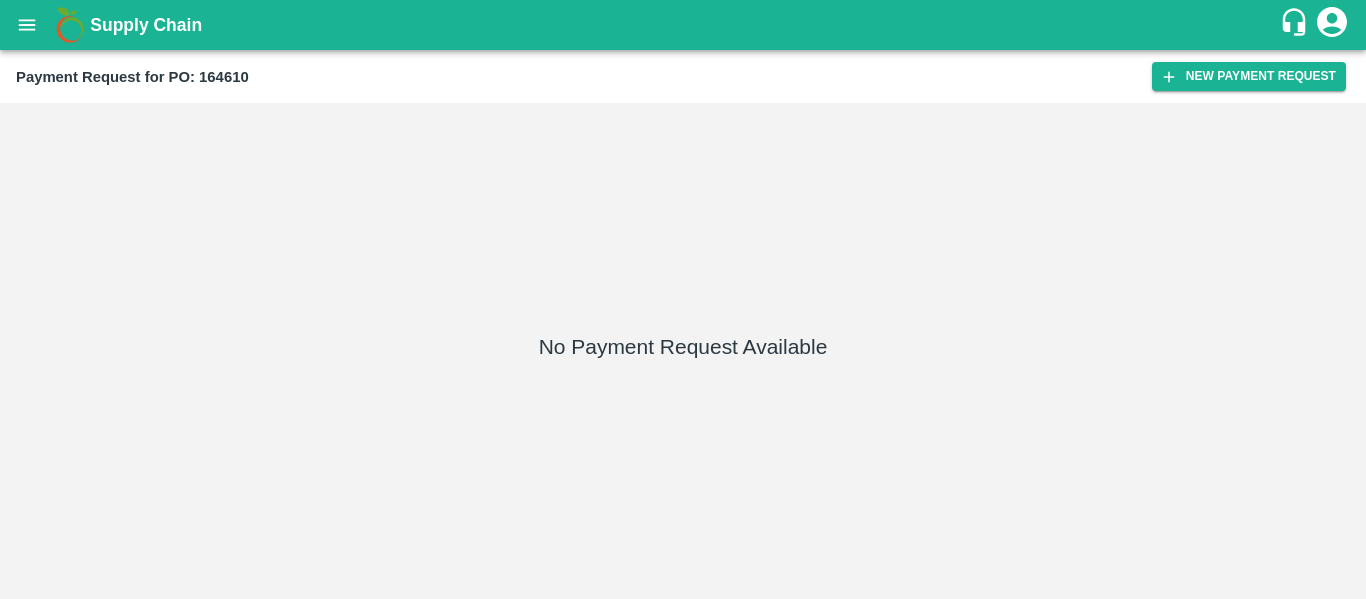 click on "New Payment Request" at bounding box center [1249, 76] 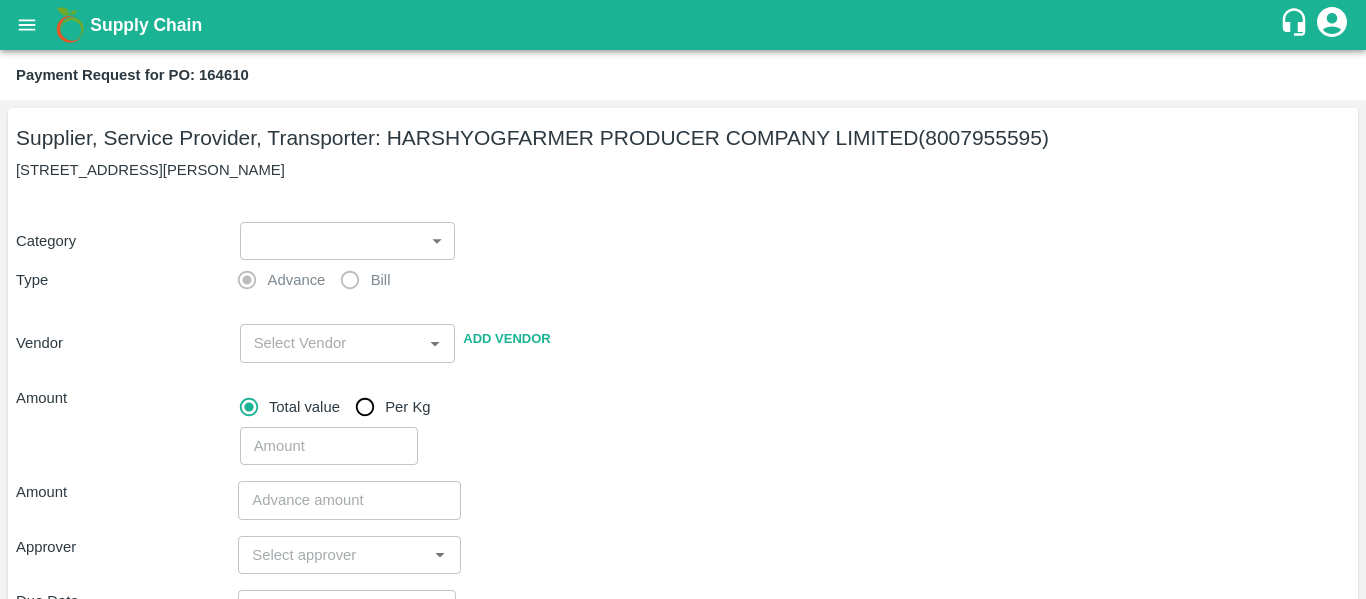 click on "Supply Chain Payment Request for PO: 164610 Supplier, Service Provider, Transporter:    HARSHYOGFARMER PRODUCER COMPANY LIMITED  (8007955595) G NO 37, [PERSON_NAME] , [GEOGRAPHIC_DATA] Category ​ ​ Type Advance Bill Vendor ​ Add Vendor Amount Total value Per Kg ​ Amount ​ Approver ​ Due Date ​  Priority  Low  High Comment x ​ Attach bill Cancel Save Tembhurni PH Nashik CC Shahada Banana Export PH Savda Banana Export PH Nashik Banana CS Nikhil Subhash Mangvade Logout" at bounding box center (683, 299) 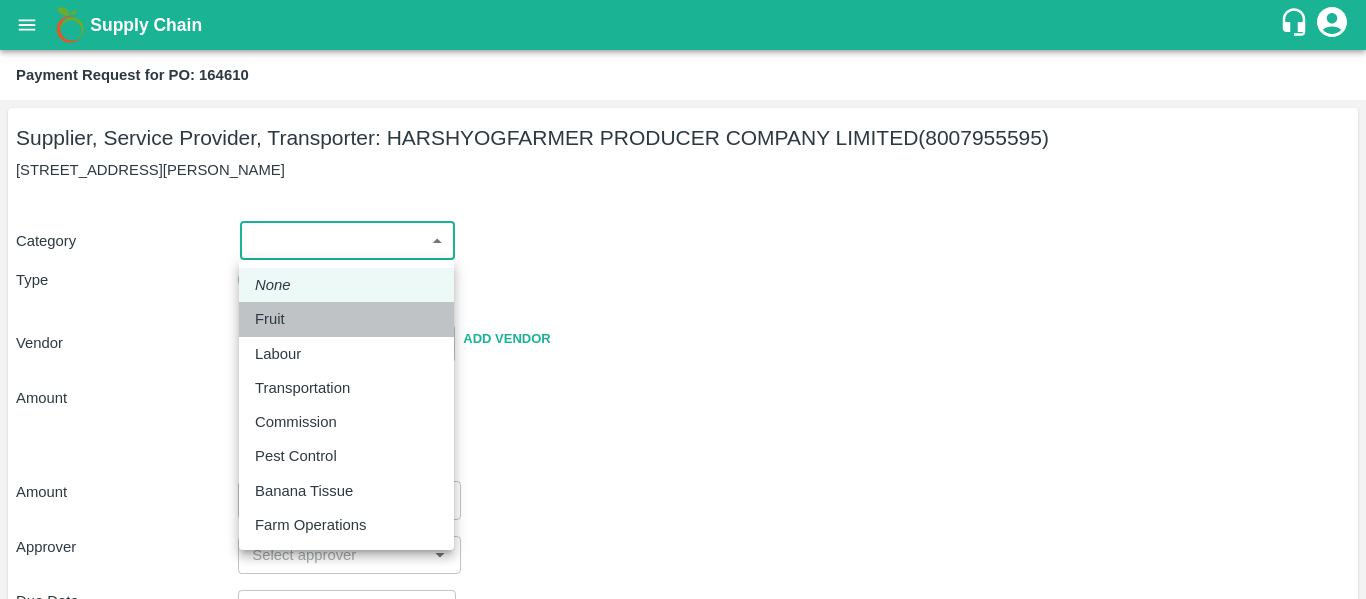 click on "Fruit" at bounding box center (346, 319) 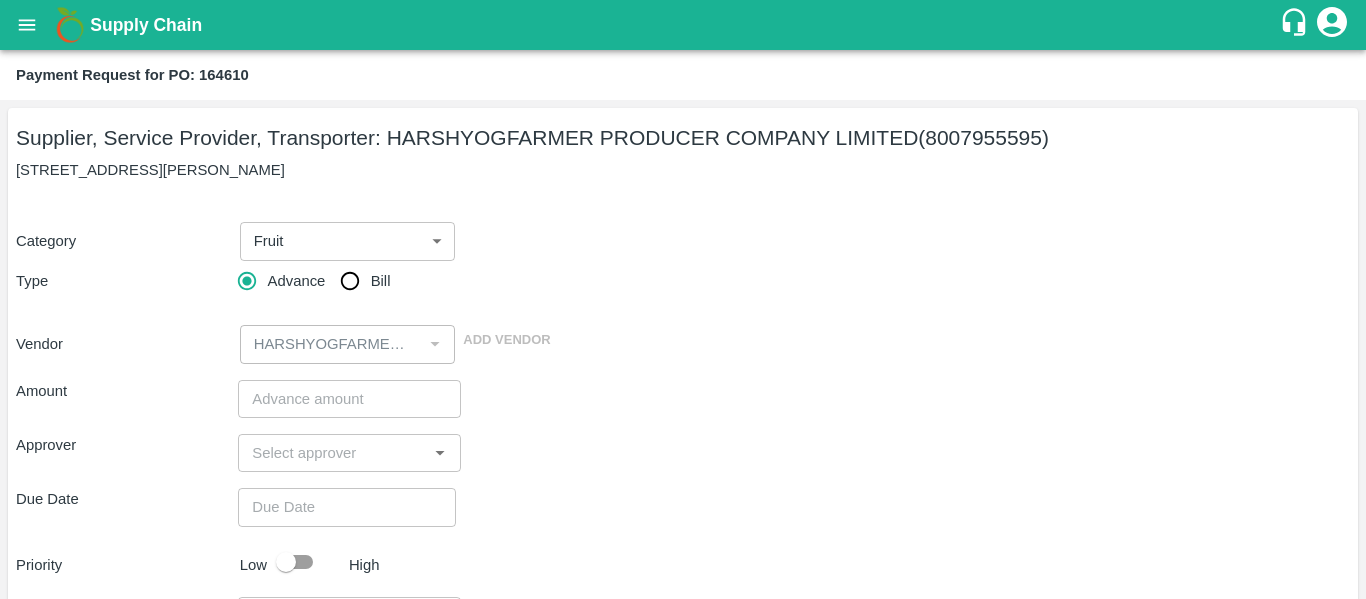 click on "Bill" at bounding box center [381, 281] 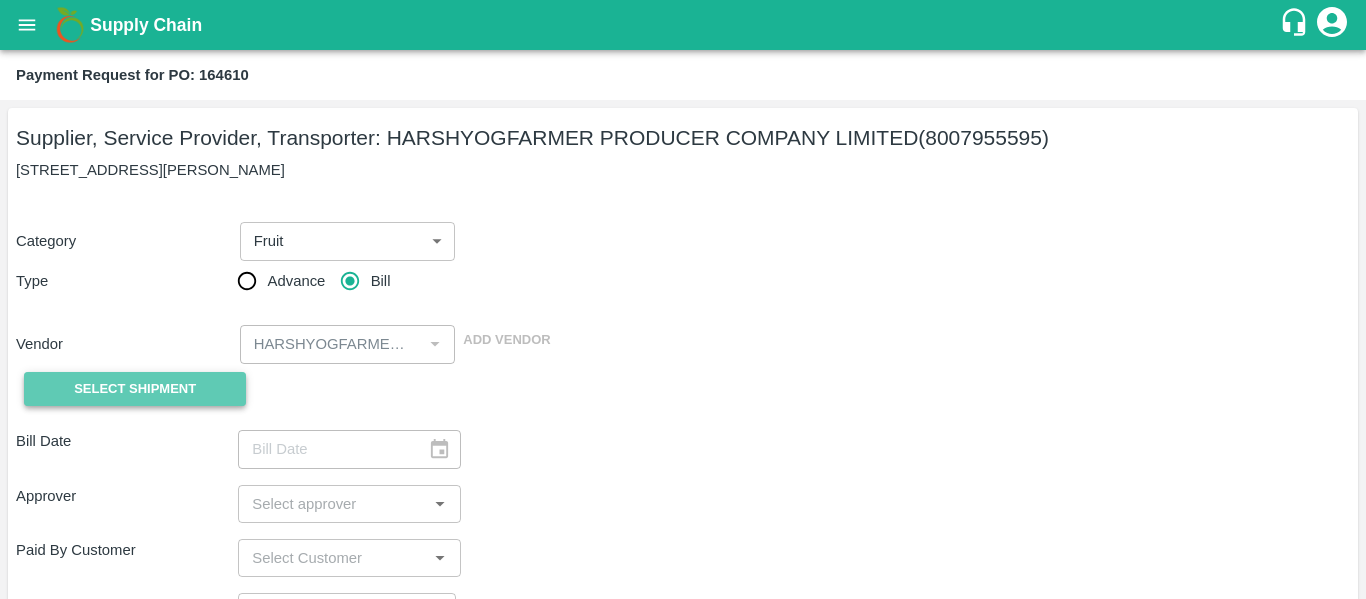 click on "Select Shipment" at bounding box center [135, 389] 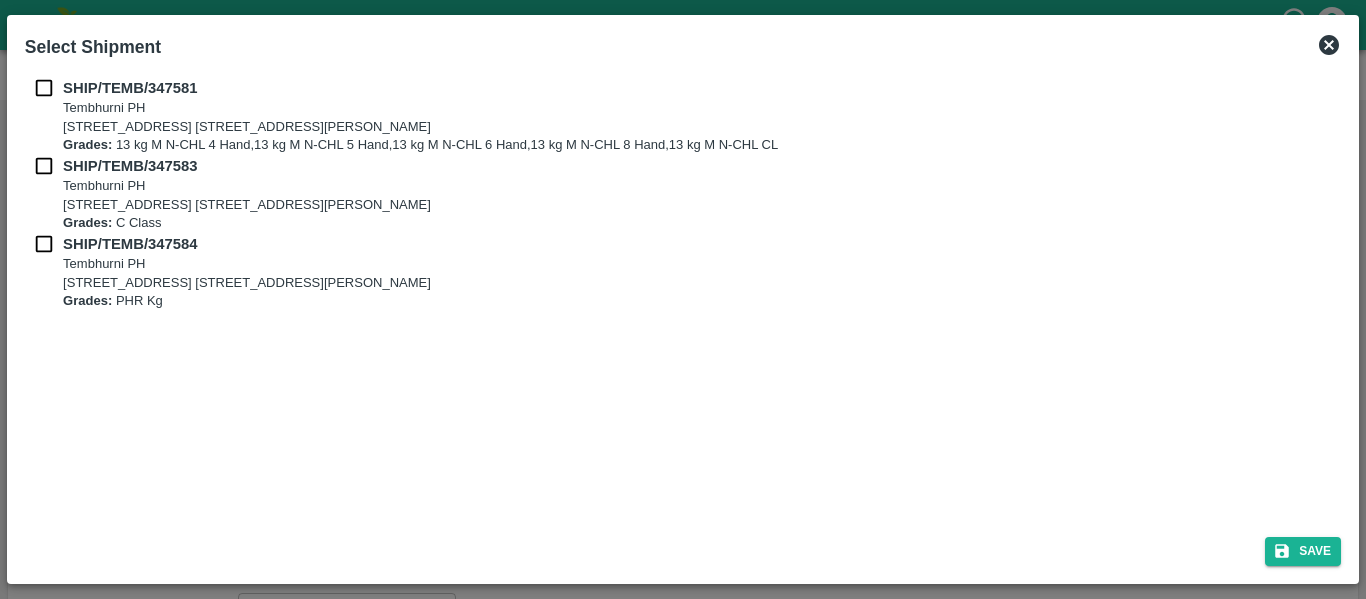 click on "SHIP/TEMB/347581 [STREET_ADDRESS] E-5, YASHSHREE INDUSTRIES, M.I.D.C., A/P TEMBHURANI [PERSON_NAME], [GEOGRAPHIC_DATA], [GEOGRAPHIC_DATA], 413211, [GEOGRAPHIC_DATA] Grades:   13 kg M N-CHL 4 Hand,13 kg M N-CHL 5 Hand,13 kg M N-CHL 6 Hand,13 kg M N-CHL 8 Hand,13 kg M N-CHL CL SHIP/TEMB/347583 Tembhurni PH Tembhurni PH 205, PLOT NO. [STREET_ADDRESS][PERSON_NAME] Grades:   C Class SHIP/TEMB/347584 [GEOGRAPHIC_DATA] PH 205, PLOT NO. [STREET_ADDRESS][PERSON_NAME] Grades:   PHR Kg" at bounding box center [683, 295] 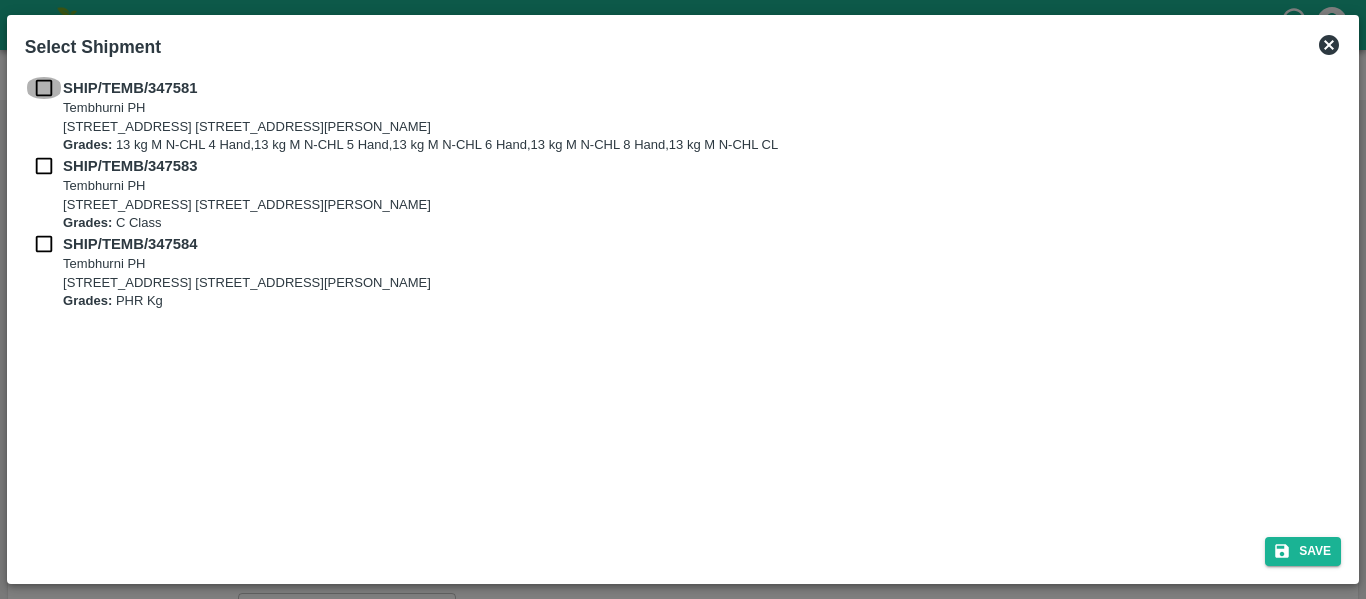 click at bounding box center (44, 88) 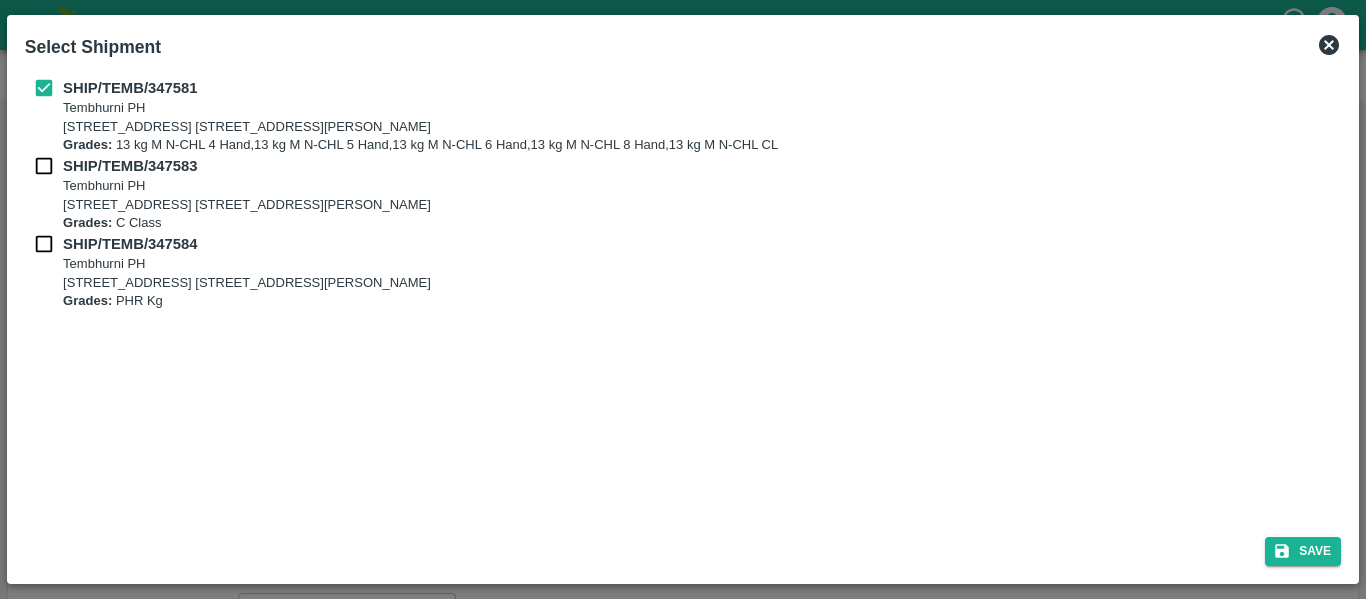 click on "SHIP/TEMB/347581 [STREET_ADDRESS] E-5, YASHSHREE INDUSTRIES, M.I.D.C., A/P TEMBHURANI [PERSON_NAME], [GEOGRAPHIC_DATA], [GEOGRAPHIC_DATA], 413211, [GEOGRAPHIC_DATA] Grades:   13 kg M N-CHL 4 Hand,13 kg M N-CHL 5 Hand,13 kg M N-CHL 6 Hand,13 kg M N-CHL 8 Hand,13 kg M N-CHL CL" at bounding box center [683, 116] 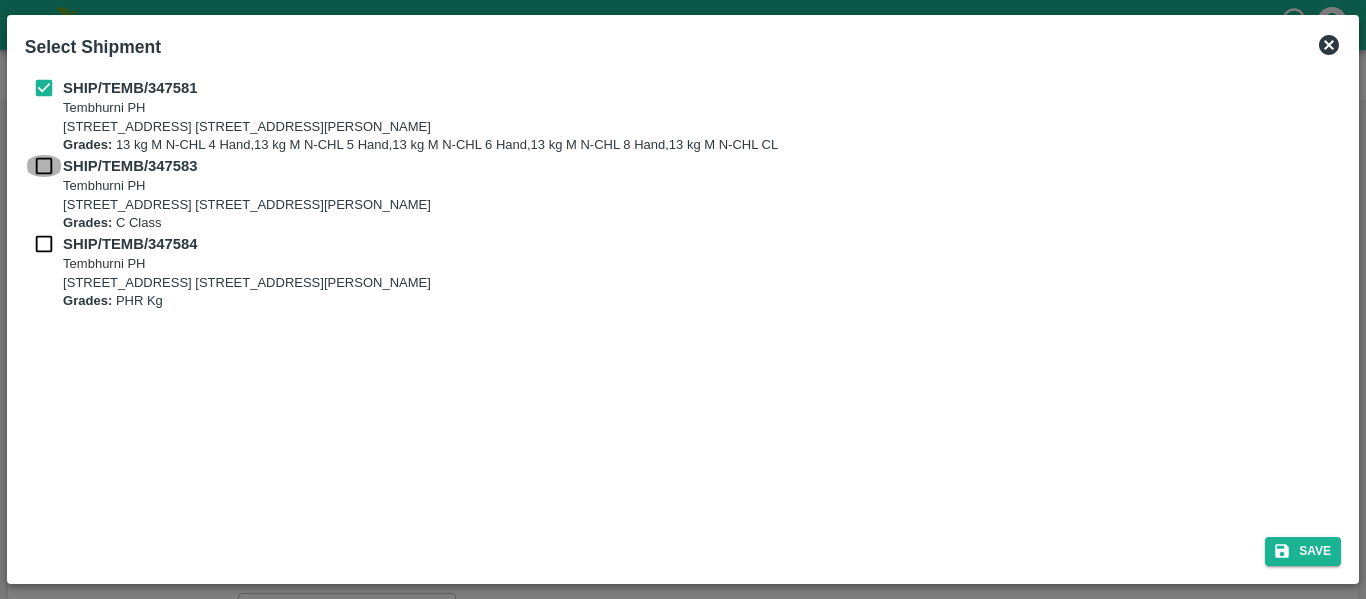 click at bounding box center (44, 166) 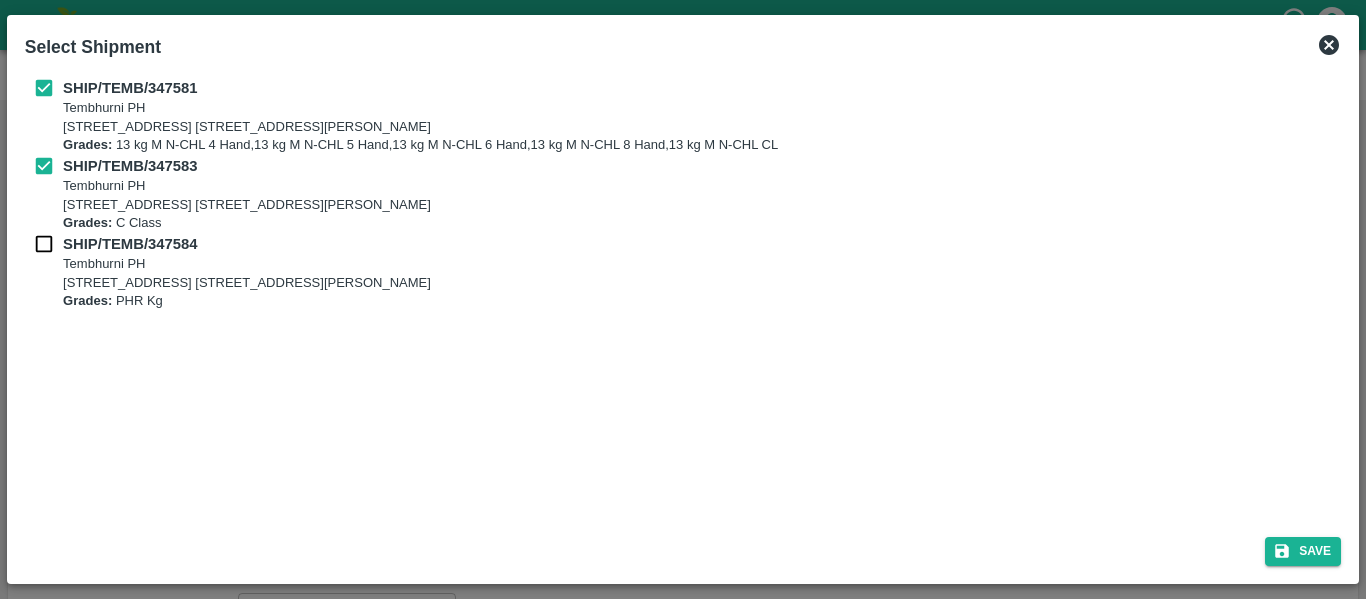 click on "SHIP/TEMB/347583 [STREET_ADDRESS] [STREET_ADDRESS][PERSON_NAME] Grades:   C Class" at bounding box center [683, 194] 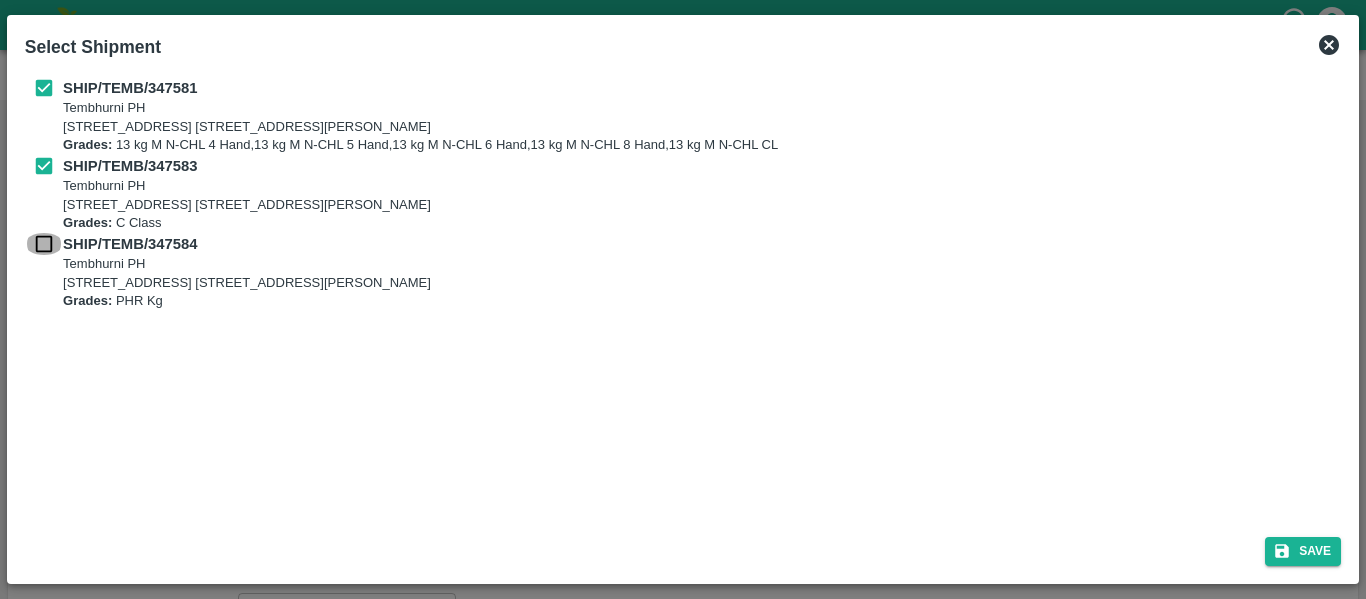click at bounding box center [44, 244] 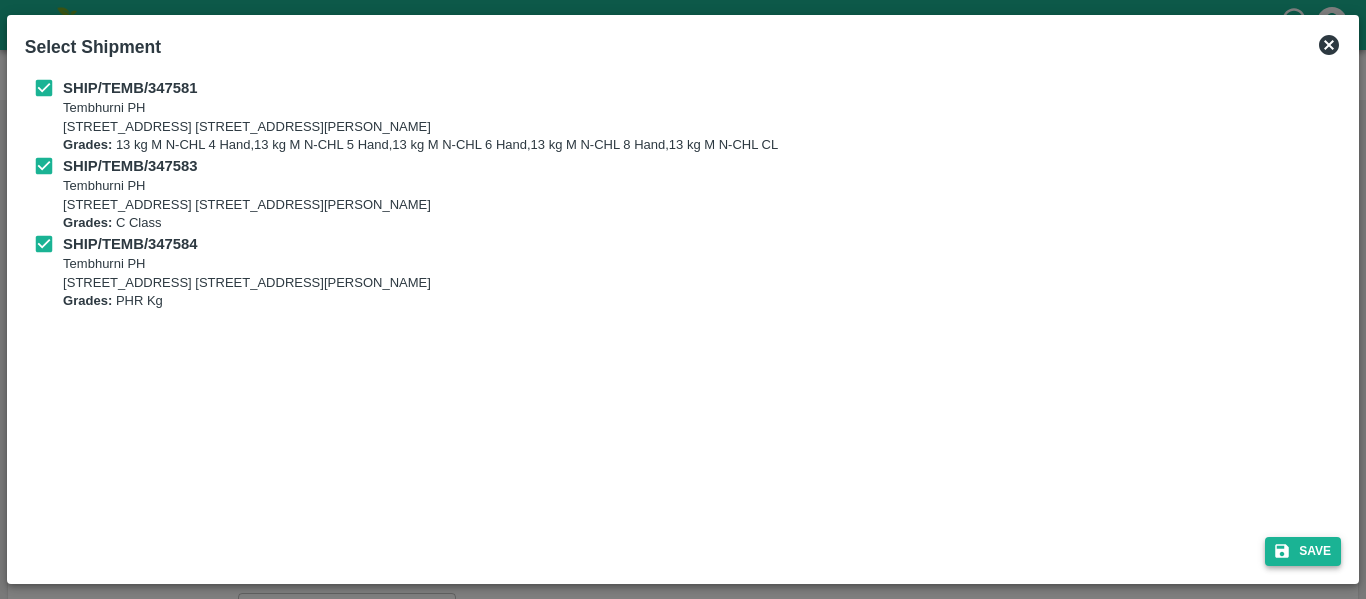 click on "Save" at bounding box center [1303, 551] 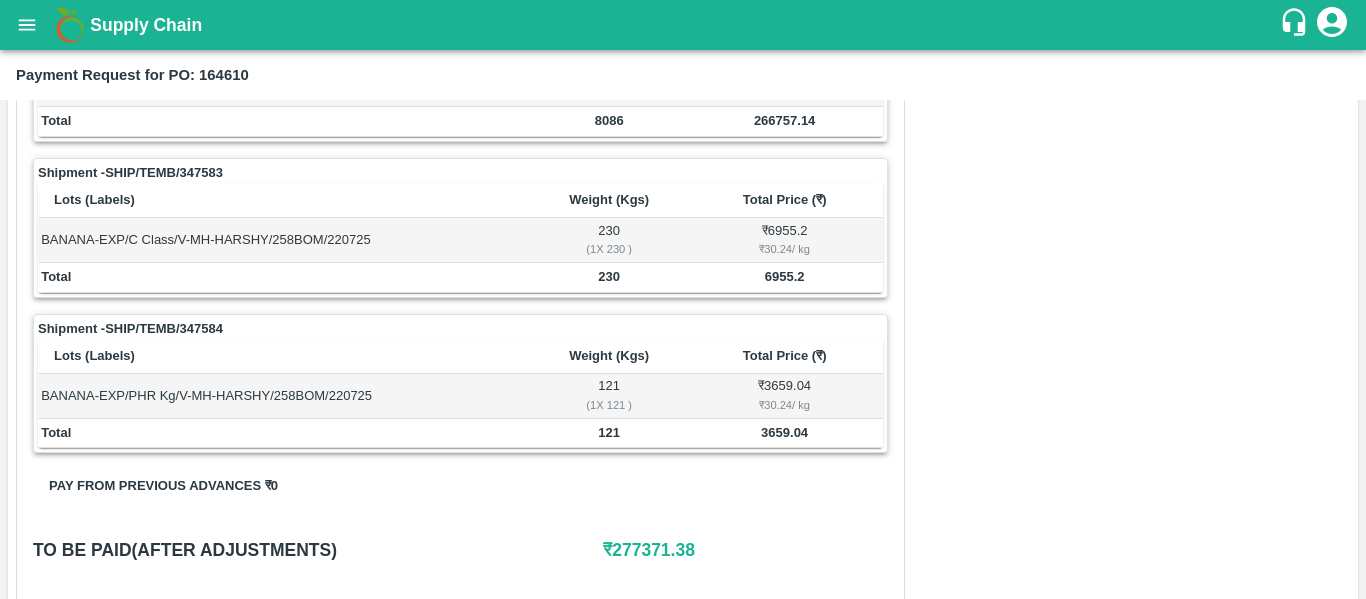 scroll, scrollTop: 1045, scrollLeft: 0, axis: vertical 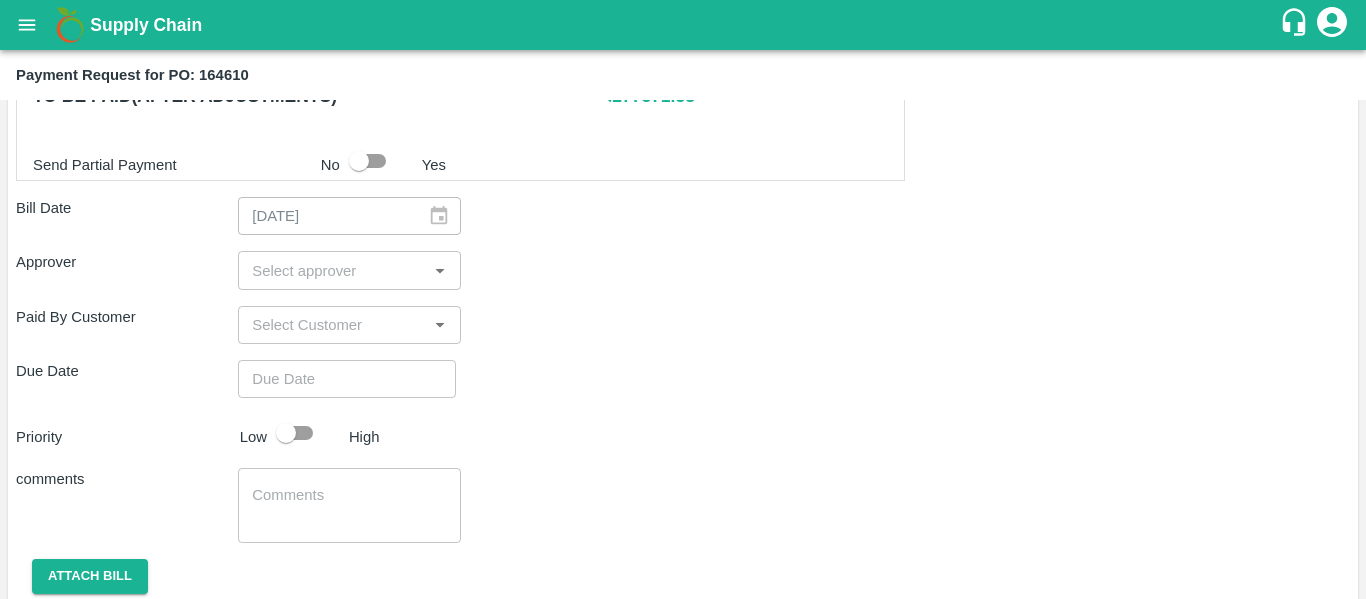 click at bounding box center (332, 270) 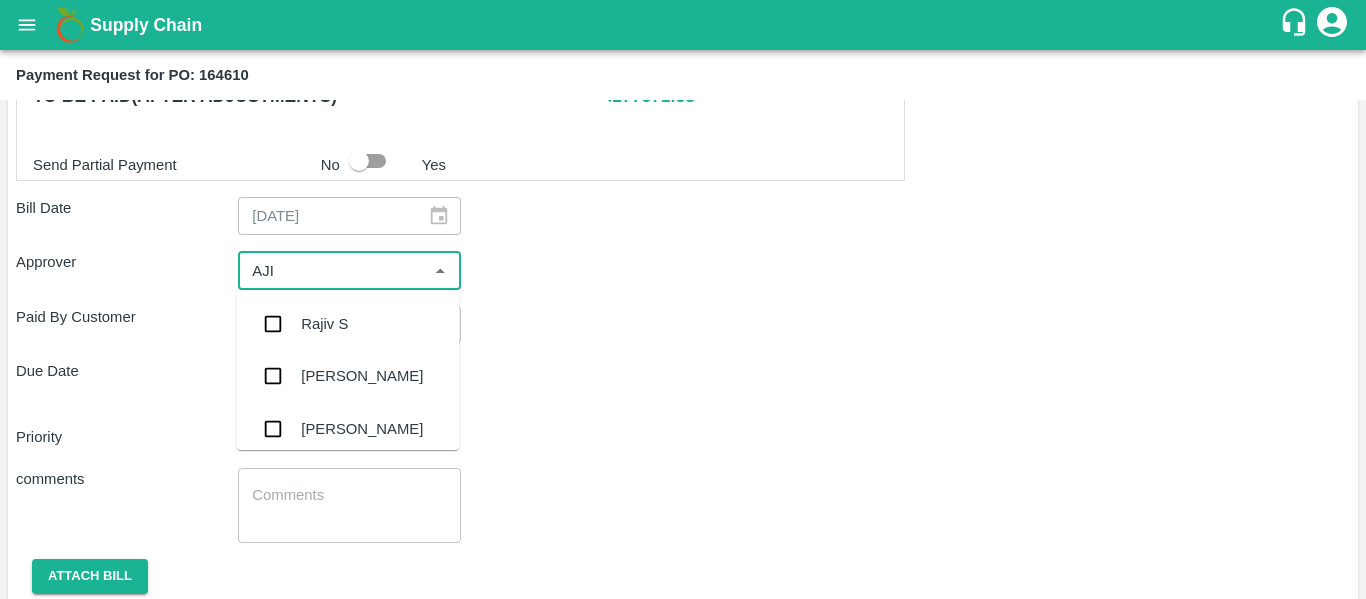 type on "AJIT" 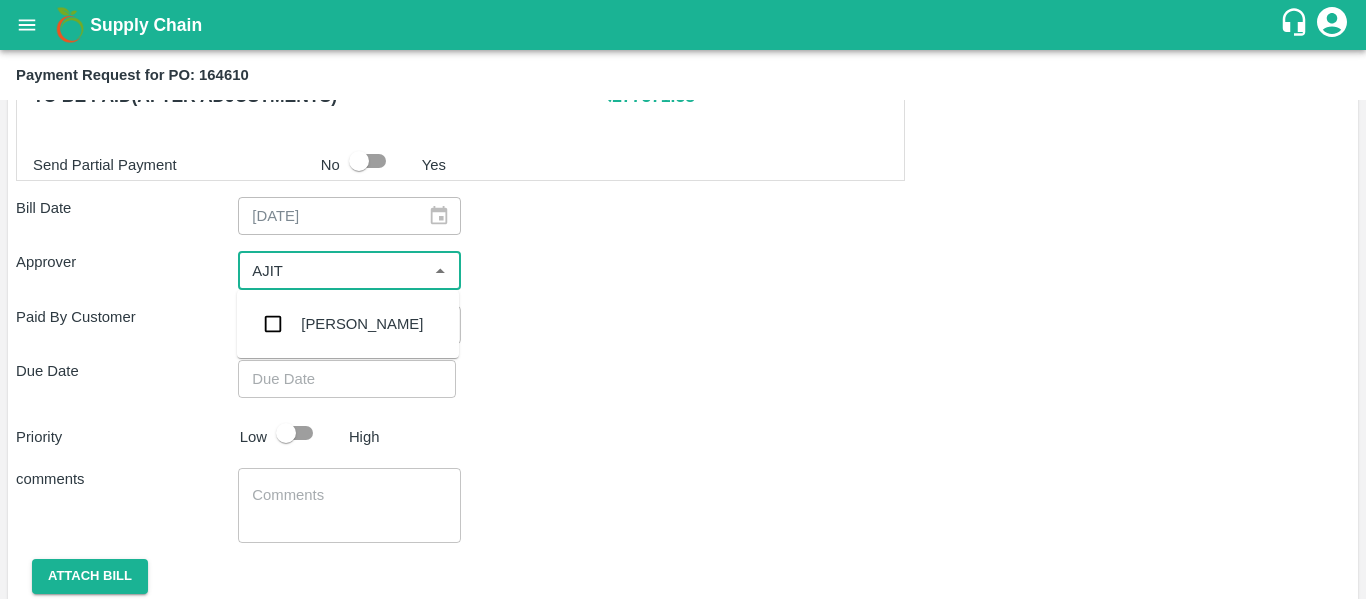 click on "[PERSON_NAME]" at bounding box center (362, 324) 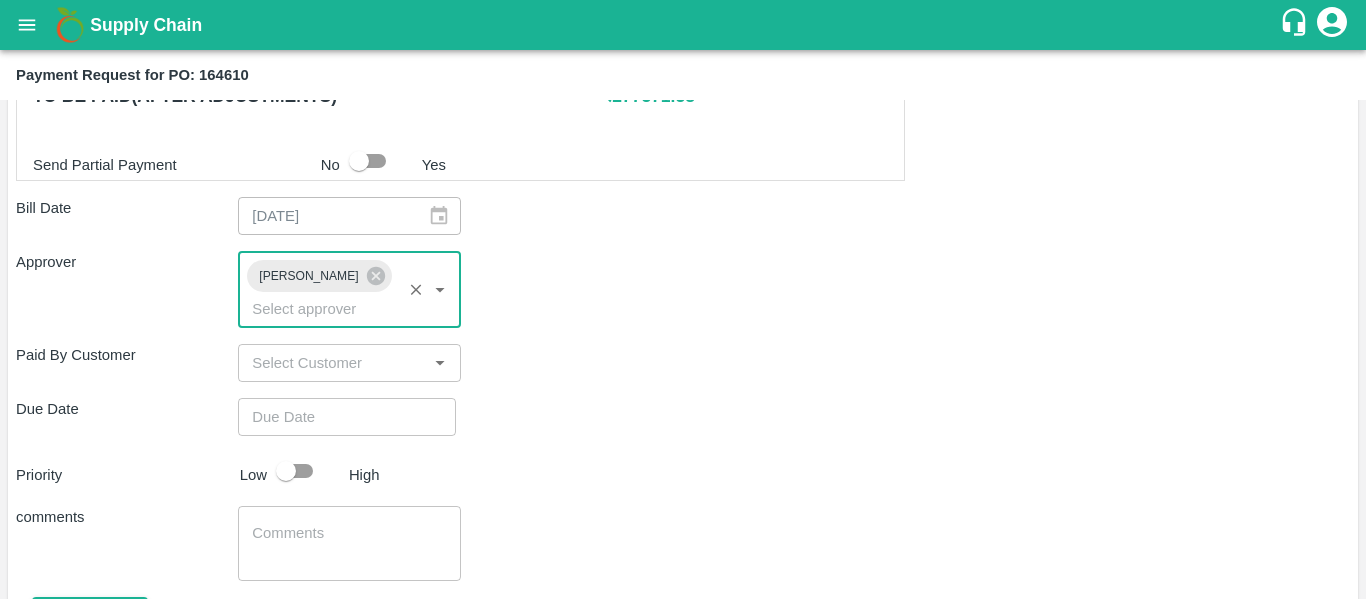 type on "DD/MM/YYYY hh:mm aa" 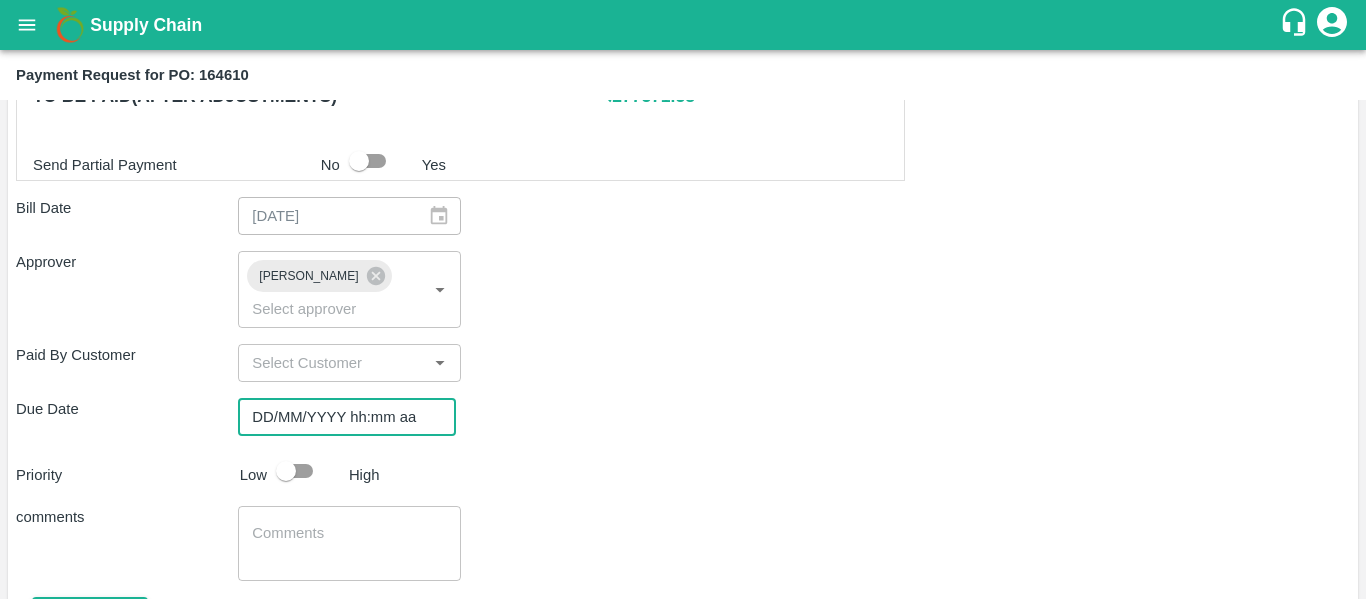 click on "DD/MM/YYYY hh:mm aa" at bounding box center [340, 417] 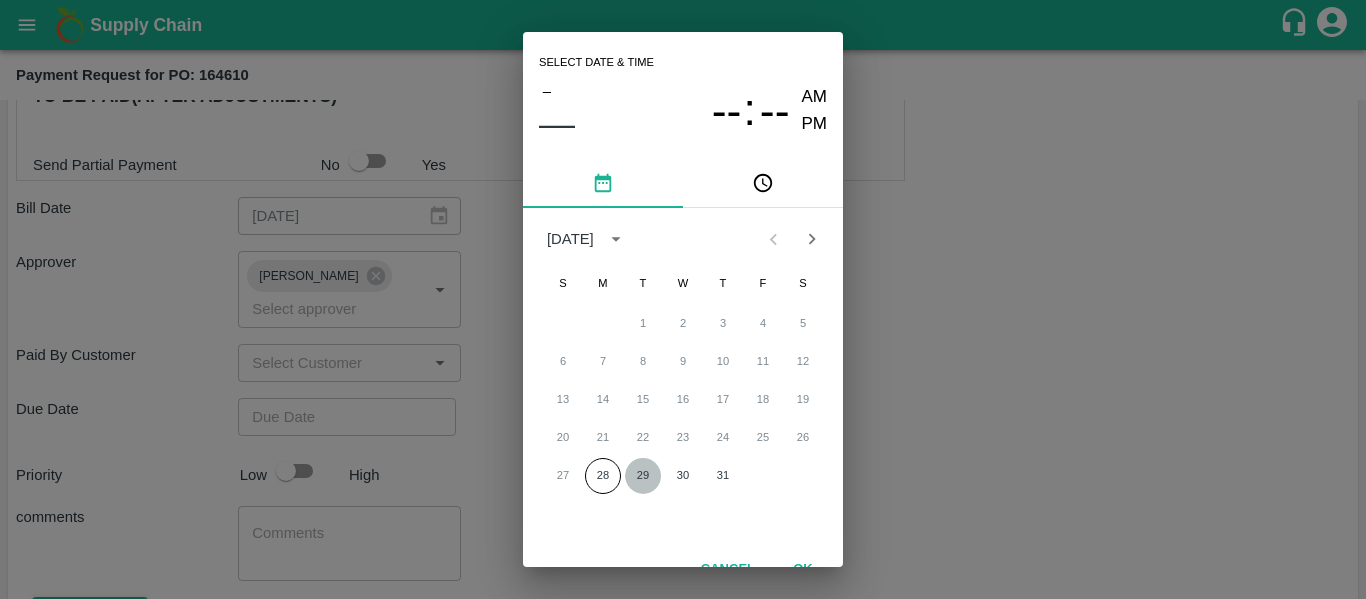 click on "29" at bounding box center (643, 476) 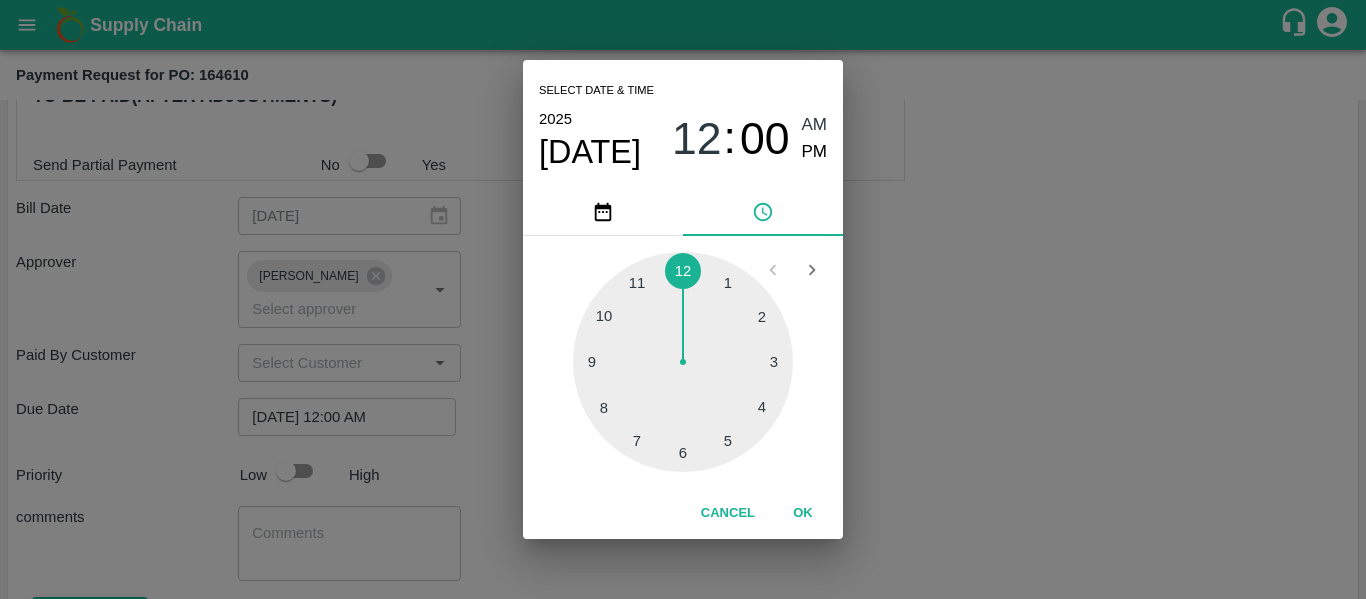 click on "Select date & time [DATE] 12 : 00 AM PM 1 2 3 4 5 6 7 8 9 10 11 12 Cancel OK" at bounding box center [683, 299] 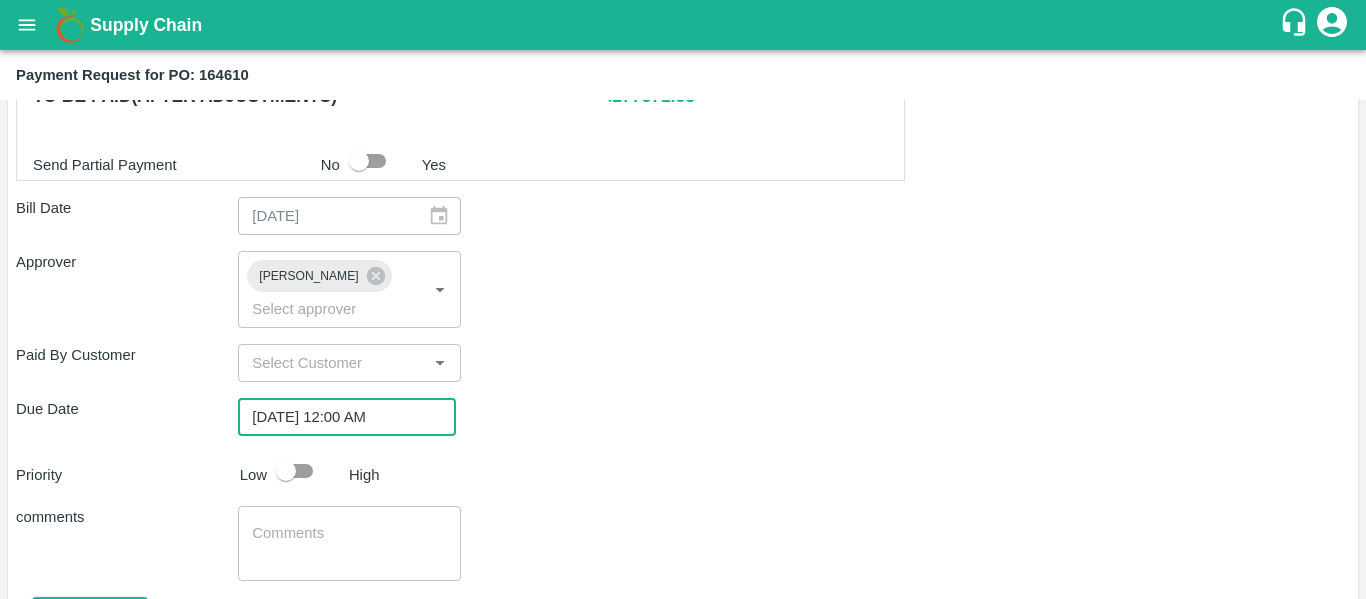 click at bounding box center [286, 471] 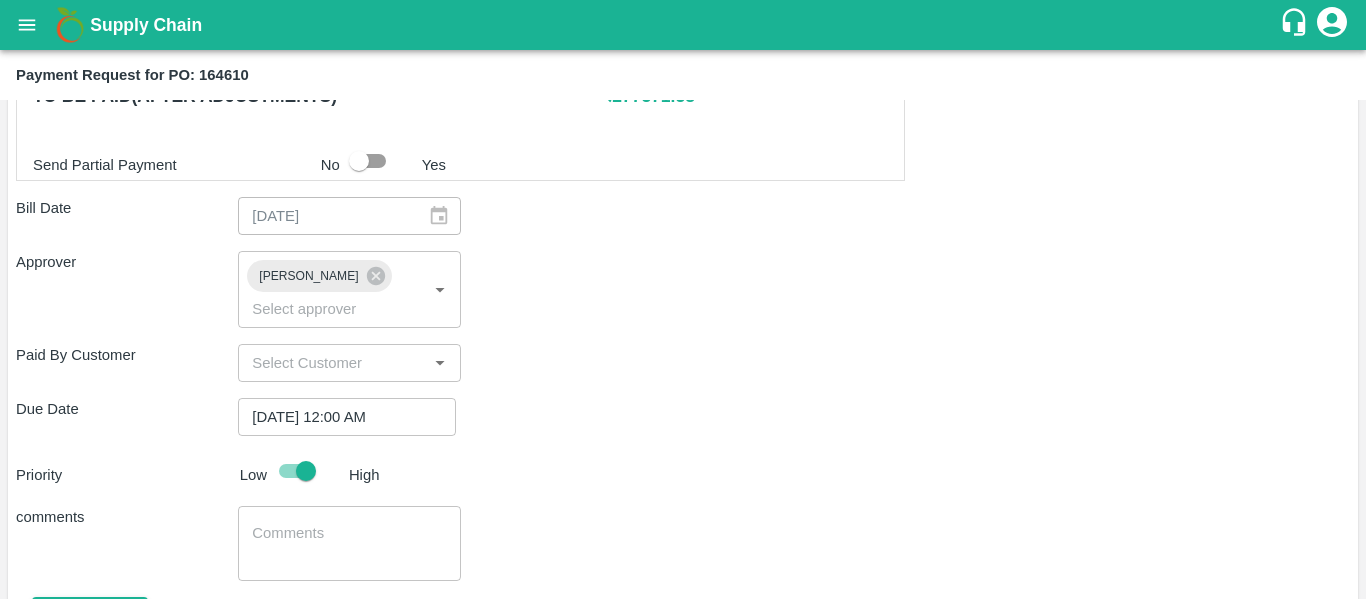 click at bounding box center [349, 544] 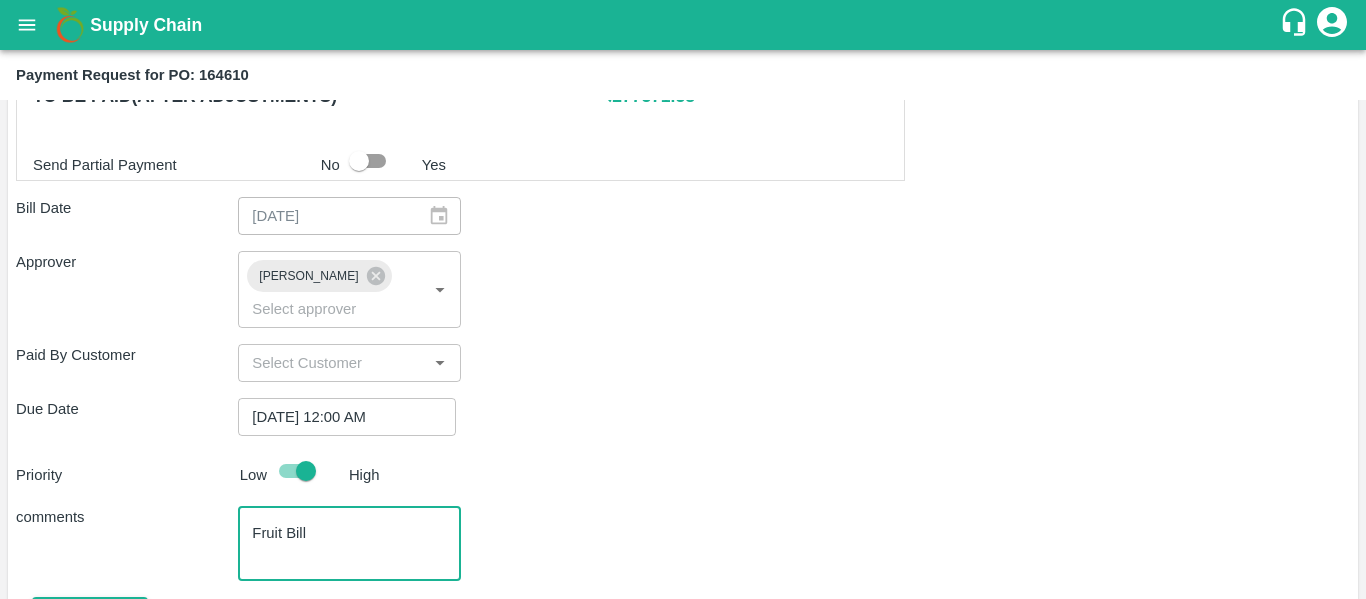 scroll, scrollTop: 898, scrollLeft: 0, axis: vertical 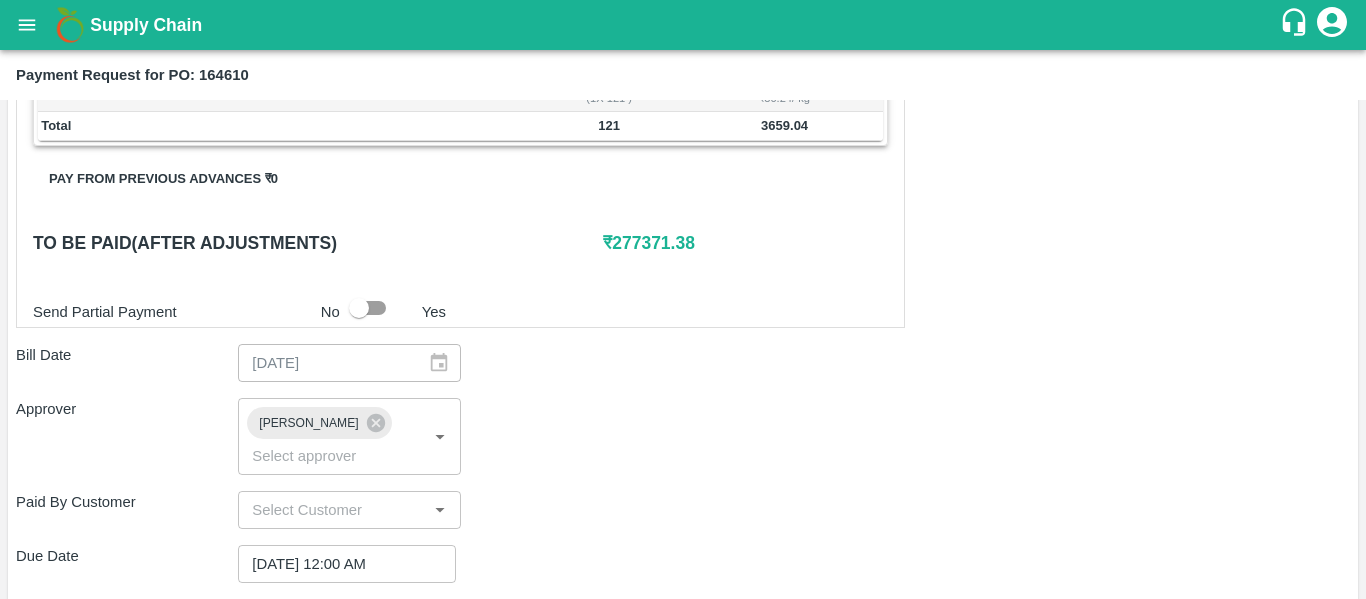 type on "Fruit Bill" 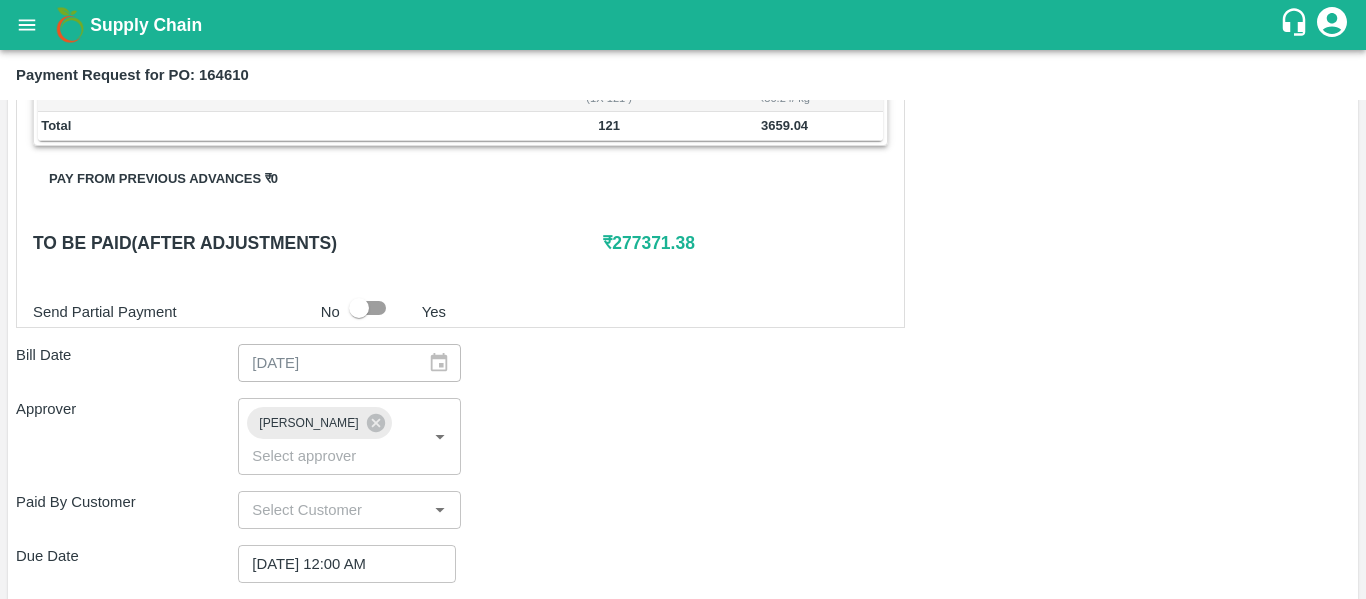 scroll, scrollTop: 1127, scrollLeft: 0, axis: vertical 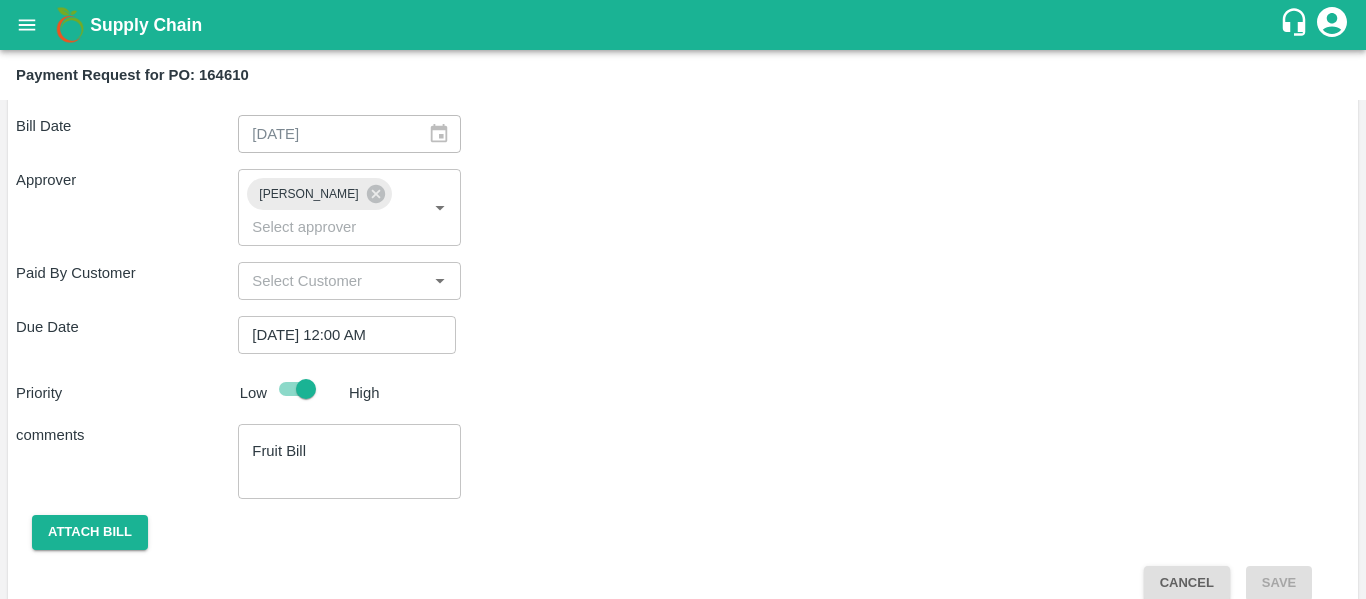 click on "Shipment -  SHIP/TEMB/347581 Lots (Labels) Weight (Kgs) Total Price (₹) BANANA-EXP/13 kg M N-CHL 4 Hand/V-MH-HARSHY/468FEX/220725   52 ( 4  X   13   ) ₹ 1715.48 ₹ 32.99  / kg BANANA-EXP/13 kg M N-CHL 5 Hand/V-MH-HARSHY/468FEX/220725   1183 ( 91  X   13   ) ₹ 39027.17 ₹ 32.99  / kg BANANA-EXP/13 kg M N-CHL 6 Hand/V-MH-HARSHY/468FEX/220725   4212 ( 324  X   13   ) ₹ 138953.88 ₹ 32.99  / kg BANANA-EXP/13 kg M N-CHL 8 Hand/V-MH-HARSHY/468FEX/220725   2288 ( 176  X   13   ) ₹ 75481.12 ₹ 32.99  / kg BANANA-EXP/13 kg M N-CHL CL/V-MH-HARSHY/468FEX/220725   351 ( 27  X   13   ) ₹ 11579.49 ₹ 32.99  / kg Total 8086 266757.14 Shipment -  SHIP/TEMB/347583 Lots (Labels) Weight (Kgs) Total Price (₹) BANANA-EXP/C Class/V-MH-HARSHY/258BOM/220725   230 ( 1  X   230   ) ₹ 6955.2 ₹ 30.24  / kg Total 230 6955.2 Shipment -  SHIP/TEMB/347584 Lots (Labels) Weight (Kgs) Total Price (₹) BANANA-EXP/PHR Kg/V-MH-HARSHY/258BOM/220725   121 ( 1  X   121   ) ₹ 3659.04 ₹ 30.24  / kg Total 121 3659.04 0 ₹" at bounding box center (683, -56) 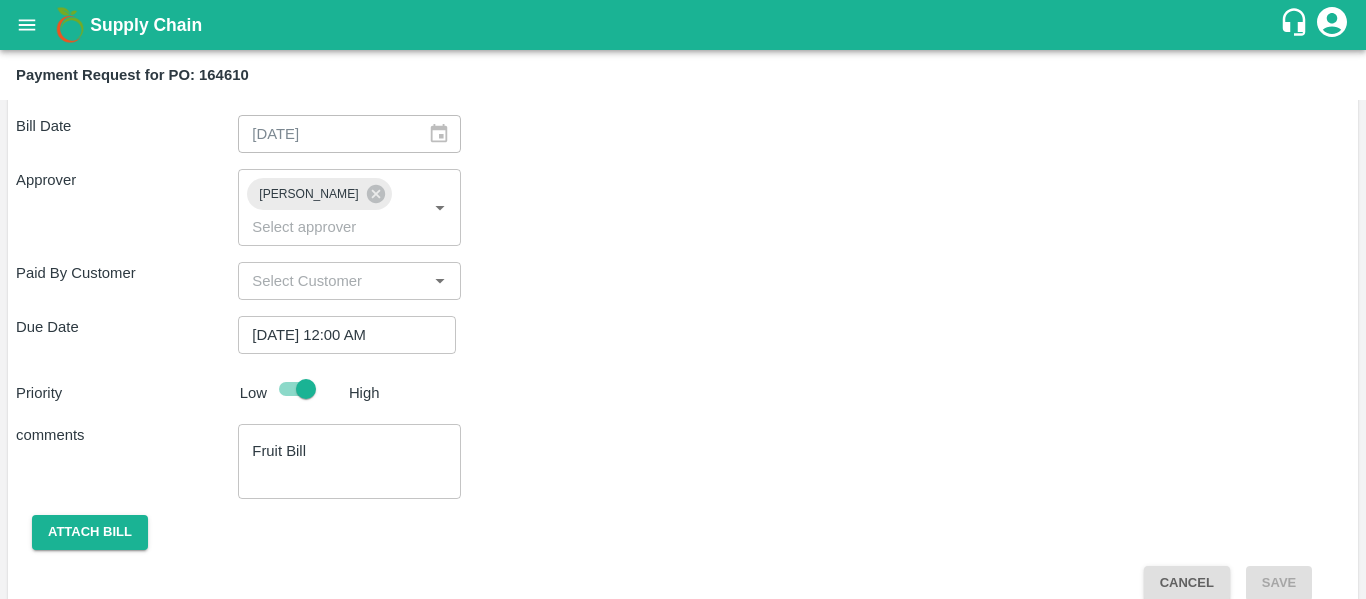 click on "Shipment -  SHIP/TEMB/347581 Lots (Labels) Weight (Kgs) Total Price (₹) BANANA-EXP/13 kg M N-CHL 4 Hand/V-MH-HARSHY/468FEX/220725   52 ( 4  X   13   ) ₹ 1715.48 ₹ 32.99  / kg BANANA-EXP/13 kg M N-CHL 5 Hand/V-MH-HARSHY/468FEX/220725   1183 ( 91  X   13   ) ₹ 39027.17 ₹ 32.99  / kg BANANA-EXP/13 kg M N-CHL 6 Hand/V-MH-HARSHY/468FEX/220725   4212 ( 324  X   13   ) ₹ 138953.88 ₹ 32.99  / kg BANANA-EXP/13 kg M N-CHL 8 Hand/V-MH-HARSHY/468FEX/220725   2288 ( 176  X   13   ) ₹ 75481.12 ₹ 32.99  / kg BANANA-EXP/13 kg M N-CHL CL/V-MH-HARSHY/468FEX/220725   351 ( 27  X   13   ) ₹ 11579.49 ₹ 32.99  / kg Total 8086 266757.14 Shipment -  SHIP/TEMB/347583 Lots (Labels) Weight (Kgs) Total Price (₹) BANANA-EXP/C Class/V-MH-HARSHY/258BOM/220725   230 ( 1  X   230   ) ₹ 6955.2 ₹ 30.24  / kg Total 230 6955.2 Shipment -  SHIP/TEMB/347584 Lots (Labels) Weight (Kgs) Total Price (₹) BANANA-EXP/PHR Kg/V-MH-HARSHY/258BOM/220725   121 ( 1  X   121   ) ₹ 3659.04 ₹ 30.24  / kg Total 121 3659.04 0 ₹" at bounding box center (683, -56) 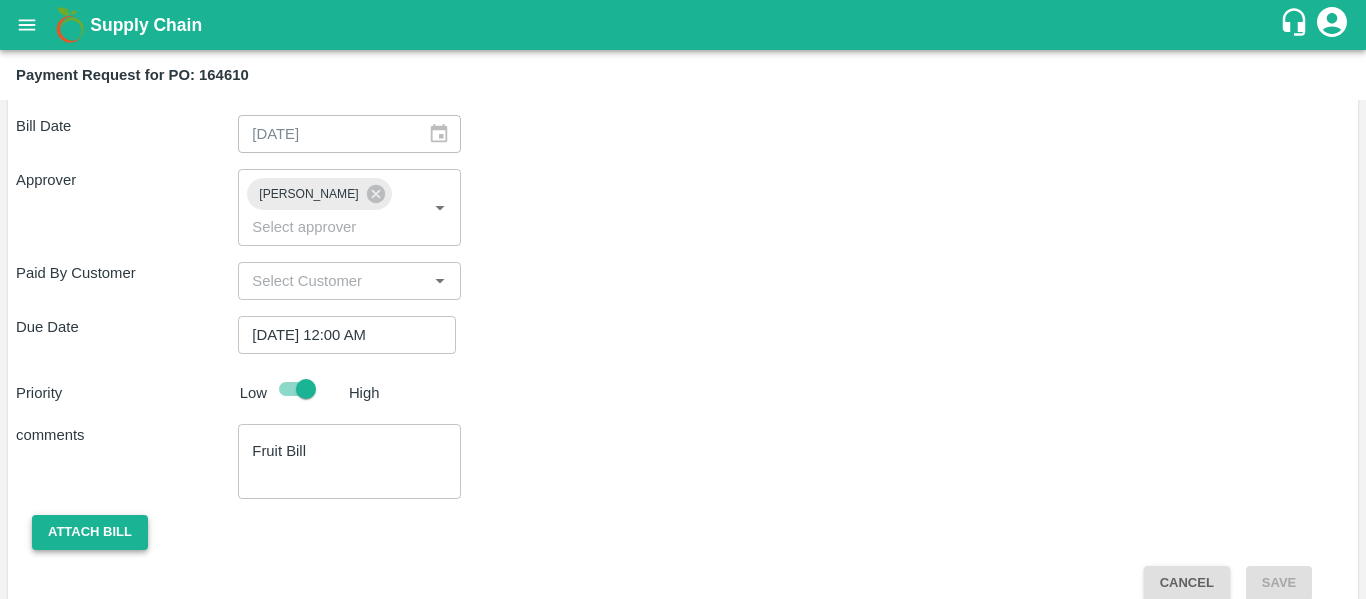 click on "Attach bill" at bounding box center (90, 532) 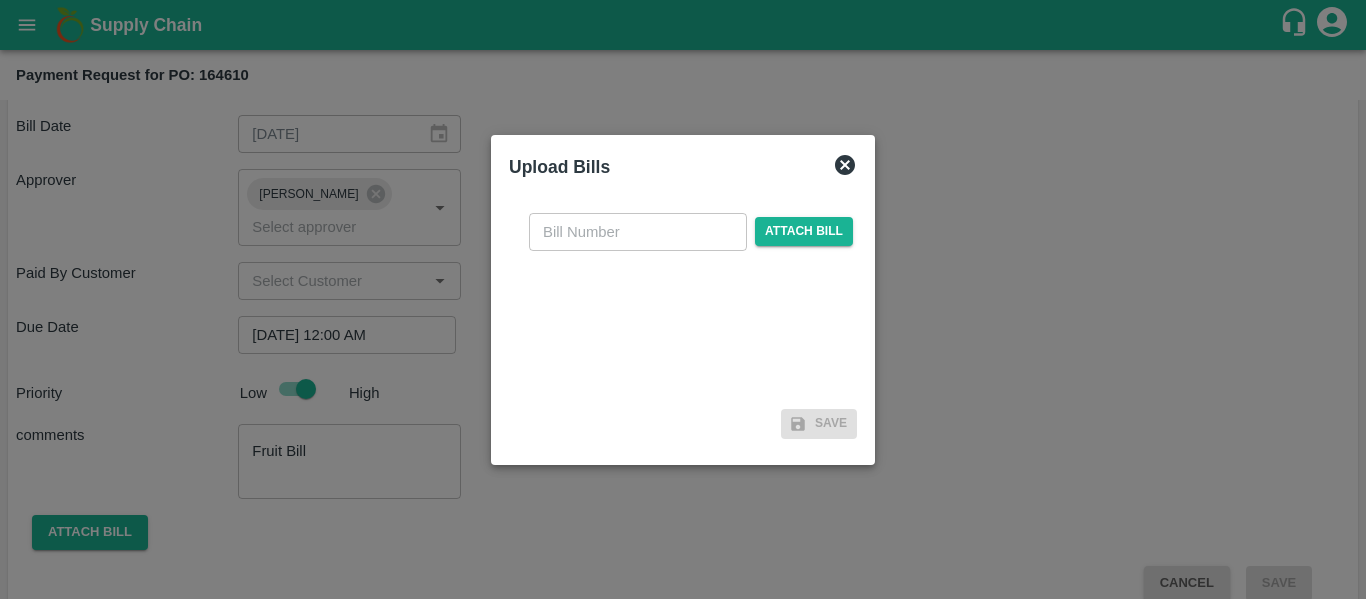 click at bounding box center (638, 232) 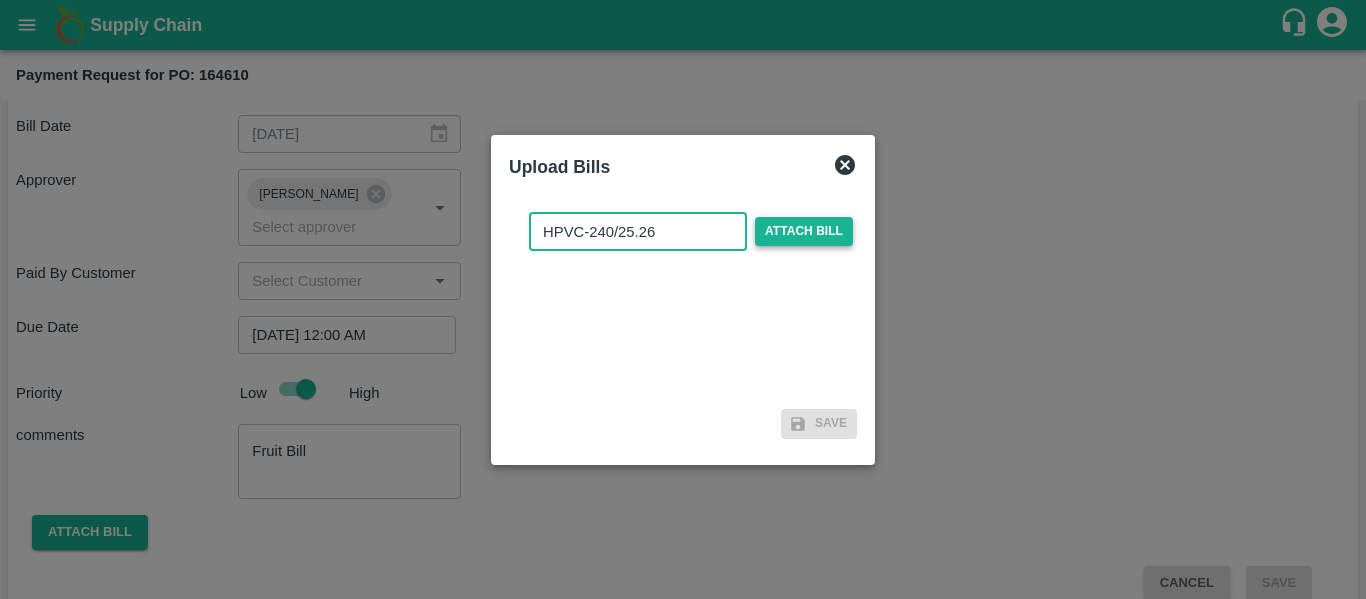 type on "HPVC-240/25.26" 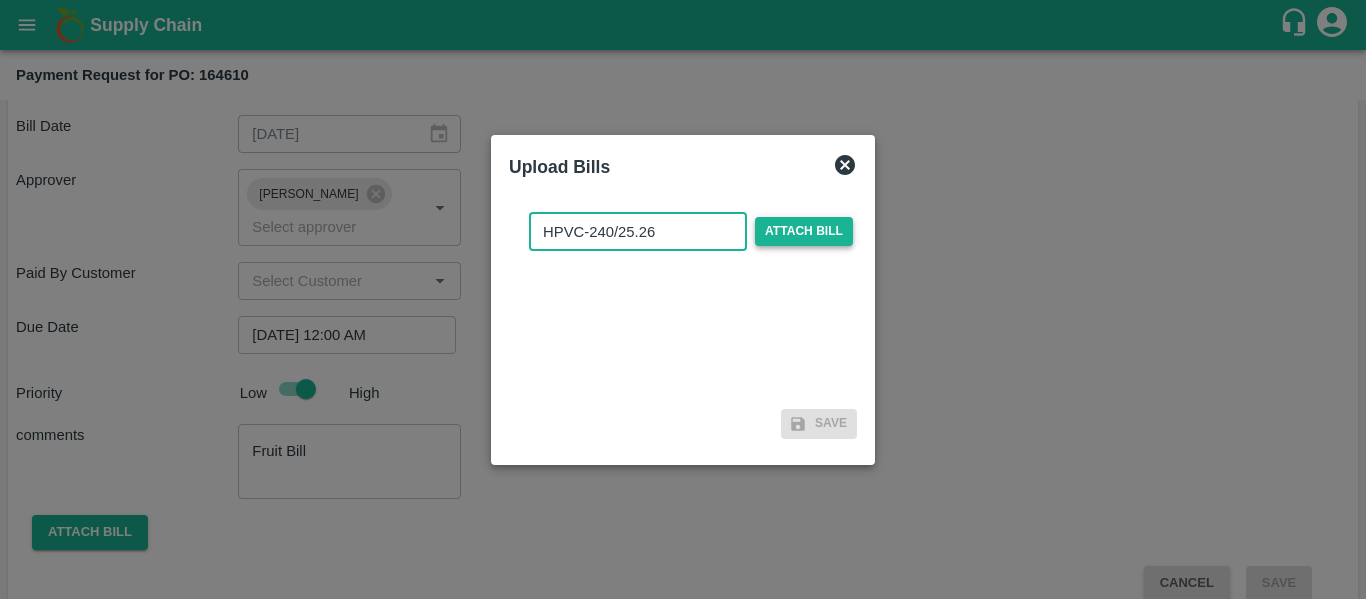 click on "Attach bill" at bounding box center [804, 231] 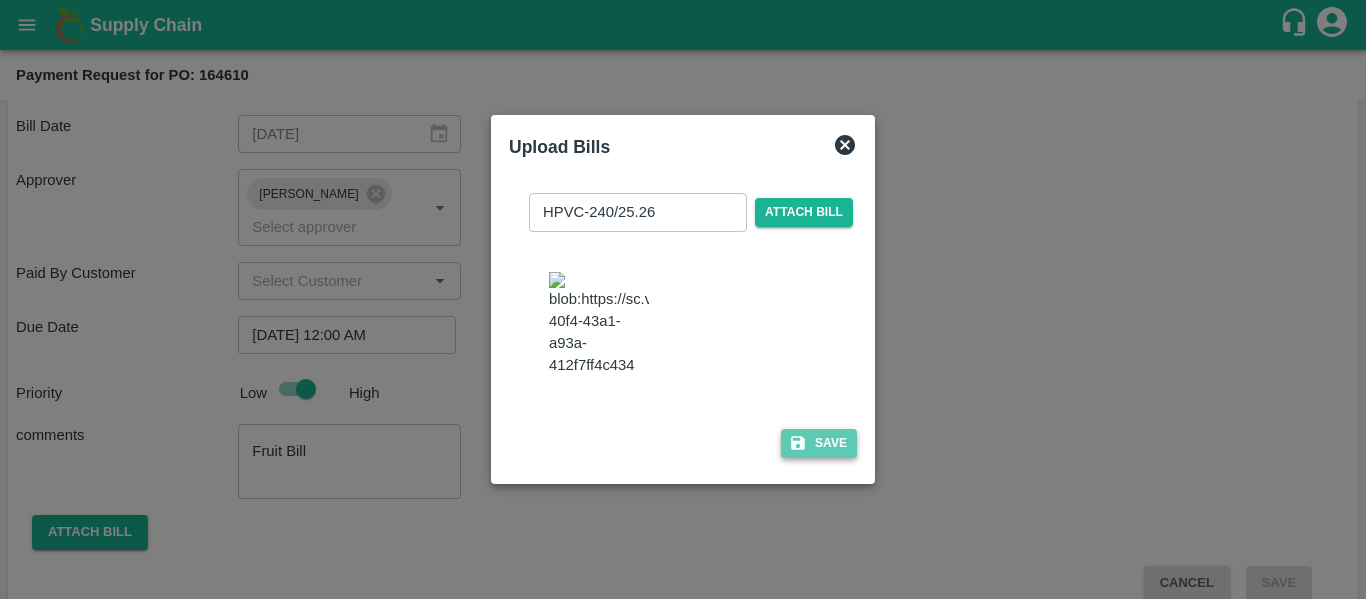 click on "Save" at bounding box center (819, 443) 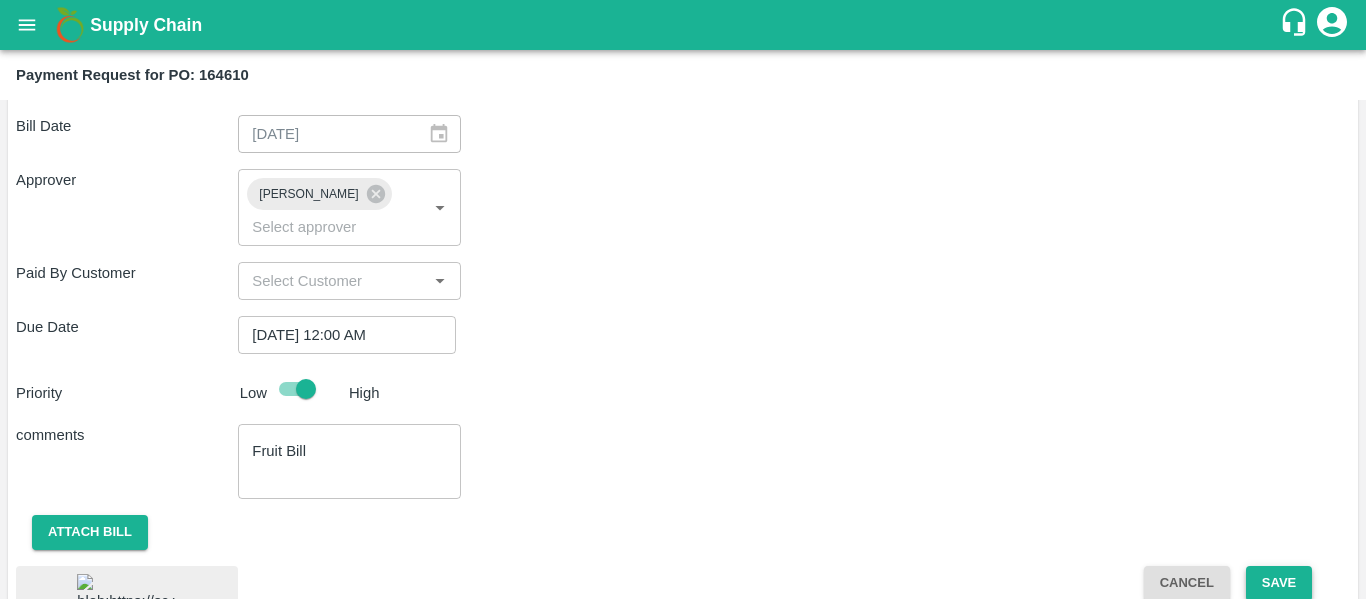 click on "Save" at bounding box center (1279, 583) 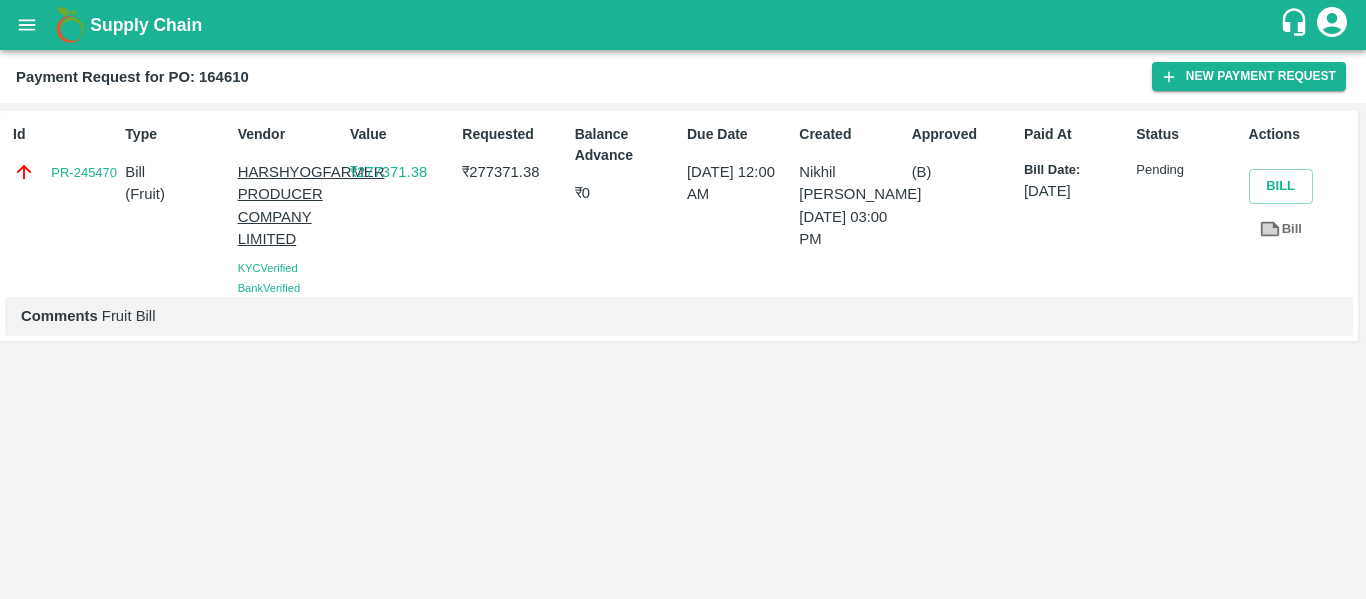 click on "Supply Chain" at bounding box center [683, 25] 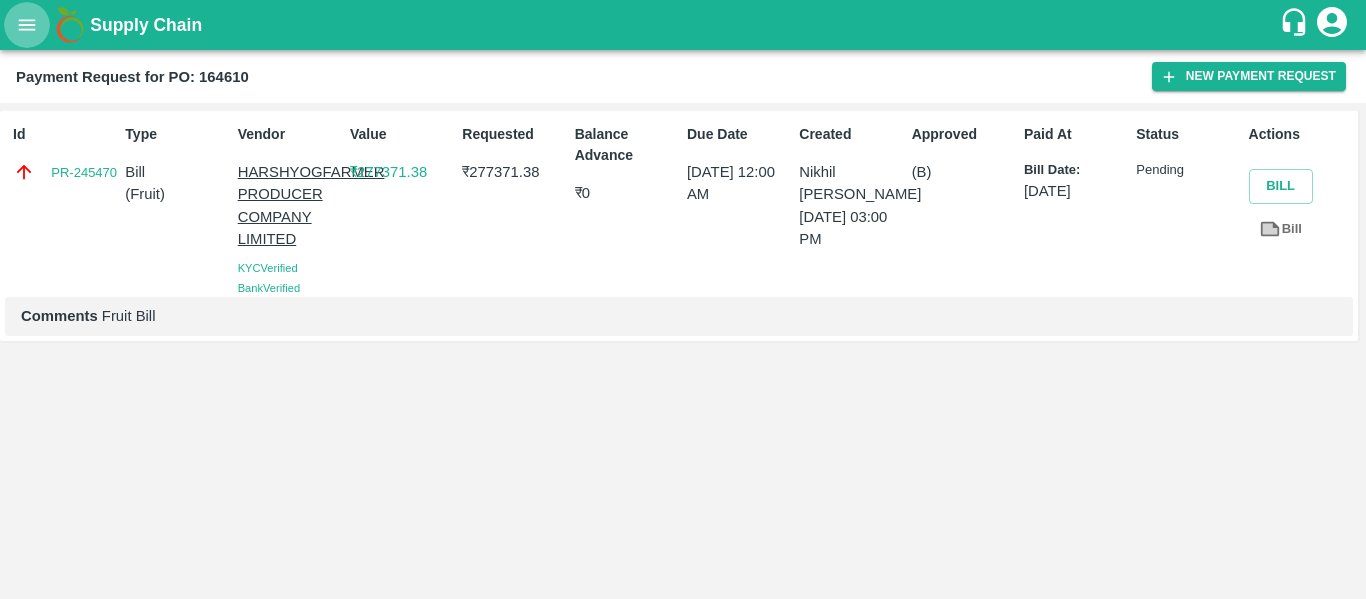 click 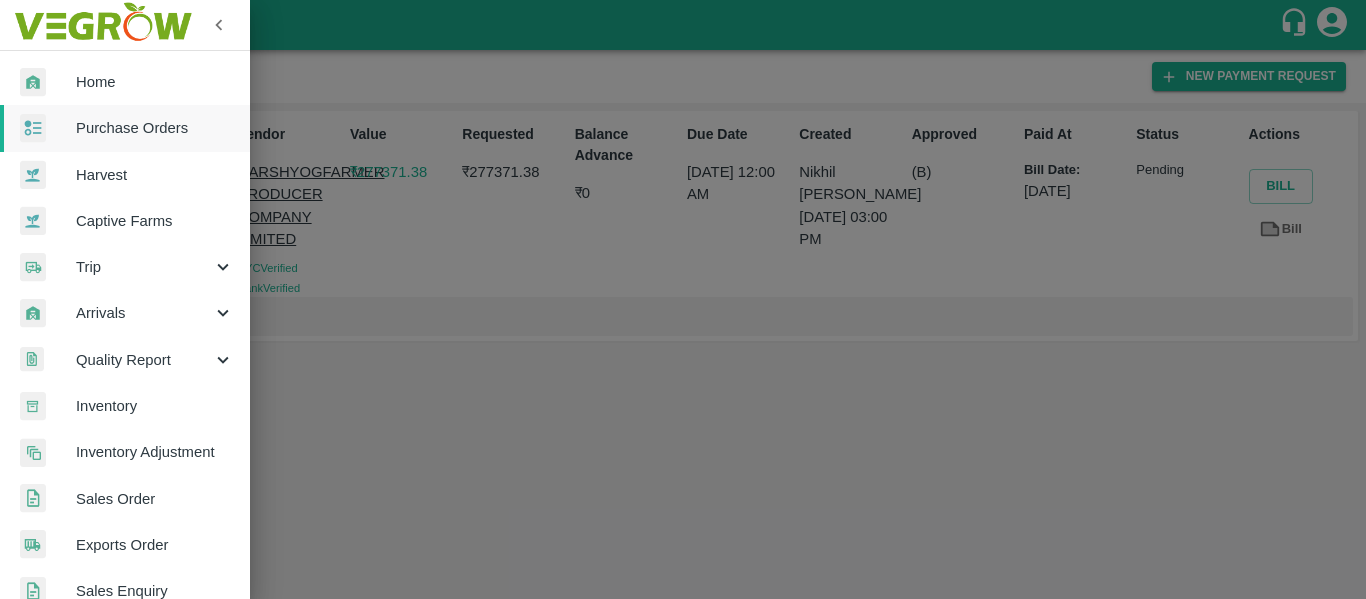 click on "Purchase Orders" at bounding box center (155, 128) 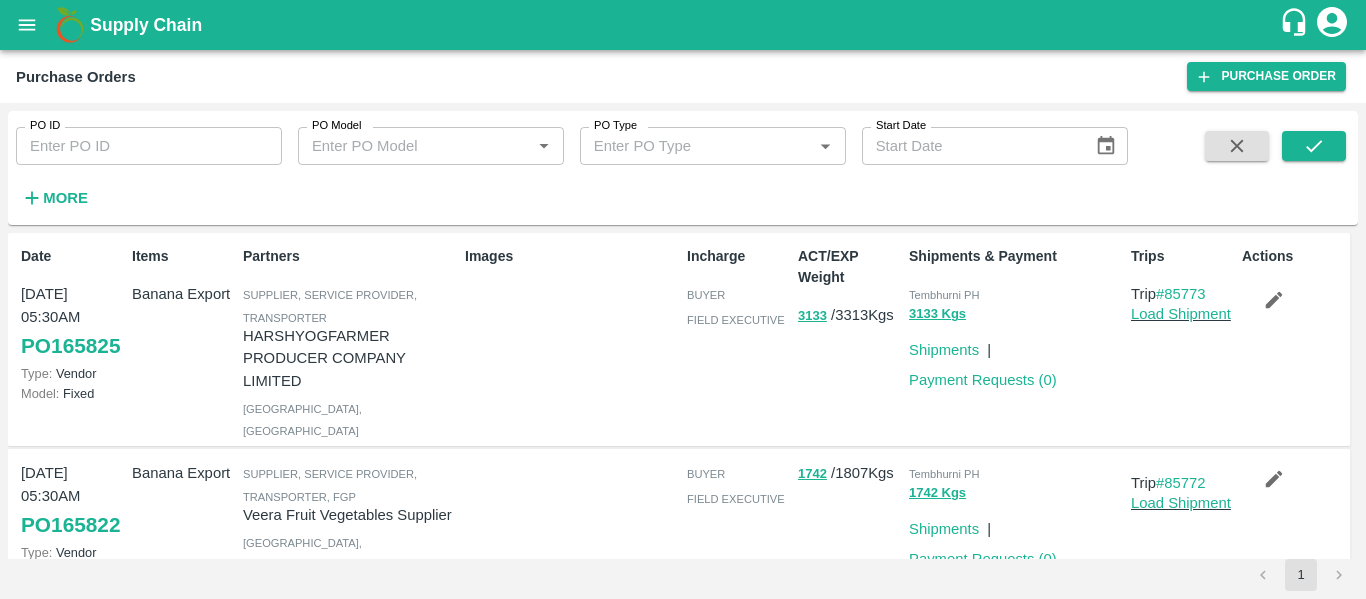click on "More" at bounding box center (46, 190) 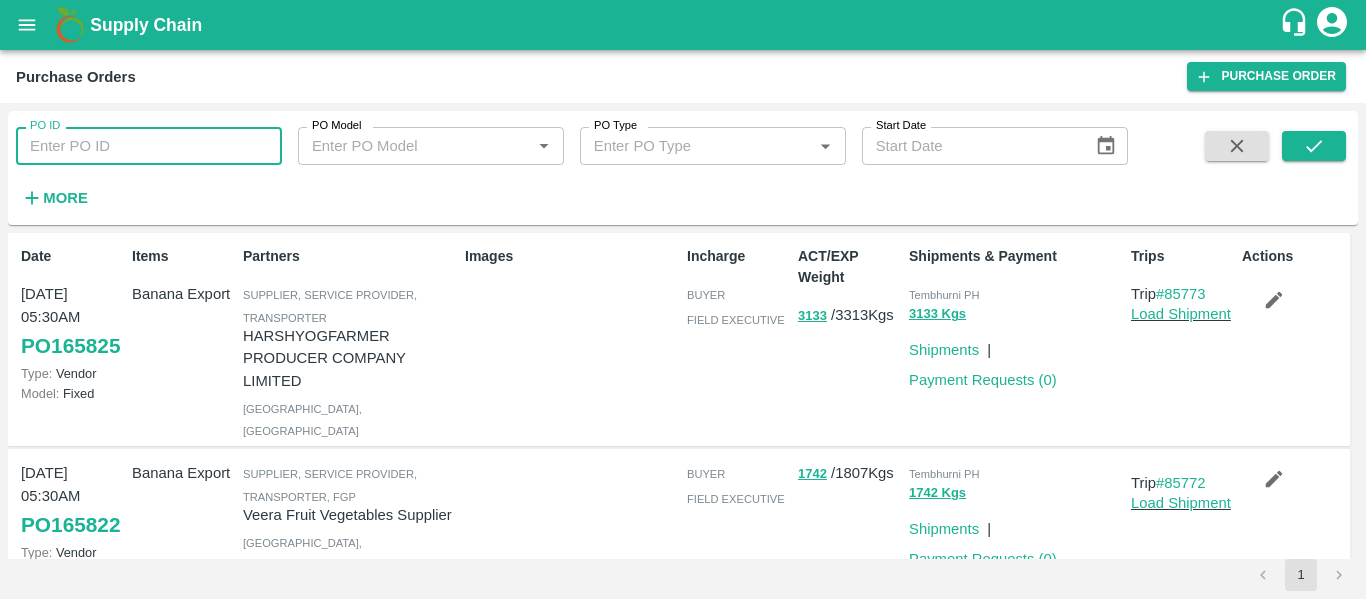 paste on "164838" 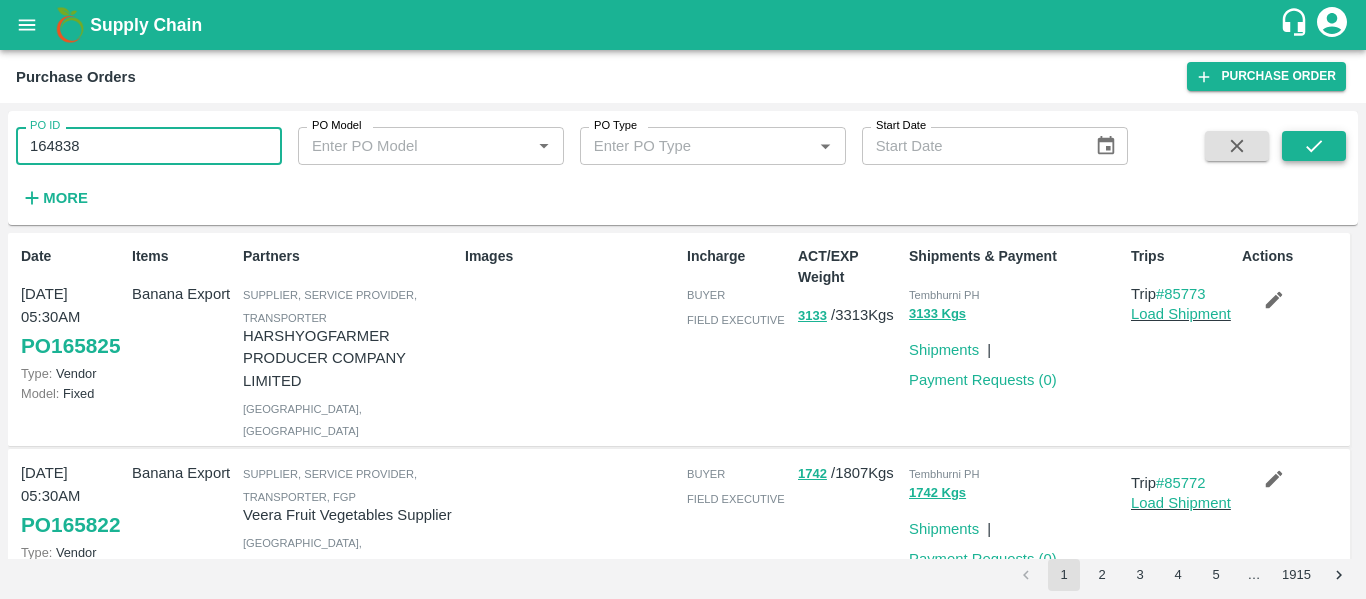 type on "164838" 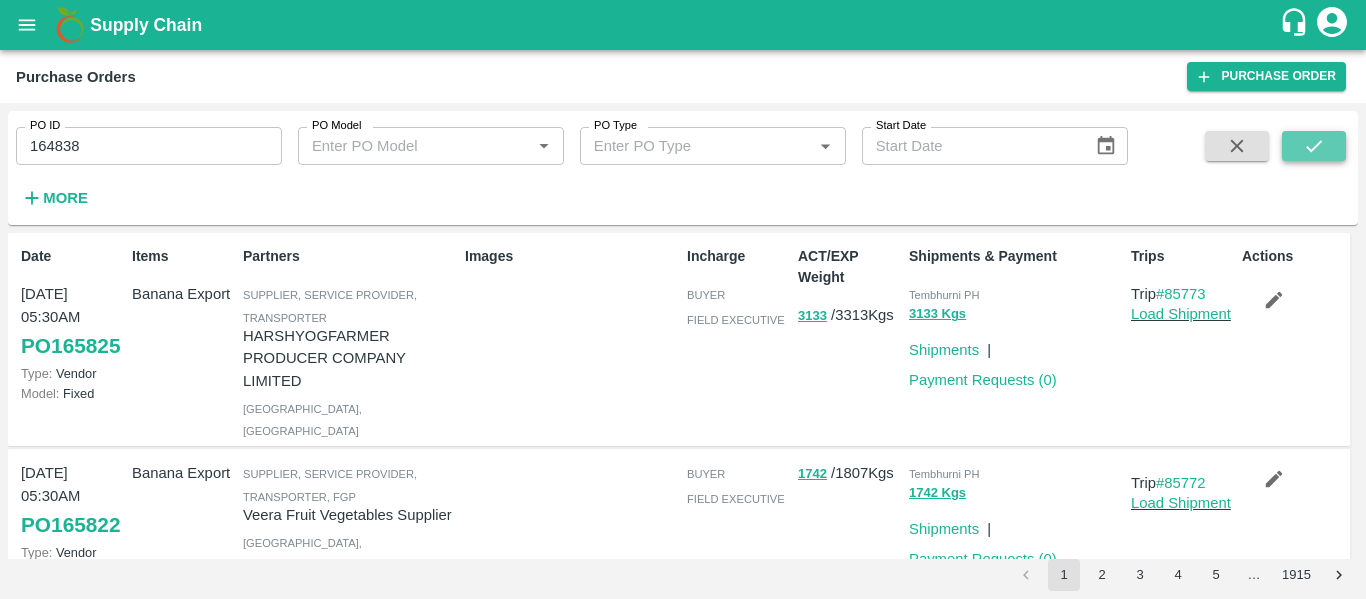 click at bounding box center [1314, 146] 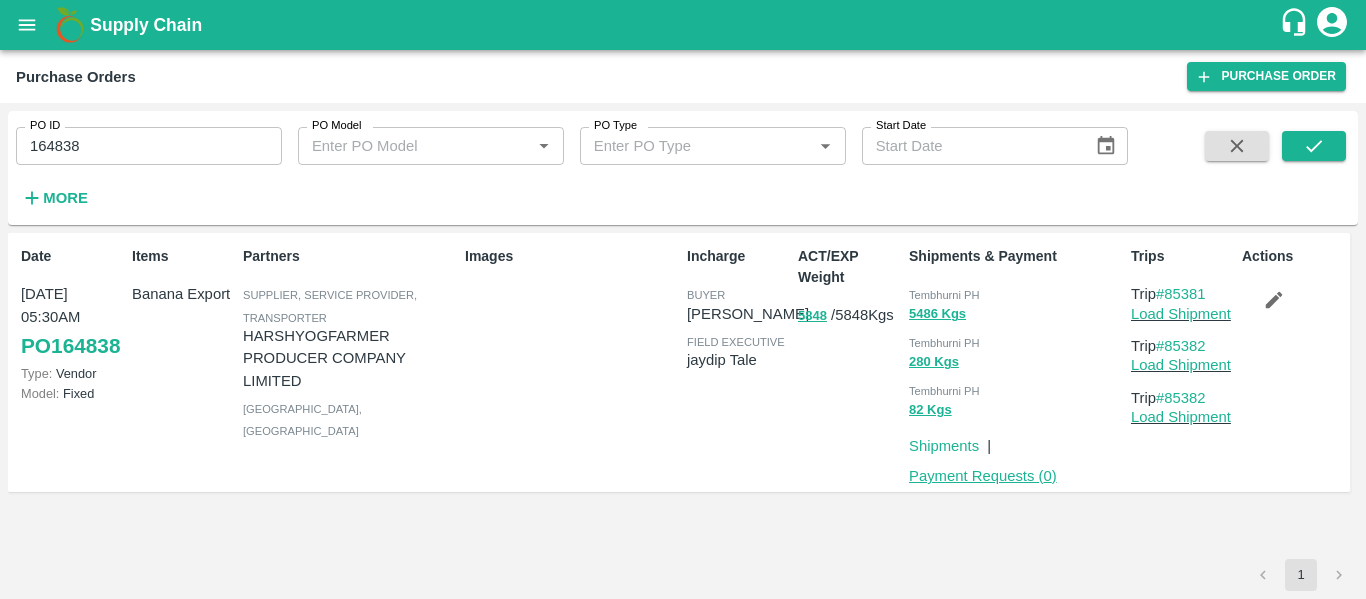 click on "Payment Requests ( 0 )" at bounding box center (983, 476) 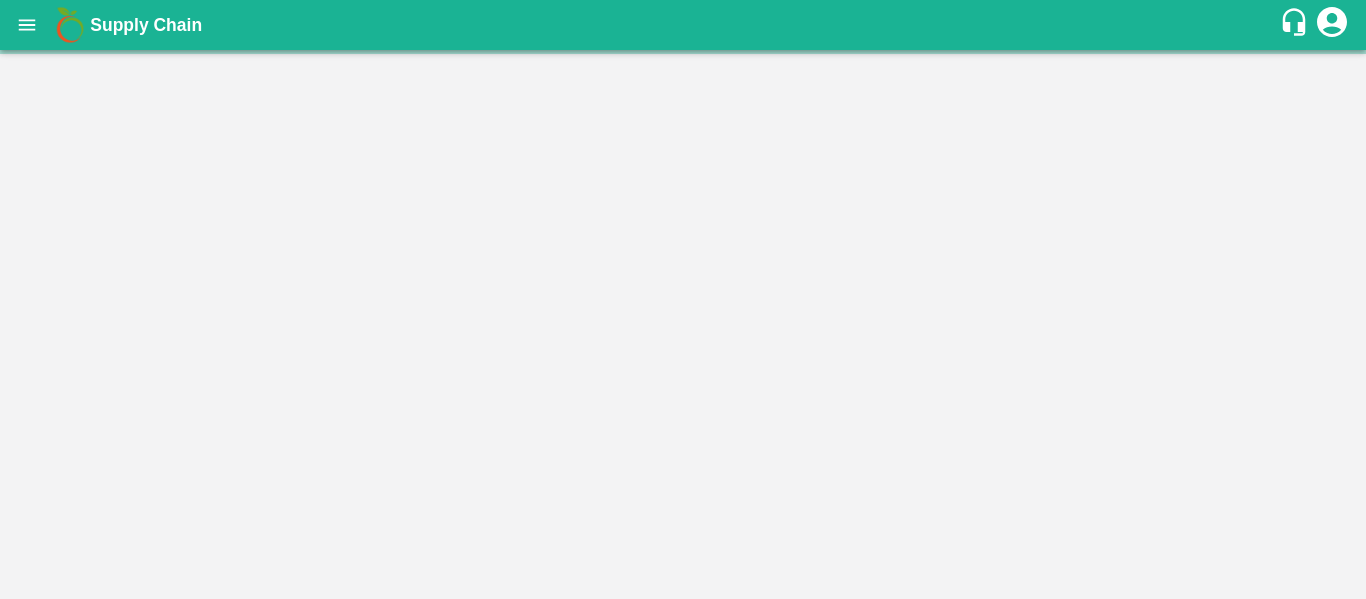 scroll, scrollTop: 0, scrollLeft: 0, axis: both 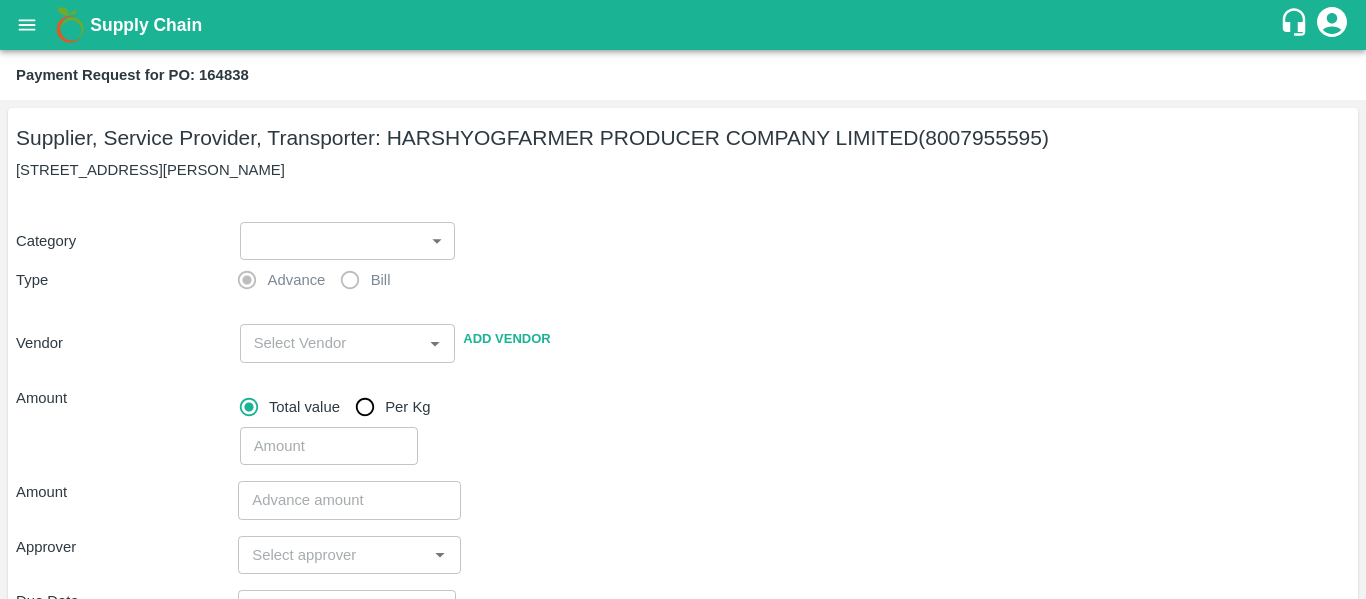 click on "Supply Chain Payment Request for PO: 164838 Supplier, Service Provider, Transporter:    HARSHYOGFARMER PRODUCER COMPANY LIMITED  (8007955595) G NO 37, [PERSON_NAME] , [GEOGRAPHIC_DATA] Category ​ ​ Type Advance Bill Vendor ​ Add Vendor Amount Total value Per Kg ​ Amount ​ Approver ​ Due Date ​  Priority  Low  High Comment x ​ Attach bill Cancel Save Tembhurni PH Nashik CC Shahada Banana Export PH Savda Banana Export PH Nashik Banana CS Nikhil Subhash Mangvade Logout" at bounding box center (683, 299) 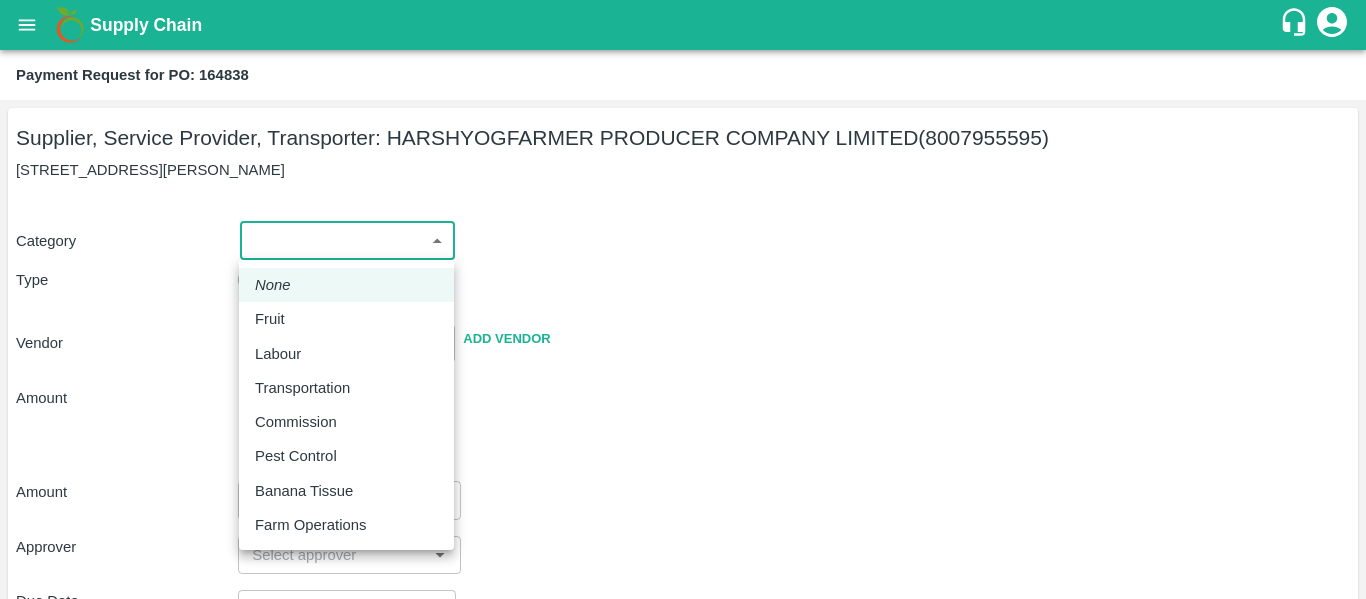 click on "Fruit" at bounding box center [270, 319] 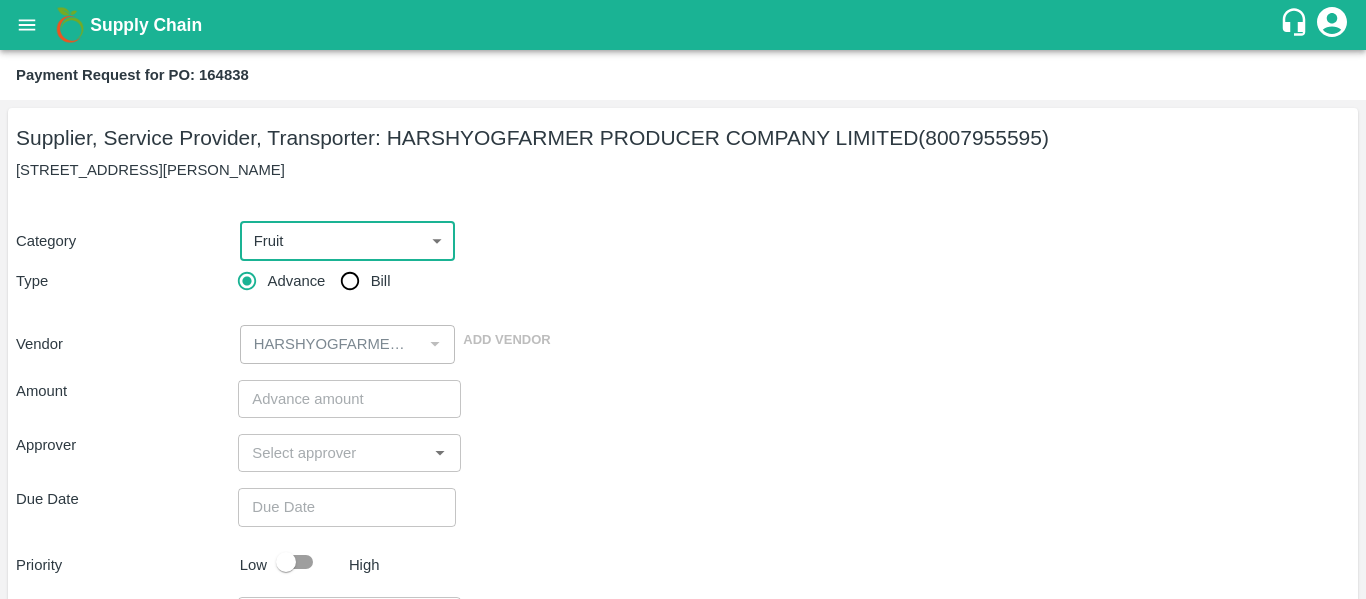 click on "Bill" at bounding box center (350, 281) 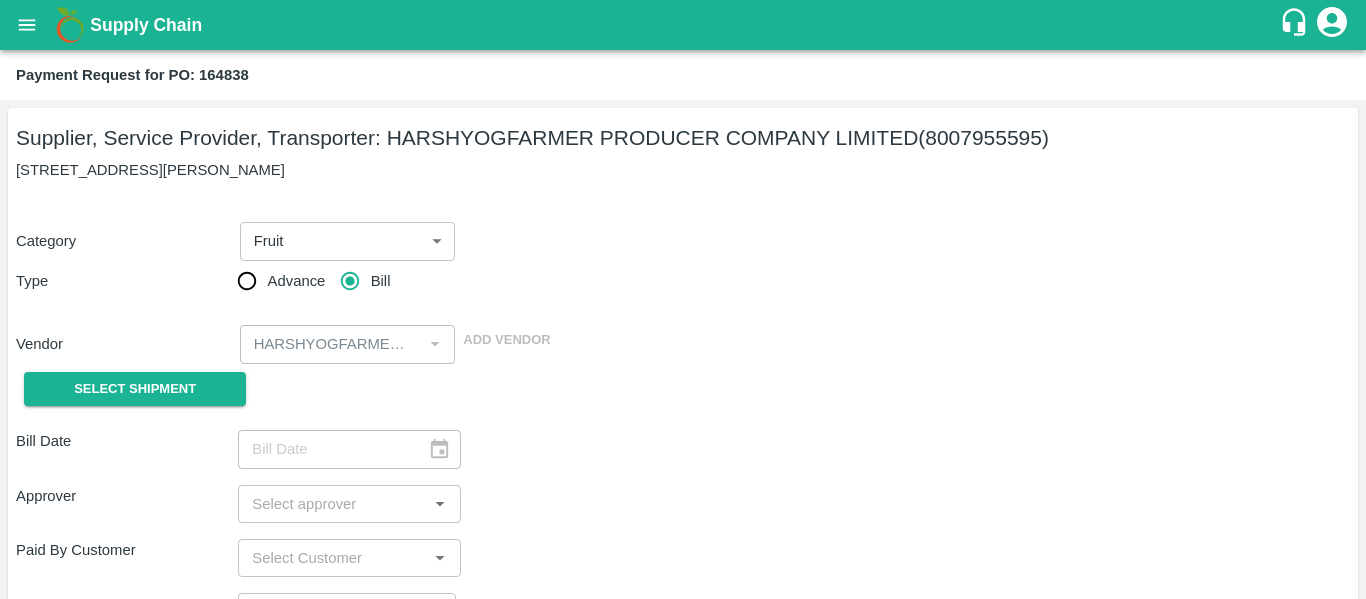 click on "Select Shipment" at bounding box center [127, 389] 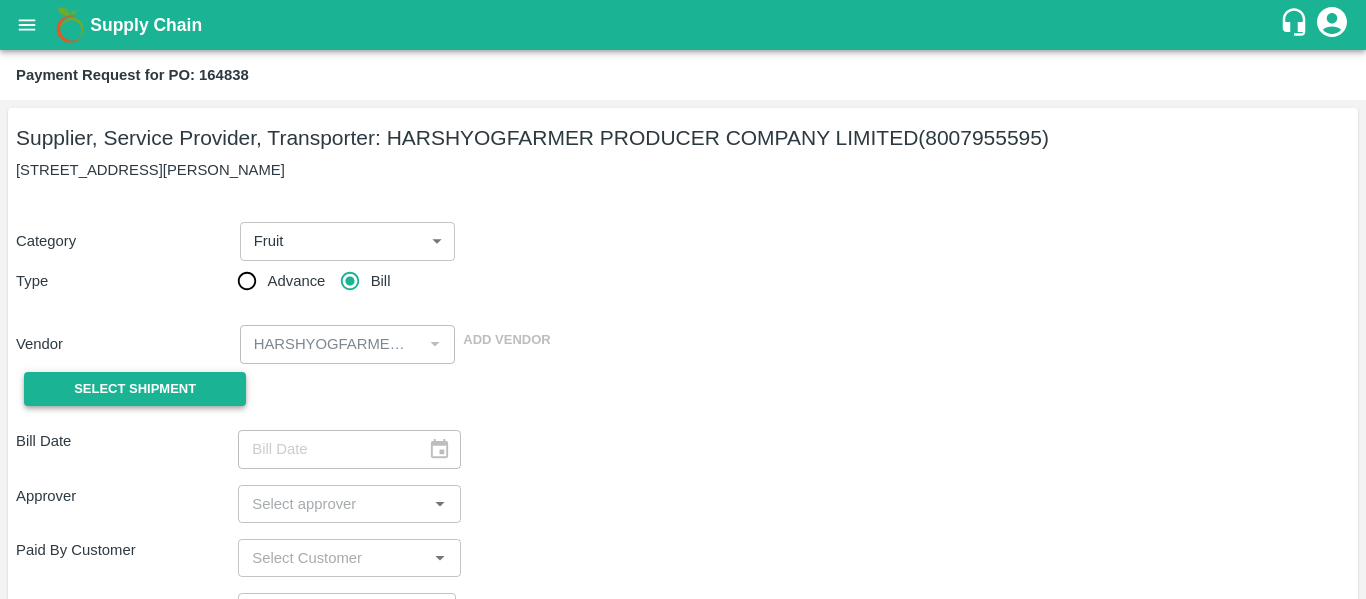 click on "Select Shipment" at bounding box center (135, 389) 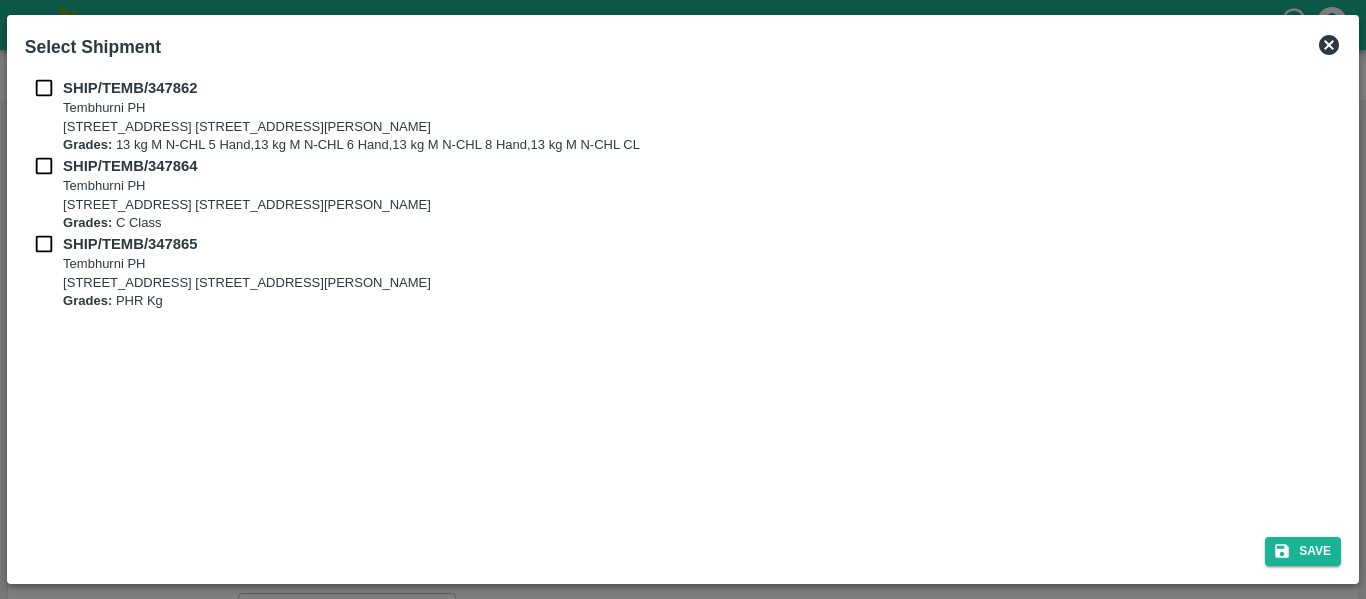 click at bounding box center (44, 88) 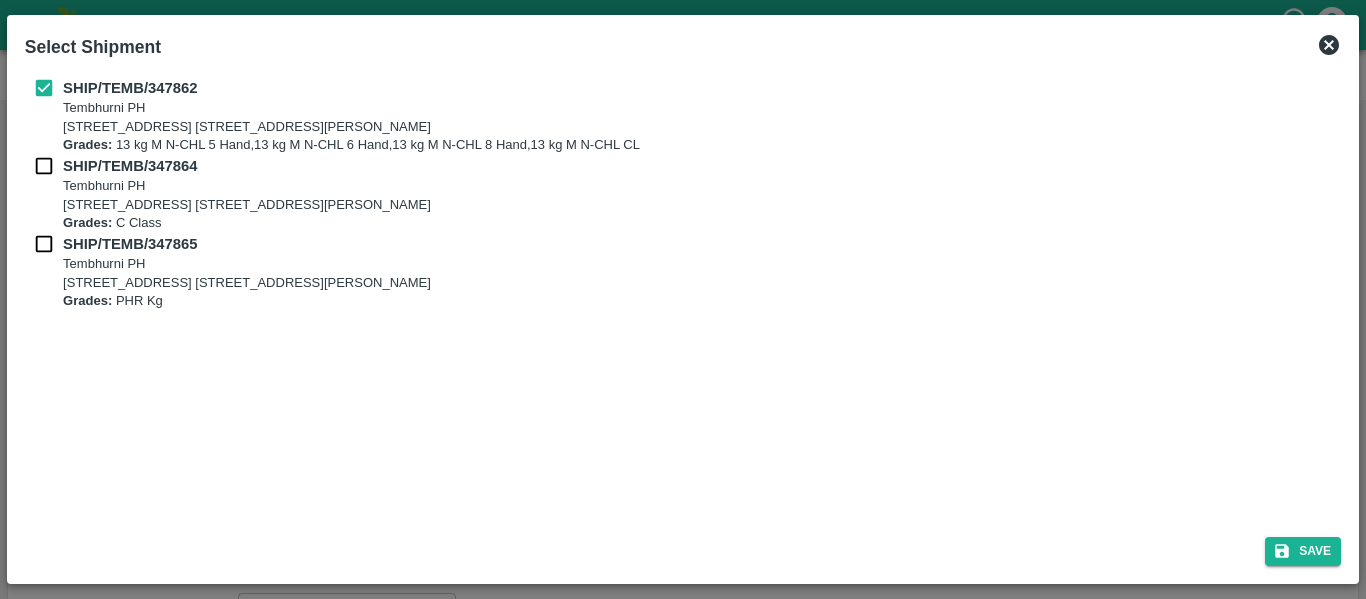 click on "SHIP/TEMB/347864 Tembhurni PH Tembhurni PH 205, PLOT NO. E-5, YASHSHREE INDUSTRIES, M.I.D.C., A/P TEMBHURANI TAL MADHA, Solapur, Maharashtra, 413211, India Grades:   C Class" at bounding box center [683, 194] 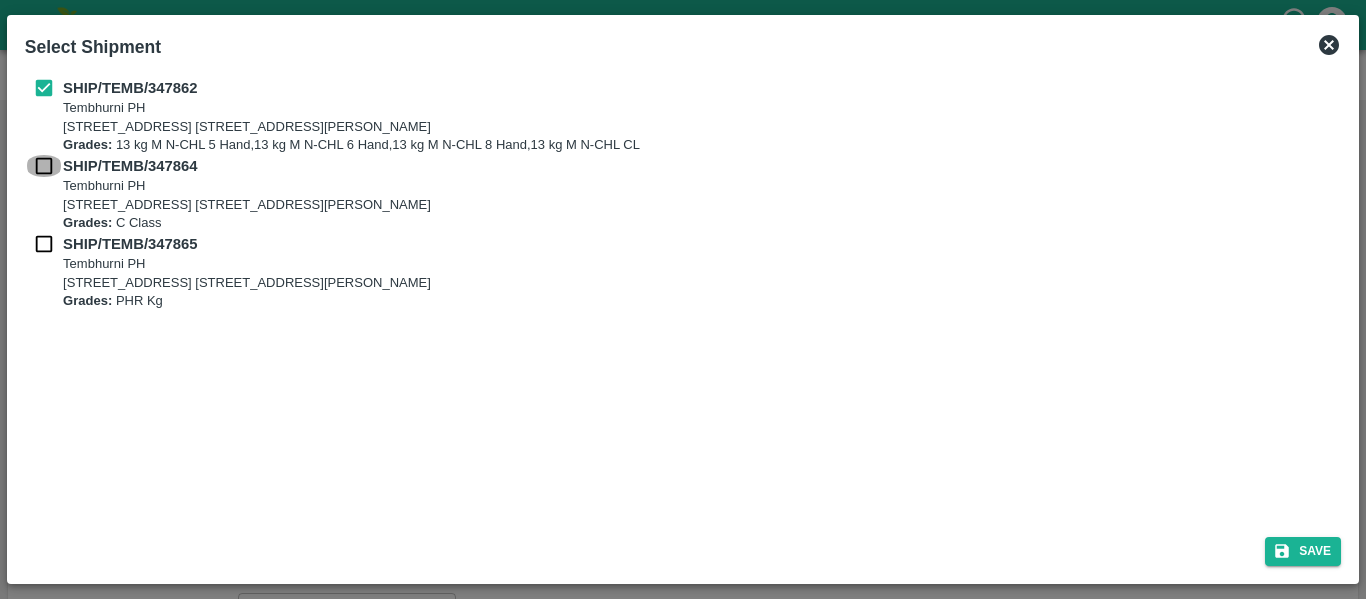 click at bounding box center (44, 166) 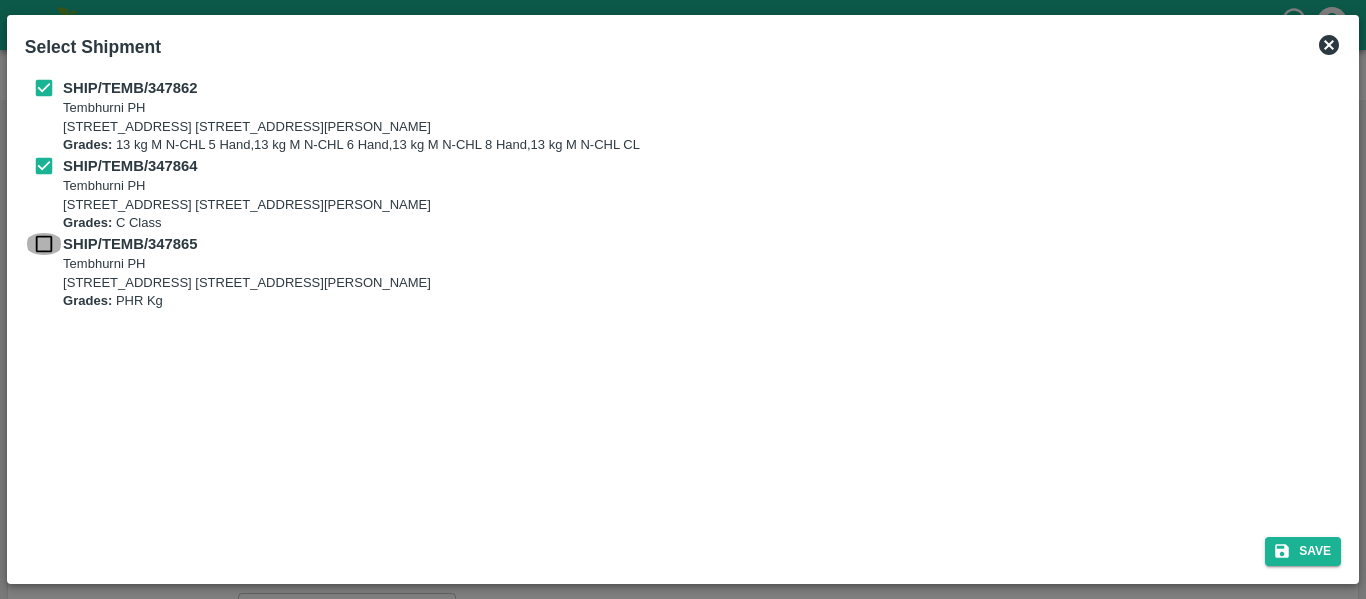 click at bounding box center (44, 244) 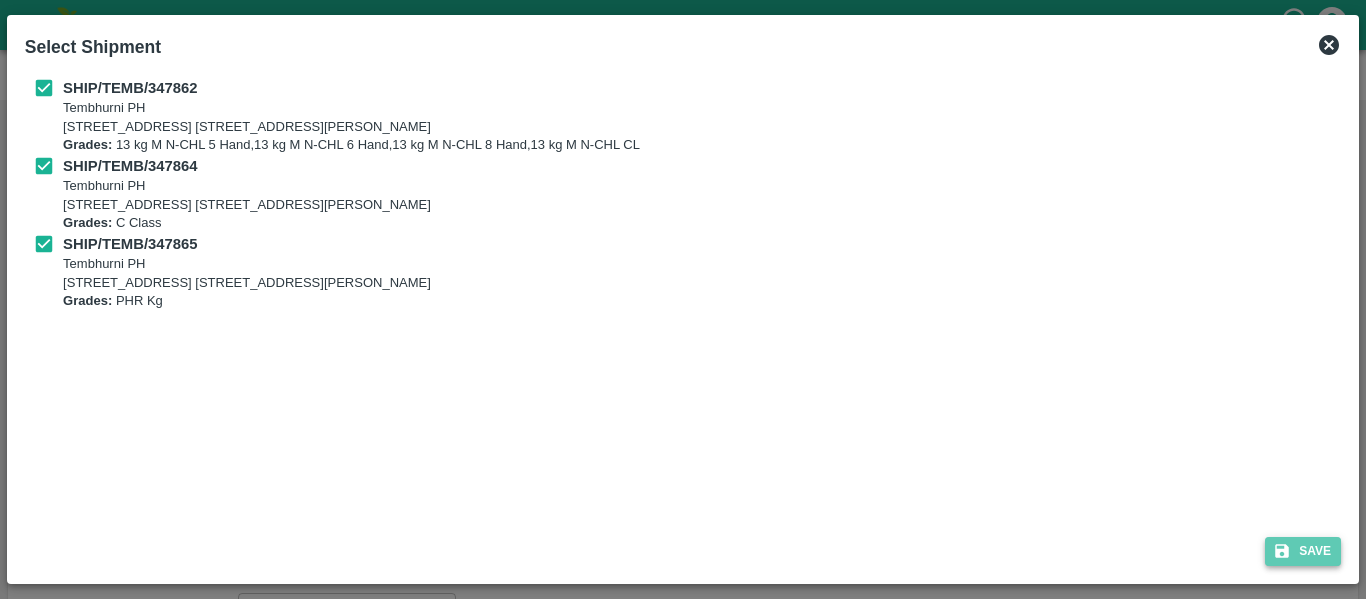 click on "Save" at bounding box center (1303, 551) 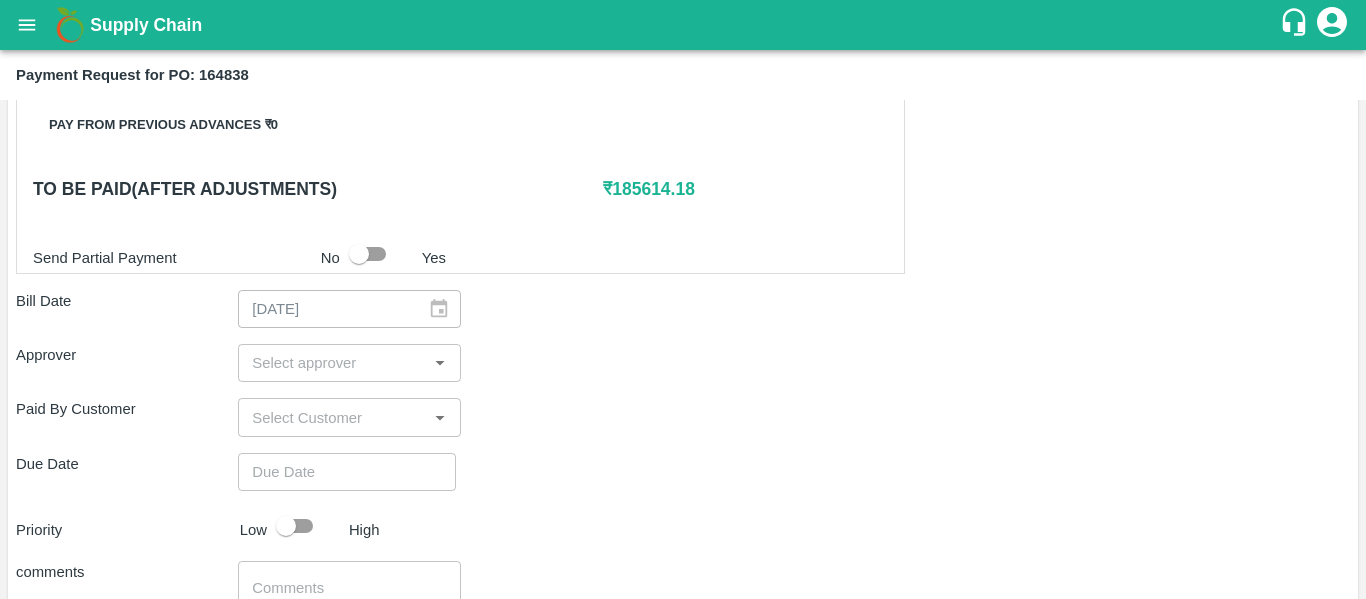 scroll, scrollTop: 907, scrollLeft: 0, axis: vertical 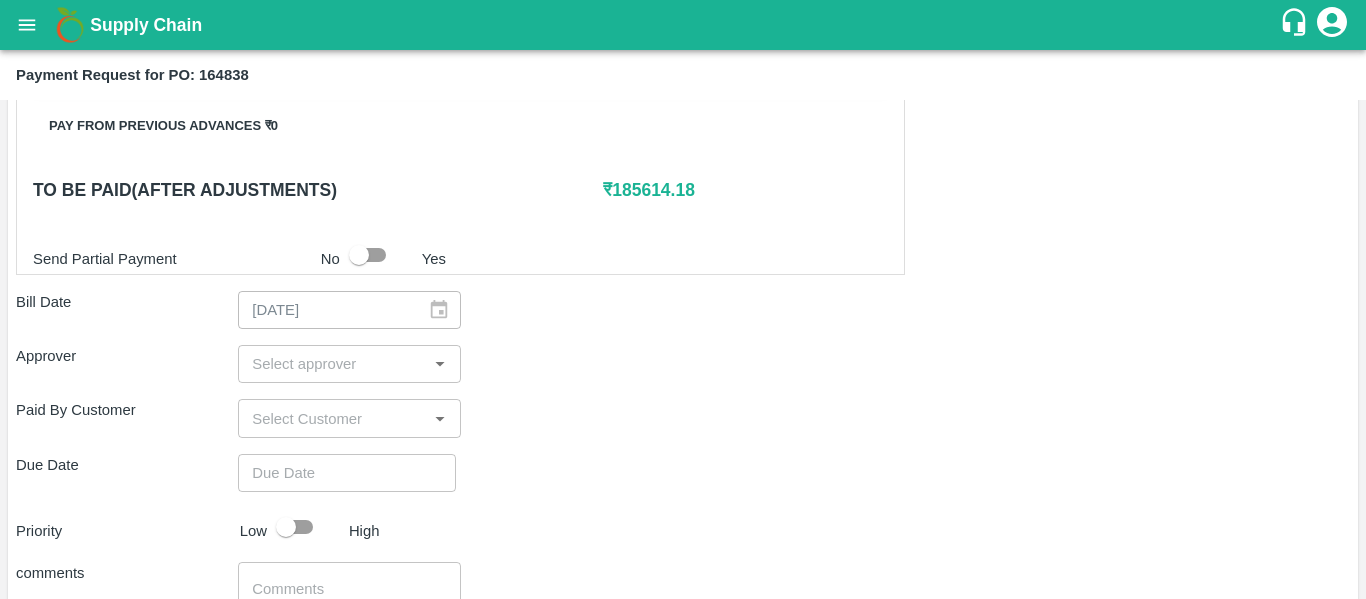 click at bounding box center (332, 364) 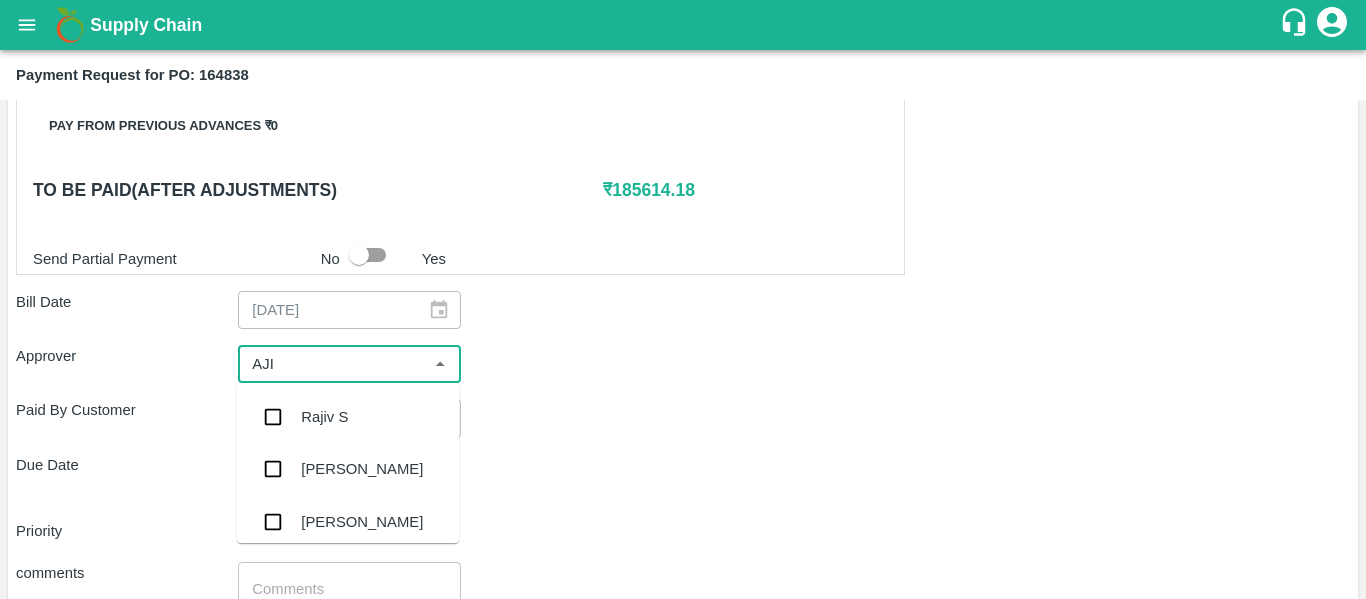 type on "AJIT" 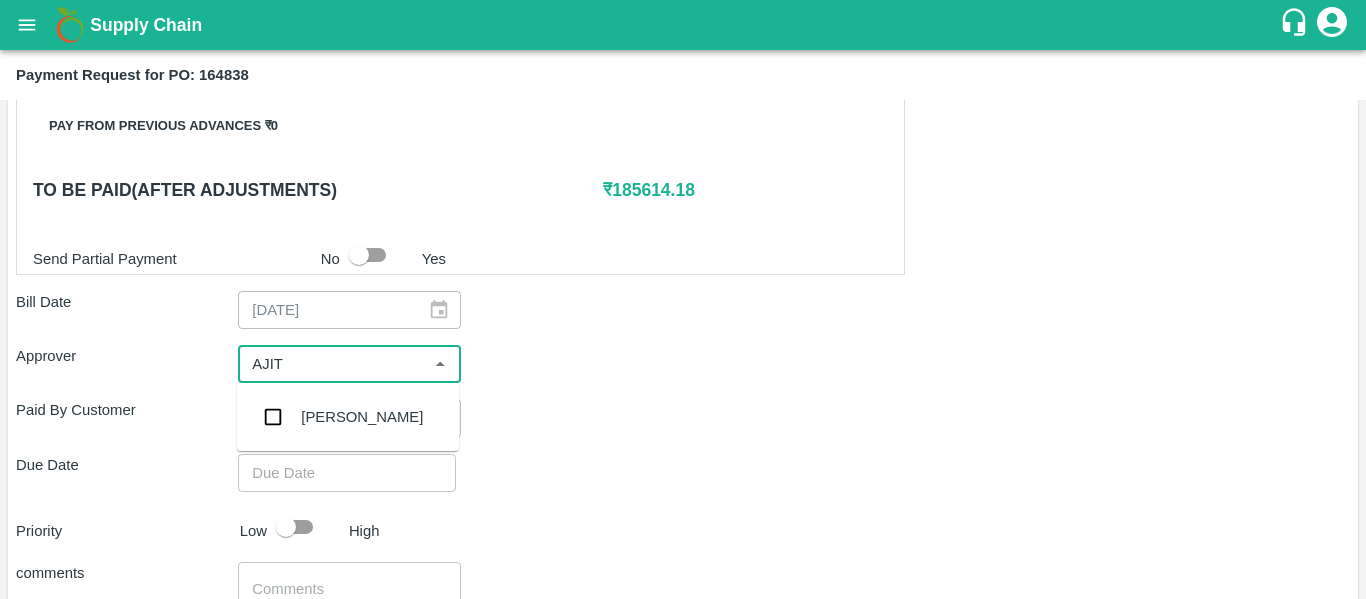click on "[PERSON_NAME]" at bounding box center [362, 417] 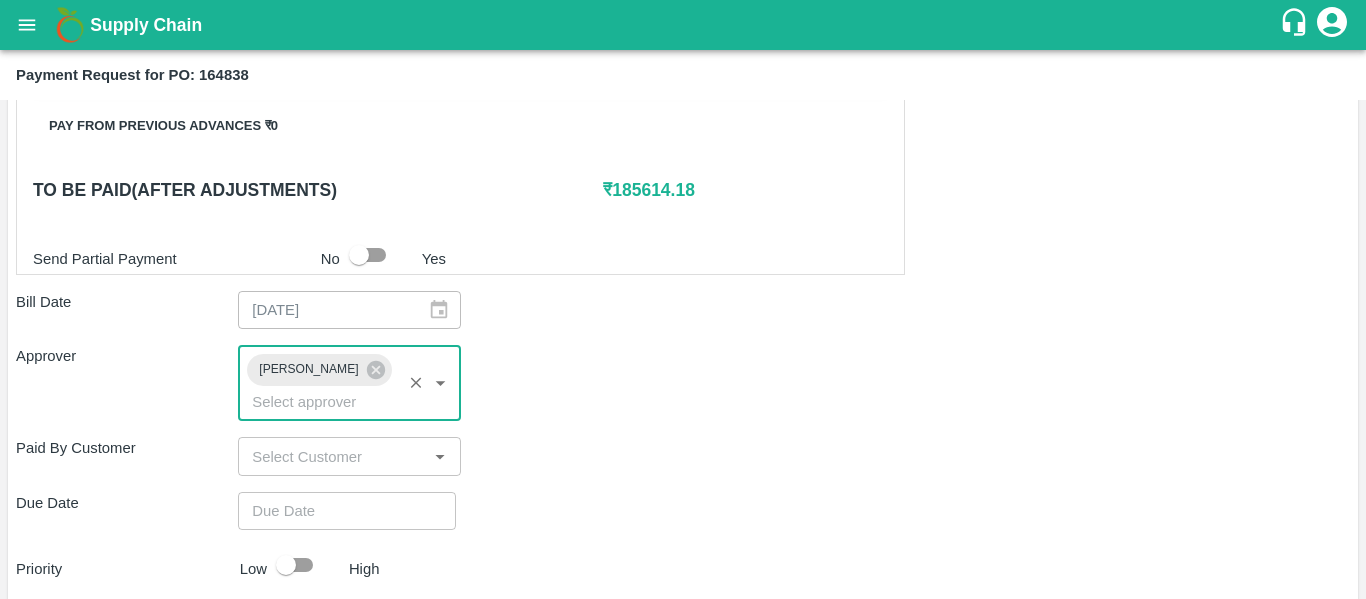 click on "Shipment -  SHIP/TEMB/347862 Lots (Labels) Weight (Kgs) Total Price (₹) BANANA-EXP/13 kg M N-CHL 5 Hand/V-MH-HARSHY/468FEX/230725   117 ( 9  X   13   ) ₹ 3733.47 ₹ 31.91  / kg BANANA-EXP/13 kg M N-CHL 6 Hand/V-MH-HARSHY/468FEX/230725   2704 ( 208  X   13   ) ₹ 86284.64 ₹ 31.91  / kg BANANA-EXP/13 kg M N-CHL 8 Hand/V-MH-HARSHY/468FEX/230725   2379 ( 183  X   13   ) ₹ 75913.89 ₹ 31.91  / kg BANANA-EXP/13 kg M N-CHL CL/V-MH-HARSHY/468FEX/230725   286 ( 22  X   13   ) ₹ 9126.26 ₹ 31.91  / kg Total 5486 175058.26 Shipment -  SHIP/TEMB/347864 Lots (Labels) Weight (Kgs) Total Price (₹) BANANA-EXP/C Class/V-MH-HARSHY/258BOM/230725   280 ( 1  X   280   ) ₹ 8164.8 ₹ 29.16  / kg Total 280 8164.8 Shipment -  SHIP/TEMB/347865 Lots (Labels) Weight (Kgs) Total Price (₹) BANANA-EXP/PHR Kg/V-MH-HARSHY/258BOM/230725   82 ( 1  X   82   ) ₹ 2391.12 ₹ 29.16  / kg Total 82 2391.12 Pay from previous advances ₹  0 To be paid(After adjustments) ₹  185614.18 Send Partial Payment No Yes Bill Date ​ x" at bounding box center (683, 141) 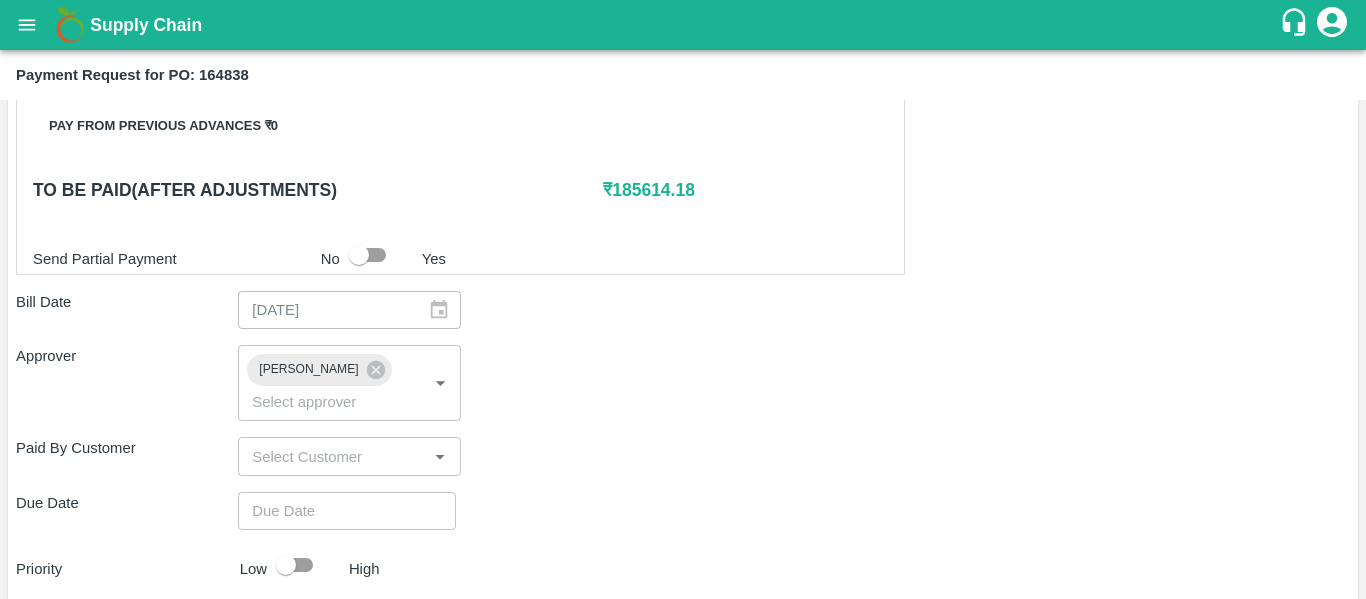type on "DD/MM/YYYY hh:mm aa" 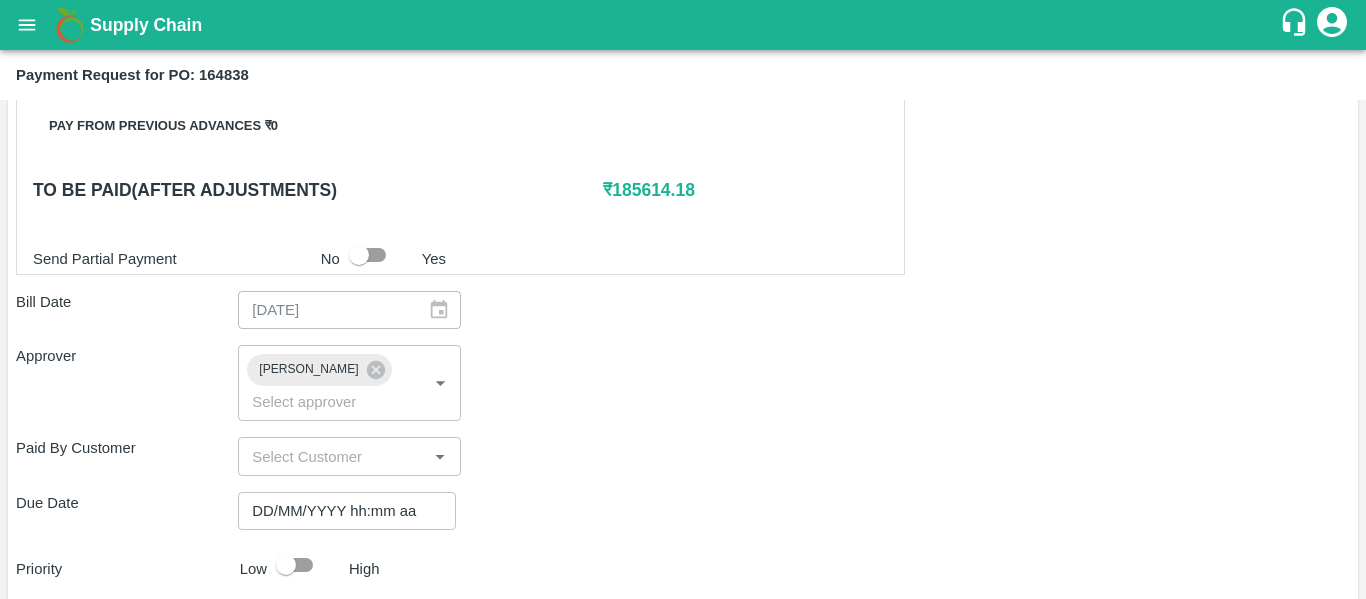 click on "DD/MM/YYYY hh:mm aa" at bounding box center [340, 511] 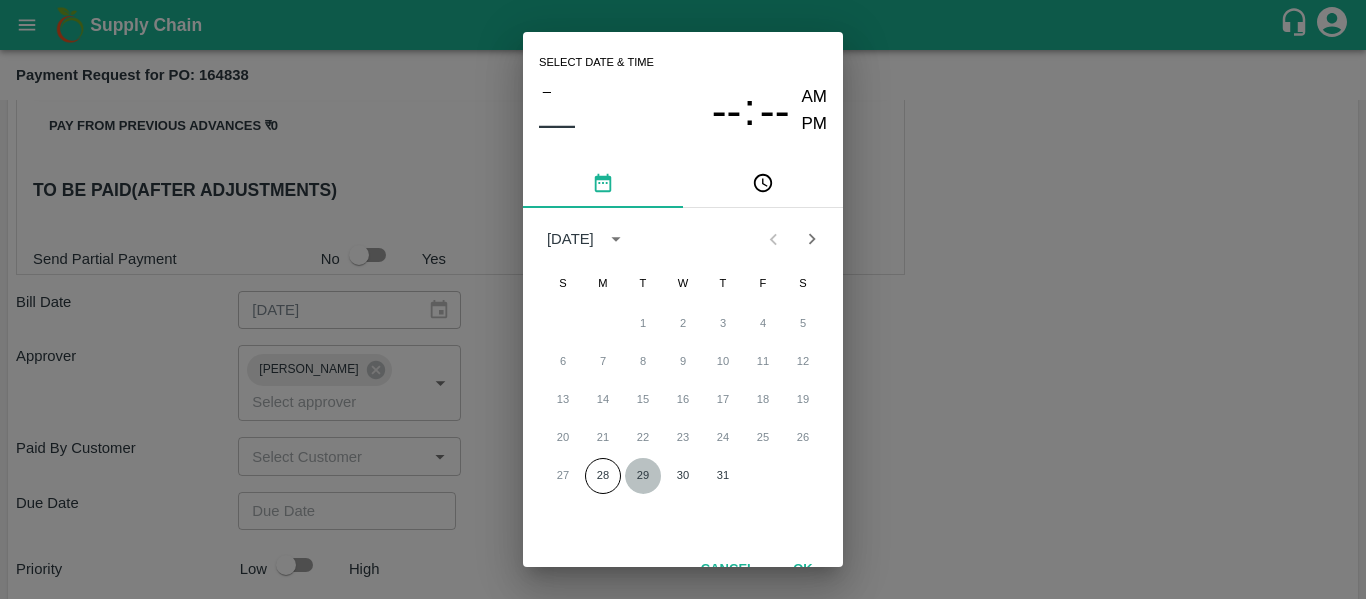 click on "29" at bounding box center (643, 476) 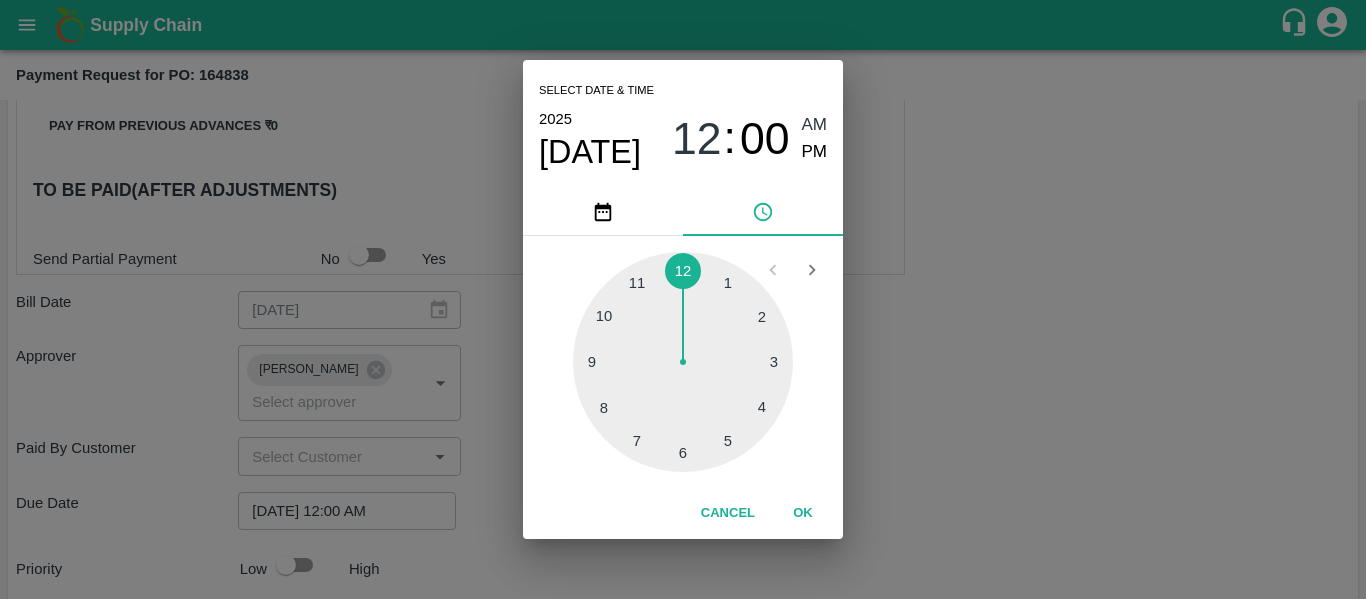 click on "Select date & time 2025 Jul 29 12 : 00 AM PM 1 2 3 4 5 6 7 8 9 10 11 12 Cancel OK" at bounding box center (683, 299) 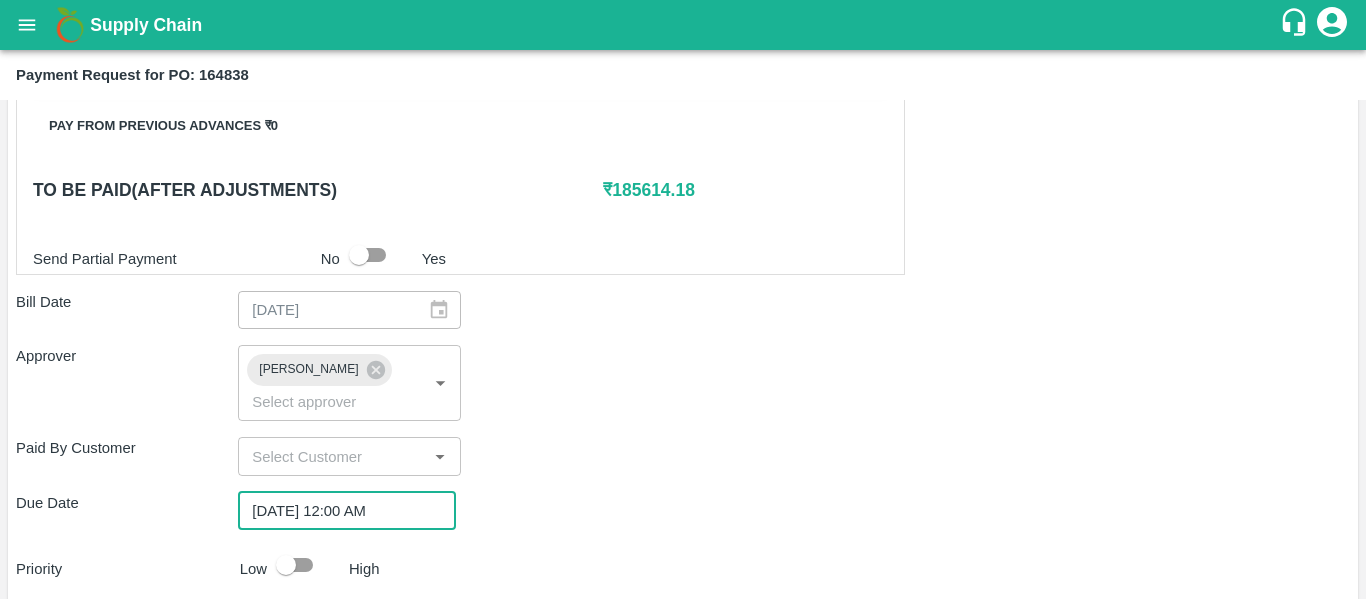 click at bounding box center [286, 565] 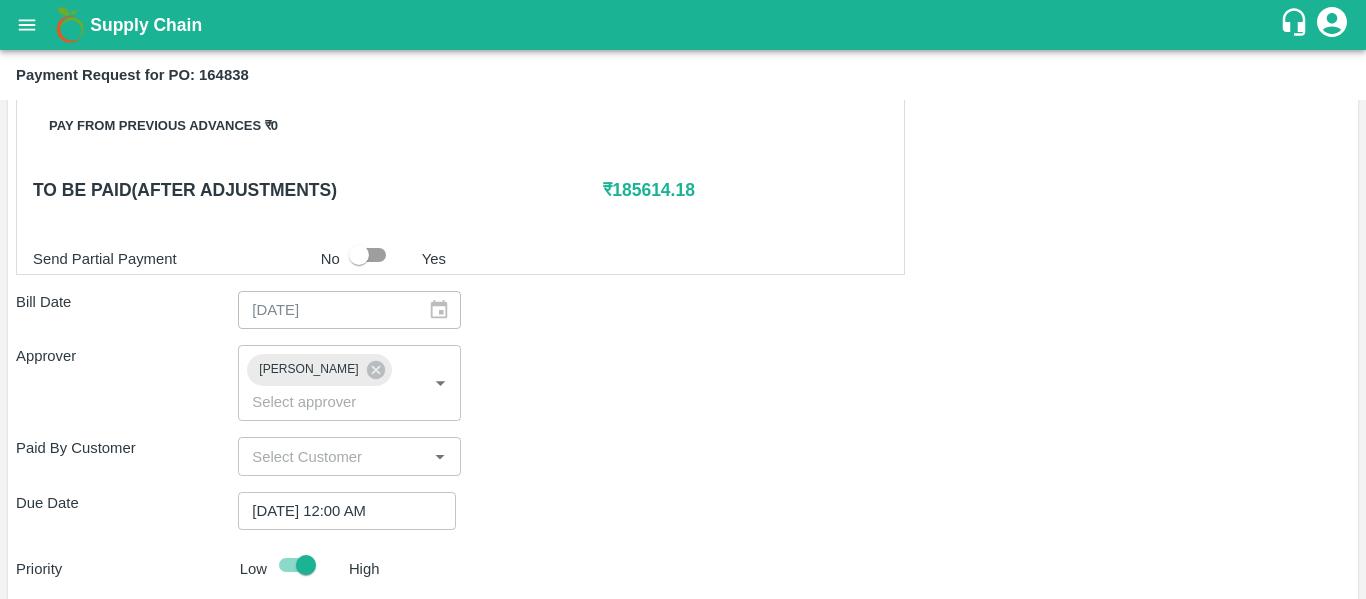 scroll, scrollTop: 1082, scrollLeft: 0, axis: vertical 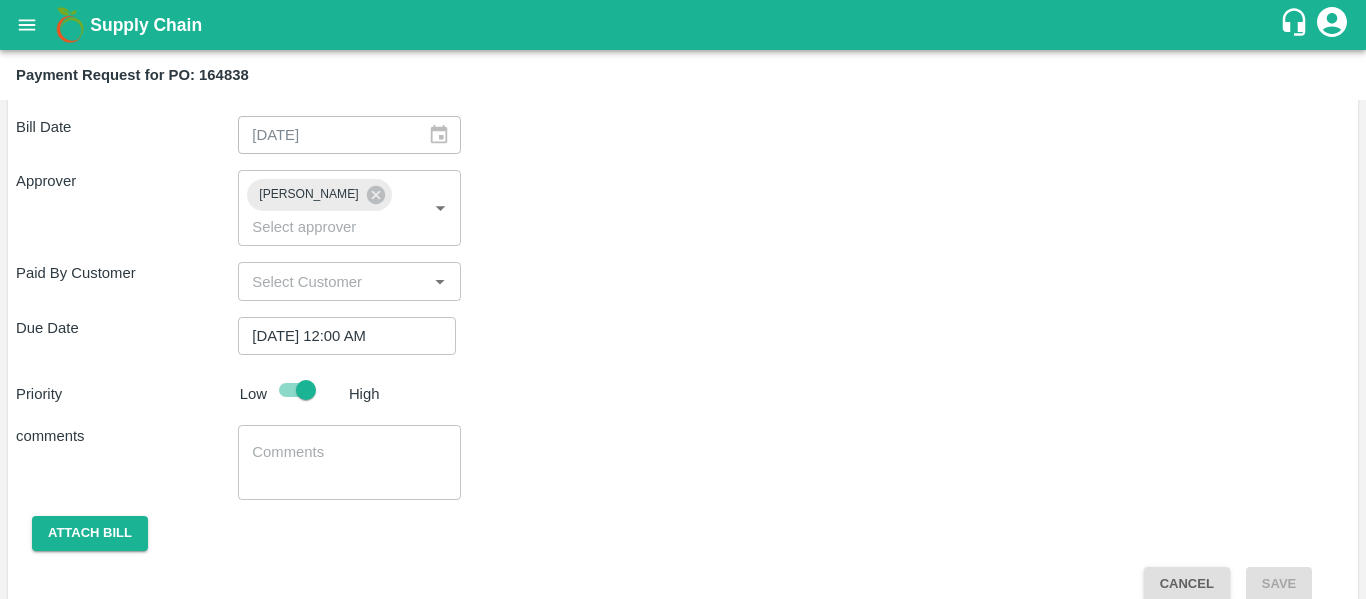 click at bounding box center (349, 463) 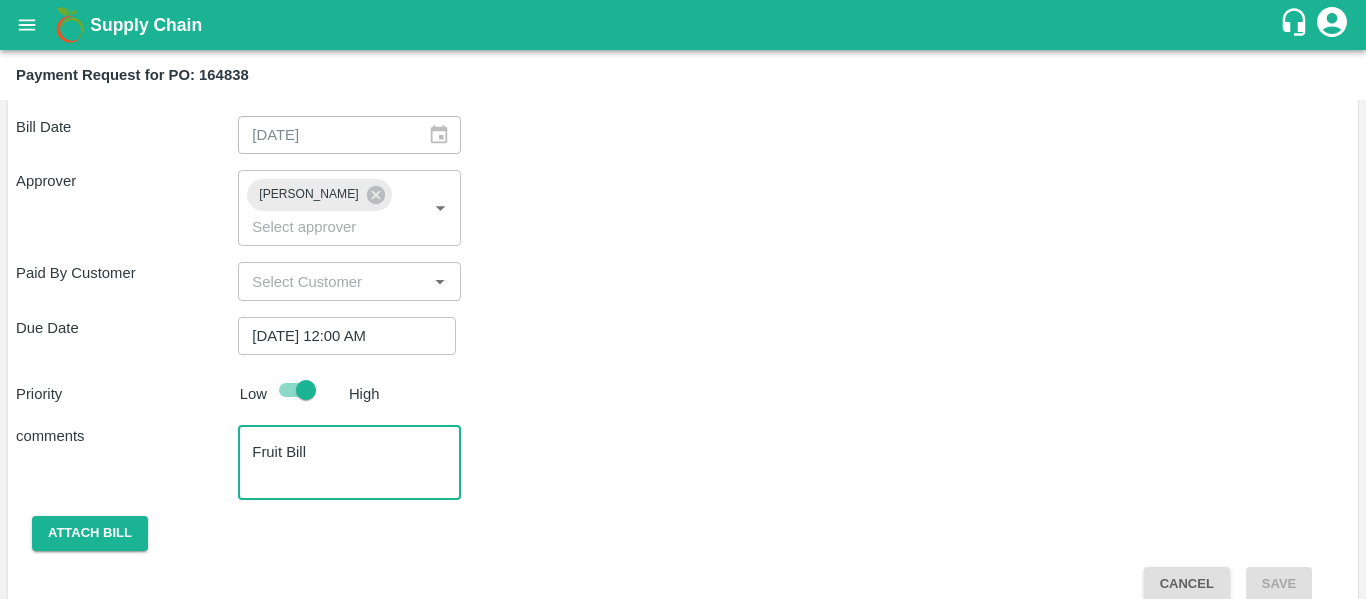 scroll, scrollTop: 876, scrollLeft: 0, axis: vertical 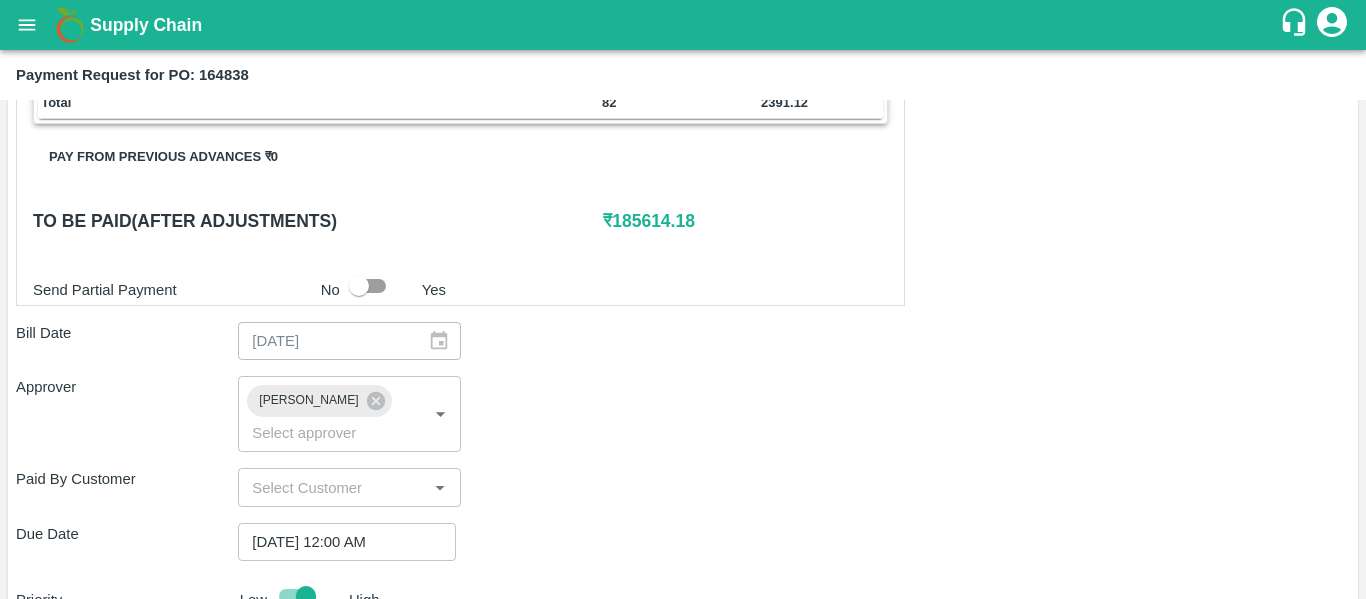 type on "Fruit Bill" 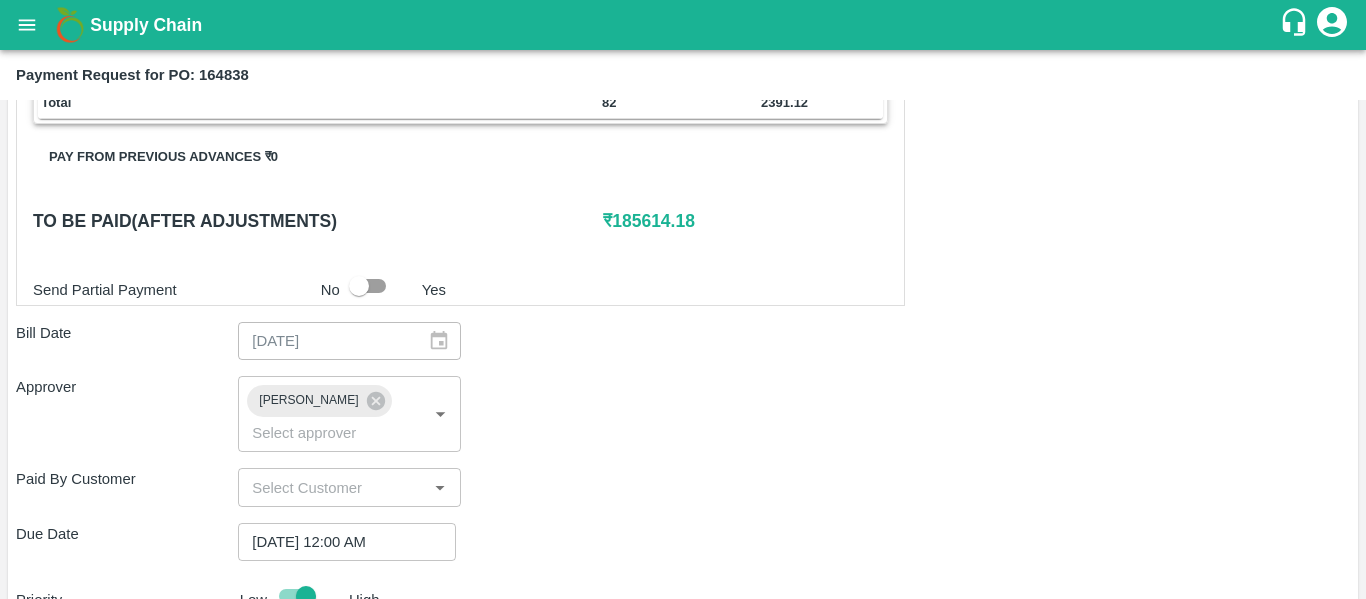 scroll, scrollTop: 1082, scrollLeft: 0, axis: vertical 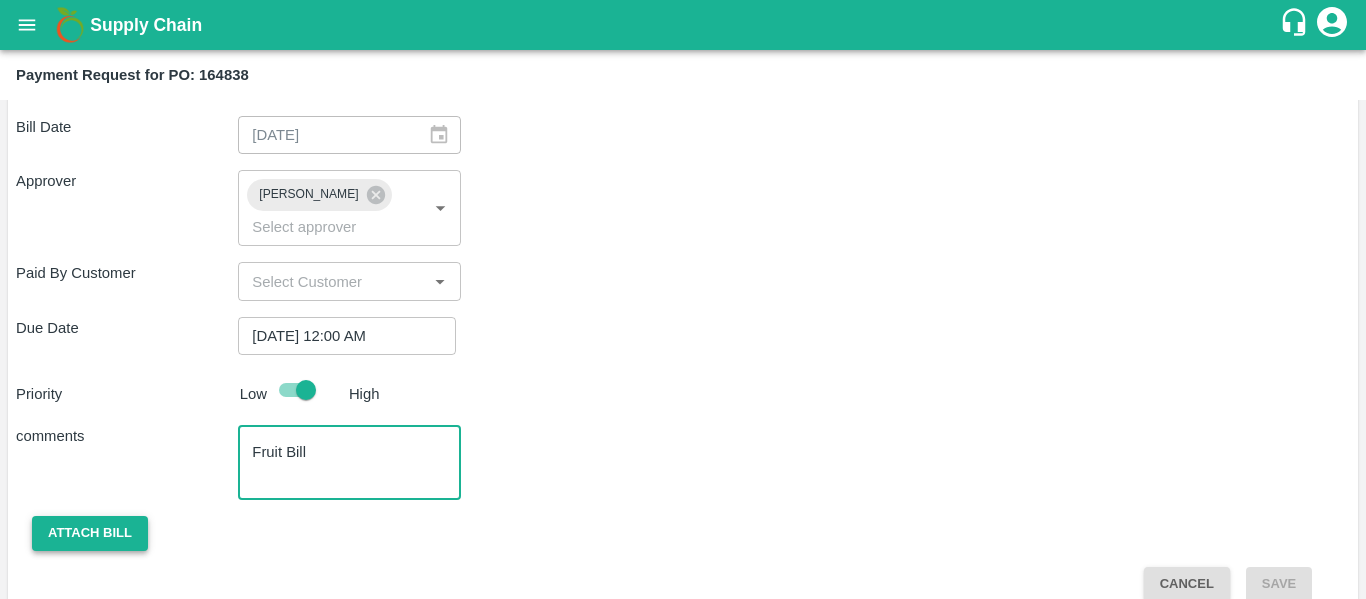 click on "Attach bill" at bounding box center [90, 533] 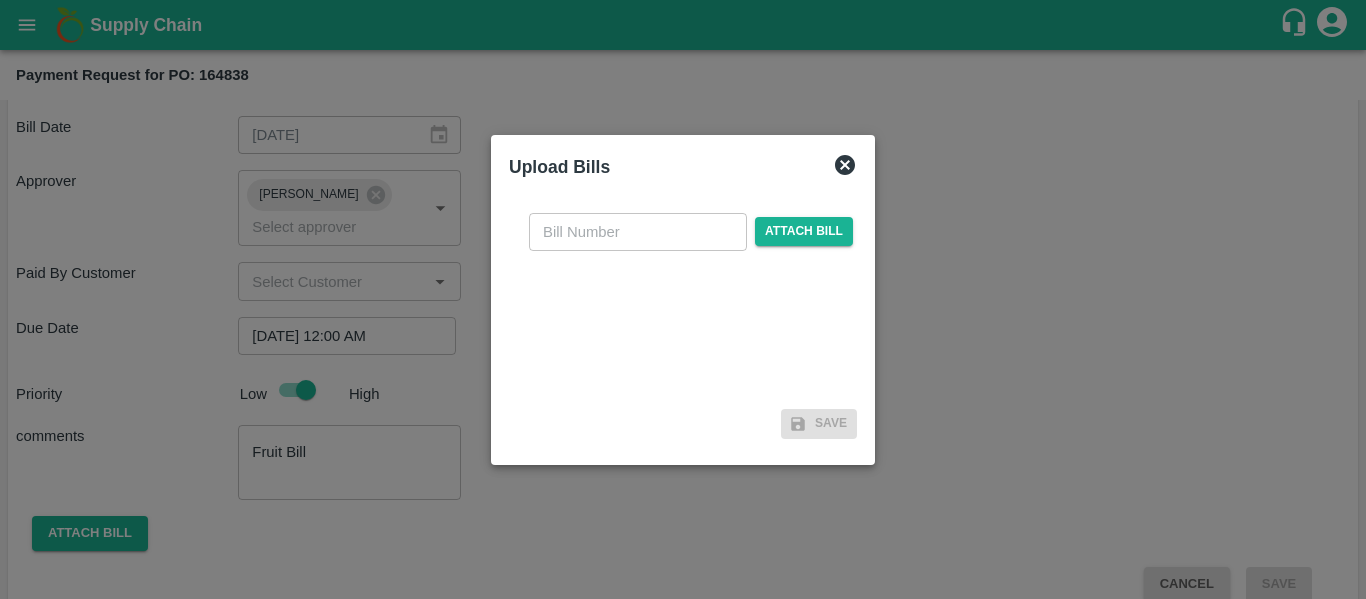 click at bounding box center [638, 232] 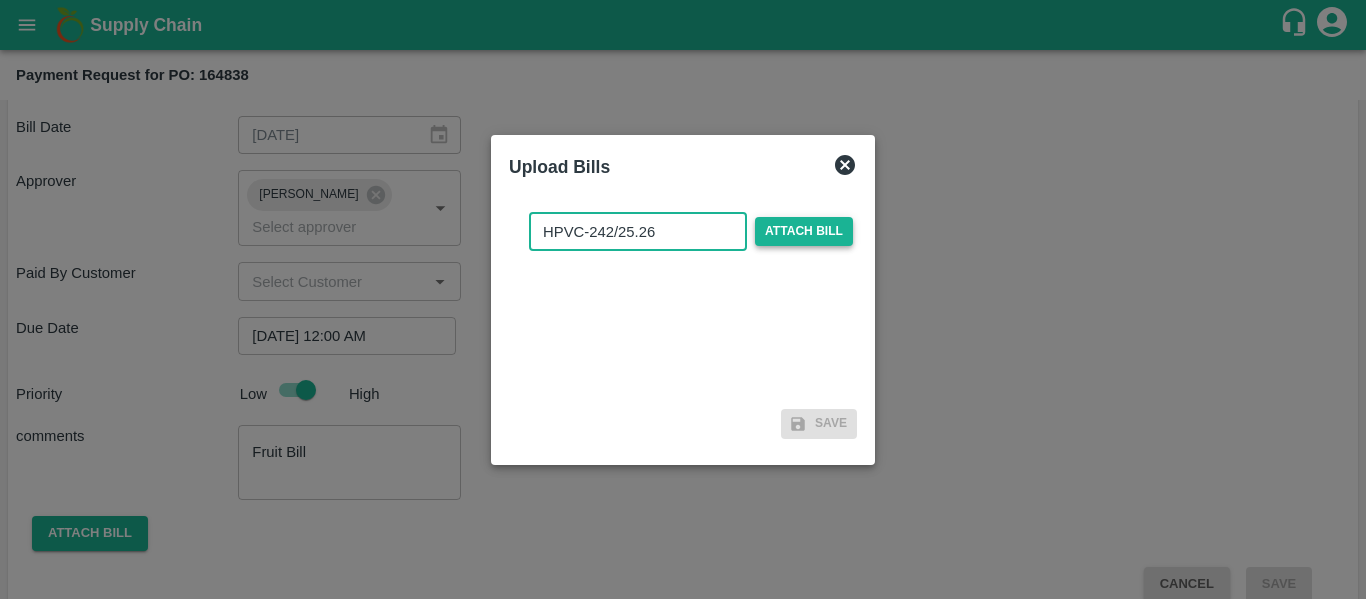 type on "HPVC-242/25.26" 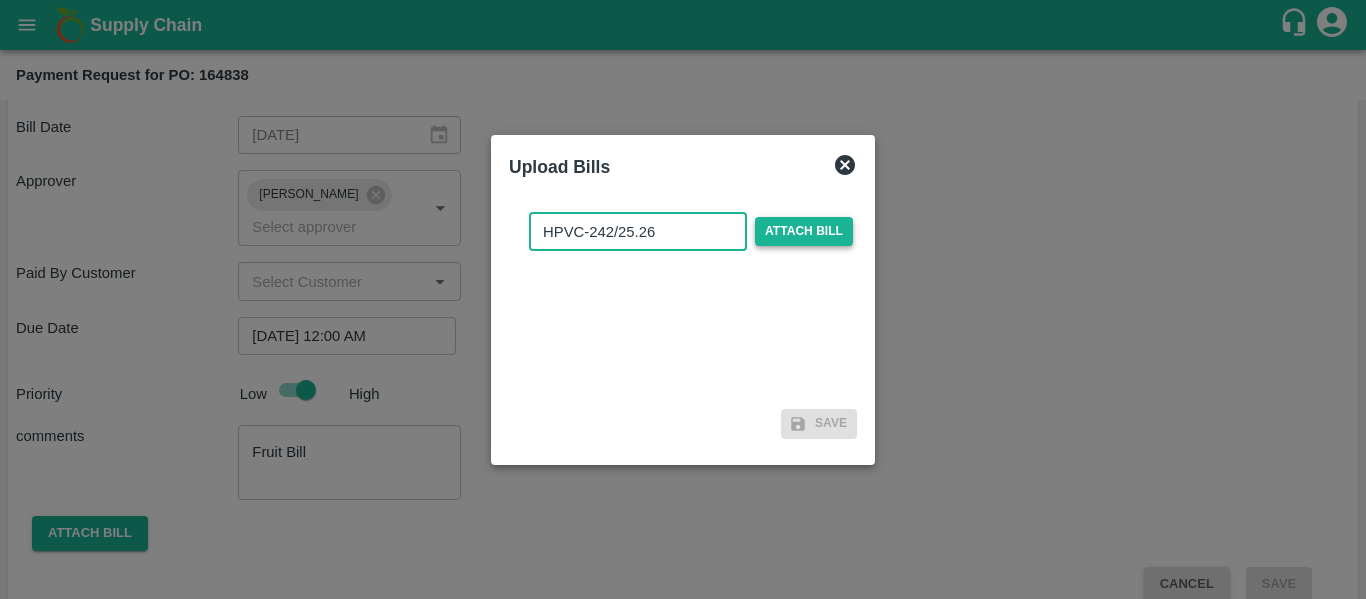 click on "Attach bill" at bounding box center (804, 231) 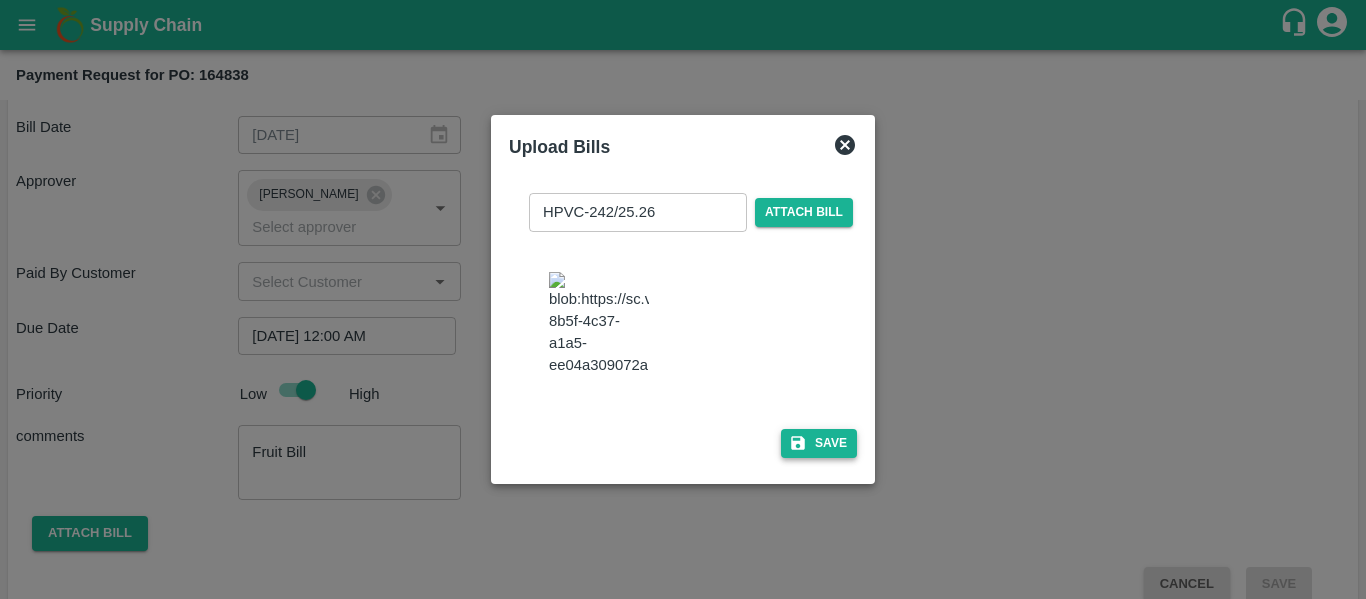 click on "Save" at bounding box center [819, 443] 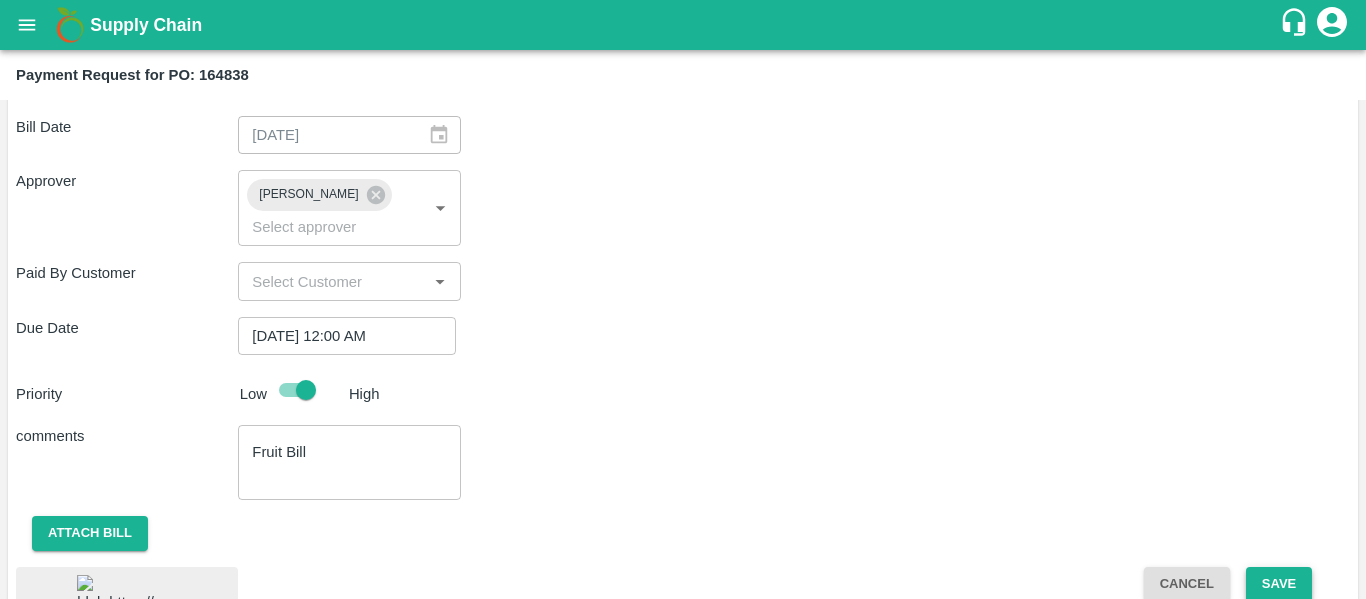 click on "Save" at bounding box center [1279, 584] 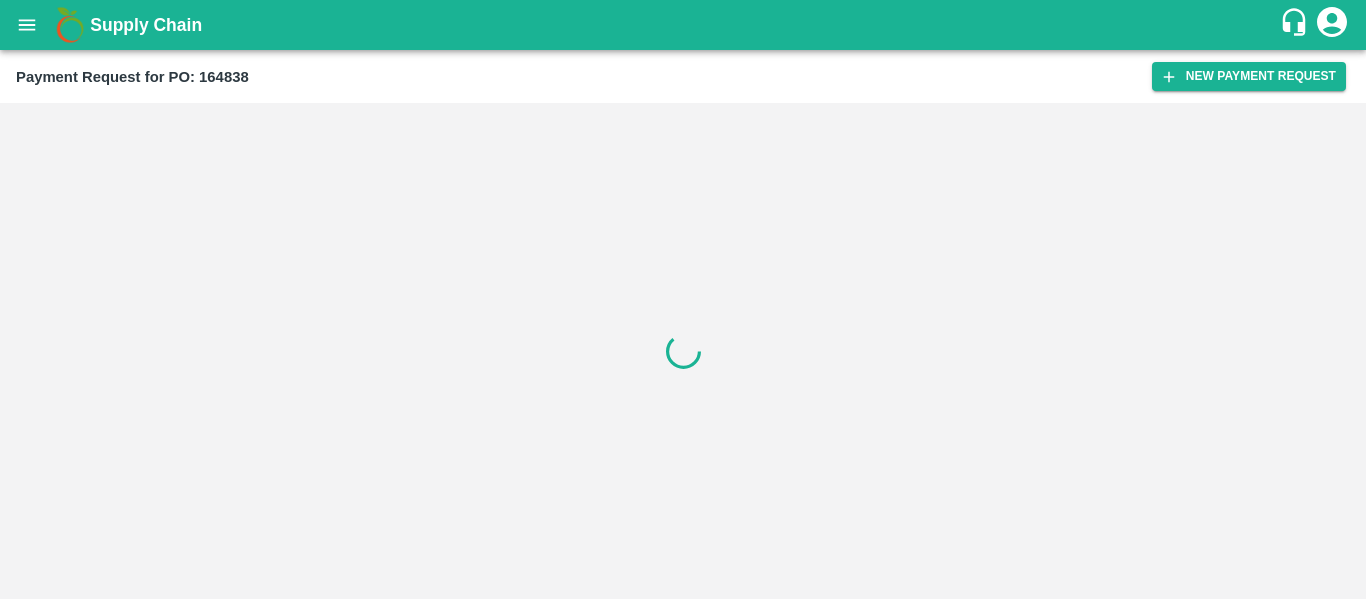 click at bounding box center [27, 25] 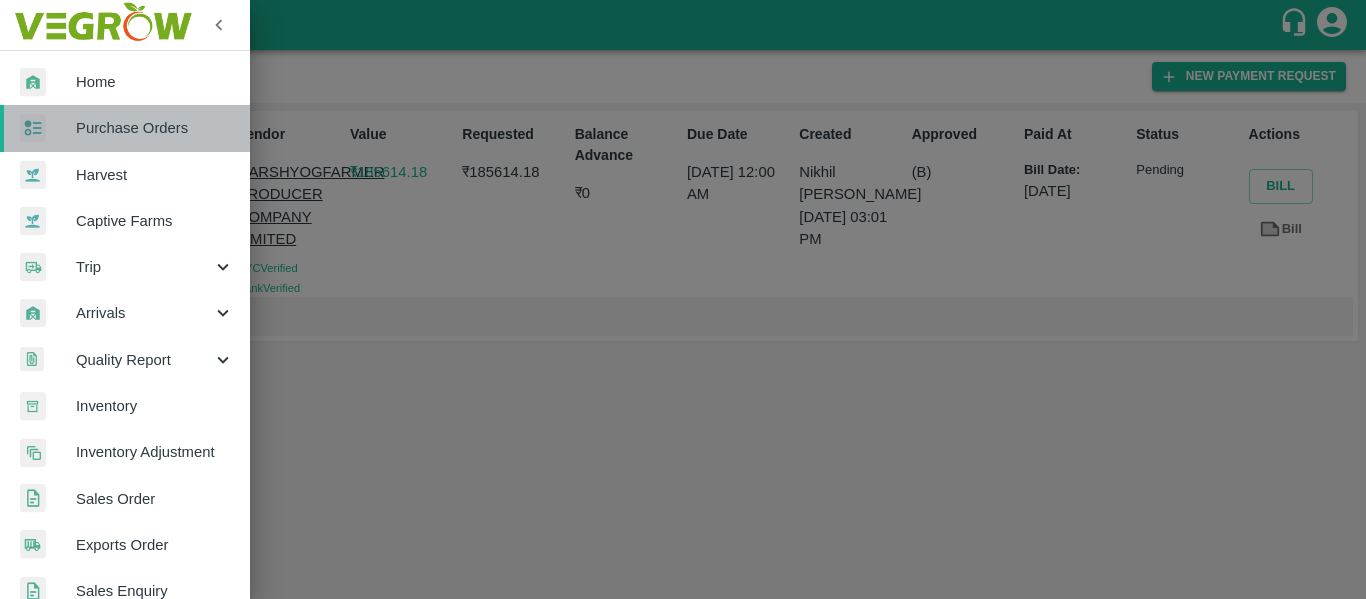 click on "Purchase Orders" at bounding box center [155, 128] 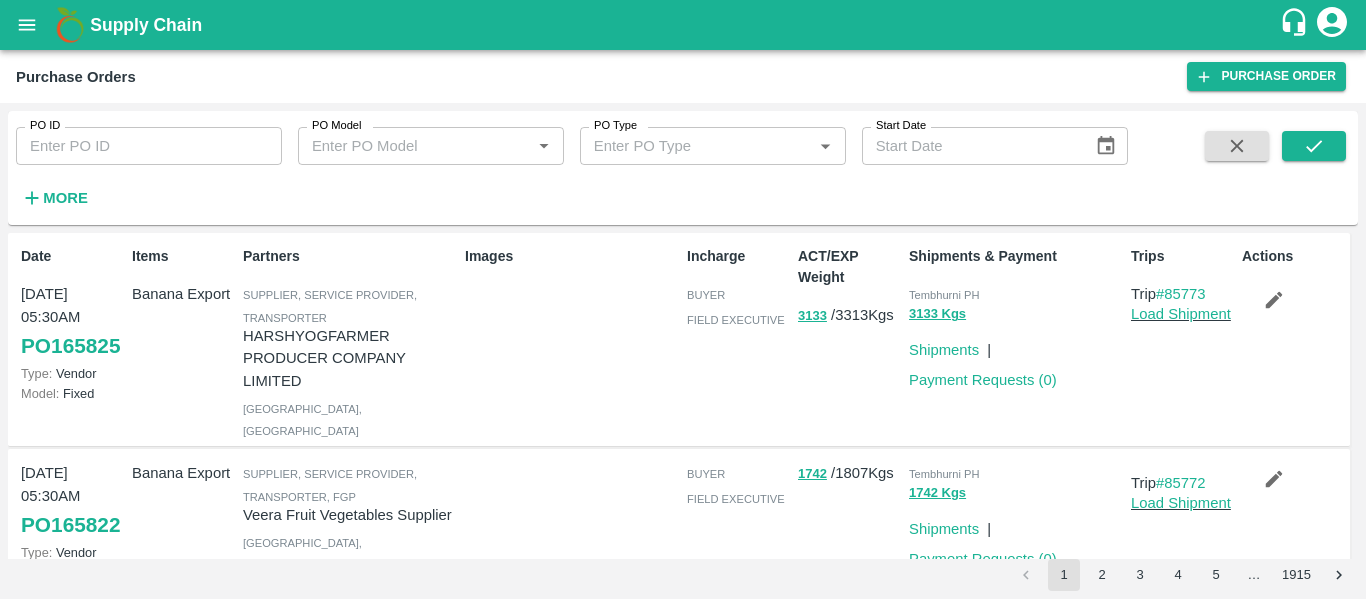 click on "PO ID" at bounding box center [149, 146] 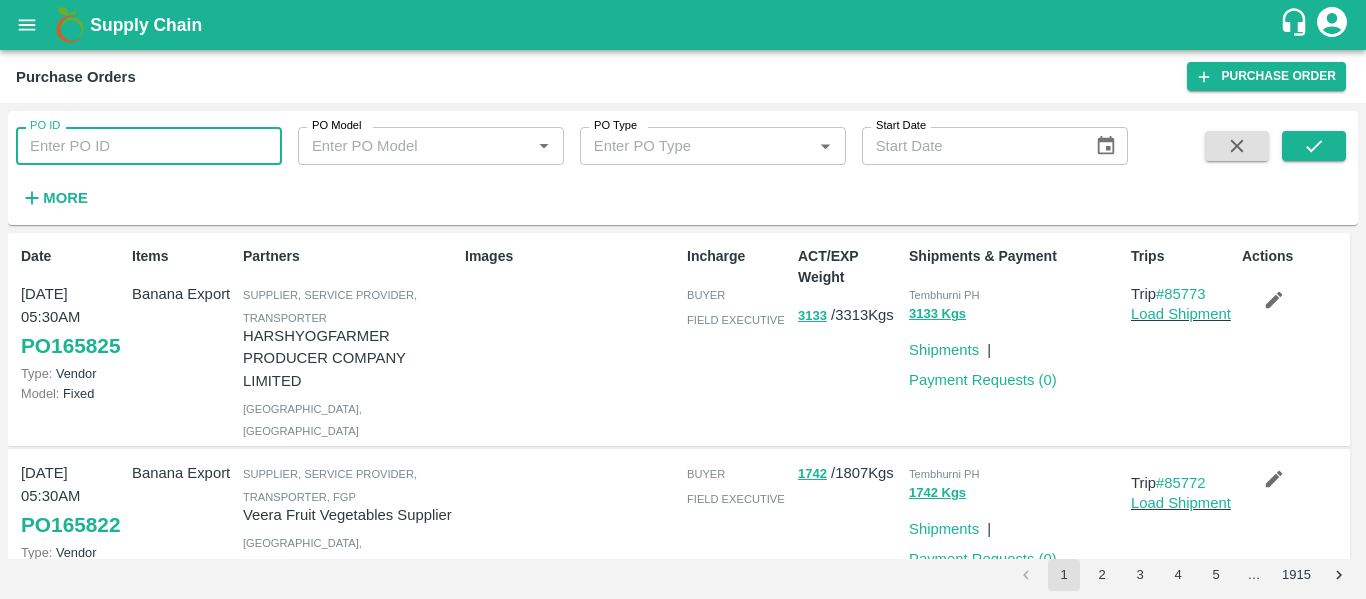 paste on "164778" 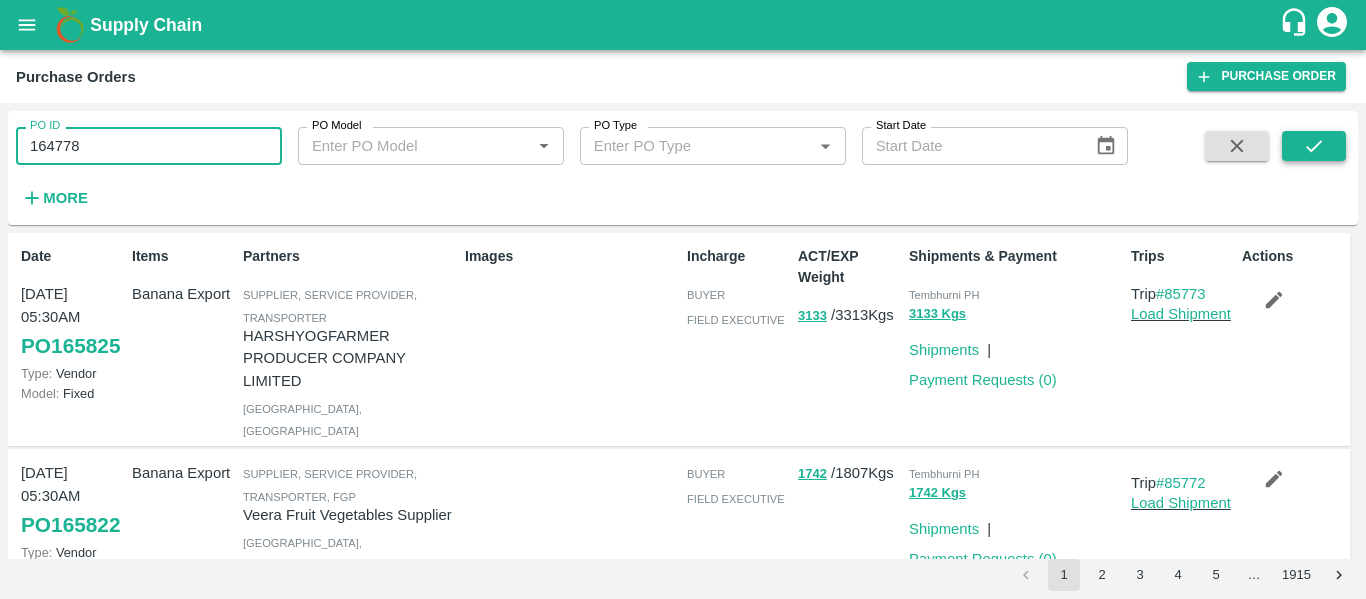 type on "164778" 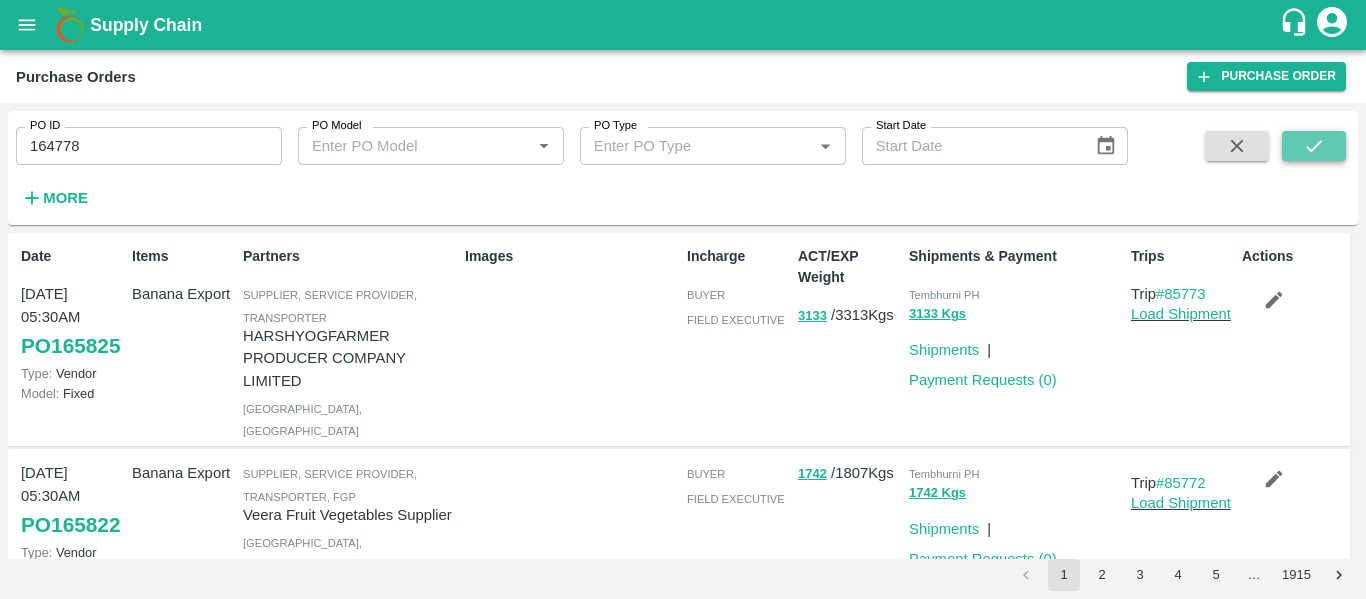 click 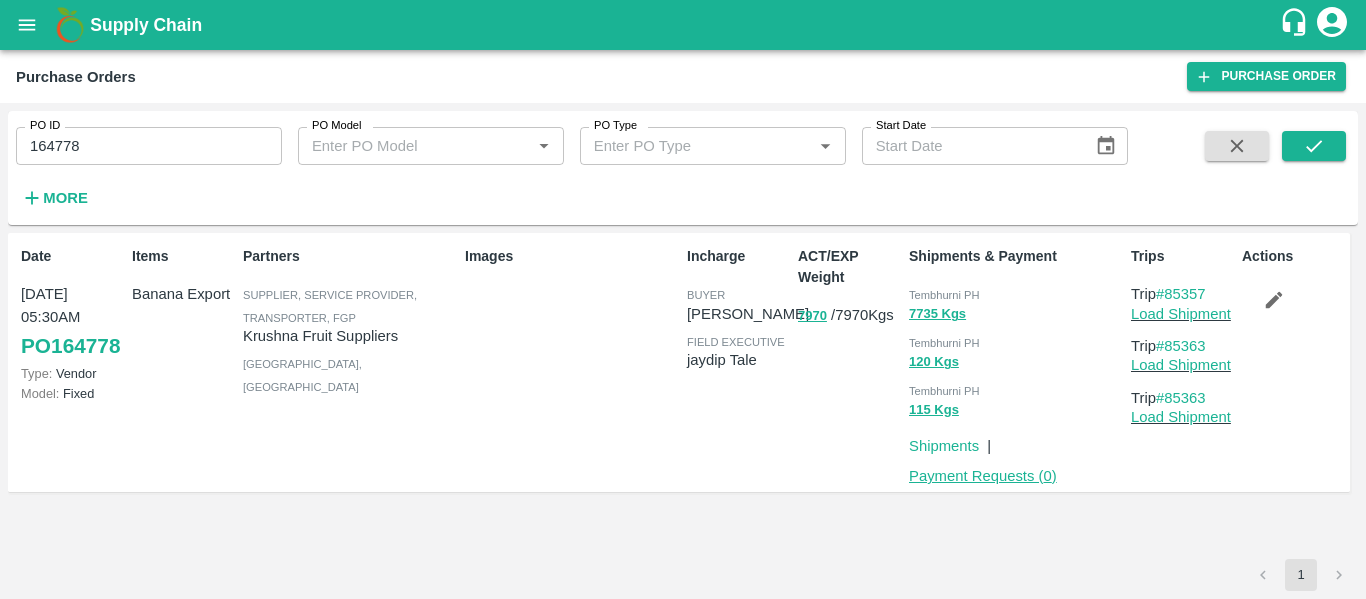 click on "Payment Requests ( 0 )" at bounding box center [983, 476] 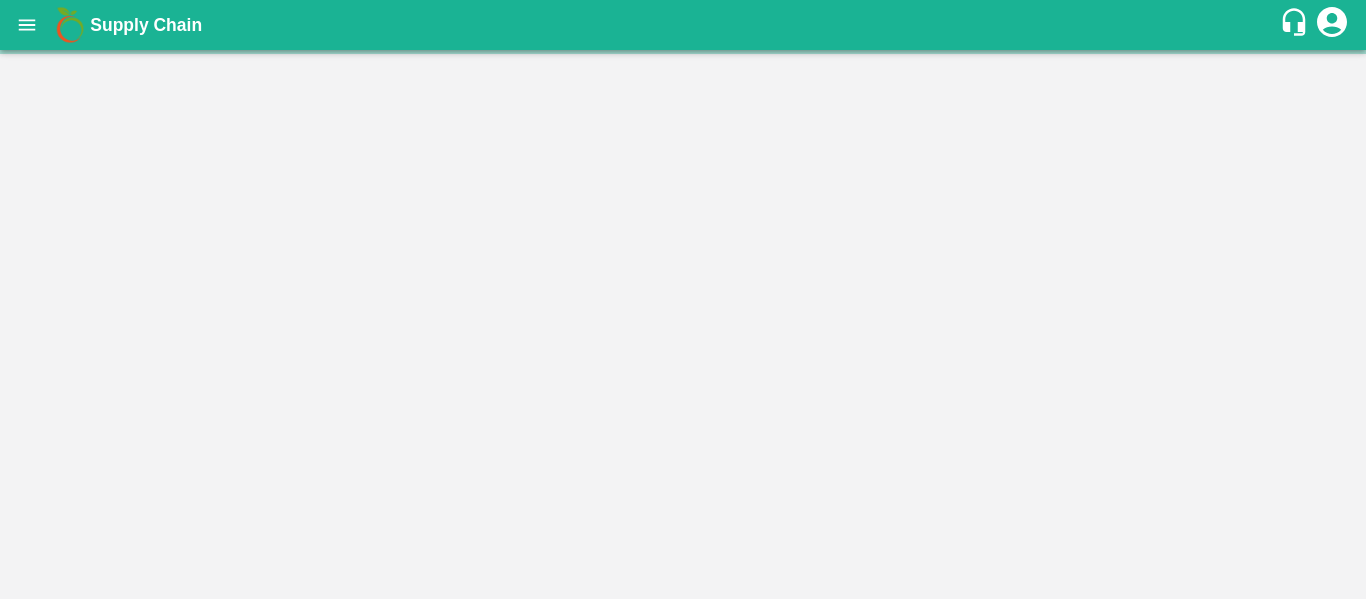 scroll, scrollTop: 0, scrollLeft: 0, axis: both 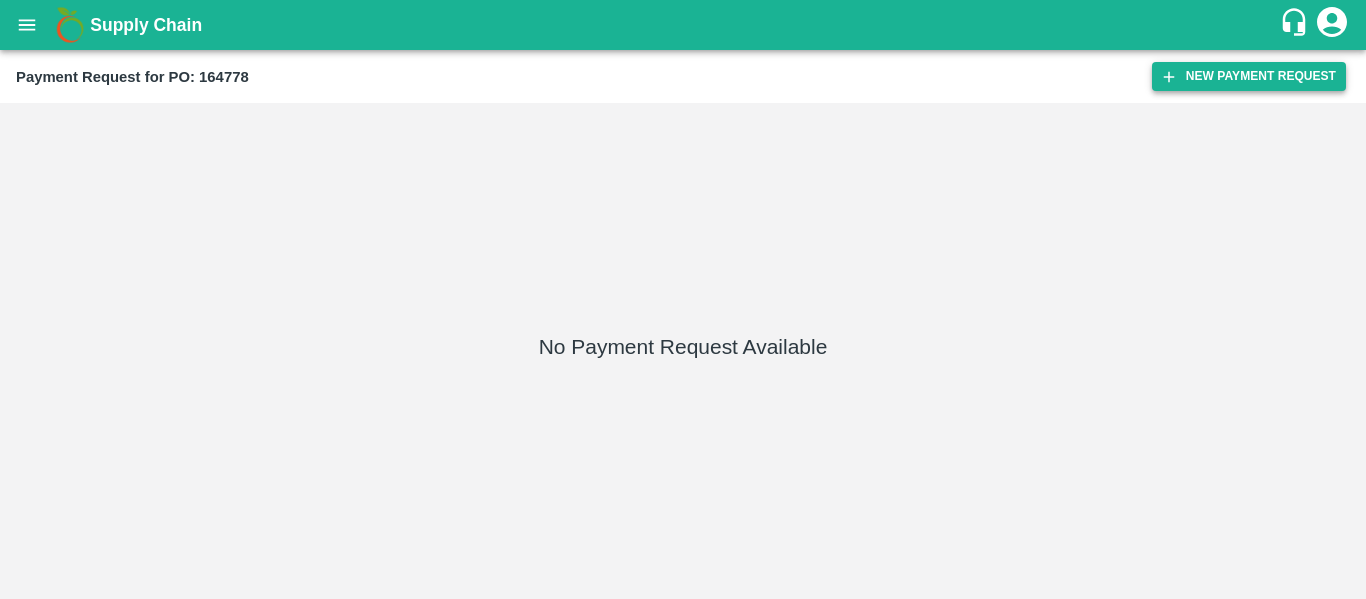 click on "New Payment Request" at bounding box center [1249, 76] 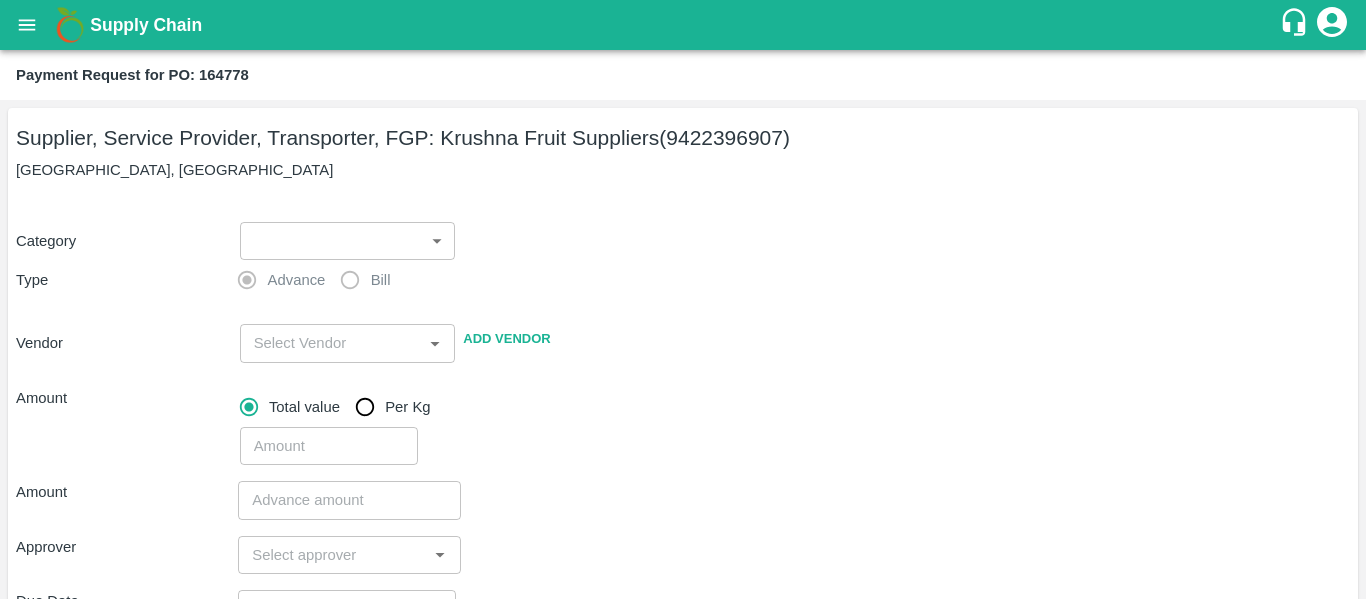 click on "Supply Chain Payment Request for PO: 164778 Supplier, Service Provider, Transporter, FGP:    [PERSON_NAME] Fruit Suppliers  (9422396907) [GEOGRAPHIC_DATA], [GEOGRAPHIC_DATA] Category ​ ​ Type Advance Bill Vendor ​ Add Vendor Amount Total value Per Kg ​ Amount ​ Approver ​ Due Date ​  Priority  Low  High Comment x ​ Attach bill Cancel Save Tembhurni PH Nashik CC Shahada Banana Export PH Savda Banana Export PH Nashik Banana CS Nikhil Subhash Mangvade Logout" at bounding box center [683, 299] 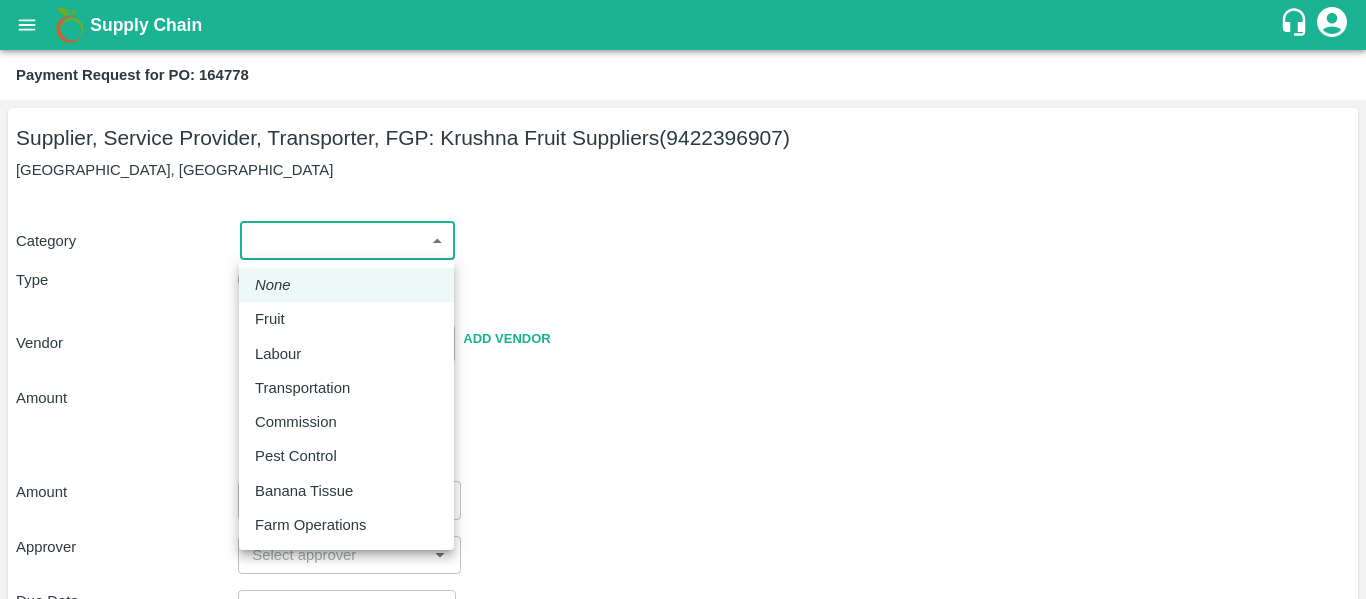 click on "Fruit" at bounding box center [346, 319] 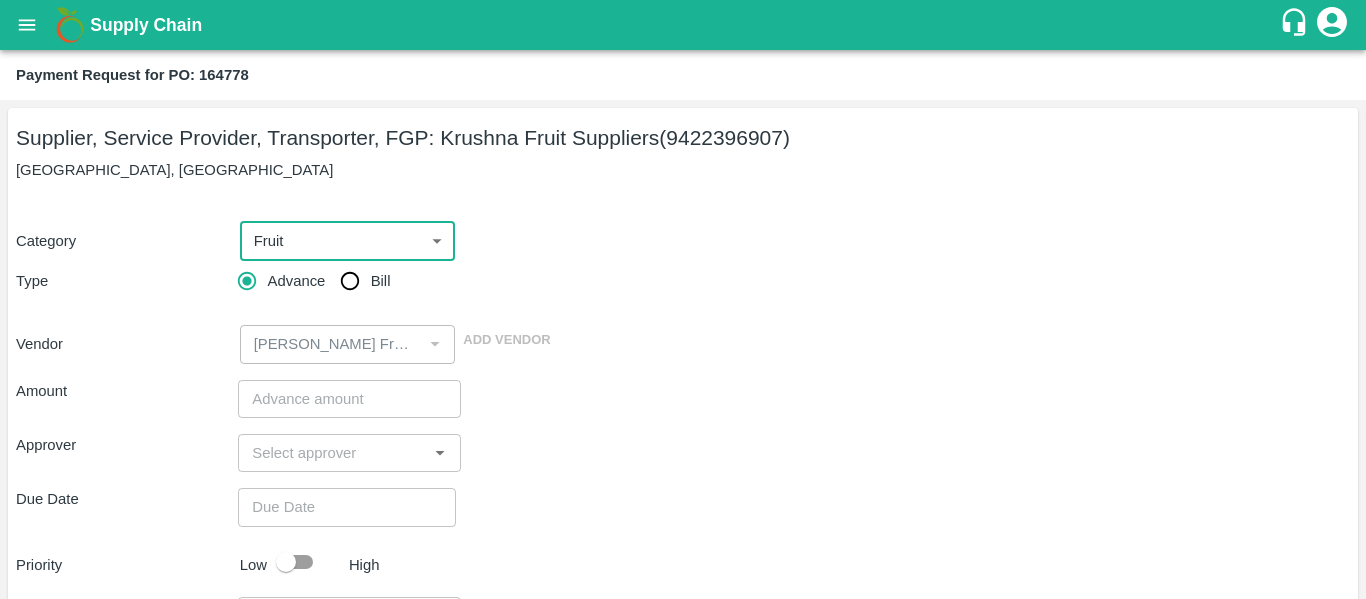 click on "Bill" at bounding box center (350, 281) 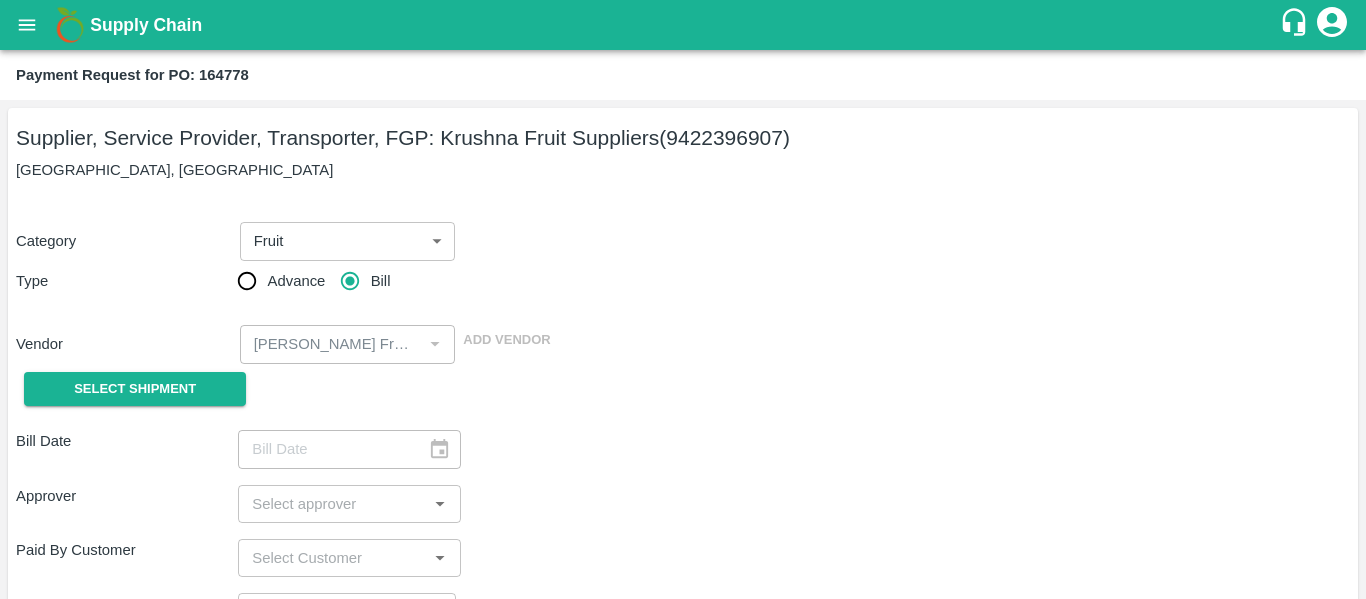 click on "Select Shipment" at bounding box center (127, 389) 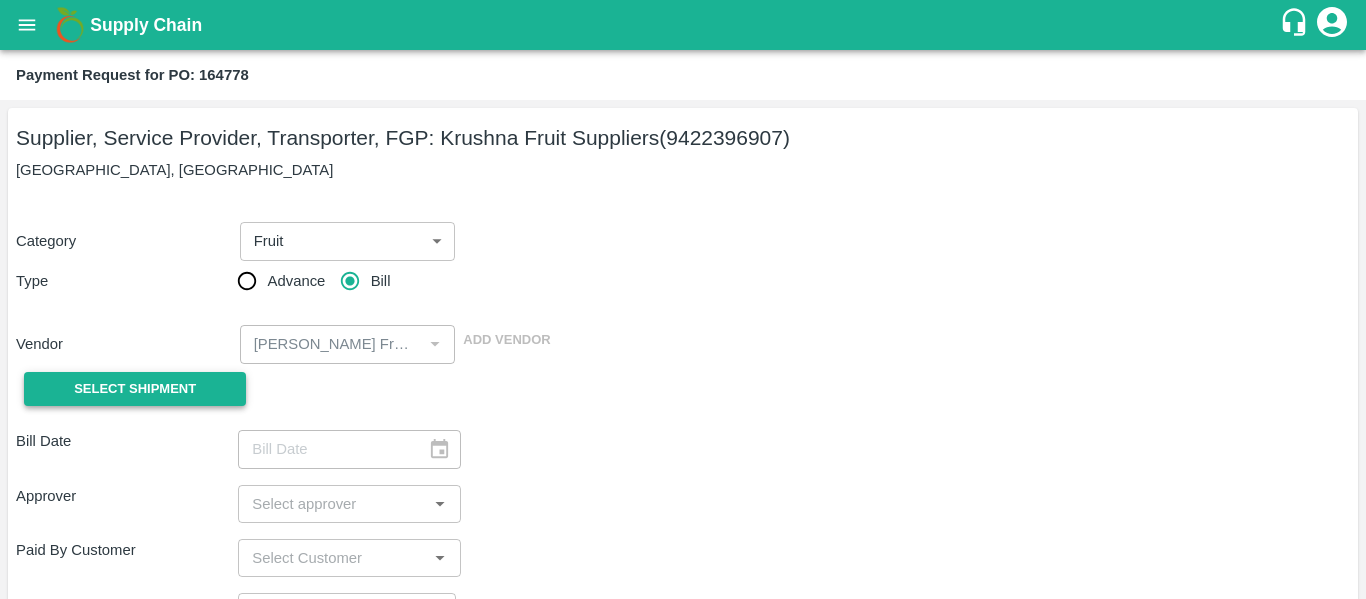 click on "Select Shipment" at bounding box center (135, 389) 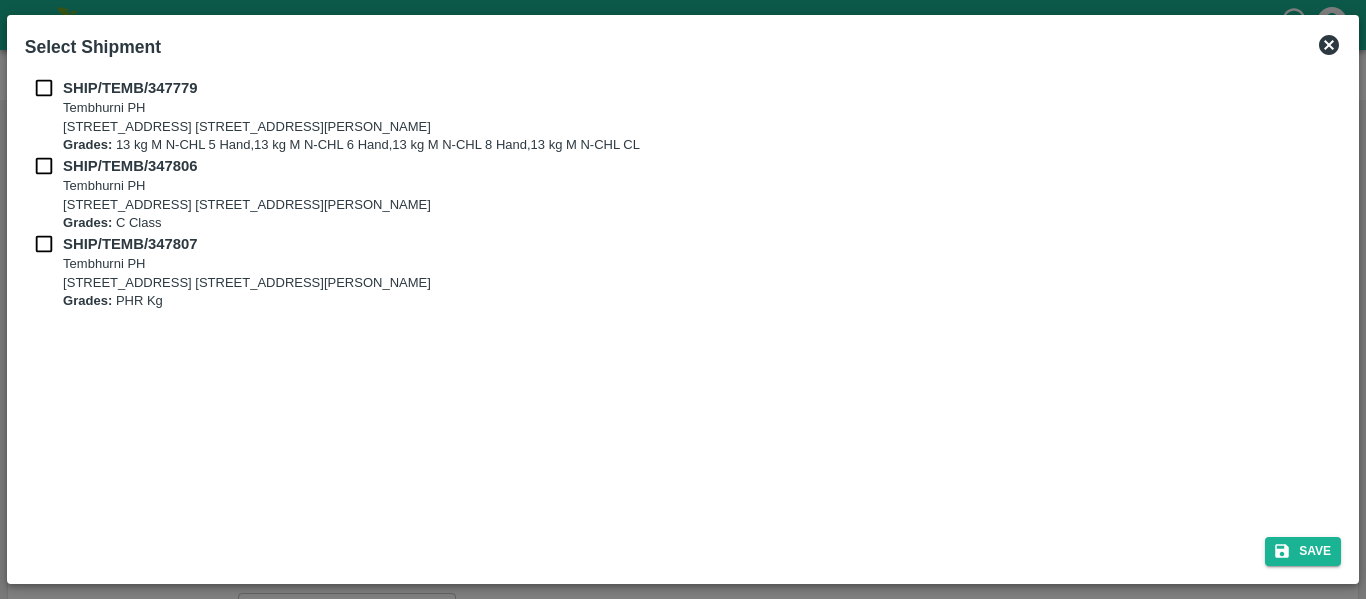 click at bounding box center (44, 88) 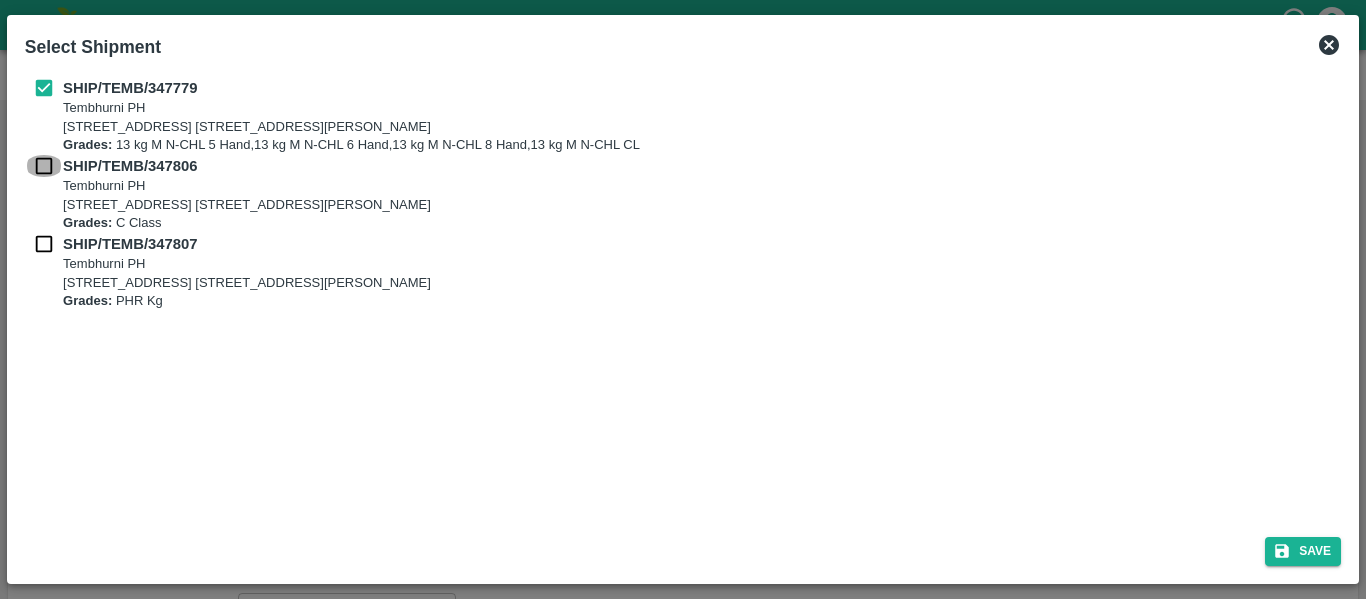 click at bounding box center (44, 166) 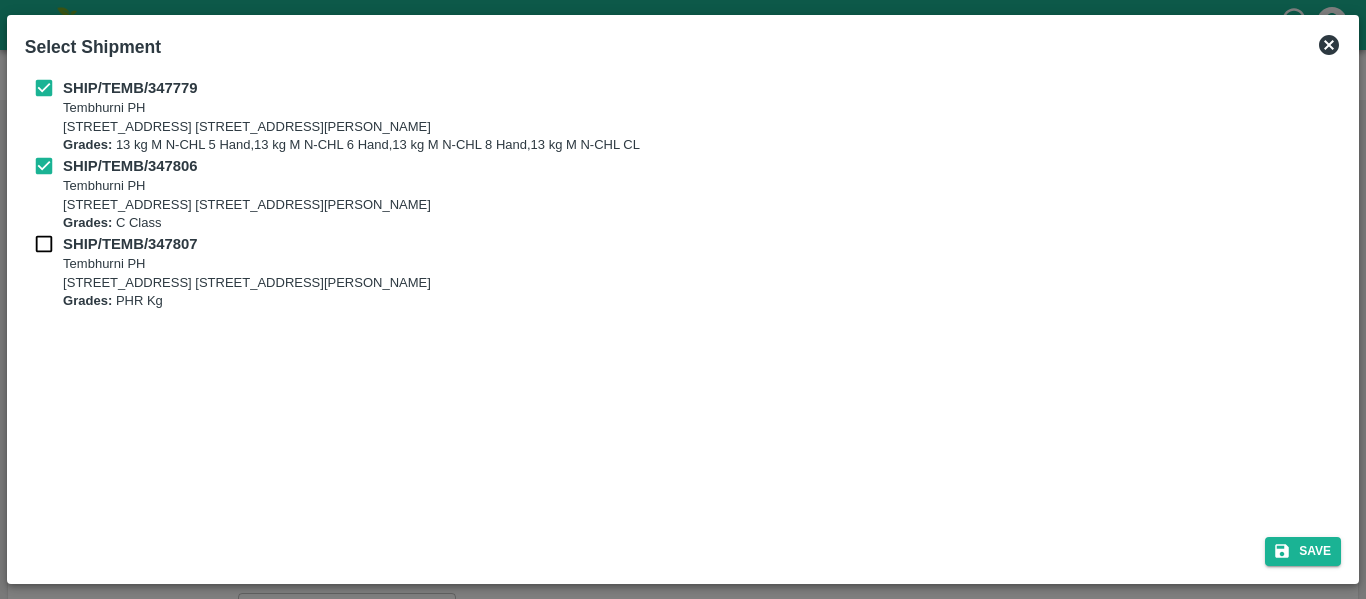 click at bounding box center [44, 244] 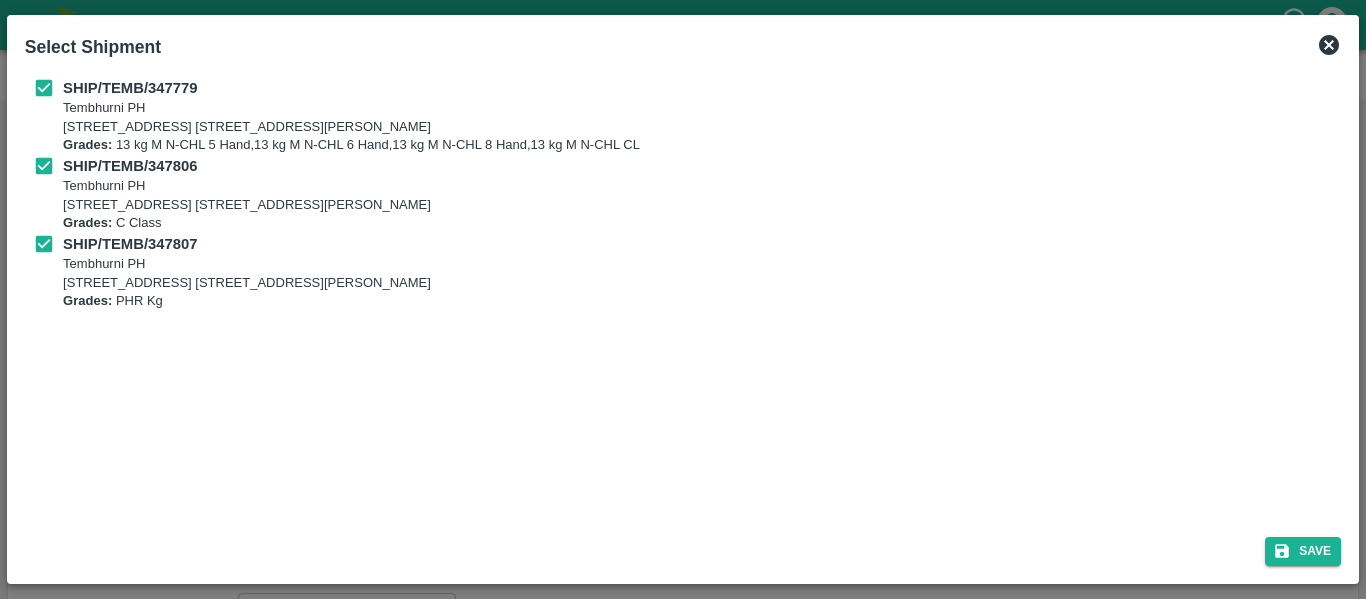 click on "Save" at bounding box center [683, 547] 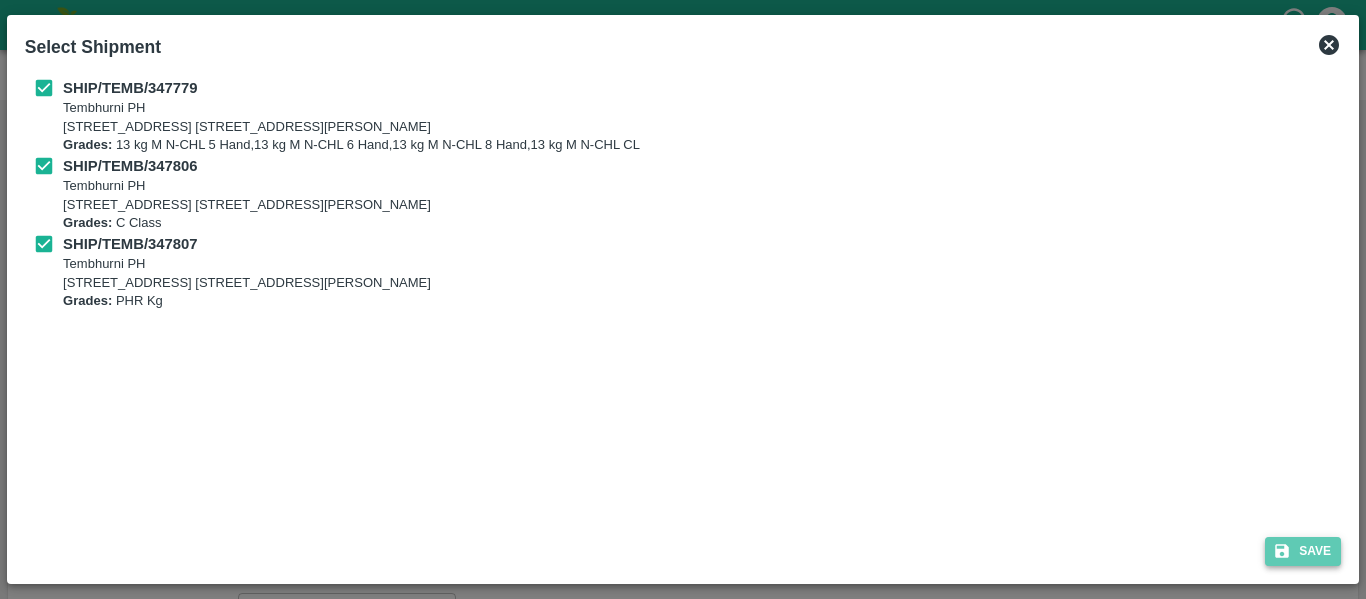 click on "Save" at bounding box center (1303, 551) 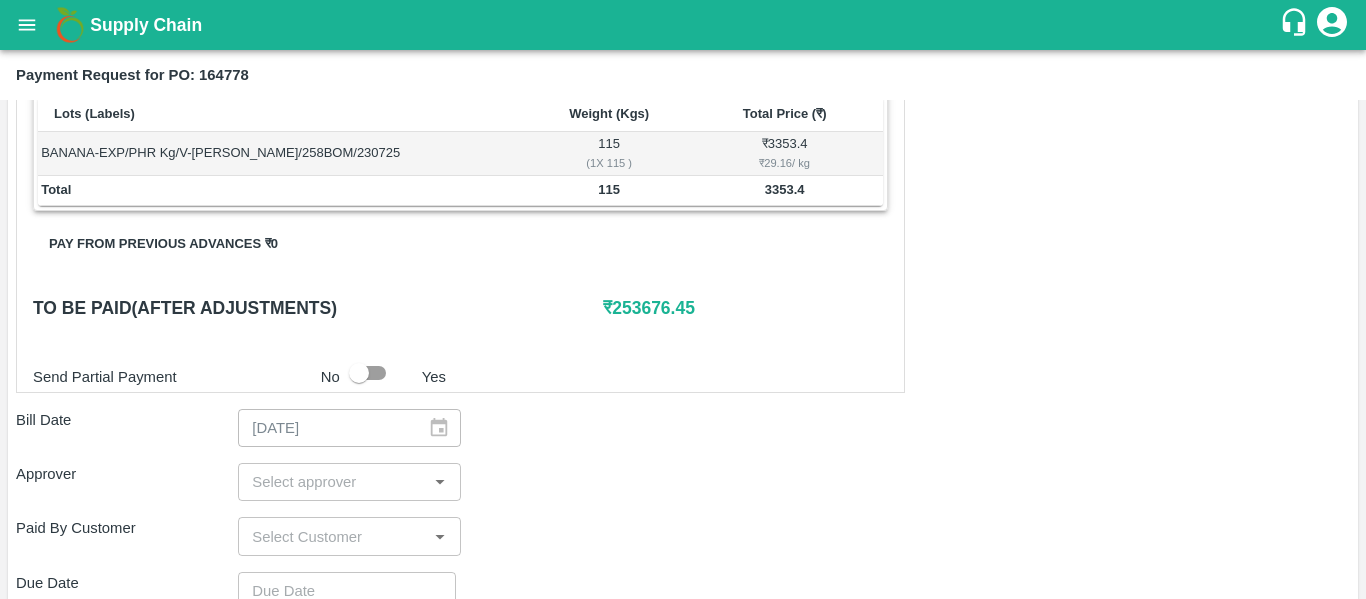 scroll, scrollTop: 788, scrollLeft: 0, axis: vertical 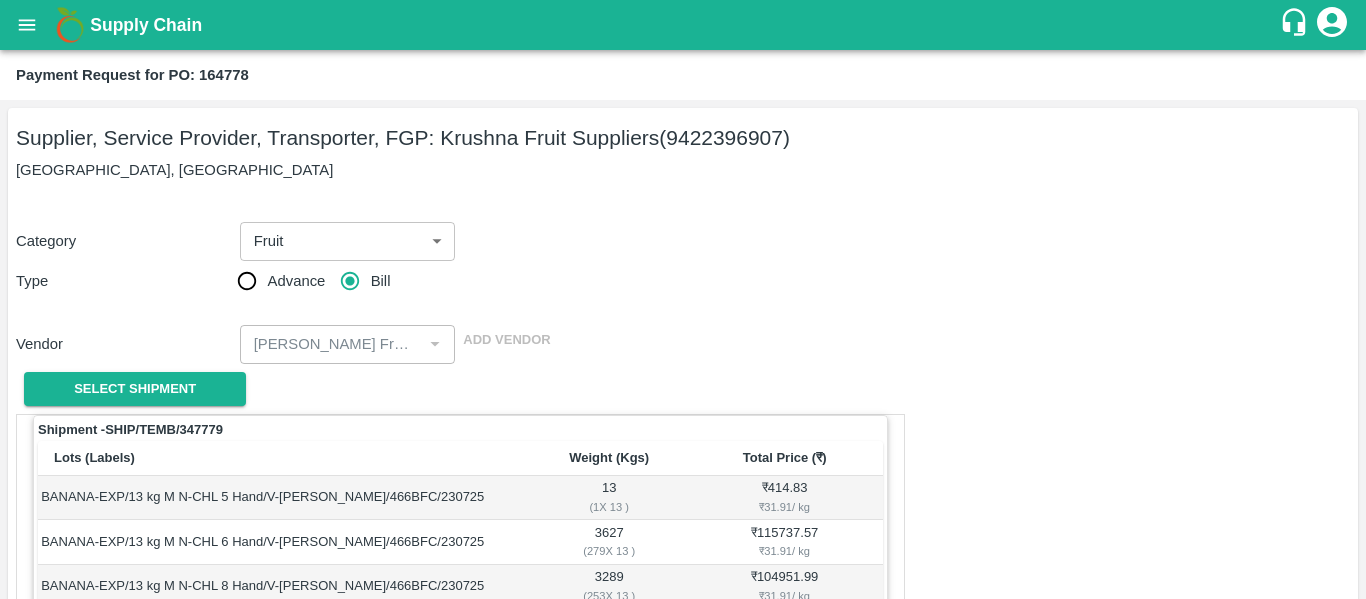 click 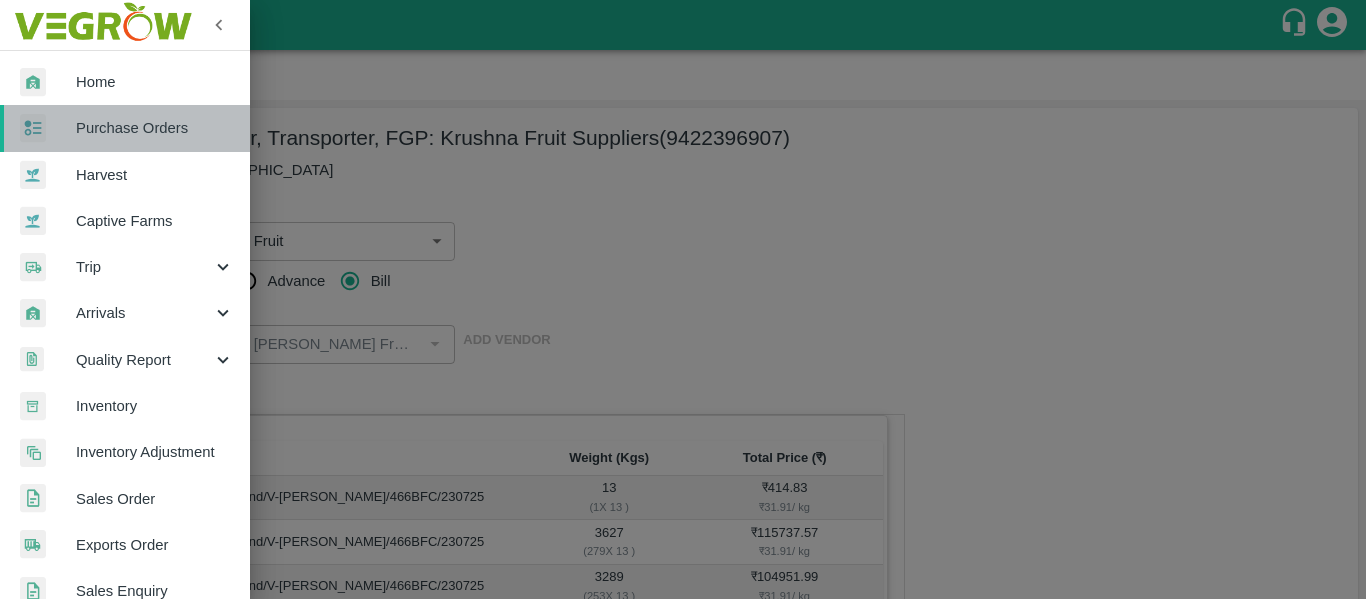 click on "Purchase Orders" at bounding box center (155, 128) 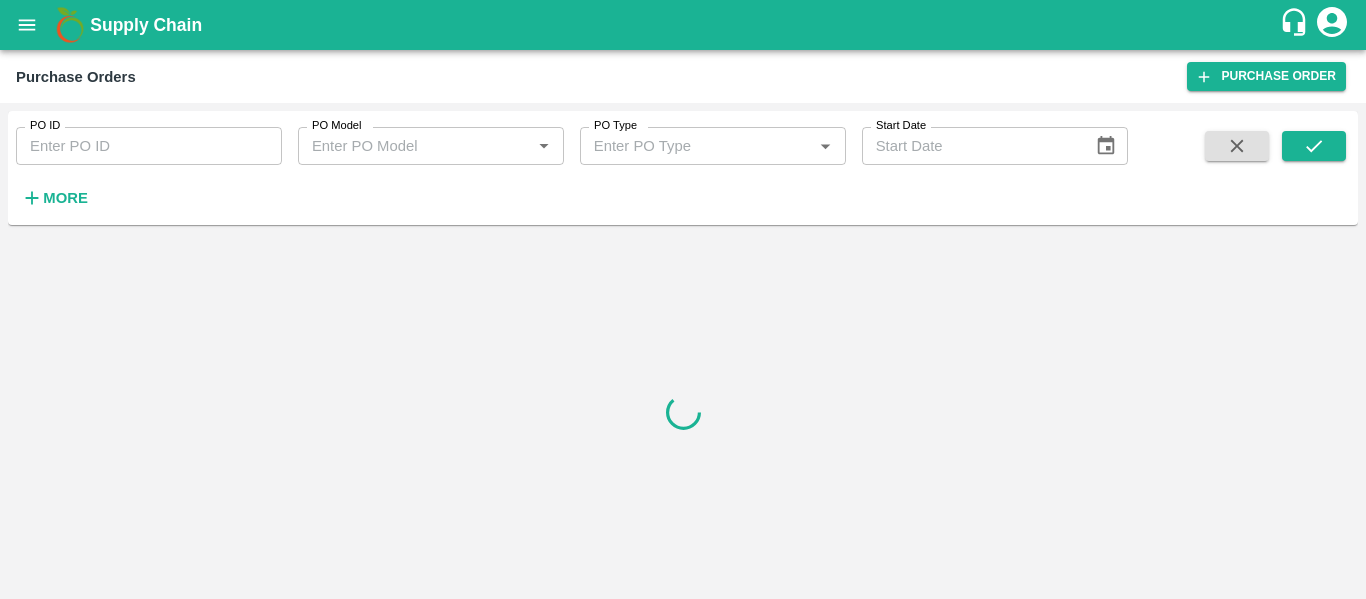 click on "PO ID" at bounding box center [149, 146] 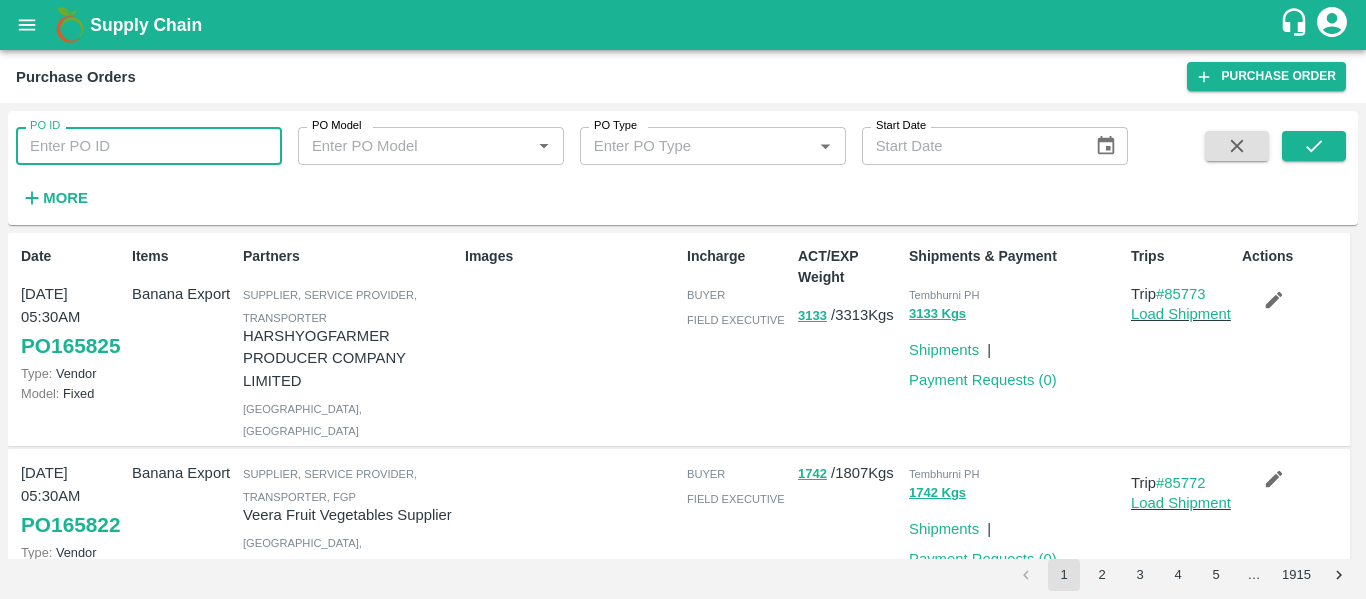click 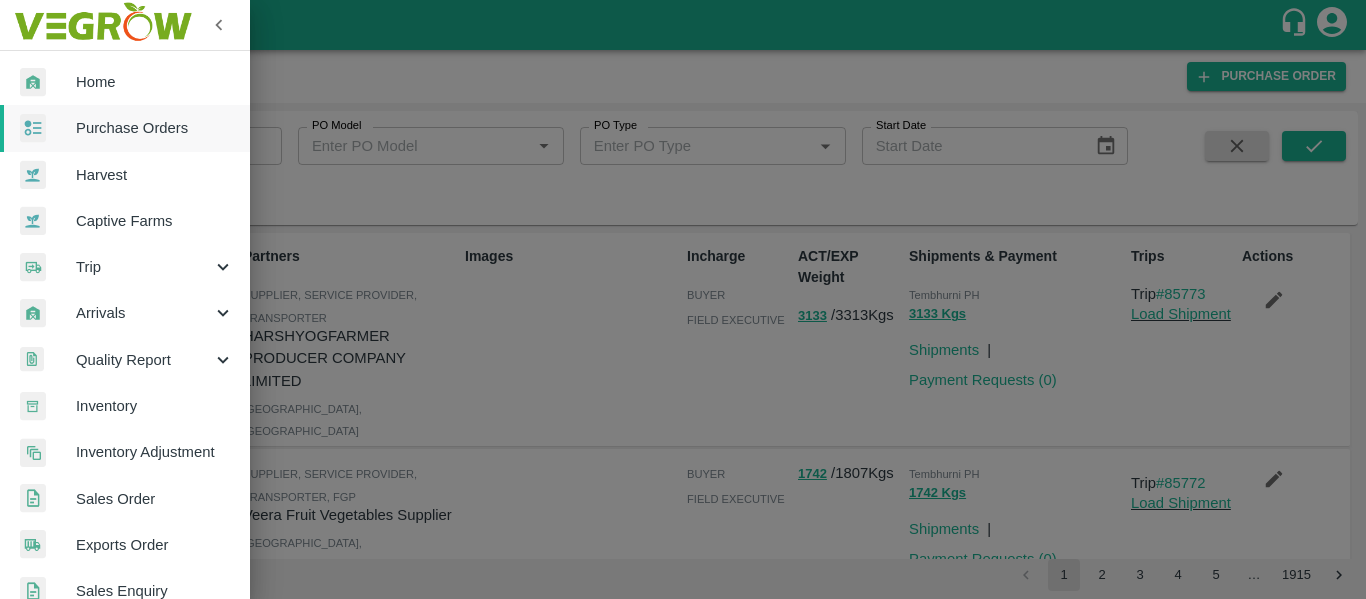 click on "Harvest" at bounding box center (125, 175) 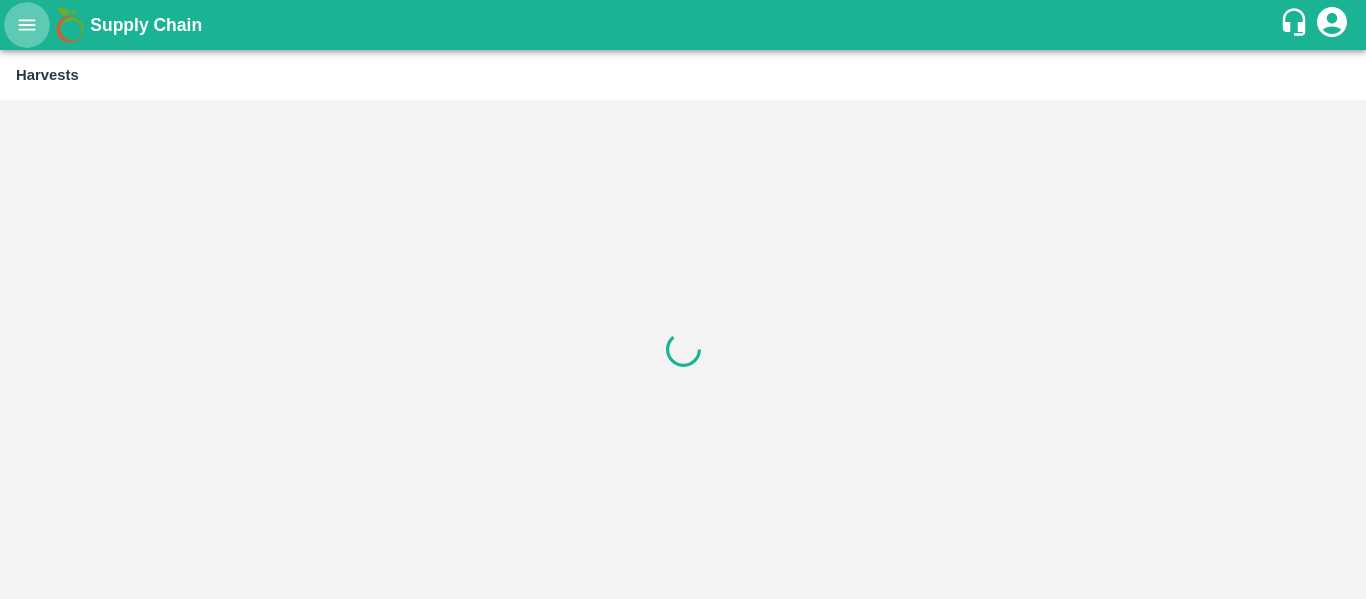 click 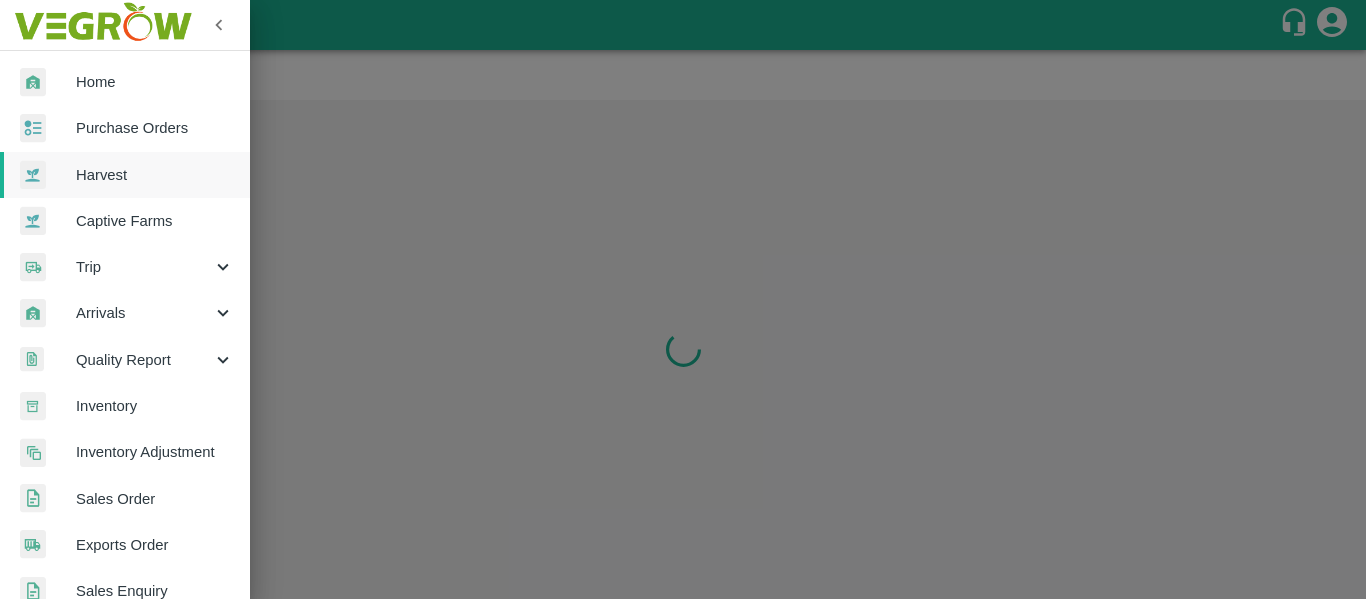 click on "Purchase Orders" at bounding box center (155, 128) 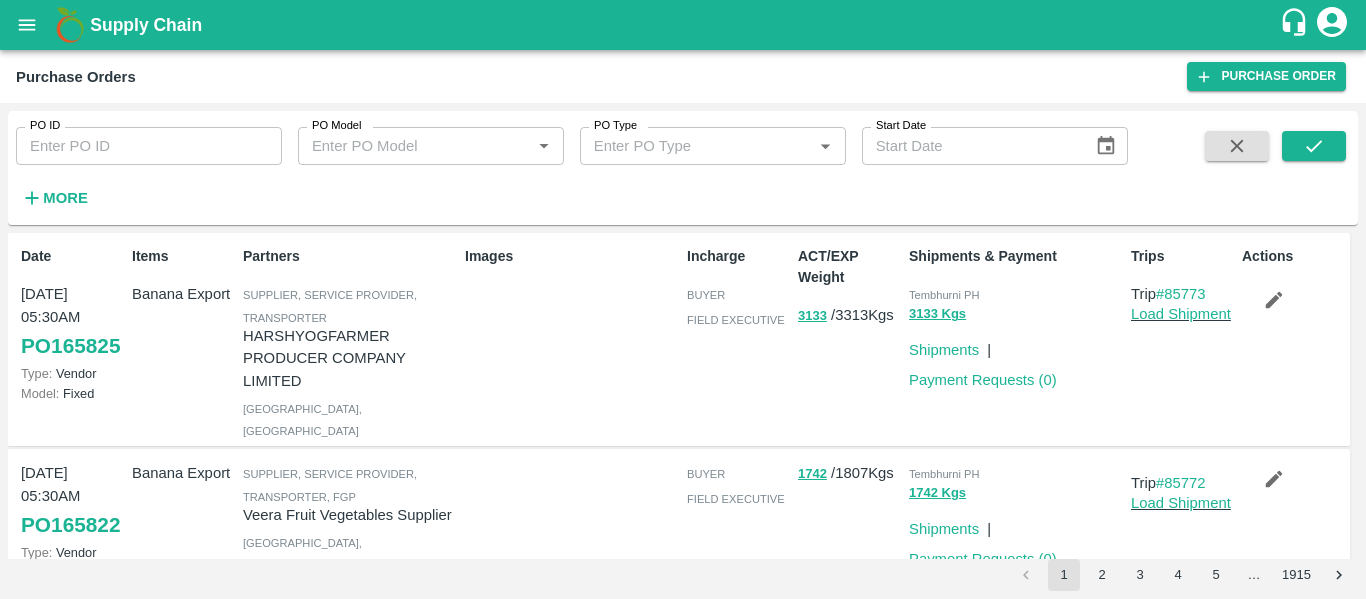 click on "PO ID" at bounding box center [149, 146] 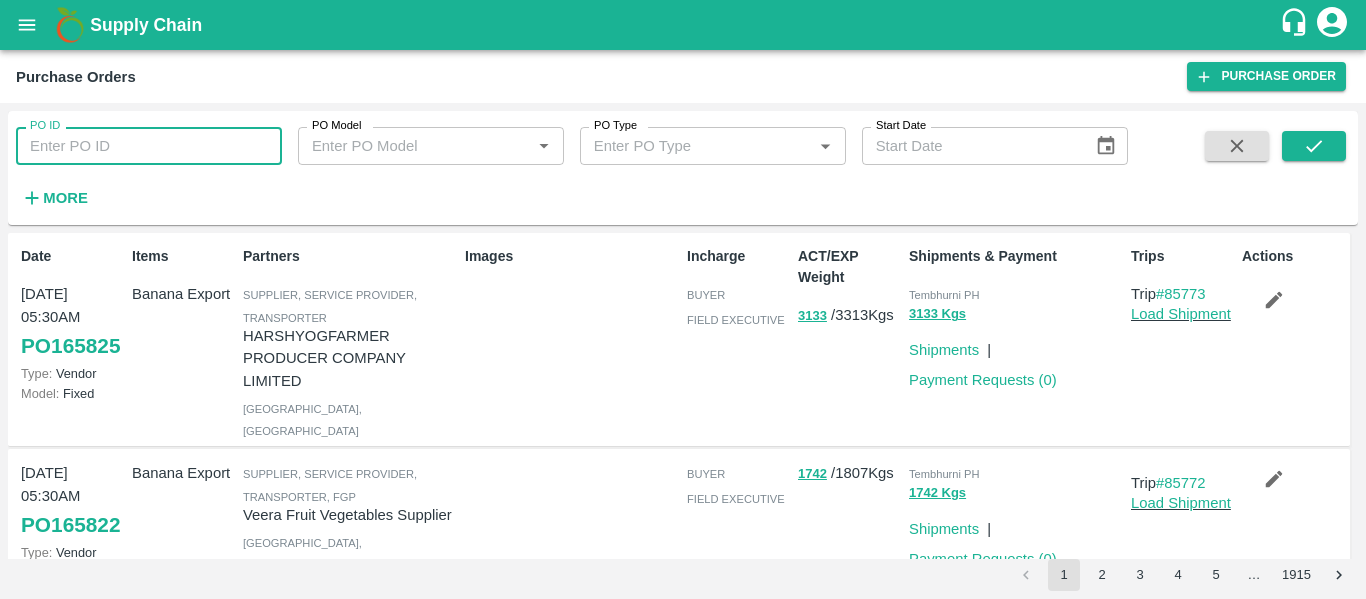 paste on "164602" 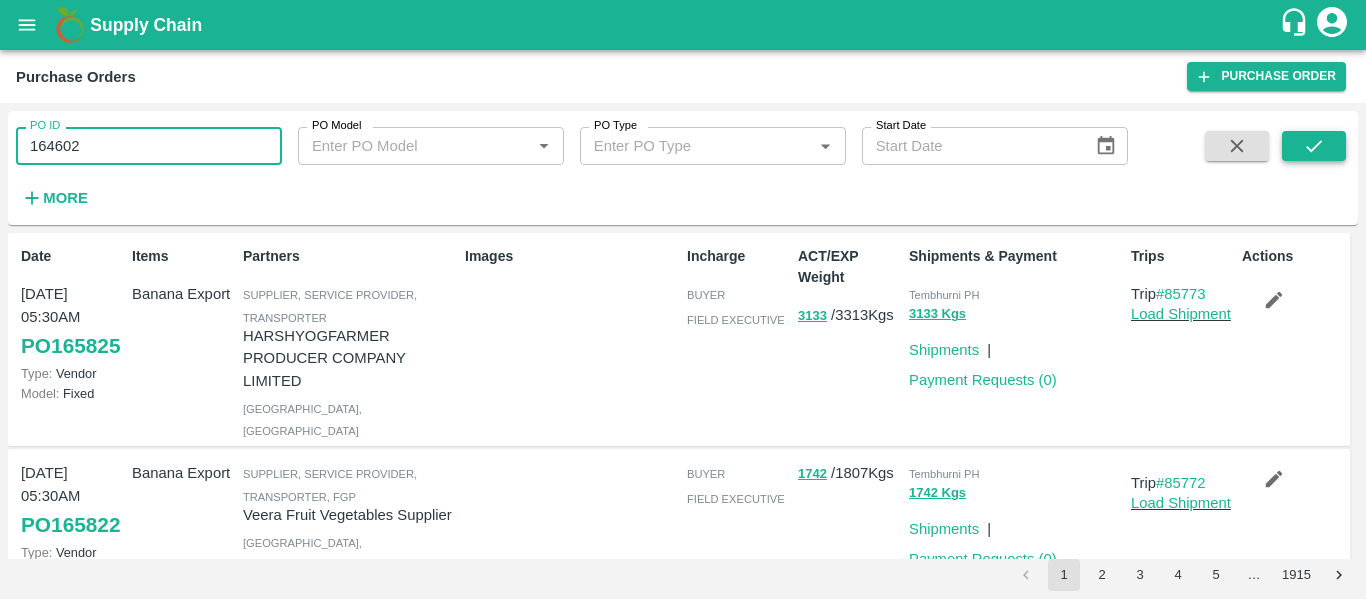 type on "164602" 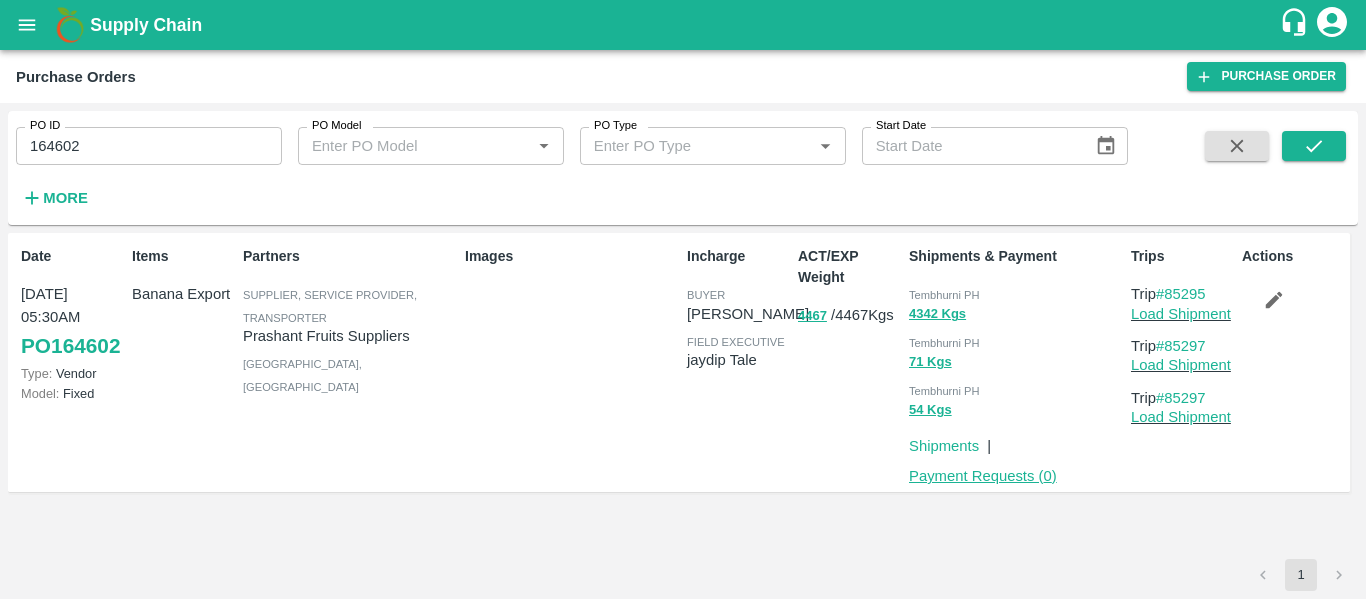 click on "Payment Requests ( 0 )" at bounding box center [983, 476] 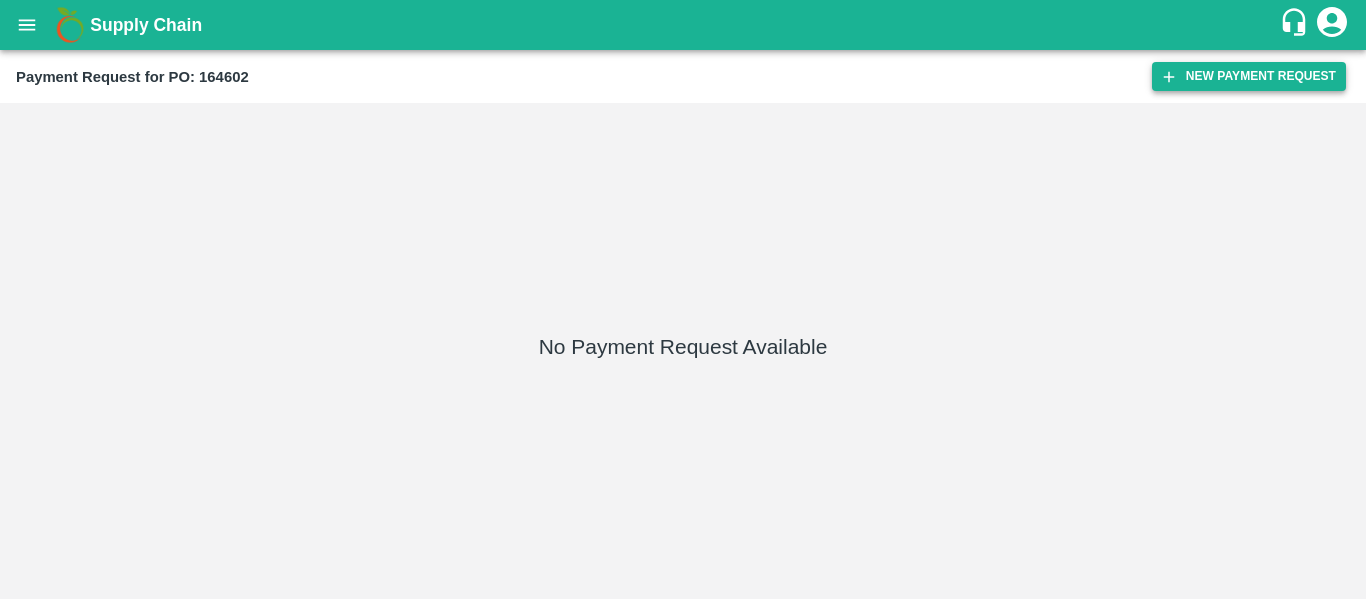 scroll, scrollTop: 0, scrollLeft: 0, axis: both 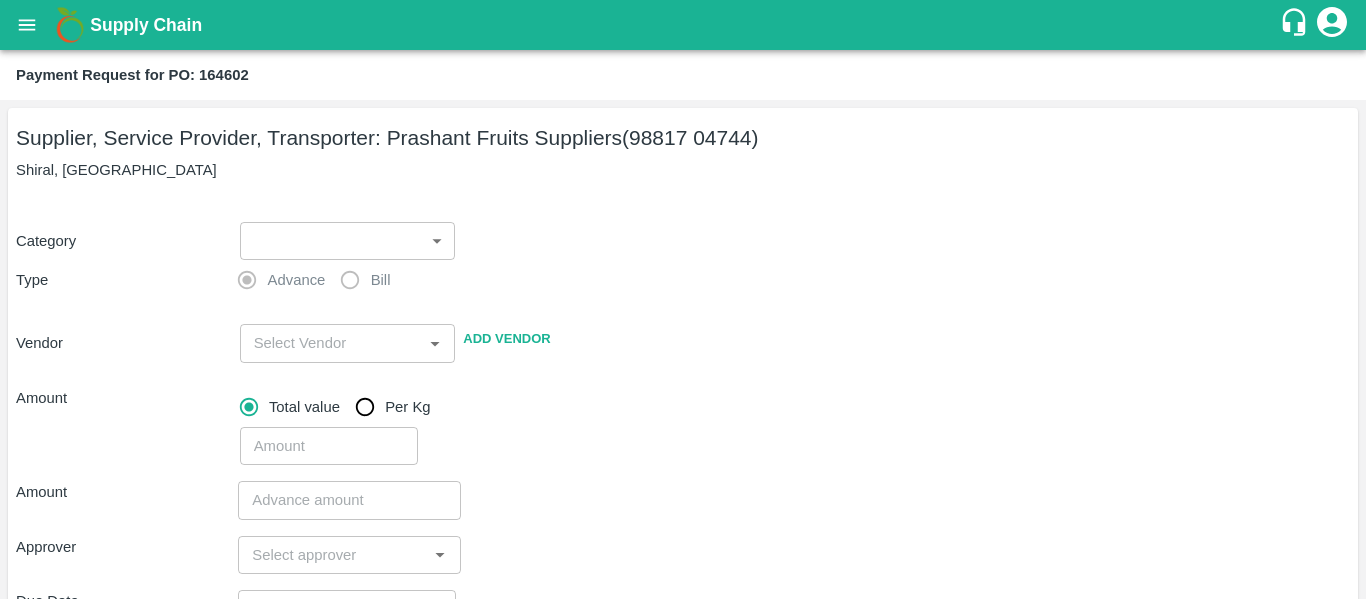 click on "Supply Chain Payment Request for PO: 164602 Supplier, Service Provider, Transporter:    Prashant Fruits Suppliers  (98817 04744) Shiral, Solapur Category ​ ​ Type Advance Bill Vendor ​ Add Vendor Amount Total value Per Kg ​ Amount ​ Approver ​ Due Date ​  Priority  Low  High Comment x ​ Attach bill Cancel Save Tembhurni PH Nashik CC Shahada Banana Export PH Savda Banana Export PH Nashik Banana CS Nikhil Subhash Mangvade Logout" at bounding box center [683, 299] 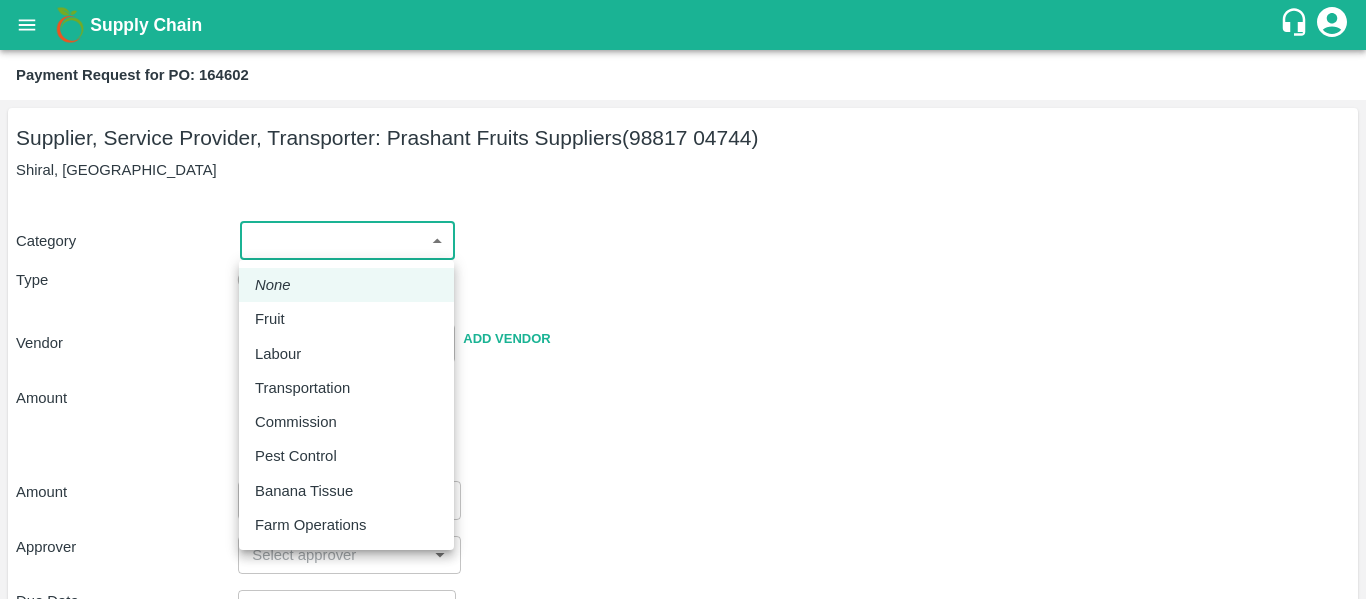 click on "Fruit" at bounding box center [275, 319] 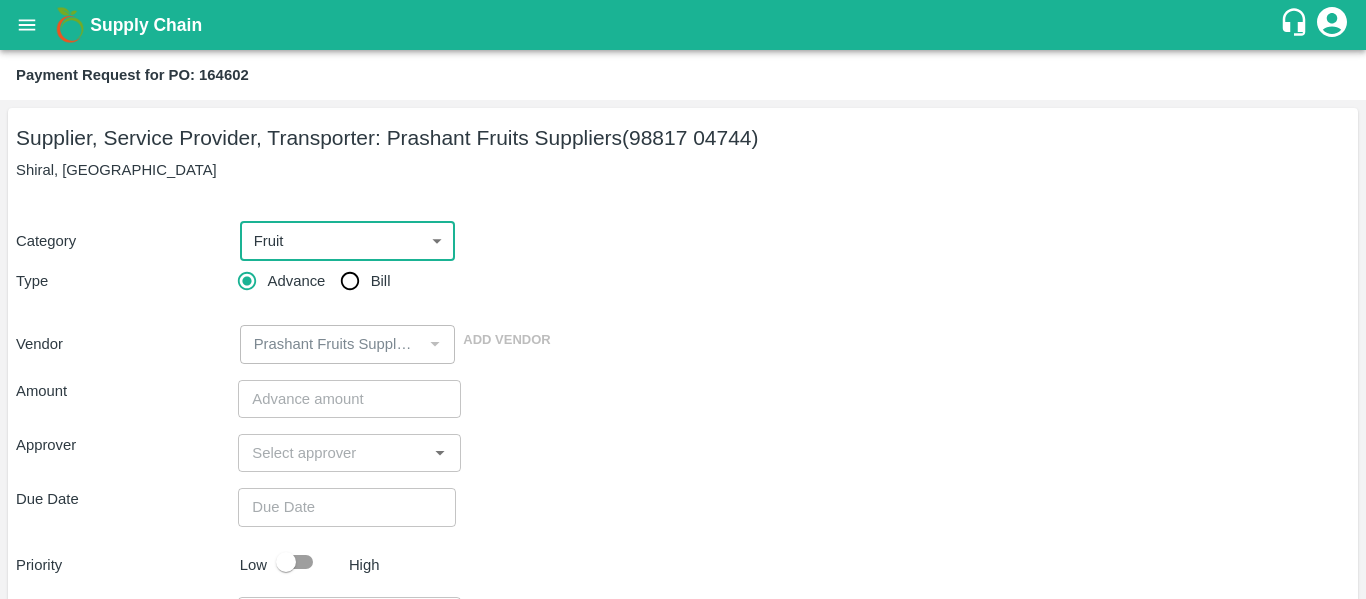click on "Bill" at bounding box center [350, 281] 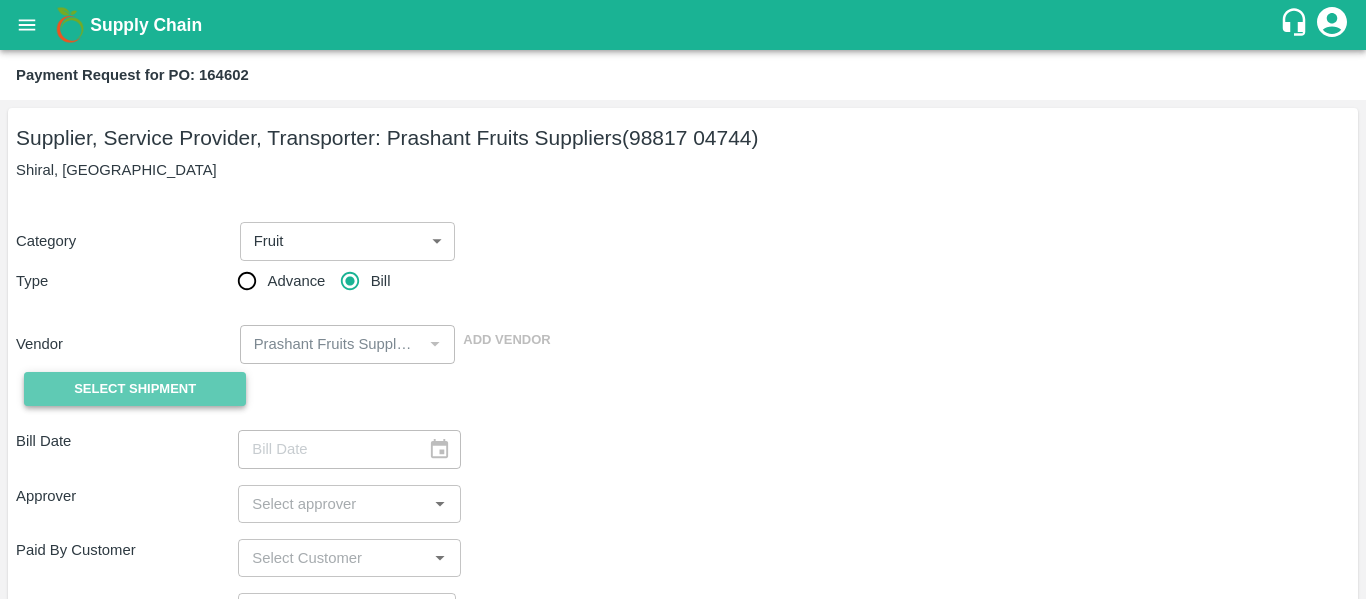 click on "Select Shipment" at bounding box center (135, 389) 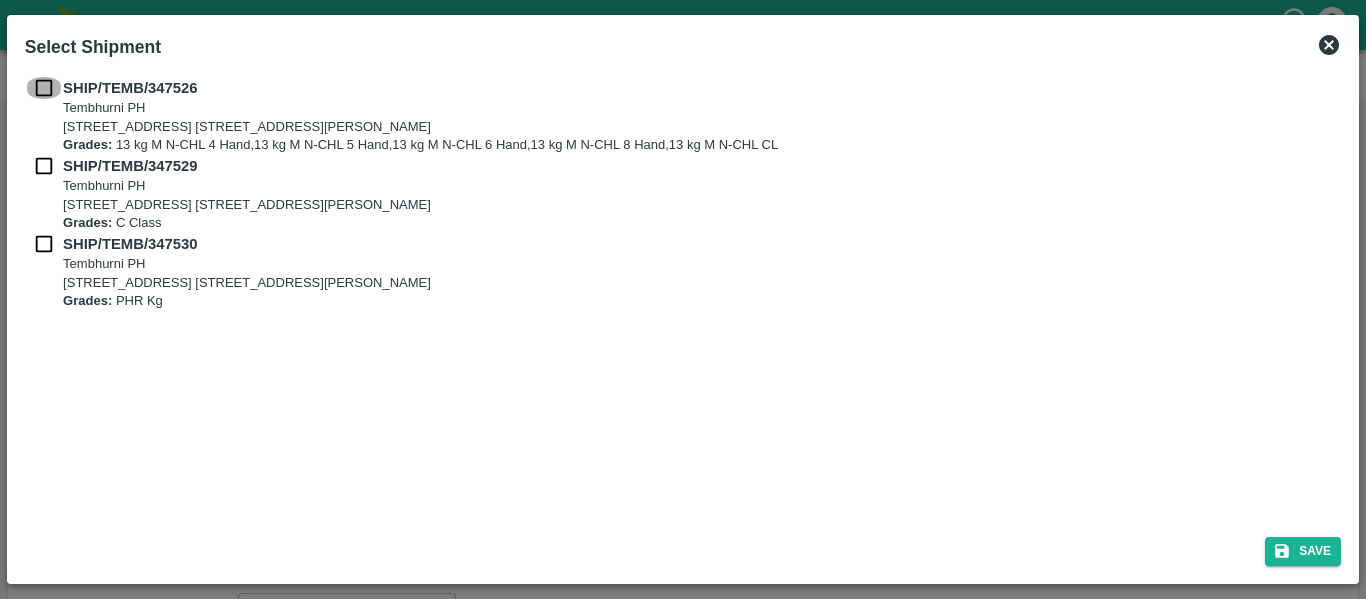 click at bounding box center [44, 88] 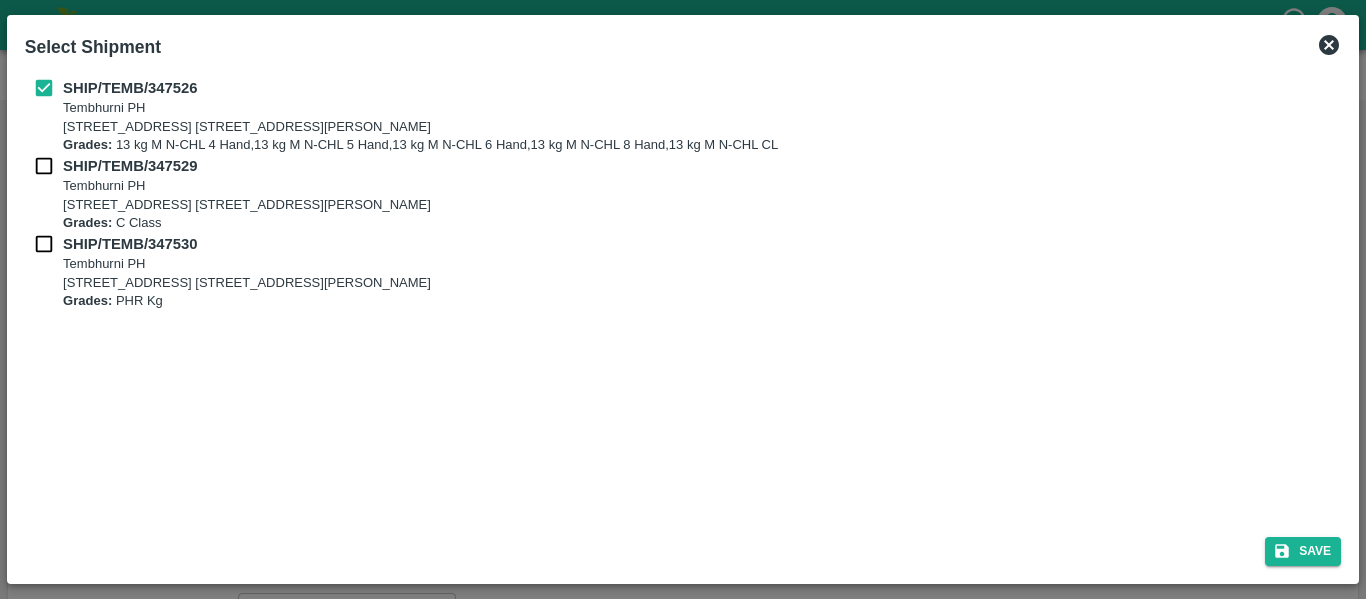 click on "SHIP/TEMB/347529 Tembhurni PH Tembhurni PH 205, PLOT NO. E-5, YASHSHREE INDUSTRIES, M.I.D.C., A/P TEMBHURANI TAL MADHA, Solapur, Maharashtra, 413211, India Grades:   C Class" at bounding box center (683, 194) 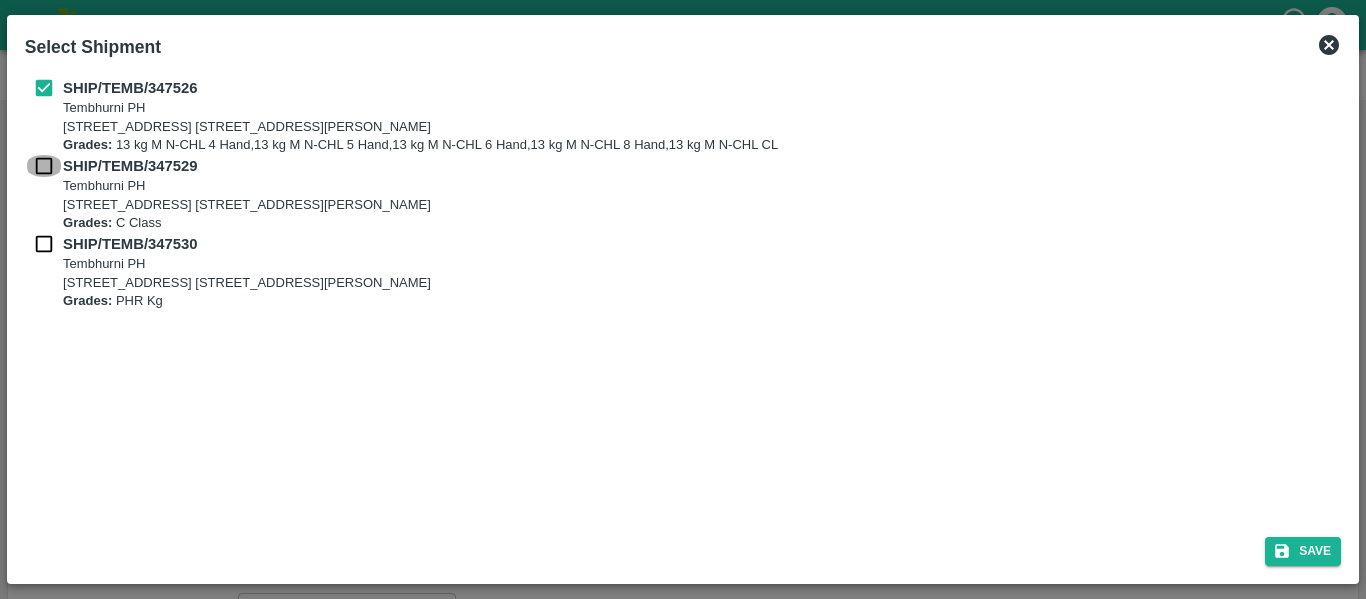 click at bounding box center (44, 166) 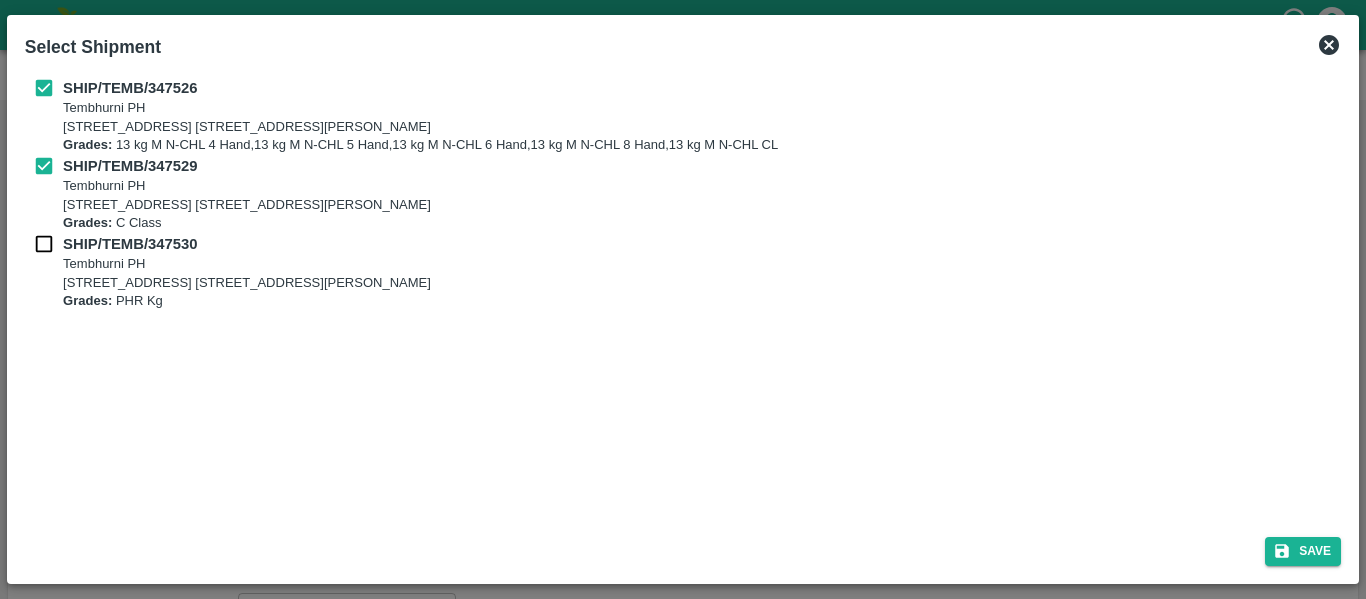 click at bounding box center (44, 244) 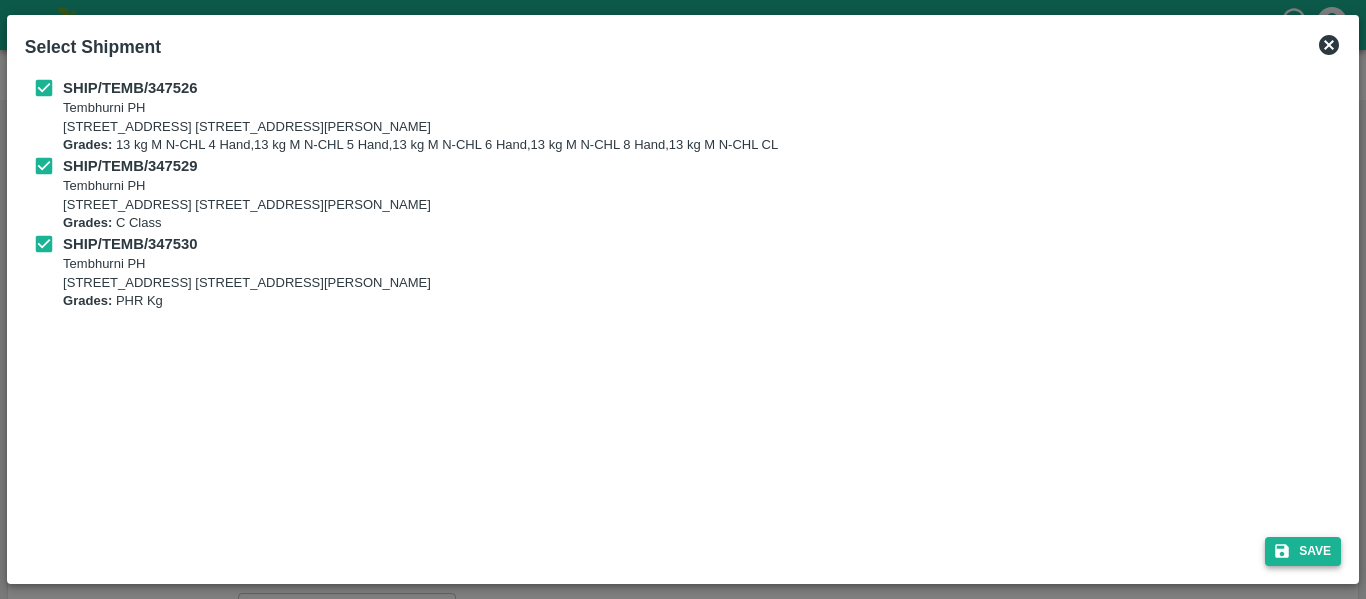 click on "Save" at bounding box center [1303, 551] 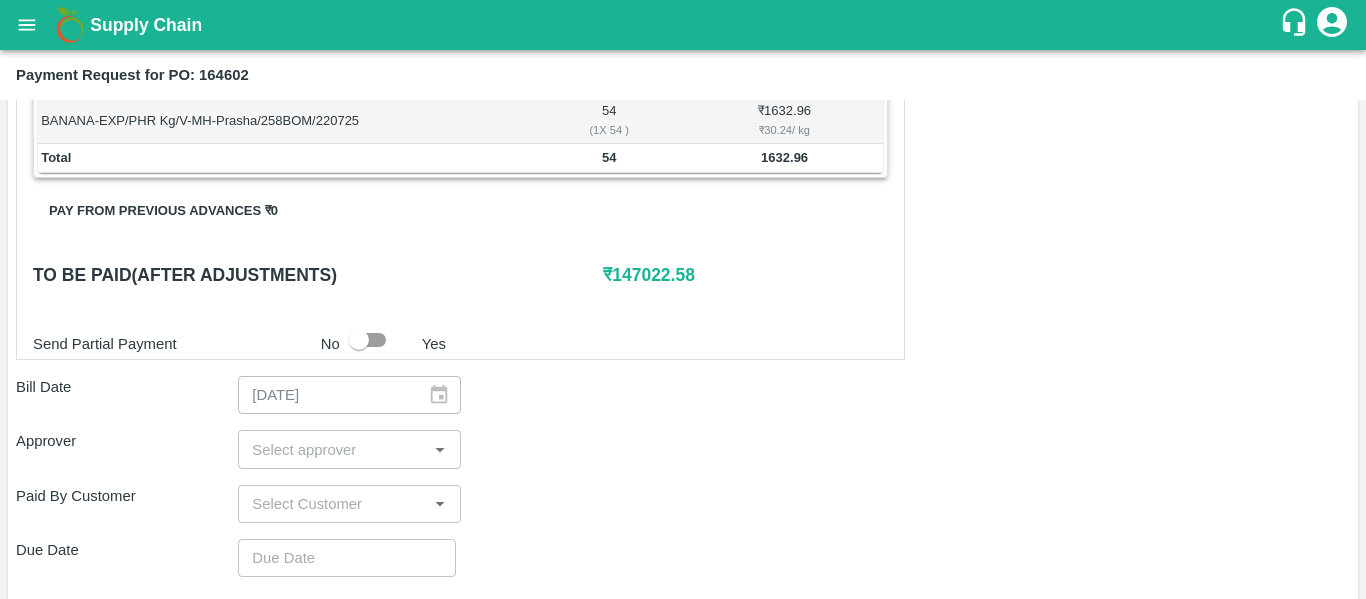 scroll, scrollTop: 868, scrollLeft: 0, axis: vertical 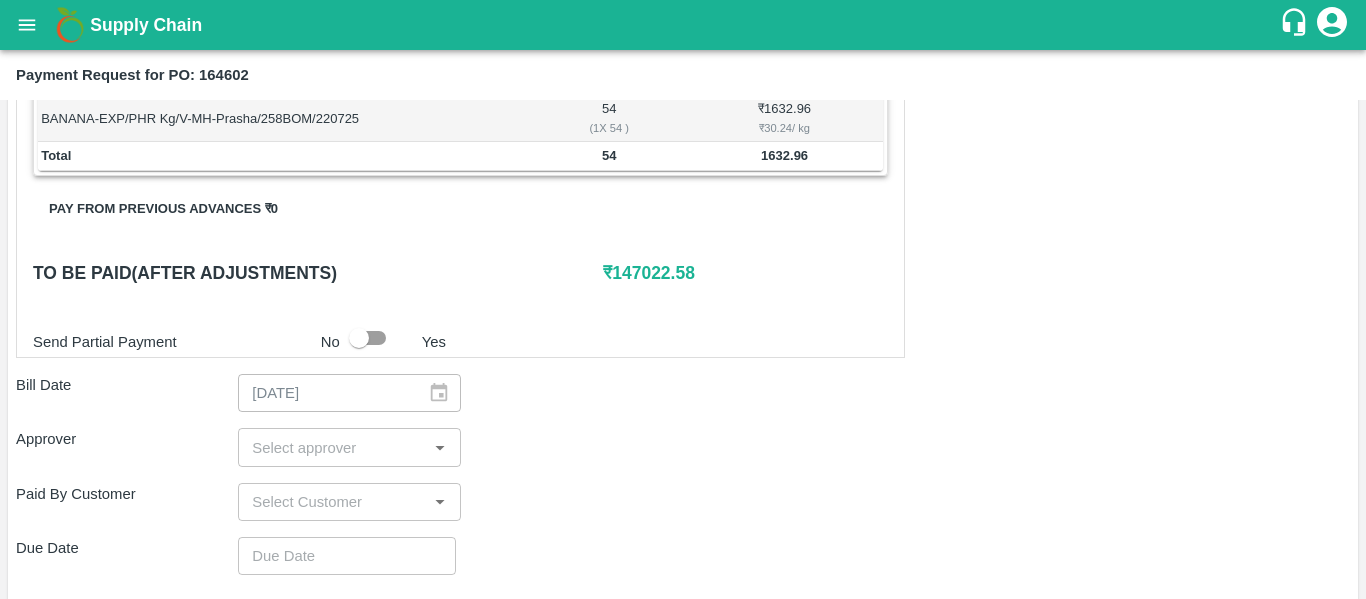 click at bounding box center [332, 447] 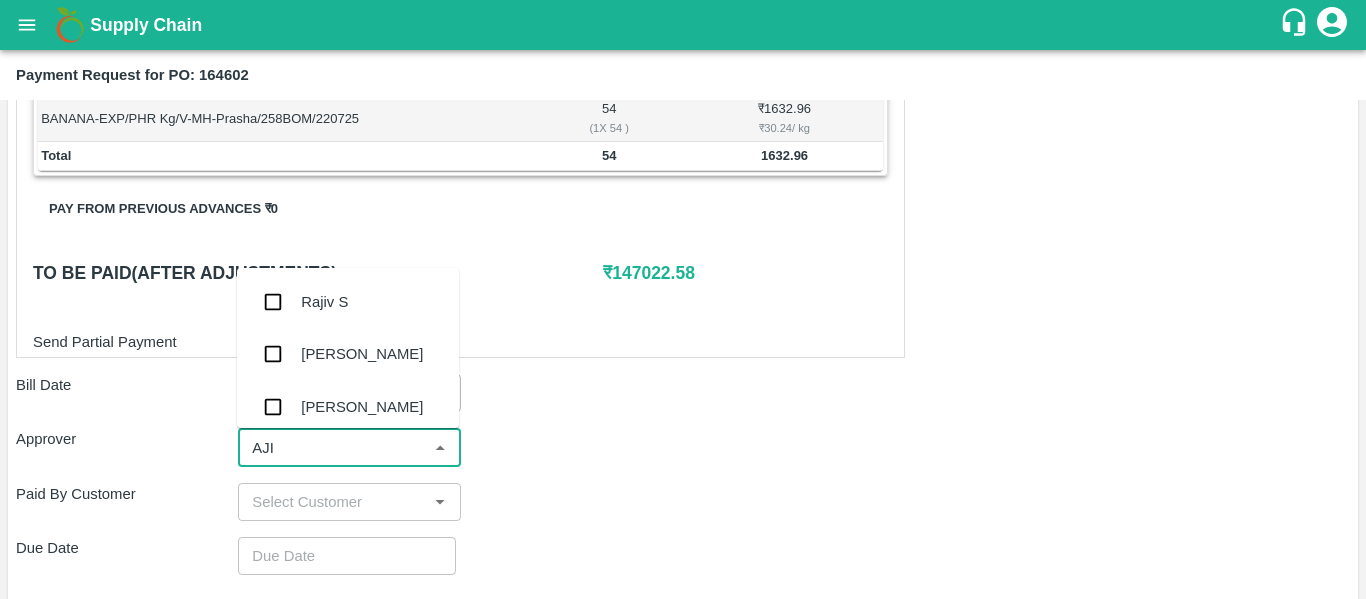 type on "AJIT" 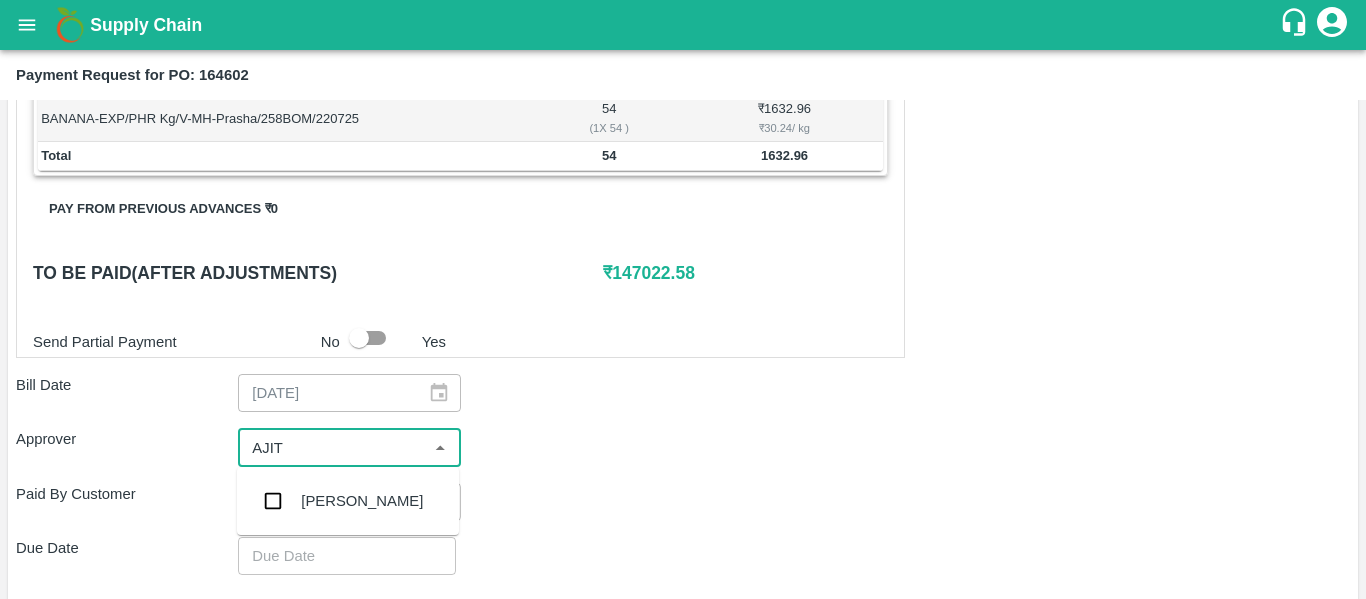 click on "[PERSON_NAME]" at bounding box center (348, 501) 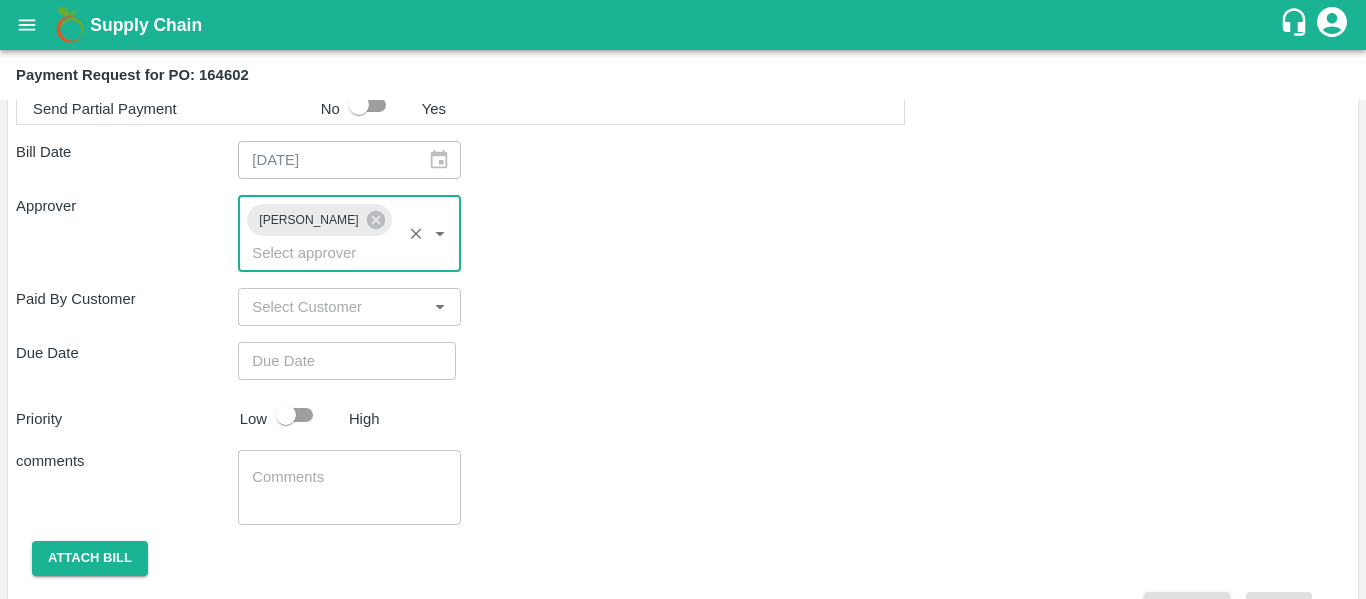scroll, scrollTop: 1102, scrollLeft: 0, axis: vertical 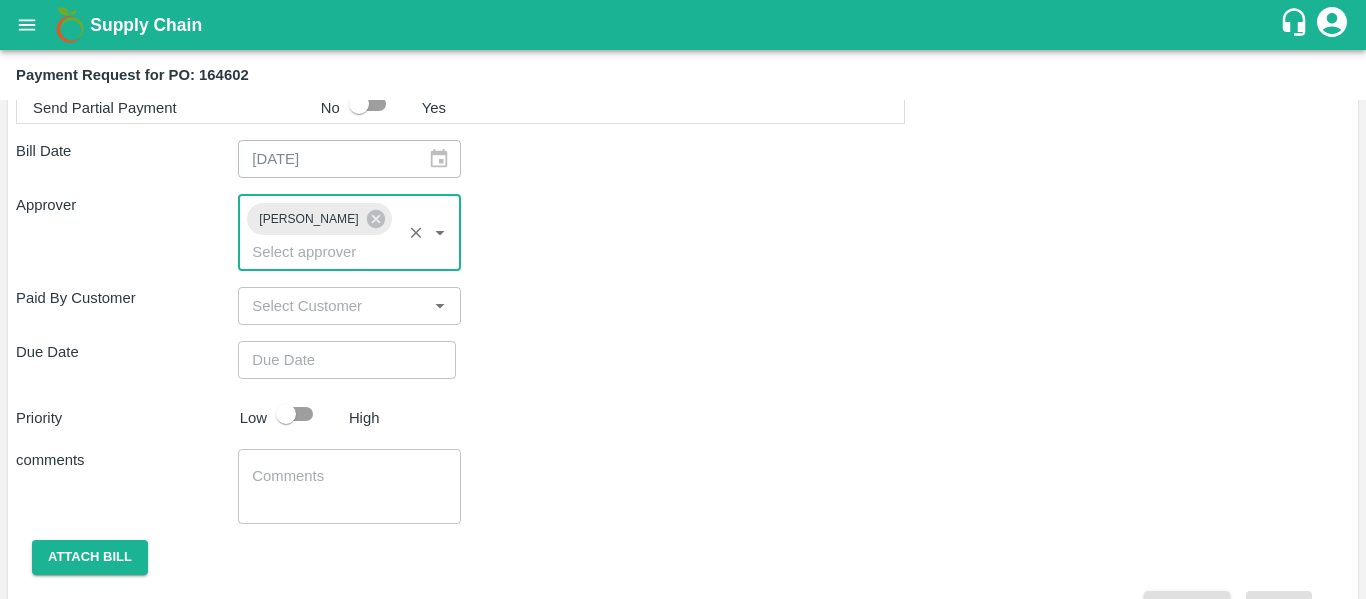 type on "DD/MM/YYYY hh:mm aa" 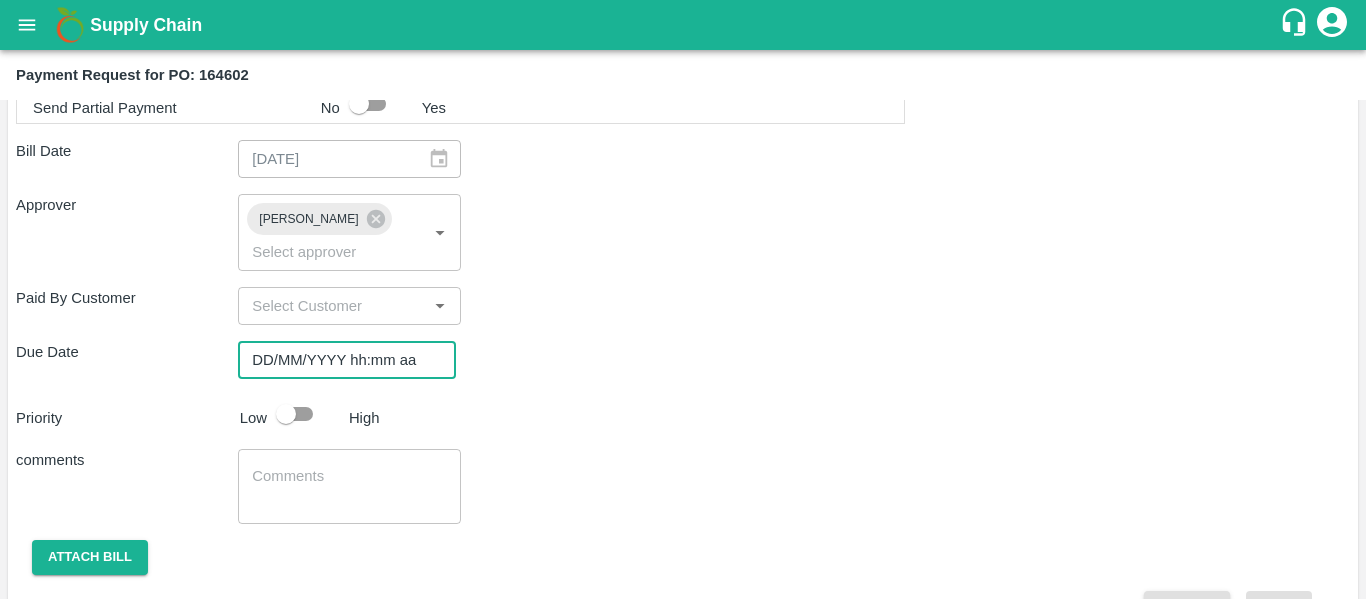 click on "DD/MM/YYYY hh:mm aa" at bounding box center (340, 360) 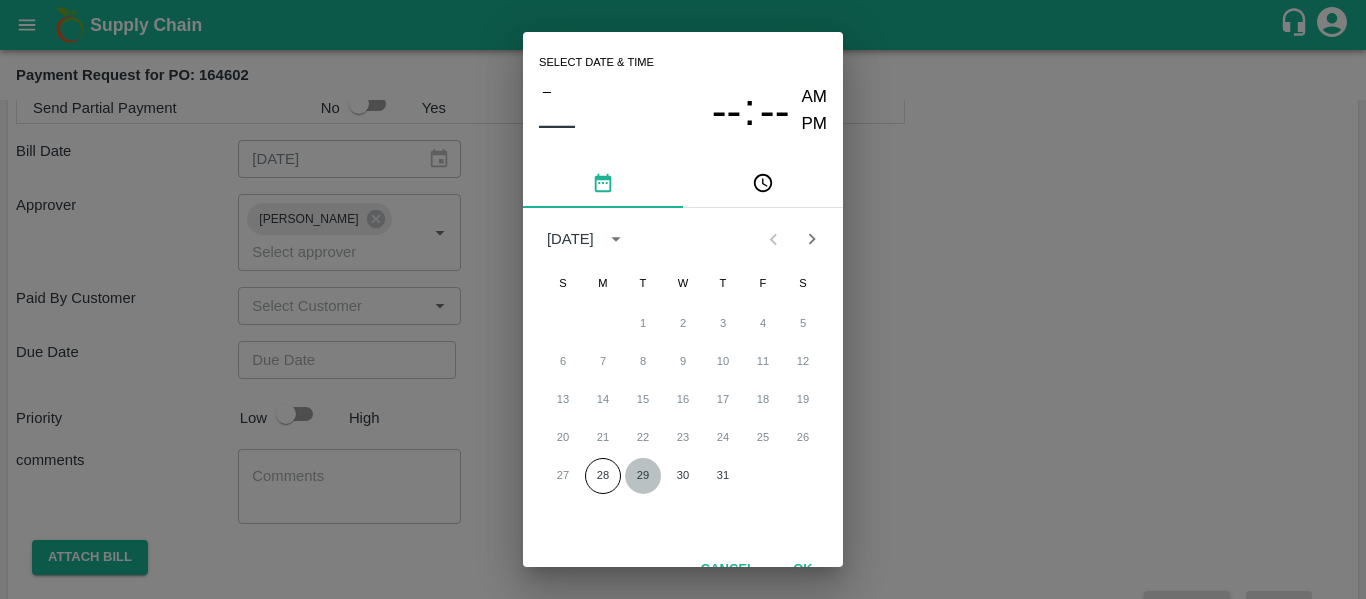 click on "29" at bounding box center (643, 476) 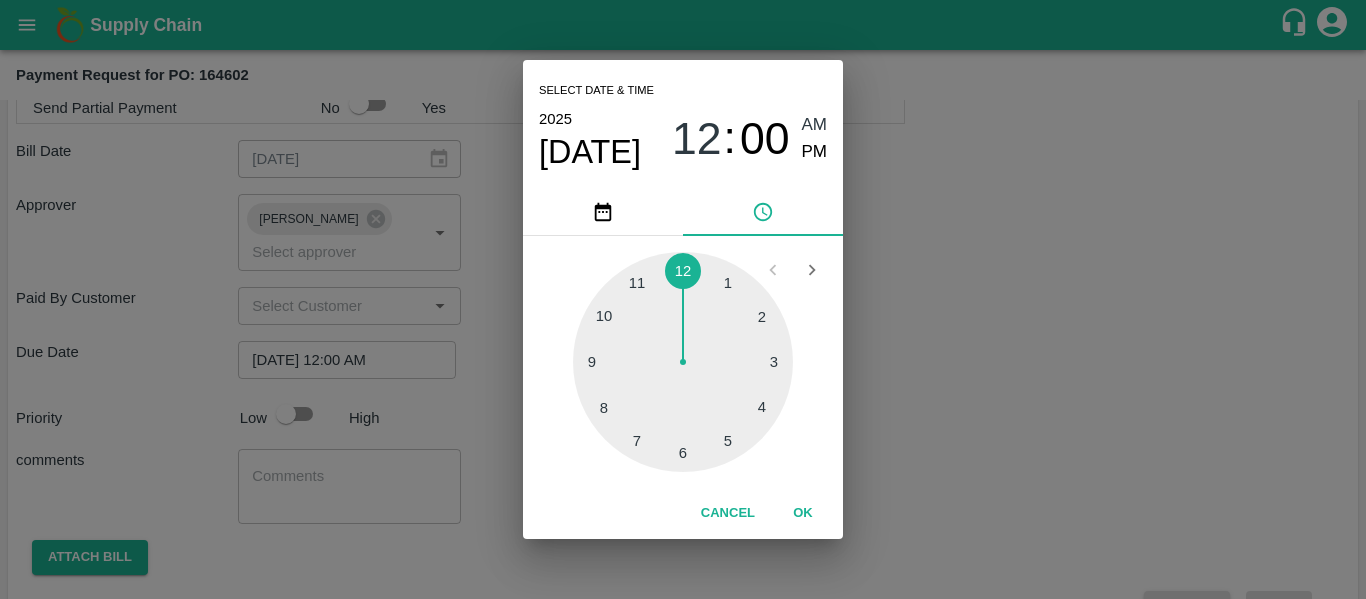 click on "Select date & time [DATE] 12 : 00 AM PM 1 2 3 4 5 6 7 8 9 10 11 12 Cancel OK" at bounding box center (683, 299) 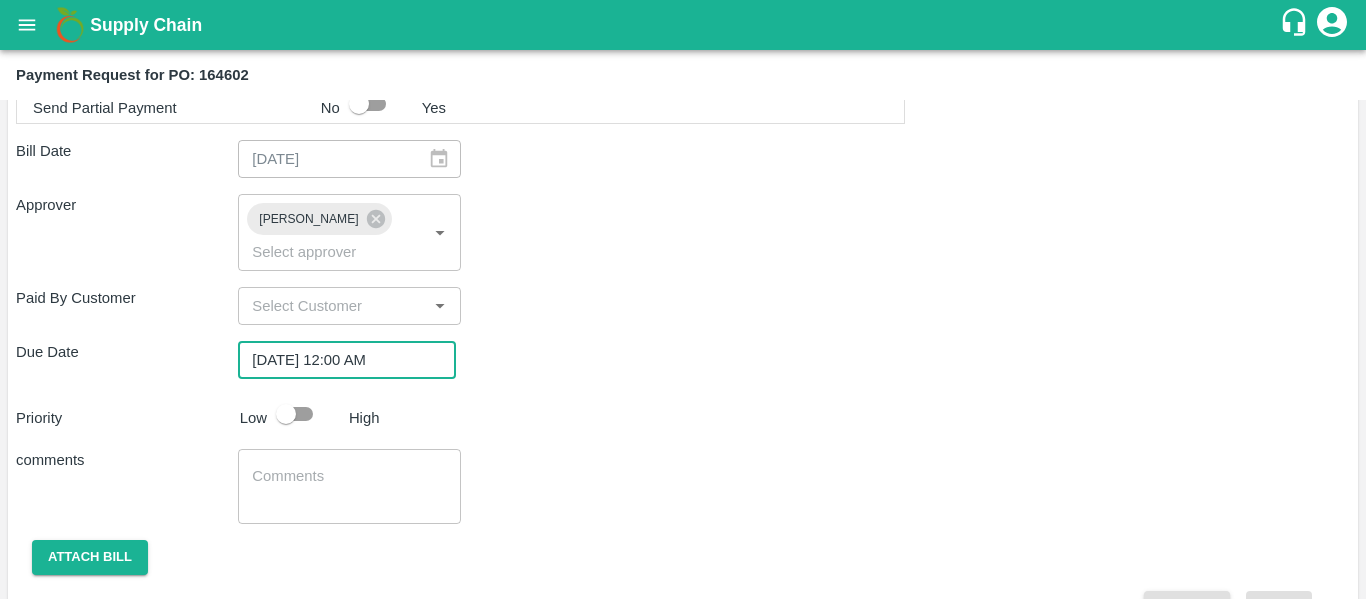 click at bounding box center (286, 414) 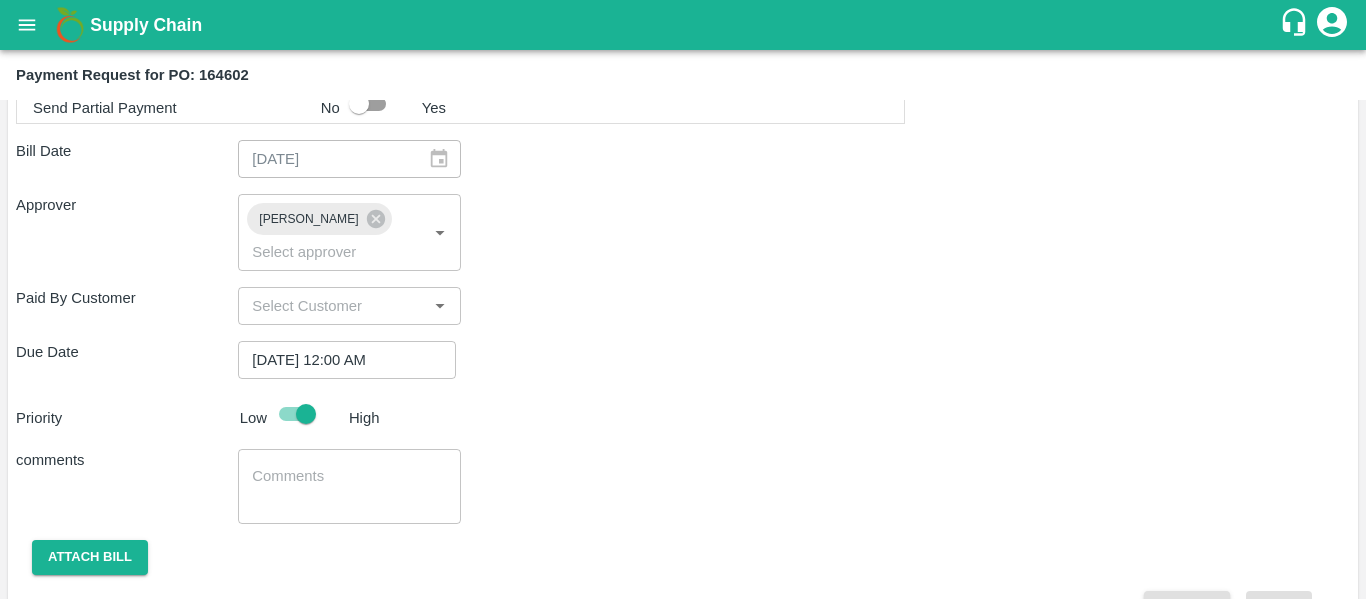 click at bounding box center (349, 487) 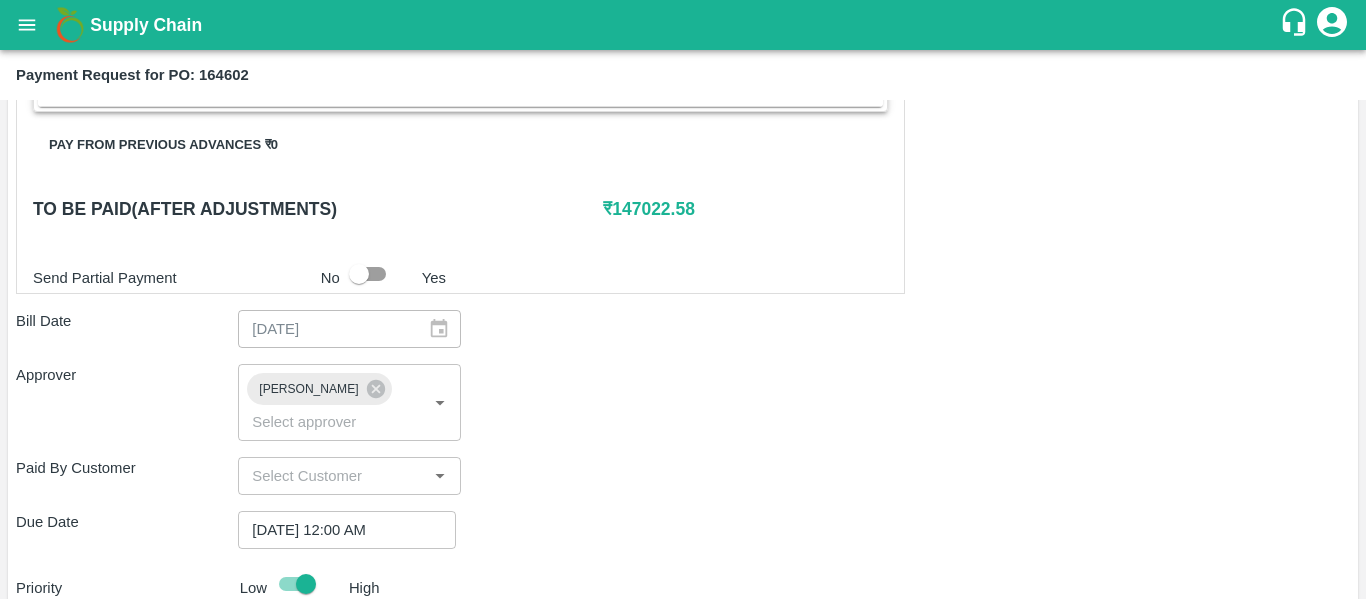 scroll, scrollTop: 931, scrollLeft: 0, axis: vertical 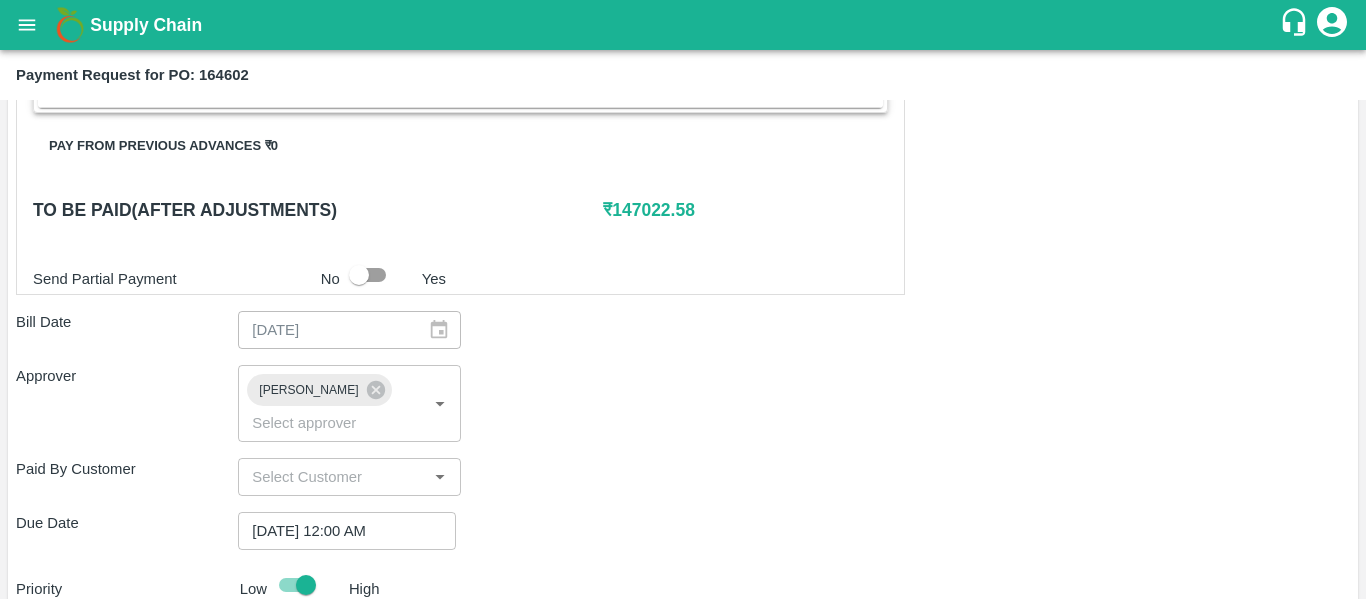 type on "Fruit Bill" 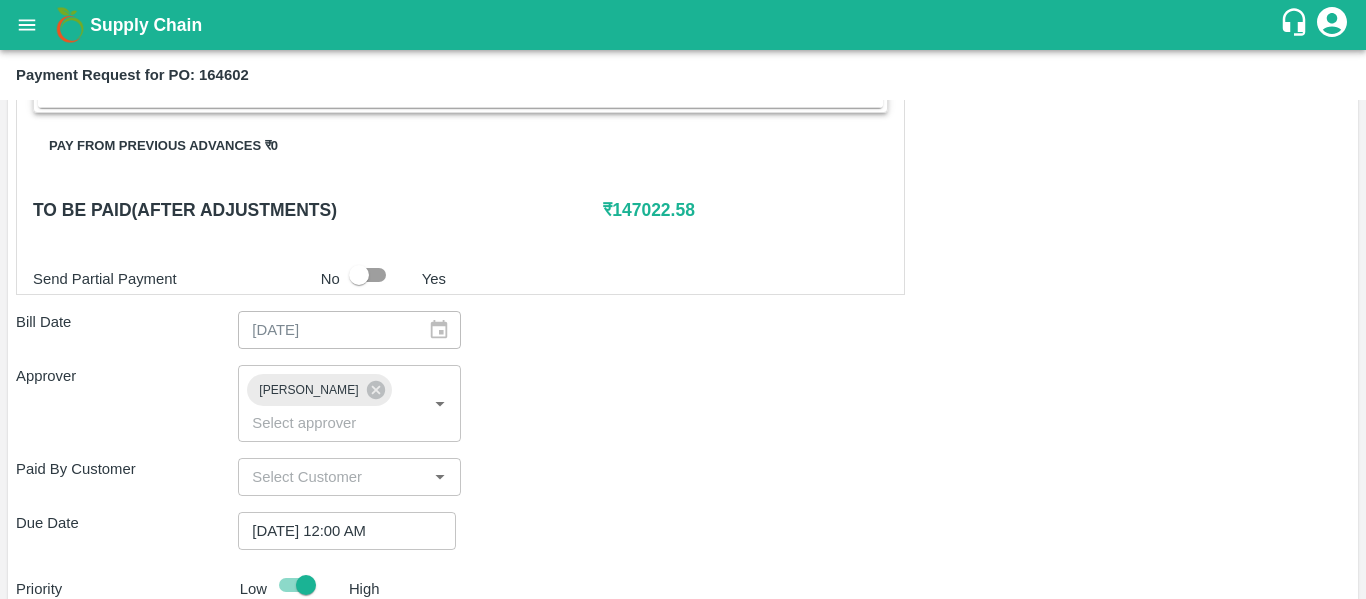 scroll, scrollTop: 1127, scrollLeft: 0, axis: vertical 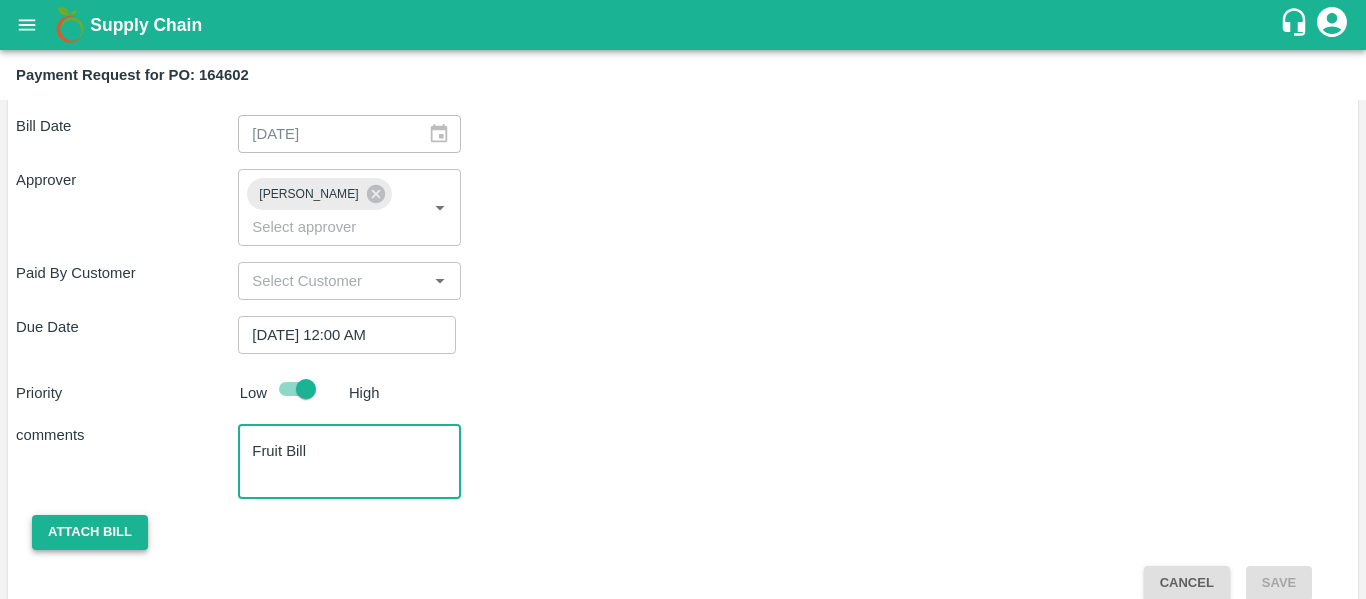 click on "Attach bill" at bounding box center (90, 532) 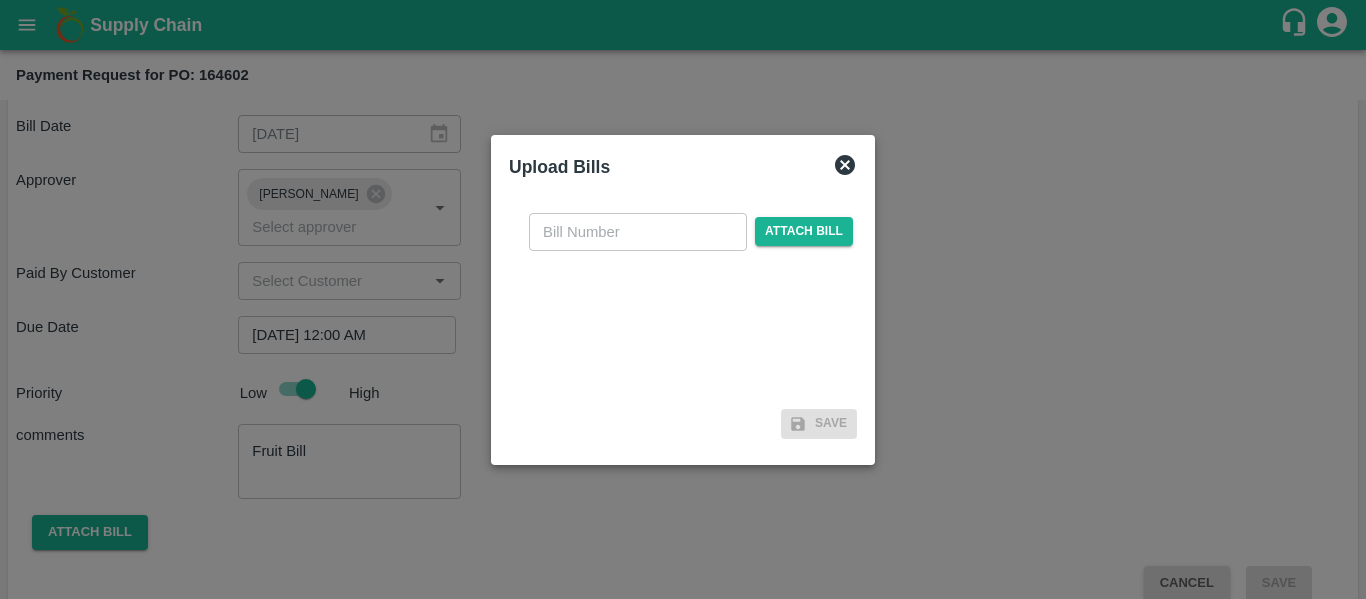click at bounding box center [638, 232] 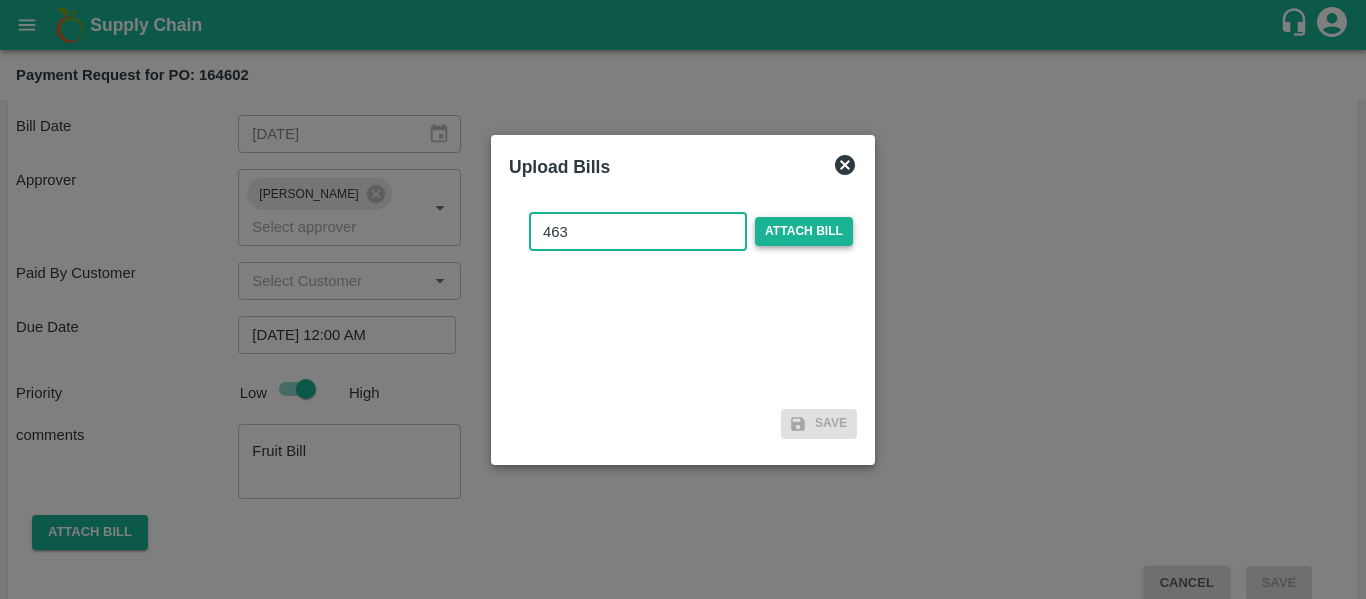 type on "463" 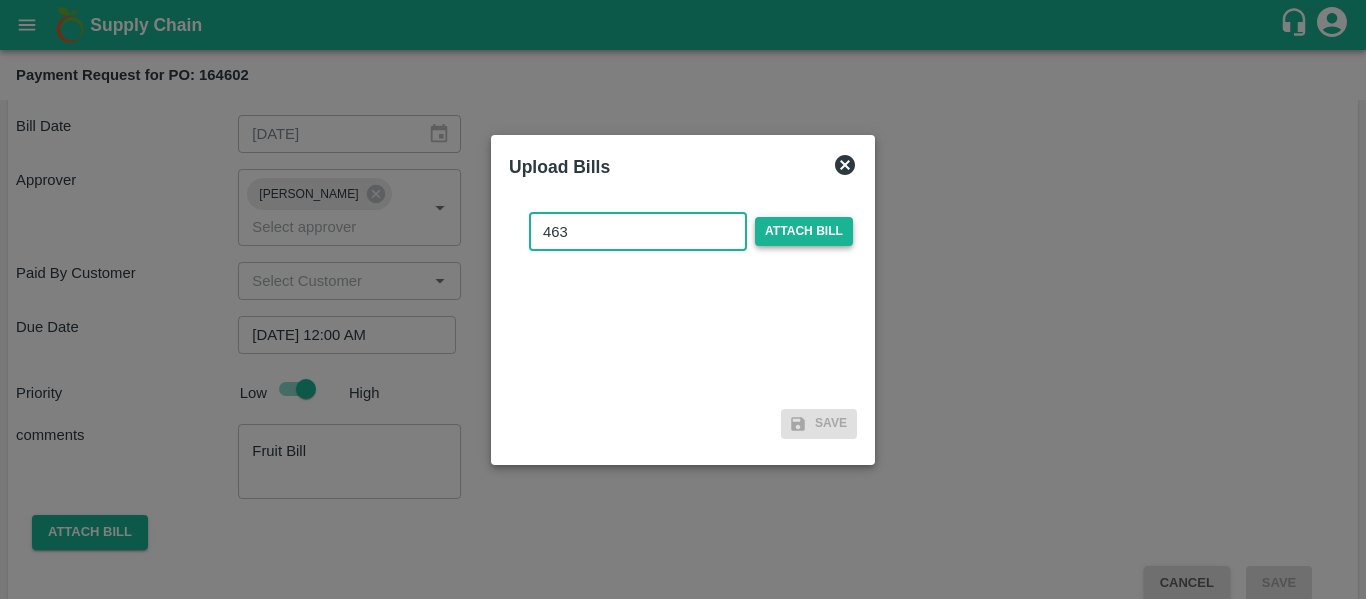 click on "Attach bill" at bounding box center (804, 231) 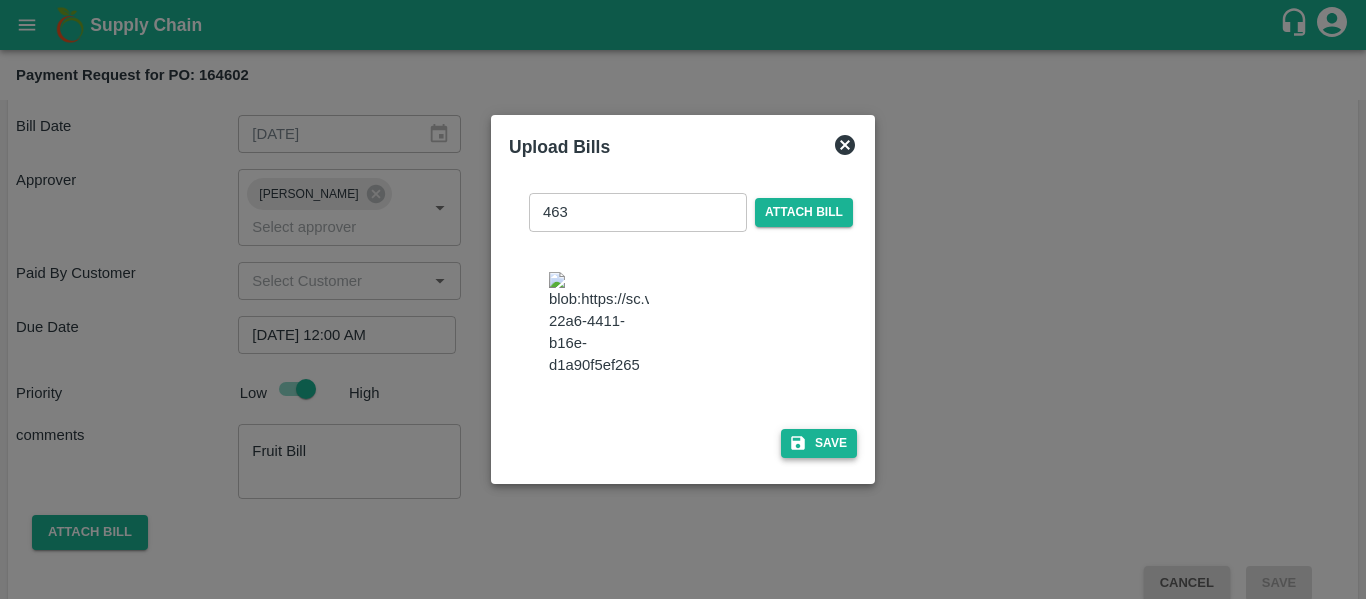 click on "Save" at bounding box center (819, 443) 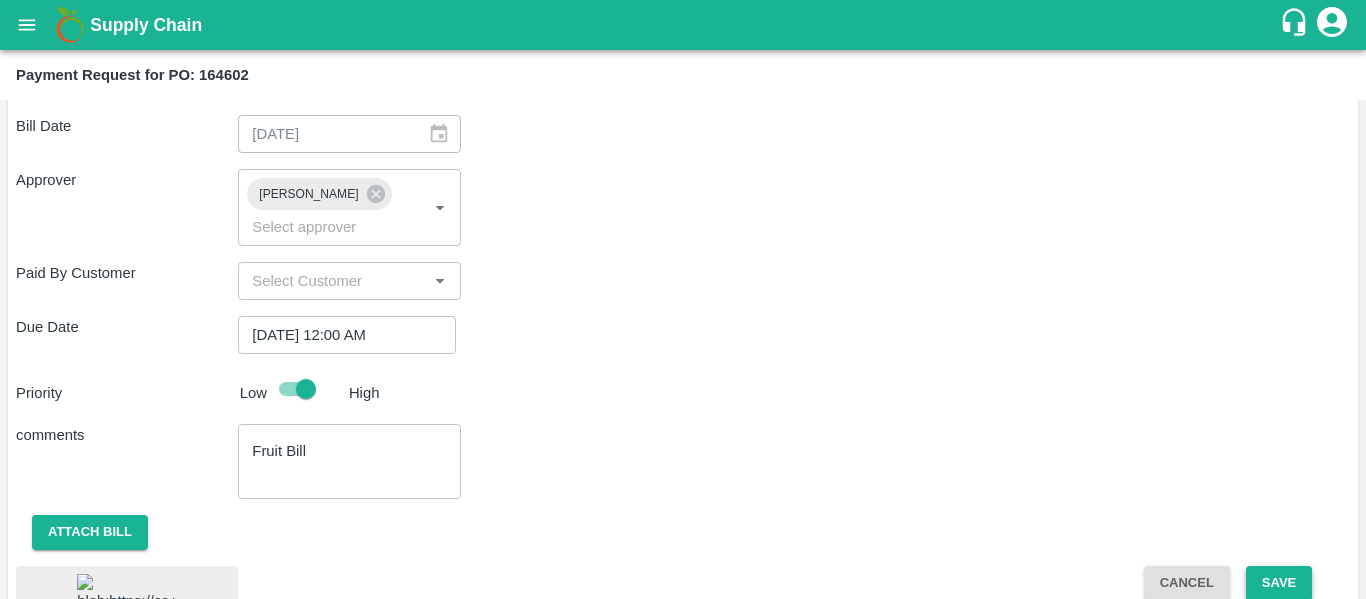click on "Save" at bounding box center [1279, 583] 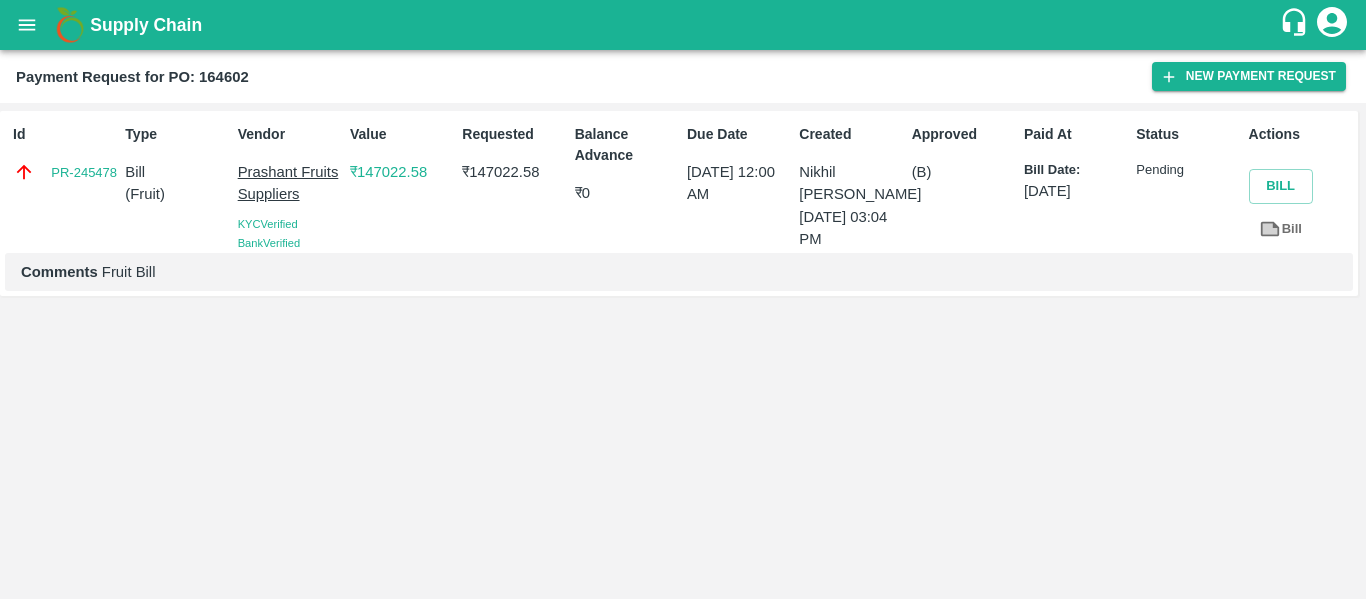 click 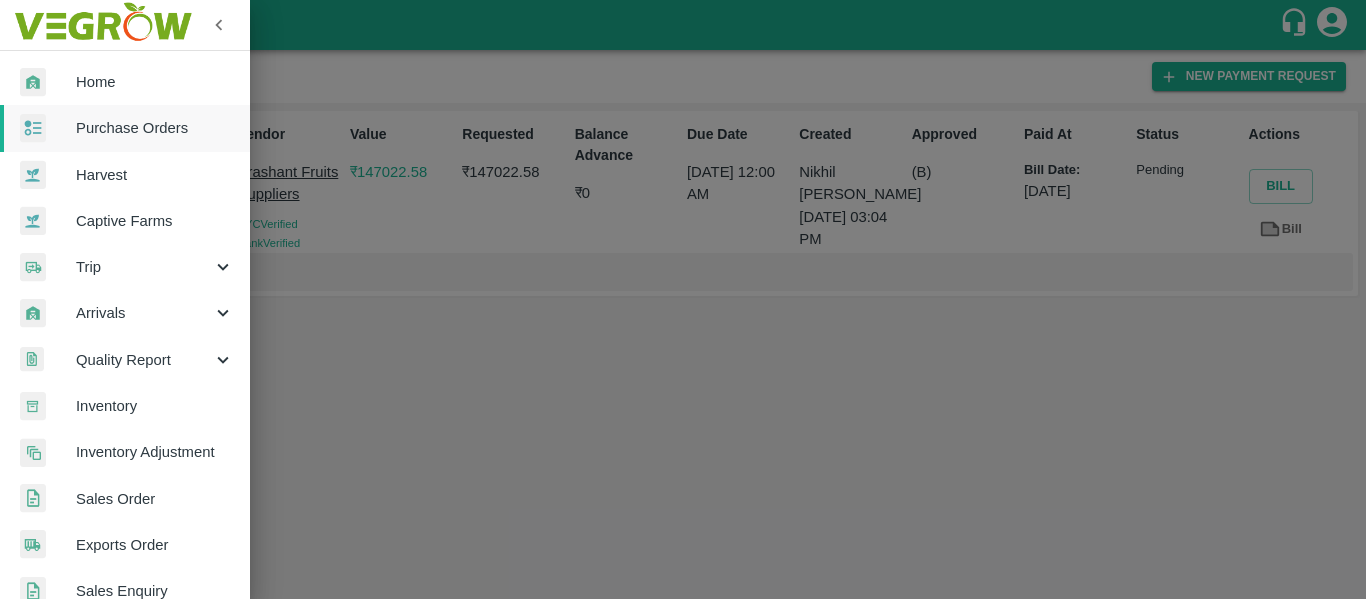click on "Purchase Orders" at bounding box center (155, 128) 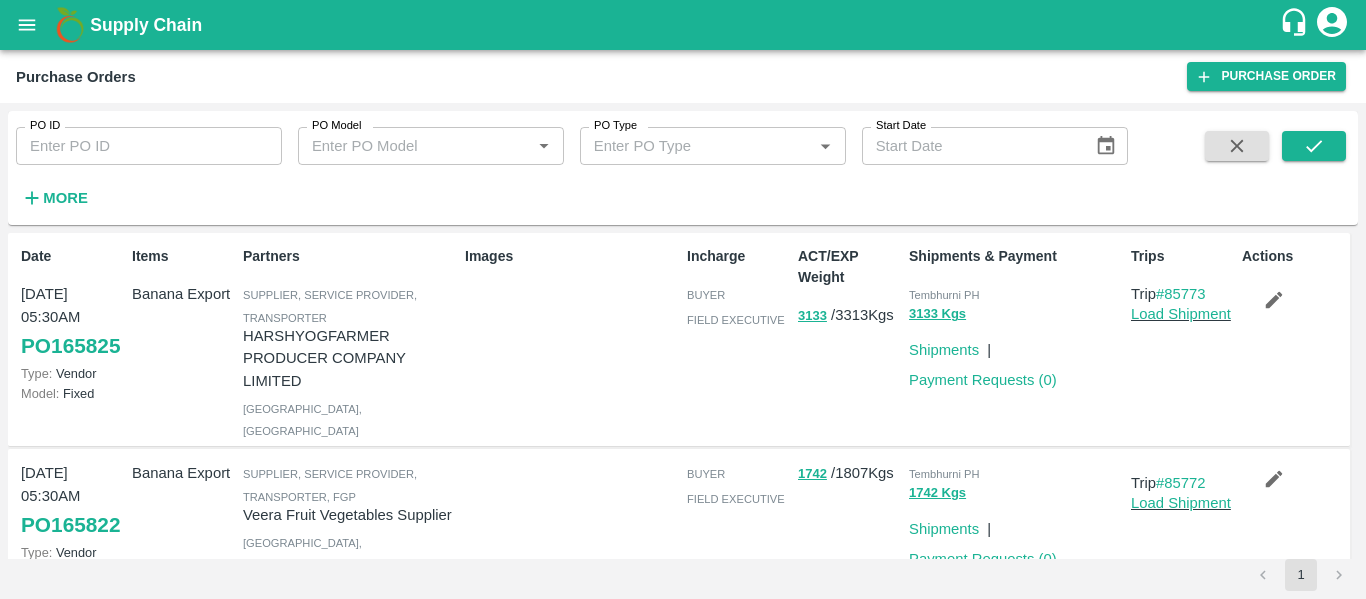 drag, startPoint x: 68, startPoint y: 114, endPoint x: 72, endPoint y: 126, distance: 12.649111 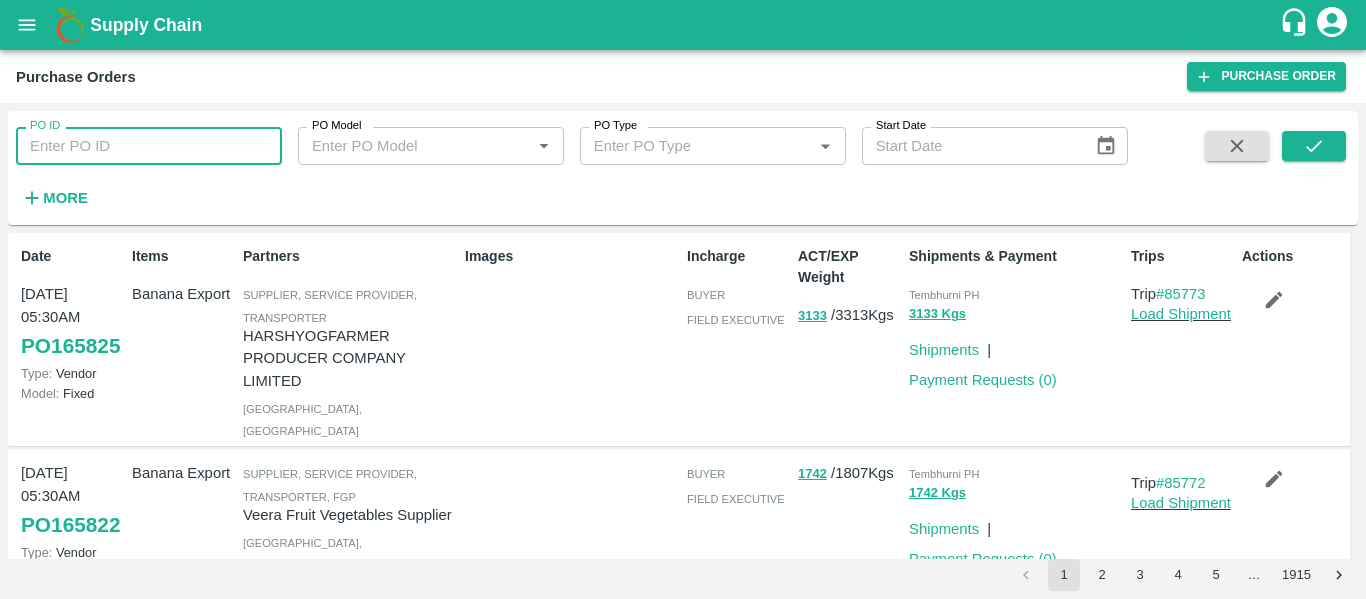 click on "PO ID" at bounding box center (149, 146) 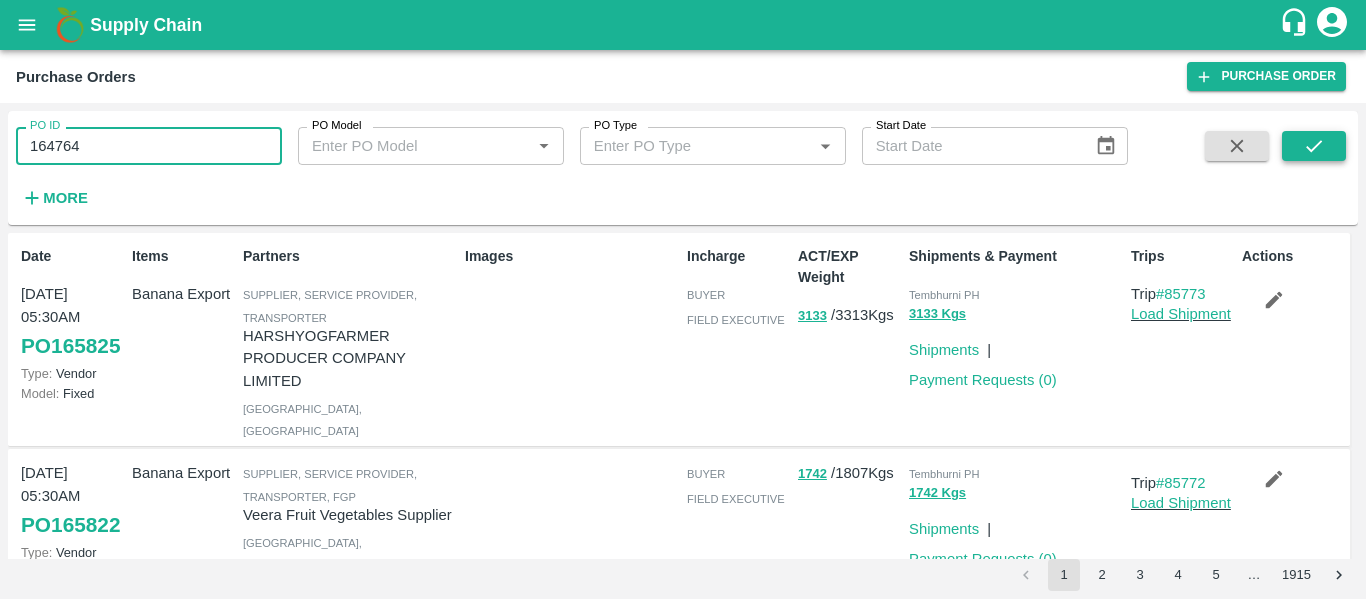 type on "164764" 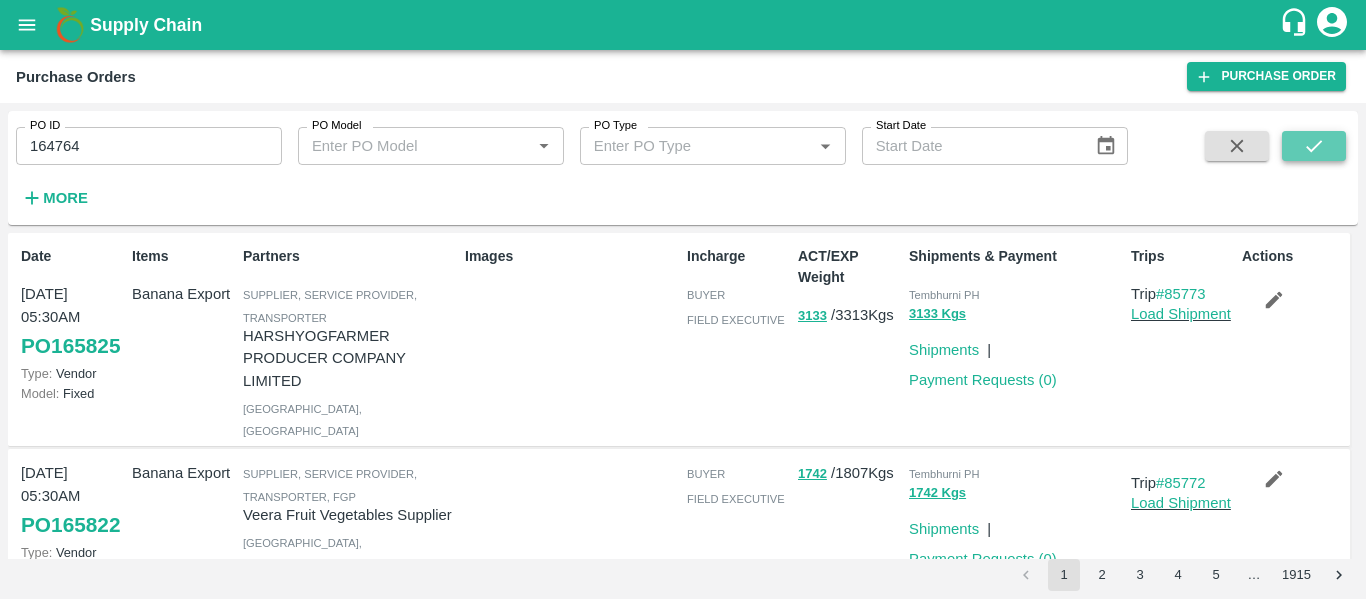 click at bounding box center [1314, 146] 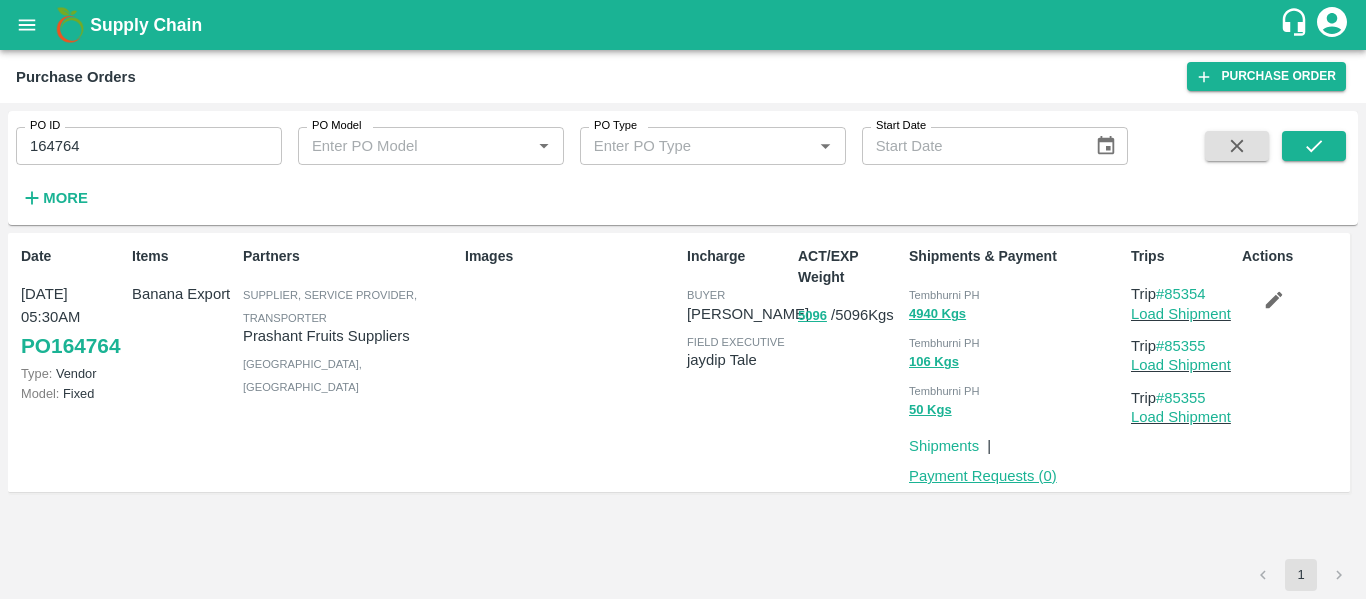 click on "Payment Requests ( 0 )" at bounding box center (983, 476) 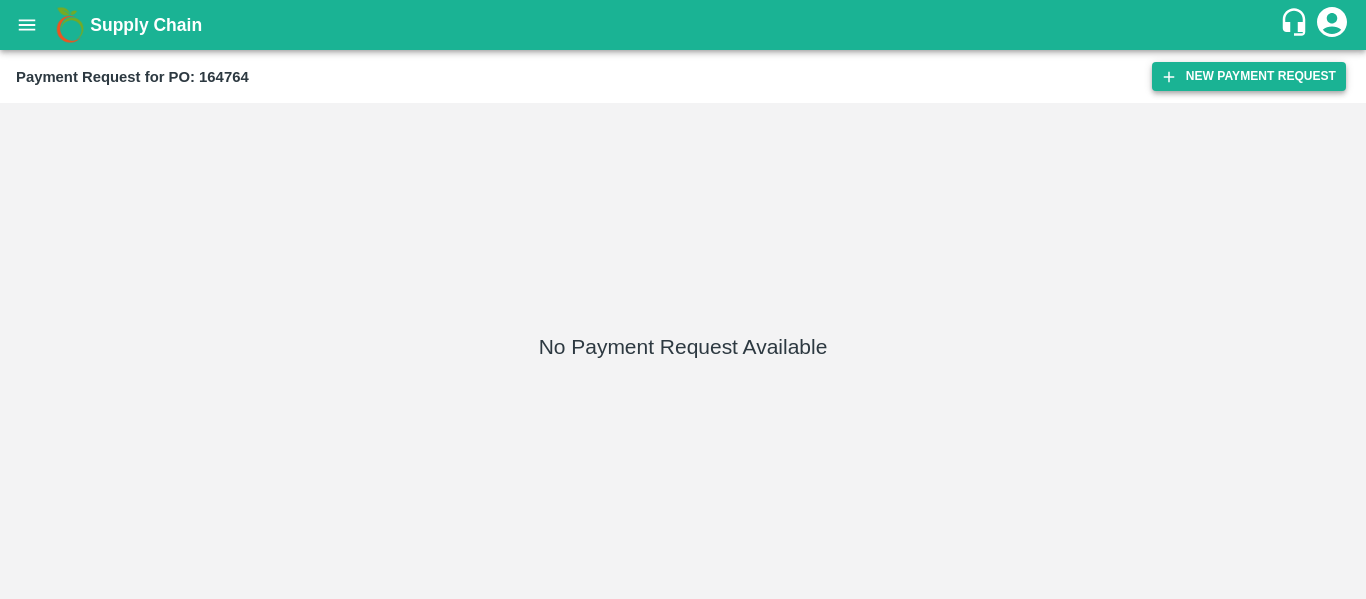 scroll, scrollTop: 0, scrollLeft: 0, axis: both 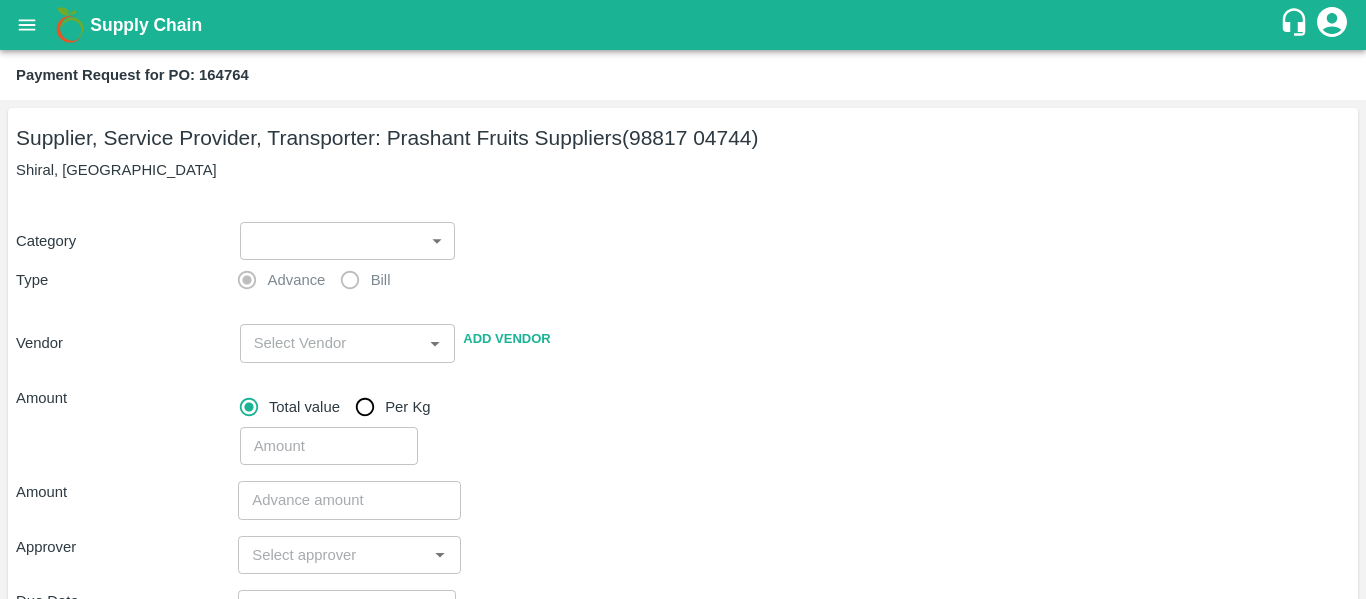 click on "Supply Chain Payment Request for PO: 164764 Supplier, Service Provider, Transporter:    Prashant Fruits Suppliers  (98817 04744) [GEOGRAPHIC_DATA], [GEOGRAPHIC_DATA] Category ​ ​ Type Advance Bill Vendor ​ Add Vendor Amount Total value Per Kg ​ Amount ​ Approver ​ Due Date ​  Priority  Low  High Comment x ​ Attach bill Cancel Save Tembhurni PH Nashik CC Shahada Banana Export PH Savda Banana Export PH Nashik Banana CS Nikhil Subhash Mangvade Logout" at bounding box center [683, 299] 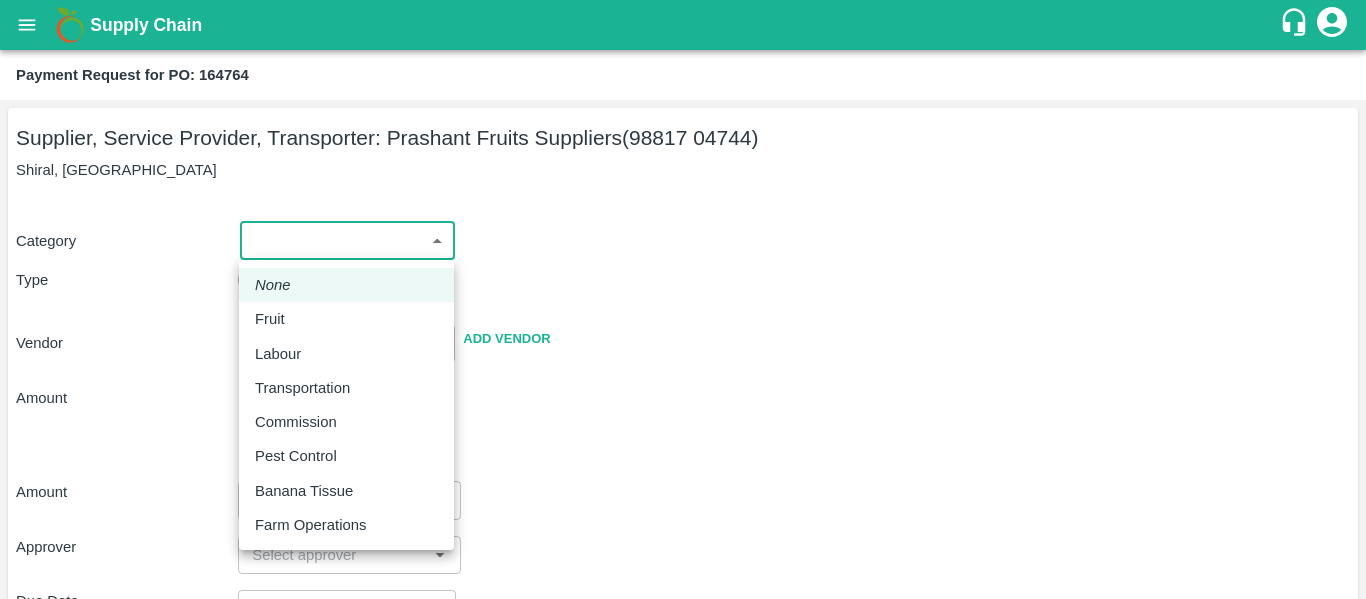 click on "Fruit" at bounding box center [346, 319] 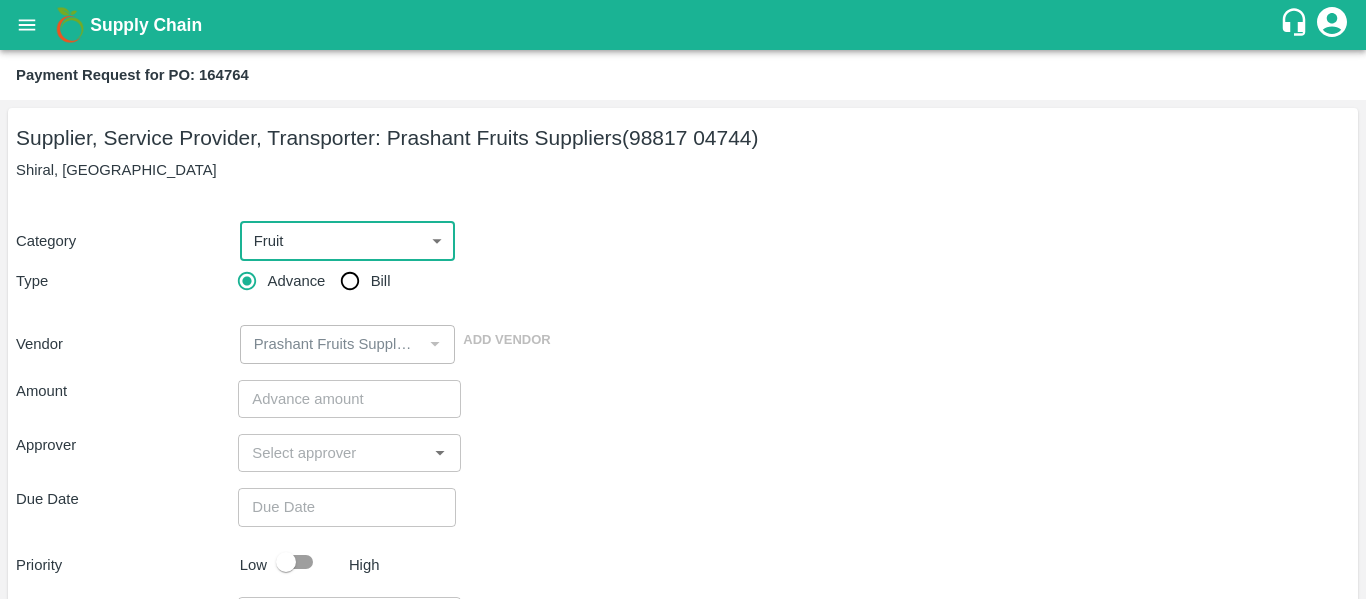 click on "Bill" at bounding box center [350, 281] 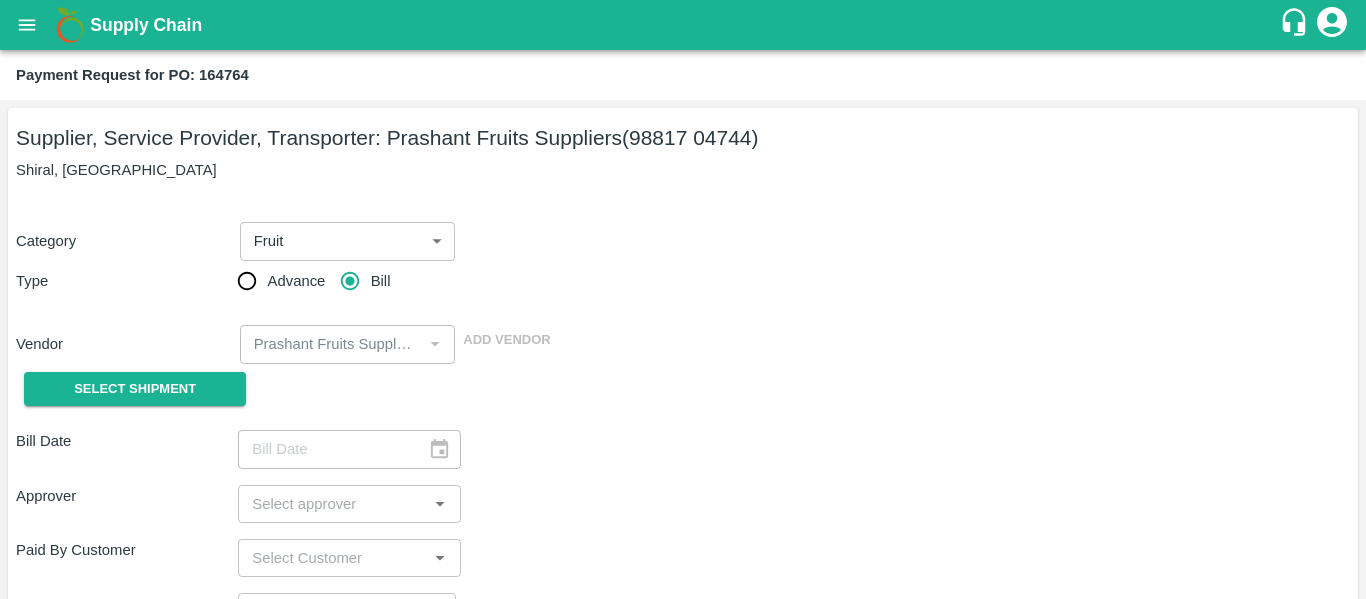 click on "Vendor" at bounding box center [124, 344] 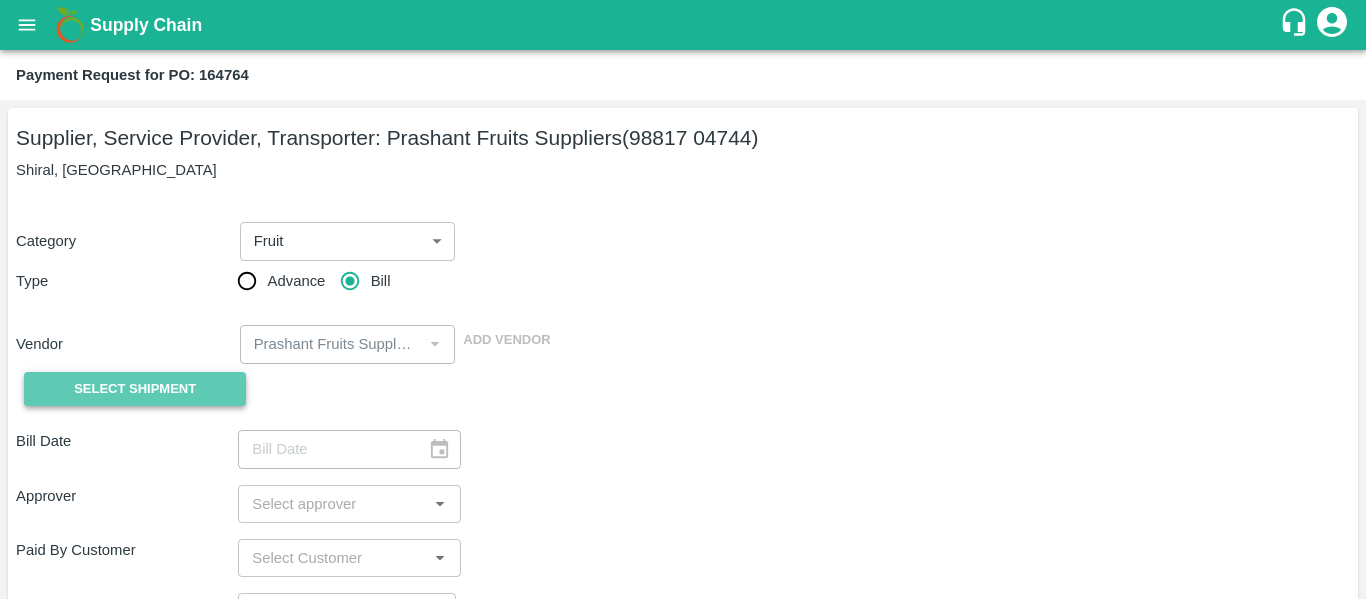 click on "Select Shipment" at bounding box center [135, 389] 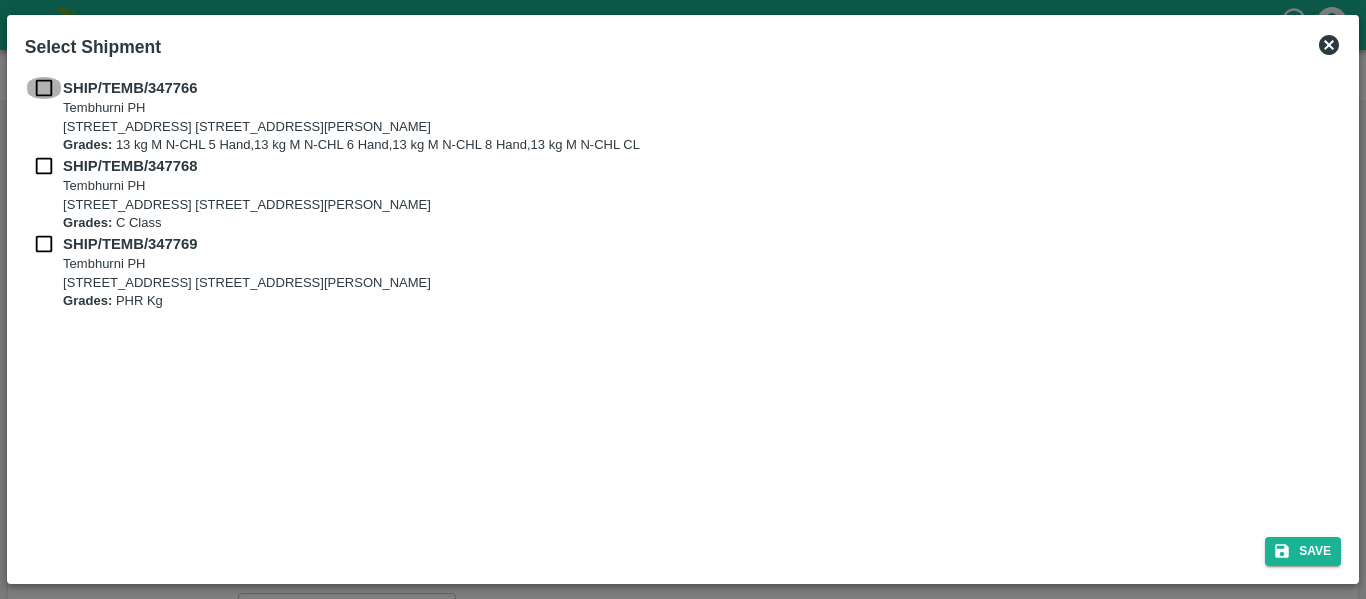 click at bounding box center [44, 88] 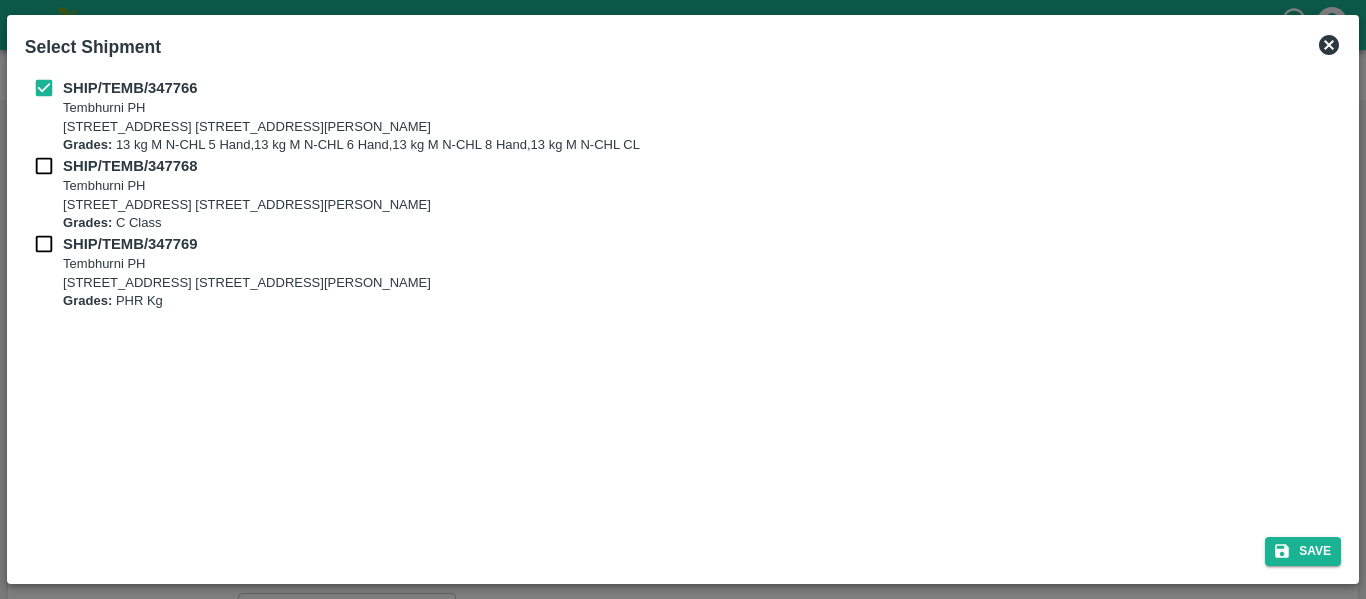 click at bounding box center [44, 166] 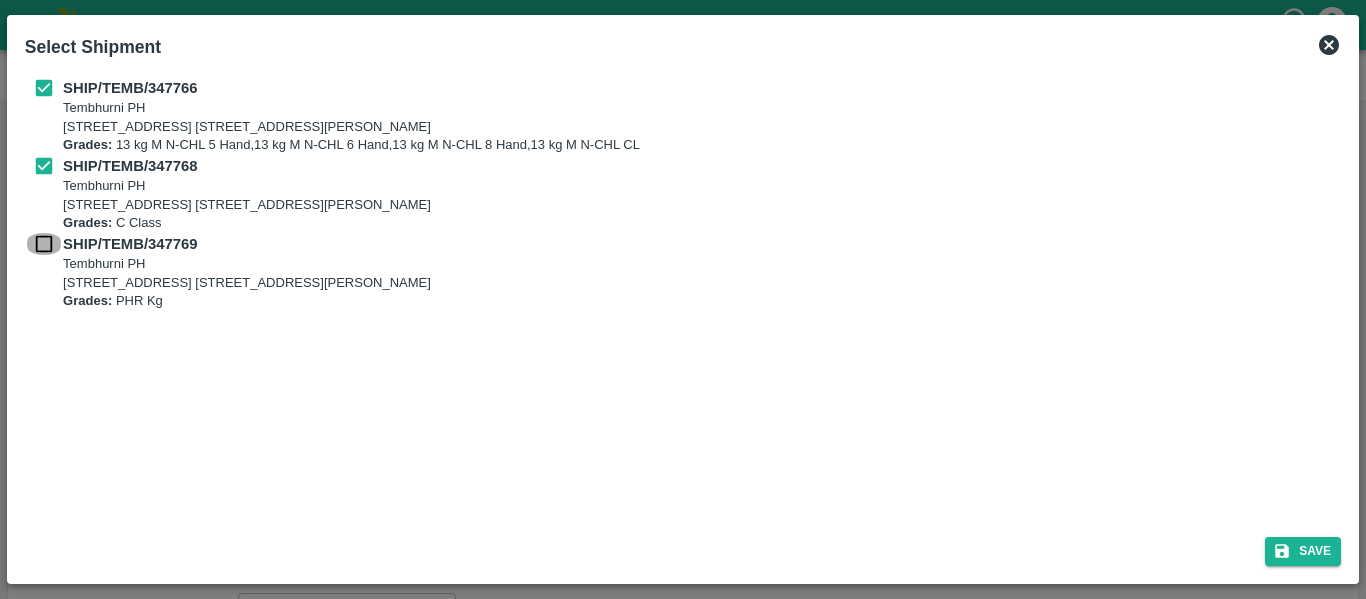 click at bounding box center (44, 244) 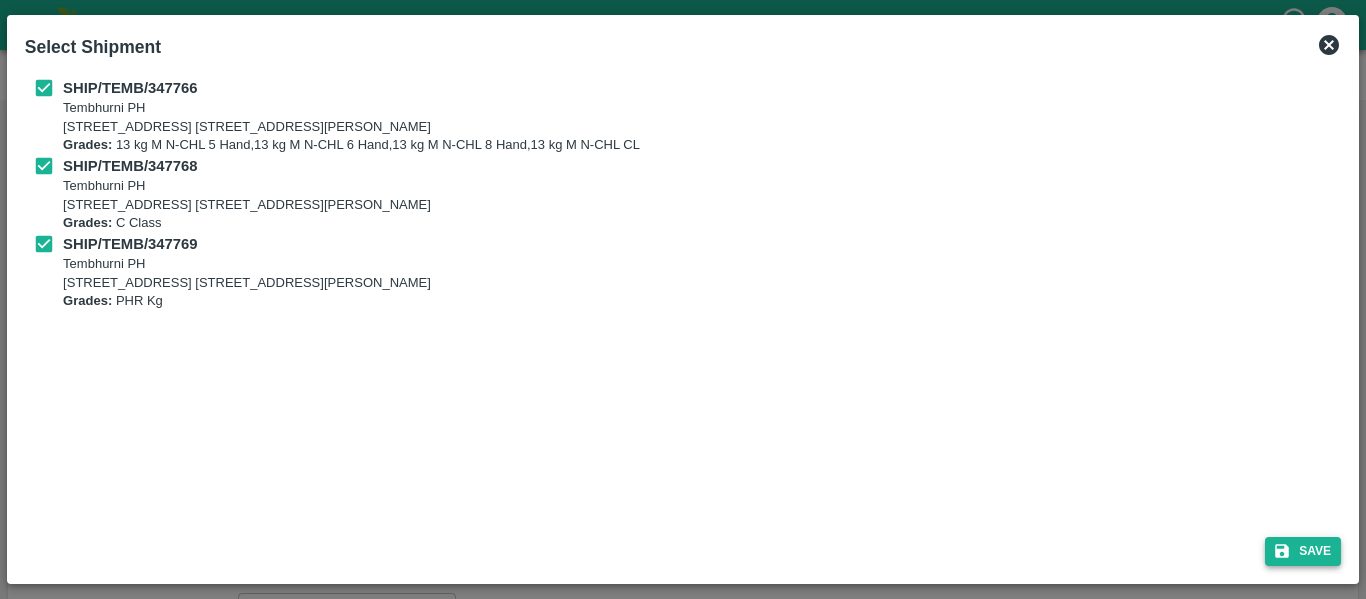 click on "Save" at bounding box center (1303, 551) 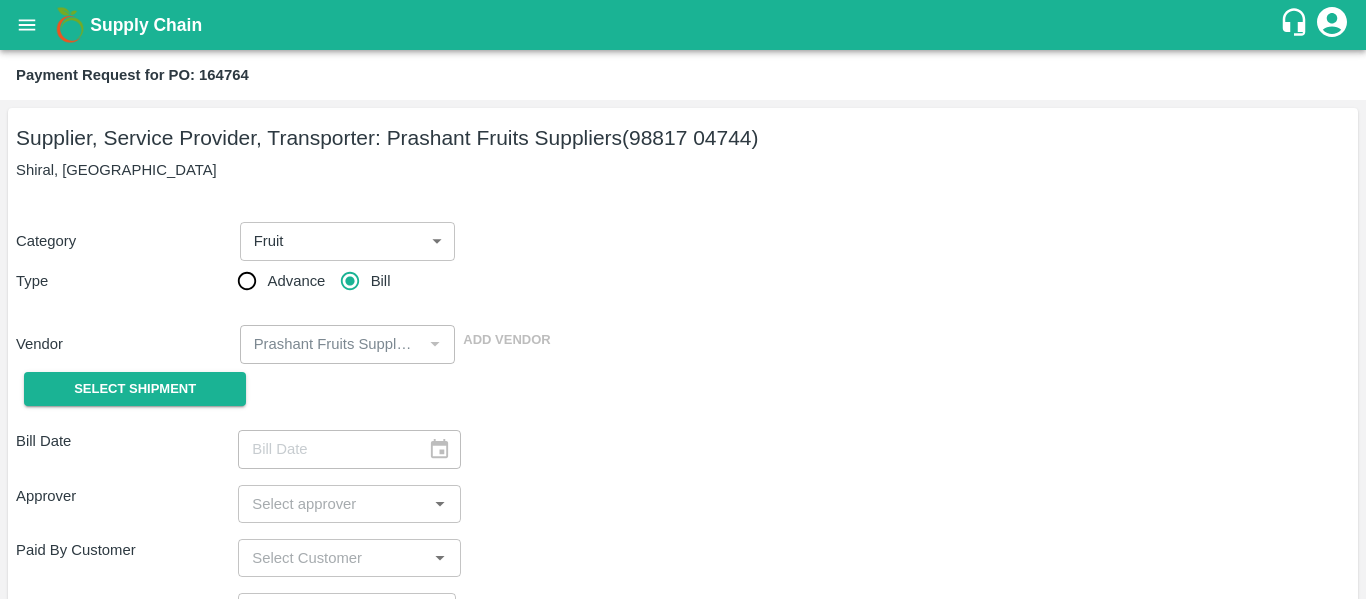 type on "23/07/2025" 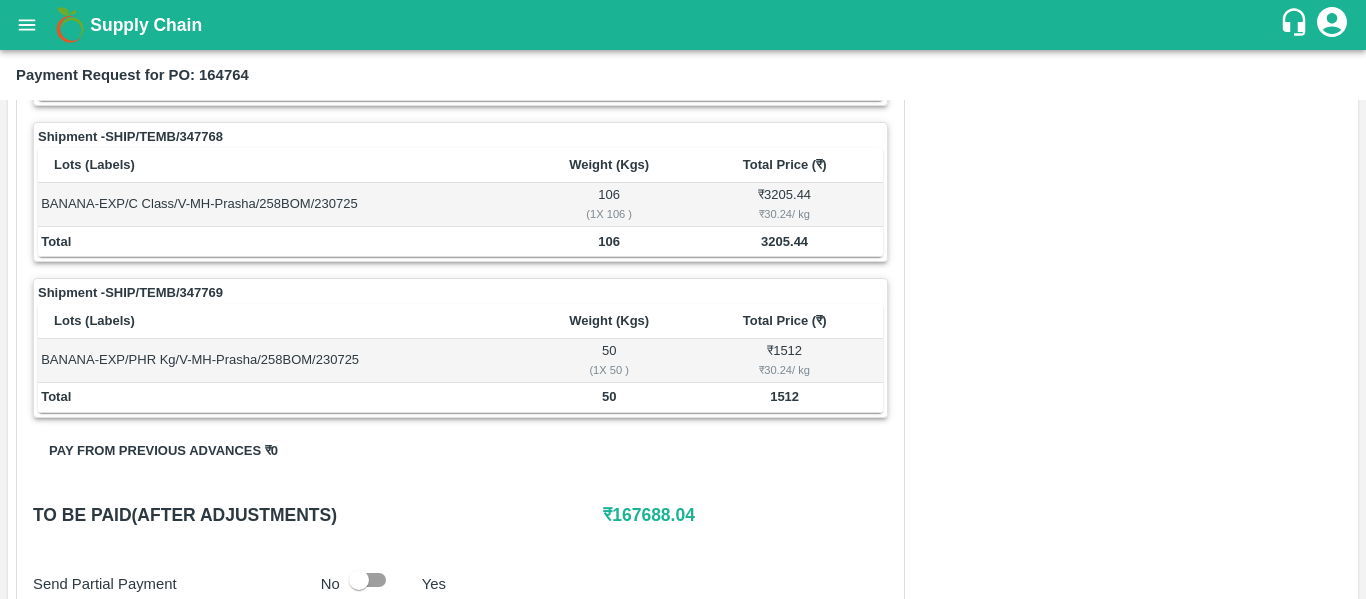 scroll, scrollTop: 961, scrollLeft: 0, axis: vertical 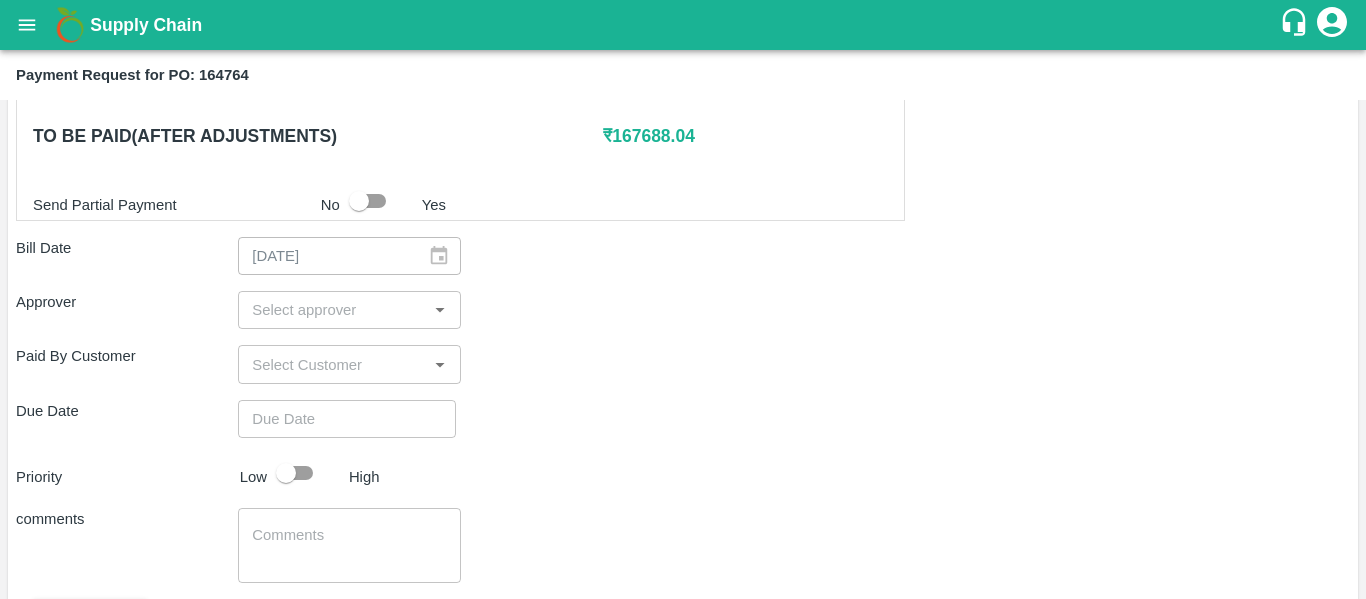 click at bounding box center (332, 310) 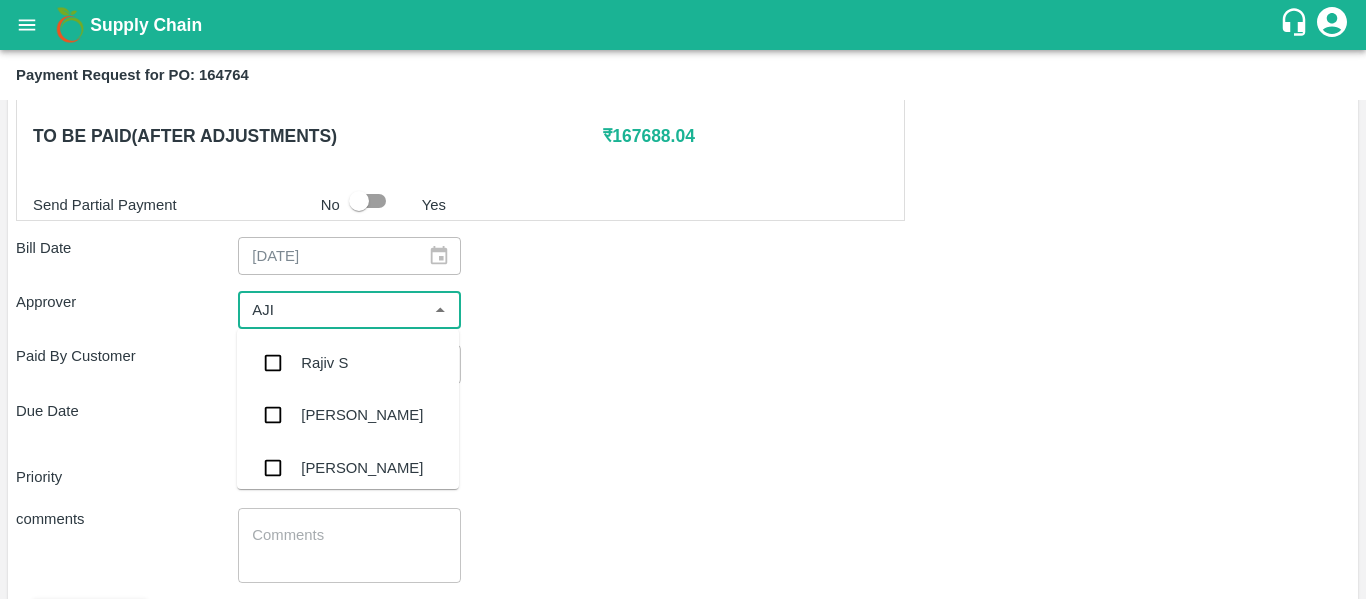 type on "AJIT" 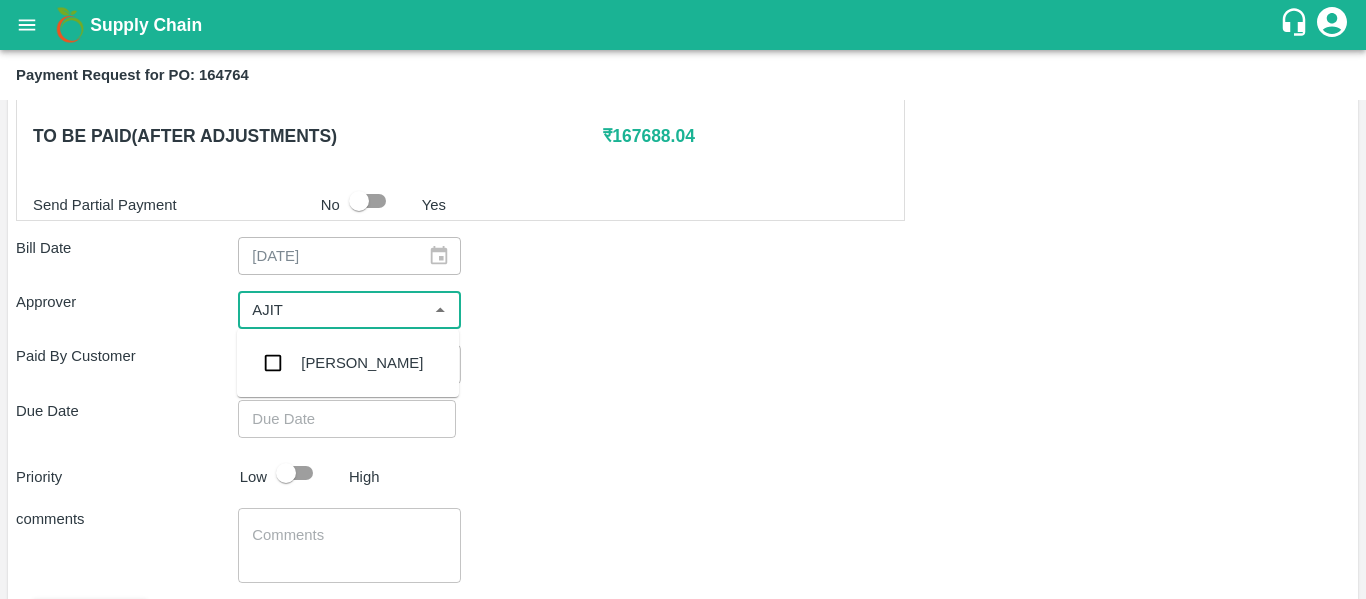 click on "[PERSON_NAME]" at bounding box center (362, 363) 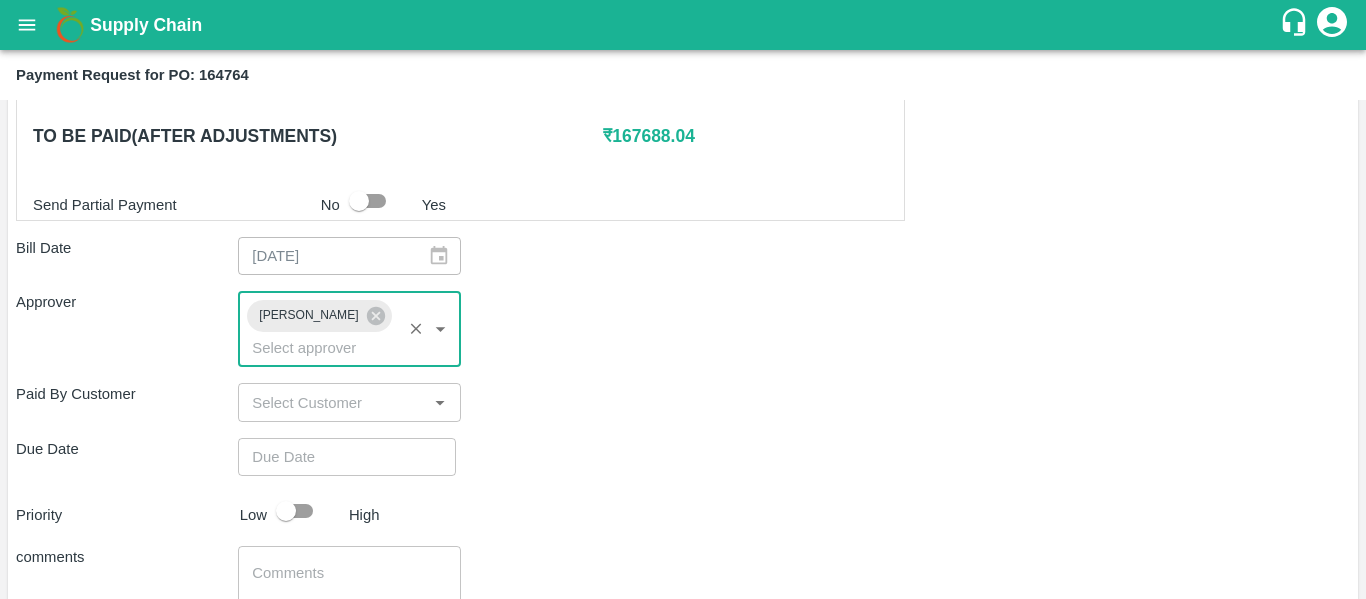 type on "DD/MM/YYYY hh:mm aa" 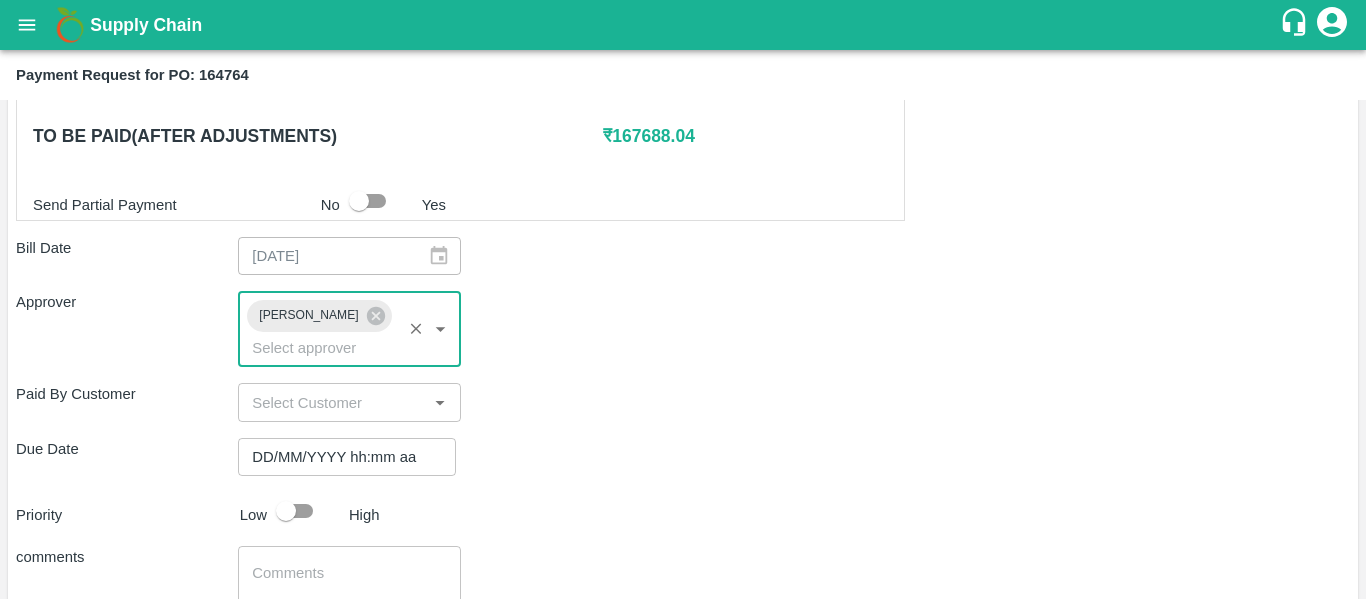 click on "DD/MM/YYYY hh:mm aa" at bounding box center [340, 457] 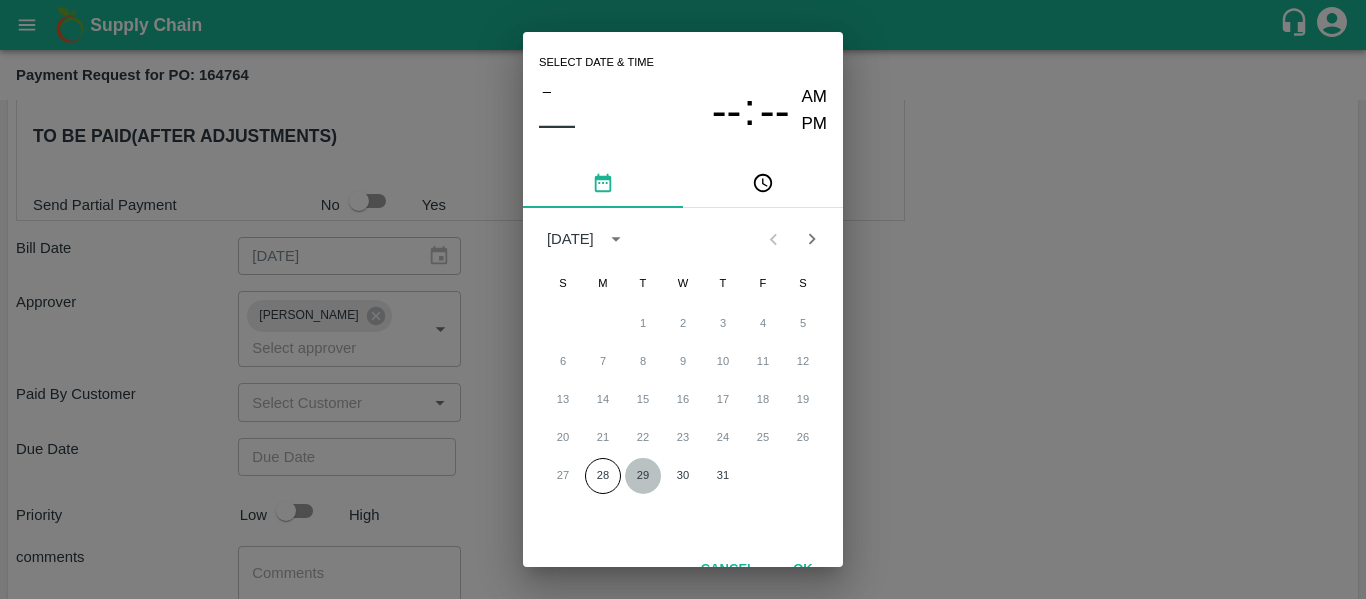 click on "29" at bounding box center [643, 476] 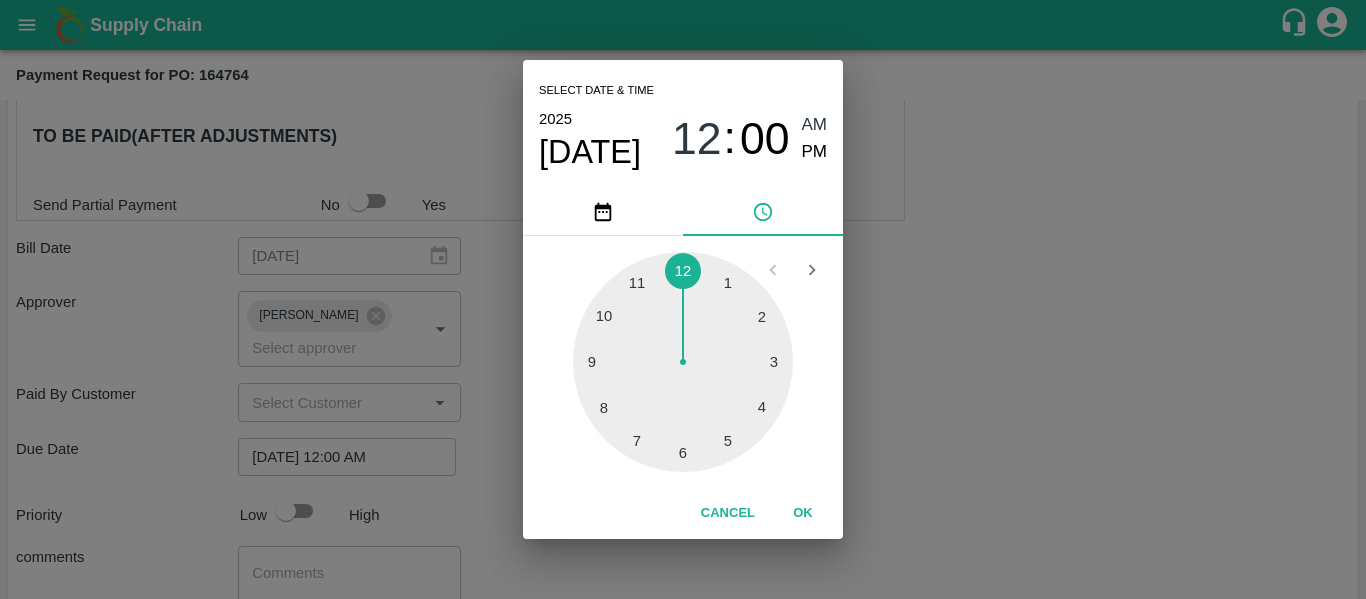 click on "Select date & time [DATE] 12 : 00 AM PM 1 2 3 4 5 6 7 8 9 10 11 12 Cancel OK" at bounding box center [683, 299] 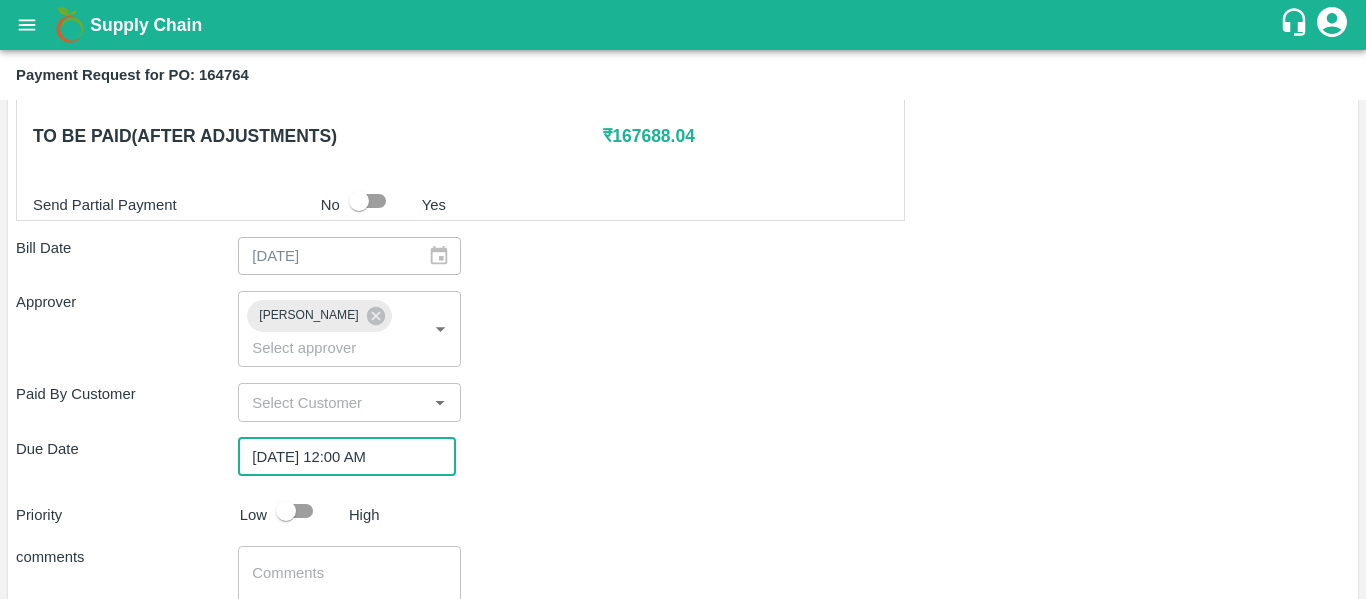 click at bounding box center [286, 511] 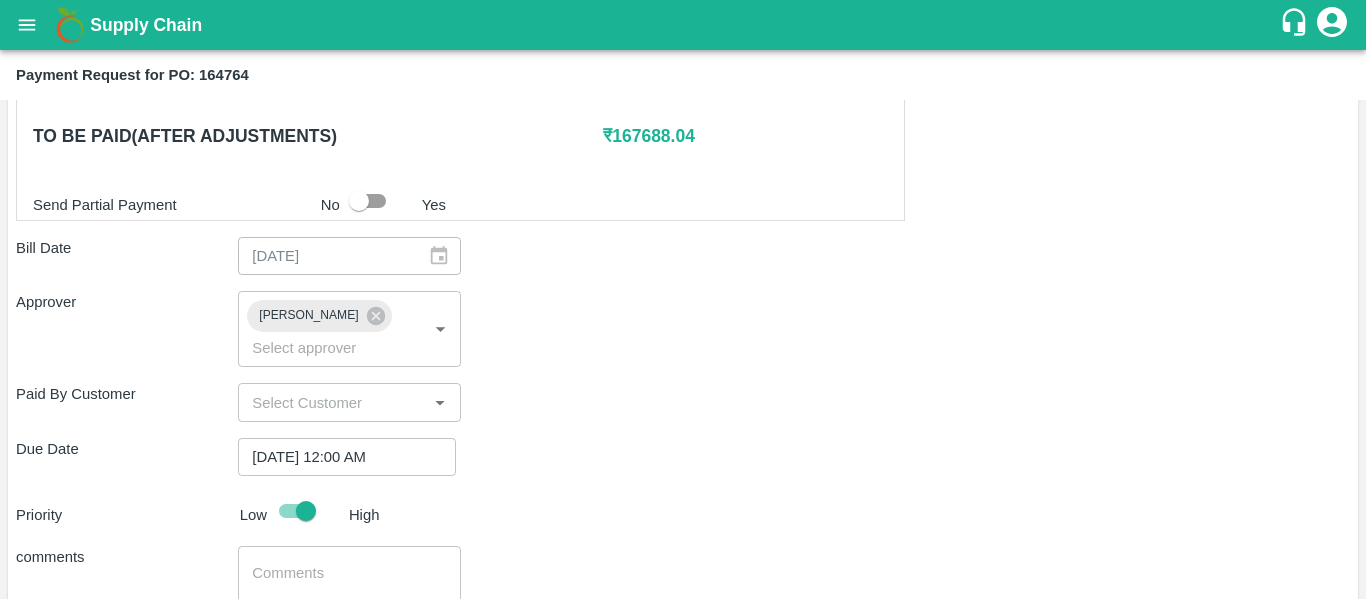 click on "x ​" at bounding box center (349, 583) 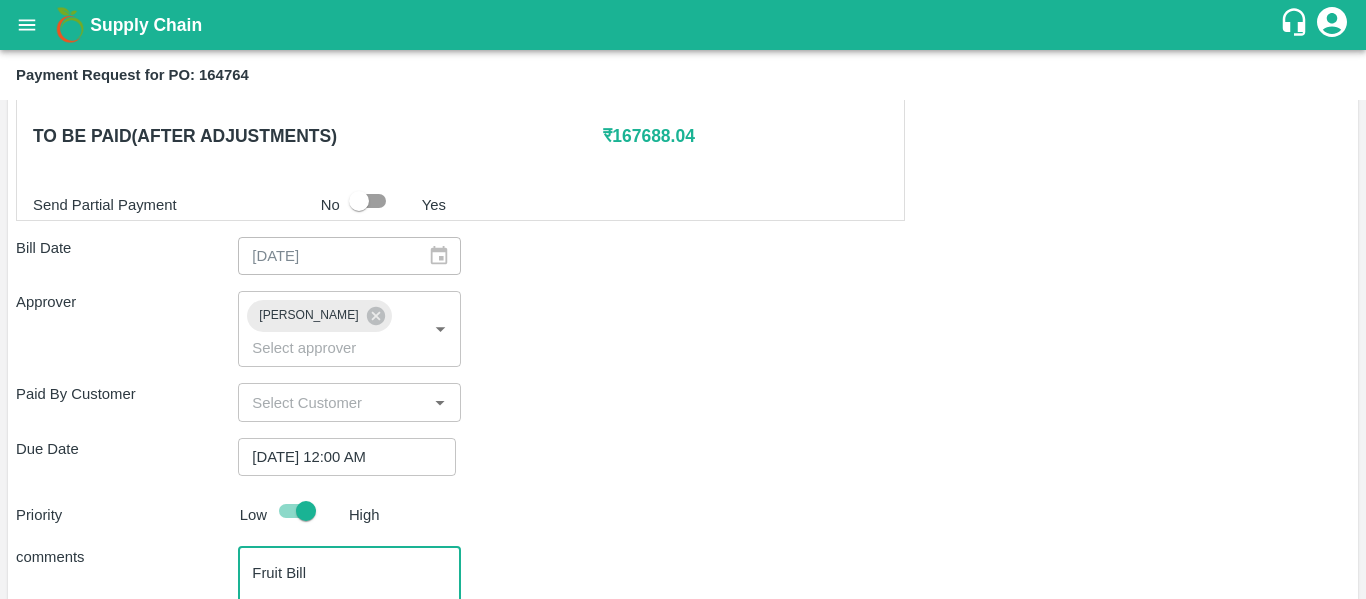 type on "Fruit Bill" 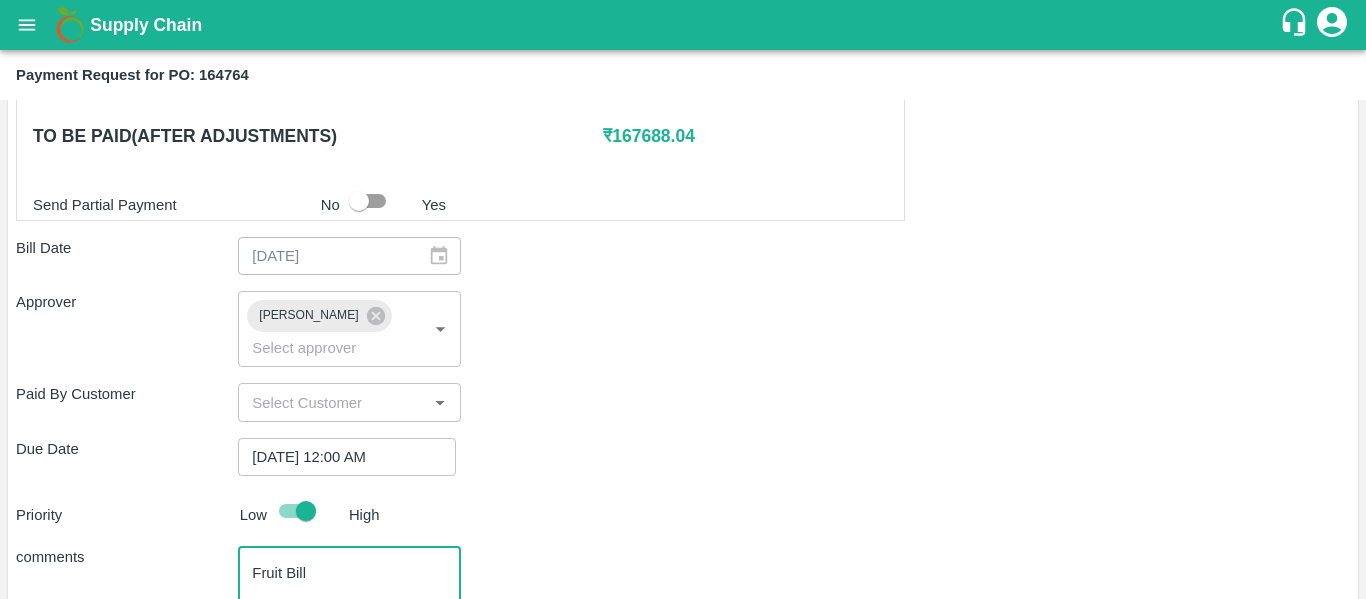scroll, scrollTop: 1082, scrollLeft: 0, axis: vertical 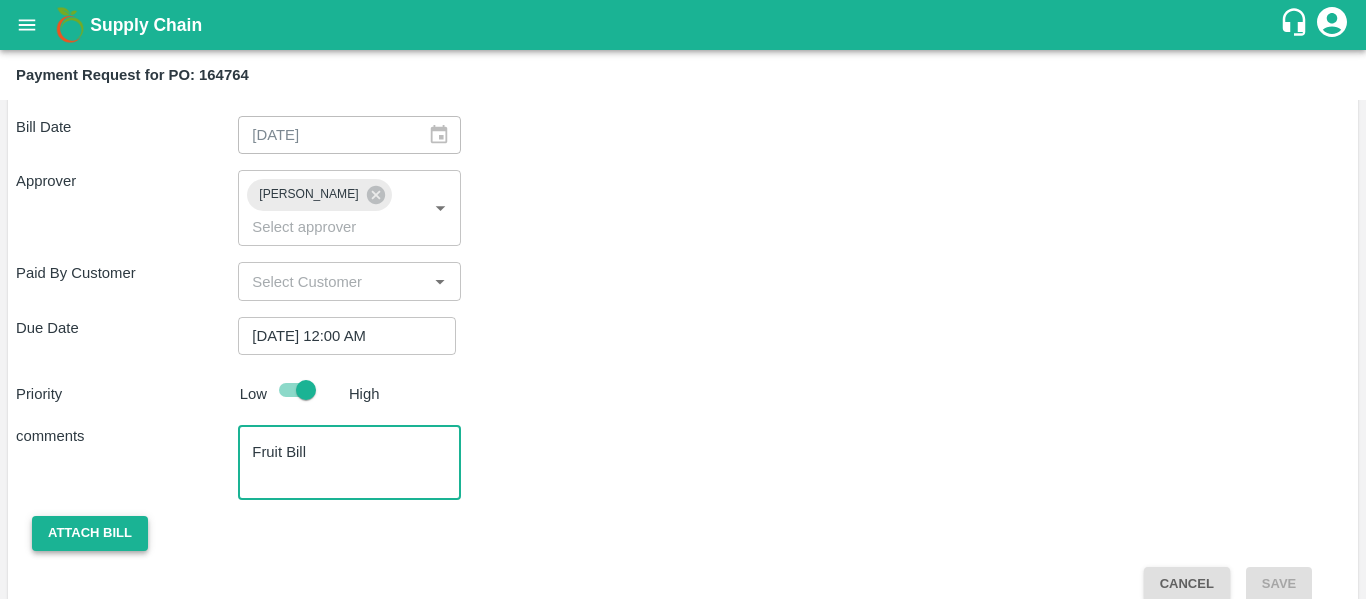 click on "Attach bill" at bounding box center (90, 533) 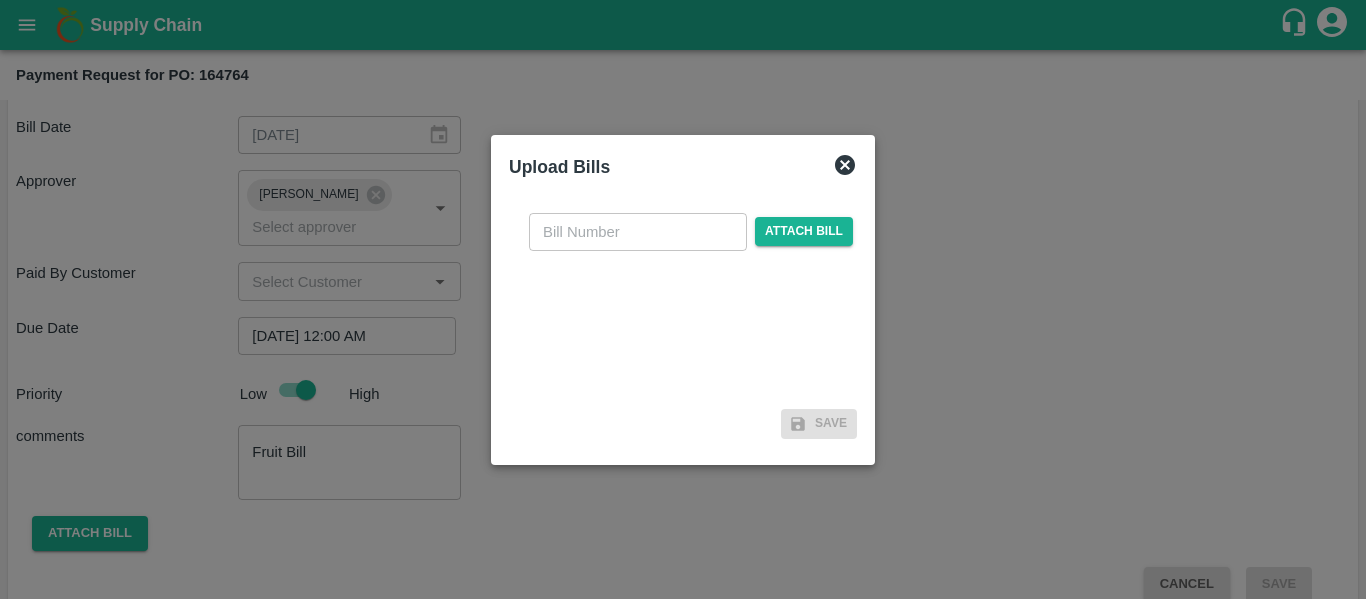 click at bounding box center [638, 232] 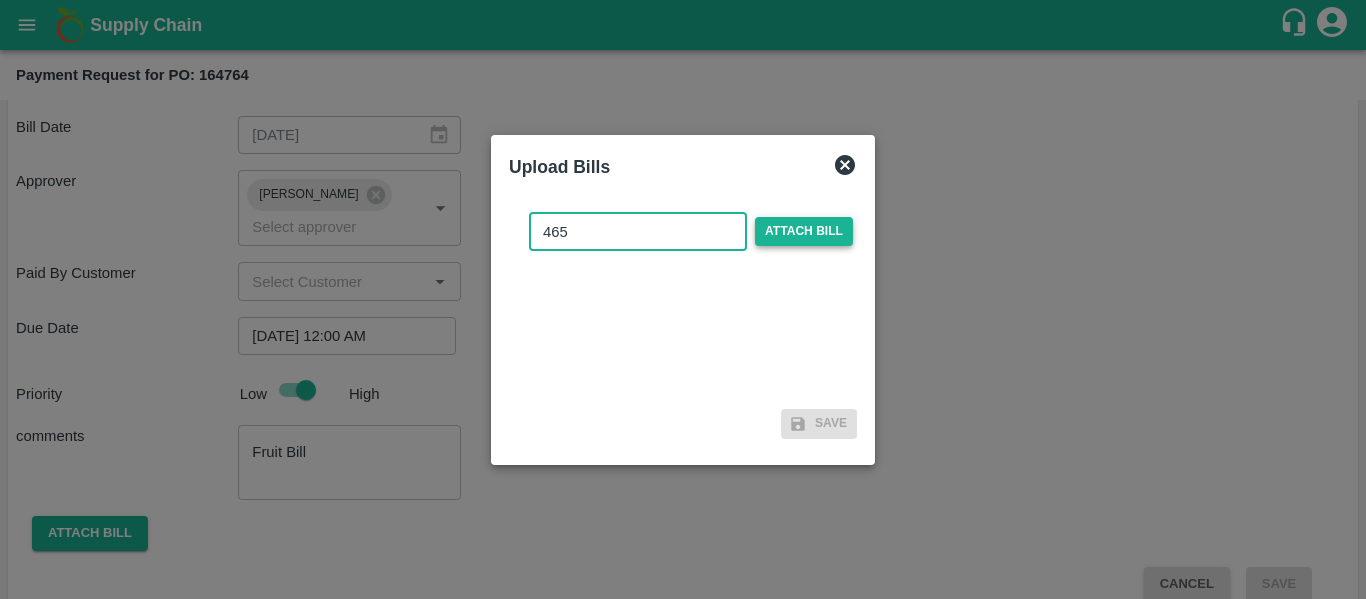 type on "465" 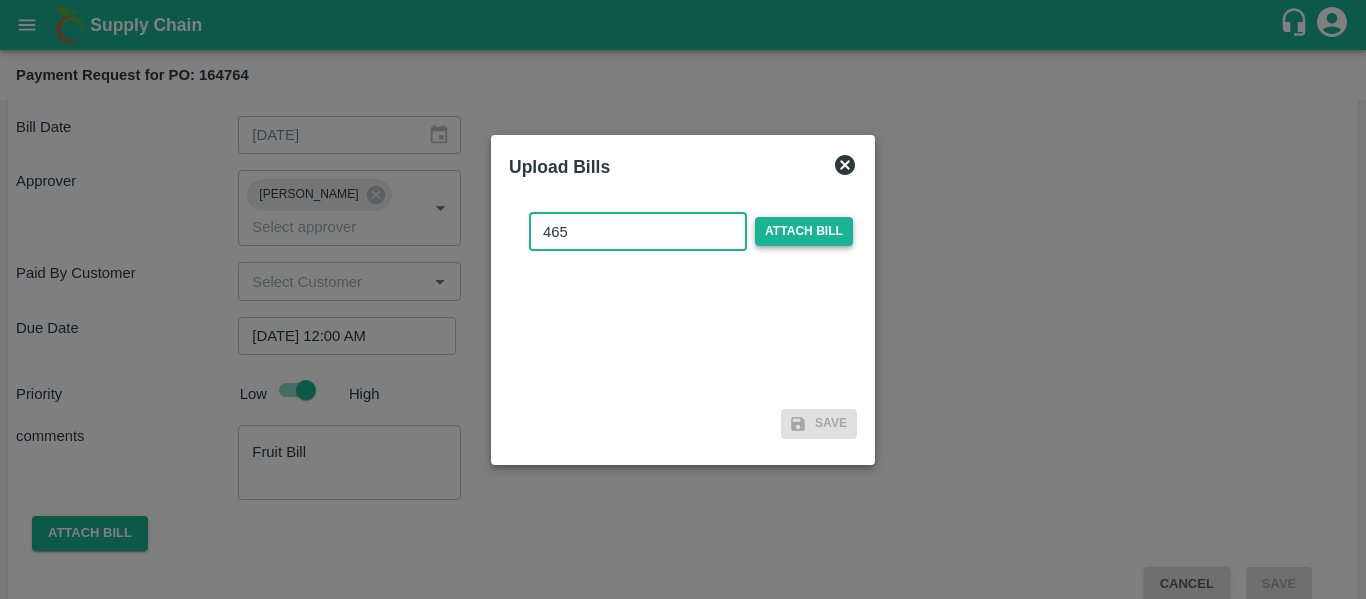 click on "Attach bill" at bounding box center [804, 231] 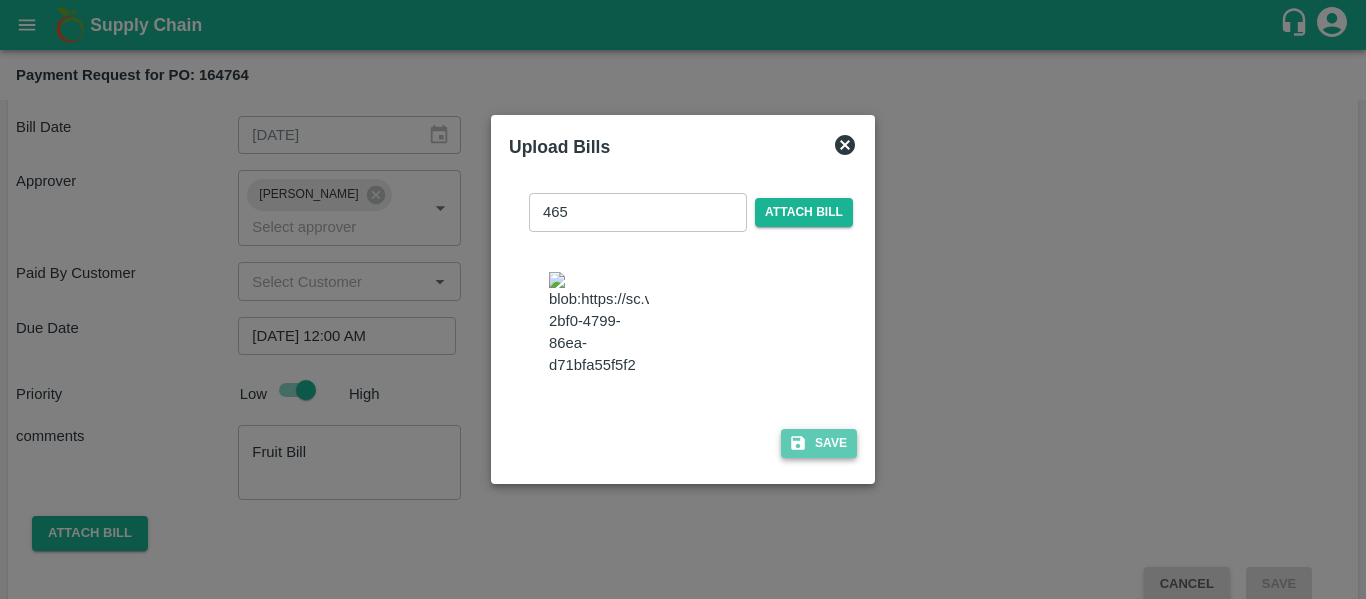 click on "Save" at bounding box center (819, 443) 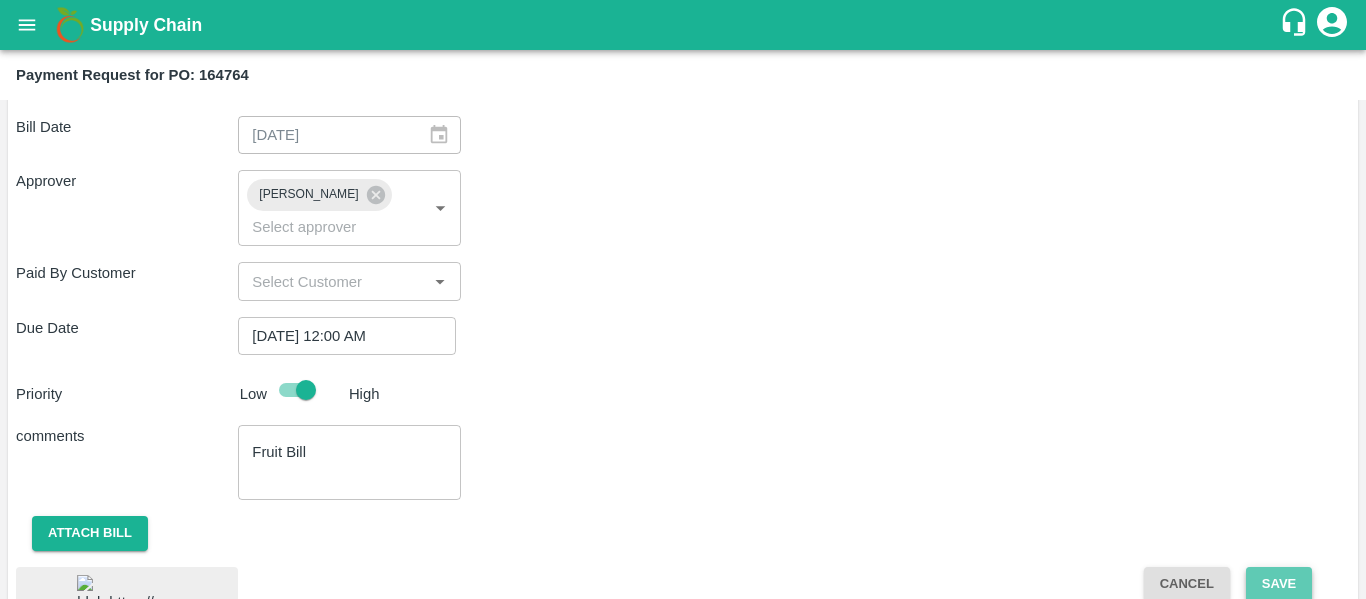 click on "Save" at bounding box center [1279, 584] 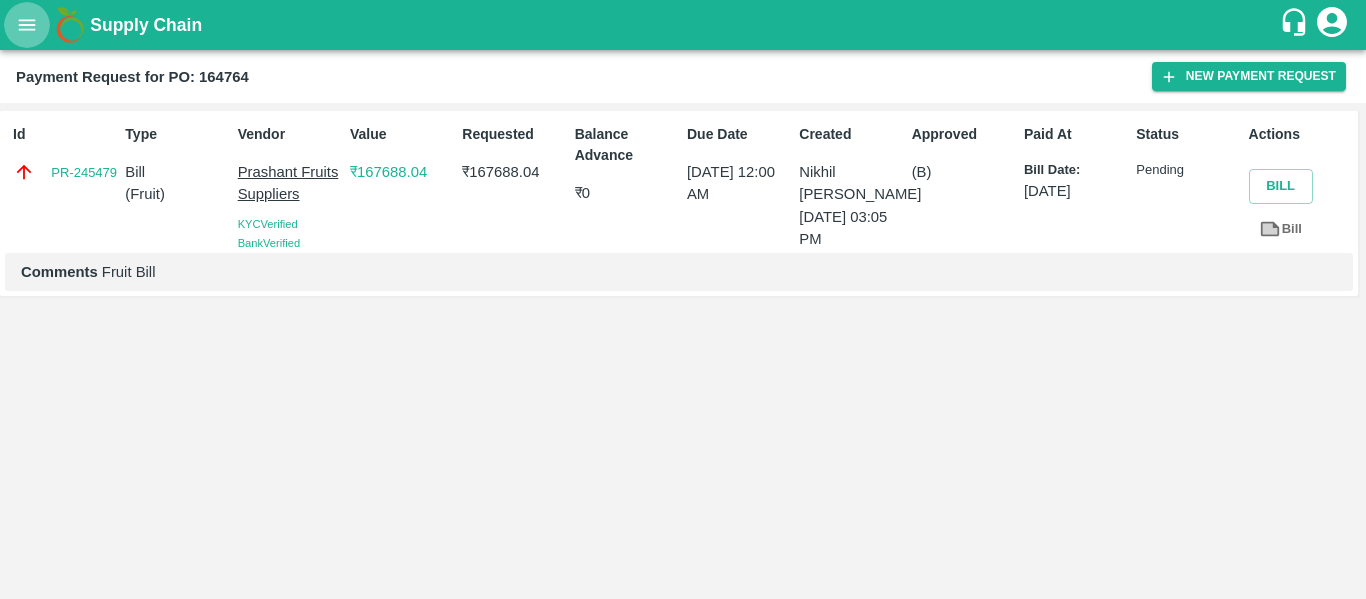 click at bounding box center (27, 25) 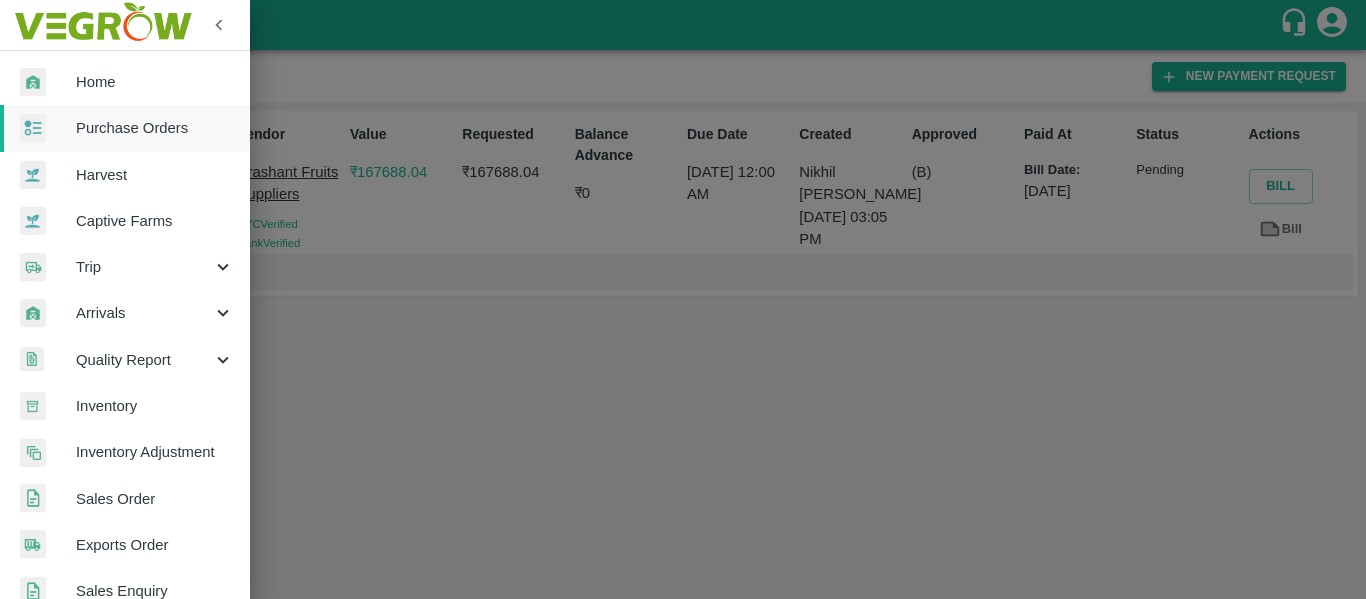 click on "Purchase Orders" at bounding box center [155, 128] 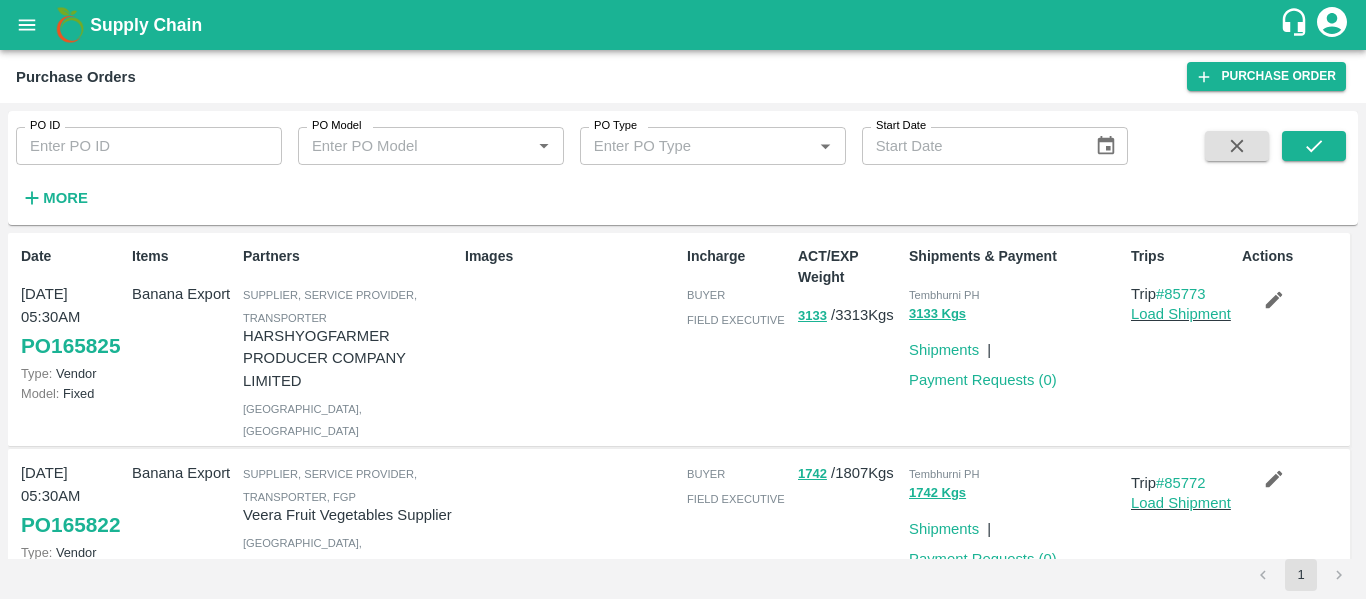 click on "PO ID PO ID PO Model PO Model   * PO Type PO Type   * Start Date Start Date More" at bounding box center (564, 163) 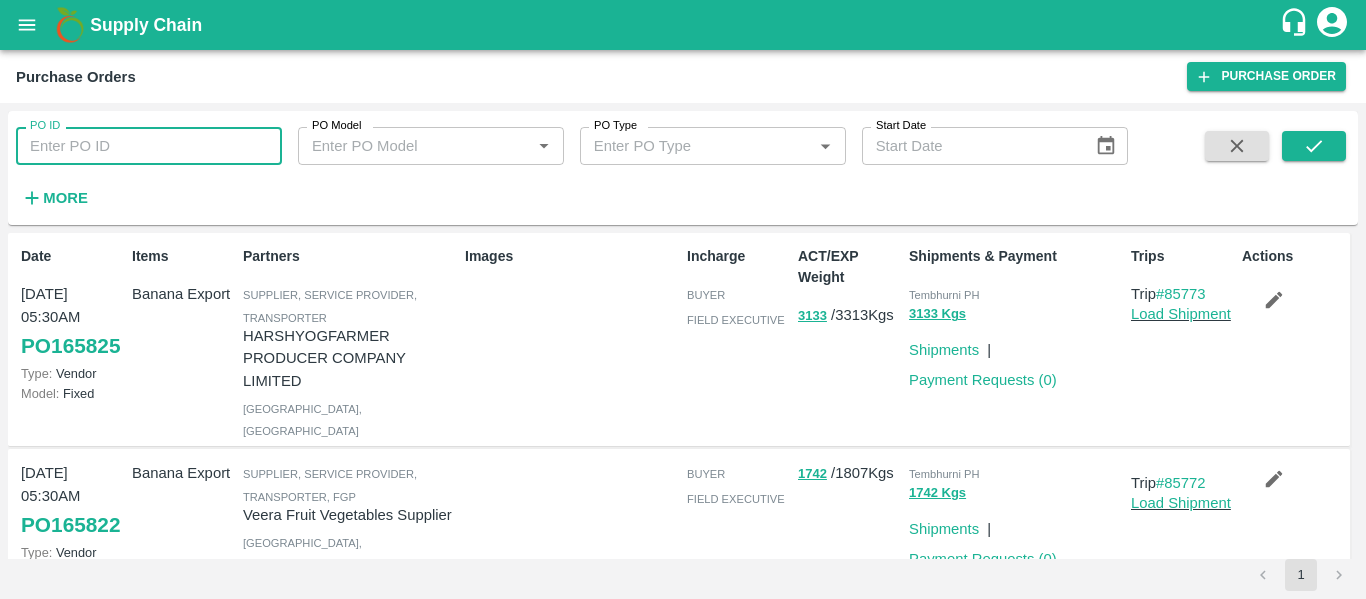paste on "165005" 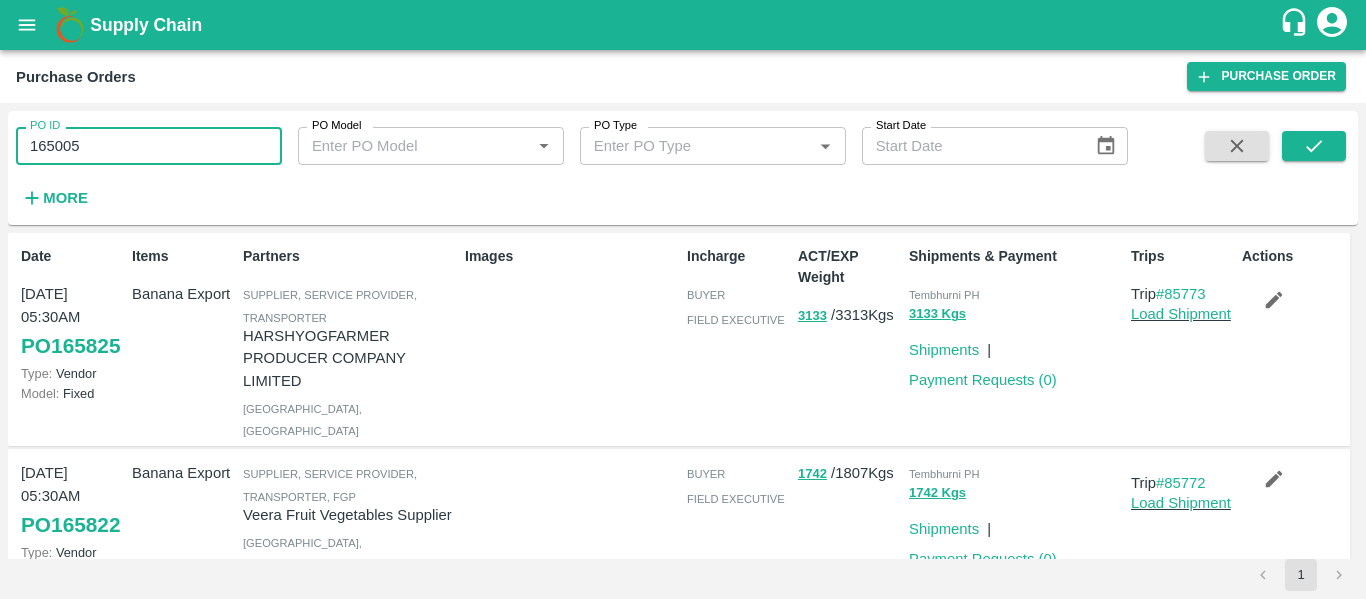 type on "165005" 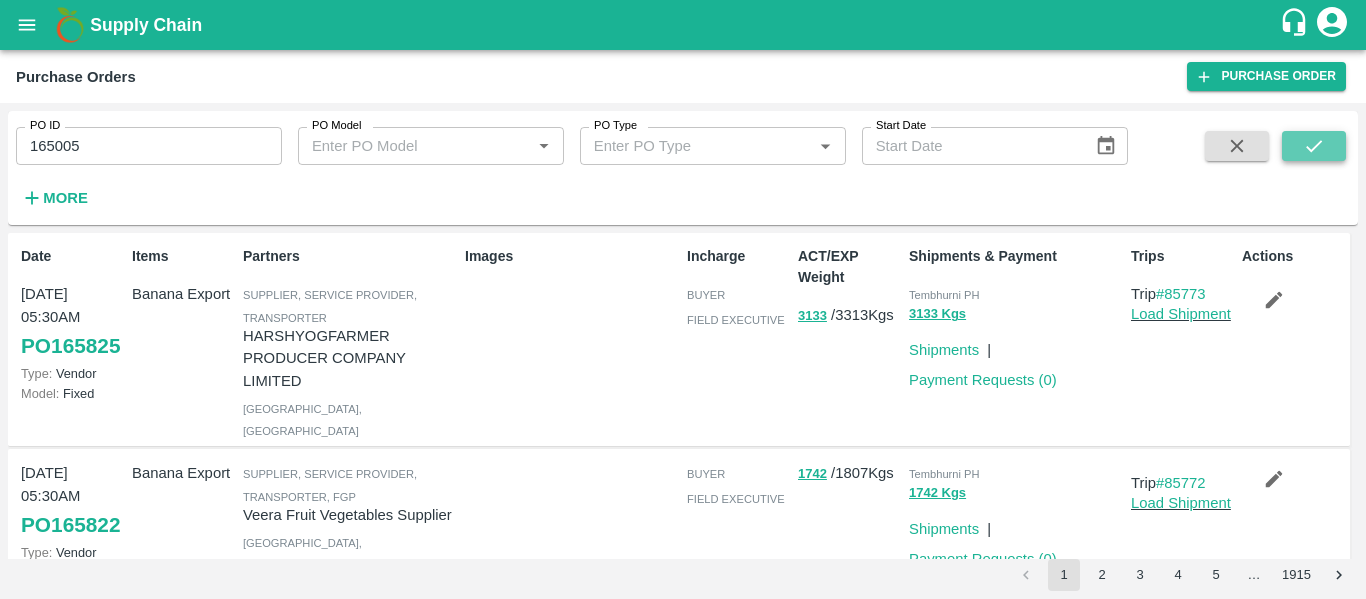 click at bounding box center (1314, 146) 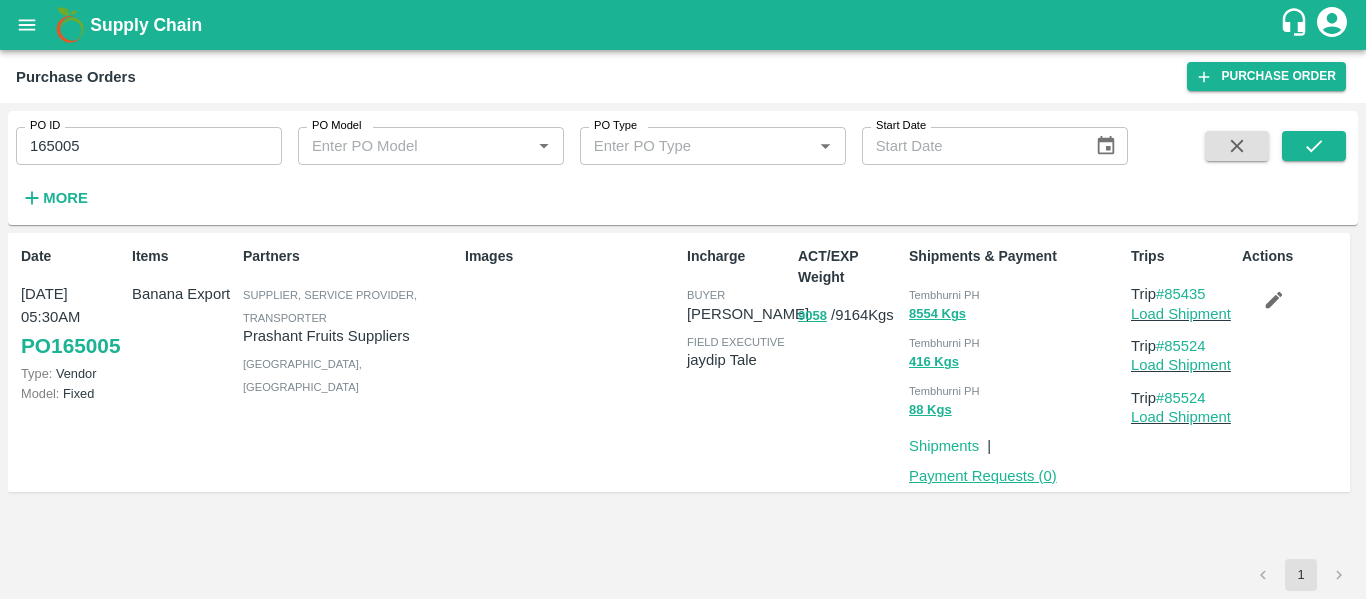 click on "Payment Requests ( 0 )" at bounding box center (983, 476) 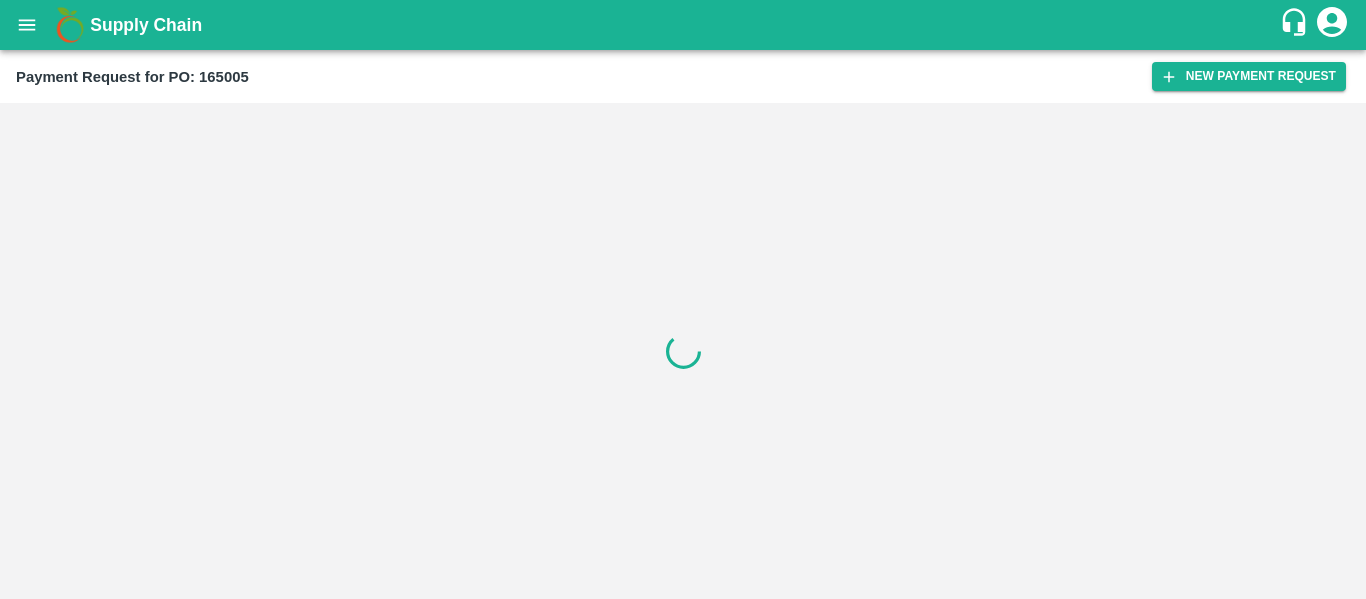 scroll, scrollTop: 0, scrollLeft: 0, axis: both 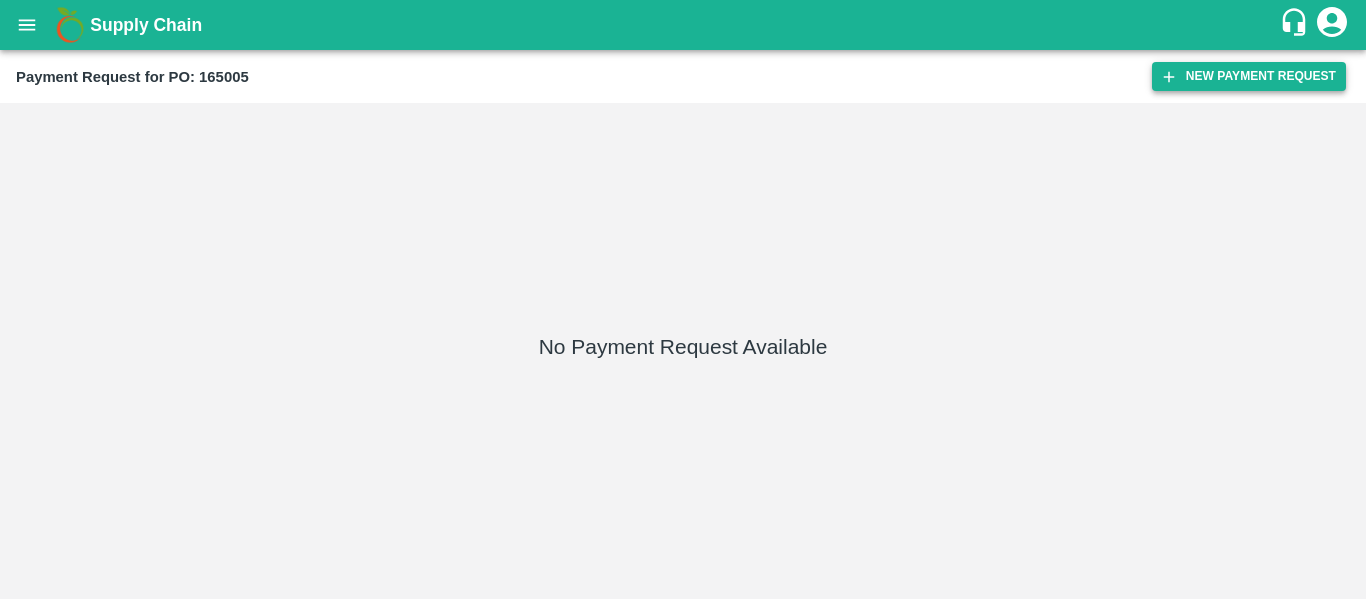 click on "New Payment Request" at bounding box center [1249, 76] 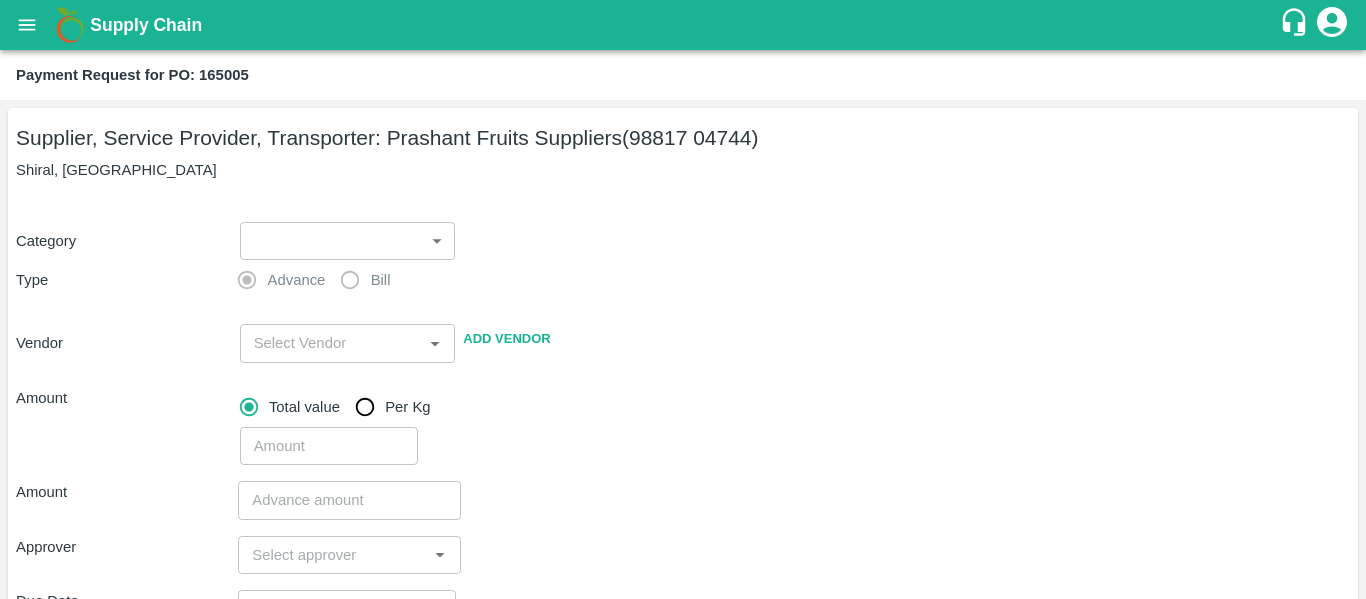 click on "Supply Chain Payment Request for PO: 165005 Supplier, Service Provider, Transporter:    Prashant Fruits Suppliers  (98817 04744) [GEOGRAPHIC_DATA], [GEOGRAPHIC_DATA] Category ​ ​ Type Advance Bill Vendor ​ Add Vendor Amount Total value Per Kg ​ Amount ​ Approver ​ Due Date ​  Priority  Low  High Comment x ​ Attach bill Cancel Save Tembhurni PH Nashik CC Shahada Banana Export PH Savda Banana Export PH Nashik Banana CS Nikhil Subhash Mangvade Logout" at bounding box center (683, 299) 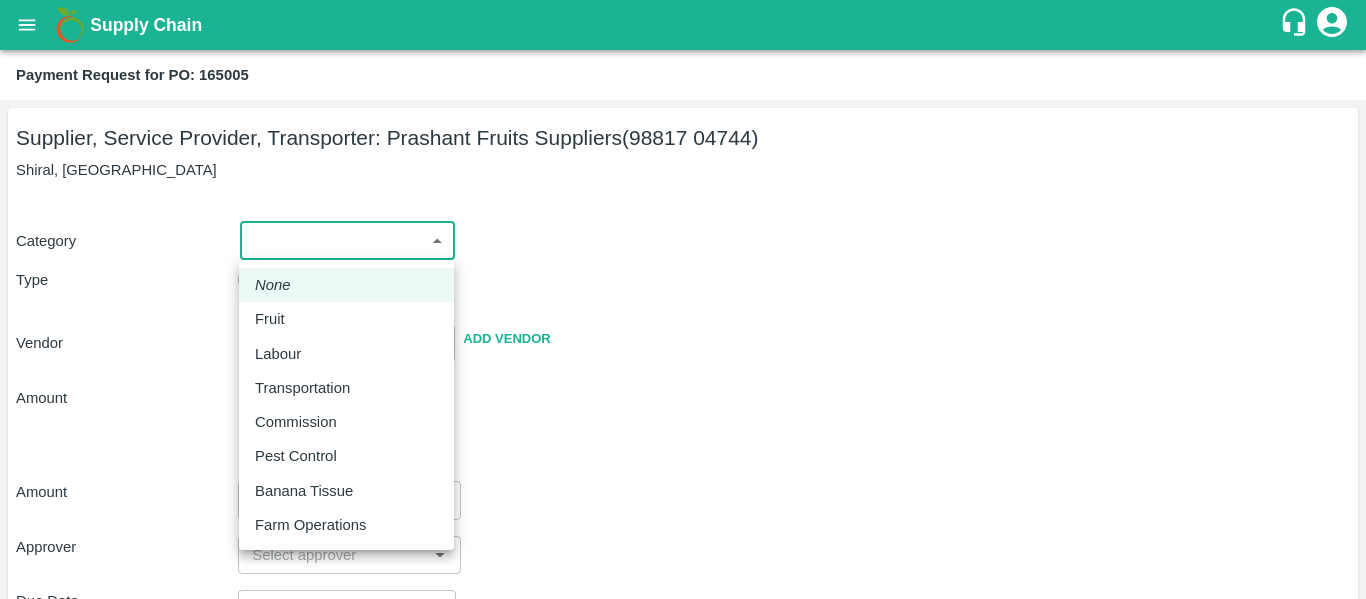 click on "Fruit" at bounding box center (346, 319) 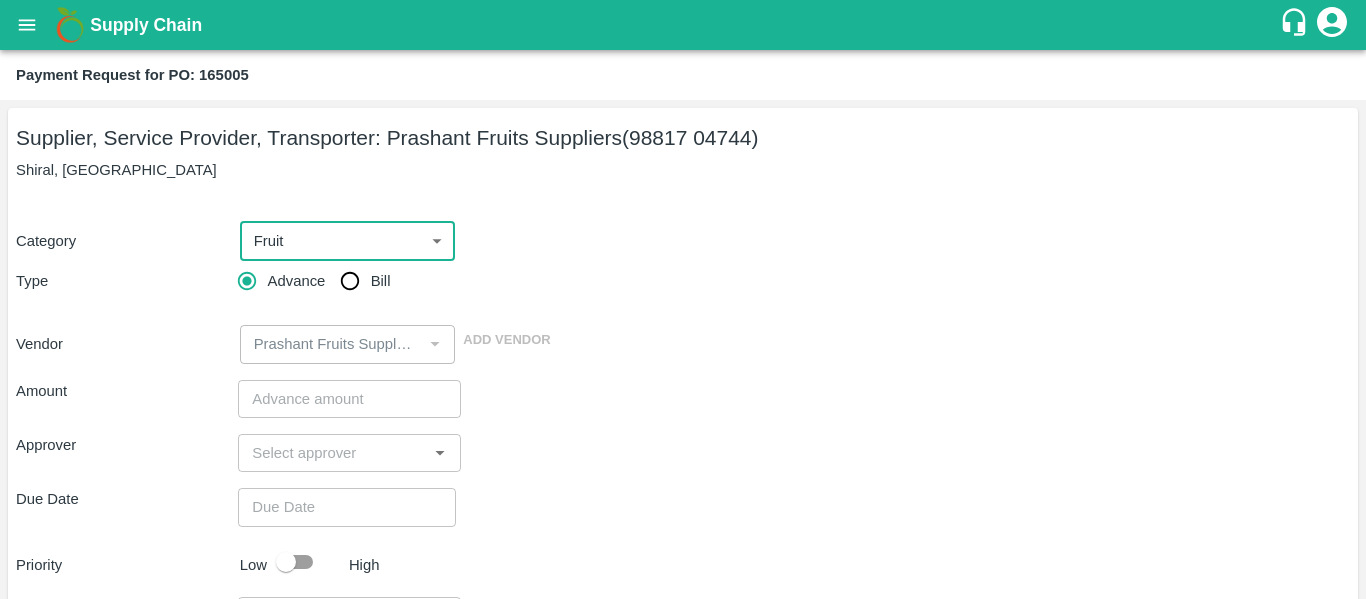 click on "Bill" at bounding box center [350, 281] 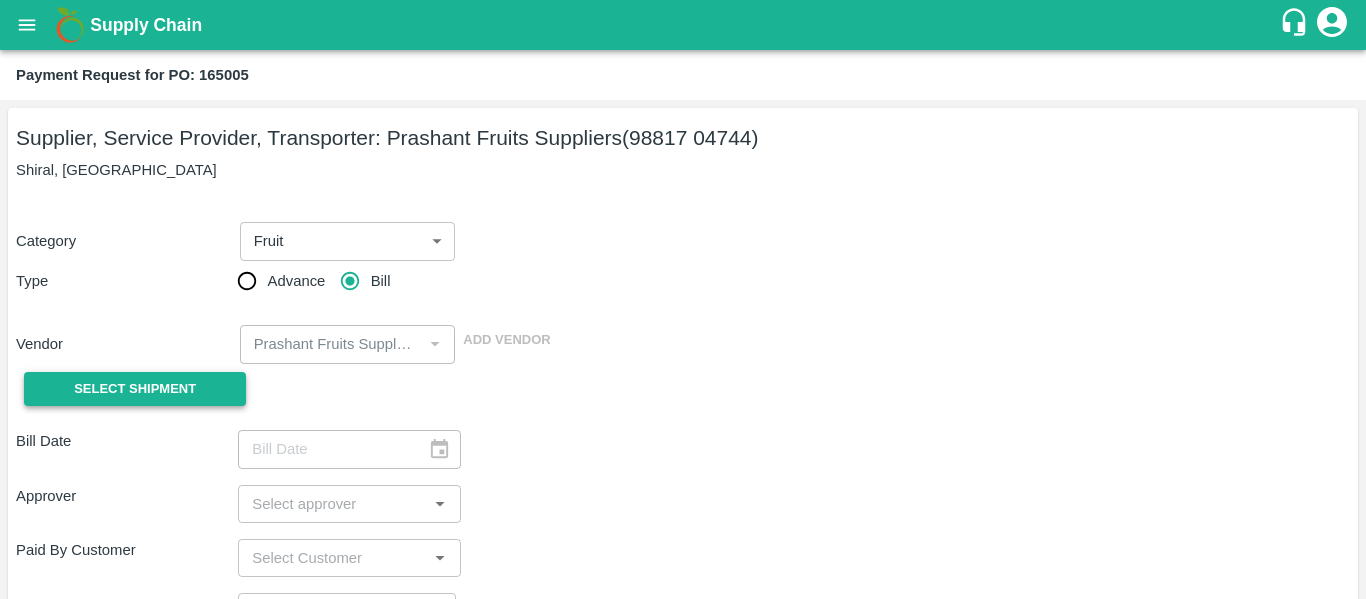 click on "Select Shipment" at bounding box center [135, 389] 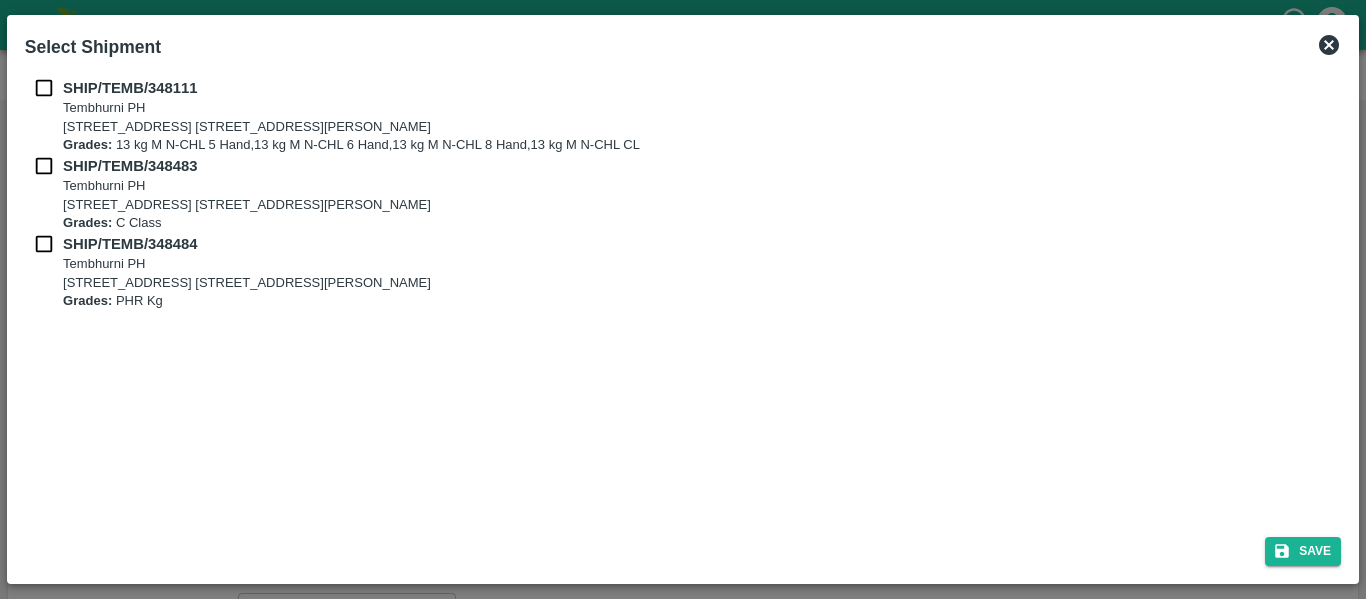 click at bounding box center (44, 88) 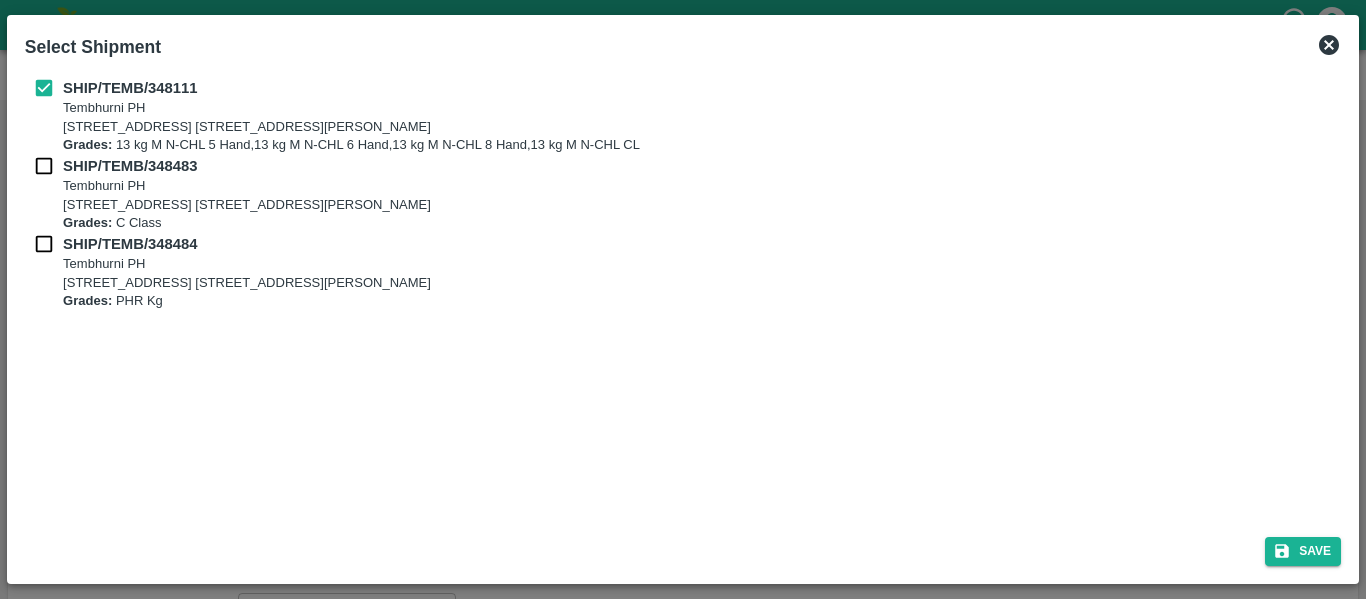 click on "SHIP/TEMB/348483" at bounding box center [130, 166] 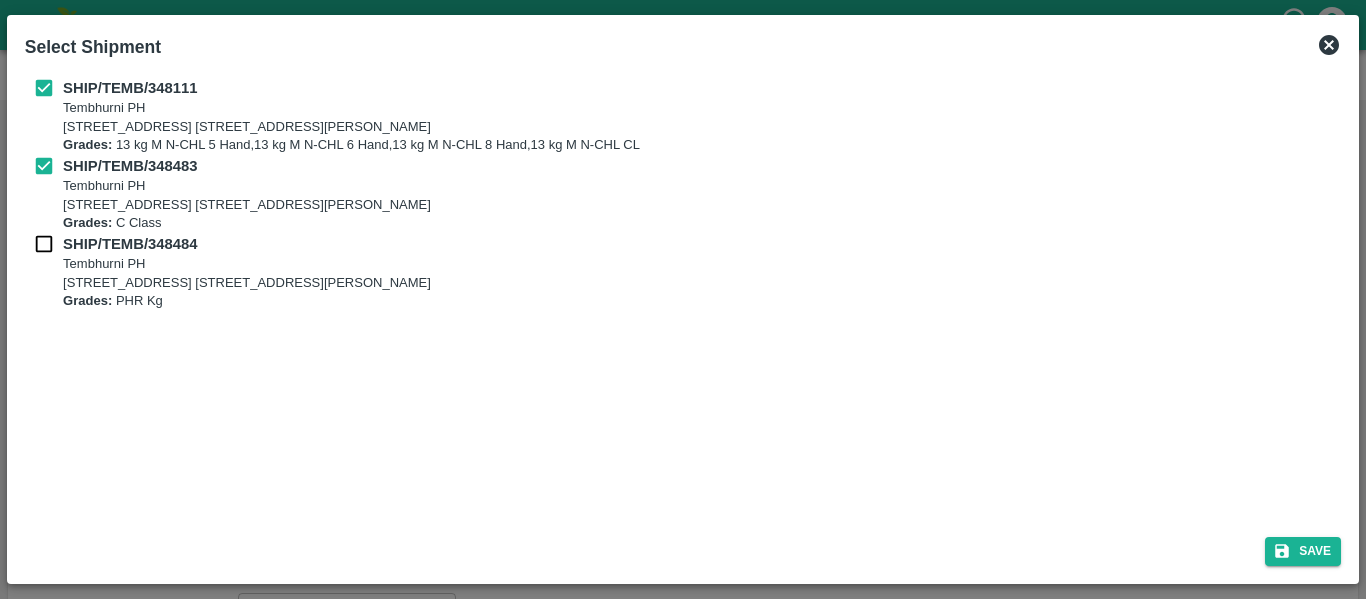 click on "SHIP/TEMB/348484" at bounding box center [130, 244] 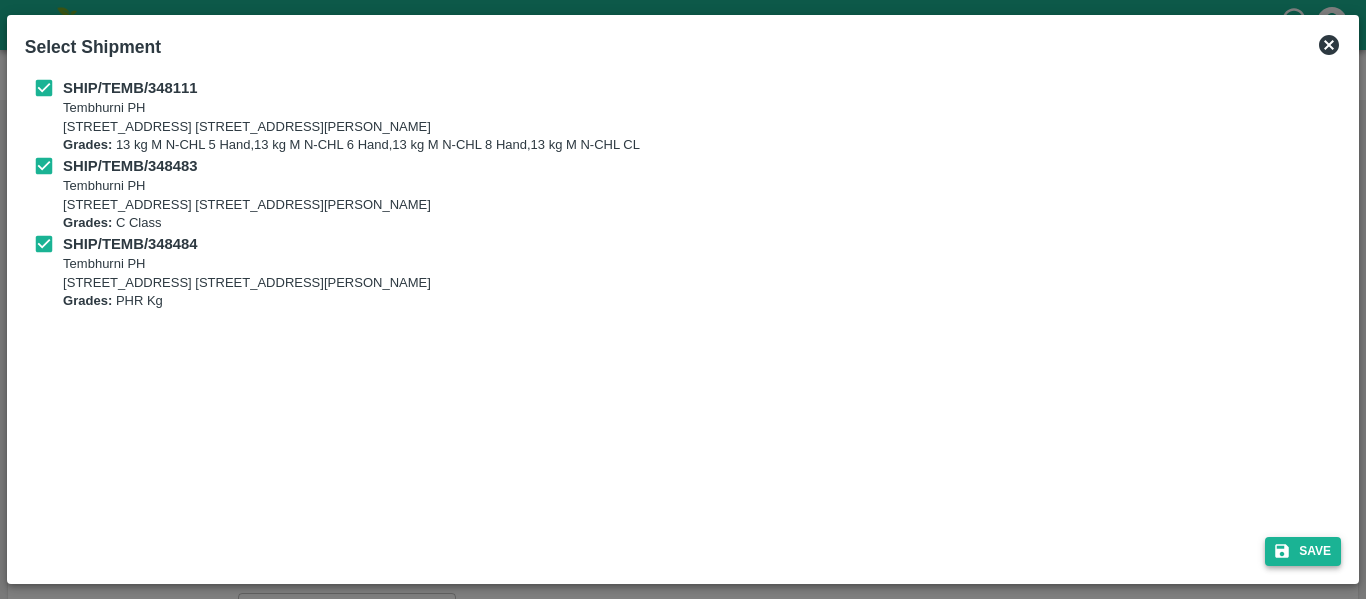 click on "Save" at bounding box center [1303, 551] 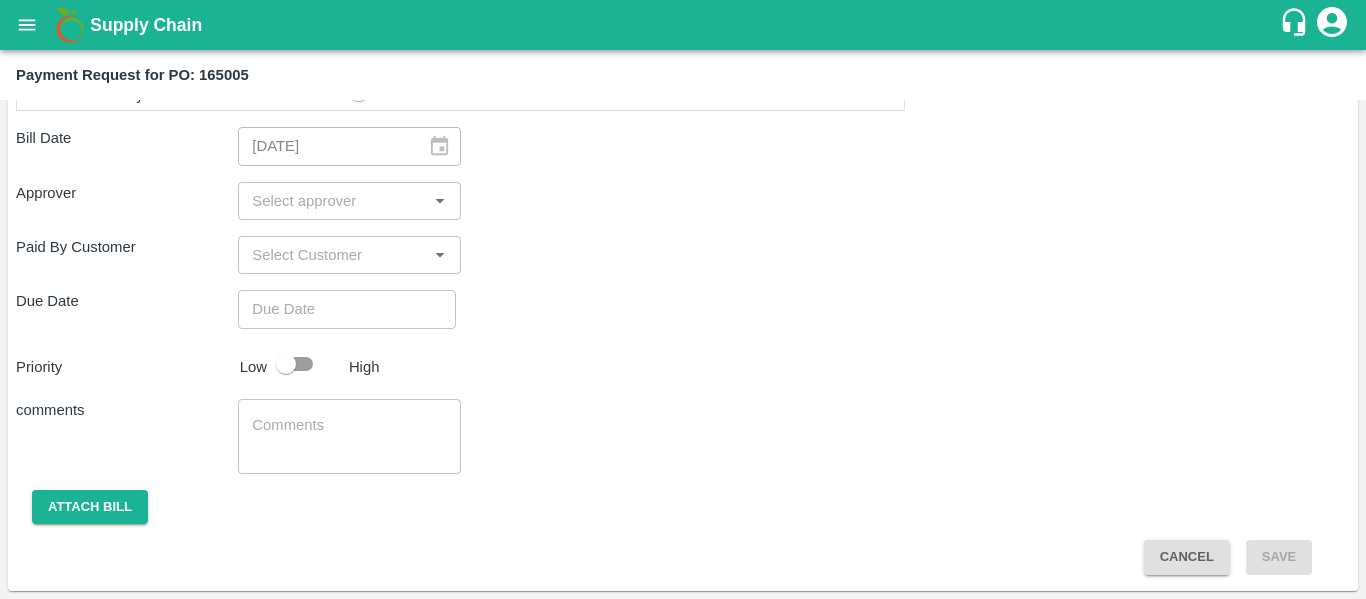scroll, scrollTop: 1025, scrollLeft: 0, axis: vertical 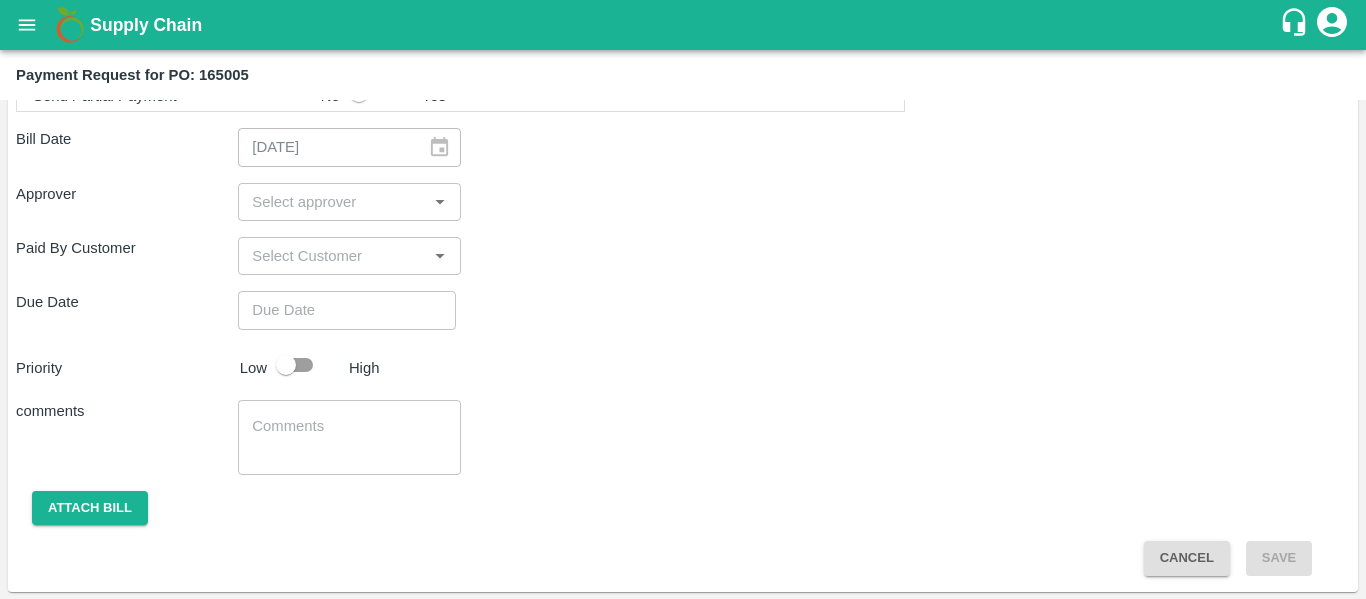 click at bounding box center [332, 202] 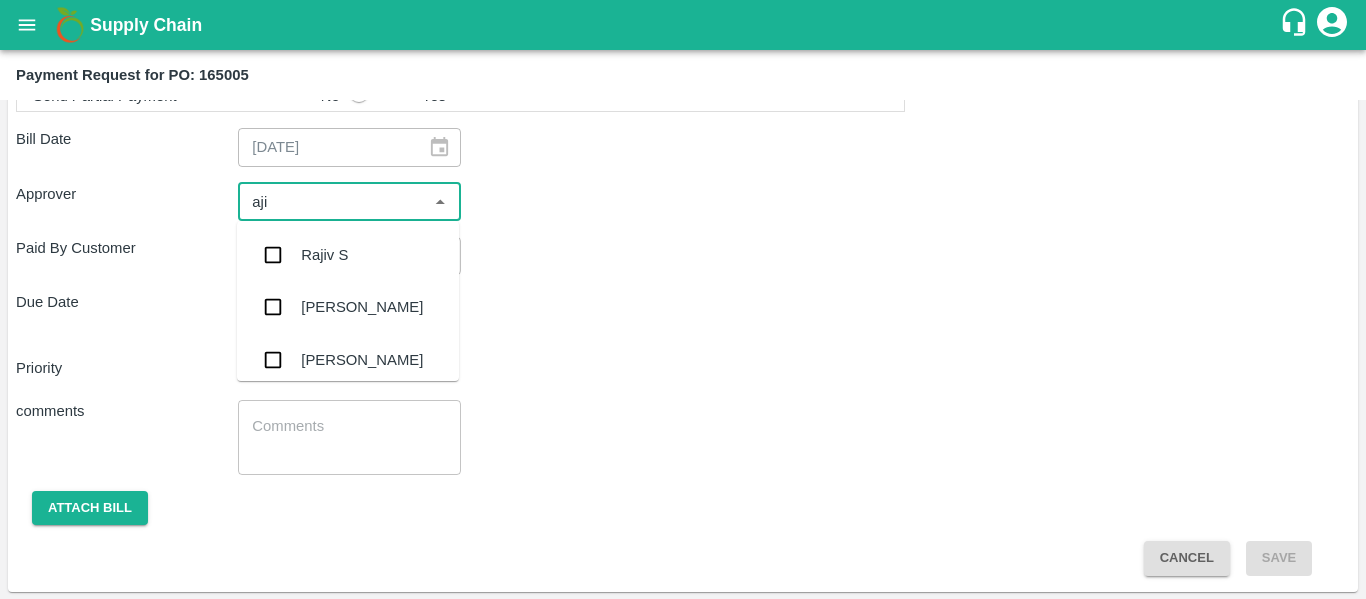 type on "ajit" 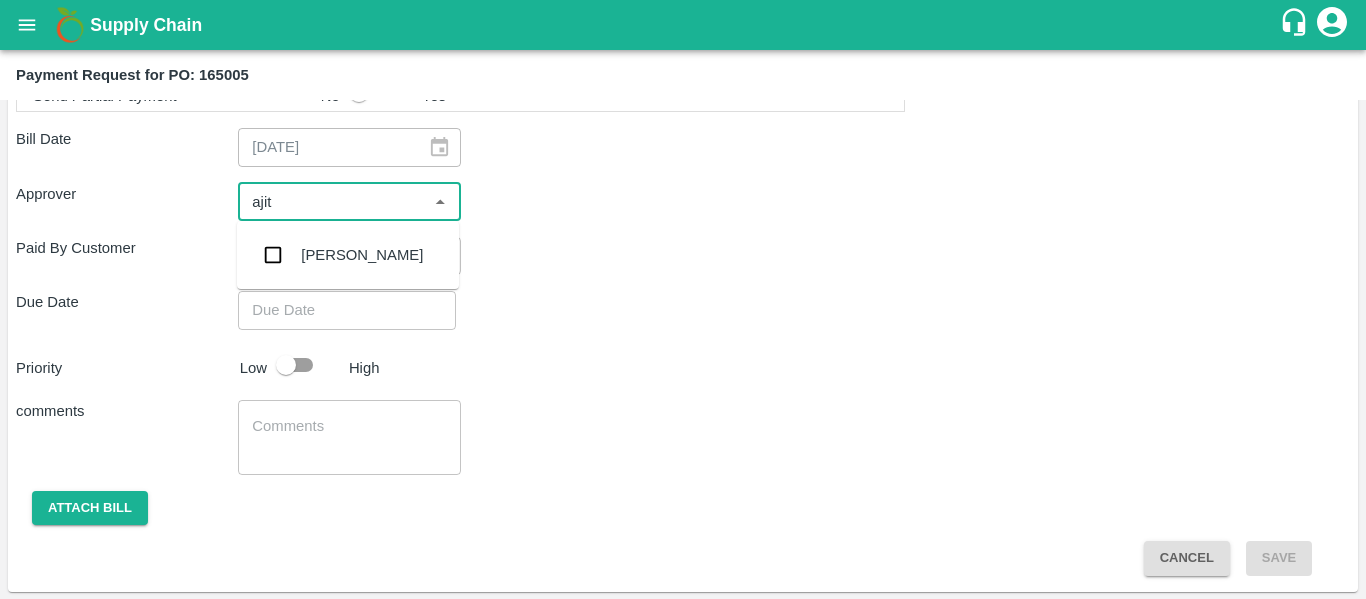 click on "[PERSON_NAME]" at bounding box center (362, 255) 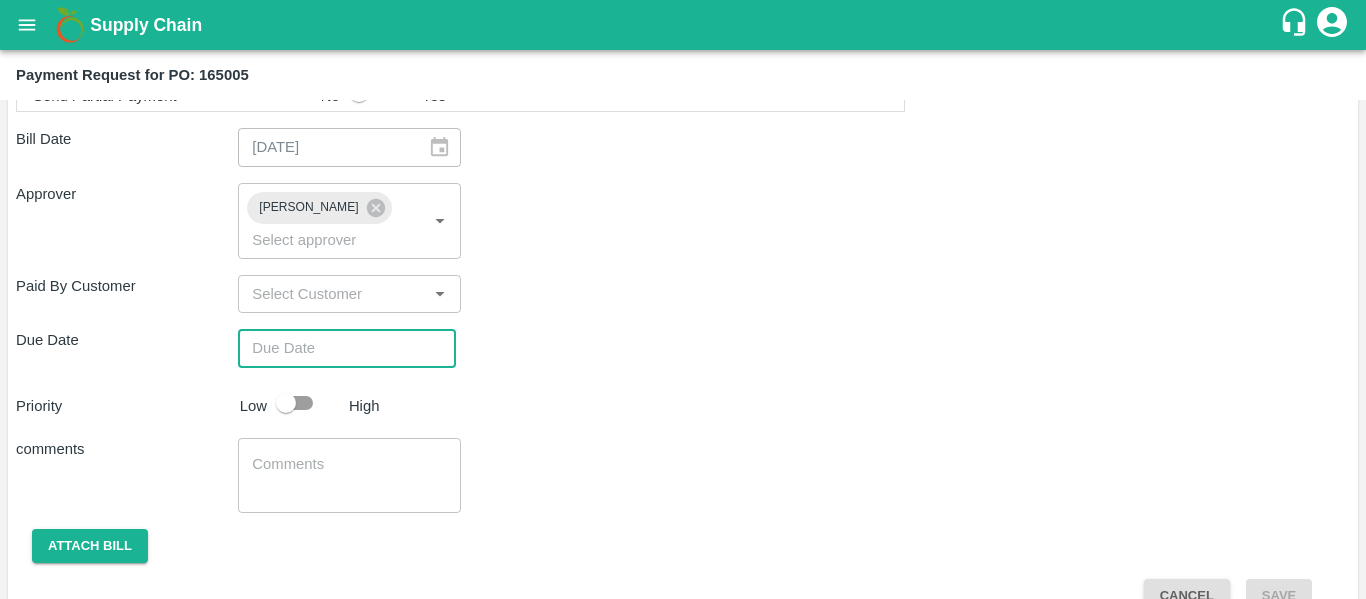 type on "DD/MM/YYYY hh:mm aa" 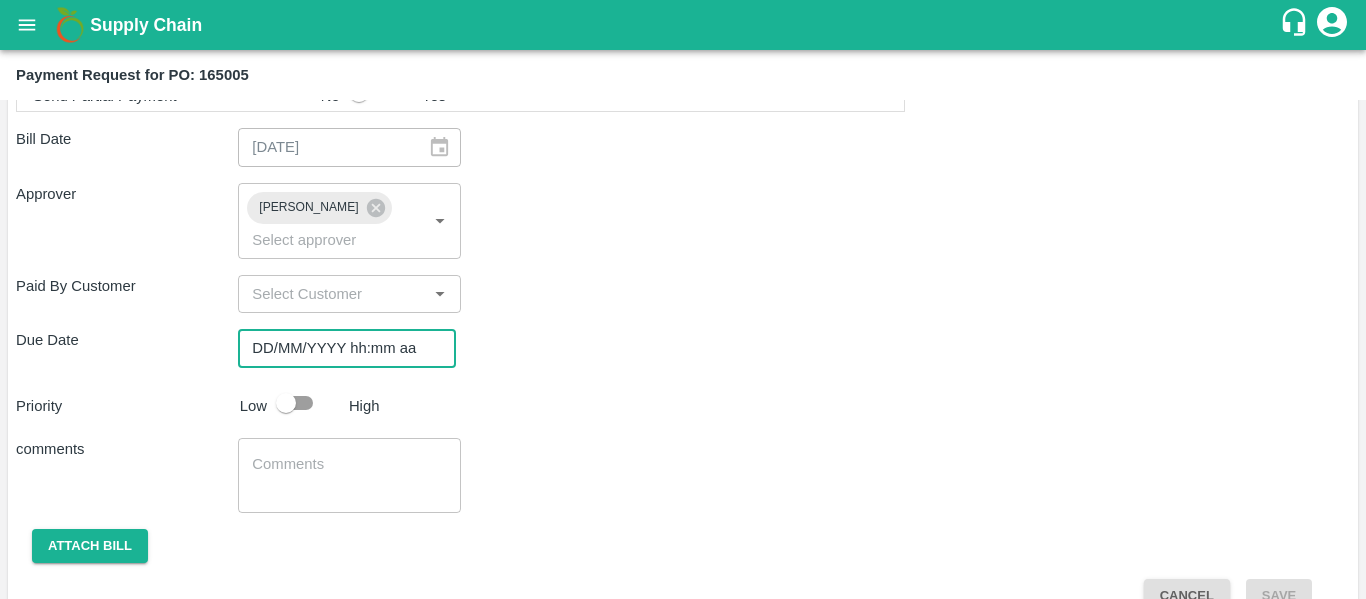 click on "DD/MM/YYYY hh:mm aa" at bounding box center (340, 348) 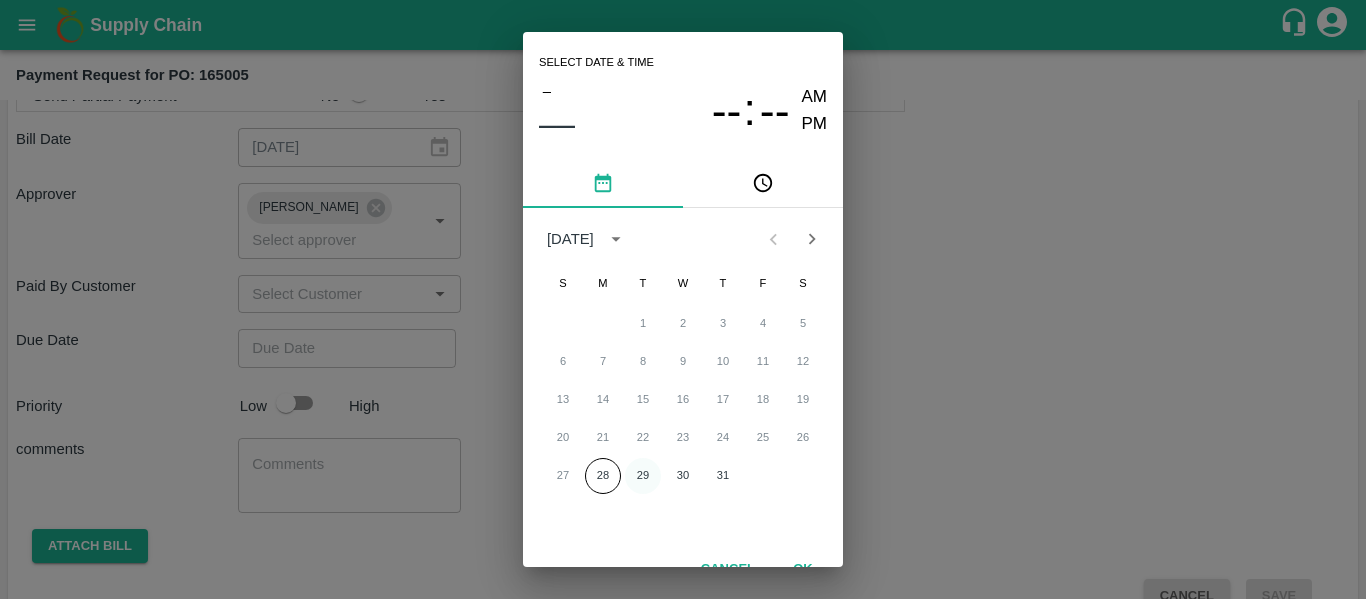 click on "29" at bounding box center [643, 476] 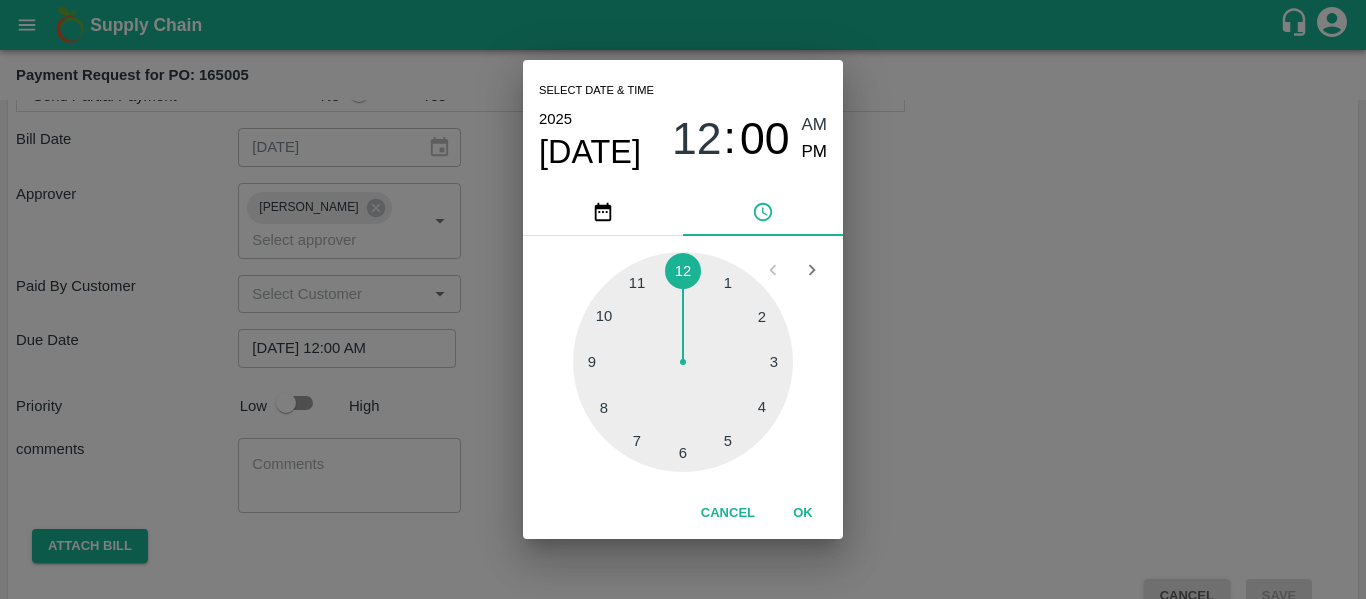 click on "Select date & time [DATE] 12 : 00 AM PM 1 2 3 4 5 6 7 8 9 10 11 12 Cancel OK" at bounding box center [683, 299] 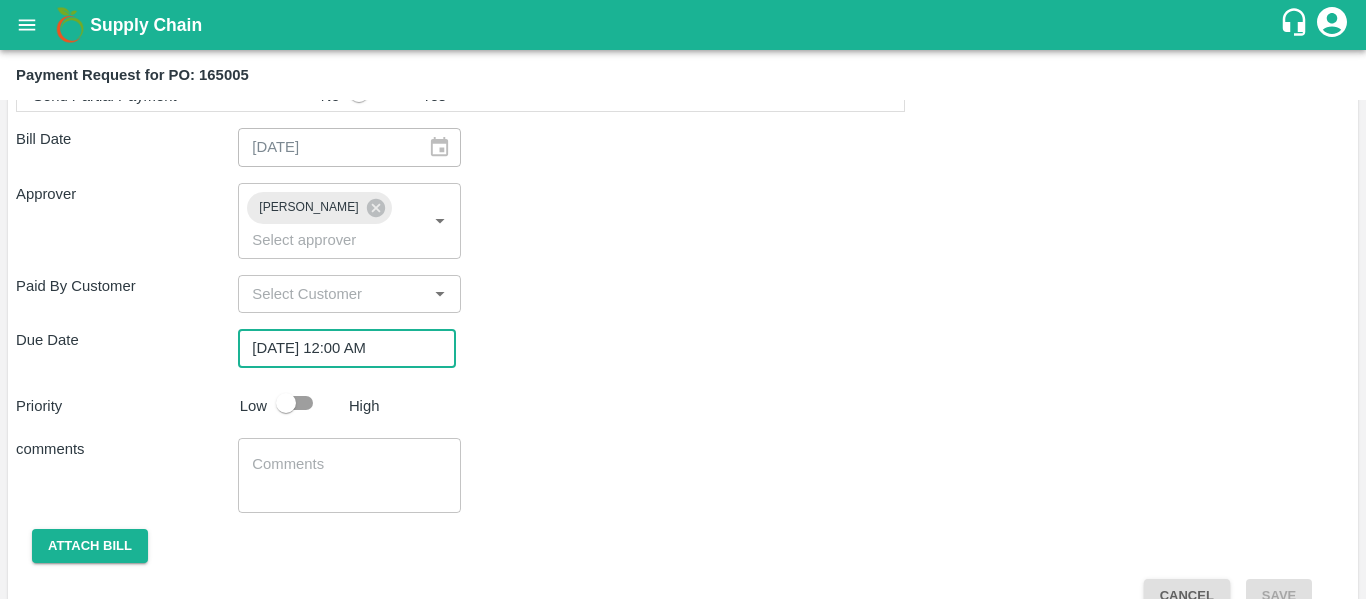 click at bounding box center (286, 403) 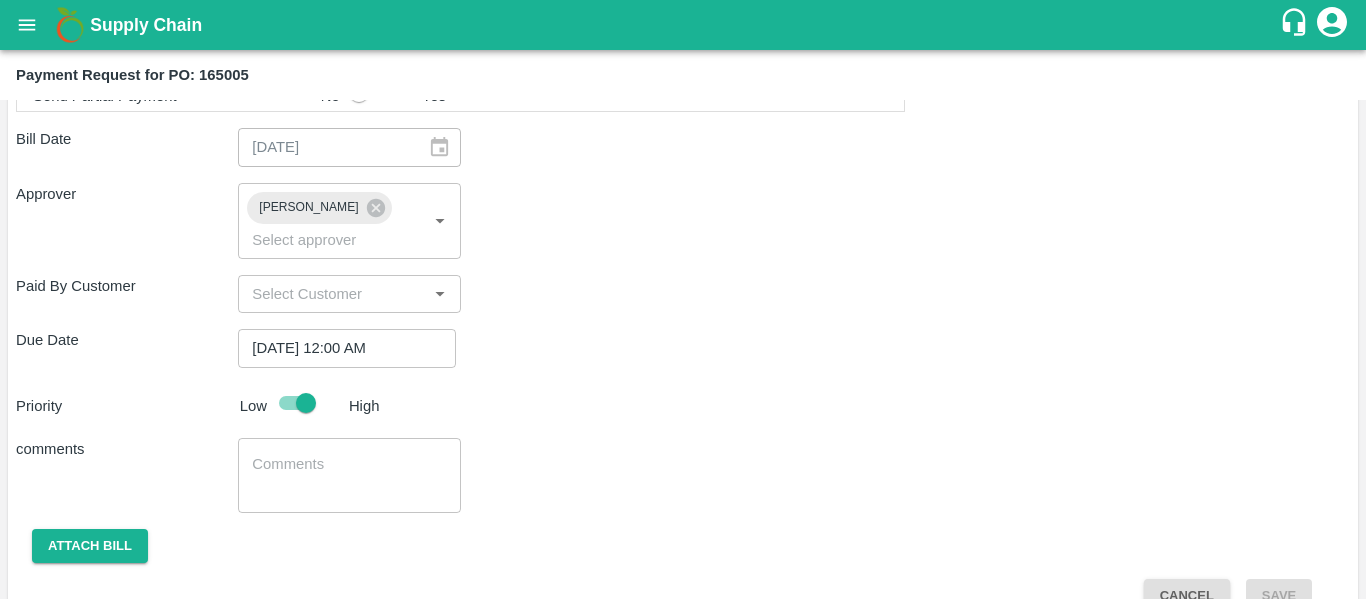 click at bounding box center [349, 475] 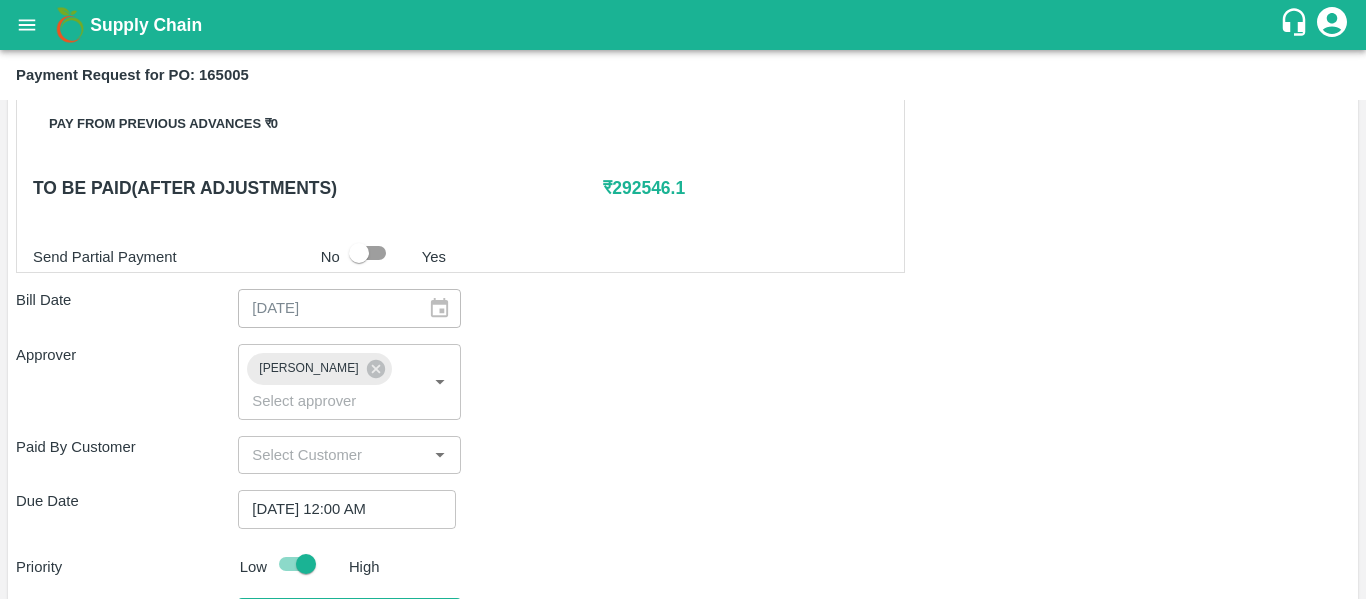scroll, scrollTop: 863, scrollLeft: 0, axis: vertical 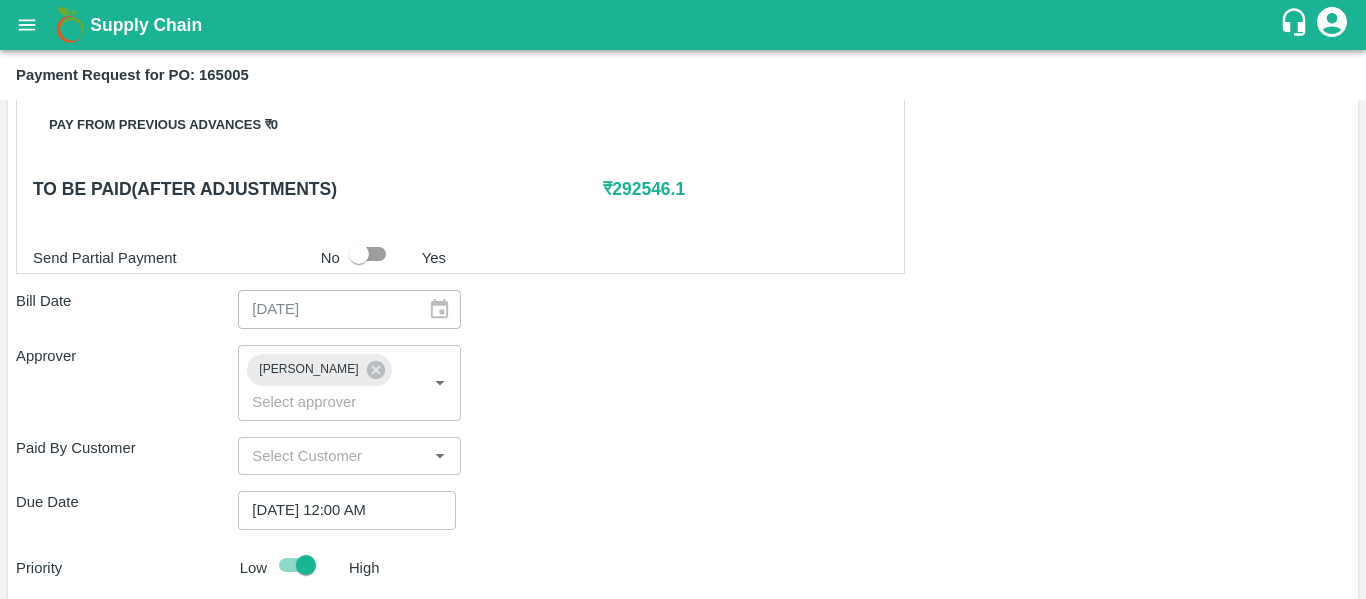 type on "Fruit Bill" 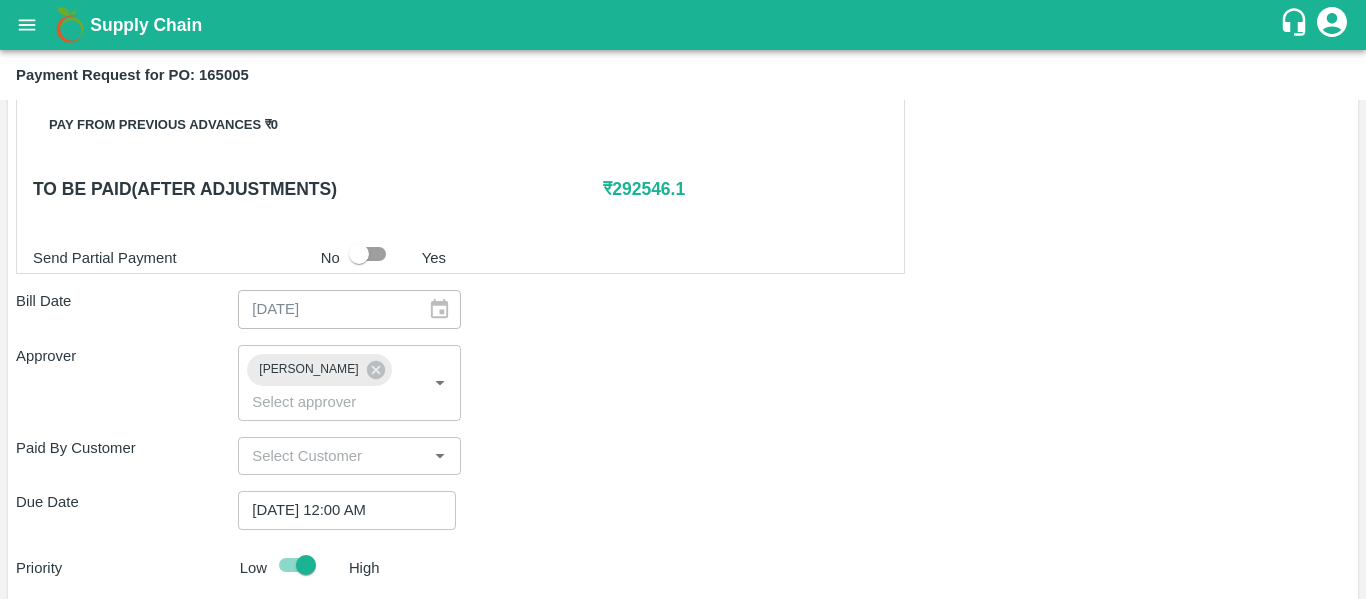 scroll, scrollTop: 1038, scrollLeft: 0, axis: vertical 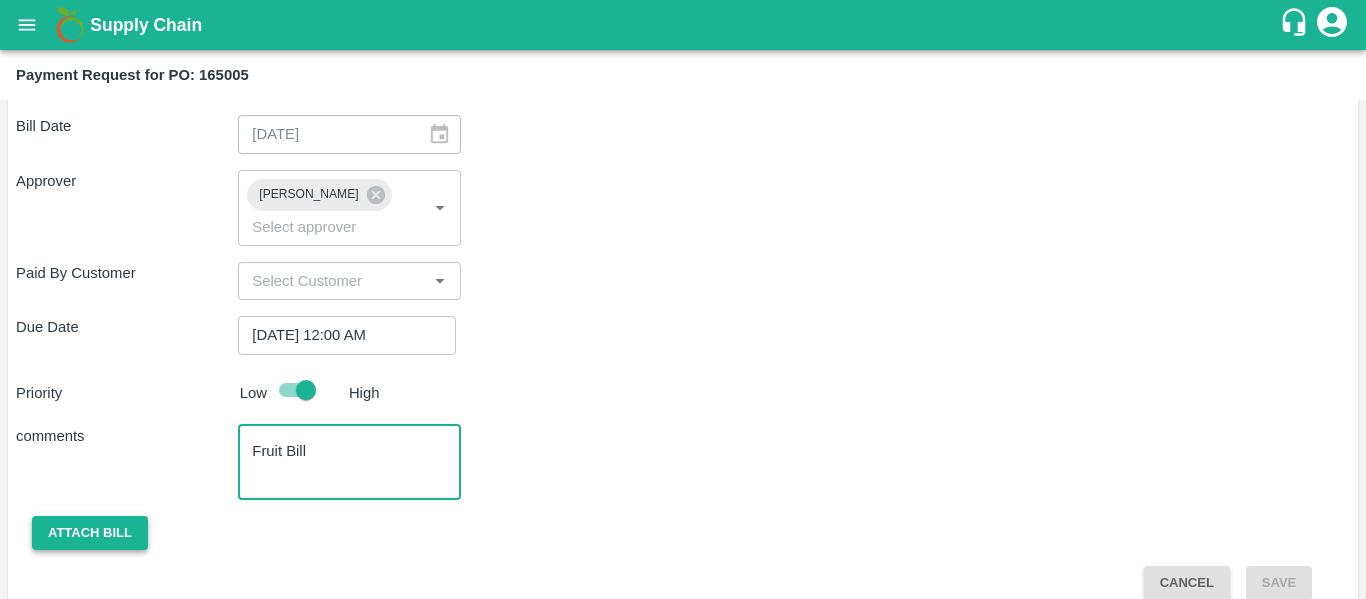 click on "Attach bill" at bounding box center (90, 533) 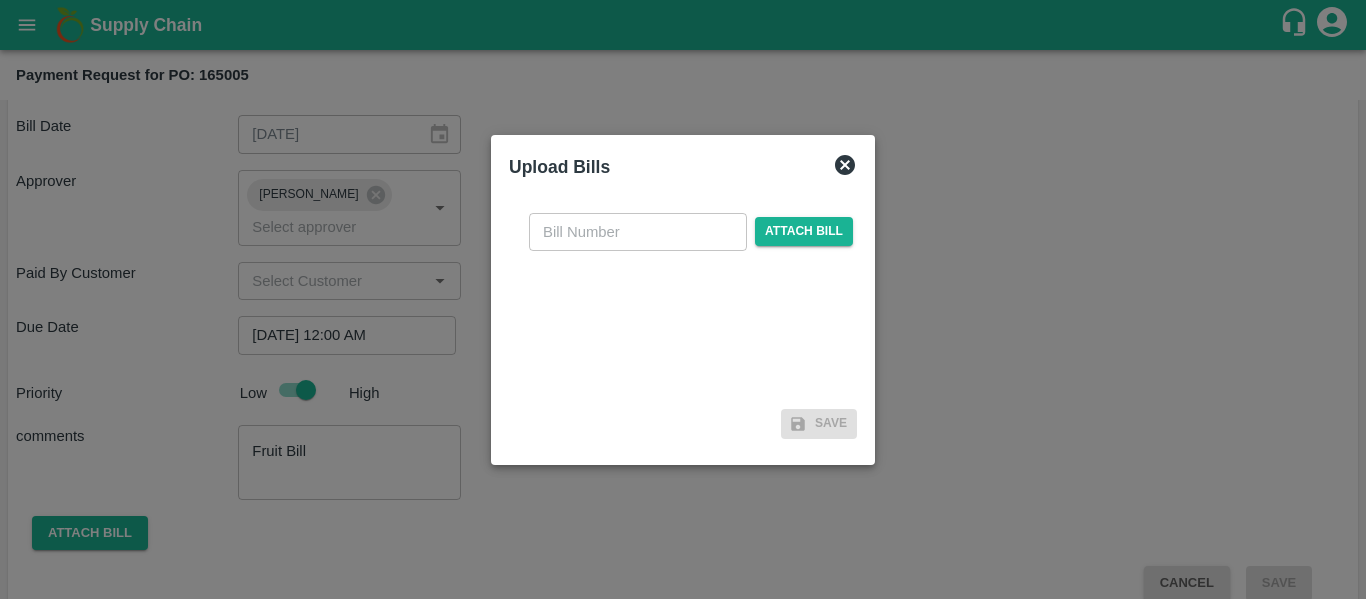 click at bounding box center (638, 232) 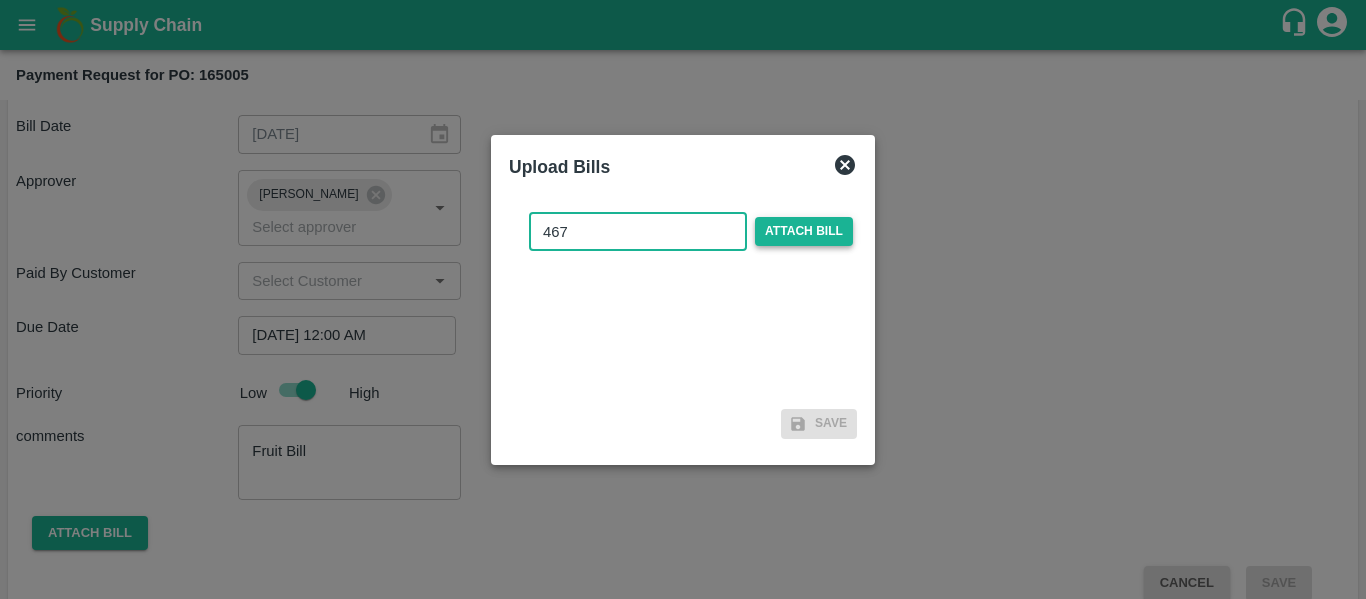 type on "467" 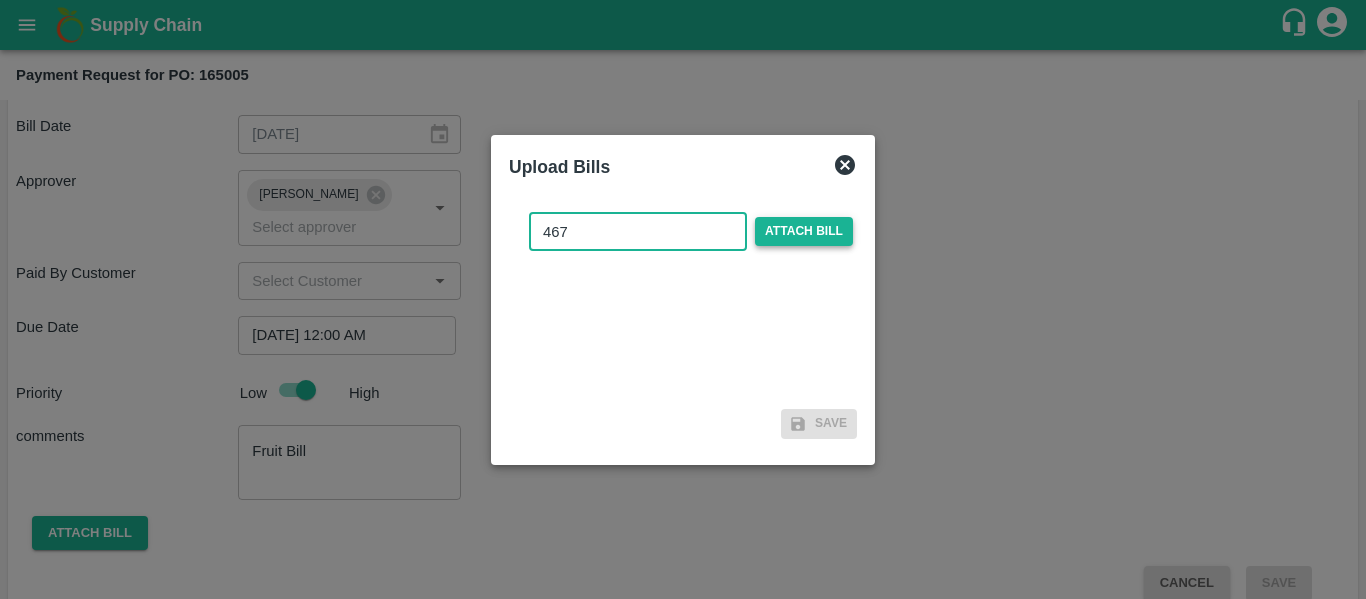 click on "Attach bill" at bounding box center (804, 231) 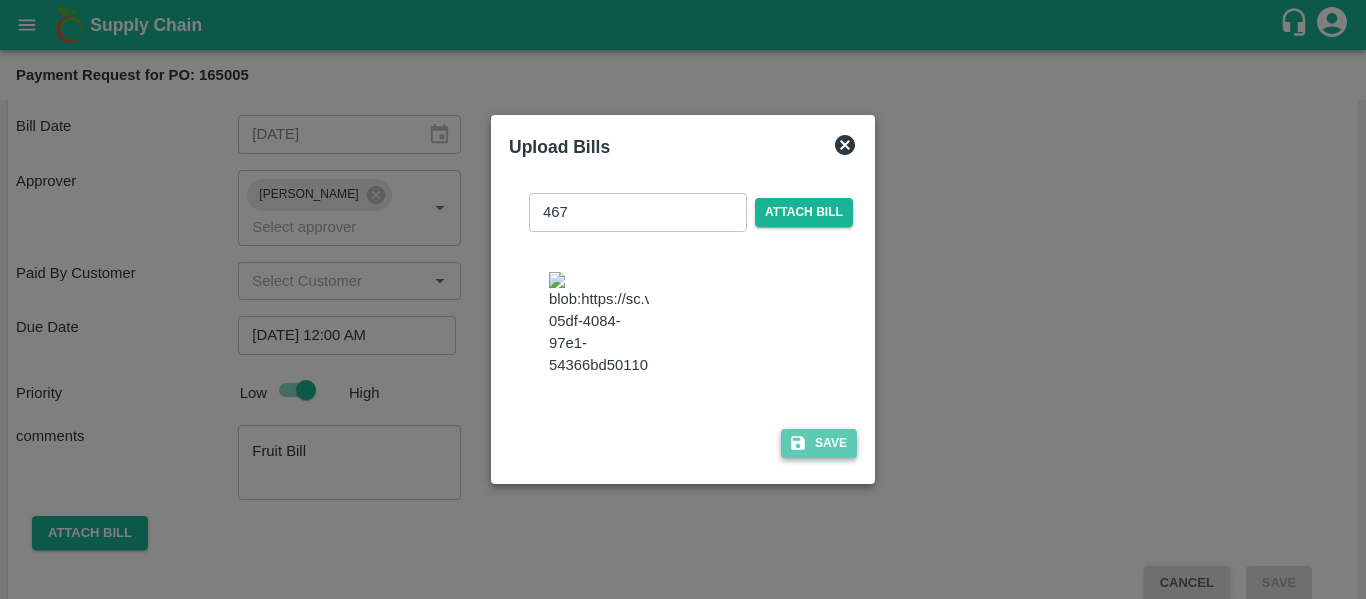 click on "Save" at bounding box center (819, 443) 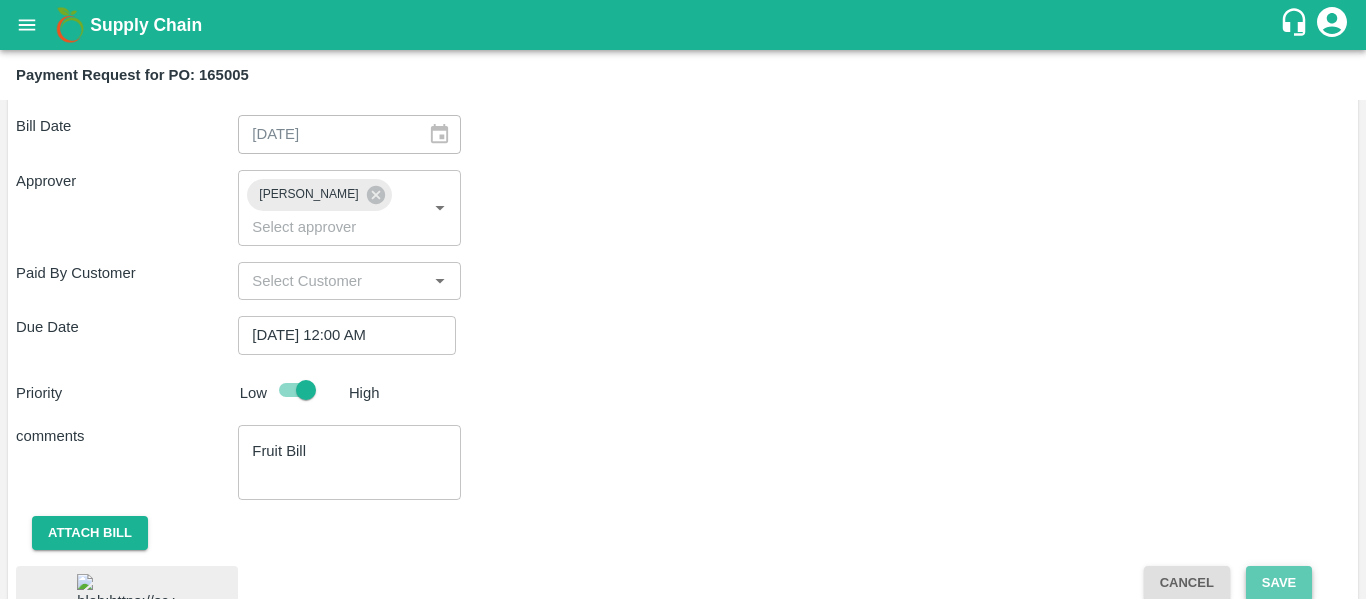 click on "Save" at bounding box center (1279, 583) 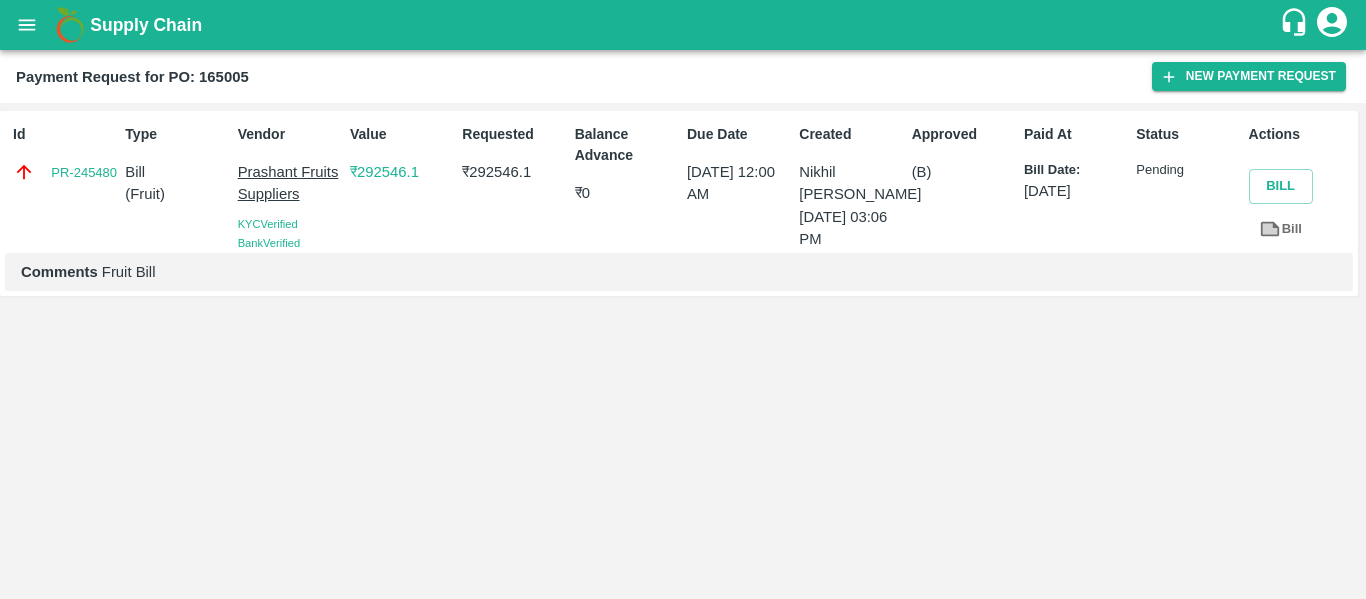 click 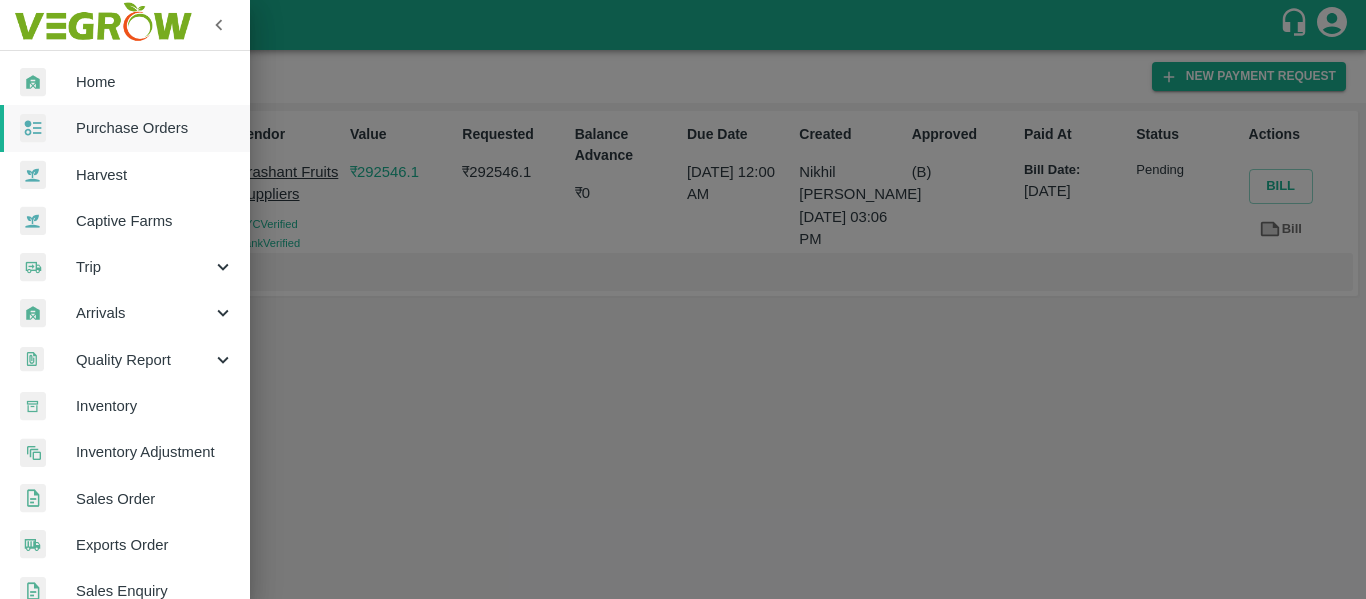 click on "Purchase Orders" at bounding box center [155, 128] 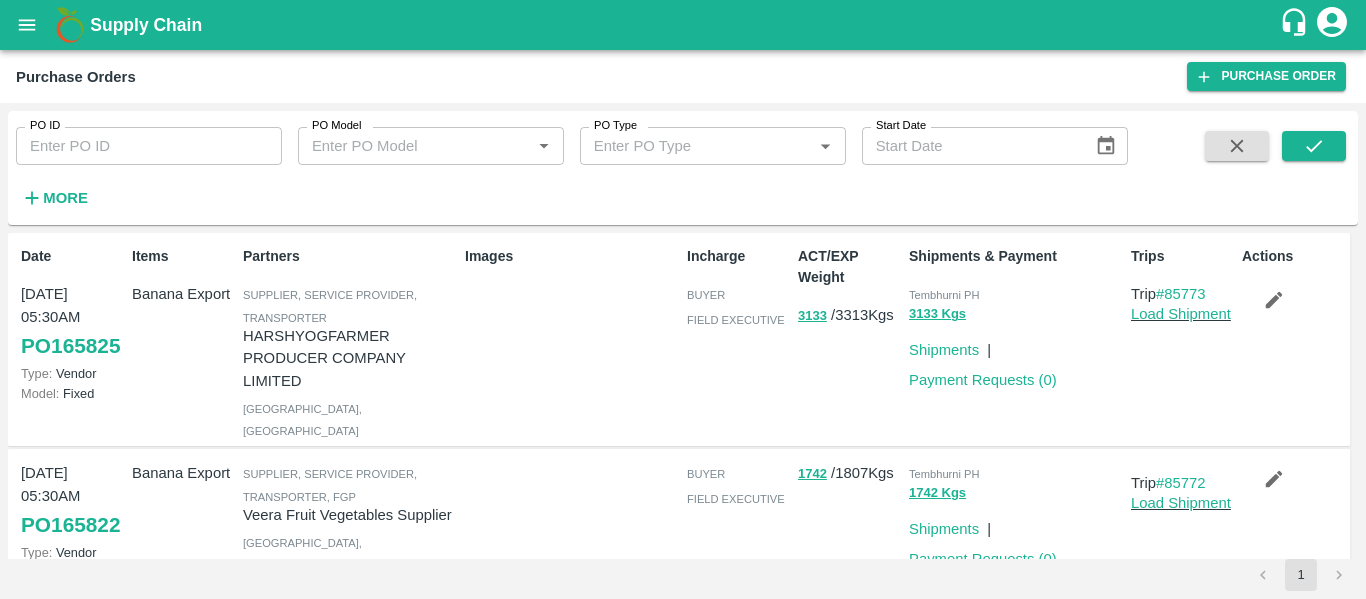 click on "PO ID" at bounding box center (149, 146) 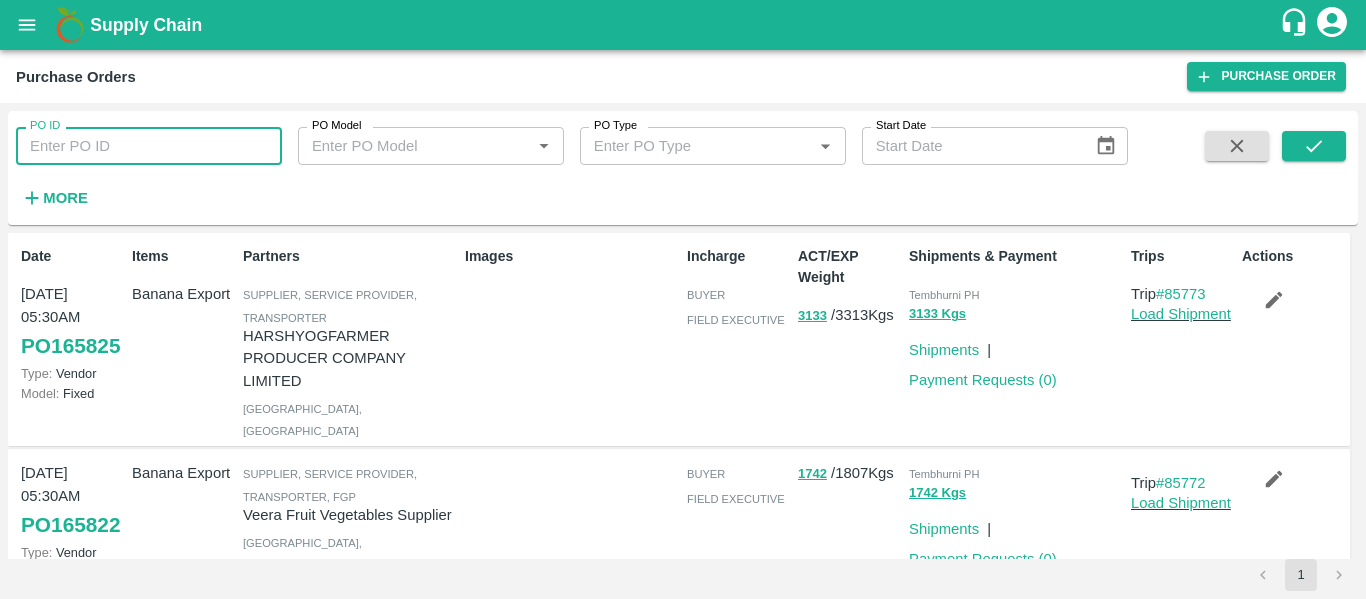 paste on "165266" 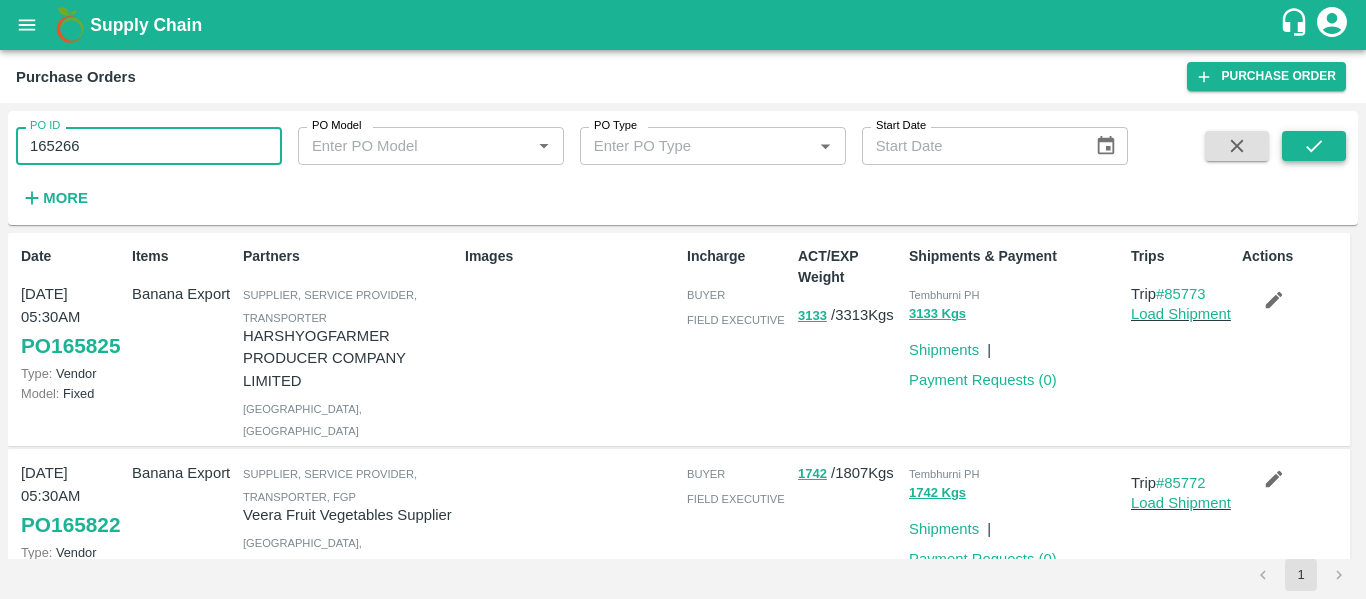 type on "165266" 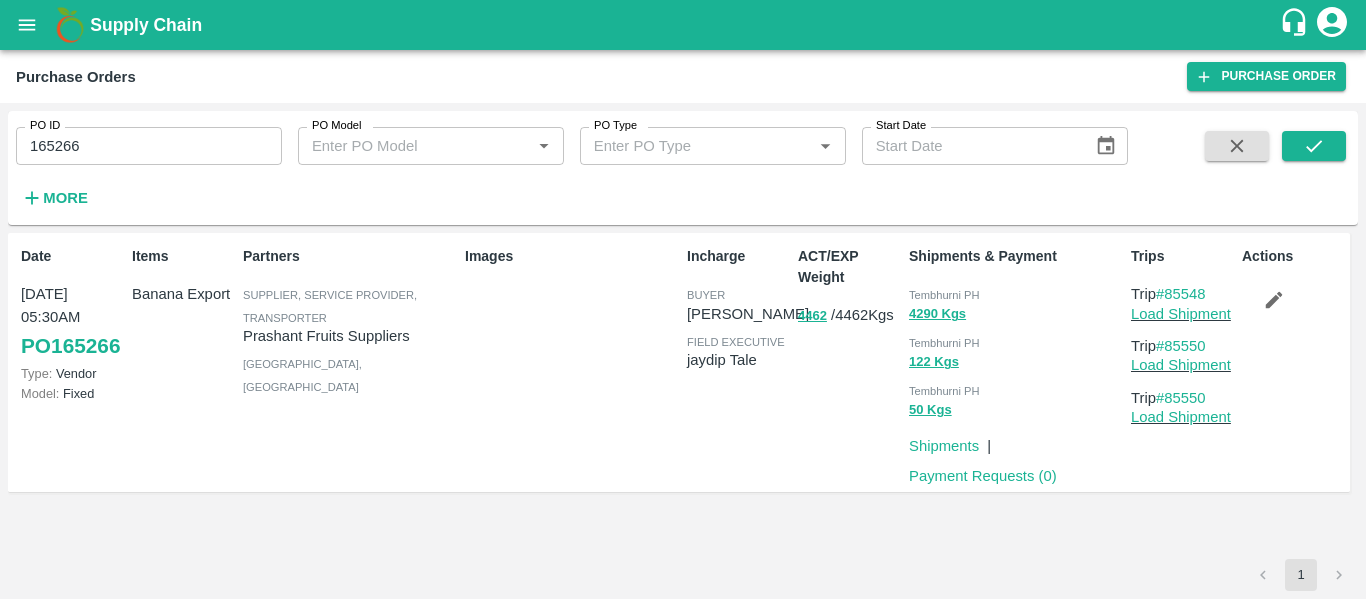 click on "Payment Requests ( 0 )" at bounding box center (979, 472) 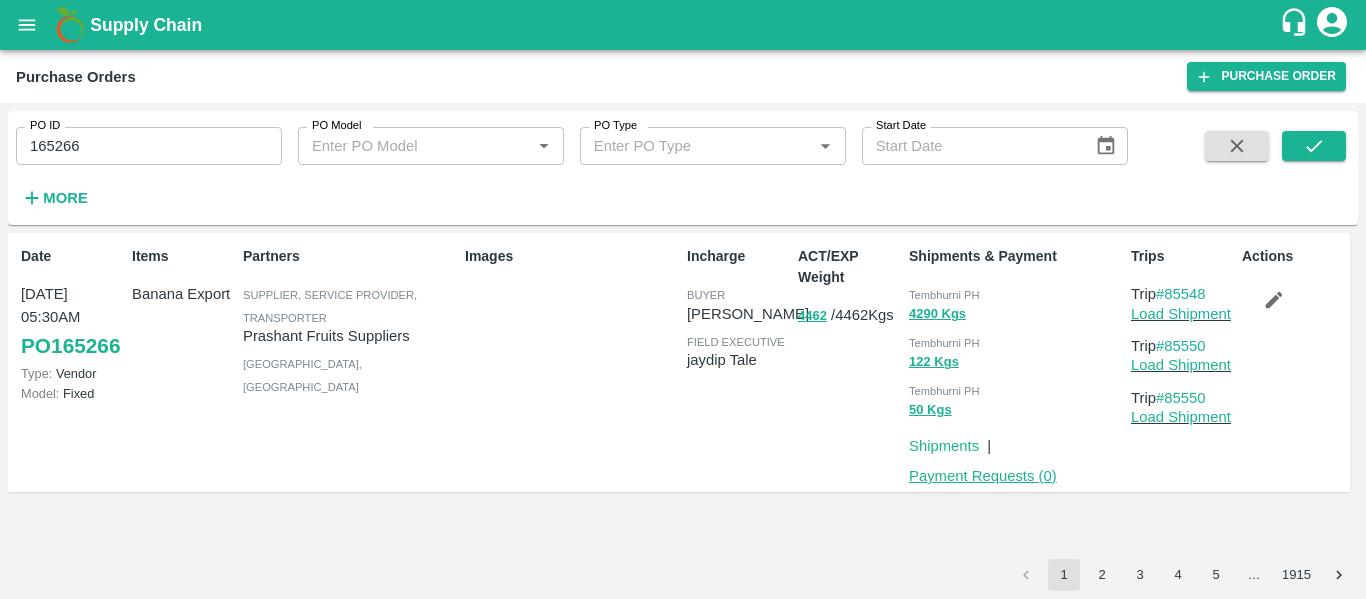 click on "Payment Requests ( 0 )" at bounding box center [983, 476] 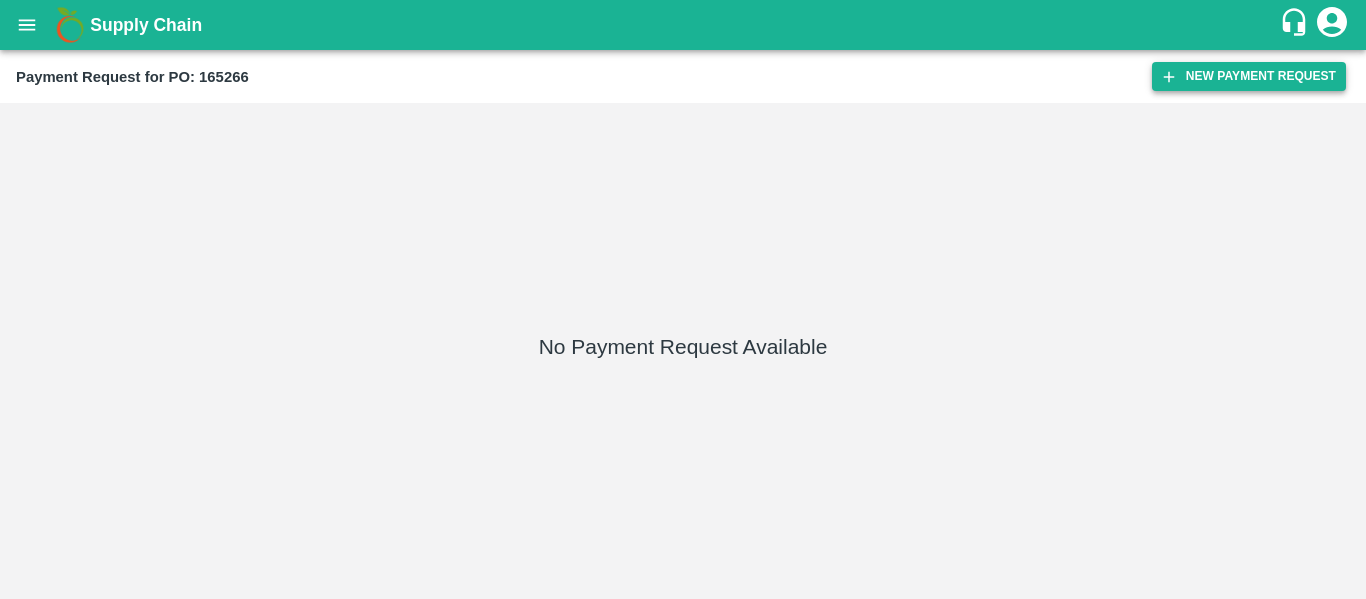 scroll, scrollTop: 0, scrollLeft: 0, axis: both 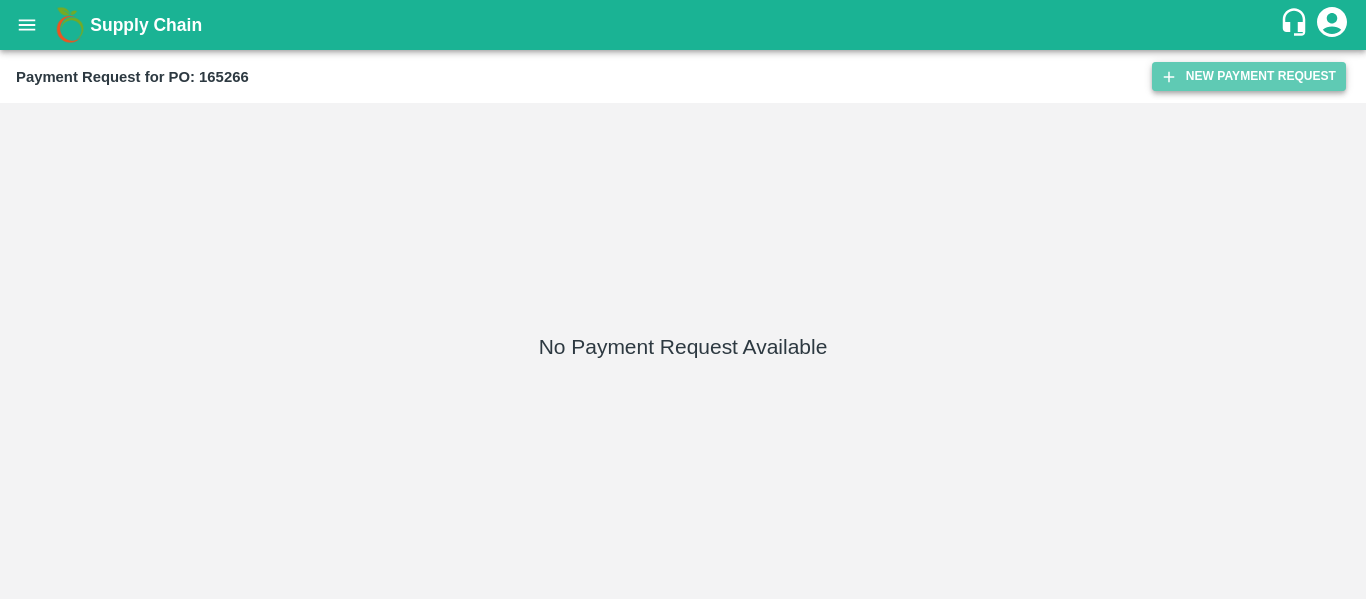click on "New Payment Request" at bounding box center [1249, 76] 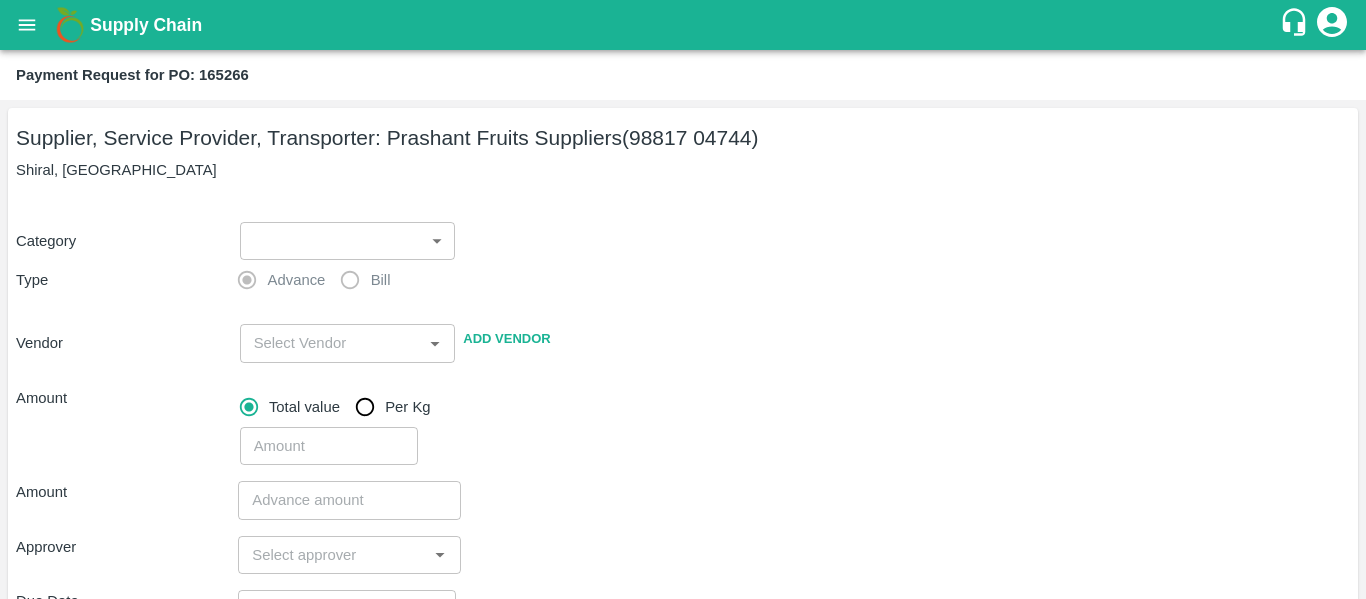 click on "Supply Chain Payment Request for PO: 165266 Supplier, Service Provider, Transporter:    Prashant Fruits Suppliers  (98817 04744) [GEOGRAPHIC_DATA], [GEOGRAPHIC_DATA] Category ​ ​ Type Advance Bill Vendor ​ Add Vendor Amount Total value Per Kg ​ Amount ​ Approver ​ Due Date ​  Priority  Low  High Comment x ​ Attach bill Cancel Save Tembhurni PH Nashik CC Shahada Banana Export PH Savda Banana Export PH Nashik Banana CS Nikhil Subhash Mangvade Logout" at bounding box center (683, 299) 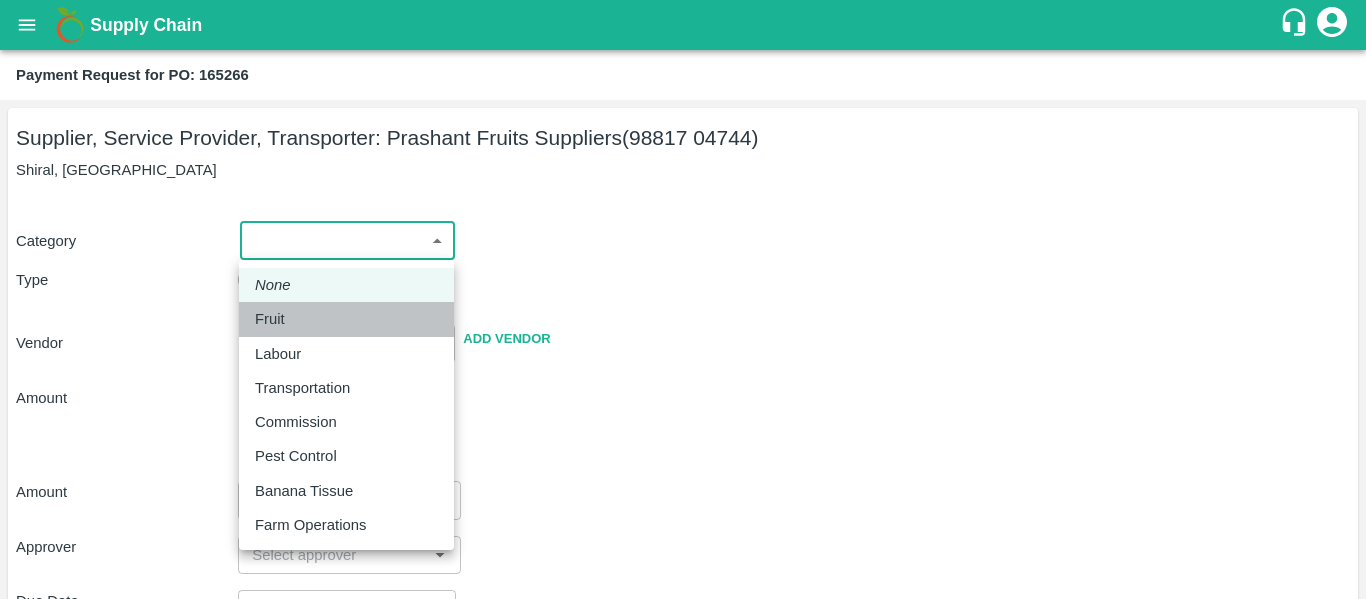 click on "Fruit" at bounding box center (270, 319) 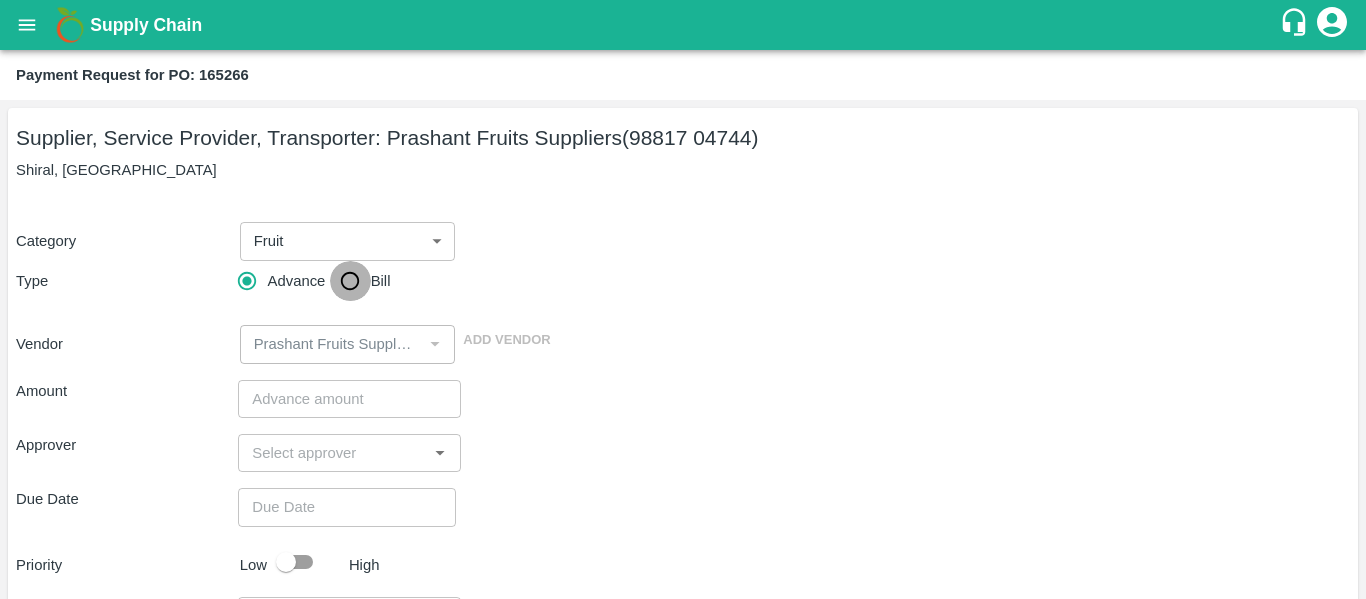 click on "Bill" at bounding box center [350, 281] 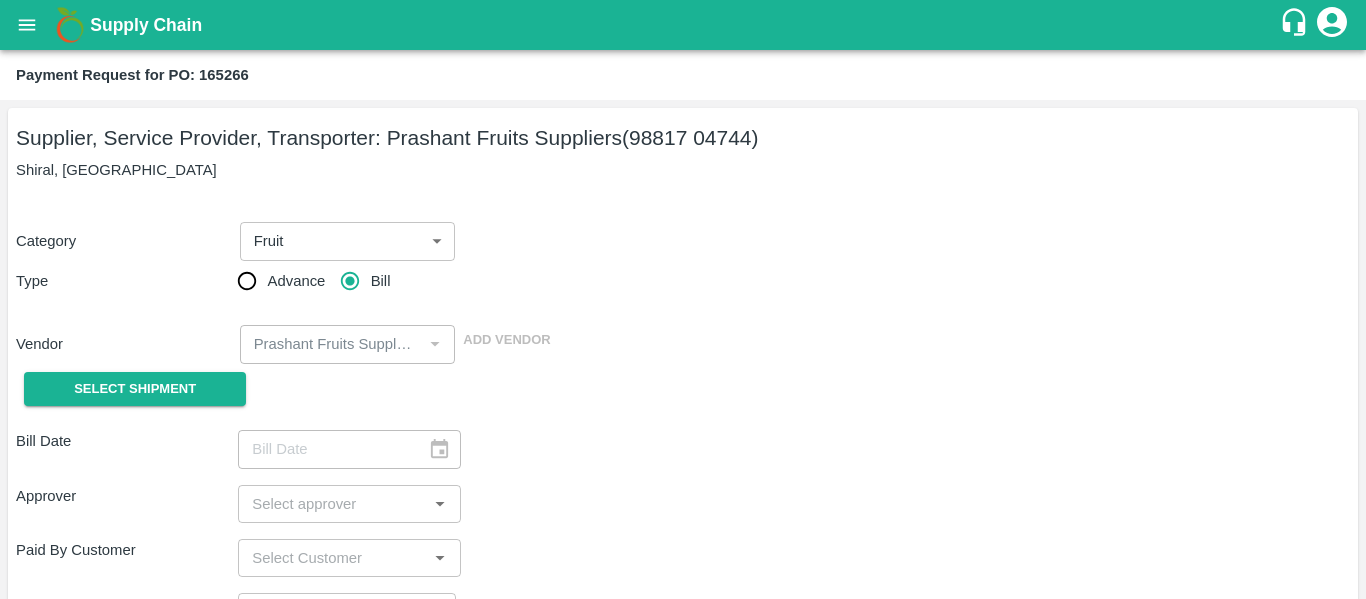 click on "Select Shipment" at bounding box center [127, 389] 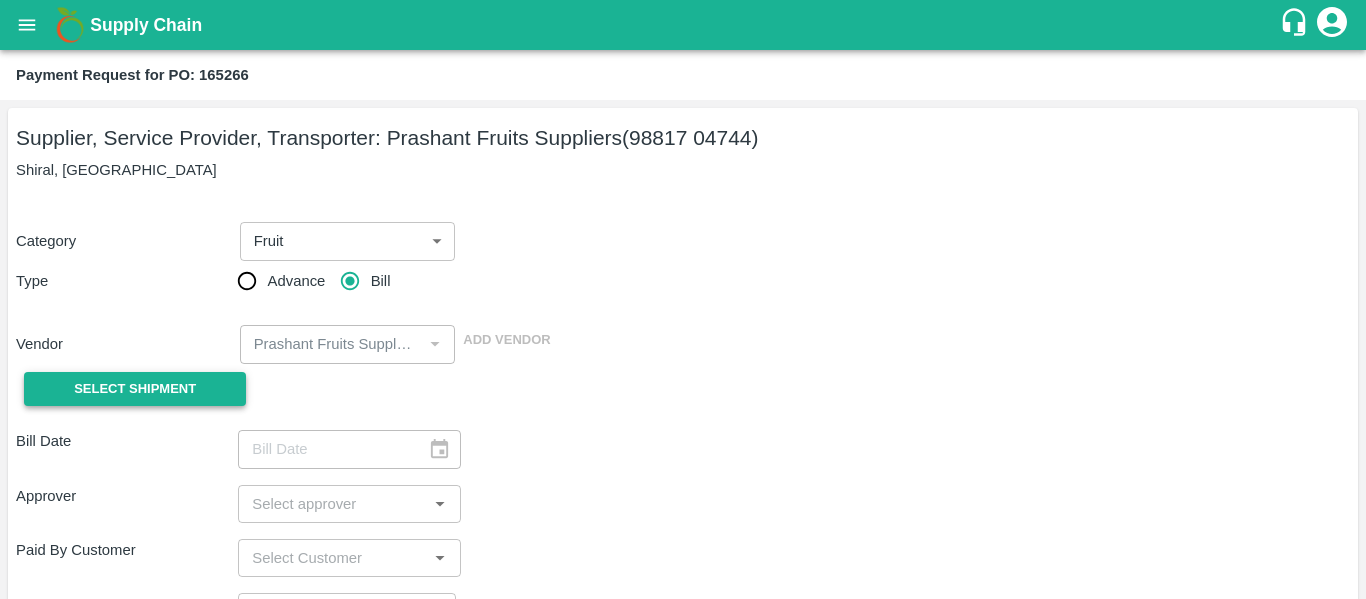 click on "Select Shipment" at bounding box center [135, 389] 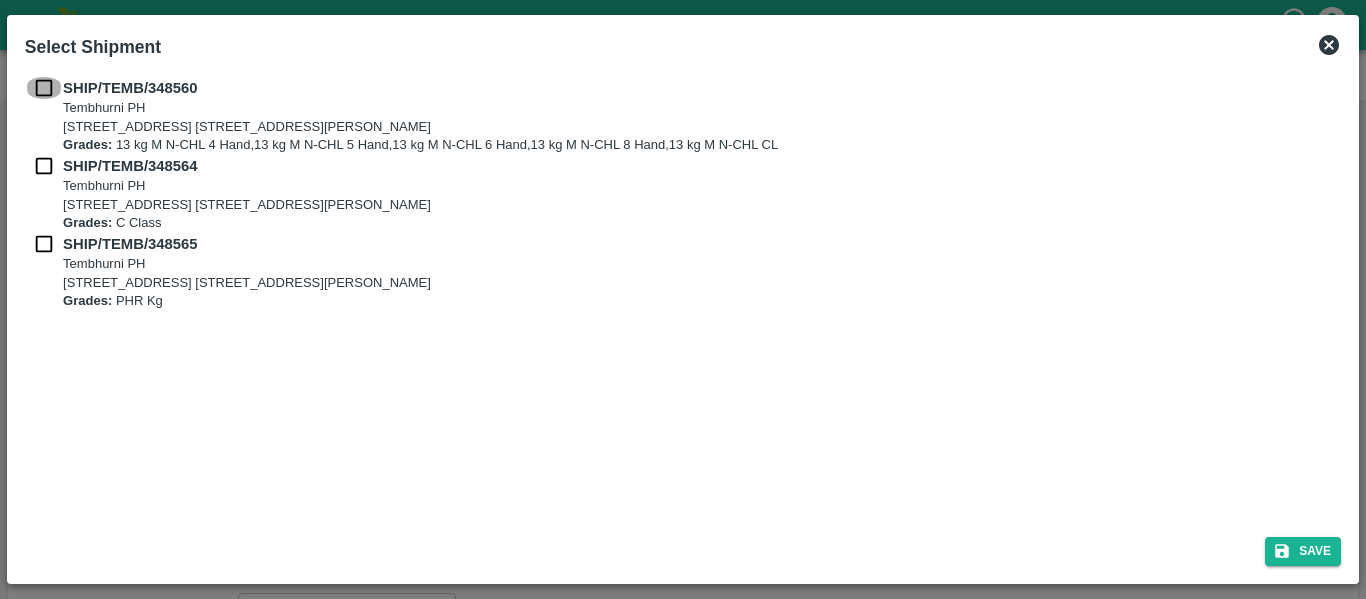 click at bounding box center [44, 88] 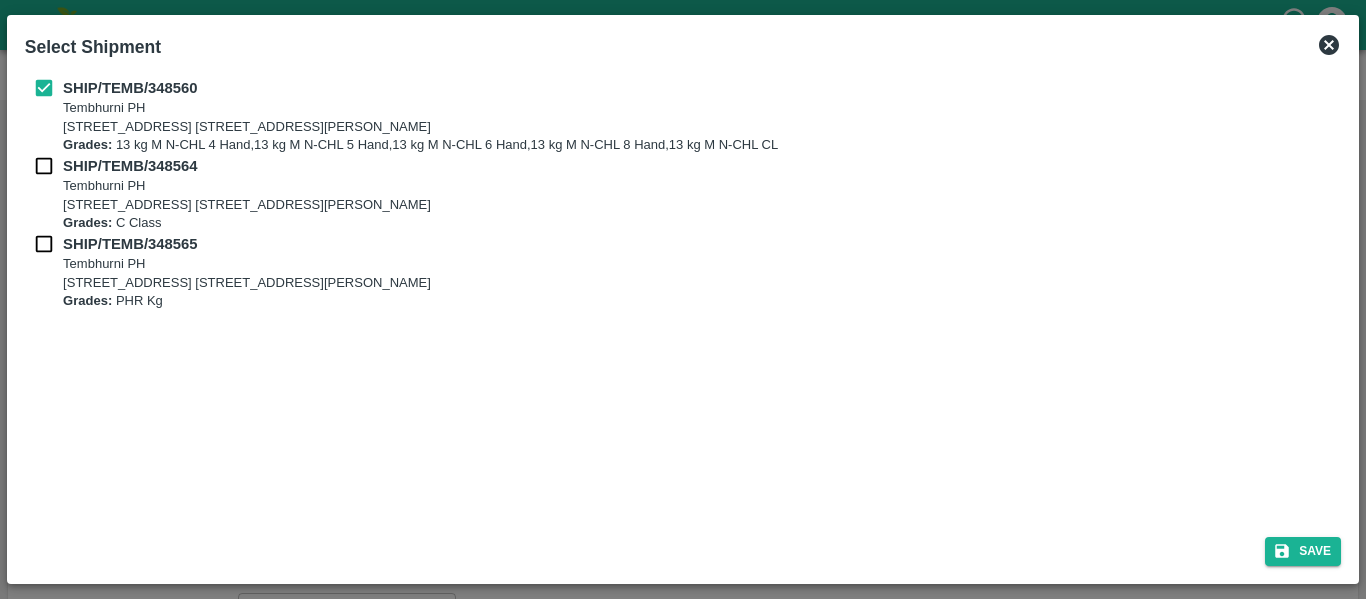 click at bounding box center [44, 166] 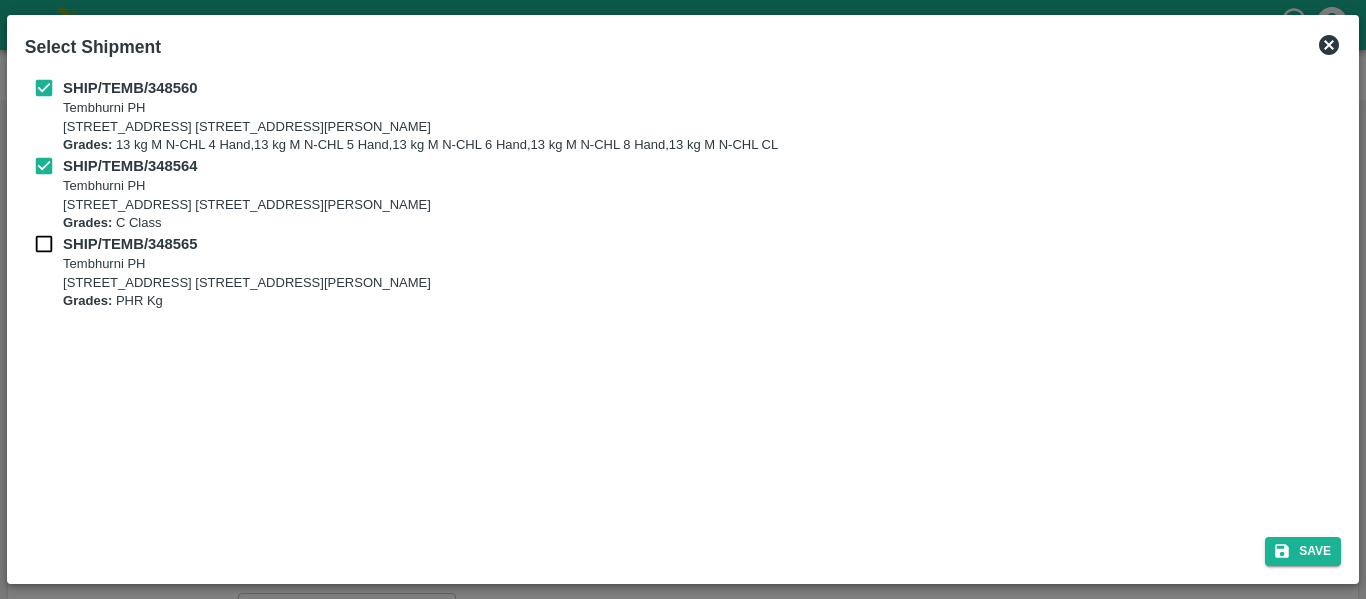 click on "SHIP/TEMB/348564 [STREET_ADDRESS] [STREET_ADDRESS][PERSON_NAME] Grades:   C Class" at bounding box center (683, 194) 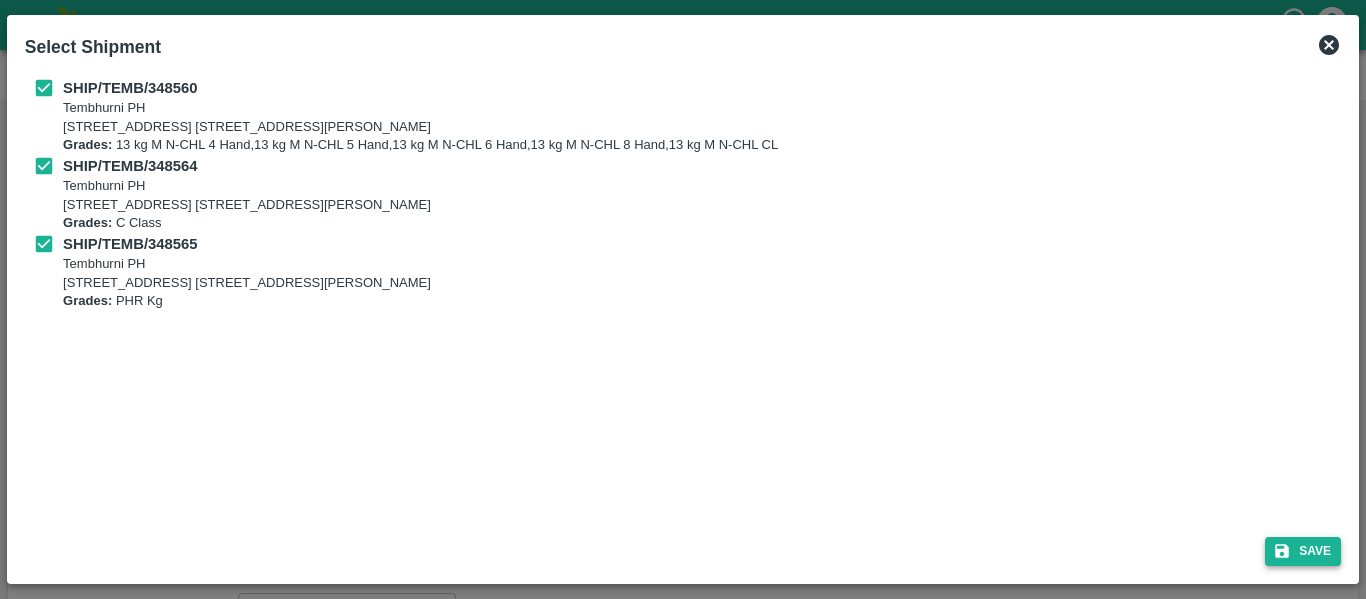 click on "Save" at bounding box center [1303, 551] 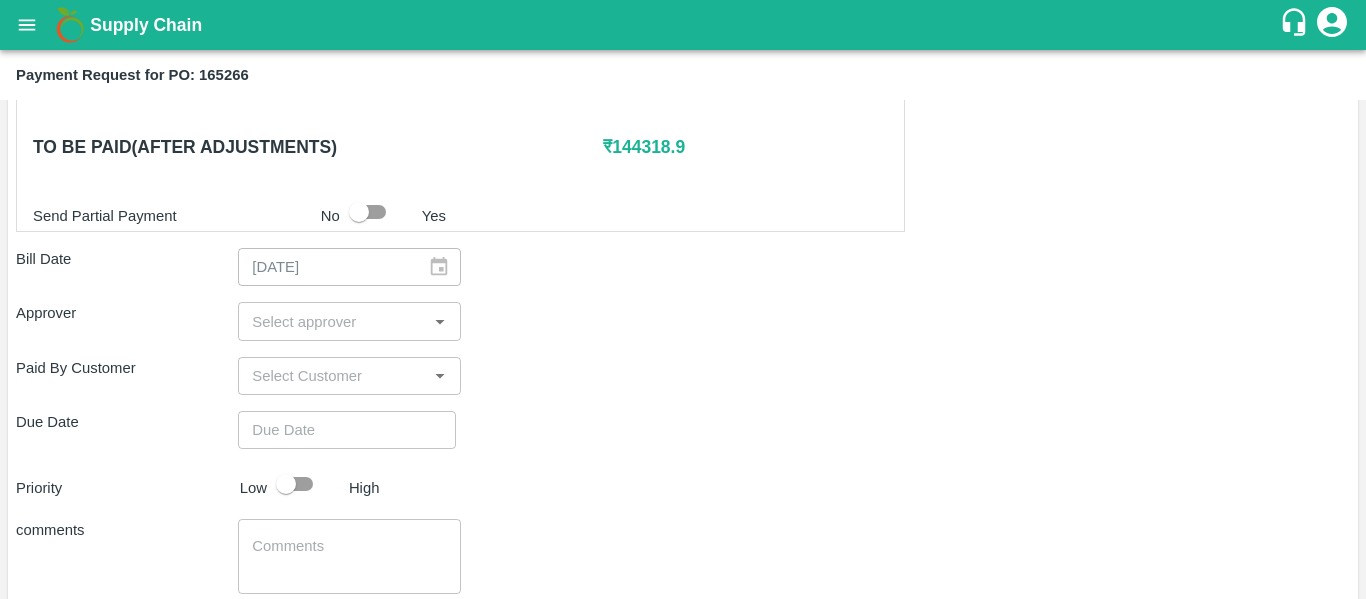 scroll, scrollTop: 995, scrollLeft: 0, axis: vertical 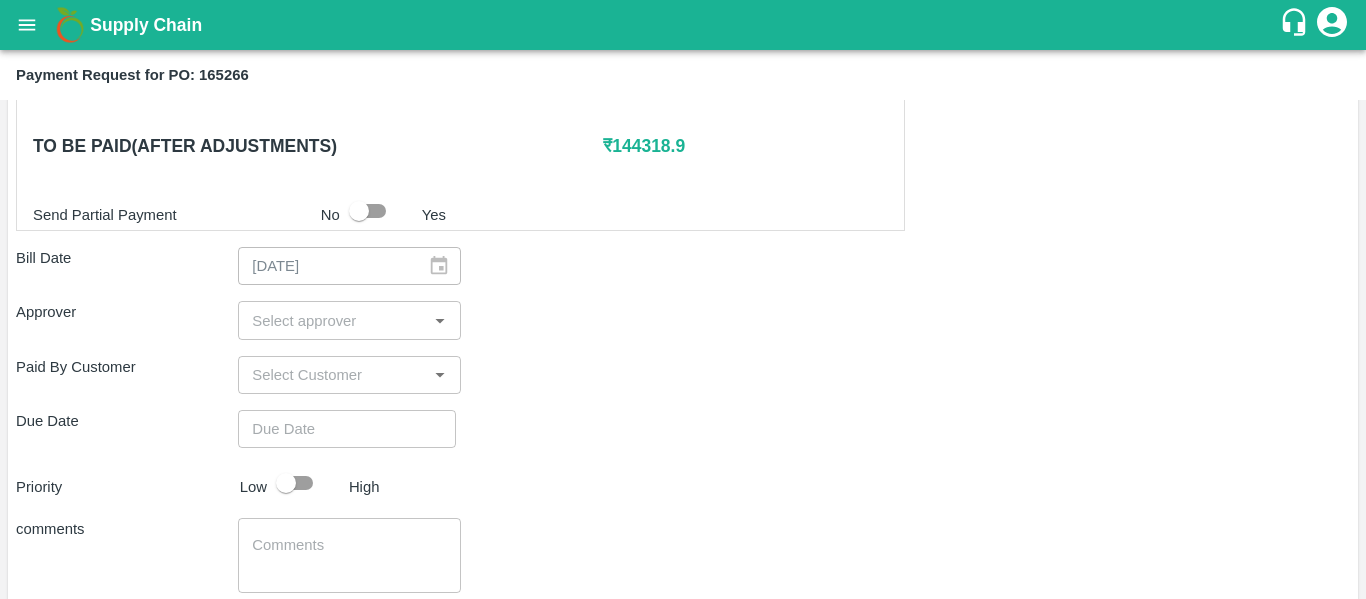 click at bounding box center [332, 320] 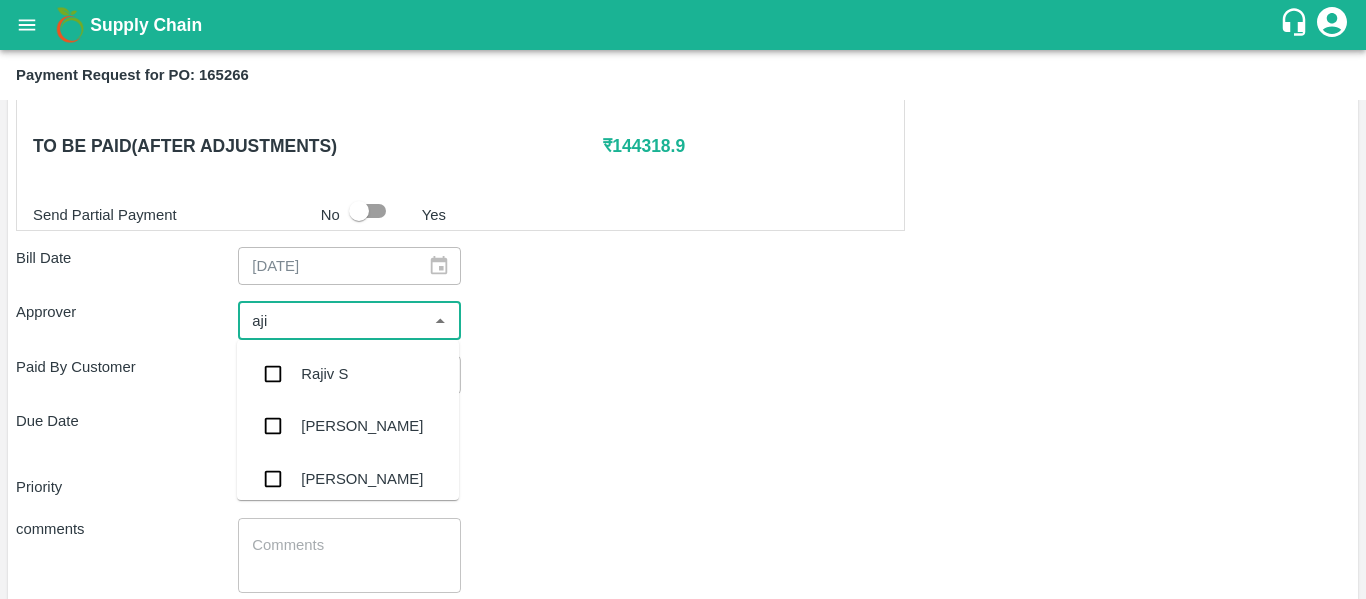 type on "ajit" 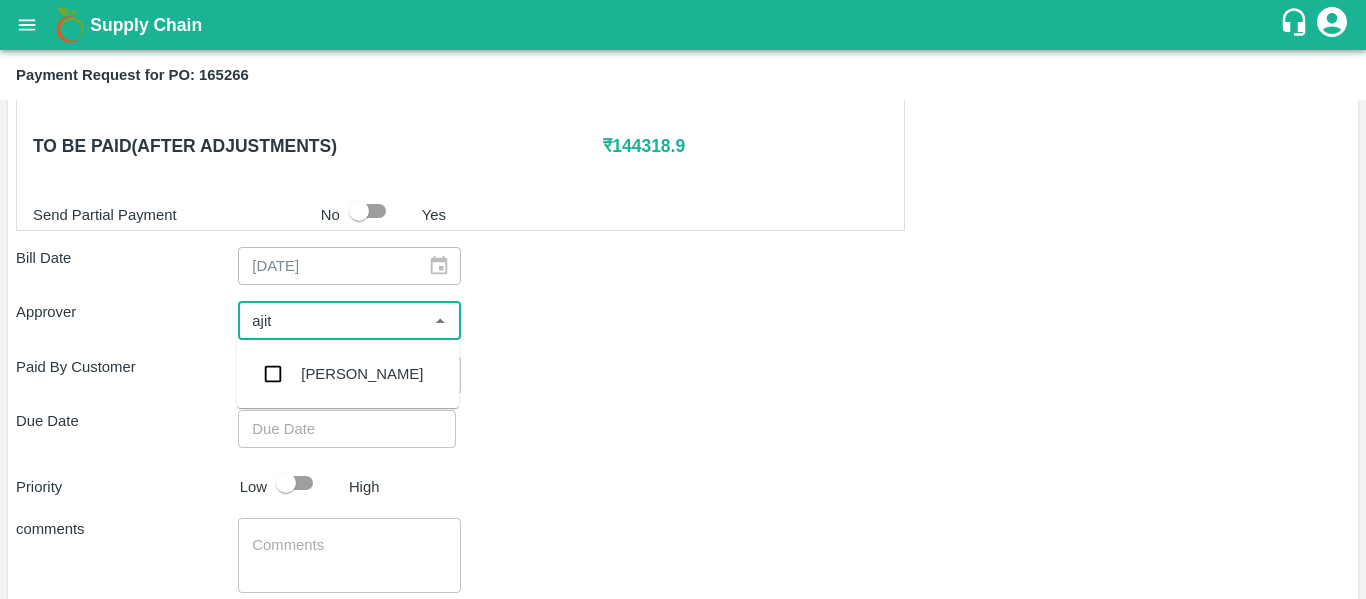 click on "[PERSON_NAME]" at bounding box center (362, 374) 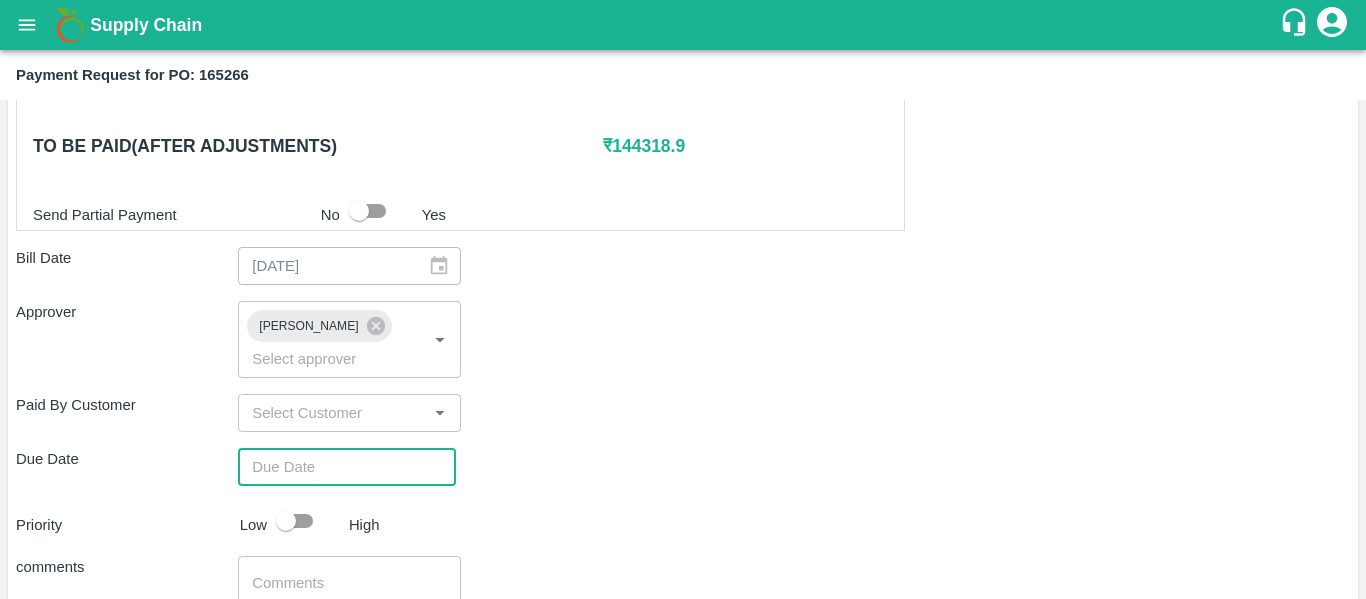 type on "DD/MM/YYYY hh:mm aa" 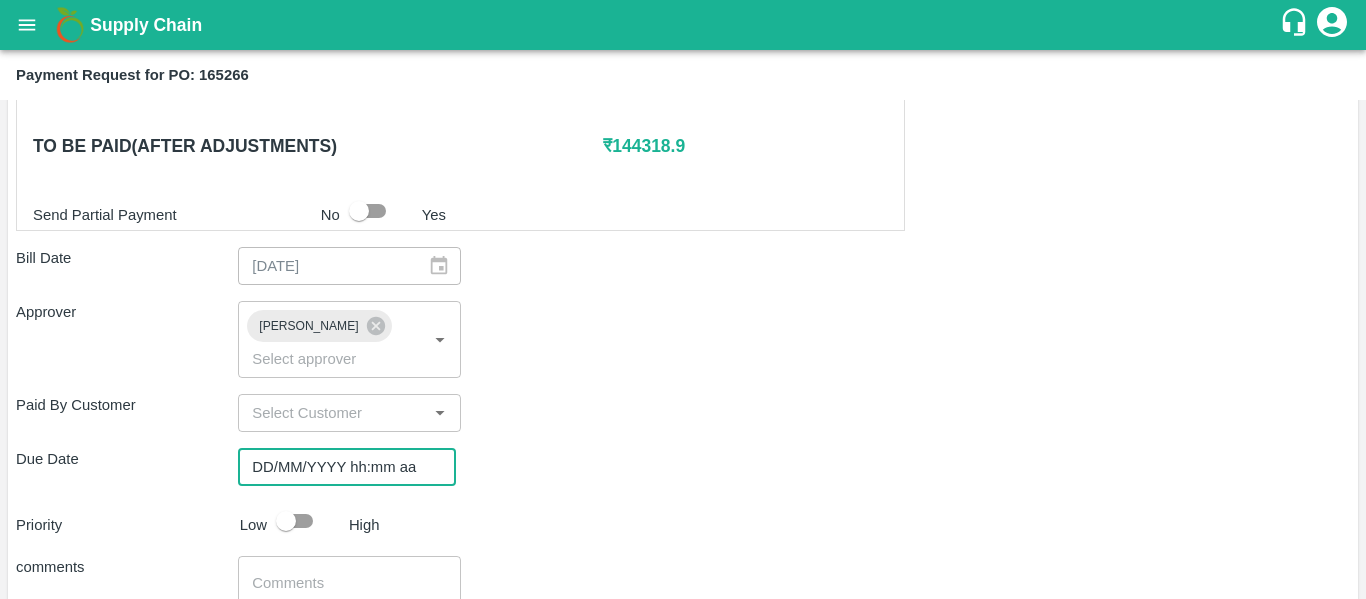 click on "DD/MM/YYYY hh:mm aa" at bounding box center (340, 467) 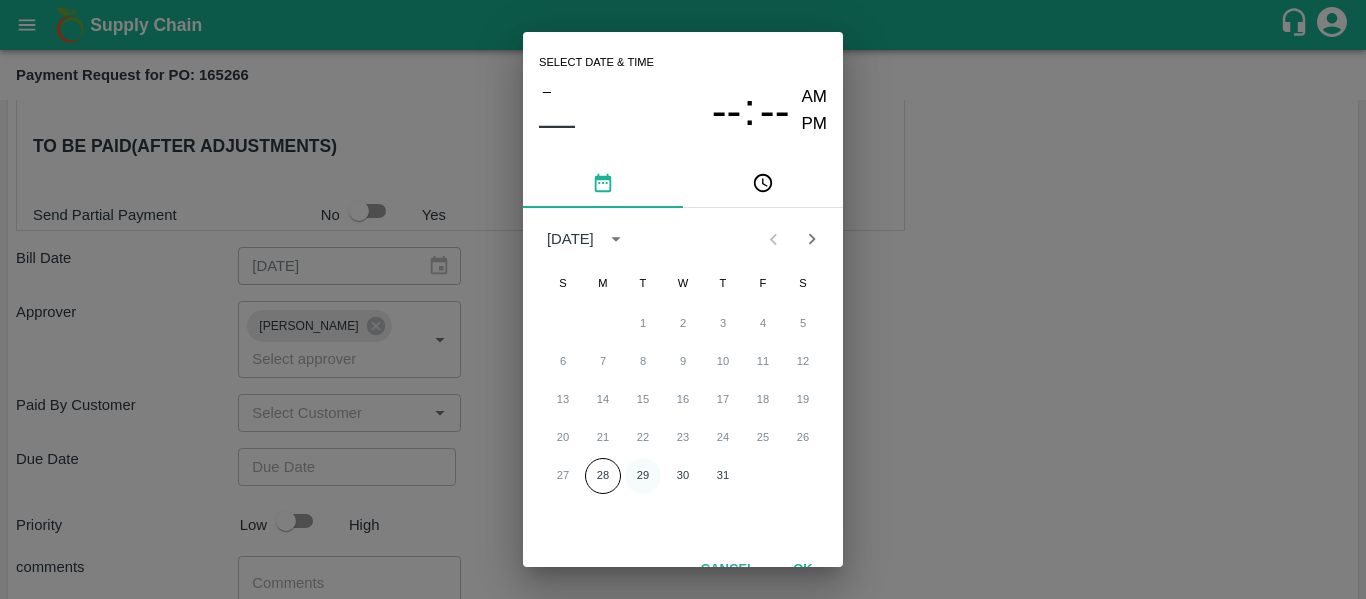 click on "29" at bounding box center [643, 476] 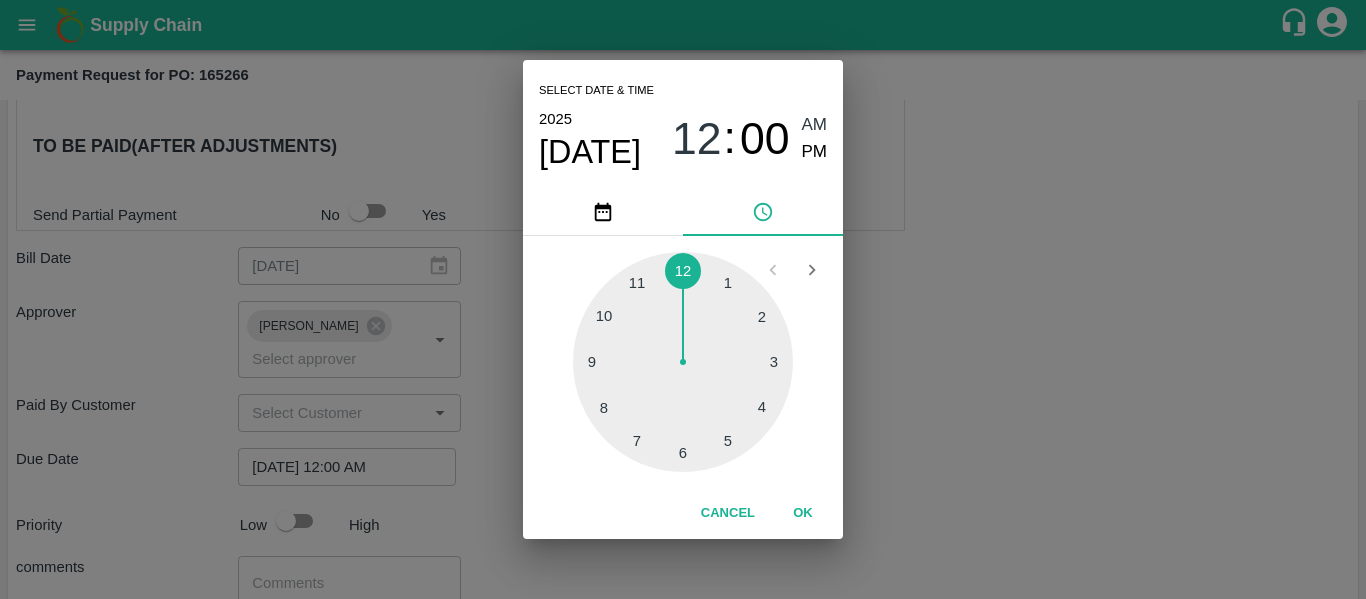 click on "Select date & time [DATE] 12 : 00 AM PM 1 2 3 4 5 6 7 8 9 10 11 12 Cancel OK" at bounding box center (683, 299) 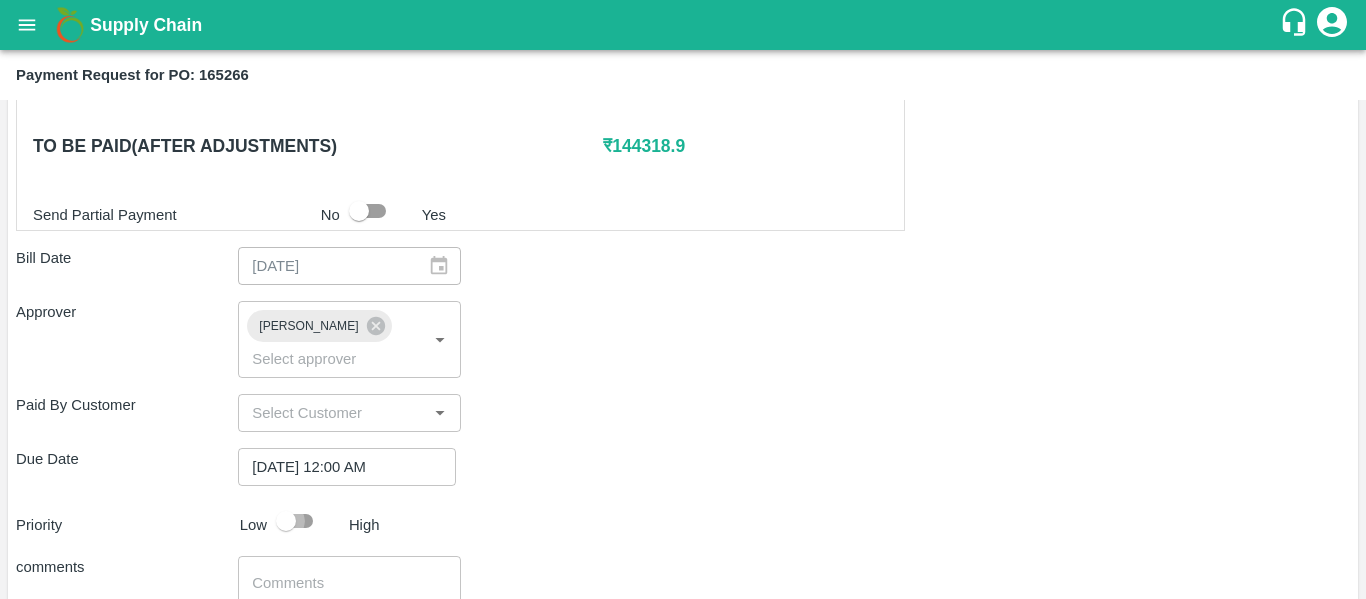 click at bounding box center [286, 521] 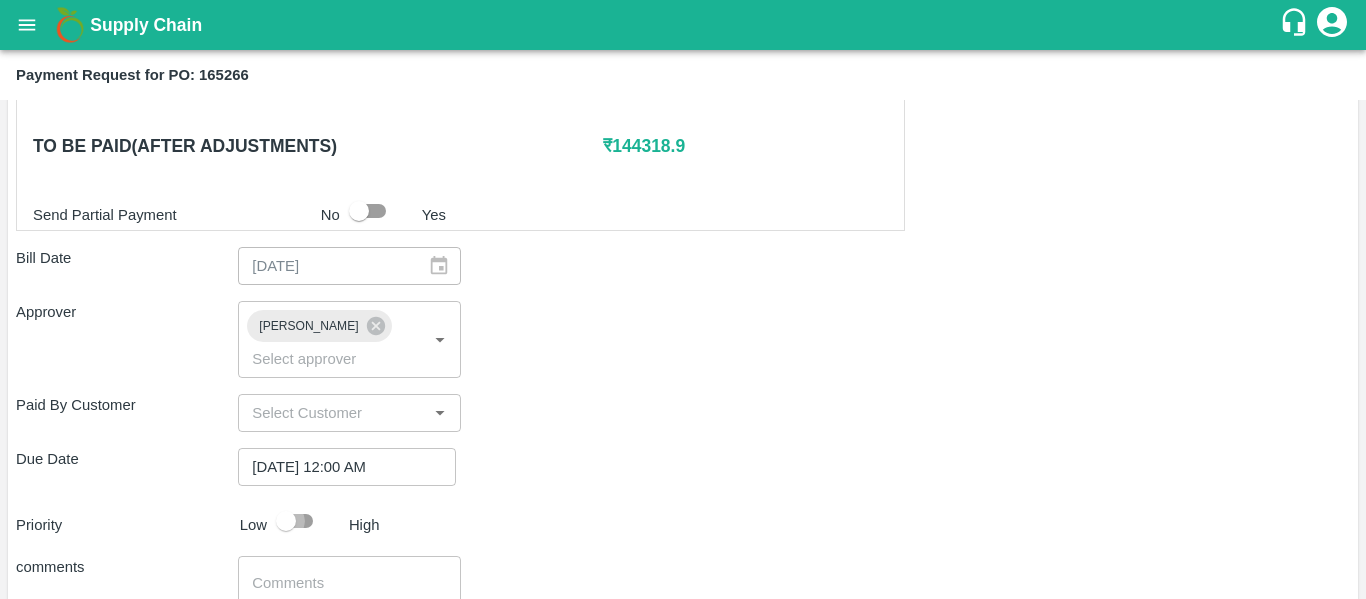 checkbox on "true" 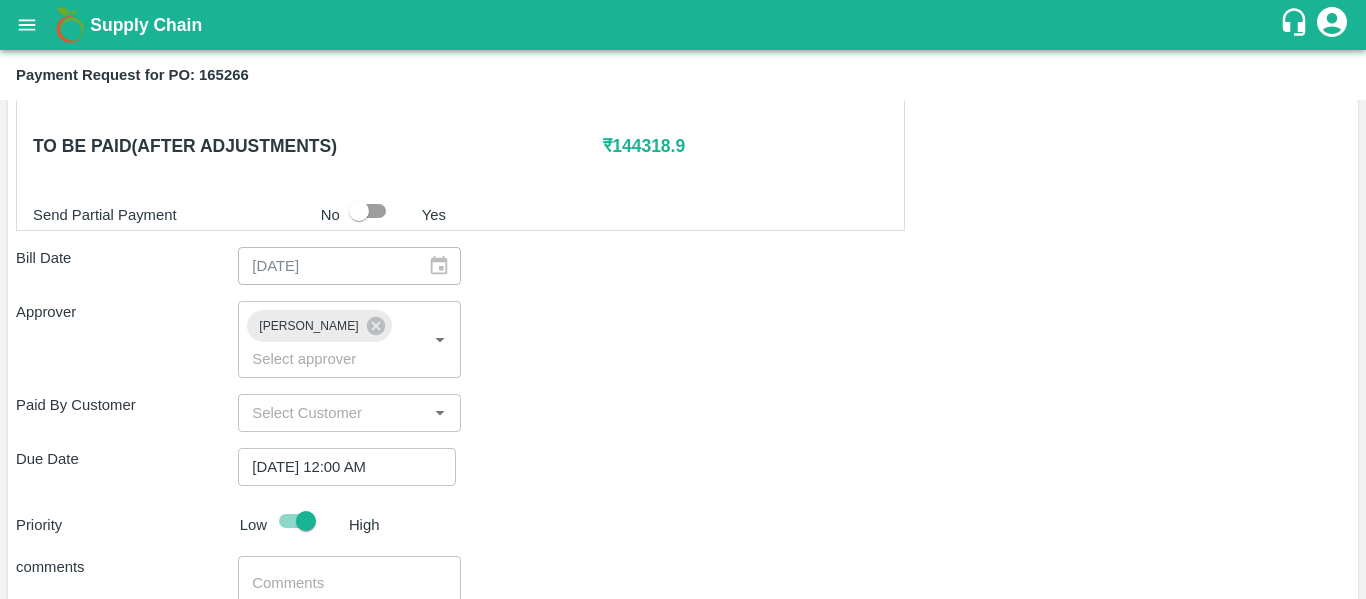 click at bounding box center (349, 594) 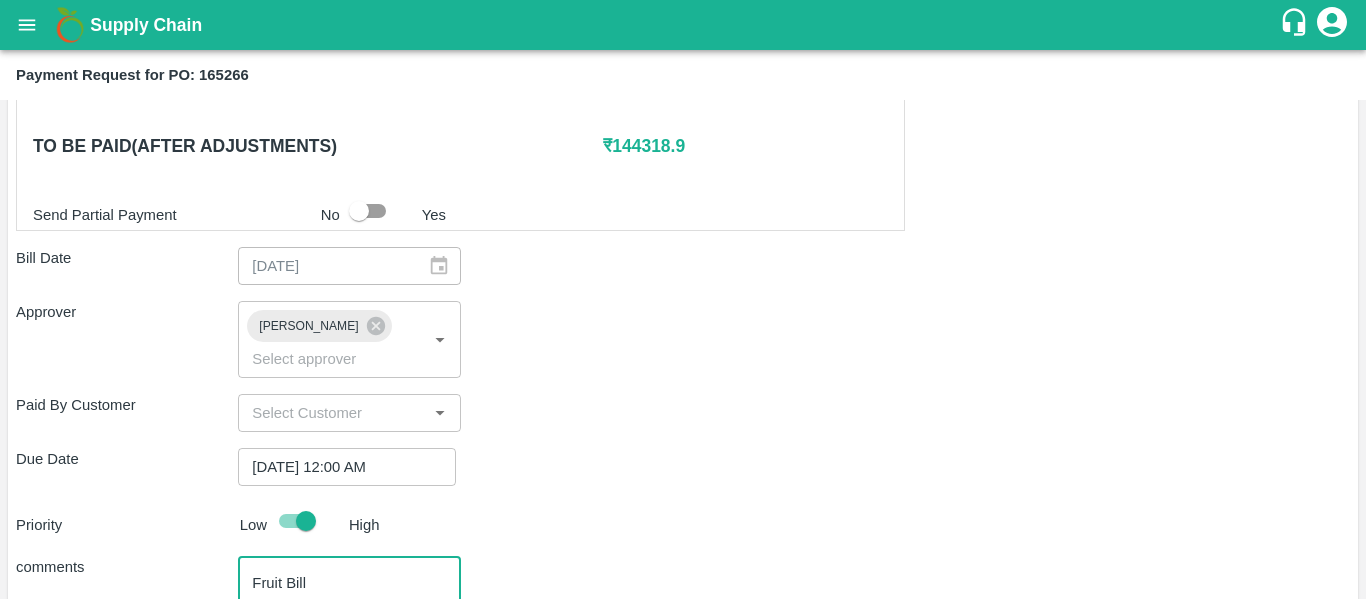 type on "Fruit Bill" 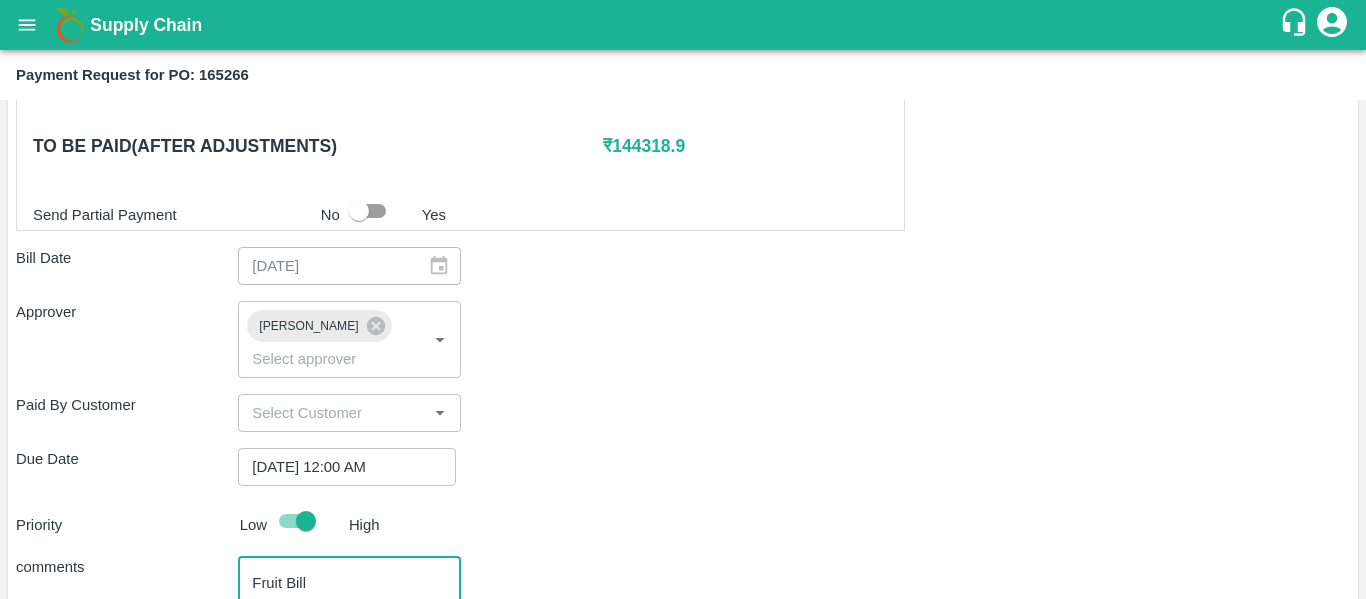 scroll, scrollTop: 1127, scrollLeft: 0, axis: vertical 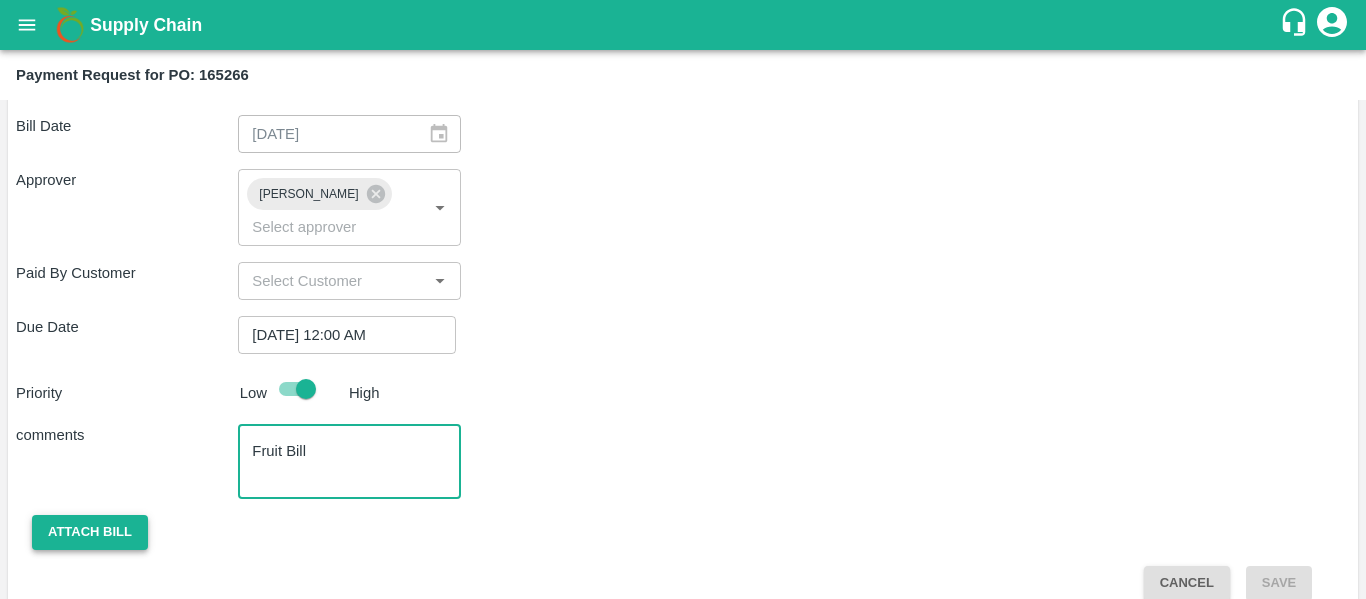 click on "Attach bill" at bounding box center (90, 532) 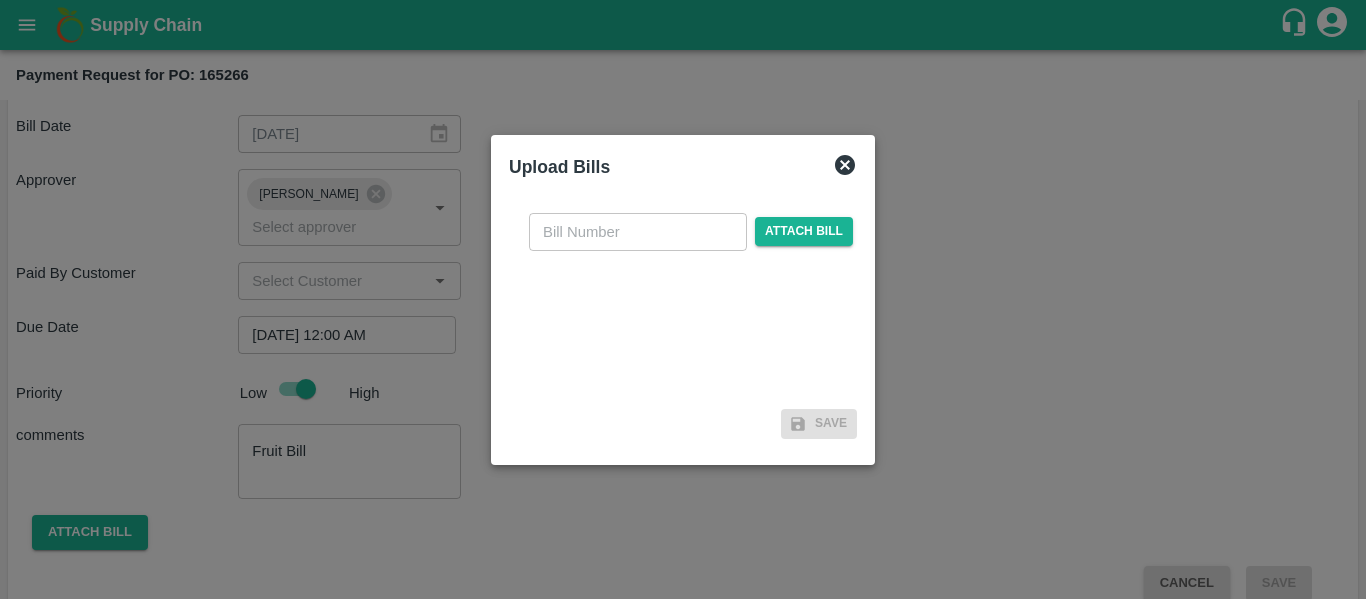 click on "​ Attach bill" at bounding box center (683, 299) 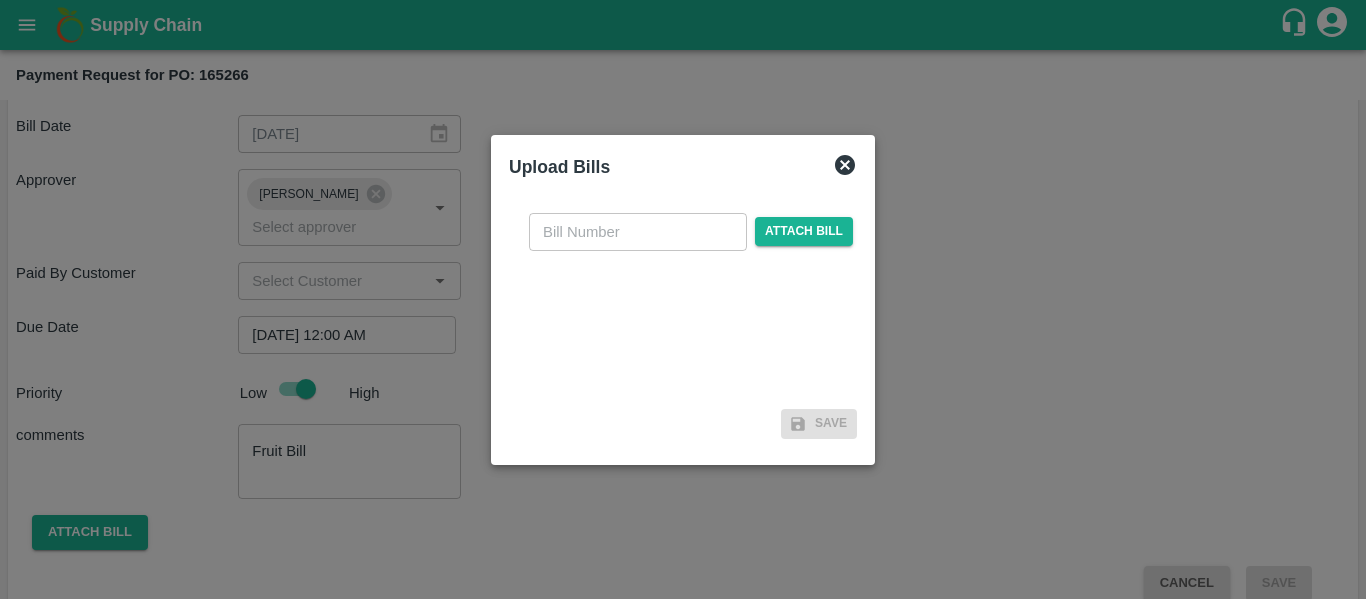click at bounding box center (638, 232) 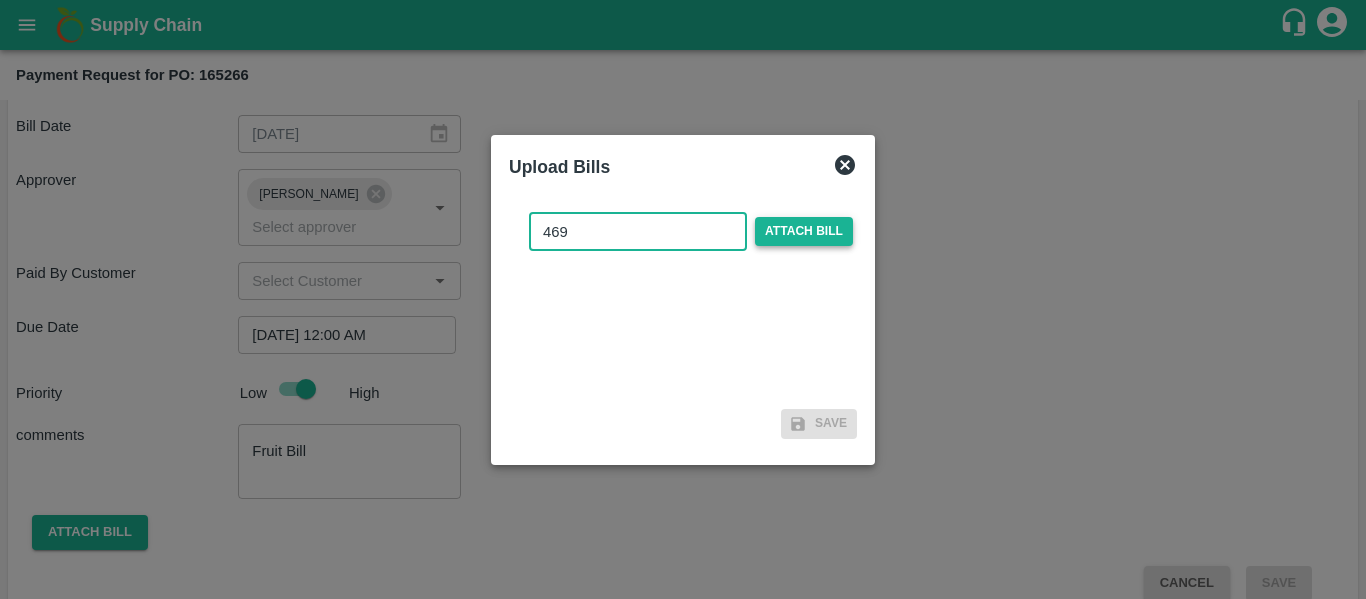 type on "469" 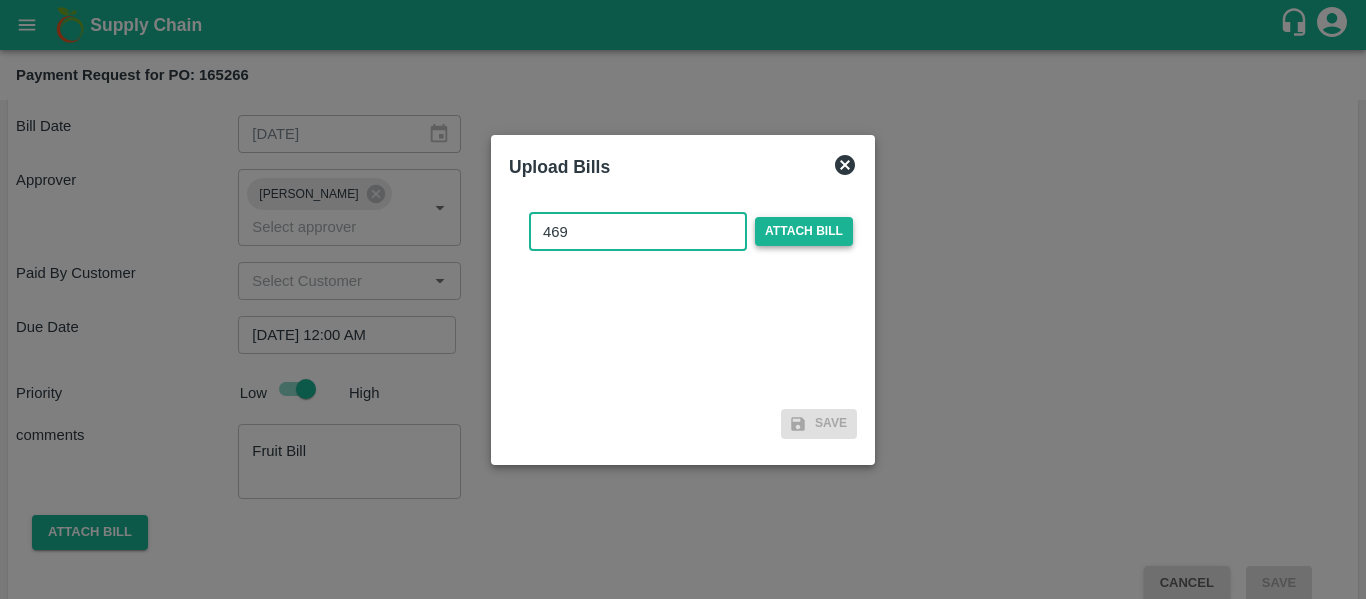 click on "Attach bill" at bounding box center (804, 231) 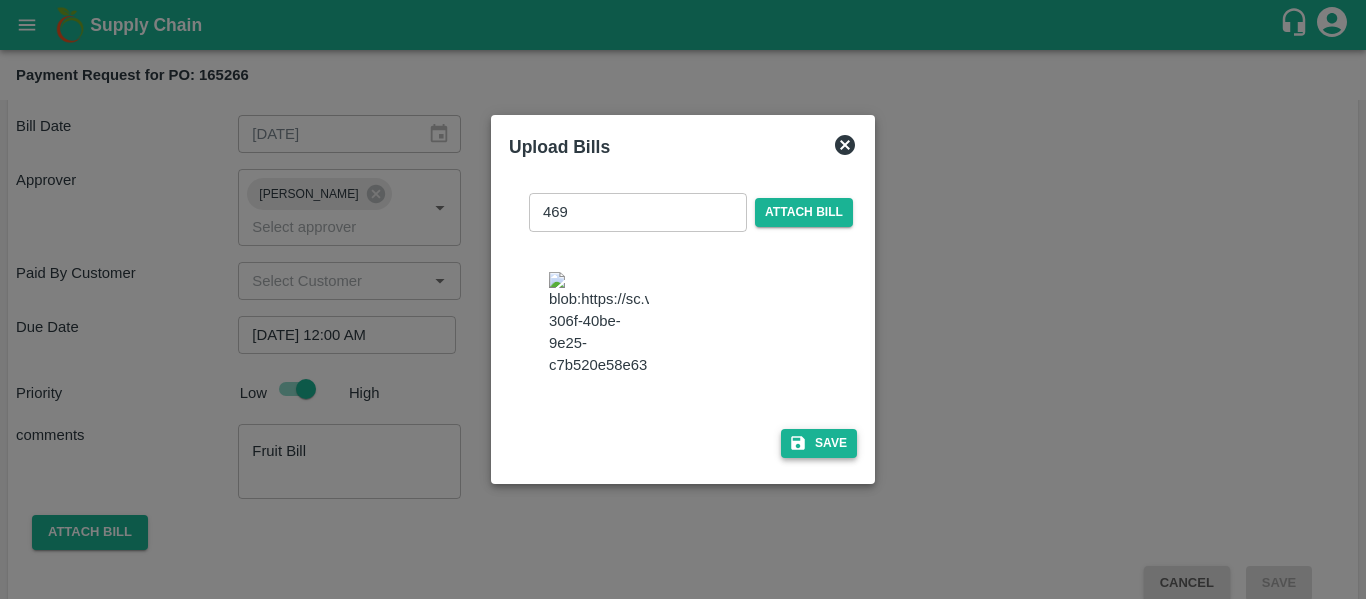 click 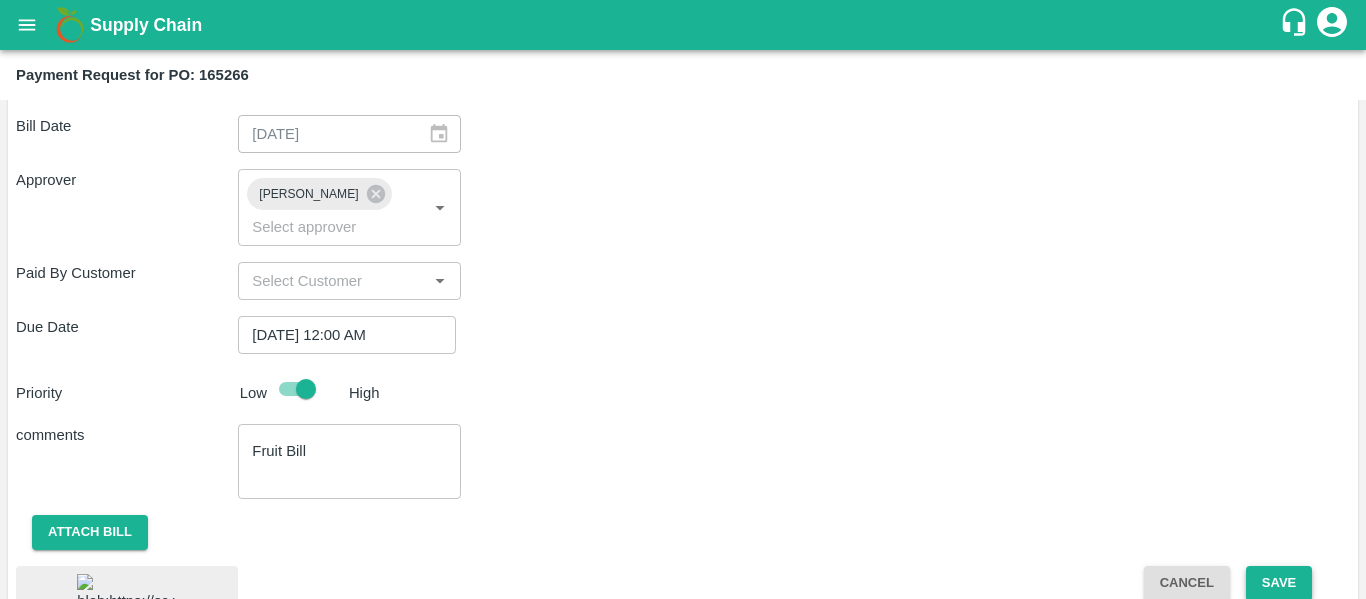 click on "Save" at bounding box center [1279, 583] 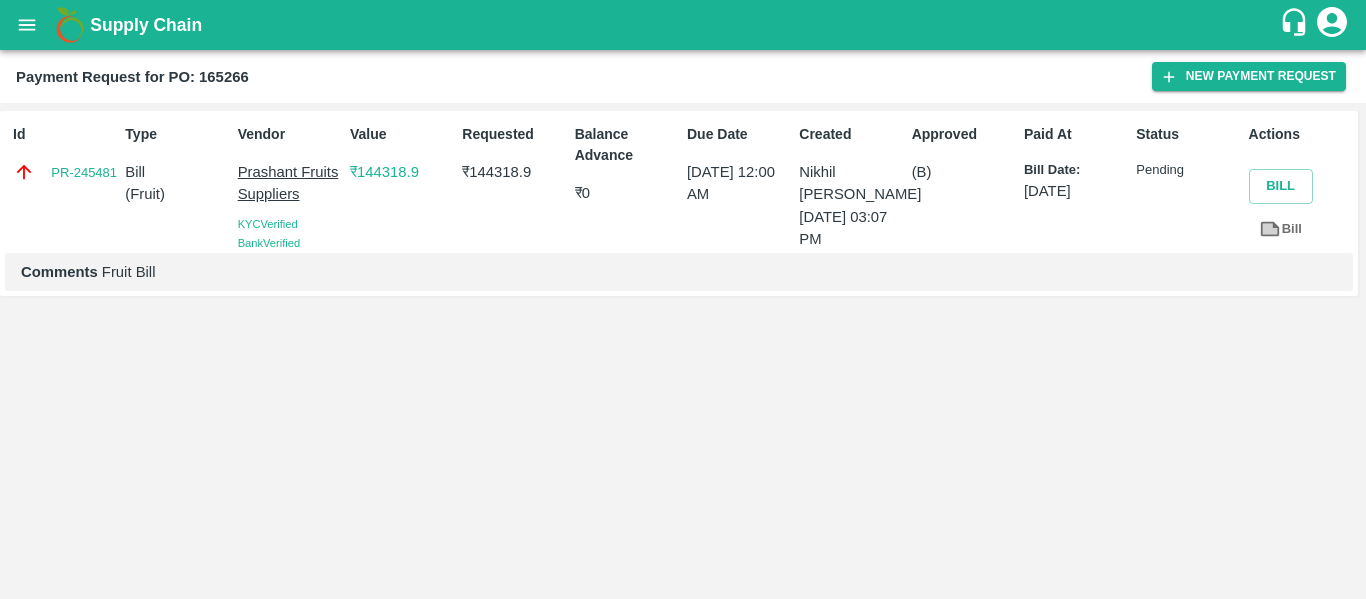 click 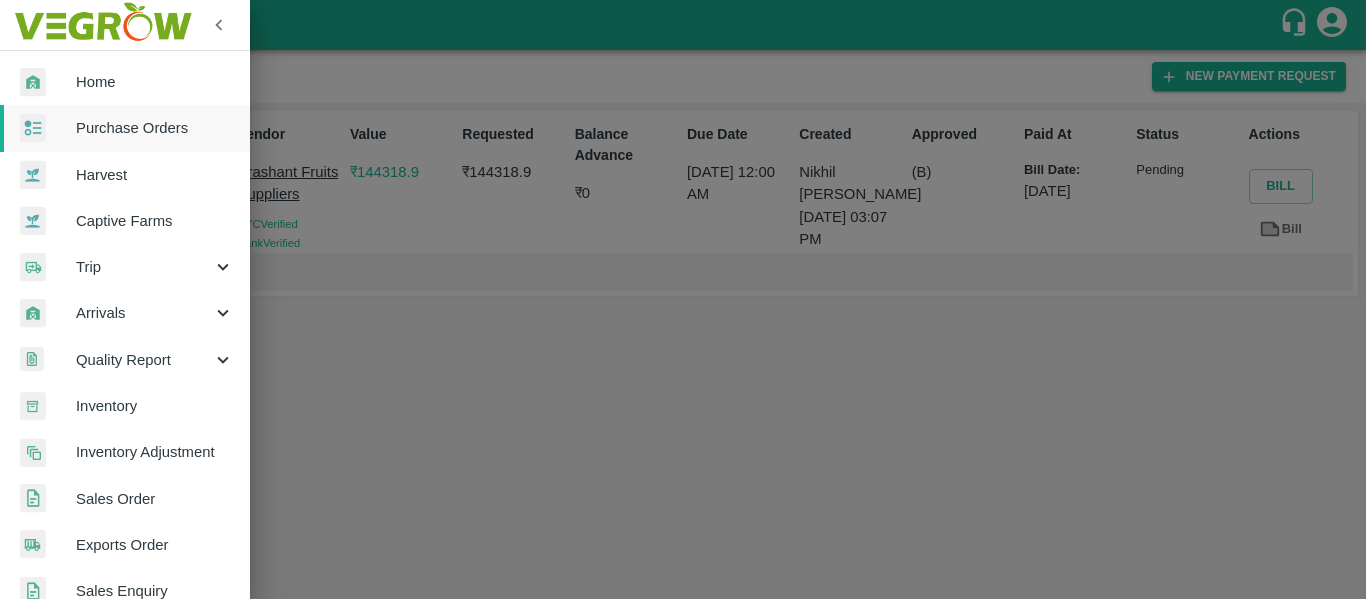 click on "Purchase Orders" at bounding box center (125, 128) 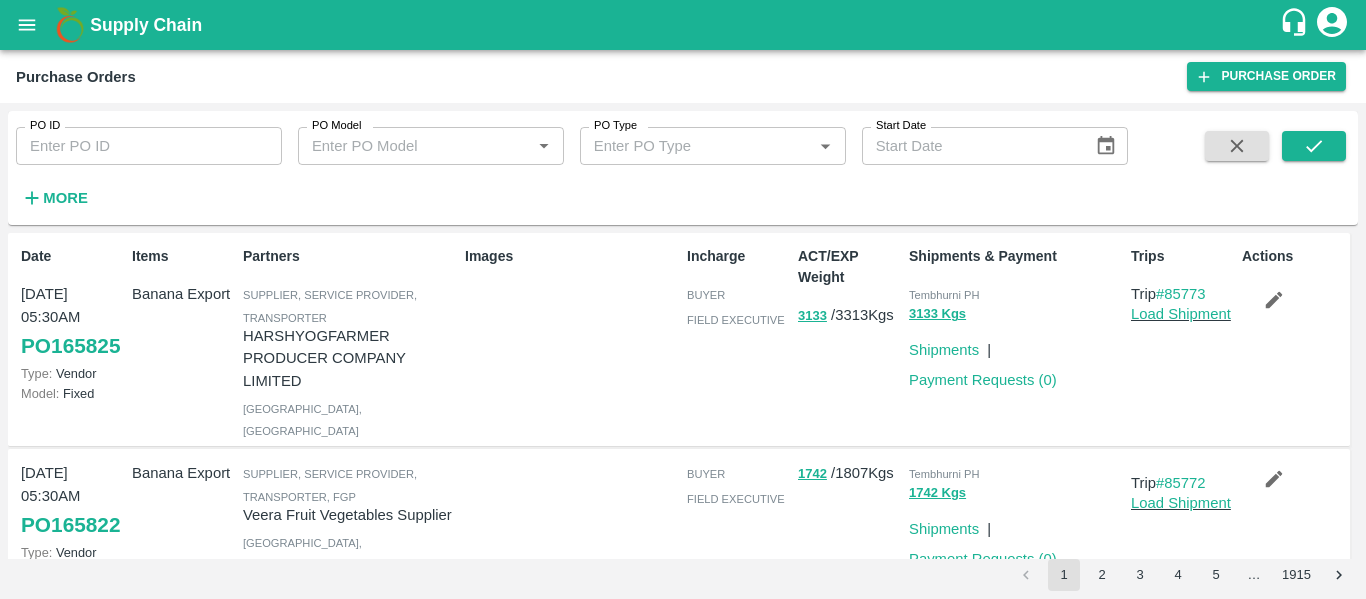 drag, startPoint x: 140, startPoint y: 169, endPoint x: 134, endPoint y: 141, distance: 28.635643 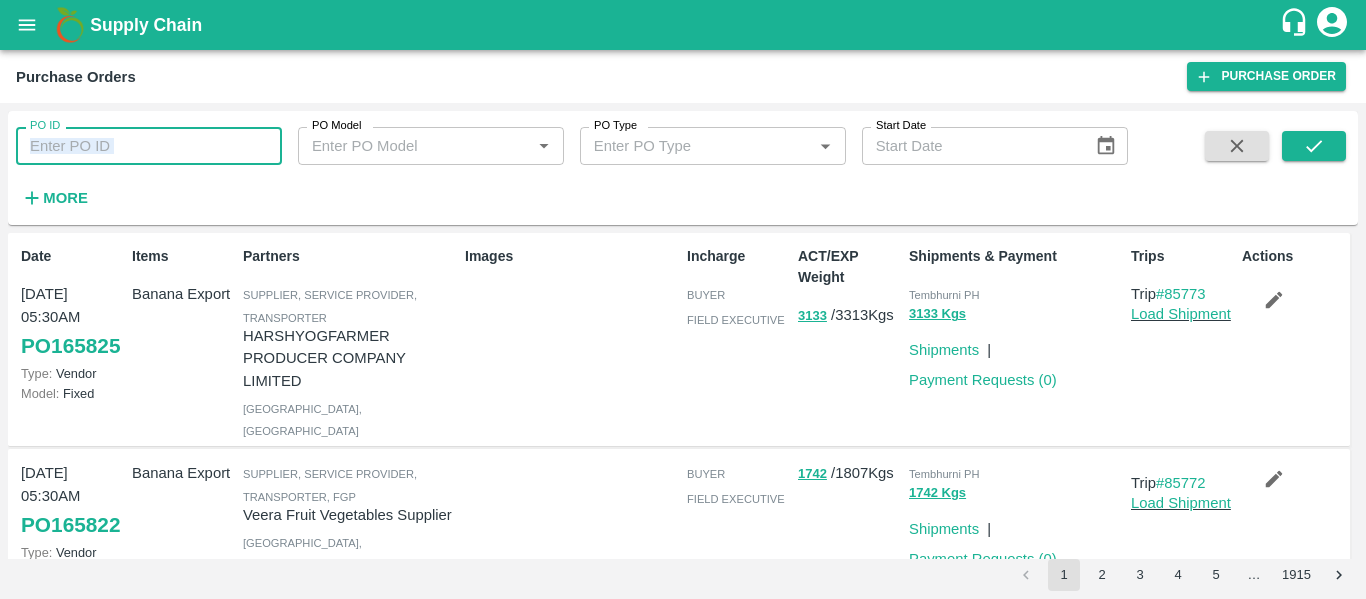 click on "PO ID" at bounding box center (149, 146) 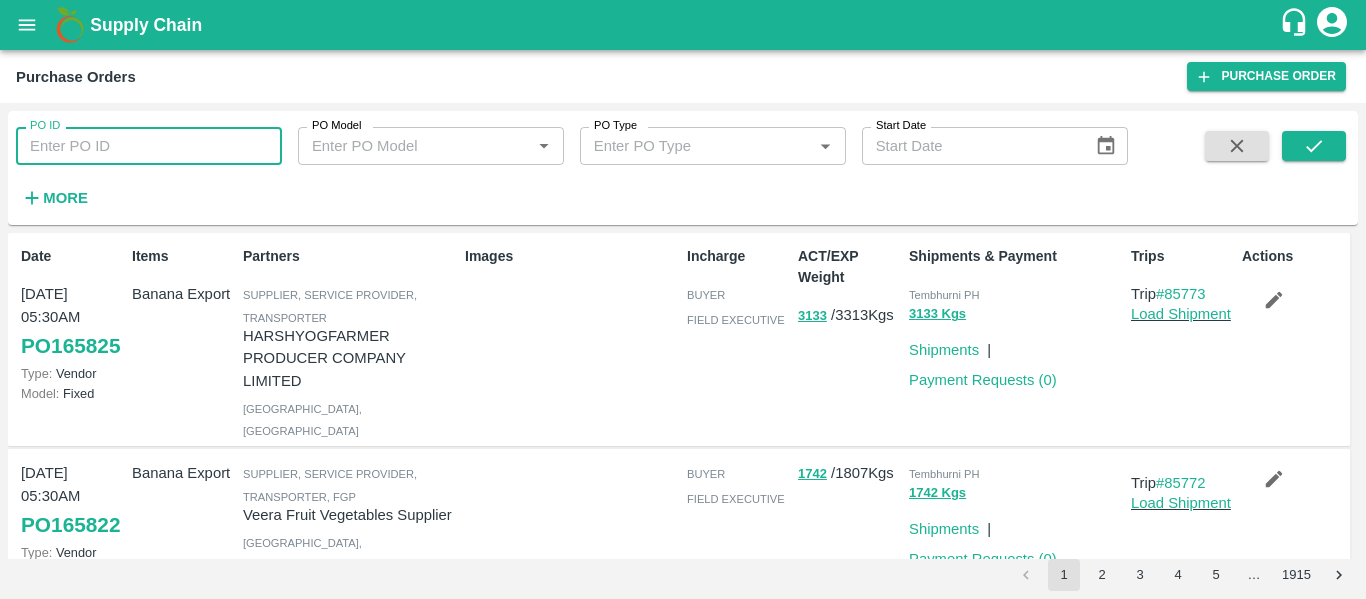 paste on "165432" 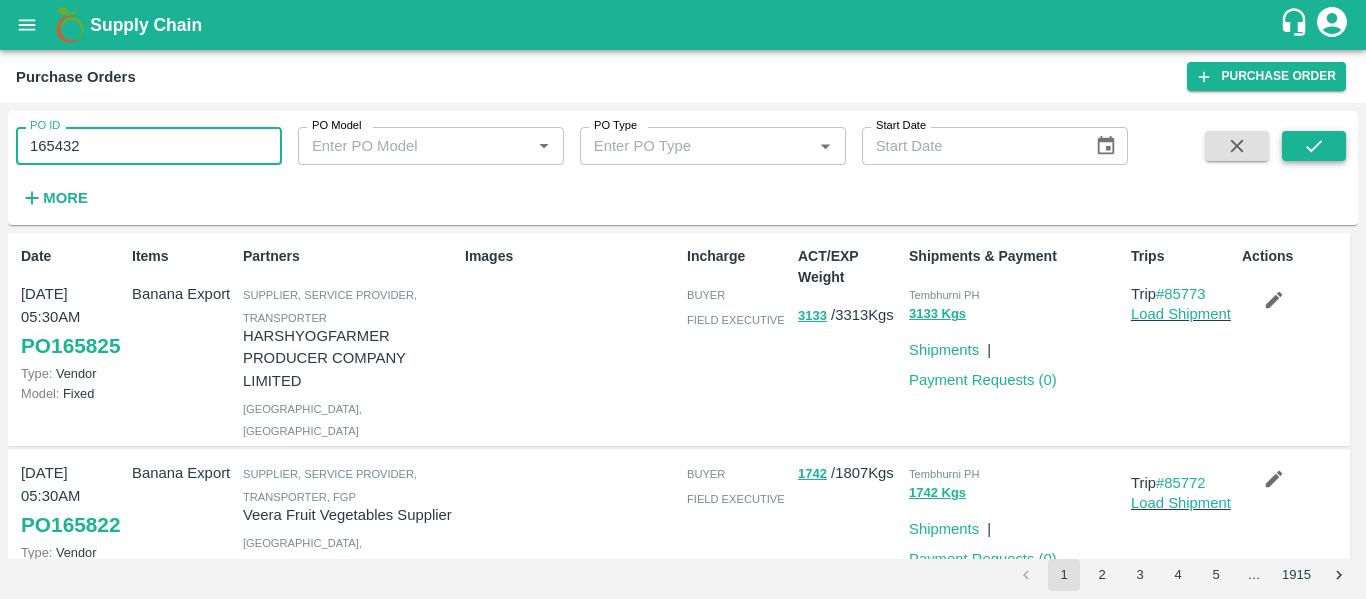 type on "165432" 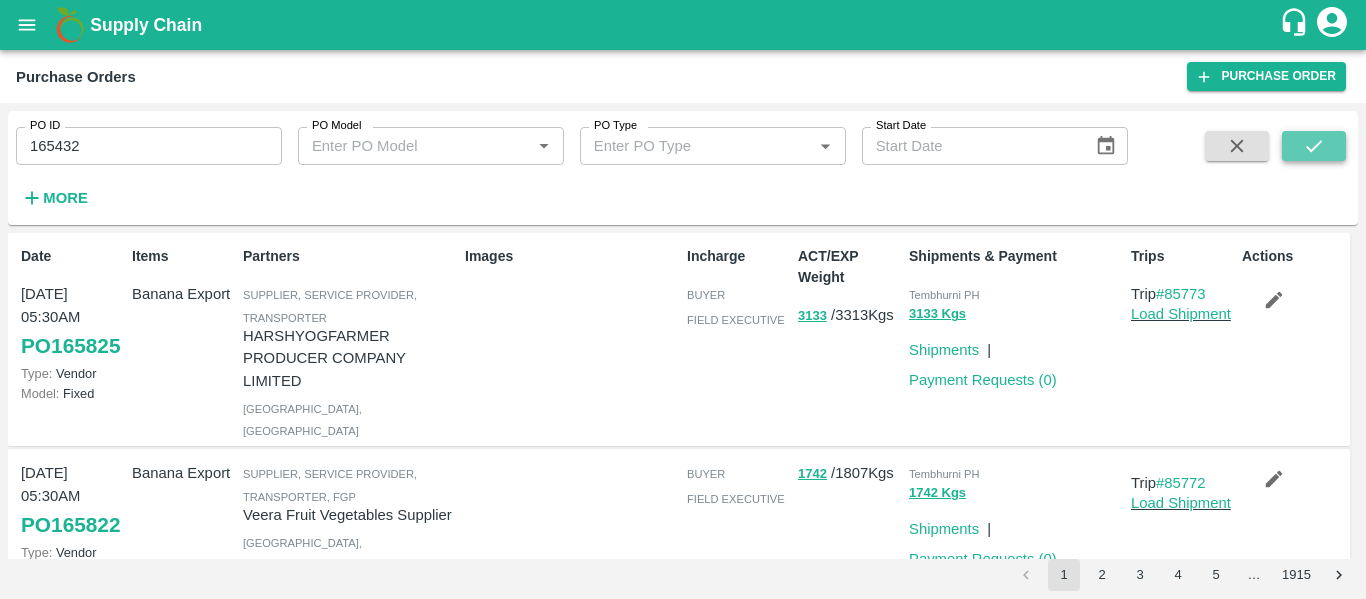 click at bounding box center [1314, 146] 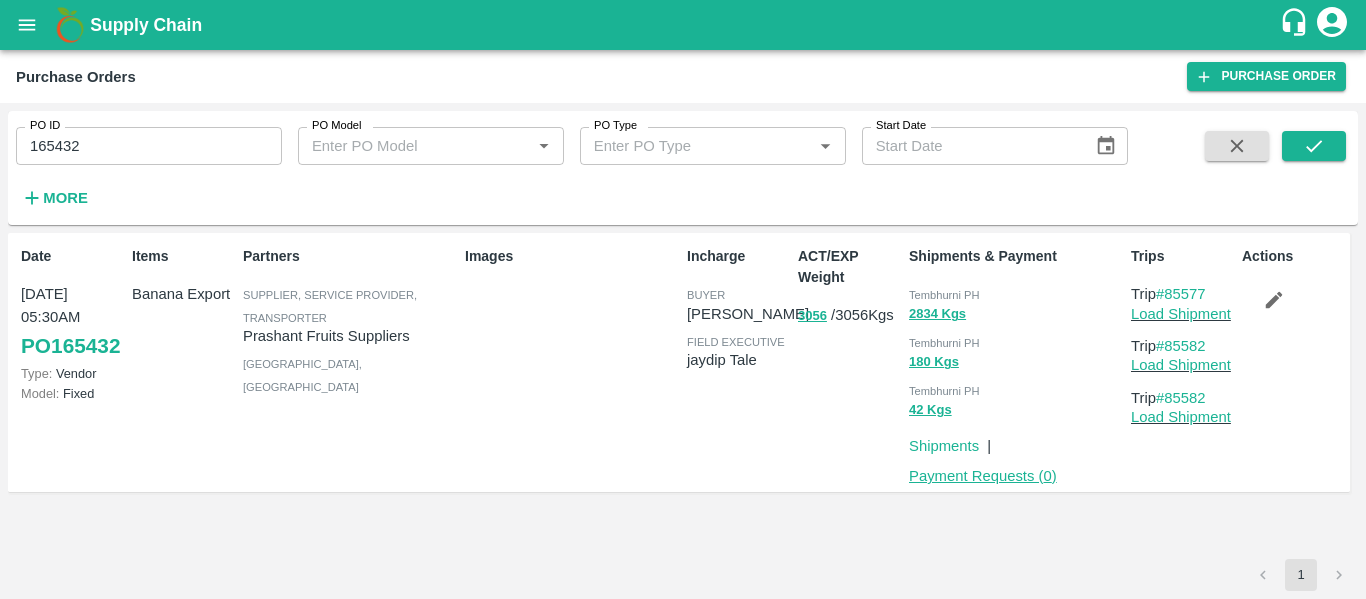 click on "Payment Requests ( 0 )" at bounding box center (983, 476) 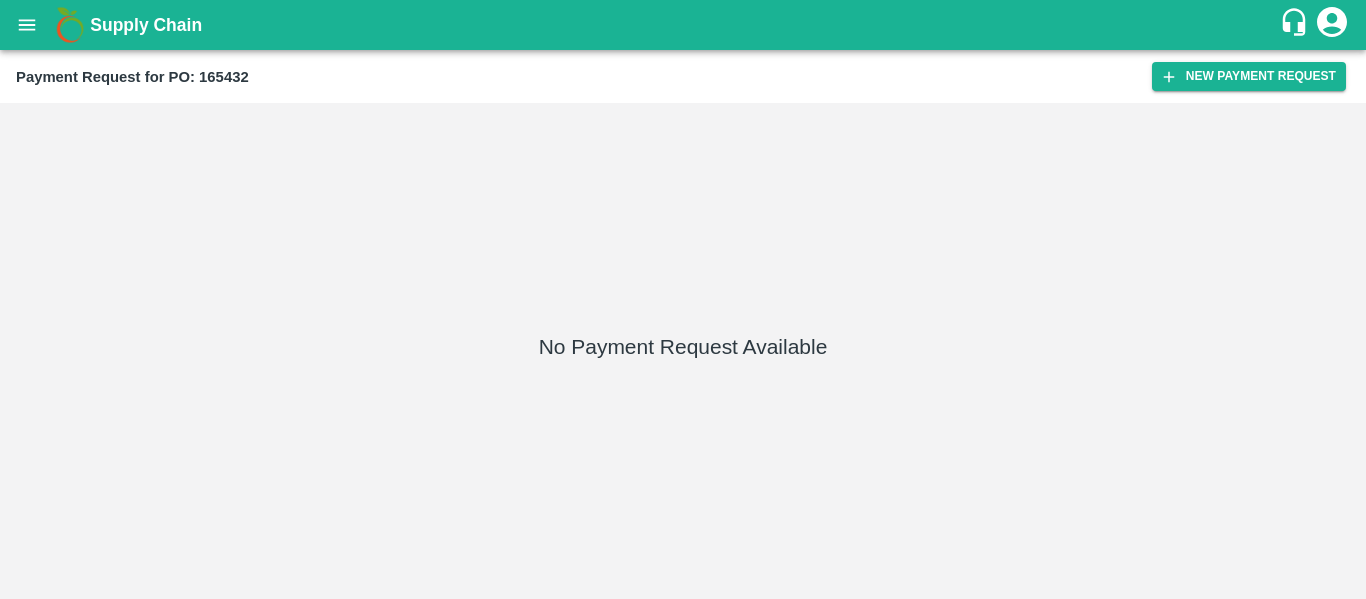 scroll, scrollTop: 0, scrollLeft: 0, axis: both 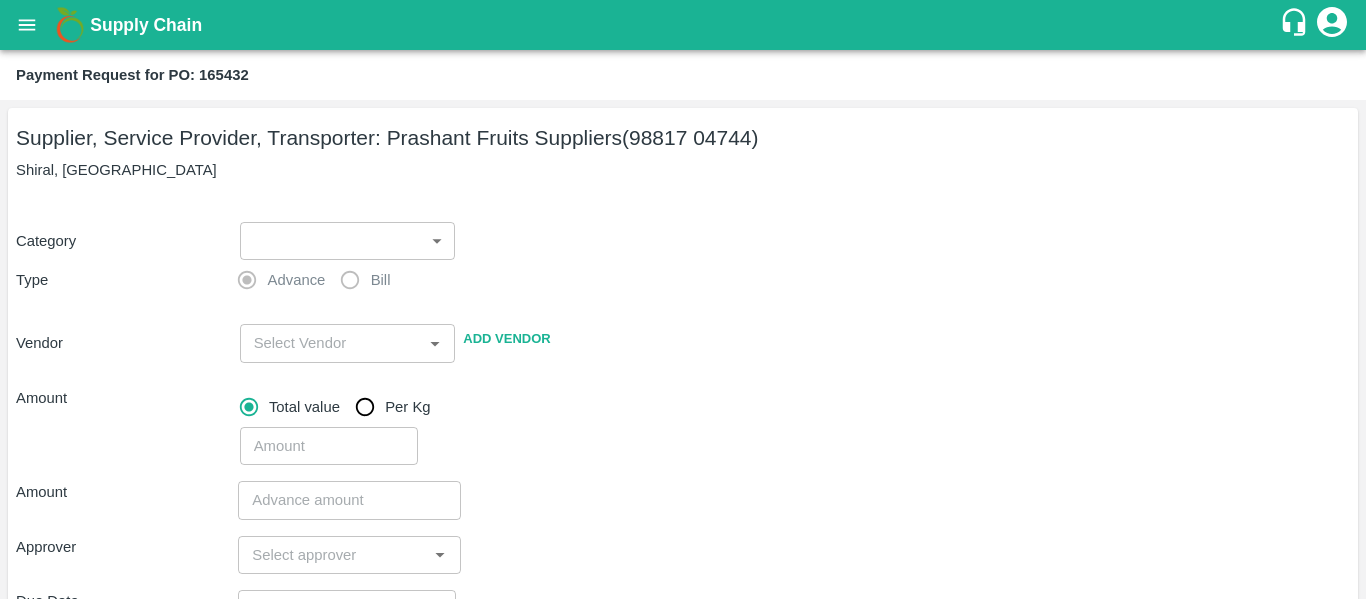 click on "Supply Chain Payment Request for PO: 165432 Supplier, Service Provider, Transporter:    Prashant Fruits Suppliers  (98817 04744) Shiral, Solapur Category ​ ​ Type Advance Bill Vendor ​ Add Vendor Amount Total value Per Kg ​ Amount ​ Approver ​ Due Date ​  Priority  Low  High Comment x ​ Attach bill Cancel Save Tembhurni PH Nashik CC Shahada Banana Export PH Savda Banana Export PH Nashik Banana CS Nikhil Subhash Mangvade Logout" at bounding box center [683, 299] 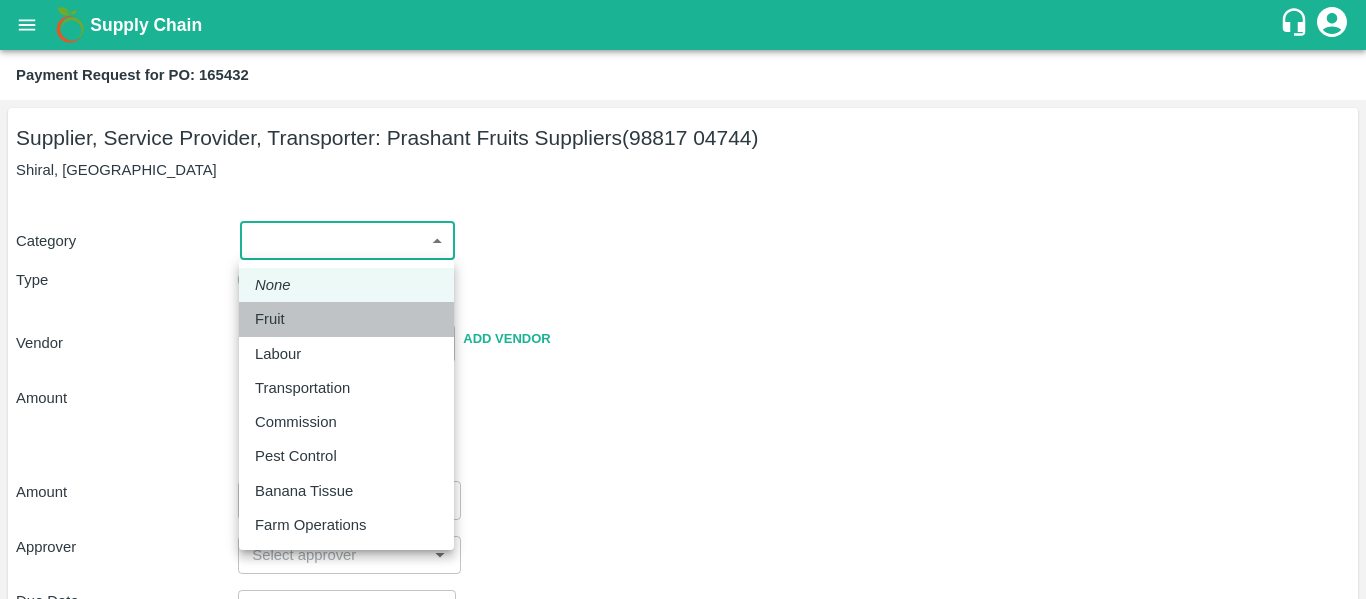 click on "Fruit" at bounding box center (346, 319) 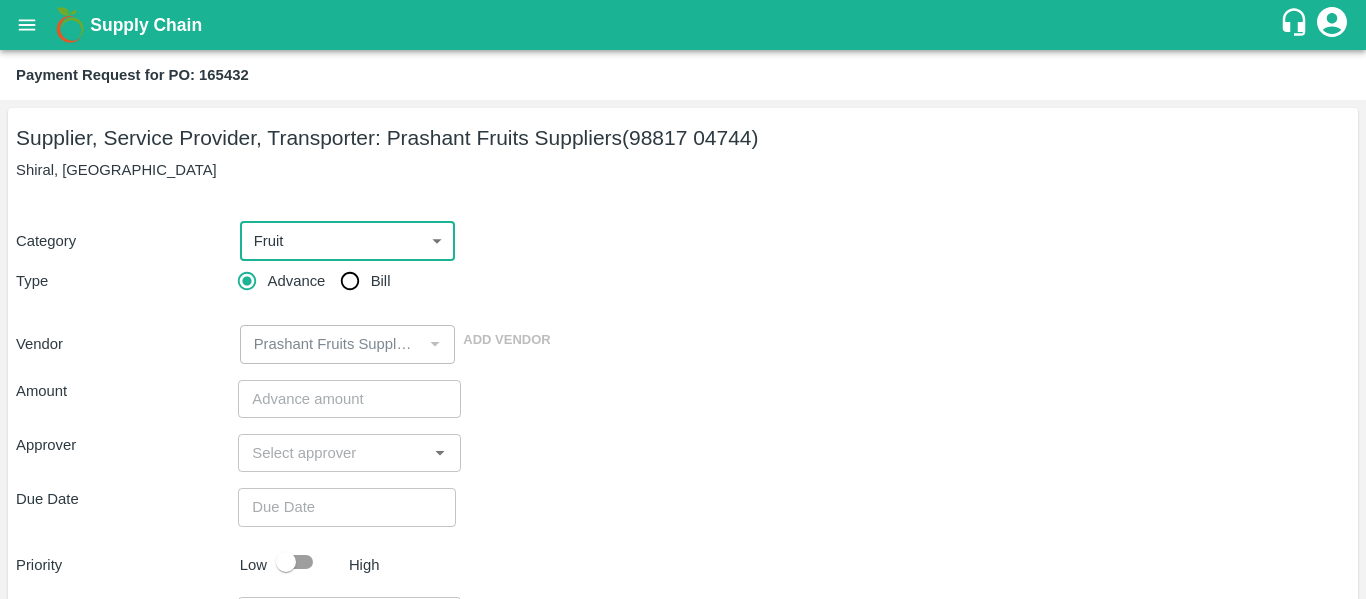 click on "Bill" at bounding box center [350, 281] 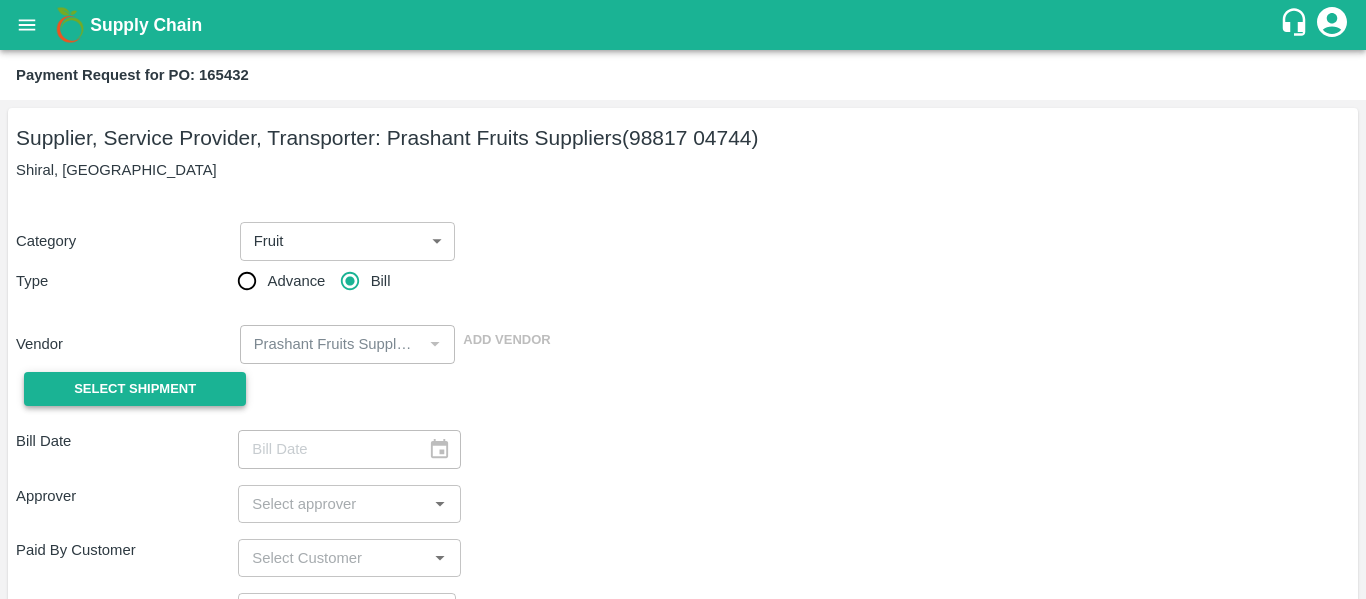 click on "Select Shipment" at bounding box center [135, 389] 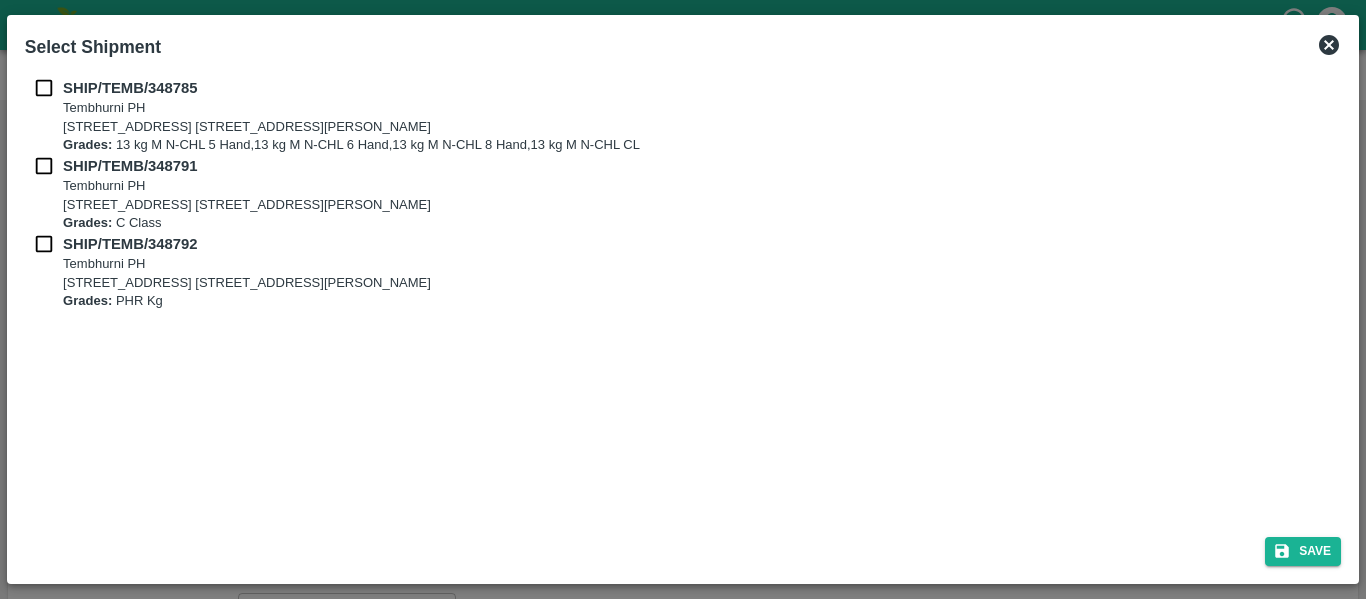 click at bounding box center (44, 88) 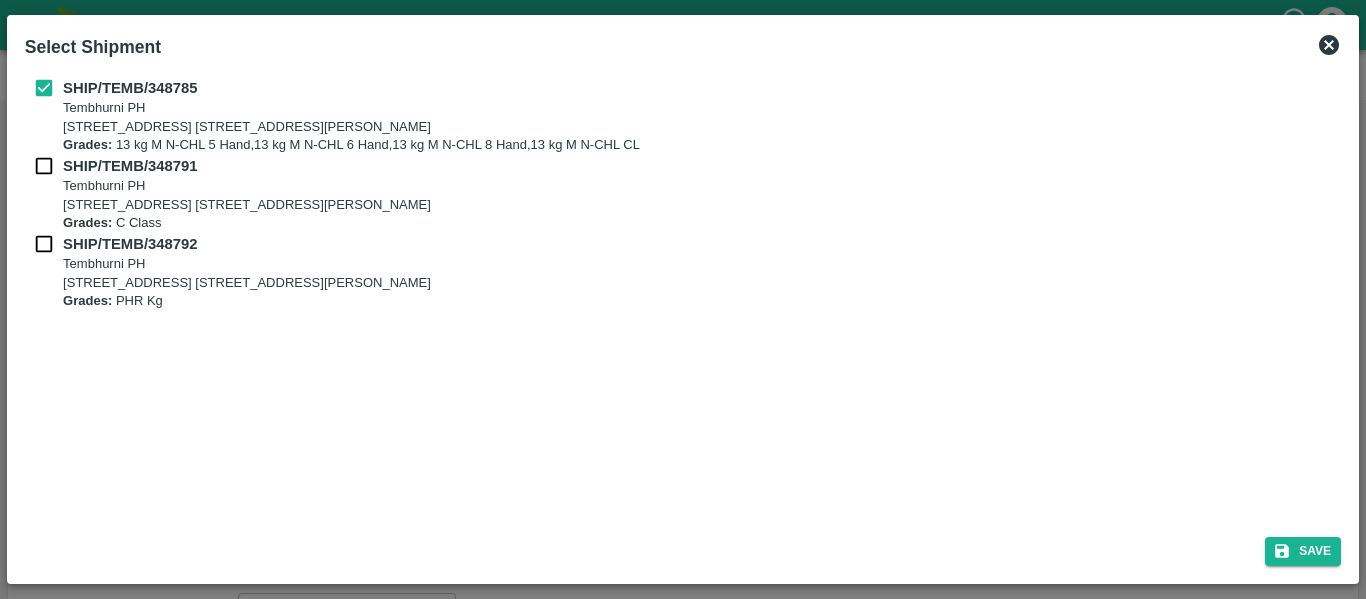 click on "SHIP/TEMB/348791" at bounding box center (130, 166) 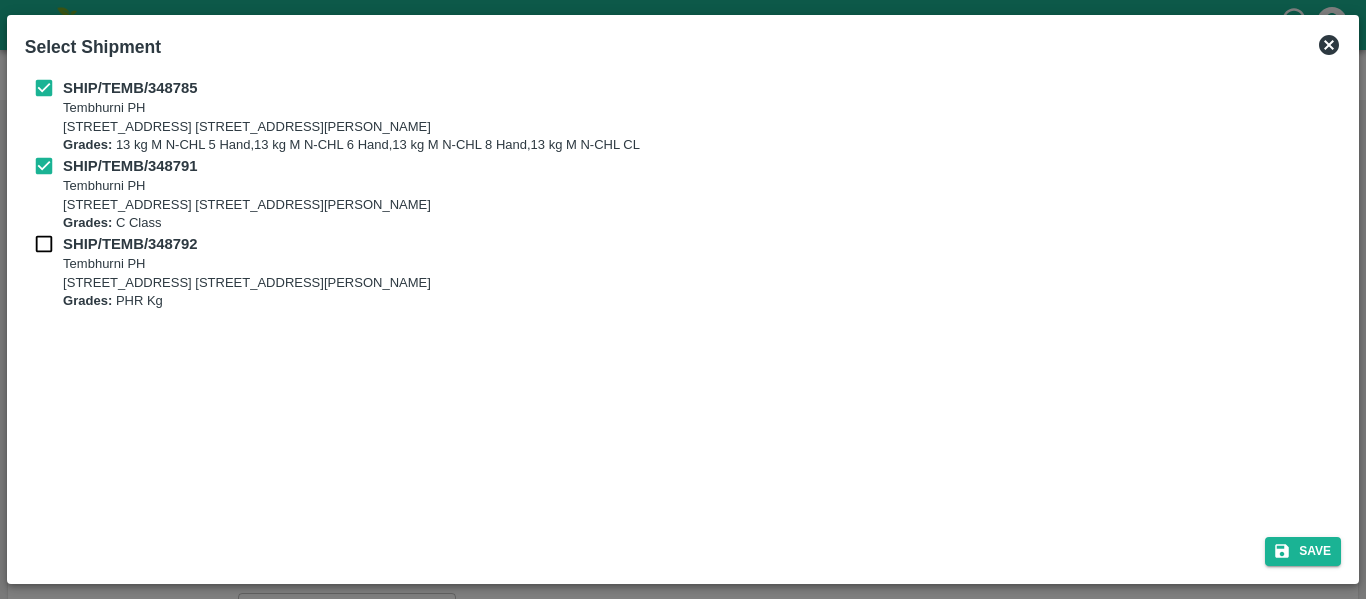 click on "SHIP/TEMB/348792" at bounding box center (130, 244) 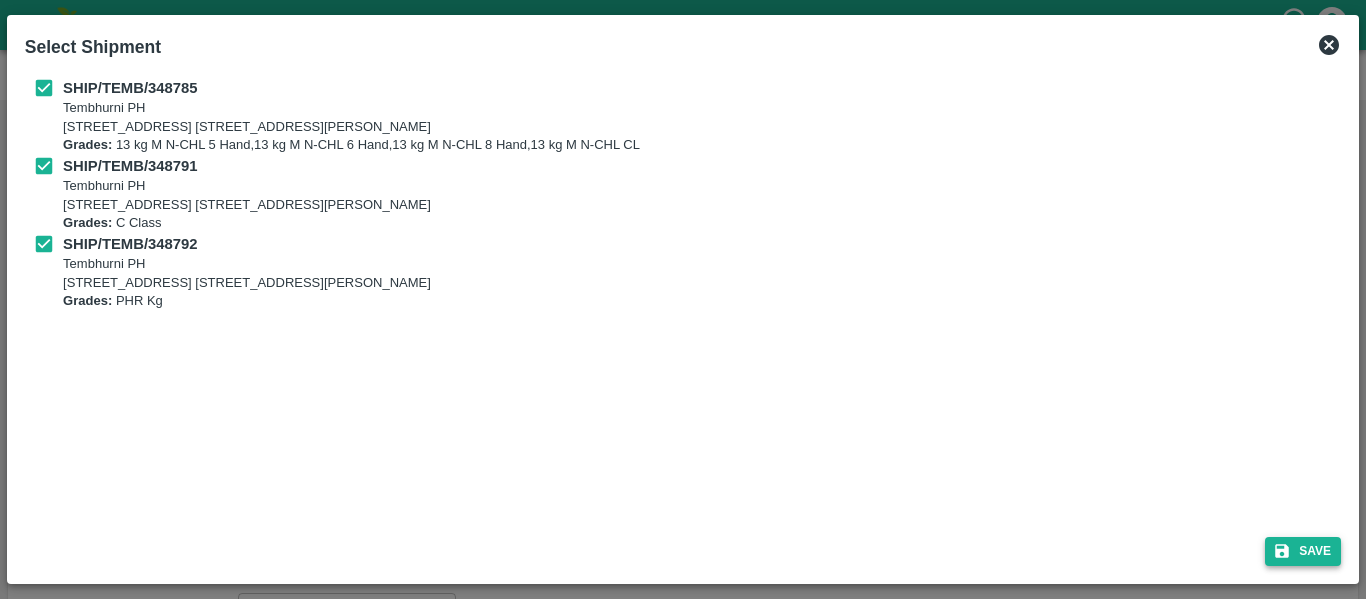 click on "Save" at bounding box center (1303, 551) 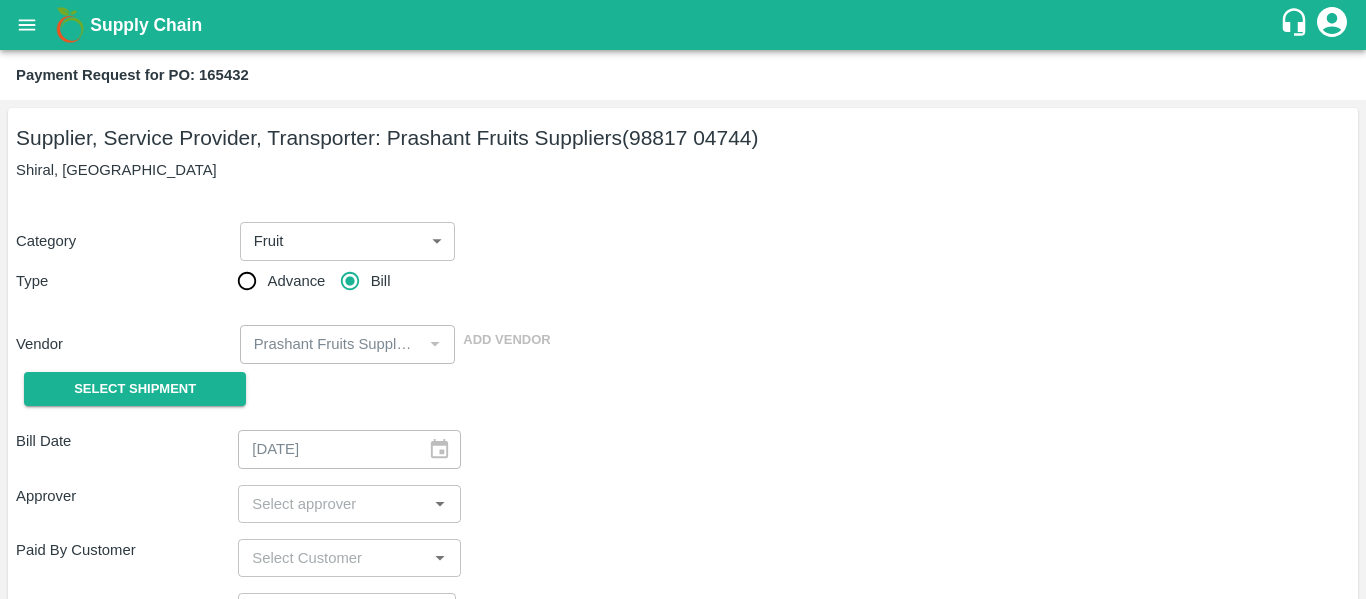 type on "[DATE]" 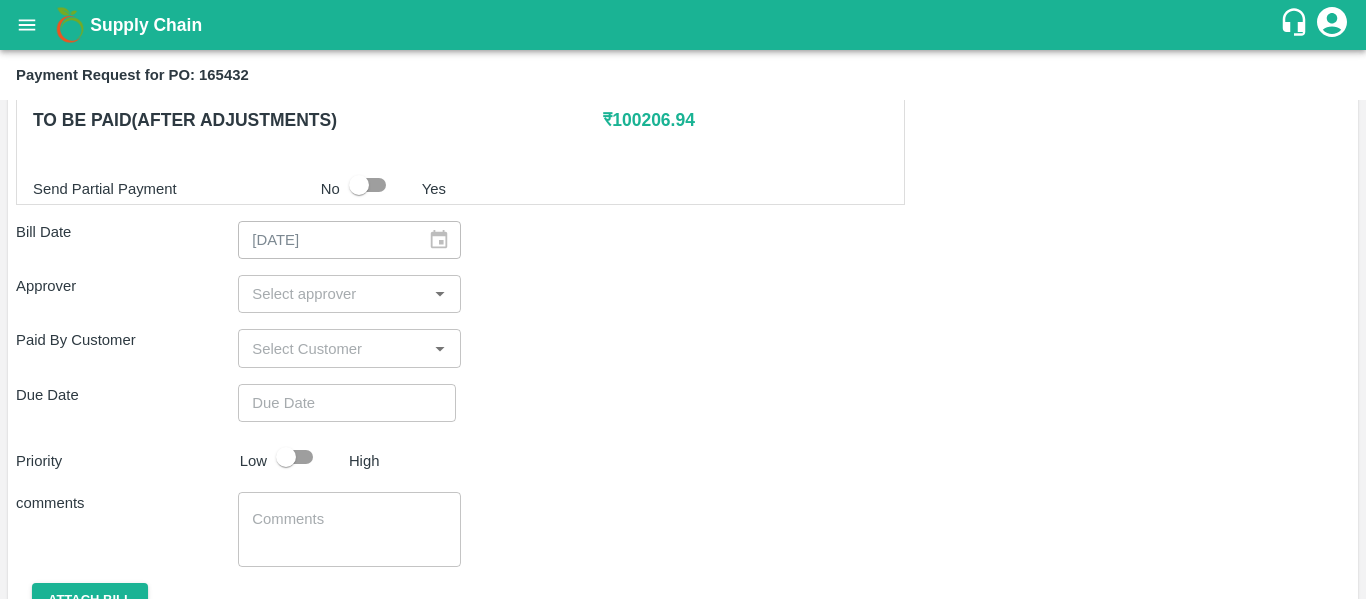scroll, scrollTop: 978, scrollLeft: 0, axis: vertical 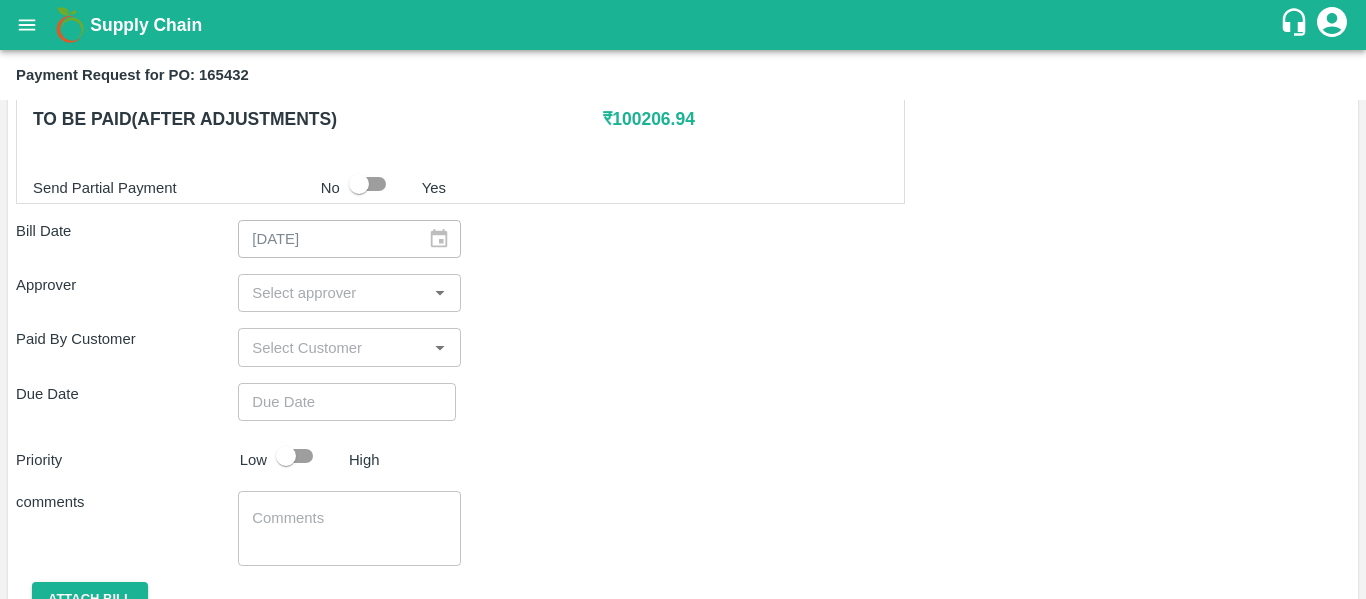 click on "​" at bounding box center (349, 293) 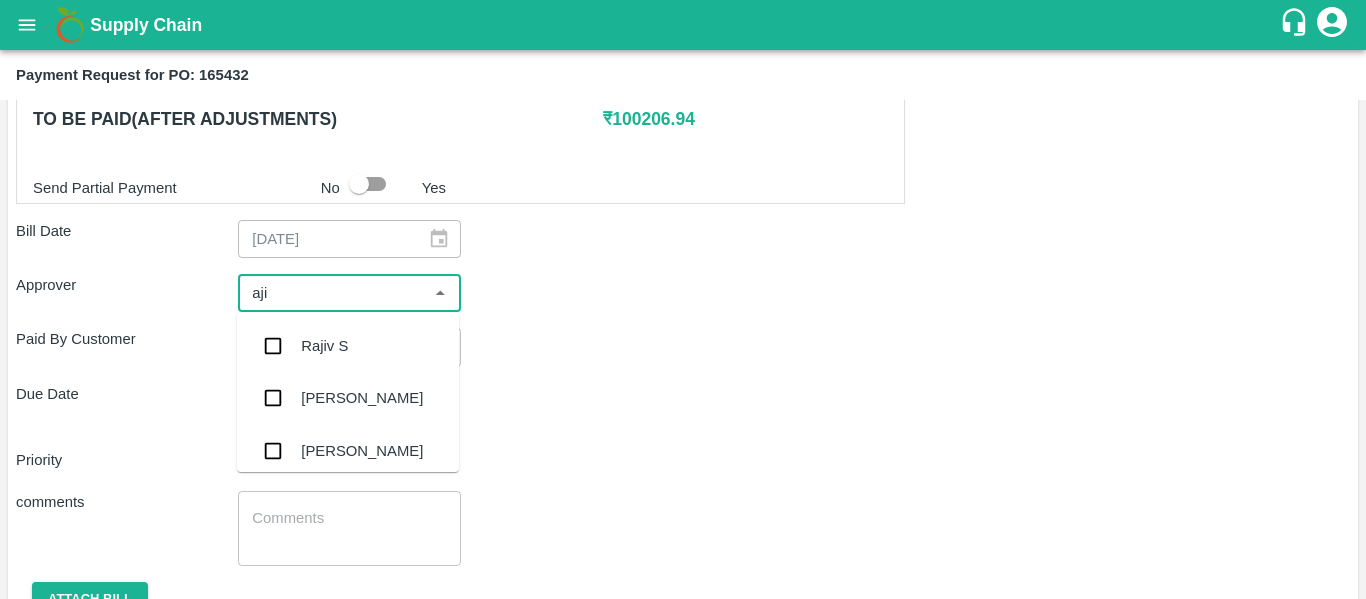 type on "ajit" 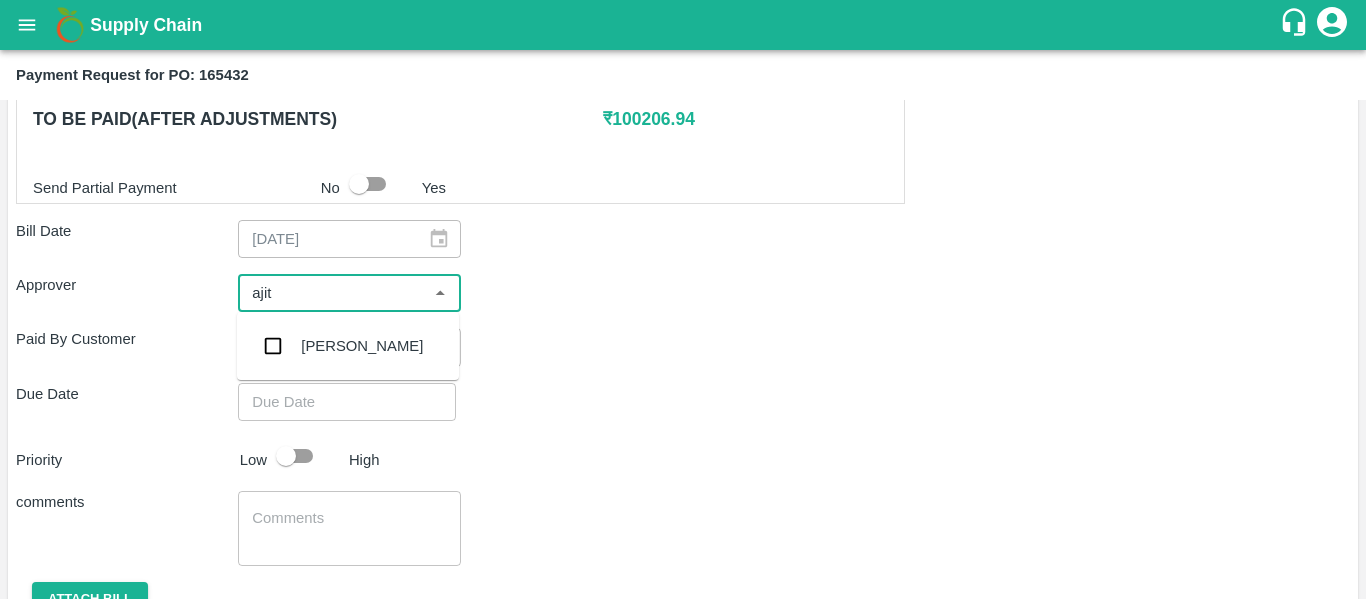 click on "[PERSON_NAME]" at bounding box center [362, 346] 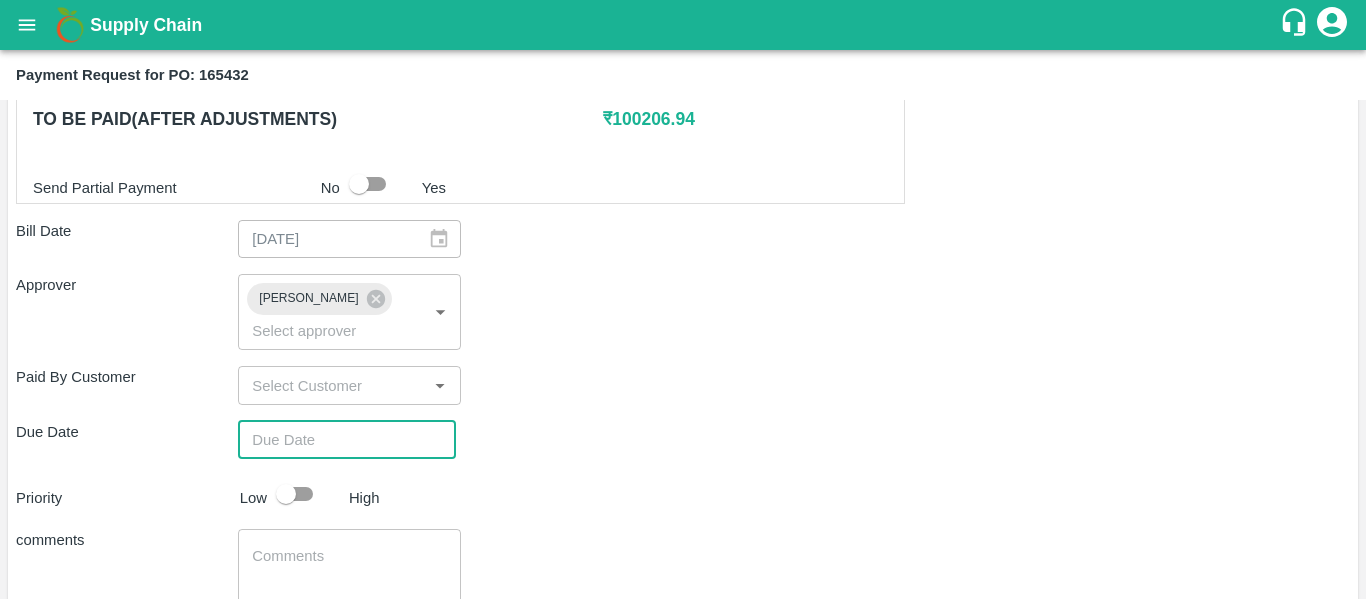 type on "DD/MM/YYYY hh:mm aa" 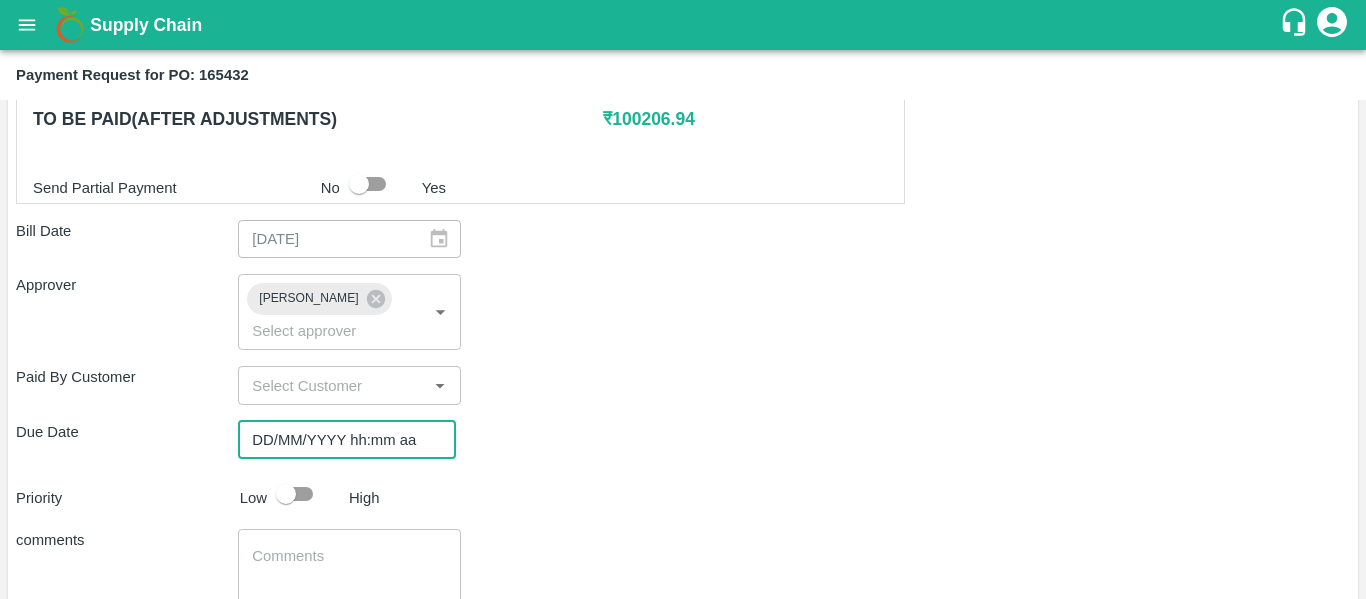 click on "DD/MM/YYYY hh:mm aa" at bounding box center (340, 440) 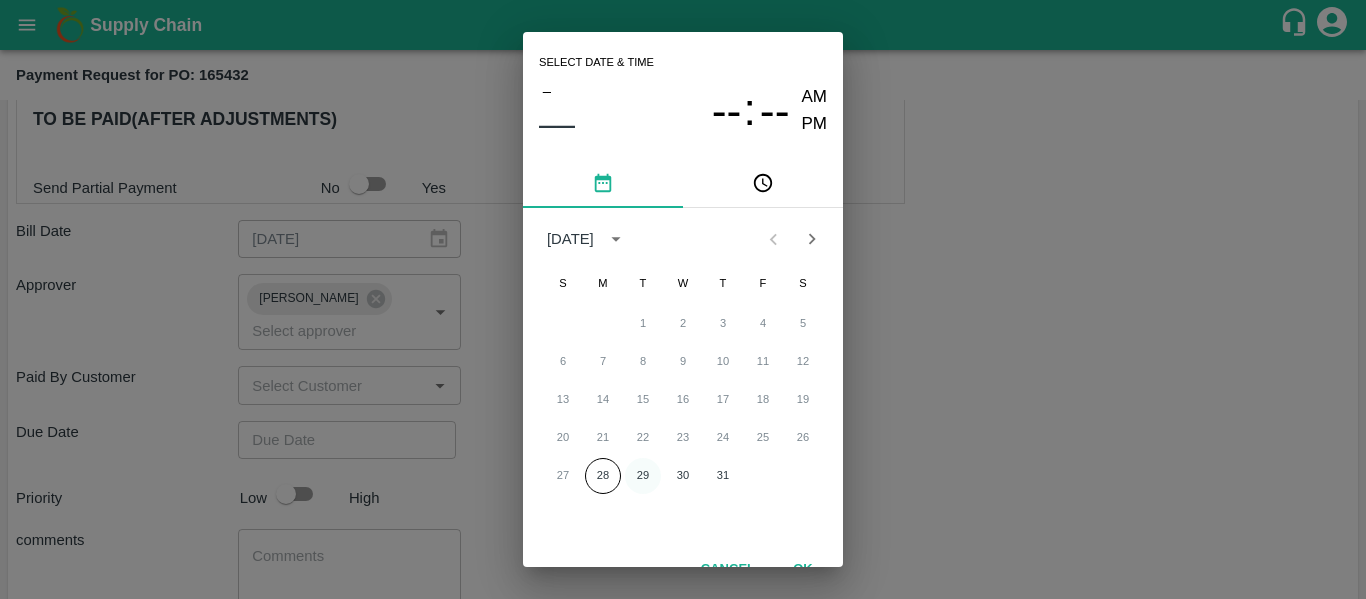 click on "29" at bounding box center (643, 476) 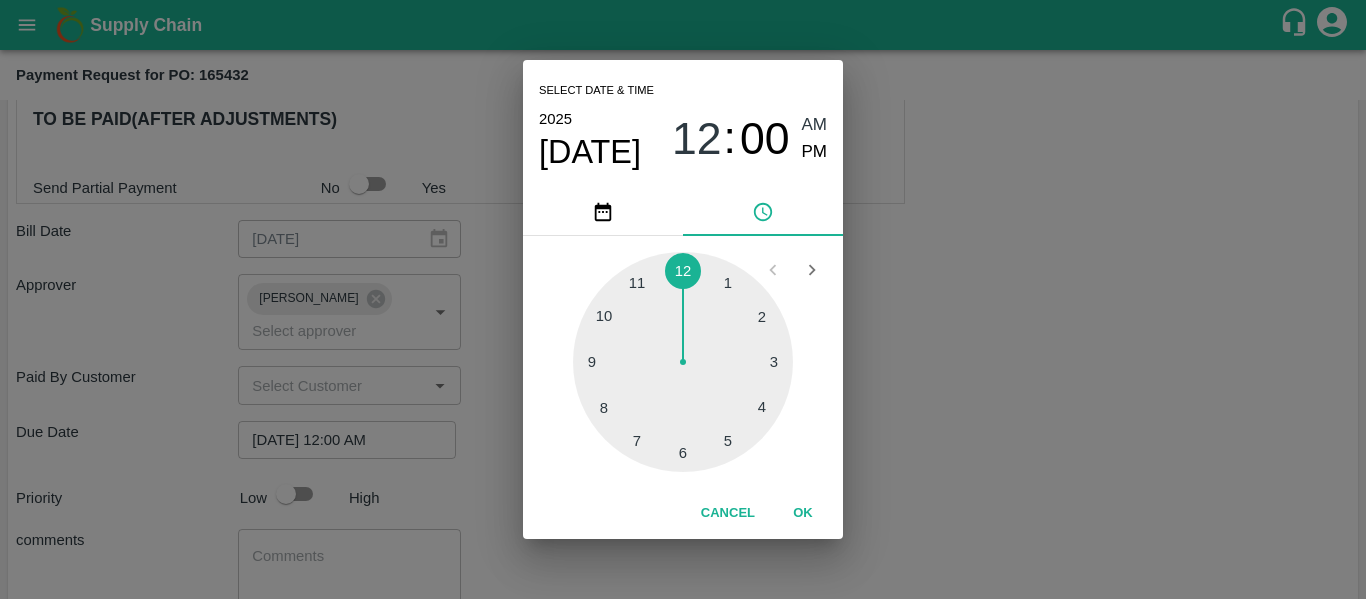 click on "Select date & time 2025 Jul 29 12 : 00 AM PM 1 2 3 4 5 6 7 8 9 10 11 12 Cancel OK" at bounding box center (683, 299) 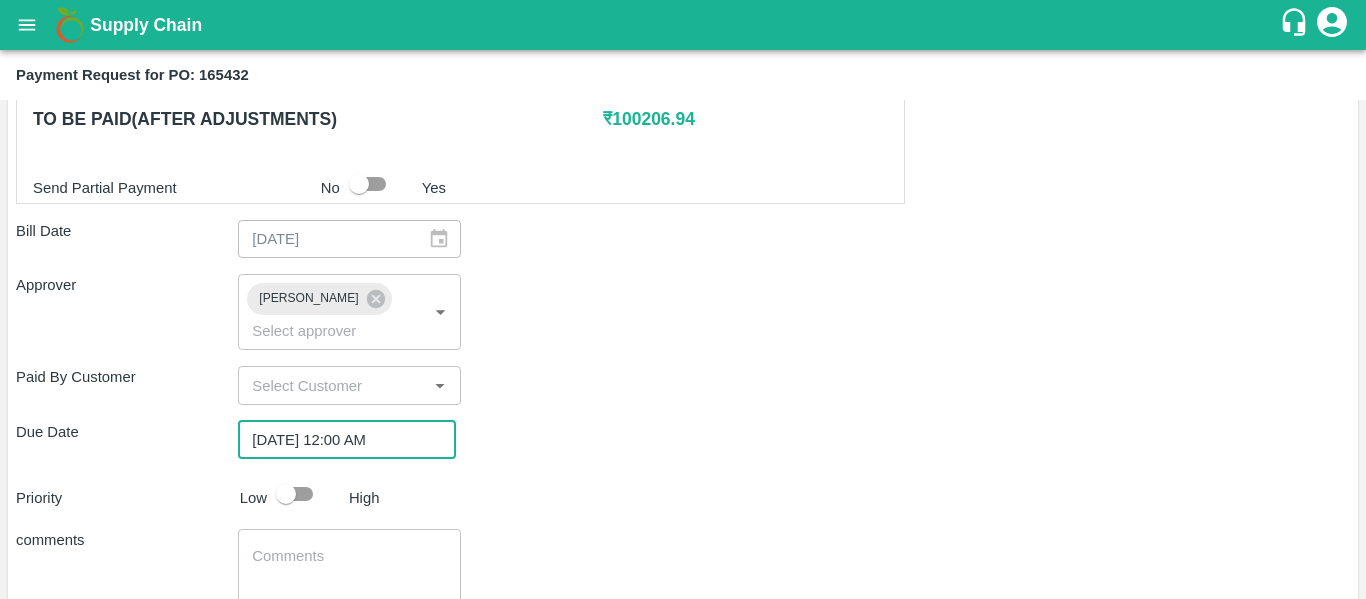click at bounding box center [286, 494] 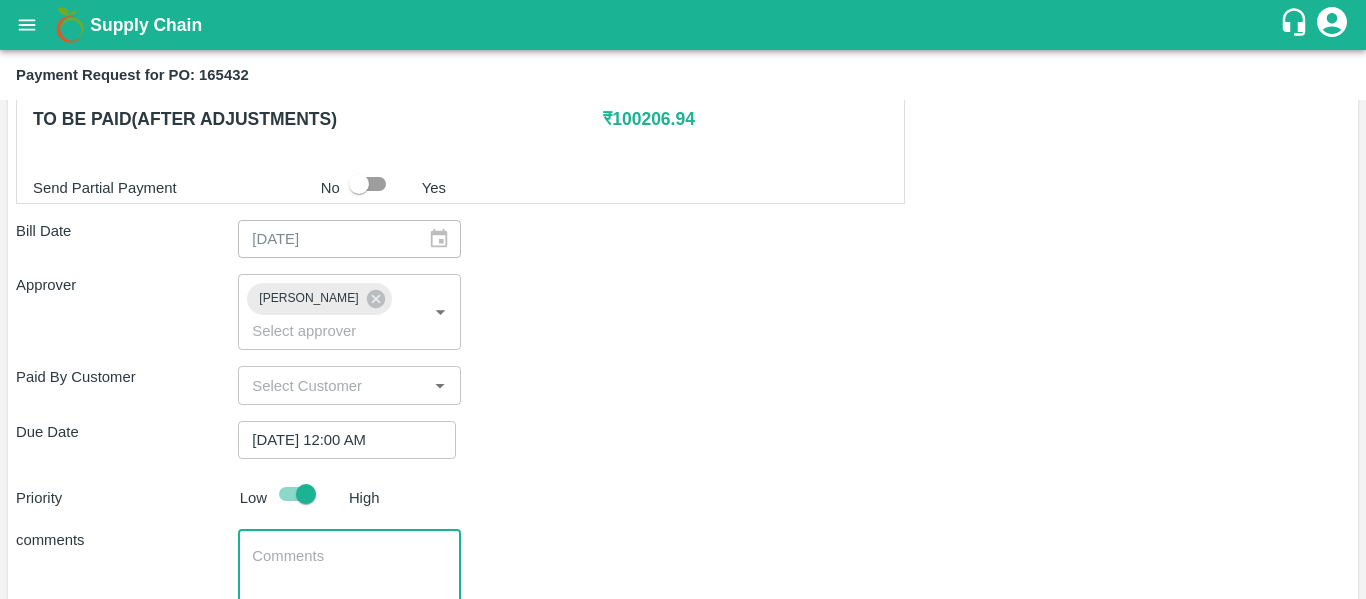click at bounding box center [349, 567] 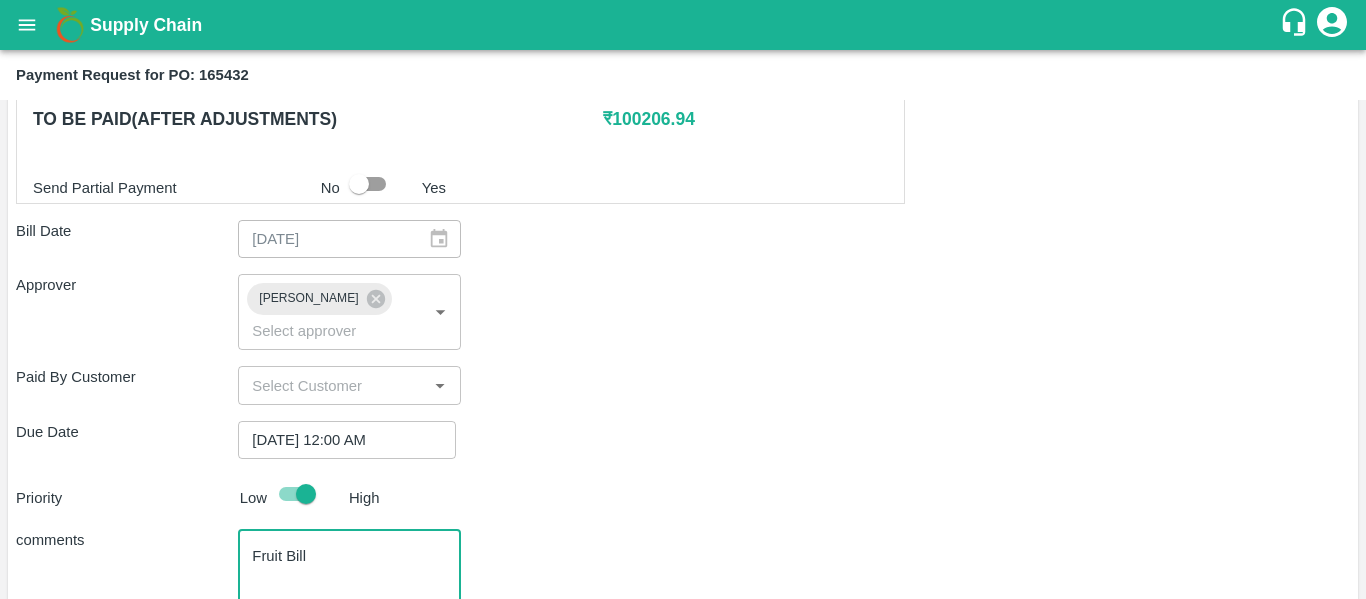 type on "Fruit Bill" 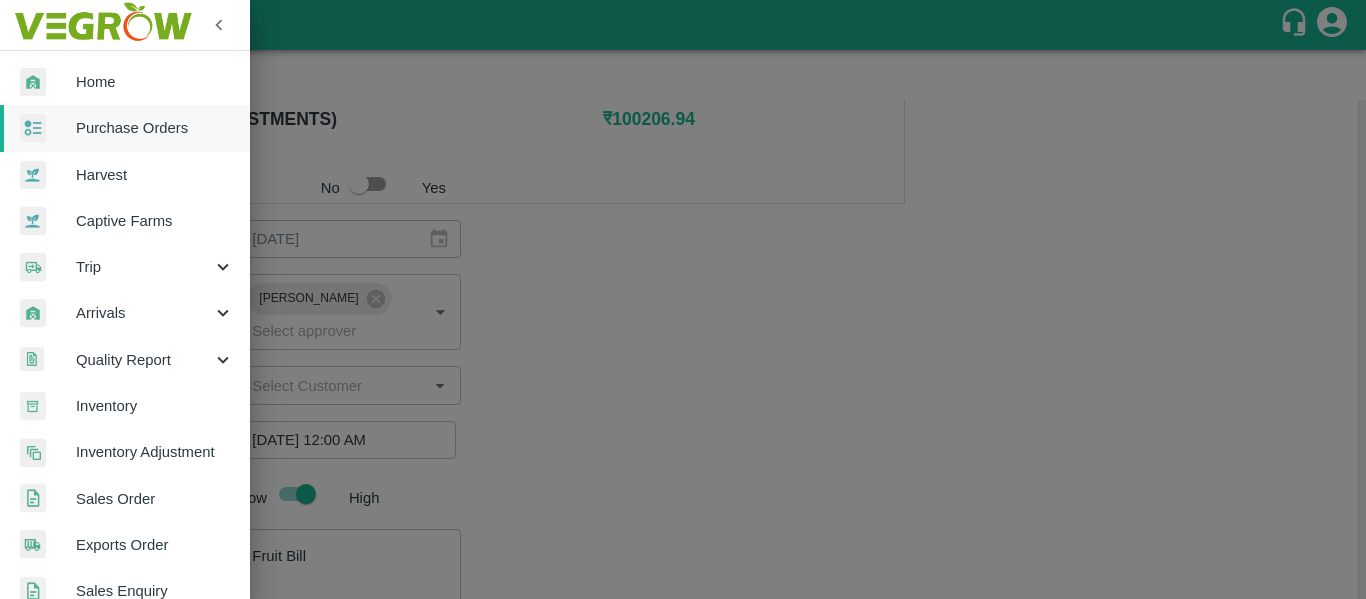 click on "Purchase Orders" at bounding box center [155, 128] 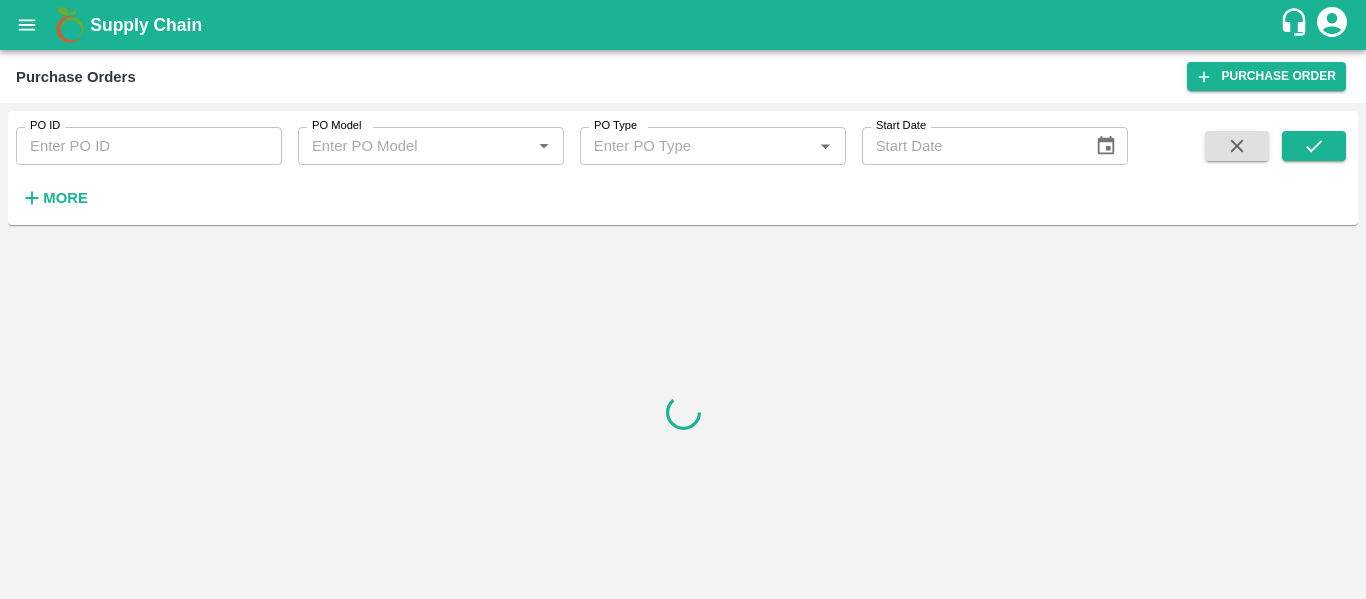 click on "PO ID" at bounding box center (149, 146) 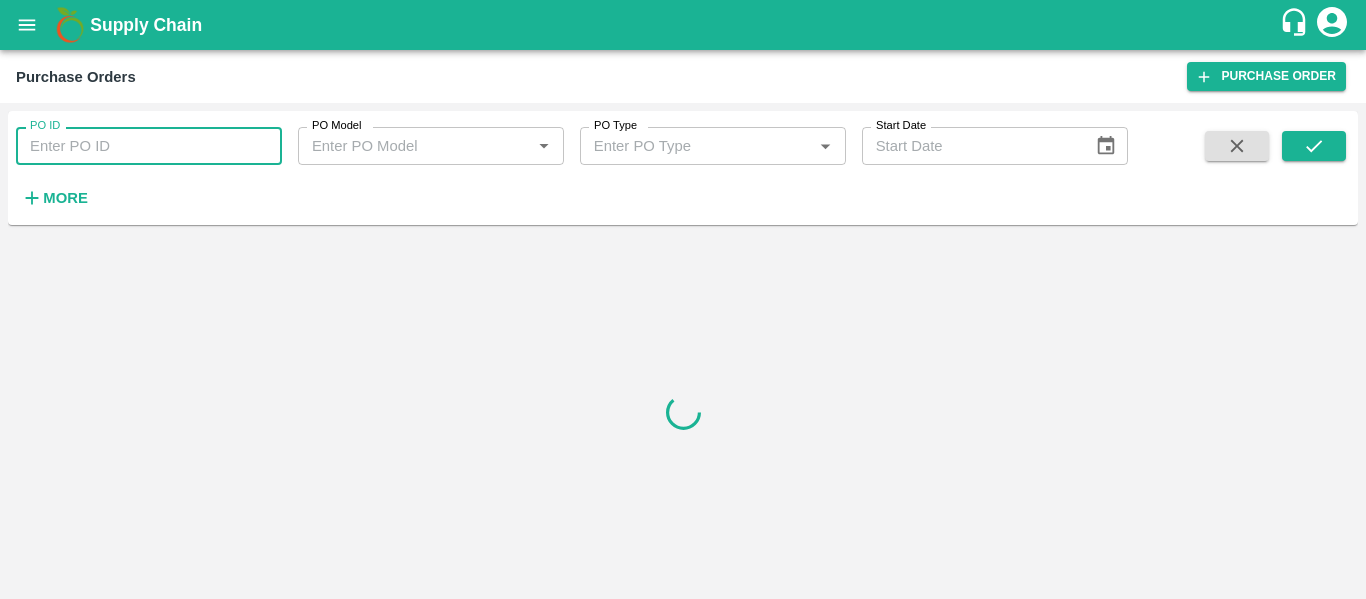 paste on "165565" 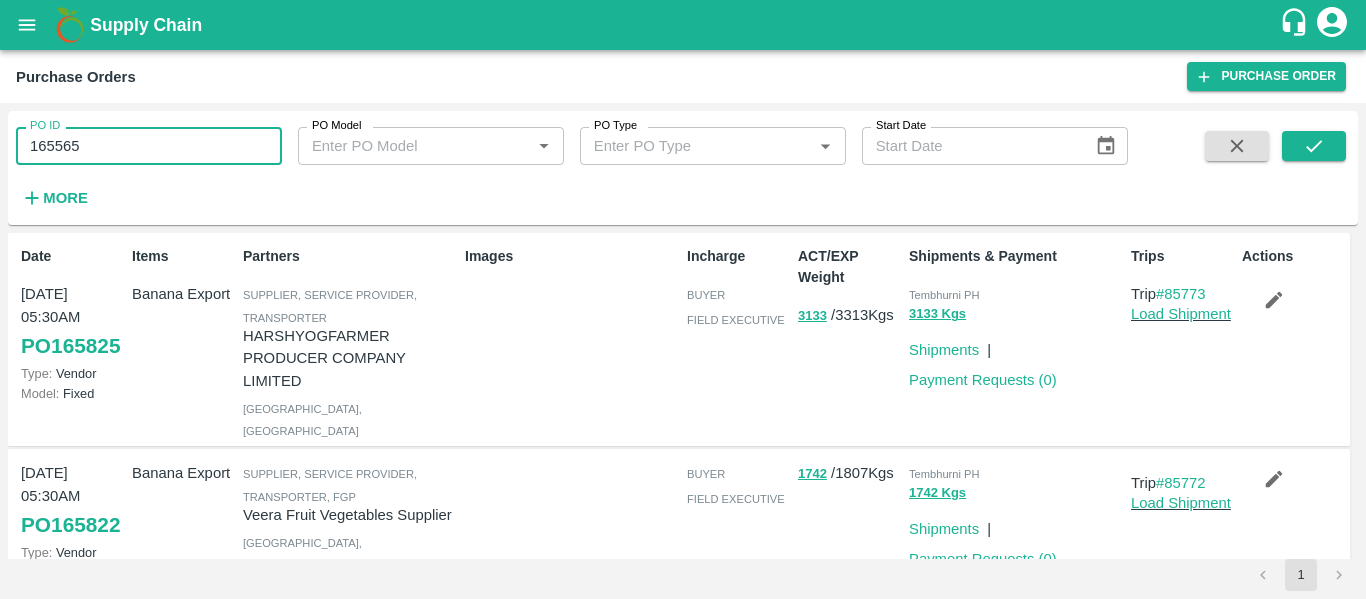 type on "165565" 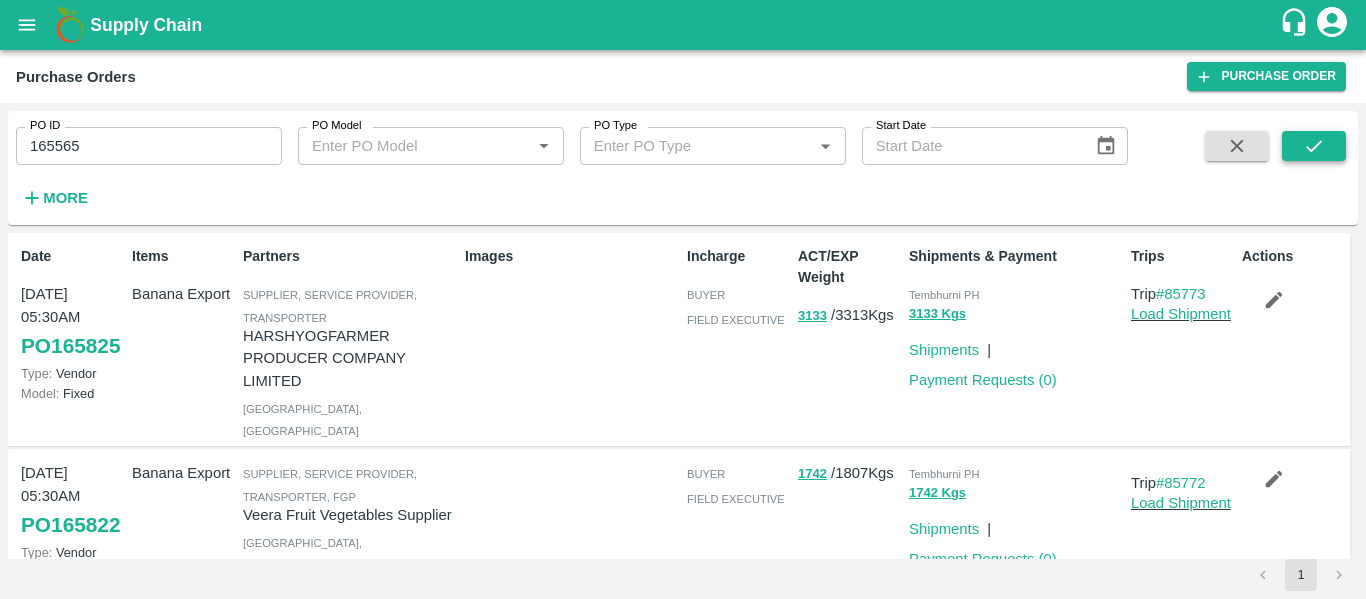 click 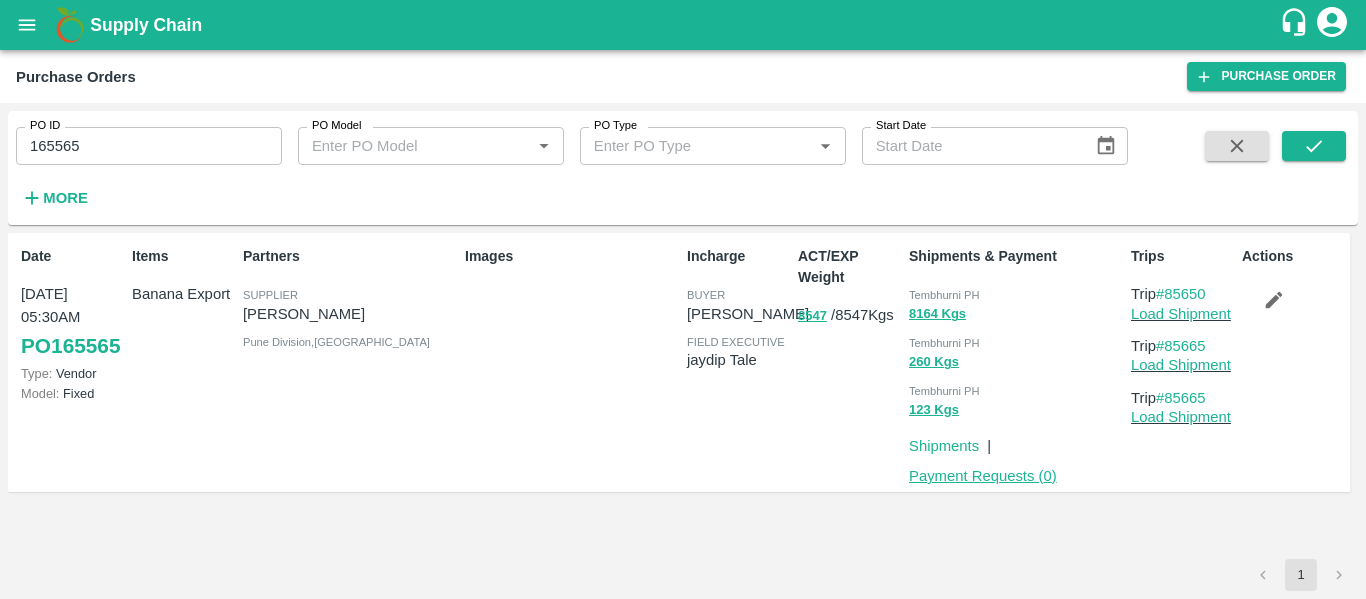 click on "Payment Requests ( 0 )" at bounding box center [983, 476] 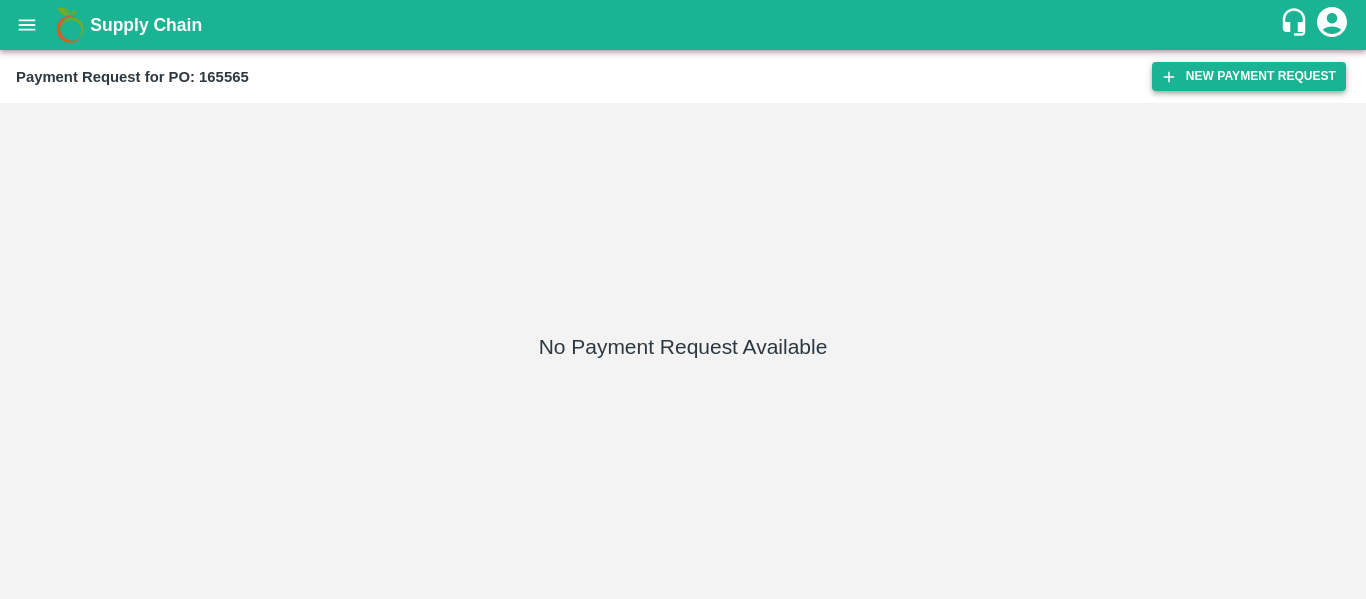 scroll, scrollTop: 0, scrollLeft: 0, axis: both 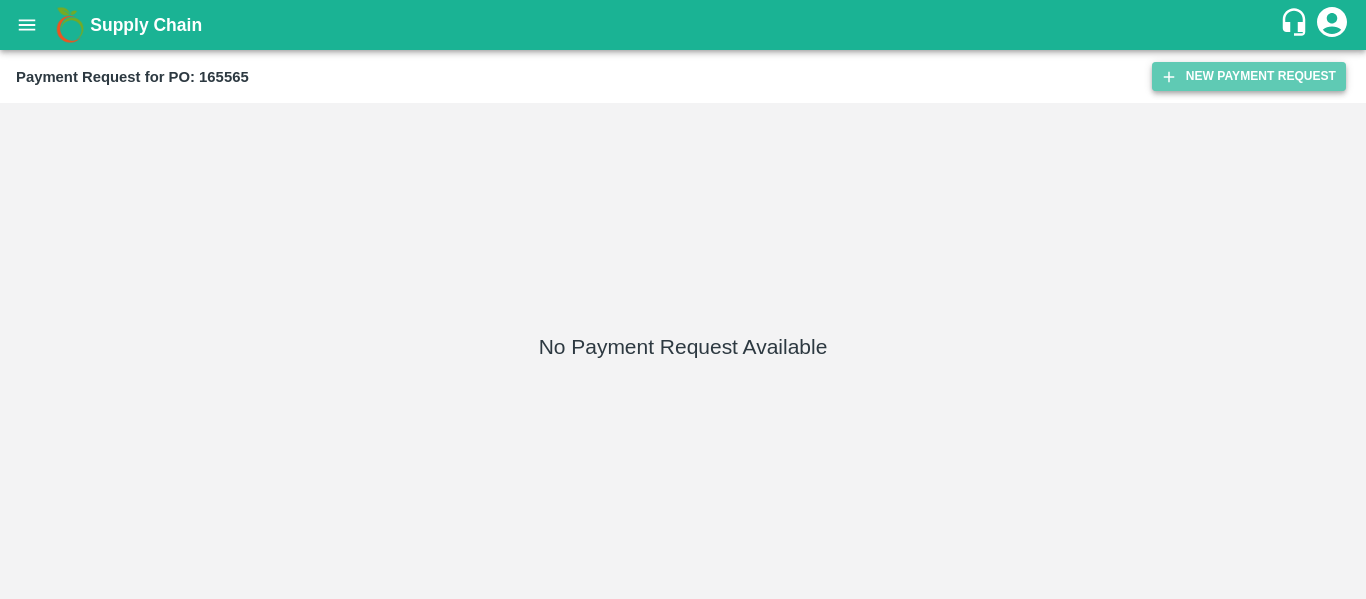 click on "New Payment Request" at bounding box center [1249, 76] 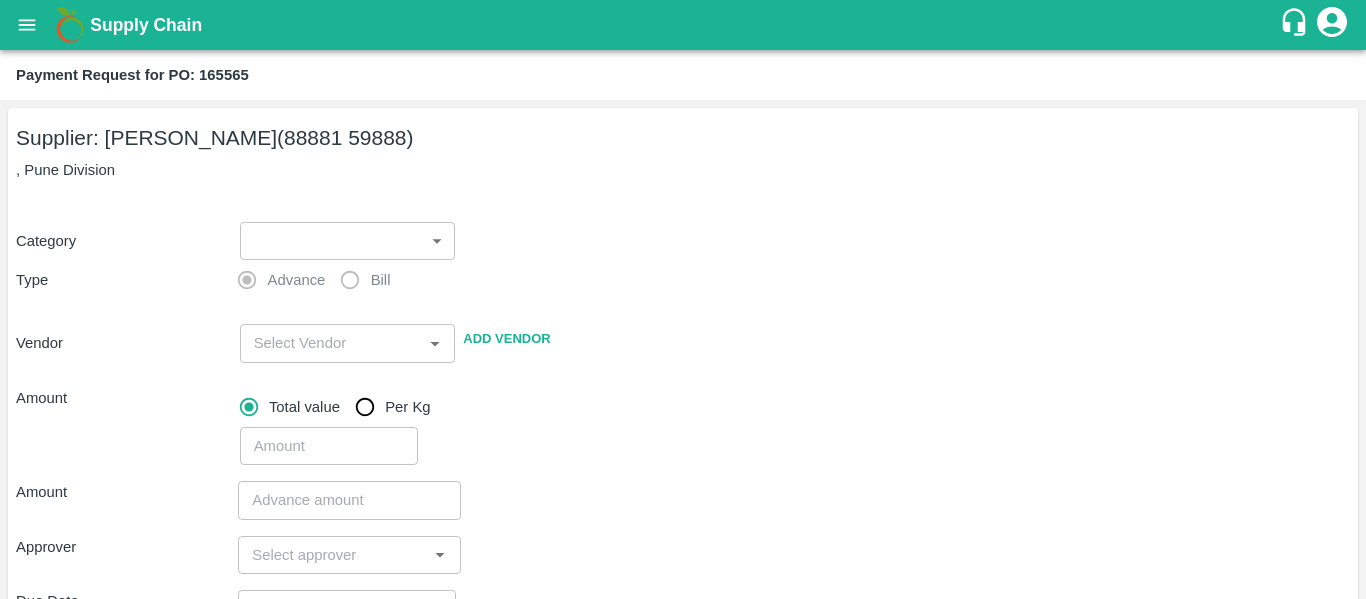 click on "Supply Chain Payment Request for PO: 165565 Supplier:    [PERSON_NAME]  (88881 59888) , Pune Division Category ​ ​ Type Advance Bill Vendor ​ Add Vendor Amount Total value Per Kg ​ Amount ​ Approver ​ Due Date ​  Priority  Low  High Comment x ​ Attach bill Cancel Save Tembhurni PH Nashik CC Shahada Banana Export PH Savda Banana Export PH Nashik Banana CS Nikhil Subhash Mangvade Logout" at bounding box center [683, 299] 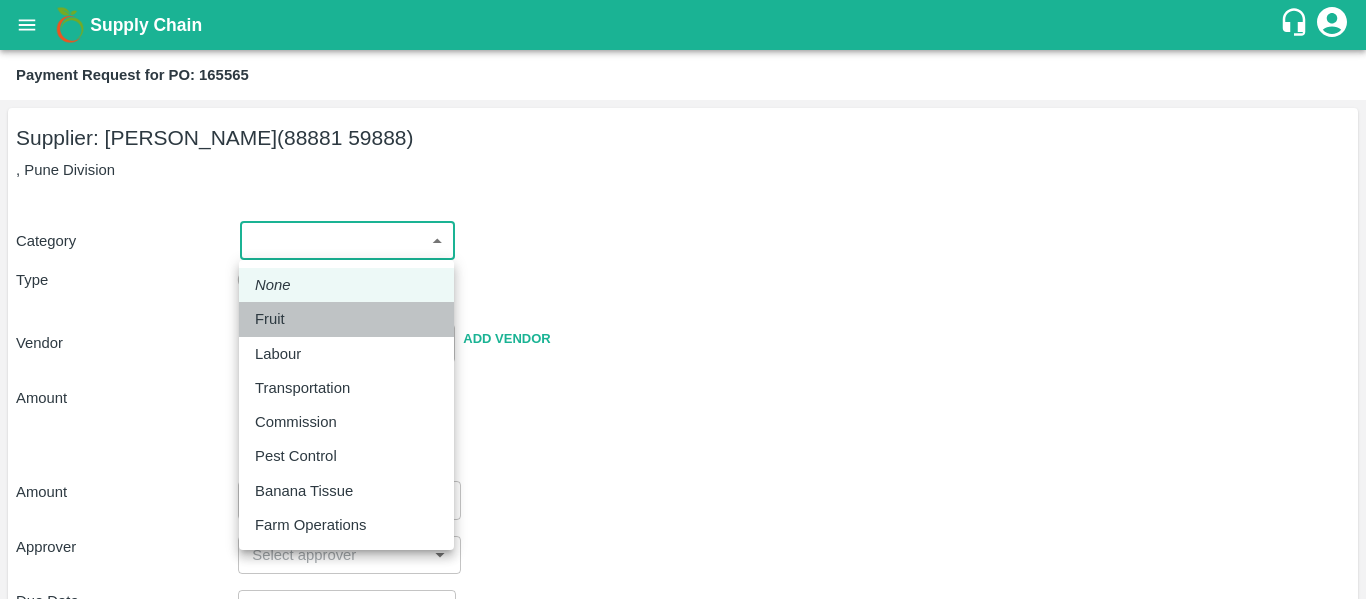 click on "Fruit" at bounding box center (346, 319) 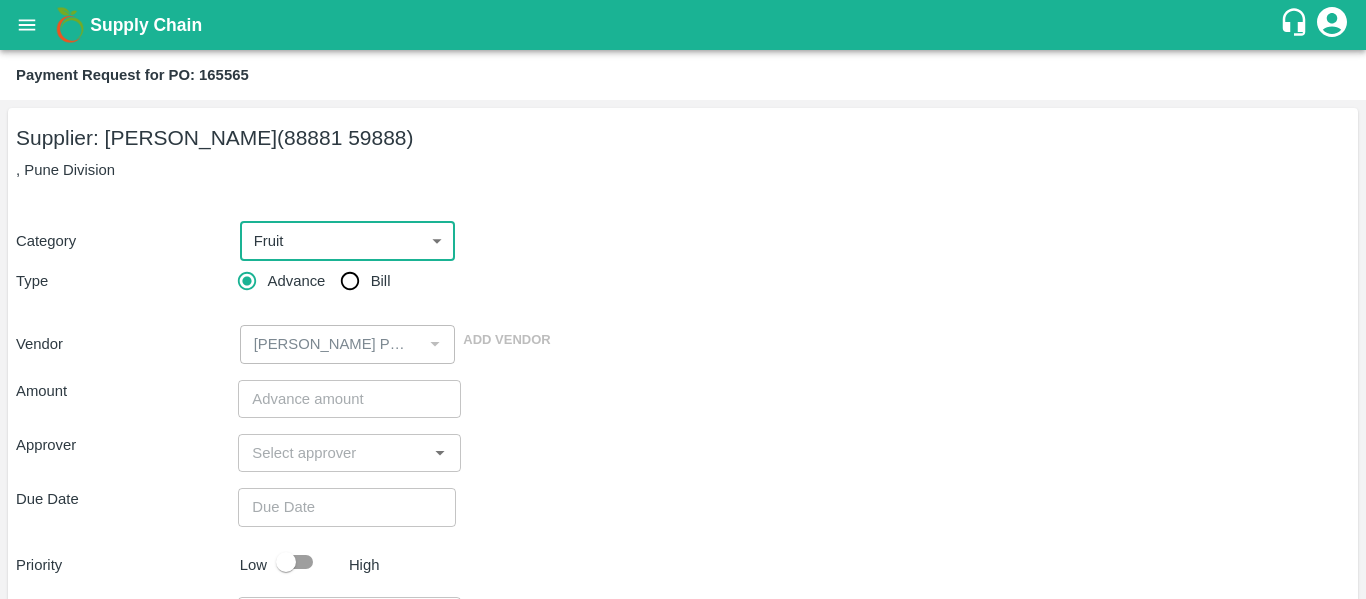 click on "Bill" at bounding box center [350, 281] 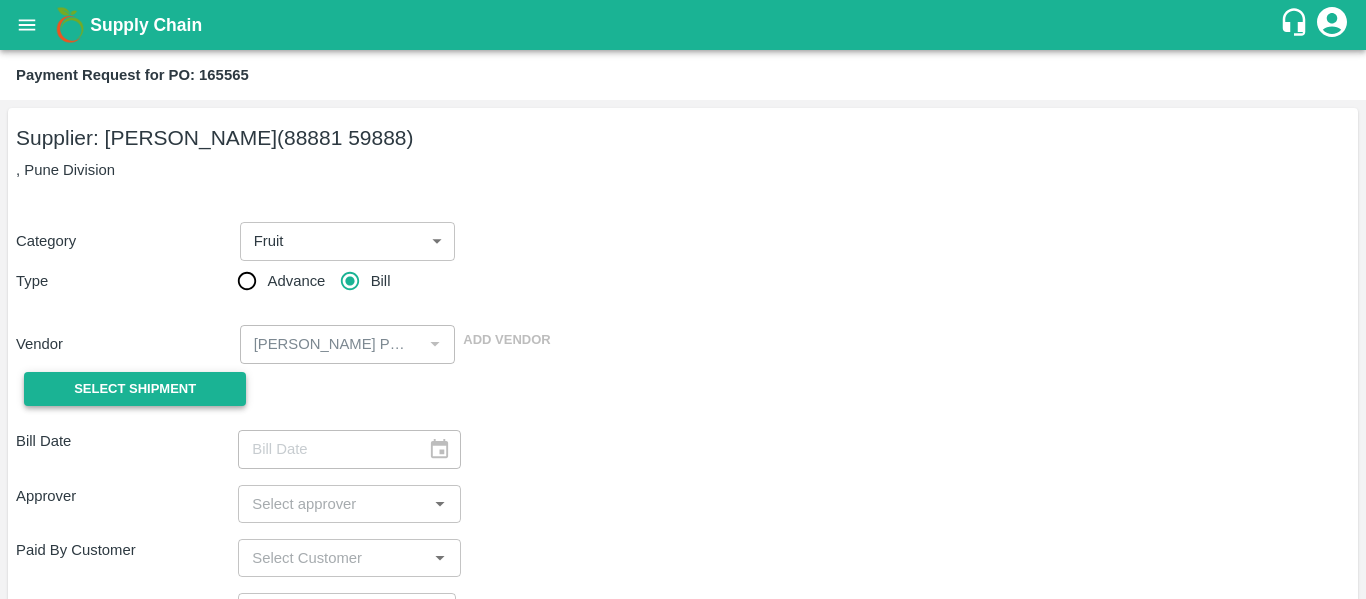 click on "Select Shipment" at bounding box center [135, 389] 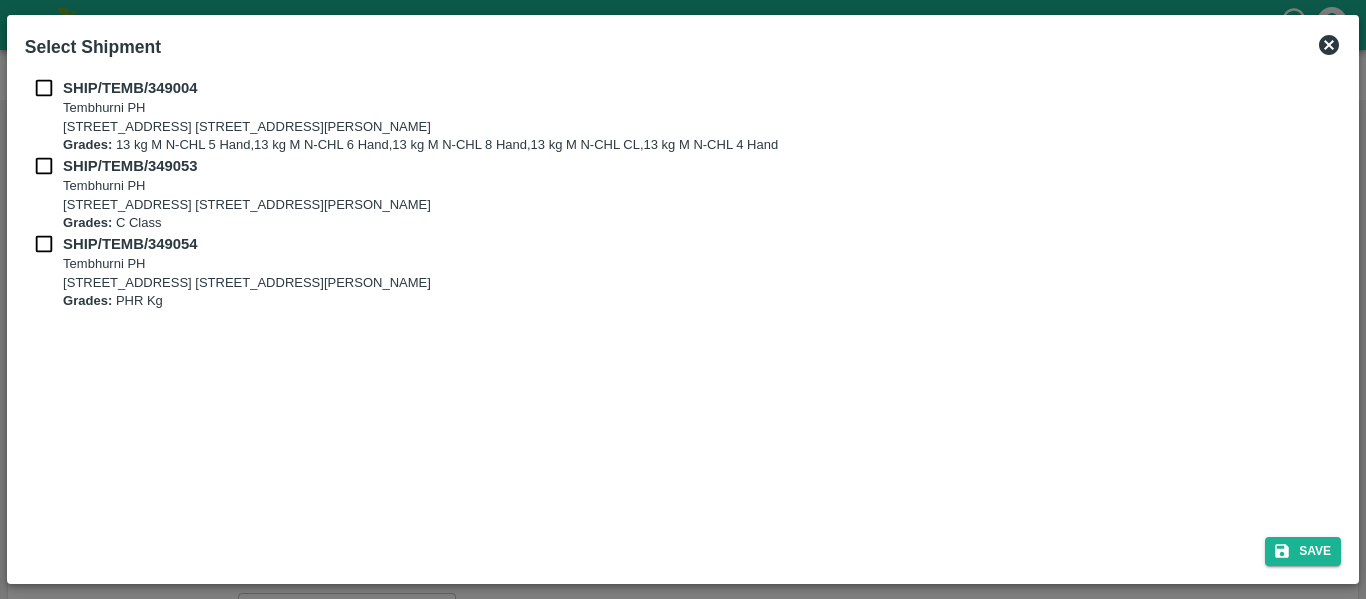 click on "SHIP/TEMB/349004 [STREET_ADDRESS] E-5, YASHSHREE INDUSTRIES, M.I.D.C., A/P TEMBHURANI [PERSON_NAME], [GEOGRAPHIC_DATA], [GEOGRAPHIC_DATA], 413211, [GEOGRAPHIC_DATA] Grades:   13 kg M N-CHL 5 Hand,13 kg M N-CHL 6 Hand,13 kg M N-CHL 8 Hand,13 kg M N-CHL CL,13 kg M N-CHL 4 Hand" at bounding box center [683, 116] 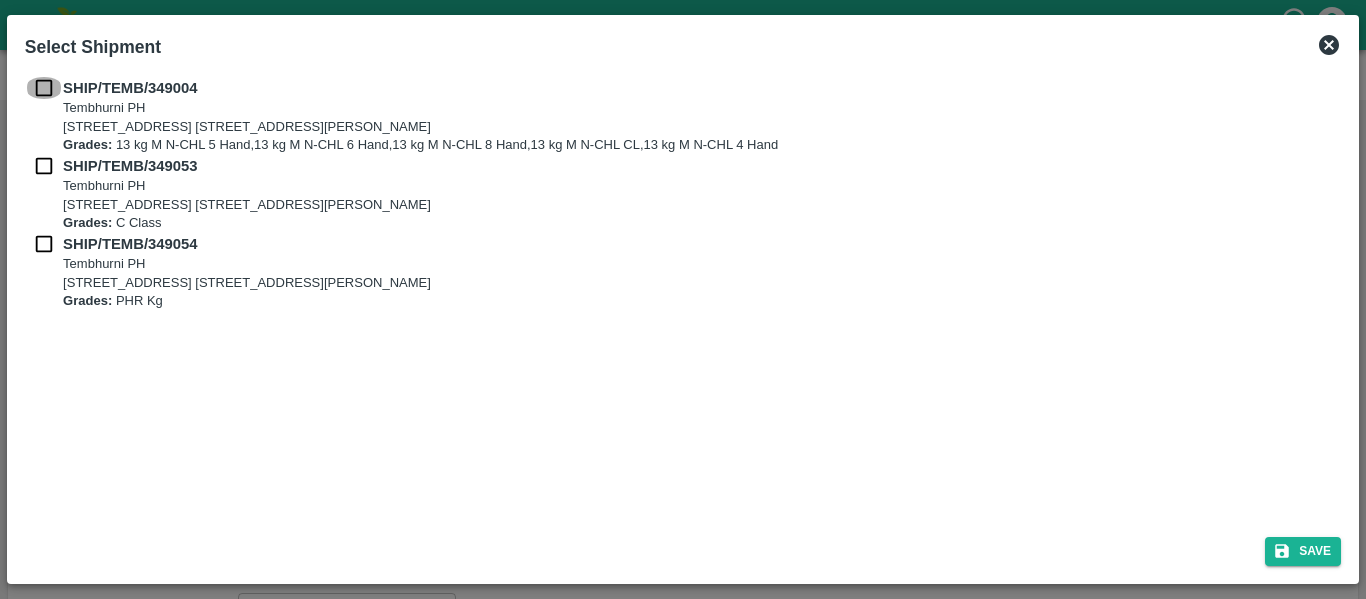 click at bounding box center (44, 88) 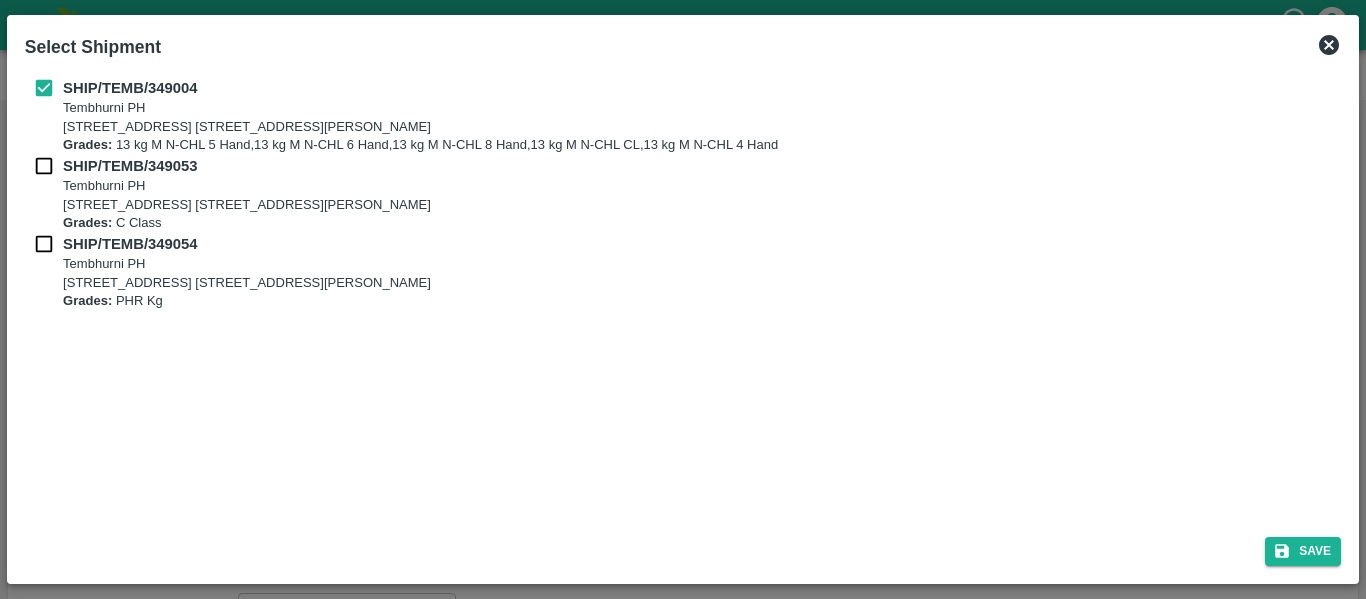 click at bounding box center (44, 166) 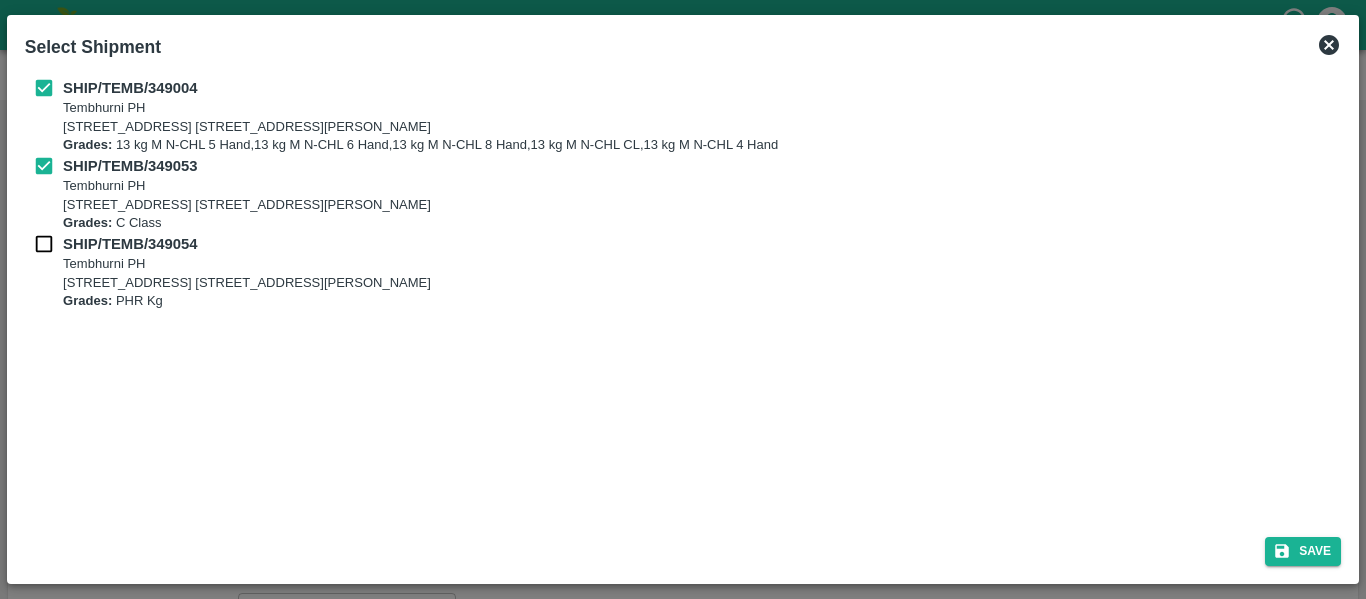 click at bounding box center (44, 244) 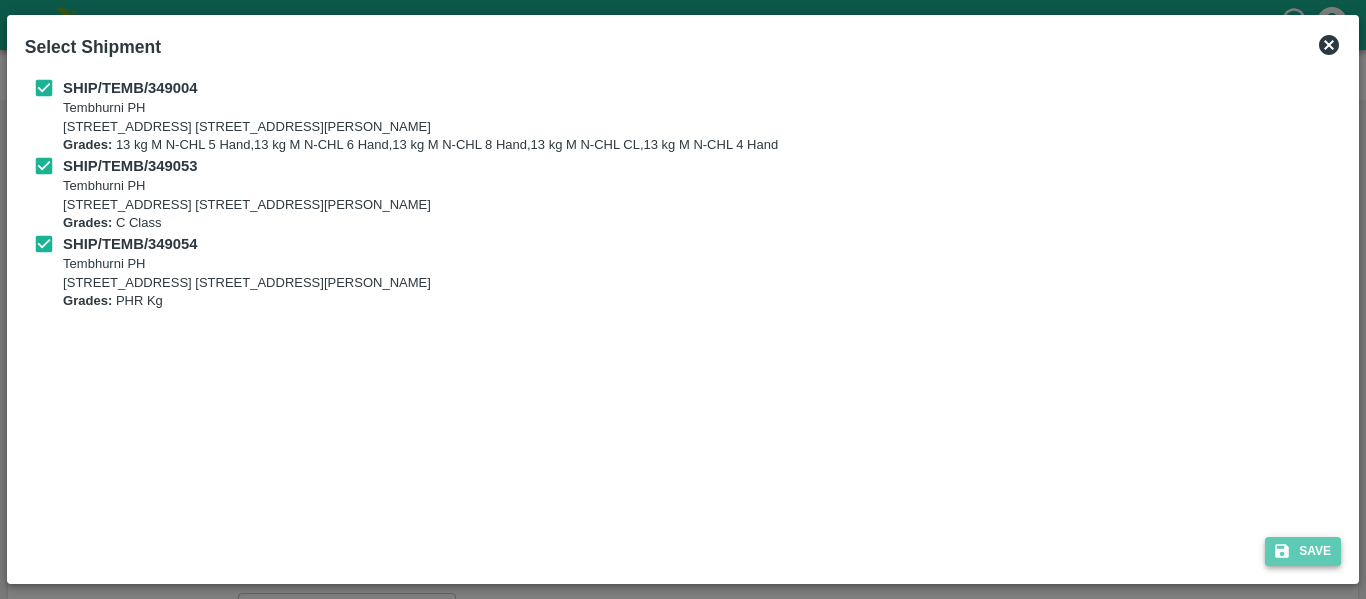 click on "Save" at bounding box center (1303, 551) 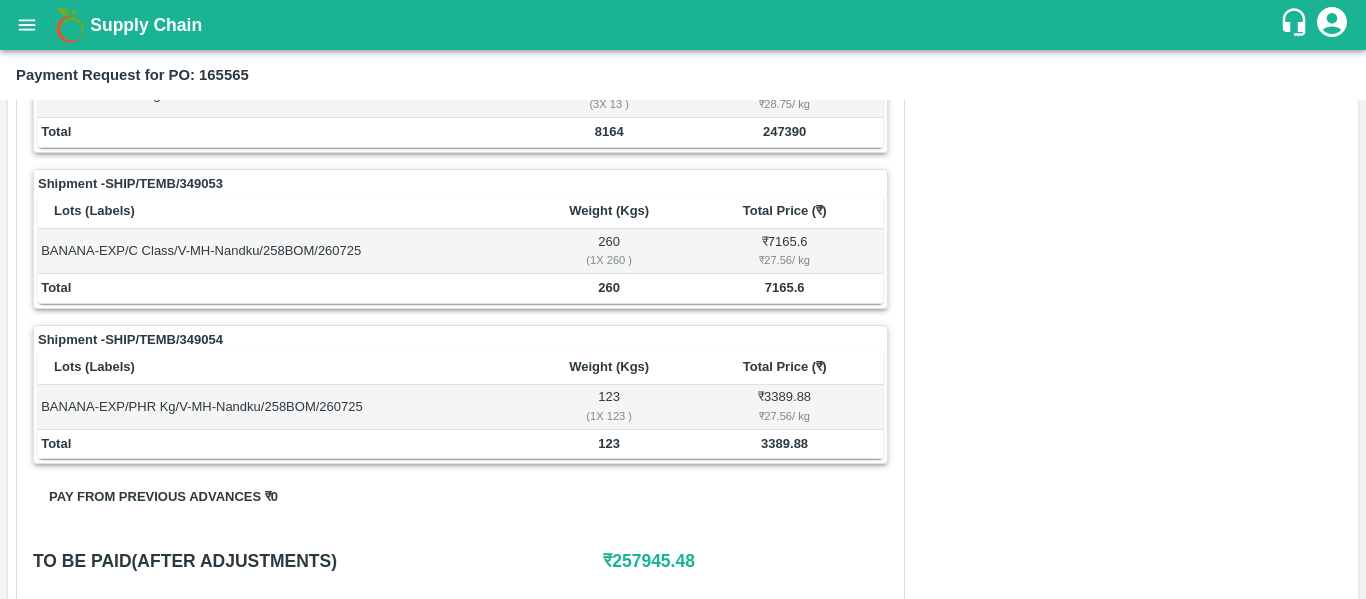 scroll, scrollTop: 881, scrollLeft: 0, axis: vertical 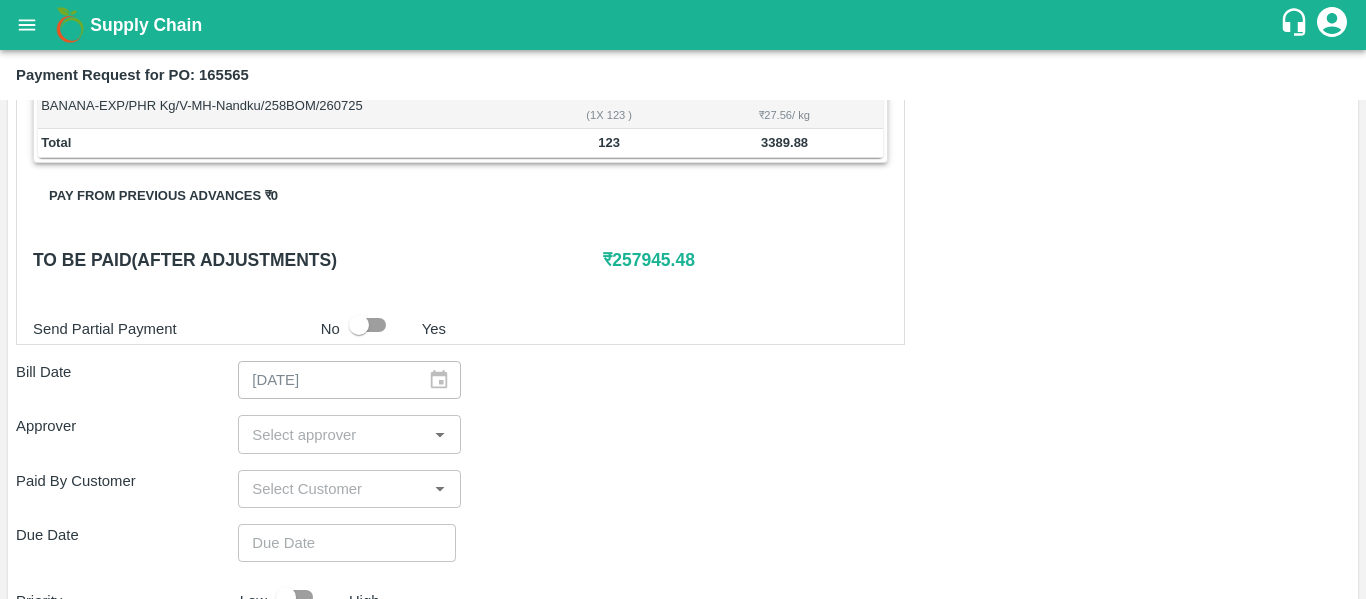 click at bounding box center [332, 434] 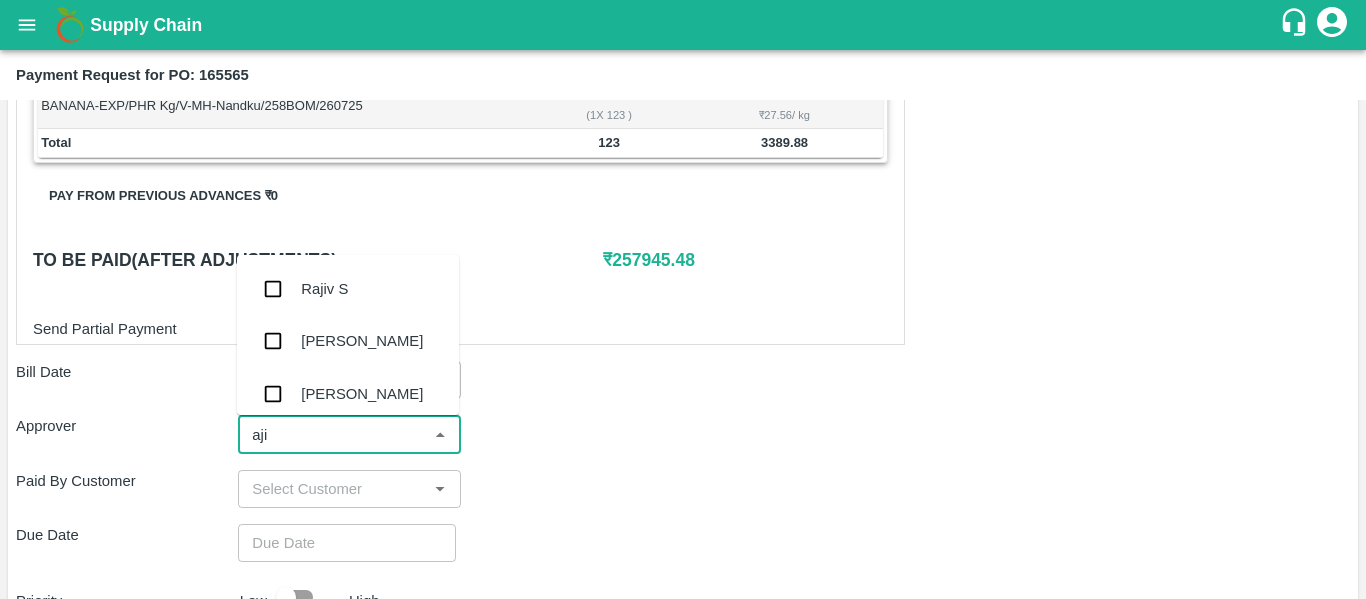 type on "ajit" 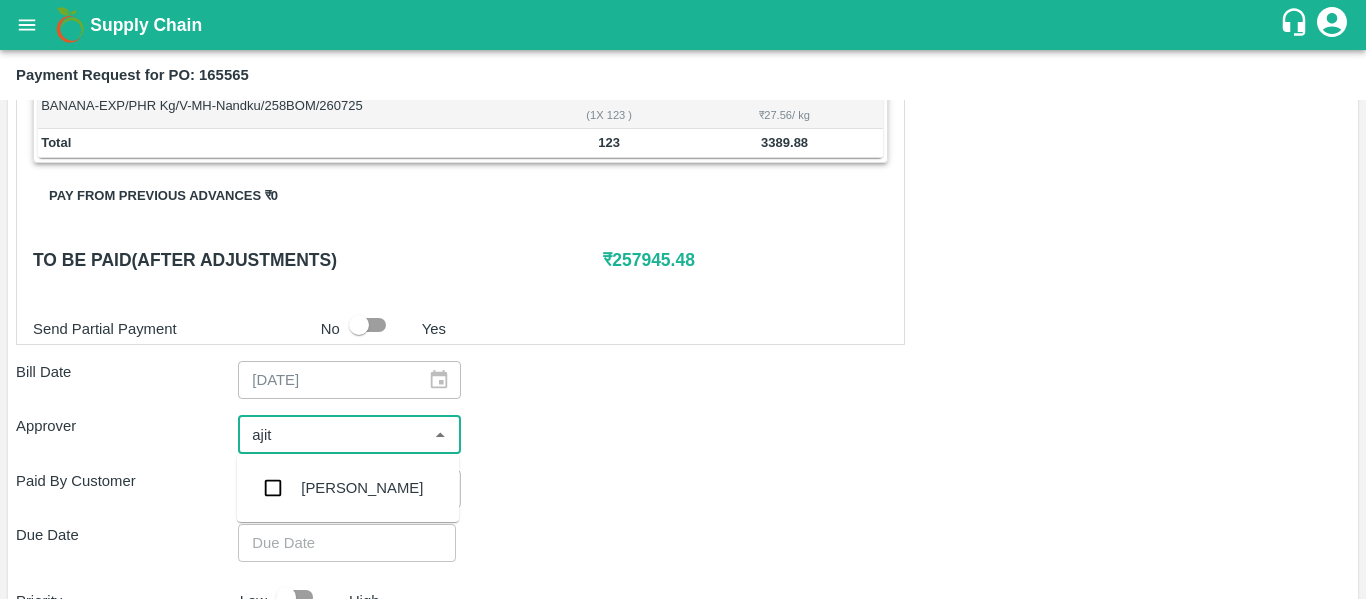 click on "[PERSON_NAME]" at bounding box center [348, 488] 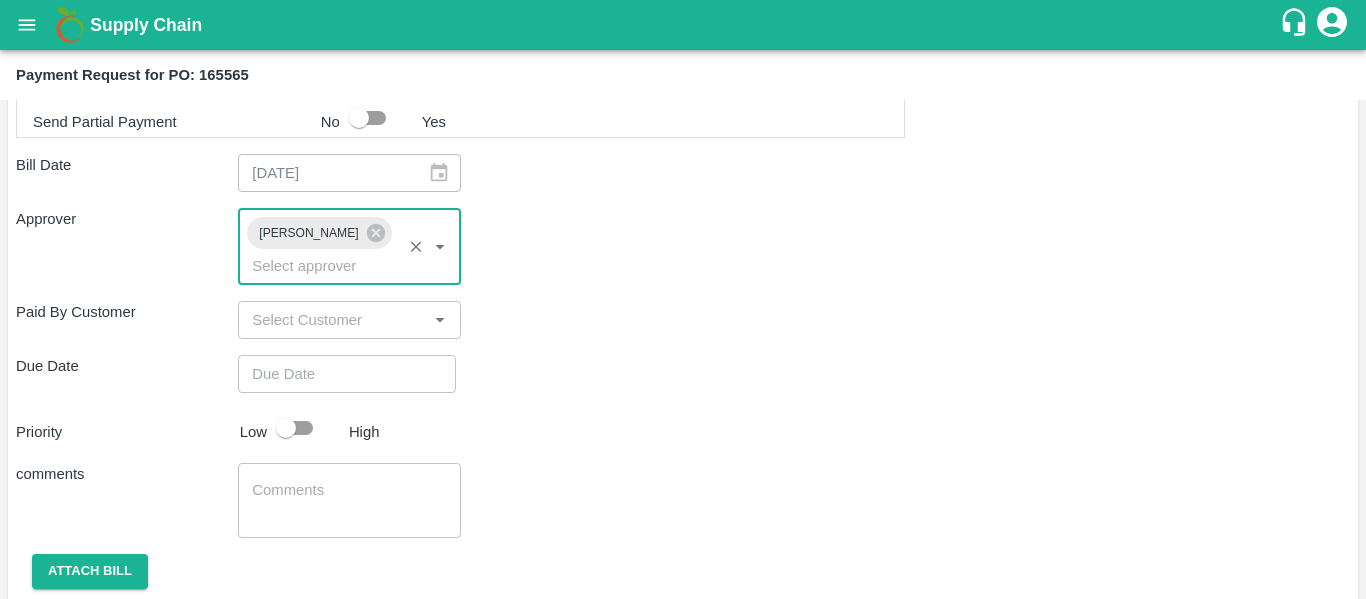 scroll, scrollTop: 1089, scrollLeft: 0, axis: vertical 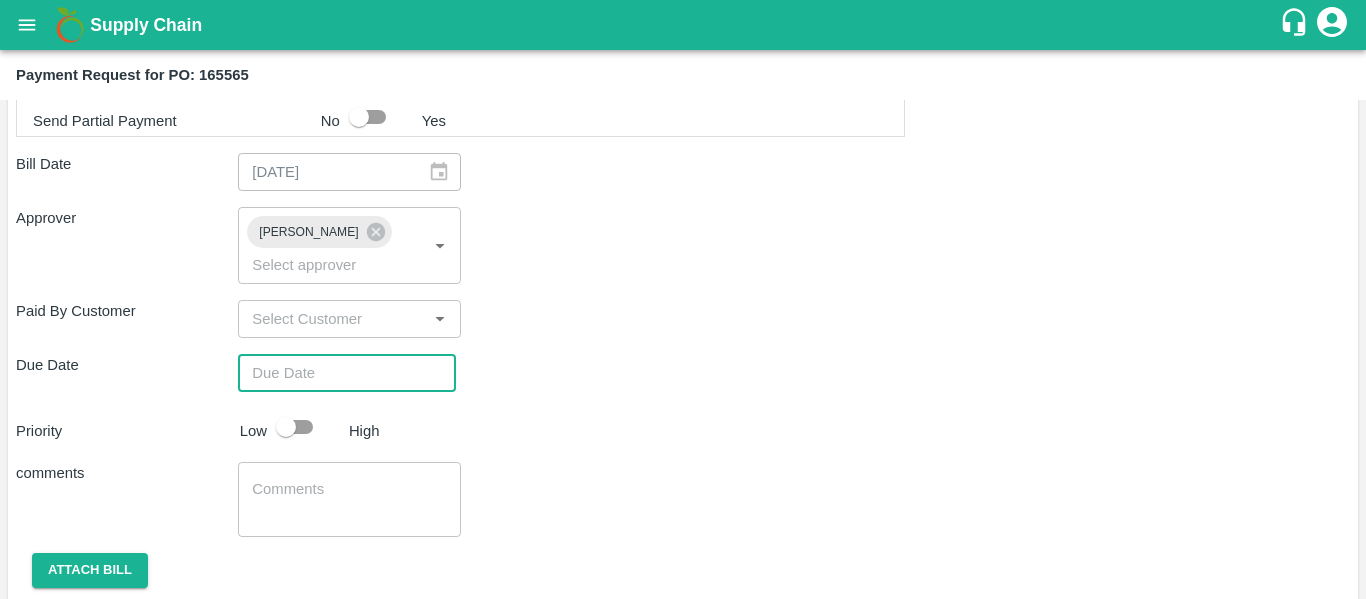 type on "DD/MM/YYYY hh:mm aa" 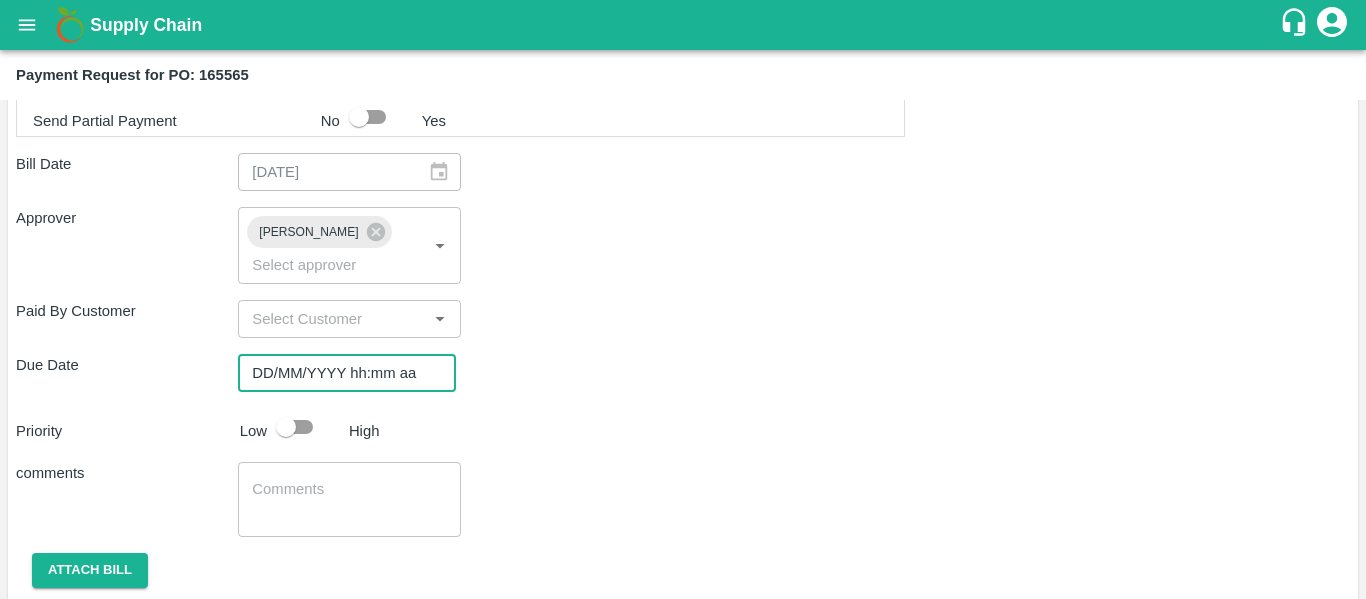click on "DD/MM/YYYY hh:mm aa" at bounding box center (340, 373) 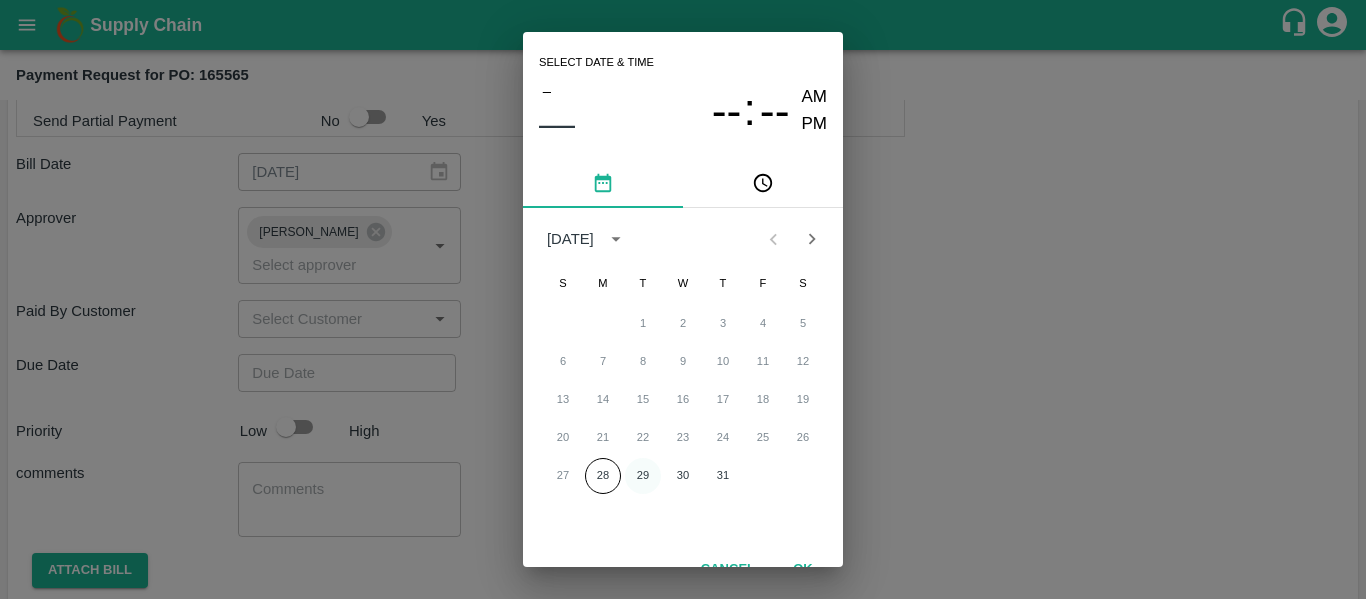 click on "29" at bounding box center [643, 476] 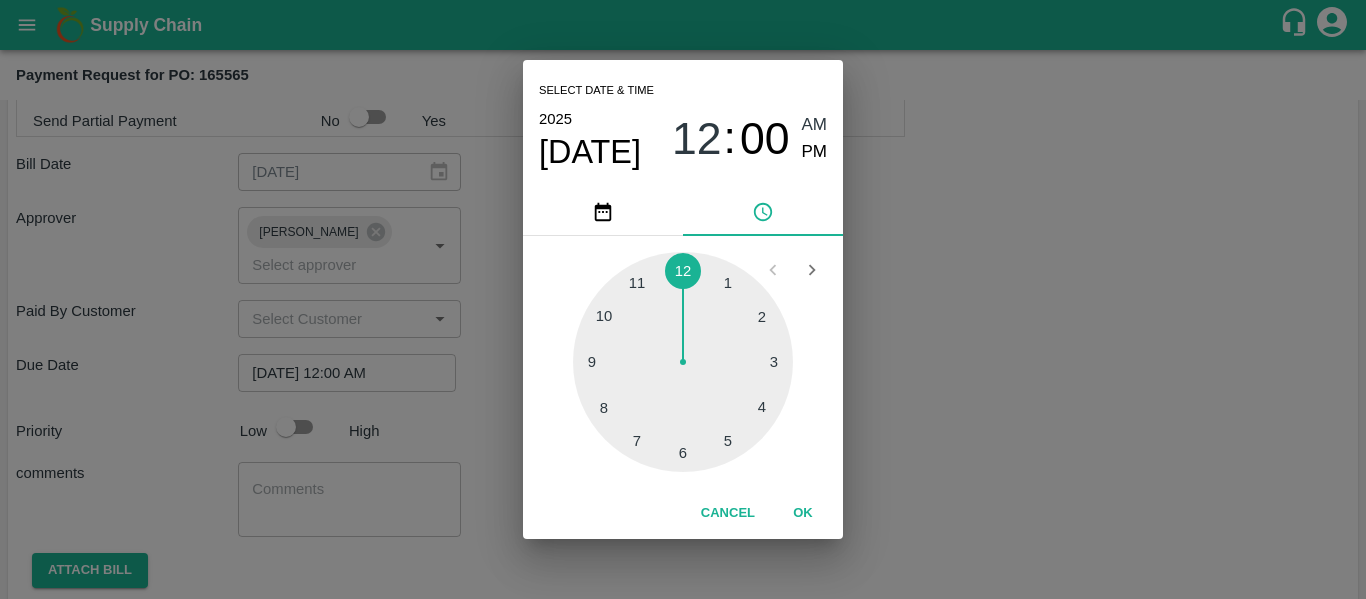 click on "Select date & time 2025 Jul 29 12 : 00 AM PM 1 2 3 4 5 6 7 8 9 10 11 12 Cancel OK" at bounding box center (683, 299) 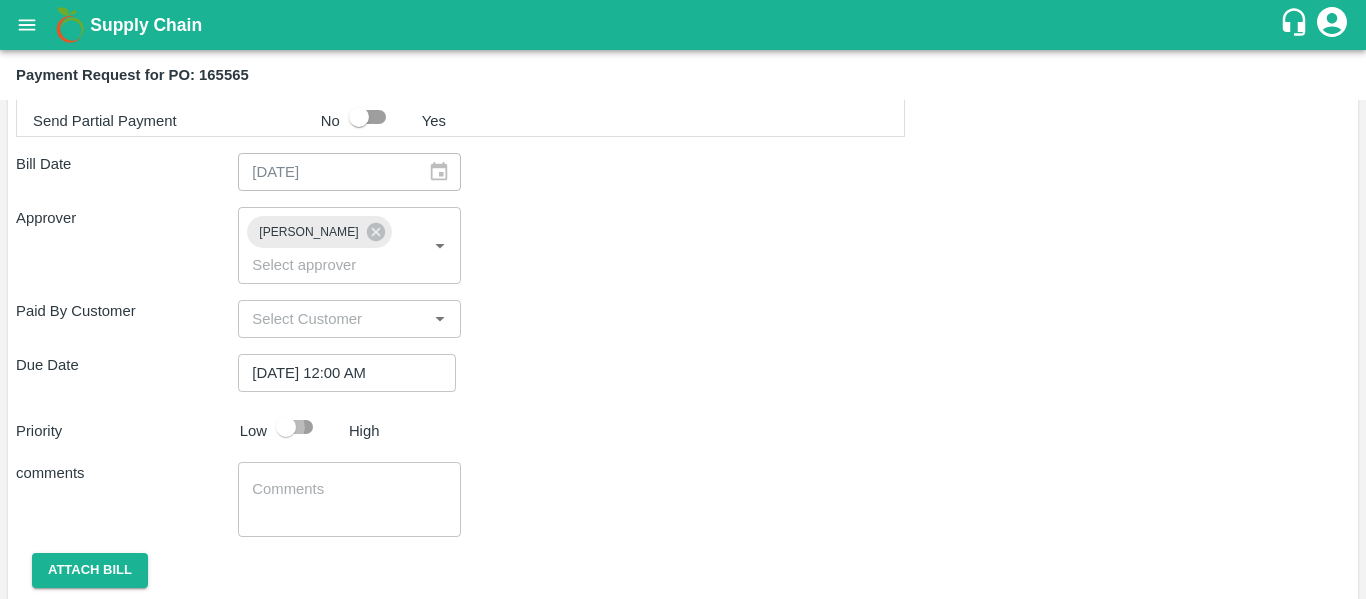 click at bounding box center [286, 427] 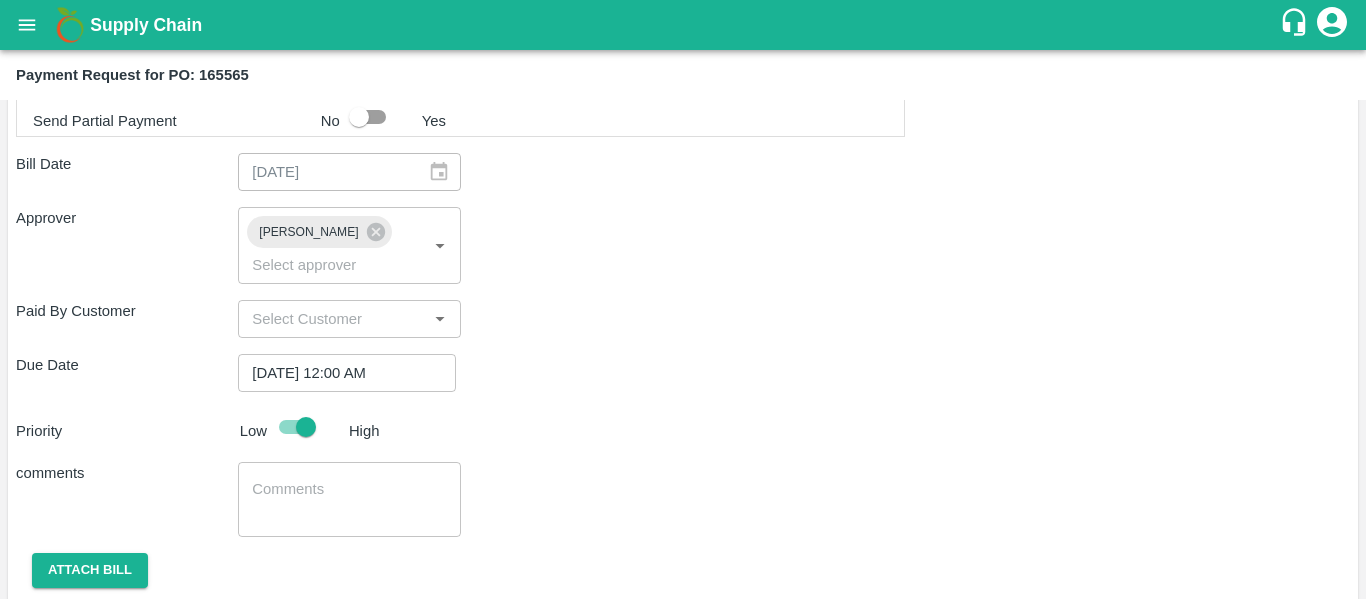 click at bounding box center [349, 500] 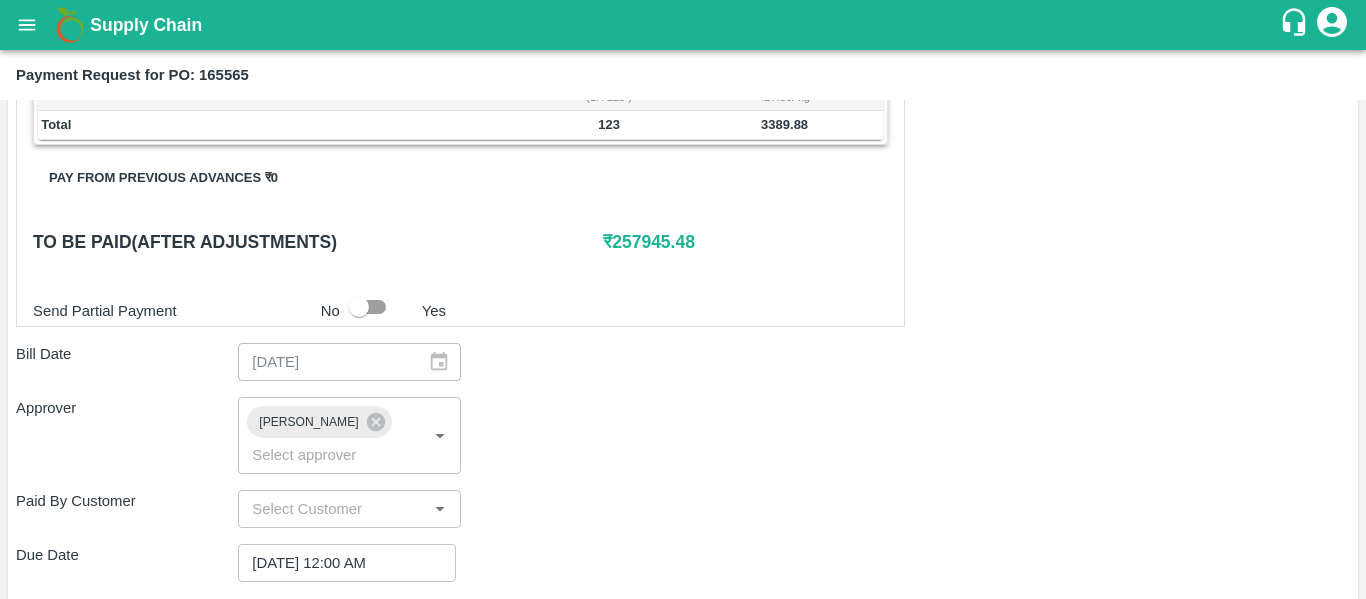 scroll, scrollTop: 898, scrollLeft: 0, axis: vertical 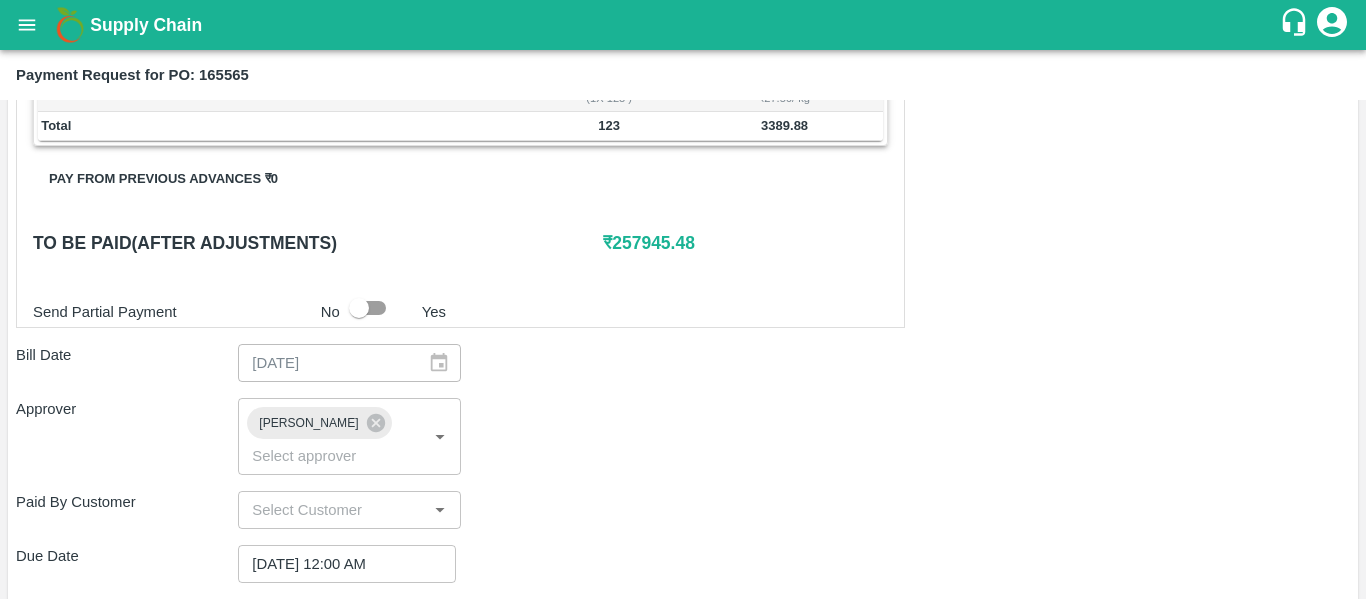 type on "Fruit Bill" 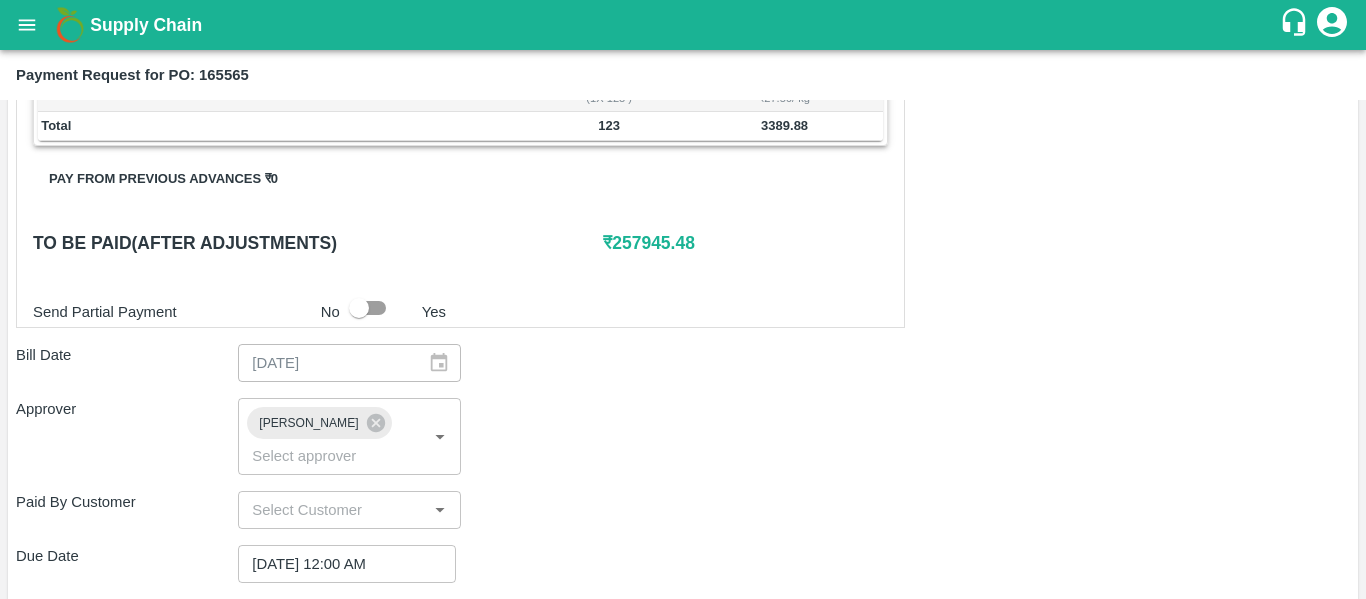 scroll, scrollTop: 0, scrollLeft: 0, axis: both 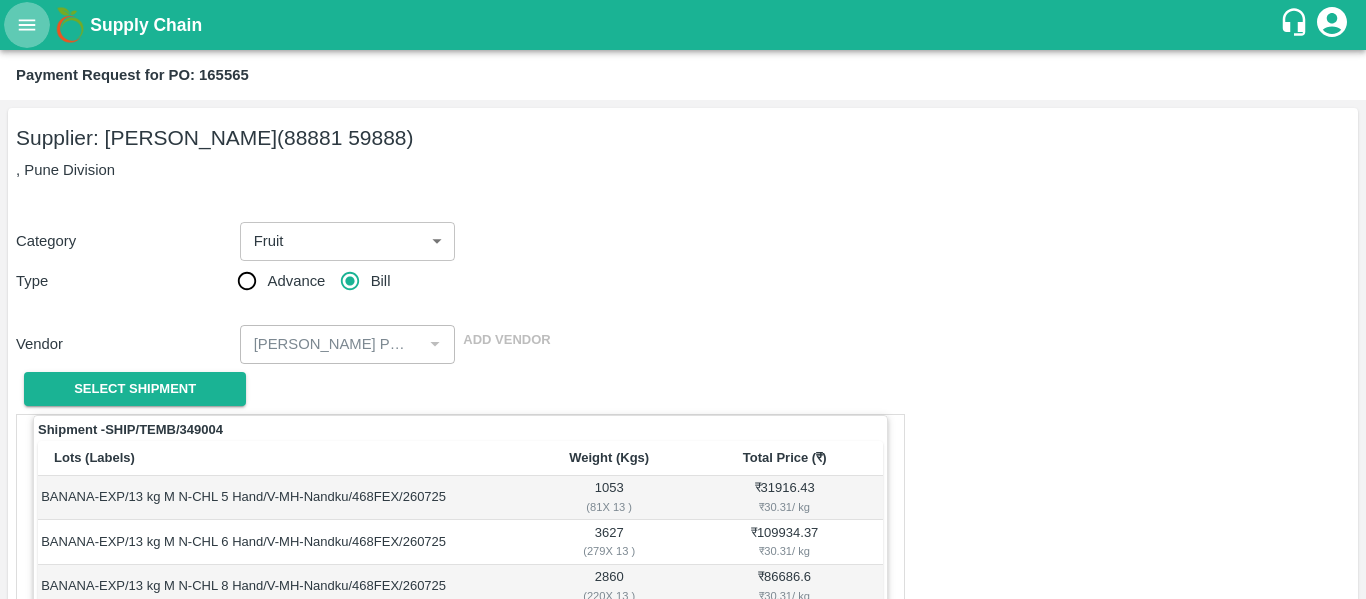 click 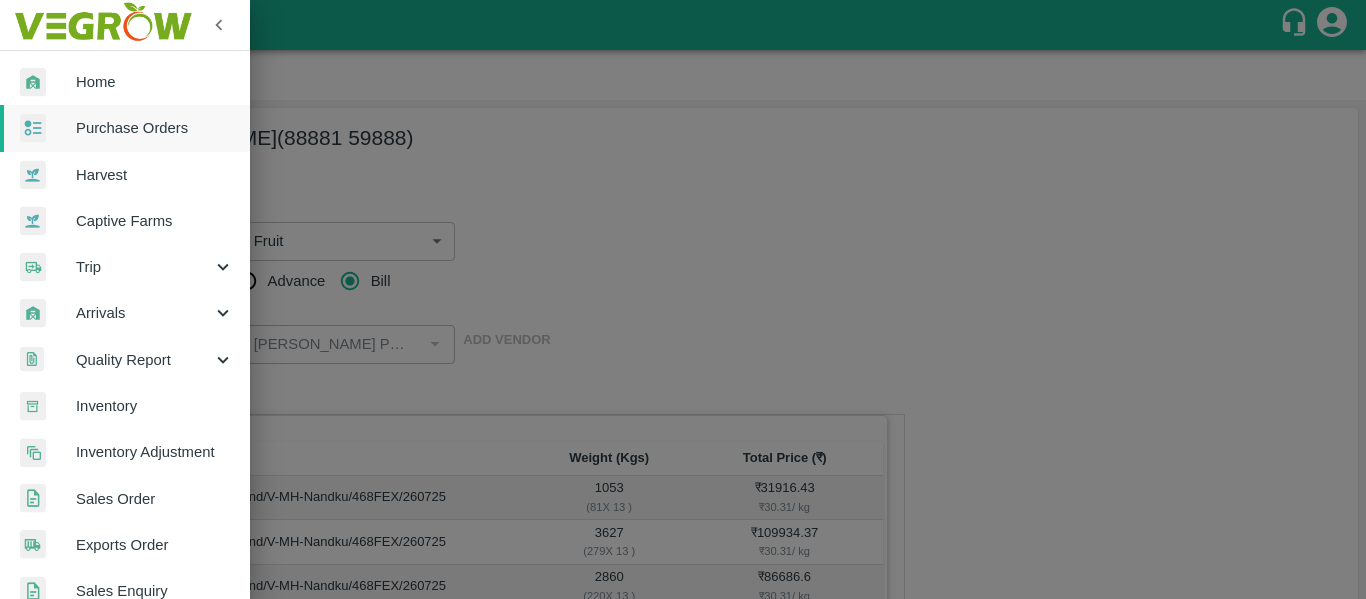 click on "Purchase Orders" at bounding box center [155, 128] 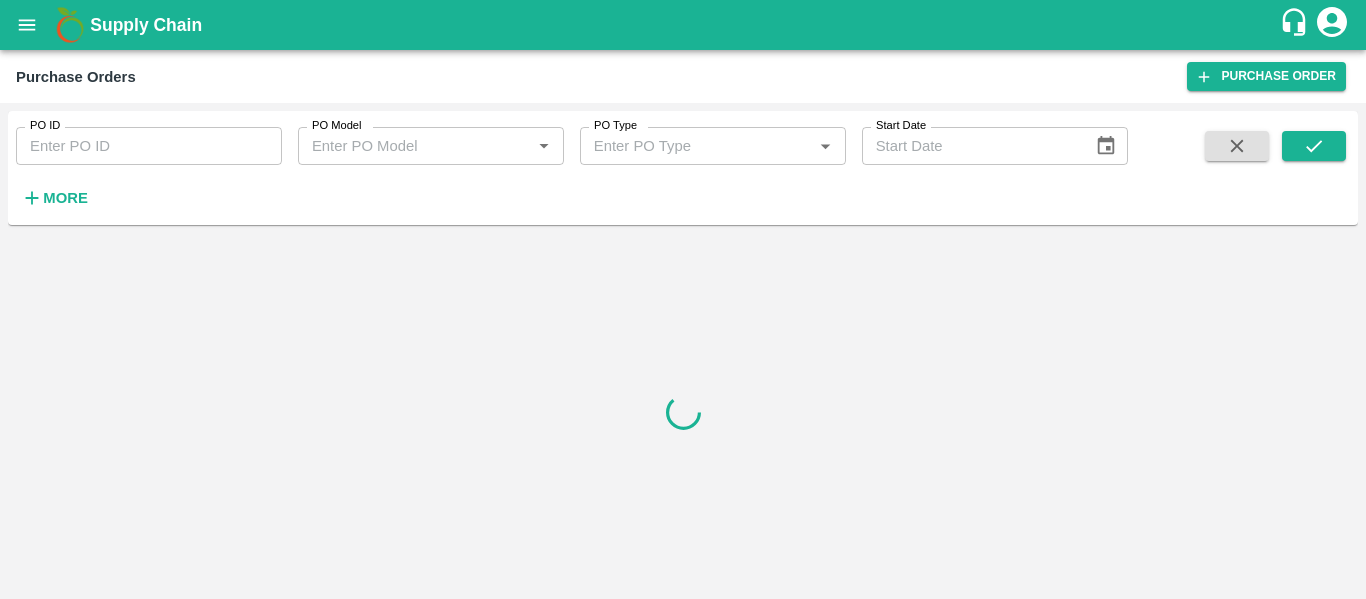 click on "PO ID" at bounding box center [149, 146] 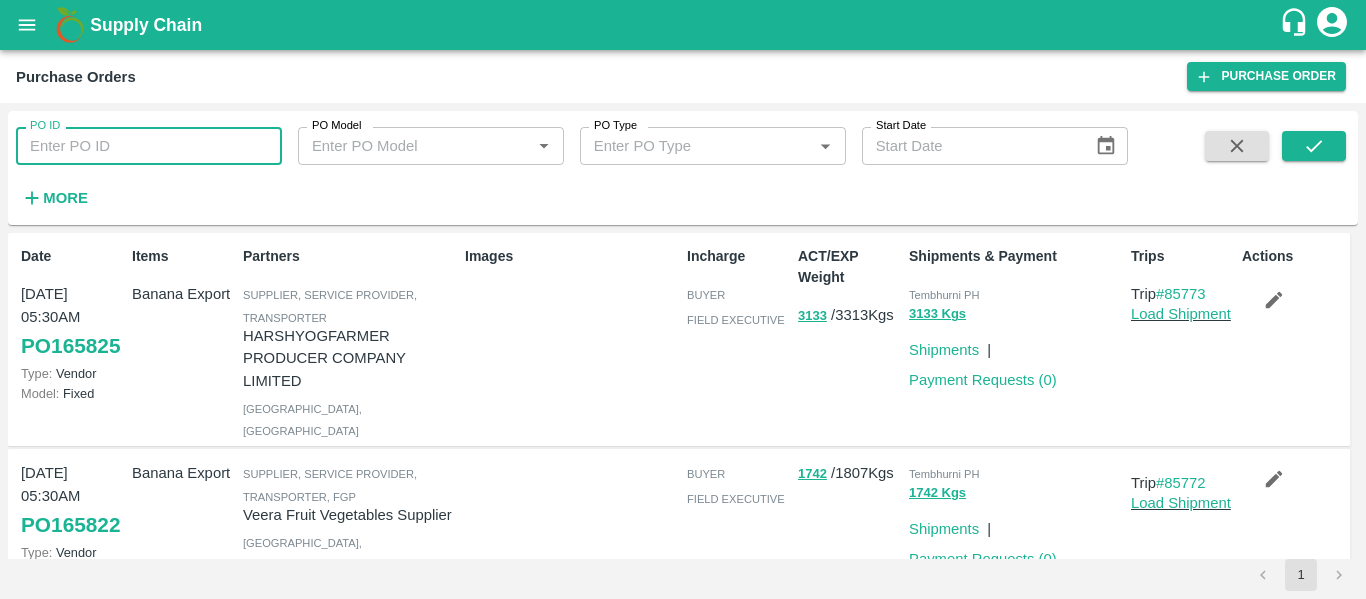 paste on "165565" 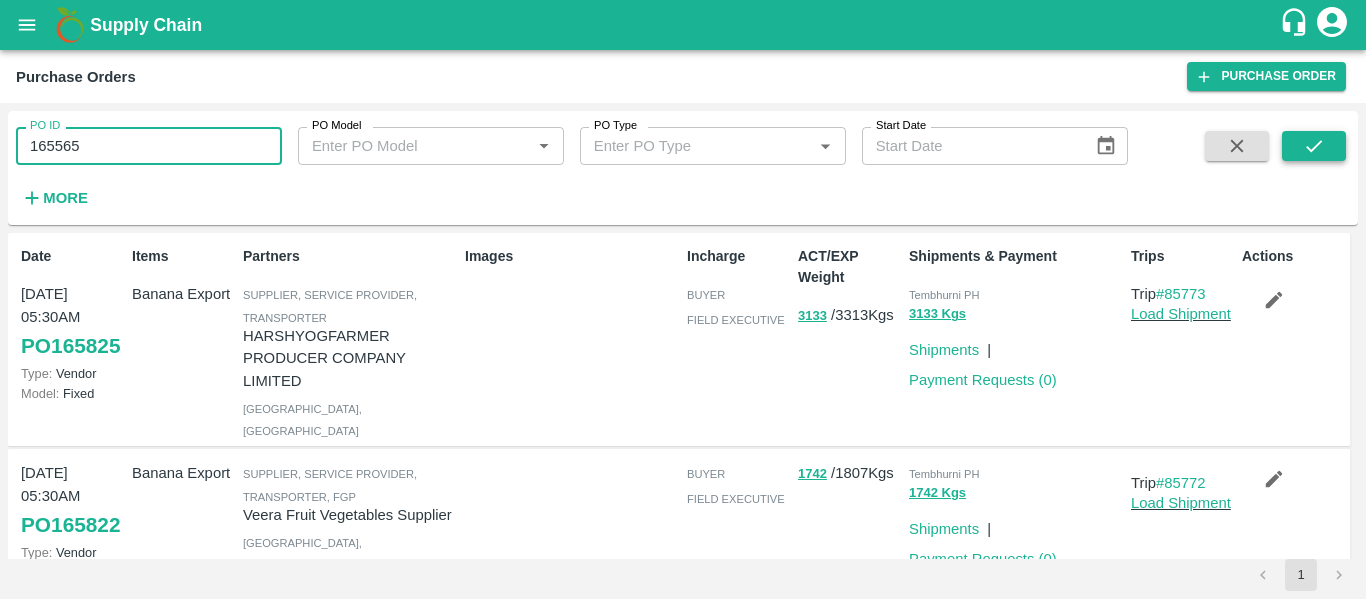 type on "165565" 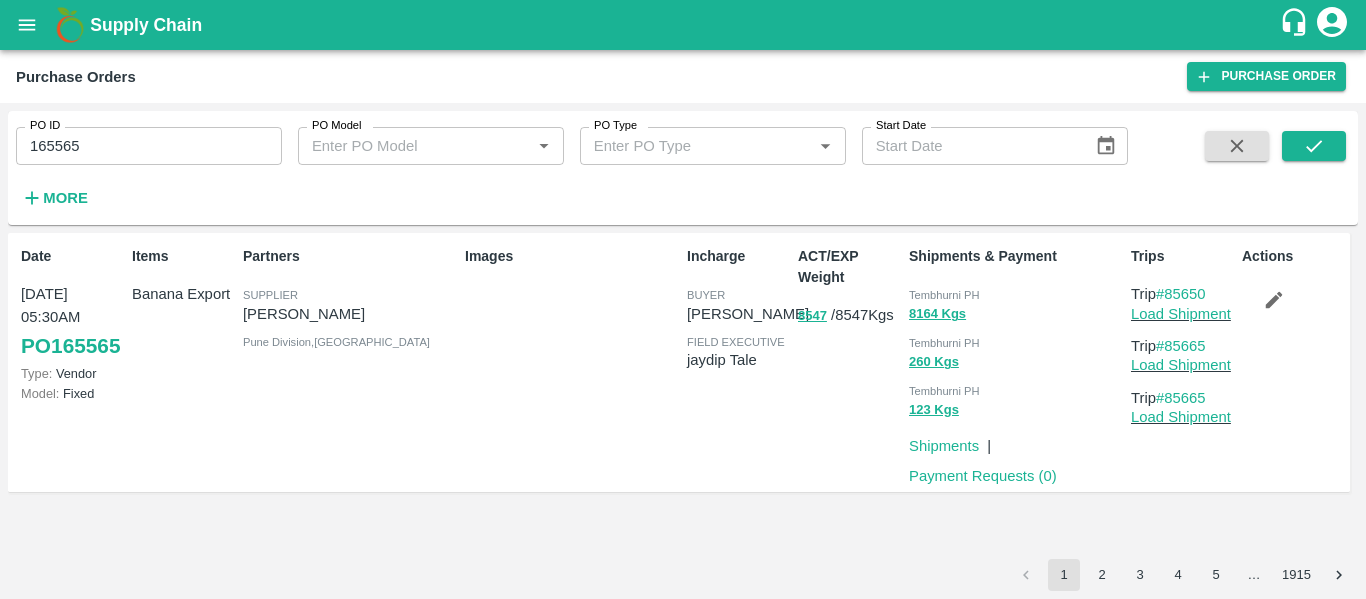 click at bounding box center (1274, 300) 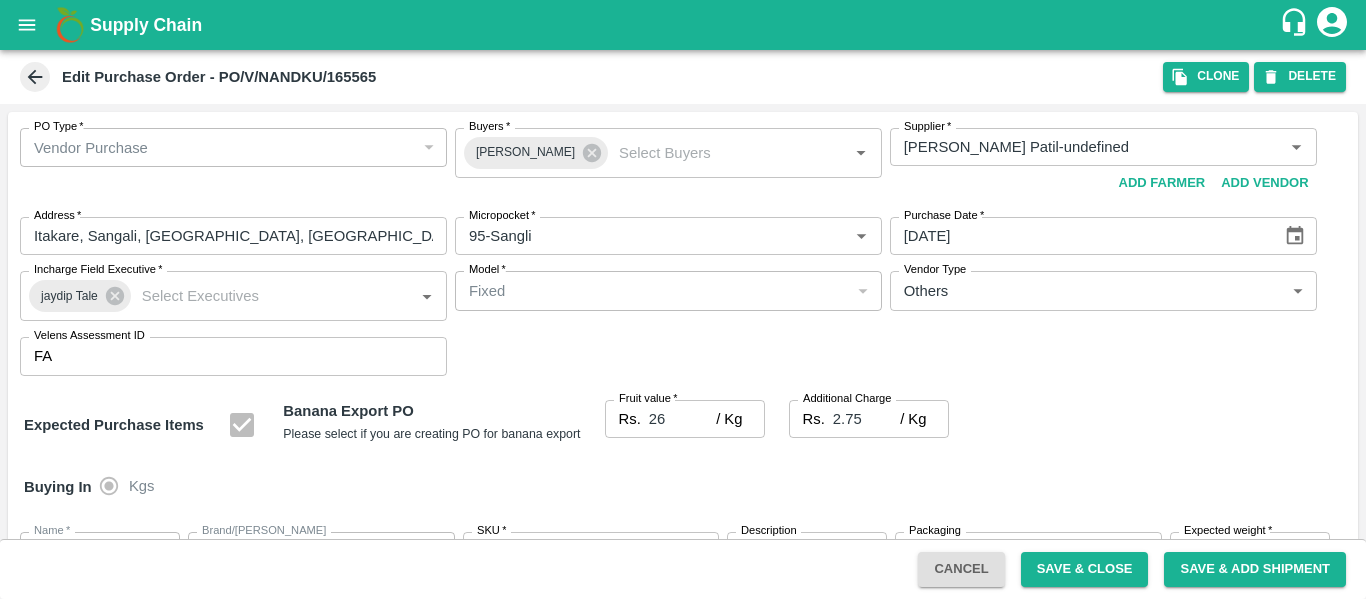 scroll, scrollTop: 1192, scrollLeft: 0, axis: vertical 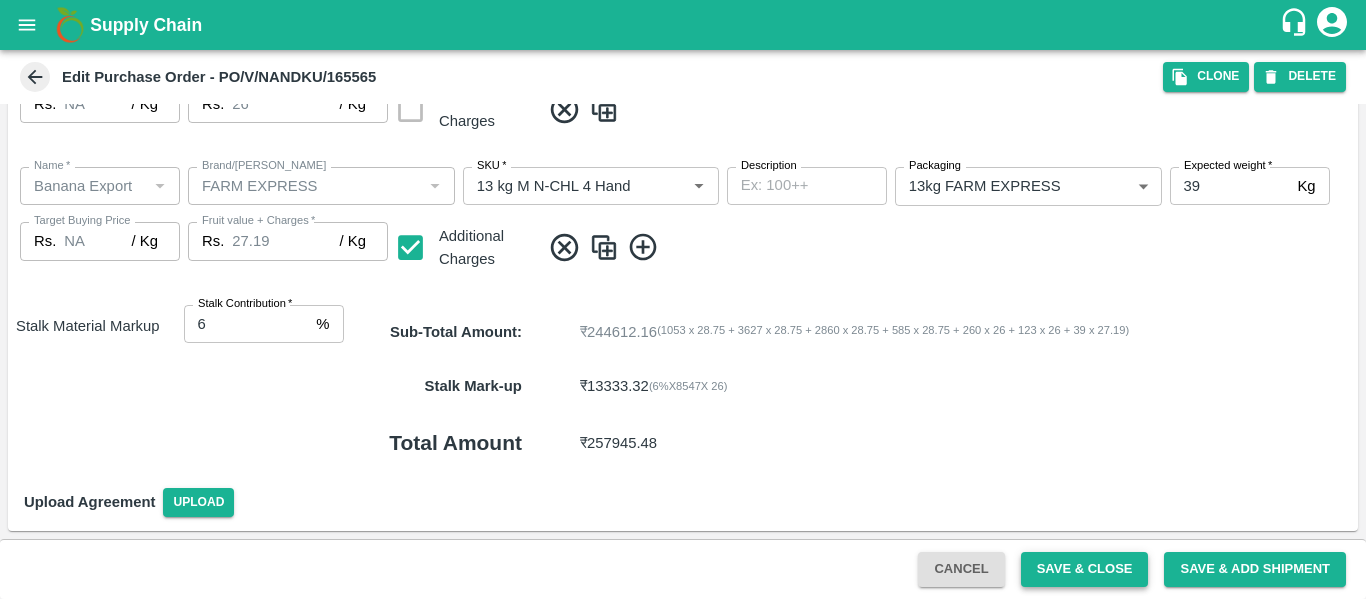 click on "Save & Close" at bounding box center (1085, 569) 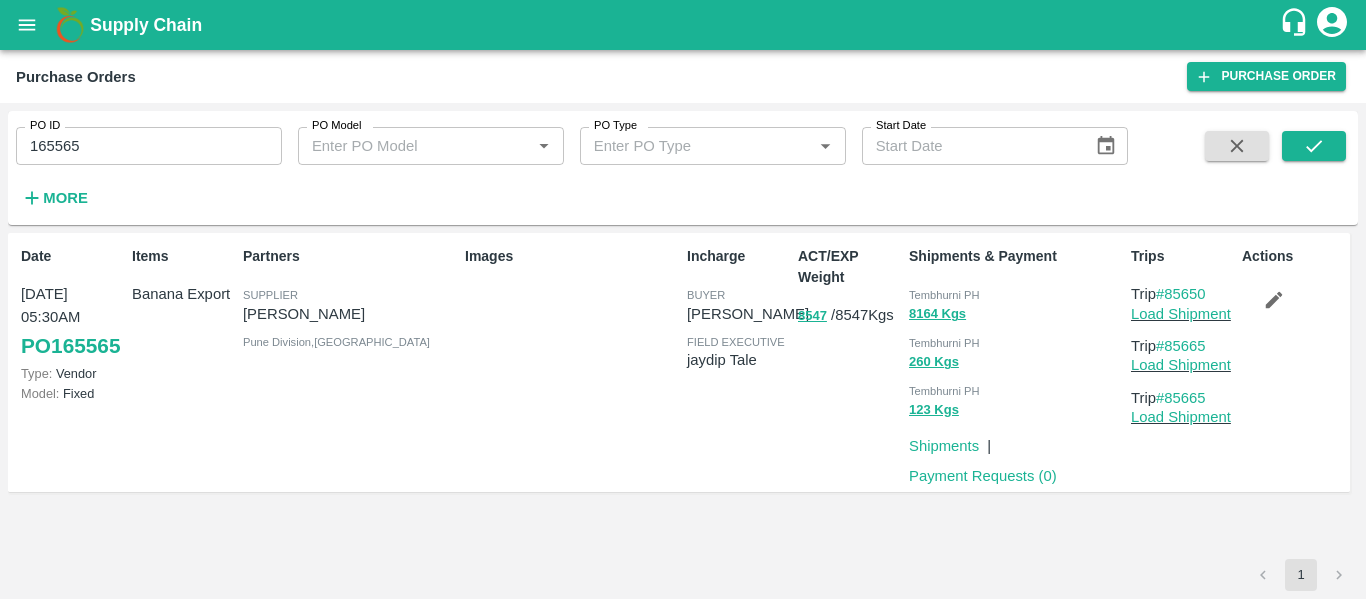 click on "Payment Requests ( 0 )" at bounding box center [983, 476] 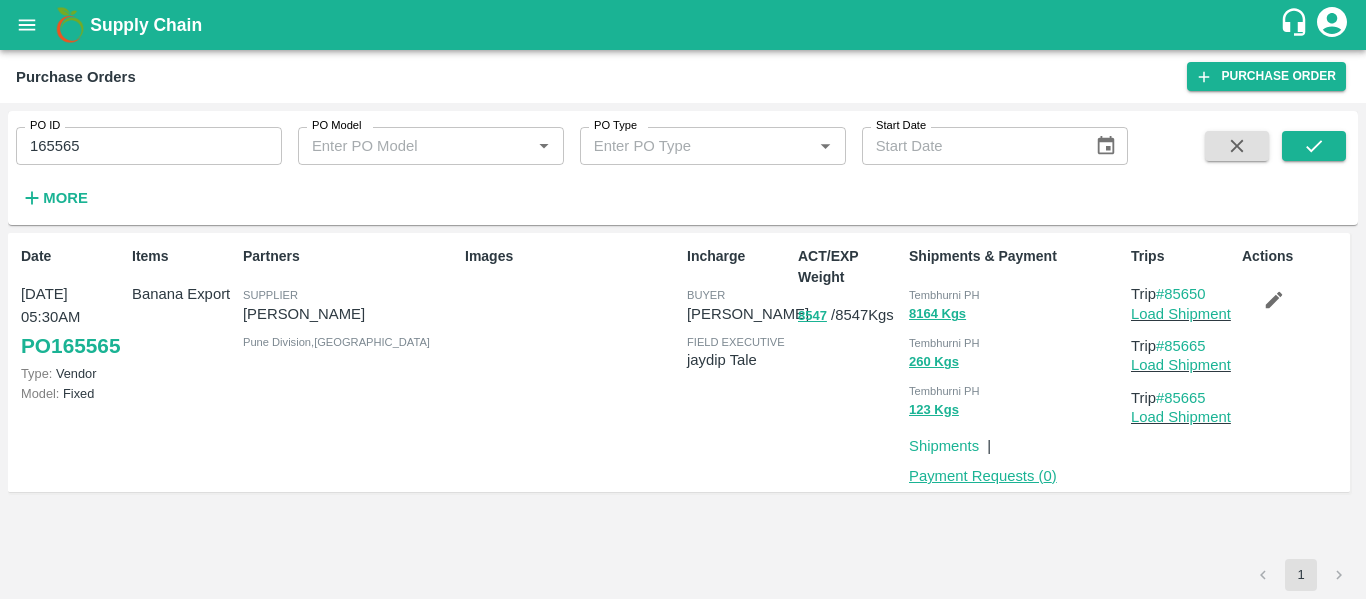 click on "Payment Requests ( 0 )" at bounding box center (983, 476) 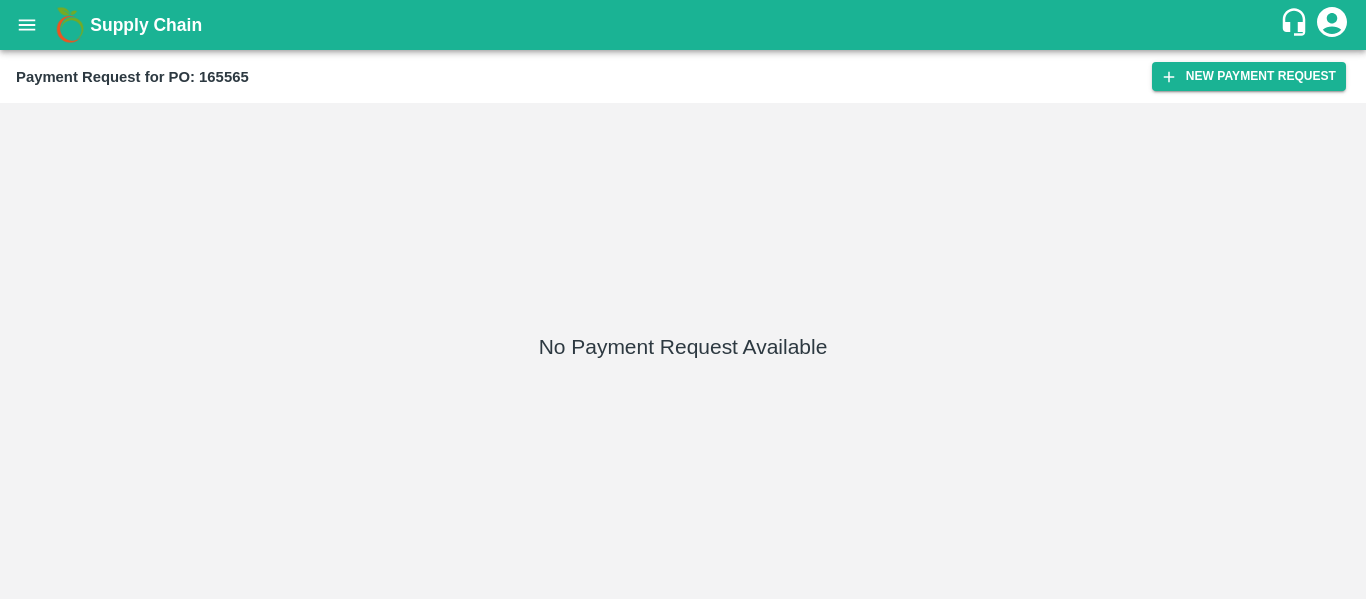 scroll, scrollTop: 0, scrollLeft: 0, axis: both 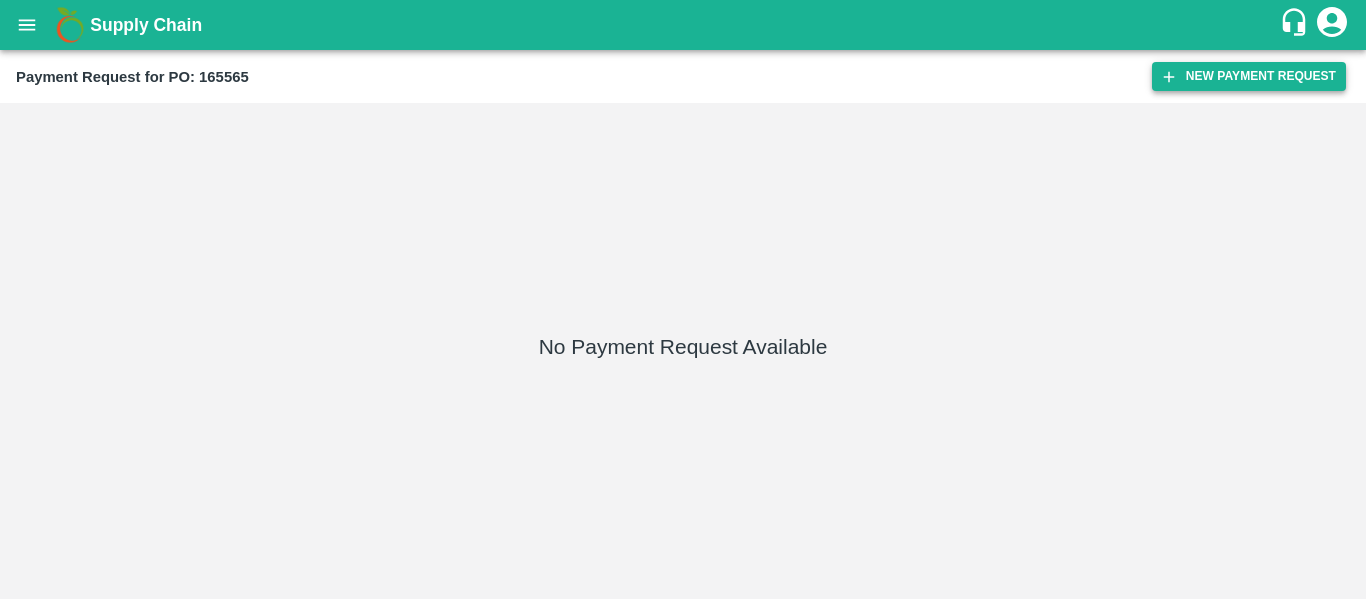 click on "New Payment Request" at bounding box center [1249, 76] 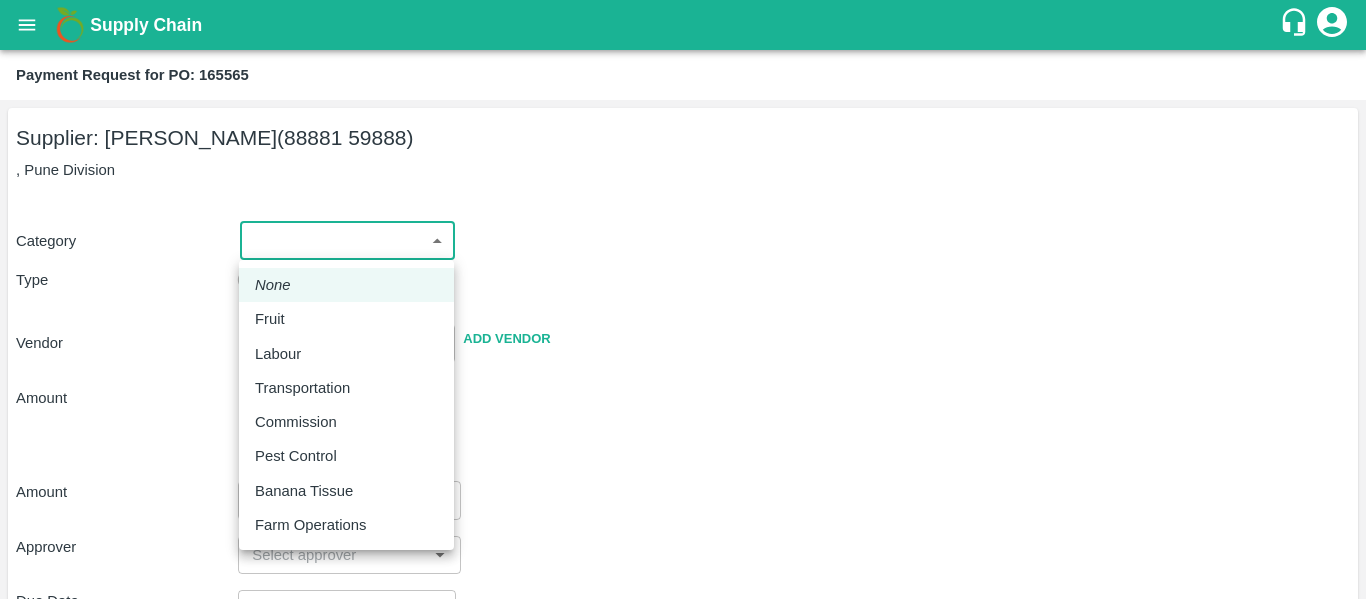 click on "Supply Chain Payment Request for PO: 165565 Supplier:    [PERSON_NAME] Patil  (88881 59888) , Pune Division Category ​ ​ Type Advance Bill Vendor ​ Add Vendor Amount Total value Per Kg ​ Amount ​ Approver ​ Due Date ​  Priority  Low  High Comment x ​ Attach bill Cancel Save Tembhurni PH Nashik CC Shahada Banana Export PH Savda Banana Export PH Nashik Banana CS Nikhil Subhash Mangvade Logout None Fruit Labour Transportation Commission Pest Control Banana Tissue Farm Operations" at bounding box center (683, 299) 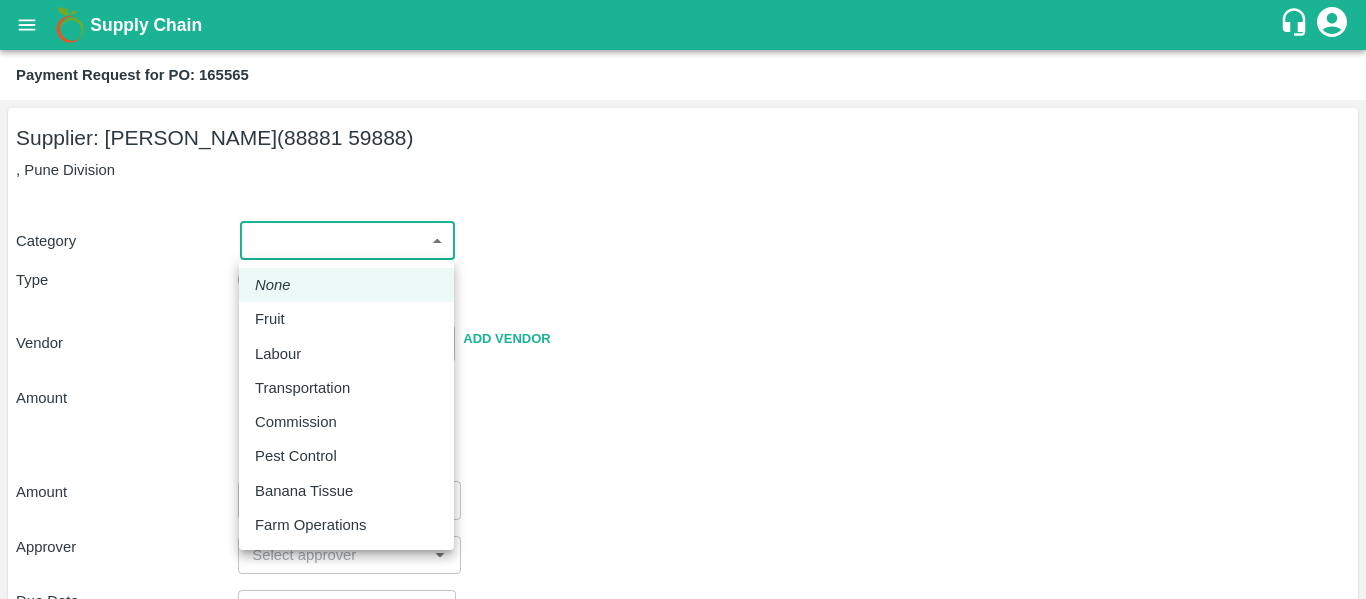 click on "Fruit" at bounding box center [346, 319] 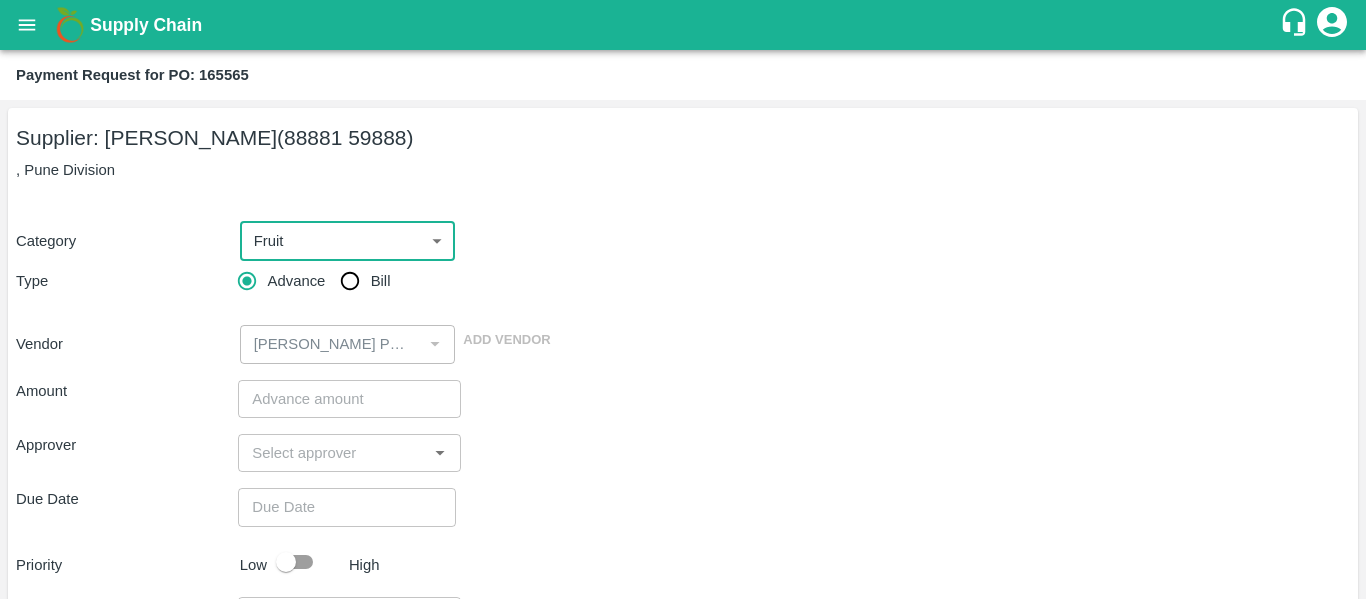 click on "Bill" at bounding box center (350, 281) 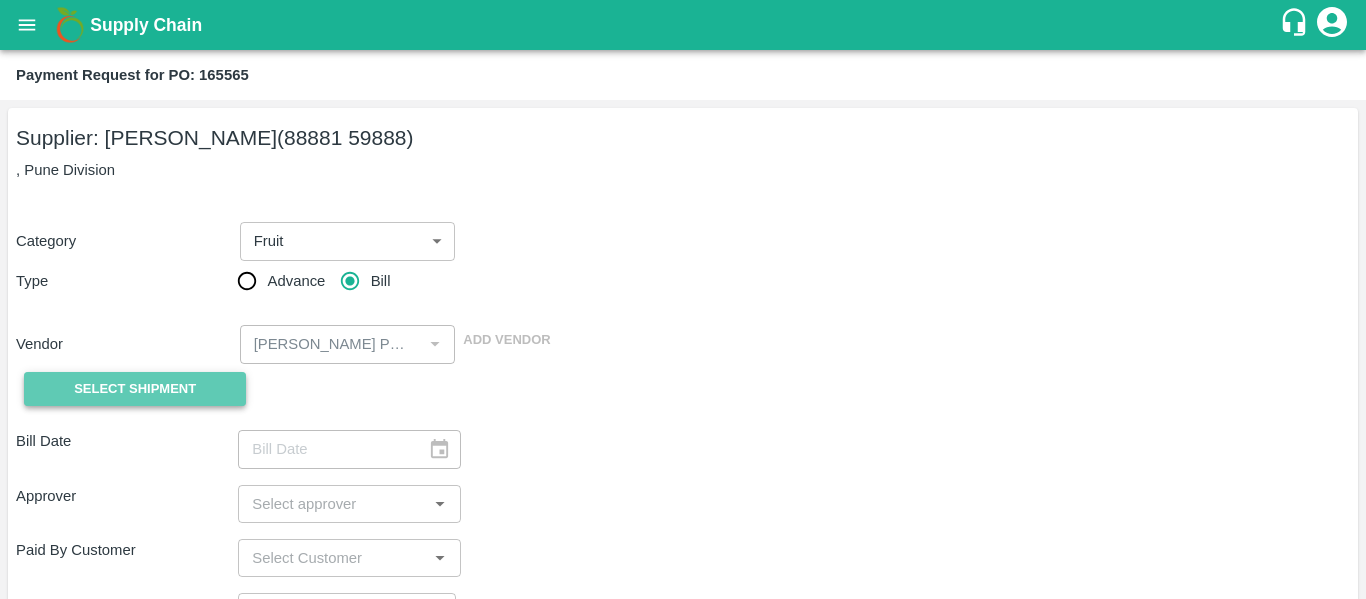 click on "Select Shipment" at bounding box center (135, 389) 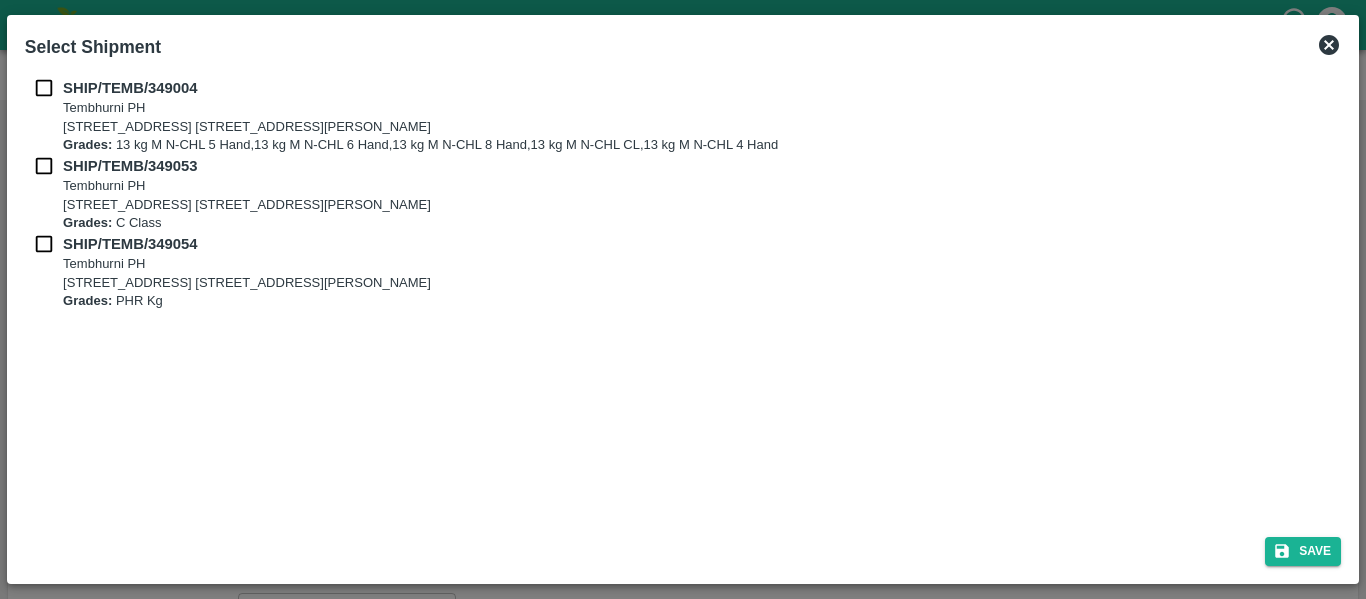 click at bounding box center [44, 88] 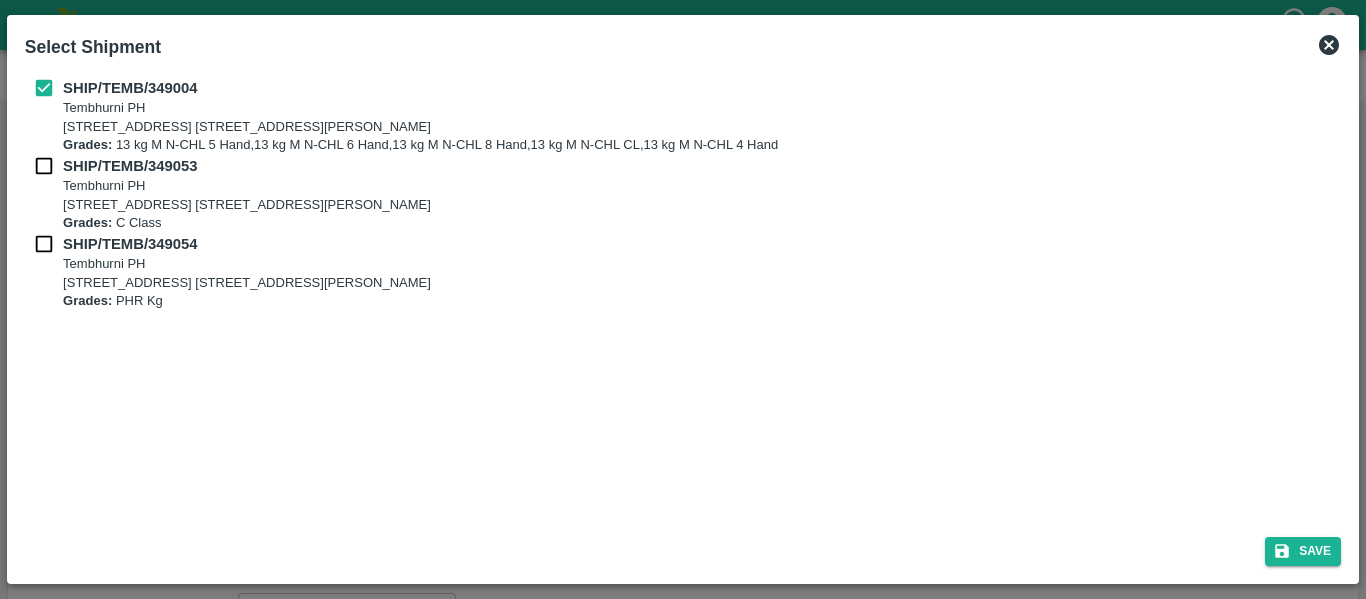 click on "SHIP/TEMB/349004 Tembhurni PH Tembhurni PH 205, PLOT NO. E-5, YASHSHREE INDUSTRIES, M.I.D.C., A/P TEMBHURANI TAL MADHA, Solapur, Maharashtra, 413211, India Grades:   13 kg M N-CHL 5 Hand,13 kg M N-CHL 6 Hand,13 kg M N-CHL 8 Hand,13 kg M N-CHL CL,13 kg M N-CHL 4 Hand" at bounding box center [683, 116] 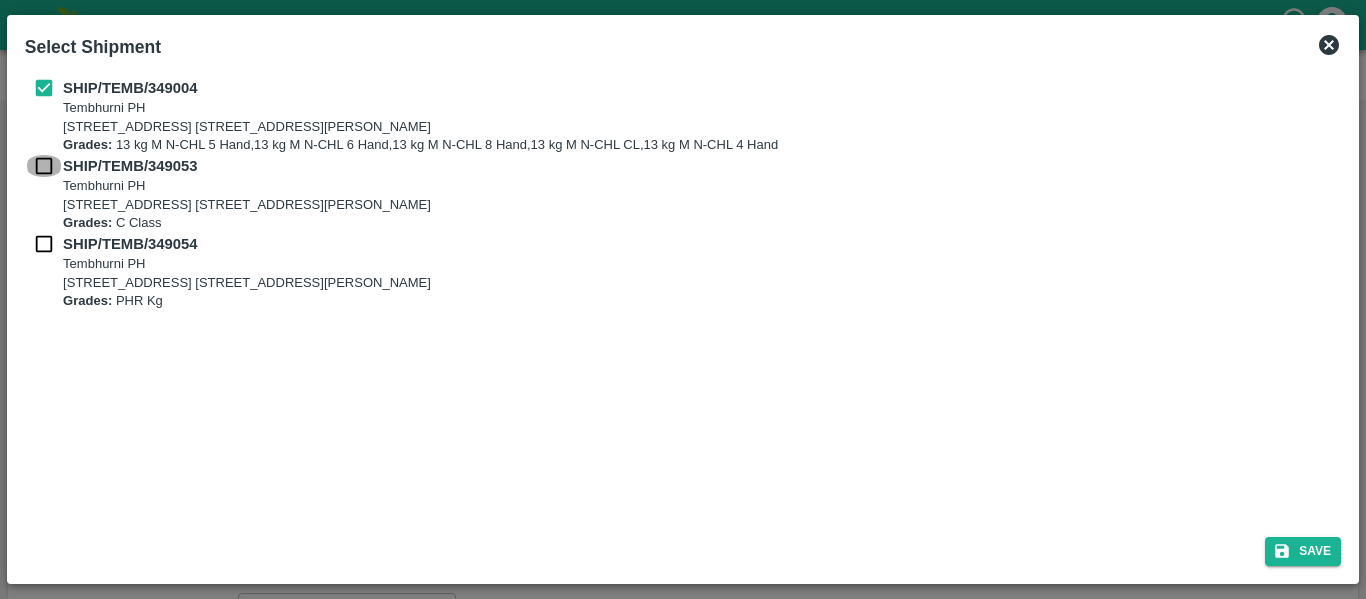 click at bounding box center (44, 166) 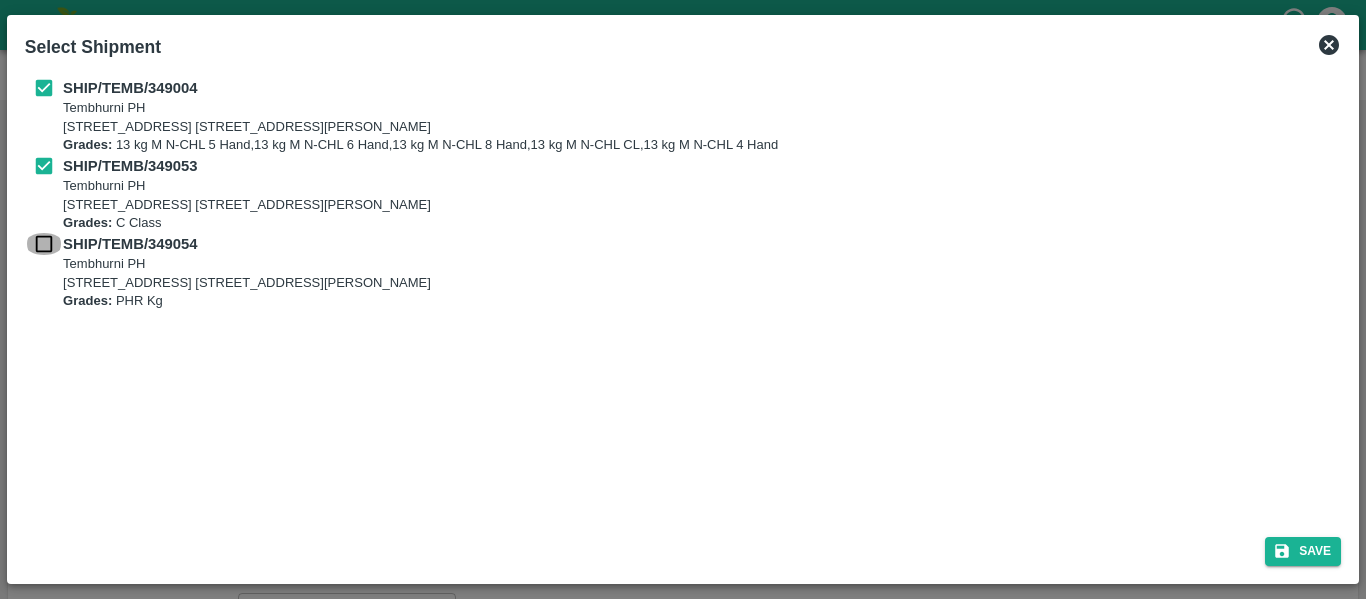 click at bounding box center (44, 244) 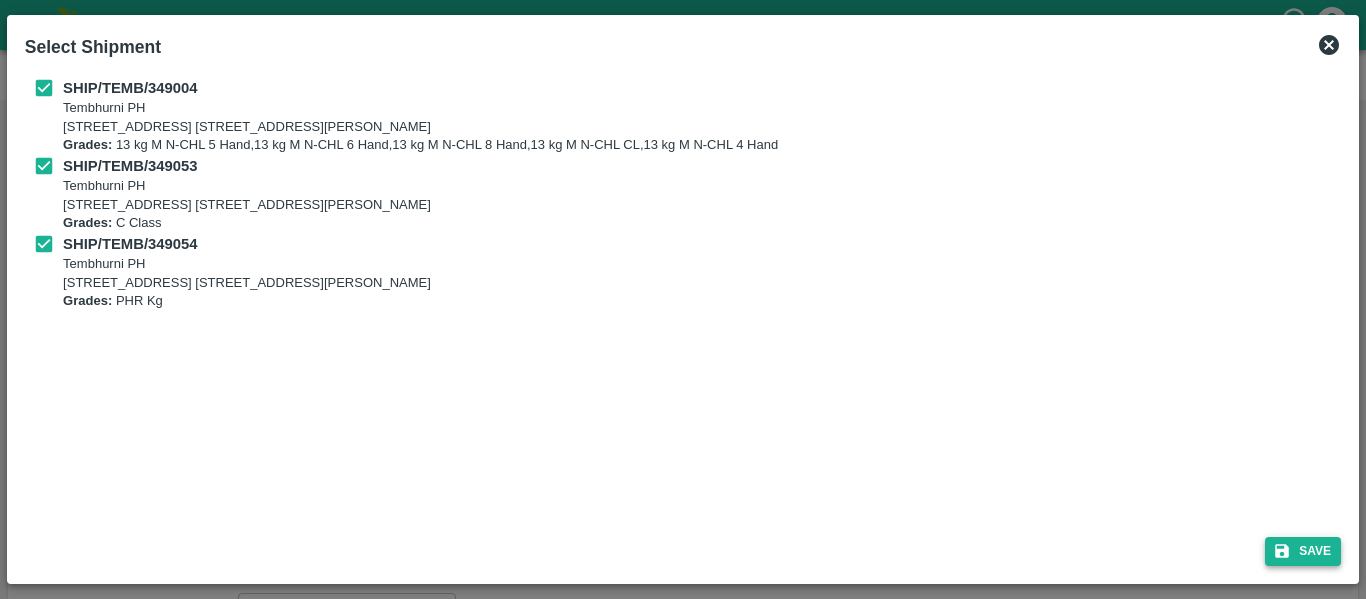 click on "Save" at bounding box center (1303, 551) 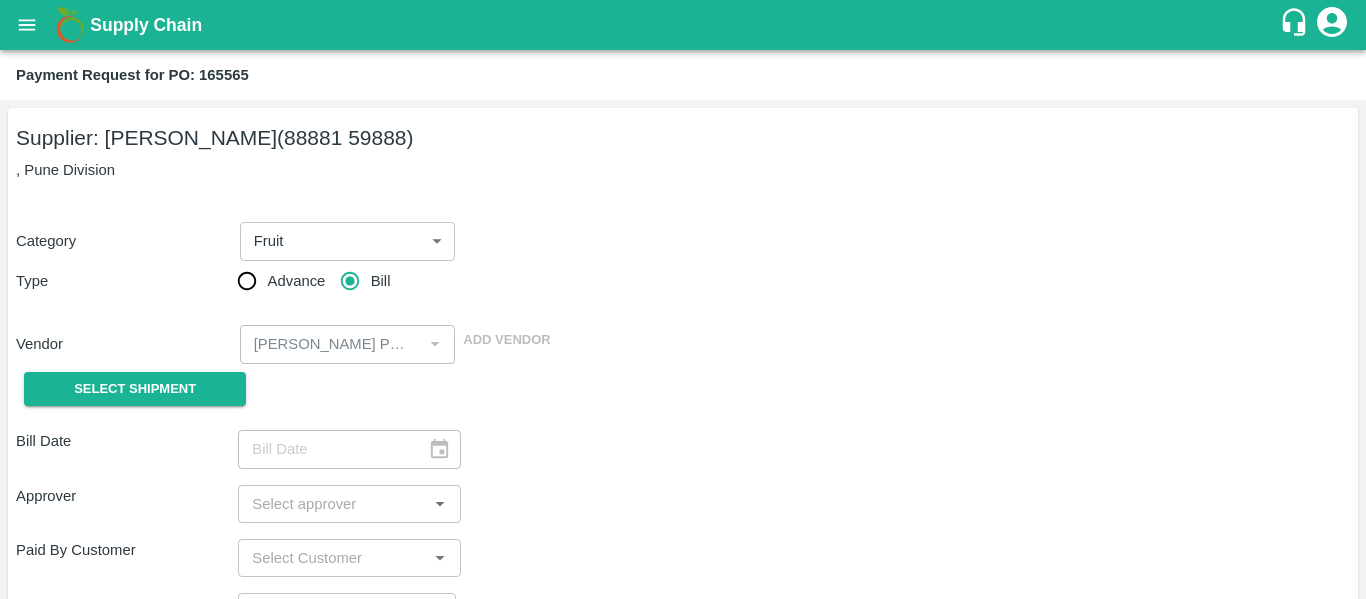 type on "[DATE]" 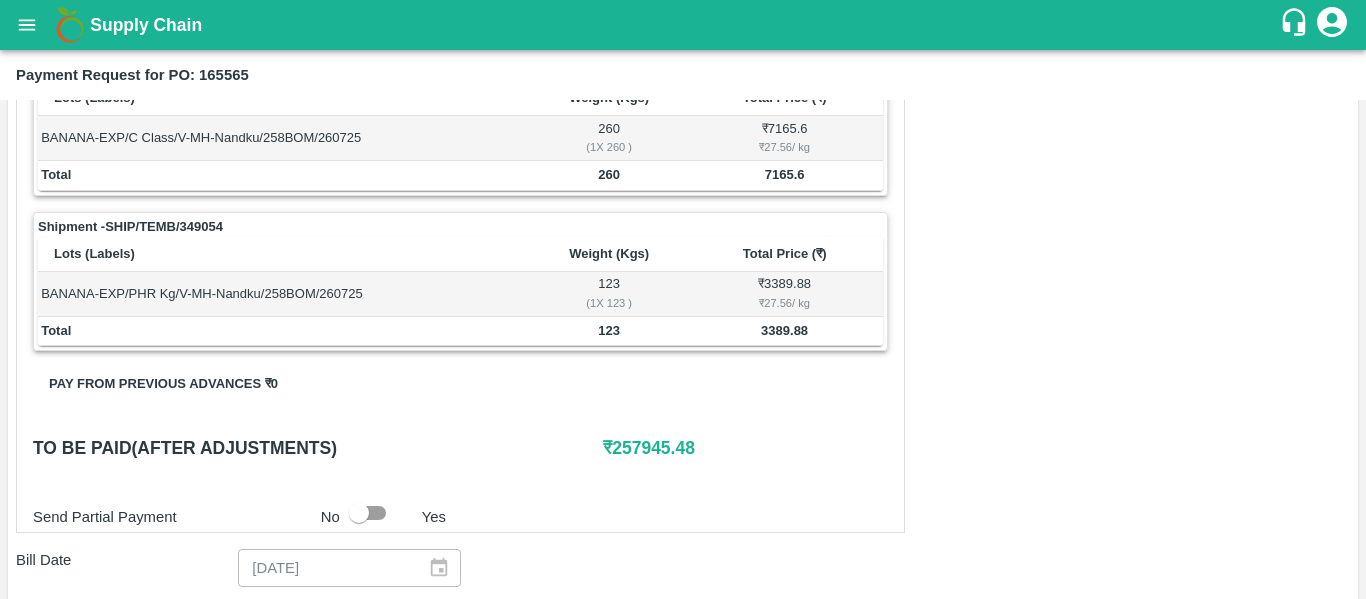 scroll, scrollTop: 692, scrollLeft: 0, axis: vertical 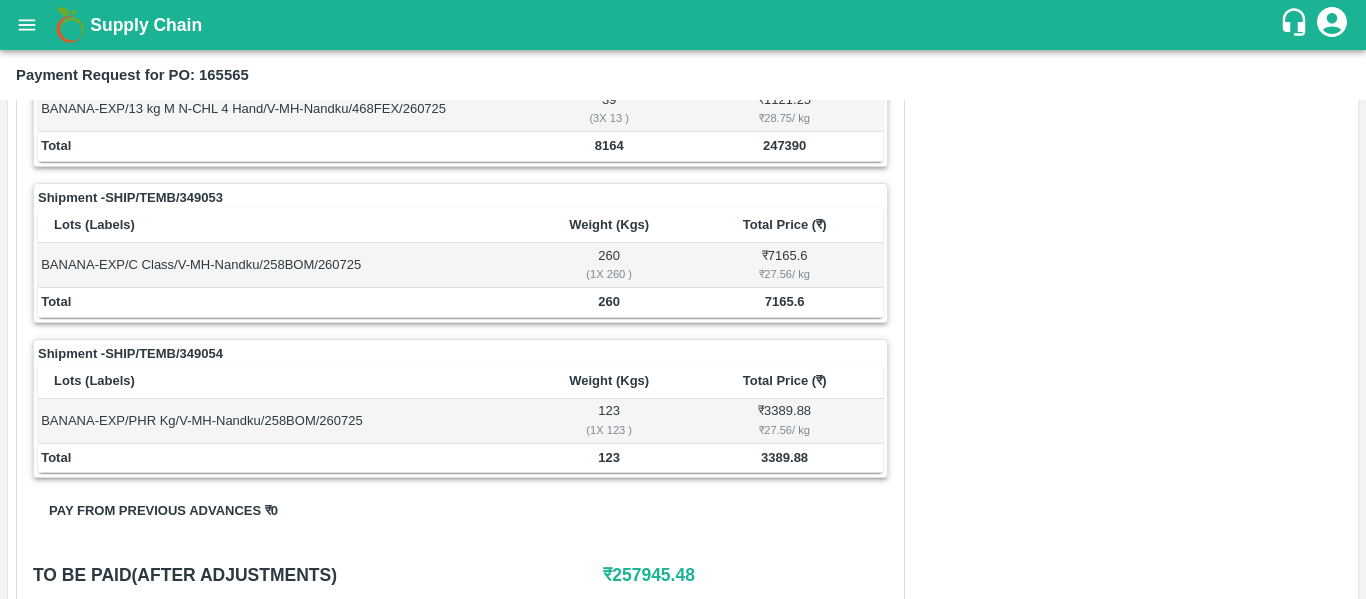 click 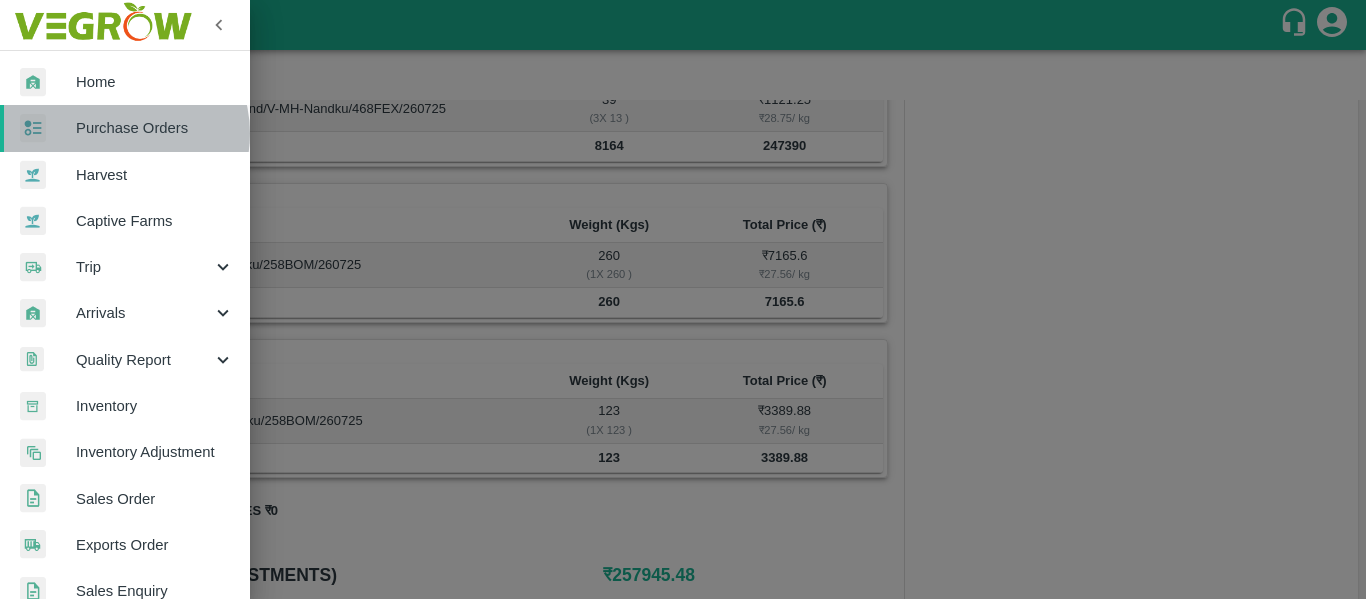 click on "Purchase Orders" at bounding box center (155, 128) 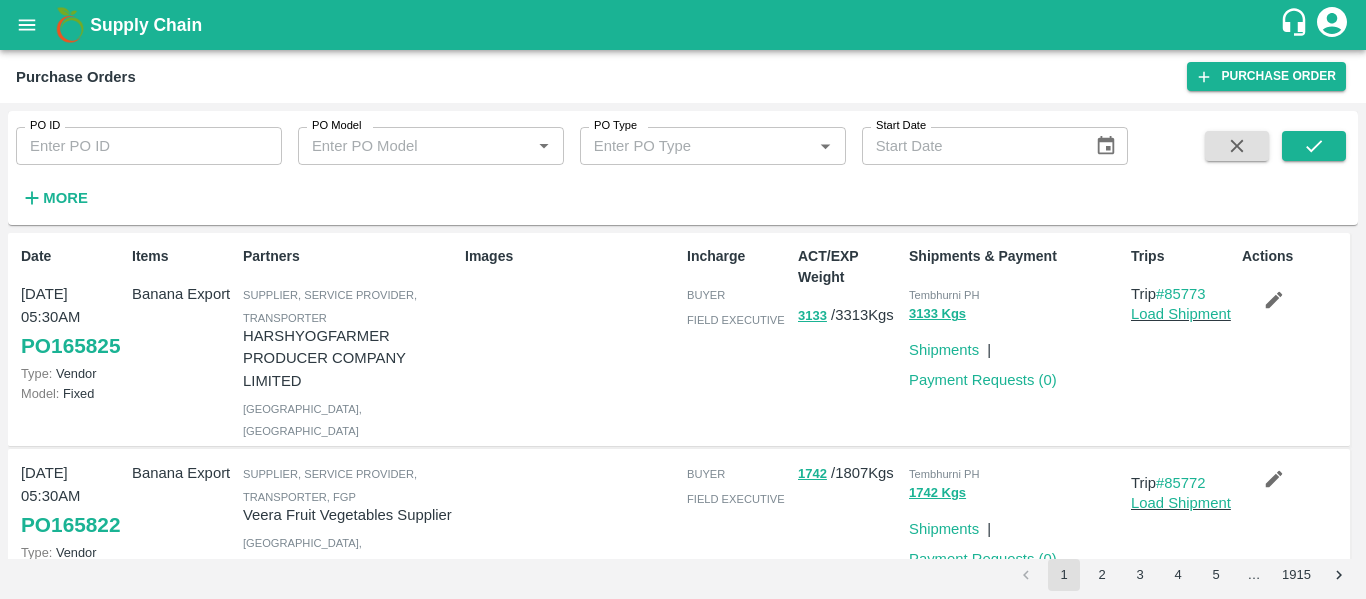 click on "PO ID" at bounding box center [149, 146] 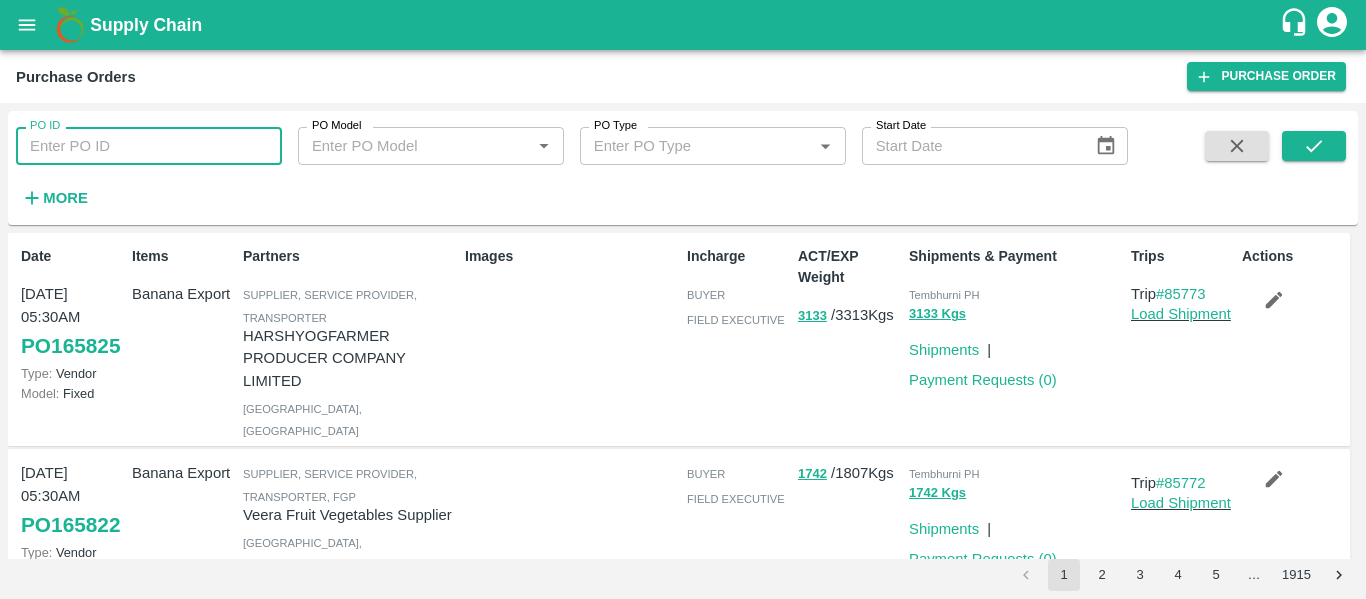 paste on "139897" 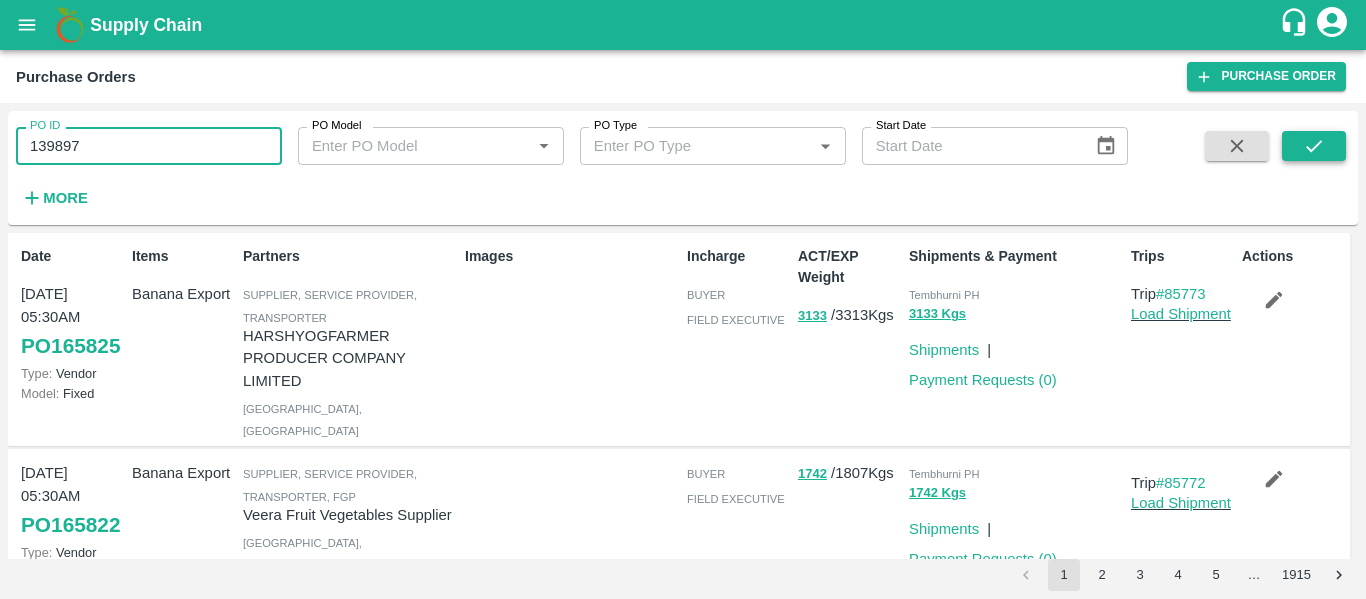 type on "139897" 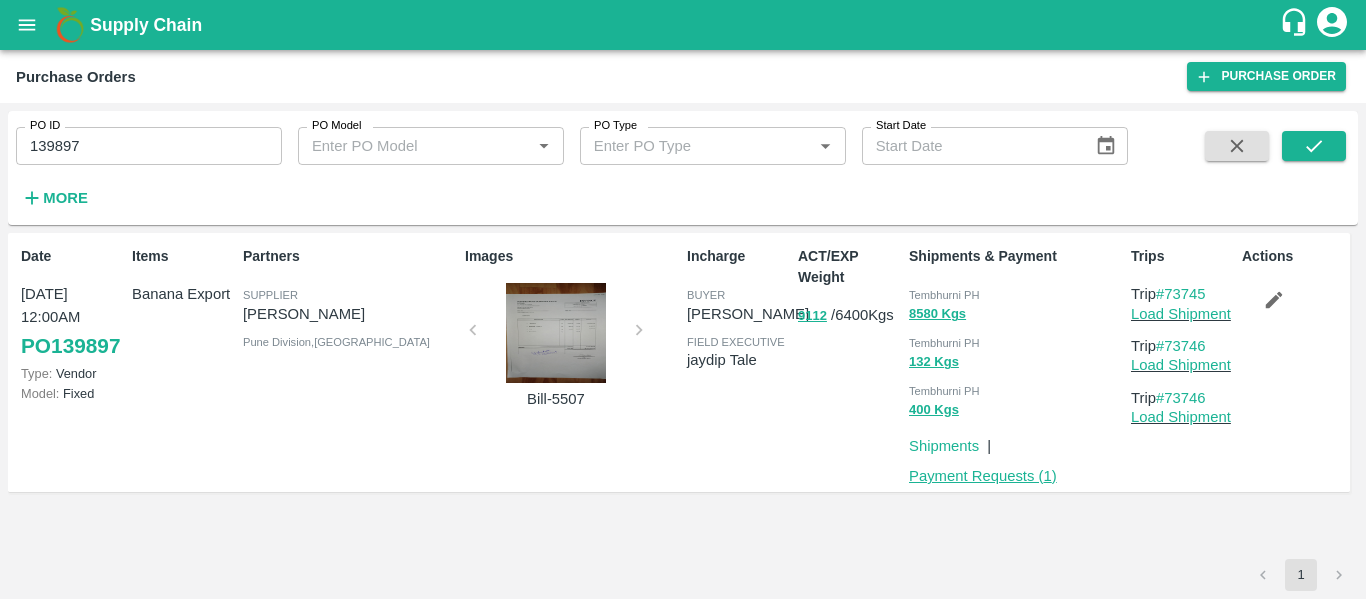 click on "Payment Requests ( 1 )" at bounding box center (983, 476) 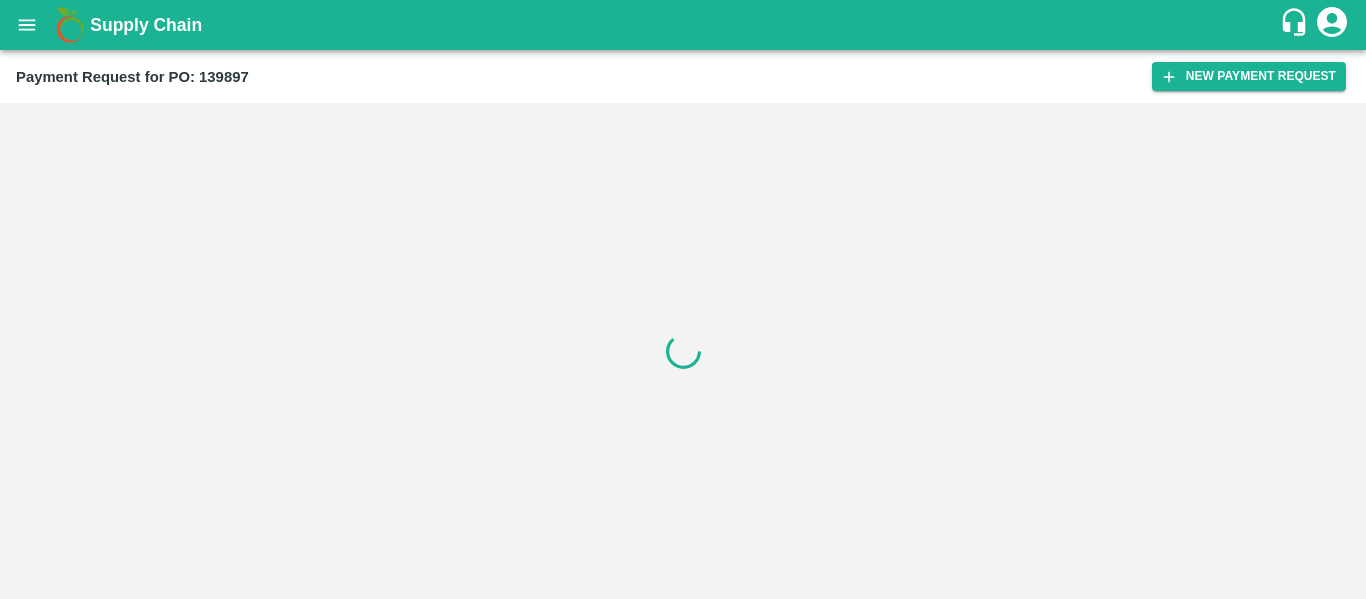scroll, scrollTop: 0, scrollLeft: 0, axis: both 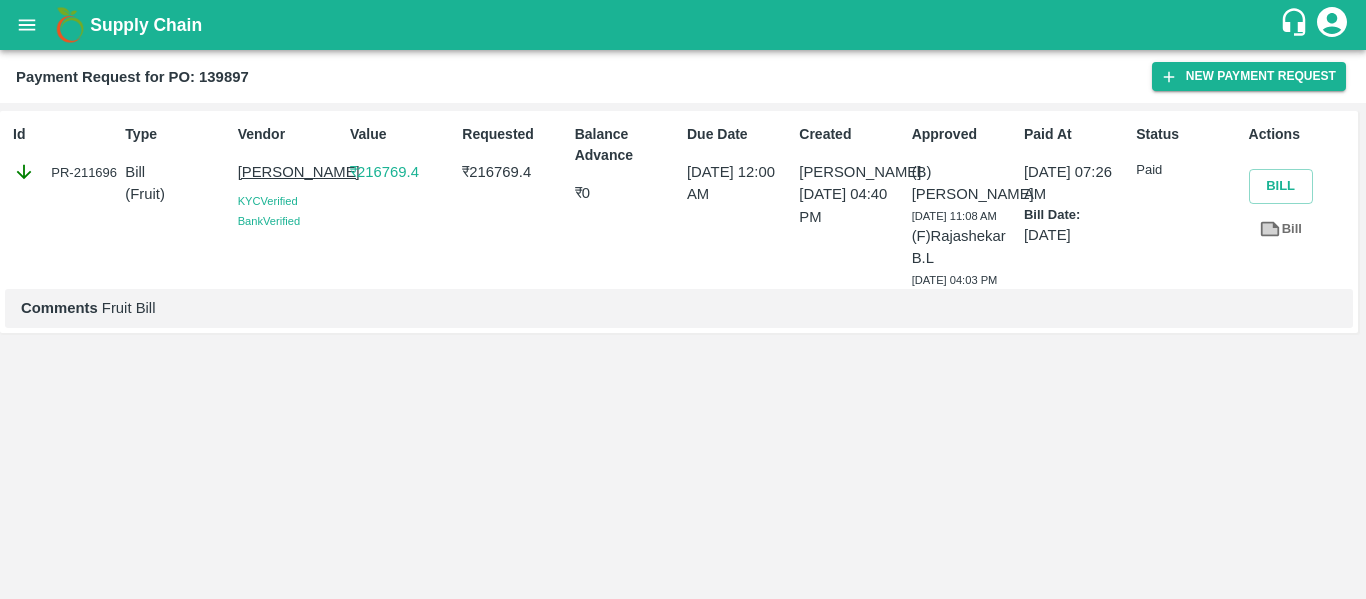 click 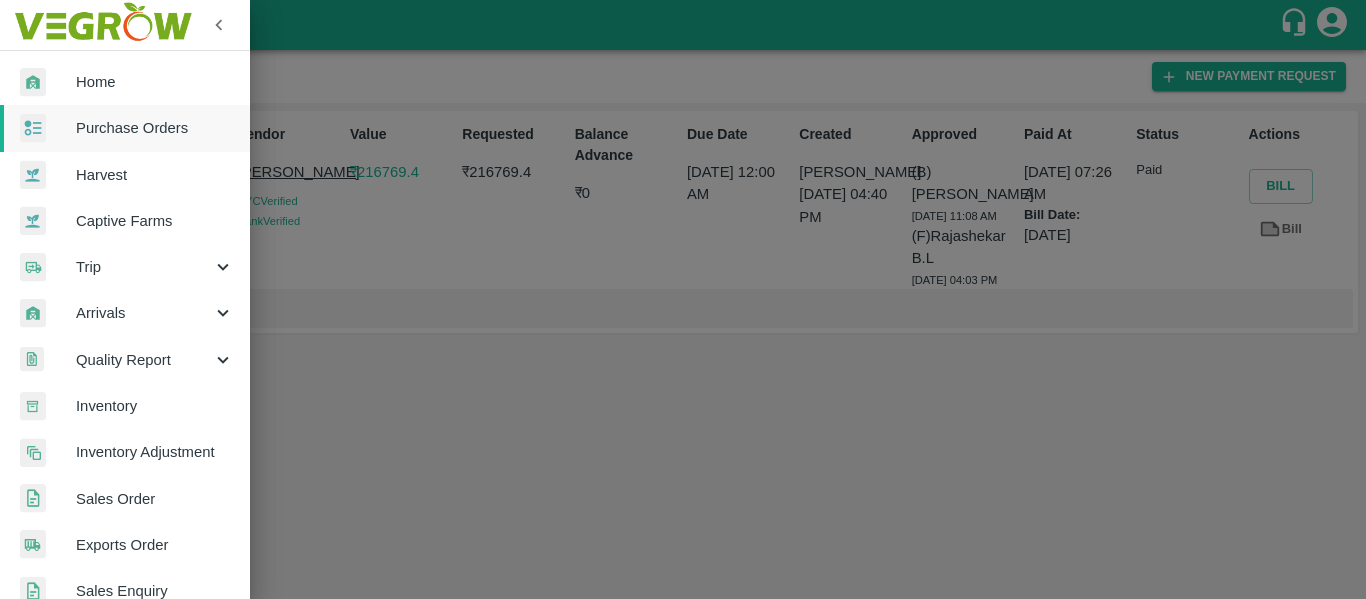 click on "Purchase Orders" at bounding box center [155, 128] 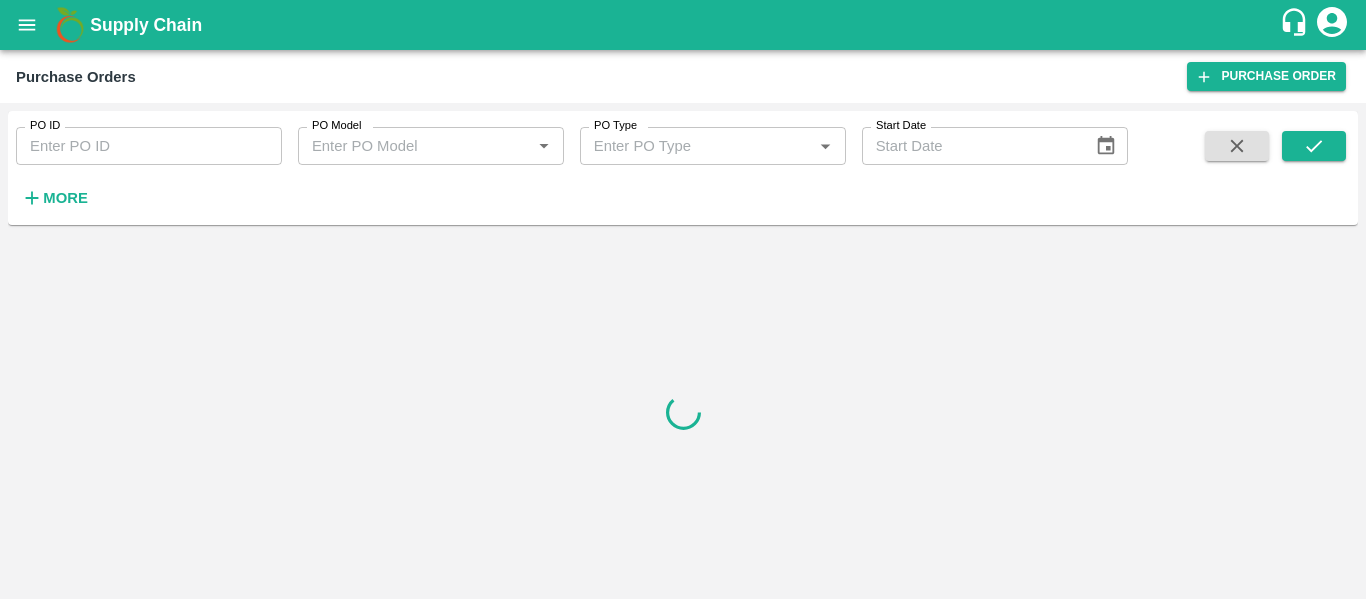 click on "PO ID" at bounding box center (149, 146) 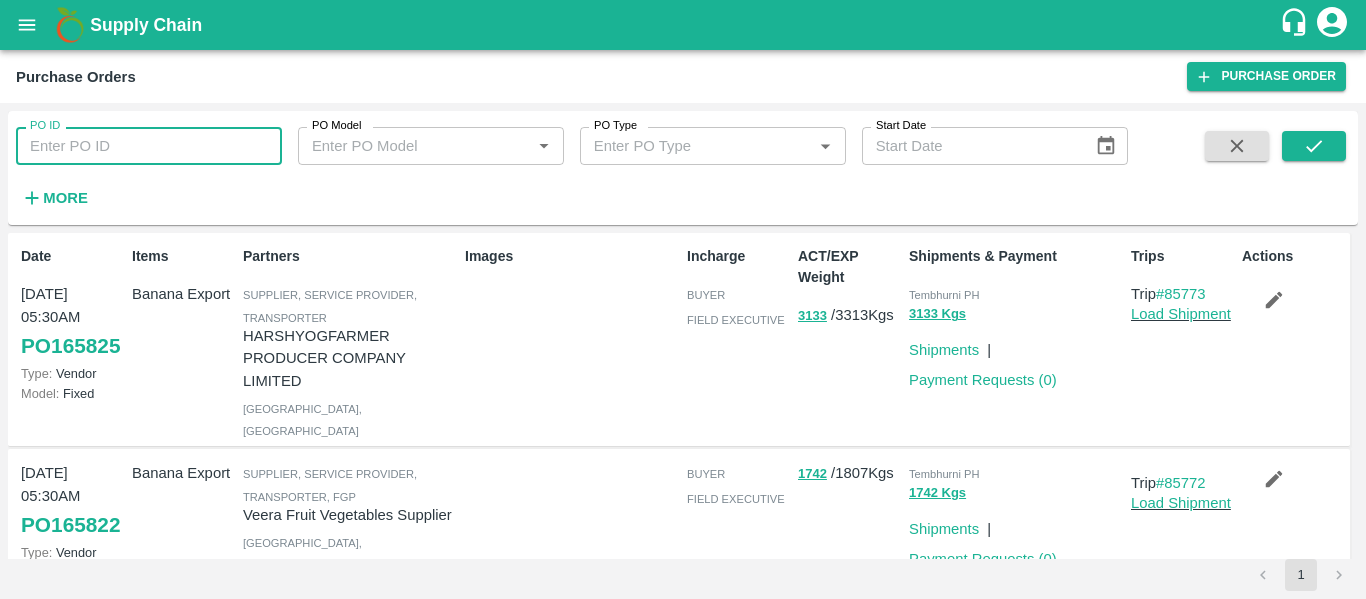 paste on "165565" 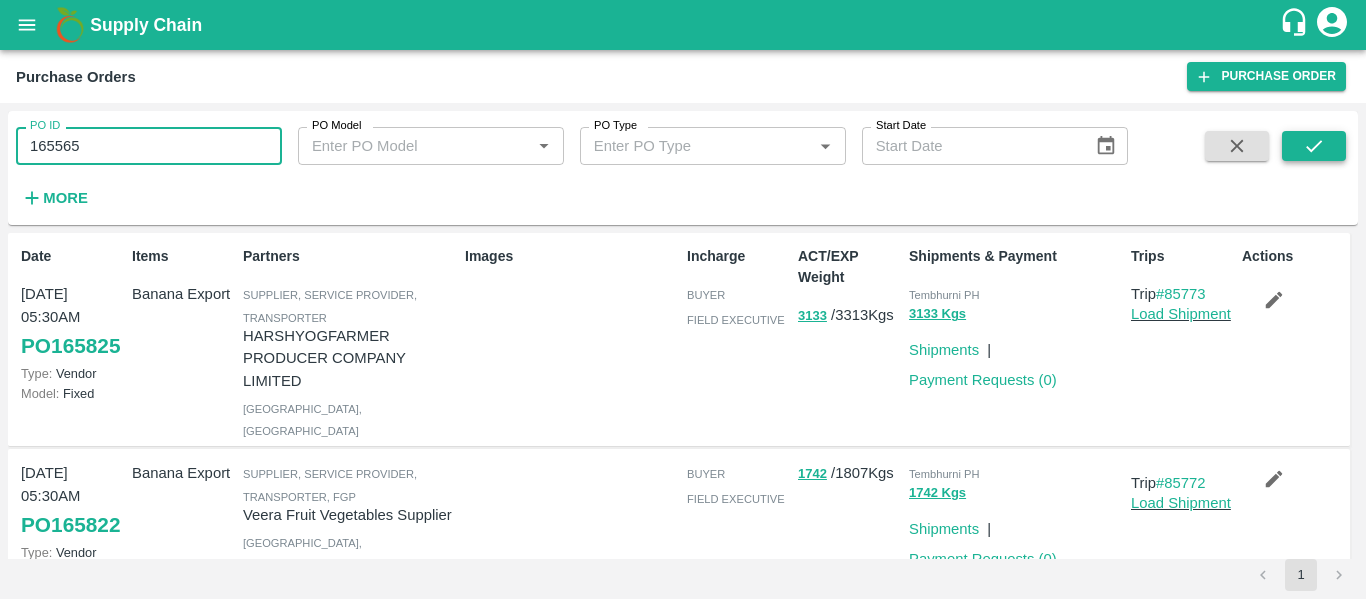 type on "165565" 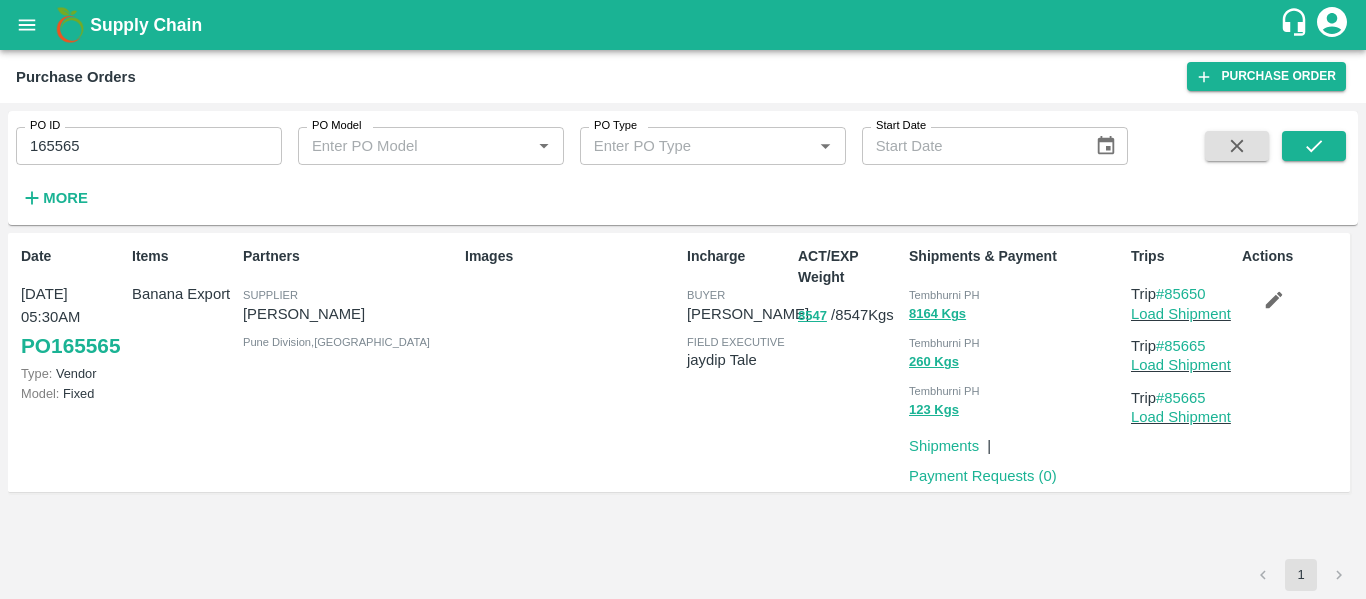 click at bounding box center (1274, 300) 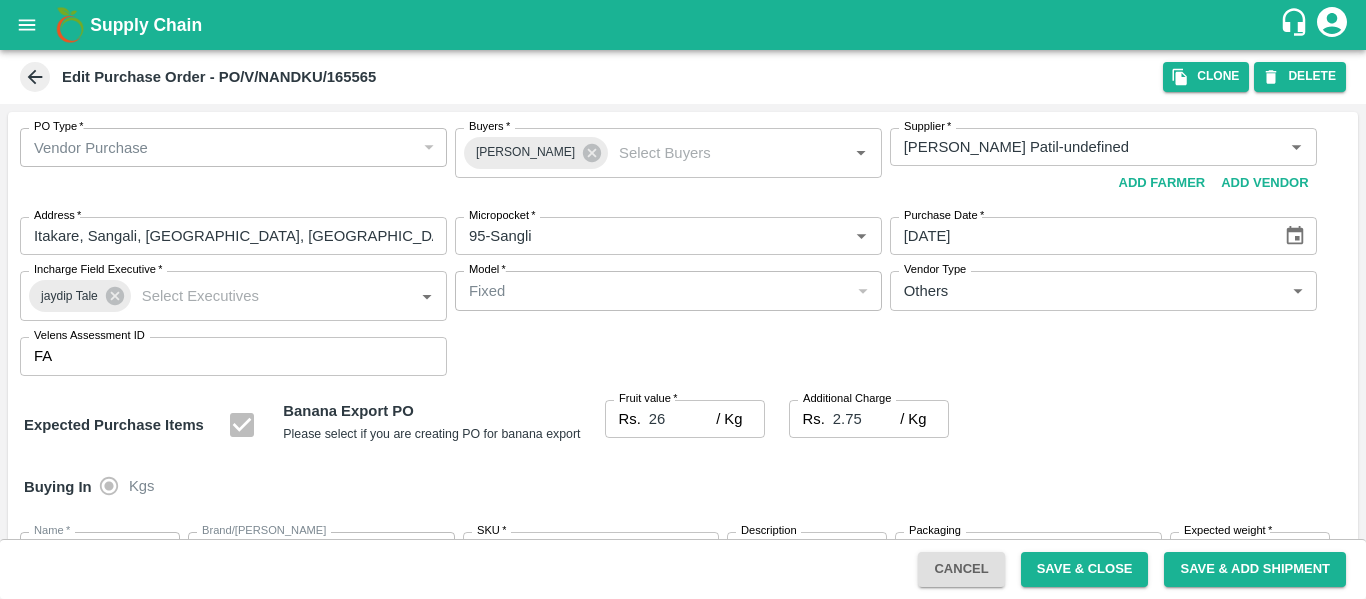 click on "26" at bounding box center (682, 419) 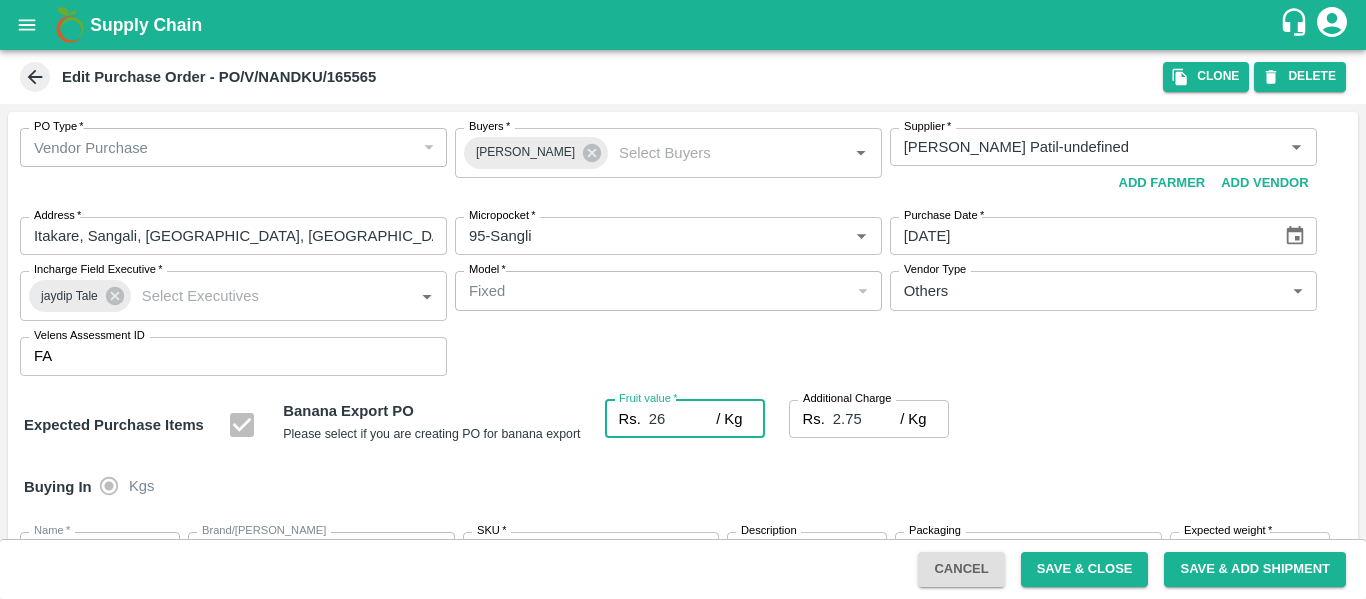type on "2" 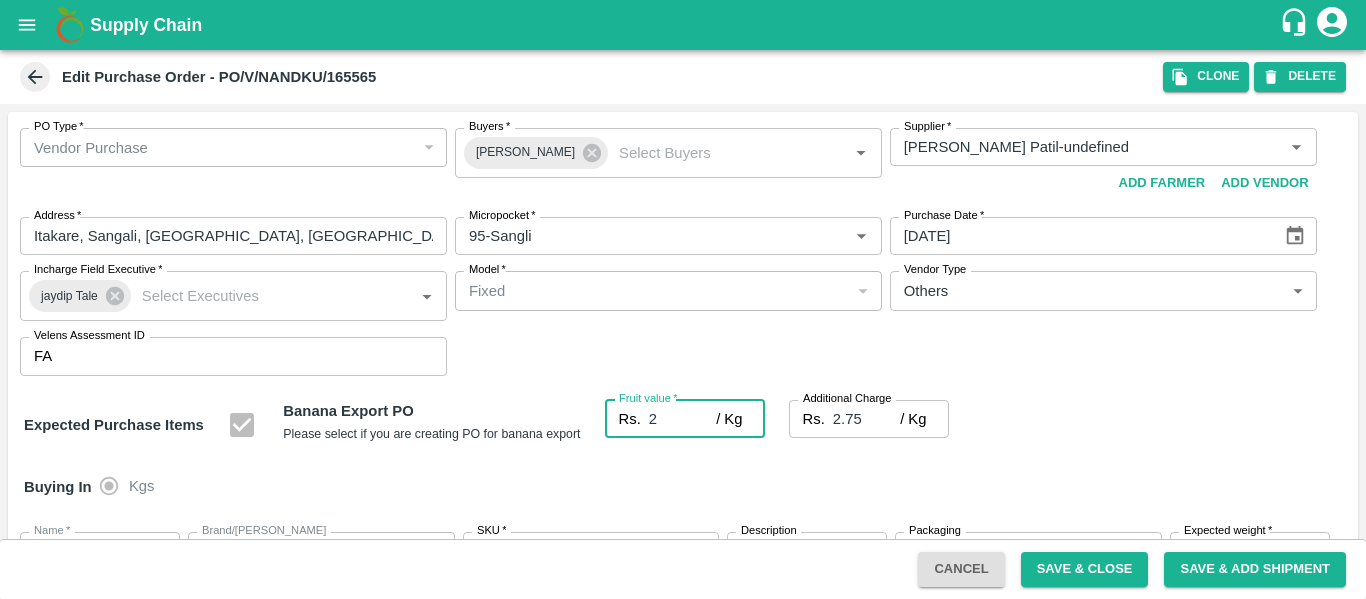 type on "4.75" 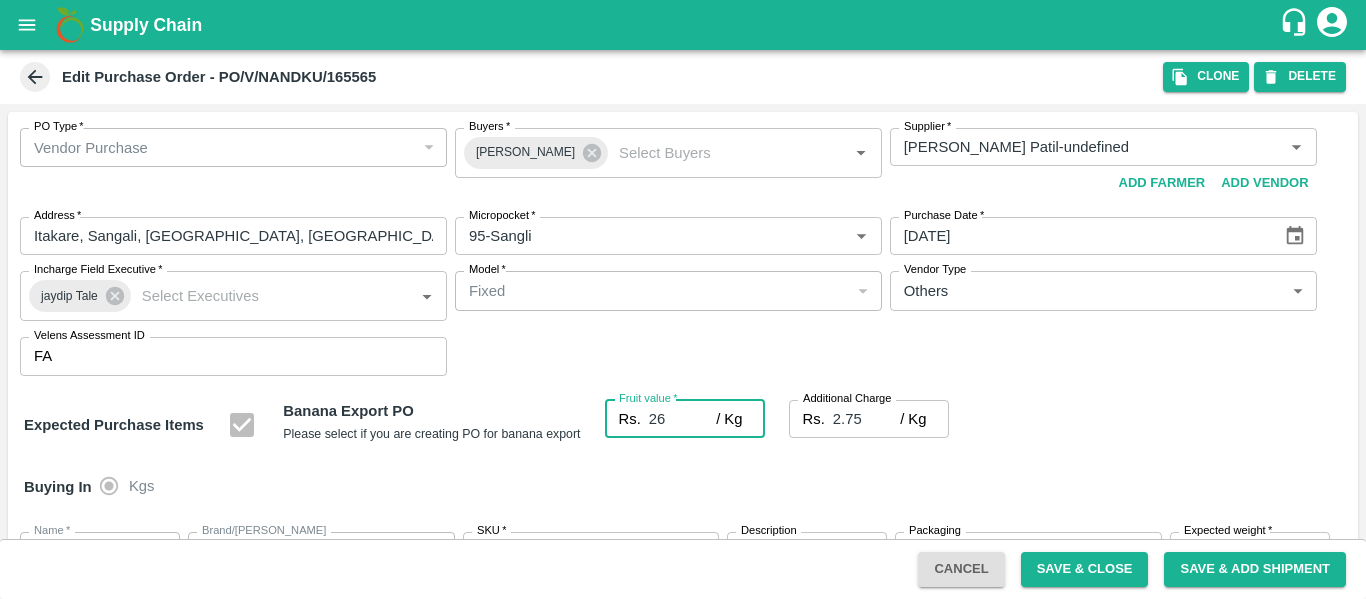 type on "28.75" 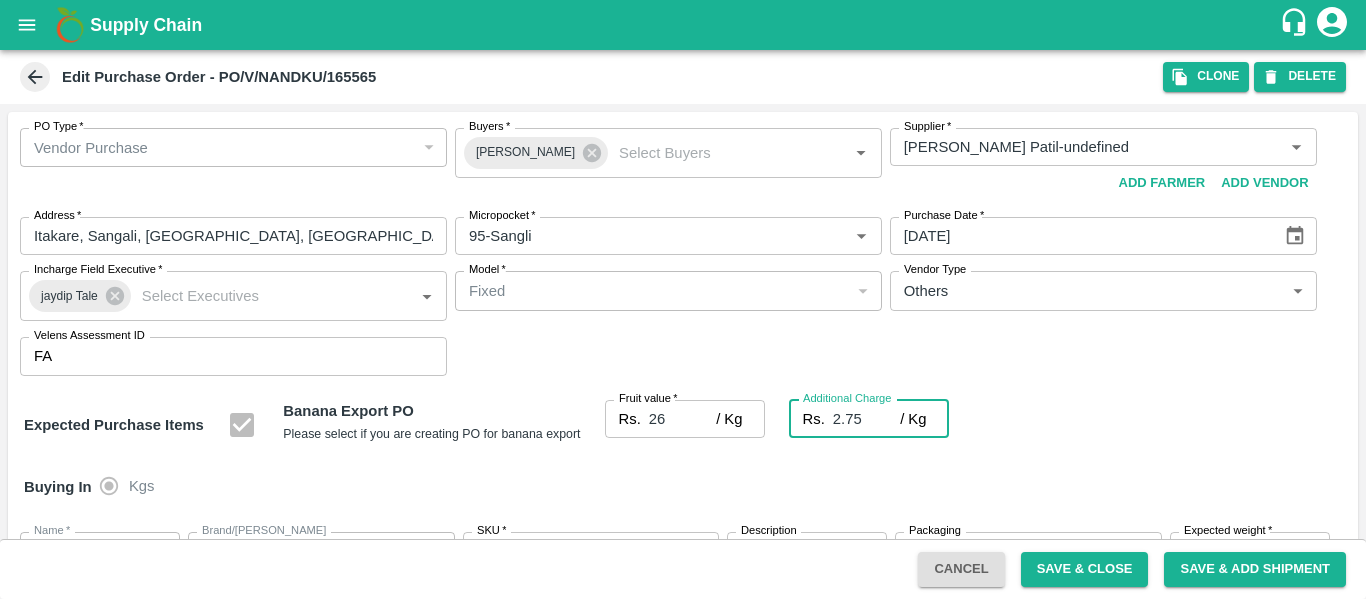 type on "2.7" 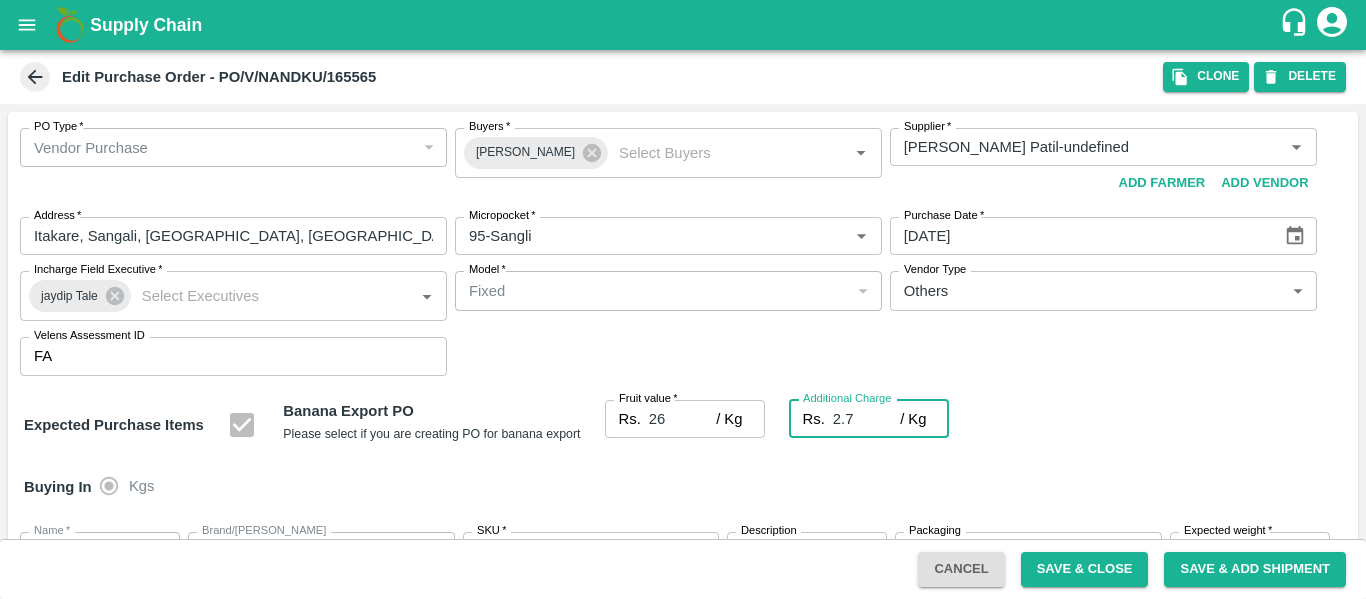 type on "2.75" 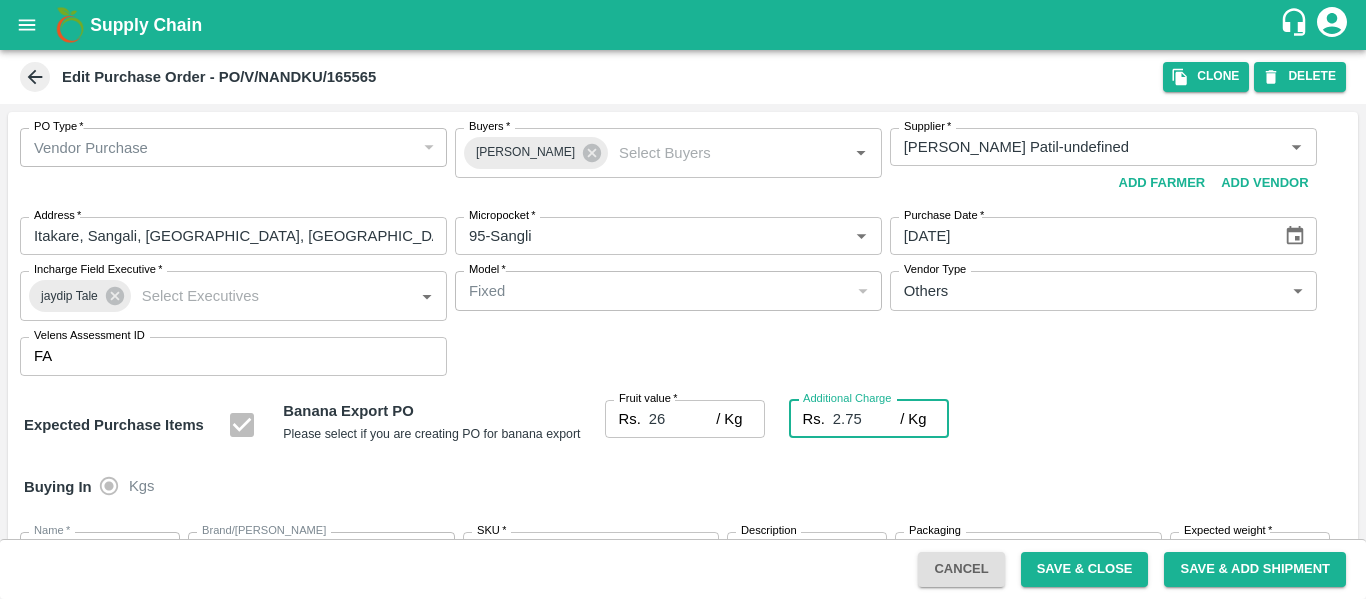 type on "28.75" 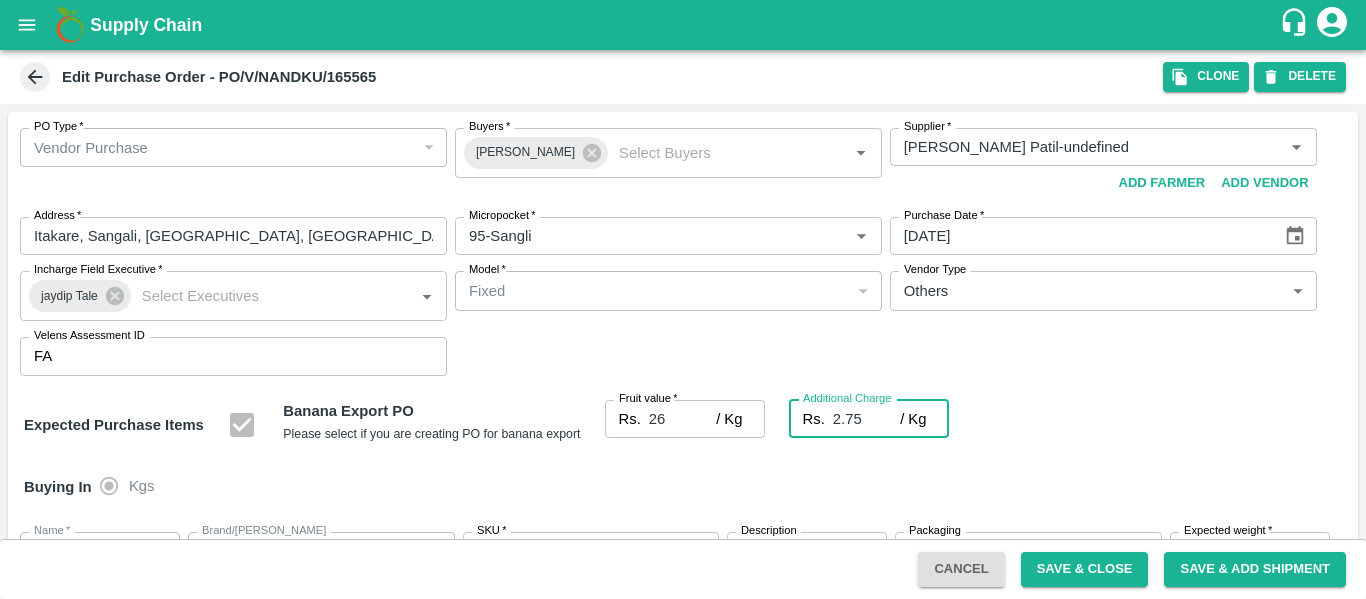 scroll, scrollTop: 1192, scrollLeft: 0, axis: vertical 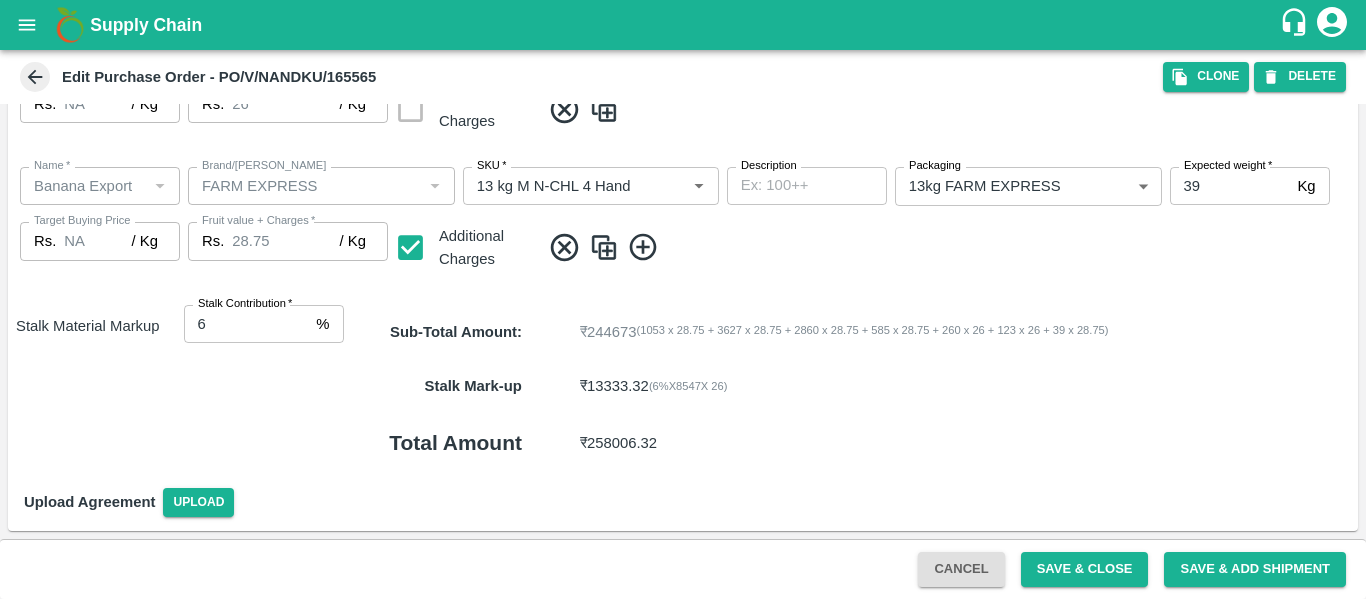 click on "6" at bounding box center (246, 324) 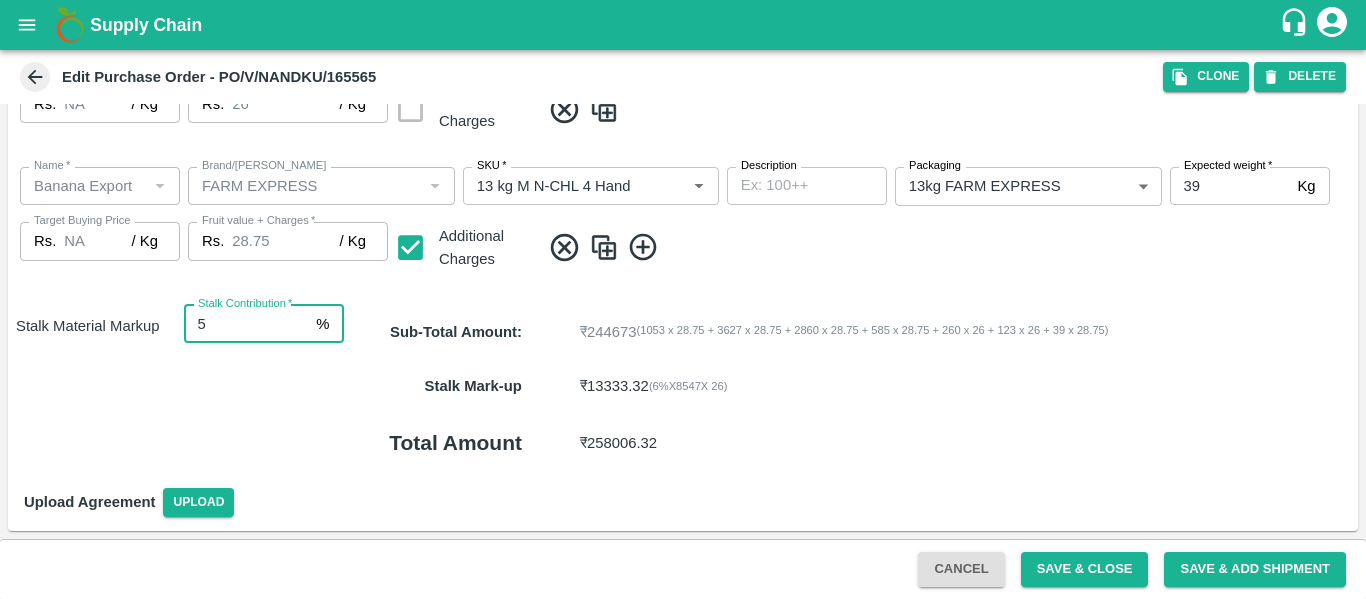 click on "5" at bounding box center [246, 324] 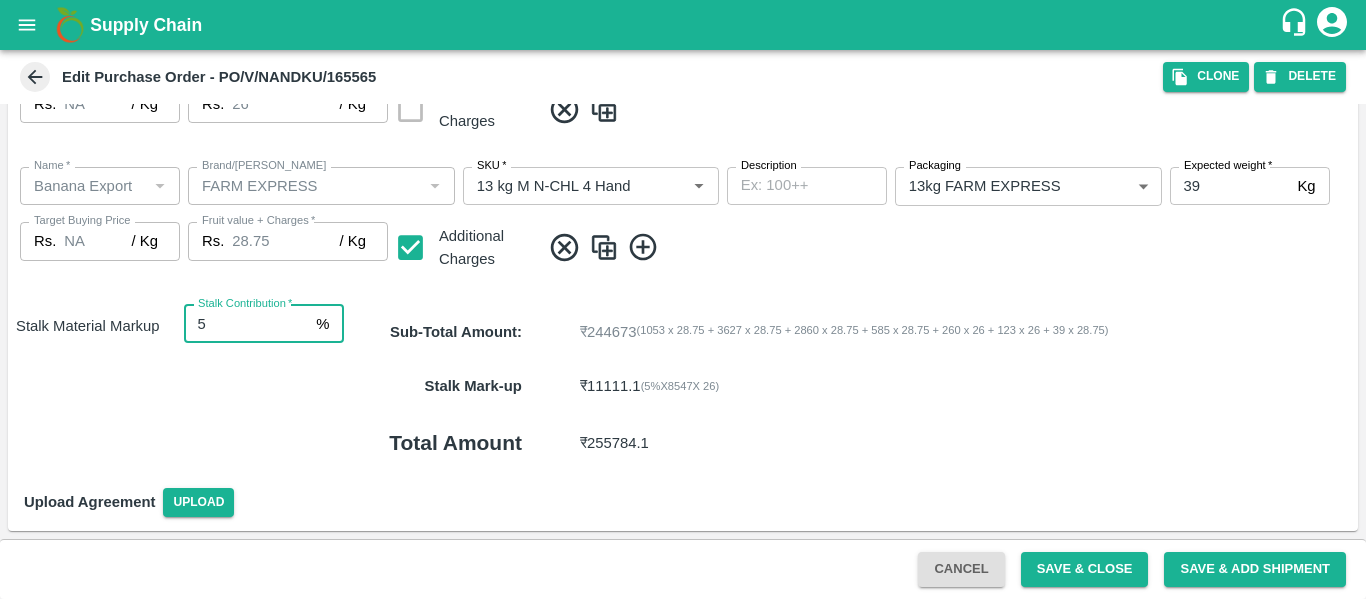 type on "6" 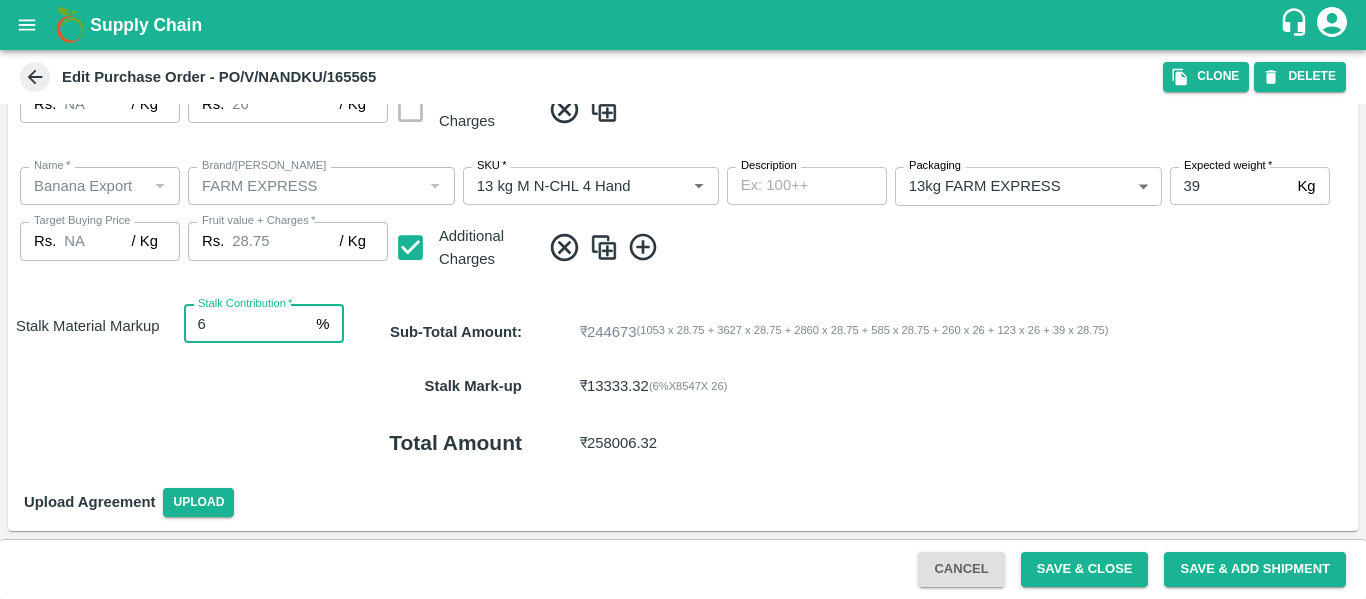 click on "Save & Close" at bounding box center (1085, 569) 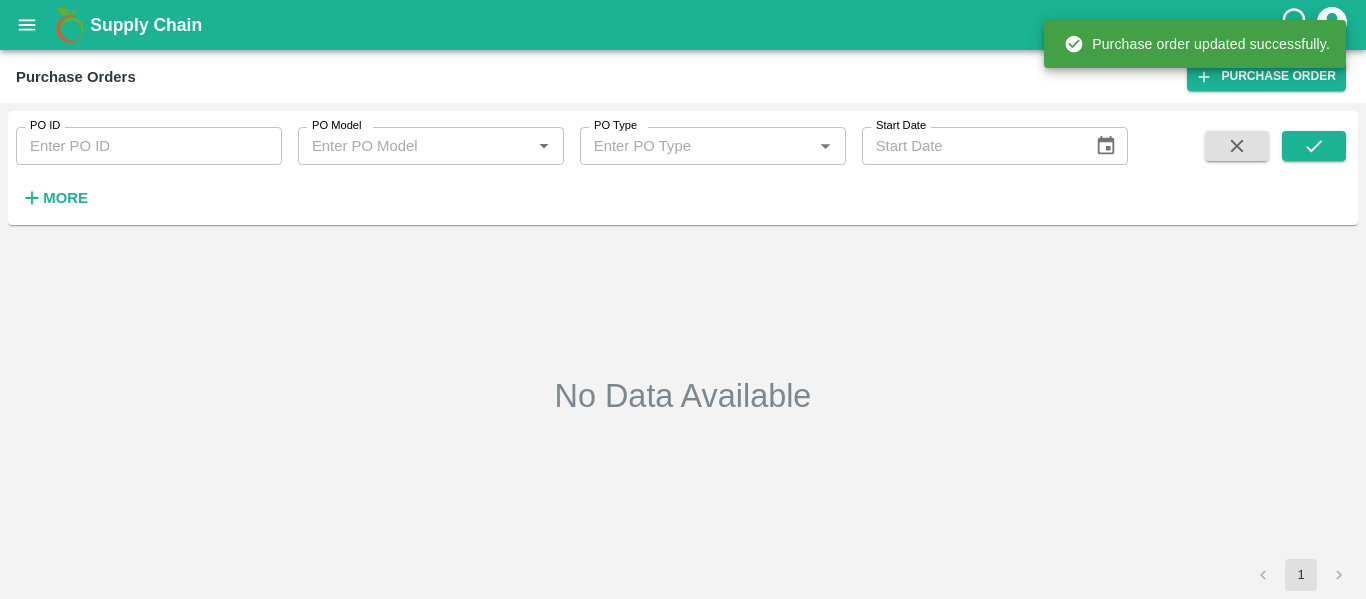 type on "165565" 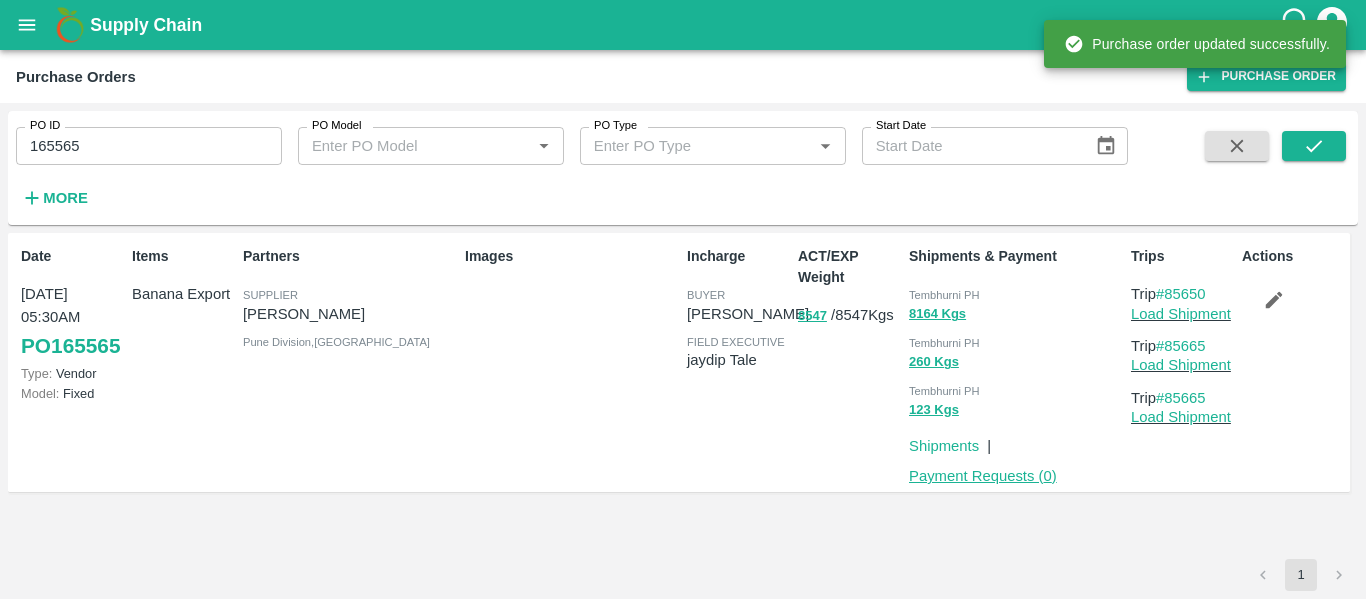 click on "Payment Requests ( 0 )" at bounding box center [983, 476] 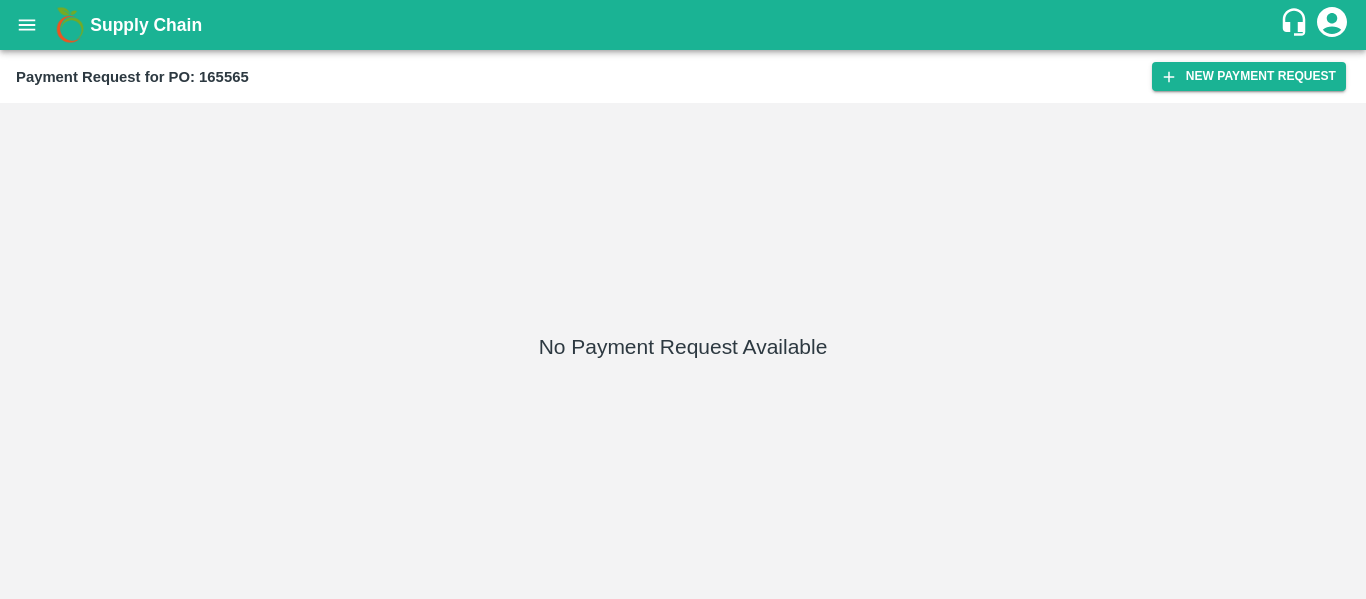scroll, scrollTop: 0, scrollLeft: 0, axis: both 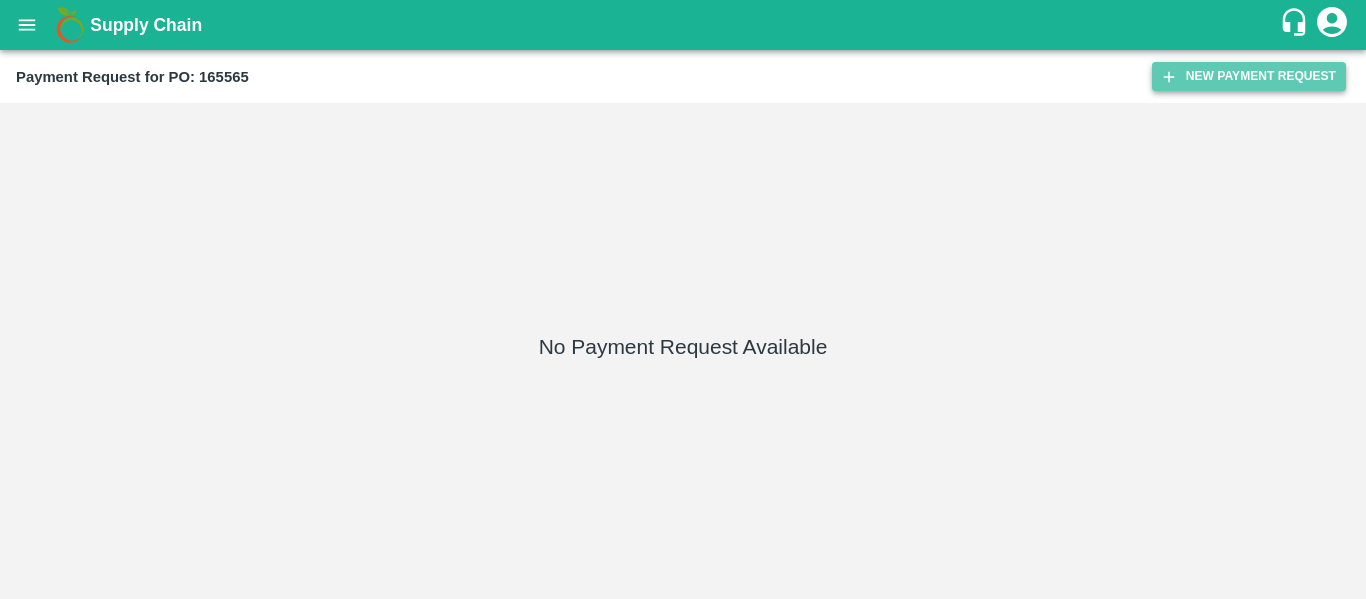 click on "New Payment Request" at bounding box center (1249, 76) 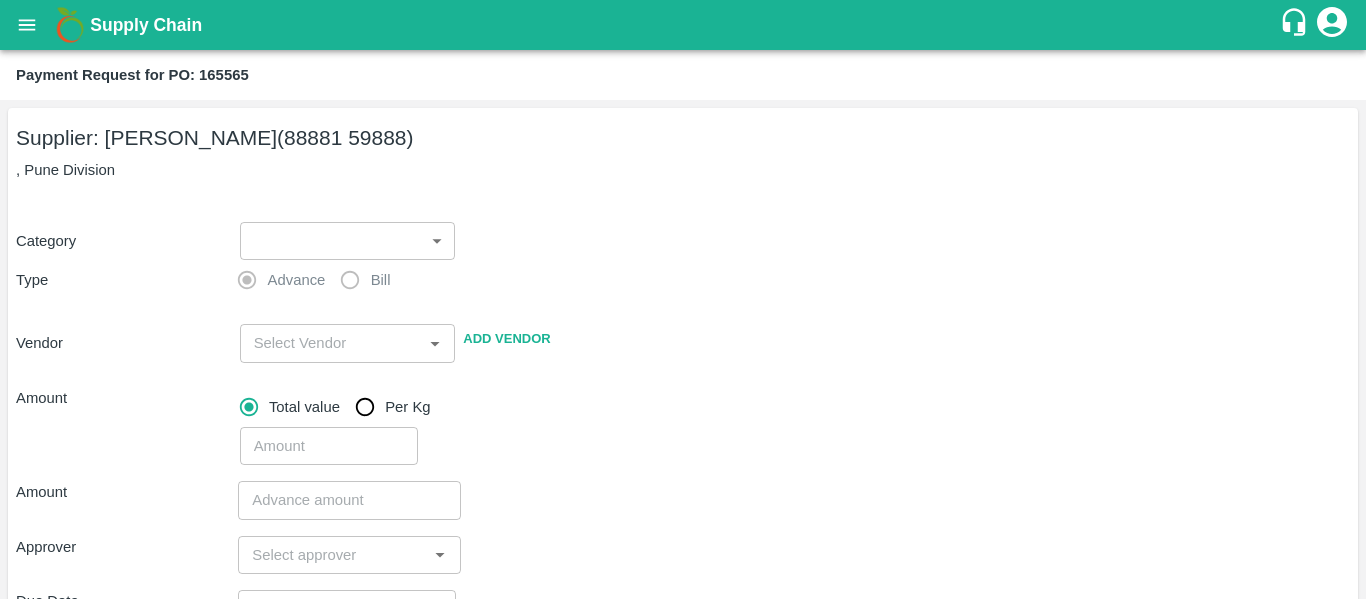 click on "Supply Chain Payment Request for PO: 165565 Supplier:    [PERSON_NAME]  (88881 59888) , Pune Division Category ​ ​ Type Advance Bill Vendor ​ Add Vendor Amount Total value Per Kg ​ Amount ​ Approver ​ Due Date ​  Priority  Low  High Comment x ​ Attach bill Cancel Save Tembhurni PH Nashik CC Shahada Banana Export PH Savda Banana Export PH Nashik Banana CS Nikhil Subhash Mangvade Logout" at bounding box center [683, 299] 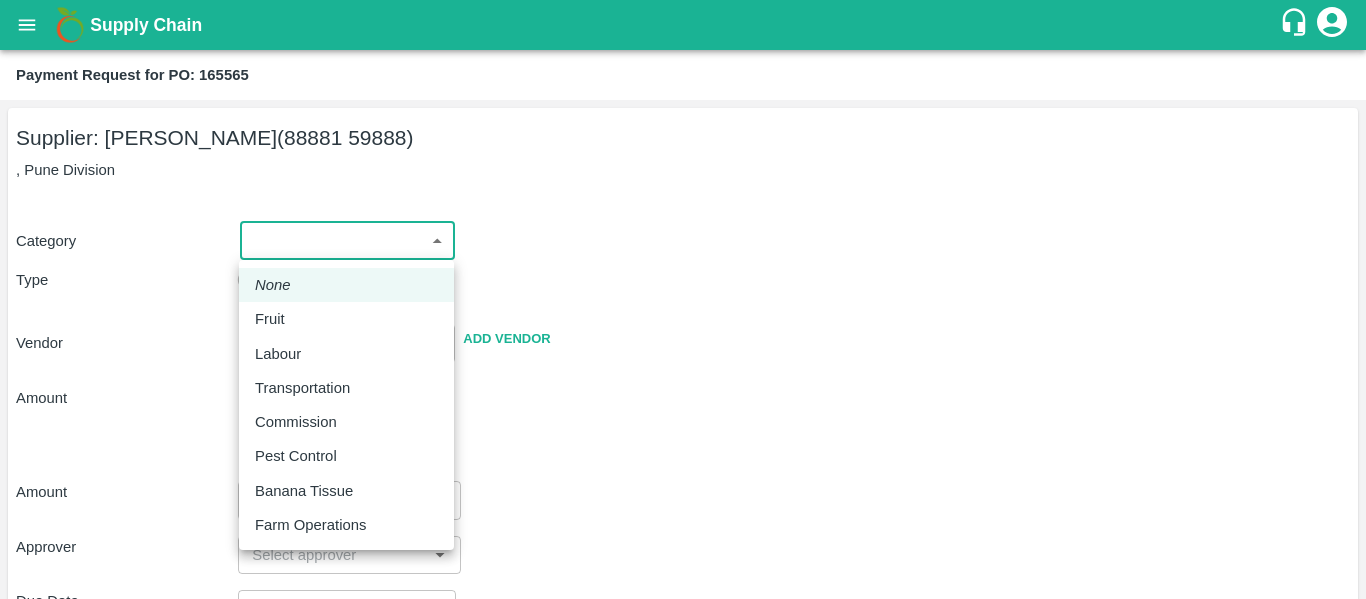 click on "Fruit" at bounding box center [275, 319] 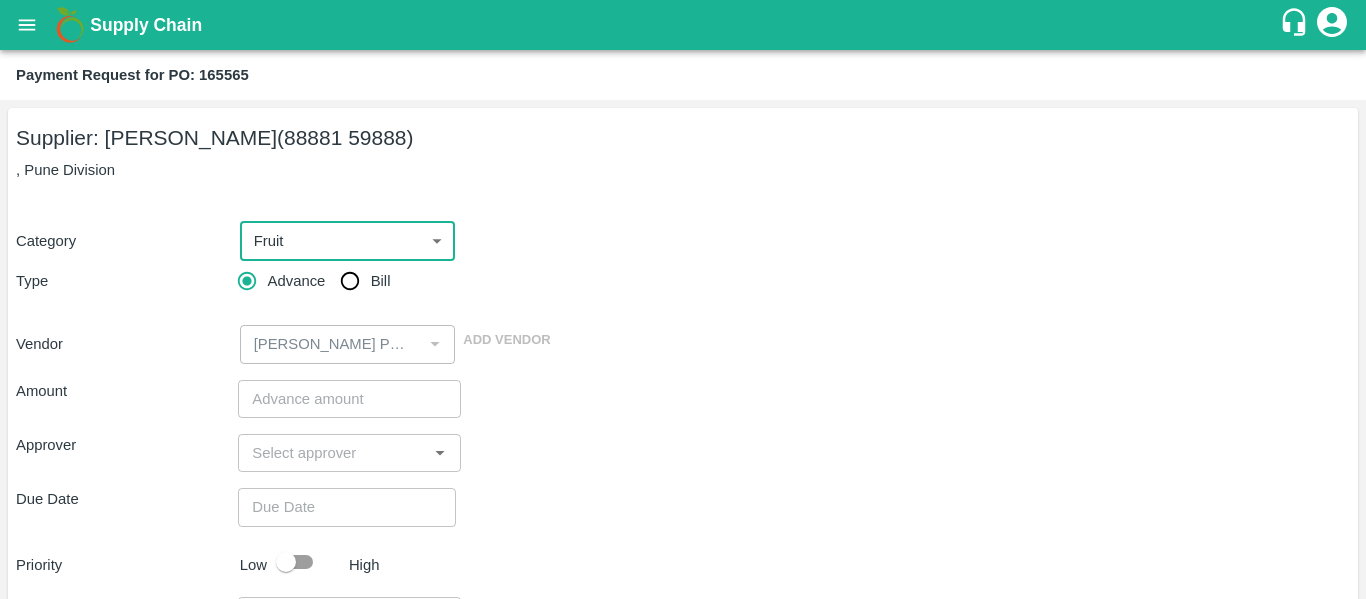 click on "Bill" at bounding box center [350, 281] 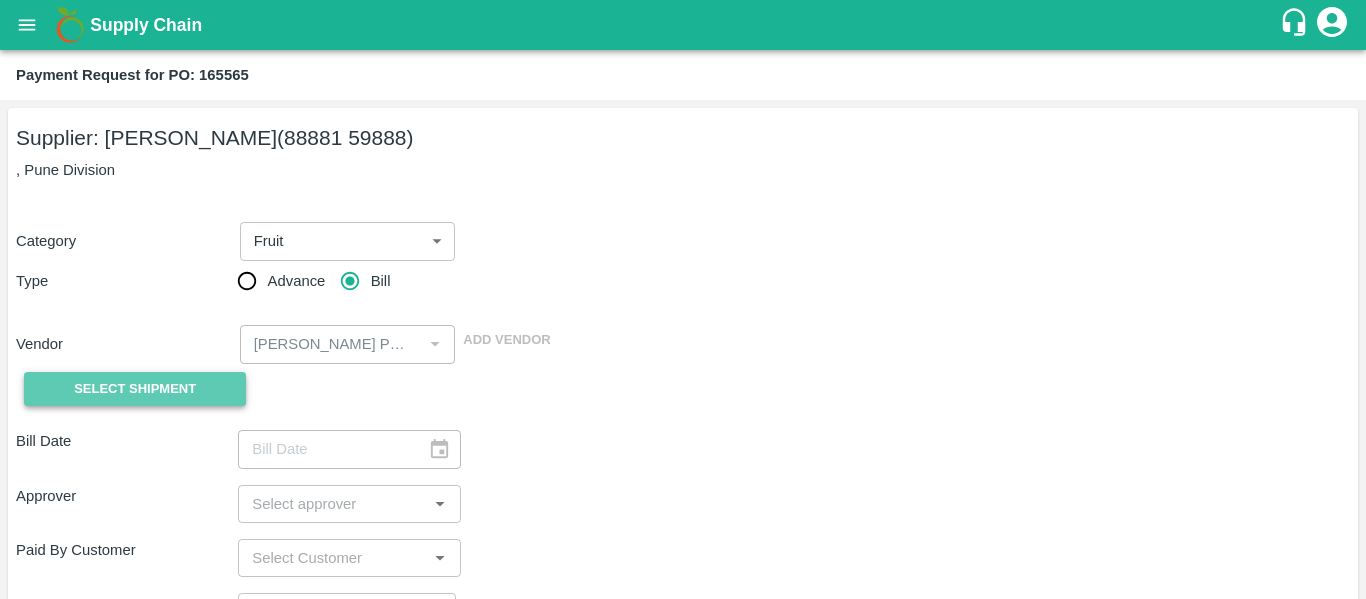 click on "Select Shipment" at bounding box center [135, 389] 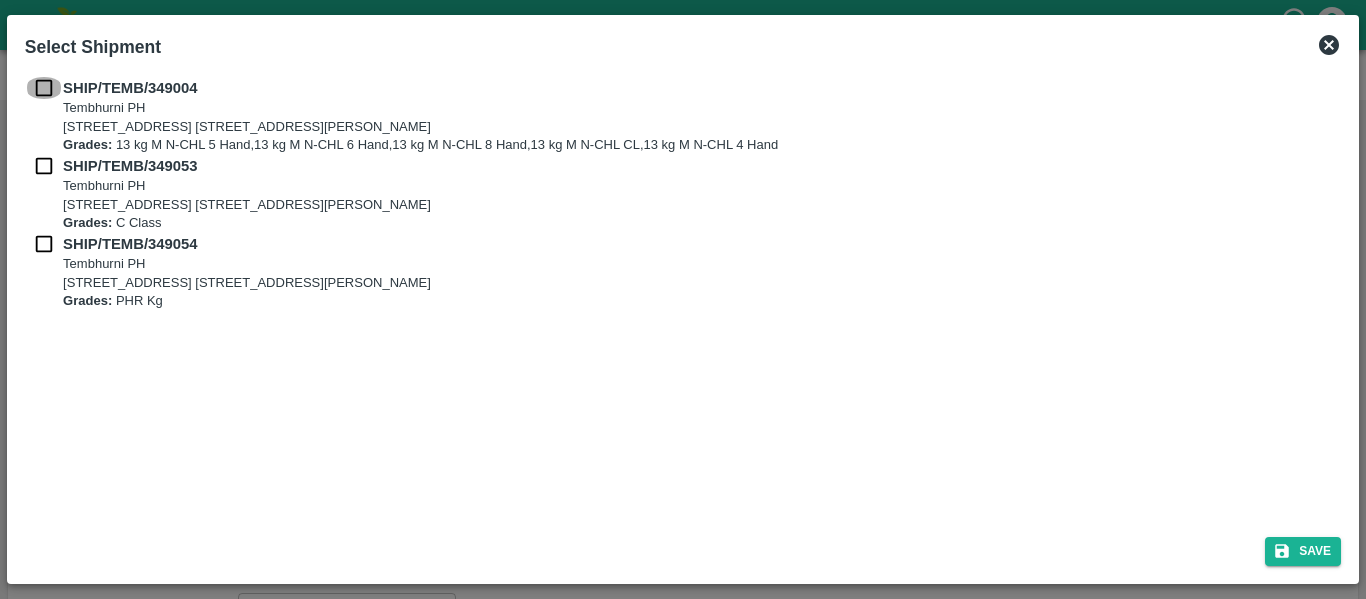 click at bounding box center [44, 88] 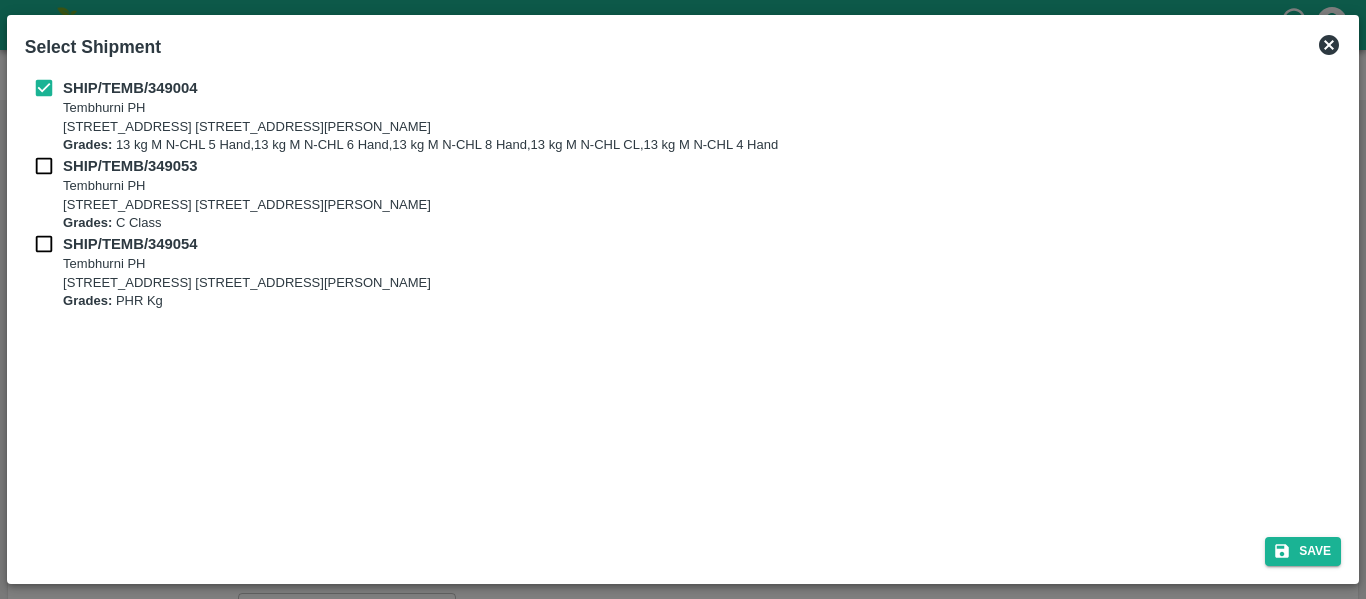 click at bounding box center [44, 166] 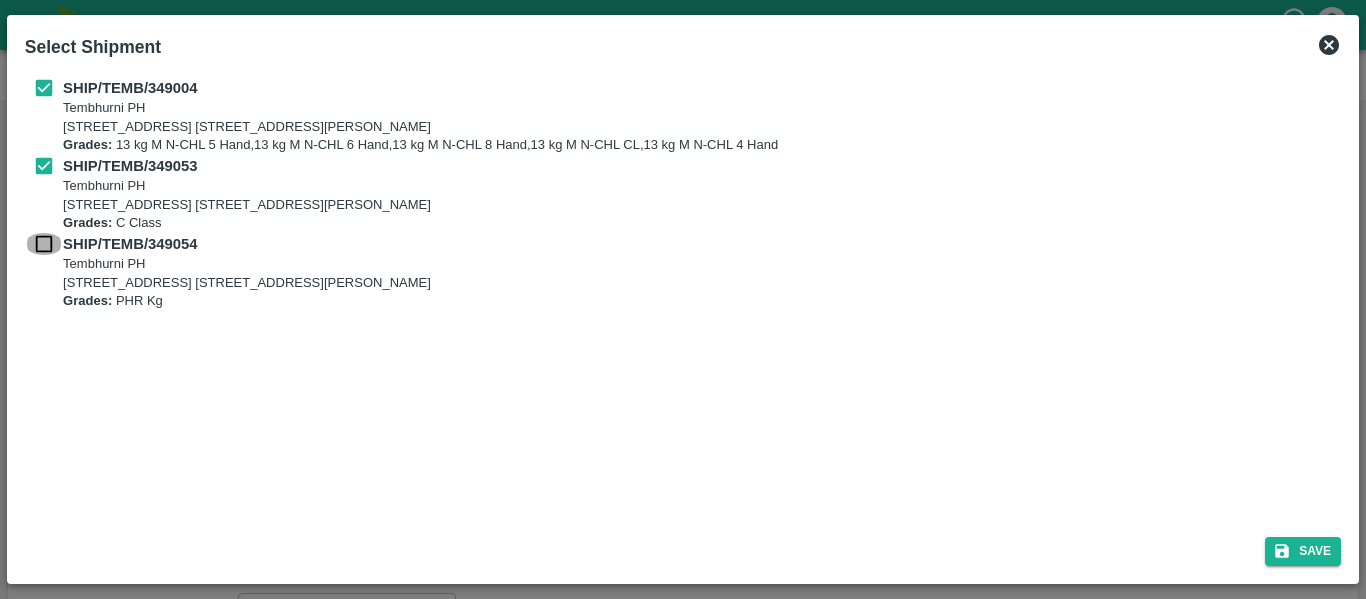 click at bounding box center [44, 244] 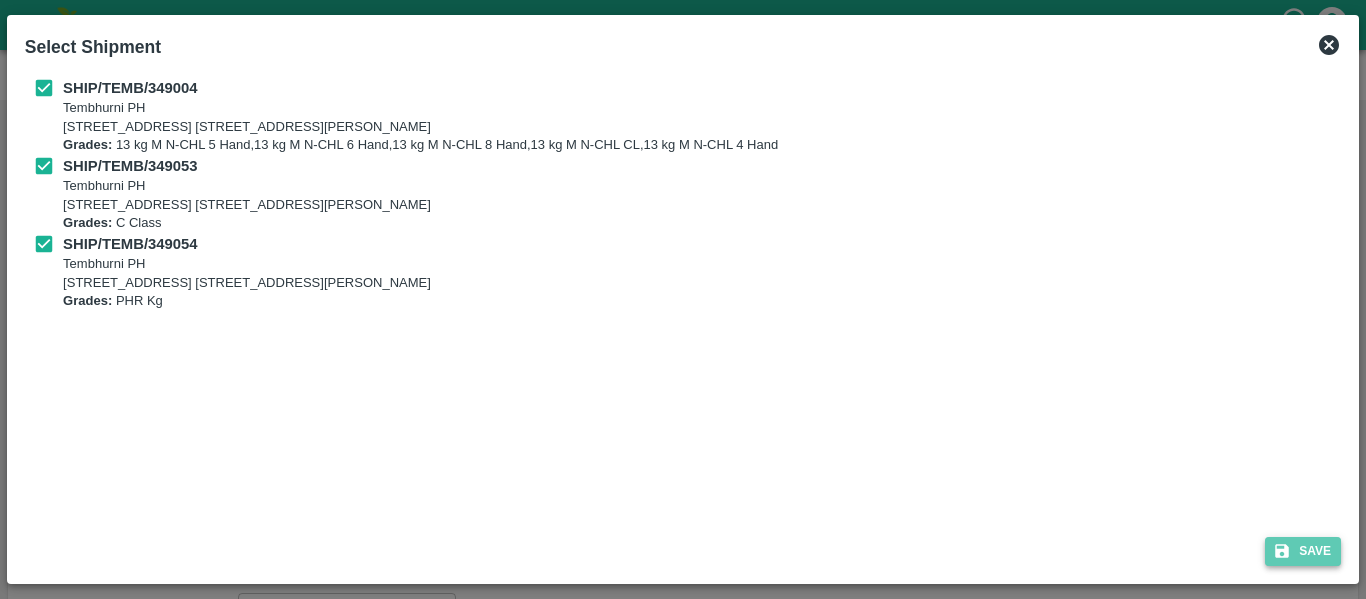 click on "Save" at bounding box center [1303, 551] 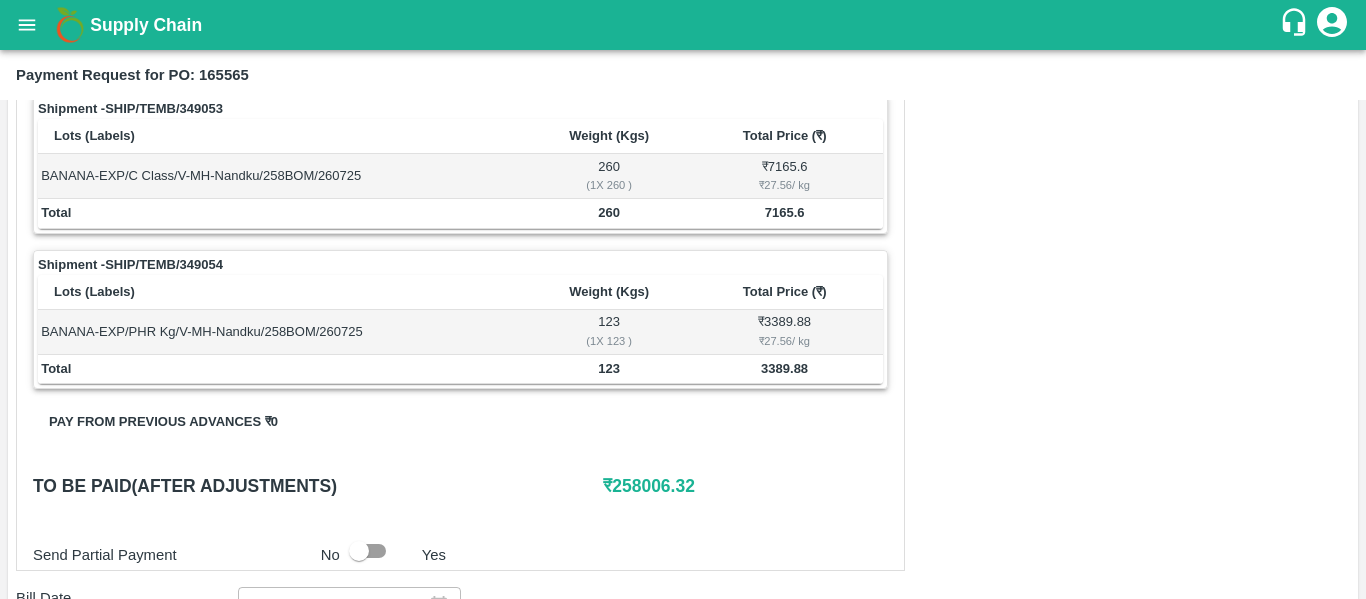 scroll, scrollTop: 718, scrollLeft: 0, axis: vertical 